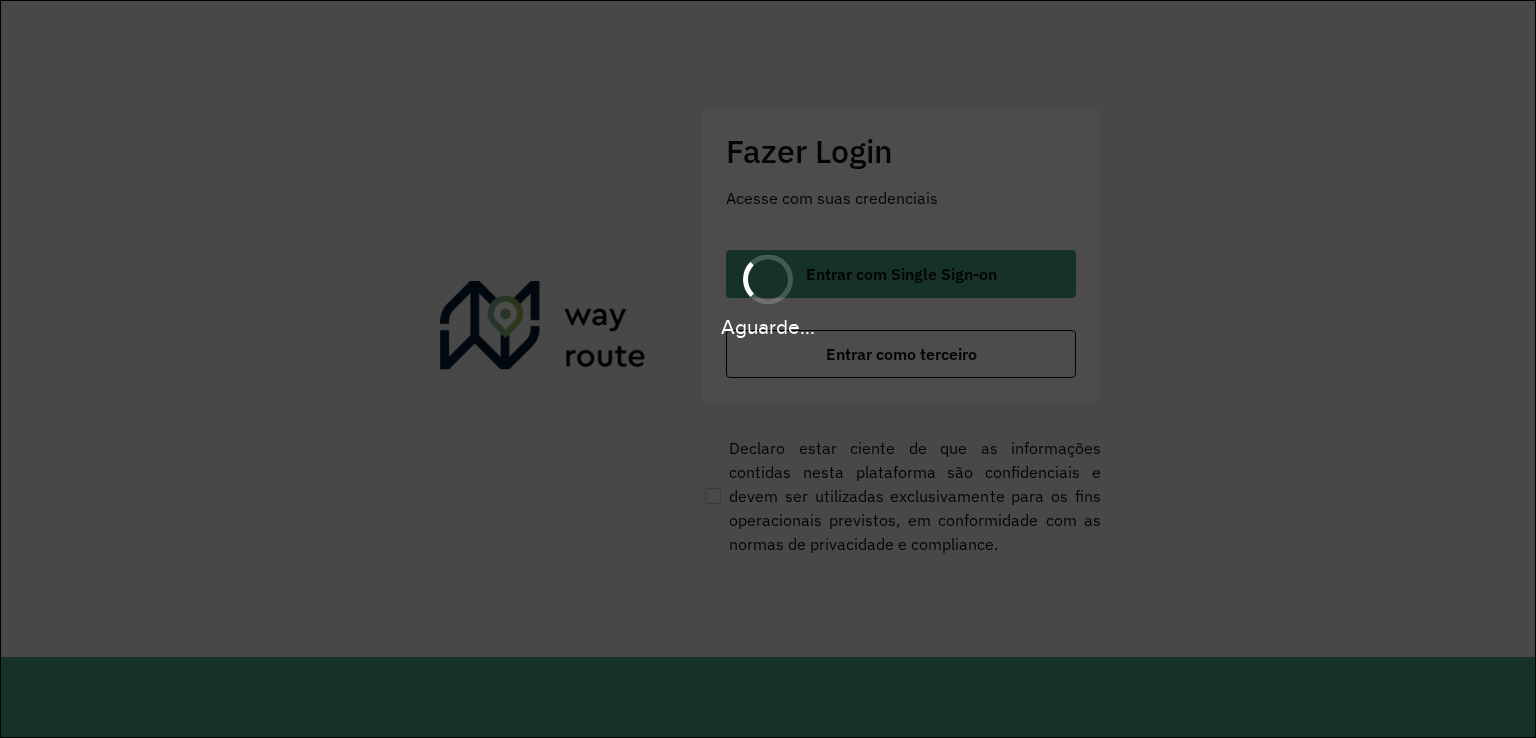 scroll, scrollTop: 0, scrollLeft: 0, axis: both 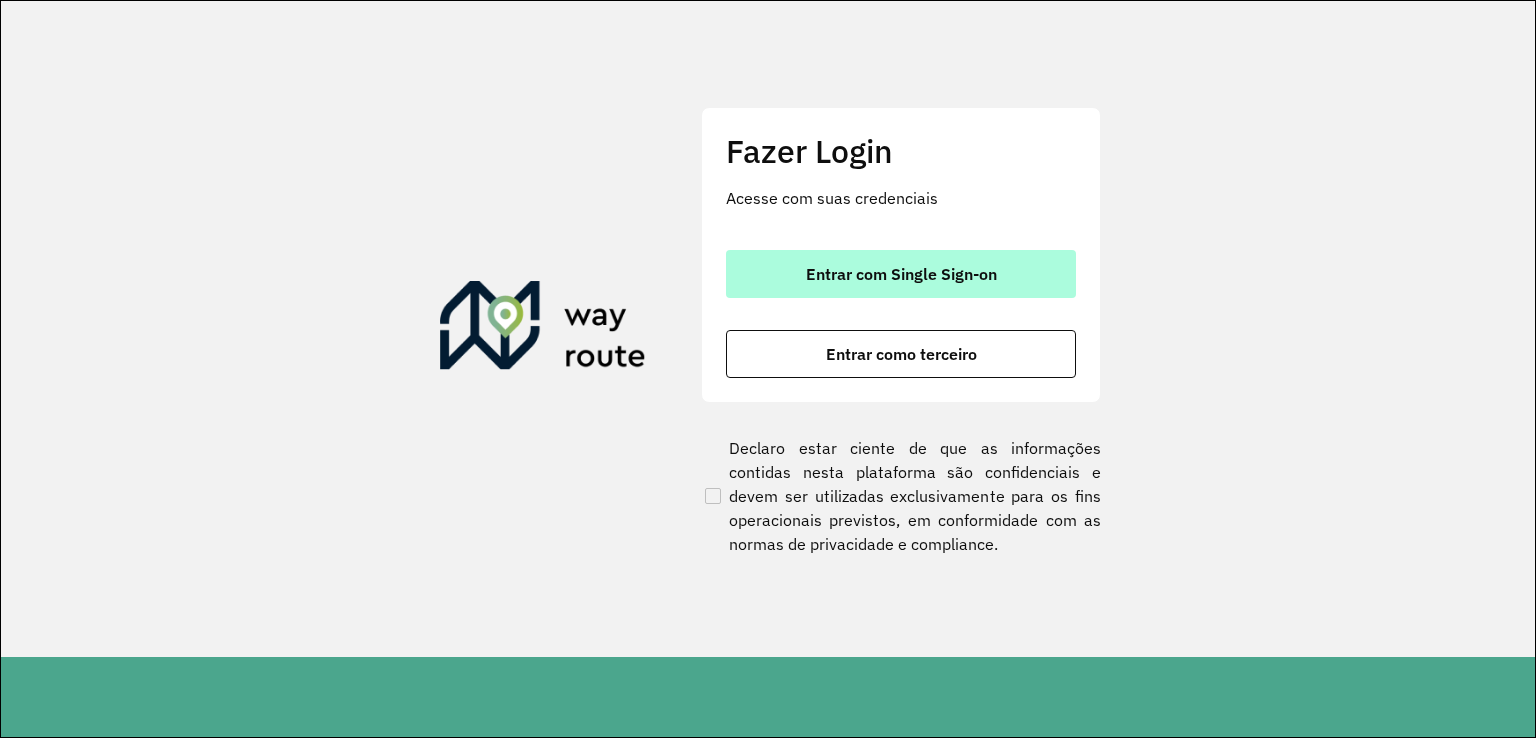 click on "Entrar com Single Sign-on" at bounding box center (901, 274) 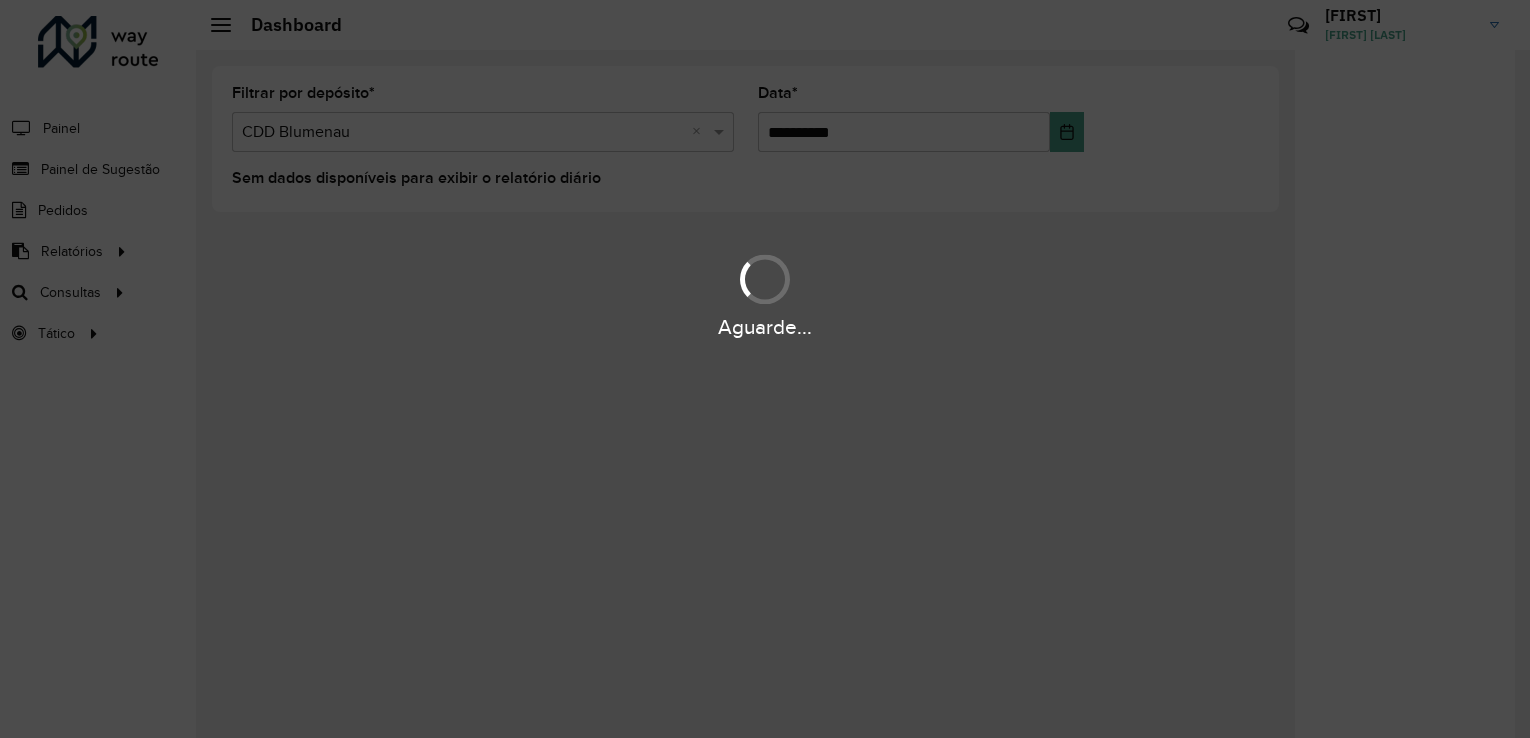 scroll, scrollTop: 0, scrollLeft: 0, axis: both 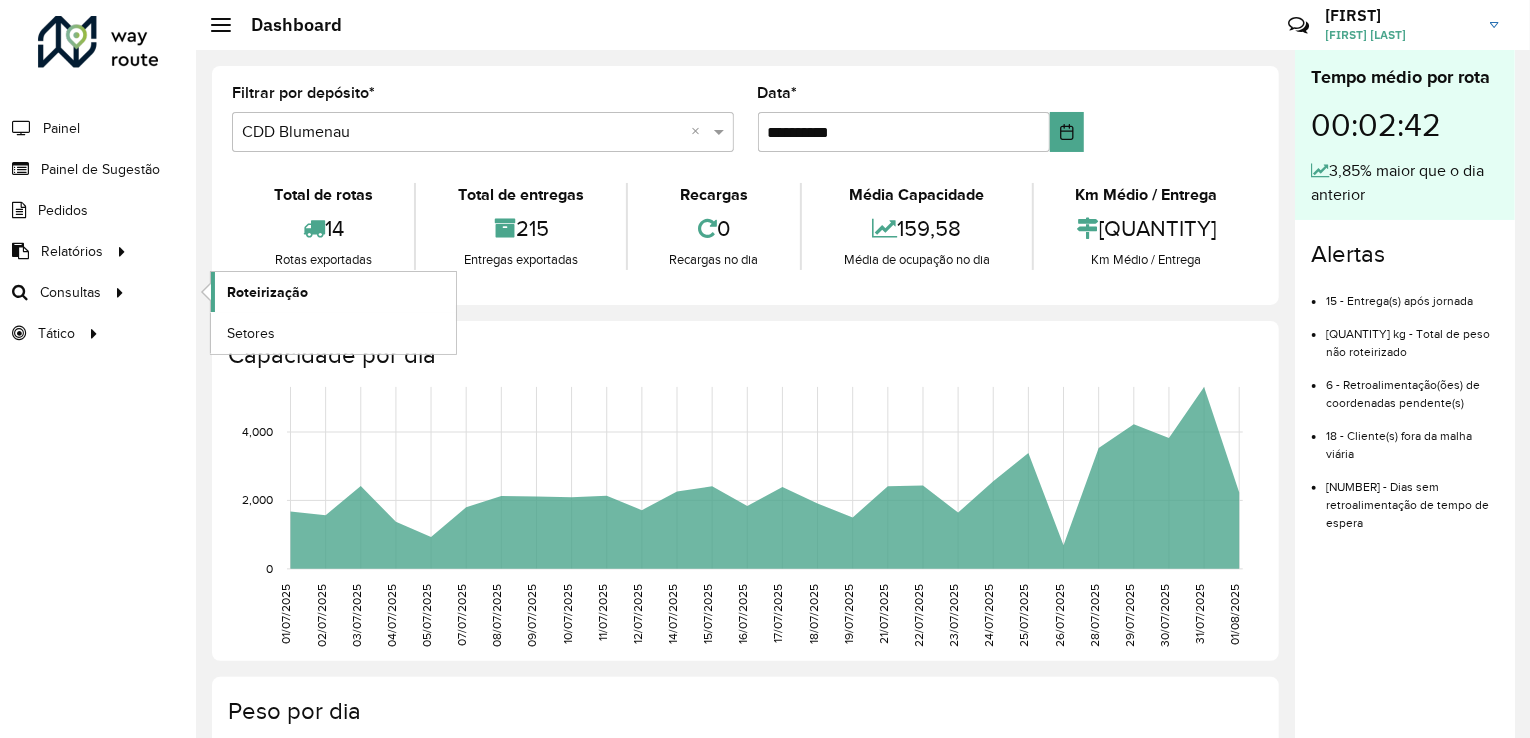 click on "Roteirização" 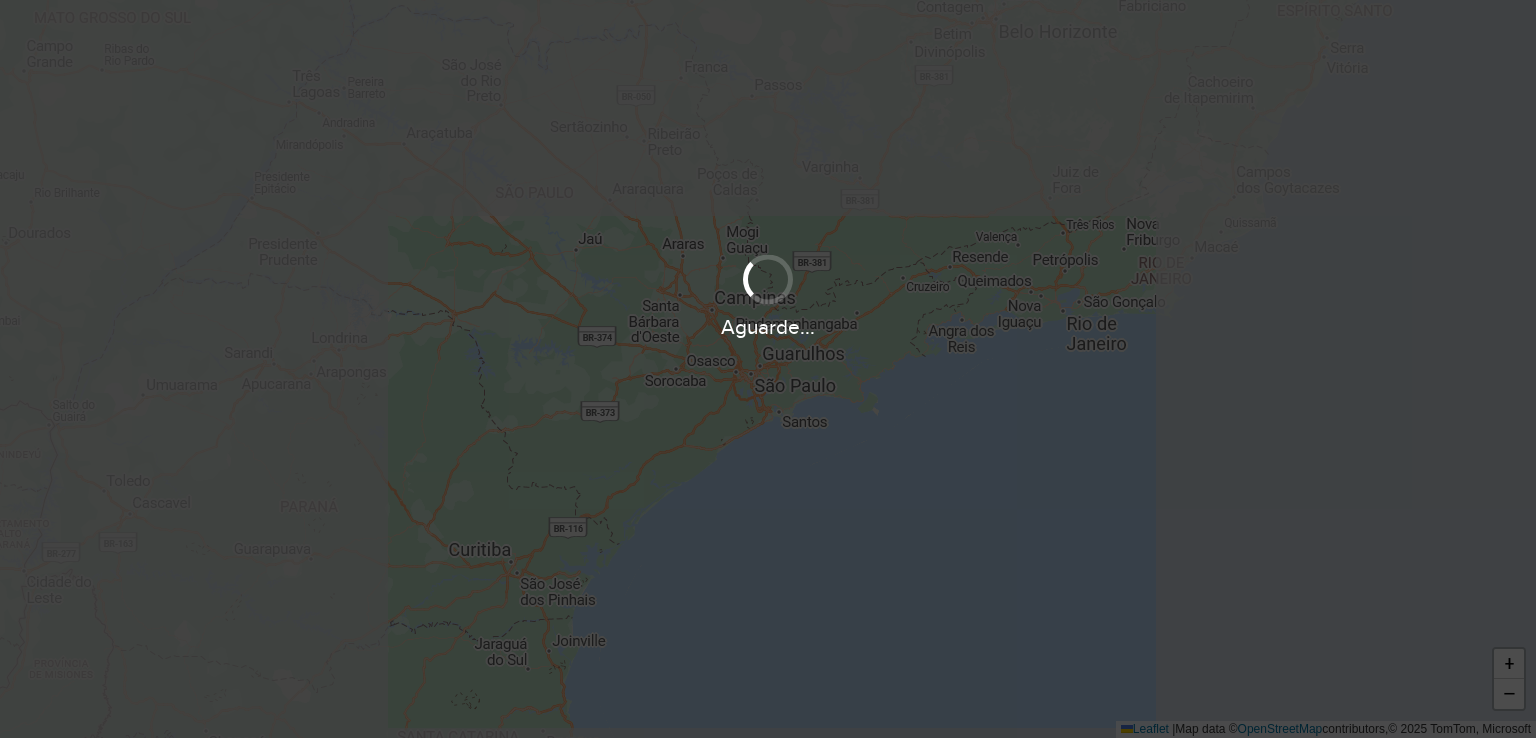scroll, scrollTop: 0, scrollLeft: 0, axis: both 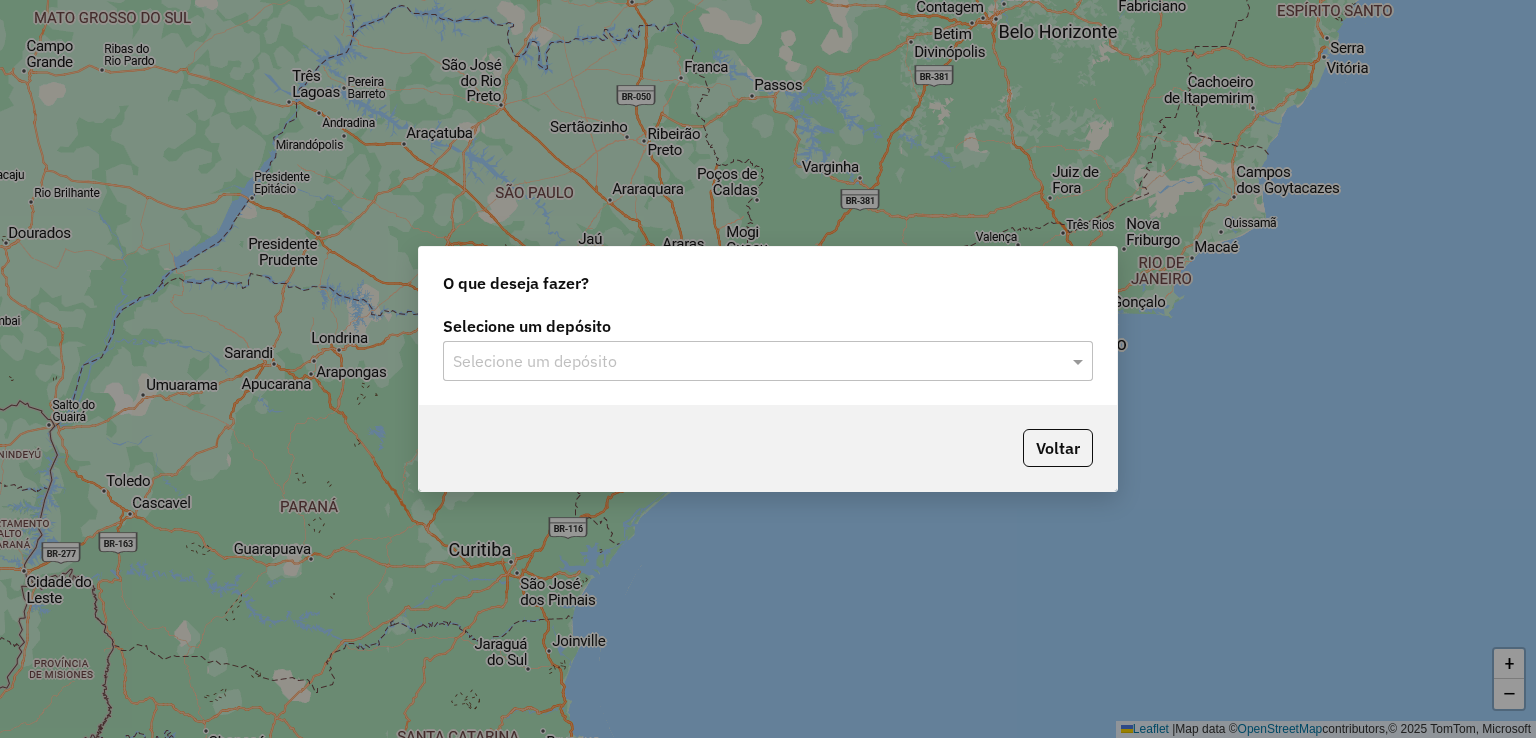 click 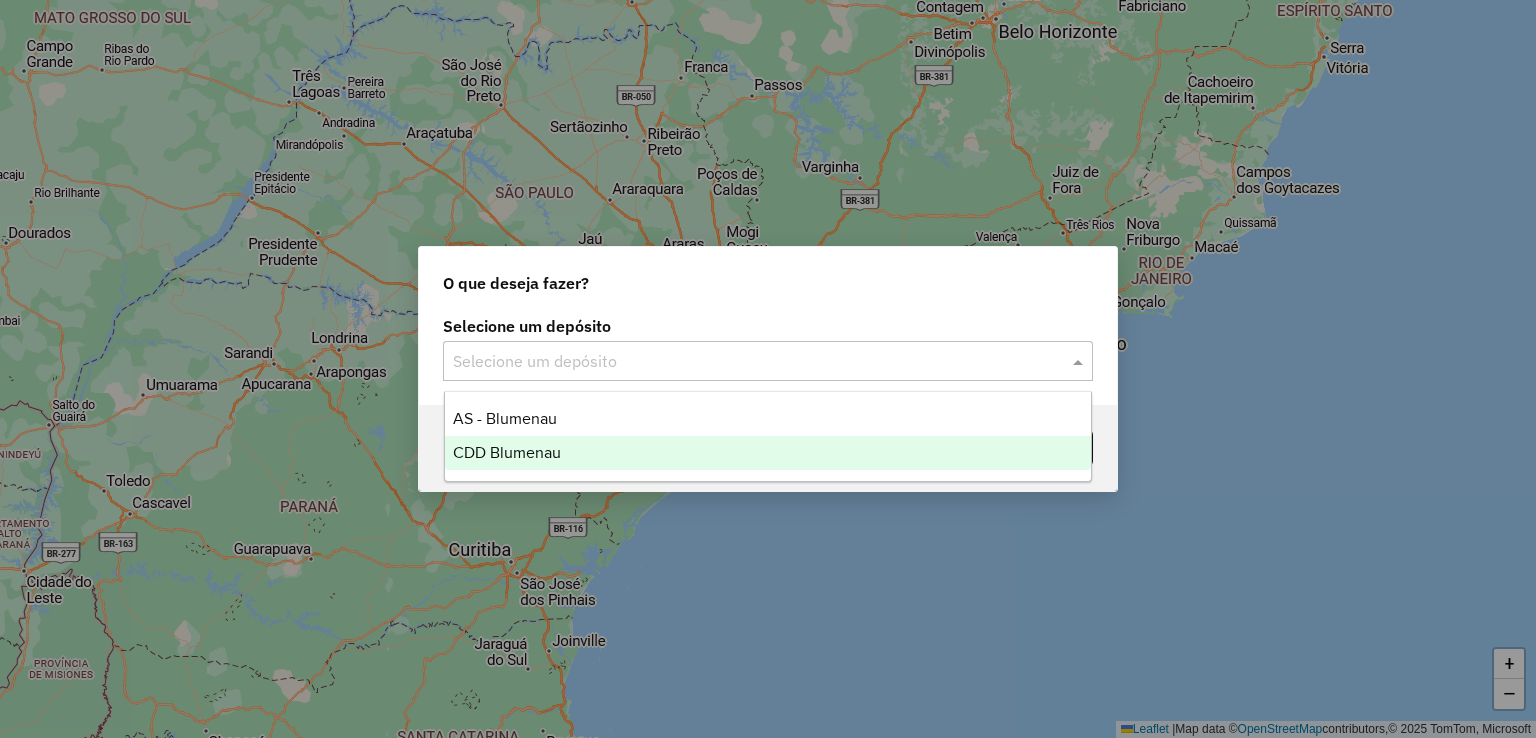 click on "CDD Blumenau" at bounding box center [507, 452] 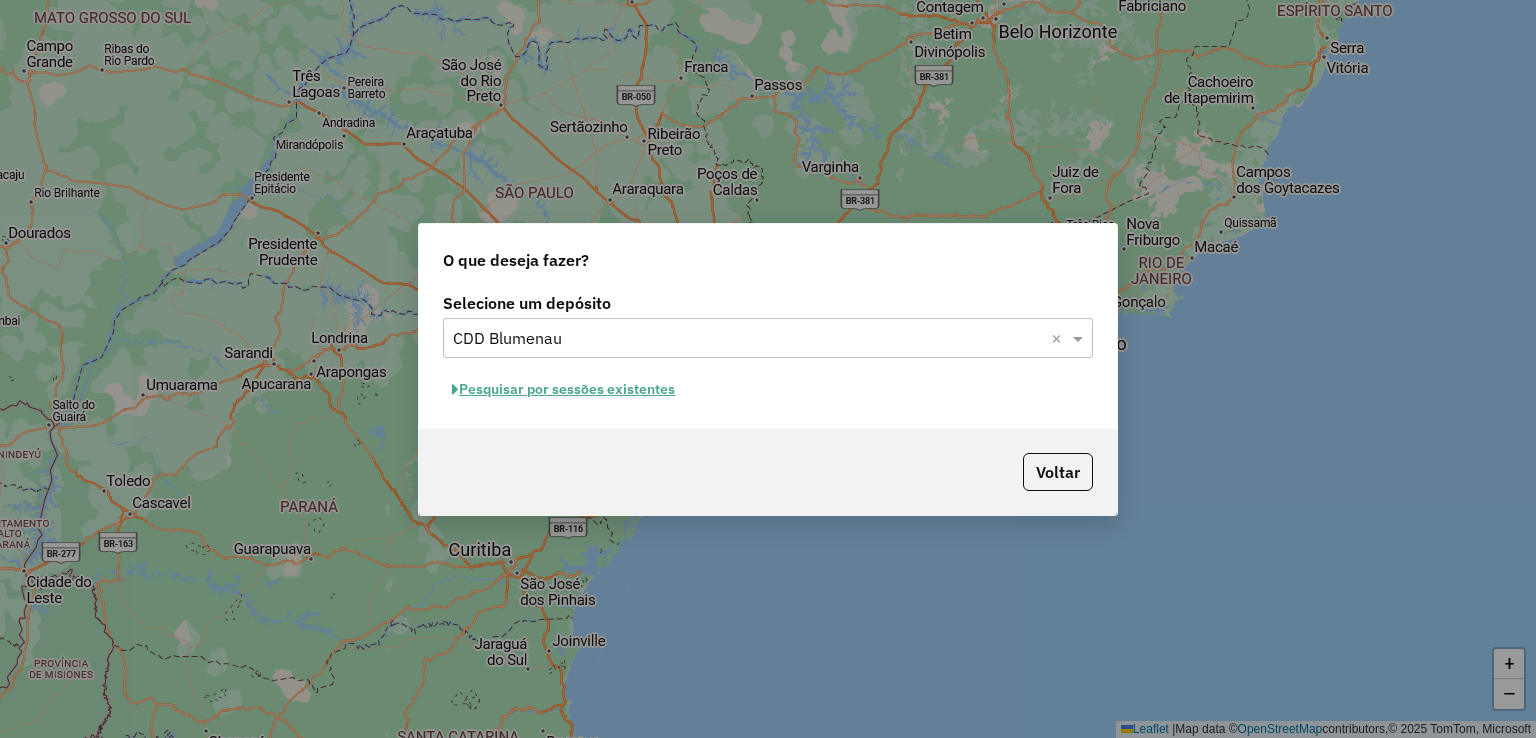 click on "Pesquisar por sessões existentes" 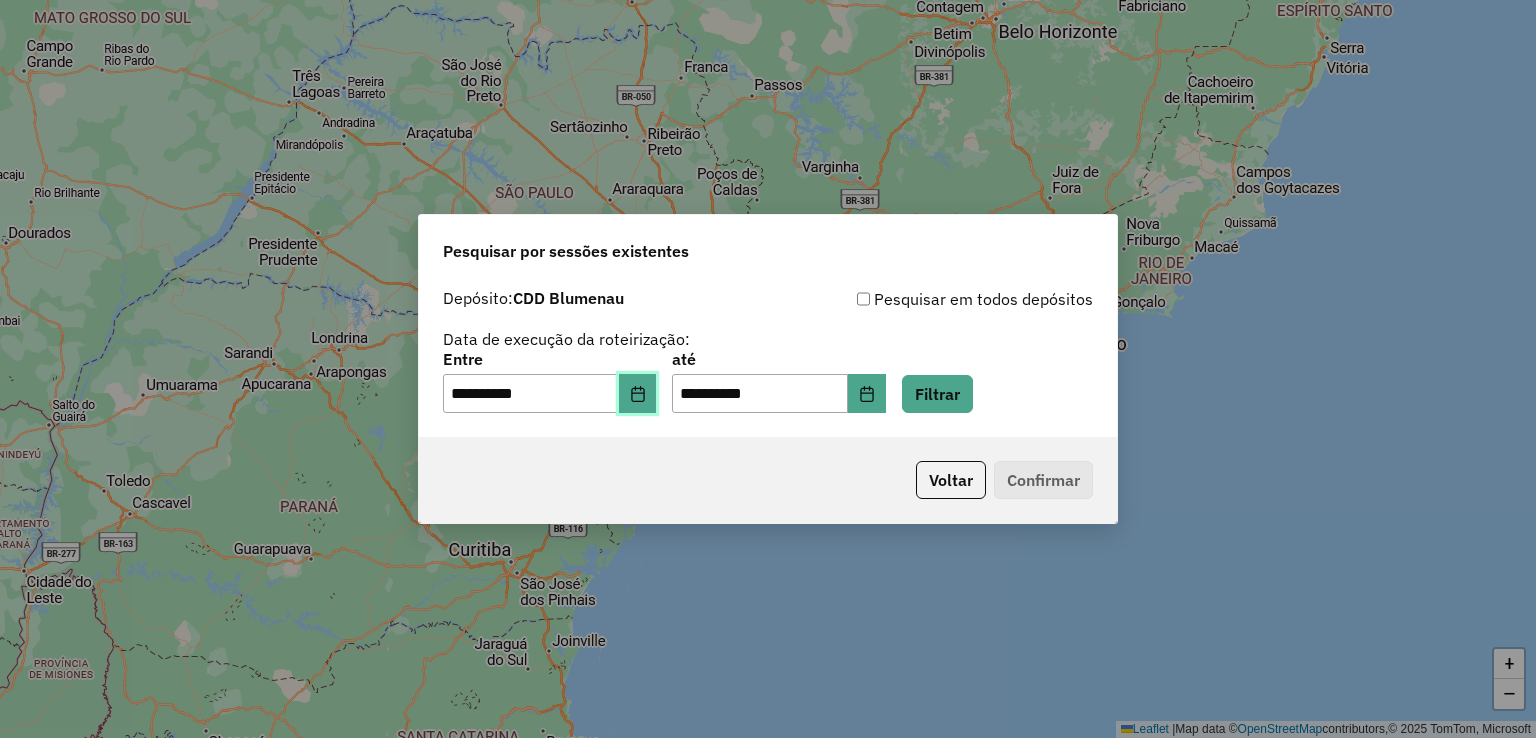 click at bounding box center (638, 394) 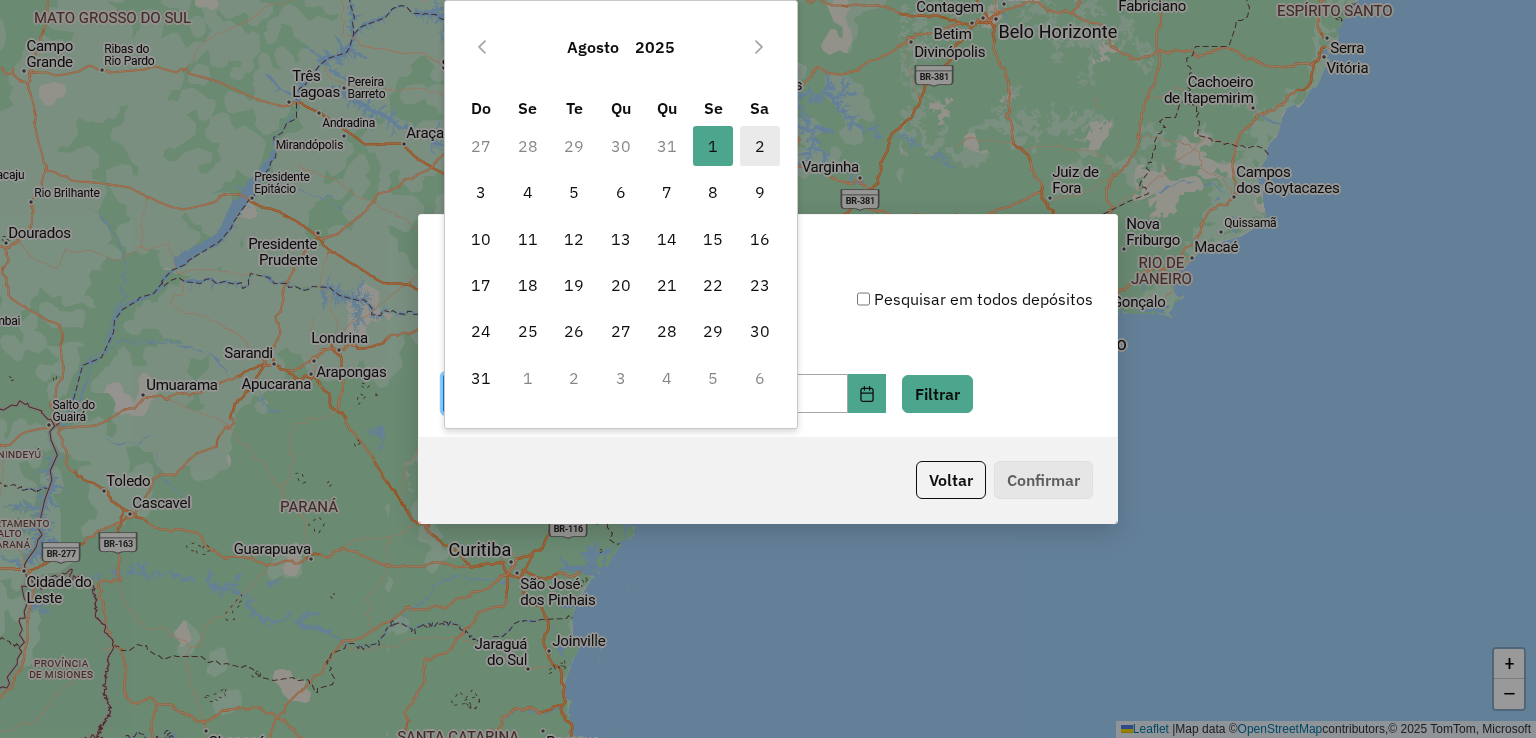 click on "2" at bounding box center (760, 146) 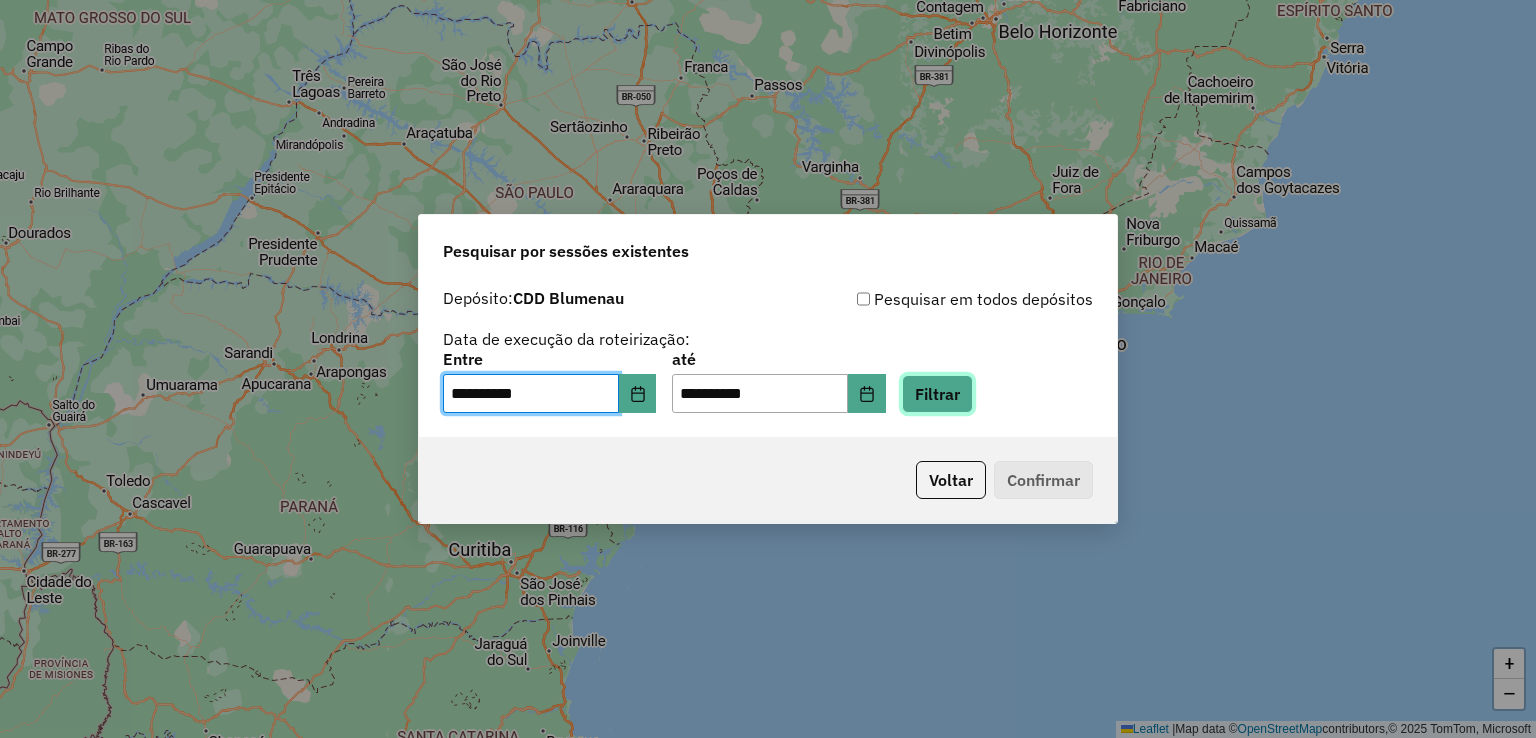 click on "Filtrar" 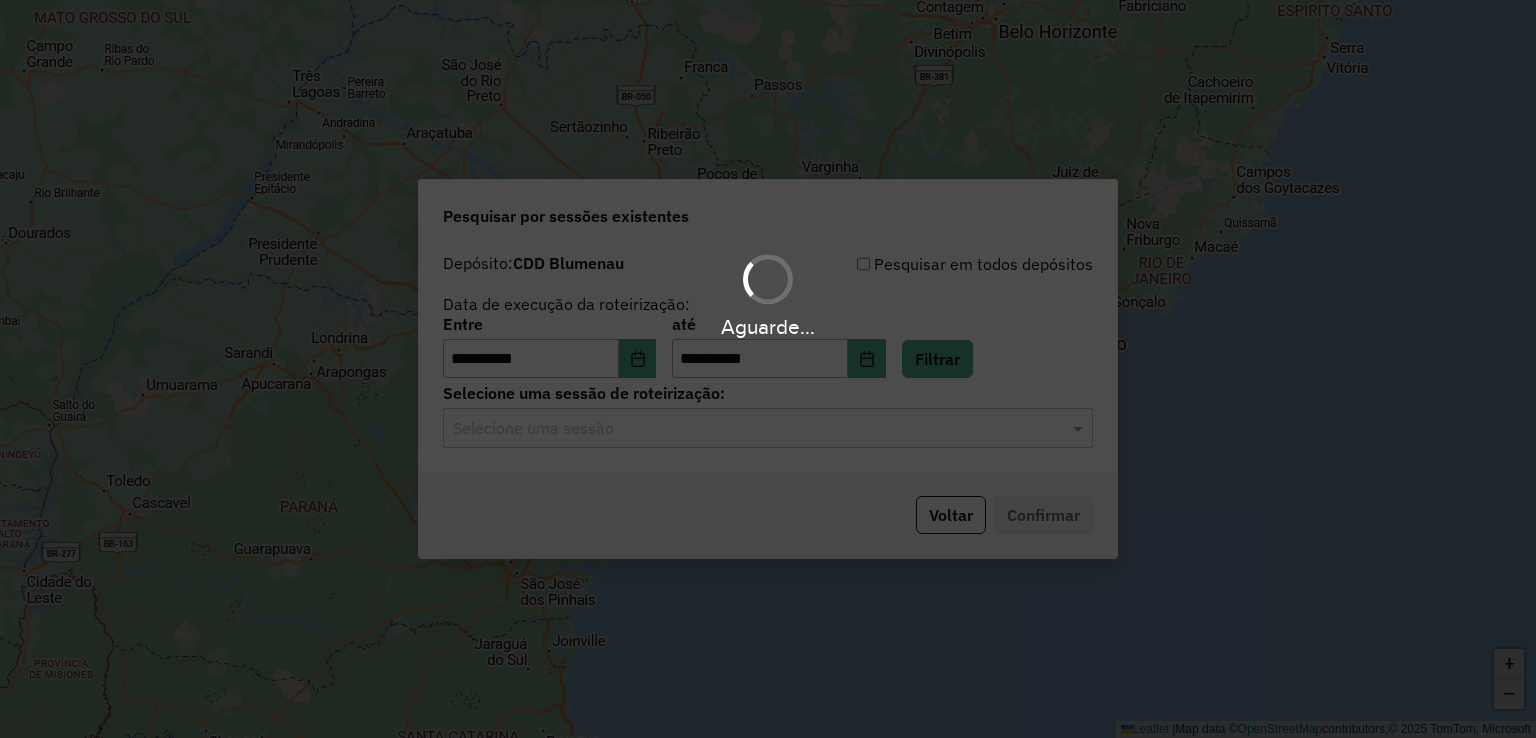 click 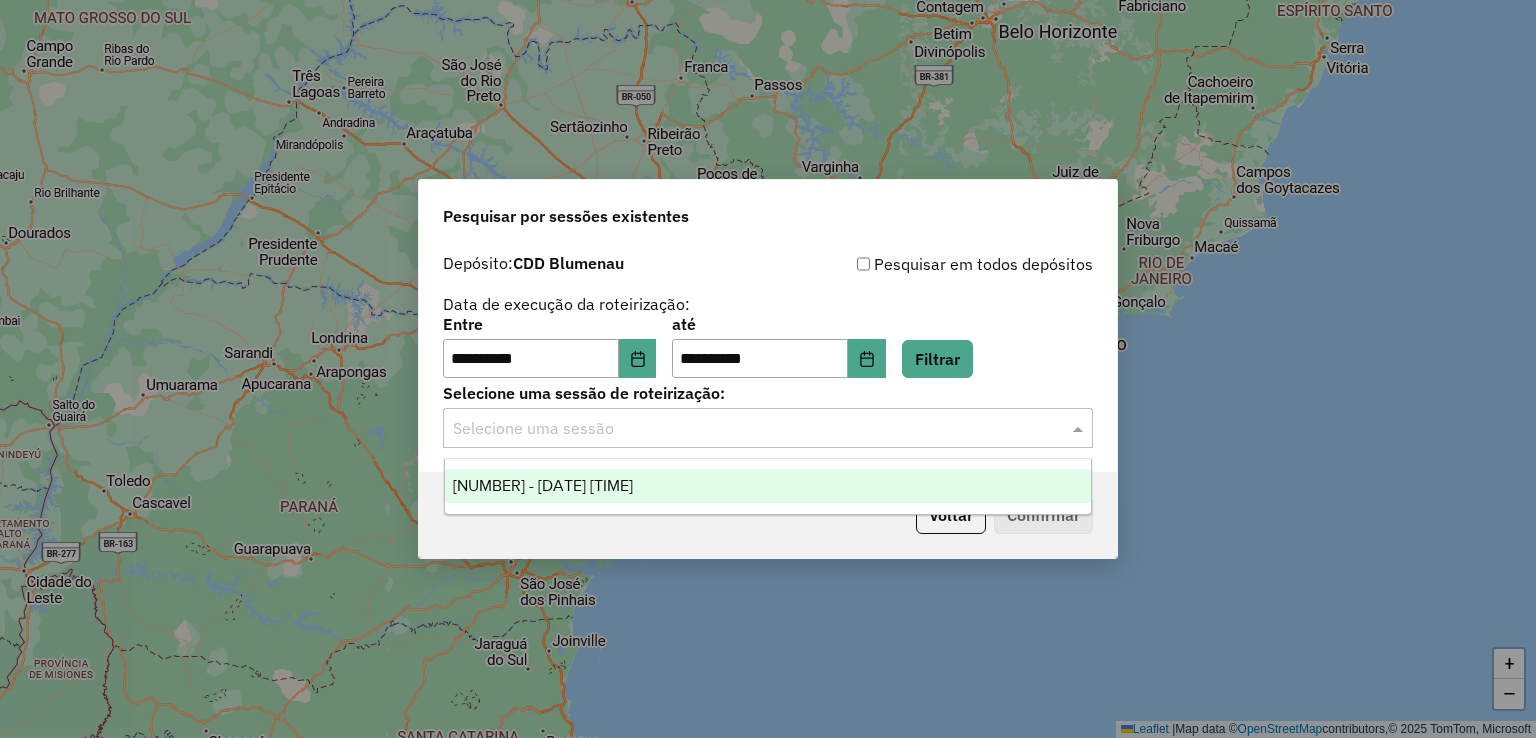 click on "1222512 - 02/08/2025 19:54" at bounding box center [543, 485] 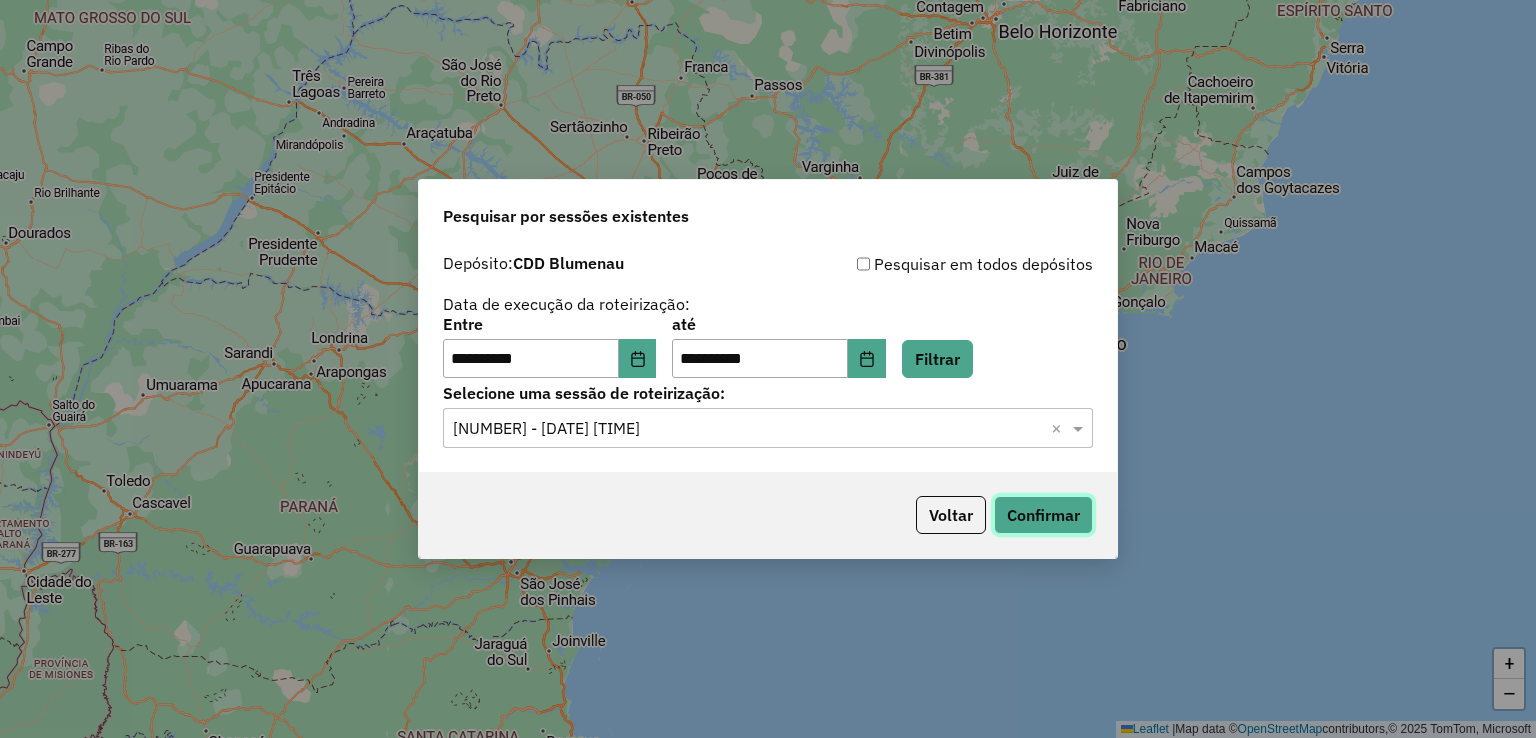 click on "Confirmar" 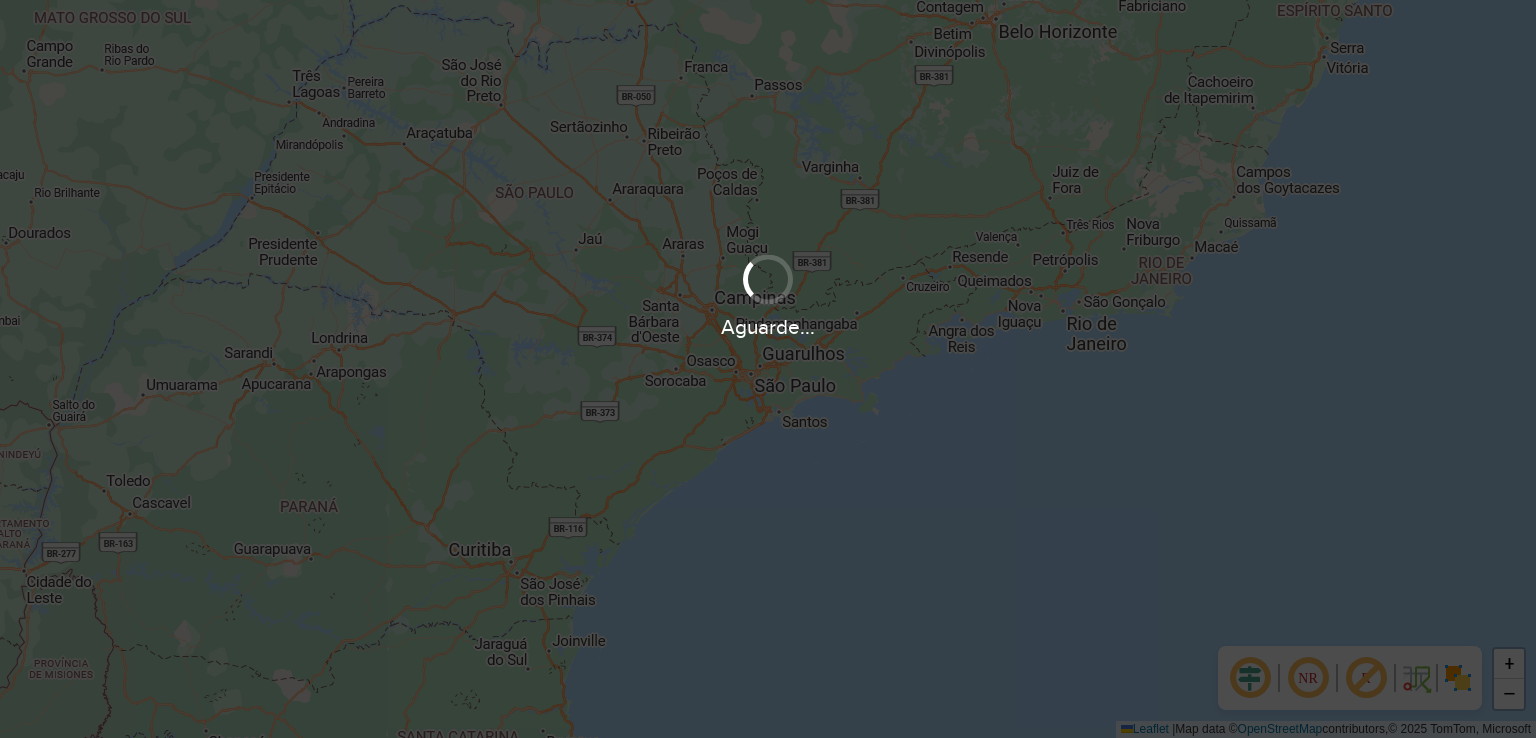 scroll, scrollTop: 0, scrollLeft: 0, axis: both 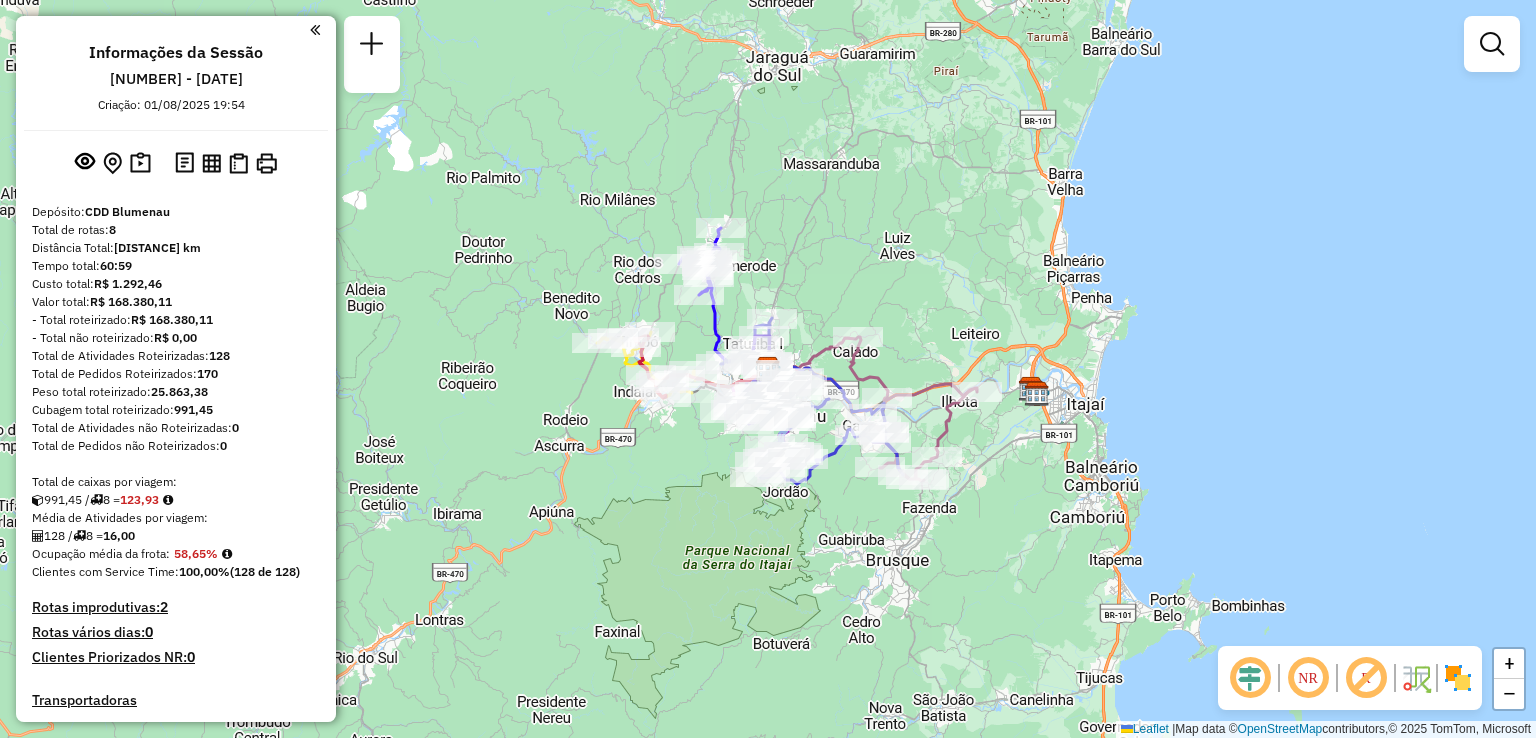 drag, startPoint x: 643, startPoint y: 468, endPoint x: 537, endPoint y: 378, distance: 139.05394 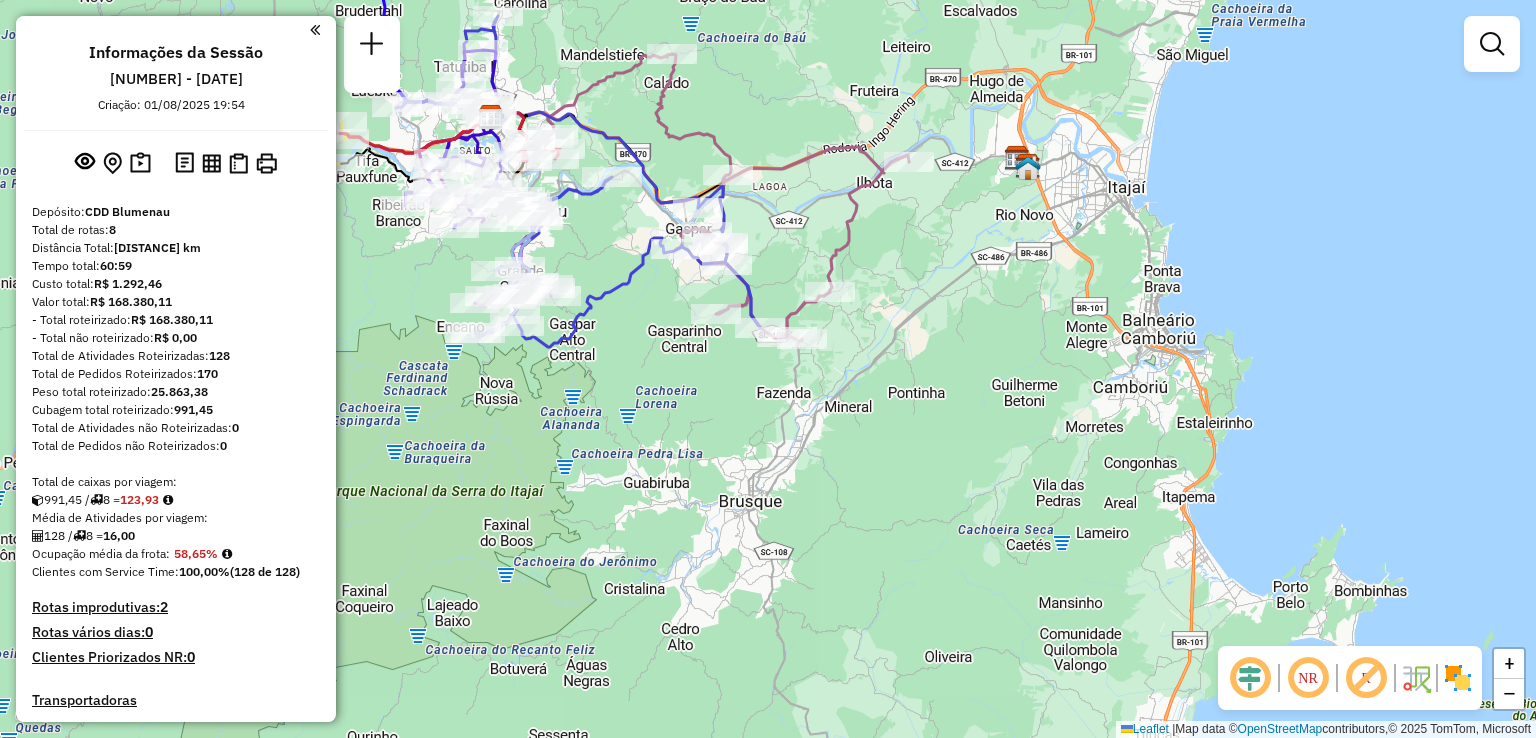 drag, startPoint x: 791, startPoint y: 354, endPoint x: 831, endPoint y: 377, distance: 46.141087 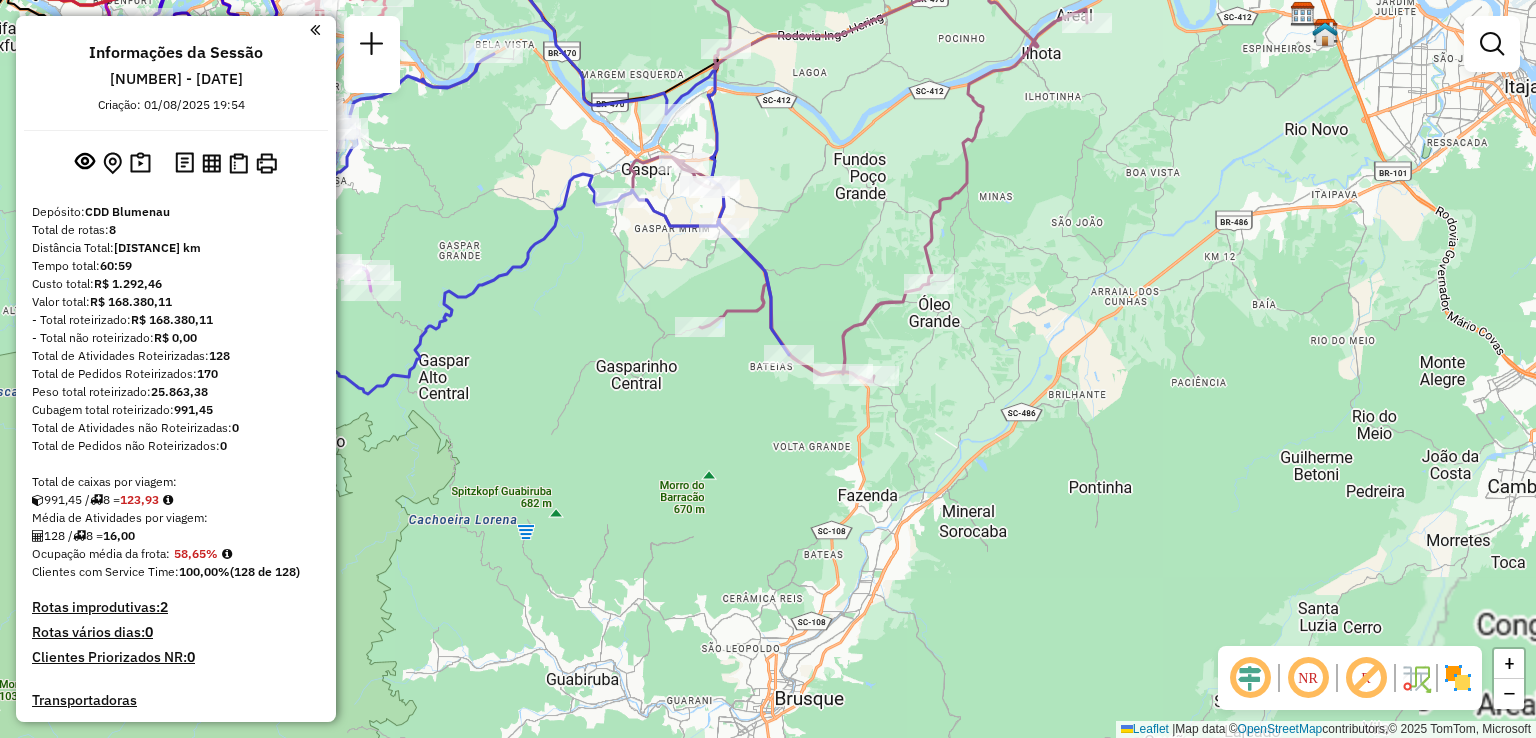 drag, startPoint x: 768, startPoint y: 292, endPoint x: 857, endPoint y: 381, distance: 125.865005 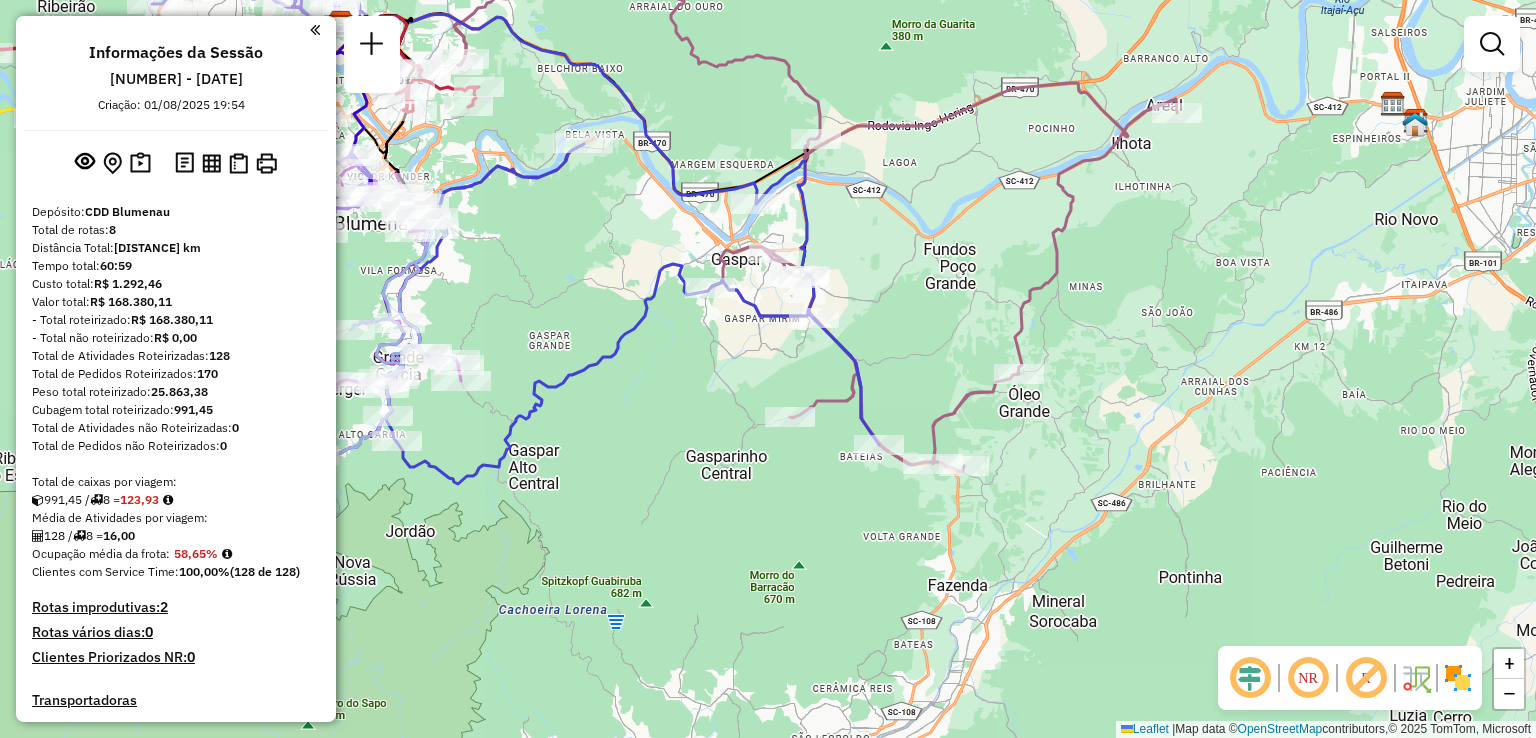 click on "Janela de atendimento Grade de atendimento Capacidade Transportadoras Veículos Cliente Pedidos  Rotas Selecione os dias de semana para filtrar as janelas de atendimento  Seg   Ter   Qua   Qui   Sex   Sáb   Dom  Informe o período da janela de atendimento: De: Até:  Filtrar exatamente a janela do cliente  Considerar janela de atendimento padrão  Selecione os dias de semana para filtrar as grades de atendimento  Seg   Ter   Qua   Qui   Sex   Sáb   Dom   Considerar clientes sem dia de atendimento cadastrado  Clientes fora do dia de atendimento selecionado Filtrar as atividades entre os valores definidos abaixo:  Peso mínimo:   Peso máximo:   Cubagem mínima:   Cubagem máxima:   De:   Até:  Filtrar as atividades entre o tempo de atendimento definido abaixo:  De:   Até:   Considerar capacidade total dos clientes não roteirizados Transportadora: Selecione um ou mais itens Tipo de veículo: Selecione um ou mais itens Veículo: Selecione um ou mais itens Motorista: Selecione um ou mais itens Nome: Rótulo:" 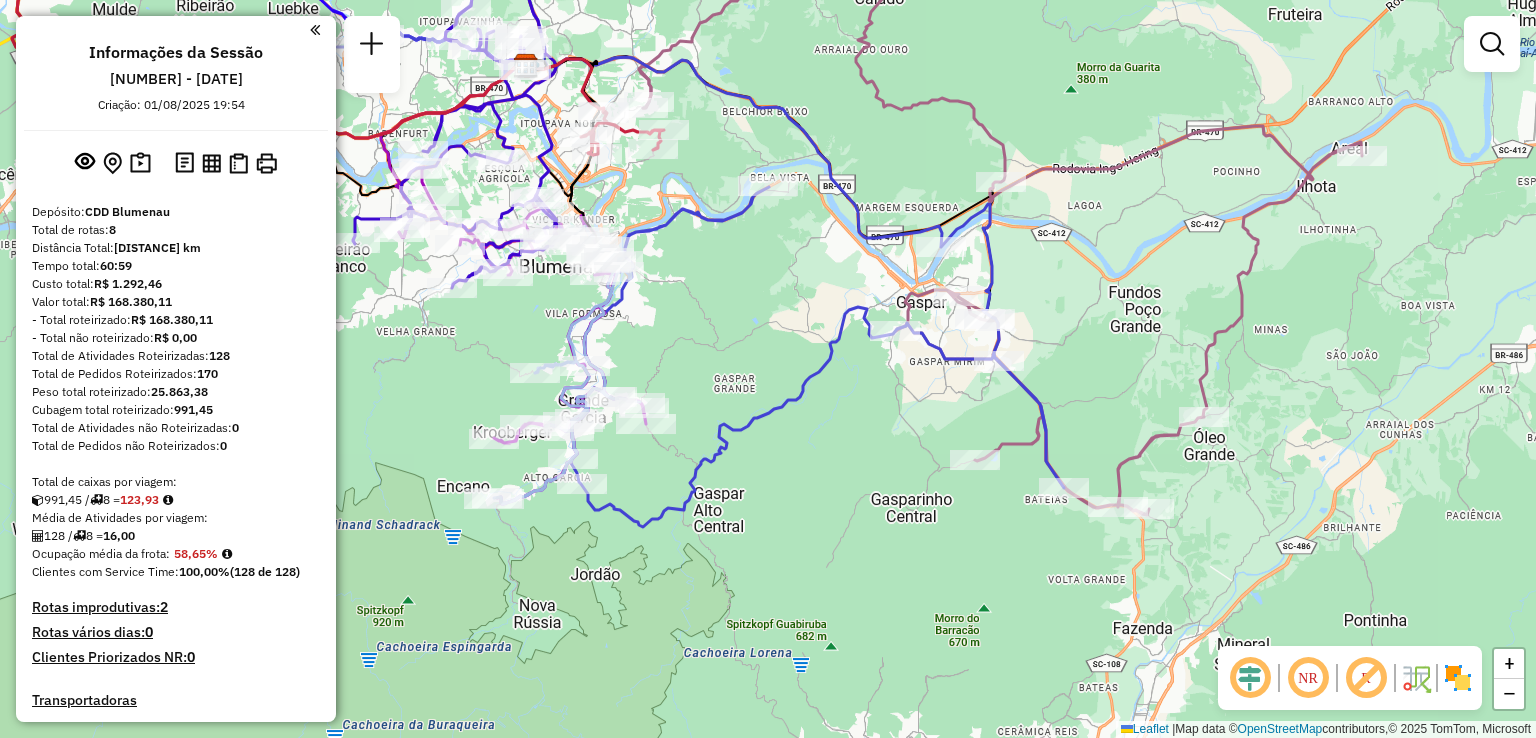 drag, startPoint x: 895, startPoint y: 410, endPoint x: 922, endPoint y: 401, distance: 28.460499 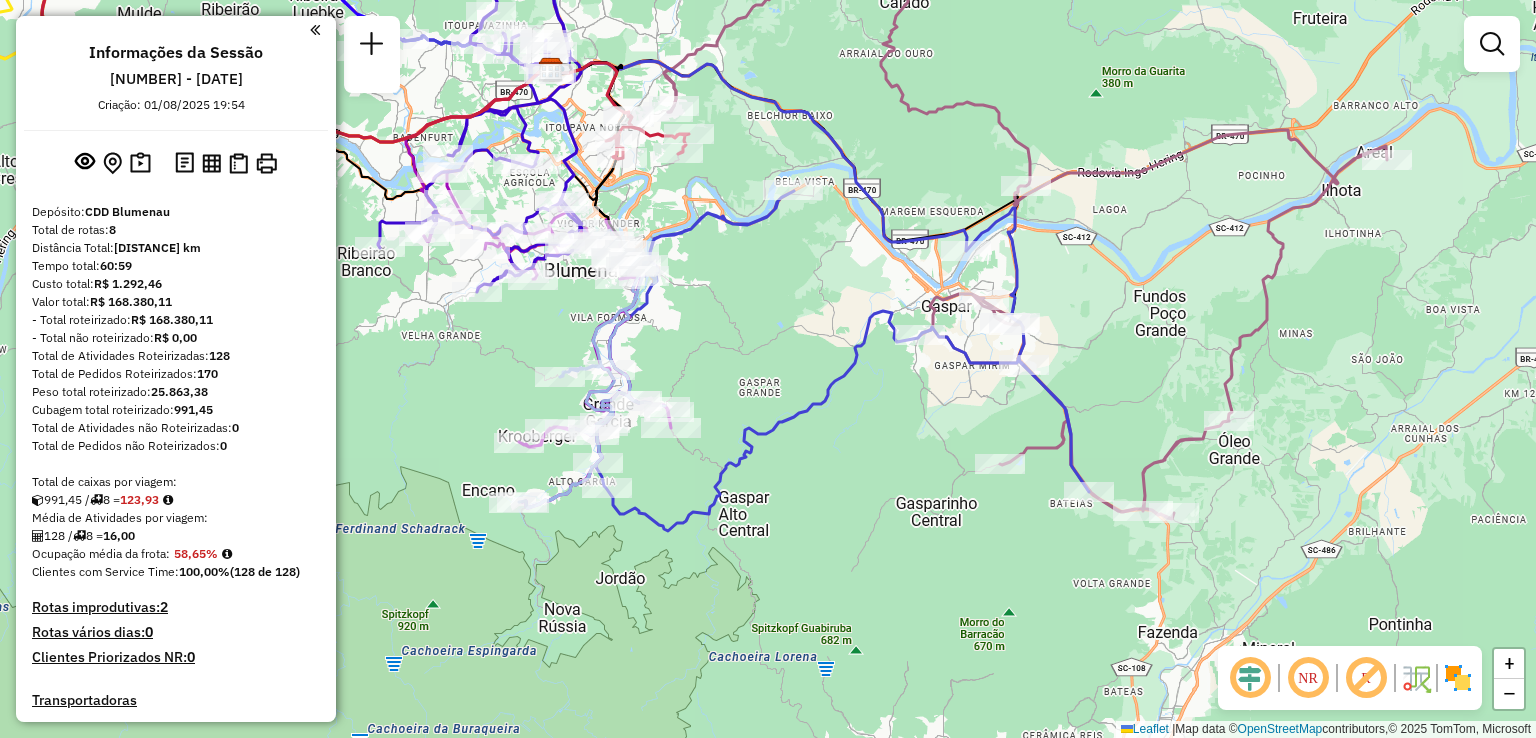 drag, startPoint x: 822, startPoint y: 351, endPoint x: 933, endPoint y: 392, distance: 118.33005 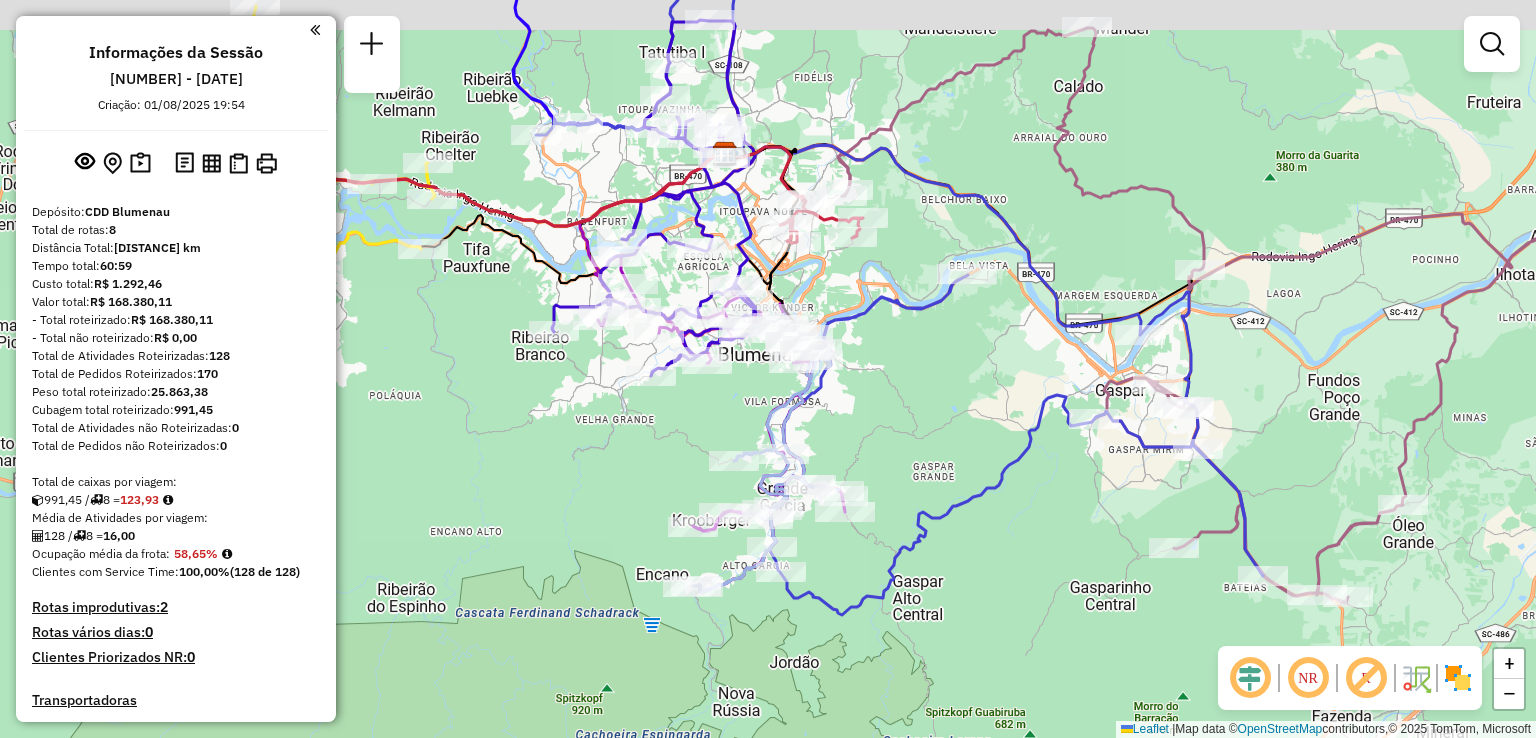 drag, startPoint x: 876, startPoint y: 373, endPoint x: 972, endPoint y: 453, distance: 124.964 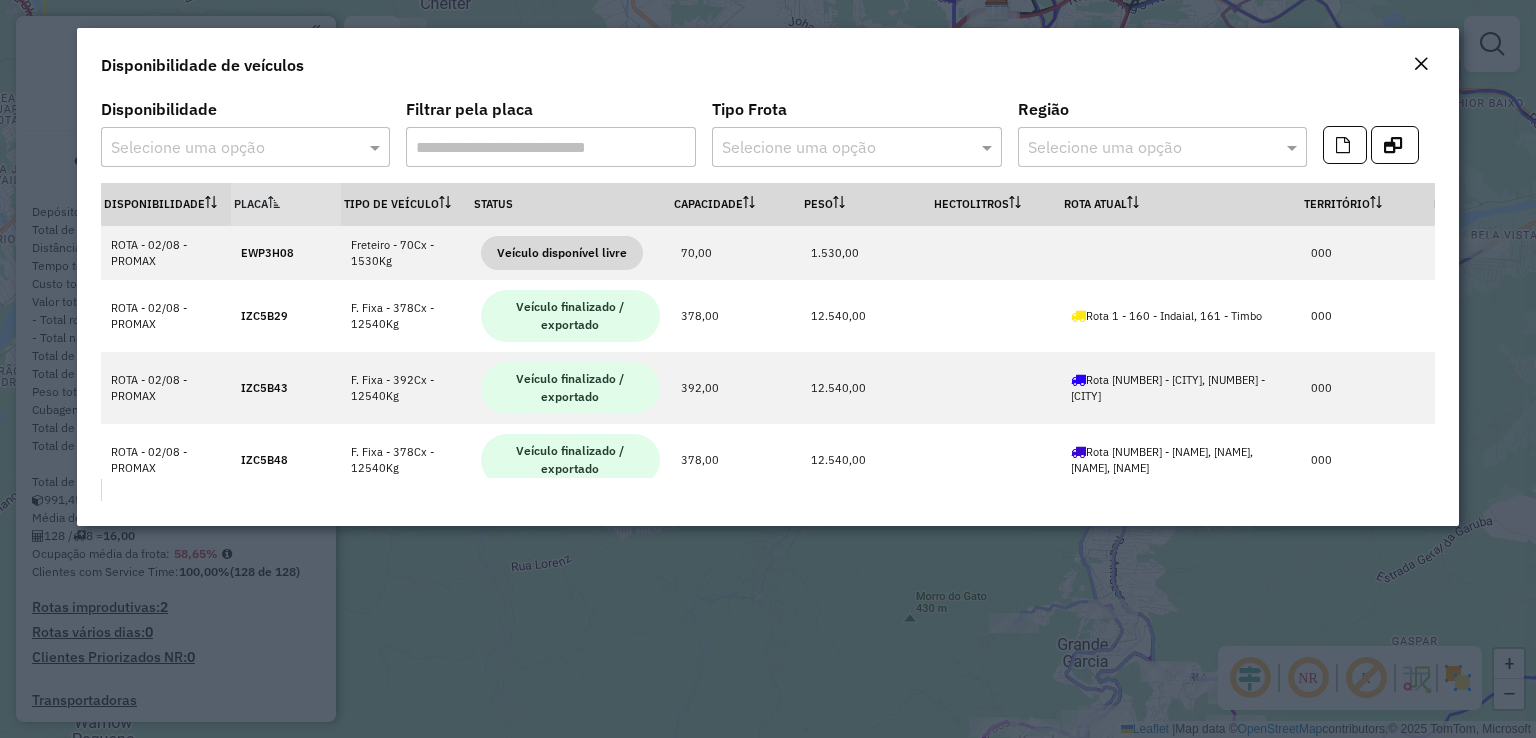 click 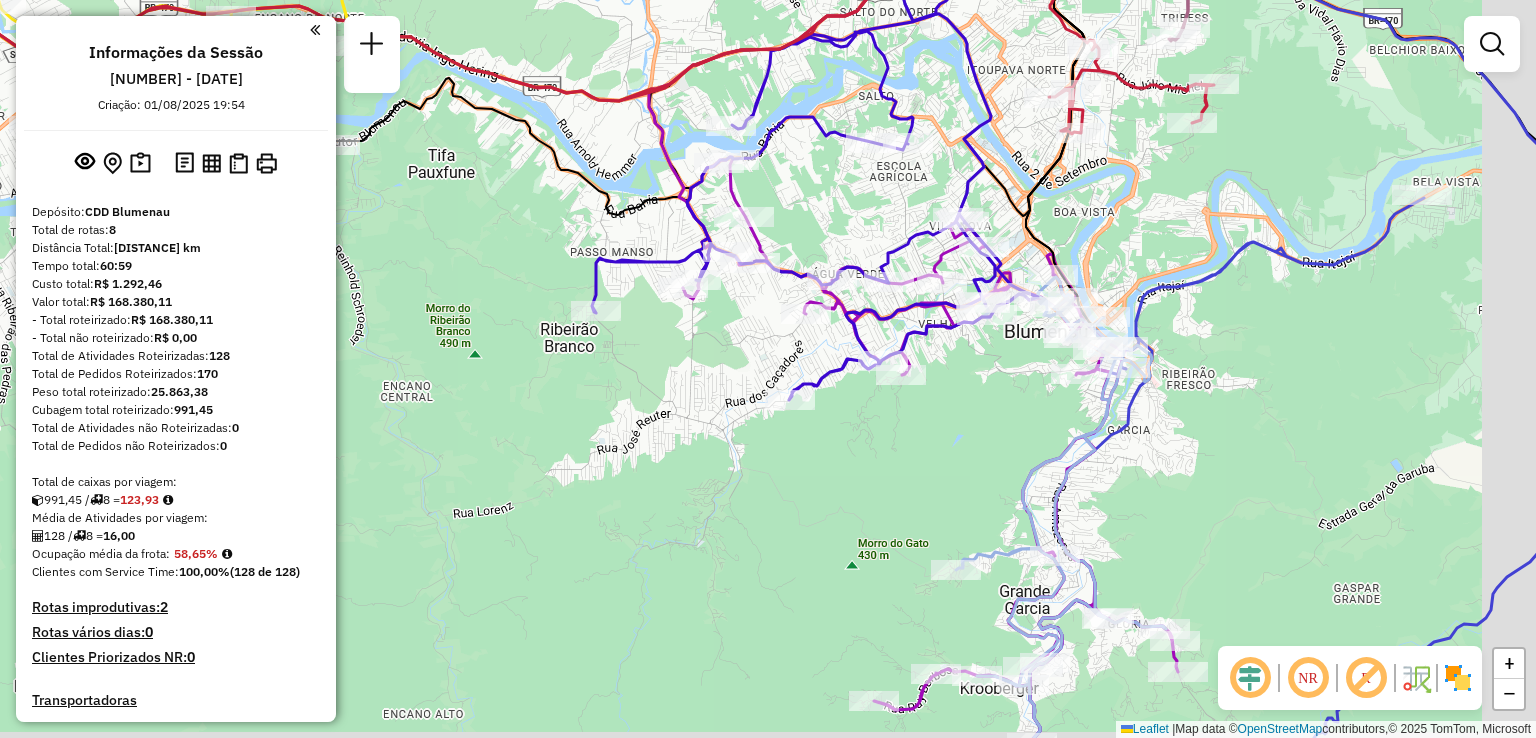 drag, startPoint x: 863, startPoint y: 422, endPoint x: 787, endPoint y: 363, distance: 96.2133 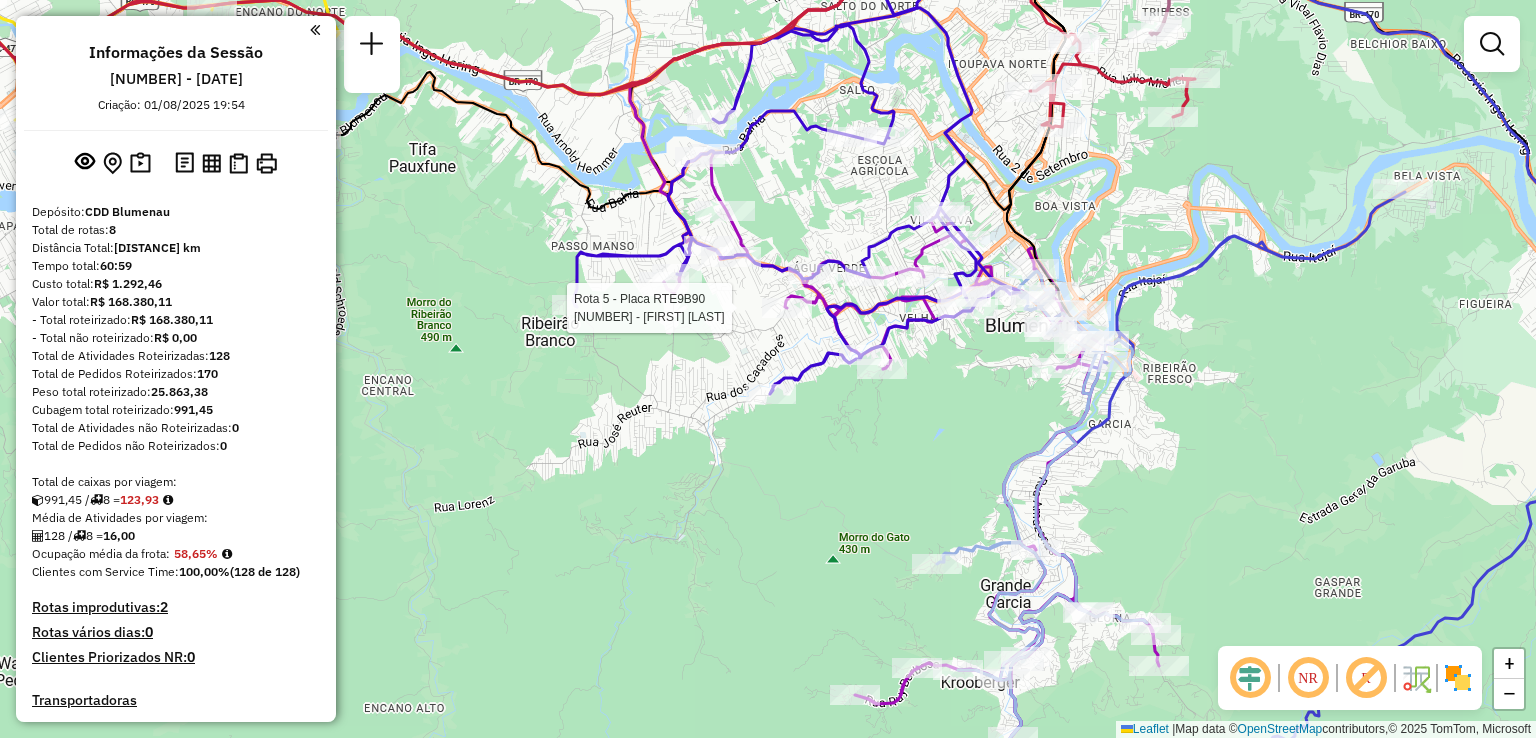 select on "**********" 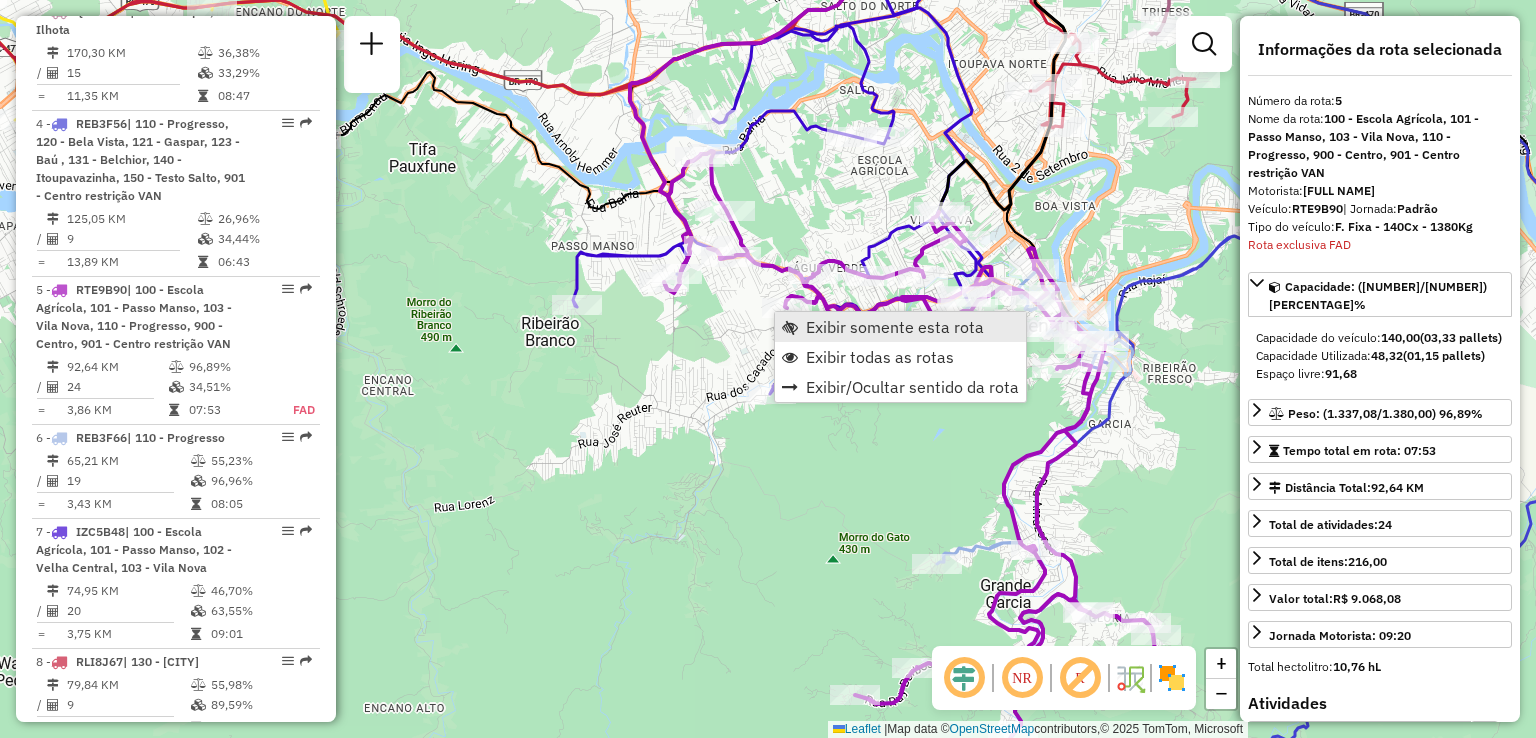 scroll, scrollTop: 1108, scrollLeft: 0, axis: vertical 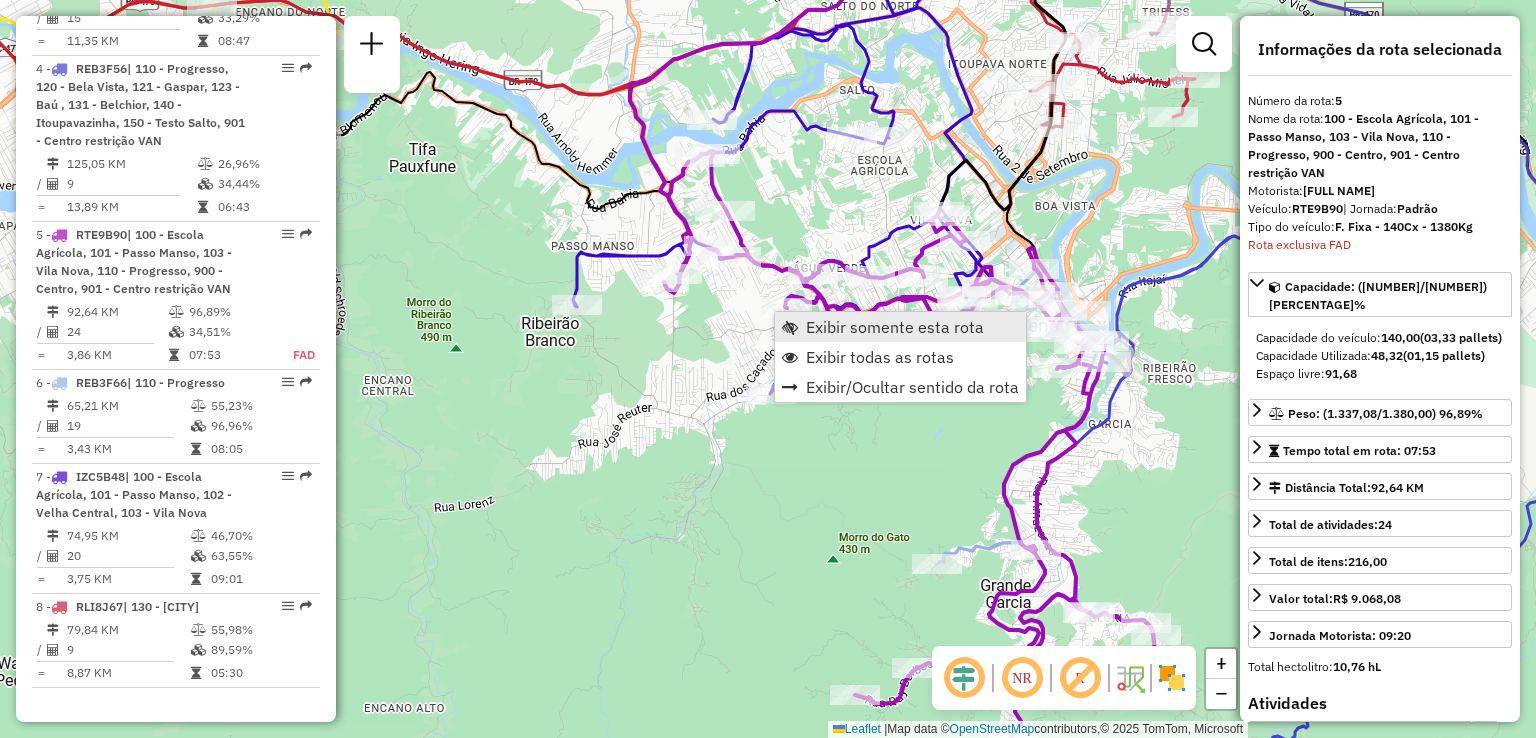 click on "Exibir somente esta rota" at bounding box center [895, 327] 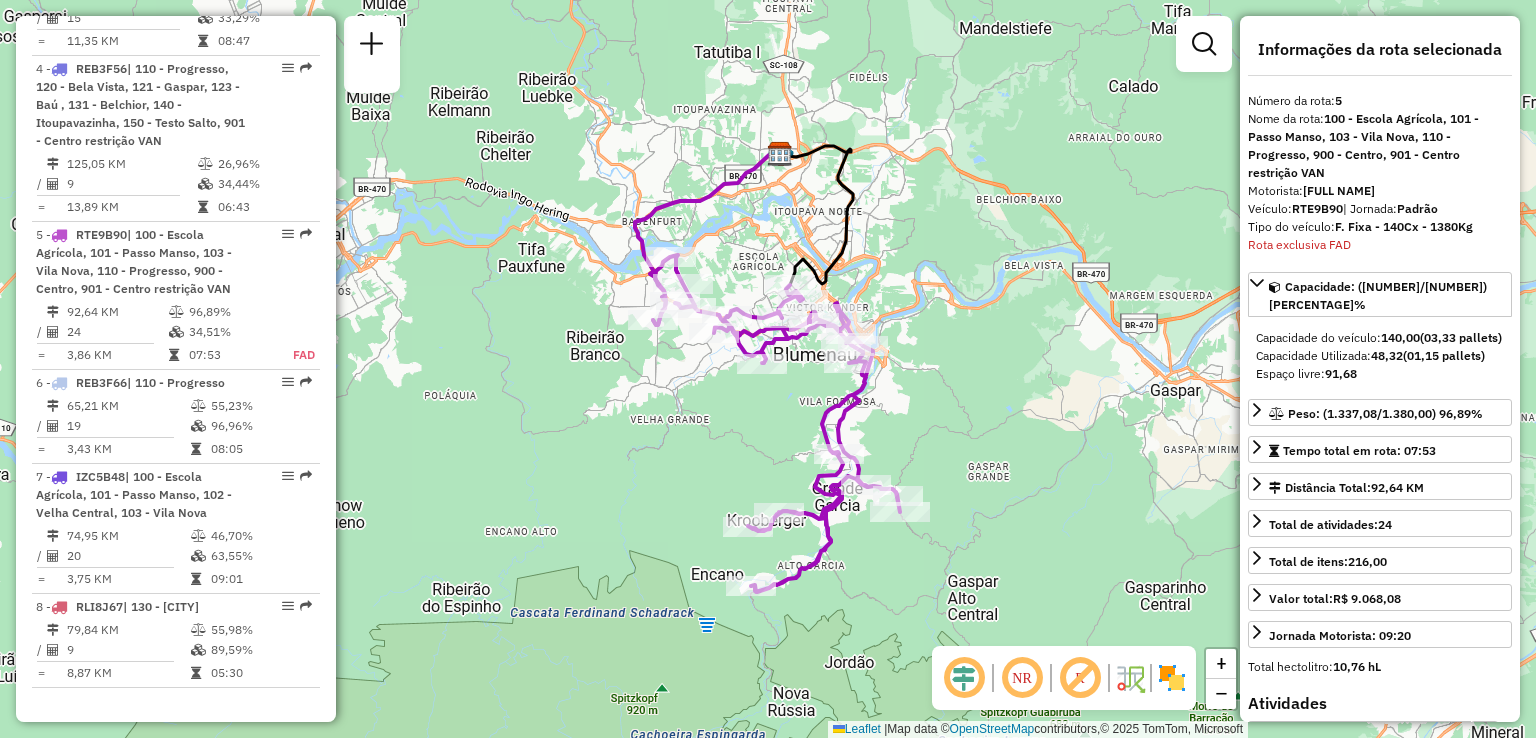 drag, startPoint x: 795, startPoint y: 421, endPoint x: 752, endPoint y: 379, distance: 60.108234 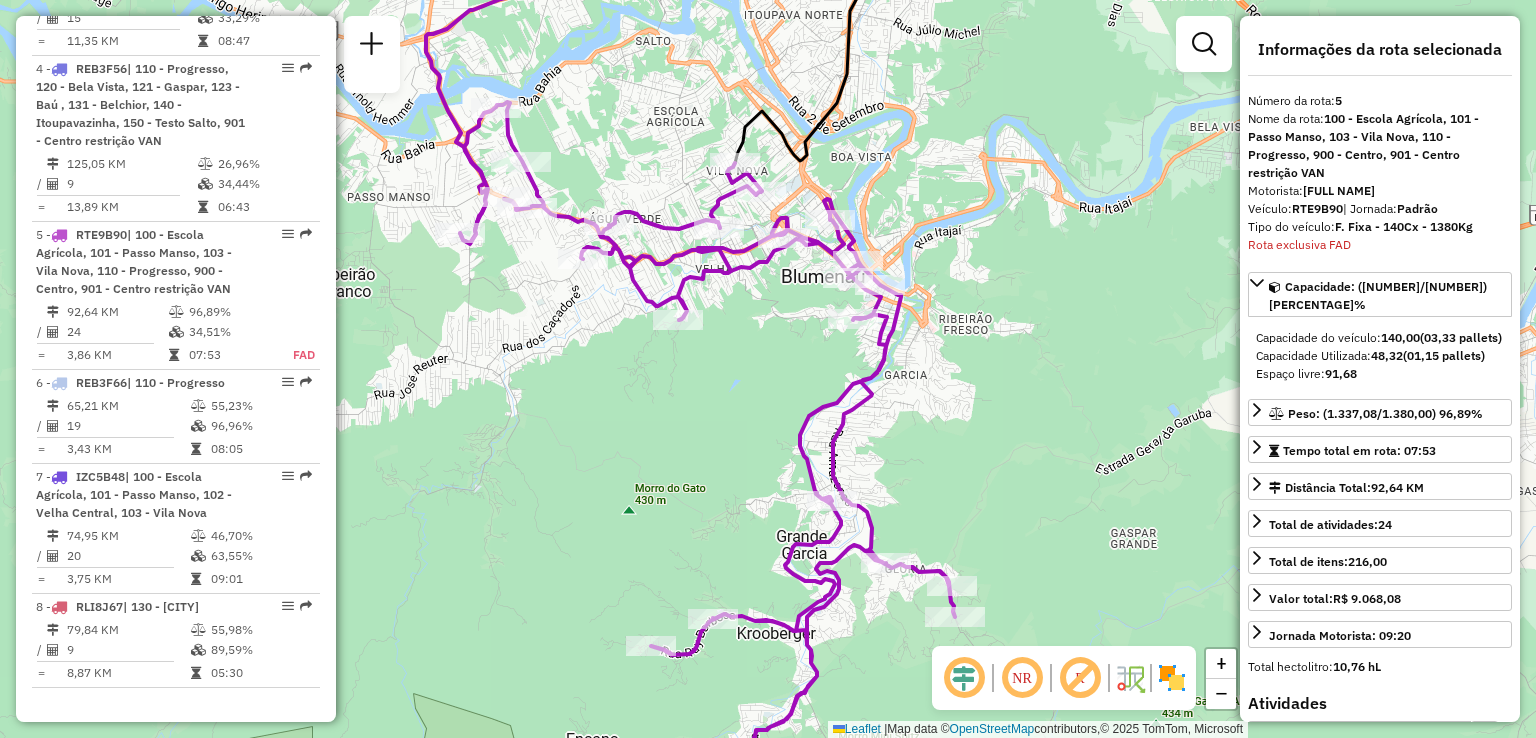 drag, startPoint x: 743, startPoint y: 376, endPoint x: 742, endPoint y: 416, distance: 40.012497 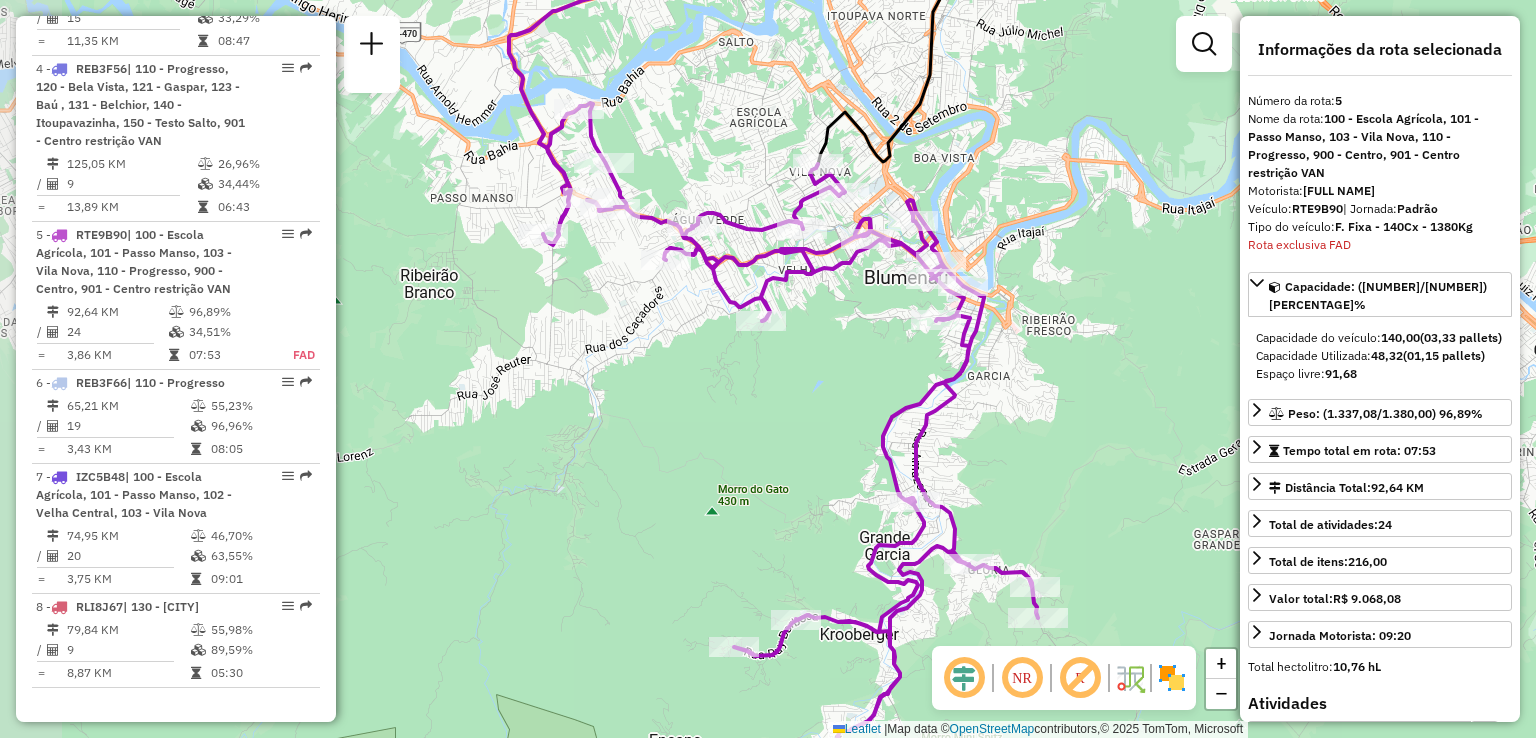 click on "Janela de atendimento Grade de atendimento Capacidade Transportadoras Veículos Cliente Pedidos  Rotas Selecione os dias de semana para filtrar as janelas de atendimento  Seg   Ter   Qua   Qui   Sex   Sáb   Dom  Informe o período da janela de atendimento: De: Até:  Filtrar exatamente a janela do cliente  Considerar janela de atendimento padrão  Selecione os dias de semana para filtrar as grades de atendimento  Seg   Ter   Qua   Qui   Sex   Sáb   Dom   Considerar clientes sem dia de atendimento cadastrado  Clientes fora do dia de atendimento selecionado Filtrar as atividades entre os valores definidos abaixo:  Peso mínimo:   Peso máximo:   Cubagem mínima:   Cubagem máxima:   De:   Até:  Filtrar as atividades entre o tempo de atendimento definido abaixo:  De:   Até:   Considerar capacidade total dos clientes não roteirizados Transportadora: Selecione um ou mais itens Tipo de veículo: Selecione um ou mais itens Veículo: Selecione um ou mais itens Motorista: Selecione um ou mais itens Nome: Rótulo:" 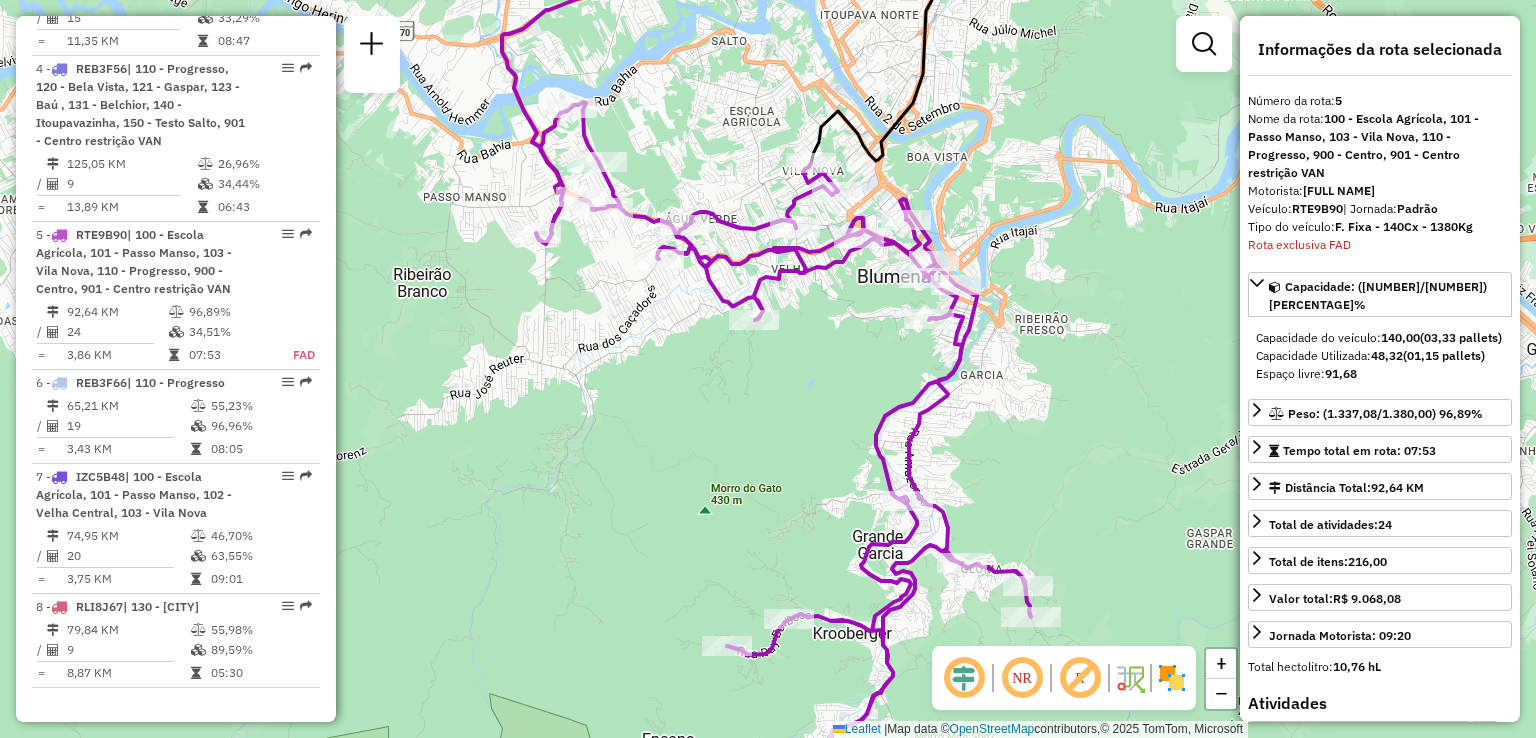 drag, startPoint x: 852, startPoint y: 390, endPoint x: 746, endPoint y: 358, distance: 110.724884 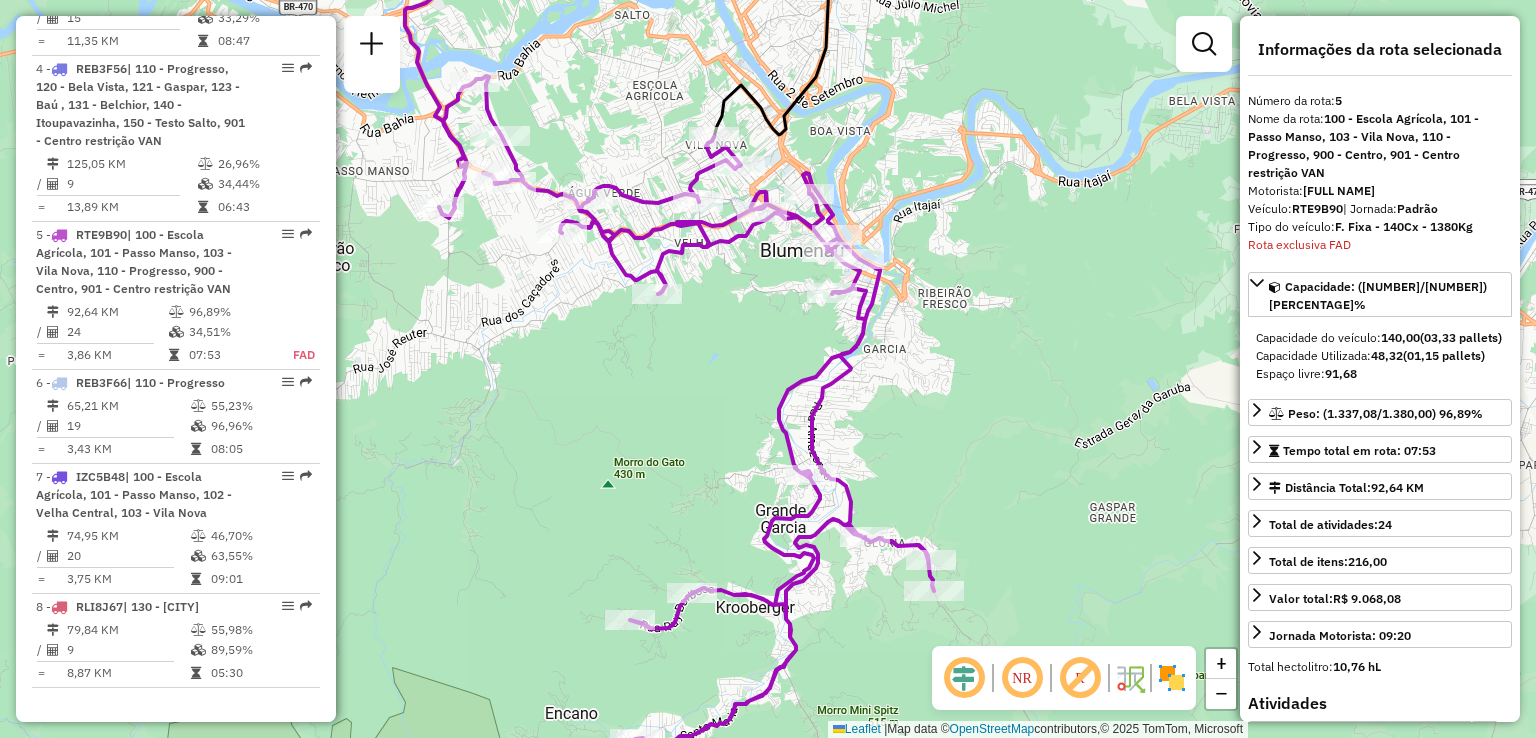 drag, startPoint x: 717, startPoint y: 432, endPoint x: 655, endPoint y: 343, distance: 108.46658 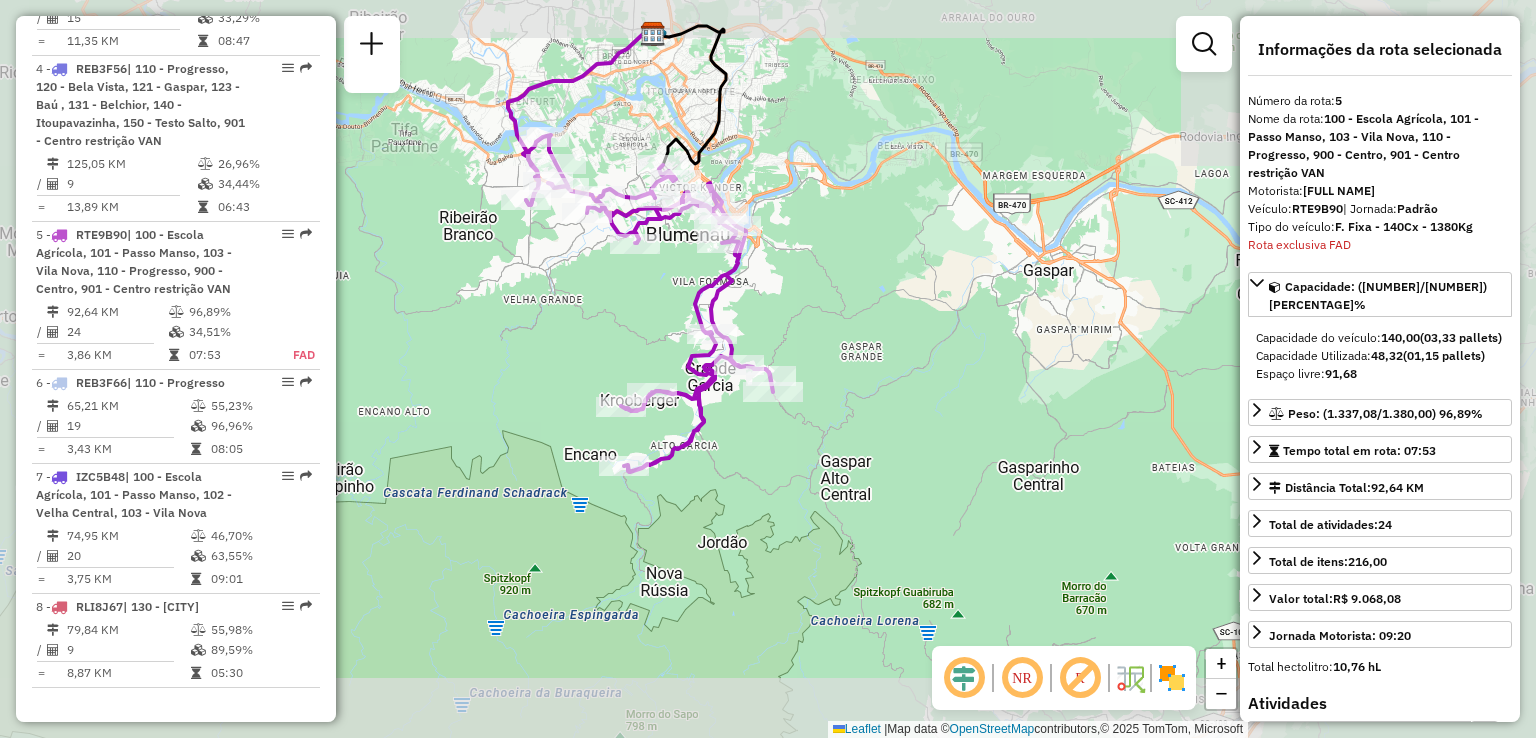 drag, startPoint x: 649, startPoint y: 285, endPoint x: 644, endPoint y: 272, distance: 13.928389 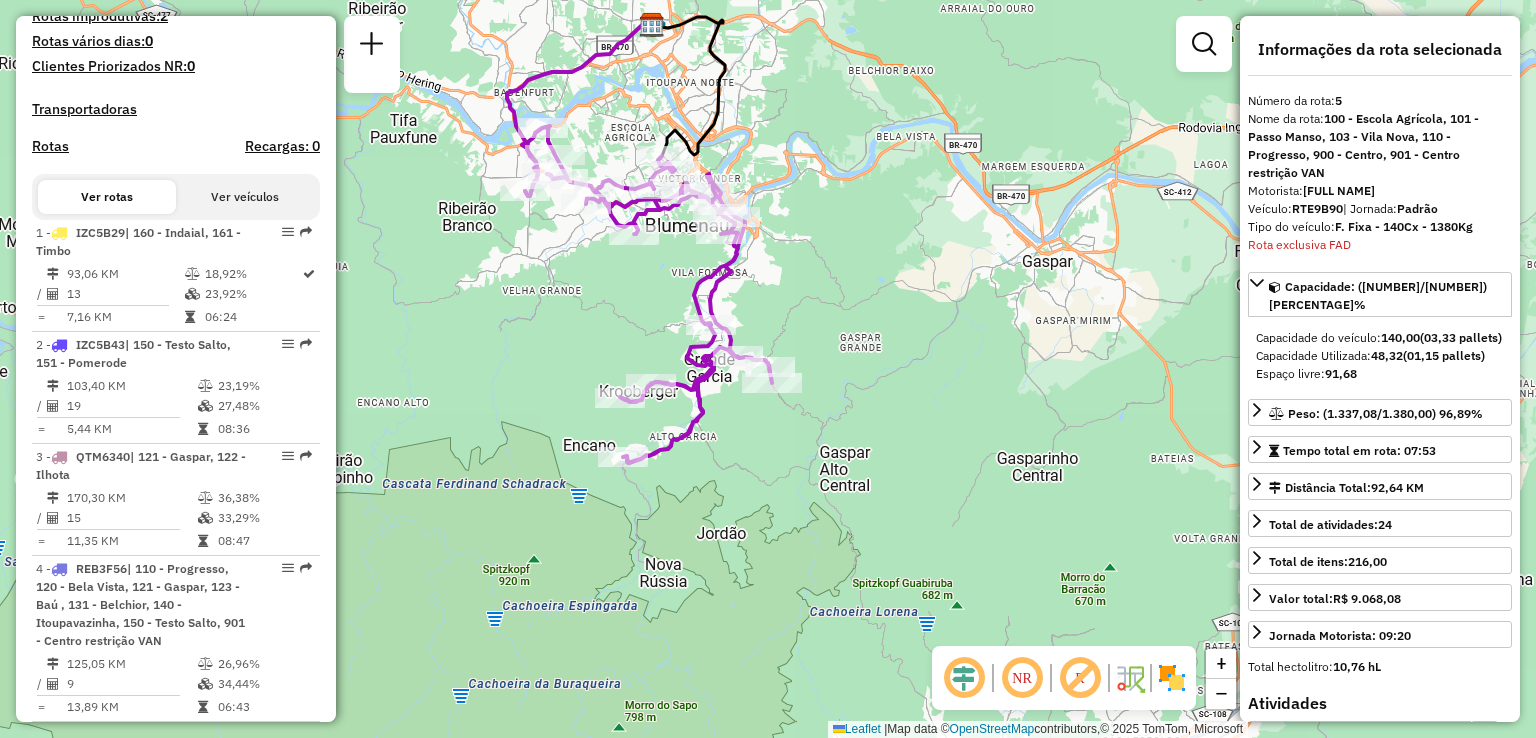 scroll, scrollTop: 708, scrollLeft: 0, axis: vertical 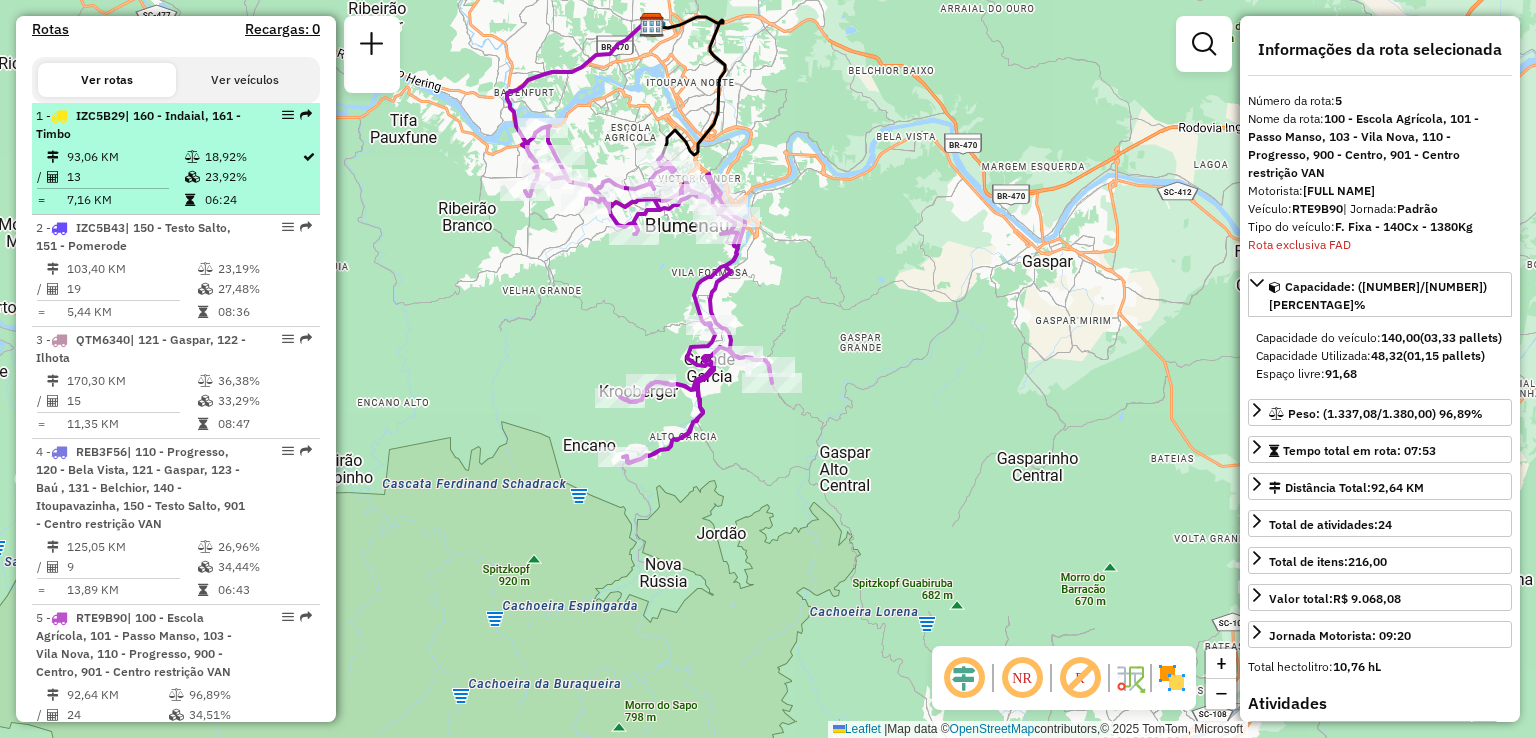 click on "13" at bounding box center (125, 177) 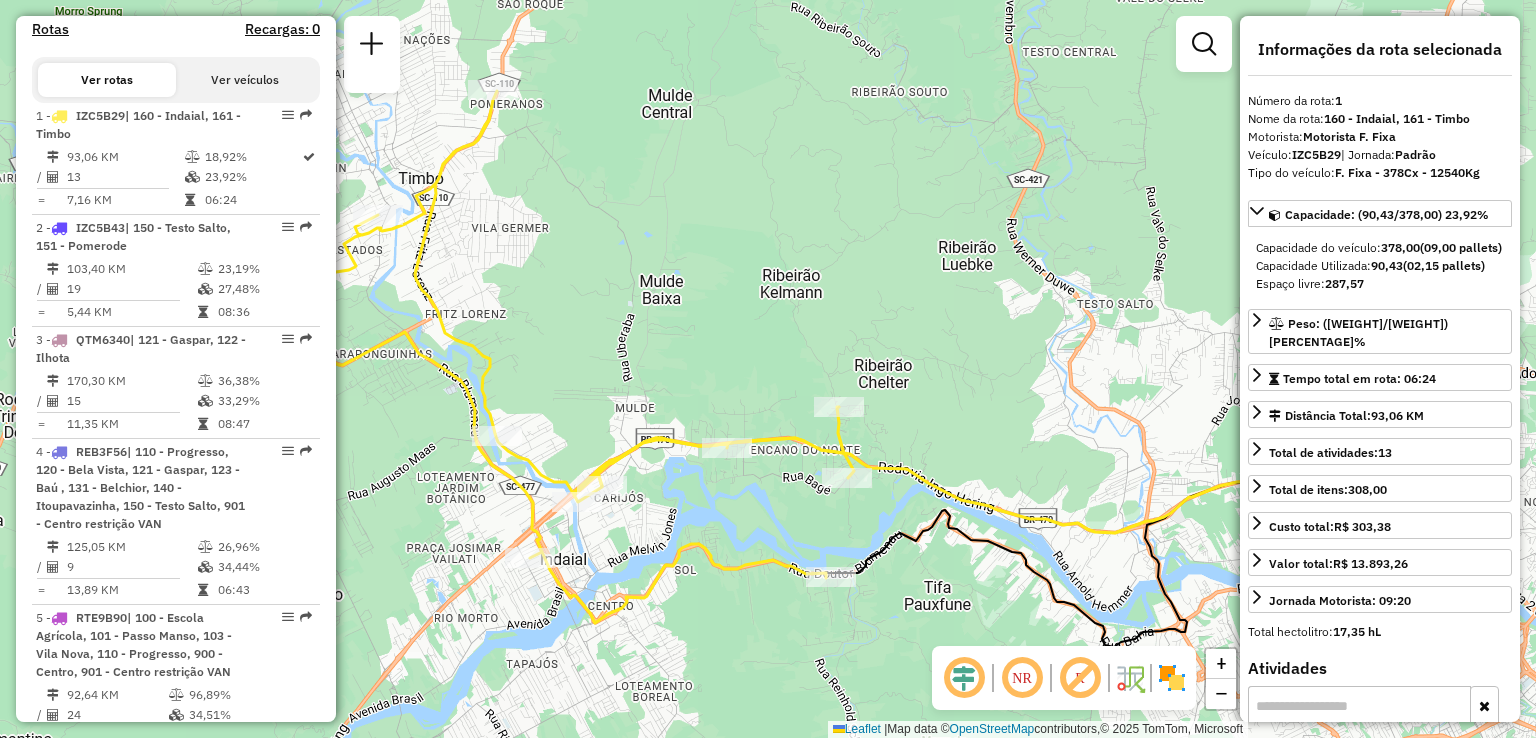 drag, startPoint x: 573, startPoint y: 357, endPoint x: 647, endPoint y: 245, distance: 134.23859 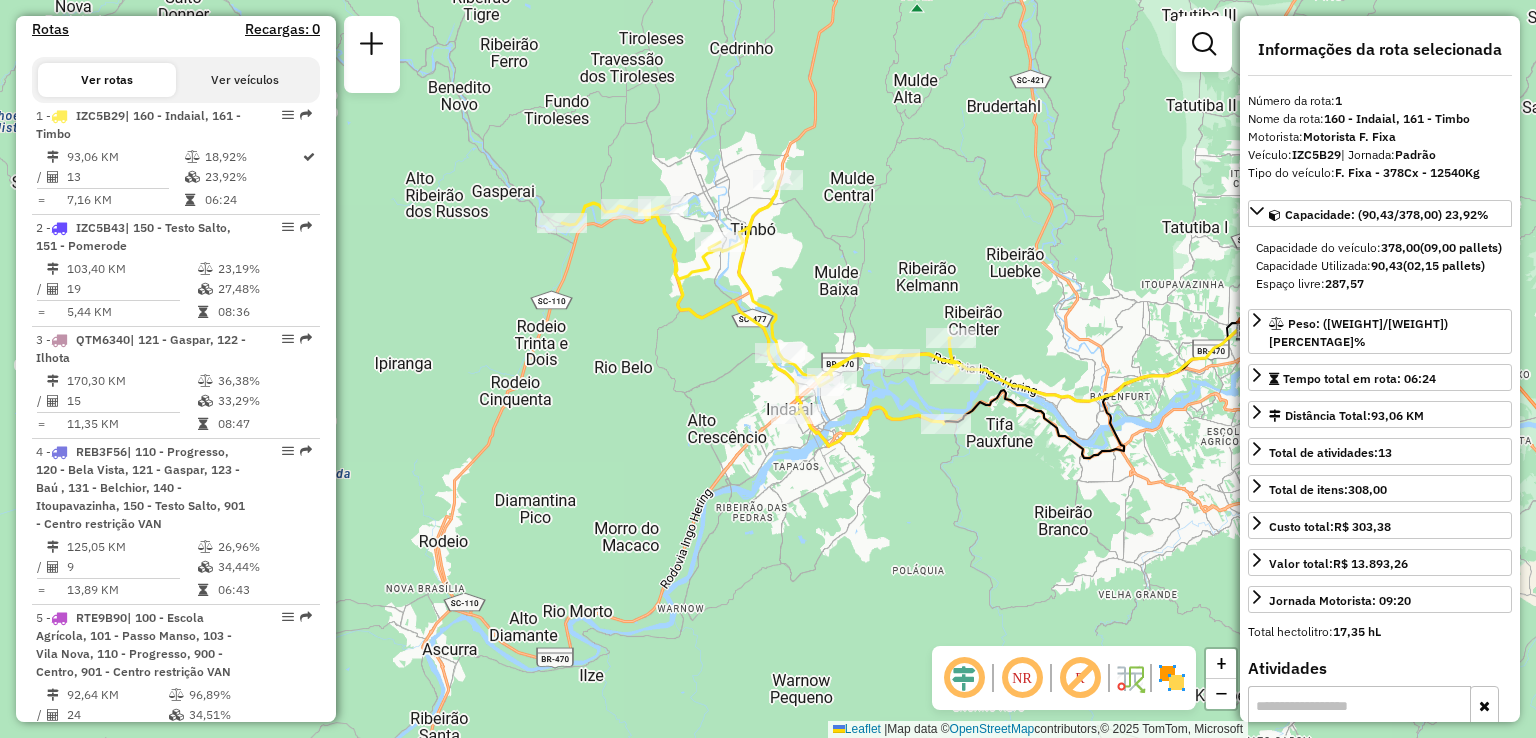 drag, startPoint x: 688, startPoint y: 214, endPoint x: 825, endPoint y: 287, distance: 155.2353 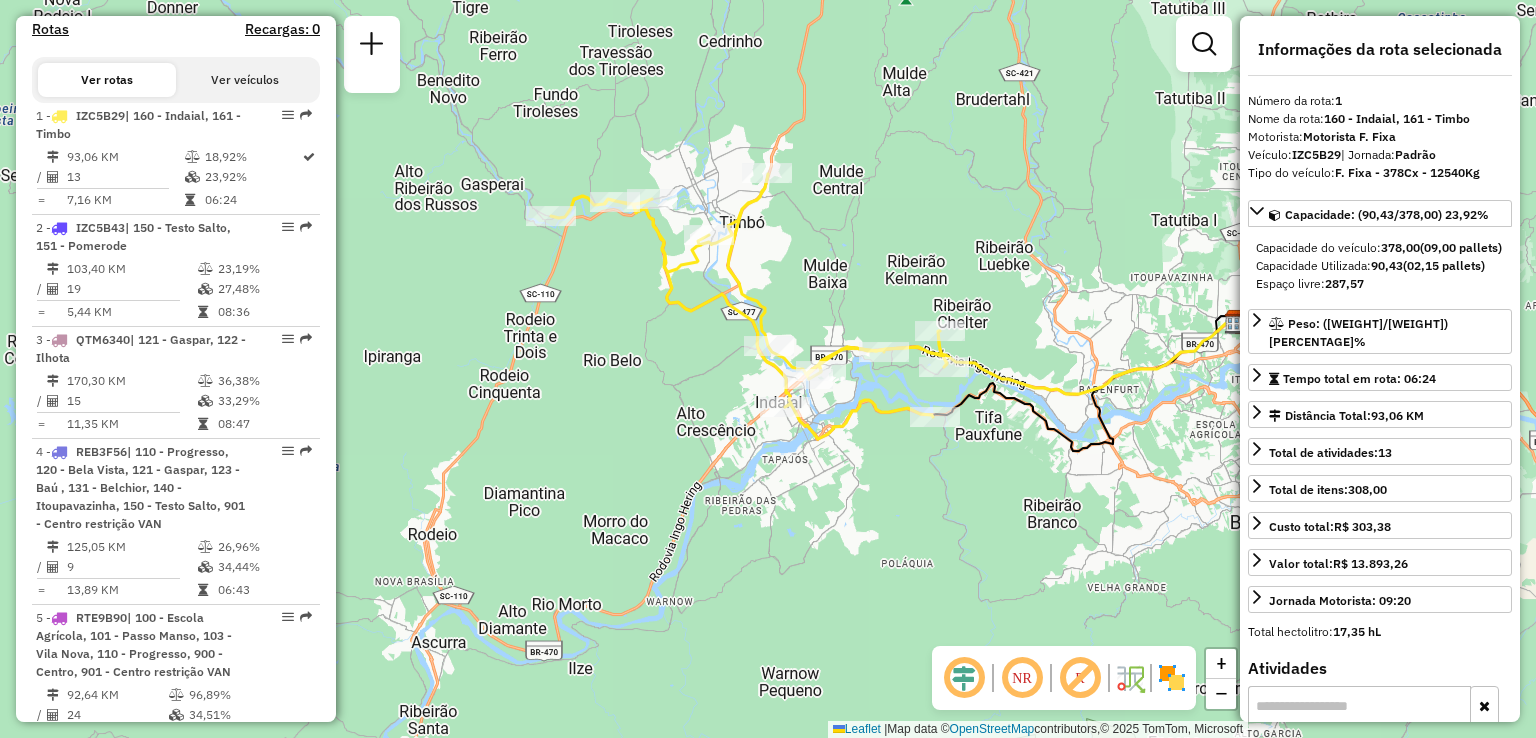 drag, startPoint x: 705, startPoint y: 306, endPoint x: 654, endPoint y: 273, distance: 60.74537 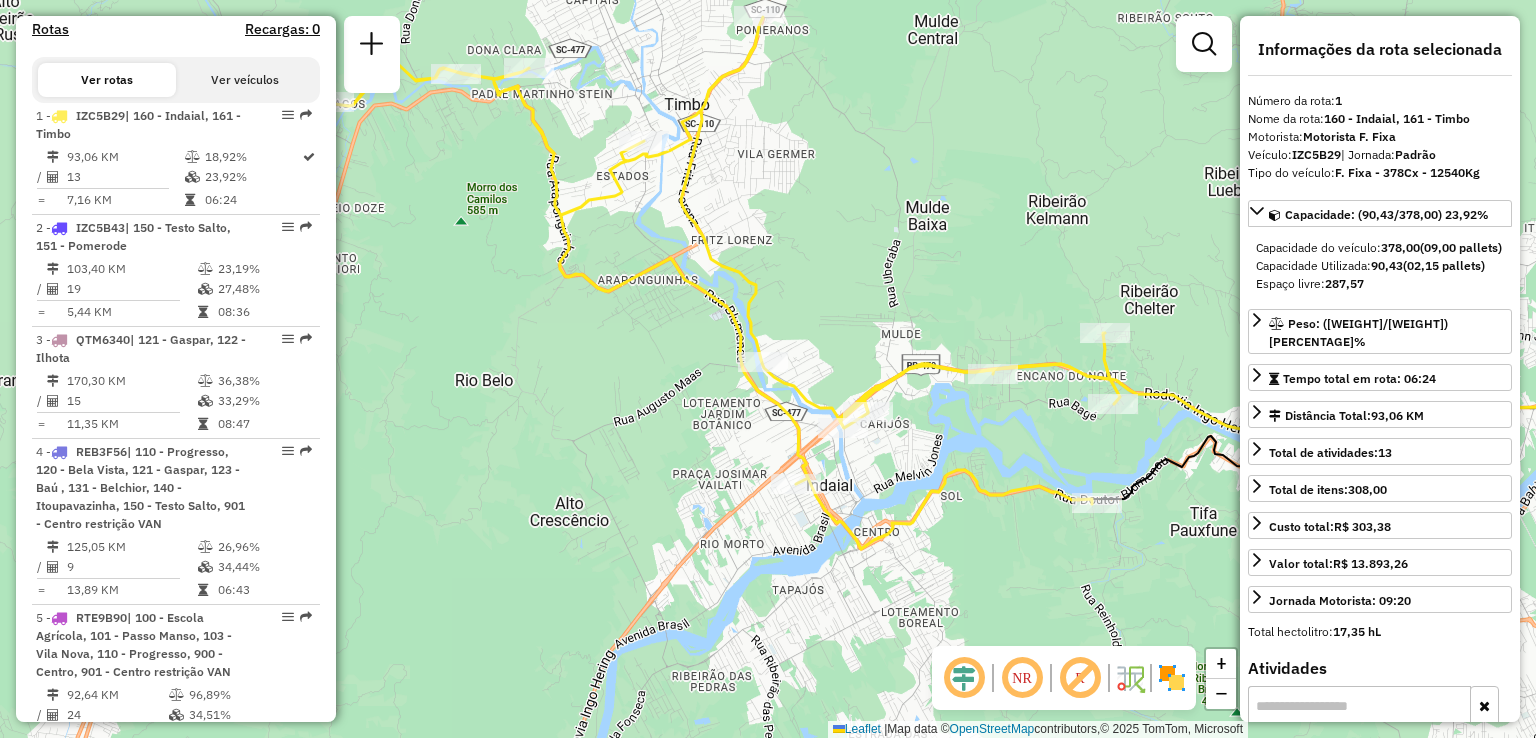 drag, startPoint x: 760, startPoint y: 280, endPoint x: 679, endPoint y: 220, distance: 100.80179 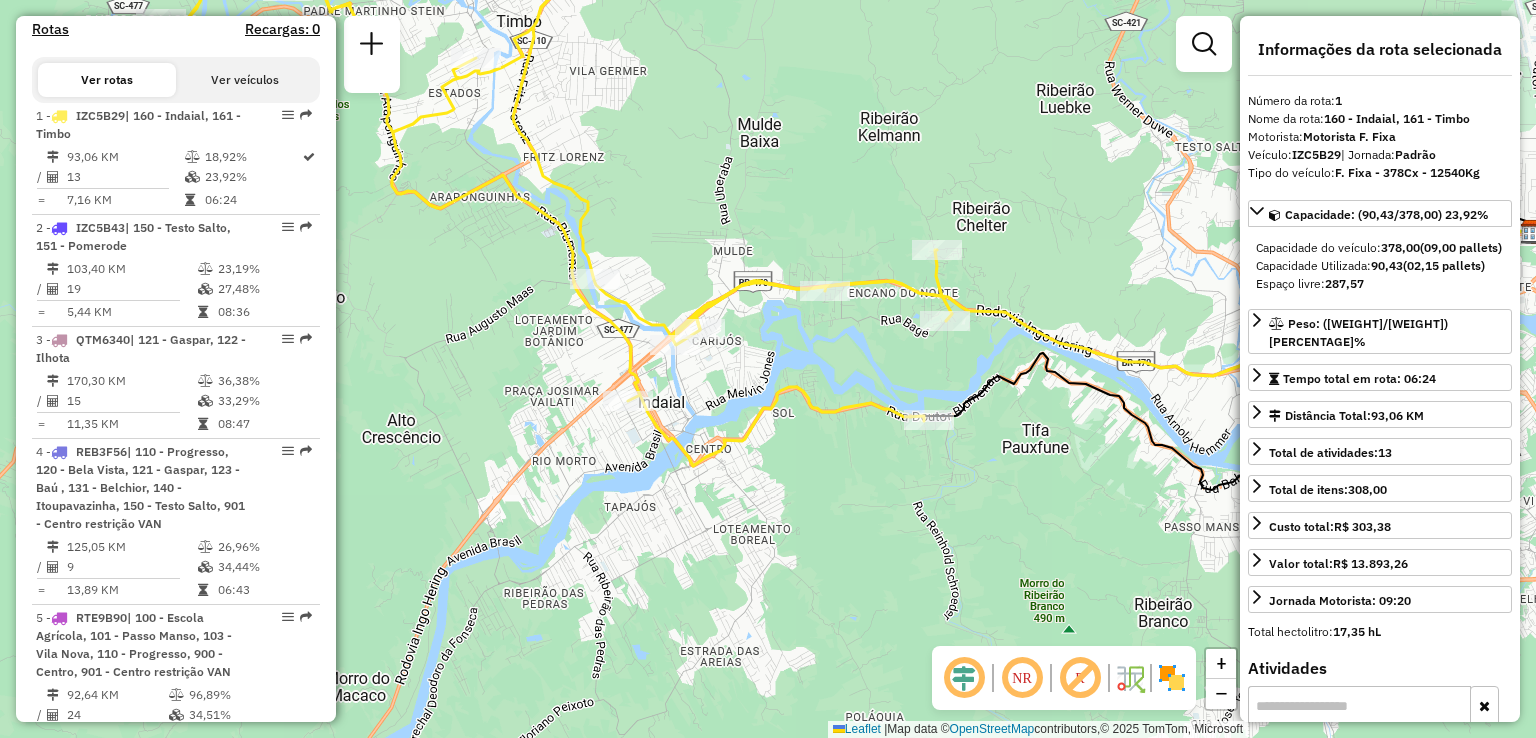 drag, startPoint x: 863, startPoint y: 213, endPoint x: 759, endPoint y: 179, distance: 109.41663 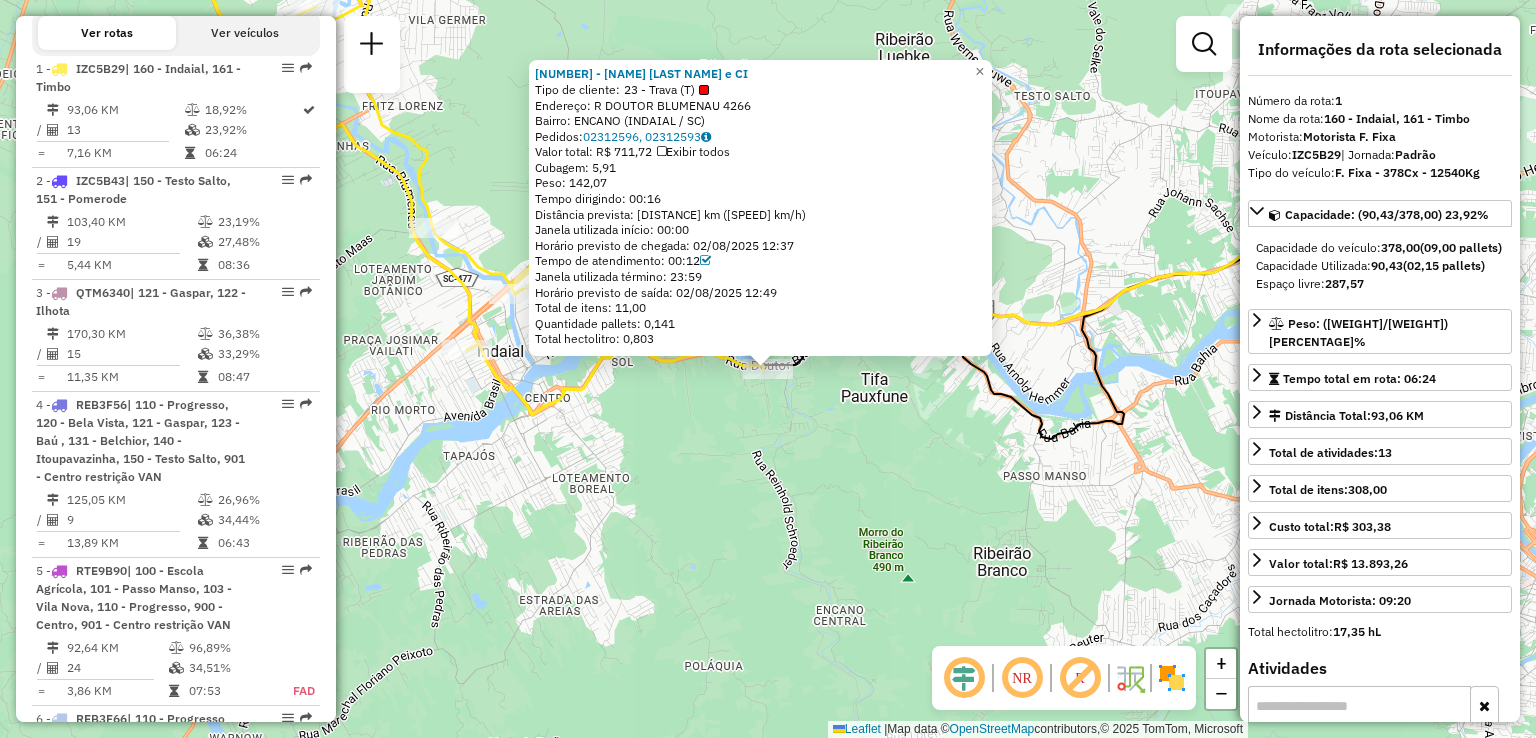 scroll, scrollTop: 795, scrollLeft: 0, axis: vertical 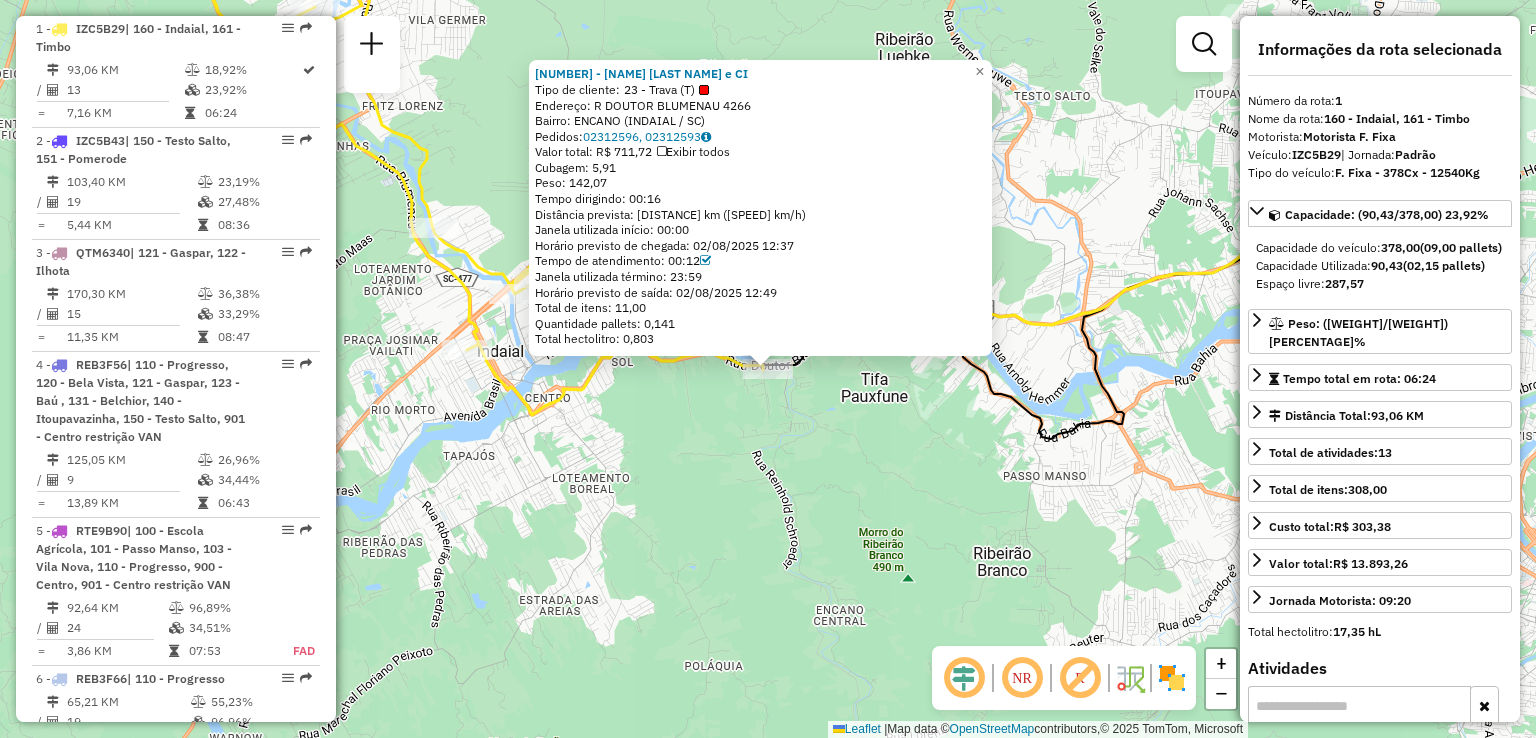 click on "92826112 - [FIRST] [LAST] e CI  Tipo de cliente:   23 - Trava (T)   Endereço: R   DOUTOR BLUMENAU               [NUMBER]   Bairro: ENCANO ([CITY] / [STATE])   Pedidos:  02312596, 02312593   Valor total: R$ 711,72   Exibir todos   Cubagem: 5,91  Peso: 142,07  Tempo dirigindo: 00:16   Distância prevista: 6,831 km (25,62 km/h)   Janela utilizada início: 00:00   Horário previsto de chegada: 02/08/2025 12:37   Tempo de atendimento: 00:12   Janela utilizada término: 23:59   Horário previsto de saída: 02/08/2025 12:49   Total de itens: 11,00   Quantidade pallets: 0,141   Total hectolitro: 0,803  × Janela de atendimento Grade de atendimento Capacidade Transportadoras Veículos Cliente Pedidos  Rotas Selecione os dias de semana para filtrar as janelas de atendimento  Seg   Ter   Qua   Qui   Sex   Sáb   Dom  Informe o período da janela de atendimento: De: Até:  Filtrar exatamente a janela do cliente  Considerar janela de atendimento padrão  Selecione os dias de semana para filtrar as grades de atendimento  Seg  +" 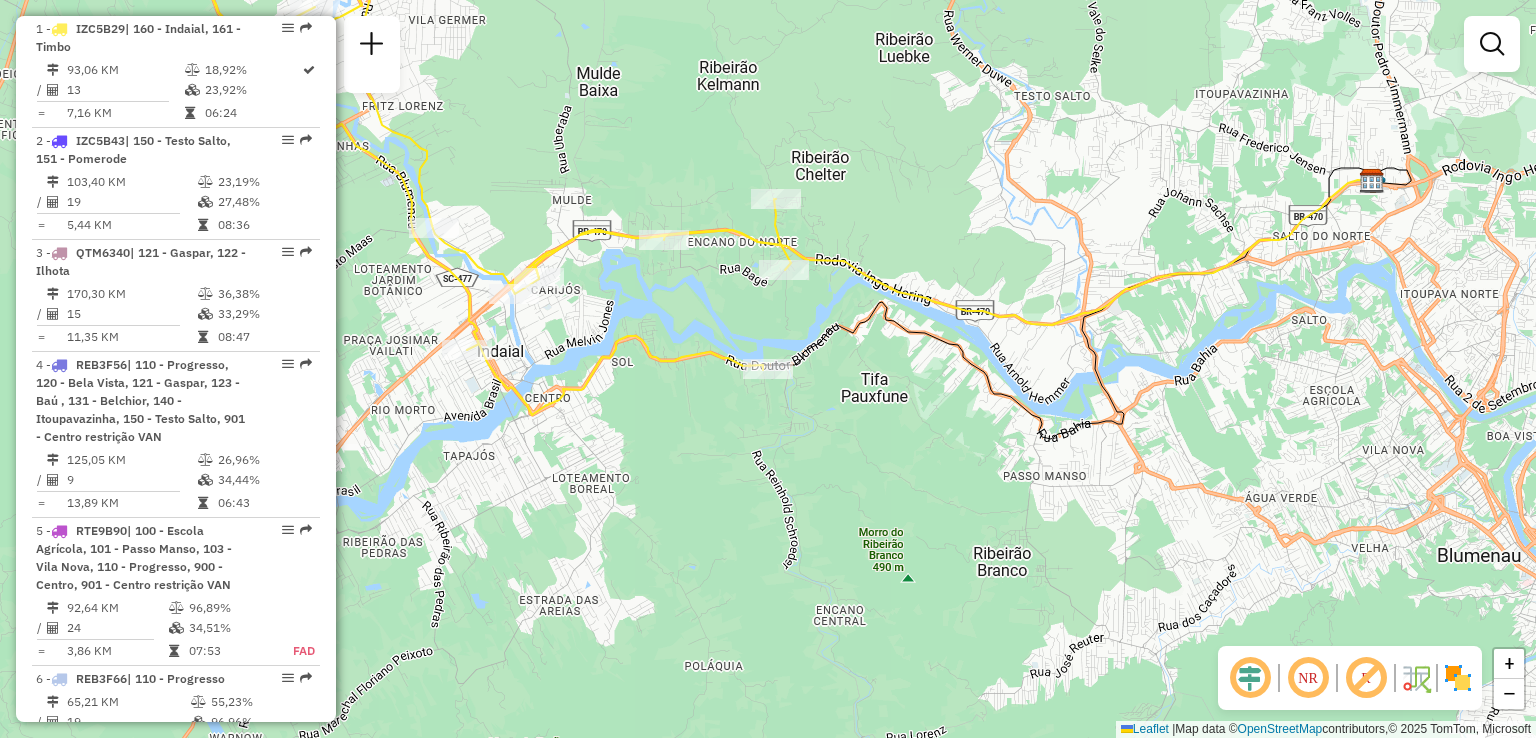 drag, startPoint x: 813, startPoint y: 447, endPoint x: 941, endPoint y: 433, distance: 128.76335 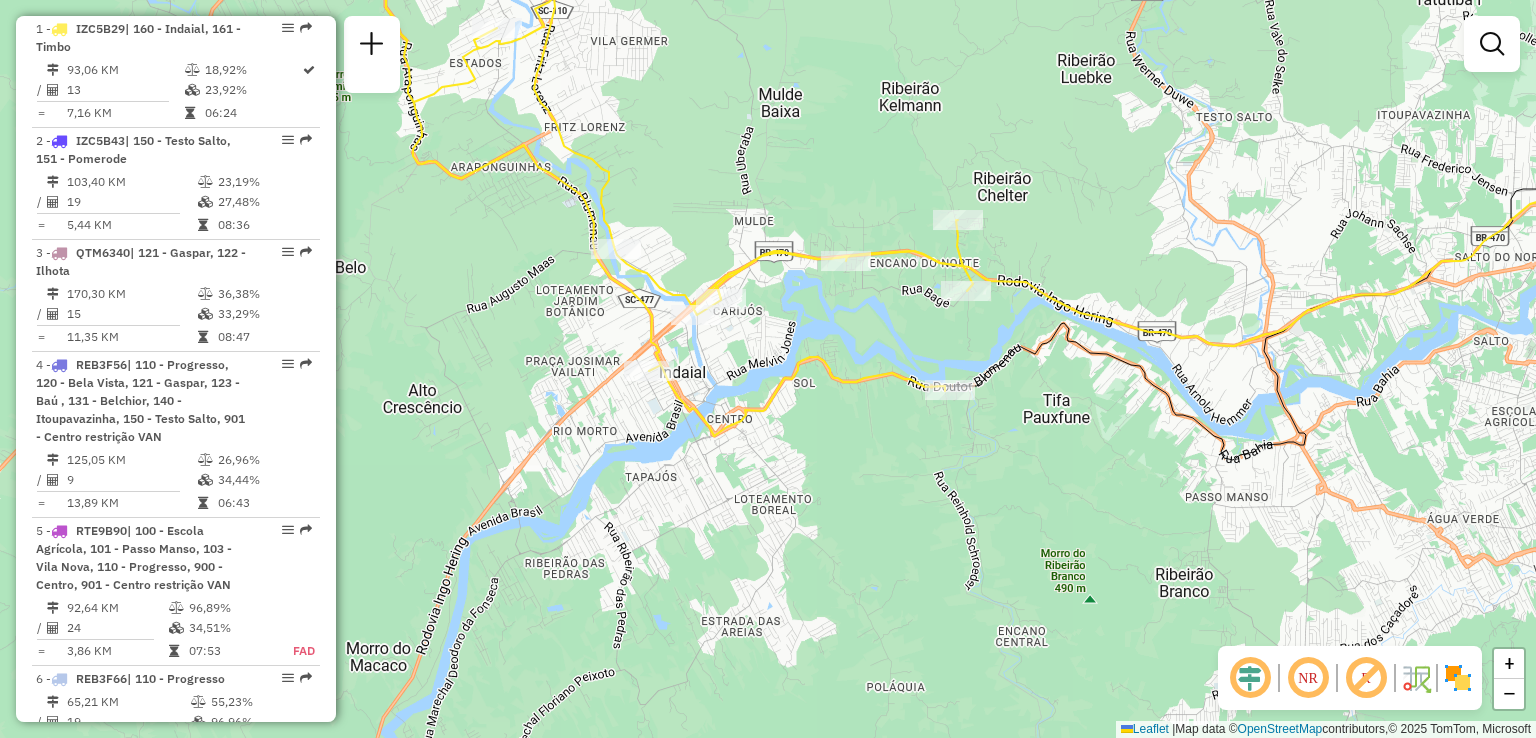 drag, startPoint x: 866, startPoint y: 415, endPoint x: 739, endPoint y: 377, distance: 132.56319 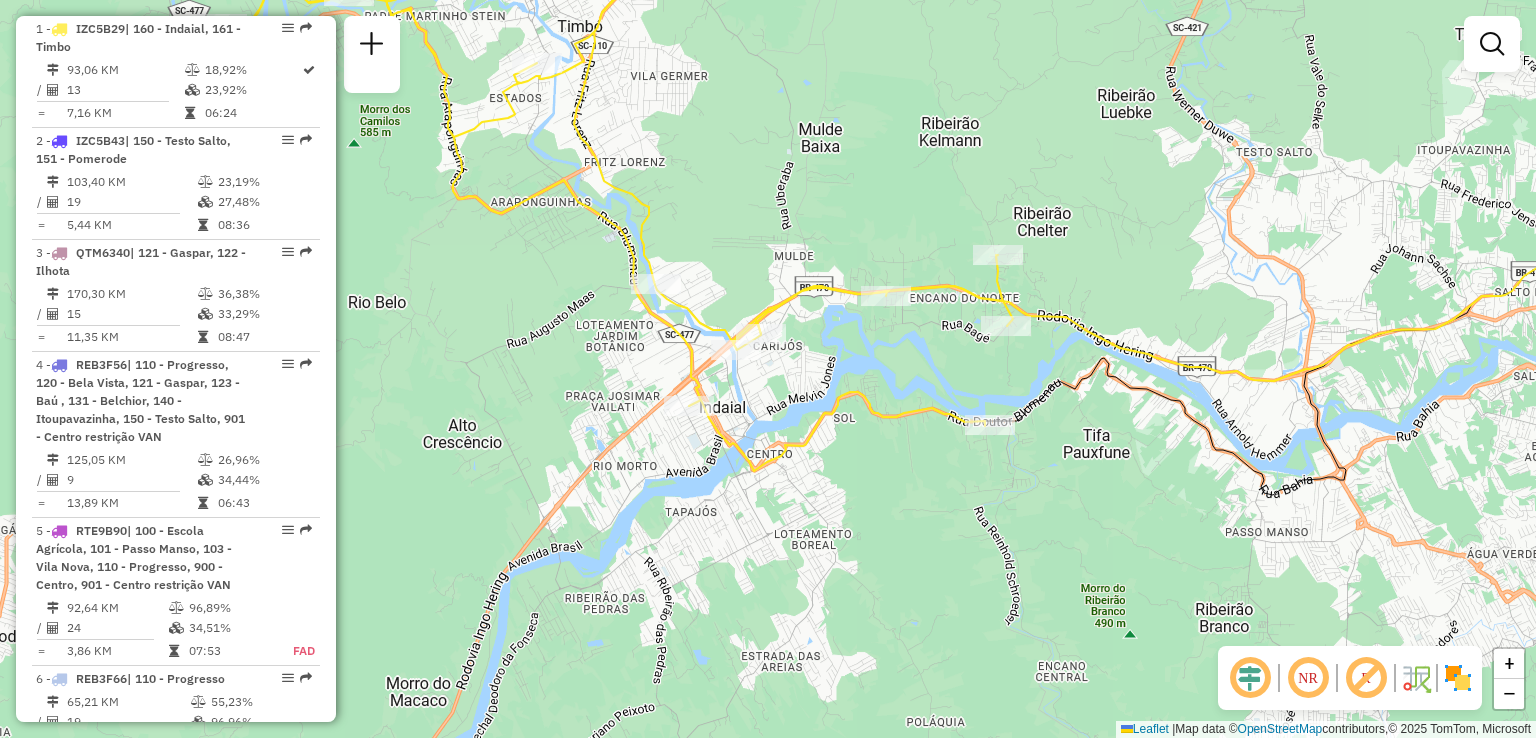 drag, startPoint x: 497, startPoint y: 290, endPoint x: 761, endPoint y: 438, distance: 302.6549 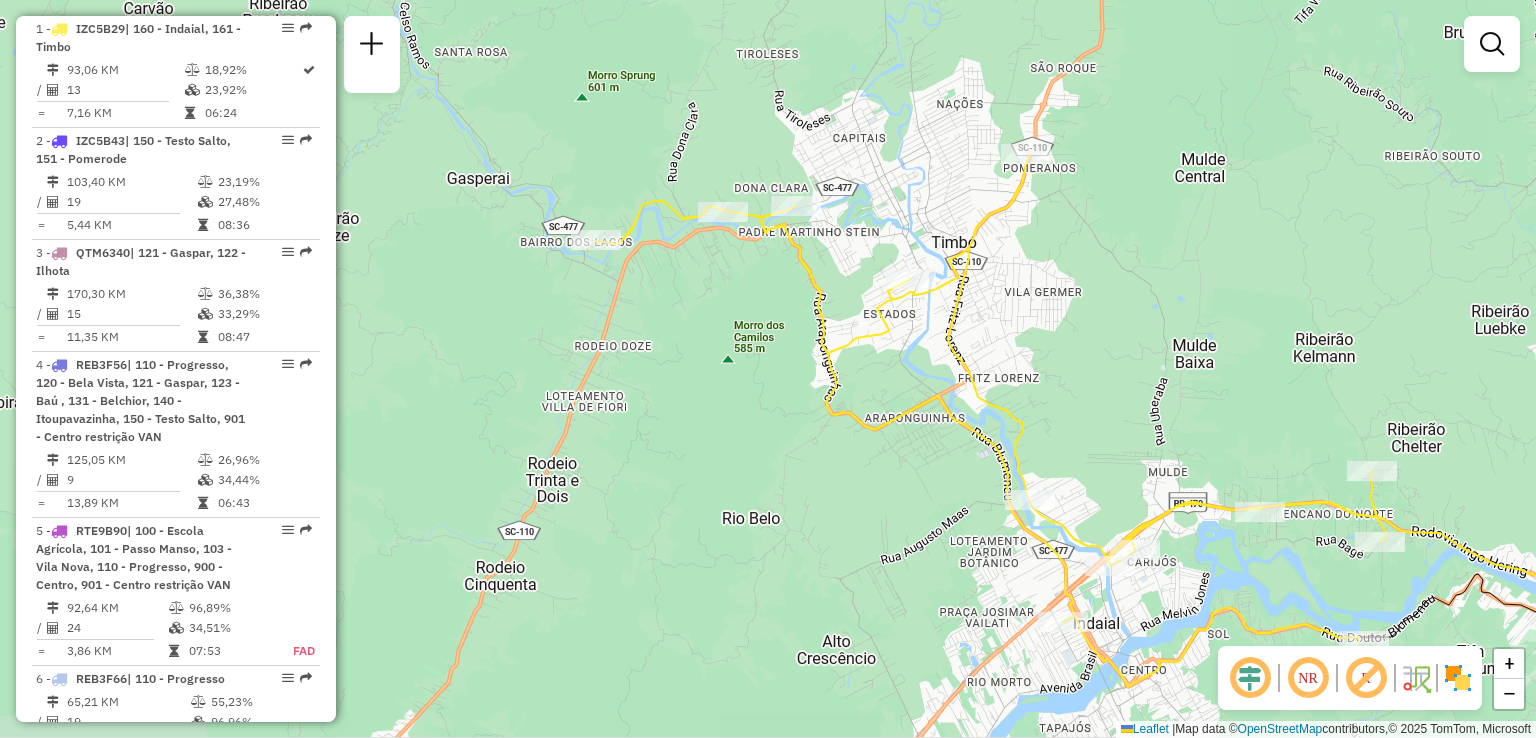 drag, startPoint x: 791, startPoint y: 437, endPoint x: 835, endPoint y: 431, distance: 44.407207 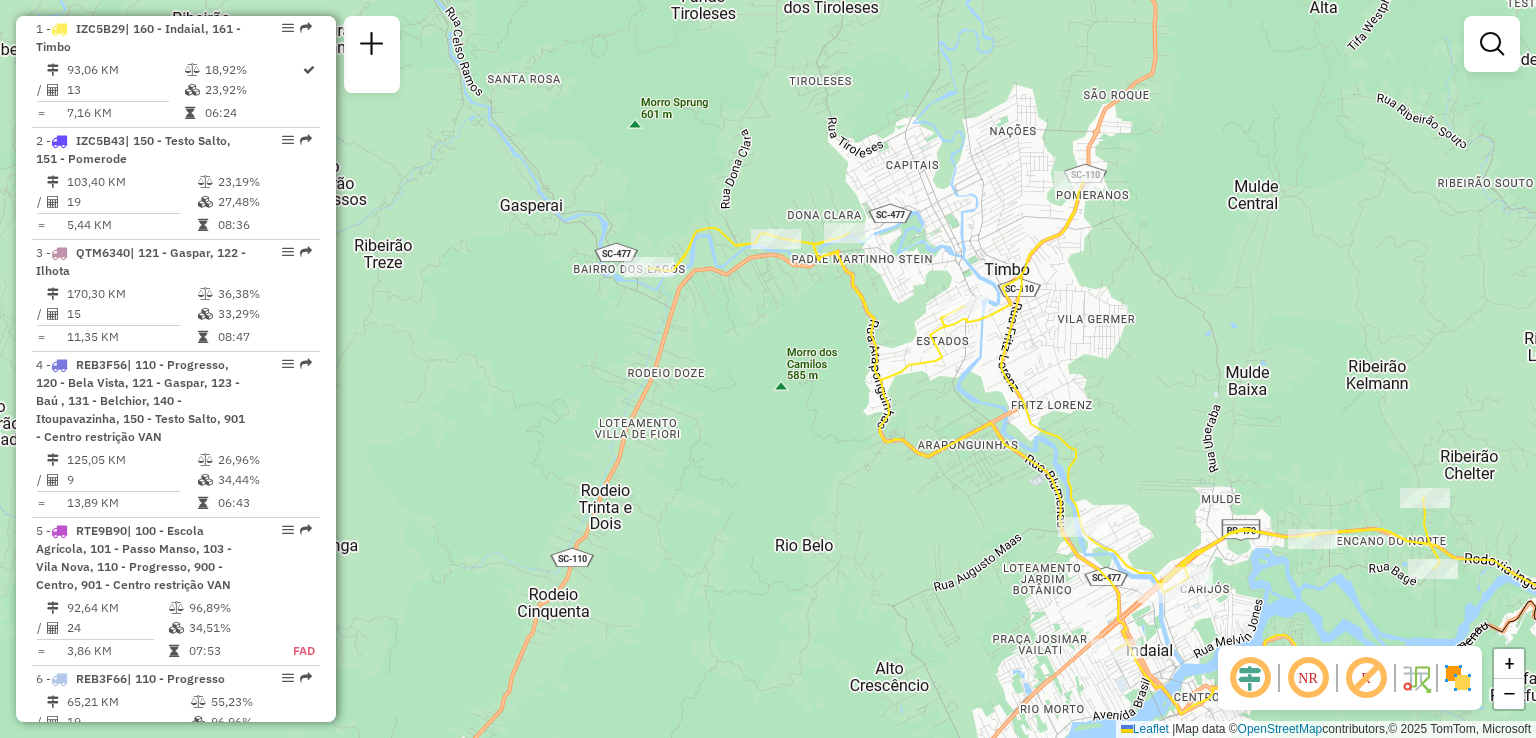 drag, startPoint x: 807, startPoint y: 440, endPoint x: 648, endPoint y: 340, distance: 187.83237 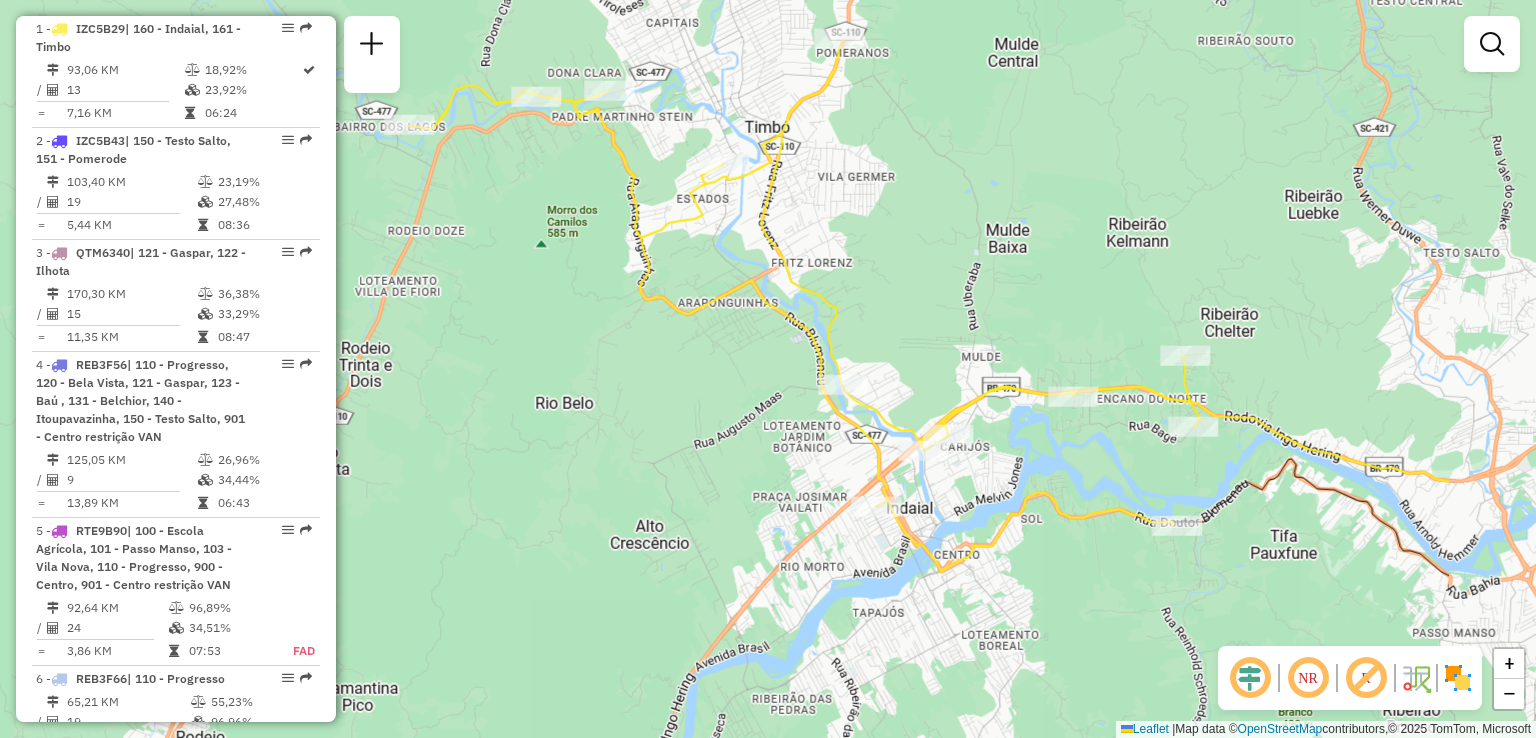 drag, startPoint x: 776, startPoint y: 383, endPoint x: 641, endPoint y: 349, distance: 139.21565 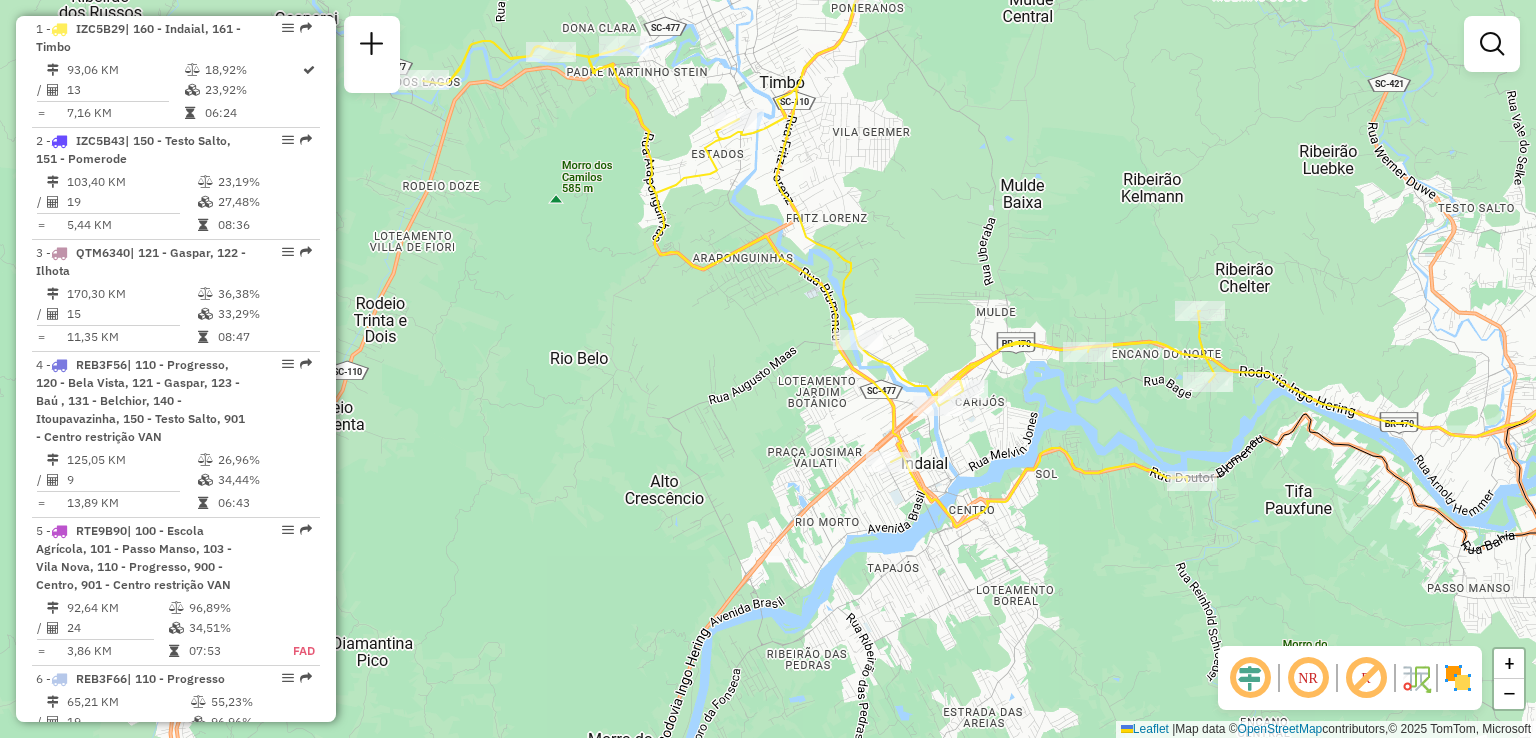 drag, startPoint x: 853, startPoint y: 272, endPoint x: 875, endPoint y: 267, distance: 22.561028 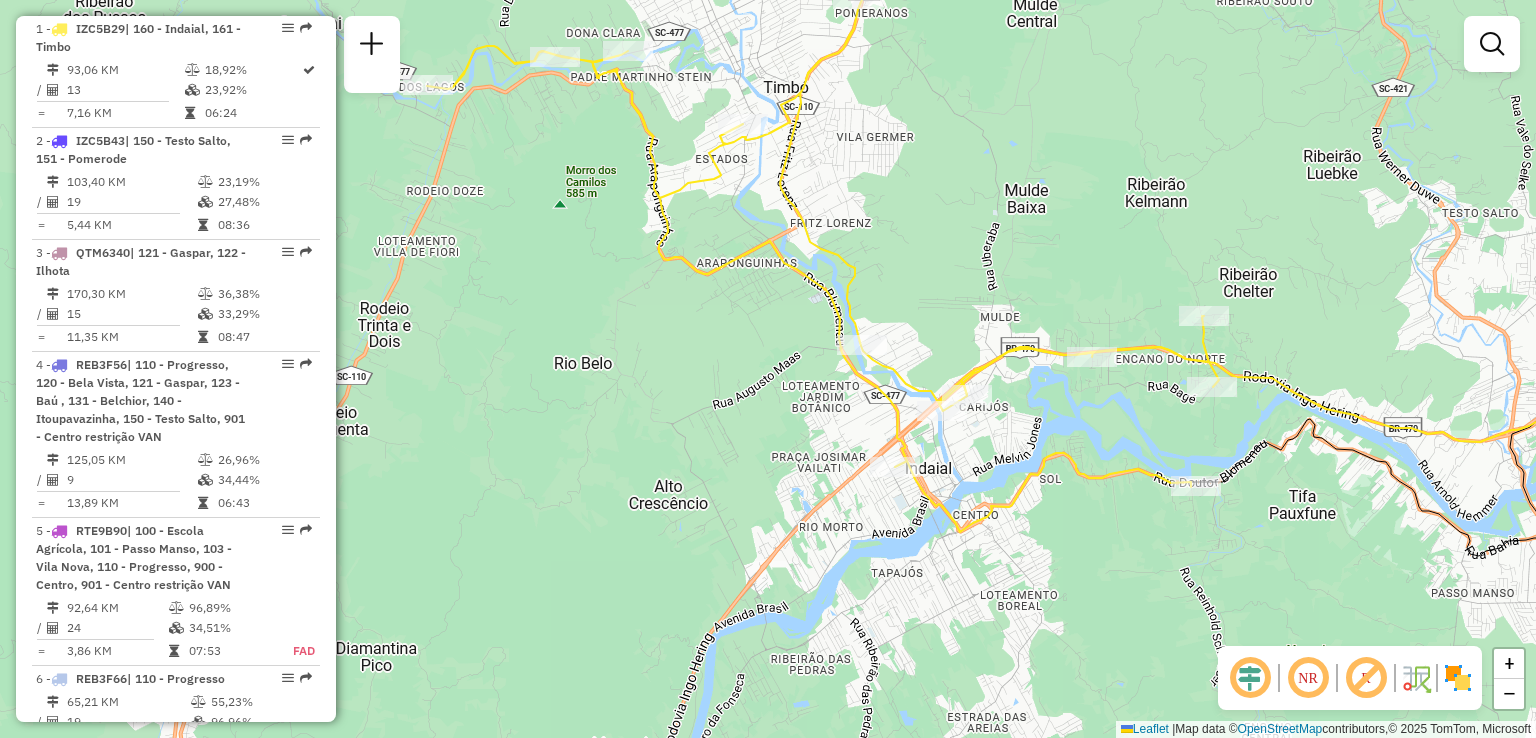 drag, startPoint x: 789, startPoint y: 325, endPoint x: 675, endPoint y: 280, distance: 122.56019 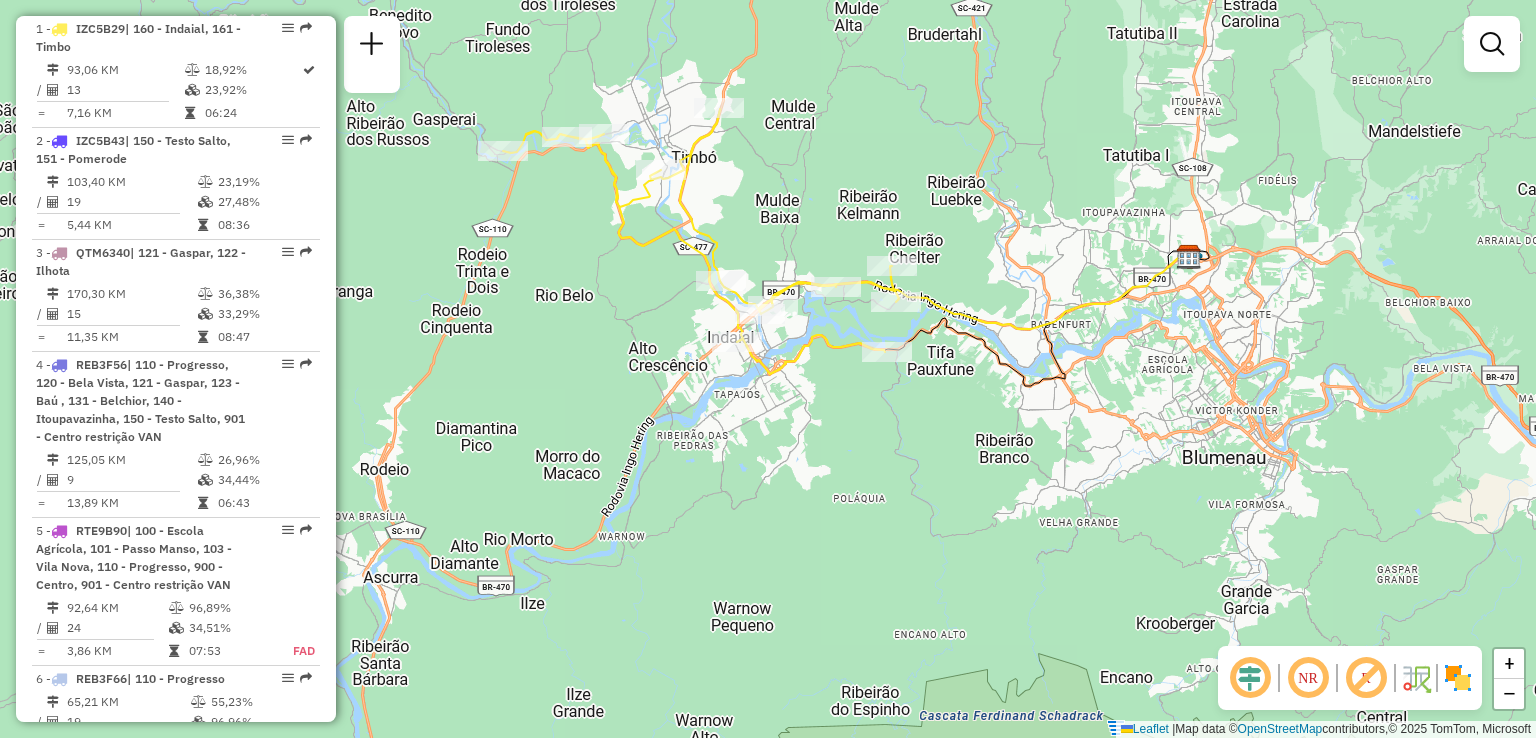 drag, startPoint x: 653, startPoint y: 288, endPoint x: 625, endPoint y: 288, distance: 28 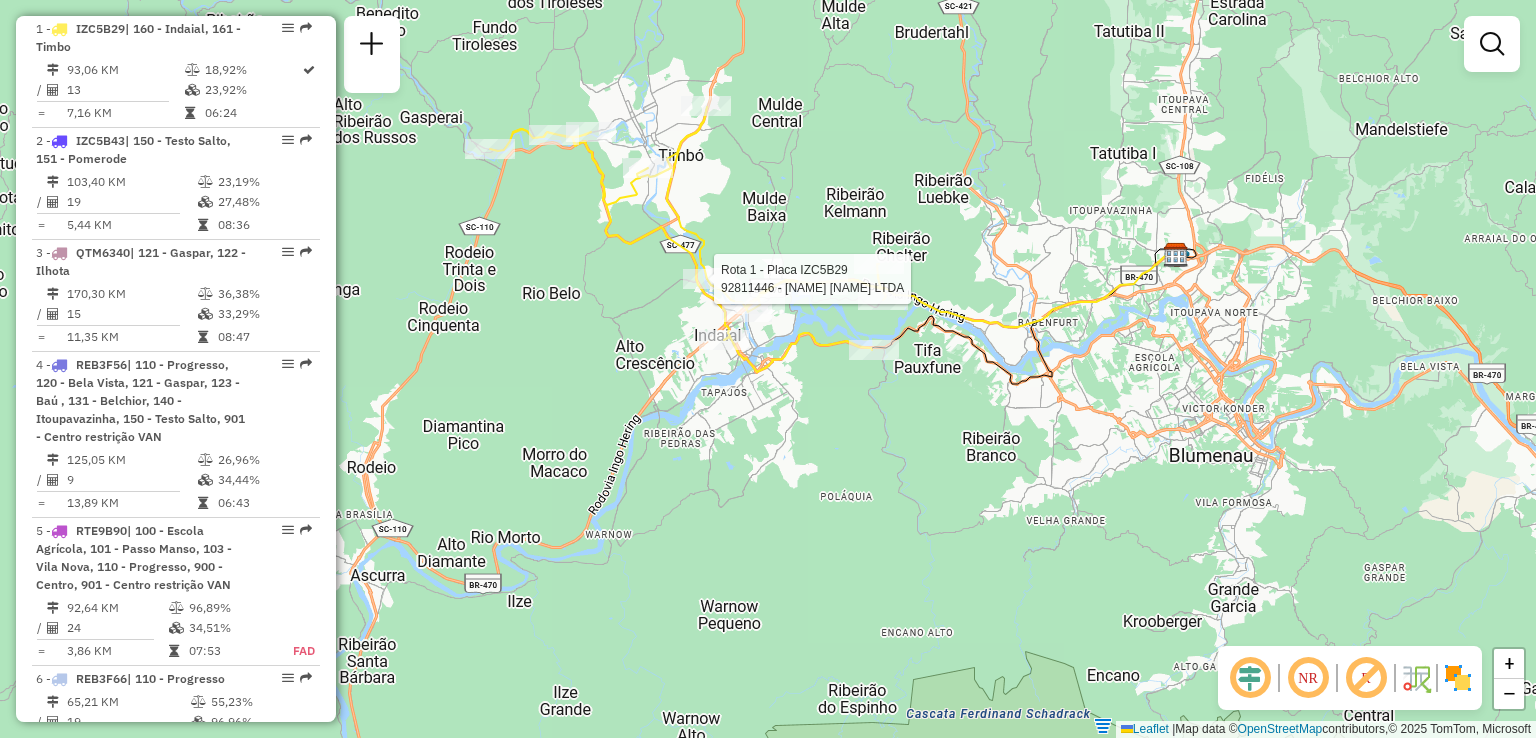 select on "**********" 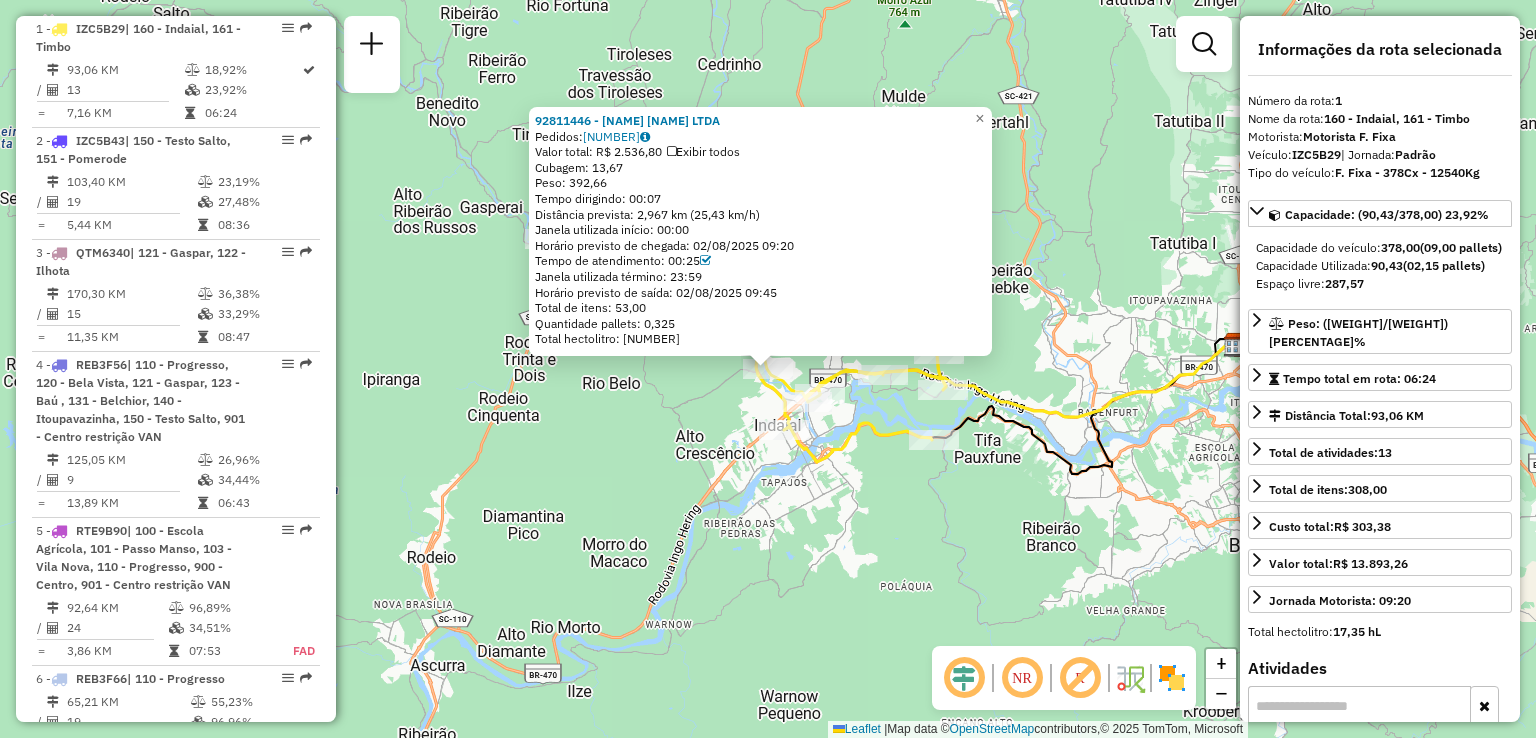 click on "92811446 - [NAME] [NAME] LTDA  Pedidos:  02313796   Valor total: R$ 2.536,80   Exibir todos   Cubagem: 13,67  Peso: 392,66  Tempo dirigindo: 00:07   Distância prevista: 2,967 km (25,43 km/h)   Janela utilizada início: 00:00   Horário previsto de chegada: 02/08/2025 09:20   Tempo de atendimento: 00:25   Janela utilizada término: 23:59   Horário previsto de saída: 02/08/2025 09:45   Total de itens: 53,00   Quantidade pallets: 0,325   Total hectolitro: 3,381  × Janela de atendimento Grade de atendimento Capacidade Transportadoras Veículos Cliente Pedidos  Rotas Selecione os dias de semana para filtrar as janelas de atendimento  Seg   Ter   Qua   Qui   Sex   Sáb   Dom  Informe o período da janela de atendimento: De: Até:  Filtrar exatamente a janela do cliente  Considerar janela de atendimento padrão  Selecione os dias de semana para filtrar as grades de atendimento  Seg   Ter   Qua   Qui   Sex   Sáb   Dom   Considerar clientes sem dia de atendimento cadastrado  Peso mínimo:   Peso máximo:   De:  De:" 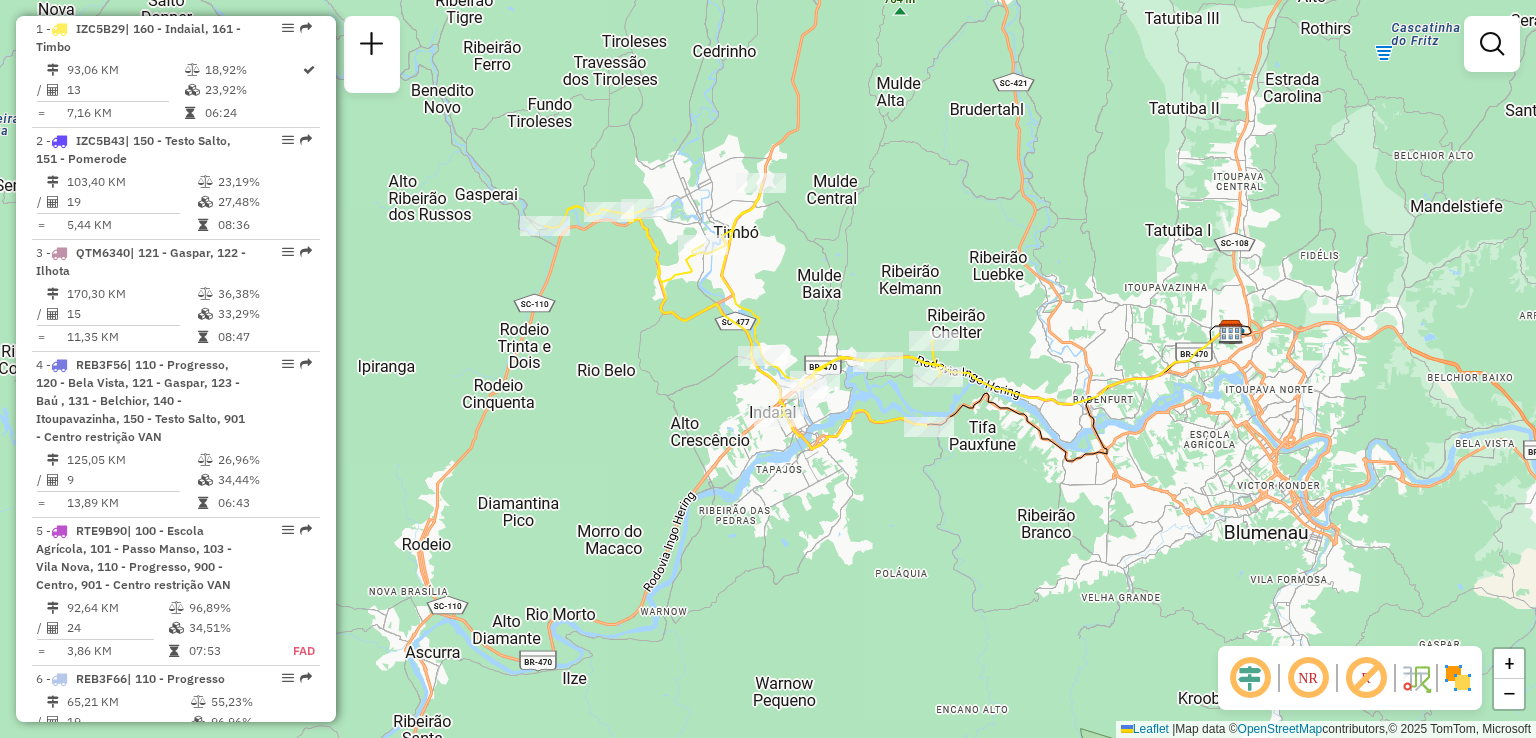 drag, startPoint x: 892, startPoint y: 494, endPoint x: 788, endPoint y: 378, distance: 155.79474 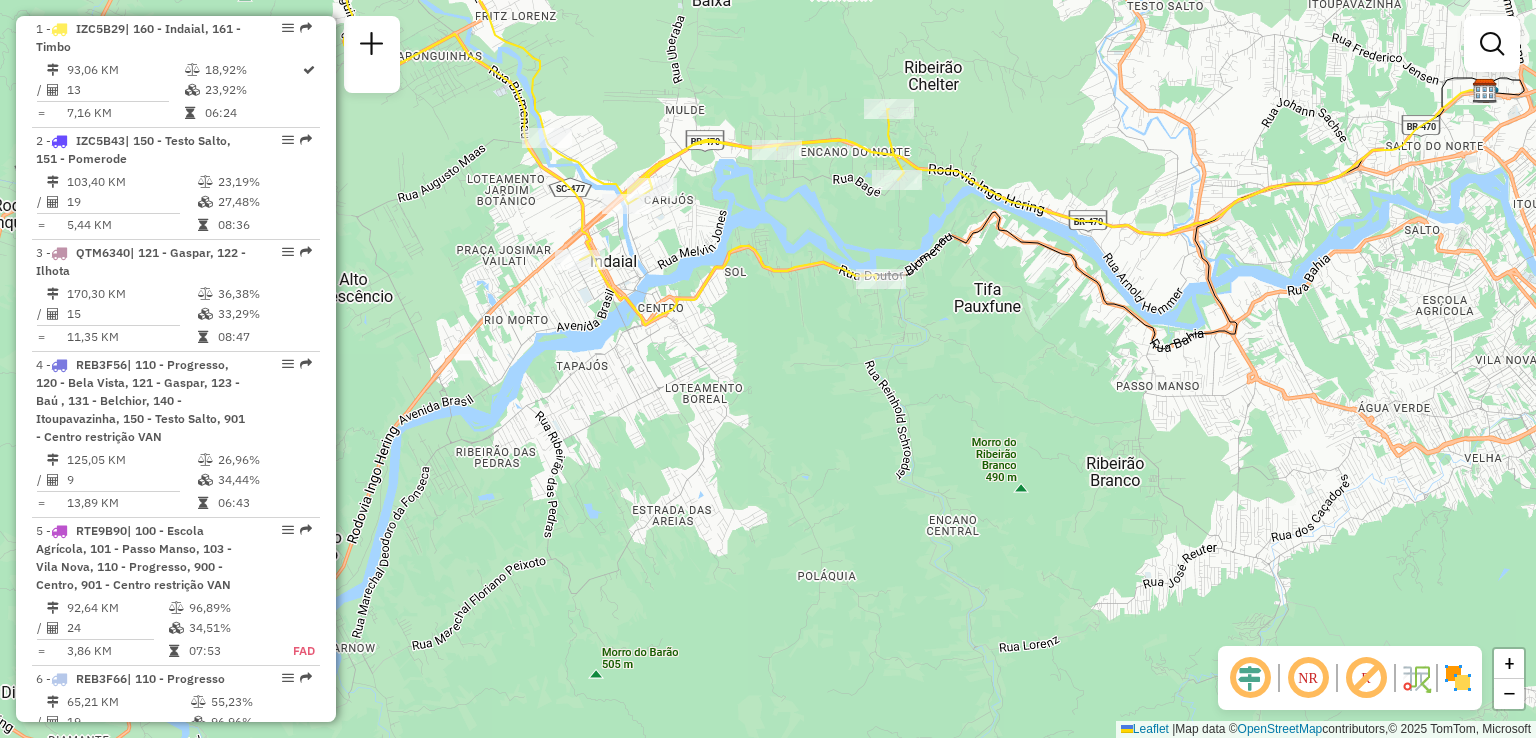 drag, startPoint x: 800, startPoint y: 376, endPoint x: 831, endPoint y: 381, distance: 31.400637 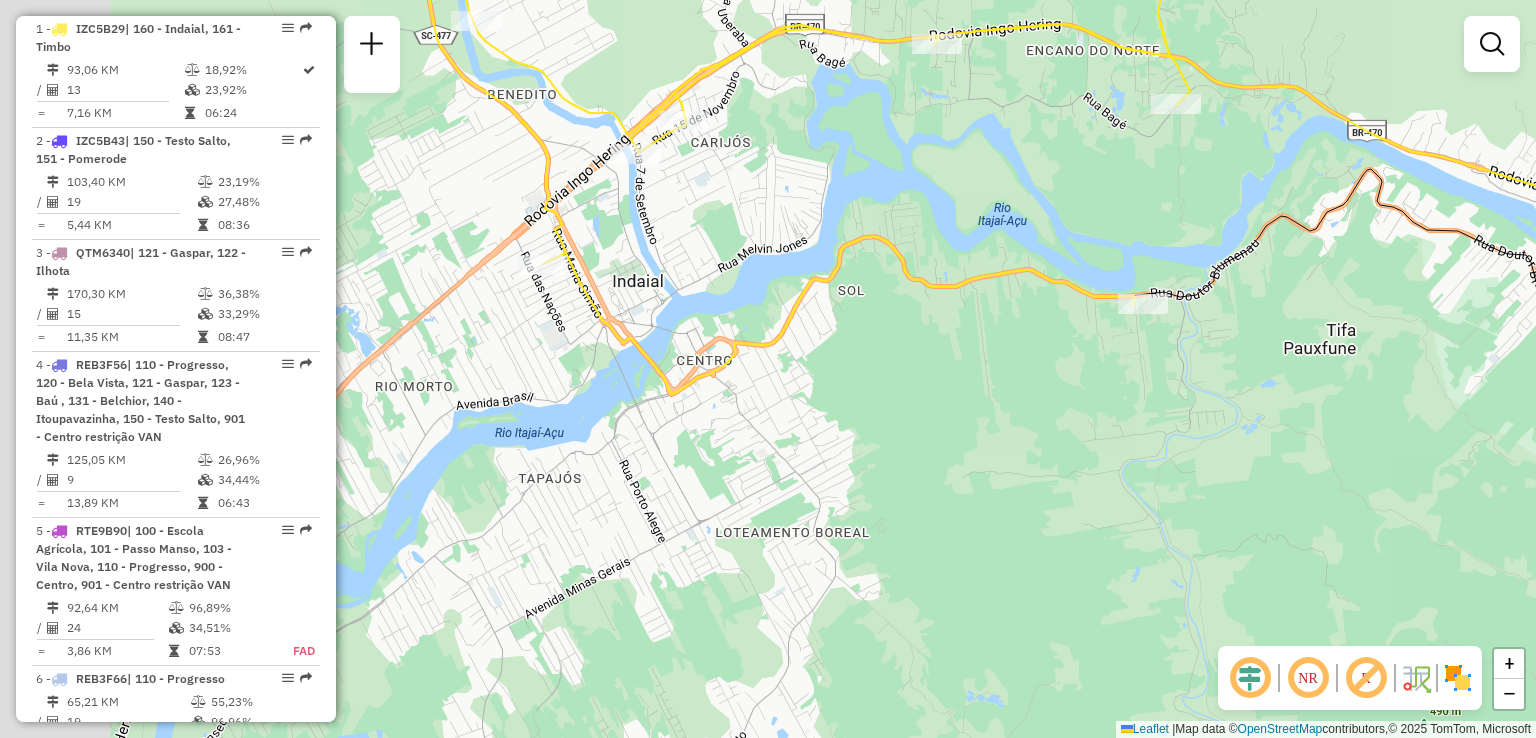 drag, startPoint x: 876, startPoint y: 340, endPoint x: 900, endPoint y: 343, distance: 24.186773 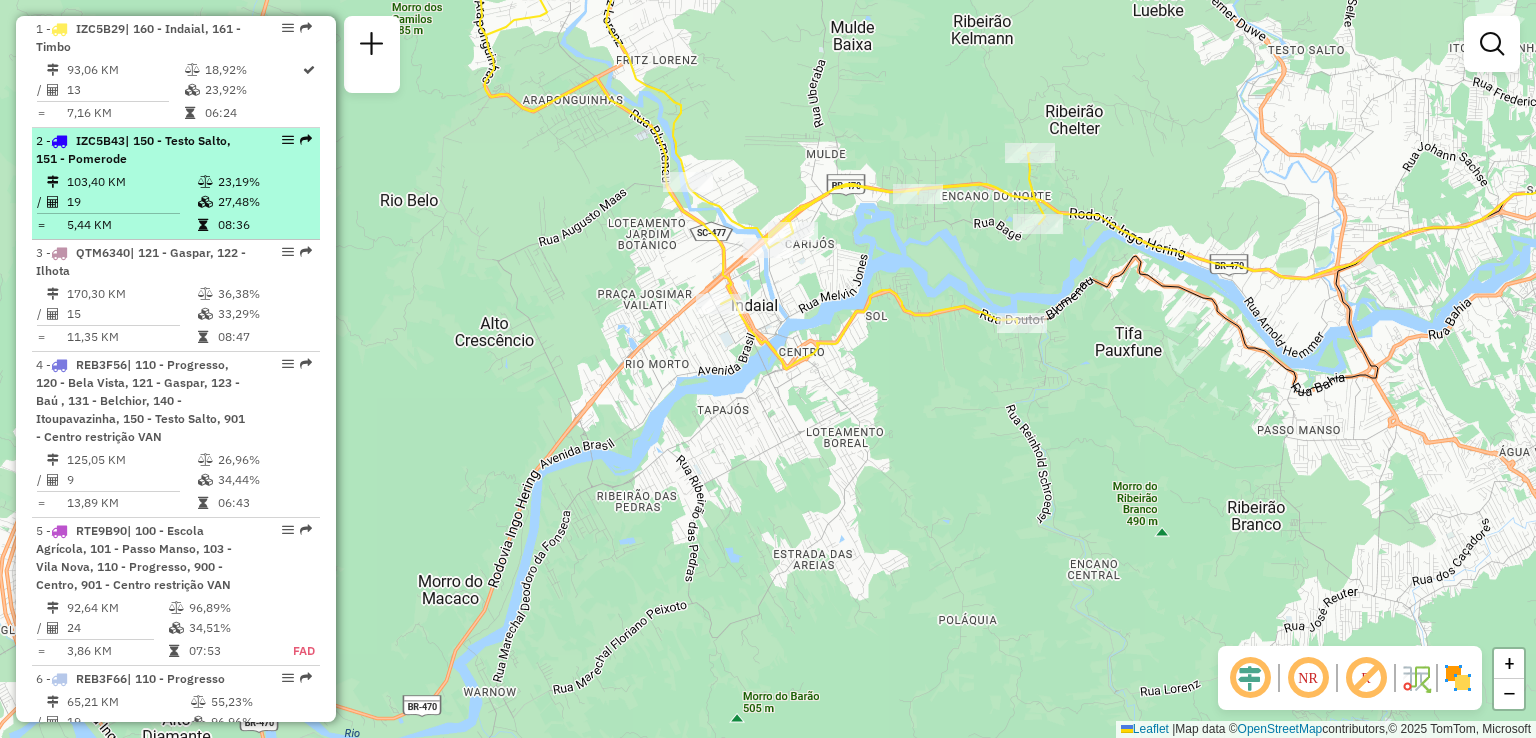 click on "103,40 KM" at bounding box center [131, 182] 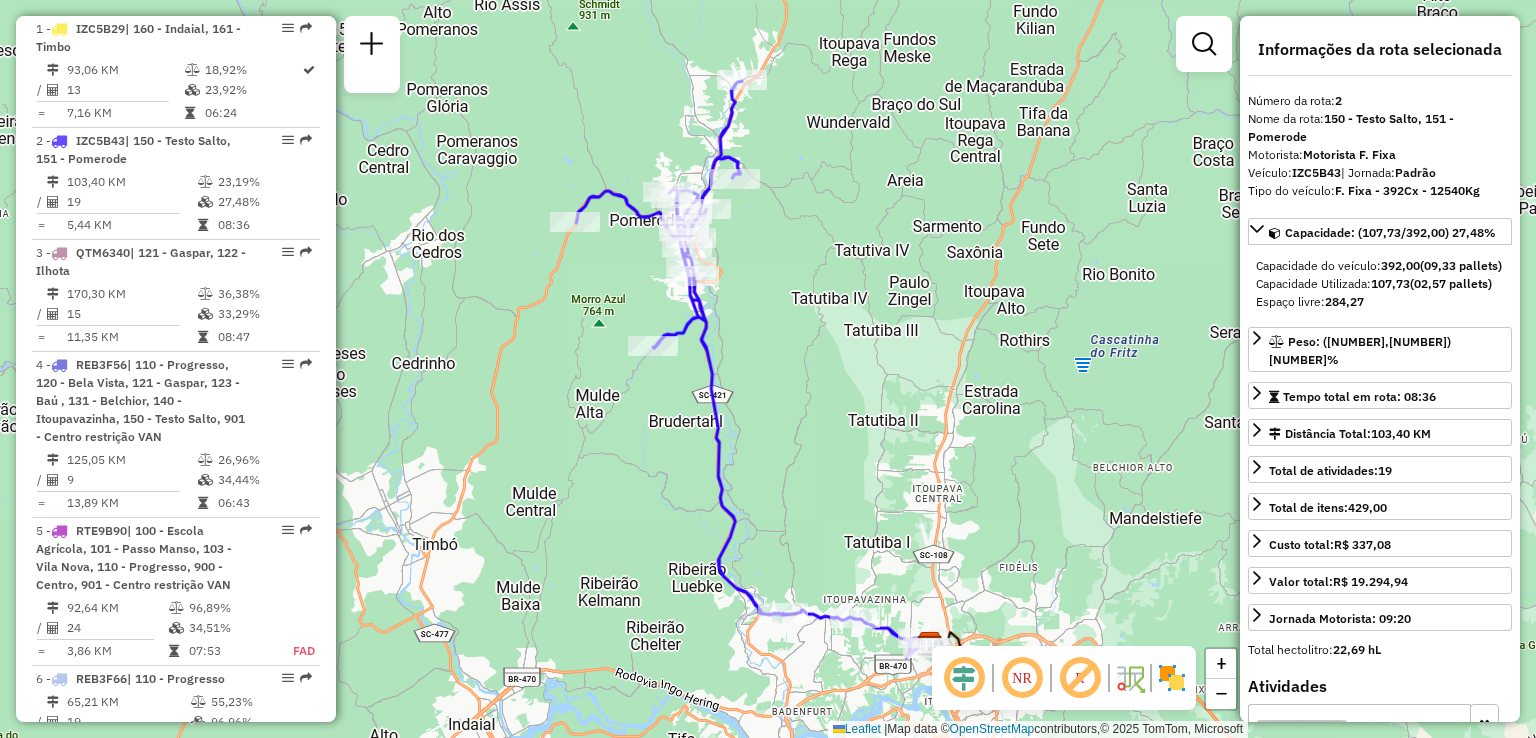 drag, startPoint x: 646, startPoint y: 476, endPoint x: 564, endPoint y: 346, distance: 153.701 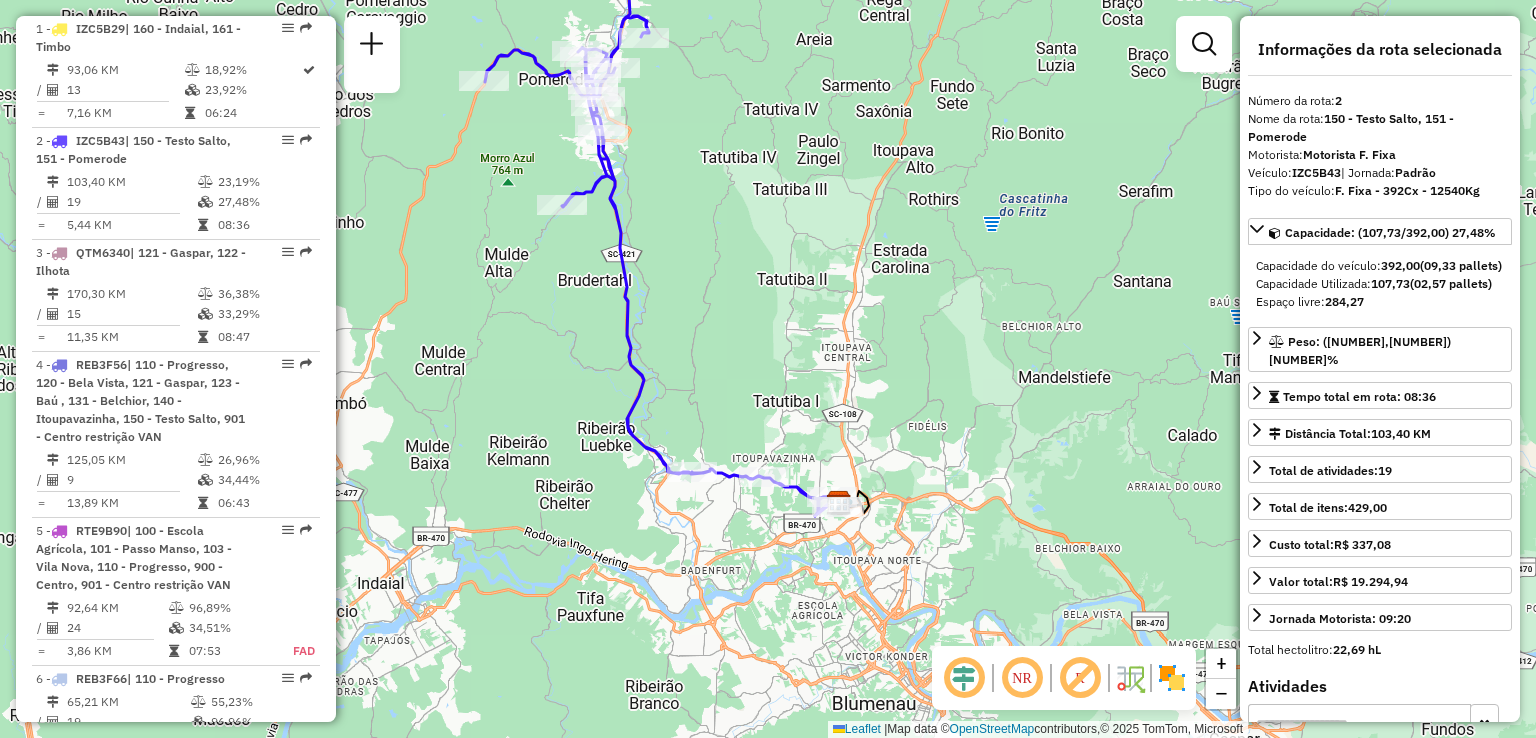 click on "Janela de atendimento Grade de atendimento Capacidade Transportadoras Veículos Cliente Pedidos  Rotas Selecione os dias de semana para filtrar as janelas de atendimento  Seg   Ter   Qua   Qui   Sex   Sáb   Dom  Informe o período da janela de atendimento: De: Até:  Filtrar exatamente a janela do cliente  Considerar janela de atendimento padrão  Selecione os dias de semana para filtrar as grades de atendimento  Seg   Ter   Qua   Qui   Sex   Sáb   Dom   Considerar clientes sem dia de atendimento cadastrado  Clientes fora do dia de atendimento selecionado Filtrar as atividades entre os valores definidos abaixo:  Peso mínimo:   Peso máximo:   Cubagem mínima:   Cubagem máxima:   De:   Até:  Filtrar as atividades entre o tempo de atendimento definido abaixo:  De:   Até:   Considerar capacidade total dos clientes não roteirizados Transportadora: Selecione um ou mais itens Tipo de veículo: Selecione um ou mais itens Veículo: Selecione um ou mais itens Motorista: Selecione um ou mais itens Nome: Rótulo:" 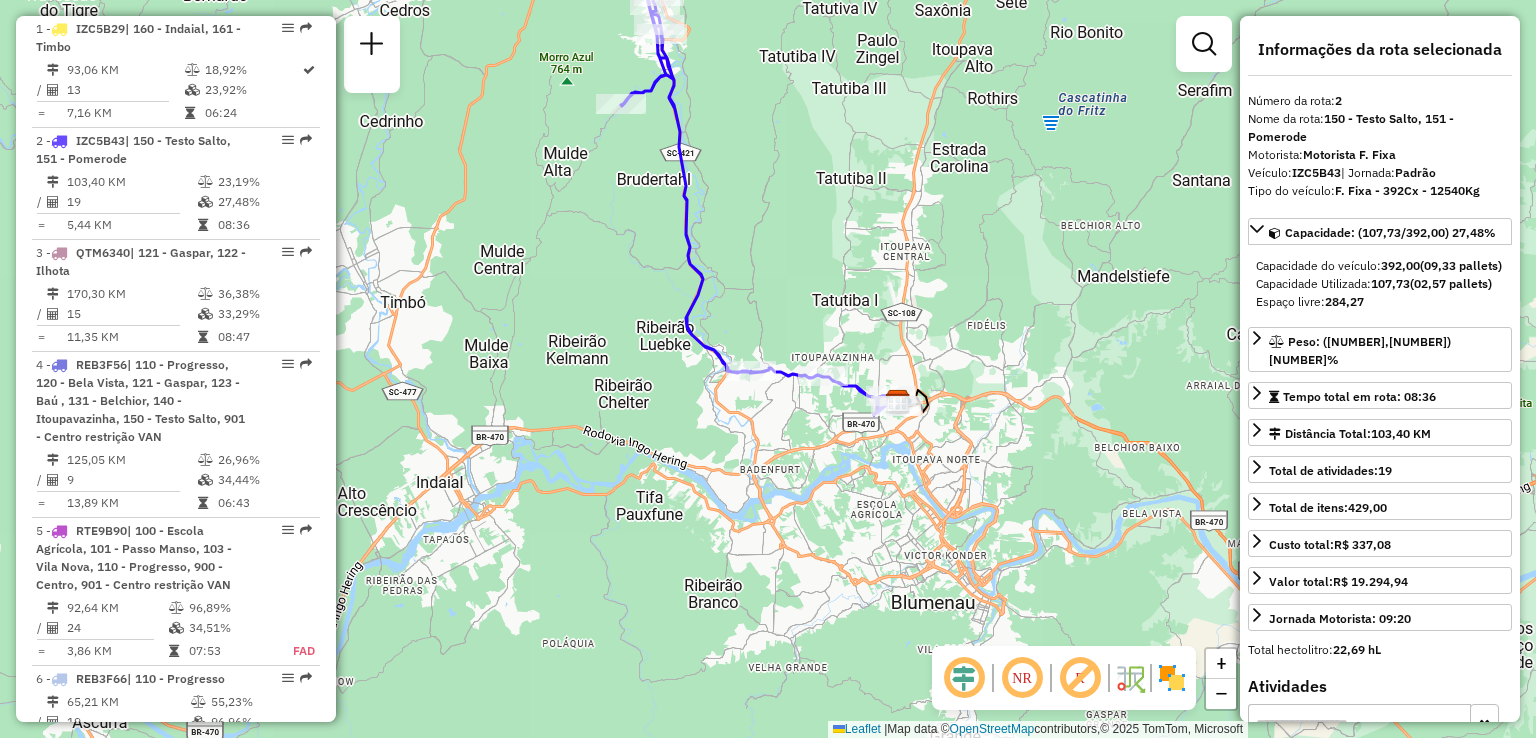 drag, startPoint x: 458, startPoint y: 499, endPoint x: 512, endPoint y: 406, distance: 107.54069 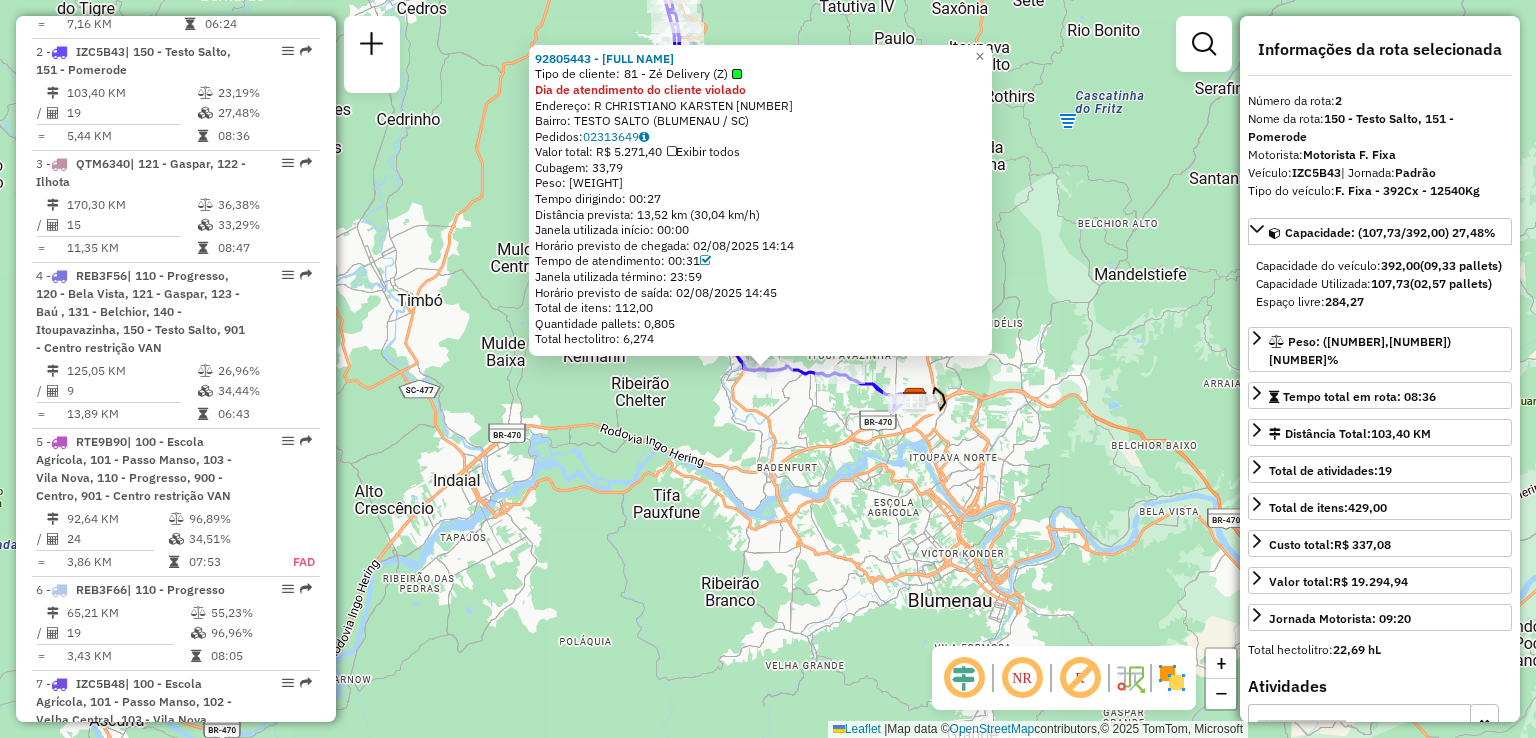 scroll, scrollTop: 907, scrollLeft: 0, axis: vertical 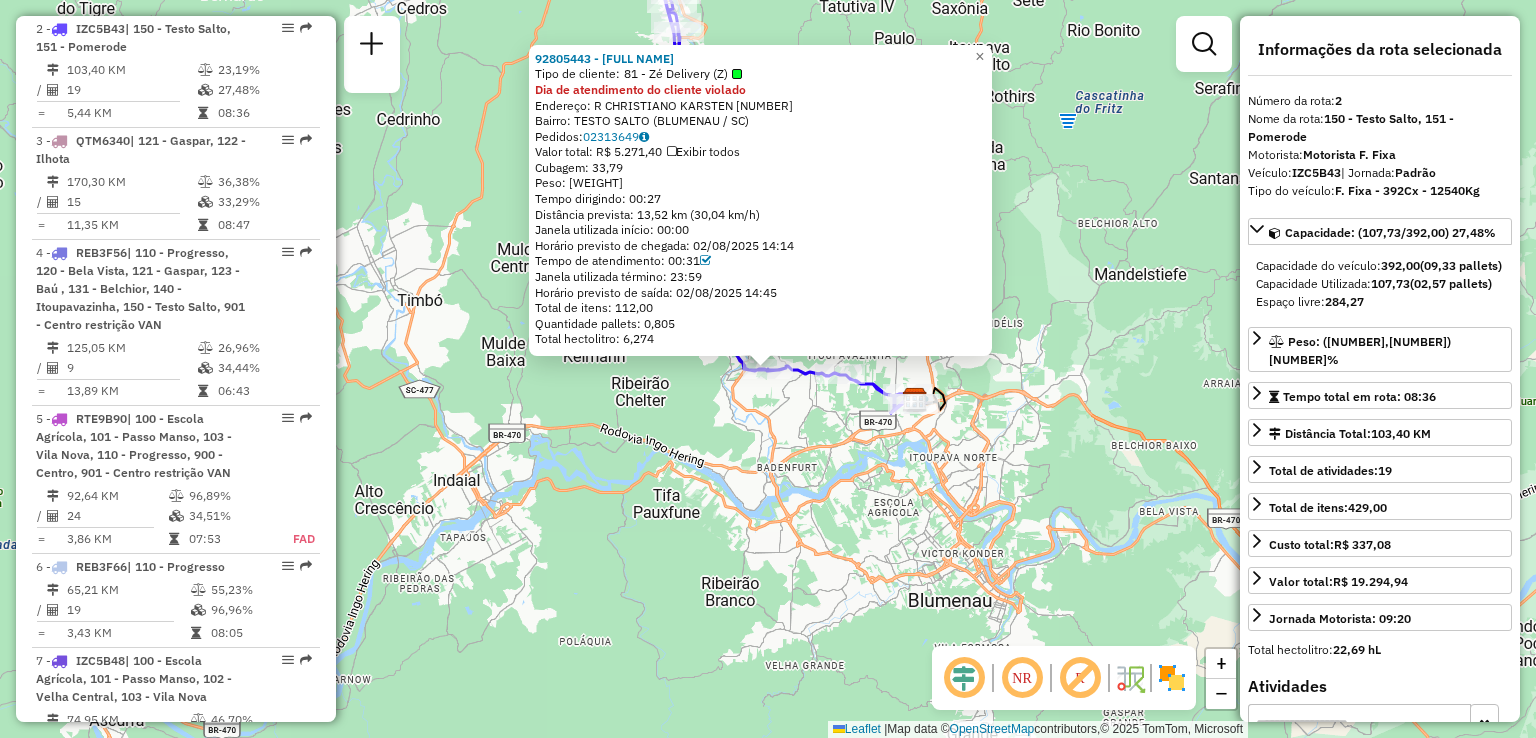 click on "92805443 - [FIRST] [LAST]  Tipo de cliente:   81 - Zé Delivery (Z)  Dia de atendimento do cliente violado  Endereço: R   CHRISTIANO KARSTEN            [NUMBER]   Bairro: [NEIGHBORHOOD] ([CITY] / [STATE])   Pedidos:  02313649   Valor total: R$ 5.271,40   Exibir todos   Cubagem: 33,79  Peso: 865,45  Tempo dirigindo: 00:27   Distância prevista: 13,52 km (30,04 km/h)   Janela utilizada início: 00:00   Horário previsto de chegada: 02/08/2025 14:14   Tempo de atendimento: 00:31   Janela utilizada término: 23:59   Horário previsto de saída: 02/08/2025 14:45   Total de itens: 112,00   Quantidade pallets: 0,805   Total hectolitro: 6,274  × Janela de atendimento Grade de atendimento Capacidade Transportadoras Veículos Cliente Pedidos  Rotas Selecione os dias de semana para filtrar as janelas de atendimento  Seg   Ter   Qua   Qui   Sex   Sáb   Dom  Informe o período da janela de atendimento: De: Até:  Filtrar exatamente a janela do cliente  Considerar janela de atendimento padrão   Seg   Ter   Qua   Qui   Sex   Sáb   Dom   De:   De:" 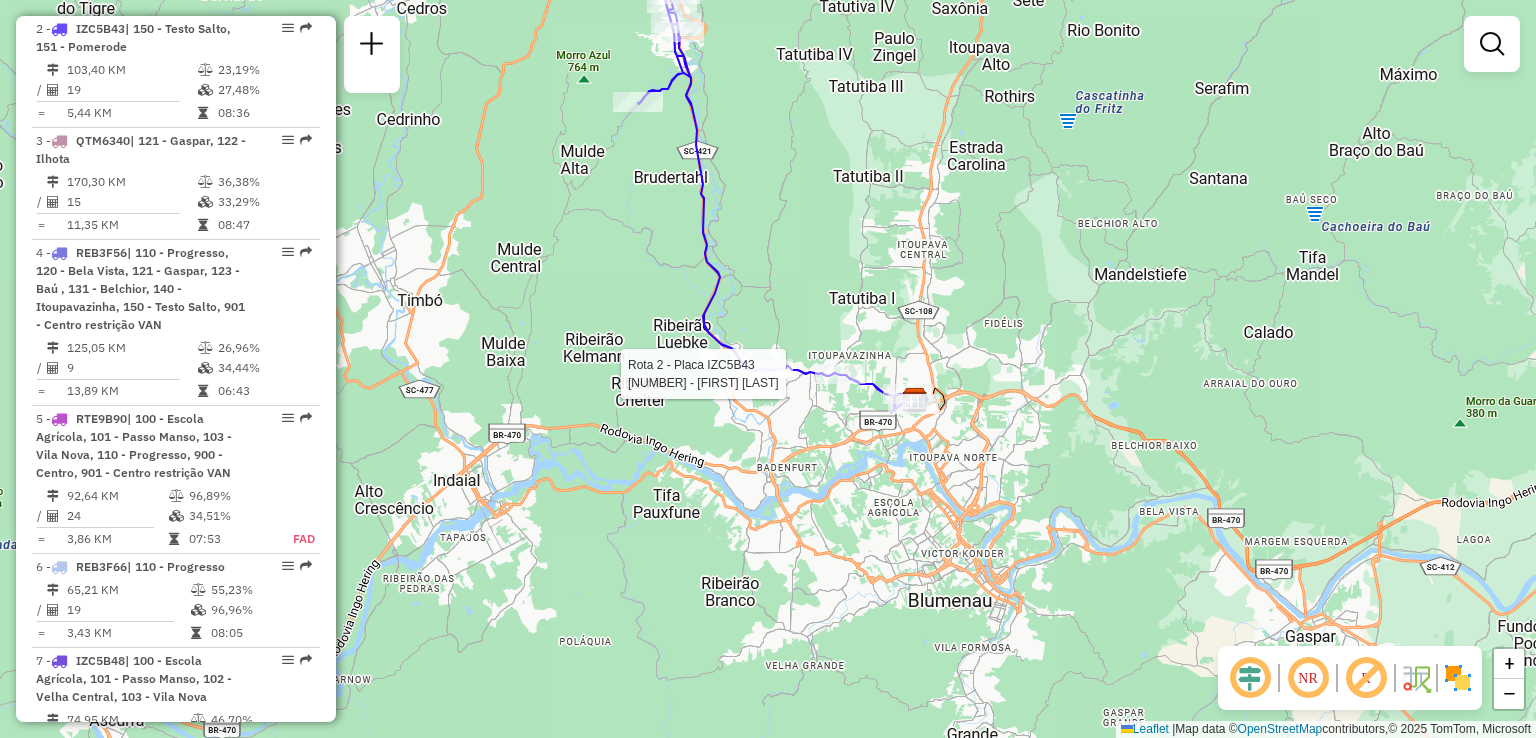 select on "**********" 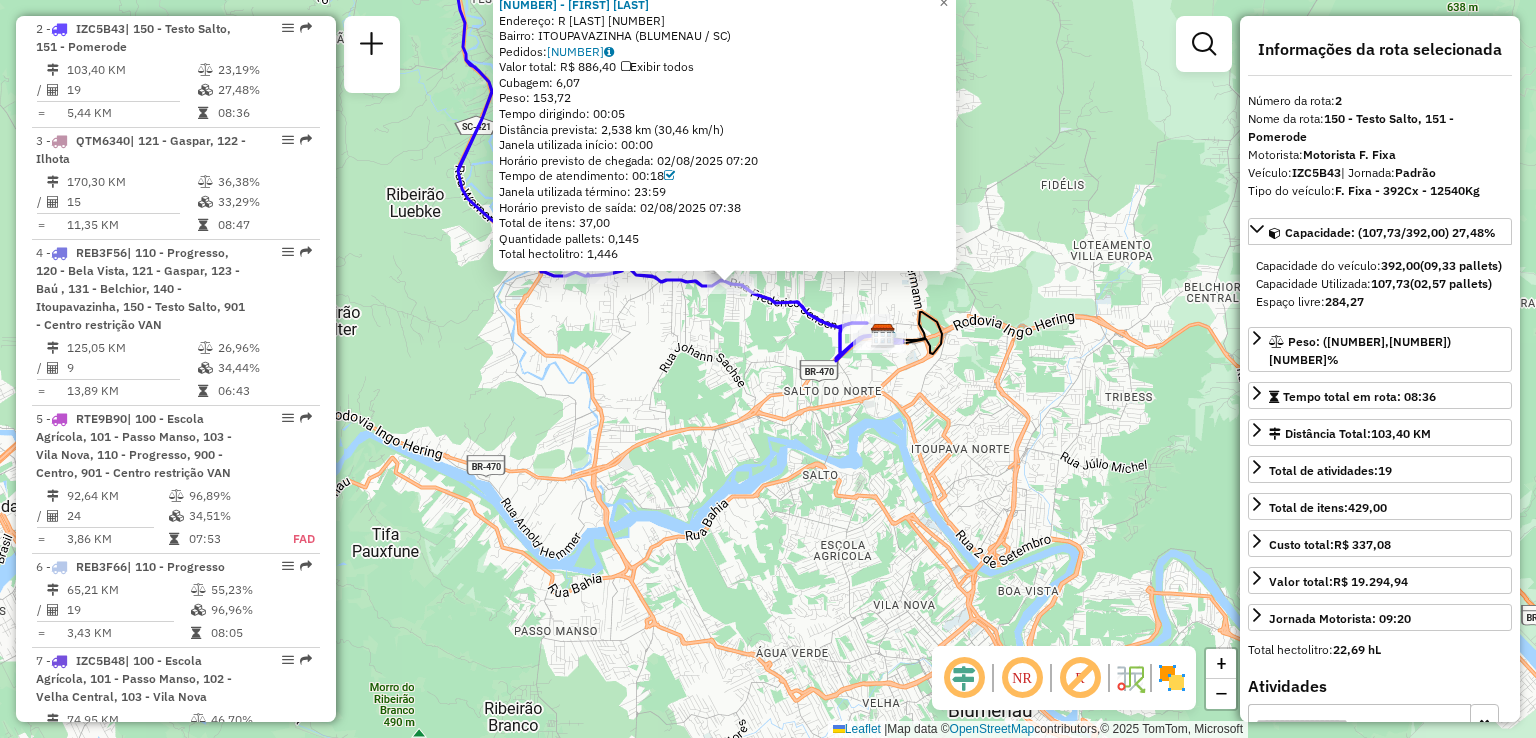 click on "[NUMBER] - [NAME]  Endereço: R   Frederico Jensen              [NUMBER]   Bairro: [NEIGHBORHOOD] ([CITY] / [STATE])   Pedidos:  [ORDER_ID]   Valor total: [CURRENCY] [PRICE]   Exibir todos   Cubagem: [NUMBER]  Peso: [NUMBER]  Tempo dirigindo: [TIME]   Distância prevista: [DISTANCE] km ([SPEED] km/h)   Janela utilizada início: [TIME]   Horário previsto de chegada: [DATE] [TIME]   Tempo de atendimento: [TIME]   Janela utilizada término: [TIME]   Horário previsto de saída: [DATE] [TIME]   Total de itens: [NUMBER]   Quantidade pallets: [NUMBER]   Total hectolitro: [NUMBER]  × Janela de atendimento Grade de atendimento Capacidade Transportadoras Veículos Cliente Pedidos  Rotas Selecione os dias de semana para filtrar as janelas de atendimento  Seg   Ter   Qua   Qui   Sex   Sáb   Dom  Informe o período da janela de atendimento: De: Até:  Filtrar exatamente a janela do cliente  Considerar janela de atendimento padrão  Selecione os dias de semana para filtrar as grades de atendimento  Seg   Ter   Qua   Qui   Sex   Sáb   Dom  De:" 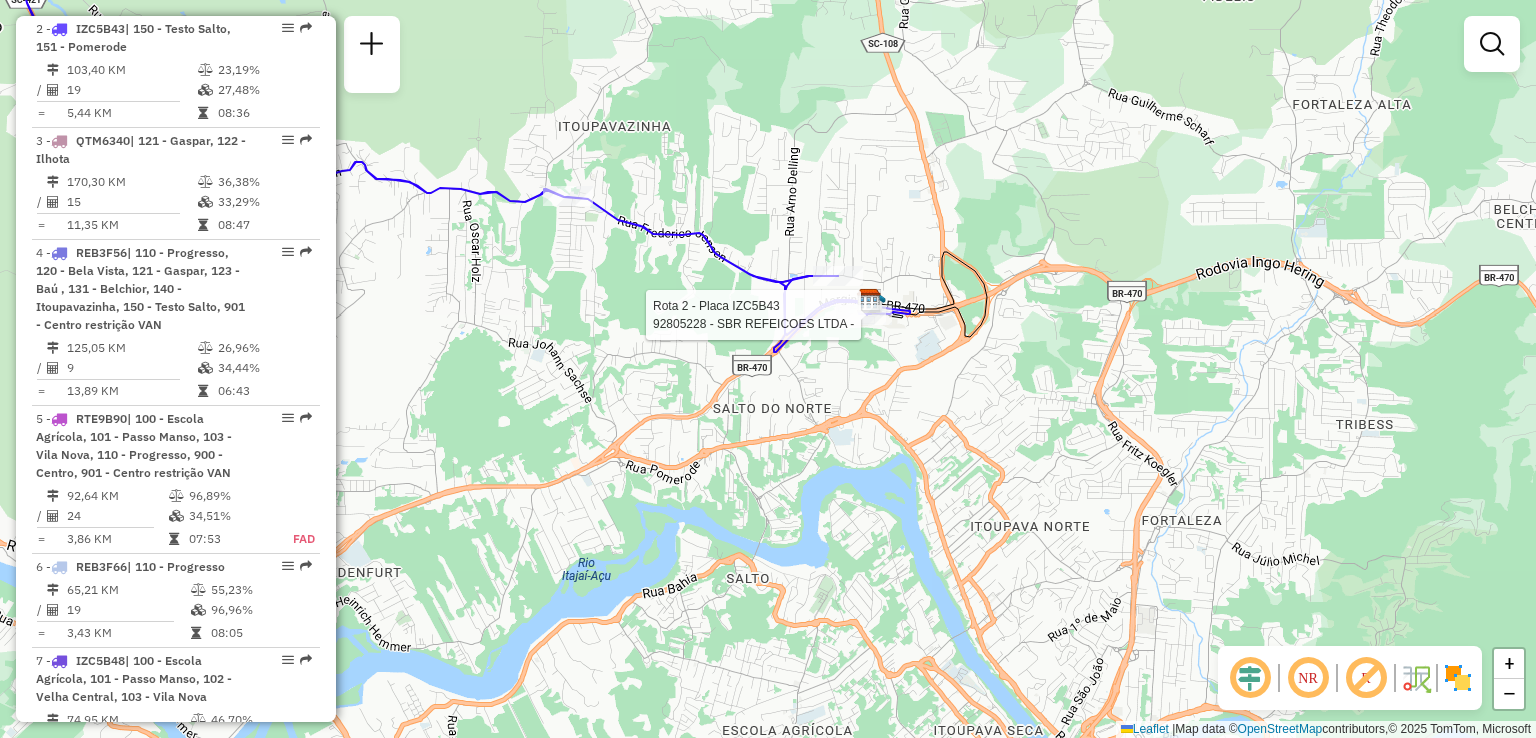 select on "**********" 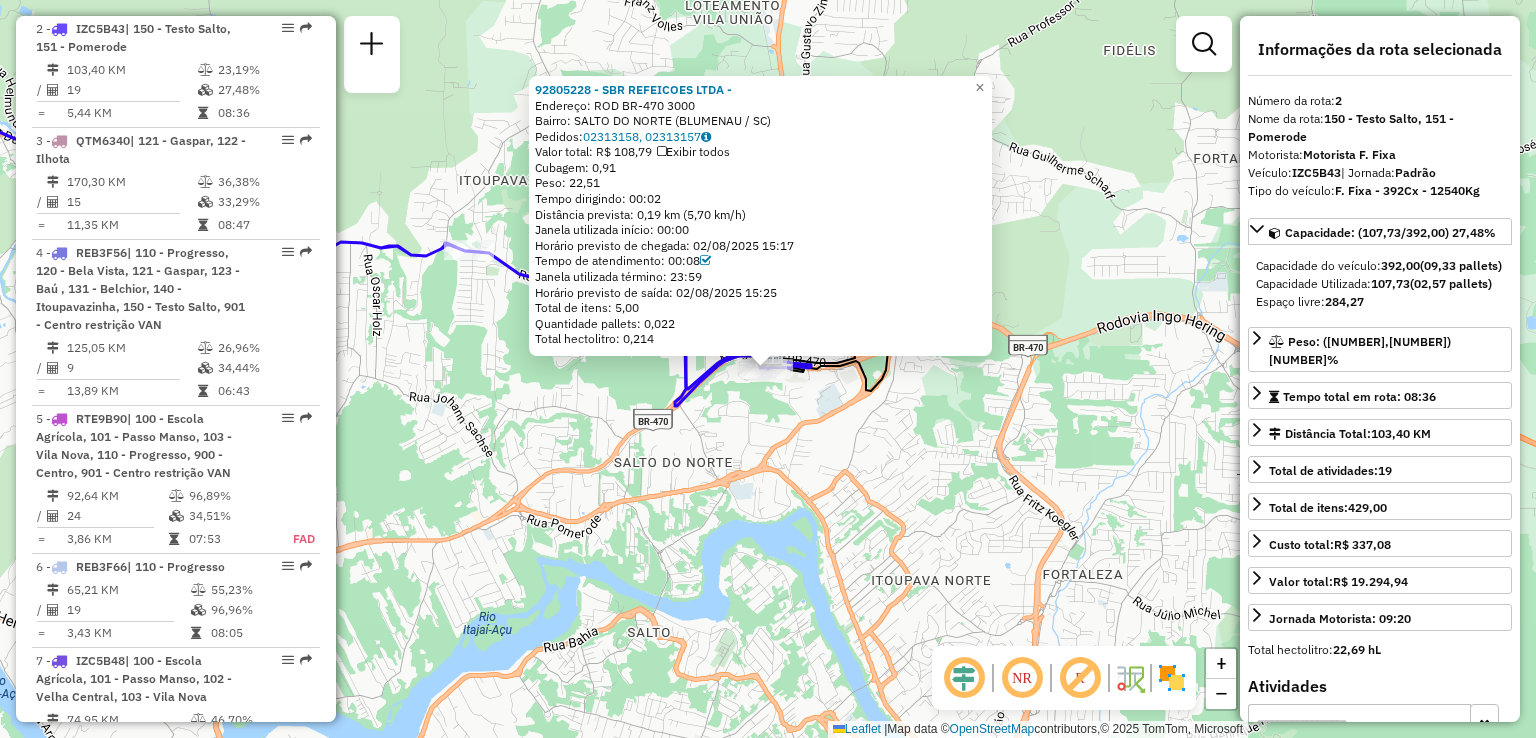 click on "92805228 - [BRAND] -  Endereço: [STREET_NAME]                        [NUMBER]   Bairro: [NEIGHBORHOOD] ([CITY] / [STATE])   Pedidos:  02313158, 02313157   Valor total: R$ 108,79   Exibir todos   Cubagem: 0,91  Peso: 22,51  Tempo dirigindo: 00:02   Distância prevista: 0,19 km (5,70 km/h)   Janela utilizada início: 00:00   Horário previsto de chegada: 02/08/2025 15:17   Tempo de atendimento: 00:08   Janela utilizada término: 23:59   Horário previsto de saída: 02/08/2025 15:25   Total de itens: 5,00   Quantidade pallets: 0,022   Total hectolitro: 0,214  × Janela de atendimento Grade de atendimento Capacidade Transportadoras Veículos Cliente Pedidos  Rotas Selecione os dias de semana para filtrar as janelas de atendimento  Seg   Ter   Qua   Qui   Sex   Sáb   Dom  Informe o período da janela de atendimento: De: Até:  Filtrar exatamente a janela do cliente  Considerar janela de atendimento padrão  Selecione os dias de semana para filtrar as grades de atendimento  Seg   Ter   Qua   Qui   Sex   Sáb  +" 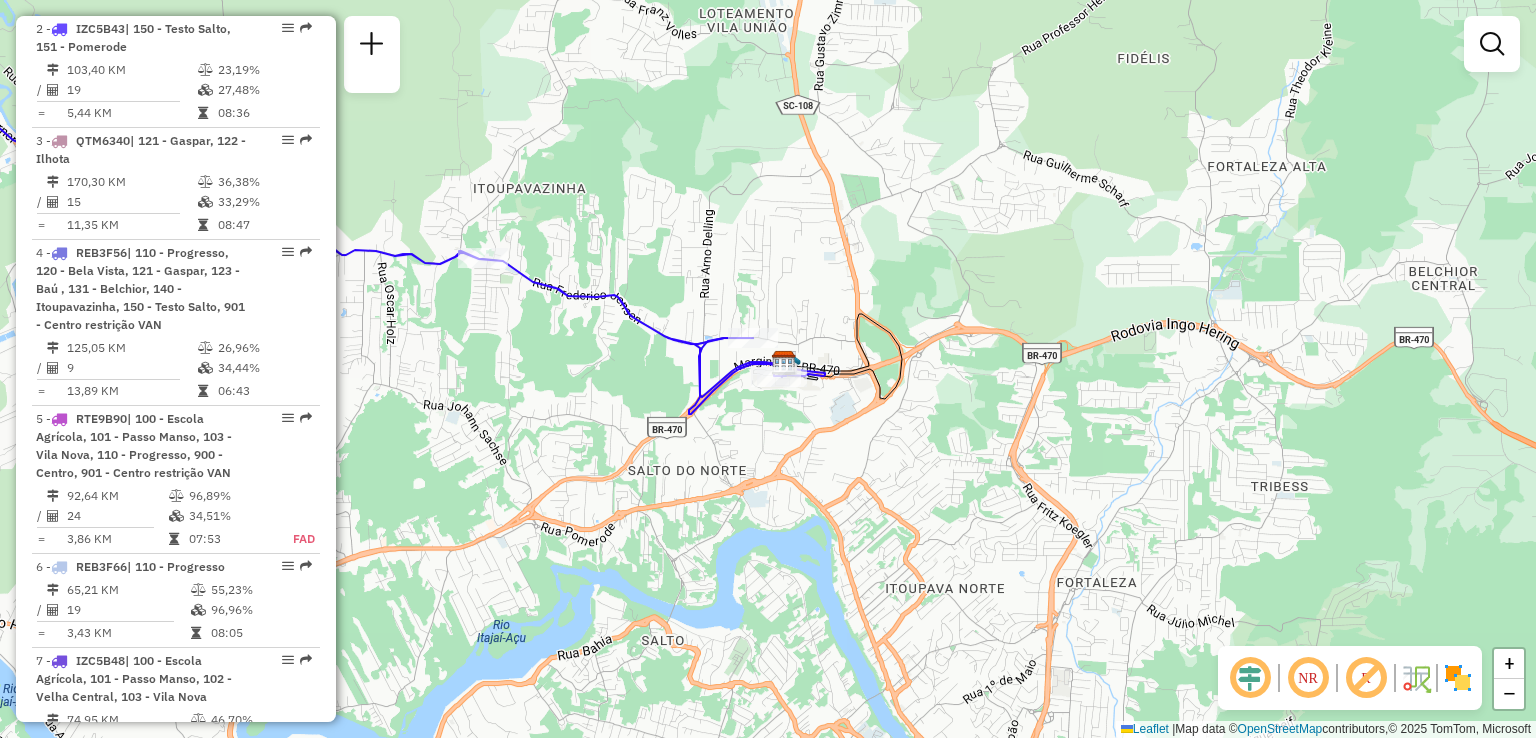 drag, startPoint x: 760, startPoint y: 416, endPoint x: 790, endPoint y: 419, distance: 30.149628 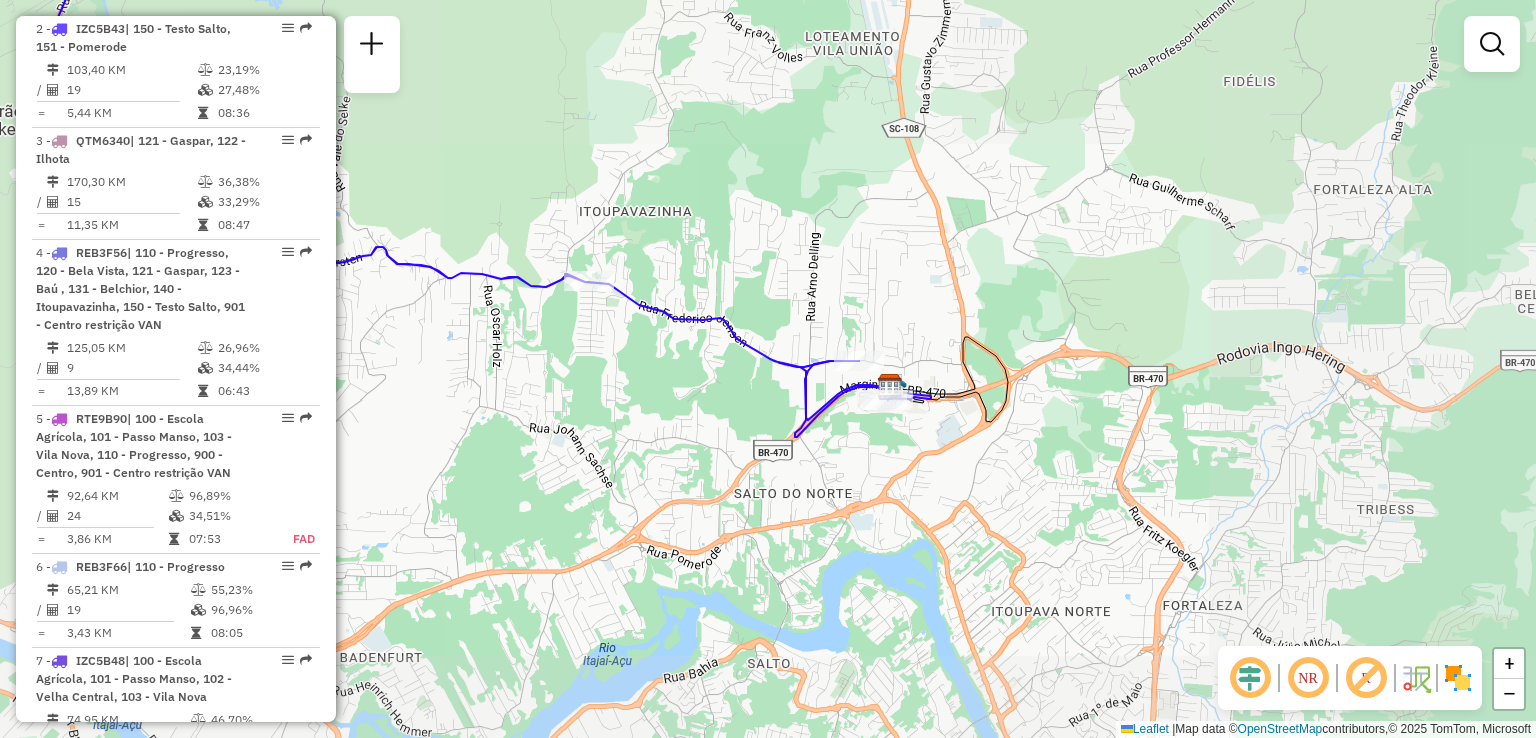 drag, startPoint x: 780, startPoint y: 325, endPoint x: 897, endPoint y: 403, distance: 140.6165 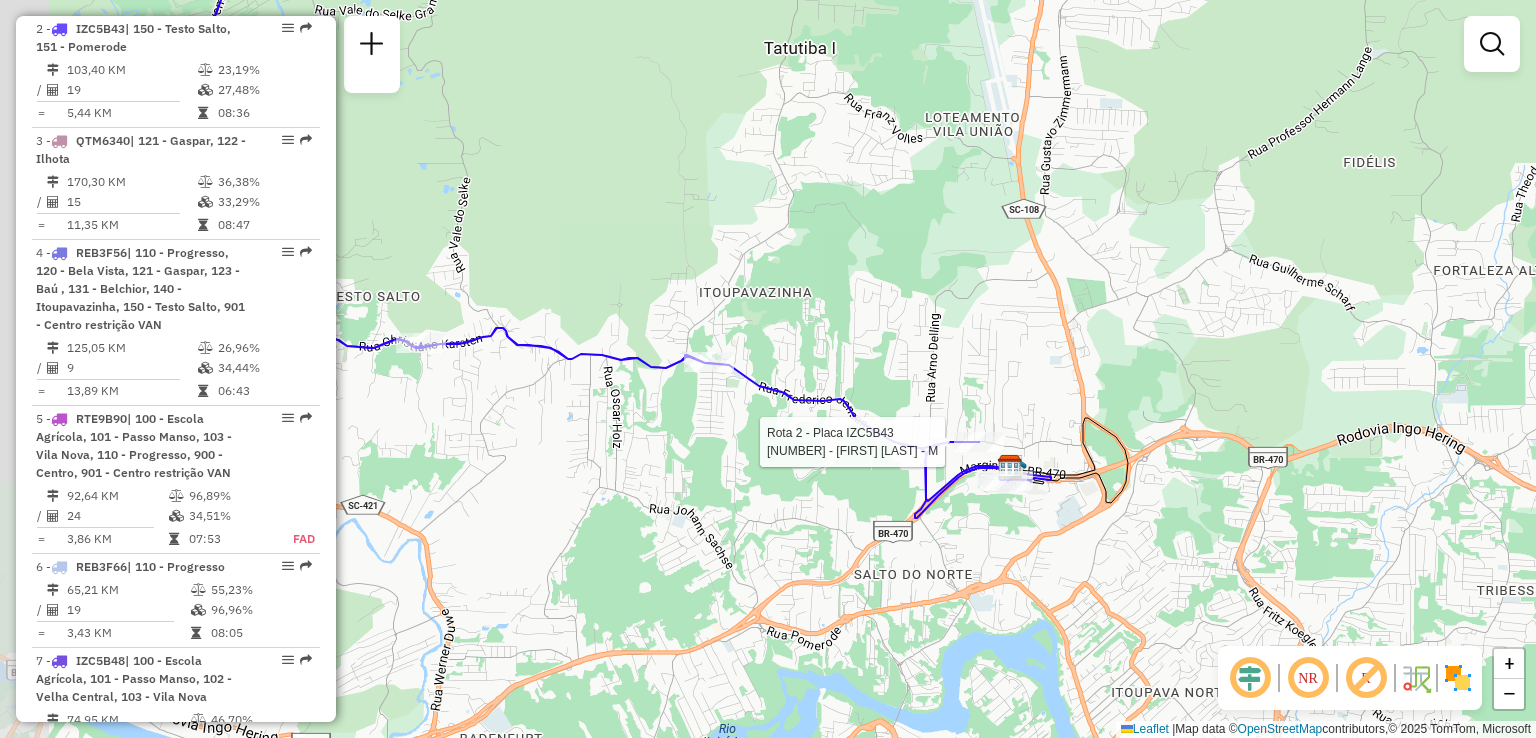 click on "Rota [NUMBER] - Placa [PLATE]  [ORDER_ID] - [COMPANY_NAME] Janela de atendimento Grade de atendimento Capacidade Transportadoras Veículos Cliente Pedidos  Rotas Selecione os dias de semana para filtrar as janelas de atendimento  Seg   Ter   Qua   Qui   Sex   Sáb   Dom  Informe o período da janela de atendimento: De: Até:  Filtrar exatamente a janela do cliente  Considerar janela de atendimento padrão  Selecione os dias de semana para filtrar as grades de atendimento  Seg   Ter   Qua   Qui   Sex   Sáb   Dom   Considerar clientes sem dia de atendimento cadastrado  Clientes fora do dia de atendimento selecionado Filtrar as atividades entre os valores definidos abaixo:  Peso mínimo:   Peso máximo:   Cubagem mínima:   Cubagem máxima:   De:   Até:  Filtrar as atividades entre o tempo de atendimento definido abaixo:  De:   Até:   Considerar capacidade total dos clientes não roteirizados Transportadora: Selecione um ou mais itens Tipo de veículo: Selecione um ou mais itens Veículo: Motorista: Nome: Setor:" 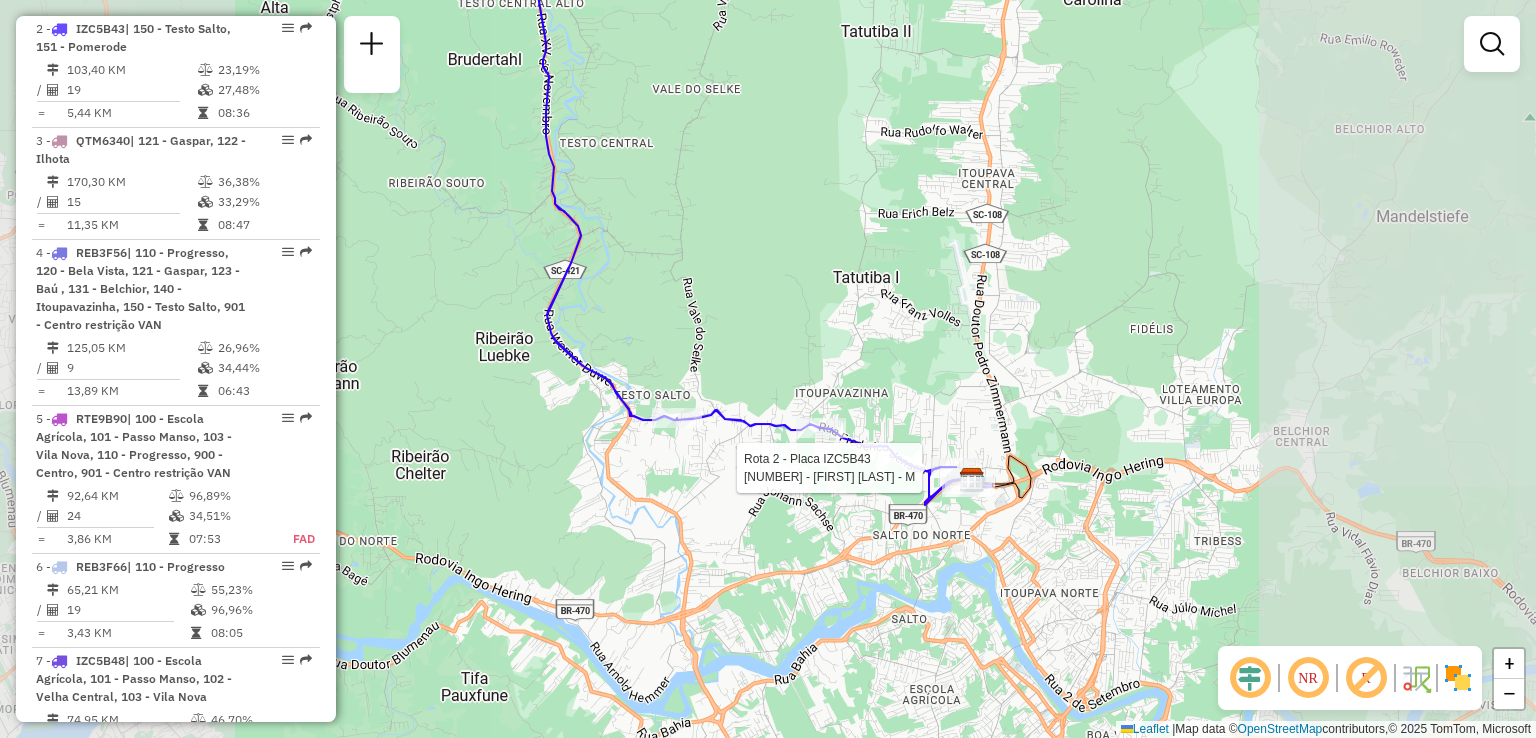 drag, startPoint x: 708, startPoint y: 309, endPoint x: 797, endPoint y: 447, distance: 164.21024 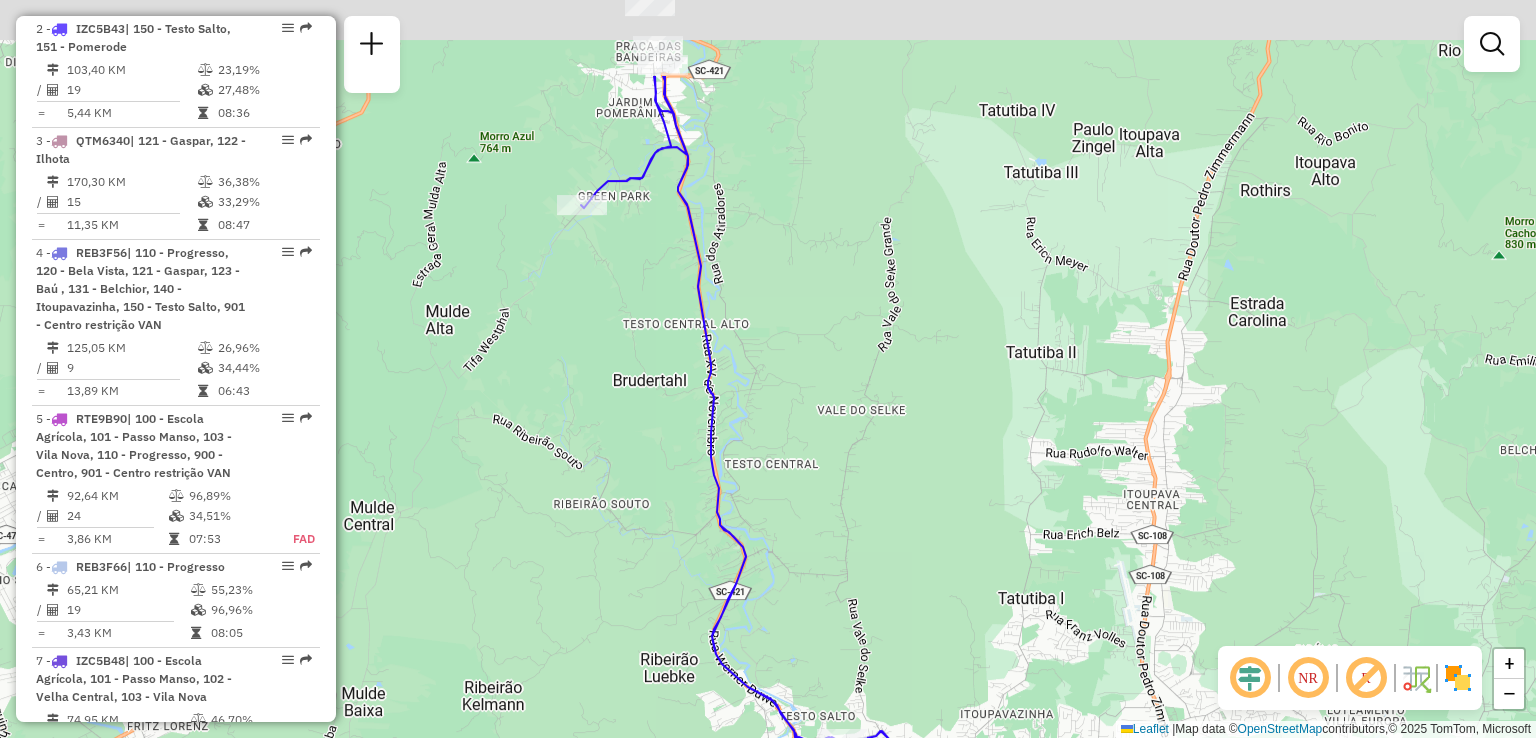 click on "Rota [NUMBER] - Placa [PLATE]  [ORDER_ID] - [COMPANY_NAME] Janela de atendimento Grade de atendimento Capacidade Transportadoras Veículos Cliente Pedidos  Rotas Selecione os dias de semana para filtrar as janelas de atendimento  Seg   Ter   Qua   Qui   Sex   Sáb   Dom  Informe o período da janela de atendimento: De: Até:  Filtrar exatamente a janela do cliente  Considerar janela de atendimento padrão  Selecione os dias de semana para filtrar as grades de atendimento  Seg   Ter   Qua   Qui   Sex   Sáb   Dom   Considerar clientes sem dia de atendimento cadastrado  Clientes fora do dia de atendimento selecionado Filtrar as atividades entre os valores definidos abaixo:  Peso mínimo:   Peso máximo:   Cubagem mínima:   Cubagem máxima:   De:   Até:  Filtrar as atividades entre o tempo de atendimento definido abaixo:  De:   Até:   Considerar capacidade total dos clientes não roteirizados Transportadora: Selecione um ou mais itens Tipo de veículo: Selecione um ou mais itens Veículo: Motorista: Nome: Setor:" 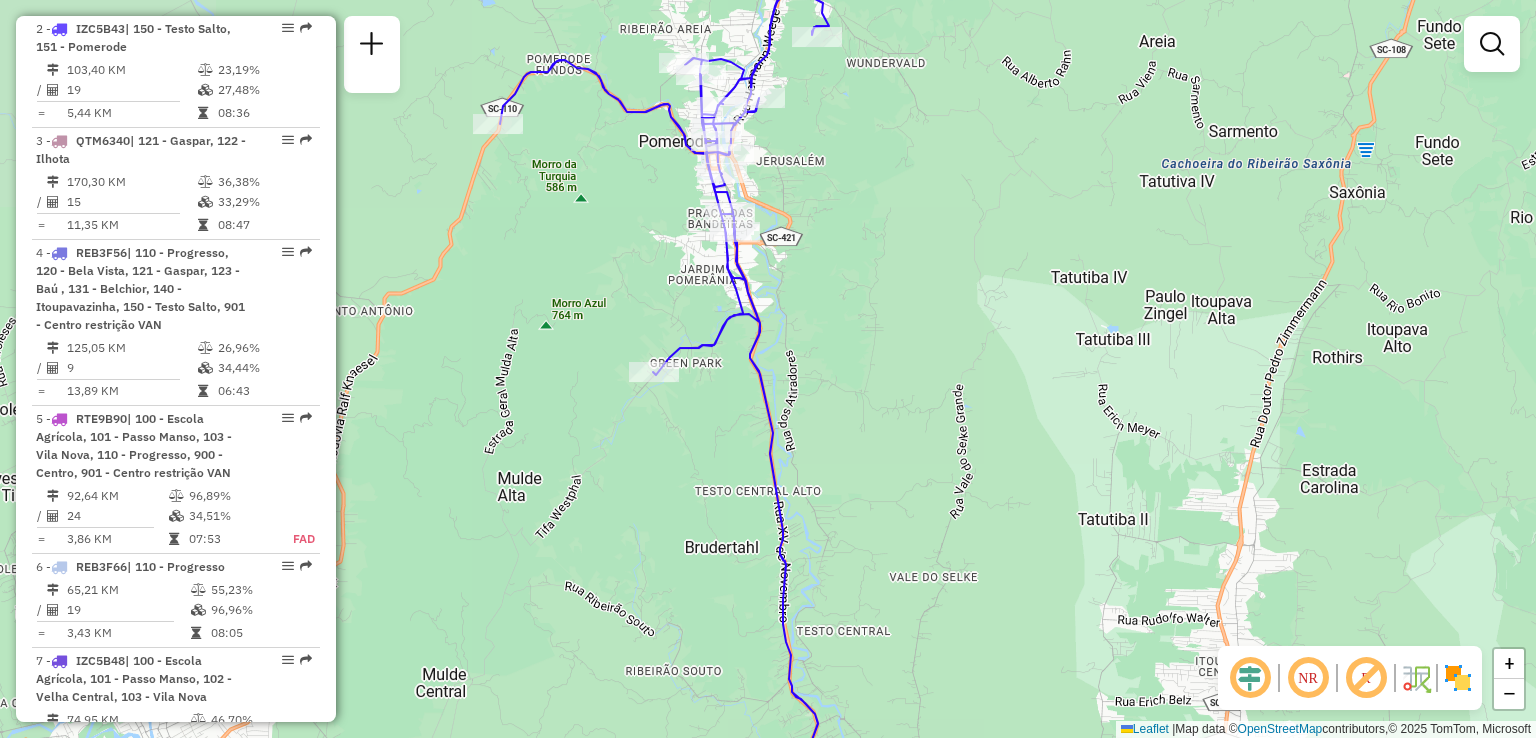 drag, startPoint x: 820, startPoint y: 481, endPoint x: 861, endPoint y: 562, distance: 90.78546 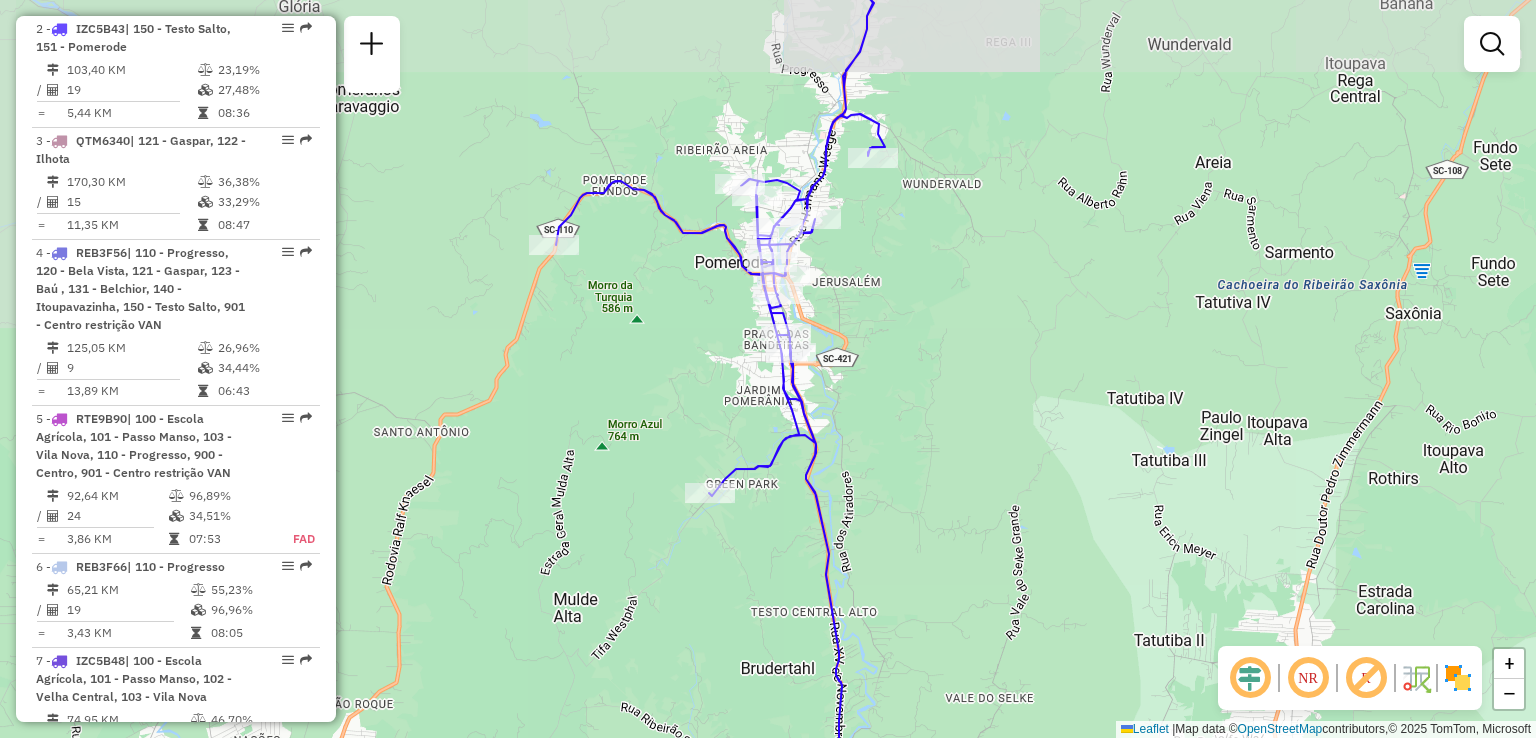 drag, startPoint x: 850, startPoint y: 470, endPoint x: 872, endPoint y: 635, distance: 166.4602 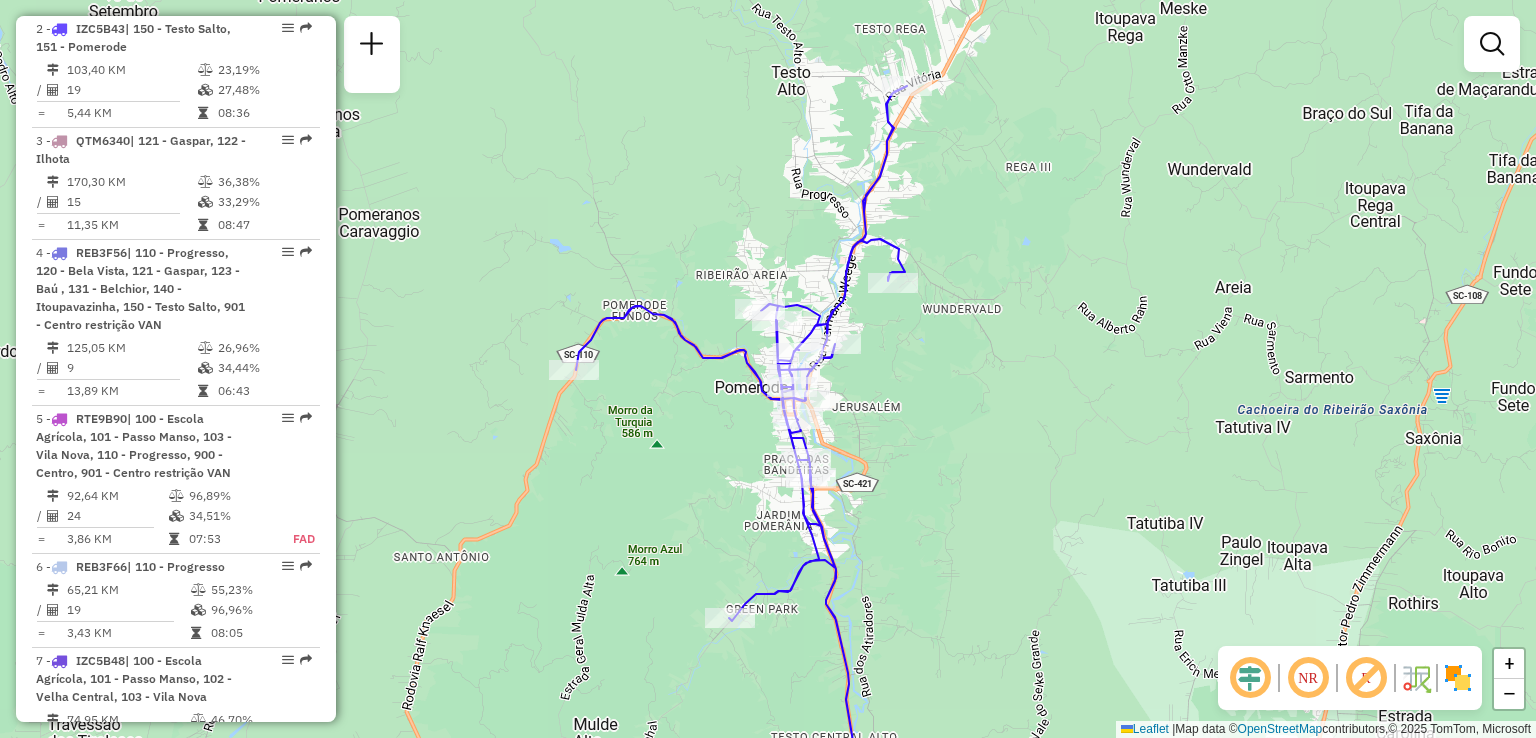 drag, startPoint x: 867, startPoint y: 577, endPoint x: 864, endPoint y: 528, distance: 49.09175 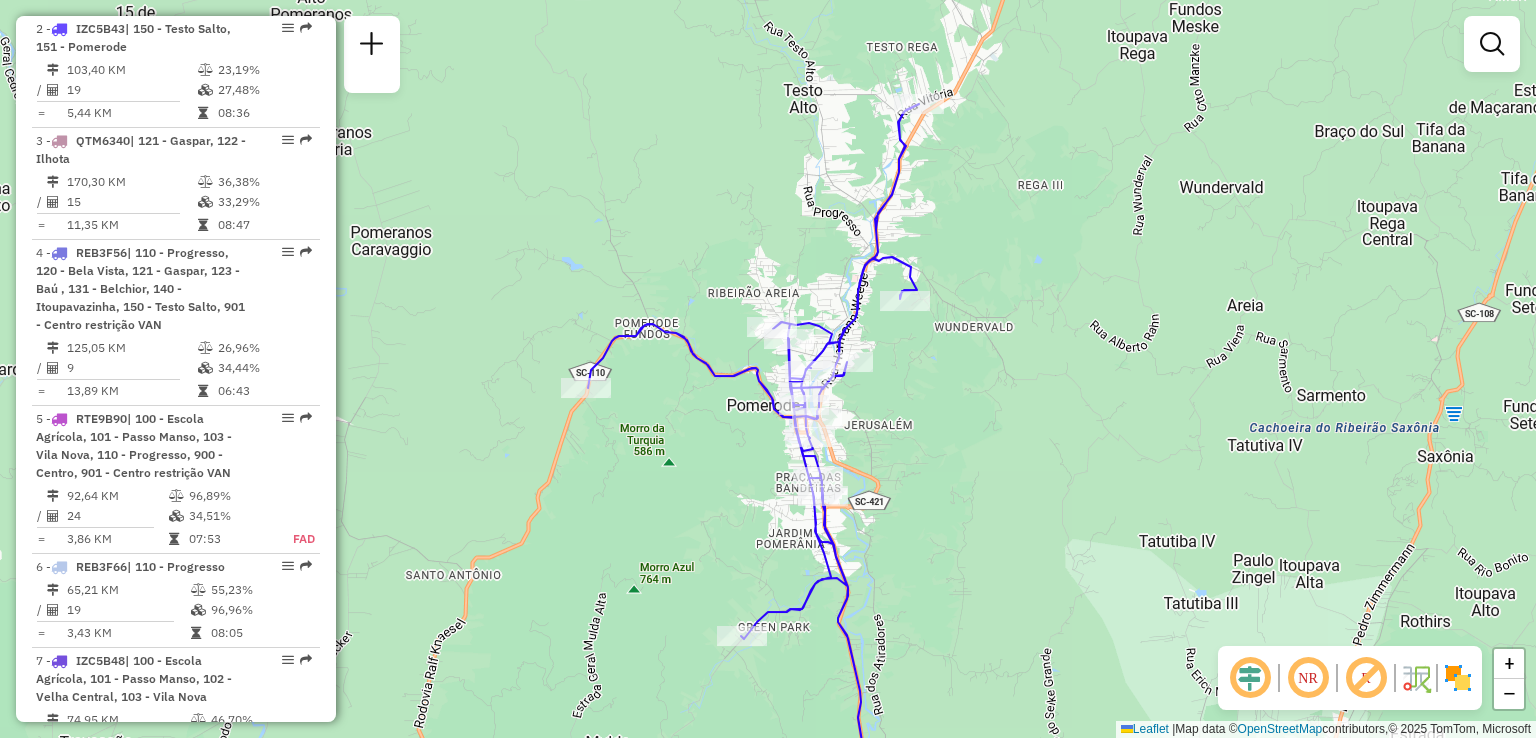 drag, startPoint x: 904, startPoint y: 559, endPoint x: 923, endPoint y: 589, distance: 35.510563 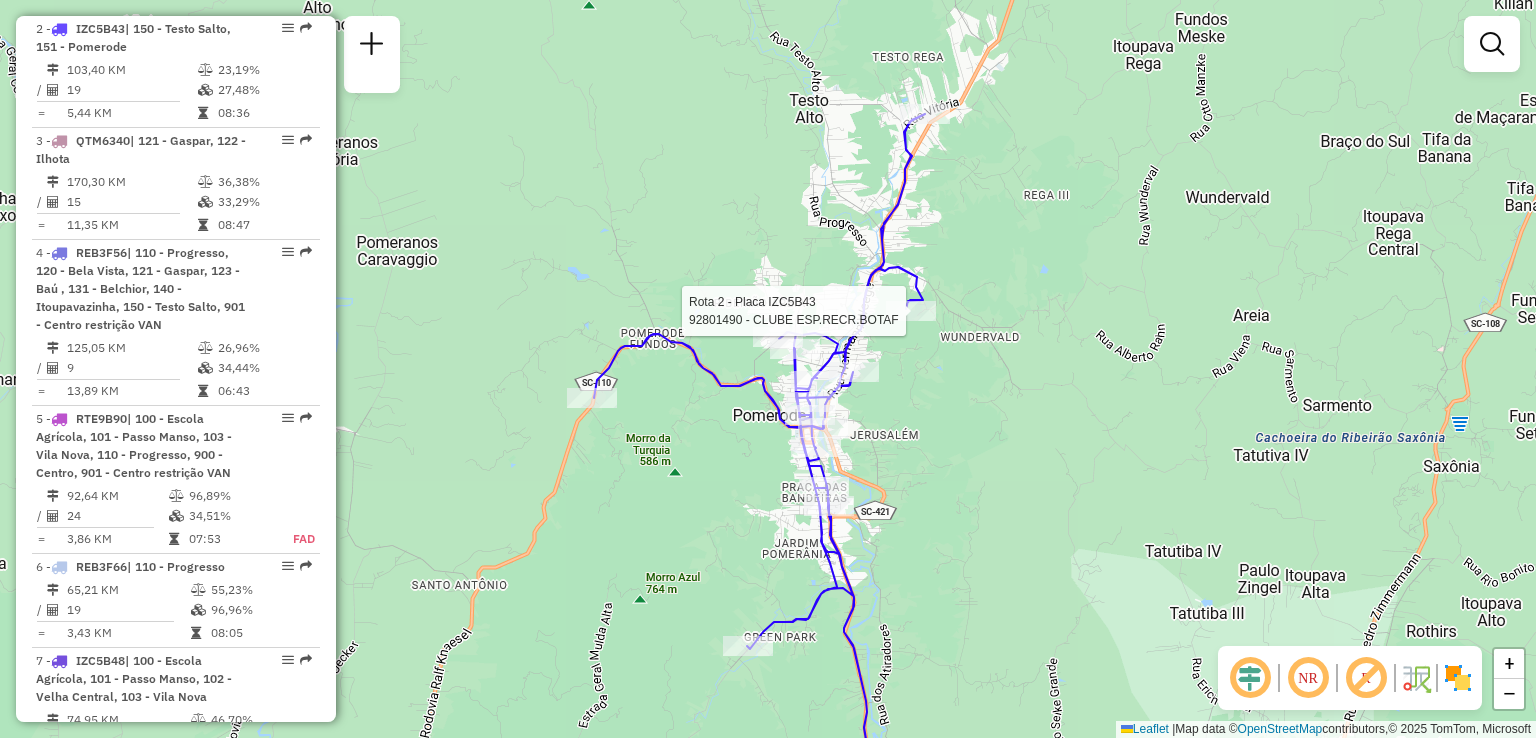 click 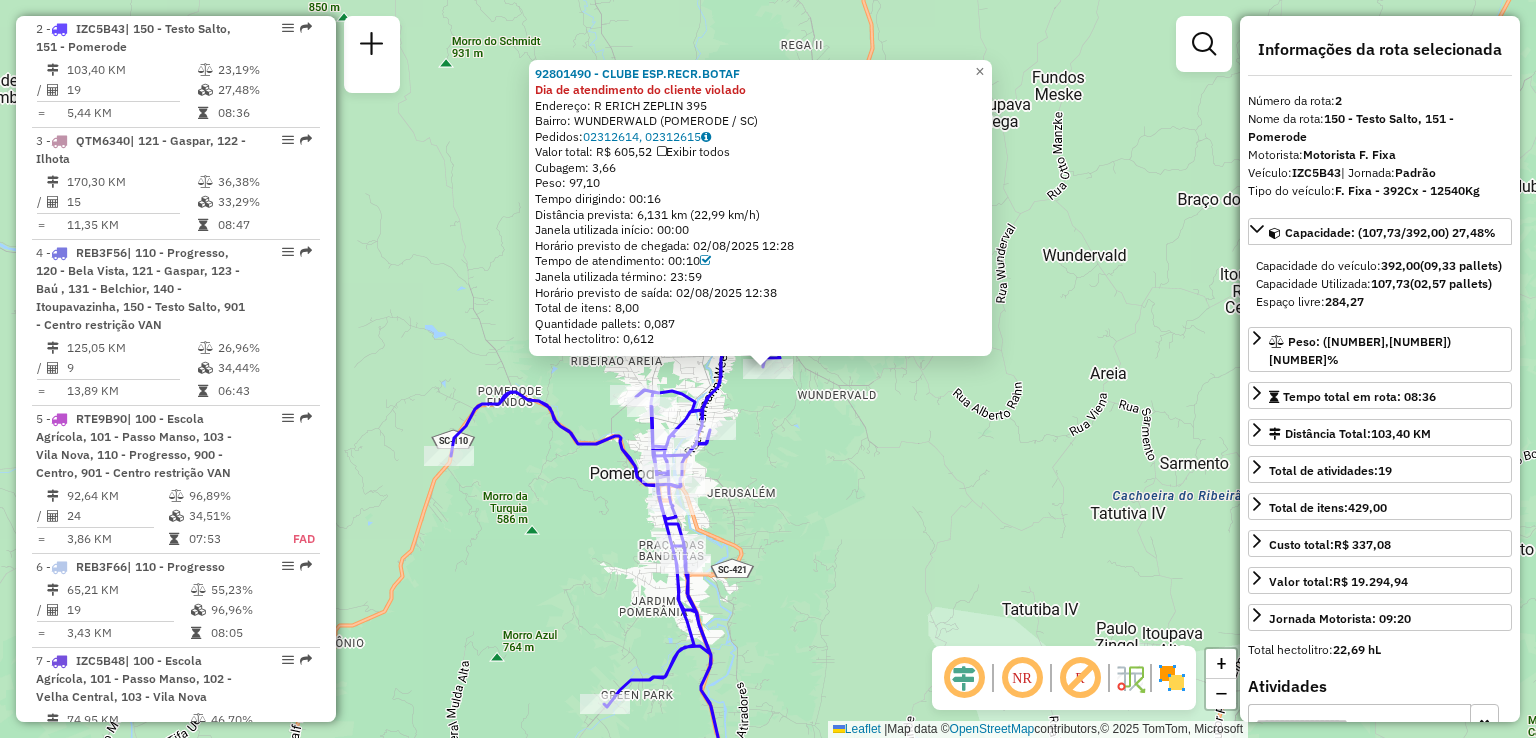 click on "[NUMBER] - [NAME] Dia de atendimento do cliente violado  Endereço: R   ERICH ZEPLIN                  [NUMBER]   Bairro: [NEIGHBORHOOD] ([CITY] / [STATE])   Pedidos:  [ORDER_ID], [ORDER_ID]   Valor total: [CURRENCY] [PRICE]   Exibir todos   Cubagem: [NUMBER]  Peso: [NUMBER]  Tempo dirigindo: [TIME]   Distância prevista: [DISTANCE] km ([SPEED] km/h)   Janela utilizada início: [TIME]   Horário previsto de chegada: [DATE] [TIME]   Tempo de atendimento: [TIME]   Janela utilizada término: [TIME]   Horário previsto de saída: [DATE] [TIME]   Total de itens: [NUMBER]   Quantidade pallets: [NUMBER]   Total hectolitro: [NUMBER]  × Janela de atendimento Grade de atendimento Capacidade Transportadoras Veículos Cliente Pedidos  Rotas Selecione os dias de semana para filtrar as janelas de atendimento  Seg   Ter   Qua   Qui   Sex   Sáb   Dom  Informe o período da janela de atendimento: De: Até:  Filtrar exatamente a janela do cliente  Considerar janela de atendimento padrão  Selecione os dias de semana para filtrar as grades de atendimento De:" 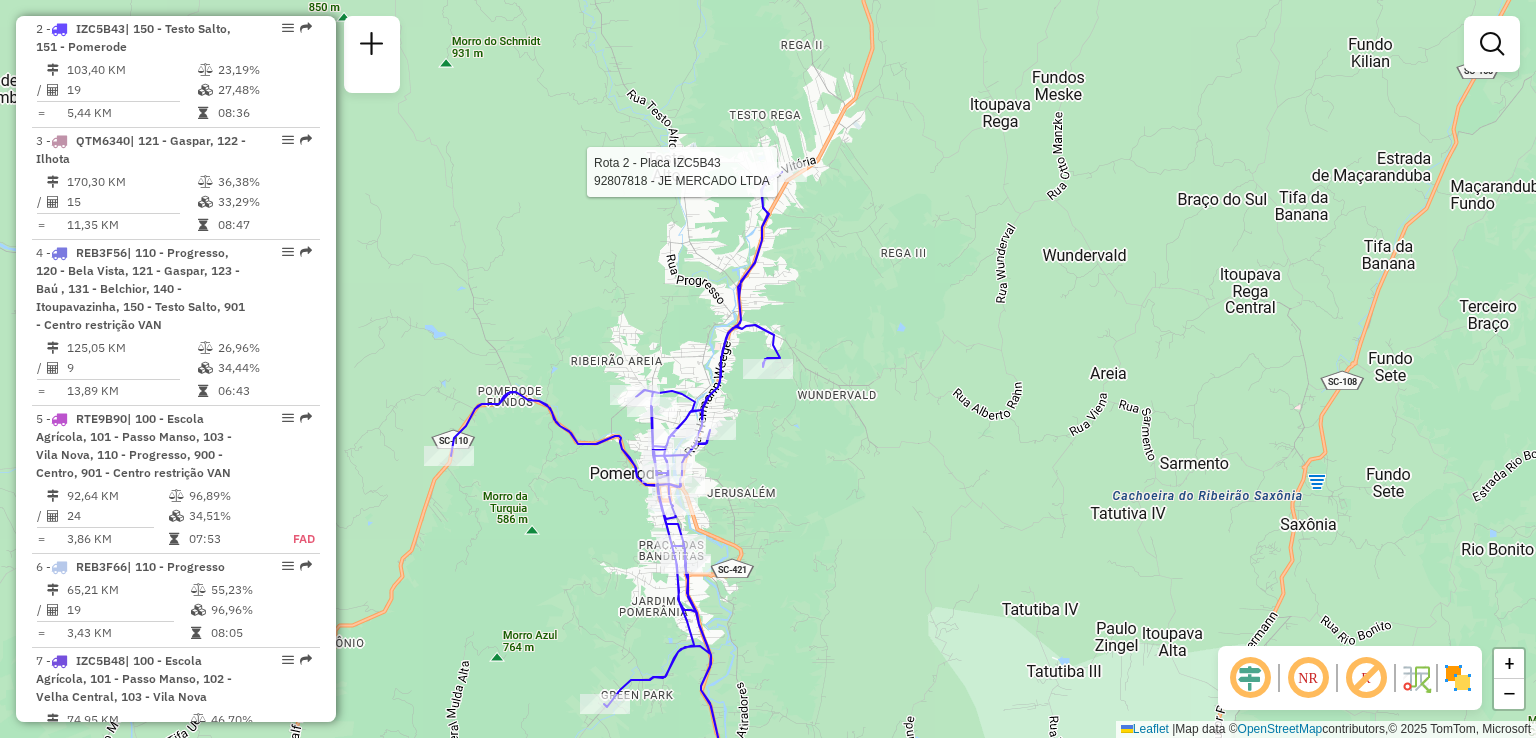 select on "**********" 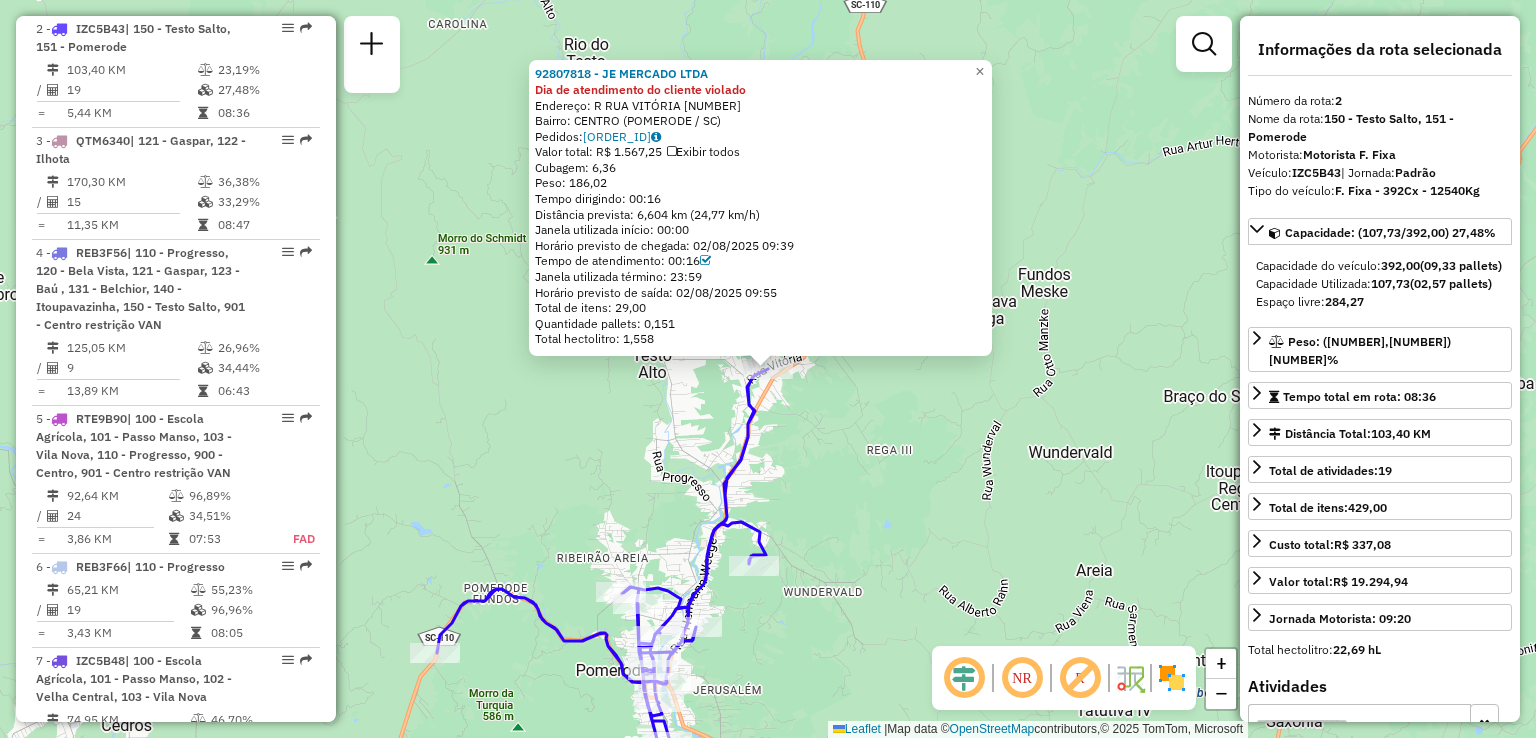 click on "92807818 - JE MERCADO LTDA Dia de atendimento do cliente violado  Endereço: R   RUA VITÓRIA                   [NUMBER]   Bairro: CENTRO ([CITY] / [STATE])   Pedidos:  02313732   Valor total: R$ 1.567,25   Exibir todos   Cubagem: 6,36  Peso: 186,02  Tempo dirigindo: 00:16   Distância prevista: 6,604 km (24,77 km/h)   Janela utilizada início: 00:00   Horário previsto de chegada: 02/08/2025 09:39   Tempo de atendimento: 00:16   Janela utilizada término: 23:59   Horário previsto de saída: 02/08/2025 09:55   Total de itens: 29,00   Quantidade pallets: 0,151   Total hectolitro: 1,558  × Janela de atendimento Grade de atendimento Capacidade Transportadoras Veículos Cliente Pedidos  Rotas Selecione os dias de semana para filtrar as janelas de atendimento  Seg   Ter   Qua   Qui   Sex   Sáb   Dom  Informe o período da janela de atendimento: De: Até:  Filtrar exatamente a janela do cliente  Considerar janela de atendimento padrão  Selecione os dias de semana para filtrar as grades de atendimento  Seg   Ter   Qua" 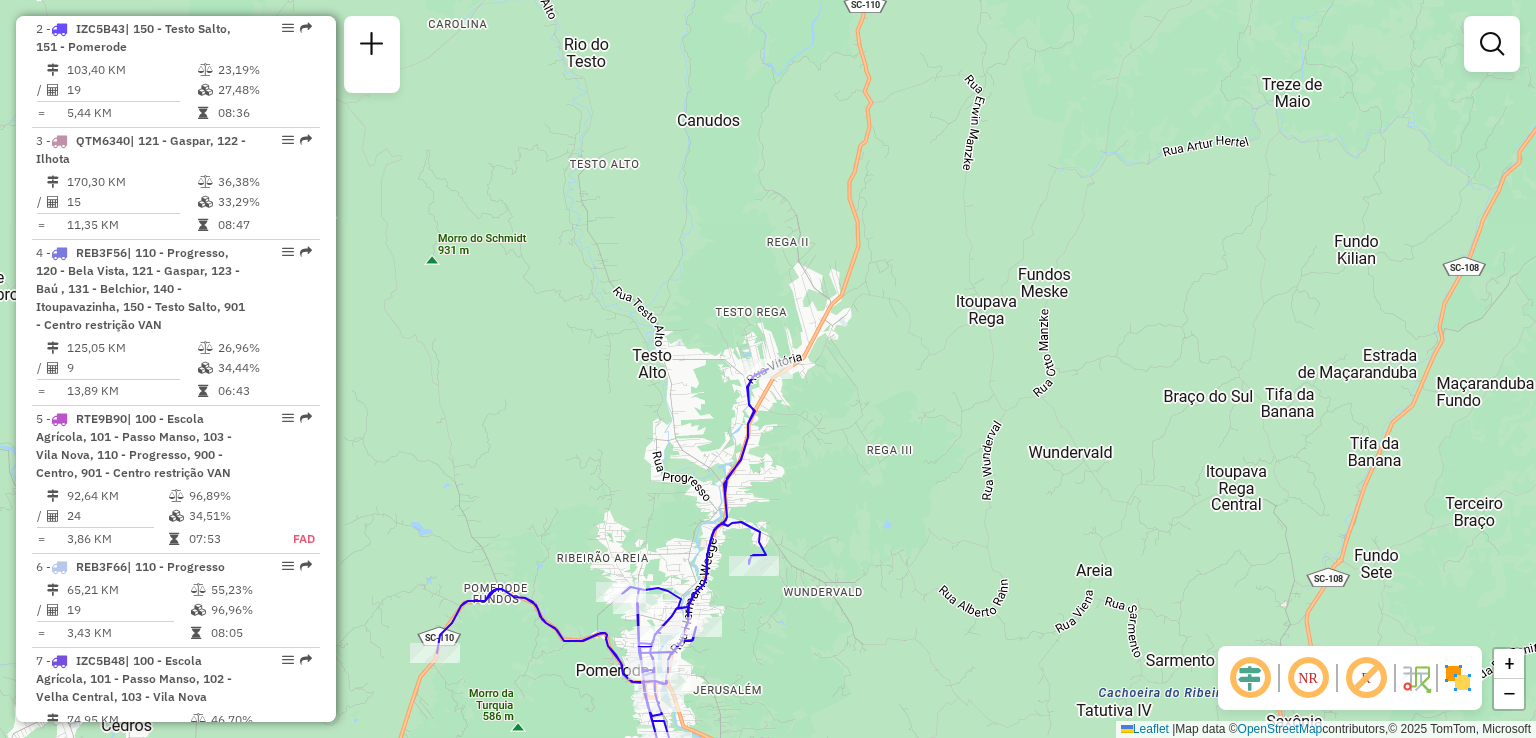 drag, startPoint x: 837, startPoint y: 490, endPoint x: 843, endPoint y: 355, distance: 135.13327 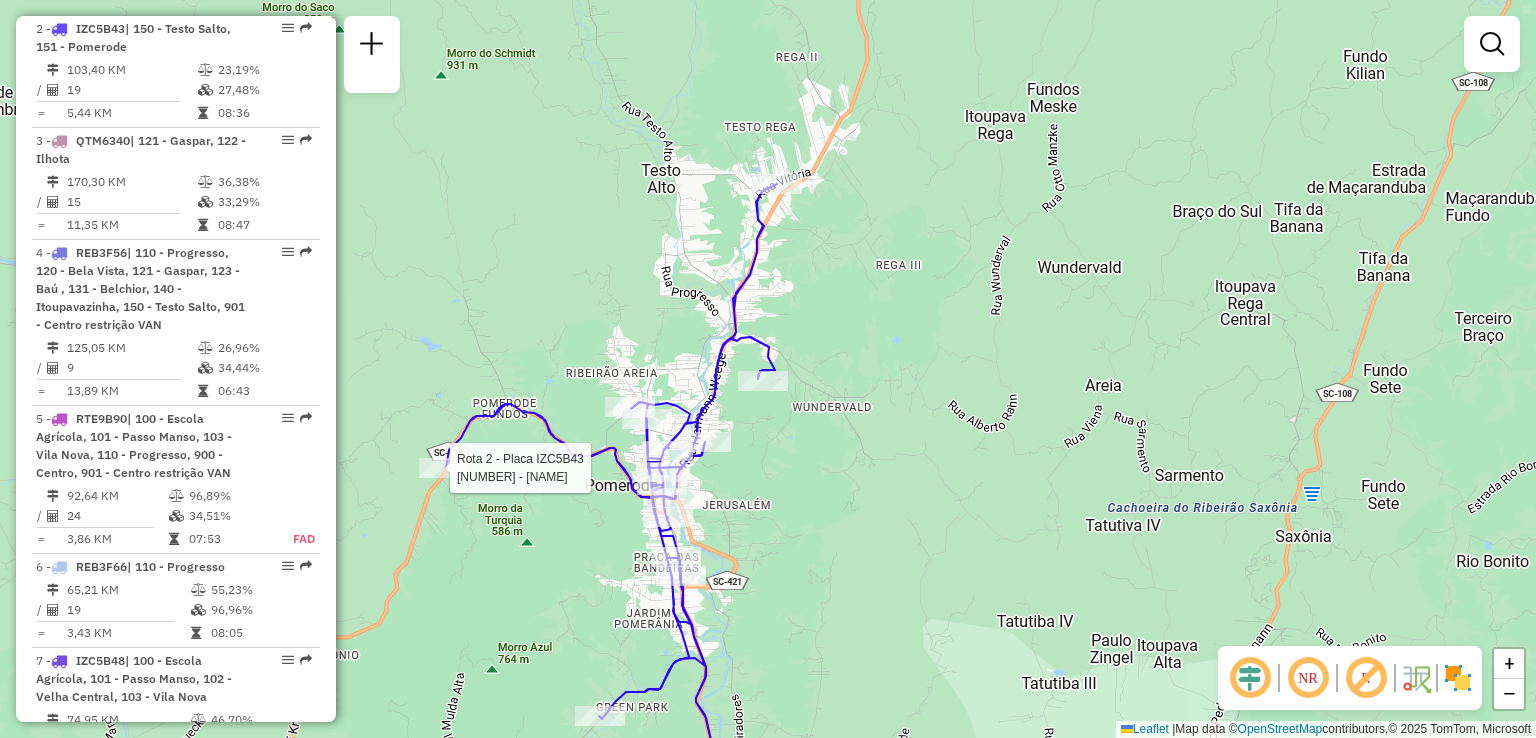 select on "**********" 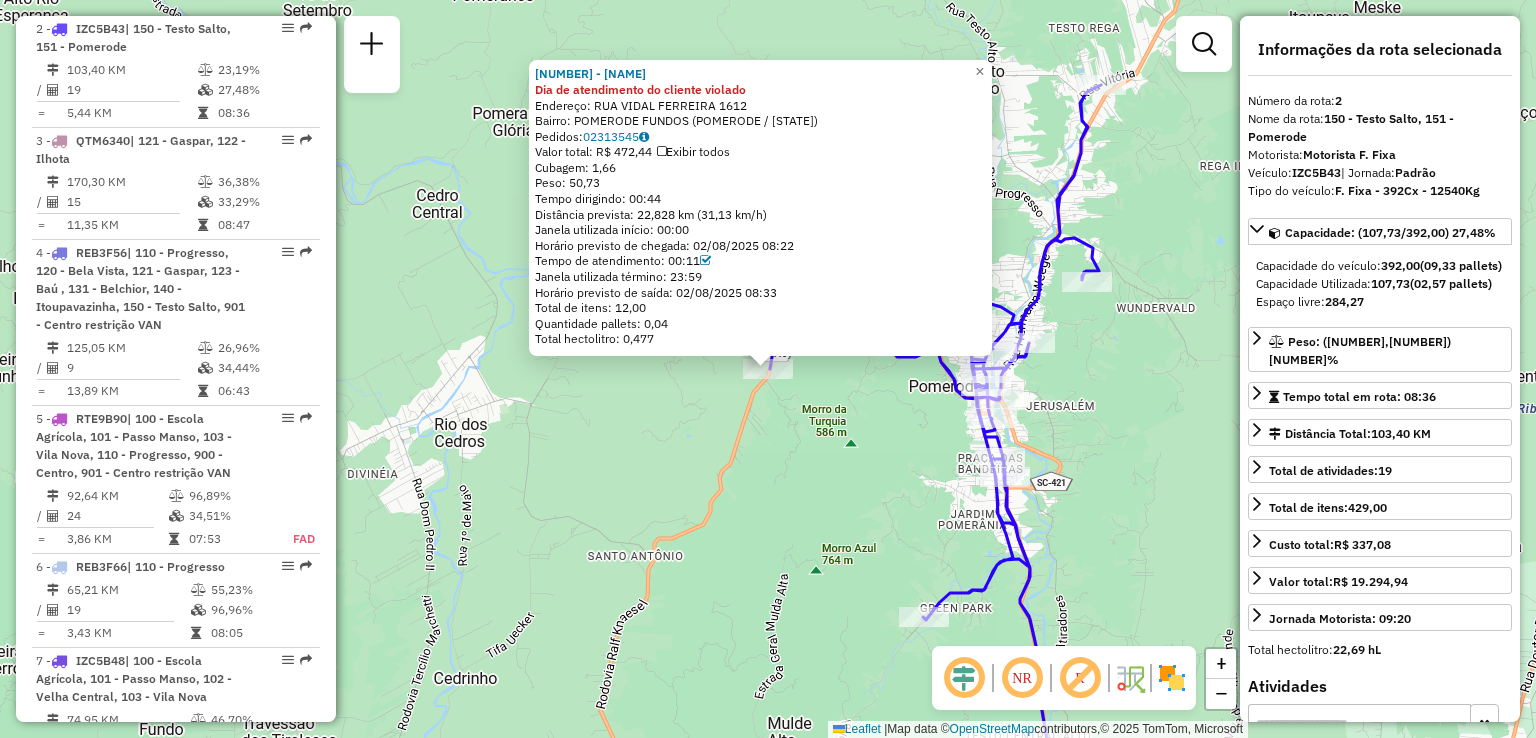 click on "92810091 - [BRAND] E IMPE Dia de atendimento do cliente violado  Endereço:  RUA VIDAL FERREIRA [NUMBER]   Bairro: [NEIGHBORHOOD] ([POMERODE] / [STATE])   Pedidos:  02313545   Valor total: R$ 472,44   Exibir todos   Cubagem: 1,66  Peso: 50,73  Tempo dirigindo: 00:44   Distância prevista: 22,828 km (31,13 km/h)   Janela utilizada início: 00:00   Horário previsto de chegada: 02/08/2025 08:22   Tempo de atendimento: 00:11   Janela utilizada término: 23:59   Horário previsto de saída: 02/08/2025 08:33   Total de itens: 12,00   Quantidade pallets: 0,04   Total hectolitro: 0,477  × Janela de atendimento Grade de atendimento Capacidade Transportadoras Veículos Cliente Pedidos  Rotas Selecione os dias de semana para filtrar as janelas de atendimento  Seg   Ter   Qua   Qui   Sex   Sáb   Dom  Informe o período da janela de atendimento: De: Até:  Filtrar exatamente a janela do cliente  Considerar janela de atendimento padrão  Selecione os dias de semana para filtrar as grades de atendimento  Seg   Ter   Qua   Qui   Sex   Sáb  De:" 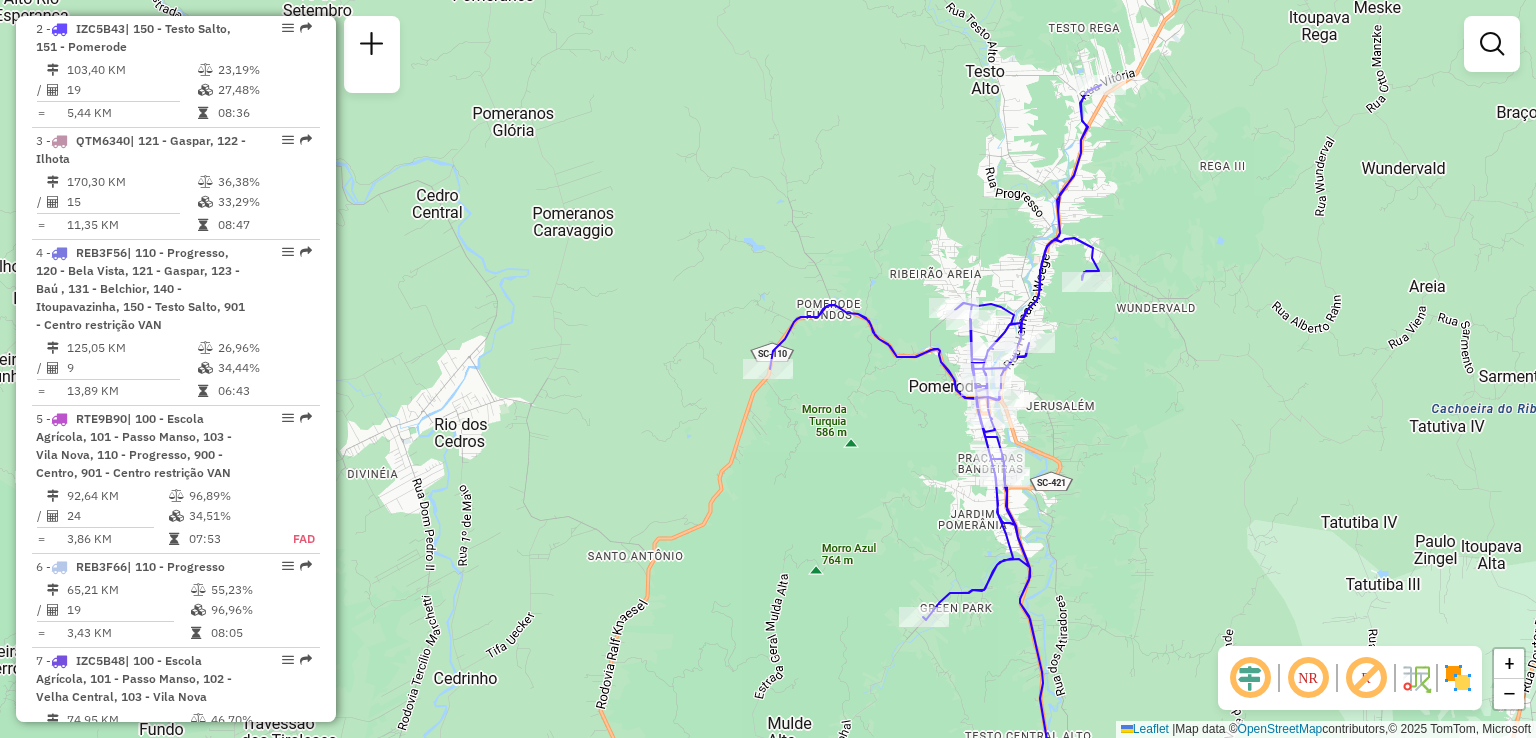 click on "Janela de atendimento Grade de atendimento Capacidade Transportadoras Veículos Cliente Pedidos  Rotas Selecione os dias de semana para filtrar as janelas de atendimento  Seg   Ter   Qua   Qui   Sex   Sáb   Dom  Informe o período da janela de atendimento: De: Até:  Filtrar exatamente a janela do cliente  Considerar janela de atendimento padrão  Selecione os dias de semana para filtrar as grades de atendimento  Seg   Ter   Qua   Qui   Sex   Sáb   Dom   Considerar clientes sem dia de atendimento cadastrado  Clientes fora do dia de atendimento selecionado Filtrar as atividades entre os valores definidos abaixo:  Peso mínimo:   Peso máximo:   Cubagem mínima:   Cubagem máxima:   De:   Até:  Filtrar as atividades entre o tempo de atendimento definido abaixo:  De:   Até:   Considerar capacidade total dos clientes não roteirizados Transportadora: Selecione um ou mais itens Tipo de veículo: Selecione um ou mais itens Veículo: Selecione um ou mais itens Motorista: Selecione um ou mais itens Nome: Rótulo:" 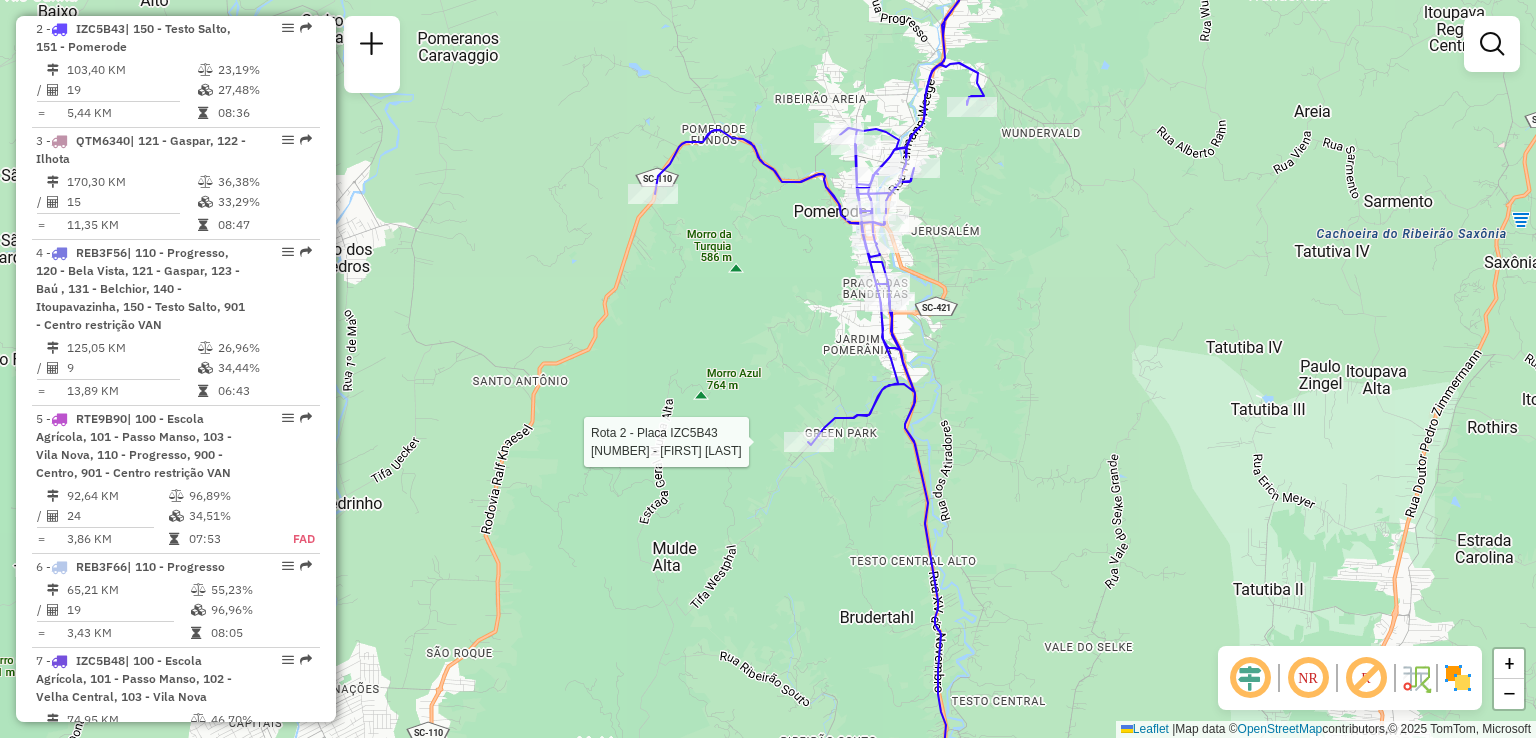 select on "**********" 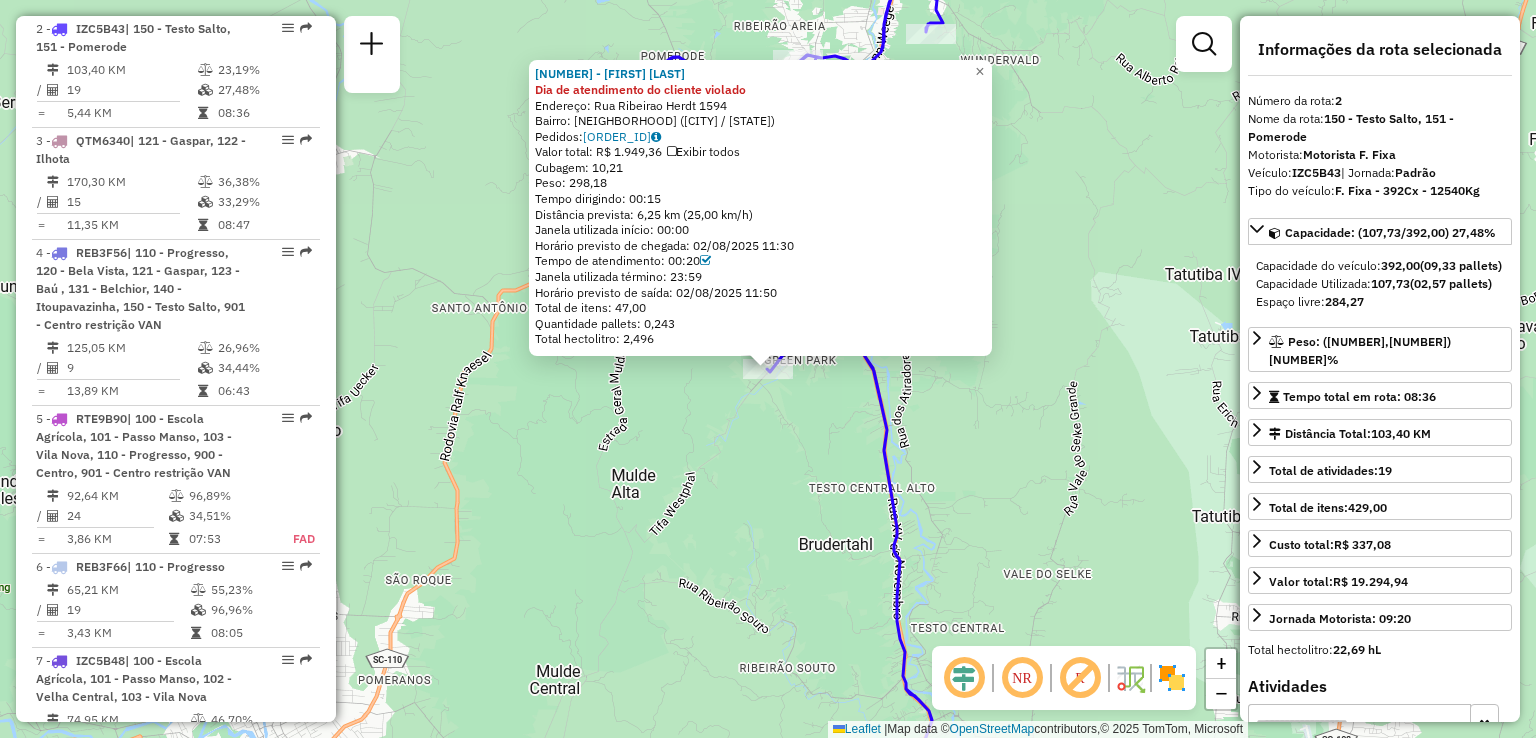 click on "[NUMBER] - [FIRST] [LAST] Dia de atendimento do cliente violado  Endereço:  [FIRST] [LAST] [NUMBER]   Bairro: [NEIGHBORHOOD] ([CITY] / [STATE])   Pedidos:  [NUMBER]   Valor total: R$ [VALUE]   Exibir todos   Cubagem: [VALUE]  Peso: [VALUE]  Tempo dirigindo: [TIME]   Distância prevista: [VALUE] km ([VALUE] km/h)   Janela utilizada início: [TIME]   Horário previsto de chegada: [DATE] [TIME]   Tempo de atendimento: [TIME]   Janela utilizada término: [TIME]   Horário previsto de saída: [DATE] [TIME]   Total de itens: [VALUE]   Quantidade pallets: [VALUE]   Total hectolitro: [VALUE]  × Janela de atendimento Grade de atendimento Capacidade Transportadoras Veículos Cliente Pedidos  Rotas Selecione os dias de semana para filtrar as janelas de atendimento  Seg   Ter   Qua   Qui   Sex   Sáb   Dom  Informe o período da janela de atendimento: De: Até:  Filtrar exatamente a janela do cliente  Considerar janela de atendimento padrão  Selecione os dias de semana para filtrar as grades de atendimento  Seg   Ter   Qua   Qui   Sex" 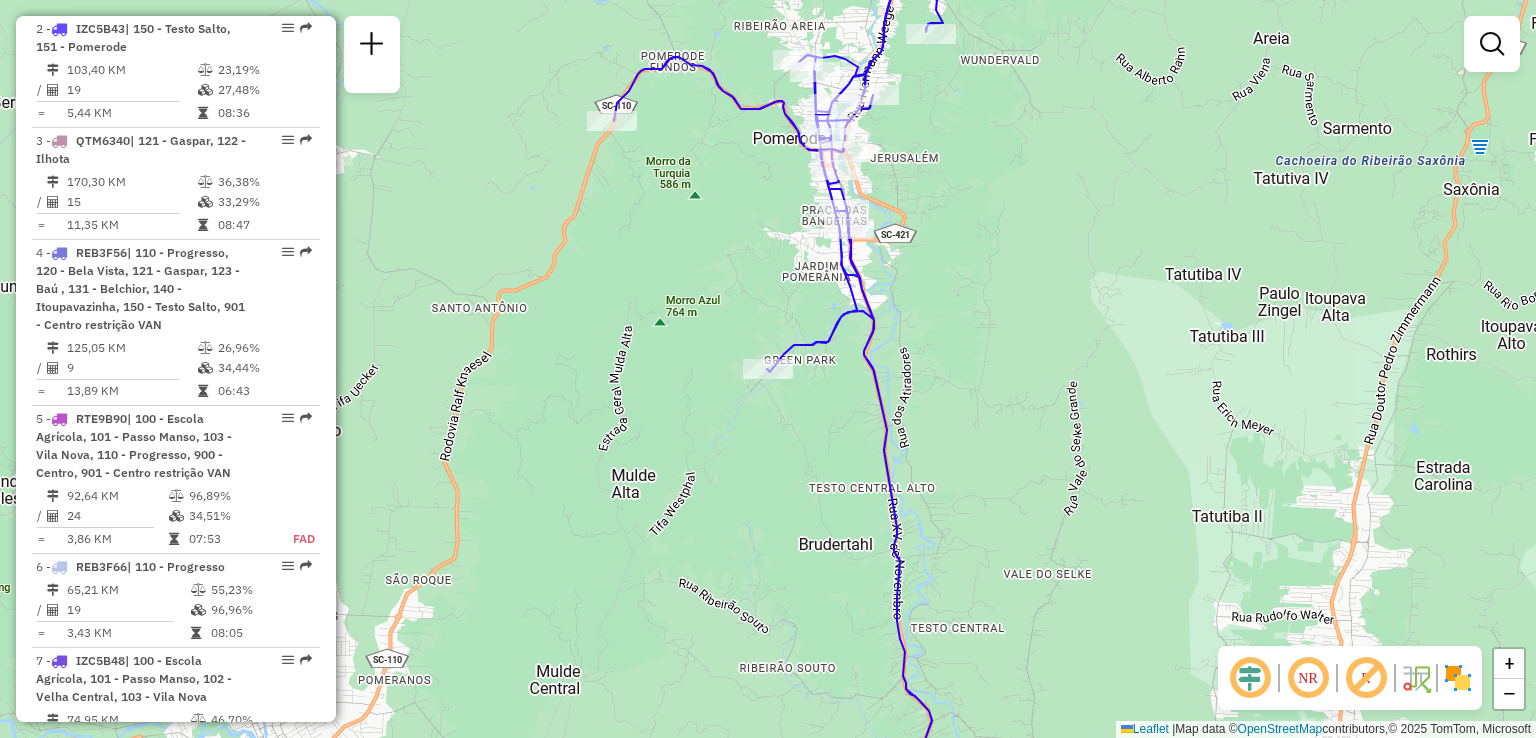 drag, startPoint x: 727, startPoint y: 481, endPoint x: 562, endPoint y: 148, distance: 371.63693 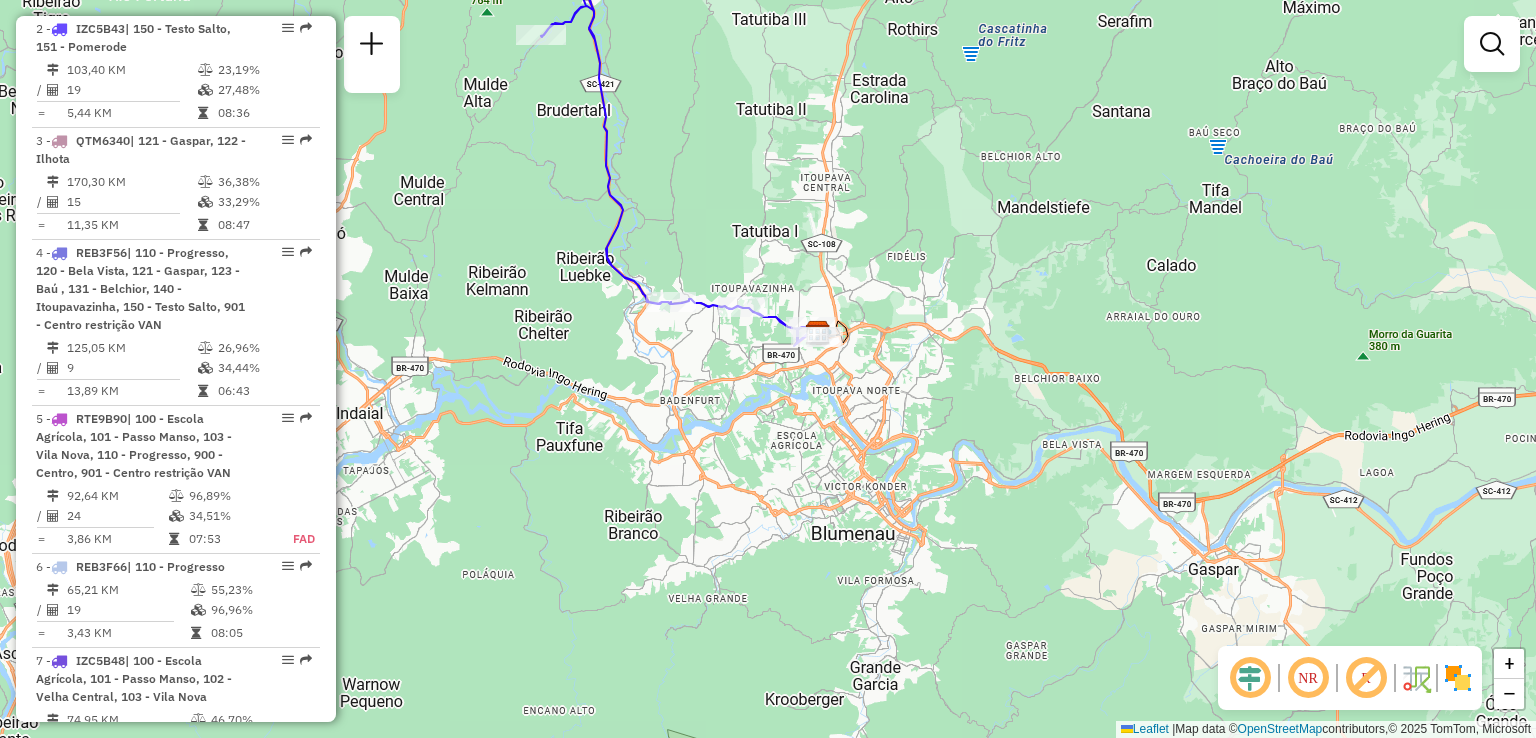 click on "Janela de atendimento Grade de atendimento Capacidade Transportadoras Veículos Cliente Pedidos  Rotas Selecione os dias de semana para filtrar as janelas de atendimento  Seg   Ter   Qua   Qui   Sex   Sáb   Dom  Informe o período da janela de atendimento: De: Até:  Filtrar exatamente a janela do cliente  Considerar janela de atendimento padrão  Selecione os dias de semana para filtrar as grades de atendimento  Seg   Ter   Qua   Qui   Sex   Sáb   Dom   Considerar clientes sem dia de atendimento cadastrado  Clientes fora do dia de atendimento selecionado Filtrar as atividades entre os valores definidos abaixo:  Peso mínimo:   Peso máximo:   Cubagem mínima:   Cubagem máxima:   De:   Até:  Filtrar as atividades entre o tempo de atendimento definido abaixo:  De:   Até:   Considerar capacidade total dos clientes não roteirizados Transportadora: Selecione um ou mais itens Tipo de veículo: Selecione um ou mais itens Veículo: Selecione um ou mais itens Motorista: Selecione um ou mais itens Nome: Rótulo:" 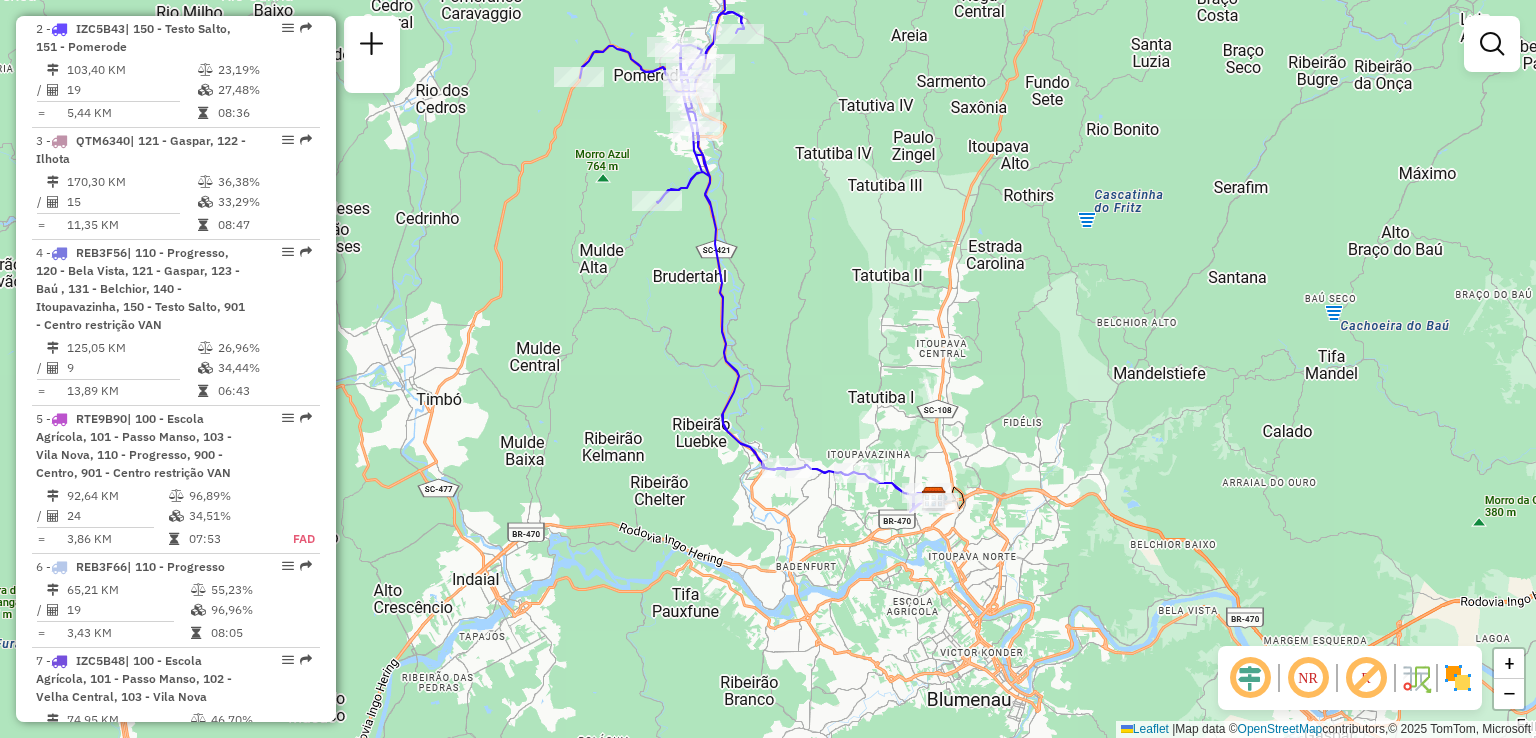 click on "Janela de atendimento Grade de atendimento Capacidade Transportadoras Veículos Cliente Pedidos  Rotas Selecione os dias de semana para filtrar as janelas de atendimento  Seg   Ter   Qua   Qui   Sex   Sáb   Dom  Informe o período da janela de atendimento: De: Até:  Filtrar exatamente a janela do cliente  Considerar janela de atendimento padrão  Selecione os dias de semana para filtrar as grades de atendimento  Seg   Ter   Qua   Qui   Sex   Sáb   Dom   Considerar clientes sem dia de atendimento cadastrado  Clientes fora do dia de atendimento selecionado Filtrar as atividades entre os valores definidos abaixo:  Peso mínimo:   Peso máximo:   Cubagem mínima:   Cubagem máxima:   De:   Até:  Filtrar as atividades entre o tempo de atendimento definido abaixo:  De:   Até:   Considerar capacidade total dos clientes não roteirizados Transportadora: Selecione um ou mais itens Tipo de veículo: Selecione um ou mais itens Veículo: Selecione um ou mais itens Motorista: Selecione um ou mais itens Nome: Rótulo:" 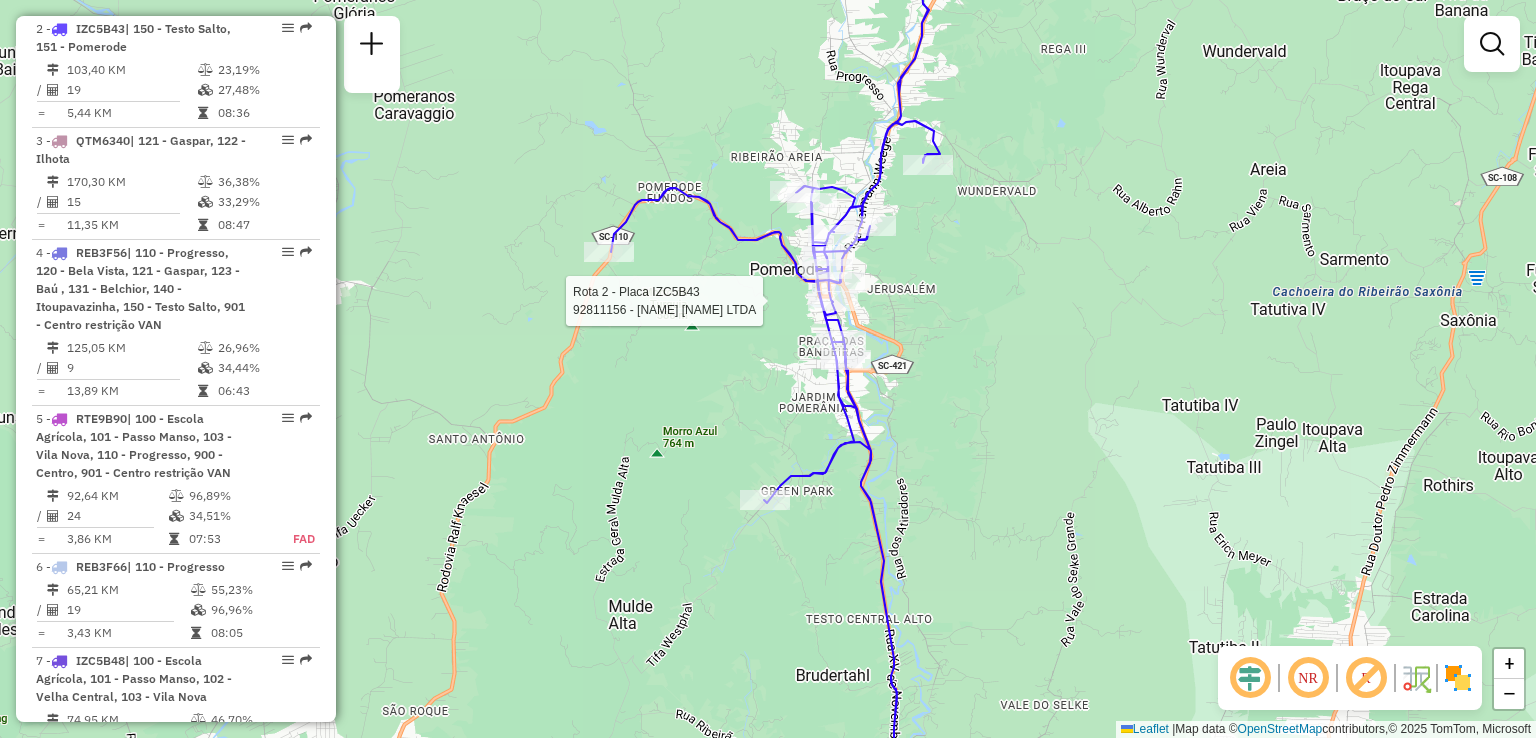 select on "**********" 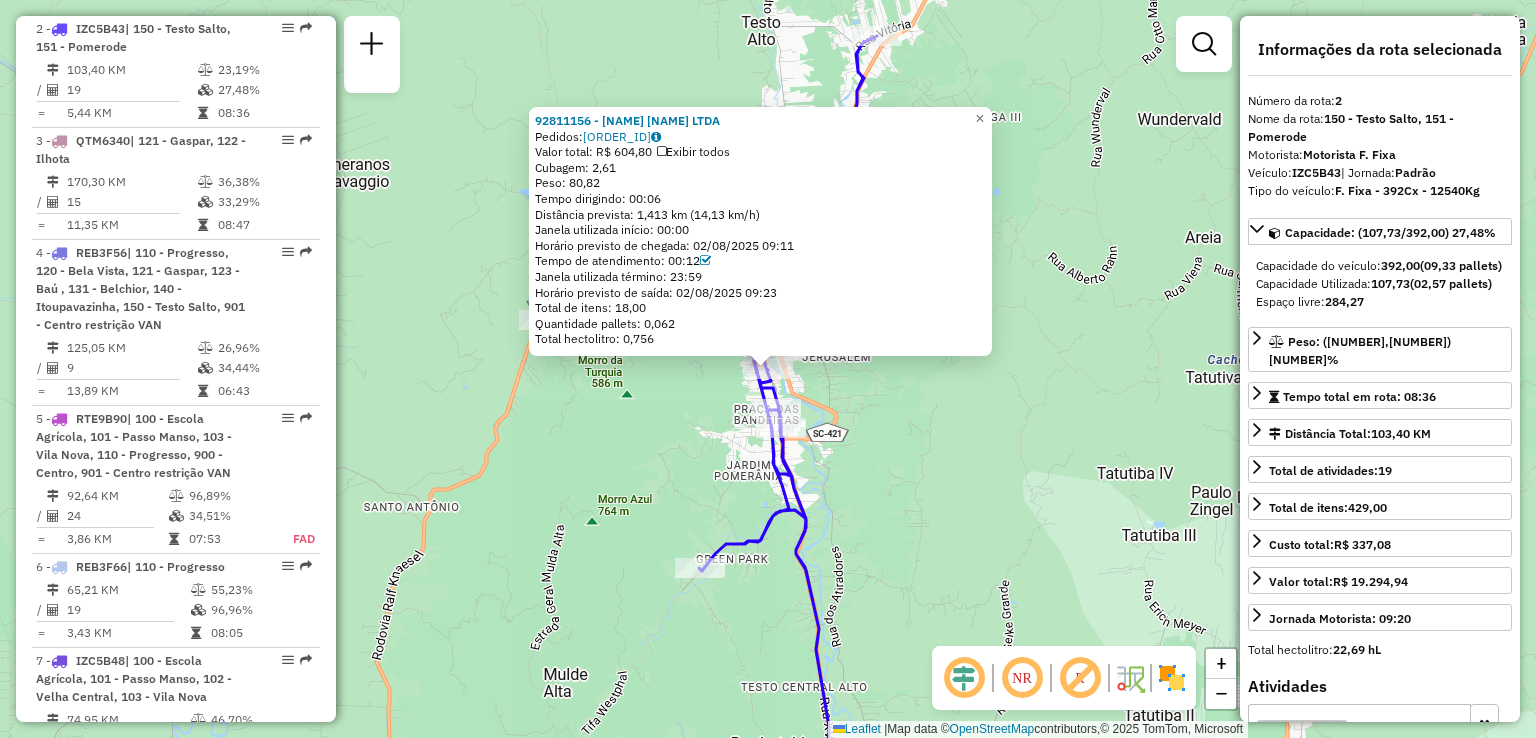 click on "[ORDER_ID] - [COMPANY_NAME] LTDA  Pedidos:  [ORDER_ID]   Valor total: [PRICE]   Exibir todos   Cubagem: [CUBAGE]  Peso: [WEIGHT]  Tempo dirigindo: [DRIVING_TIME]   Distância prevista: [DISTANCE] km ([SPEED] km/h)   Janela utilizada início: [TIME]   Horário previsto de chegada: [DATE] [TIME]   Tempo de atendimento: [ATTENTION_TIME]   Janela utilizada término: [TIME]   Horário previsto de saída: [DATE] [TIME]   Total de itens: [ITEMS]   Quantidade pallets: [PALLETS]   Total hectolitro: [HECTOLITER]  × Janela de atendimento Grade de atendimento Capacidade Transportadoras Veículos Cliente Pedidos  Rotas Selecione os dias de semana para filtrar as janelas de atendimento  Seg   Ter   Qua   Qui   Sex   Sáb   Dom  Informe o período da janela de atendimento: De: Até:  Filtrar exatamente a janela do cliente  Considerar janela de atendimento padrão  Selecione os dias de semana para filtrar as grades de atendimento  Seg   Ter   Qua   Qui   Sex   Sáb   Dom   Considerar clientes sem dia de atendimento cadastrado  Peso mínimo:   Peso máximo:  De:" 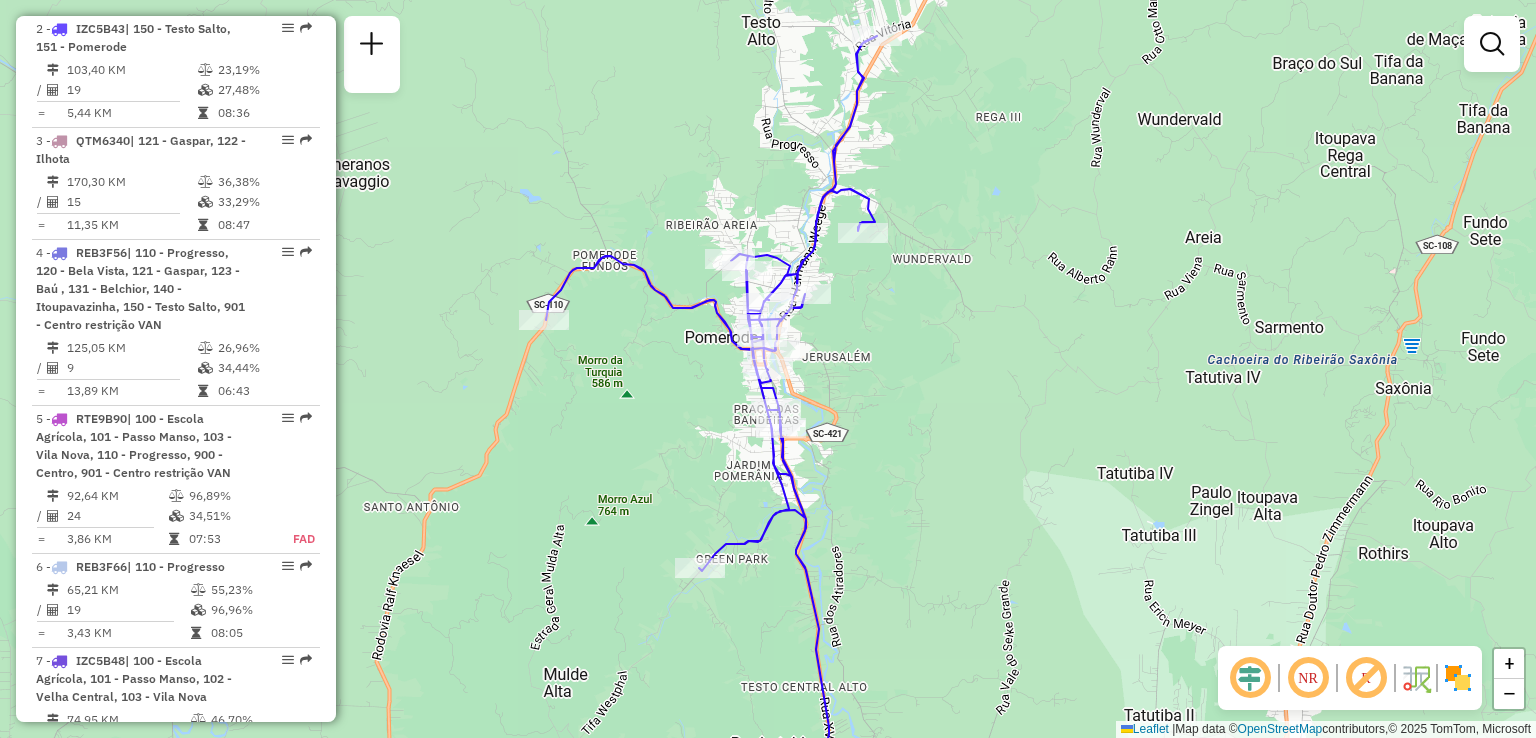click on "Janela de atendimento Grade de atendimento Capacidade Transportadoras Veículos Cliente Pedidos  Rotas Selecione os dias de semana para filtrar as janelas de atendimento  Seg   Ter   Qua   Qui   Sex   Sáb   Dom  Informe o período da janela de atendimento: De: Até:  Filtrar exatamente a janela do cliente  Considerar janela de atendimento padrão  Selecione os dias de semana para filtrar as grades de atendimento  Seg   Ter   Qua   Qui   Sex   Sáb   Dom   Considerar clientes sem dia de atendimento cadastrado  Clientes fora do dia de atendimento selecionado Filtrar as atividades entre os valores definidos abaixo:  Peso mínimo:   Peso máximo:   Cubagem mínima:   Cubagem máxima:   De:   Até:  Filtrar as atividades entre o tempo de atendimento definido abaixo:  De:   Até:   Considerar capacidade total dos clientes não roteirizados Transportadora: Selecione um ou mais itens Tipo de veículo: Selecione um ou mais itens Veículo: Selecione um ou mais itens Motorista: Selecione um ou mais itens Nome: Rótulo:" 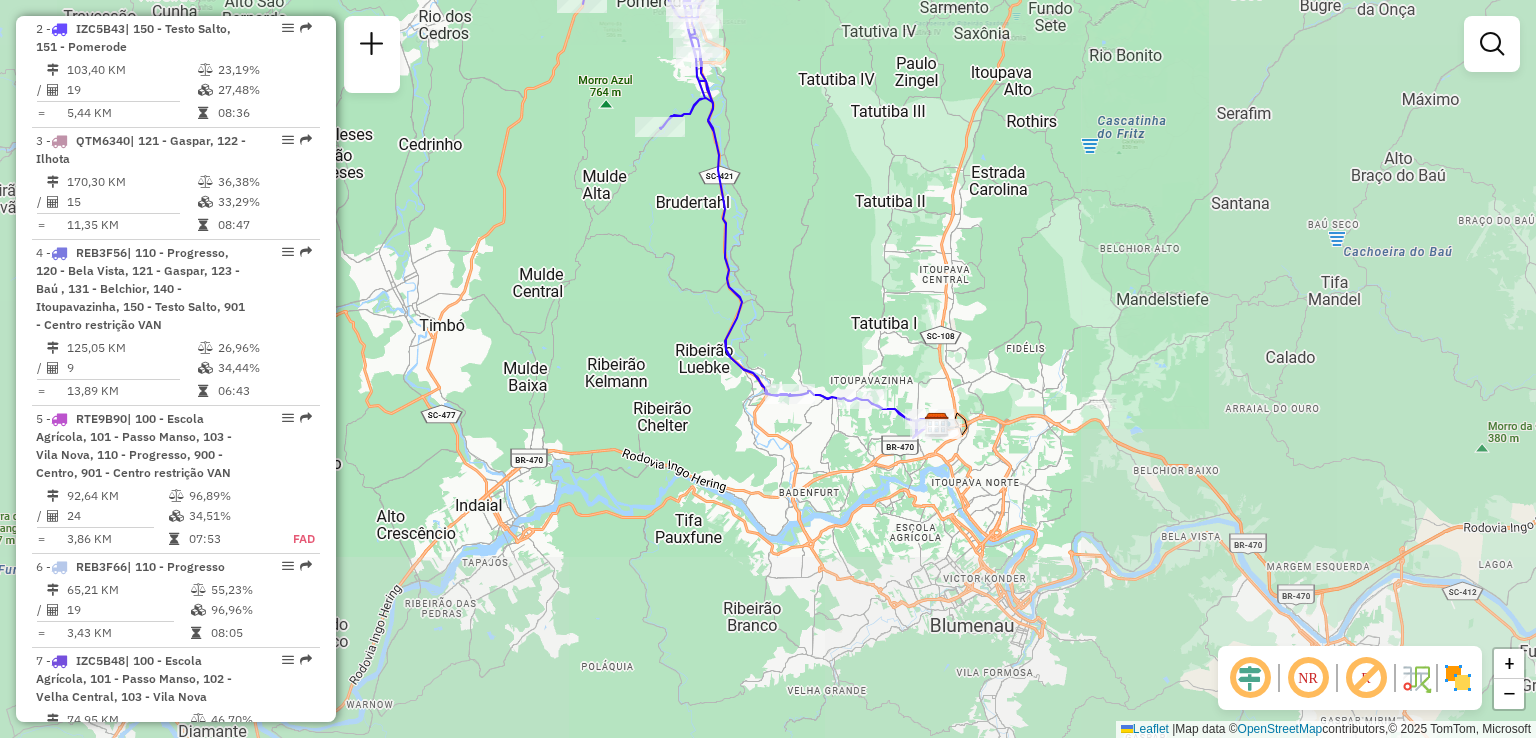 drag, startPoint x: 800, startPoint y: 242, endPoint x: 770, endPoint y: 181, distance: 67.977936 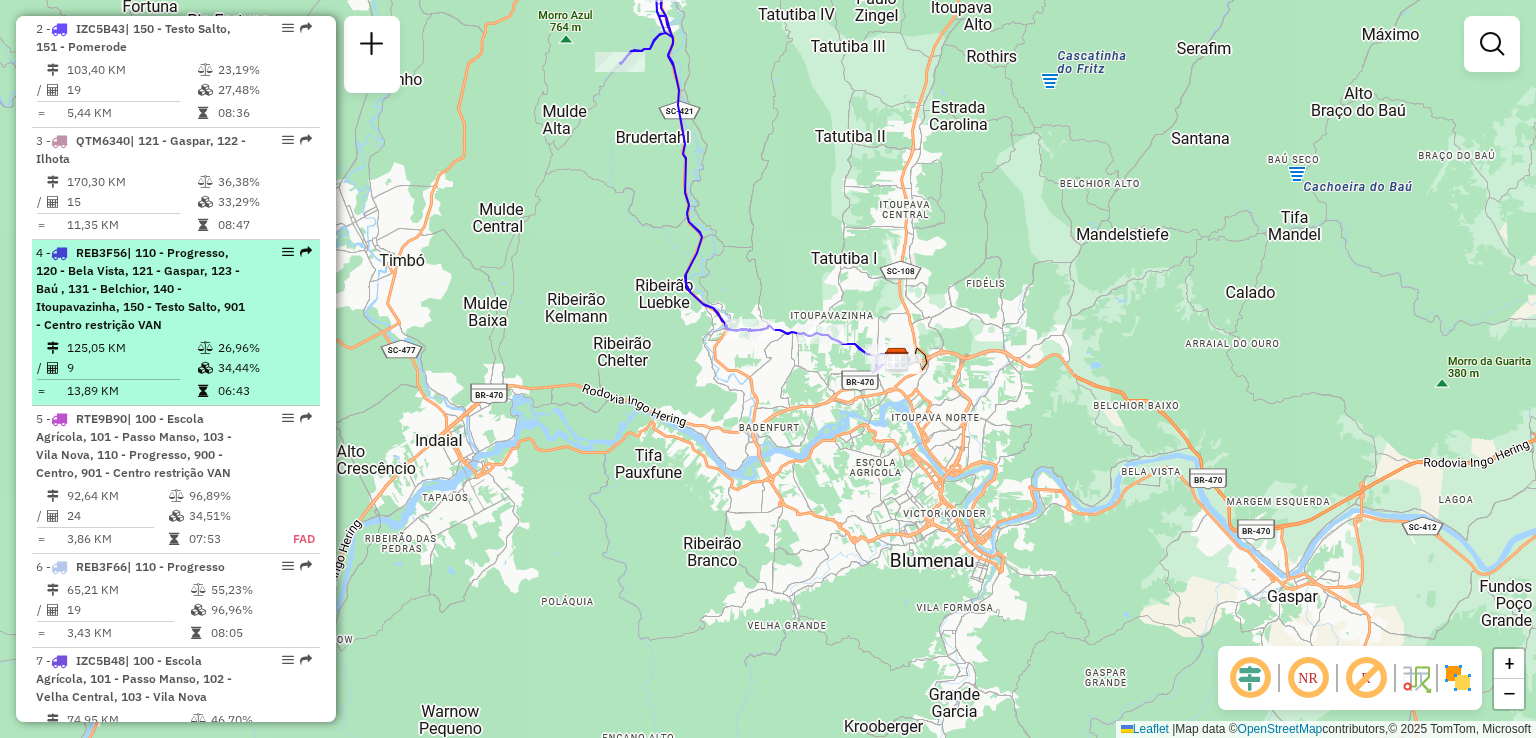 click on "| 110 - Progresso, 120 - Bela Vista, 121 - Gaspar, 123 - Baú , 131 - Belchior, 140 - Itoupavazinha, 150 - Testo Salto, 901 - Centro restrição VAN" at bounding box center [140, 288] 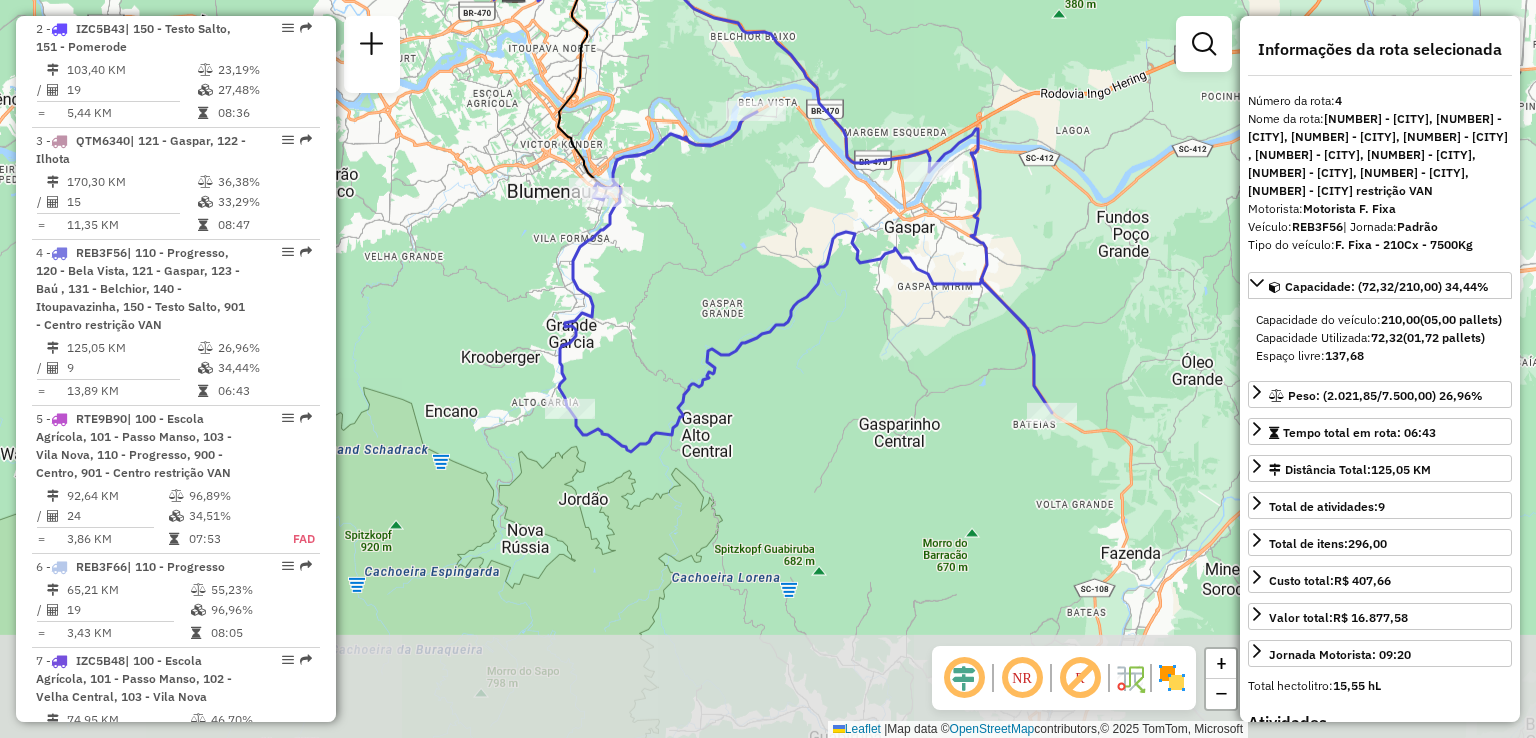 drag, startPoint x: 913, startPoint y: 481, endPoint x: 820, endPoint y: 221, distance: 276.1322 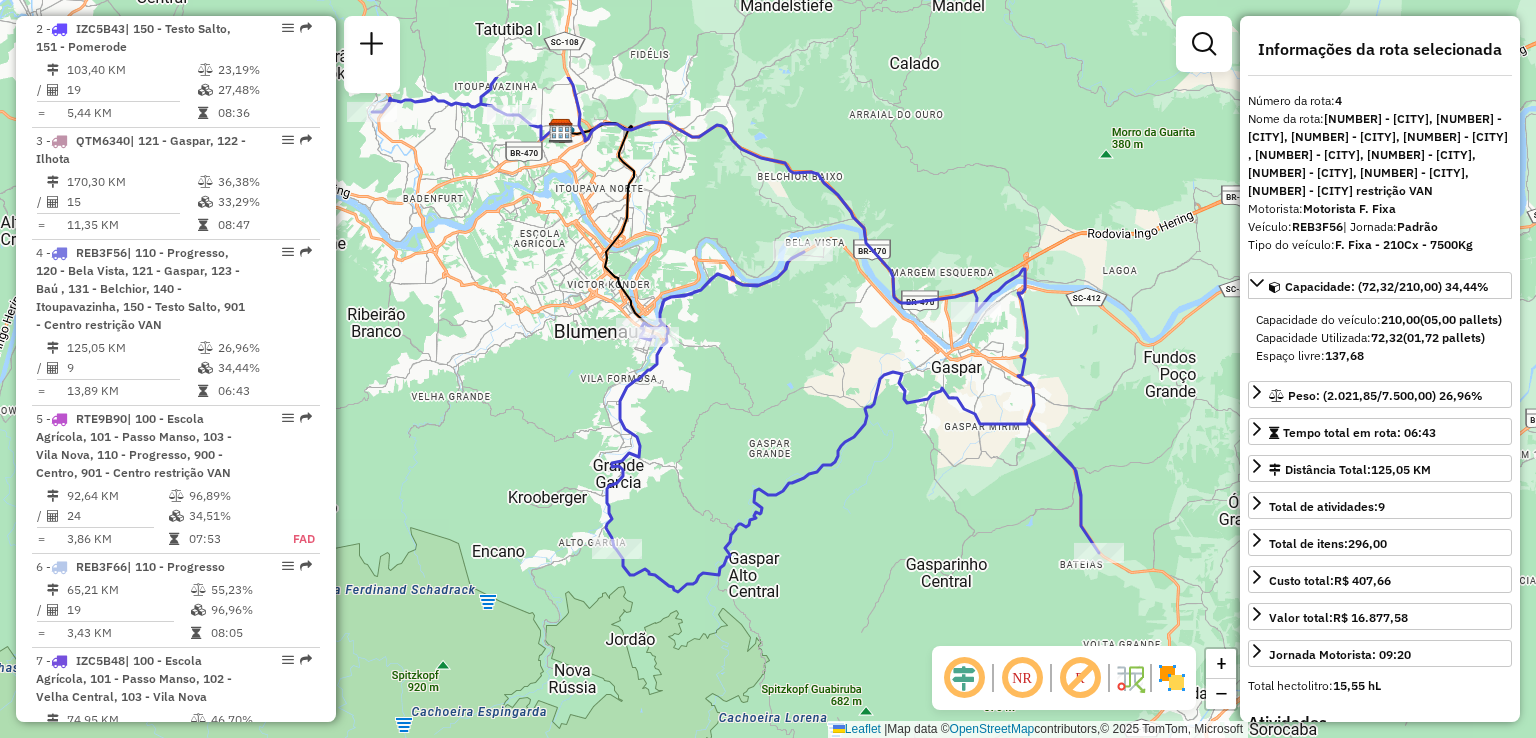 drag, startPoint x: 820, startPoint y: 333, endPoint x: 882, endPoint y: 491, distance: 169.7292 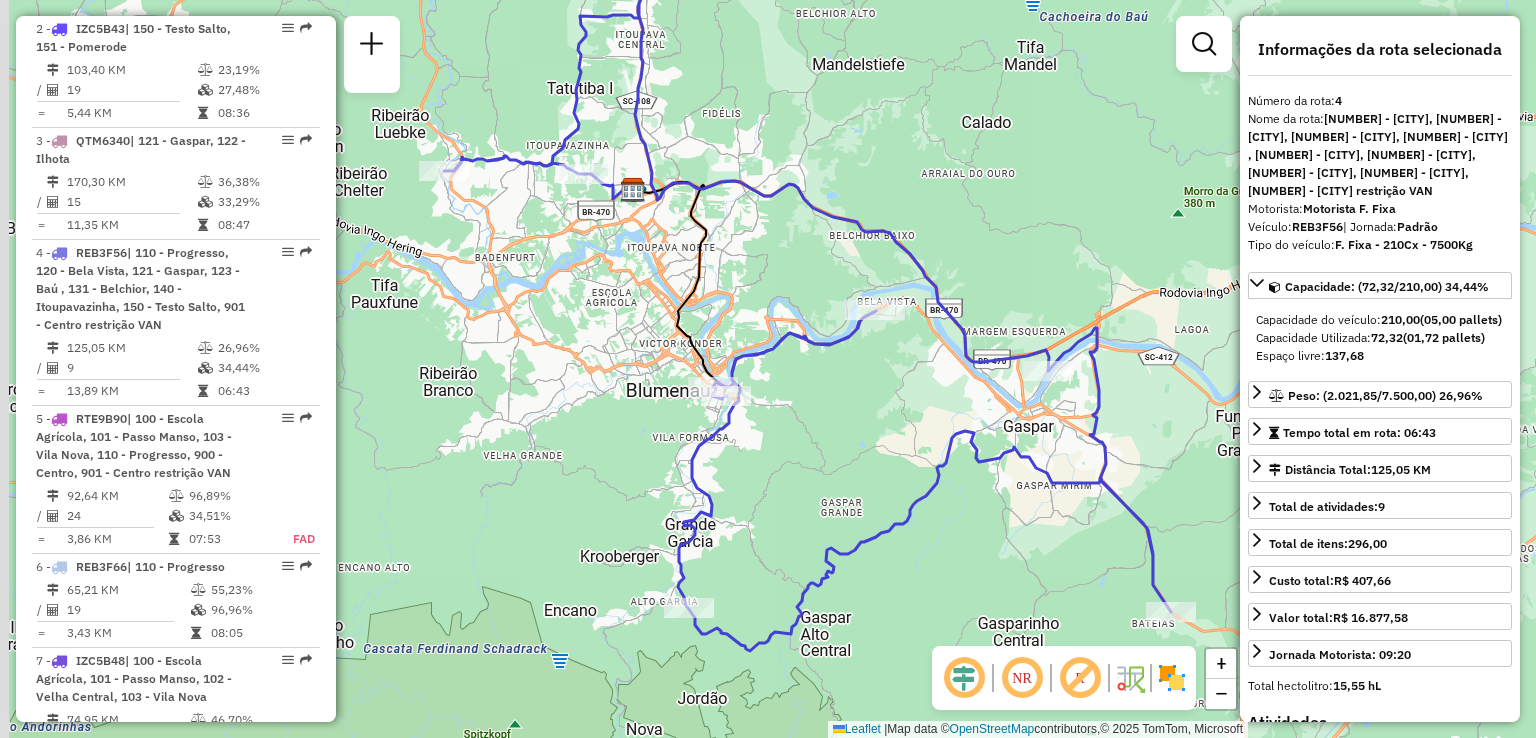 drag, startPoint x: 801, startPoint y: 433, endPoint x: 883, endPoint y: 492, distance: 101.0198 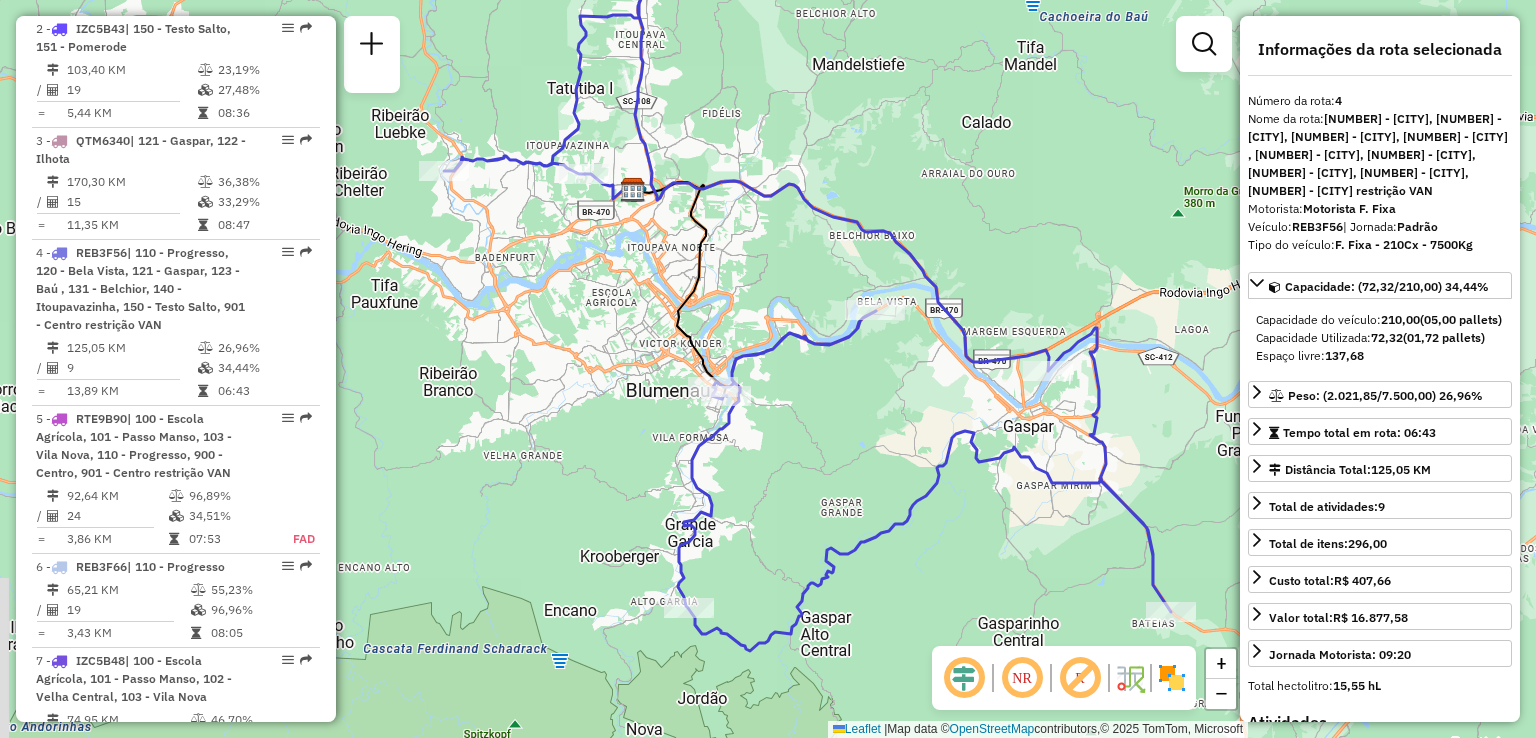click on "Janela de atendimento Grade de atendimento Capacidade Transportadoras Veículos Cliente Pedidos  Rotas Selecione os dias de semana para filtrar as janelas de atendimento  Seg   Ter   Qua   Qui   Sex   Sáb   Dom  Informe o período da janela de atendimento: De: Até:  Filtrar exatamente a janela do cliente  Considerar janela de atendimento padrão  Selecione os dias de semana para filtrar as grades de atendimento  Seg   Ter   Qua   Qui   Sex   Sáb   Dom   Considerar clientes sem dia de atendimento cadastrado  Clientes fora do dia de atendimento selecionado Filtrar as atividades entre os valores definidos abaixo:  Peso mínimo:   Peso máximo:   Cubagem mínima:   Cubagem máxima:   De:   Até:  Filtrar as atividades entre o tempo de atendimento definido abaixo:  De:   Até:   Considerar capacidade total dos clientes não roteirizados Transportadora: Selecione um ou mais itens Tipo de veículo: Selecione um ou mais itens Veículo: Selecione um ou mais itens Motorista: Selecione um ou mais itens Nome: Rótulo:" 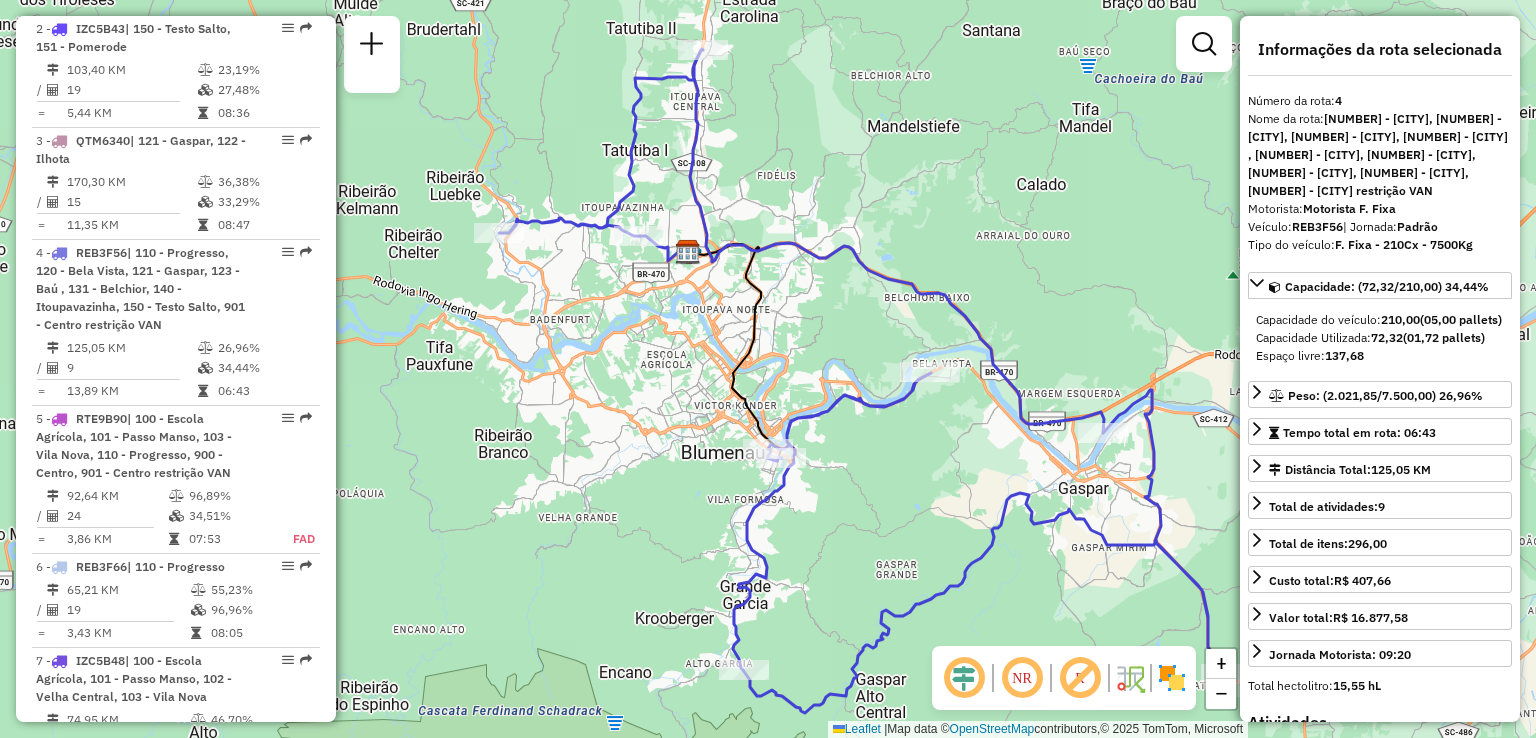 drag, startPoint x: 556, startPoint y: 419, endPoint x: 624, endPoint y: 497, distance: 103.47947 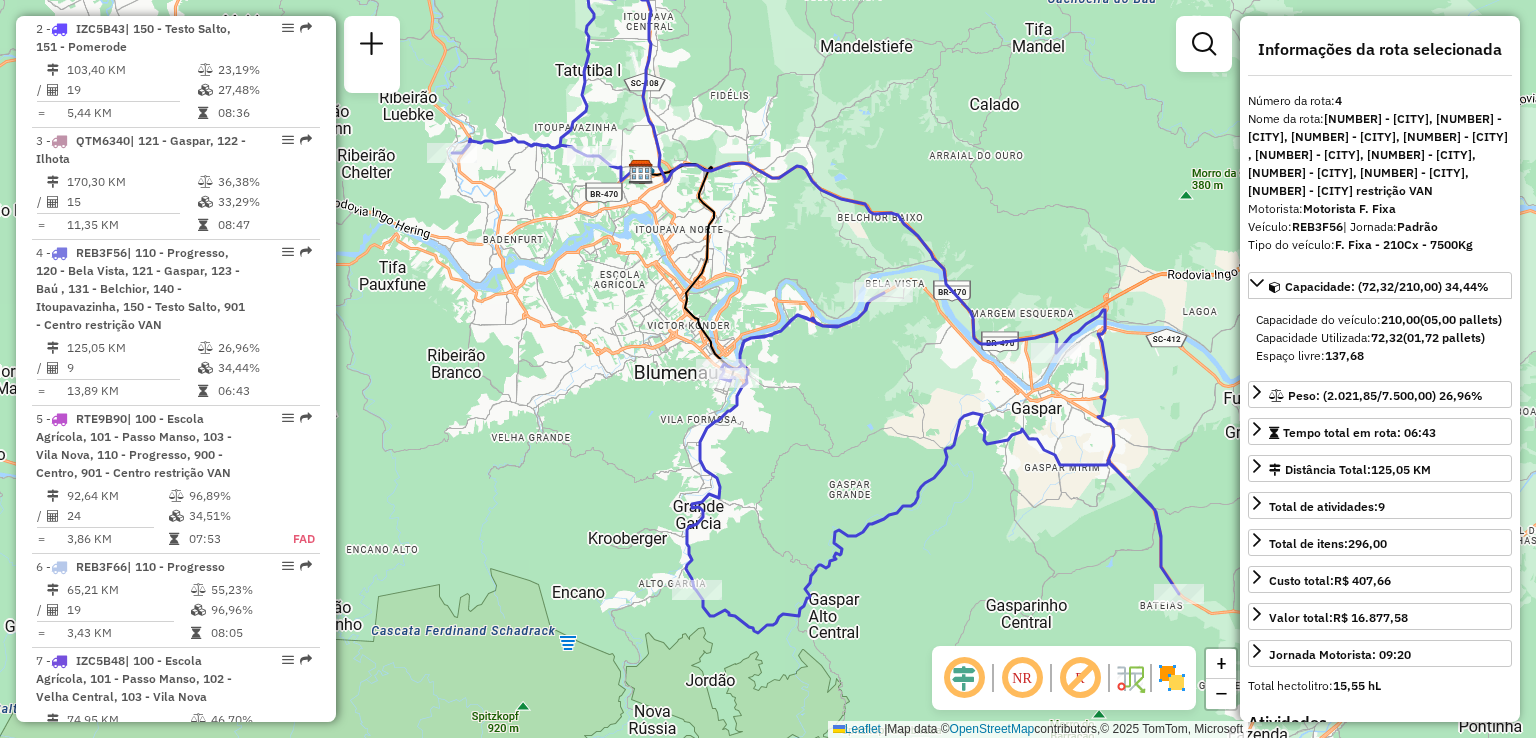 drag, startPoint x: 731, startPoint y: 521, endPoint x: 648, endPoint y: 397, distance: 149.21461 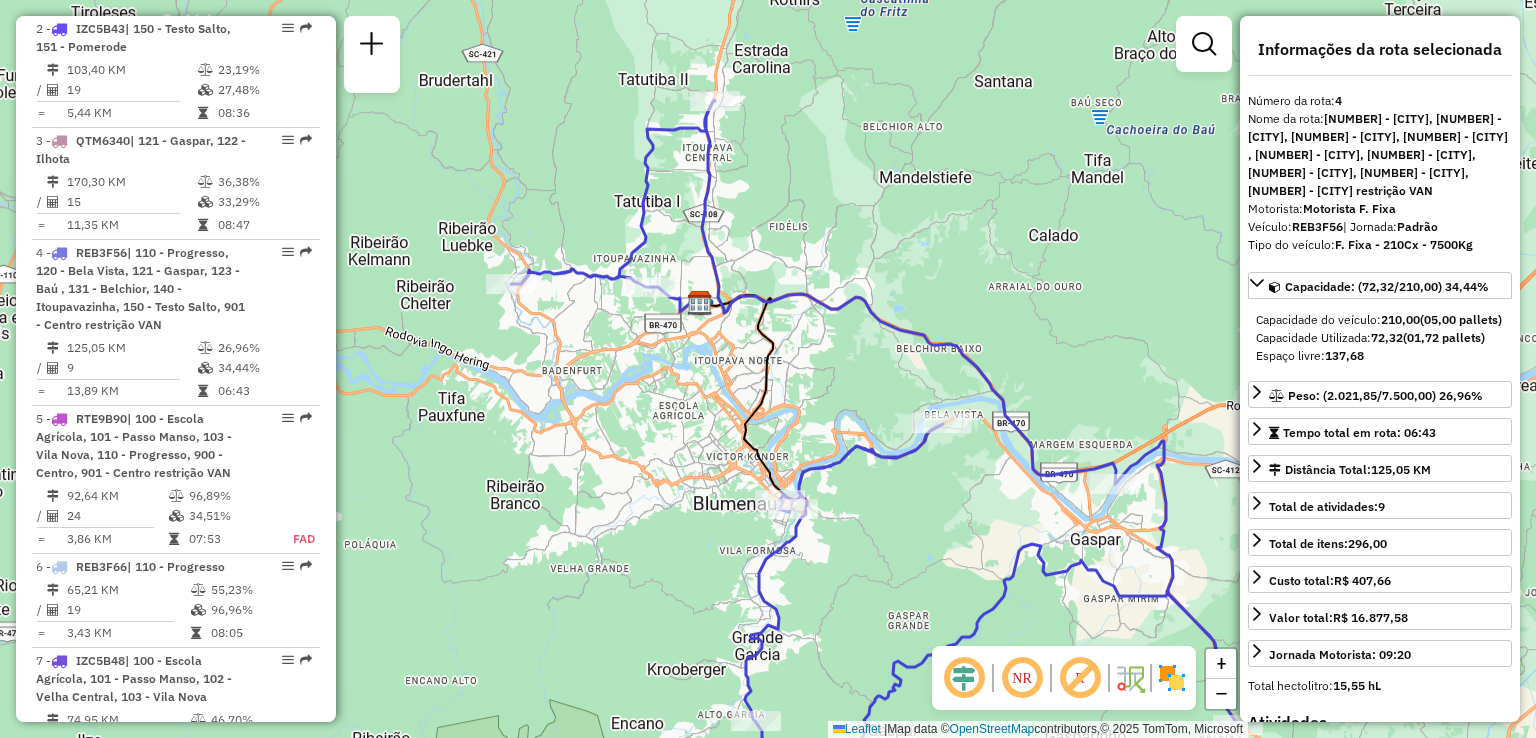 drag, startPoint x: 603, startPoint y: 361, endPoint x: 623, endPoint y: 402, distance: 45.617977 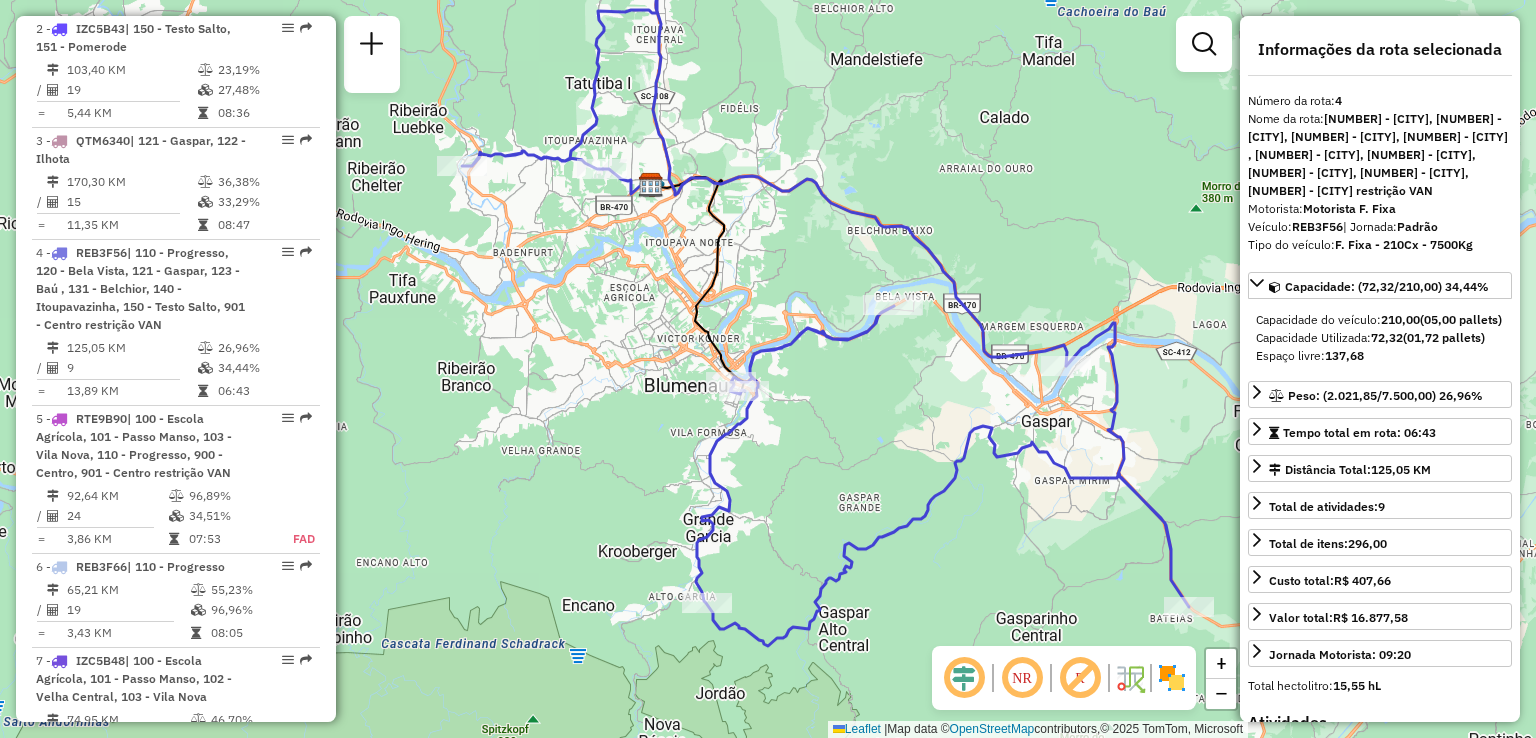 drag, startPoint x: 705, startPoint y: 503, endPoint x: 700, endPoint y: 467, distance: 36.345562 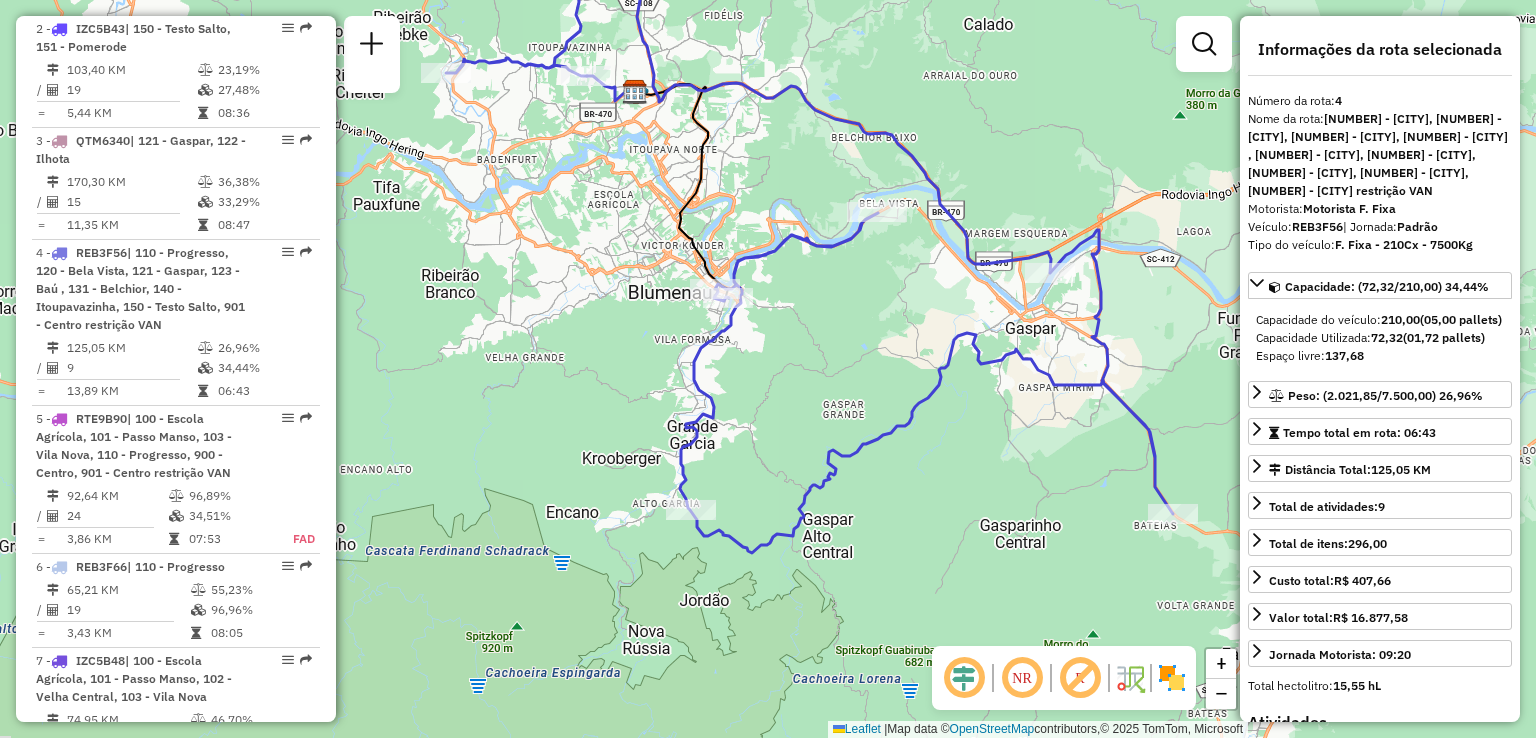 drag, startPoint x: 858, startPoint y: 526, endPoint x: 826, endPoint y: 410, distance: 120.33287 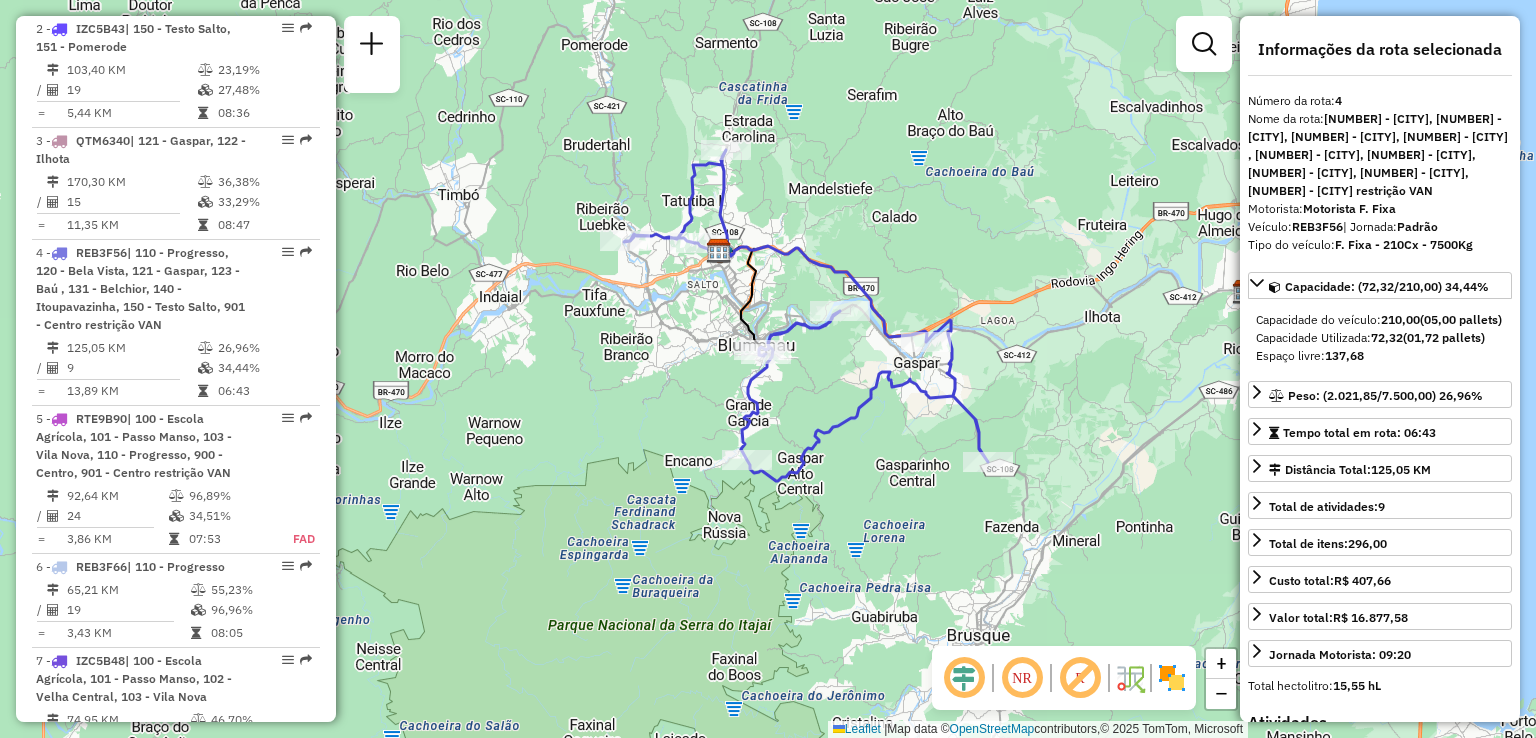 drag, startPoint x: 820, startPoint y: 403, endPoint x: 825, endPoint y: 435, distance: 32.38827 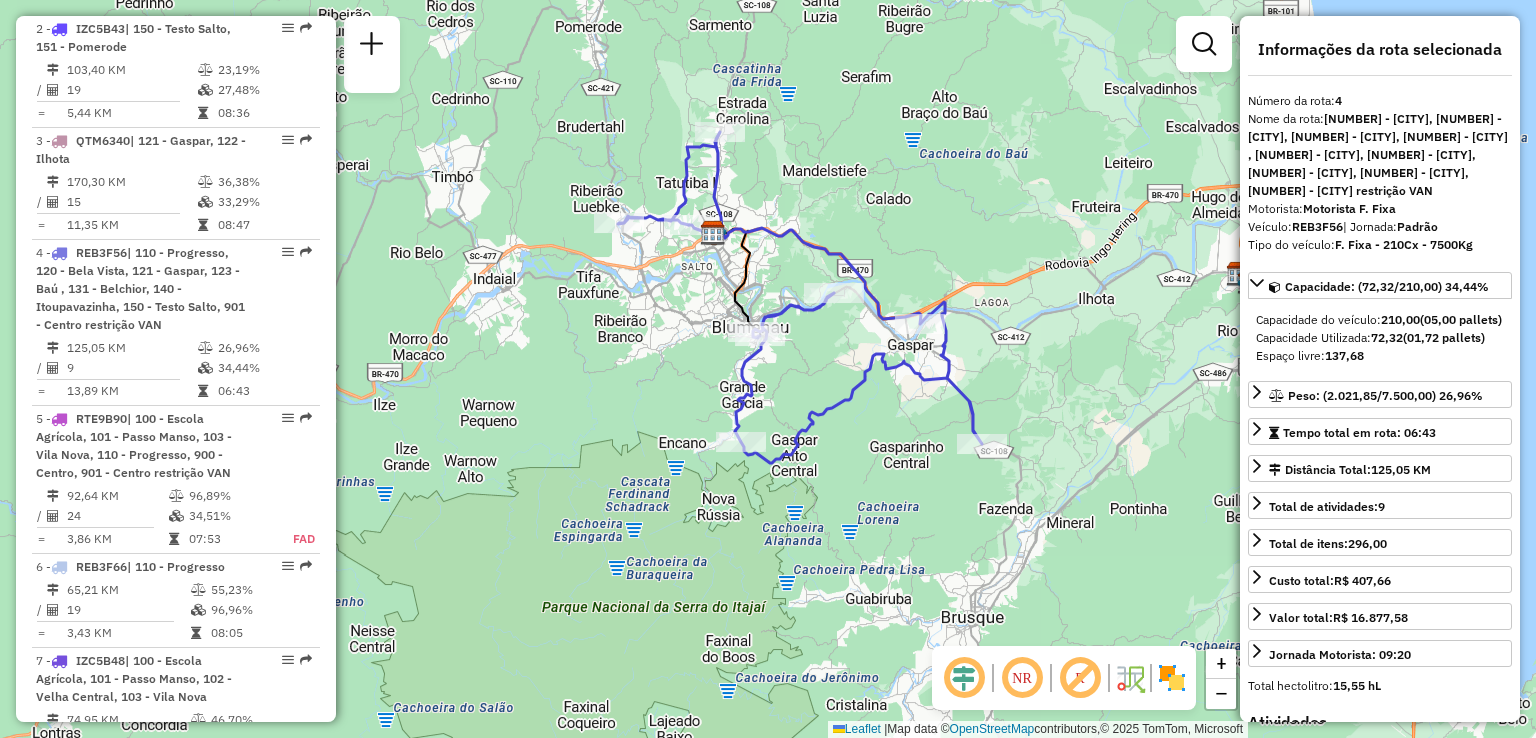 drag, startPoint x: 688, startPoint y: 461, endPoint x: 657, endPoint y: 389, distance: 78.39005 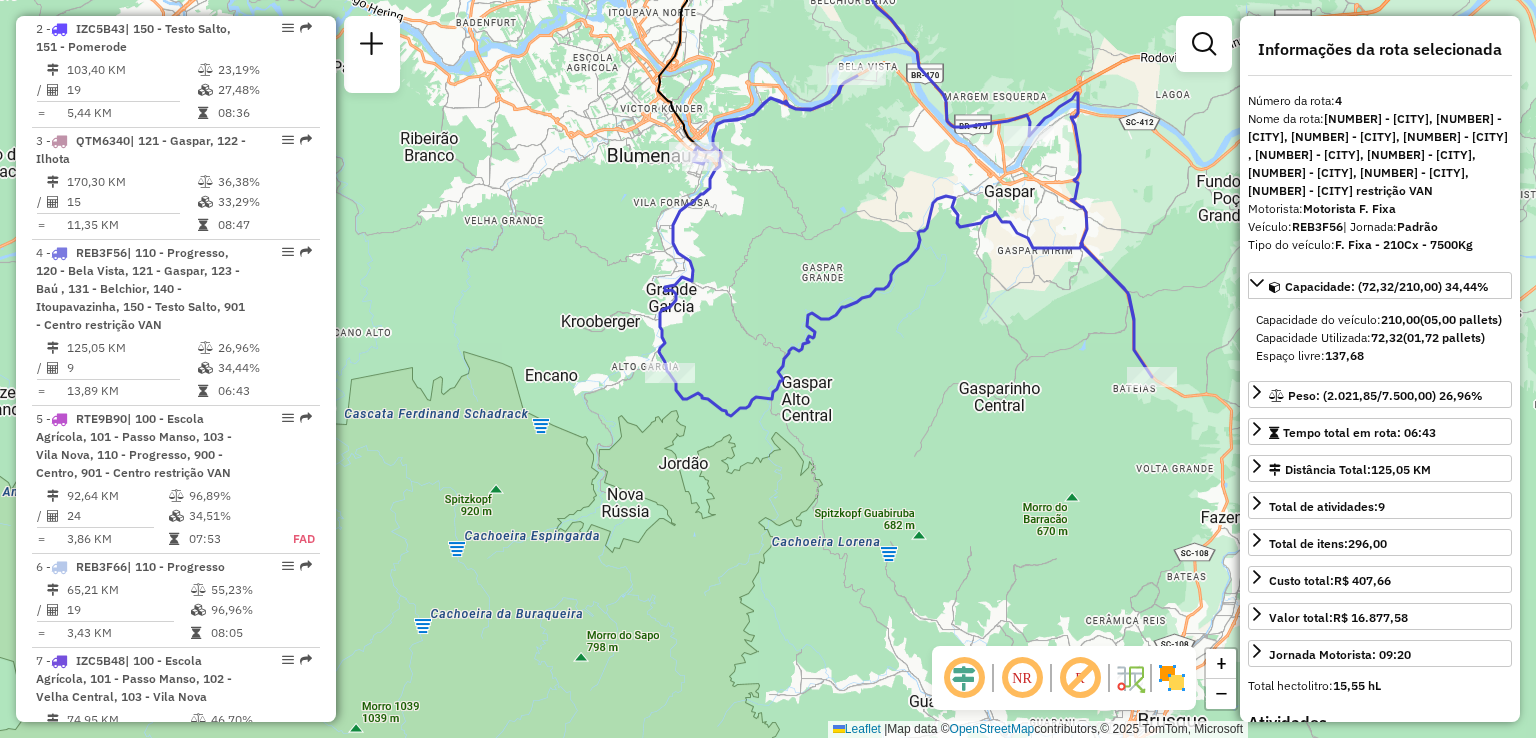 drag, startPoint x: 820, startPoint y: 432, endPoint x: 868, endPoint y: 441, distance: 48.83646 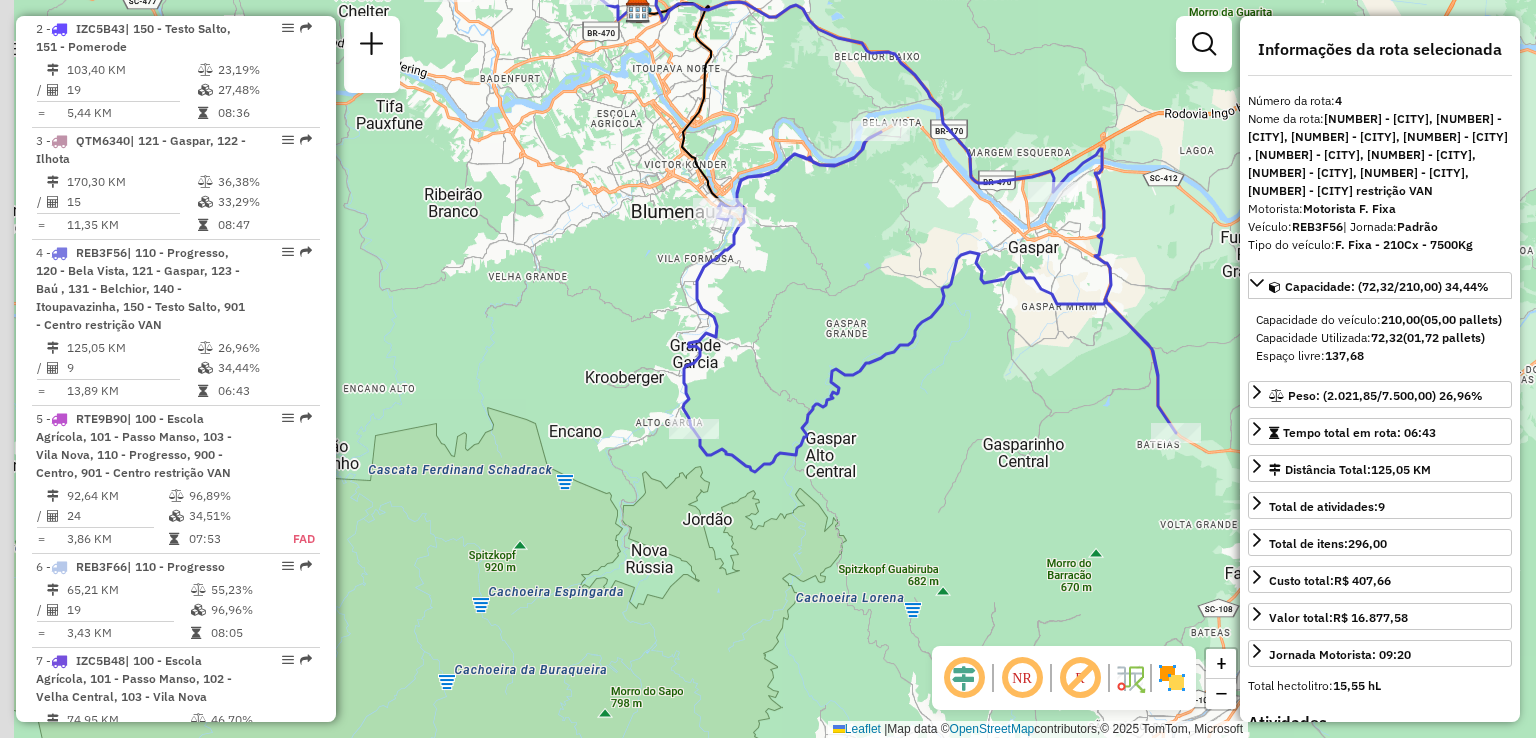 drag, startPoint x: 897, startPoint y: 465, endPoint x: 961, endPoint y: 717, distance: 260 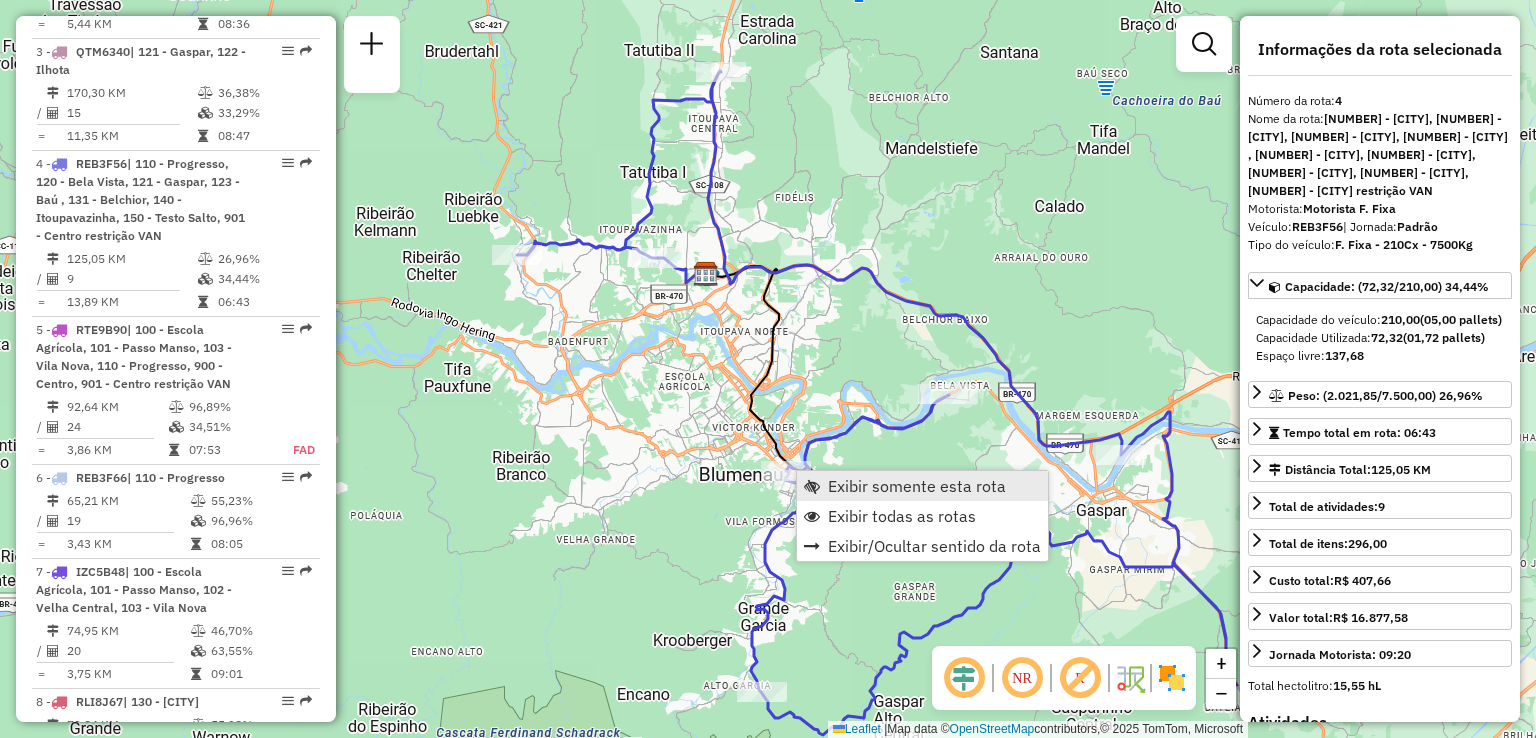 scroll, scrollTop: 1108, scrollLeft: 0, axis: vertical 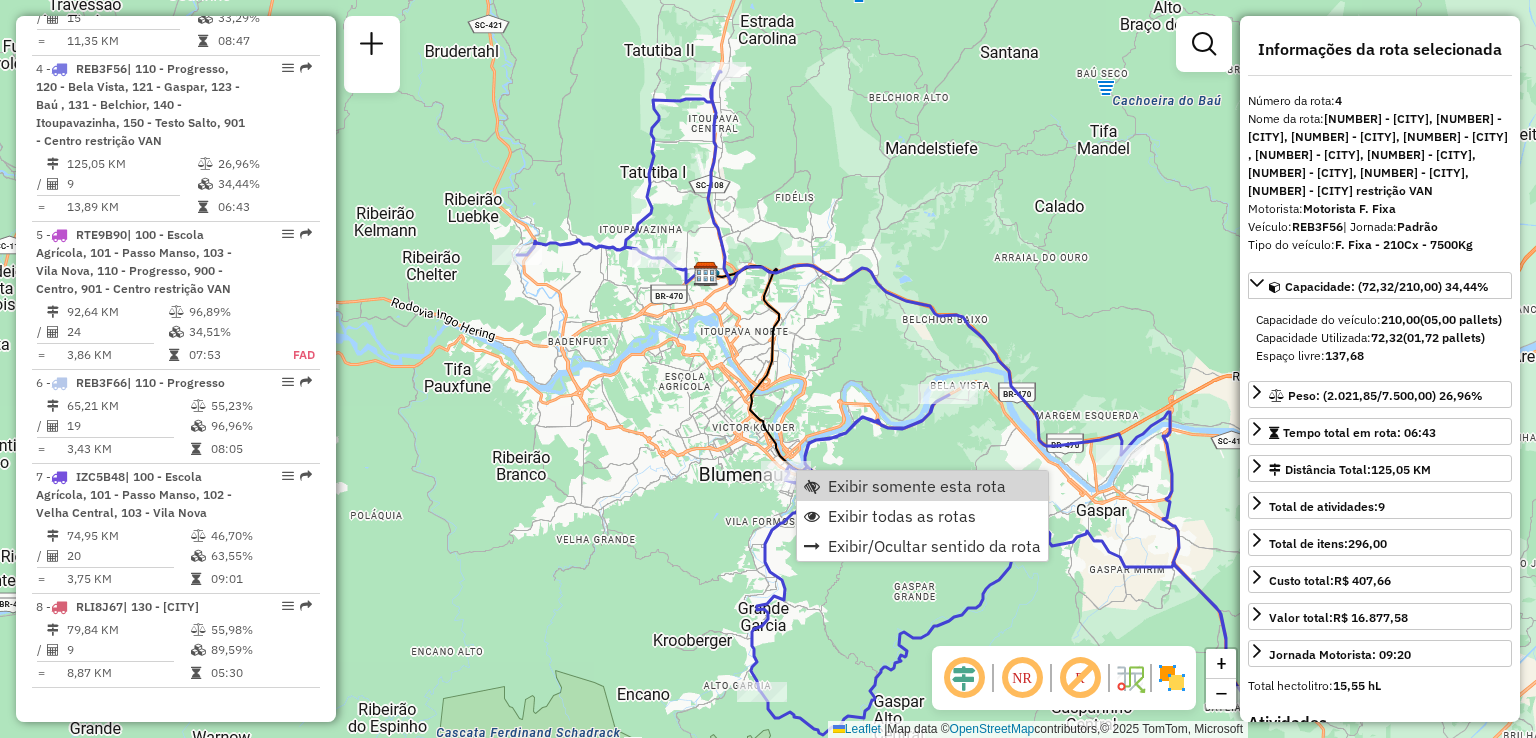 click on "Rota 4 - Placa REB3F56  92811093 - [FULL NAME] Janela de atendimento Grade de atendimento Capacidade Transportadoras Veículos Cliente Pedidos  Rotas Selecione os dias de semana para filtrar as janelas de atendimento  Seg   Ter   Qua   Qui   Sex   Sáb   Dom  Informe o período da janela de atendimento: De: Até:  Filtrar exatamente a janela do cliente  Considerar janela de atendimento padrão  Selecione os dias de semana para filtrar as grades de atendimento  Seg   Ter   Qua   Qui   Sex   Sáb   Dom   Considerar clientes sem dia de atendimento cadastrado  Clientes fora do dia de atendimento selecionado Filtrar as atividades entre os valores definidos abaixo:  Peso mínimo:   Peso máximo:   Cubagem mínima:   Cubagem máxima:   De:   Até:  Filtrar as atividades entre o tempo de atendimento definido abaixo:  De:   Até:   Considerar capacidade total dos clientes não roteirizados Transportadora: Selecione um ou mais itens Tipo de veículo: Selecione um ou mais itens Veículo: Motorista: De:" 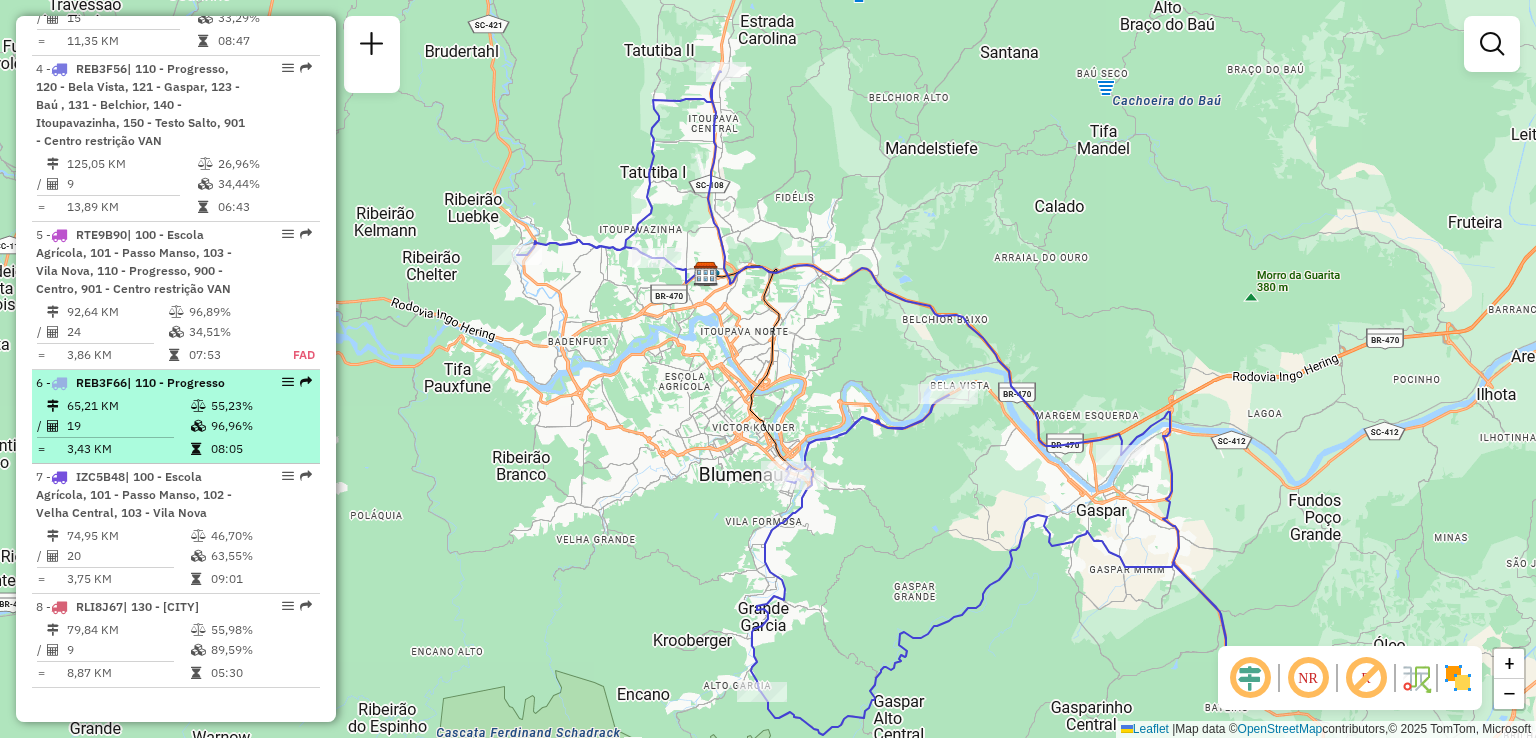 click on "65,21 KM" at bounding box center (128, 406) 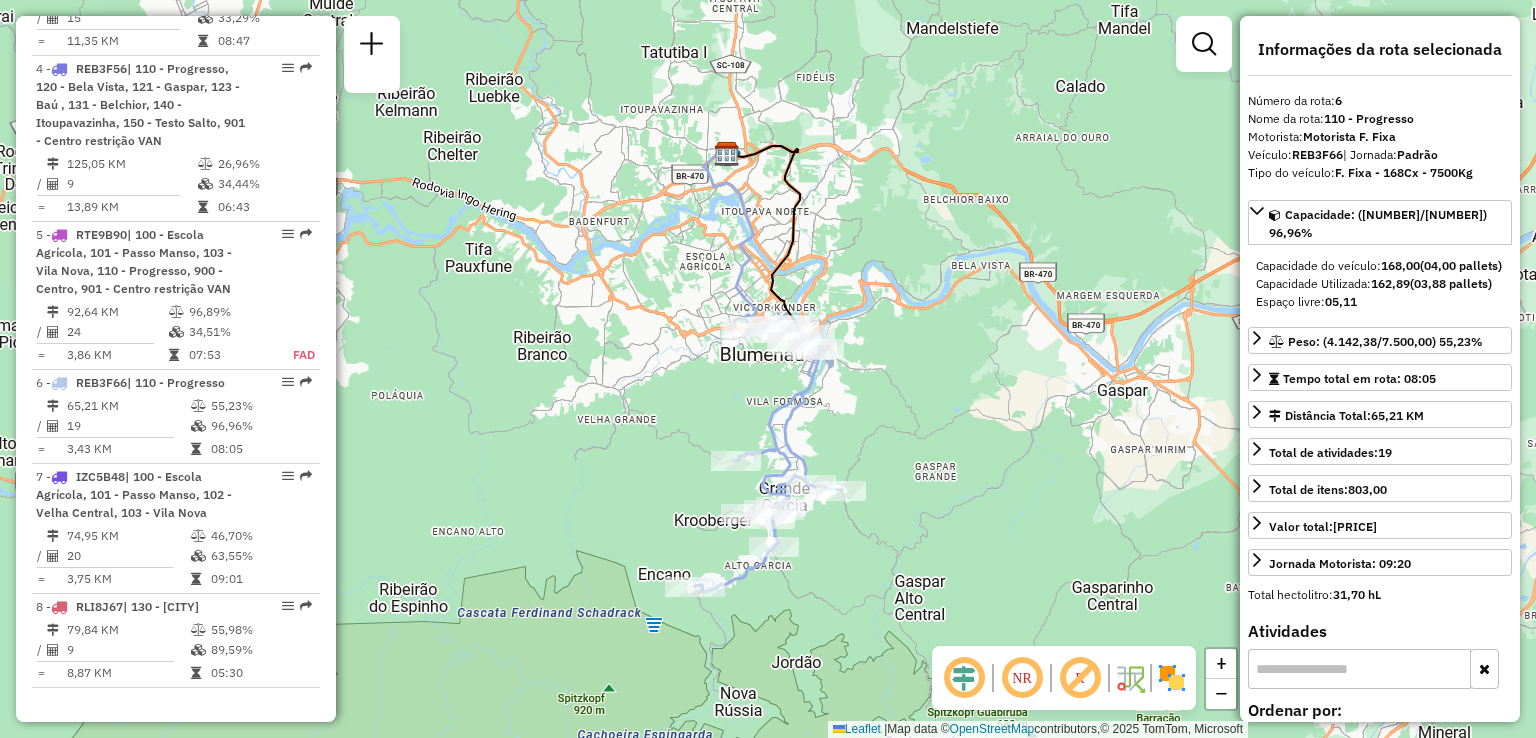 drag, startPoint x: 706, startPoint y: 401, endPoint x: 667, endPoint y: 374, distance: 47.434166 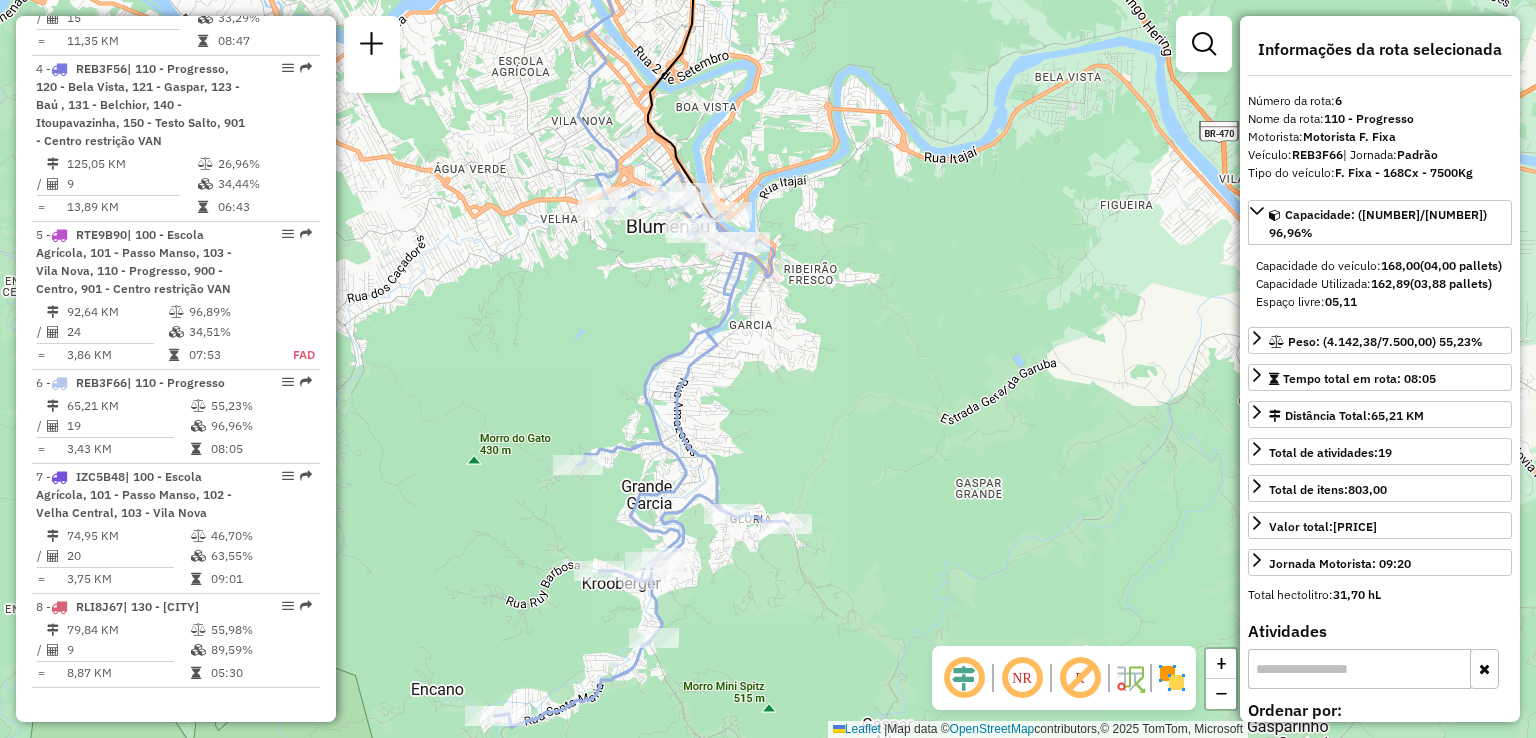drag, startPoint x: 744, startPoint y: 405, endPoint x: 723, endPoint y: 289, distance: 117.88554 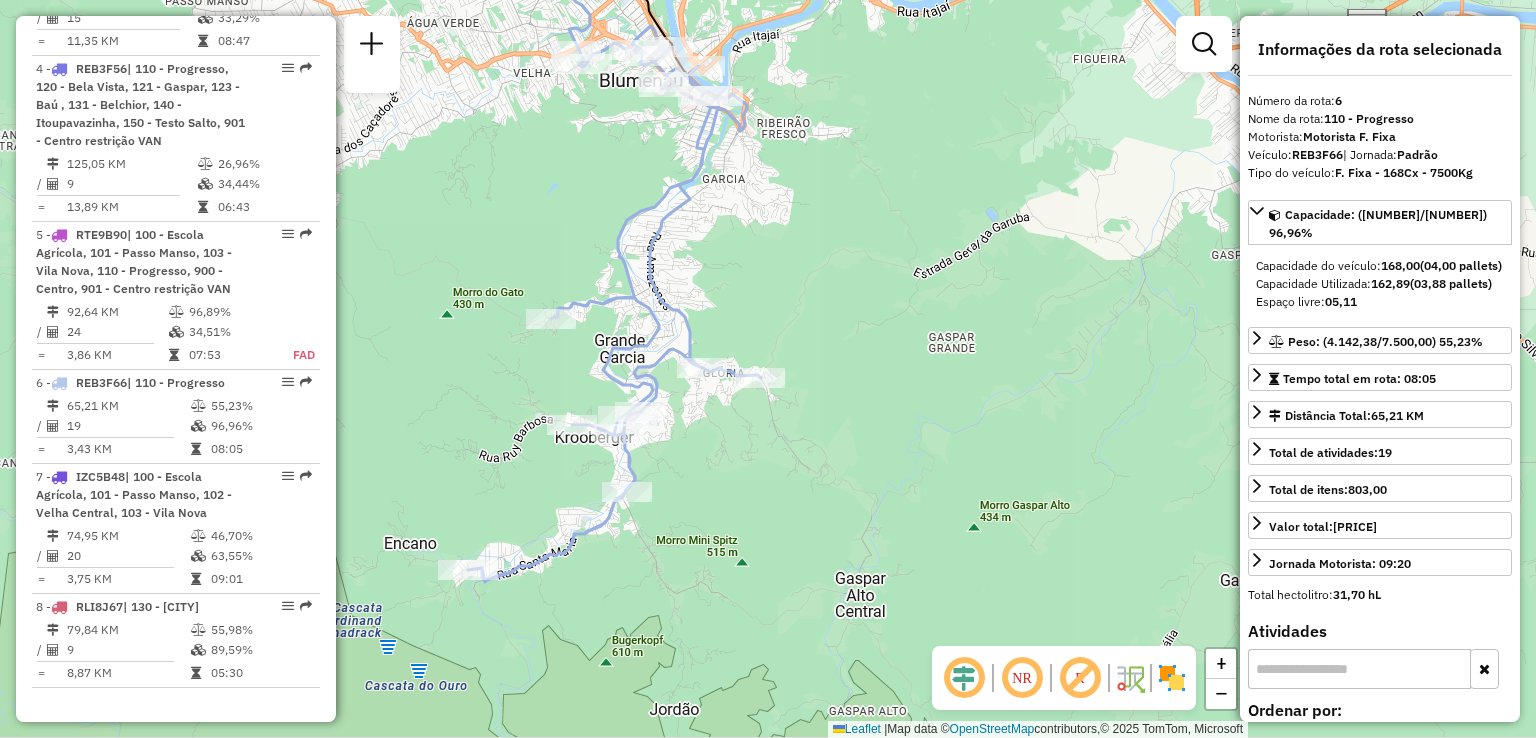 drag, startPoint x: 784, startPoint y: 317, endPoint x: 780, endPoint y: 297, distance: 20.396078 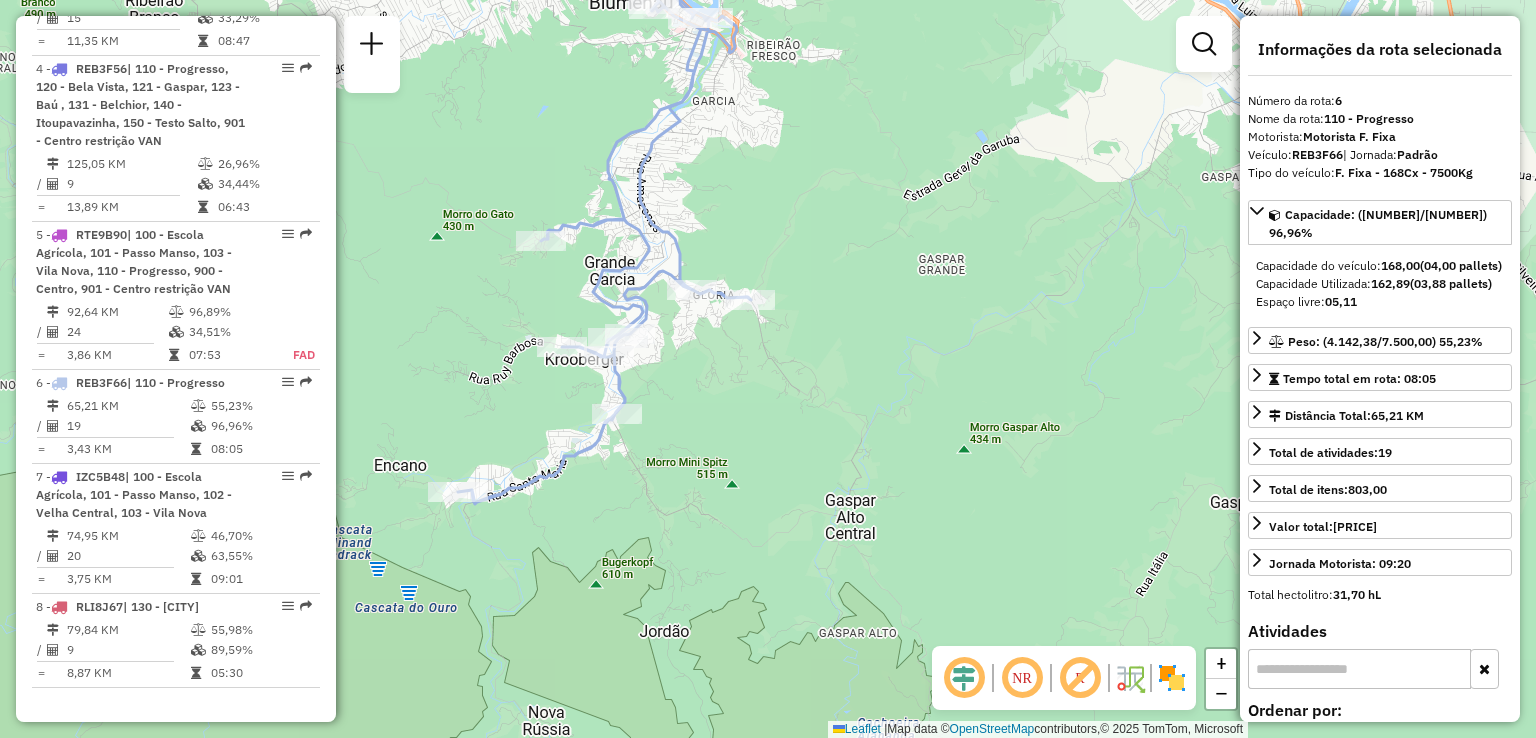 click on "Janela de atendimento Grade de atendimento Capacidade Transportadoras Veículos Cliente Pedidos  Rotas Selecione os dias de semana para filtrar as janelas de atendimento  Seg   Ter   Qua   Qui   Sex   Sáb   Dom  Informe o período da janela de atendimento: De: Até:  Filtrar exatamente a janela do cliente  Considerar janela de atendimento padrão  Selecione os dias de semana para filtrar as grades de atendimento  Seg   Ter   Qua   Qui   Sex   Sáb   Dom   Considerar clientes sem dia de atendimento cadastrado  Clientes fora do dia de atendimento selecionado Filtrar as atividades entre os valores definidos abaixo:  Peso mínimo:   Peso máximo:   Cubagem mínima:   Cubagem máxima:   De:   Até:  Filtrar as atividades entre o tempo de atendimento definido abaixo:  De:   Até:   Considerar capacidade total dos clientes não roteirizados Transportadora: Selecione um ou mais itens Tipo de veículo: Selecione um ou mais itens Veículo: Selecione um ou mais itens Motorista: Selecione um ou mais itens Nome: Rótulo:" 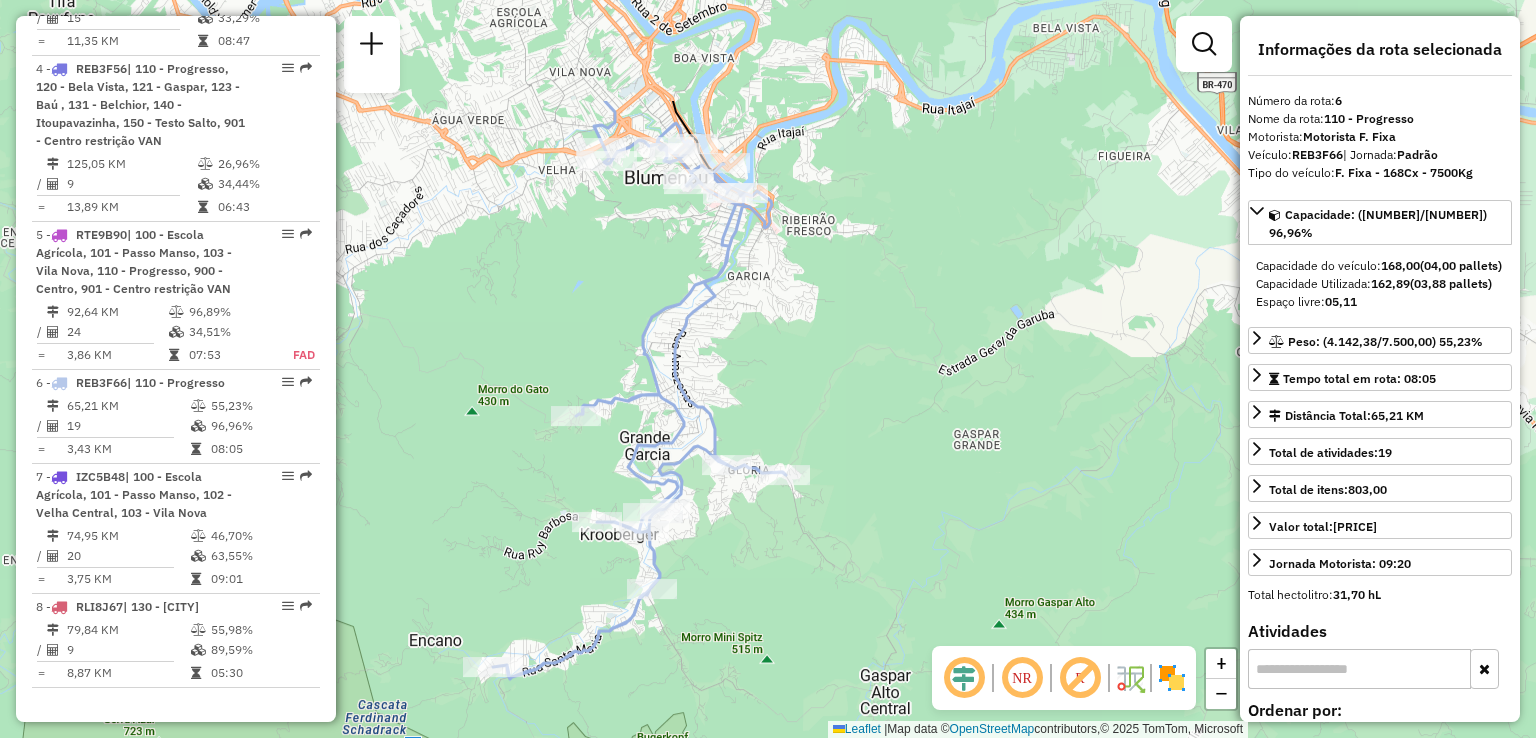 drag, startPoint x: 792, startPoint y: 395, endPoint x: 816, endPoint y: 544, distance: 150.9205 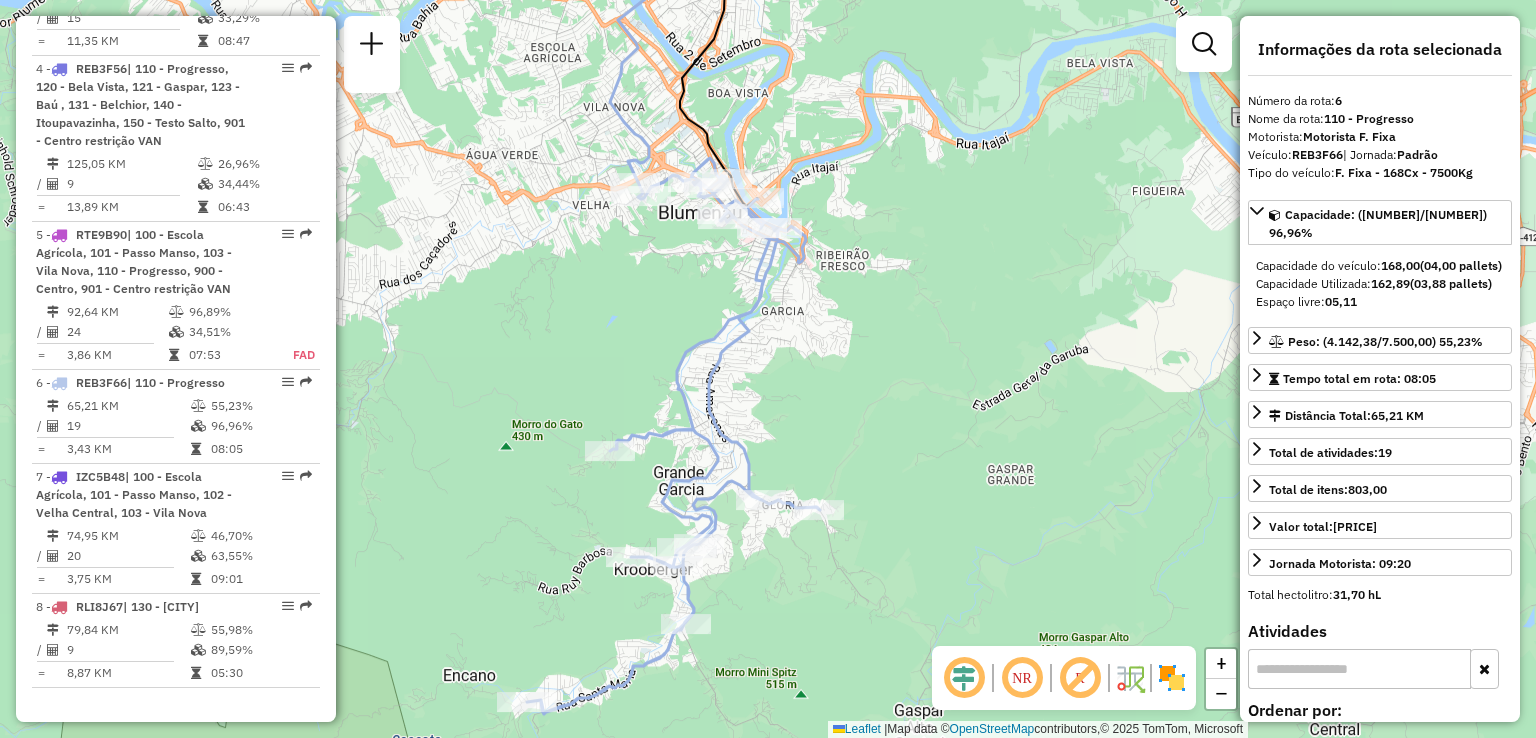 drag, startPoint x: 860, startPoint y: 408, endPoint x: 875, endPoint y: 426, distance: 23.43075 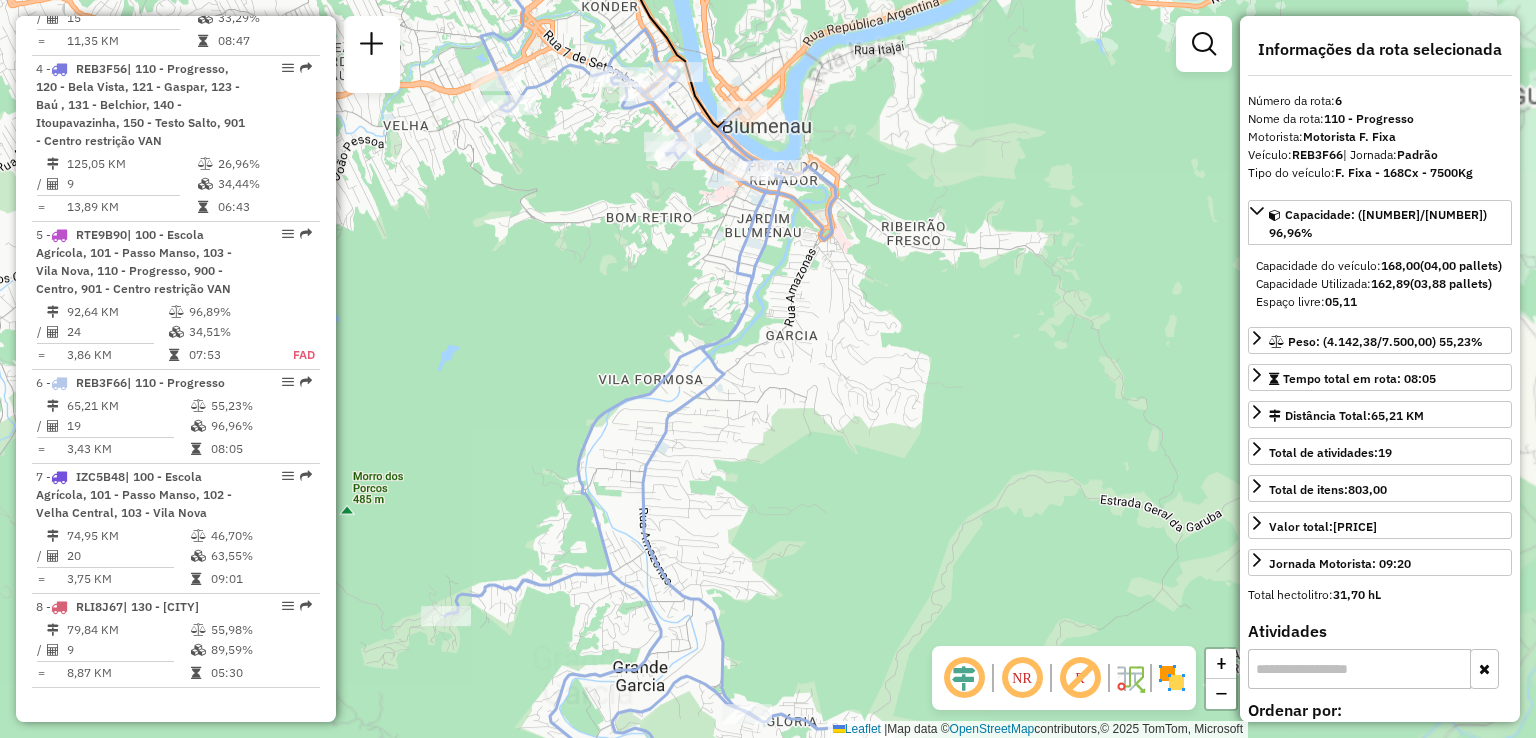 click on "Janela de atendimento Grade de atendimento Capacidade Transportadoras Veículos Cliente Pedidos  Rotas Selecione os dias de semana para filtrar as janelas de atendimento  Seg   Ter   Qua   Qui   Sex   Sáb   Dom  Informe o período da janela de atendimento: De: Até:  Filtrar exatamente a janela do cliente  Considerar janela de atendimento padrão  Selecione os dias de semana para filtrar as grades de atendimento  Seg   Ter   Qua   Qui   Sex   Sáb   Dom   Considerar clientes sem dia de atendimento cadastrado  Clientes fora do dia de atendimento selecionado Filtrar as atividades entre os valores definidos abaixo:  Peso mínimo:   Peso máximo:   Cubagem mínima:   Cubagem máxima:   De:   Até:  Filtrar as atividades entre o tempo de atendimento definido abaixo:  De:   Até:   Considerar capacidade total dos clientes não roteirizados Transportadora: Selecione um ou mais itens Tipo de veículo: Selecione um ou mais itens Veículo: Selecione um ou mais itens Motorista: Selecione um ou mais itens Nome: Rótulo:" 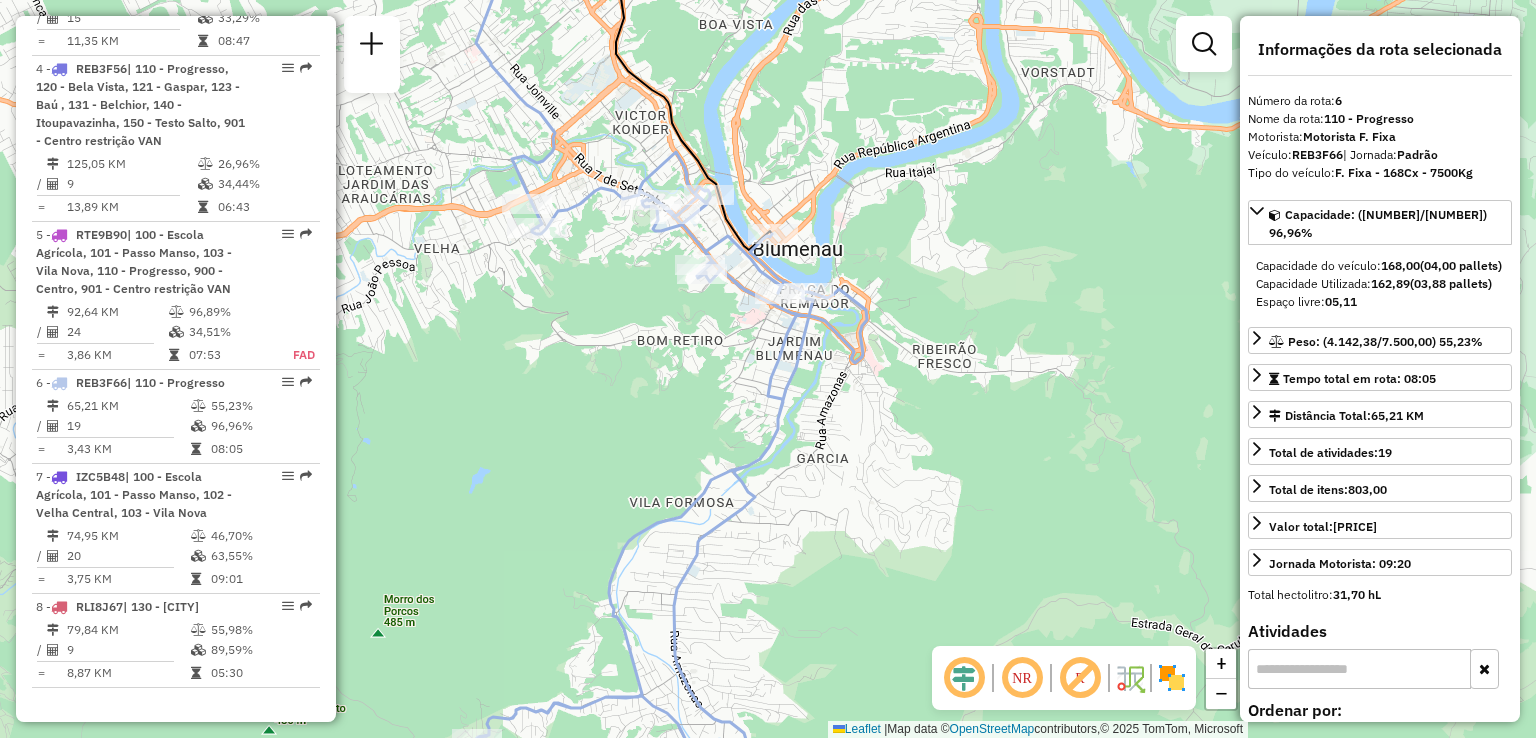 drag, startPoint x: 730, startPoint y: 411, endPoint x: 730, endPoint y: 249, distance: 162 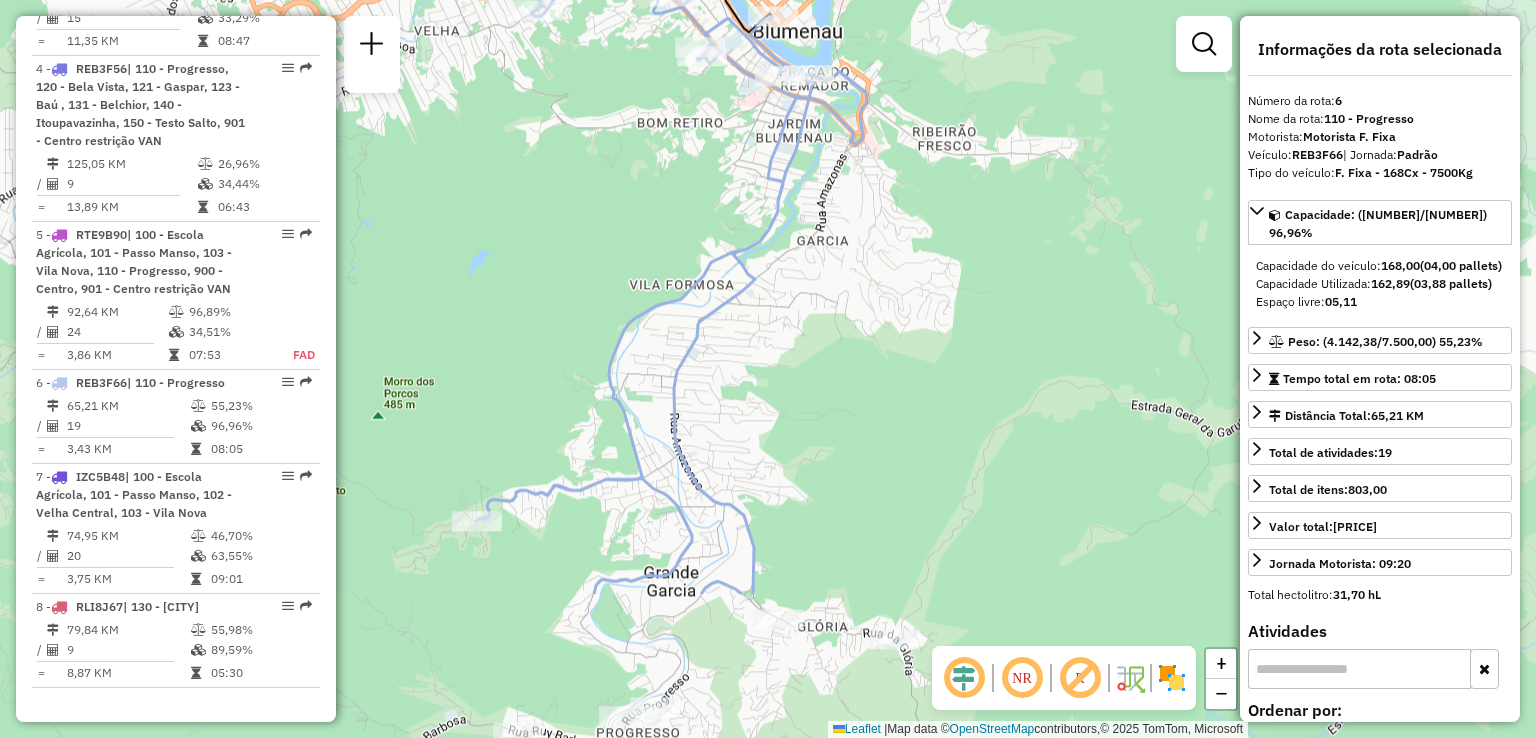 drag, startPoint x: 844, startPoint y: 408, endPoint x: 826, endPoint y: 300, distance: 109.48972 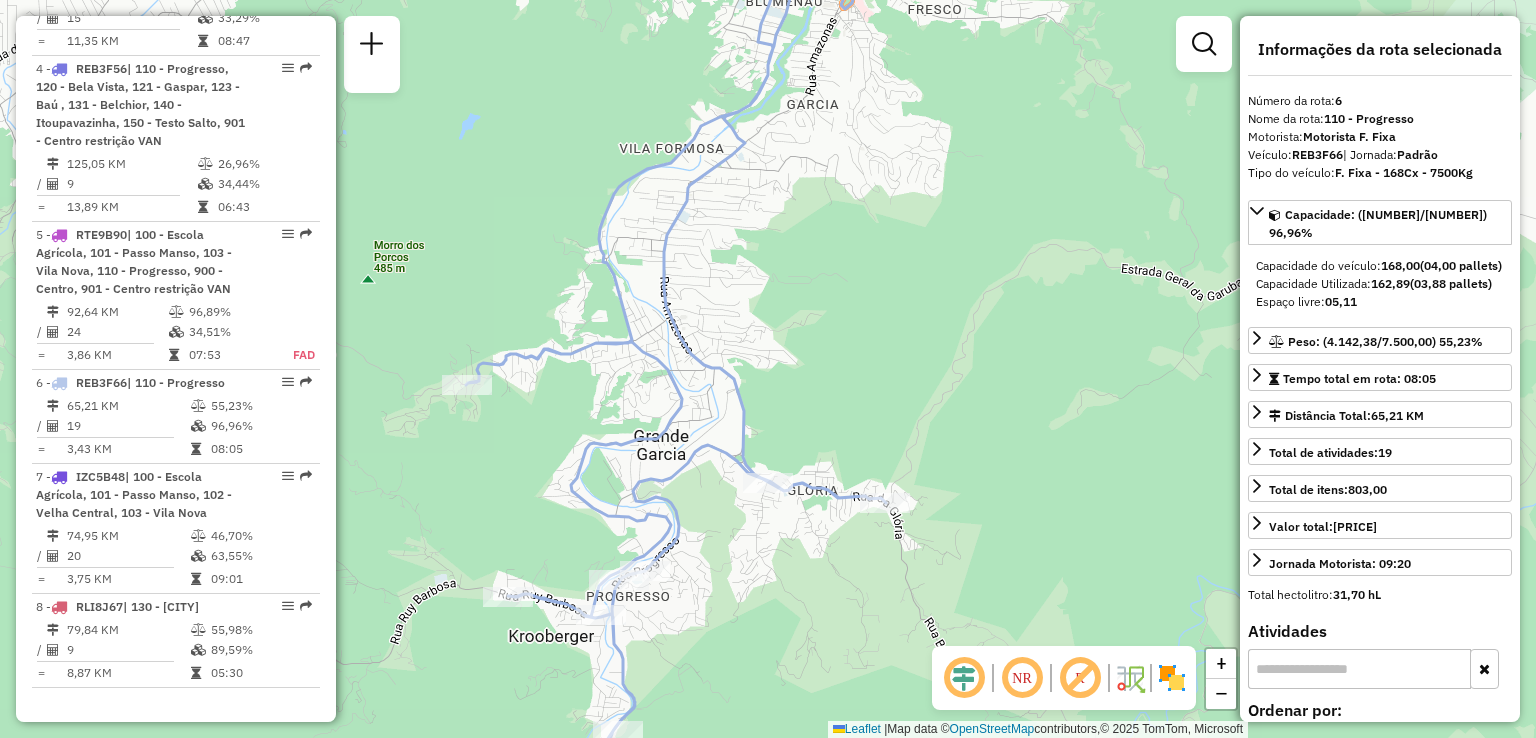 drag, startPoint x: 752, startPoint y: 541, endPoint x: 759, endPoint y: 509, distance: 32.75668 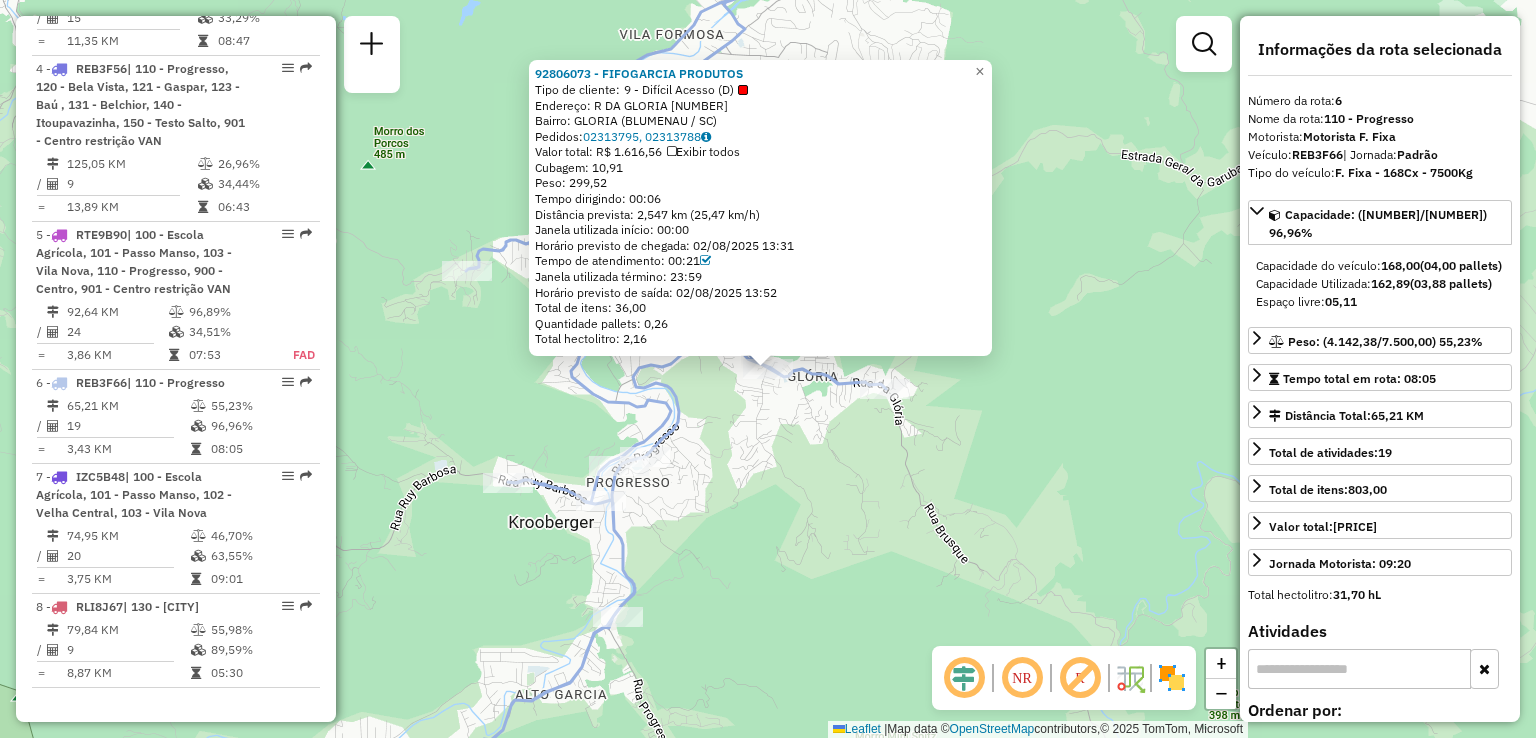 click on "[ORDER_ID] - [COMPANY_NAME]  Tipo de cliente:   [NUMBER] - Difícil Acesso (D)   Endereço: [STREET_NAME]                     [NUMBER]   Bairro: [NEIGHBORHOOD] ([CITY] / [STATE])   Pedidos:  [ORDER_ID], [ORDER_ID]   Valor total: [PRICE]   Exibir todos   Cubagem: [CUBAGE]  Peso: [WEIGHT]  Tempo dirigindo: [DRIVING_TIME]   Distância prevista: [DISTANCE] km ([SPEED] km/h)   Janela utilizada início: [TIME]   Horário previsto de chegada: [DATE] [TIME]   Tempo de atendimento: [ATTENTION_TIME]   Janela utilizada término: [TIME]   Horário previsto de saída: [DATE] [TIME]   Total de itens: [ITEMS]   Quantidade pallets: [PALLETS]   Total hectolitro: [HECTOLITER]  × Janela de atendimento Grade de atendimento Capacidade Transportadoras Veículos Cliente Pedidos  Rotas Selecione os dias de semana para filtrar as janelas de atendimento  Seg   Ter   Qua   Qui   Sex   Sáb   Dom  Informe o período da janela de atendimento: De: Até:  Filtrar exatamente a janela do cliente  Considerar janela de atendimento padrão  Selecione os dias de semana para filtrar as grades de atendimento" 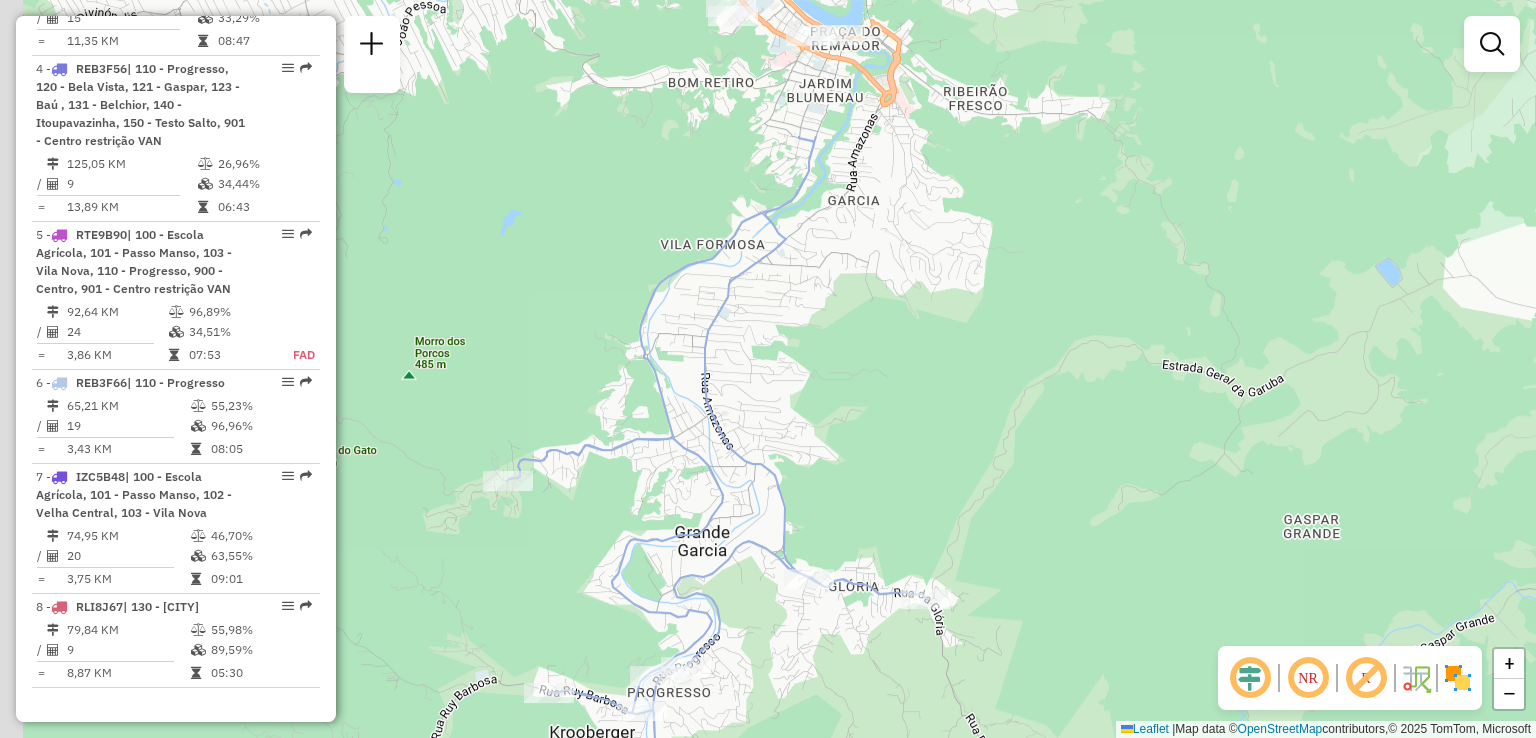 drag, startPoint x: 808, startPoint y: 273, endPoint x: 850, endPoint y: 487, distance: 218.08255 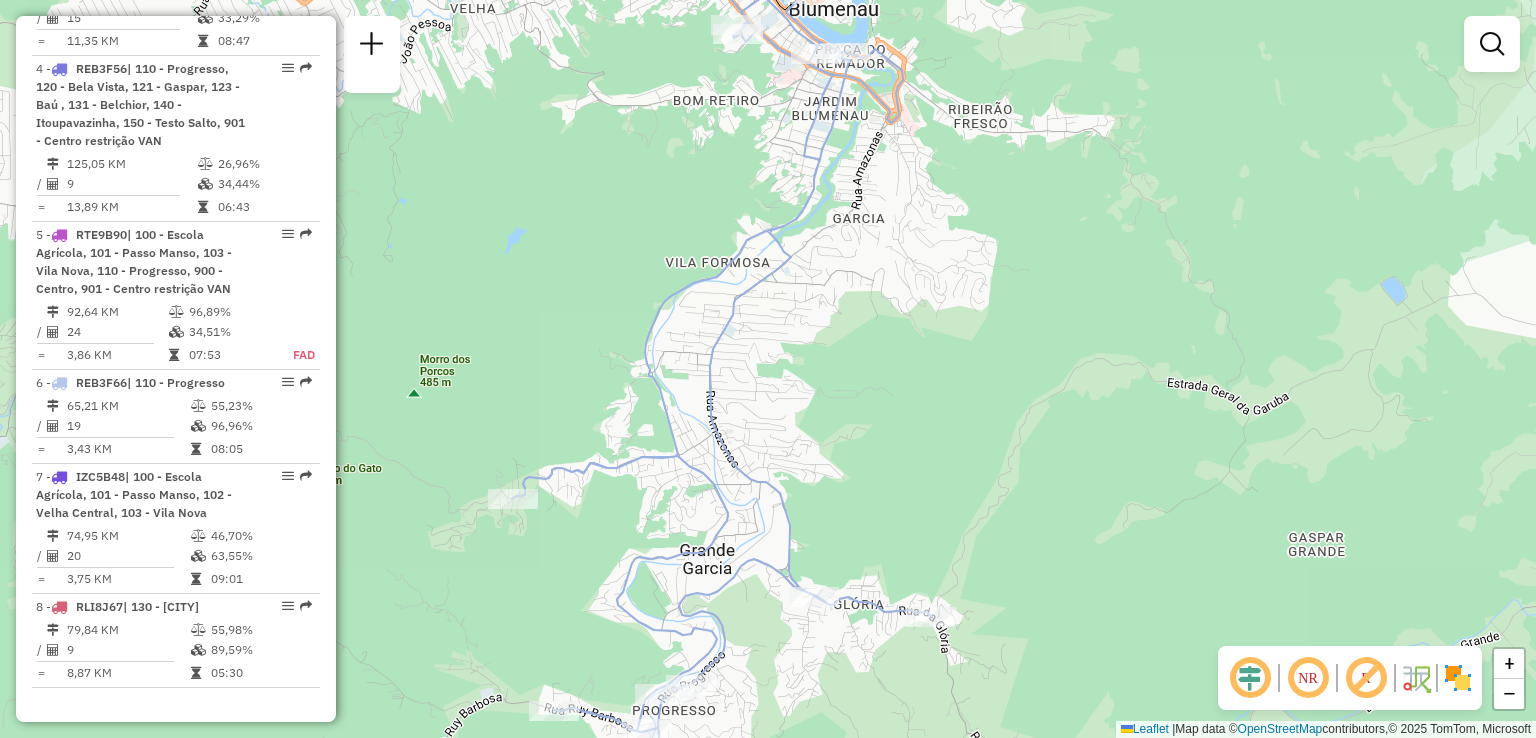 drag, startPoint x: 836, startPoint y: 377, endPoint x: 868, endPoint y: 589, distance: 214.40149 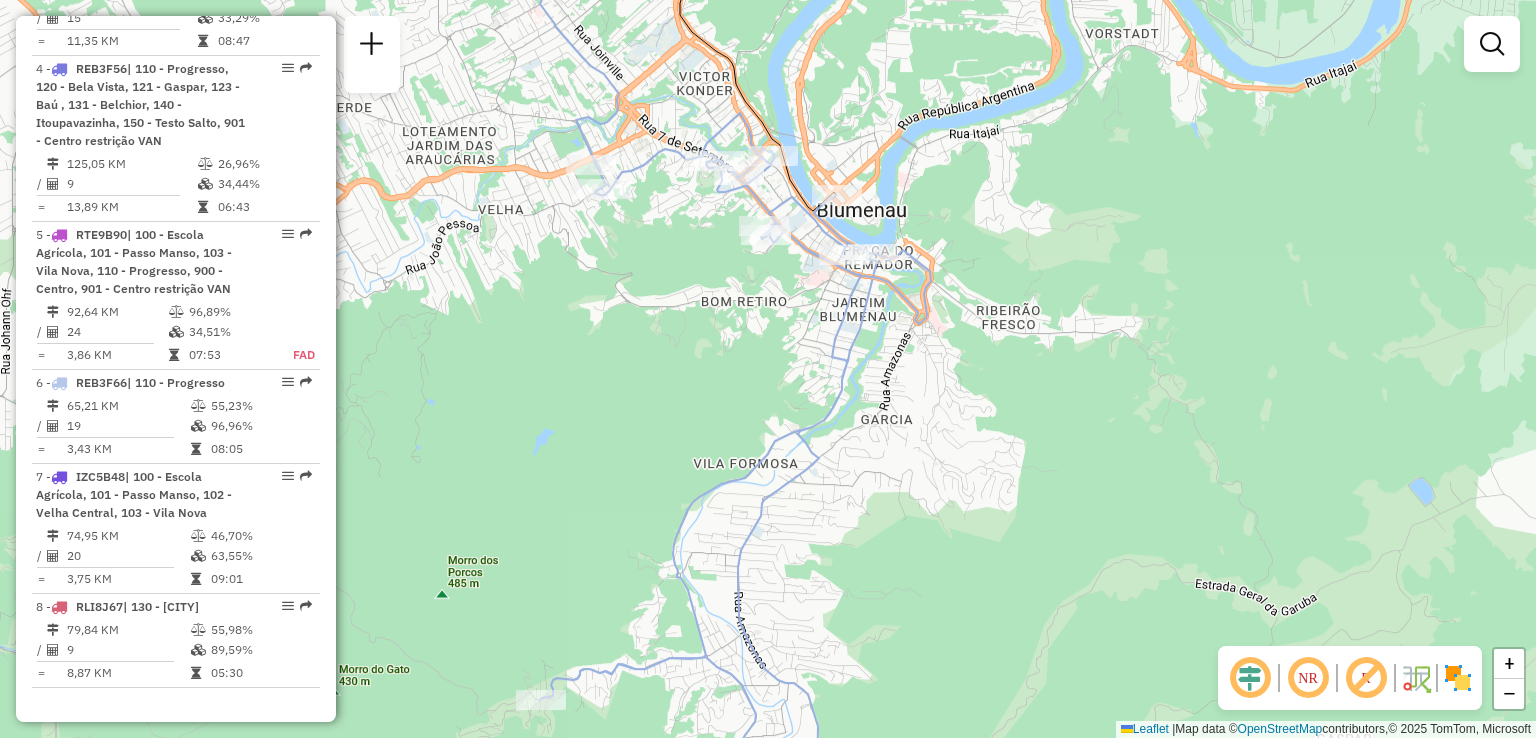 drag, startPoint x: 827, startPoint y: 427, endPoint x: 851, endPoint y: 565, distance: 140.07141 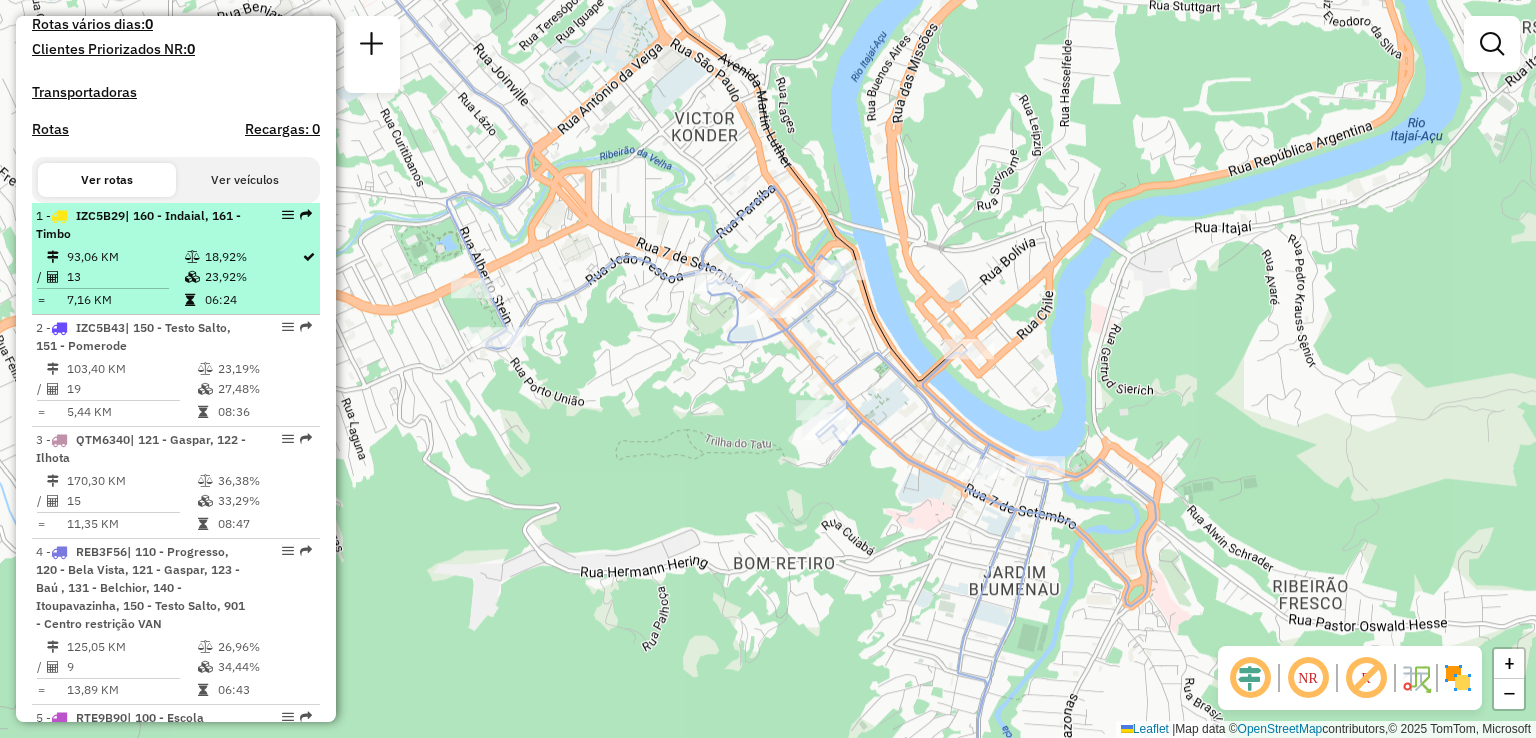 scroll, scrollTop: 708, scrollLeft: 0, axis: vertical 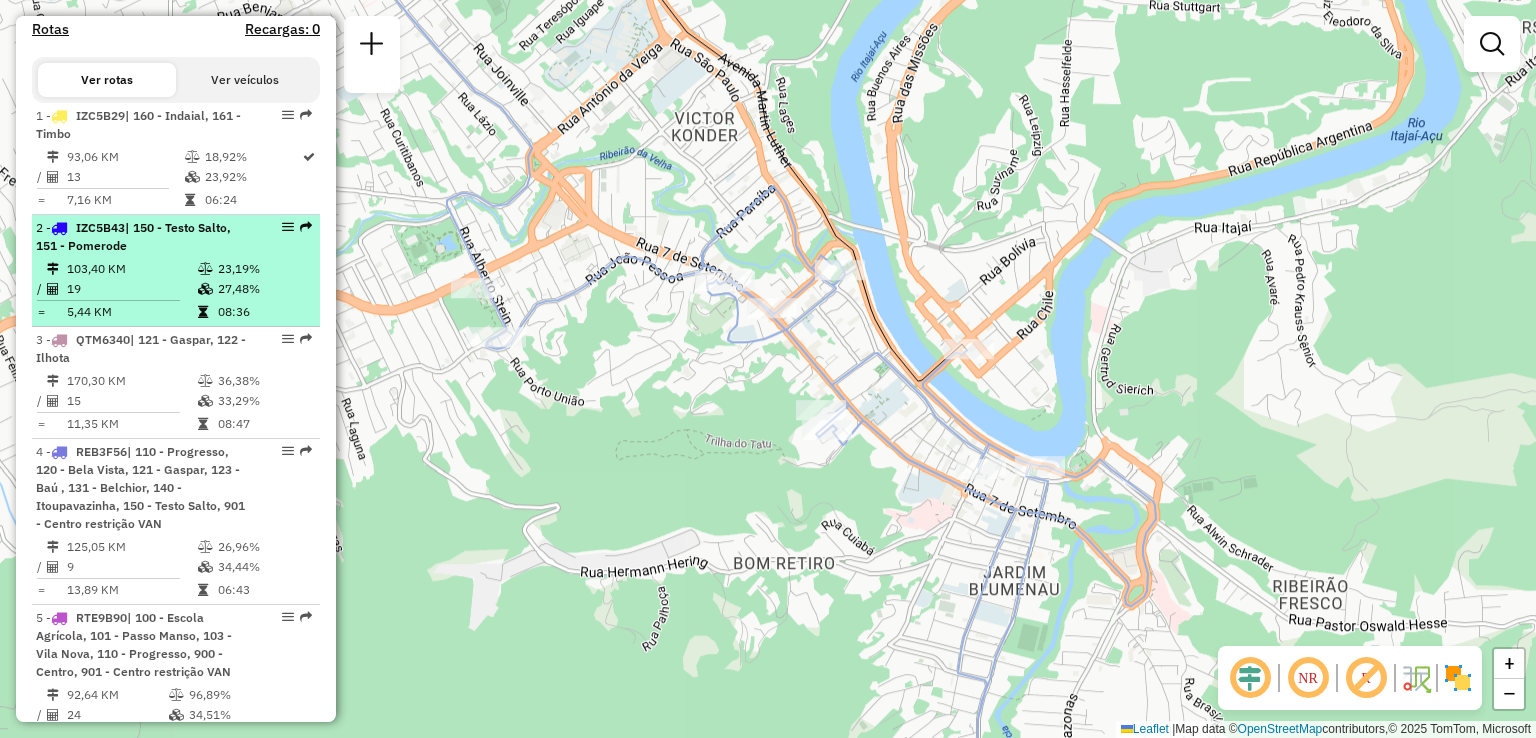click on "103,40 KM" at bounding box center (131, 269) 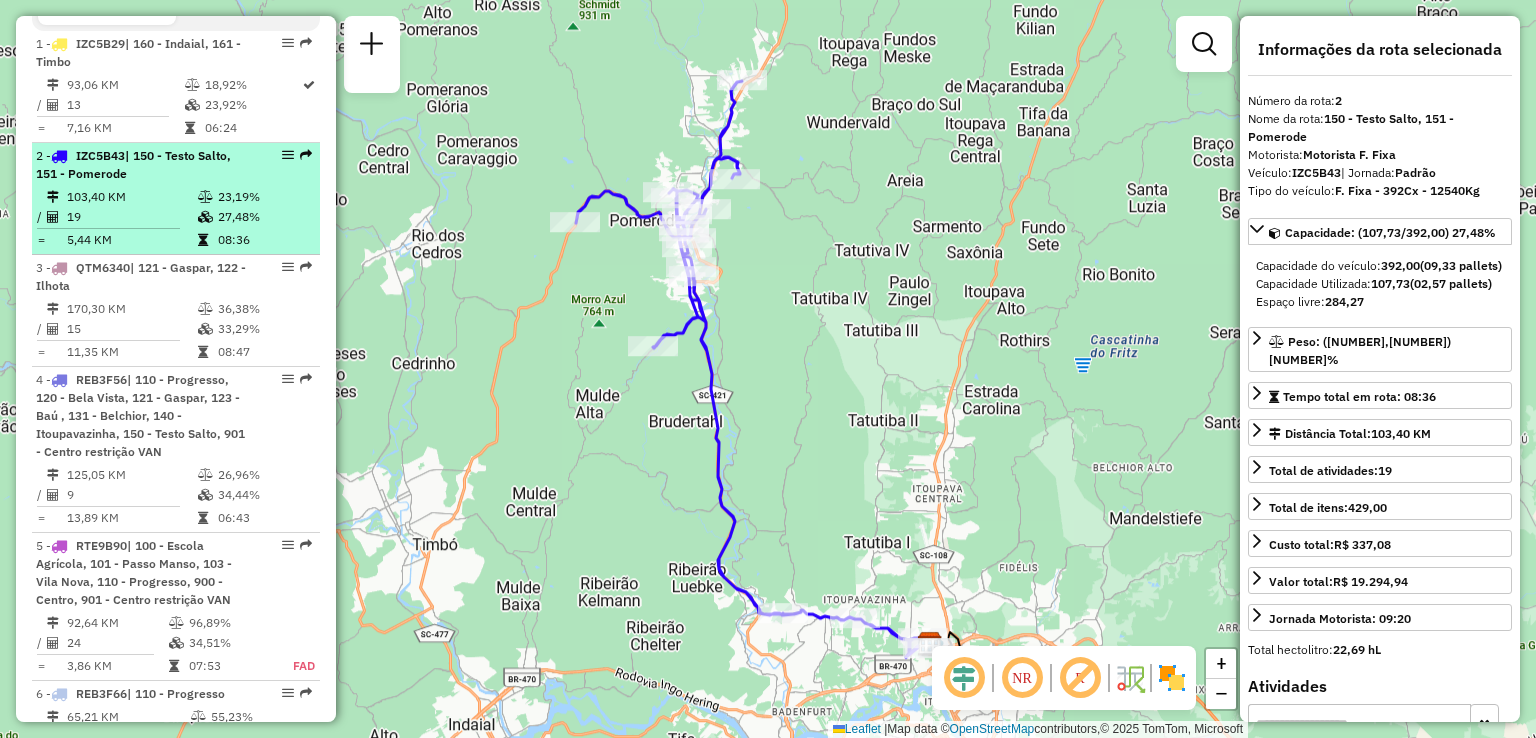 scroll, scrollTop: 808, scrollLeft: 0, axis: vertical 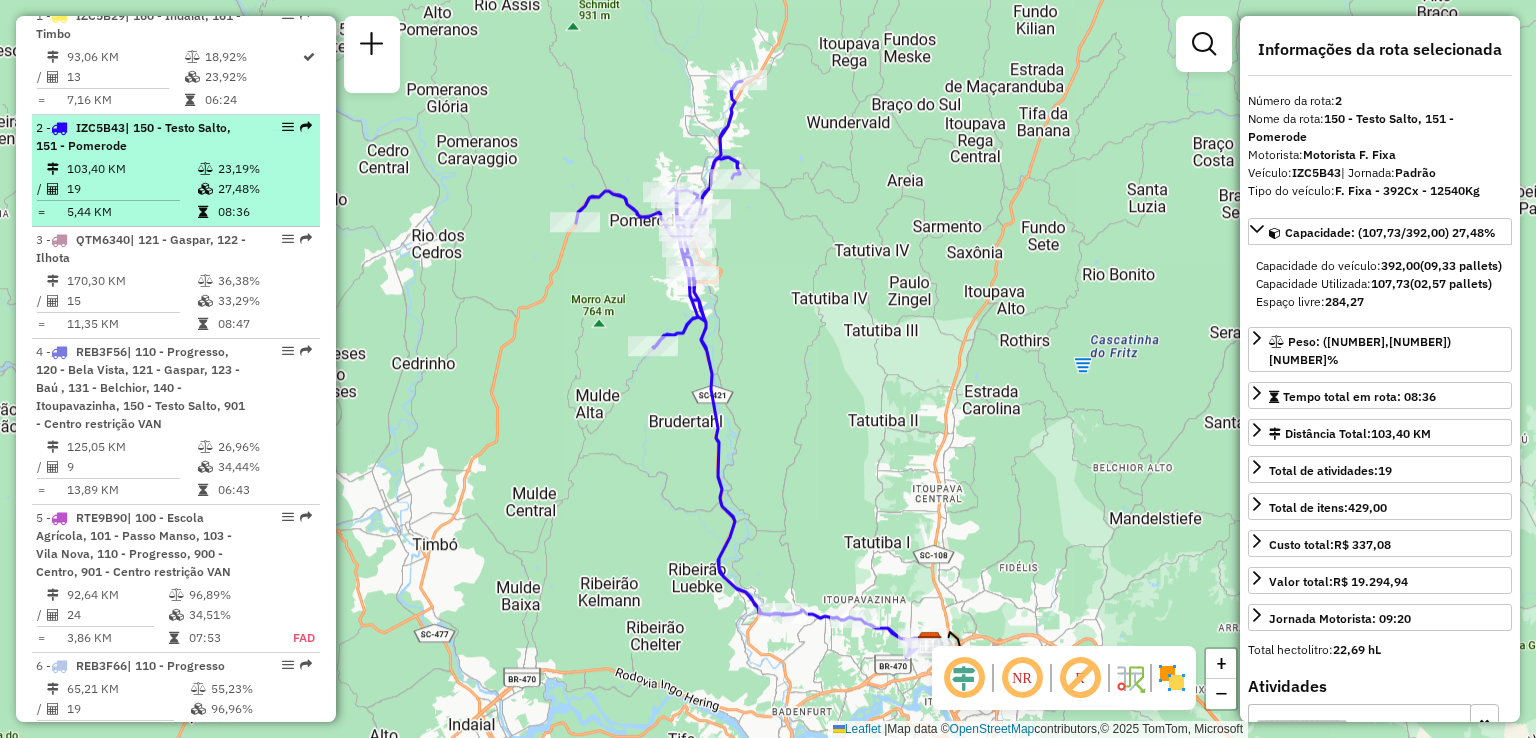 click on "170,30 KM" at bounding box center (131, 281) 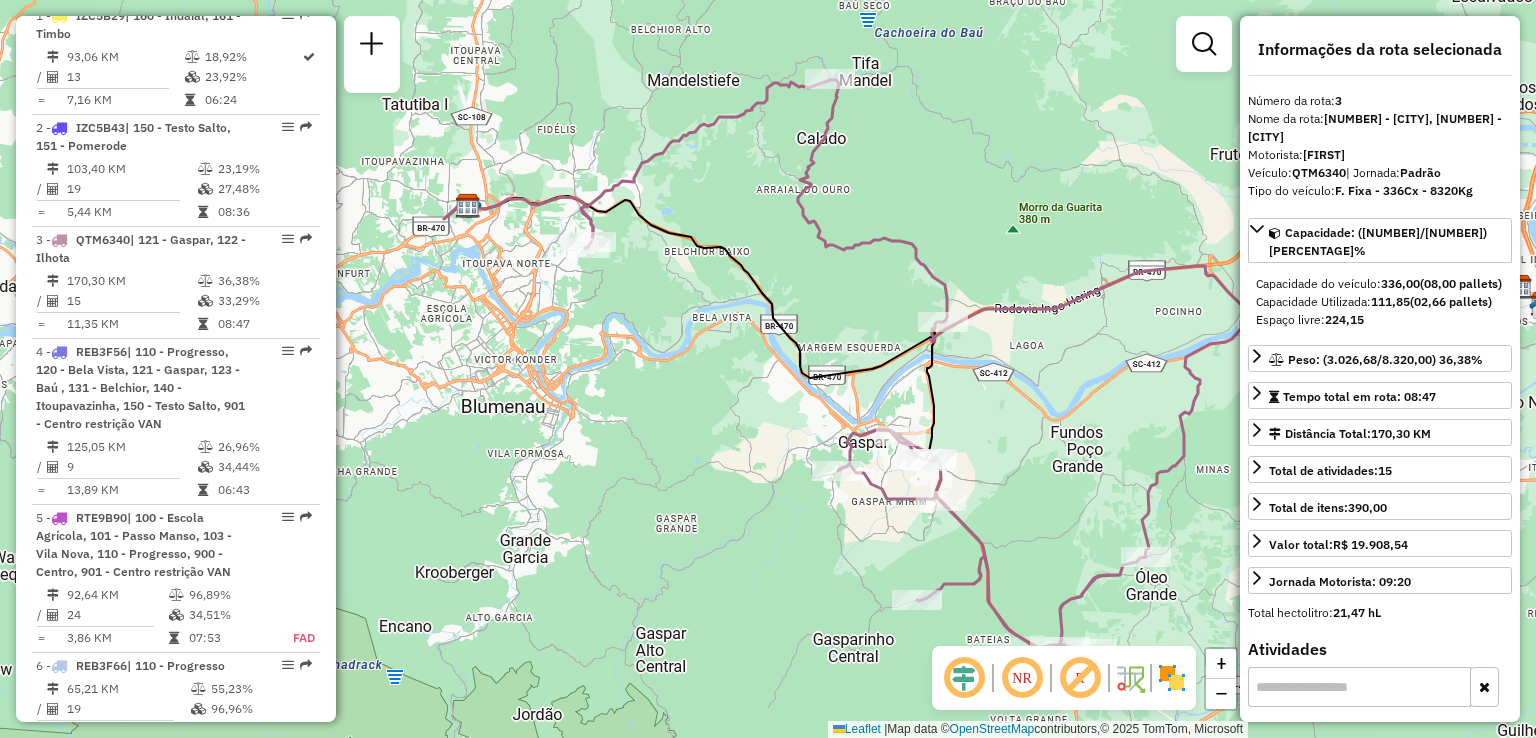 drag, startPoint x: 651, startPoint y: 307, endPoint x: 684, endPoint y: 299, distance: 33.955853 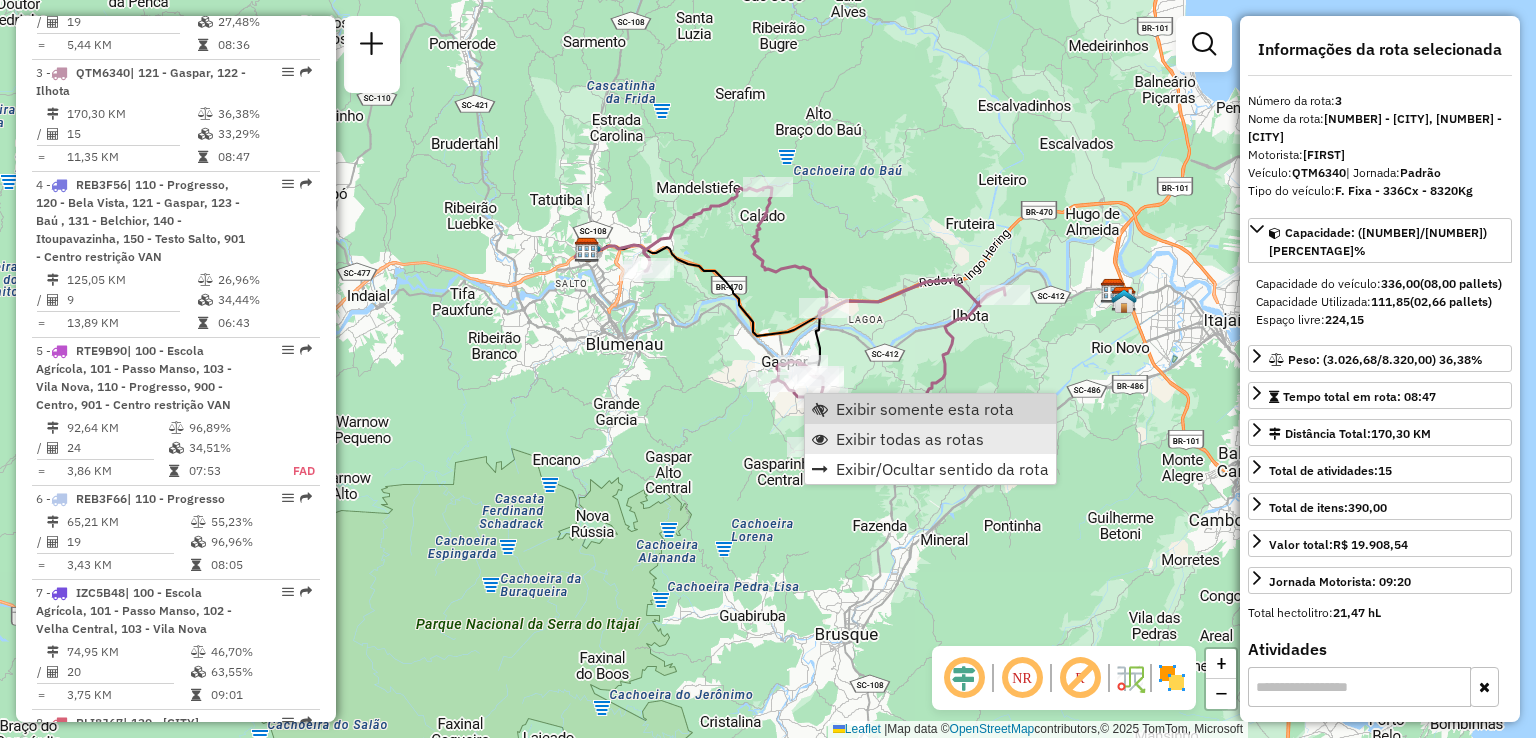 scroll, scrollTop: 1018, scrollLeft: 0, axis: vertical 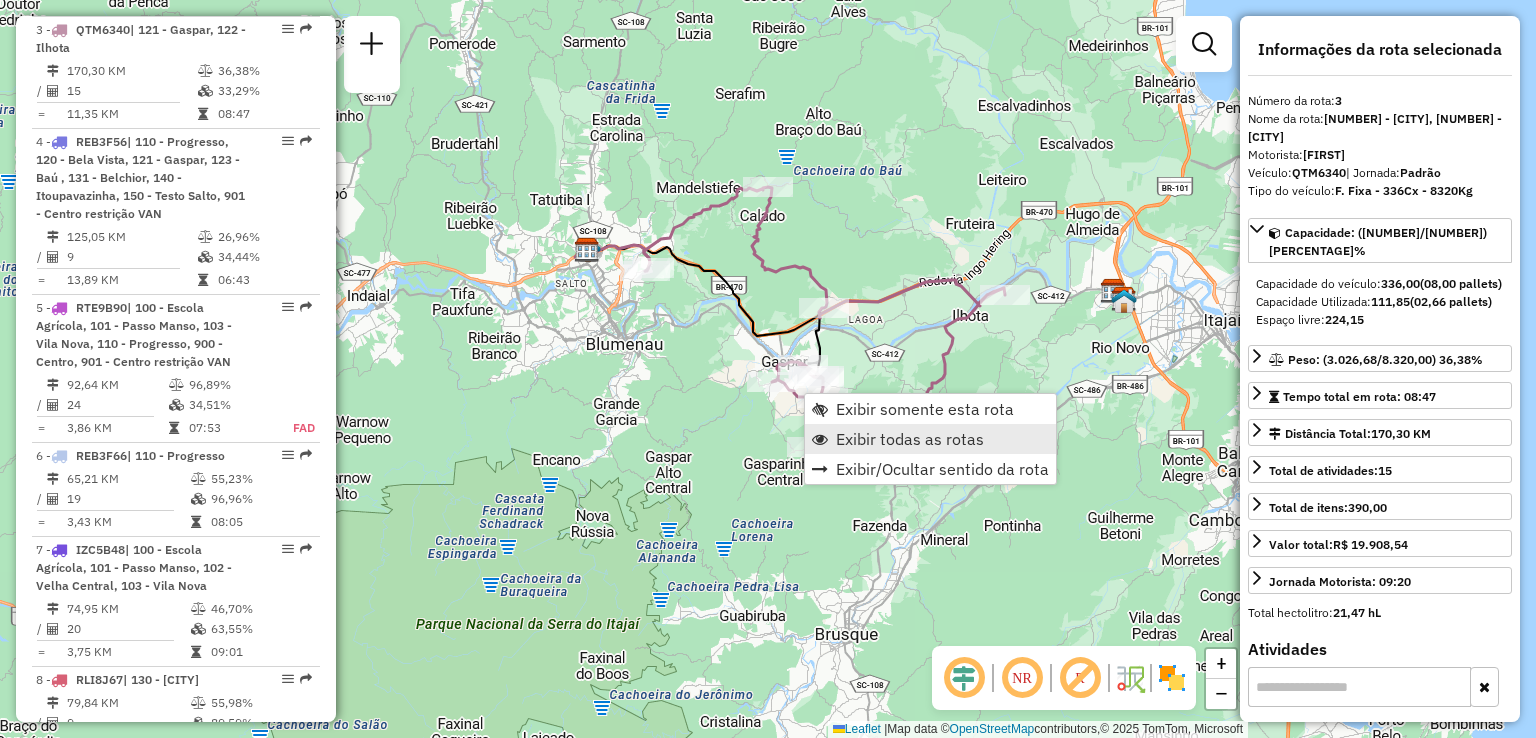 click on "Exibir todas as rotas" at bounding box center (910, 439) 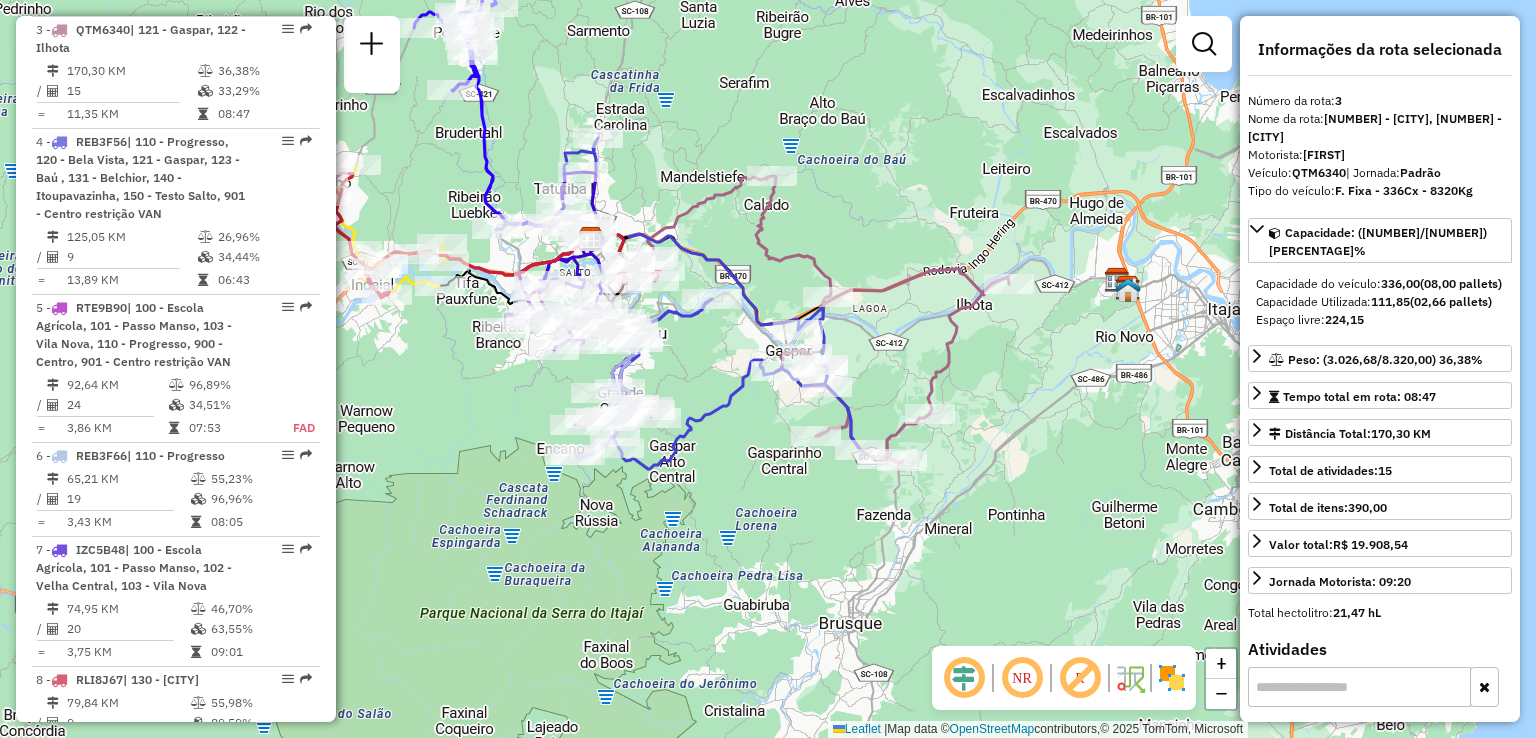 drag, startPoint x: 866, startPoint y: 392, endPoint x: 884, endPoint y: 363, distance: 34.132095 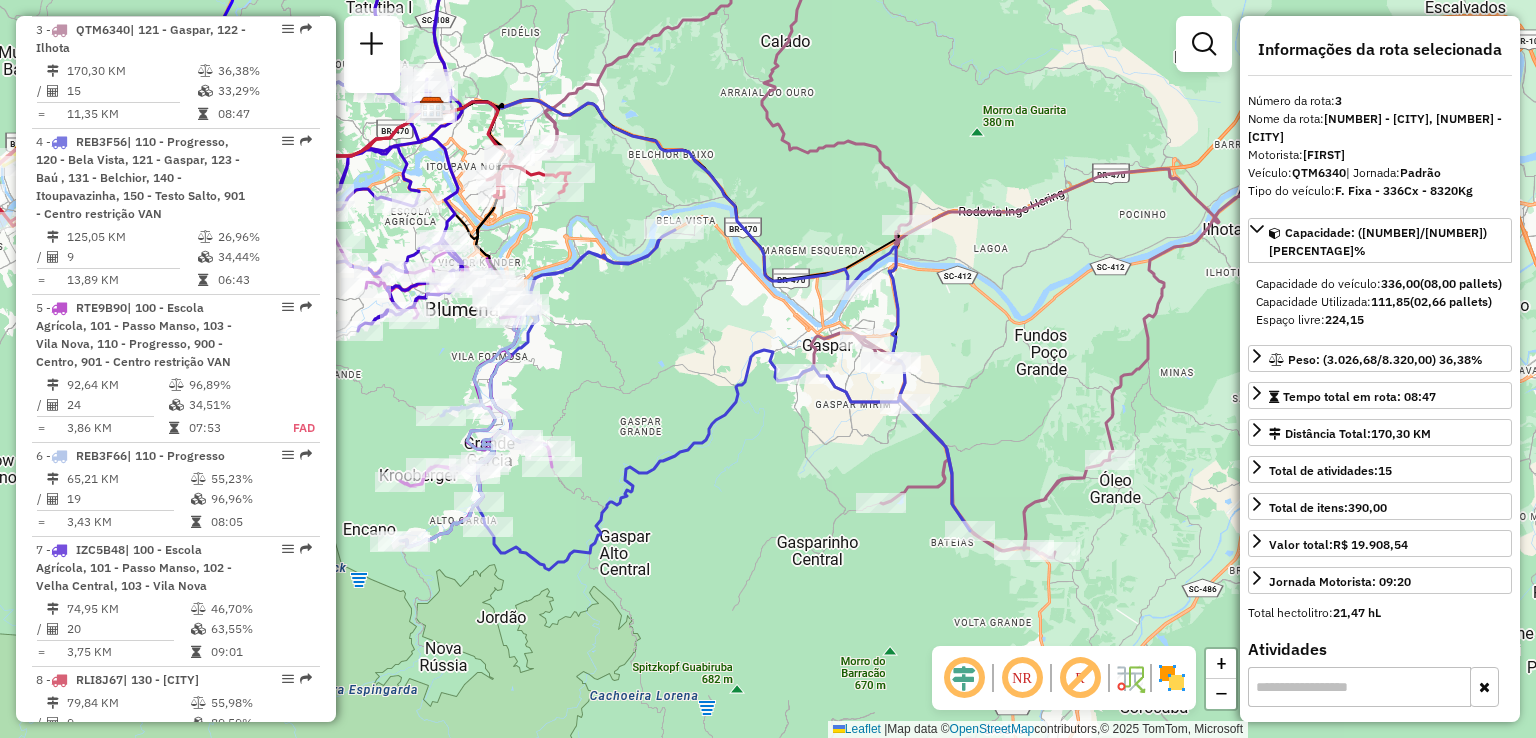 drag, startPoint x: 948, startPoint y: 332, endPoint x: 995, endPoint y: 338, distance: 47.38143 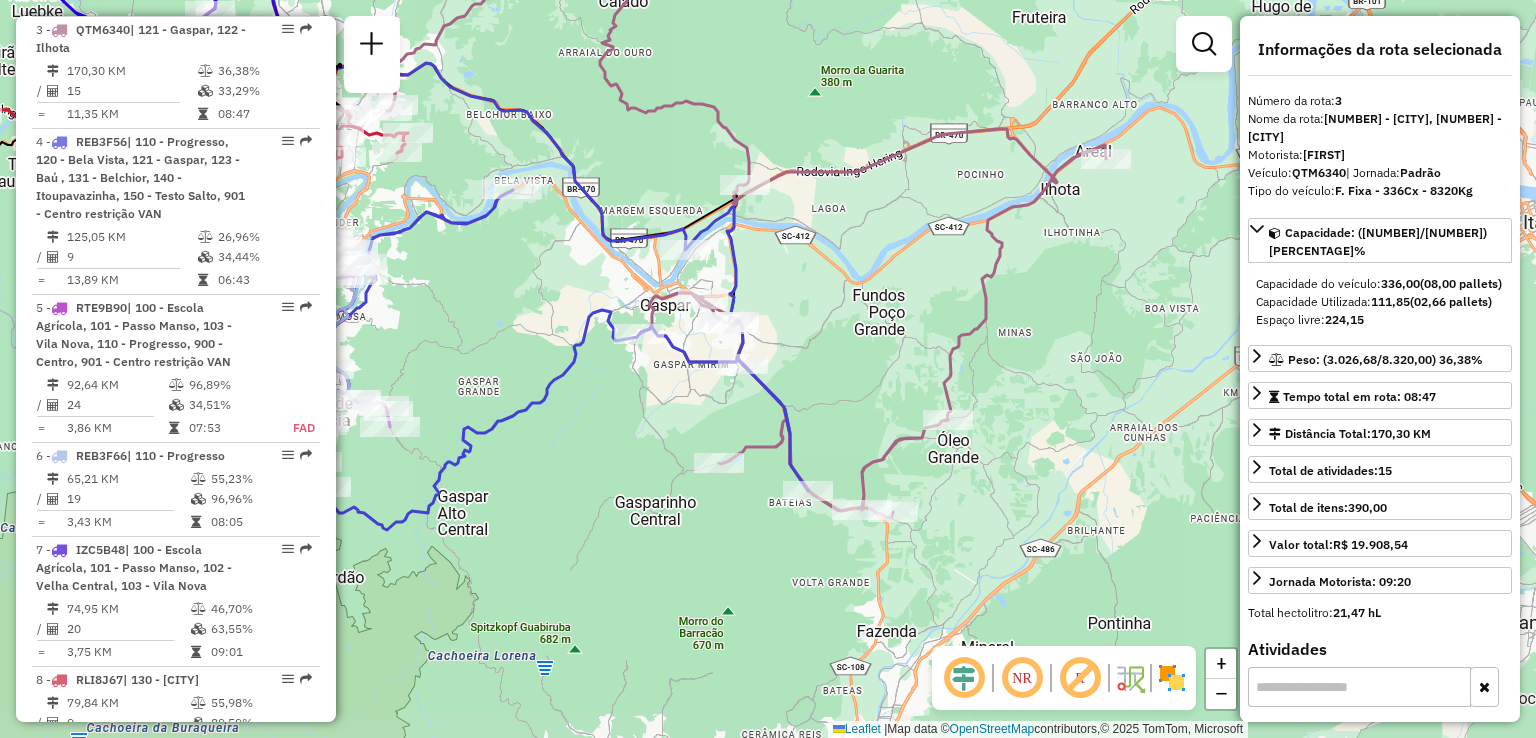 drag, startPoint x: 992, startPoint y: 355, endPoint x: 830, endPoint y: 315, distance: 166.86522 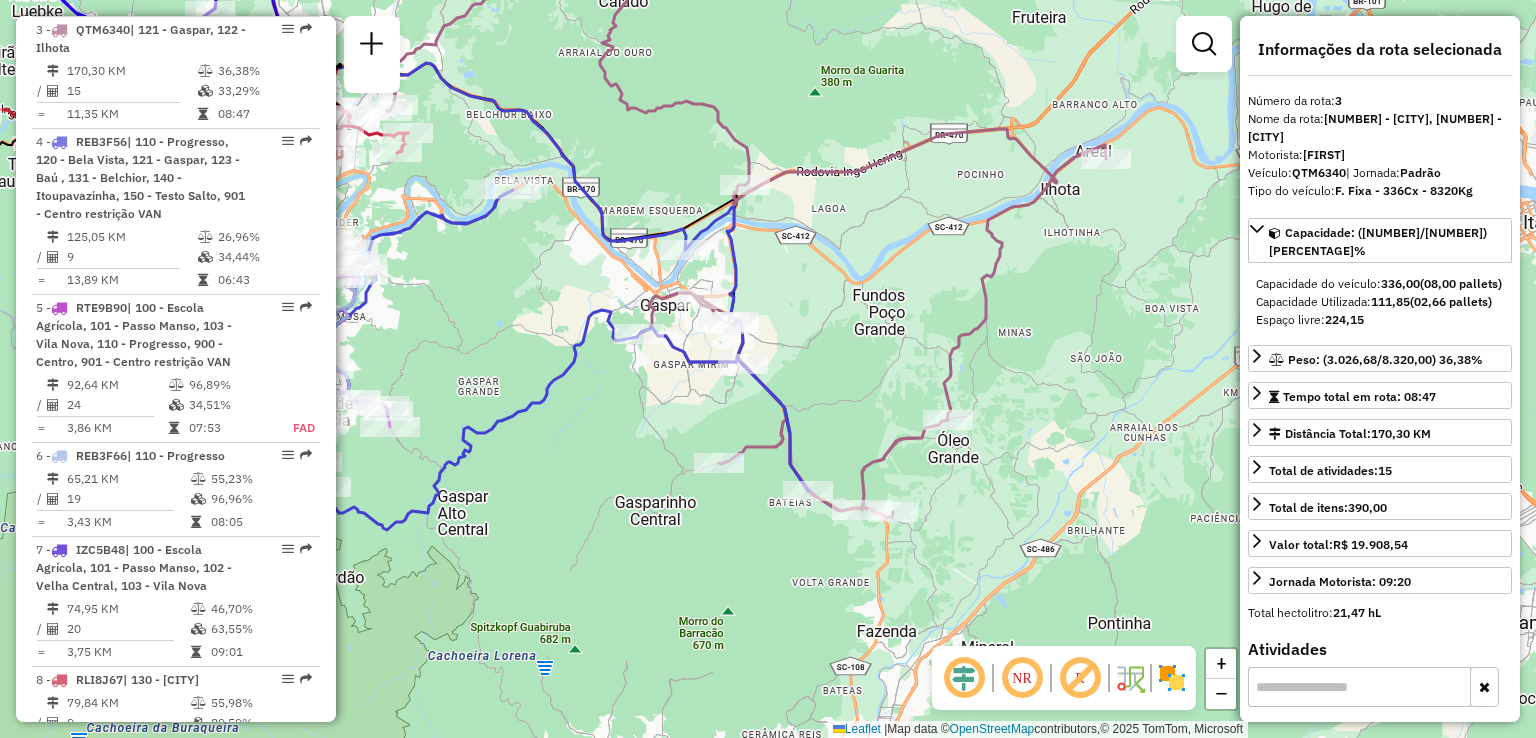 drag, startPoint x: 831, startPoint y: 332, endPoint x: 877, endPoint y: 333, distance: 46.010868 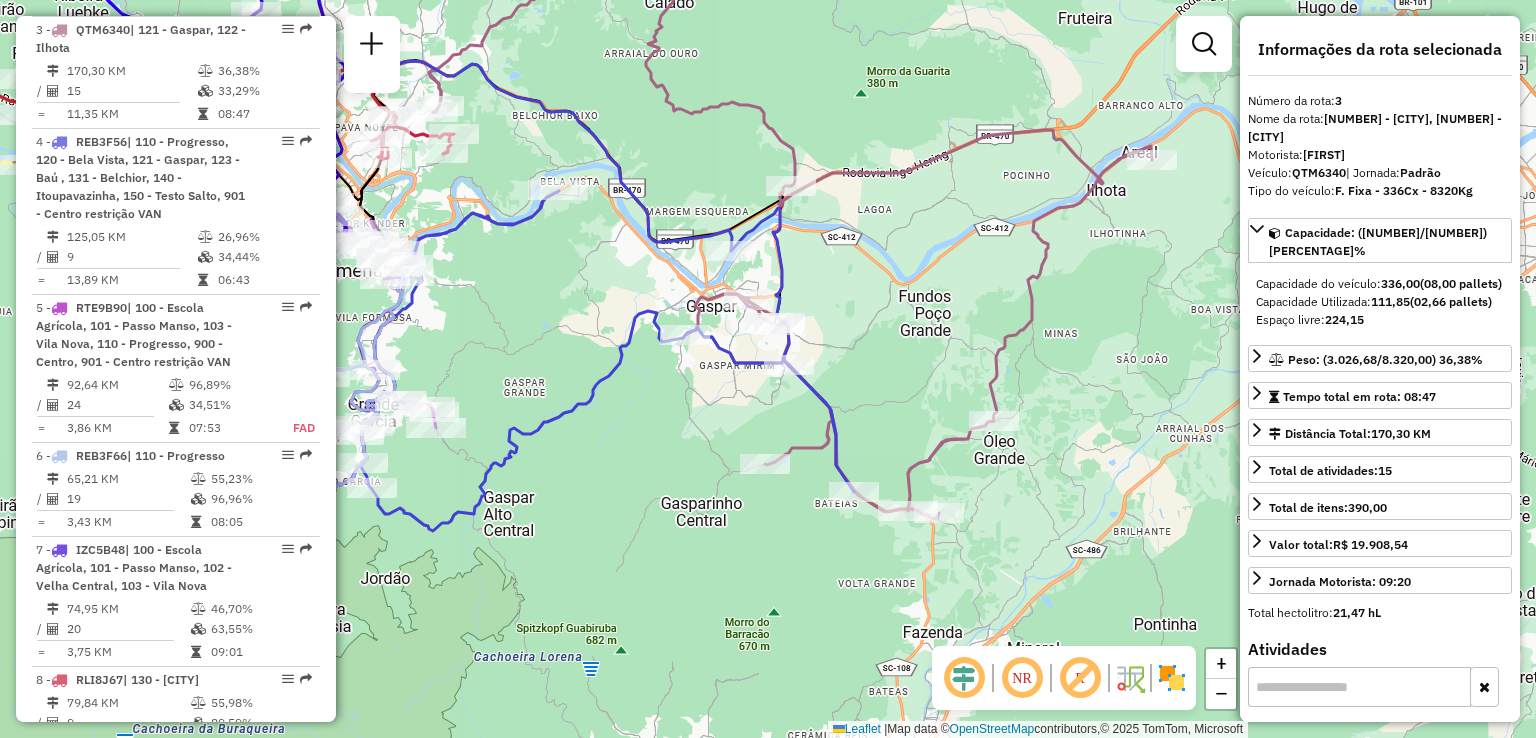 drag, startPoint x: 868, startPoint y: 261, endPoint x: 945, endPoint y: 361, distance: 126.210144 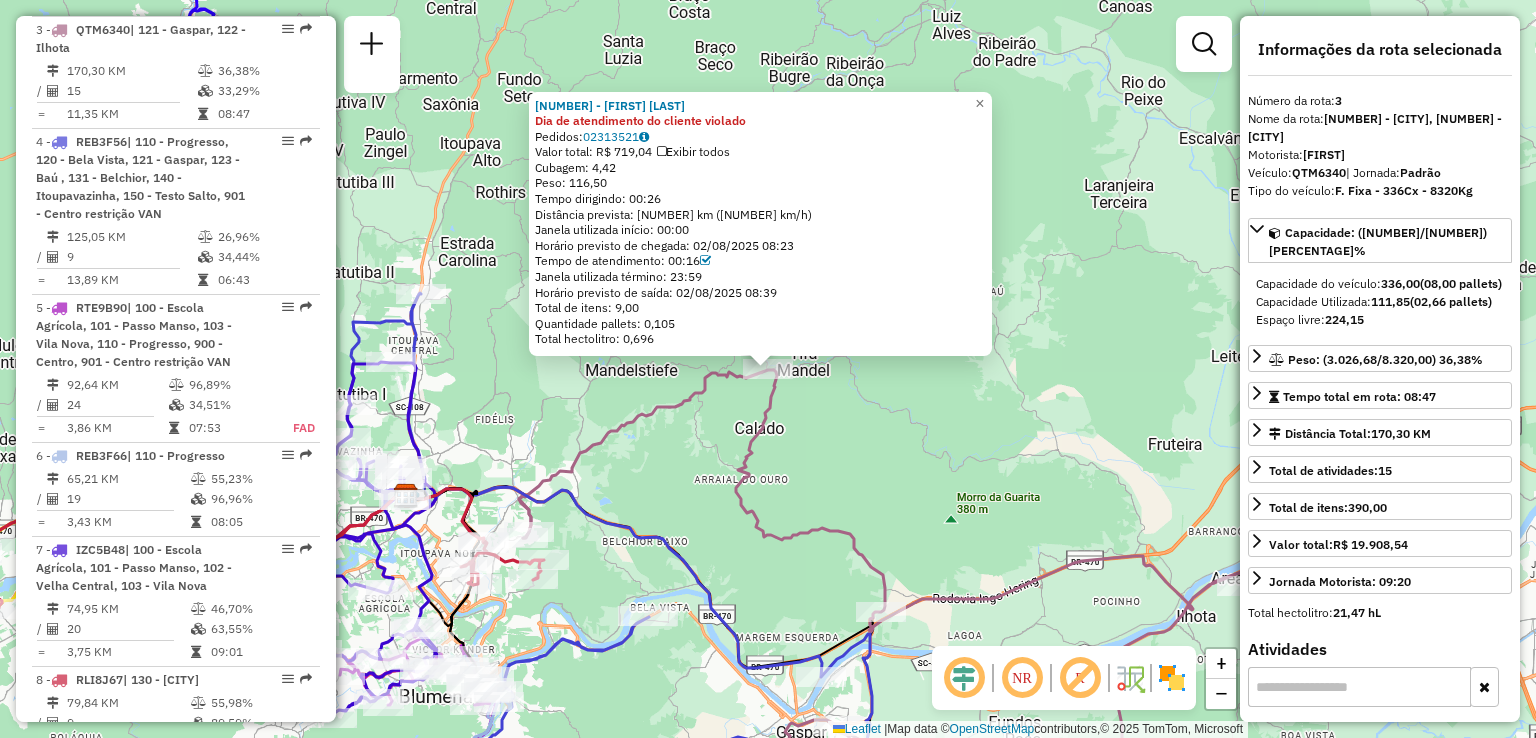 click on "[NUMBER] - [FIRST] [LAST] Dia de atendimento do cliente violado  Pedidos:  [NUMBER]   Valor total: R$ [VALUE]   Exibir todos   Cubagem: [VALUE]  Peso: [VALUE]  Tempo dirigindo: [TIME]   Distância prevista: [VALUE] km ([VALUE] km/h)   Janela utilizada início: [TIME]   Horário previsto de chegada: [DATE] [TIME]   Tempo de atendimento: [TIME]   Janela utilizada término: [TIME]   Horário previsto de saída: [DATE] [TIME]   Total de itens: [VALUE]   Quantidade pallets: [VALUE]   Total hectolitro: [VALUE]  × Janela de atendimento Grade de atendimento Capacidade Transportadoras Veículos Cliente Pedidos  Rotas Selecione os dias de semana para filtrar as janelas de atendimento  Seg   Ter   Qua   Qui   Sex   Sáb   Dom  Informe o período da janela de atendimento: De: Até:  Filtrar exatamente a janela do cliente  Considerar janela de atendimento padrão  Selecione os dias de semana para filtrar as grades de atendimento  Seg   Ter   Qua   Qui   Sex   Sáb   Dom   Clientes fora do dia de atendimento selecionado +" 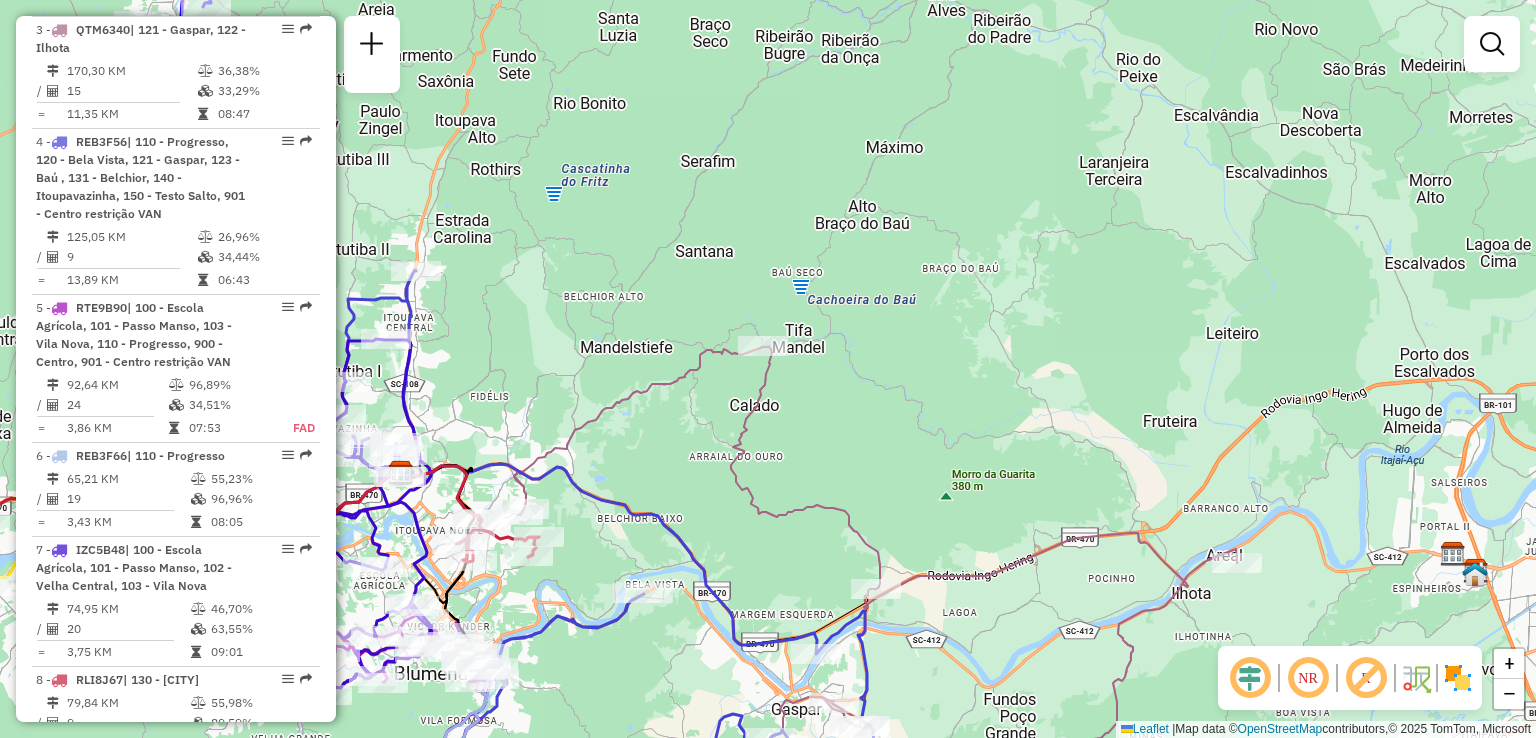 drag, startPoint x: 845, startPoint y: 394, endPoint x: 821, endPoint y: 322, distance: 75.89466 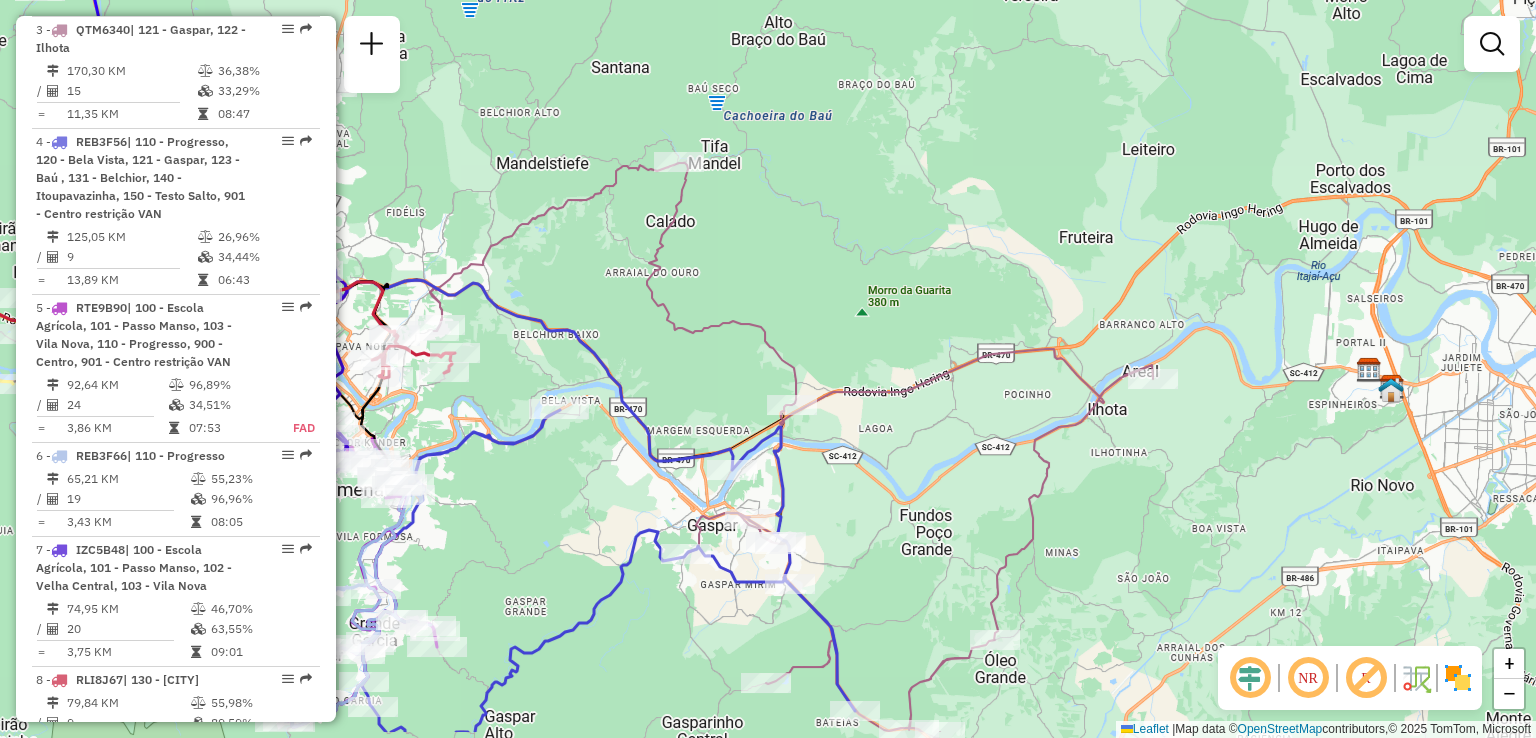 drag, startPoint x: 864, startPoint y: 450, endPoint x: 776, endPoint y: 318, distance: 158.64426 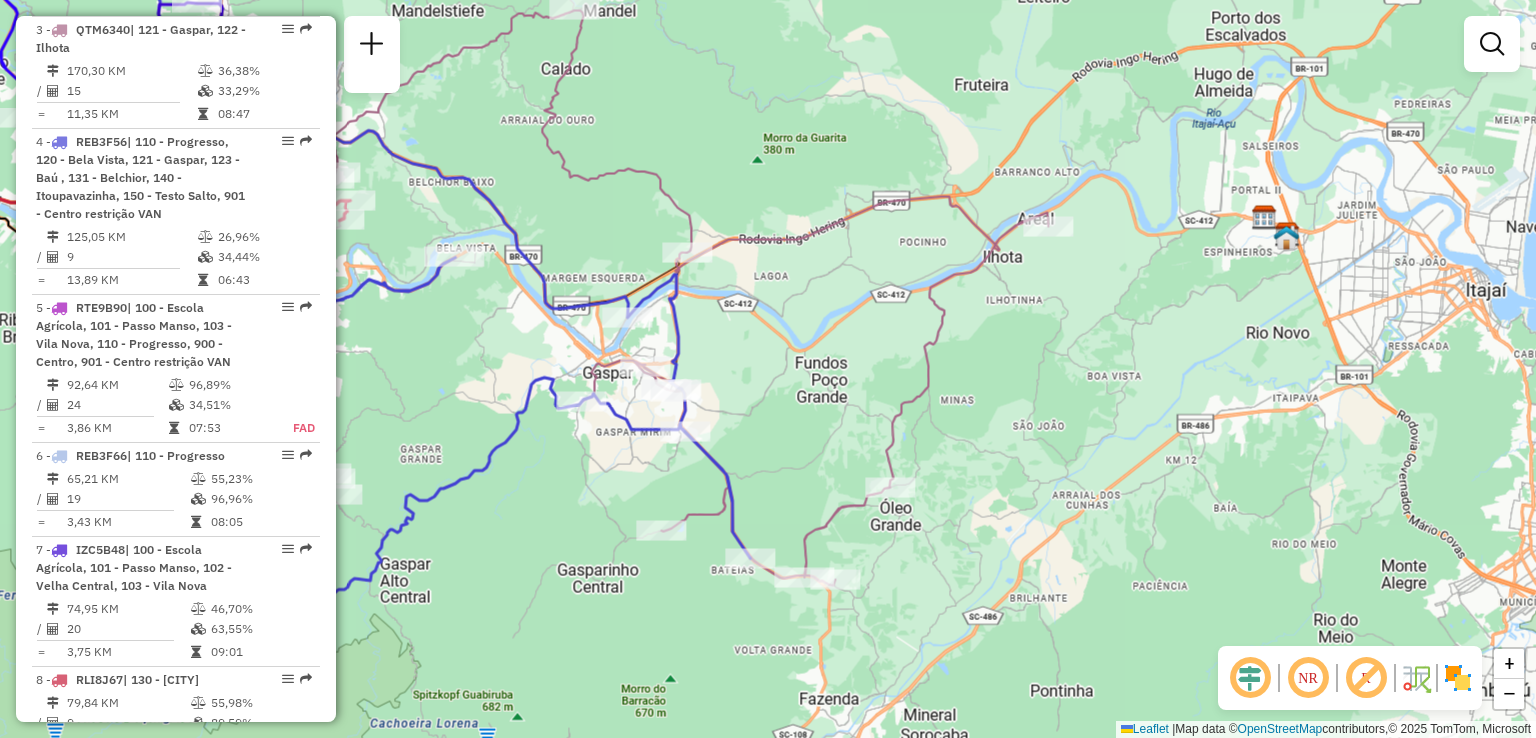drag, startPoint x: 860, startPoint y: 405, endPoint x: 848, endPoint y: 364, distance: 42.72002 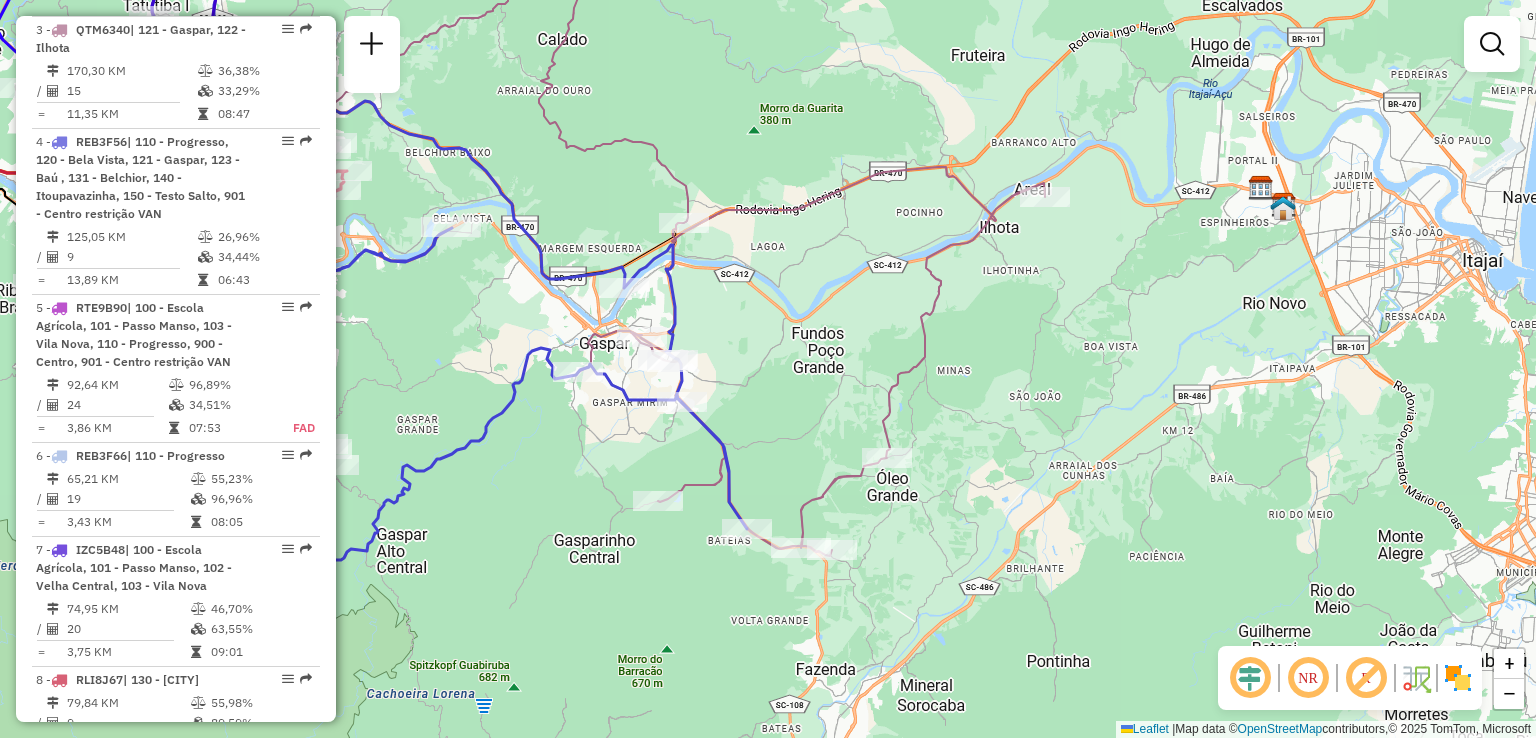 drag, startPoint x: 752, startPoint y: 427, endPoint x: 782, endPoint y: 377, distance: 58.30952 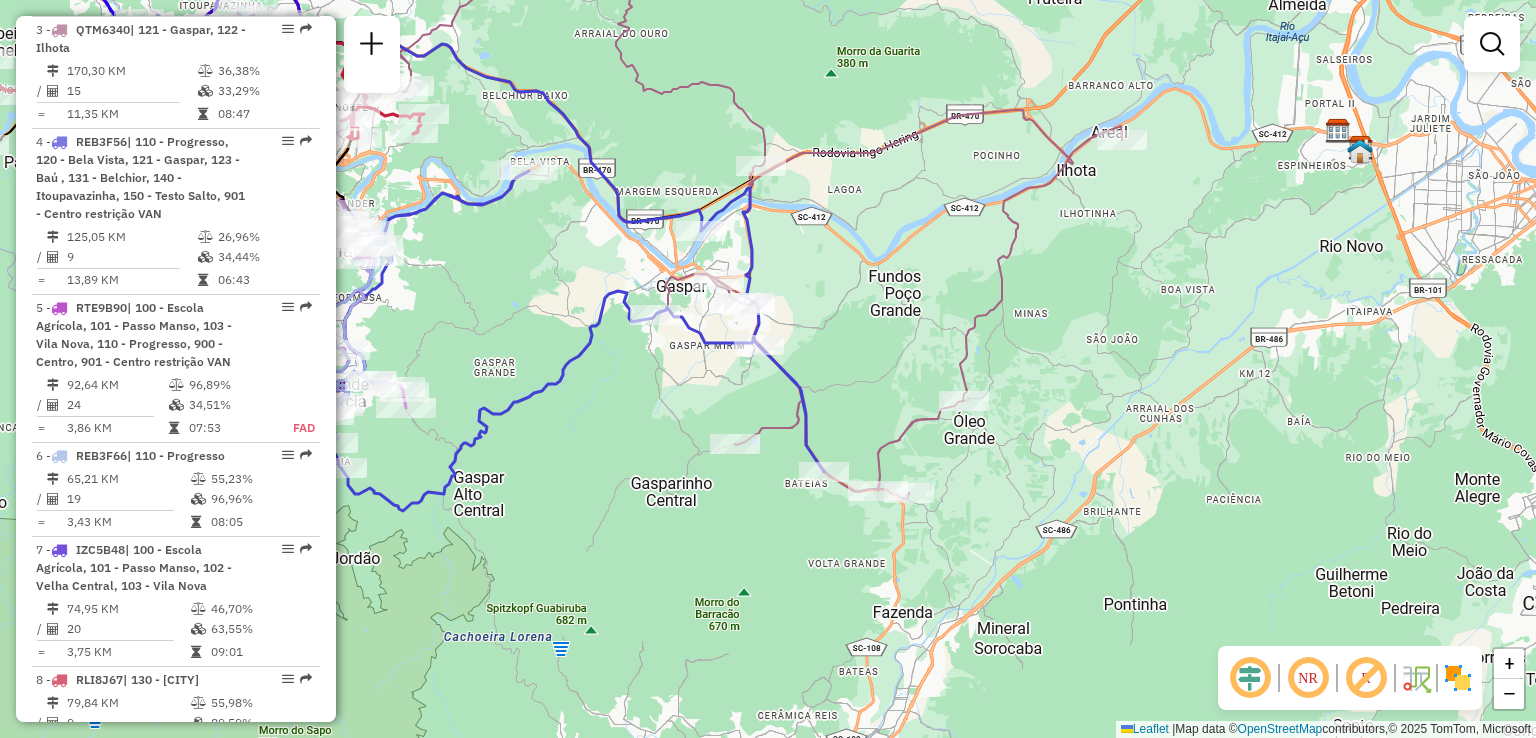 click on "Janela de atendimento Grade de atendimento Capacidade Transportadoras Veículos Cliente Pedidos  Rotas Selecione os dias de semana para filtrar as janelas de atendimento  Seg   Ter   Qua   Qui   Sex   Sáb   Dom  Informe o período da janela de atendimento: De: Até:  Filtrar exatamente a janela do cliente  Considerar janela de atendimento padrão  Selecione os dias de semana para filtrar as grades de atendimento  Seg   Ter   Qua   Qui   Sex   Sáb   Dom   Considerar clientes sem dia de atendimento cadastrado  Clientes fora do dia de atendimento selecionado Filtrar as atividades entre os valores definidos abaixo:  Peso mínimo:   Peso máximo:   Cubagem mínima:   Cubagem máxima:   De:   Até:  Filtrar as atividades entre o tempo de atendimento definido abaixo:  De:   Até:   Considerar capacidade total dos clientes não roteirizados Transportadora: Selecione um ou mais itens Tipo de veículo: Selecione um ou mais itens Veículo: Selecione um ou mais itens Motorista: Selecione um ou mais itens Nome: Rótulo:" 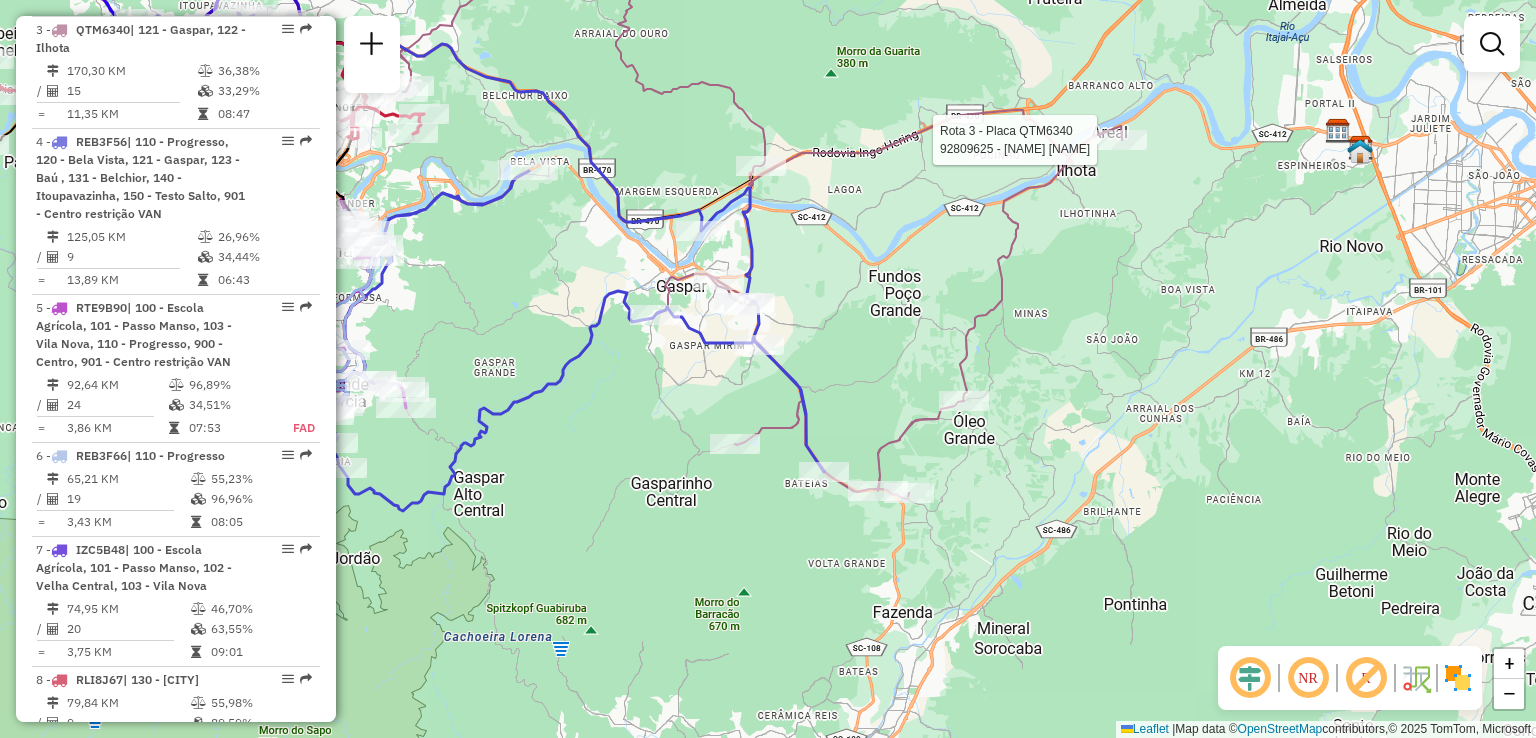 select on "**********" 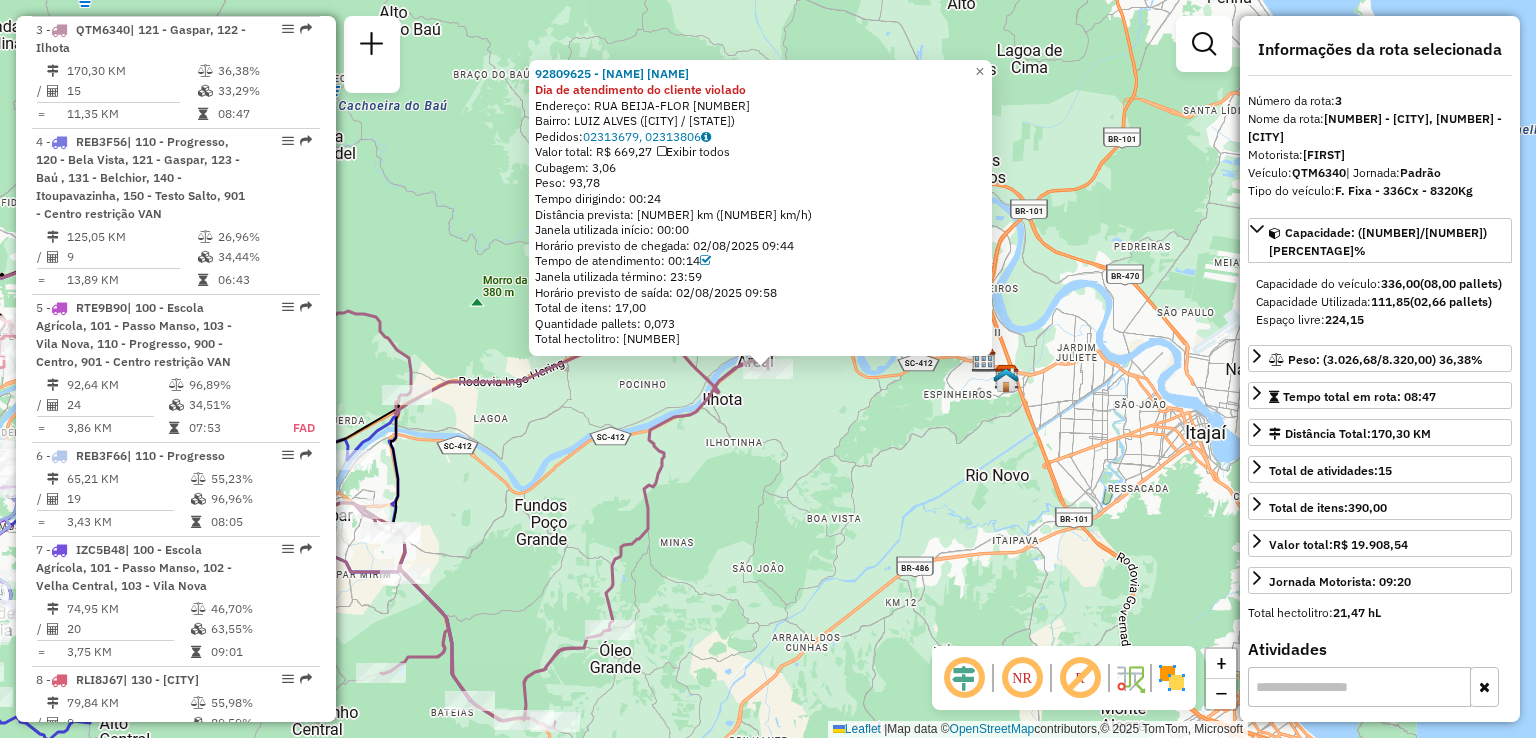 click on "92809625 - [FULL NAME] Dia de atendimento do cliente violado  Endereço:  RUA BEIJA-FLOR 1   Bairro: LUIZ ALVES ([ILHOTA] / [STATE])   Pedidos:  02313679,02313806   Valor total: R$ 669,27   Exibir todos   Cubagem: 3,06  Peso: 93,78  Tempo dirigindo: 00:24   Distância prevista: 16,502 km (41,26 km/h)   Janela utilizada início: 00:00   Horário previsto de chegada: 02/08/2025 09:44   Tempo de atendimento: 00:14   Janela utilizada término: 23:59   Horário previsto de saída: 02/08/2025 09:58   Total de itens: 17,00   Quantidade pallets: 0,073   Total hectolitro: 0,881  × Janela de atendimento Grade de atendimento Capacidade Transportadoras Veículos Cliente Pedidos  Rotas Selecione os dias de semana para filtrar as janelas de atendimento  Seg   Ter   Qua   Qui   Sex   Sáb   Dom  Informe o período da janela de atendimento: De: Até:  Filtrar exatamente a janela do cliente  Considerar janela de atendimento padrão  Selecione os dias de semana para filtrar as grades de atendimento  Seg   Ter   Qua   Qui   Sex  +" 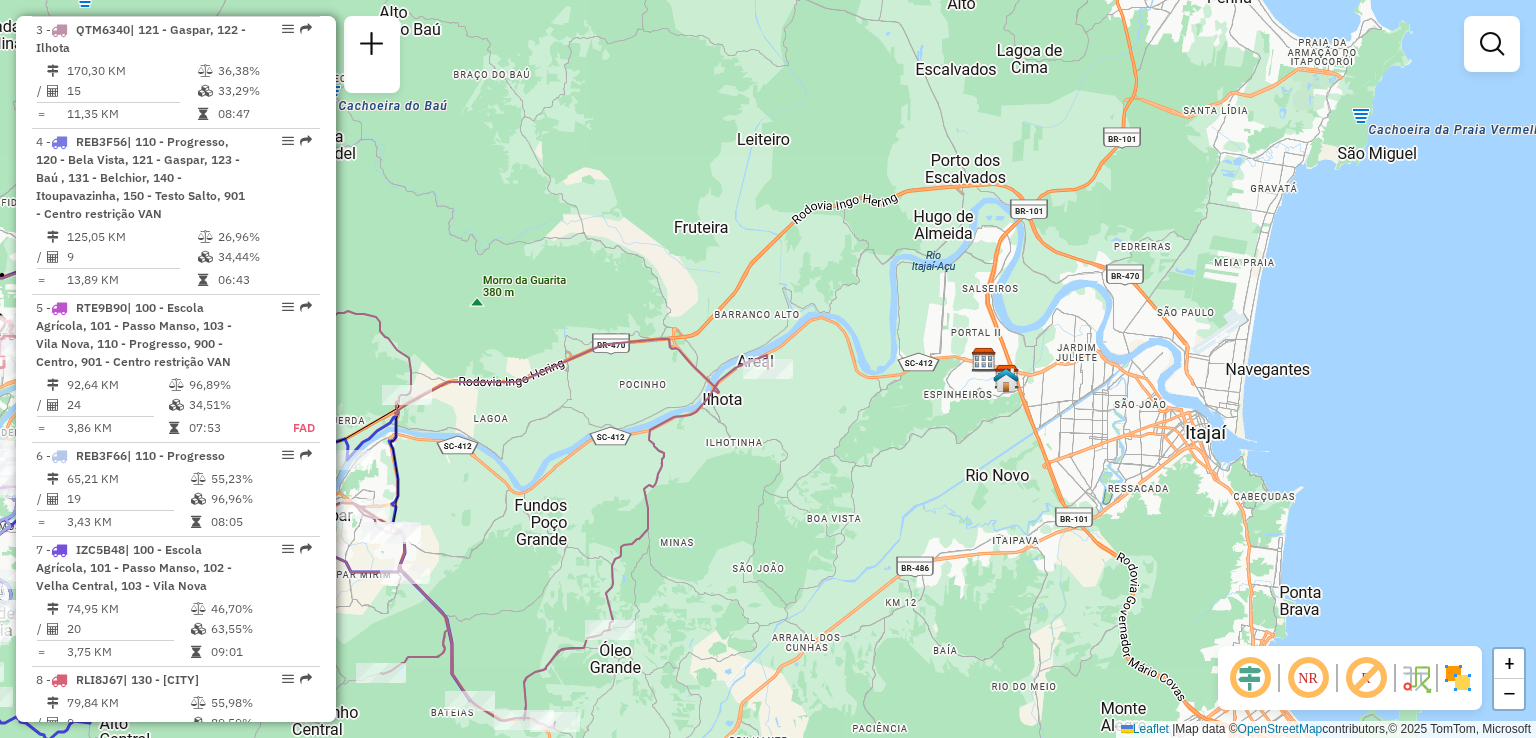 drag, startPoint x: 892, startPoint y: 441, endPoint x: 1015, endPoint y: 369, distance: 142.52368 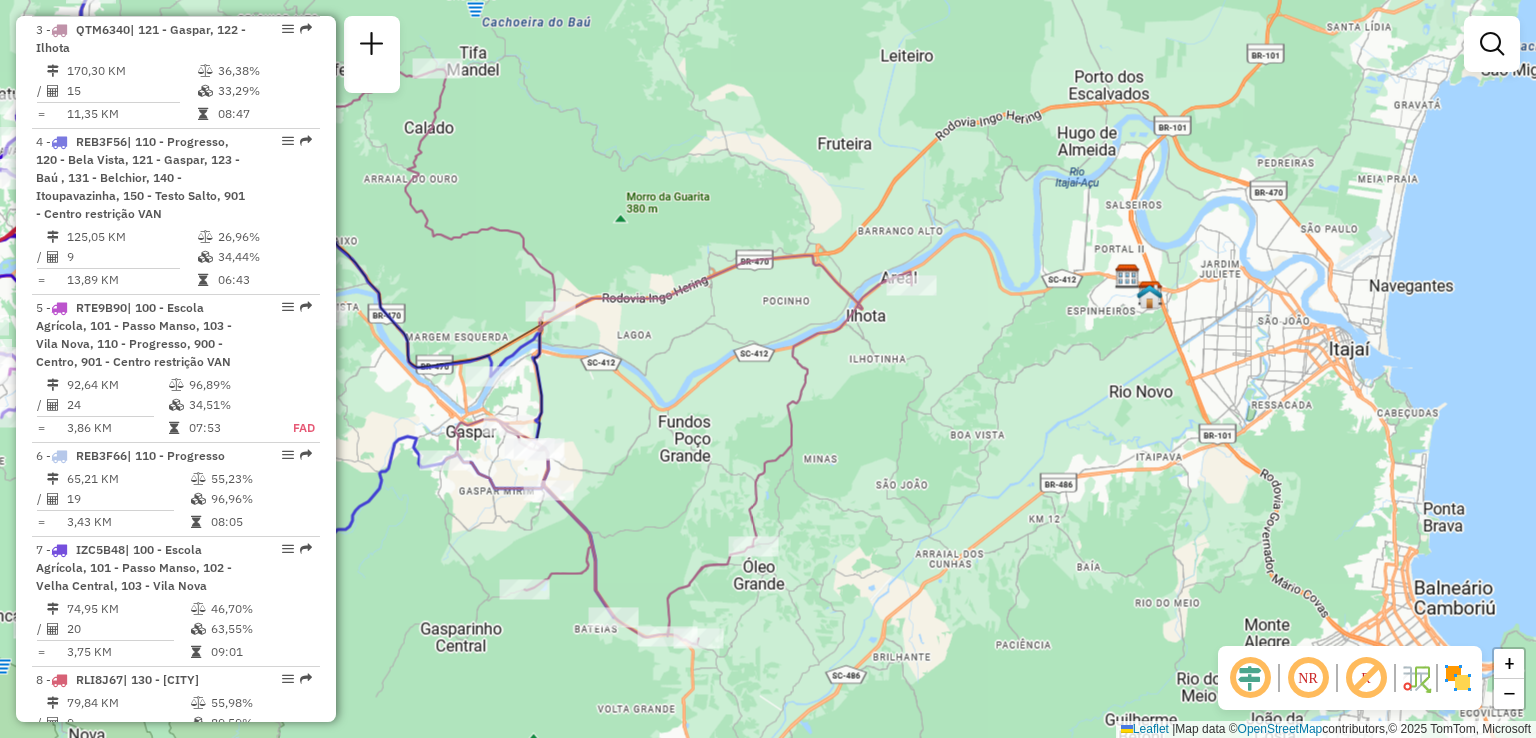 click on "Janela de atendimento Grade de atendimento Capacidade Transportadoras Veículos Cliente Pedidos  Rotas Selecione os dias de semana para filtrar as janelas de atendimento  Seg   Ter   Qua   Qui   Sex   Sáb   Dom  Informe o período da janela de atendimento: De: Até:  Filtrar exatamente a janela do cliente  Considerar janela de atendimento padrão  Selecione os dias de semana para filtrar as grades de atendimento  Seg   Ter   Qua   Qui   Sex   Sáb   Dom   Considerar clientes sem dia de atendimento cadastrado  Clientes fora do dia de atendimento selecionado Filtrar as atividades entre os valores definidos abaixo:  Peso mínimo:   Peso máximo:   Cubagem mínima:   Cubagem máxima:   De:   Até:  Filtrar as atividades entre o tempo de atendimento definido abaixo:  De:   Até:   Considerar capacidade total dos clientes não roteirizados Transportadora: Selecione um ou mais itens Tipo de veículo: Selecione um ou mais itens Veículo: Selecione um ou mais itens Motorista: Selecione um ou mais itens Nome: Rótulo:" 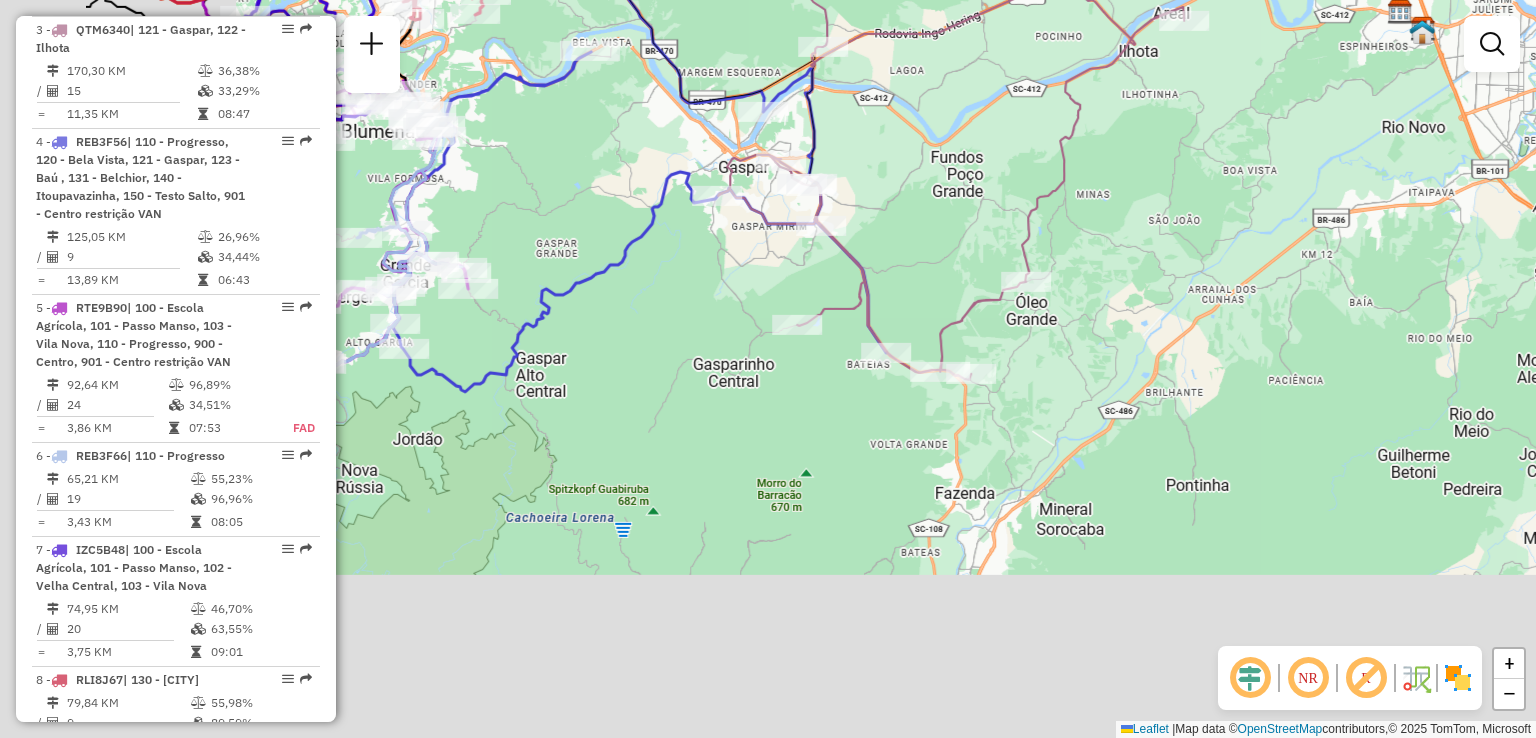 drag, startPoint x: 824, startPoint y: 491, endPoint x: 1007, endPoint y: 406, distance: 201.7771 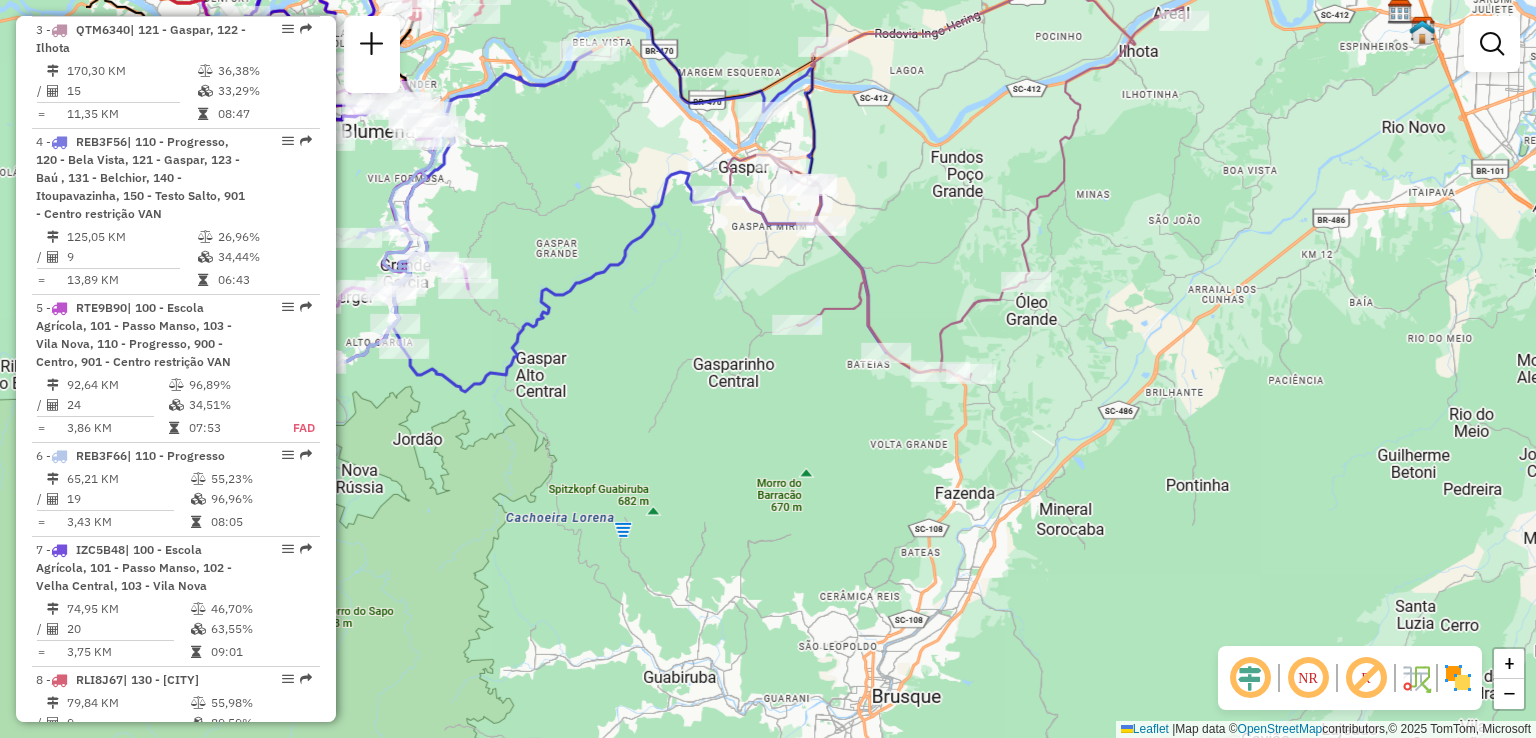click on "Janela de atendimento Grade de atendimento Capacidade Transportadoras Veículos Cliente Pedidos  Rotas Selecione os dias de semana para filtrar as janelas de atendimento  Seg   Ter   Qua   Qui   Sex   Sáb   Dom  Informe o período da janela de atendimento: De: Até:  Filtrar exatamente a janela do cliente  Considerar janela de atendimento padrão  Selecione os dias de semana para filtrar as grades de atendimento  Seg   Ter   Qua   Qui   Sex   Sáb   Dom   Considerar clientes sem dia de atendimento cadastrado  Clientes fora do dia de atendimento selecionado Filtrar as atividades entre os valores definidos abaixo:  Peso mínimo:   Peso máximo:   Cubagem mínima:   Cubagem máxima:   De:   Até:  Filtrar as atividades entre o tempo de atendimento definido abaixo:  De:   Até:   Considerar capacidade total dos clientes não roteirizados Transportadora: Selecione um ou mais itens Tipo de veículo: Selecione um ou mais itens Veículo: Selecione um ou mais itens Motorista: Selecione um ou mais itens Nome: Rótulo:" 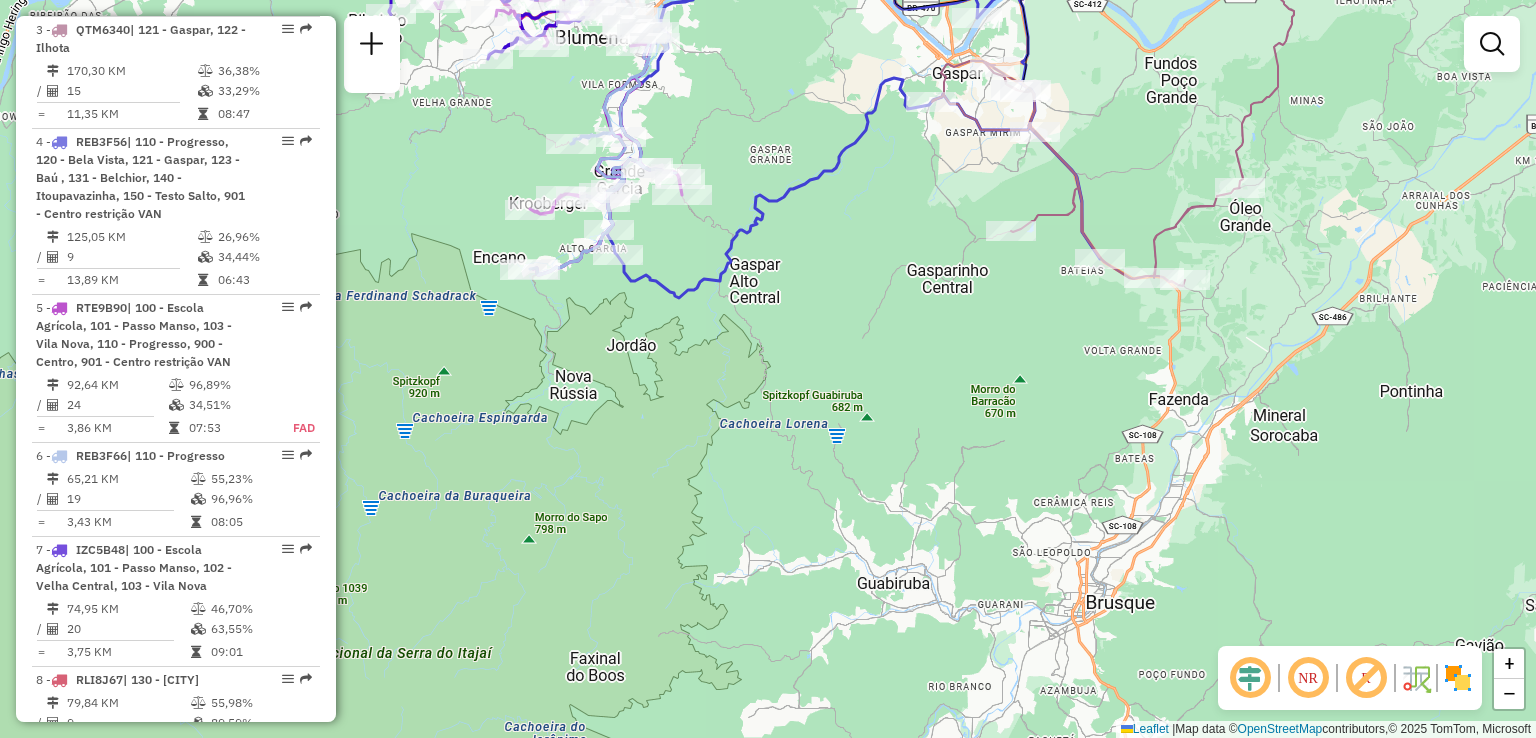 drag, startPoint x: 812, startPoint y: 437, endPoint x: 812, endPoint y: 413, distance: 24 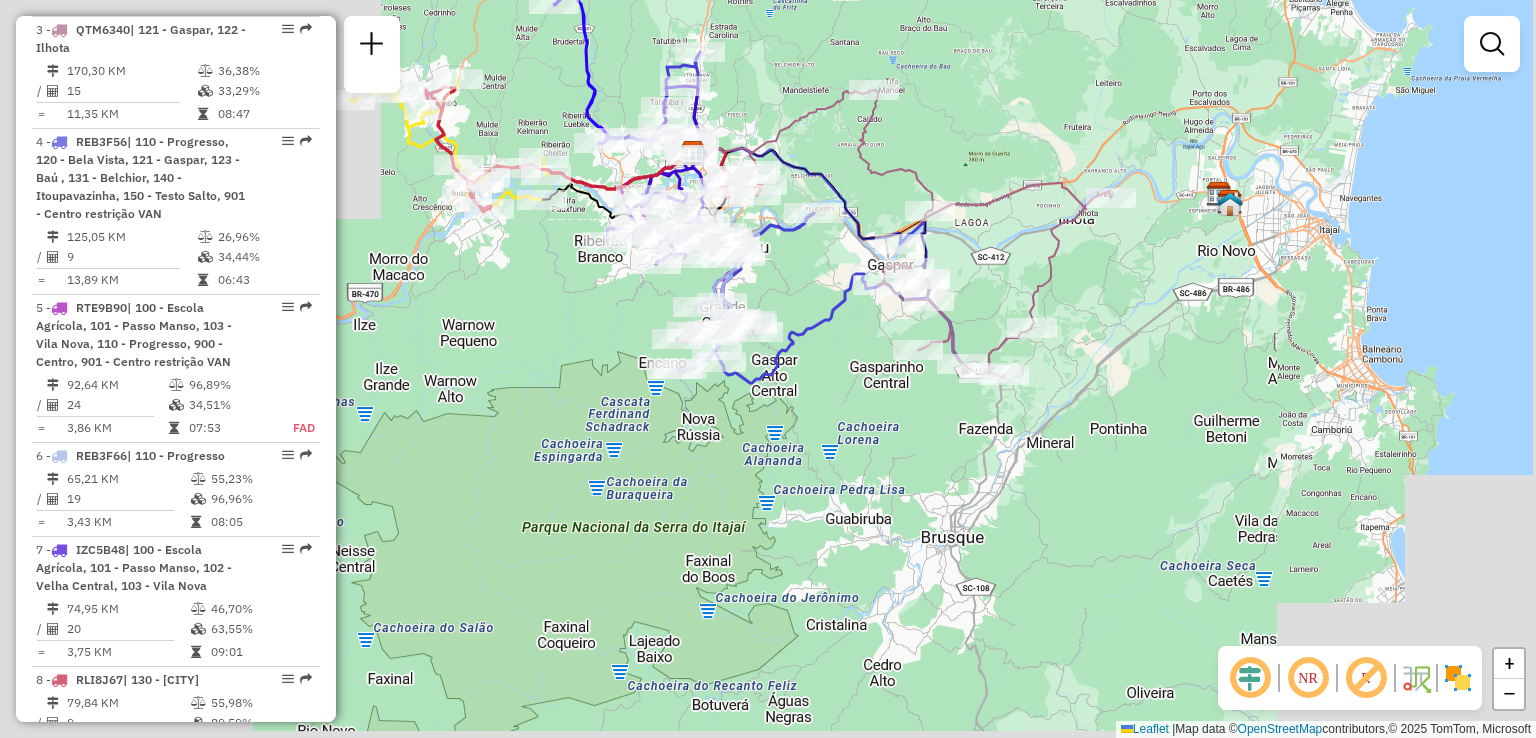 drag, startPoint x: 911, startPoint y: 378, endPoint x: 913, endPoint y: 394, distance: 16.124516 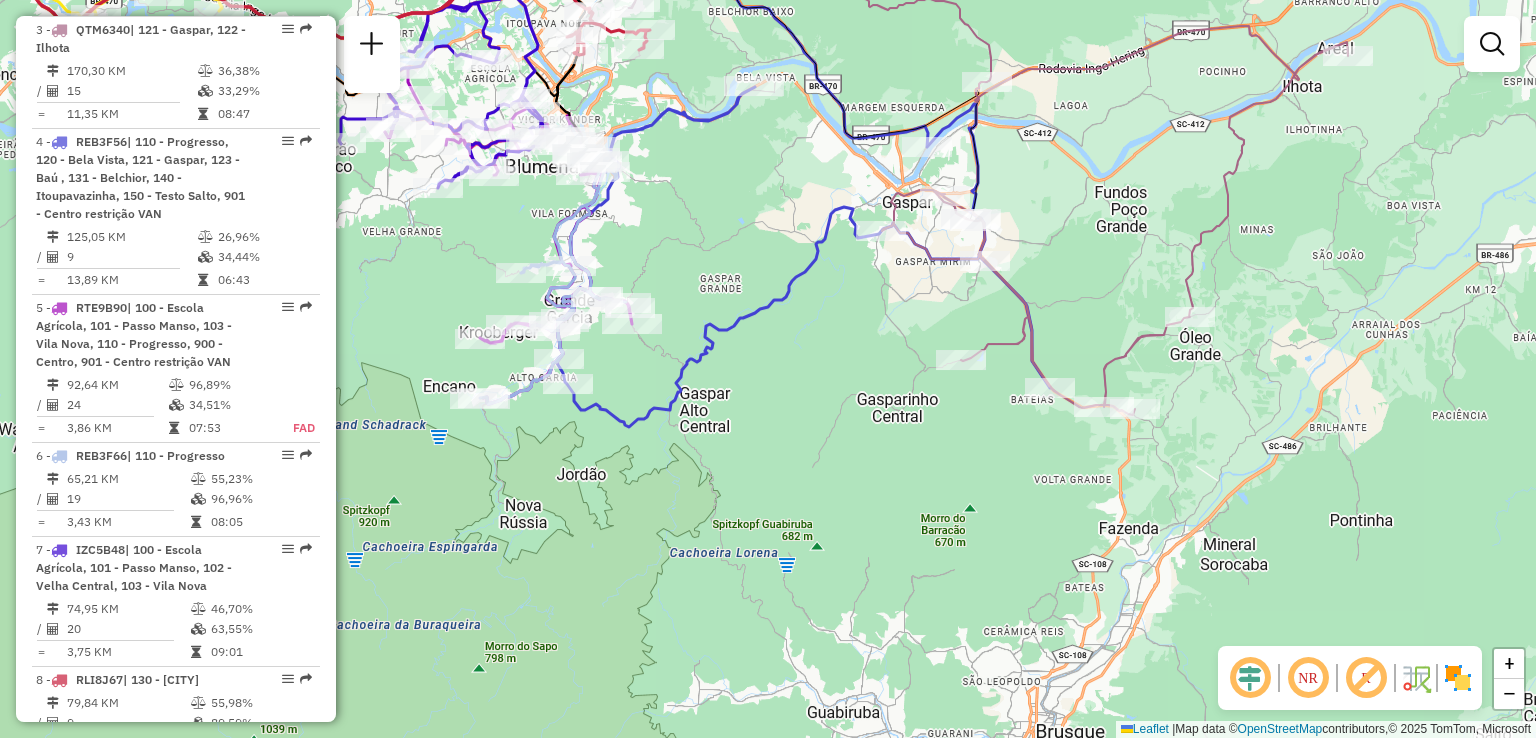drag, startPoint x: 842, startPoint y: 356, endPoint x: 861, endPoint y: 361, distance: 19.646883 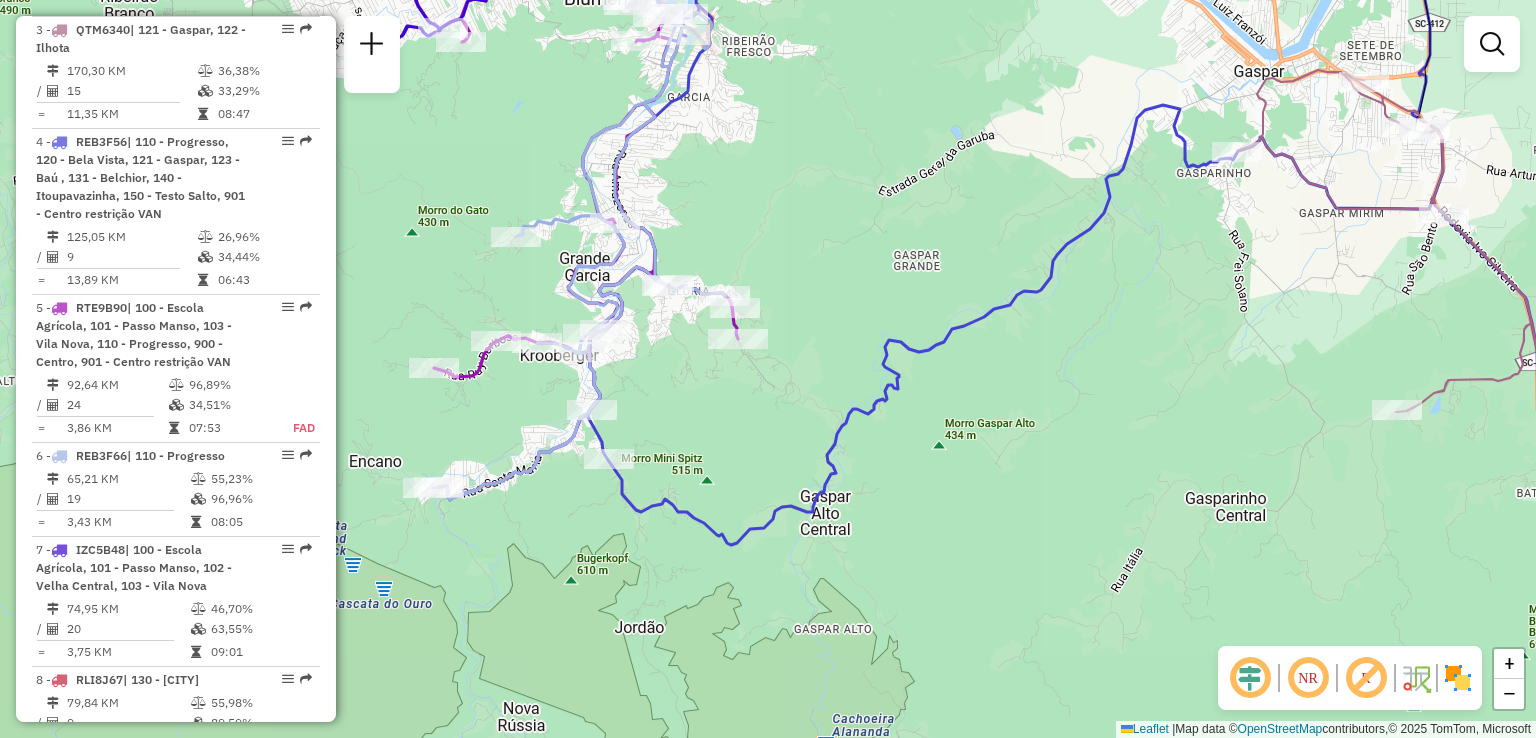 drag, startPoint x: 798, startPoint y: 256, endPoint x: 924, endPoint y: 278, distance: 127.90621 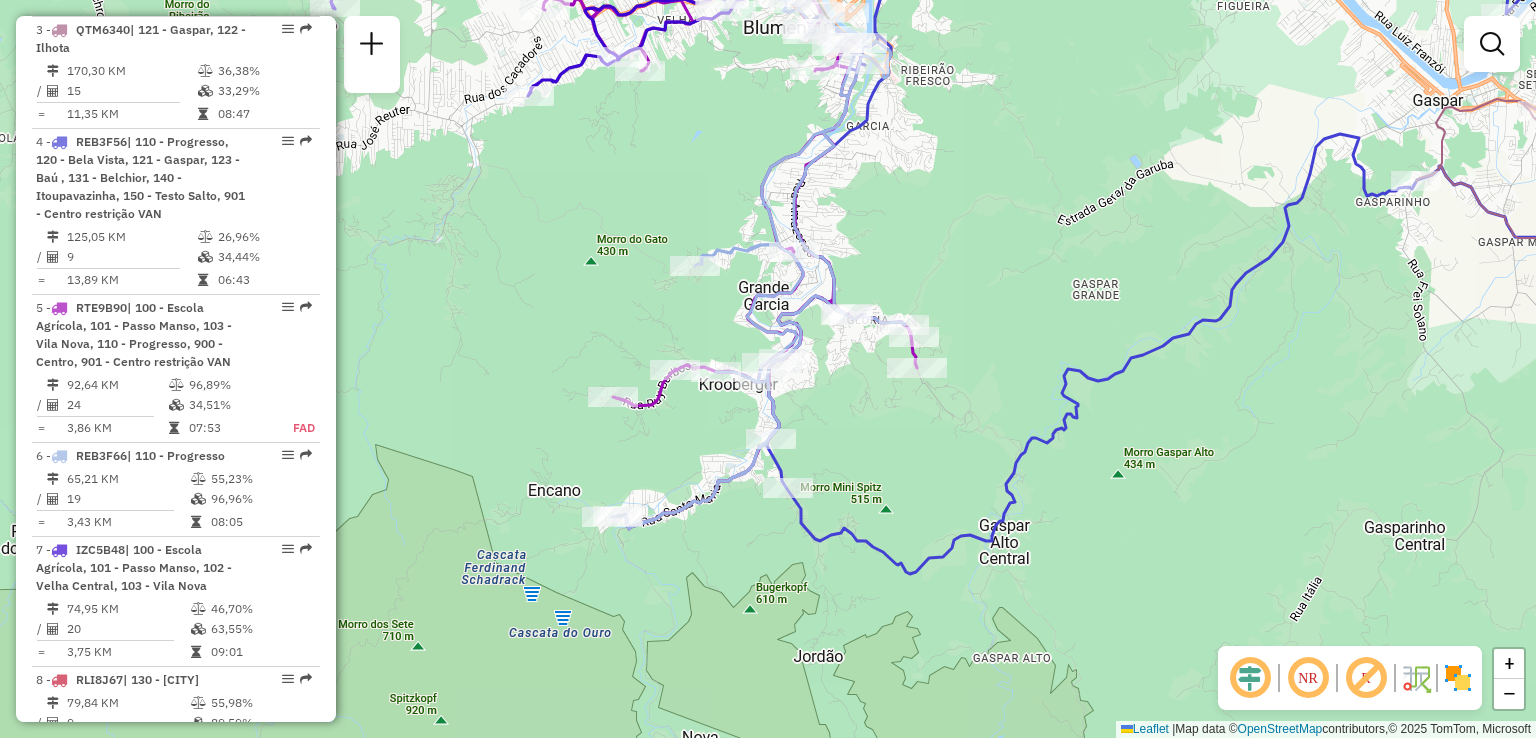 click on "Janela de atendimento Grade de atendimento Capacidade Transportadoras Veículos Cliente Pedidos  Rotas Selecione os dias de semana para filtrar as janelas de atendimento  Seg   Ter   Qua   Qui   Sex   Sáb   Dom  Informe o período da janela de atendimento: De: Até:  Filtrar exatamente a janela do cliente  Considerar janela de atendimento padrão  Selecione os dias de semana para filtrar as grades de atendimento  Seg   Ter   Qua   Qui   Sex   Sáb   Dom   Considerar clientes sem dia de atendimento cadastrado  Clientes fora do dia de atendimento selecionado Filtrar as atividades entre os valores definidos abaixo:  Peso mínimo:   Peso máximo:   Cubagem mínima:   Cubagem máxima:   De:   Até:  Filtrar as atividades entre o tempo de atendimento definido abaixo:  De:   Até:   Considerar capacidade total dos clientes não roteirizados Transportadora: Selecione um ou mais itens Tipo de veículo: Selecione um ou mais itens Veículo: Selecione um ou mais itens Motorista: Selecione um ou mais itens Nome: Rótulo:" 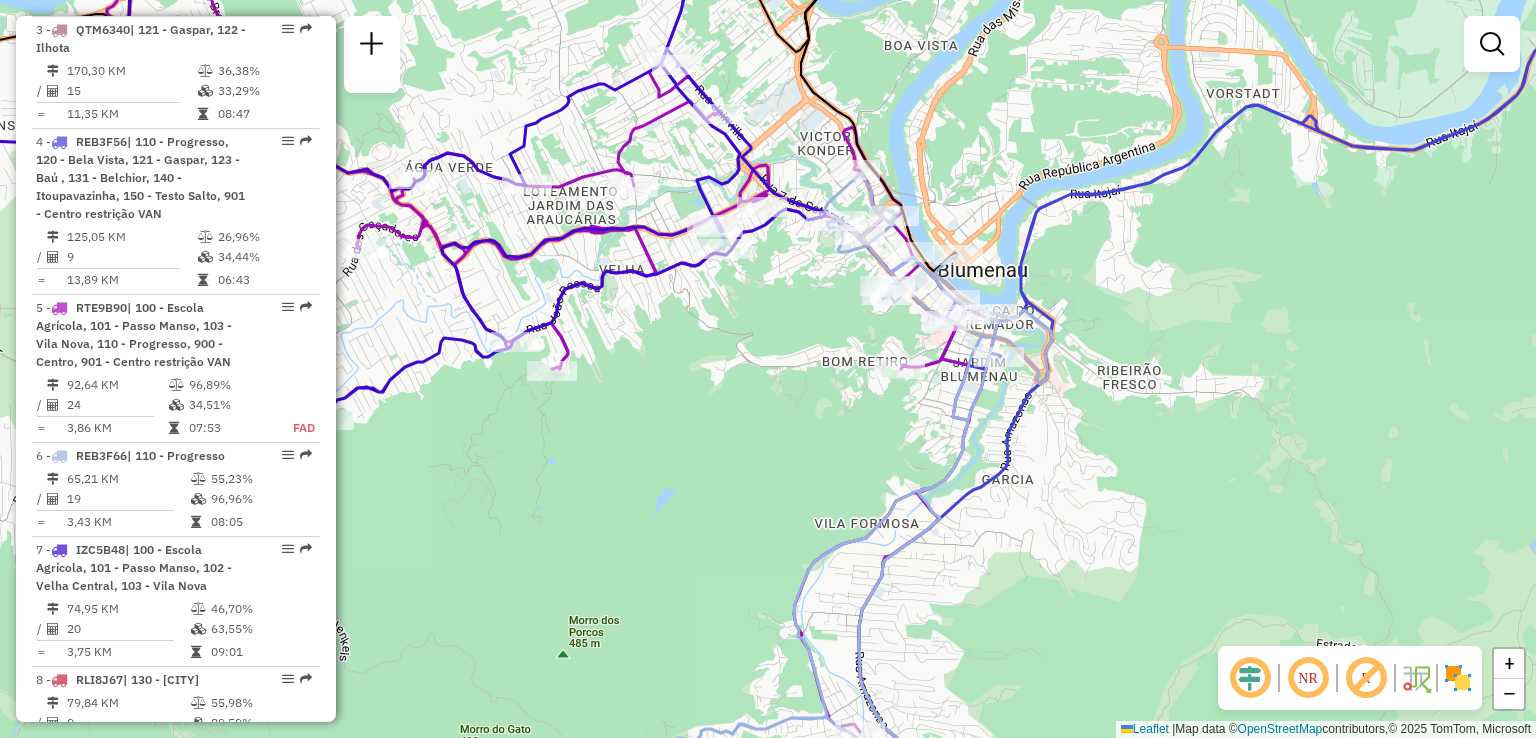 drag, startPoint x: 724, startPoint y: 385, endPoint x: 772, endPoint y: 405, distance: 52 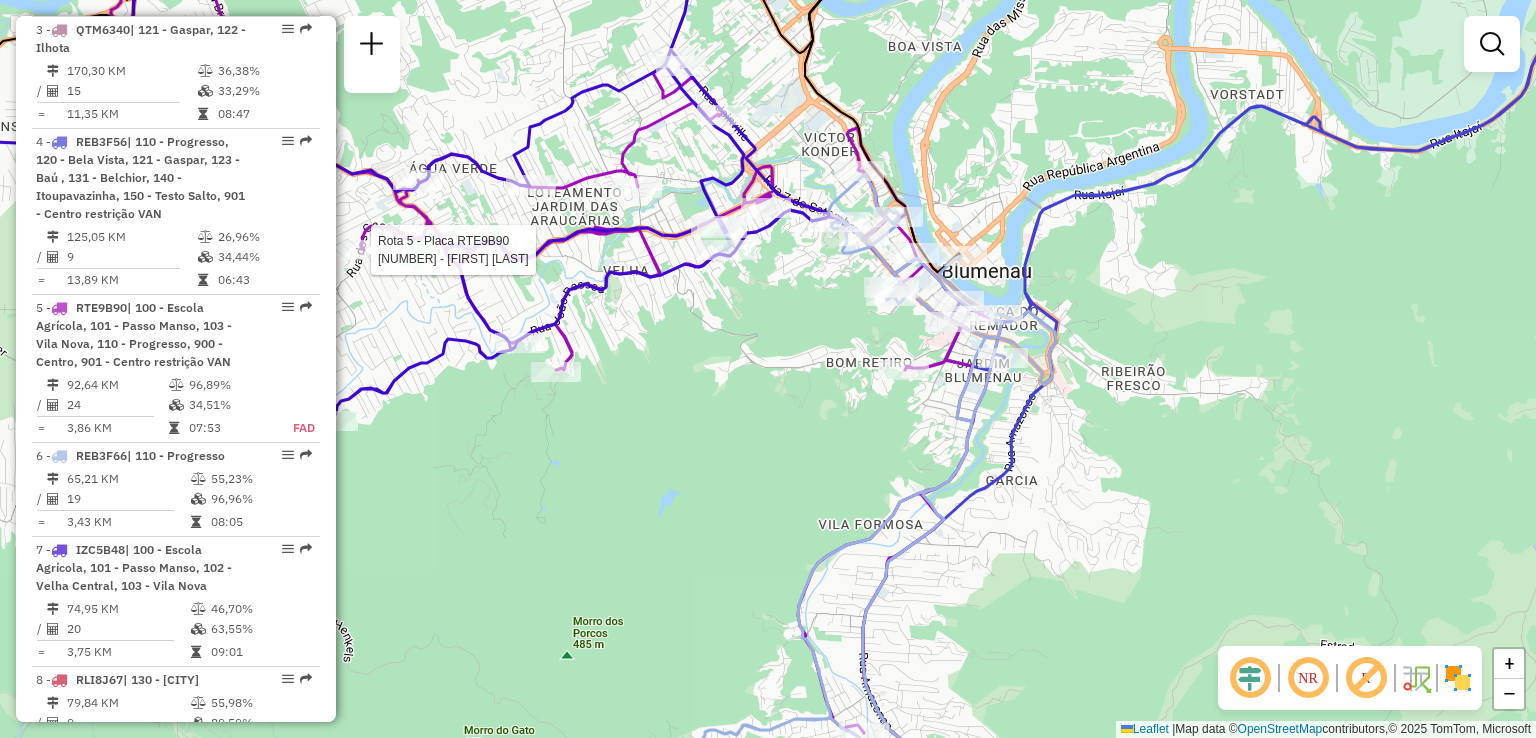 select on "**********" 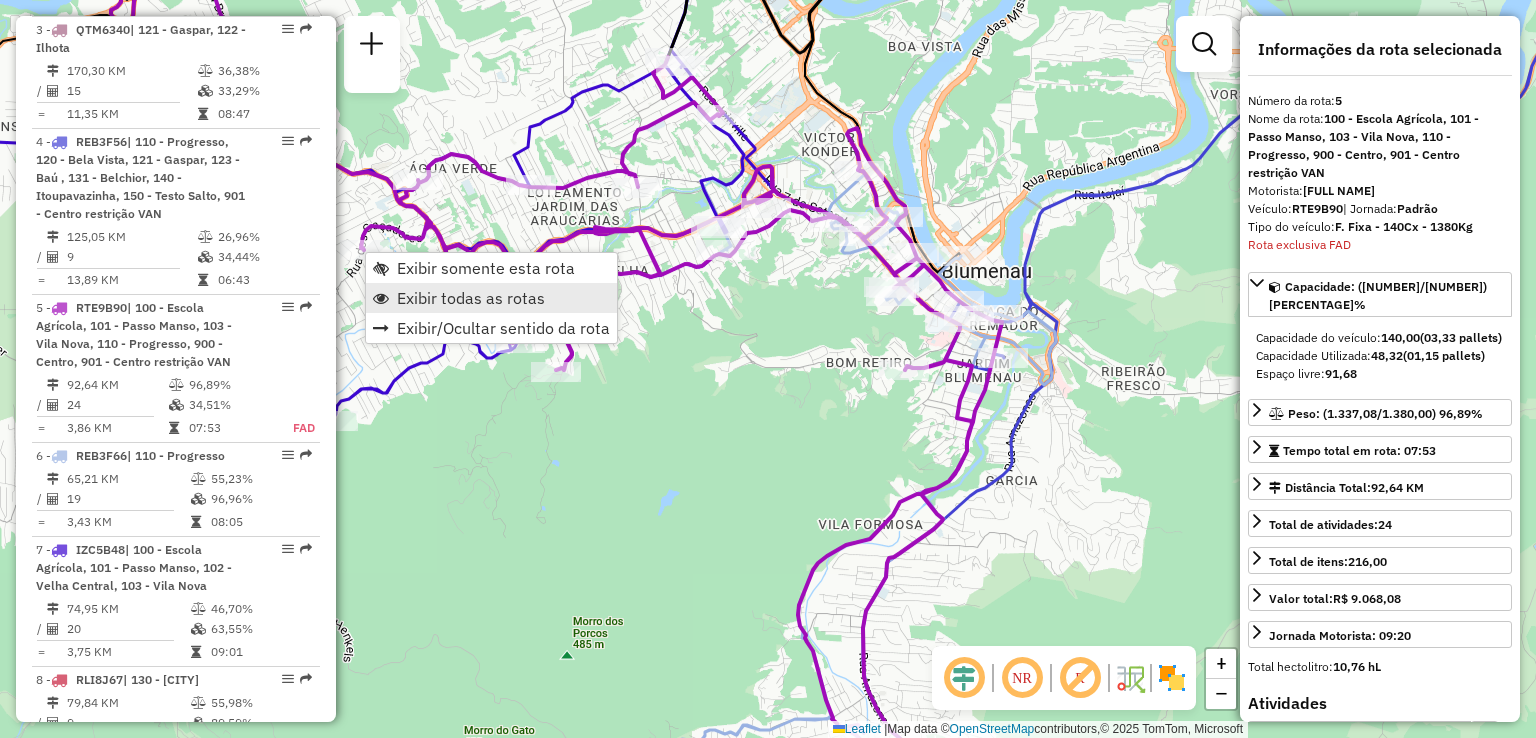scroll, scrollTop: 1108, scrollLeft: 0, axis: vertical 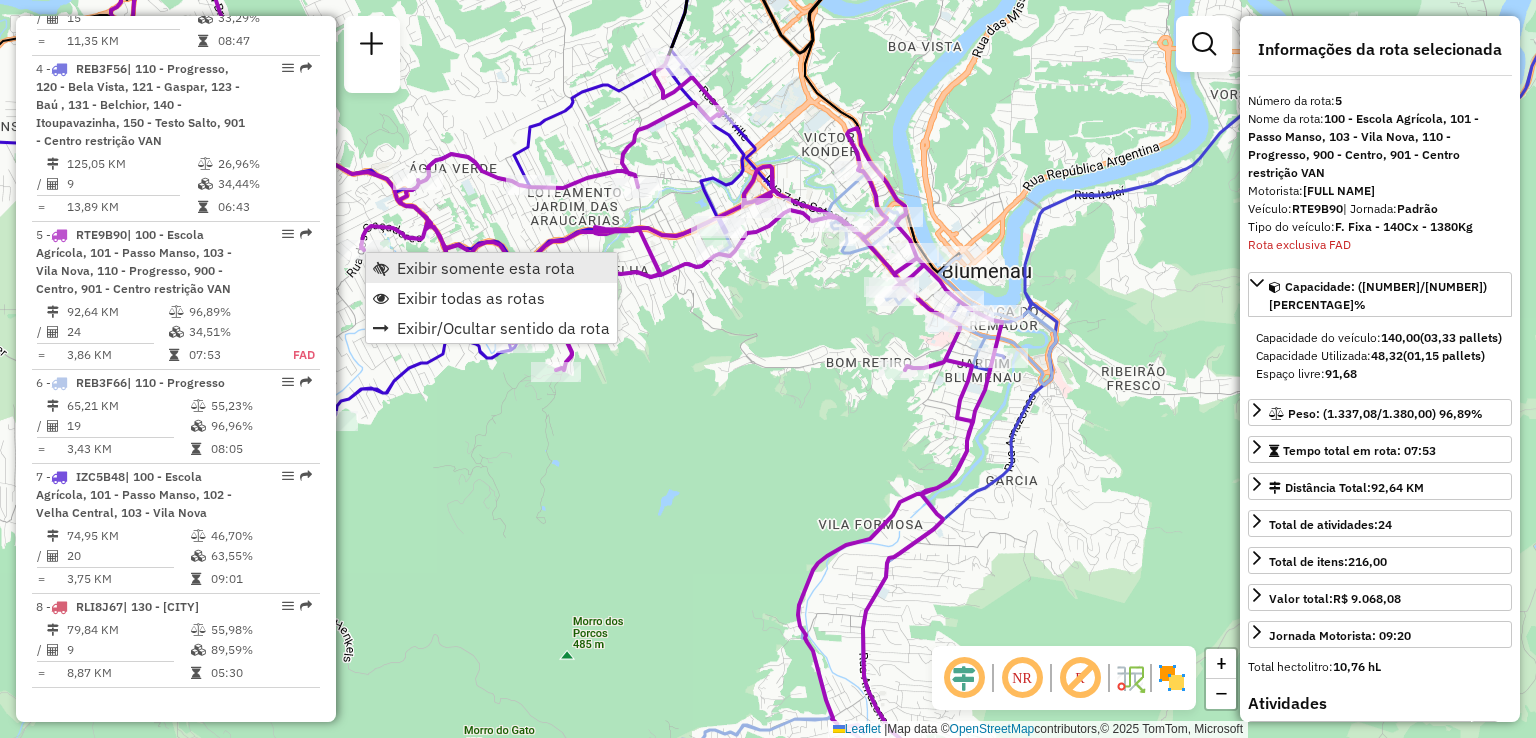 click on "Exibir somente esta rota" at bounding box center (486, 268) 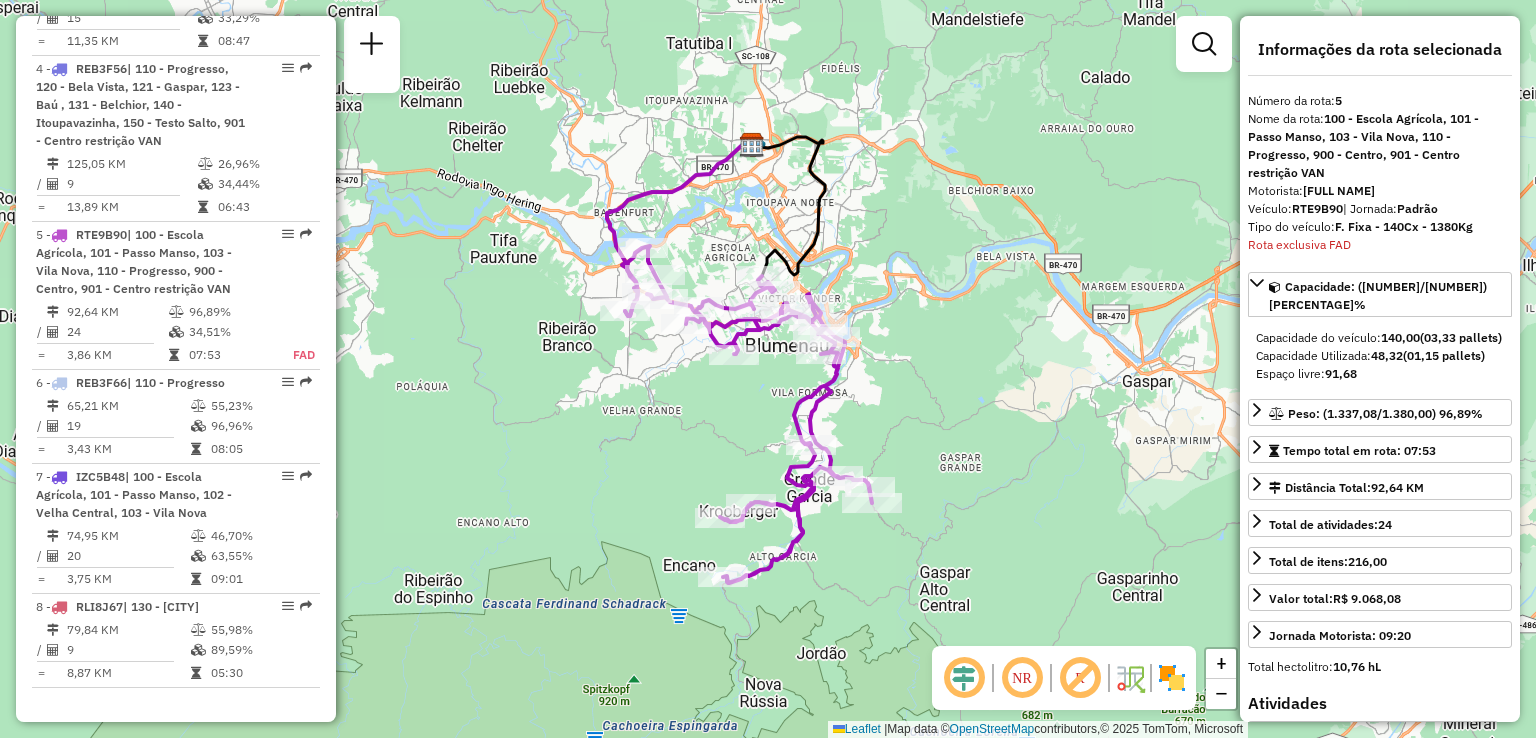 drag, startPoint x: 679, startPoint y: 399, endPoint x: 660, endPoint y: 402, distance: 19.235384 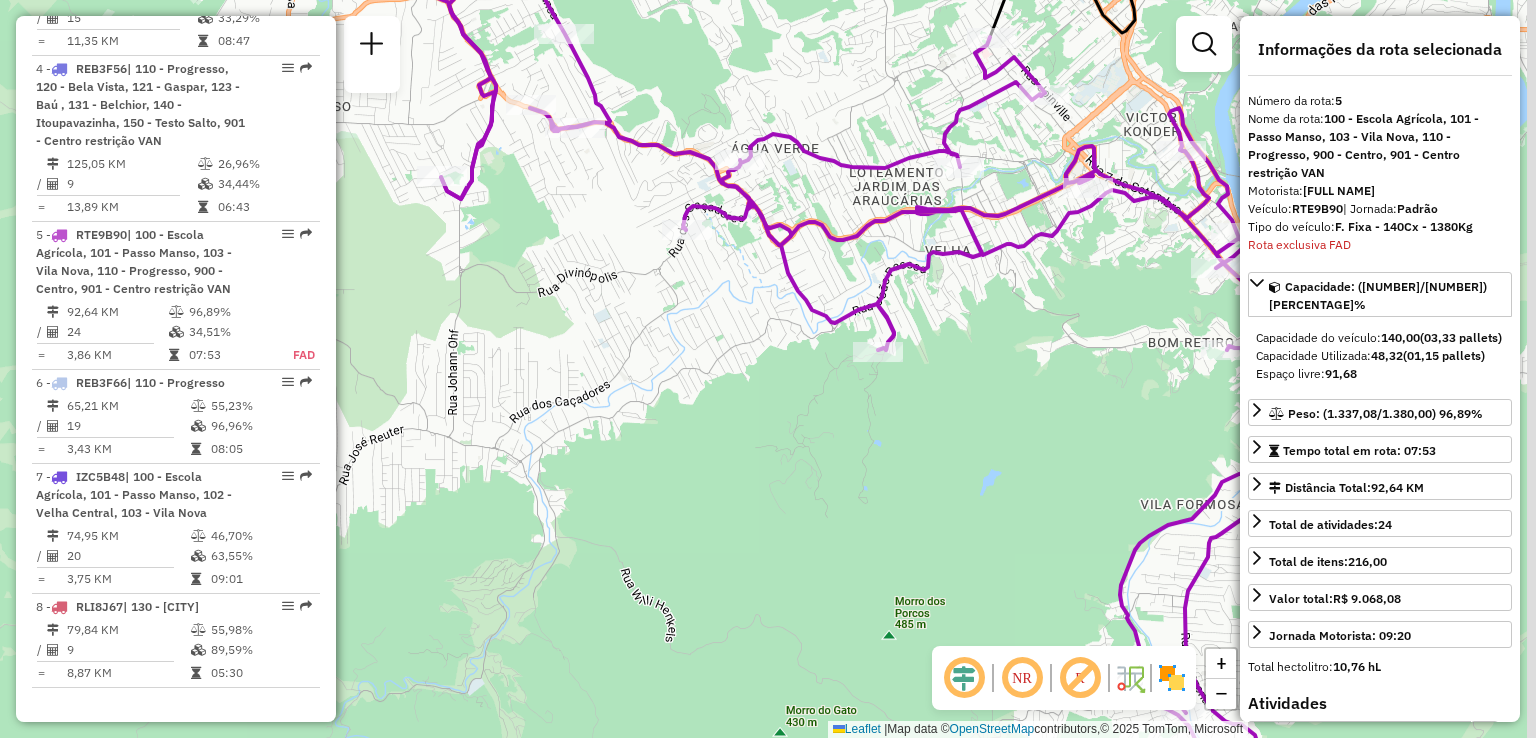 drag, startPoint x: 940, startPoint y: 360, endPoint x: 879, endPoint y: 416, distance: 82.80701 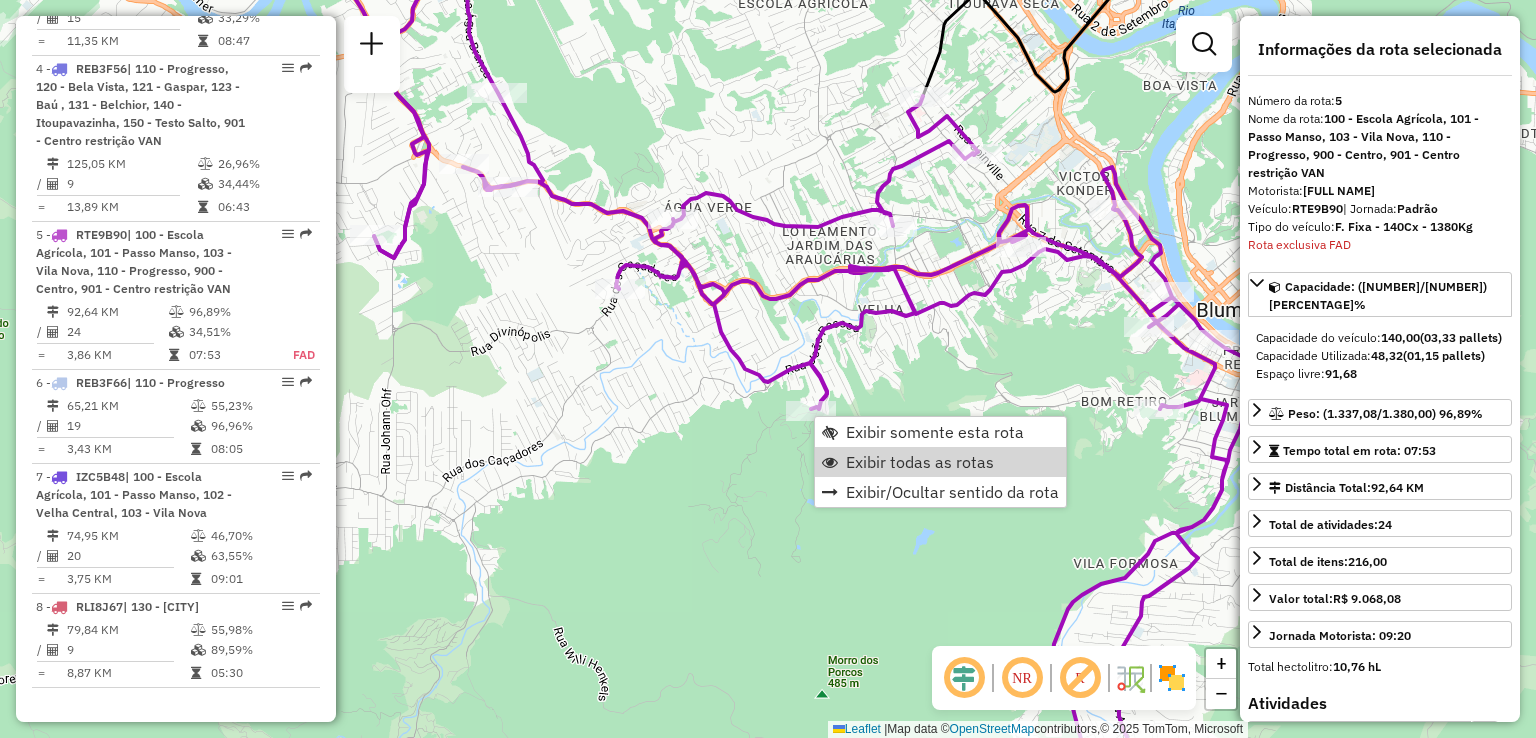 click on "Janela de atendimento Grade de atendimento Capacidade Transportadoras Veículos Cliente Pedidos  Rotas Selecione os dias de semana para filtrar as janelas de atendimento  Seg   Ter   Qua   Qui   Sex   Sáb   Dom  Informe o período da janela de atendimento: De: Até:  Filtrar exatamente a janela do cliente  Considerar janela de atendimento padrão  Selecione os dias de semana para filtrar as grades de atendimento  Seg   Ter   Qua   Qui   Sex   Sáb   Dom   Considerar clientes sem dia de atendimento cadastrado  Clientes fora do dia de atendimento selecionado Filtrar as atividades entre os valores definidos abaixo:  Peso mínimo:   Peso máximo:   Cubagem mínima:   Cubagem máxima:   De:   Até:  Filtrar as atividades entre o tempo de atendimento definido abaixo:  De:   Até:   Considerar capacidade total dos clientes não roteirizados Transportadora: Selecione um ou mais itens Tipo de veículo: Selecione um ou mais itens Veículo: Selecione um ou mais itens Motorista: Selecione um ou mais itens Nome: Rótulo:" 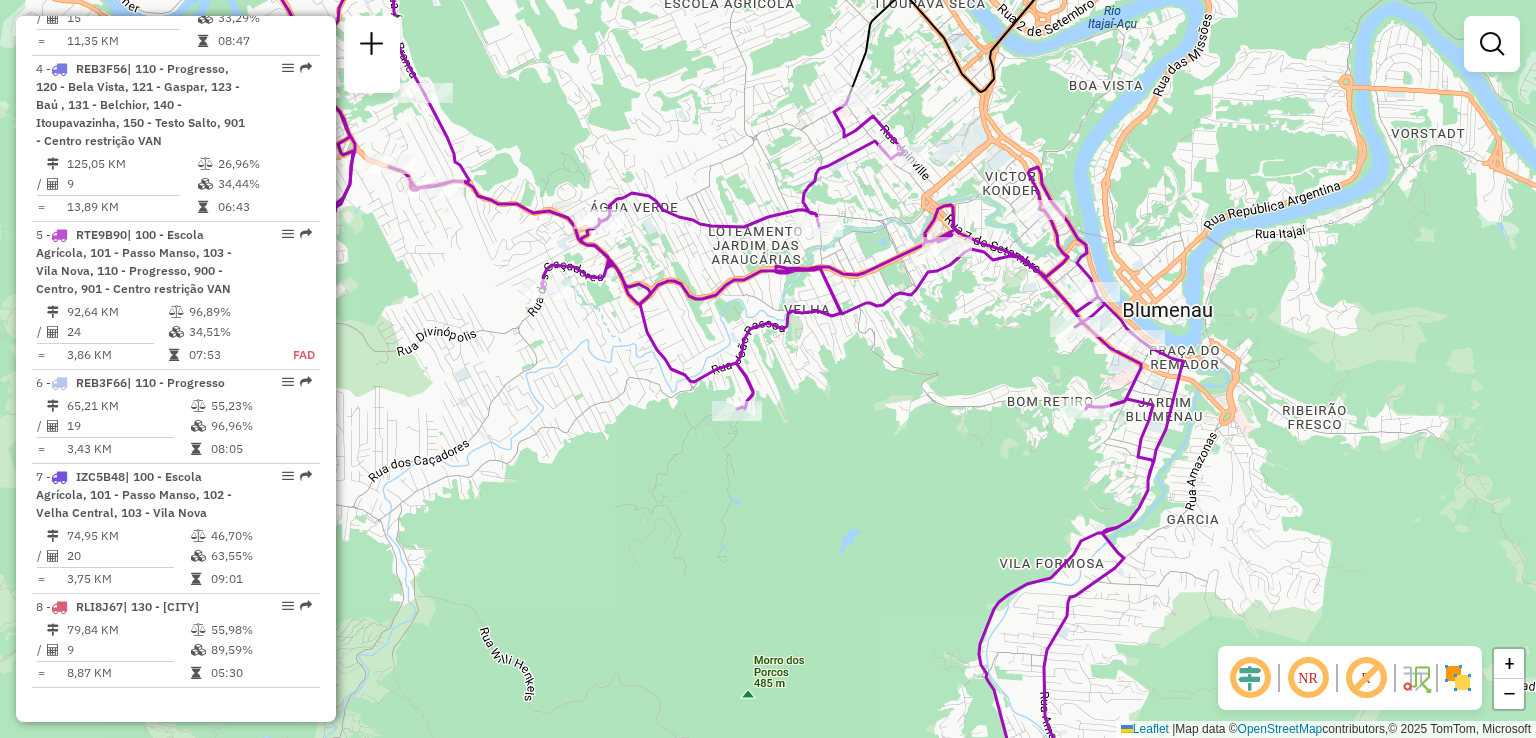 drag, startPoint x: 889, startPoint y: 428, endPoint x: 773, endPoint y: 428, distance: 116 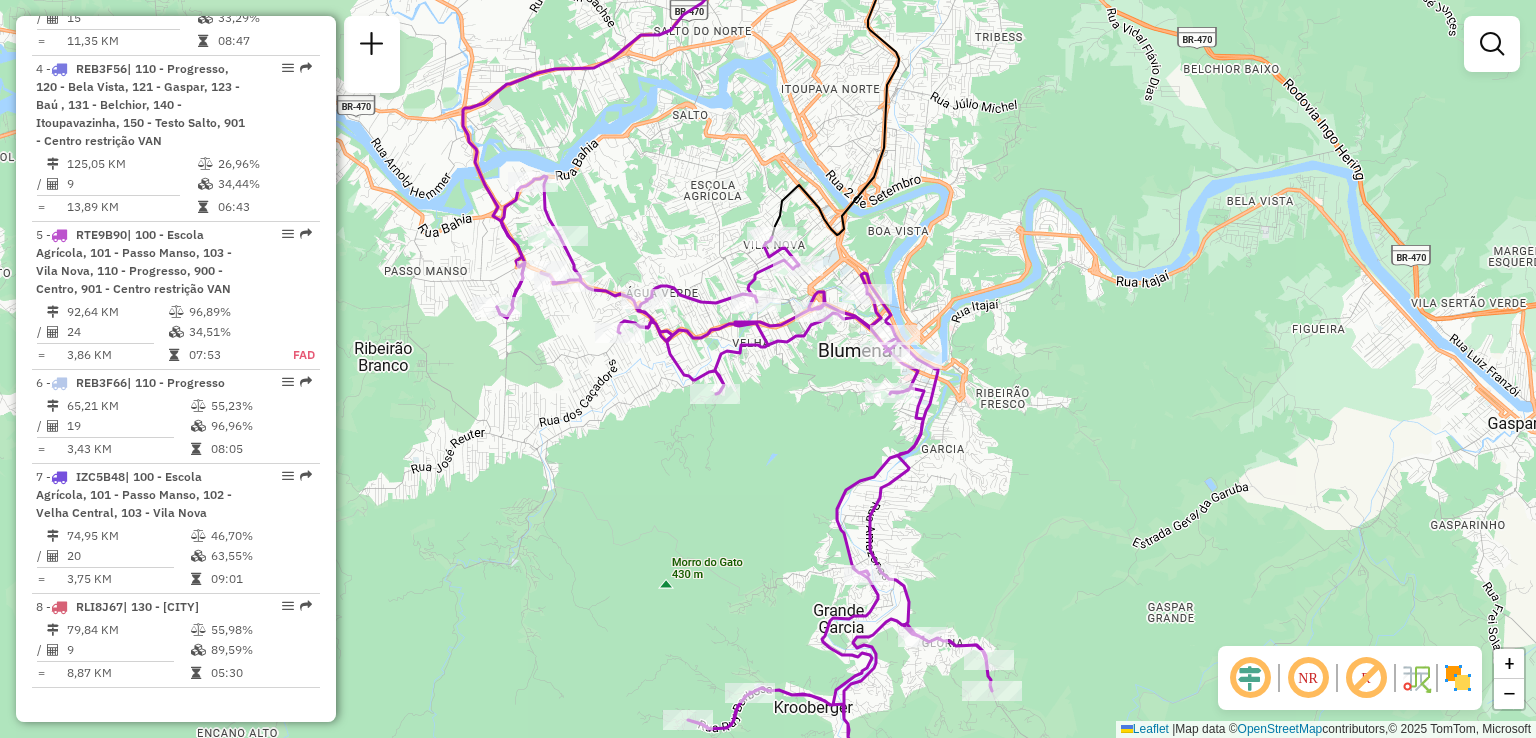 drag, startPoint x: 828, startPoint y: 459, endPoint x: 796, endPoint y: 442, distance: 36.23534 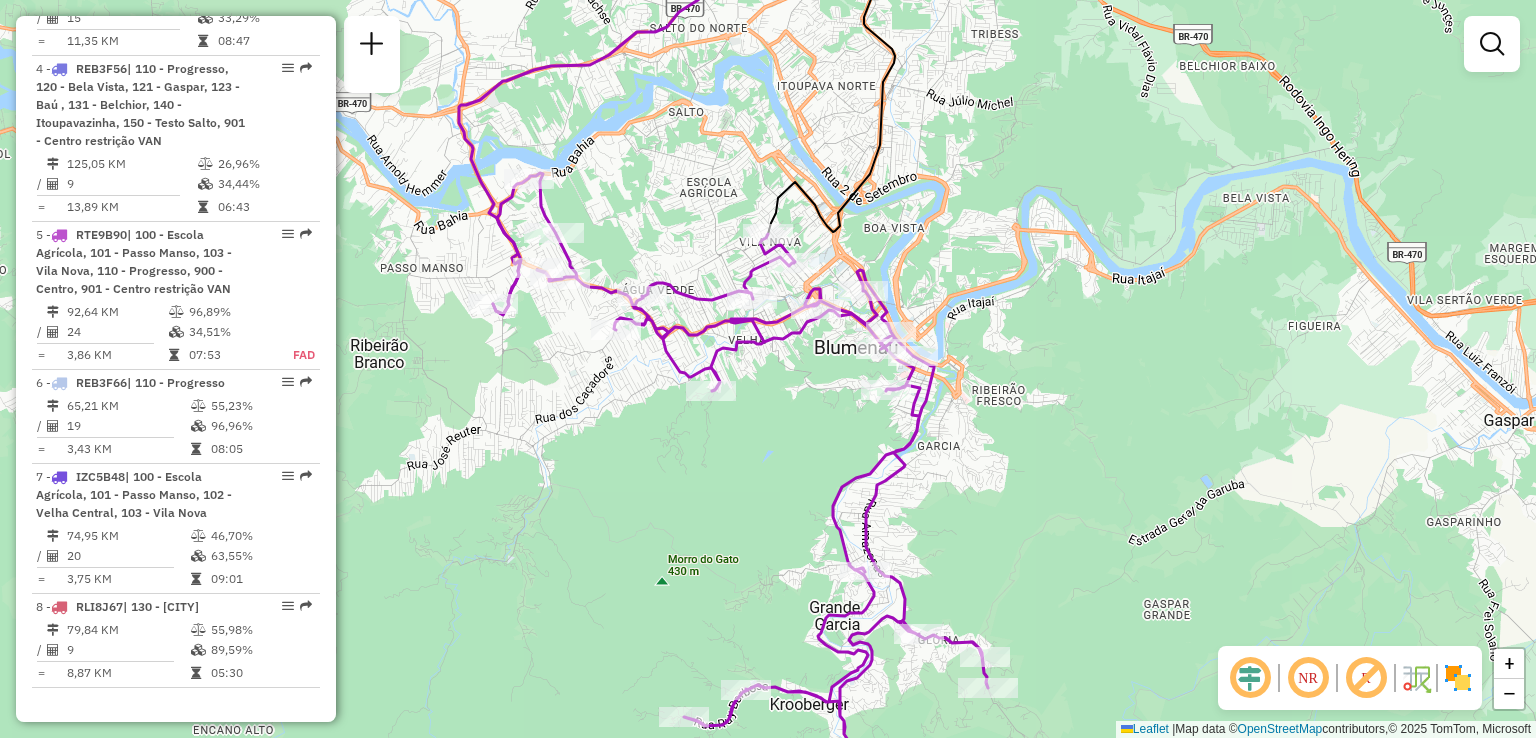 drag, startPoint x: 789, startPoint y: 477, endPoint x: 728, endPoint y: 367, distance: 125.781555 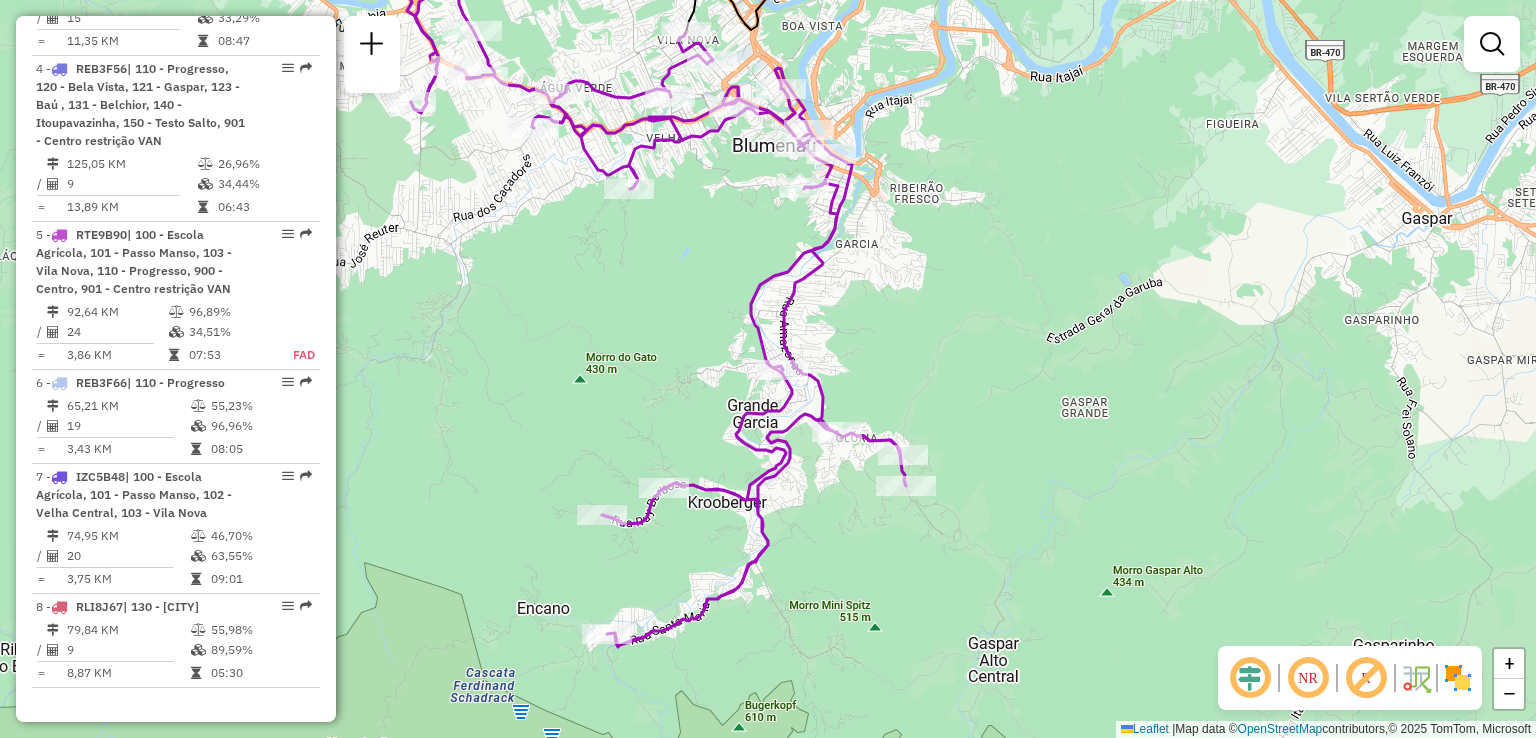 drag, startPoint x: 665, startPoint y: 398, endPoint x: 677, endPoint y: 333, distance: 66.09841 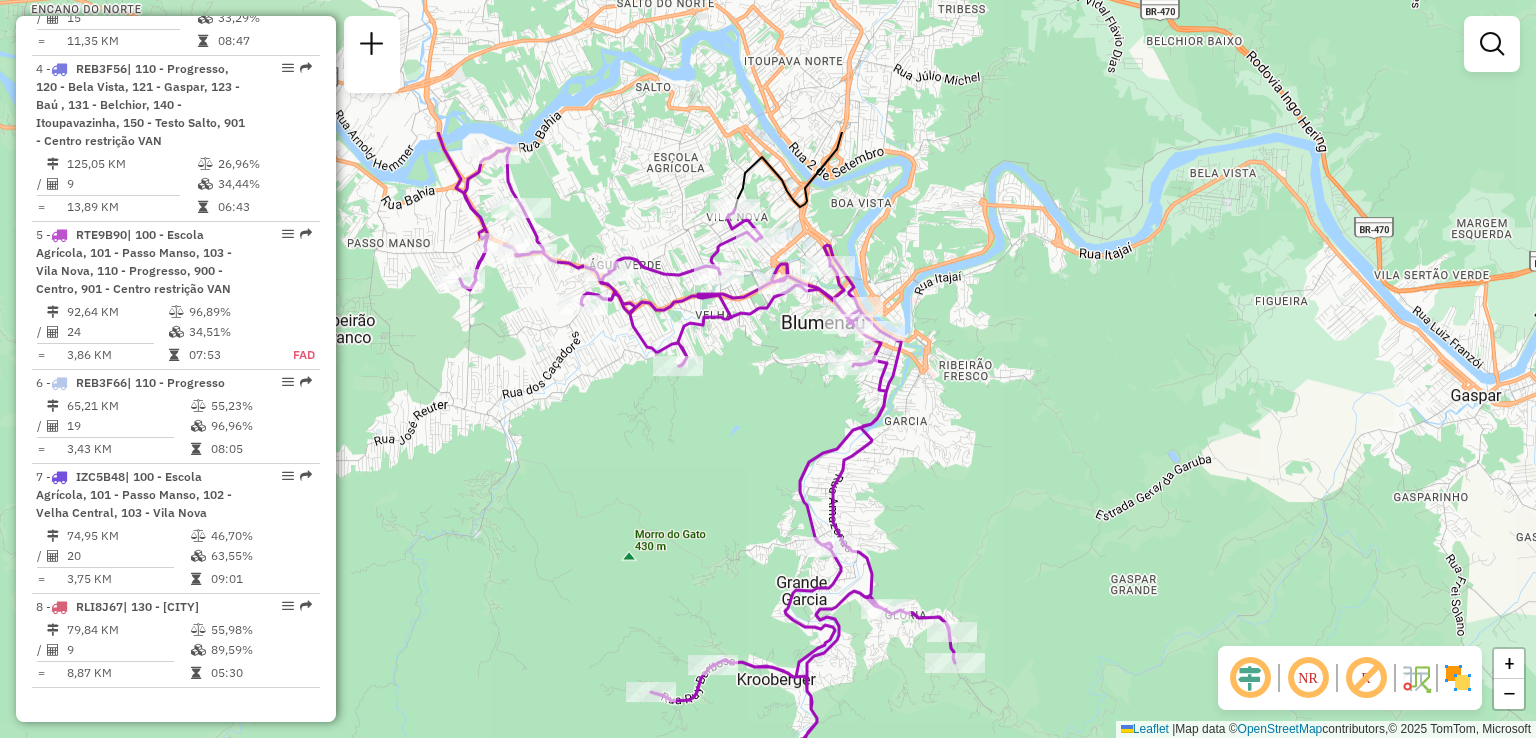 click on "Janela de atendimento Grade de atendimento Capacidade Transportadoras Veículos Cliente Pedidos  Rotas Selecione os dias de semana para filtrar as janelas de atendimento  Seg   Ter   Qua   Qui   Sex   Sáb   Dom  Informe o período da janela de atendimento: De: Até:  Filtrar exatamente a janela do cliente  Considerar janela de atendimento padrão  Selecione os dias de semana para filtrar as grades de atendimento  Seg   Ter   Qua   Qui   Sex   Sáb   Dom   Considerar clientes sem dia de atendimento cadastrado  Clientes fora do dia de atendimento selecionado Filtrar as atividades entre os valores definidos abaixo:  Peso mínimo:   Peso máximo:   Cubagem mínima:   Cubagem máxima:   De:   Até:  Filtrar as atividades entre o tempo de atendimento definido abaixo:  De:   Até:   Considerar capacidade total dos clientes não roteirizados Transportadora: Selecione um ou mais itens Tipo de veículo: Selecione um ou mais itens Veículo: Selecione um ou mais itens Motorista: Selecione um ou mais itens Nome: Rótulo:" 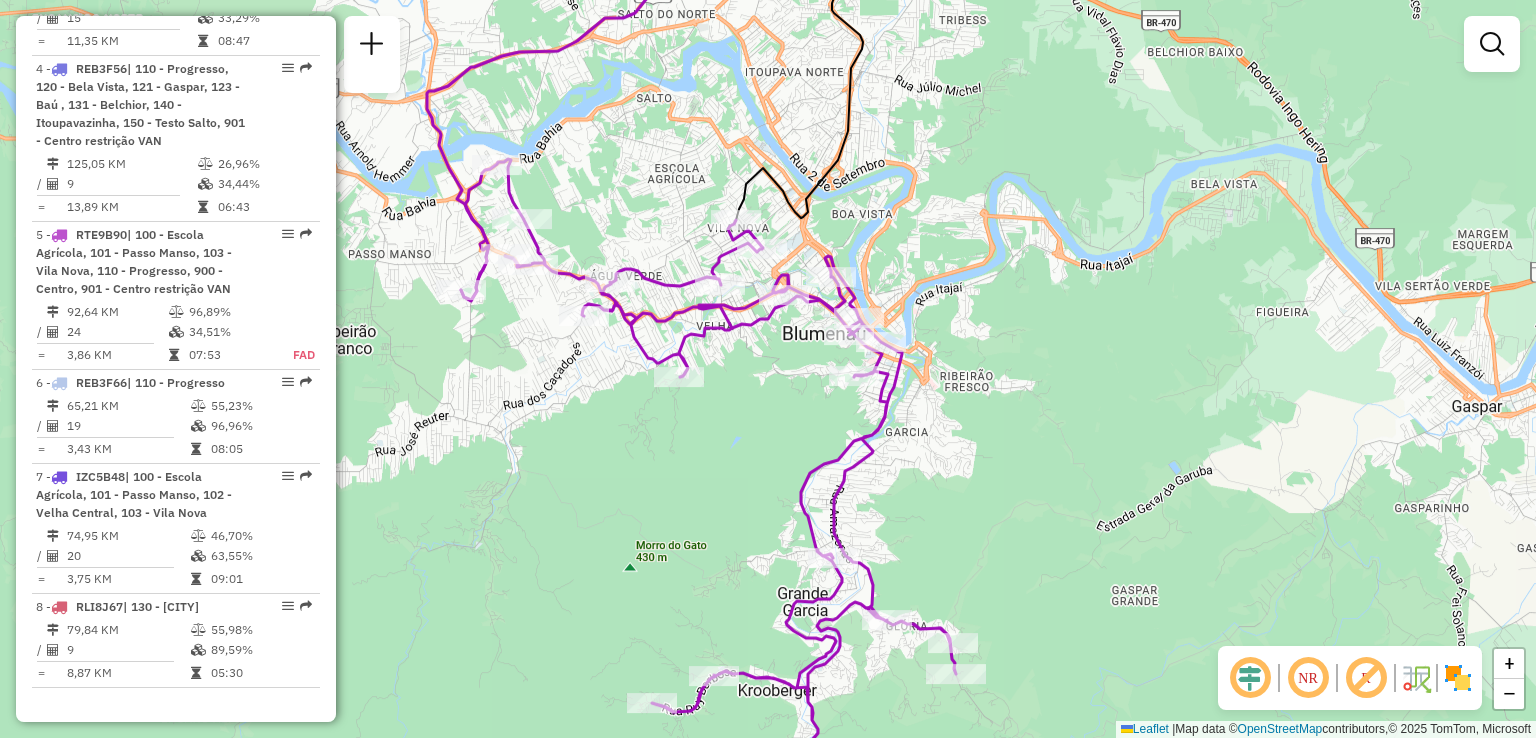 drag, startPoint x: 708, startPoint y: 502, endPoint x: 700, endPoint y: 418, distance: 84.38009 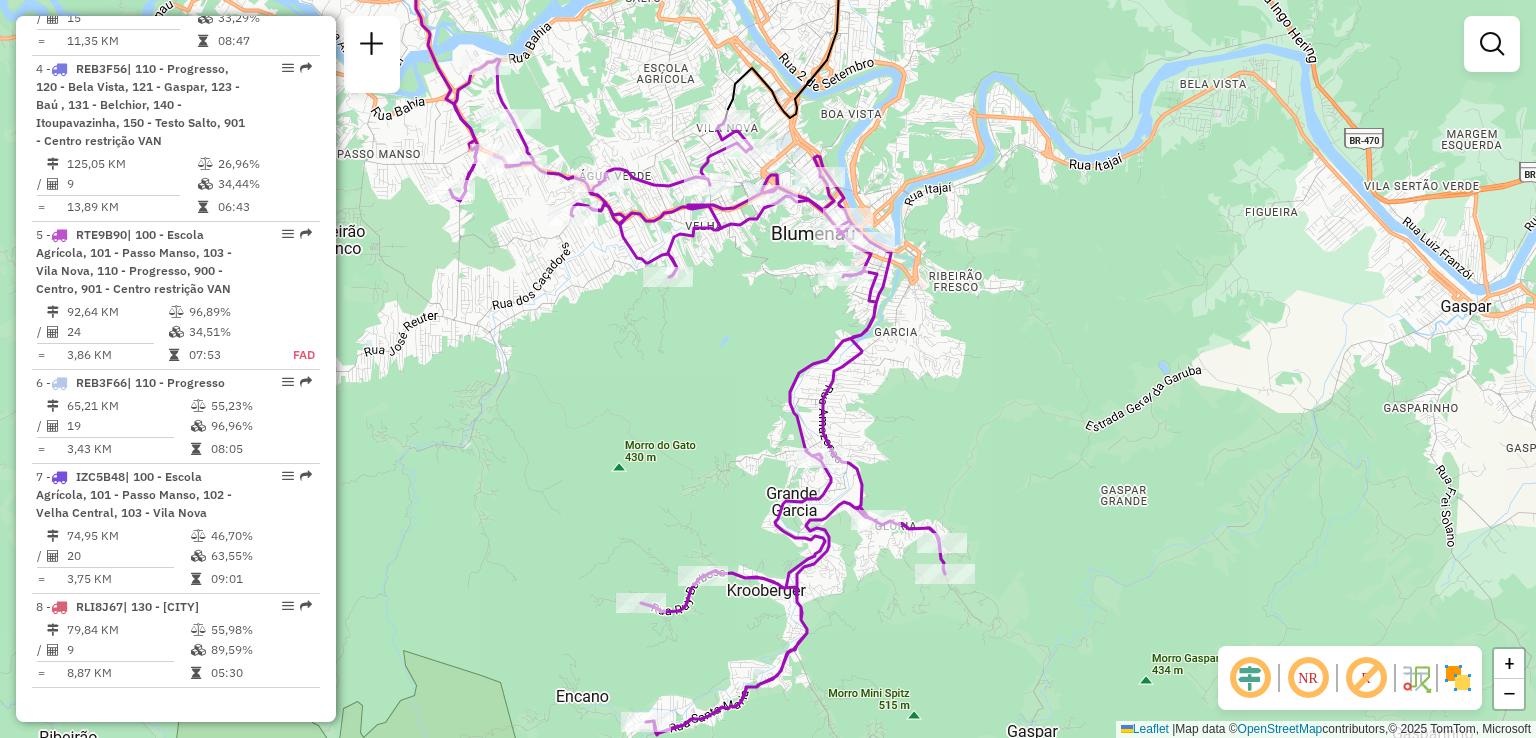drag, startPoint x: 540, startPoint y: 508, endPoint x: 635, endPoint y: 466, distance: 103.87011 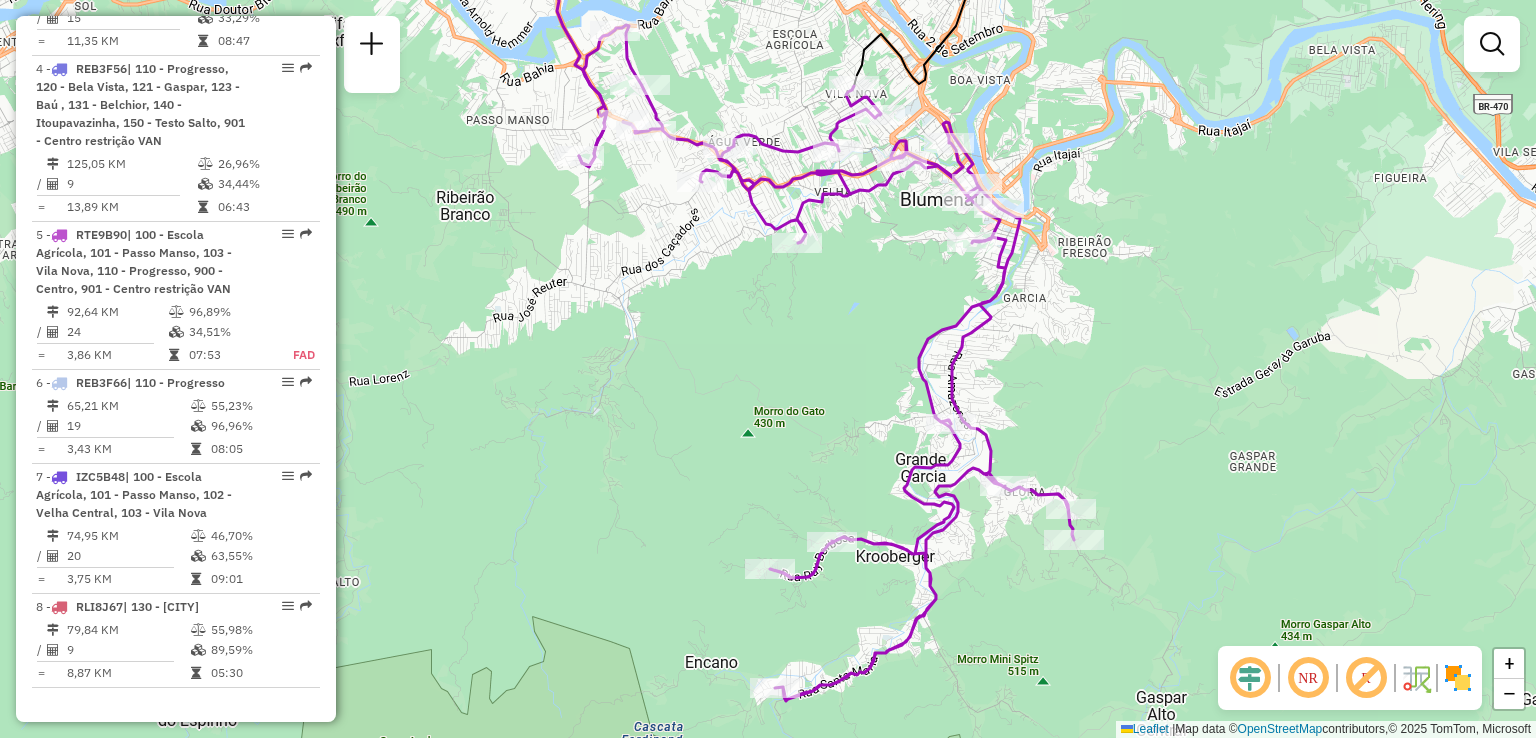 drag, startPoint x: 684, startPoint y: 436, endPoint x: 742, endPoint y: 447, distance: 59.03389 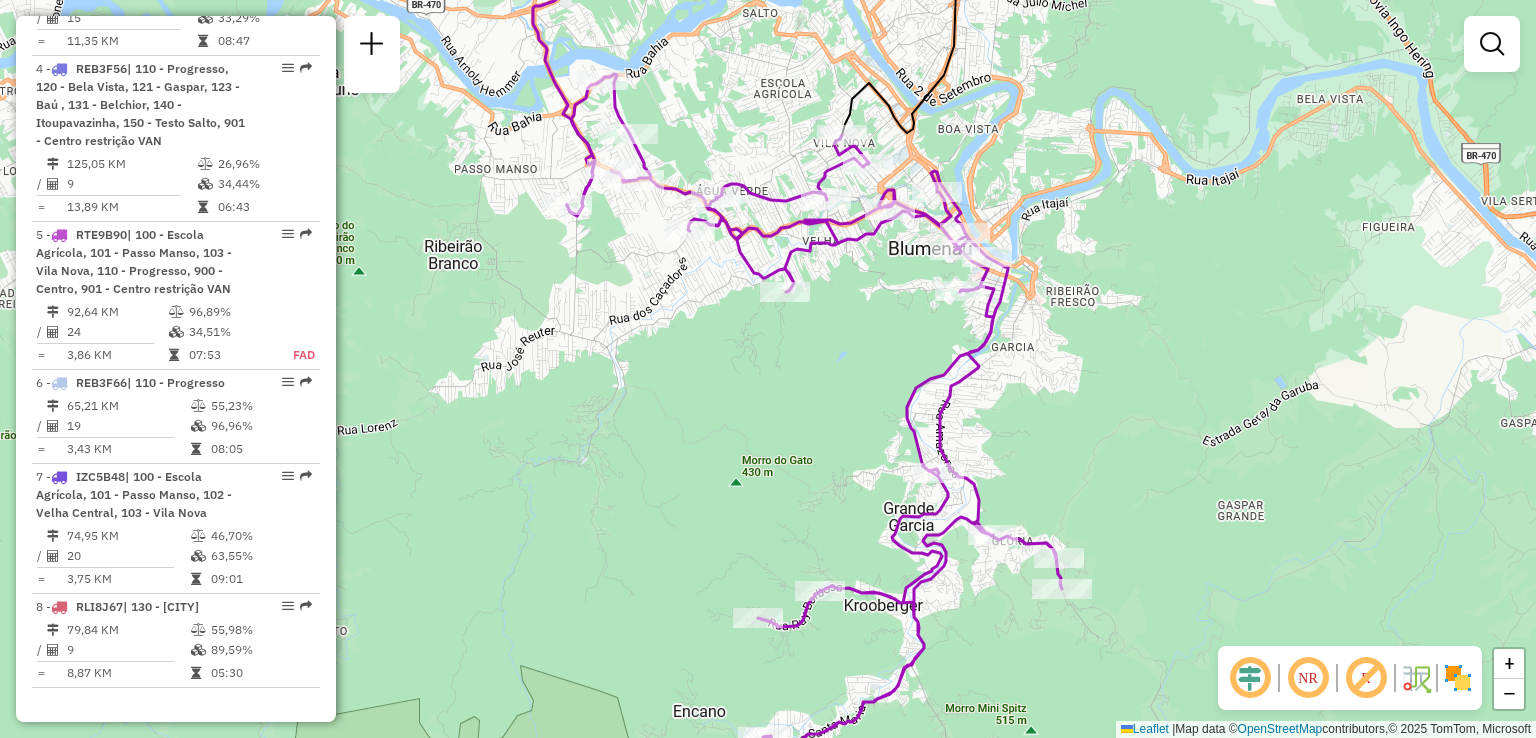 drag, startPoint x: 750, startPoint y: 280, endPoint x: 716, endPoint y: 318, distance: 50.990196 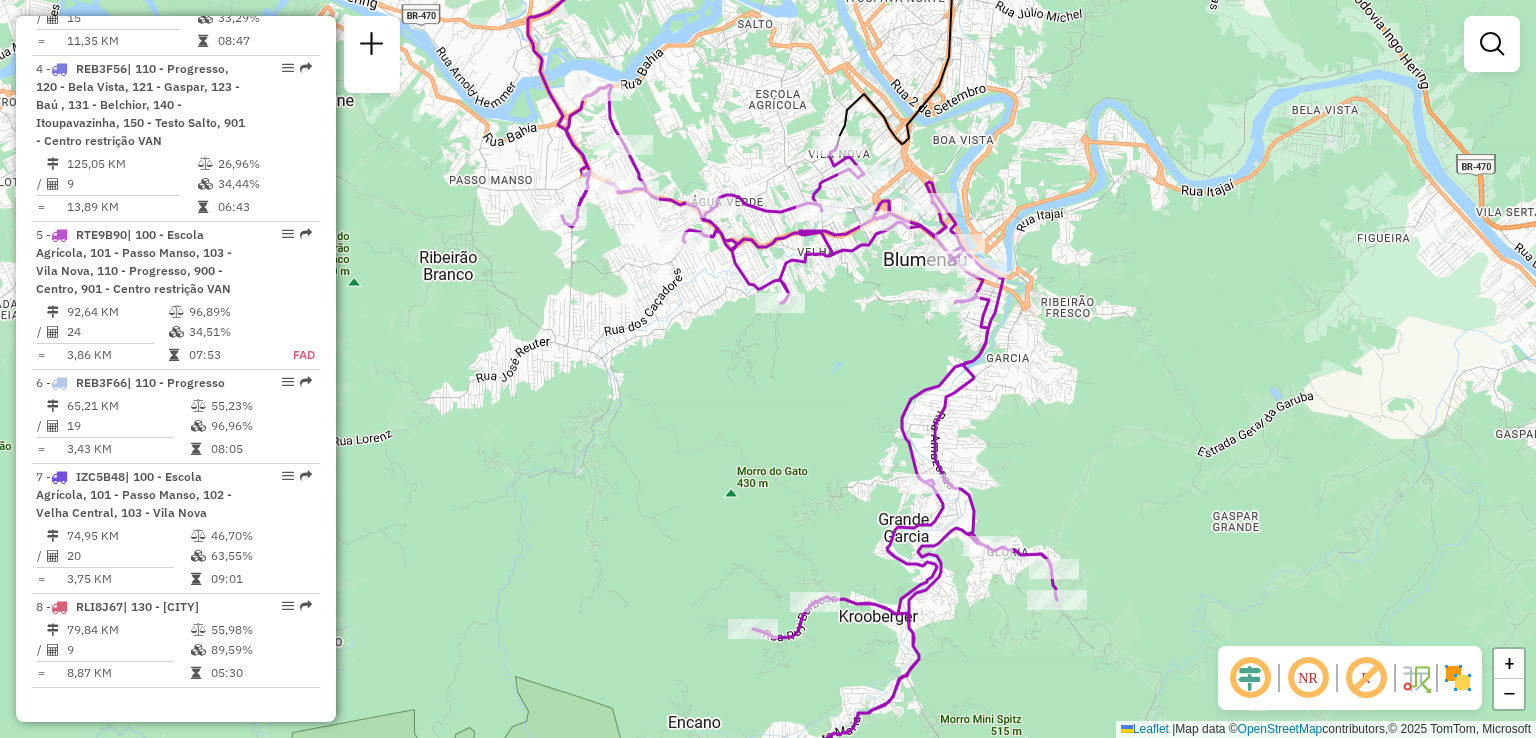 drag, startPoint x: 756, startPoint y: 317, endPoint x: 669, endPoint y: 418, distance: 133.30417 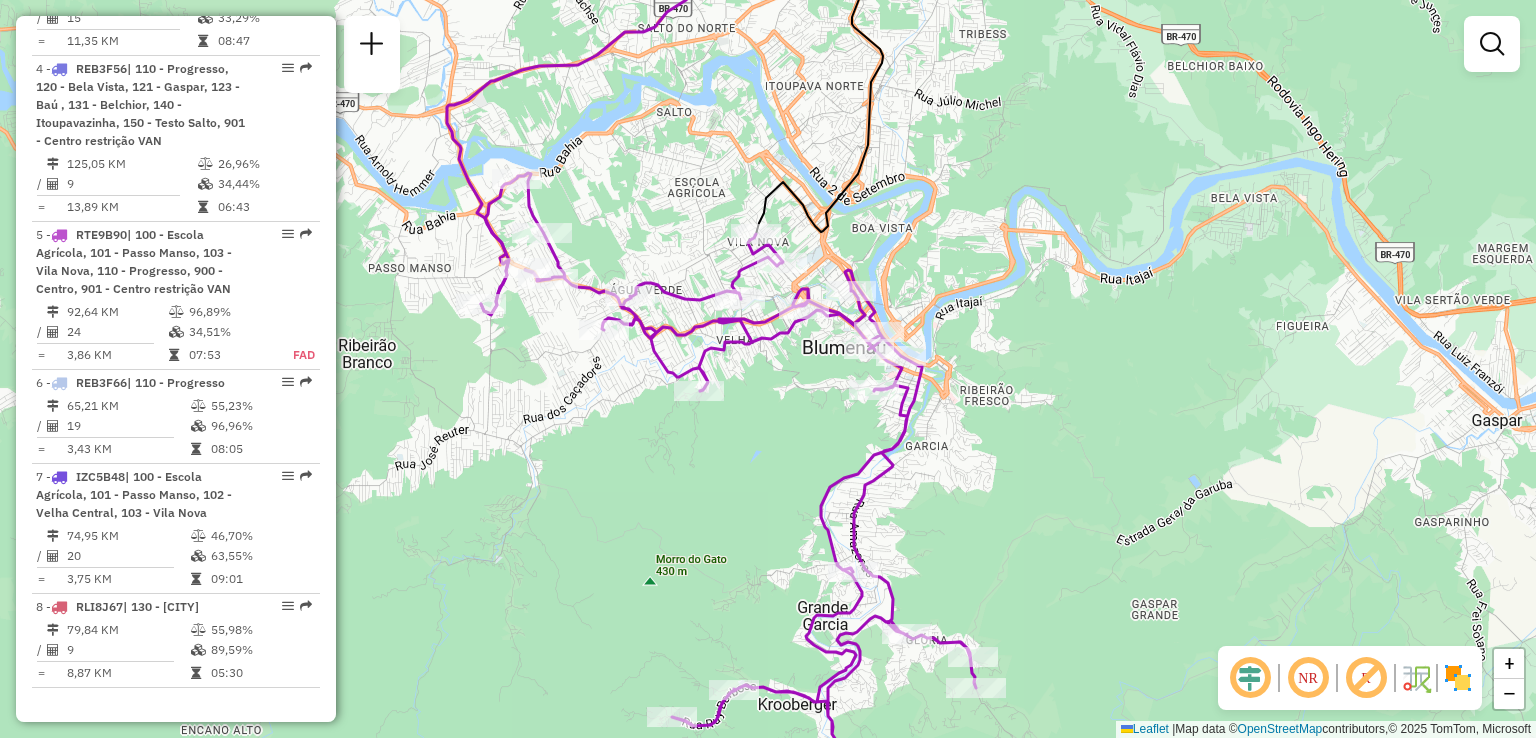 drag, startPoint x: 704, startPoint y: 468, endPoint x: 750, endPoint y: 401, distance: 81.27115 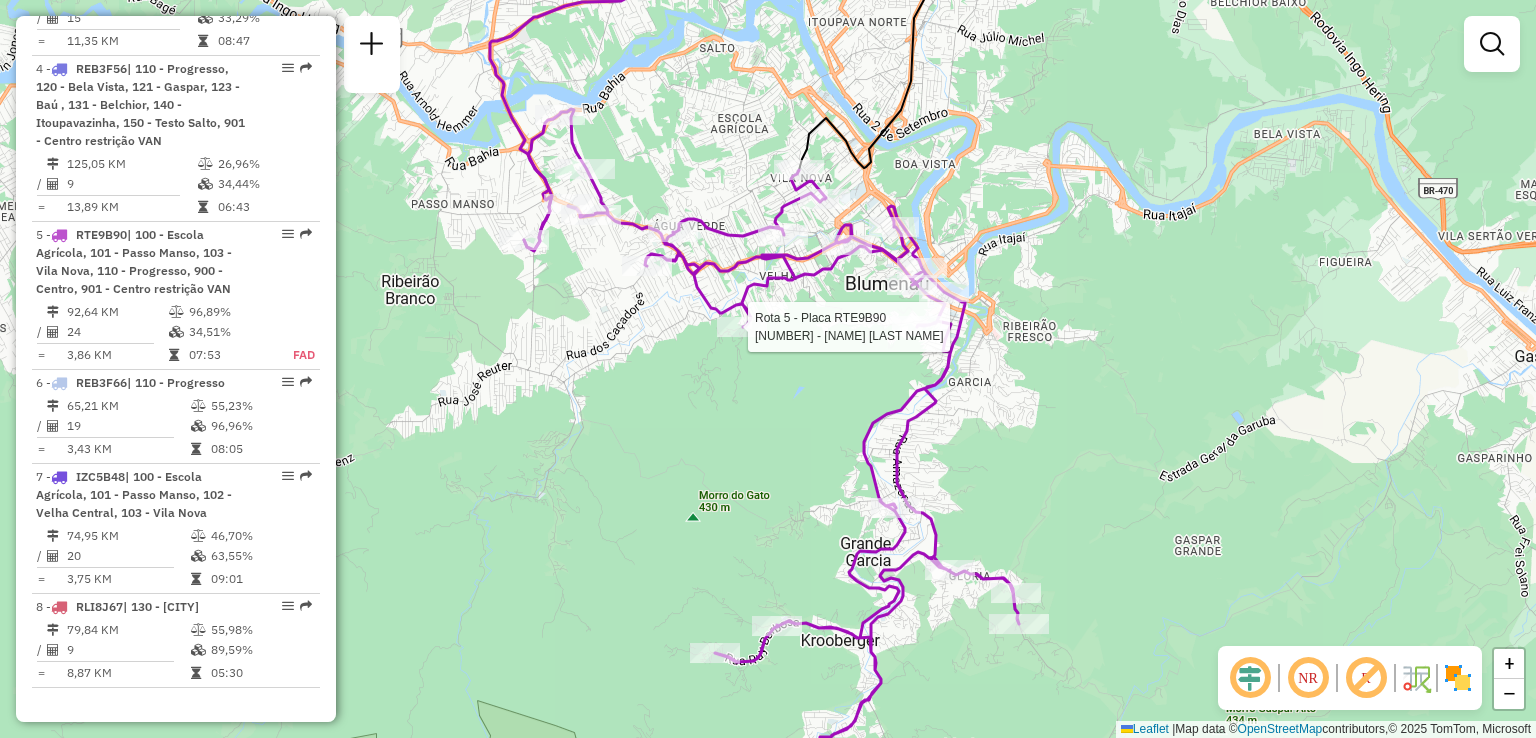 select on "**********" 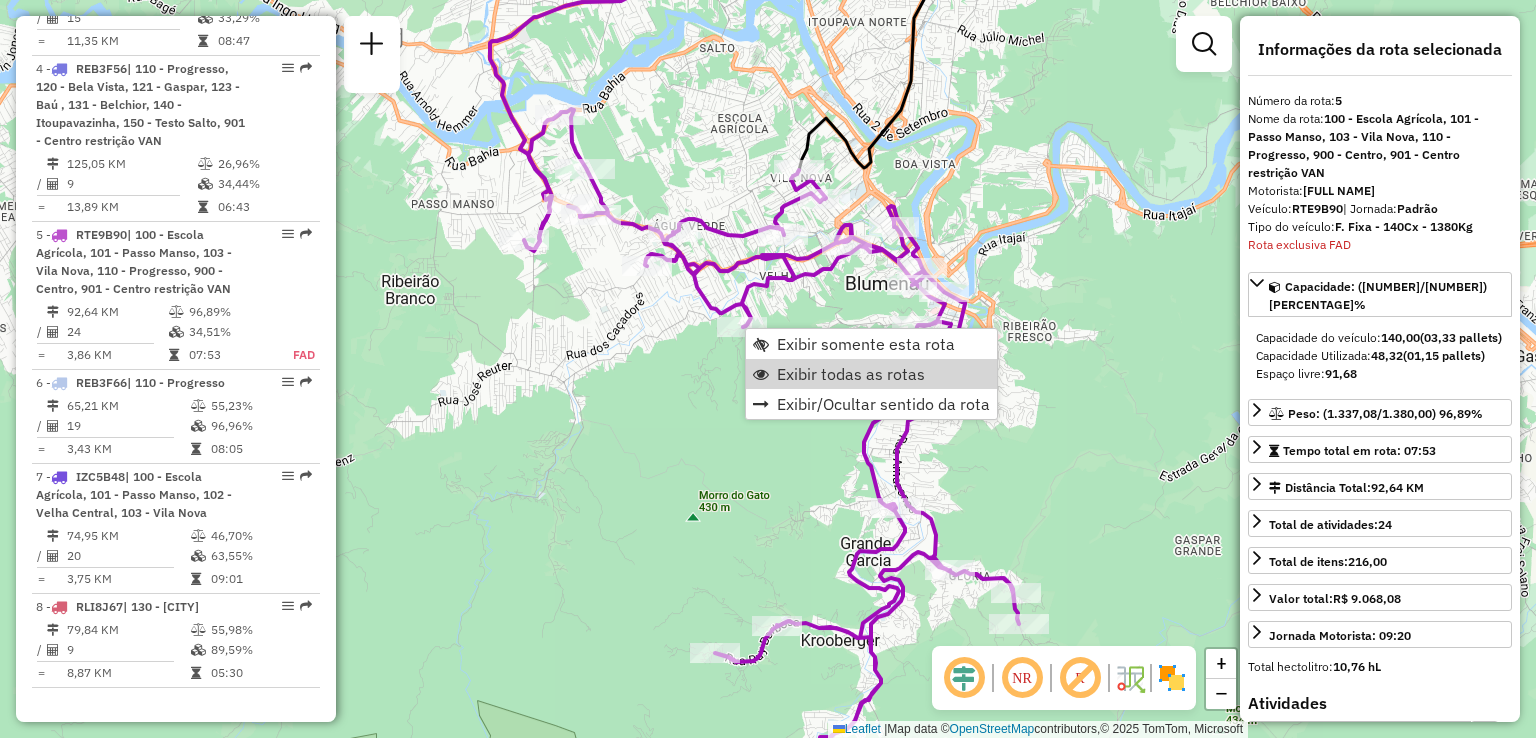 click on "Janela de atendimento Grade de atendimento Capacidade Transportadoras Veículos Cliente Pedidos  Rotas Selecione os dias de semana para filtrar as janelas de atendimento  Seg   Ter   Qua   Qui   Sex   Sáb   Dom  Informe o período da janela de atendimento: De: Até:  Filtrar exatamente a janela do cliente  Considerar janela de atendimento padrão  Selecione os dias de semana para filtrar as grades de atendimento  Seg   Ter   Qua   Qui   Sex   Sáb   Dom   Considerar clientes sem dia de atendimento cadastrado  Clientes fora do dia de atendimento selecionado Filtrar as atividades entre os valores definidos abaixo:  Peso mínimo:   Peso máximo:   Cubagem mínima:   Cubagem máxima:   De:   Até:  Filtrar as atividades entre o tempo de atendimento definido abaixo:  De:   Até:   Considerar capacidade total dos clientes não roteirizados Transportadora: Selecione um ou mais itens Tipo de veículo: Selecione um ou mais itens Veículo: Selecione um ou mais itens Motorista: Selecione um ou mais itens Nome: Rótulo:" 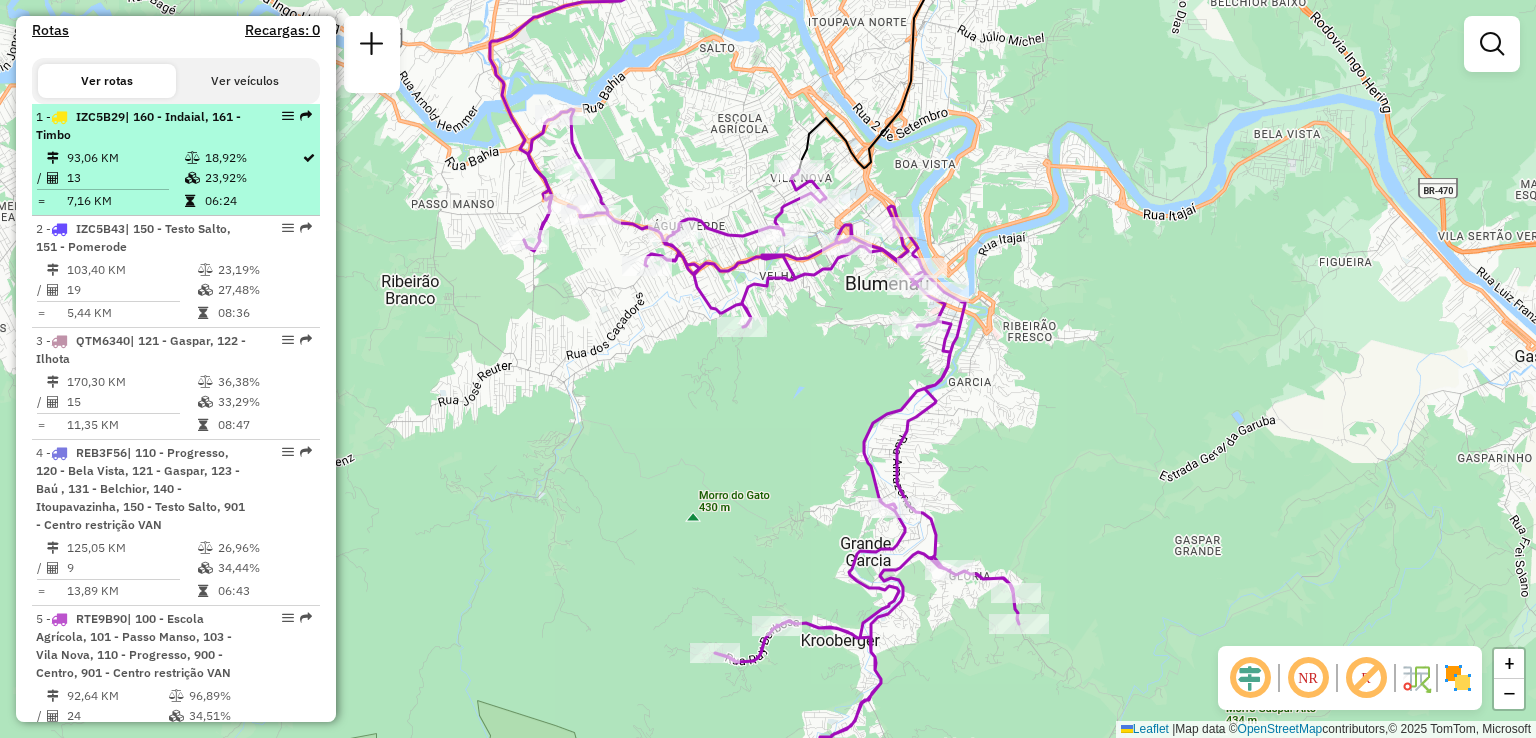 scroll, scrollTop: 708, scrollLeft: 0, axis: vertical 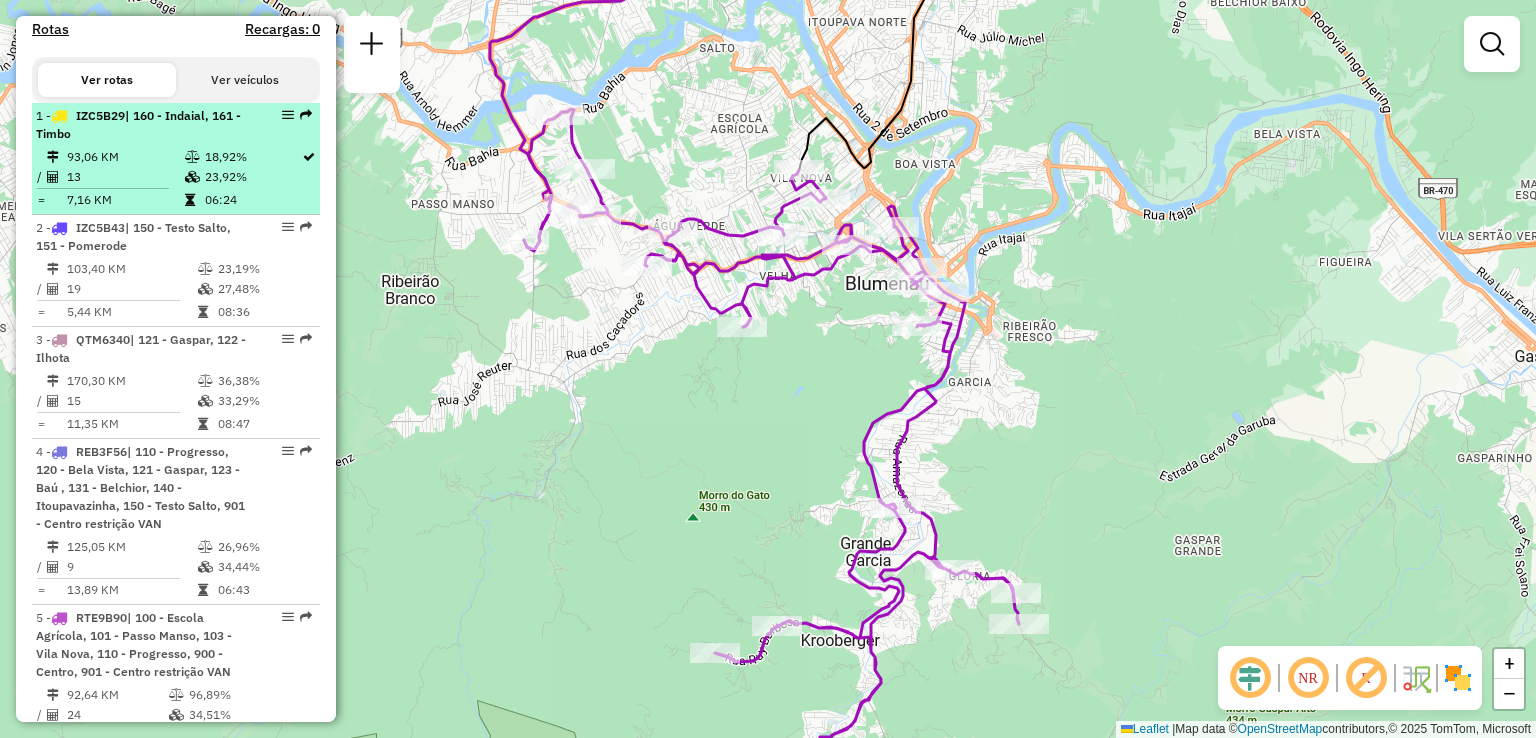 click at bounding box center (192, 177) 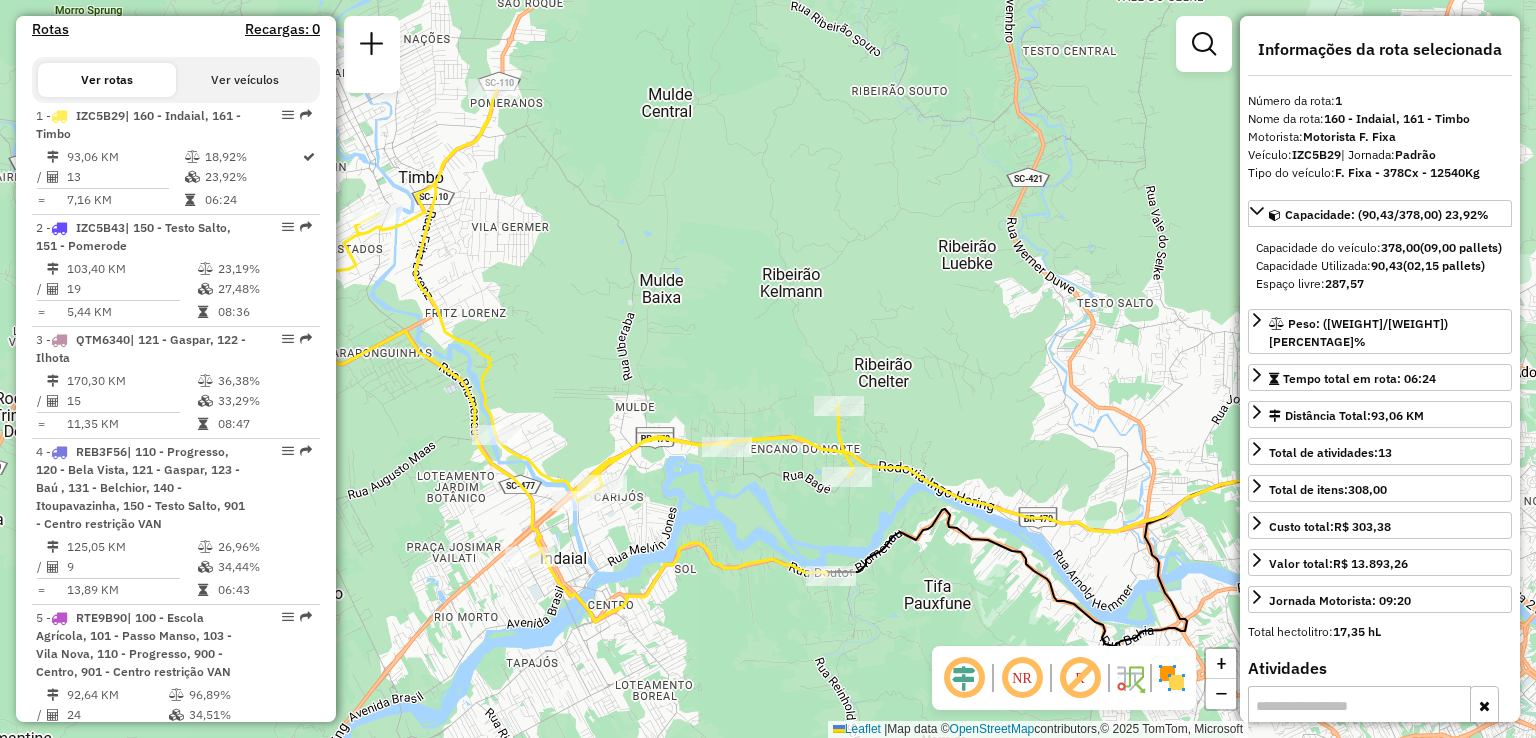 drag, startPoint x: 601, startPoint y: 459, endPoint x: 686, endPoint y: 377, distance: 118.10589 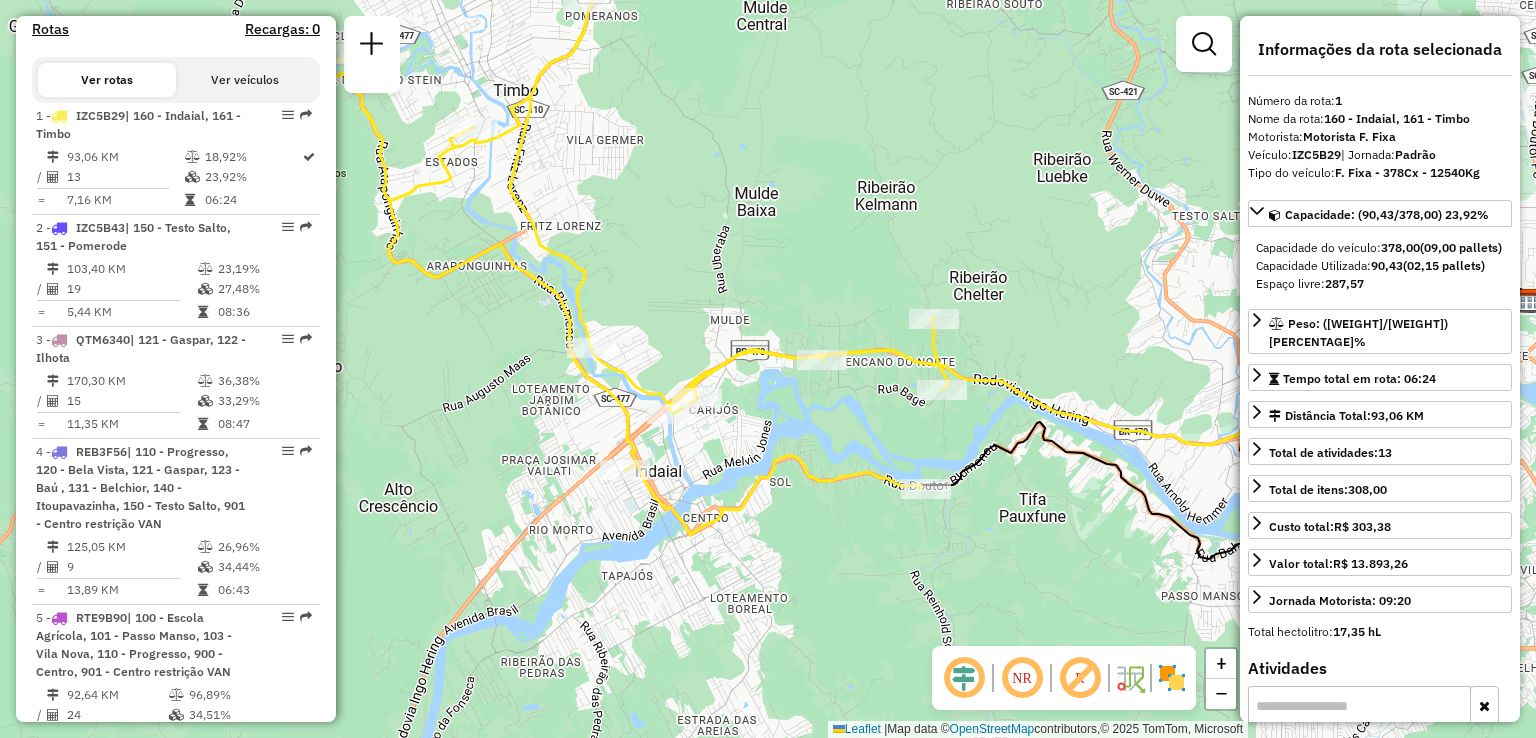 drag, startPoint x: 841, startPoint y: 446, endPoint x: 899, endPoint y: 500, distance: 79.24645 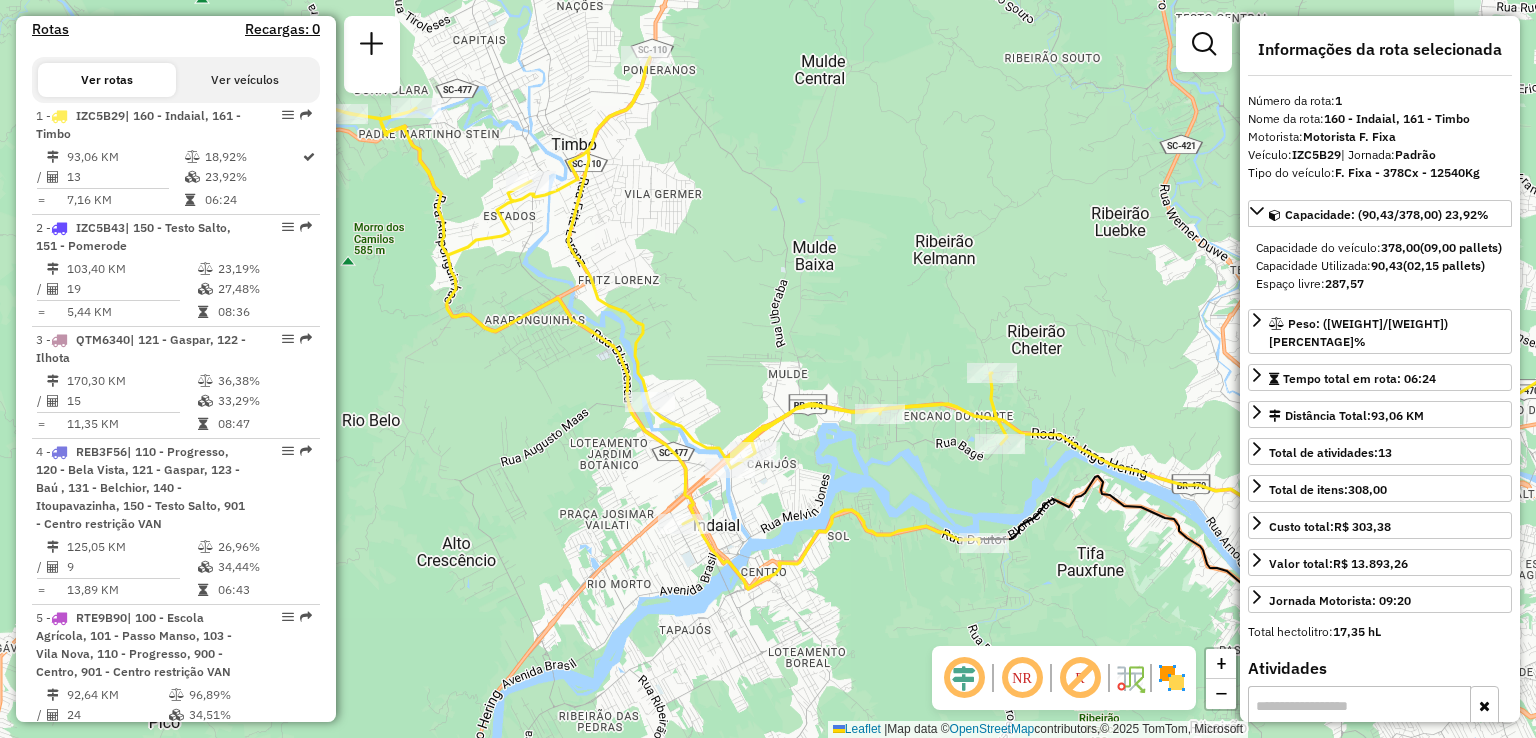 drag, startPoint x: 971, startPoint y: 354, endPoint x: 983, endPoint y: 355, distance: 12.0415945 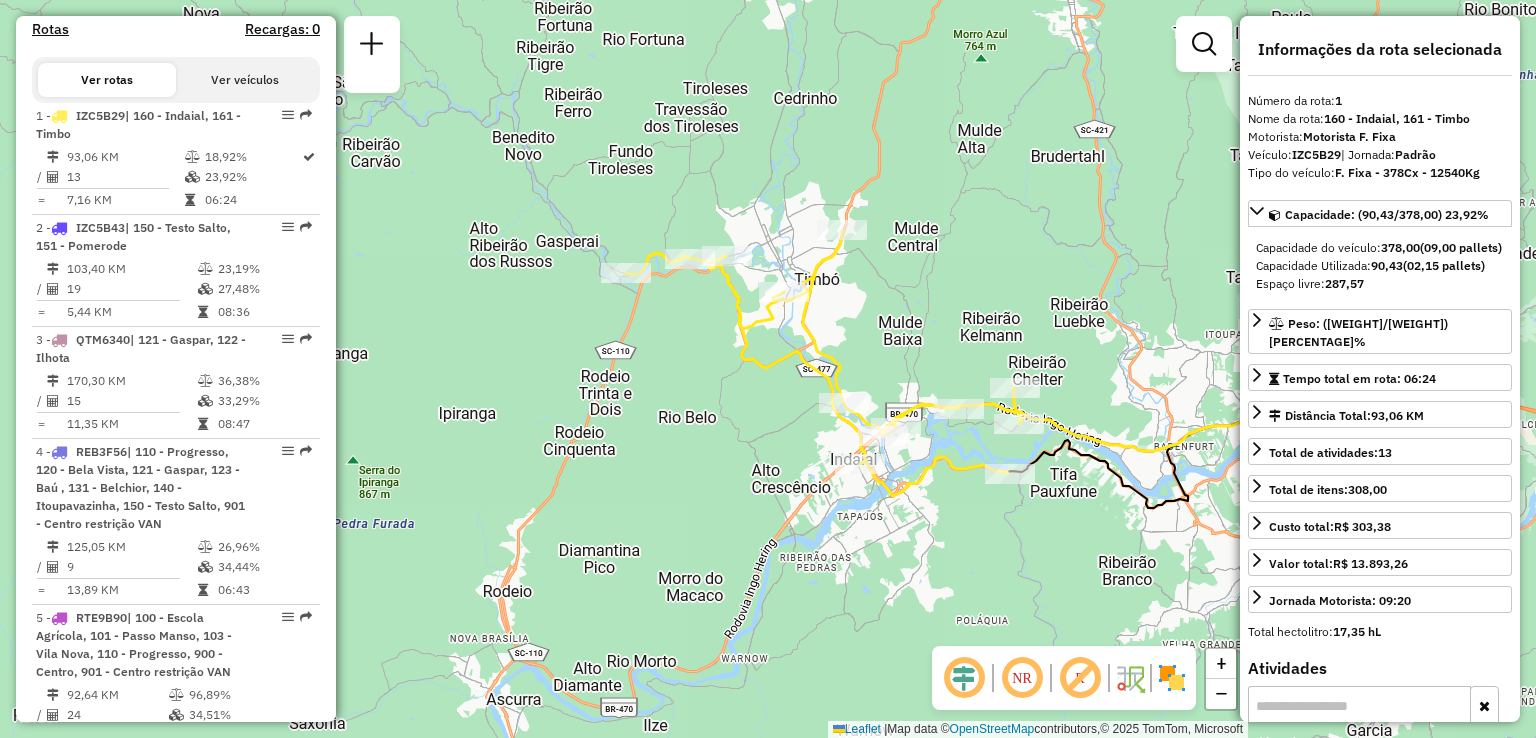 drag, startPoint x: 720, startPoint y: 454, endPoint x: 576, endPoint y: 384, distance: 160.11246 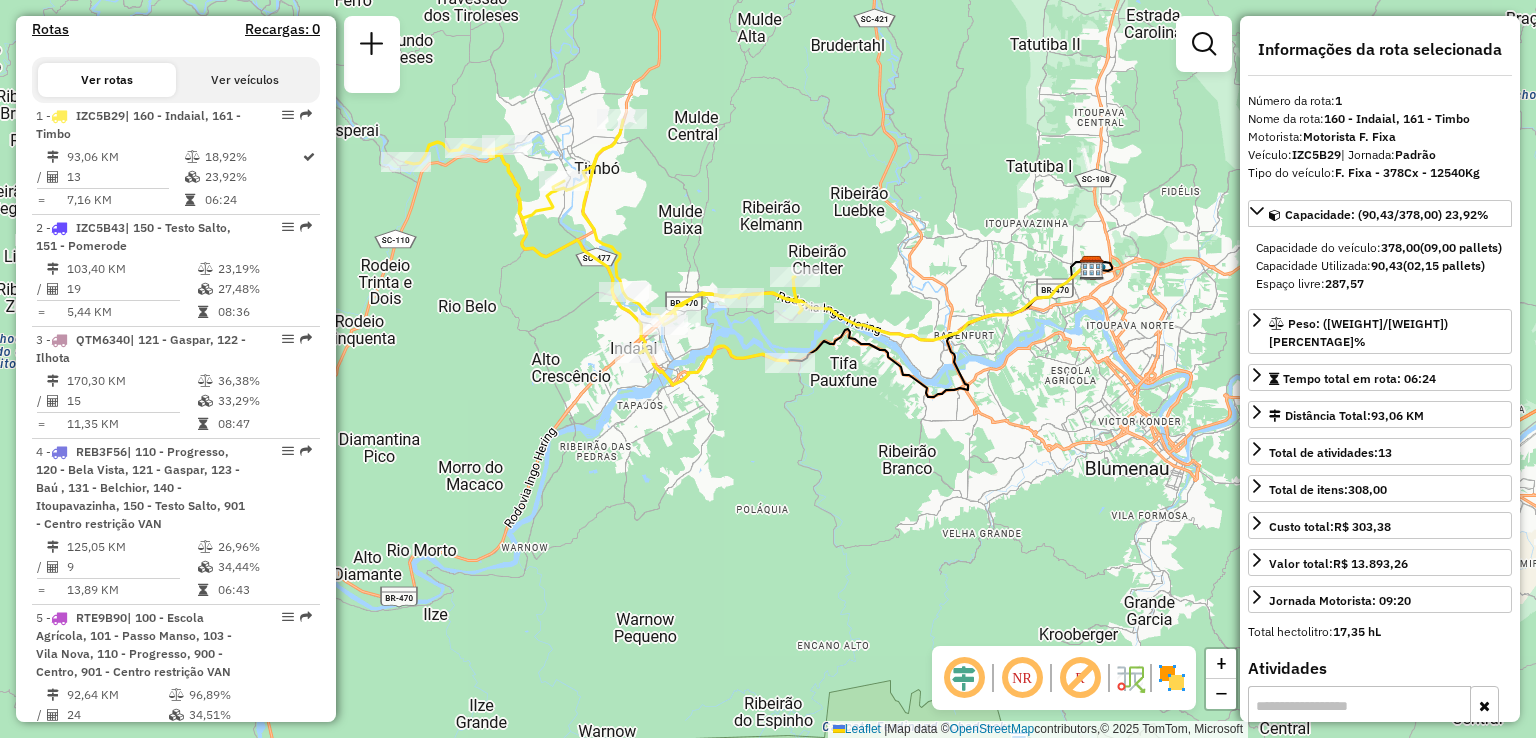 drag, startPoint x: 660, startPoint y: 454, endPoint x: 637, endPoint y: 447, distance: 24.04163 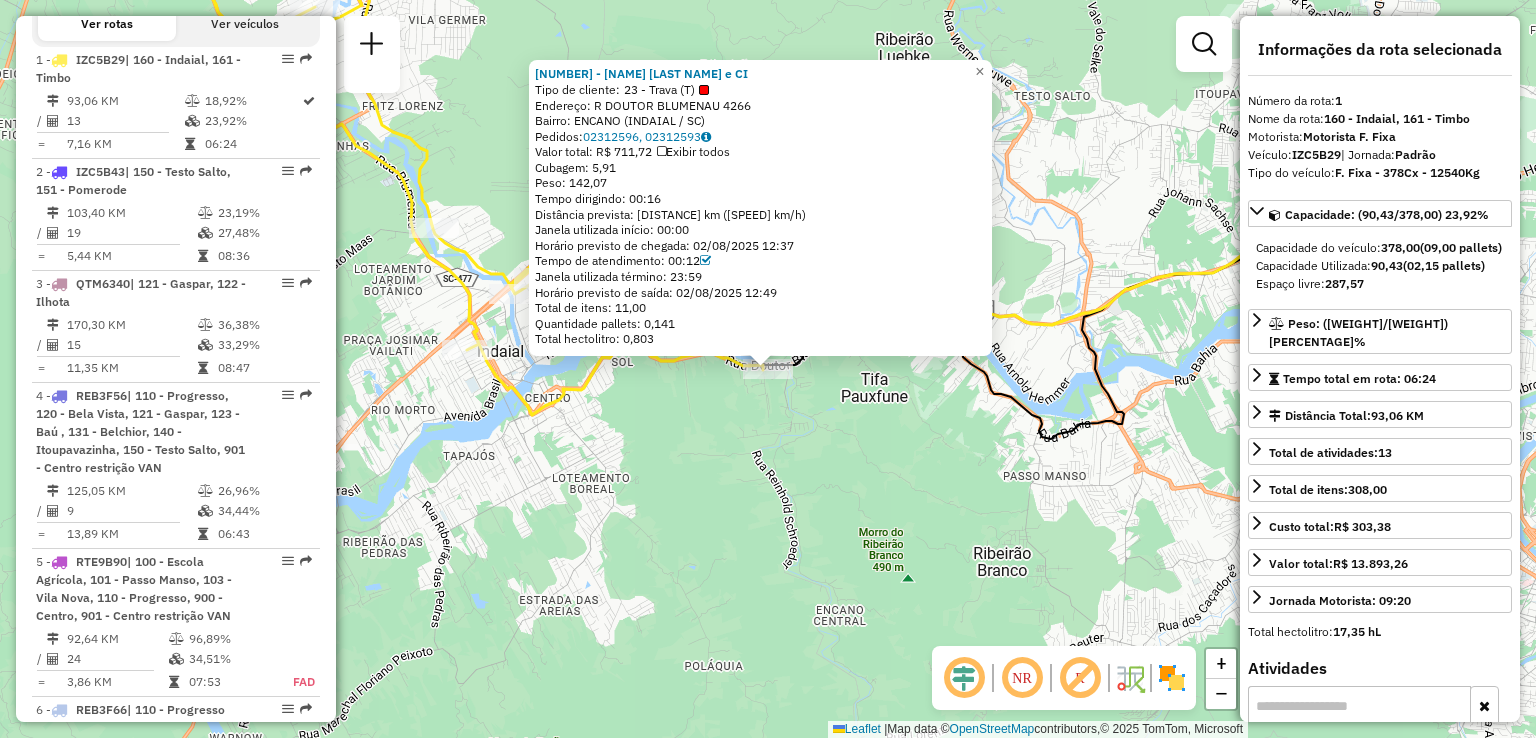 scroll, scrollTop: 795, scrollLeft: 0, axis: vertical 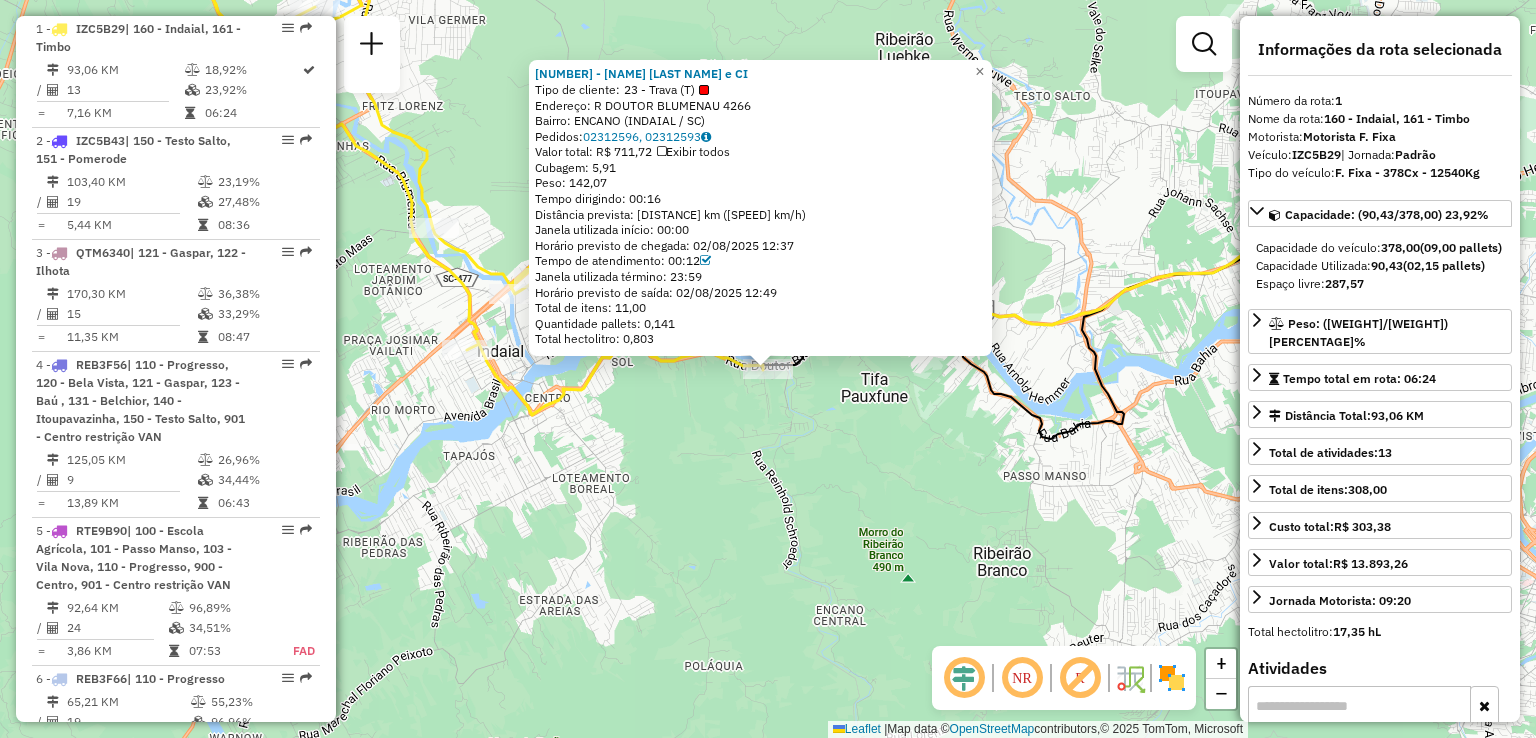 click on "92826112 - [FIRST] [LAST] e CI  Tipo de cliente:   23 - Trava (T)   Endereço: R   DOUTOR BLUMENAU               [NUMBER]   Bairro: ENCANO ([CITY] / [STATE])   Pedidos:  02312596, 02312593   Valor total: R$ 711,72   Exibir todos   Cubagem: 5,91  Peso: 142,07  Tempo dirigindo: 00:16   Distância prevista: 6,831 km (25,62 km/h)   Janela utilizada início: 00:00   Horário previsto de chegada: 02/08/2025 12:37   Tempo de atendimento: 00:12   Janela utilizada término: 23:59   Horário previsto de saída: 02/08/2025 12:49   Total de itens: 11,00   Quantidade pallets: 0,141   Total hectolitro: 0,803  × Janela de atendimento Grade de atendimento Capacidade Transportadoras Veículos Cliente Pedidos  Rotas Selecione os dias de semana para filtrar as janelas de atendimento  Seg   Ter   Qua   Qui   Sex   Sáb   Dom  Informe o período da janela de atendimento: De: Até:  Filtrar exatamente a janela do cliente  Considerar janela de atendimento padrão  Selecione os dias de semana para filtrar as grades de atendimento  Seg  +" 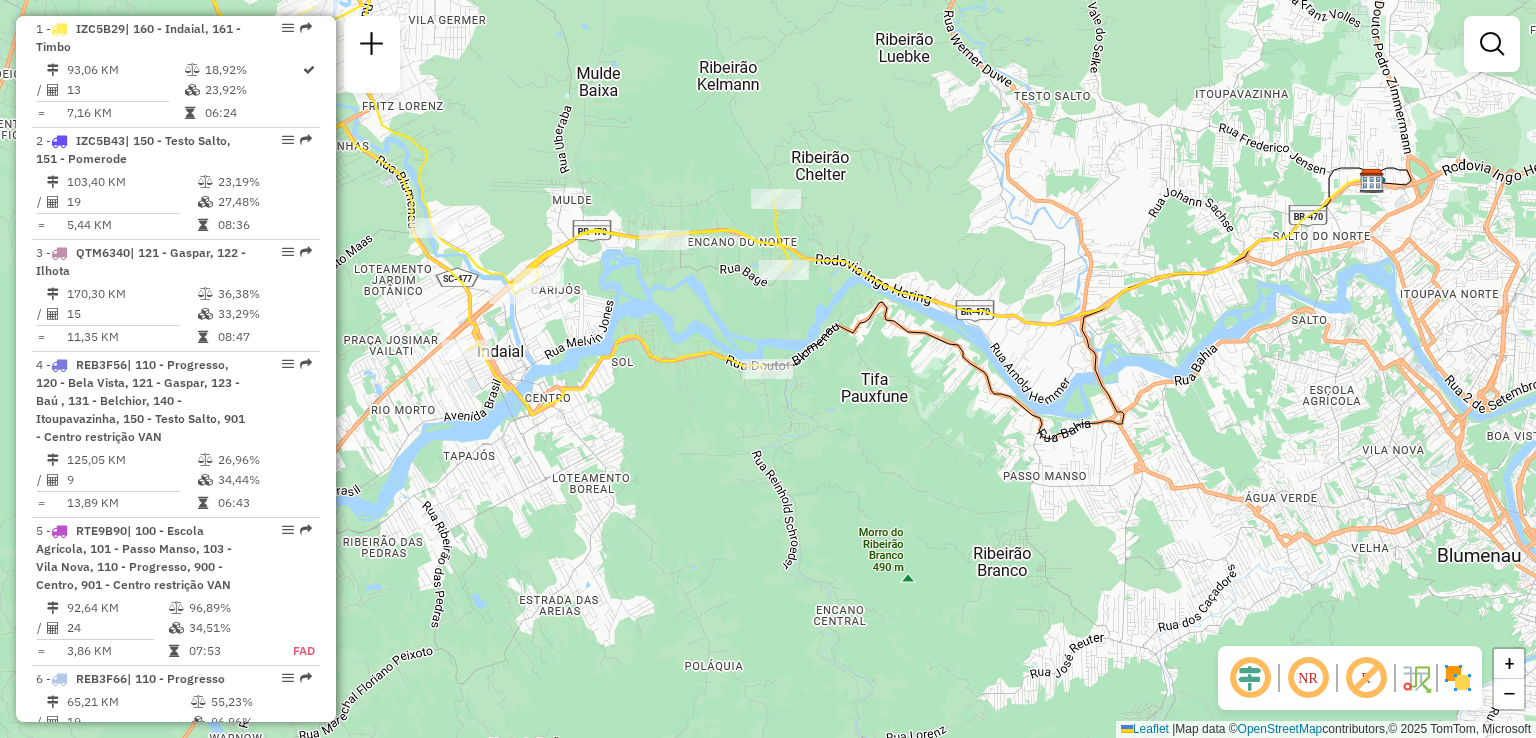 drag, startPoint x: 792, startPoint y: 497, endPoint x: 797, endPoint y: 509, distance: 13 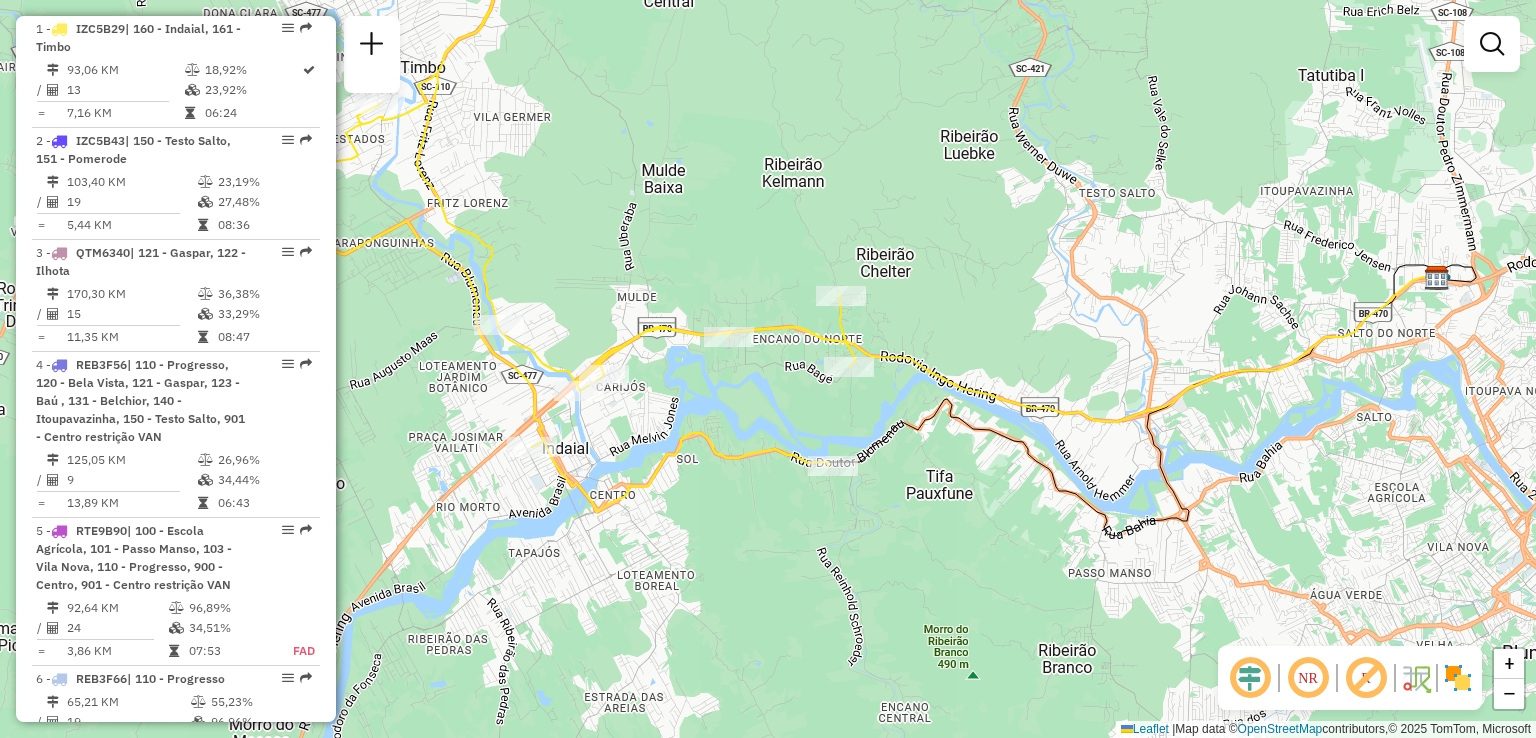 drag, startPoint x: 734, startPoint y: 403, endPoint x: 832, endPoint y: 423, distance: 100.02 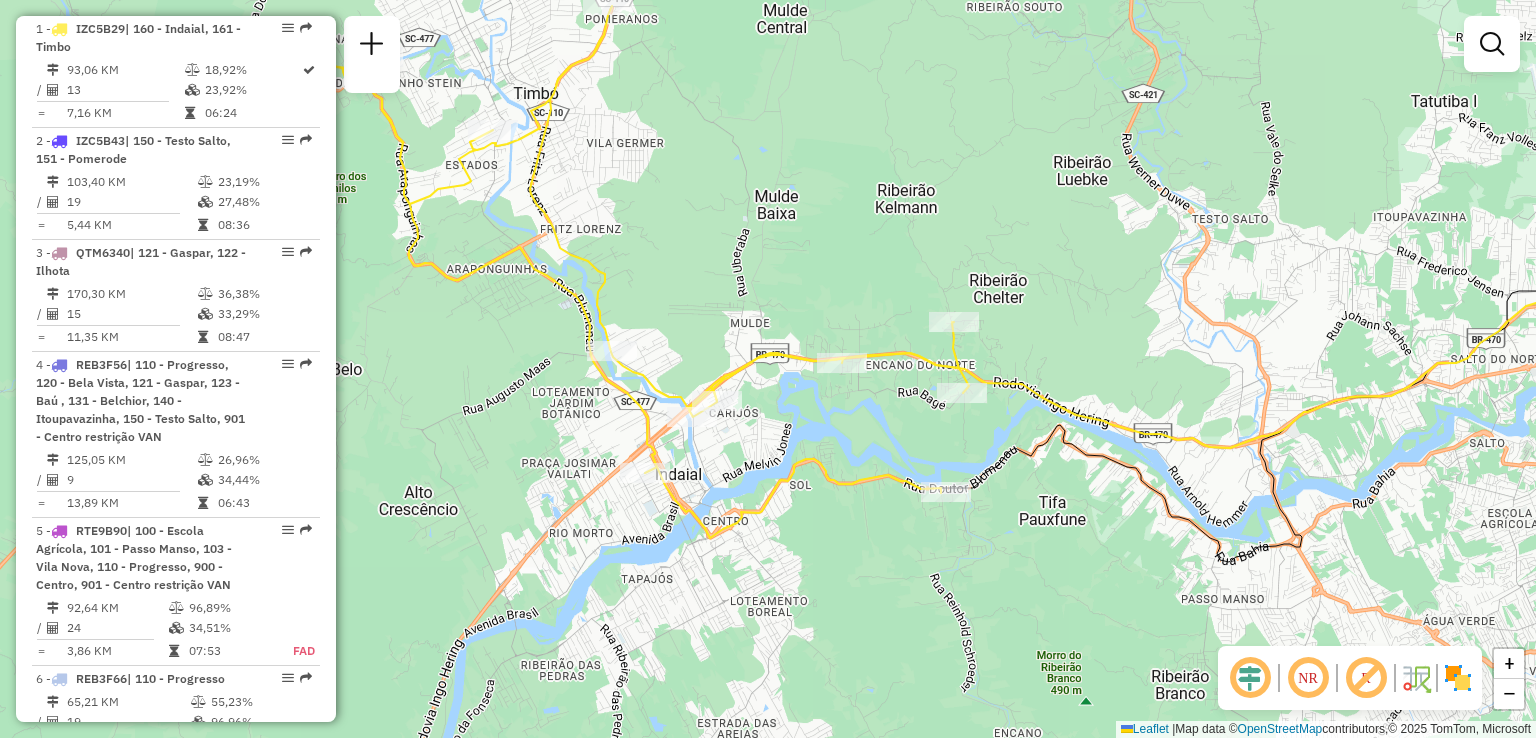 drag, startPoint x: 843, startPoint y: 425, endPoint x: 875, endPoint y: 429, distance: 32.24903 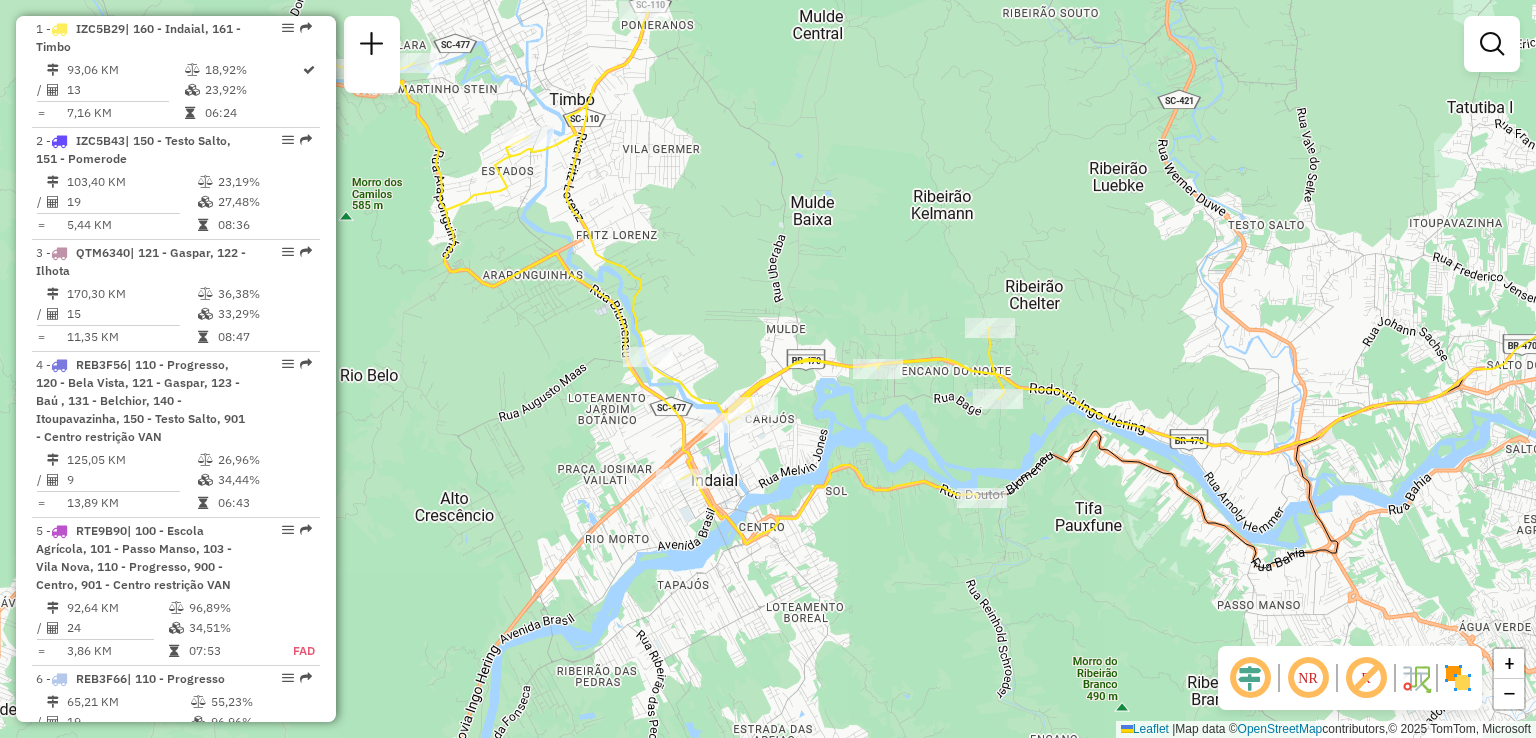 drag, startPoint x: 879, startPoint y: 431, endPoint x: 949, endPoint y: 558, distance: 145.0138 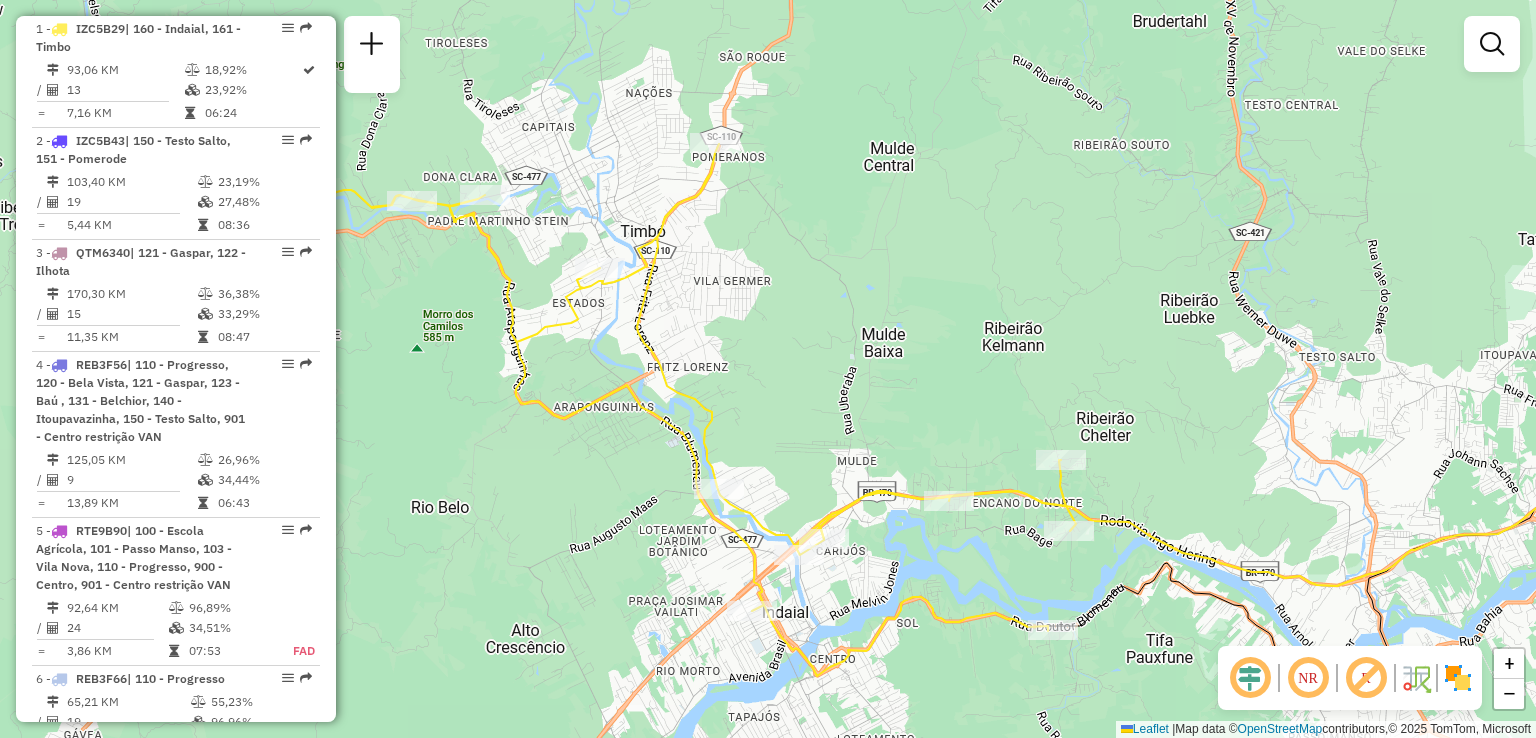 click on "Janela de atendimento Grade de atendimento Capacidade Transportadoras Veículos Cliente Pedidos  Rotas Selecione os dias de semana para filtrar as janelas de atendimento  Seg   Ter   Qua   Qui   Sex   Sáb   Dom  Informe o período da janela de atendimento: De: Até:  Filtrar exatamente a janela do cliente  Considerar janela de atendimento padrão  Selecione os dias de semana para filtrar as grades de atendimento  Seg   Ter   Qua   Qui   Sex   Sáb   Dom   Considerar clientes sem dia de atendimento cadastrado  Clientes fora do dia de atendimento selecionado Filtrar as atividades entre os valores definidos abaixo:  Peso mínimo:   Peso máximo:   Cubagem mínima:   Cubagem máxima:   De:   Até:  Filtrar as atividades entre o tempo de atendimento definido abaixo:  De:   Até:   Considerar capacidade total dos clientes não roteirizados Transportadora: Selecione um ou mais itens Tipo de veículo: Selecione um ou mais itens Veículo: Selecione um ou mais itens Motorista: Selecione um ou mais itens Nome: Rótulo:" 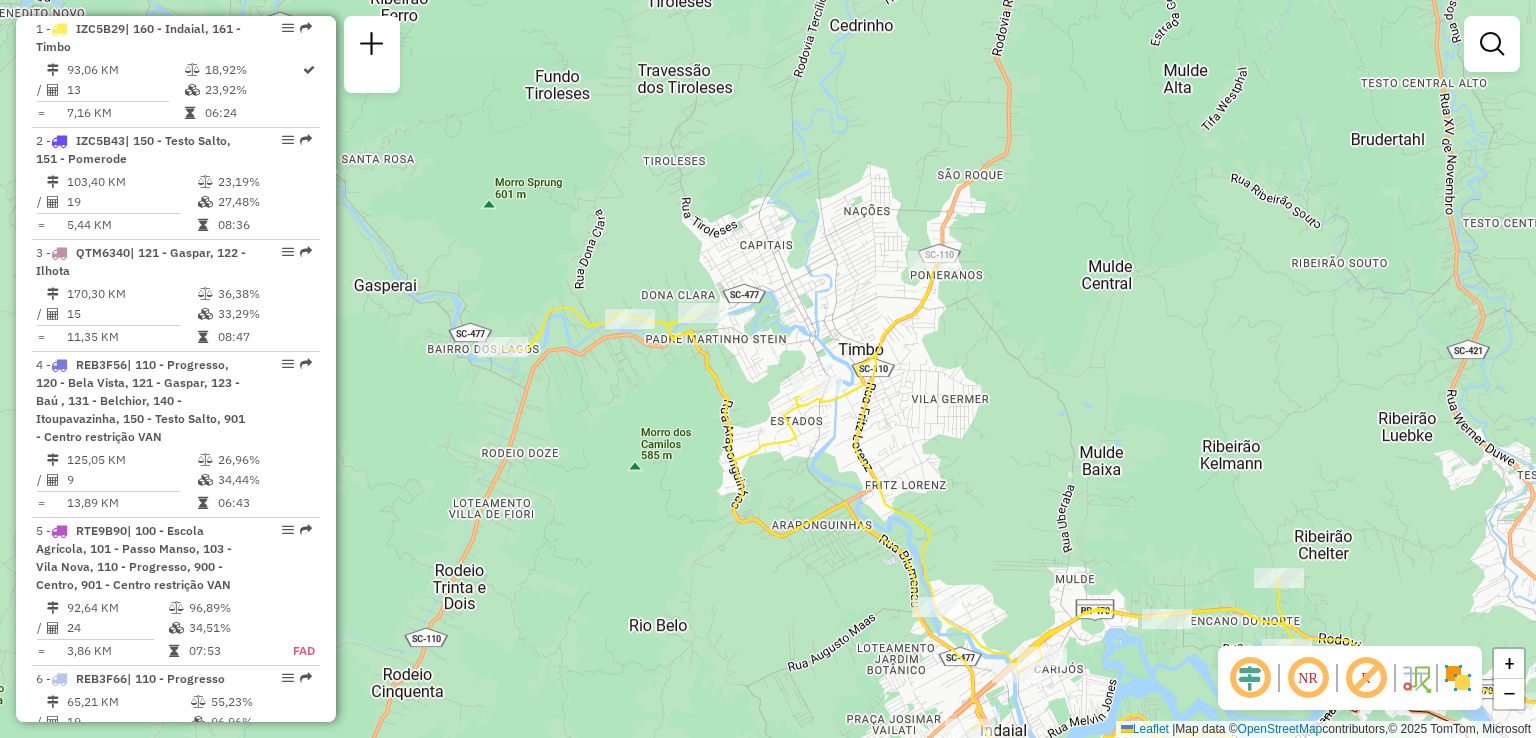 drag, startPoint x: 923, startPoint y: 417, endPoint x: 768, endPoint y: 278, distance: 208.19702 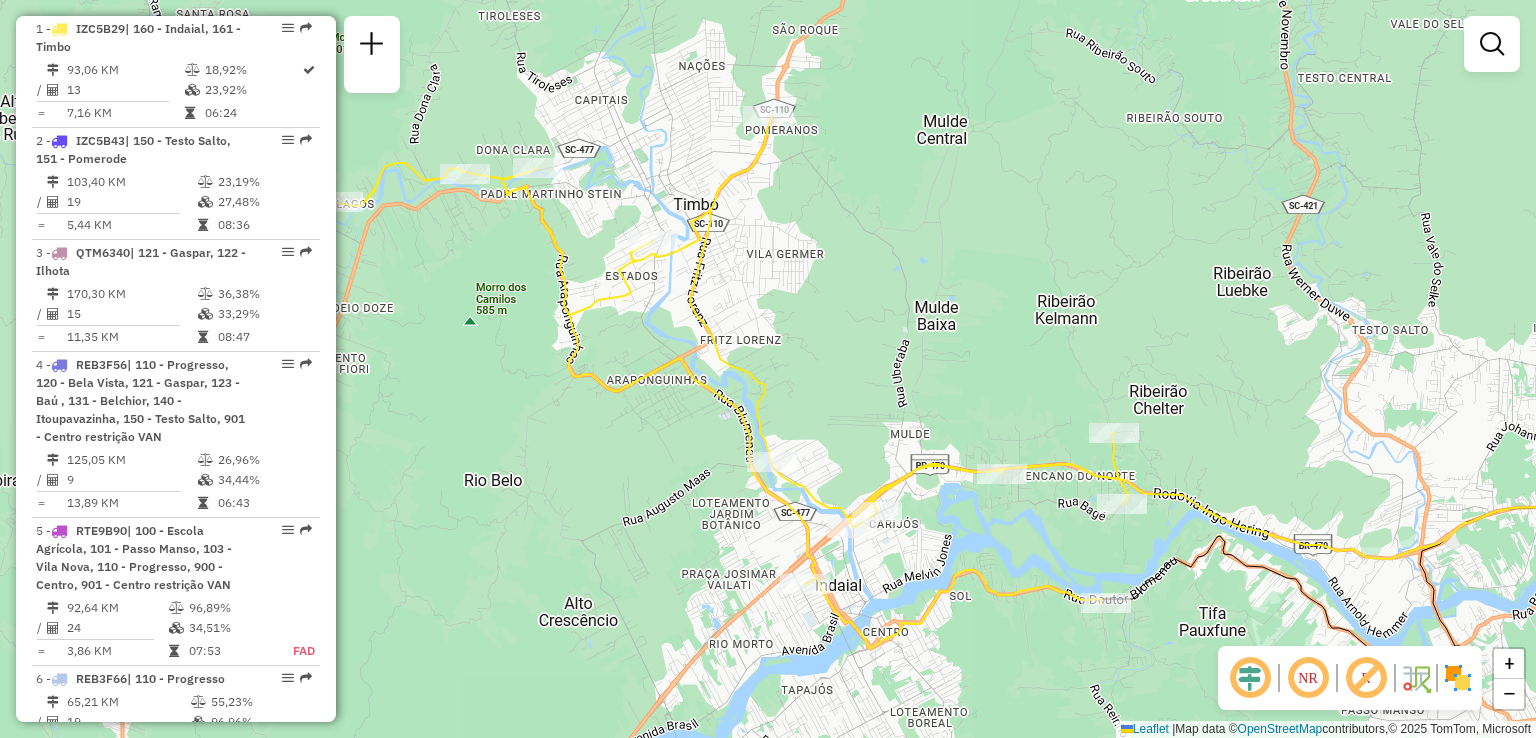 drag, startPoint x: 834, startPoint y: 389, endPoint x: 705, endPoint y: 278, distance: 170.18225 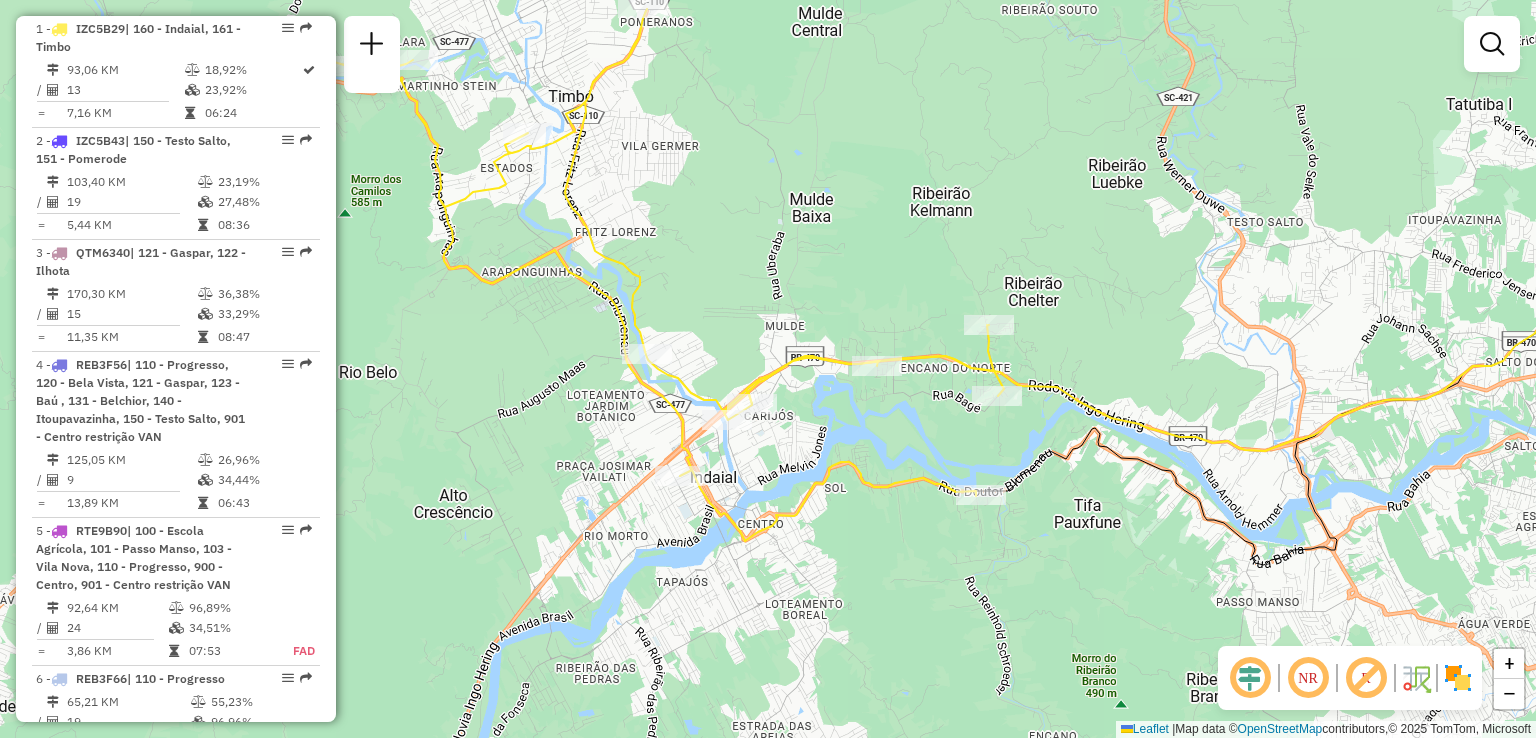 drag, startPoint x: 512, startPoint y: 413, endPoint x: 428, endPoint y: 313, distance: 130.59862 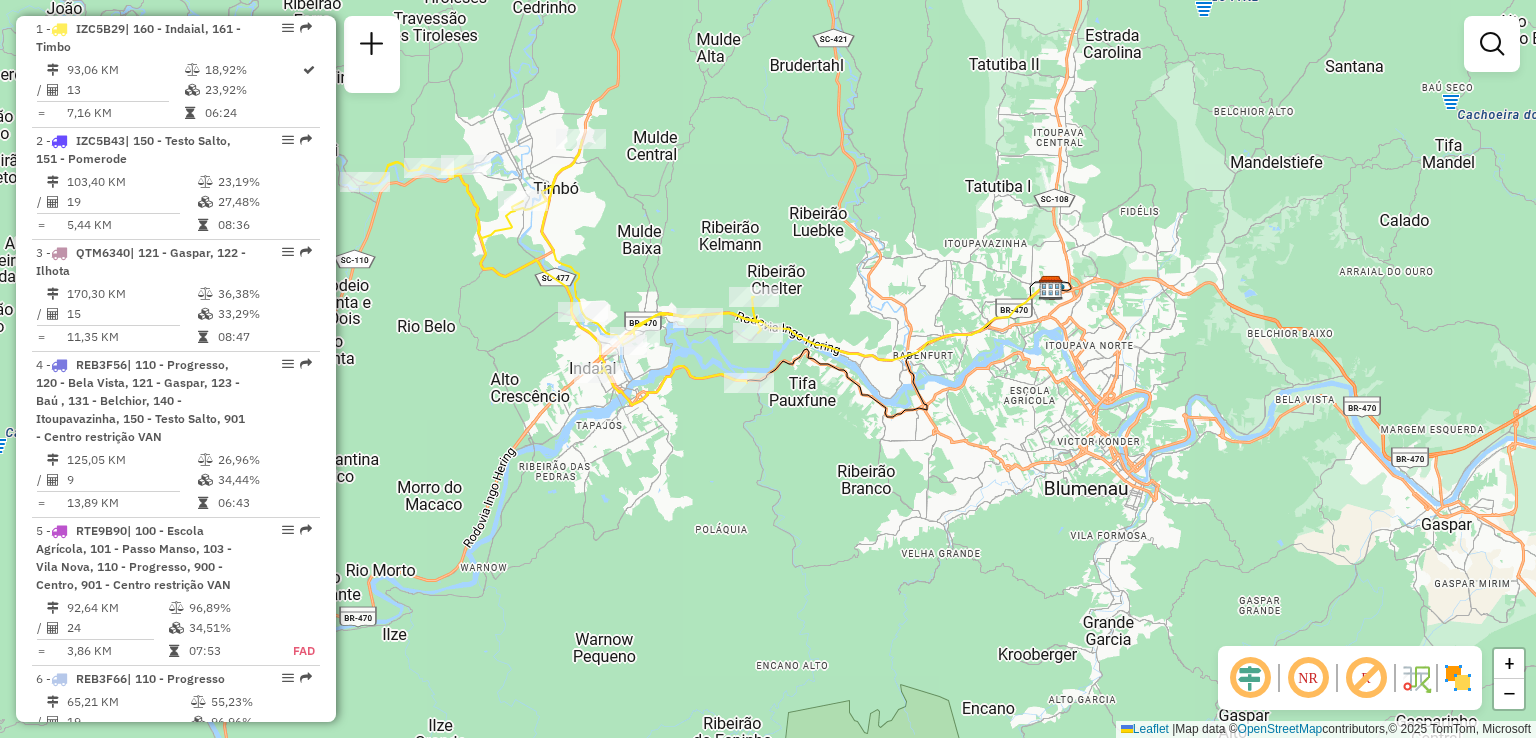 drag, startPoint x: 683, startPoint y: 405, endPoint x: 722, endPoint y: 432, distance: 47.434166 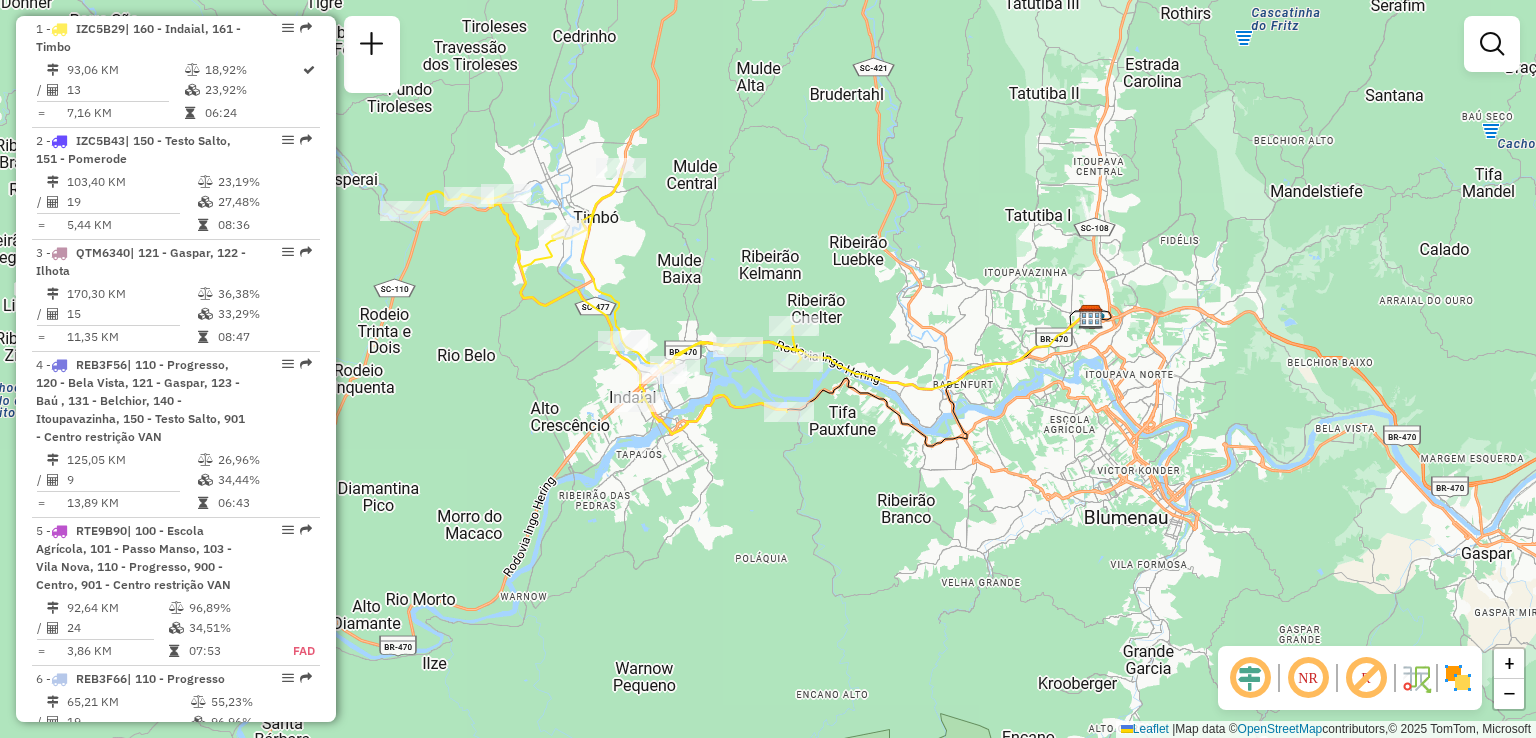 click on "Janela de atendimento Grade de atendimento Capacidade Transportadoras Veículos Cliente Pedidos  Rotas Selecione os dias de semana para filtrar as janelas de atendimento  Seg   Ter   Qua   Qui   Sex   Sáb   Dom  Informe o período da janela de atendimento: De: Até:  Filtrar exatamente a janela do cliente  Considerar janela de atendimento padrão  Selecione os dias de semana para filtrar as grades de atendimento  Seg   Ter   Qua   Qui   Sex   Sáb   Dom   Considerar clientes sem dia de atendimento cadastrado  Clientes fora do dia de atendimento selecionado Filtrar as atividades entre os valores definidos abaixo:  Peso mínimo:   Peso máximo:   Cubagem mínima:   Cubagem máxima:   De:   Até:  Filtrar as atividades entre o tempo de atendimento definido abaixo:  De:   Até:   Considerar capacidade total dos clientes não roteirizados Transportadora: Selecione um ou mais itens Tipo de veículo: Selecione um ou mais itens Veículo: Selecione um ou mais itens Motorista: Selecione um ou mais itens Nome: Rótulo:" 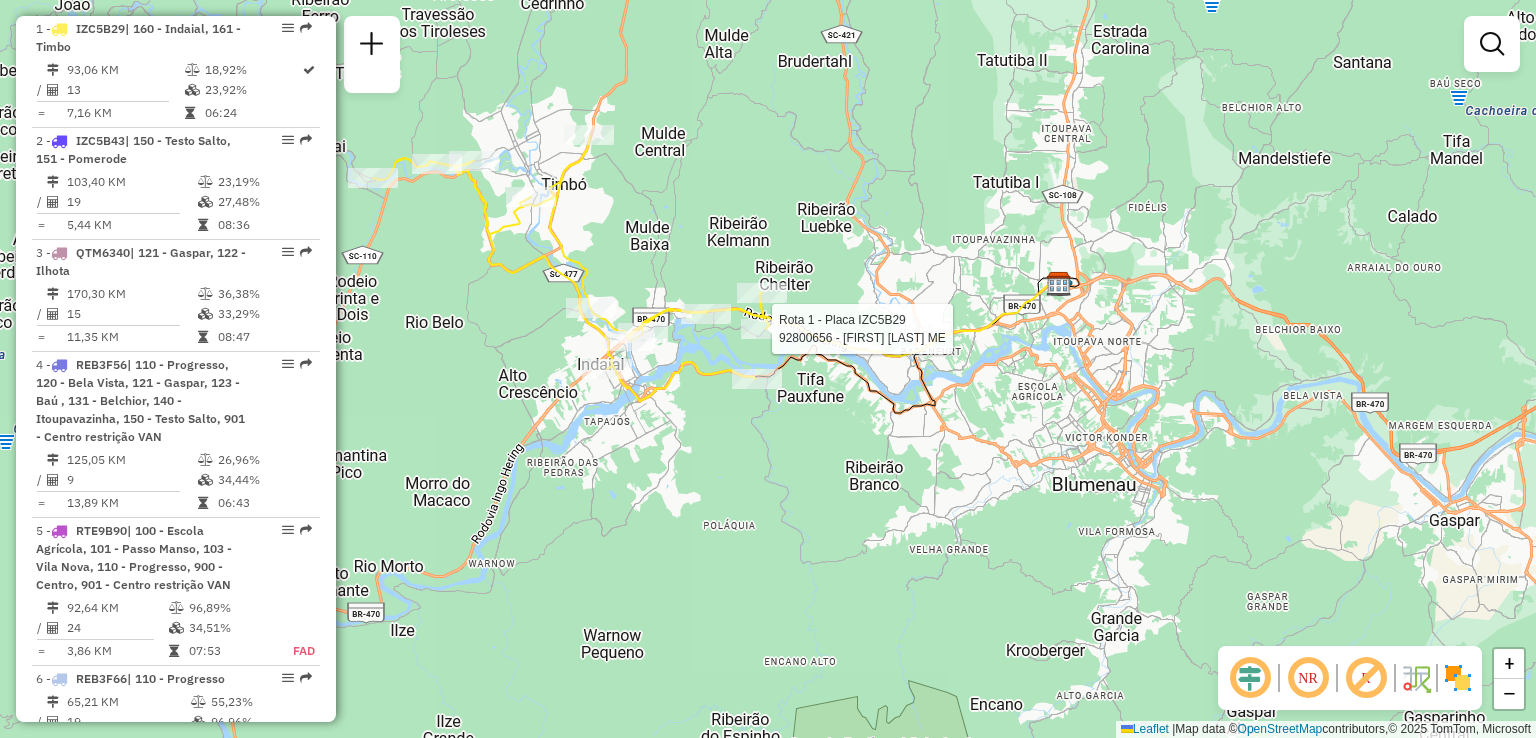 click 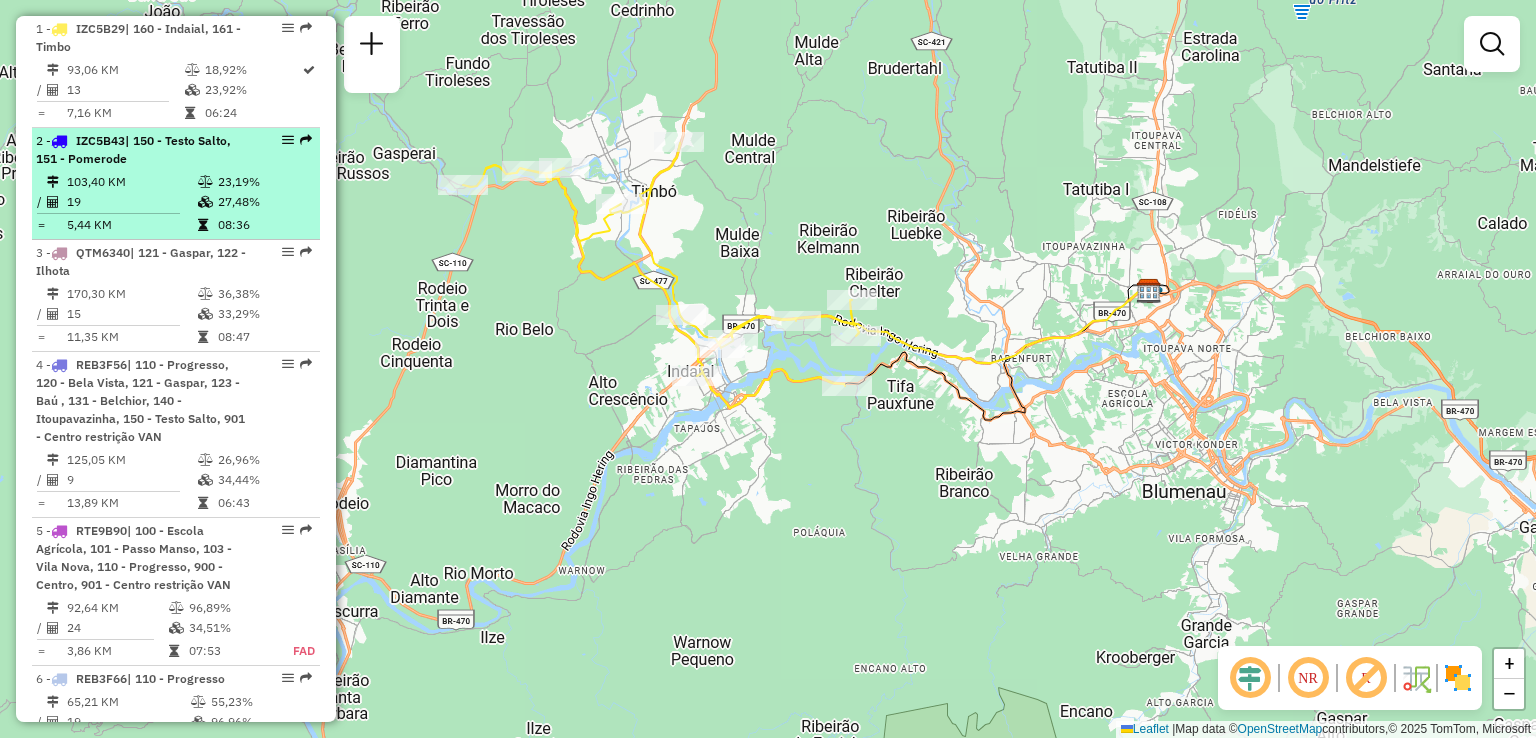 click on "103,40 KM" at bounding box center [131, 182] 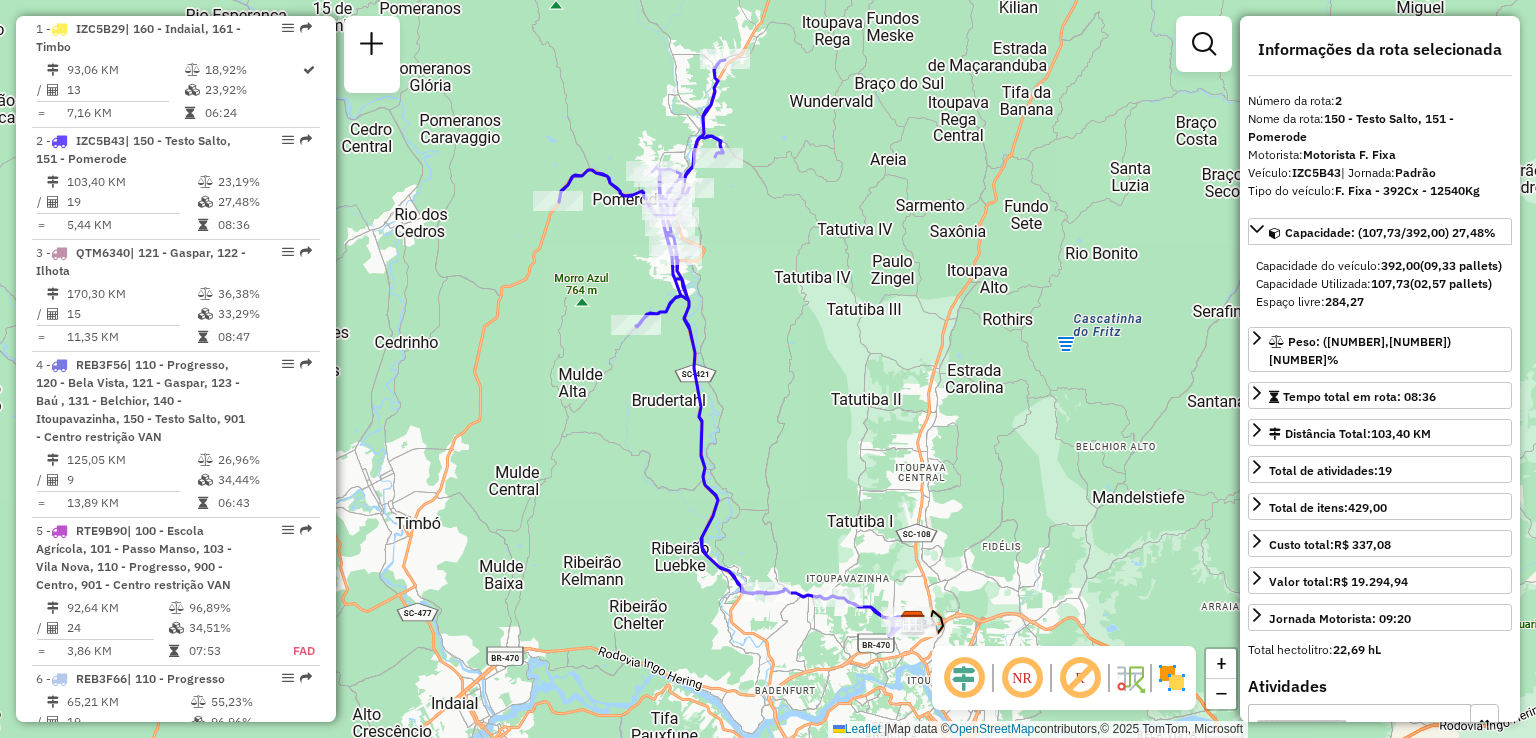 drag, startPoint x: 711, startPoint y: 330, endPoint x: 668, endPoint y: 296, distance: 54.81788 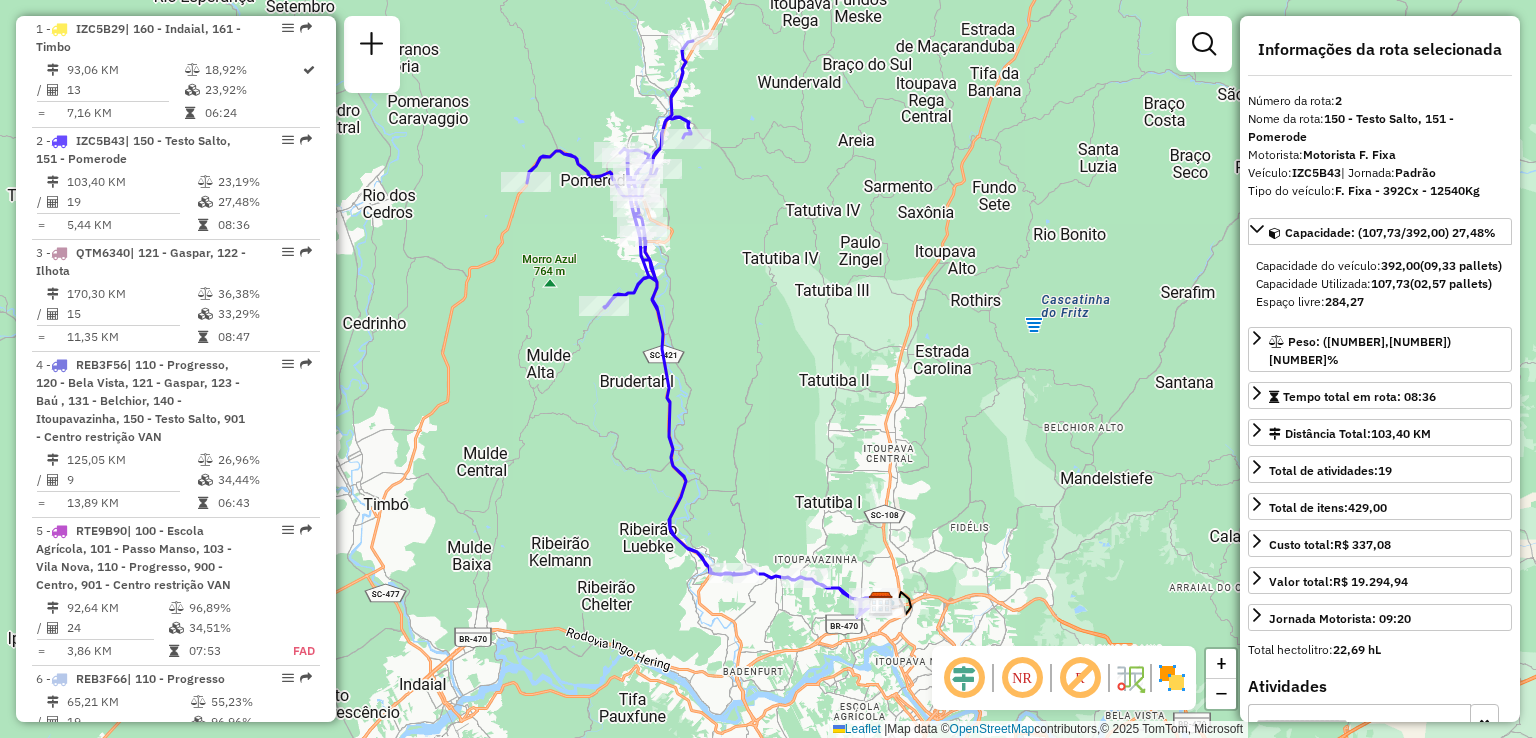 drag, startPoint x: 736, startPoint y: 333, endPoint x: 712, endPoint y: 317, distance: 28.84441 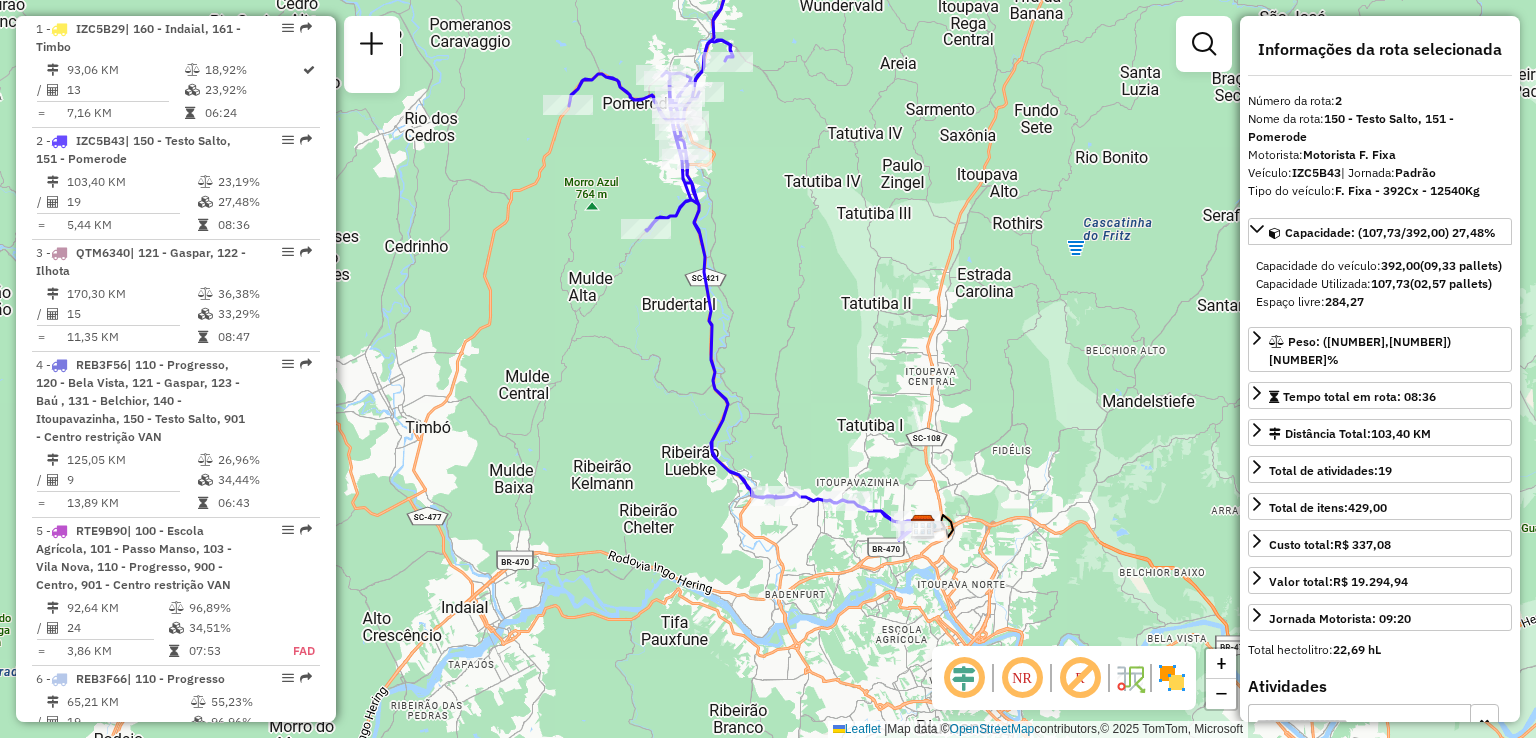 drag, startPoint x: 636, startPoint y: 345, endPoint x: 622, endPoint y: 329, distance: 21.260292 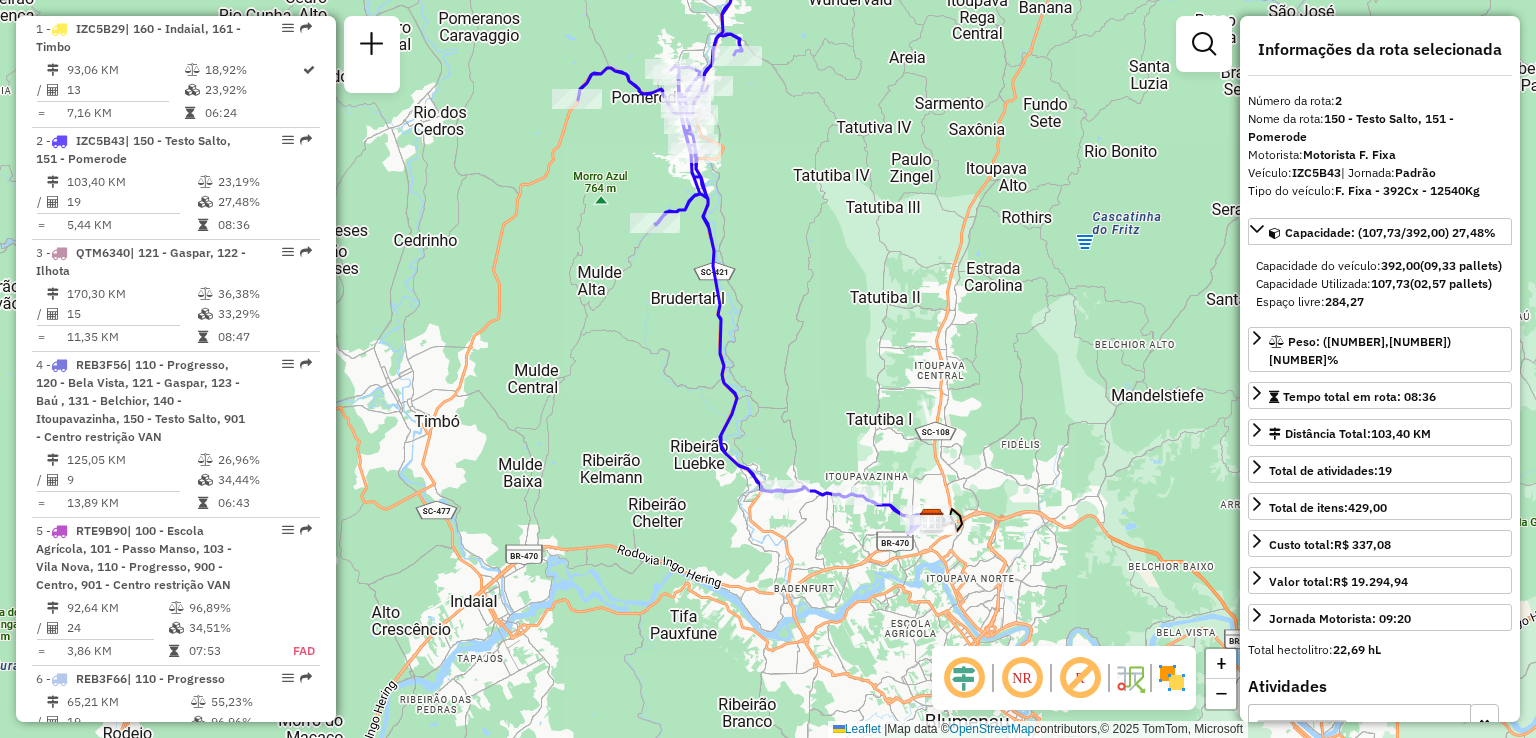 click on "Janela de atendimento Grade de atendimento Capacidade Transportadoras Veículos Cliente Pedidos  Rotas Selecione os dias de semana para filtrar as janelas de atendimento  Seg   Ter   Qua   Qui   Sex   Sáb   Dom  Informe o período da janela de atendimento: De: Até:  Filtrar exatamente a janela do cliente  Considerar janela de atendimento padrão  Selecione os dias de semana para filtrar as grades de atendimento  Seg   Ter   Qua   Qui   Sex   Sáb   Dom   Considerar clientes sem dia de atendimento cadastrado  Clientes fora do dia de atendimento selecionado Filtrar as atividades entre os valores definidos abaixo:  Peso mínimo:   Peso máximo:   Cubagem mínima:   Cubagem máxima:   De:   Até:  Filtrar as atividades entre o tempo de atendimento definido abaixo:  De:   Até:   Considerar capacidade total dos clientes não roteirizados Transportadora: Selecione um ou mais itens Tipo de veículo: Selecione um ou mais itens Veículo: Selecione um ou mais itens Motorista: Selecione um ou mais itens Nome: Rótulo:" 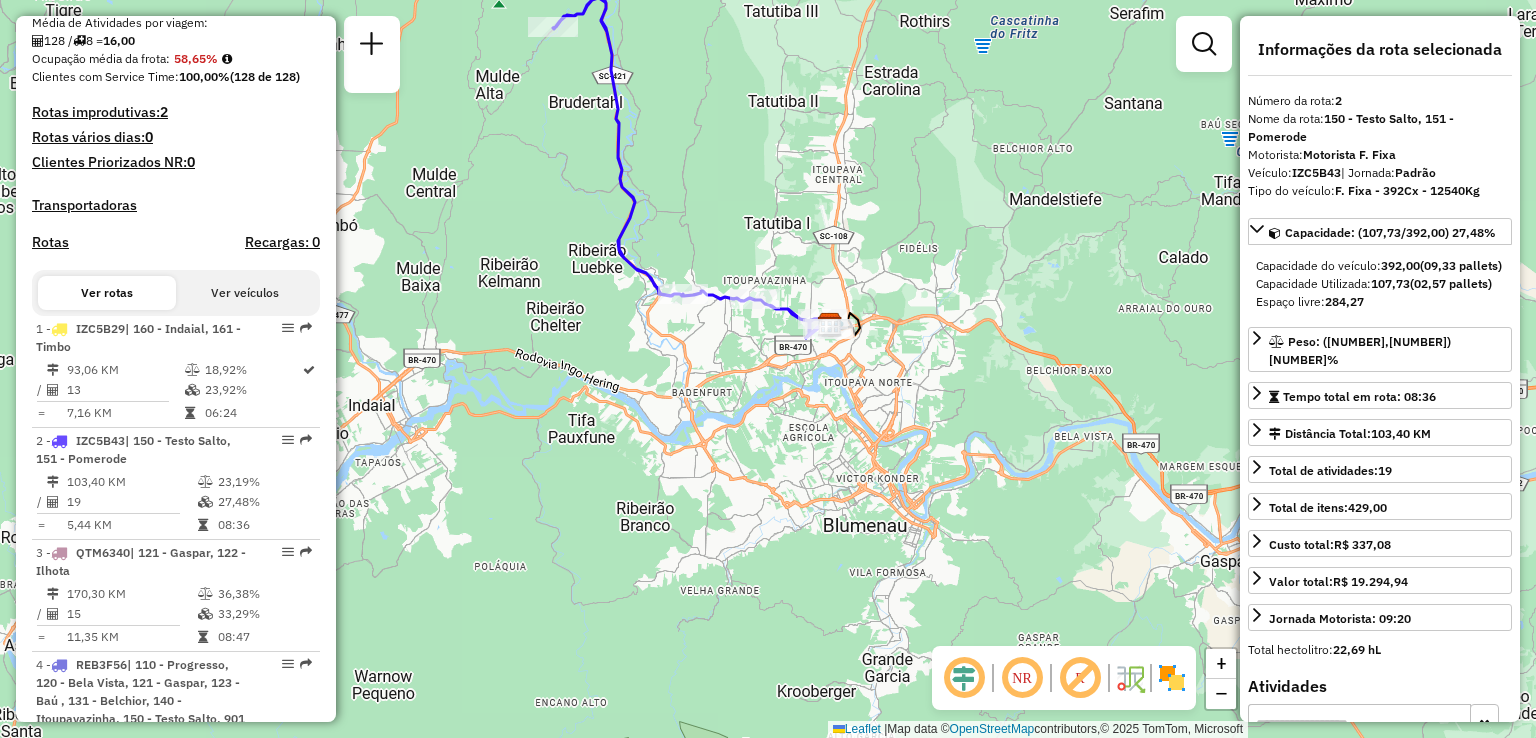 scroll, scrollTop: 695, scrollLeft: 0, axis: vertical 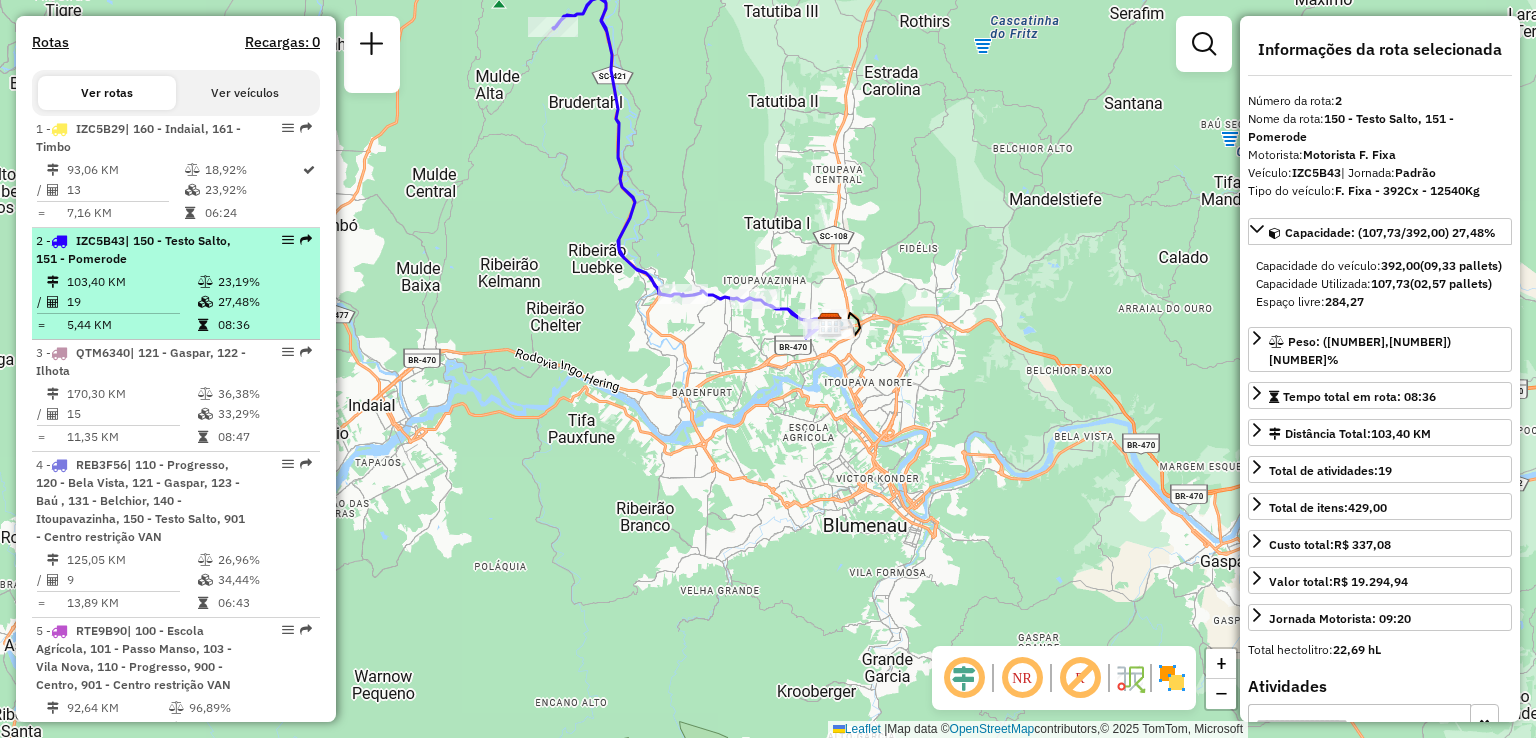 click on "103,40 KM" at bounding box center (131, 282) 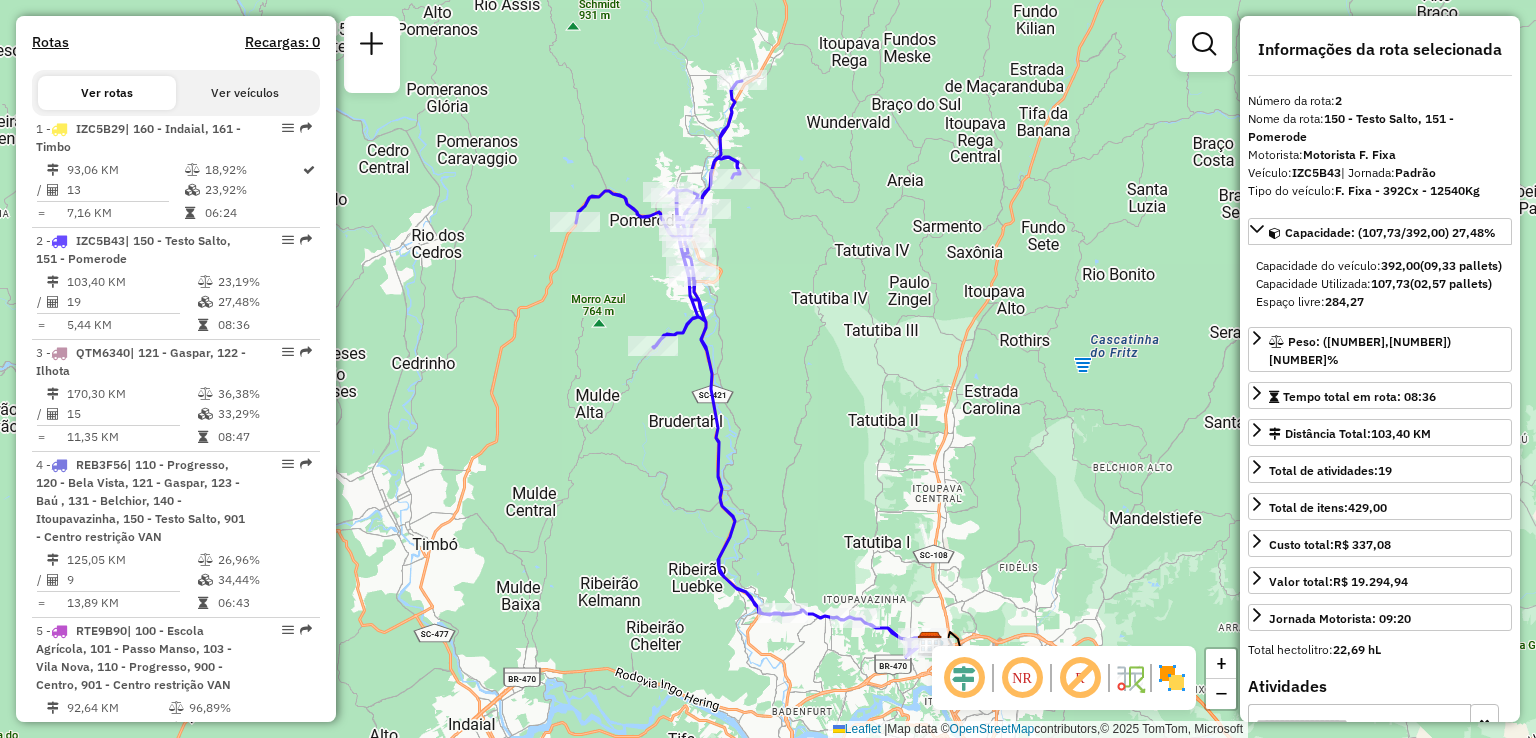 drag, startPoint x: 923, startPoint y: 353, endPoint x: 920, endPoint y: 271, distance: 82.05486 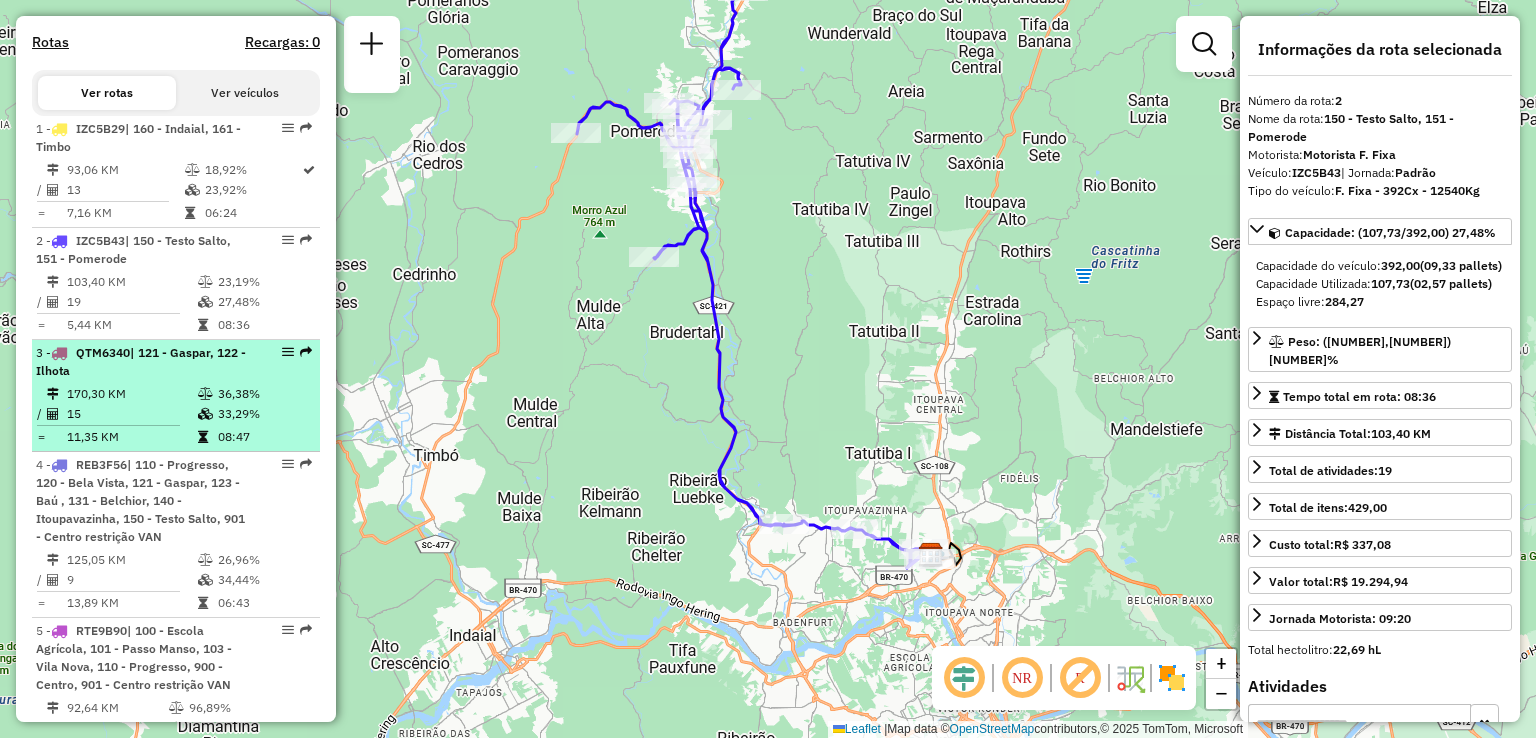 click on "3 -       QTM6340   | 121 - Gaspar, 122 - Ilhota" at bounding box center (142, 362) 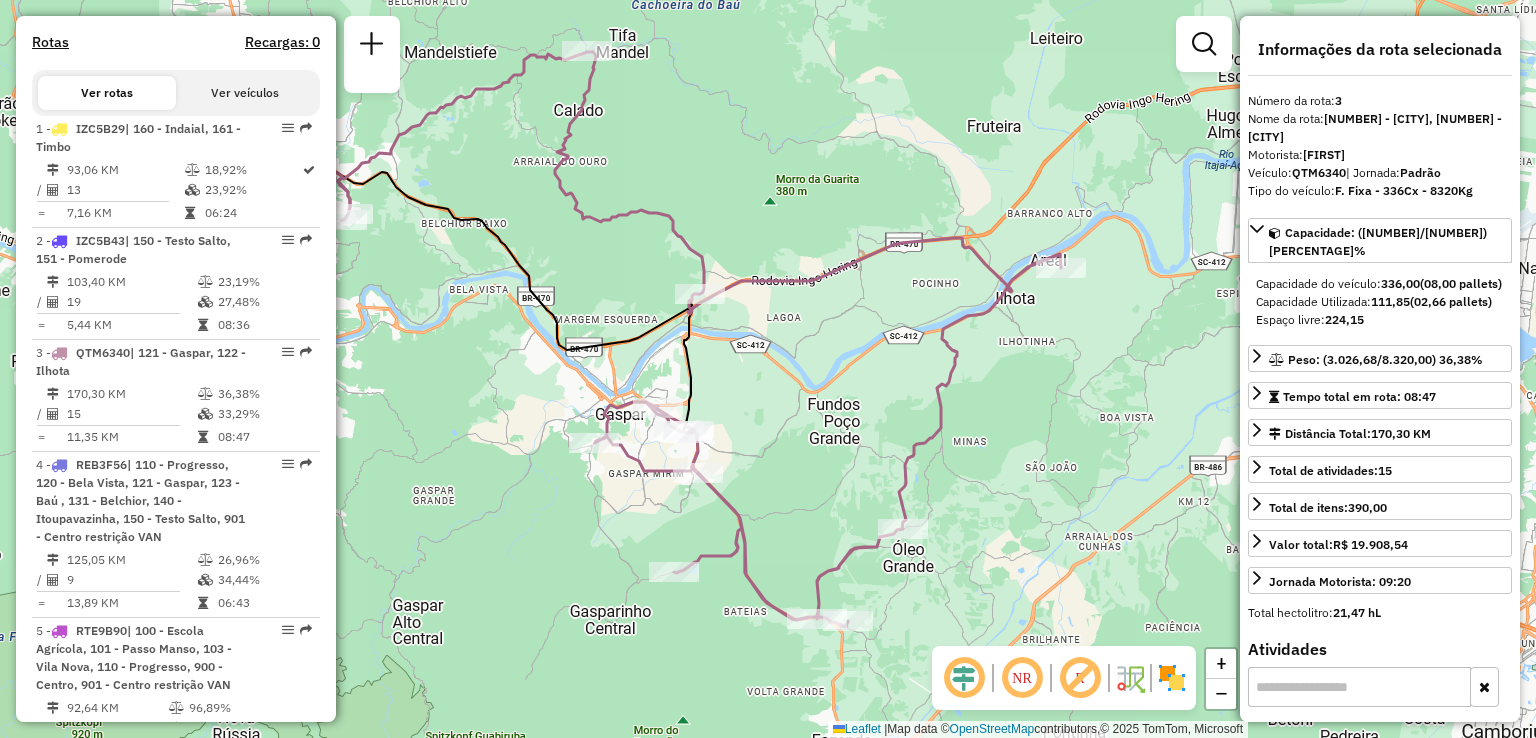 drag, startPoint x: 506, startPoint y: 401, endPoint x: 348, endPoint y: 375, distance: 160.12495 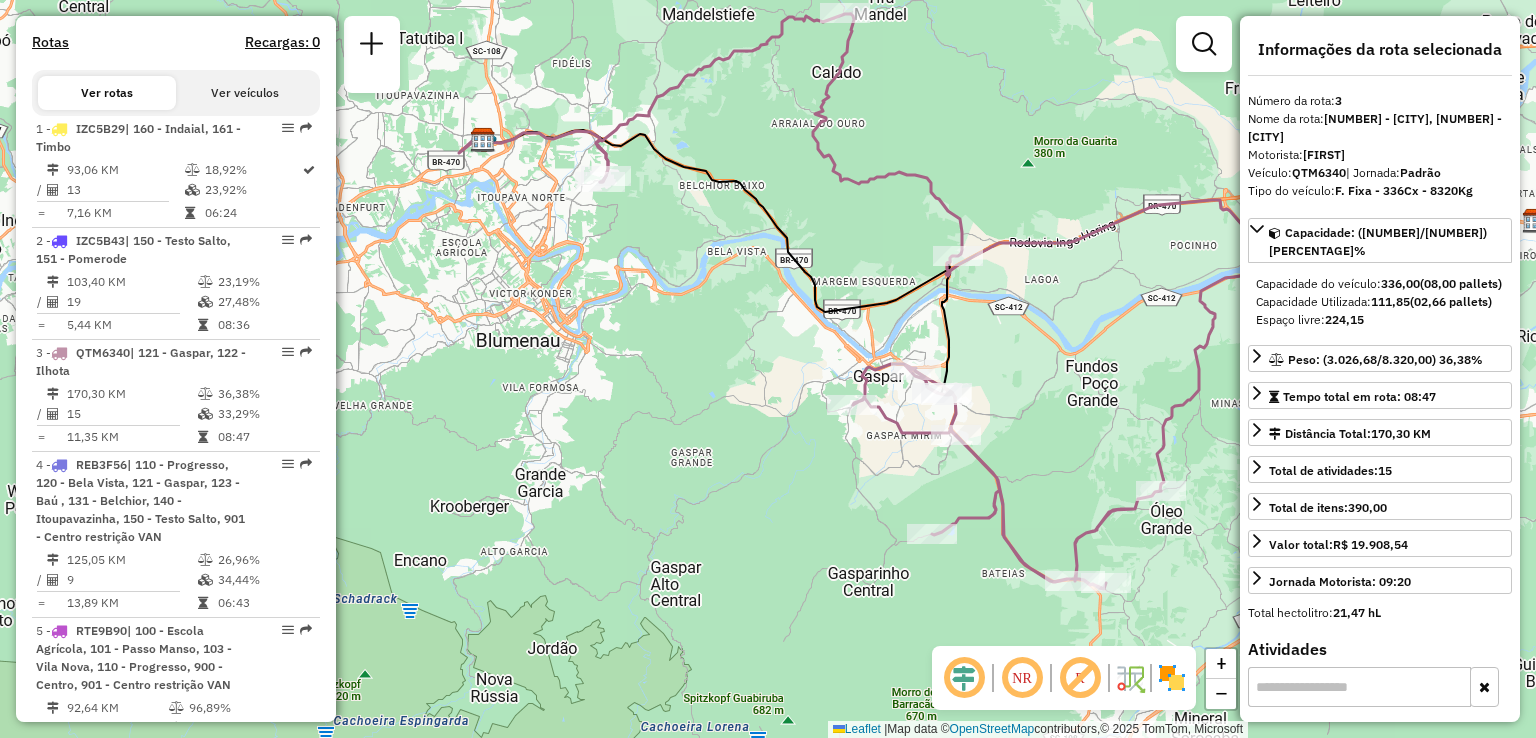 drag, startPoint x: 950, startPoint y: 345, endPoint x: 1031, endPoint y: 330, distance: 82.37718 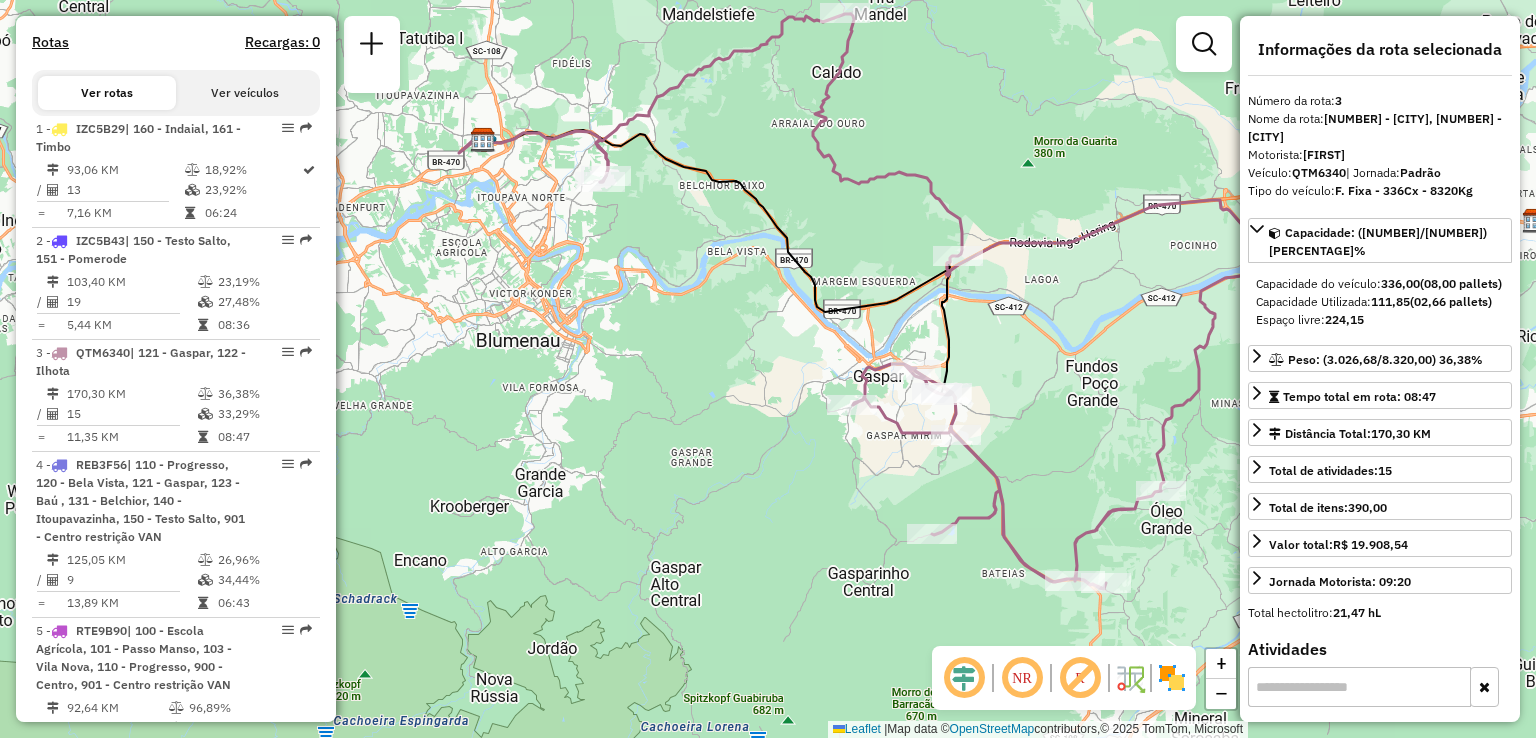 drag, startPoint x: 688, startPoint y: 305, endPoint x: 698, endPoint y: 359, distance: 54.91812 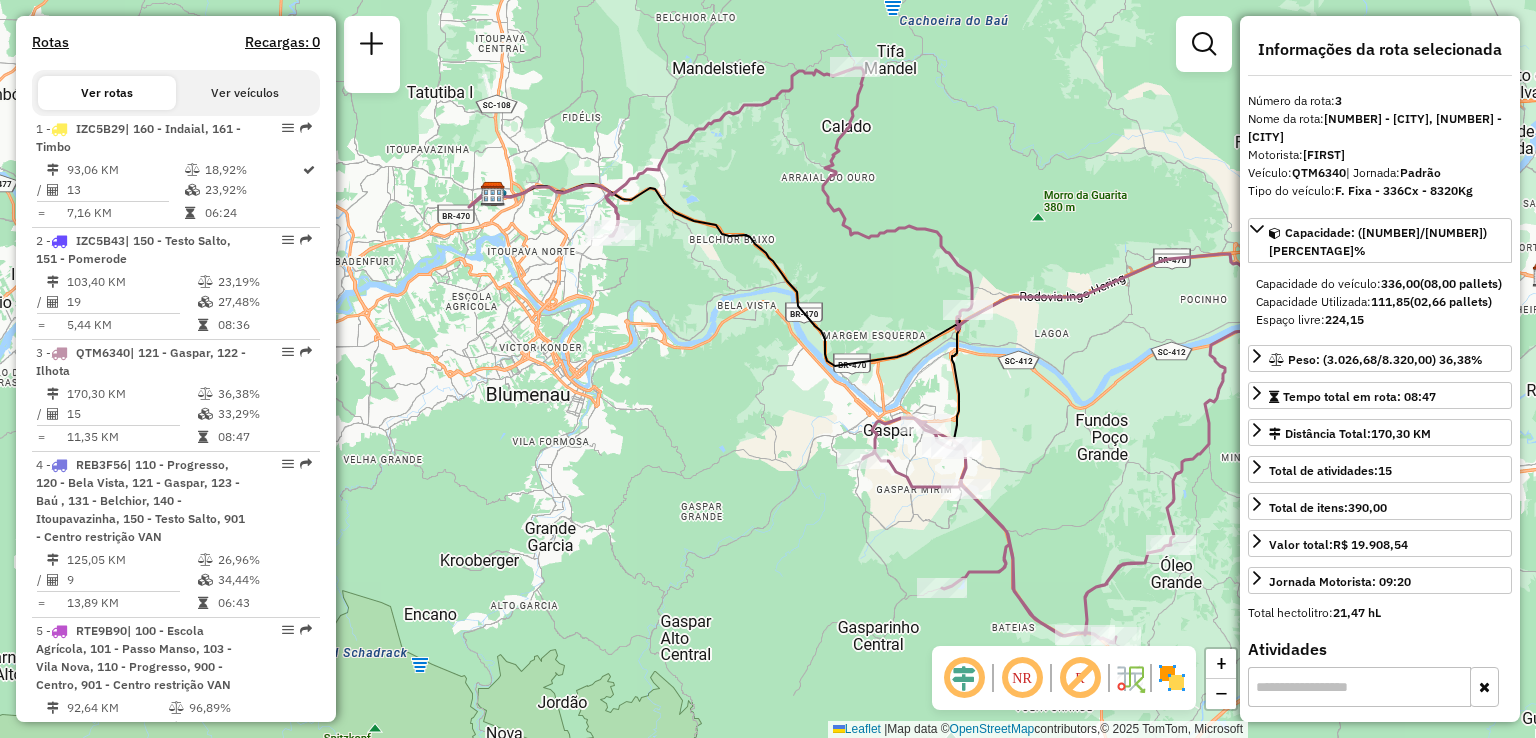 drag, startPoint x: 726, startPoint y: 385, endPoint x: 605, endPoint y: 305, distance: 145.05516 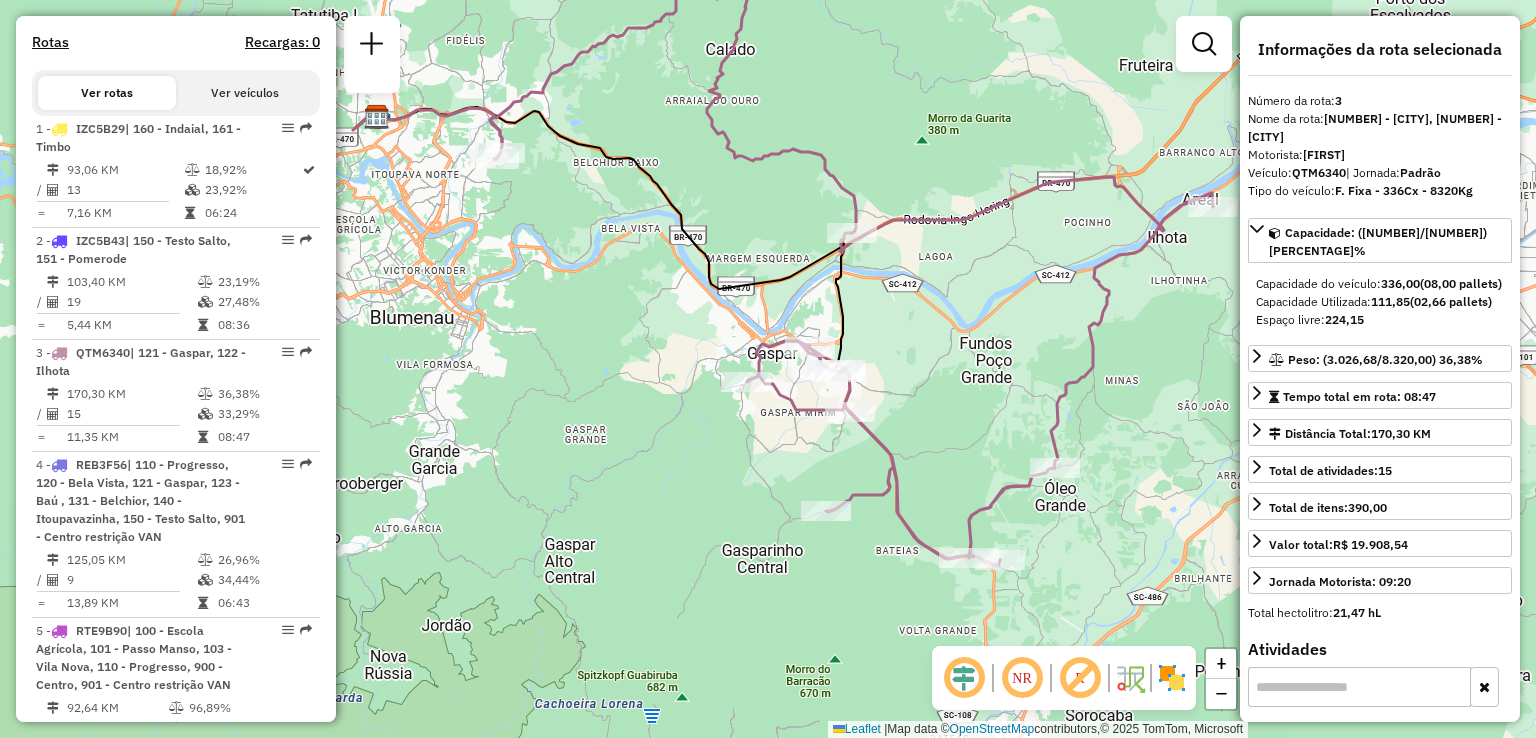 drag, startPoint x: 600, startPoint y: 293, endPoint x: 588, endPoint y: 389, distance: 96.74709 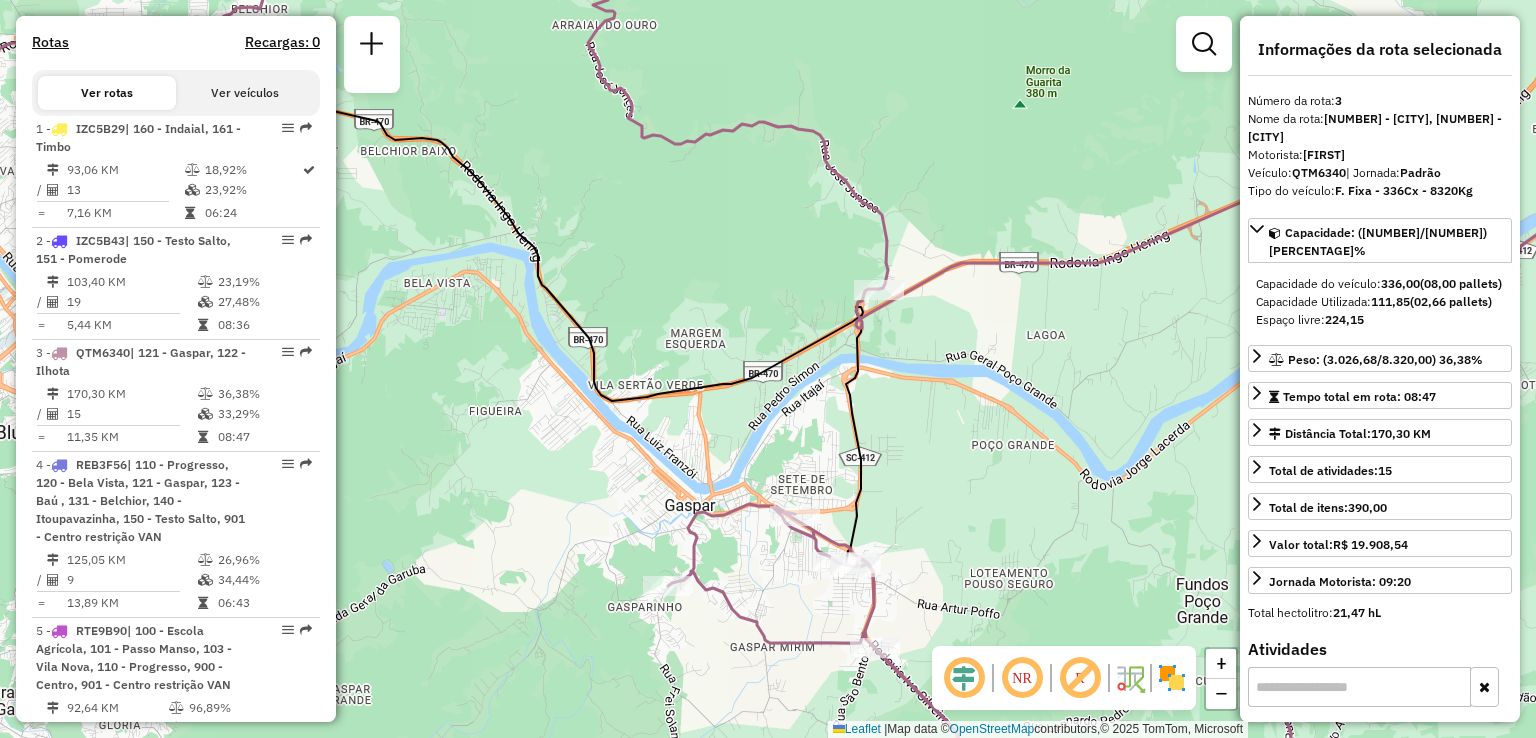 drag, startPoint x: 756, startPoint y: 397, endPoint x: 678, endPoint y: 301, distance: 123.69317 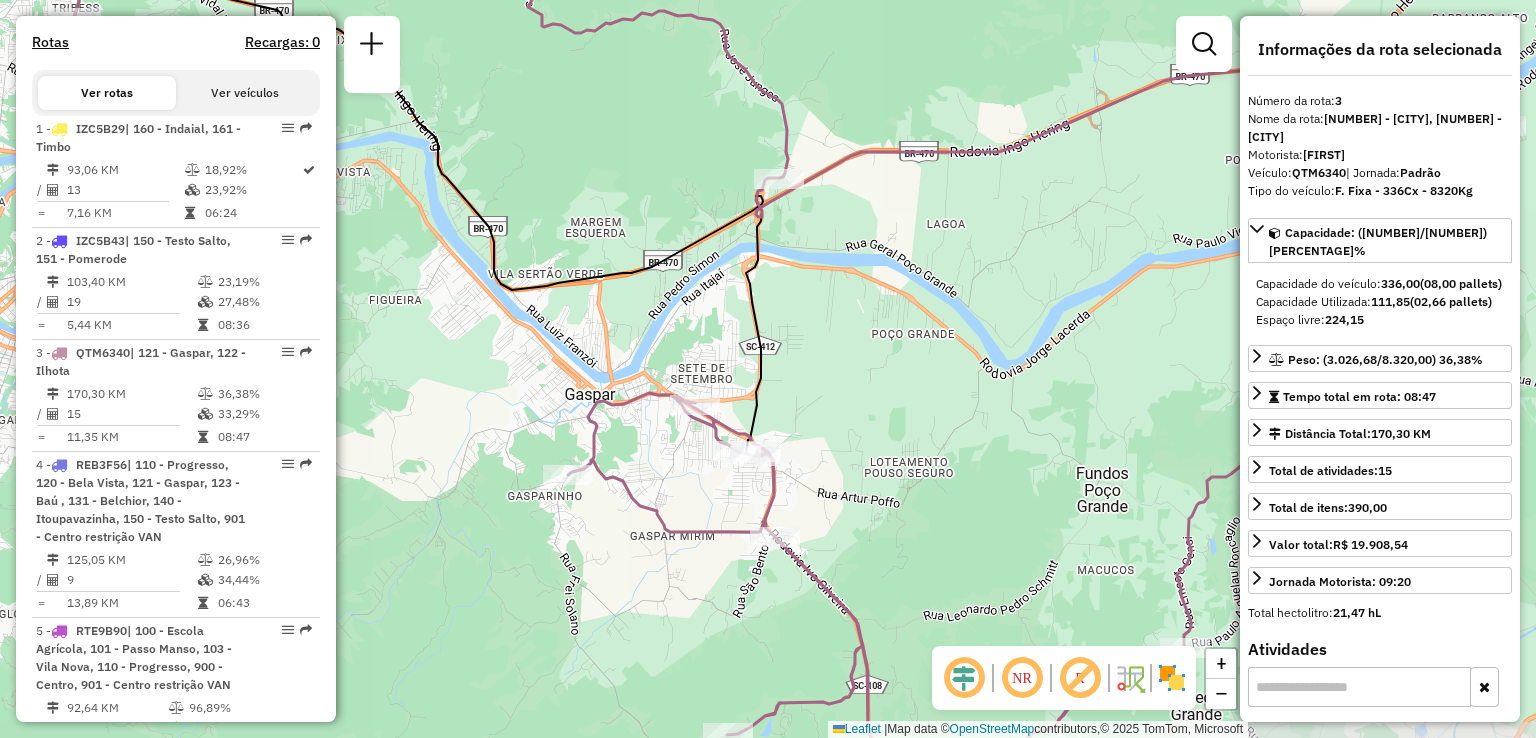 drag, startPoint x: 688, startPoint y: 356, endPoint x: 532, endPoint y: 268, distance: 179.1089 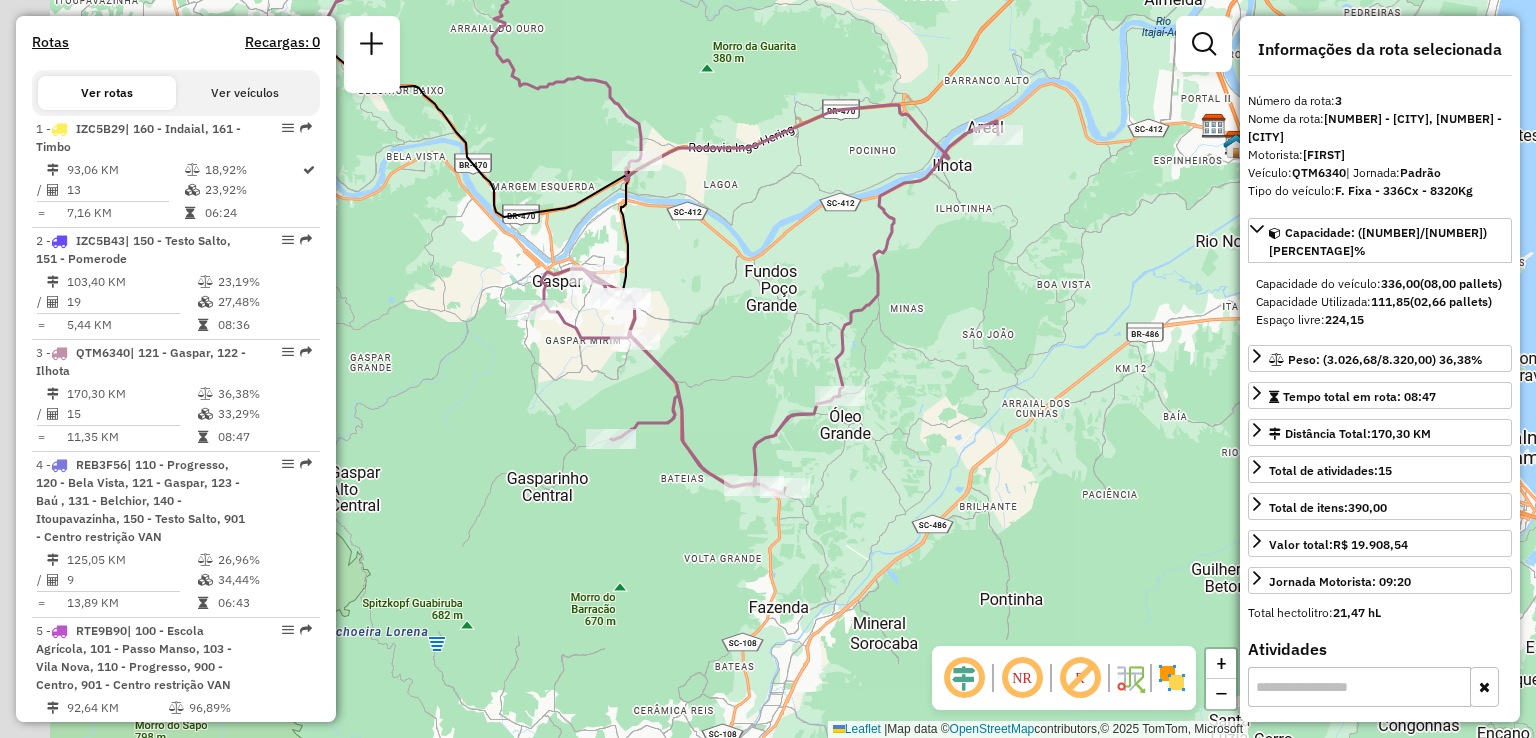drag, startPoint x: 788, startPoint y: 268, endPoint x: 895, endPoint y: 268, distance: 107 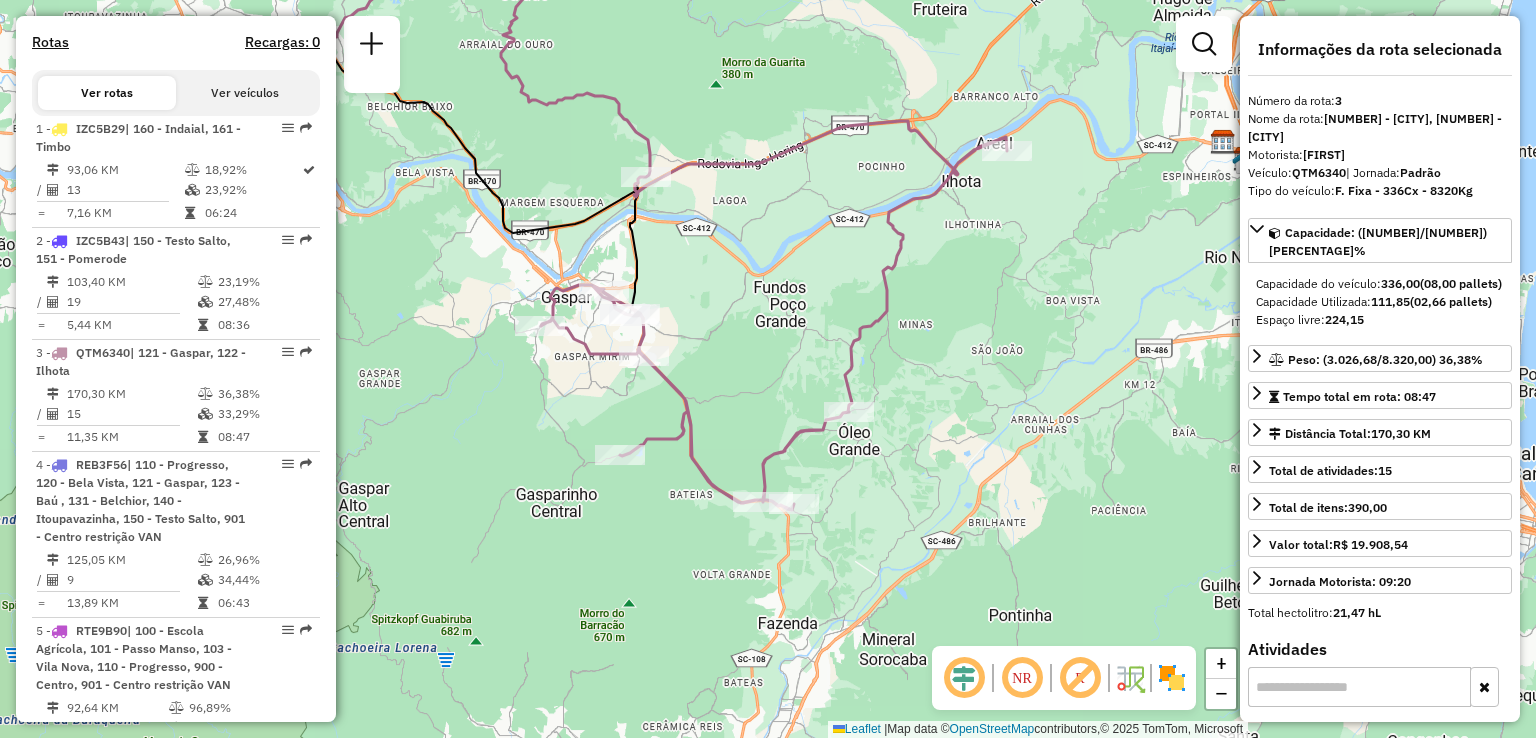 drag, startPoint x: 849, startPoint y: 285, endPoint x: 921, endPoint y: 337, distance: 88.814415 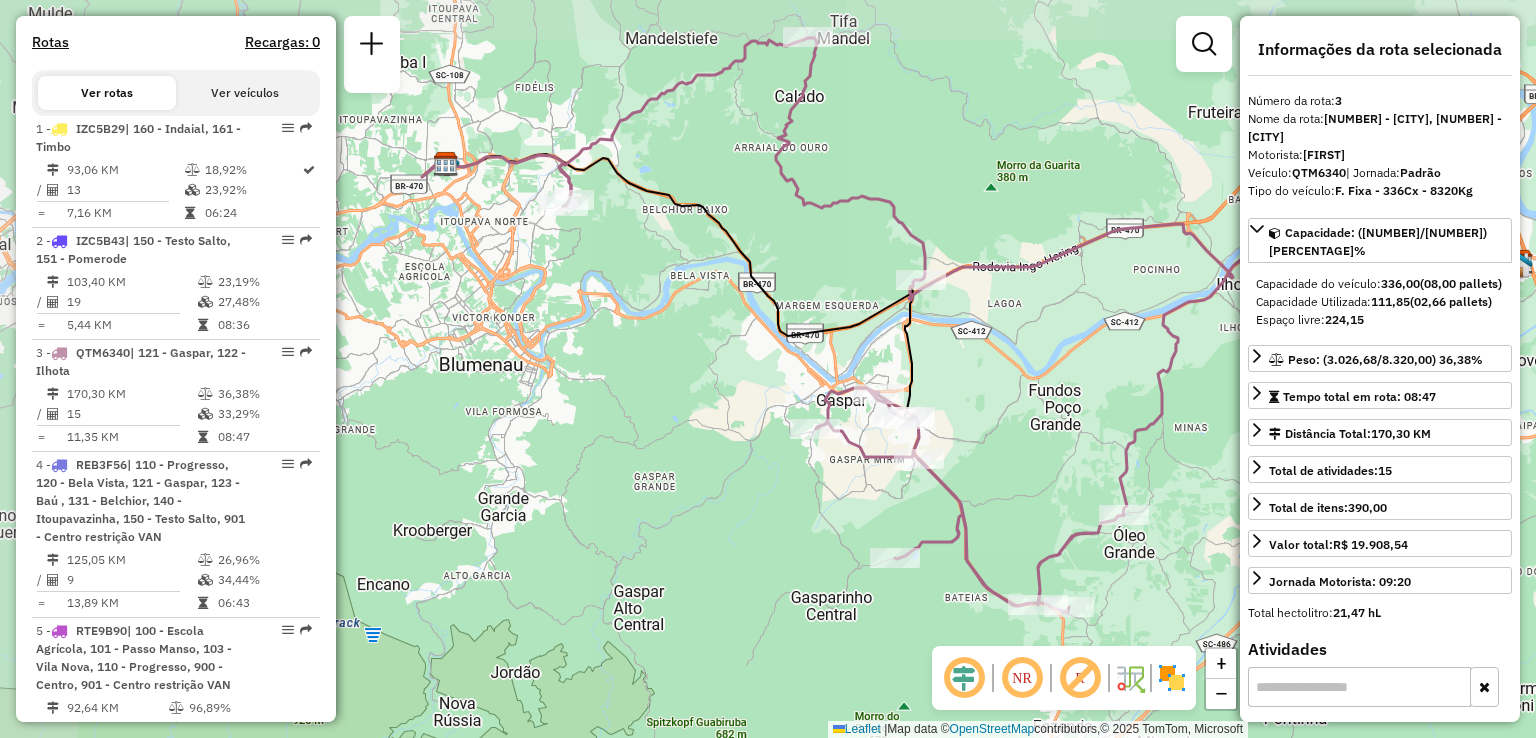 drag, startPoint x: 848, startPoint y: 353, endPoint x: 870, endPoint y: 357, distance: 22.36068 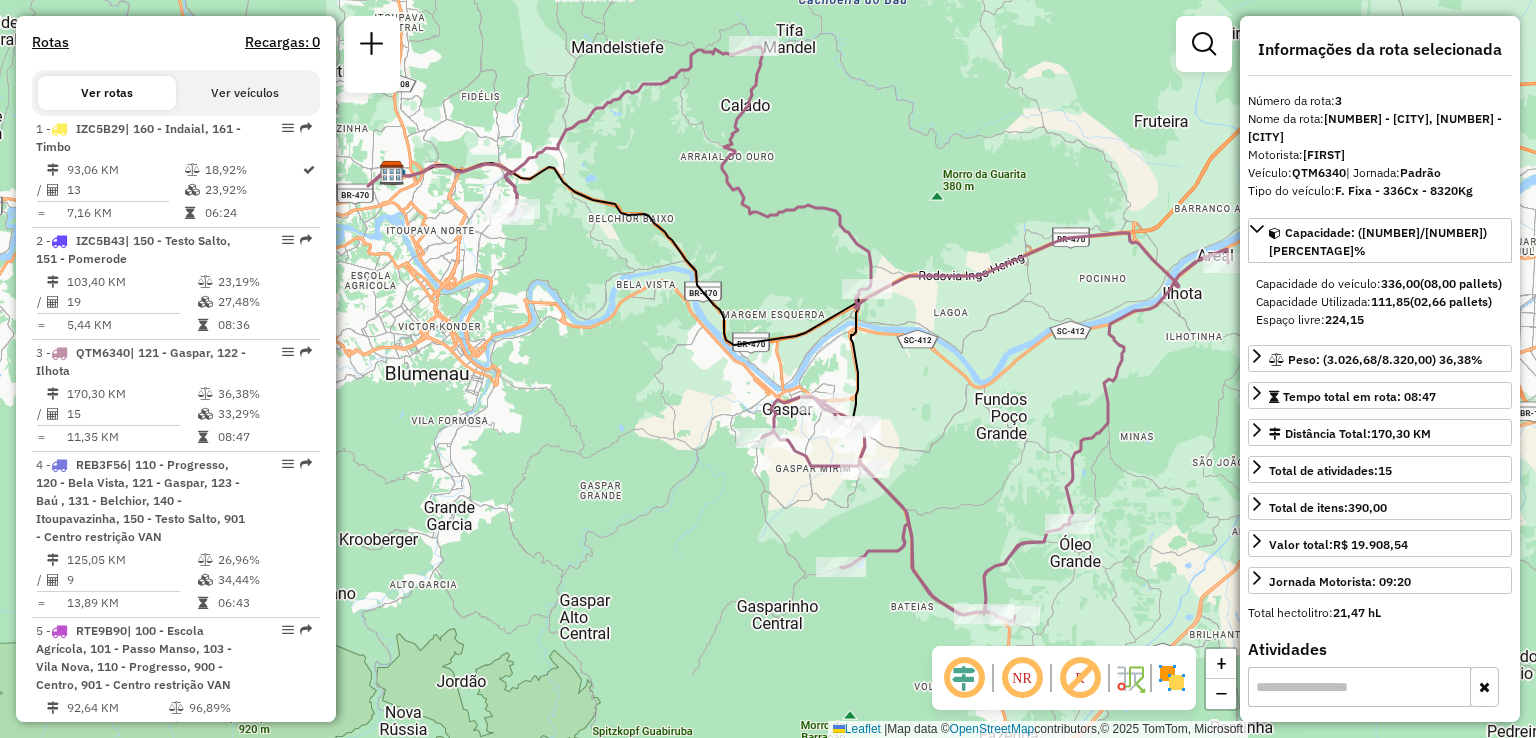 drag, startPoint x: 983, startPoint y: 352, endPoint x: 916, endPoint y: 365, distance: 68.24954 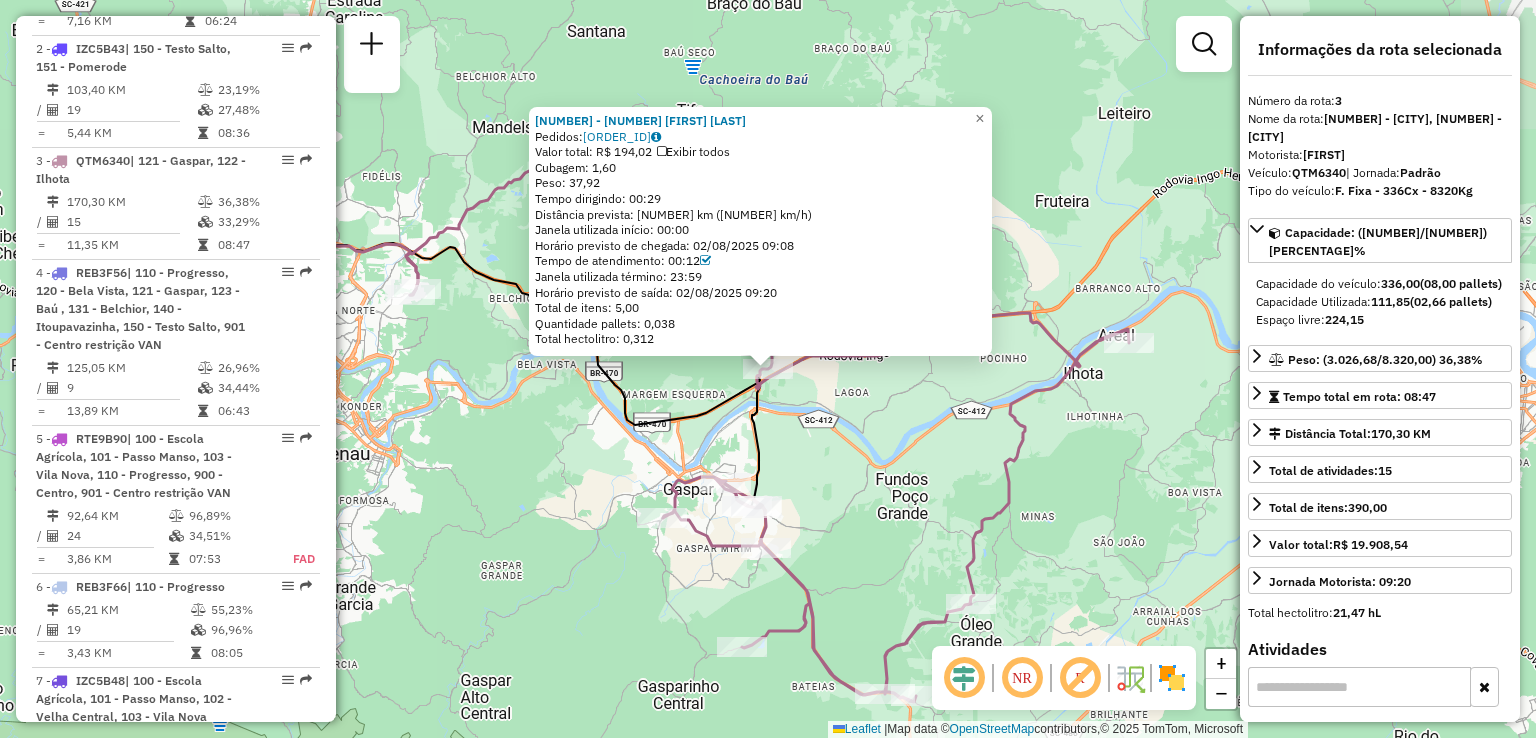 scroll, scrollTop: 1018, scrollLeft: 0, axis: vertical 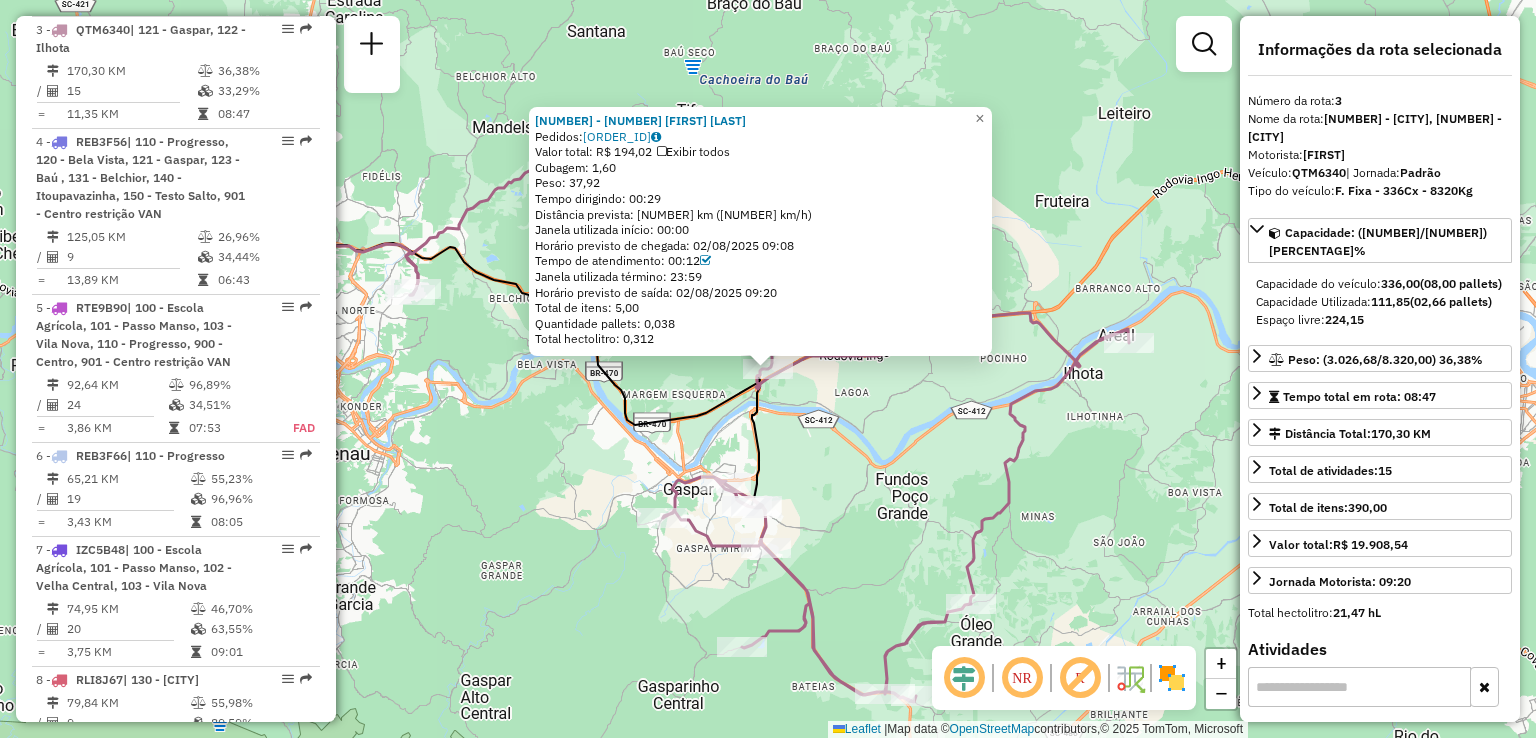 click on "[NUMBER] - [NAME]  Pedidos:  [ORDER_ID]   Valor total: [CURRENCY] [PRICE]   Exibir todos   Cubagem: [NUMBER]  Peso: [NUMBER]  Tempo dirigindo: [TIME]   Distância prevista: [DISTANCE] km ([SPEED] km/h)   Janela utilizada início: [TIME]   Horário previsto de chegada: [DATE] [TIME]   Tempo de atendimento: [TIME]   Janela utilizada término: [TIME]   Horário previsto de saída: [DATE] [TIME]   Total de itens: [NUMBER]   Quantidade pallets: [NUMBER]   Total hectolitro: [NUMBER]  × Janela de atendimento Grade de atendimento Capacidade Transportadoras Veículos Cliente Pedidos  Rotas Selecione os dias de semana para filtrar as janelas de atendimento  Seg   Ter   Qua   Qui   Sex   Sáb   Dom  Informe o período da janela de atendimento: De: Até:  Filtrar exatamente a janela do cliente  Considerar janela de atendimento padrão  Selecione os dias de semana para filtrar as grades de atendimento  Seg   Ter   Qua   Qui   Sex   Sáb   Dom   Considerar clientes sem dia de atendimento cadastrado  Peso mínimo:   De:   De:" 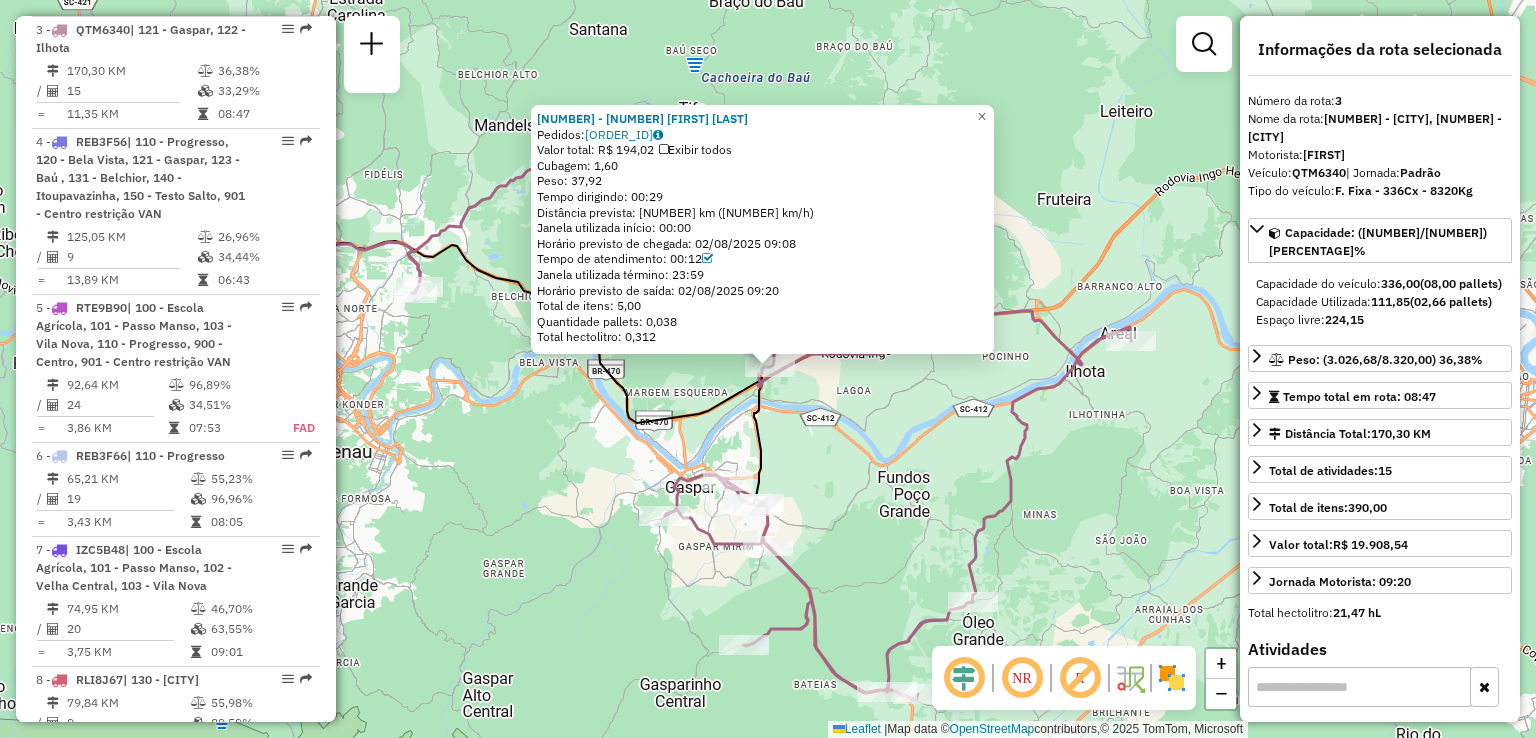 click on "[NUMBER] - [NAME]  Pedidos:  [ORDER_ID]   Valor total: [CURRENCY] [PRICE]   Exibir todos   Cubagem: [NUMBER]  Peso: [NUMBER]  Tempo dirigindo: [TIME]   Distância prevista: [DISTANCE] km ([SPEED] km/h)   Janela utilizada início: [TIME]   Horário previsto de chegada: [DATE] [TIME]   Tempo de atendimento: [TIME]   Janela utilizada término: [TIME]   Horário previsto de saída: [DATE] [TIME]   Total de itens: [NUMBER]   Quantidade pallets: [NUMBER]   Total hectolitro: [NUMBER]  × Janela de atendimento Grade de atendimento Capacidade Transportadoras Veículos Cliente Pedidos  Rotas Selecione os dias de semana para filtrar as janelas de atendimento  Seg   Ter   Qua   Qui   Sex   Sáb   Dom  Informe o período da janela de atendimento: De: Até:  Filtrar exatamente a janela do cliente  Considerar janela de atendimento padrão  Selecione os dias de semana para filtrar as grades de atendimento  Seg   Ter   Qua   Qui   Sex   Sáb   Dom   Considerar clientes sem dia de atendimento cadastrado  Peso mínimo:   De:   De:" 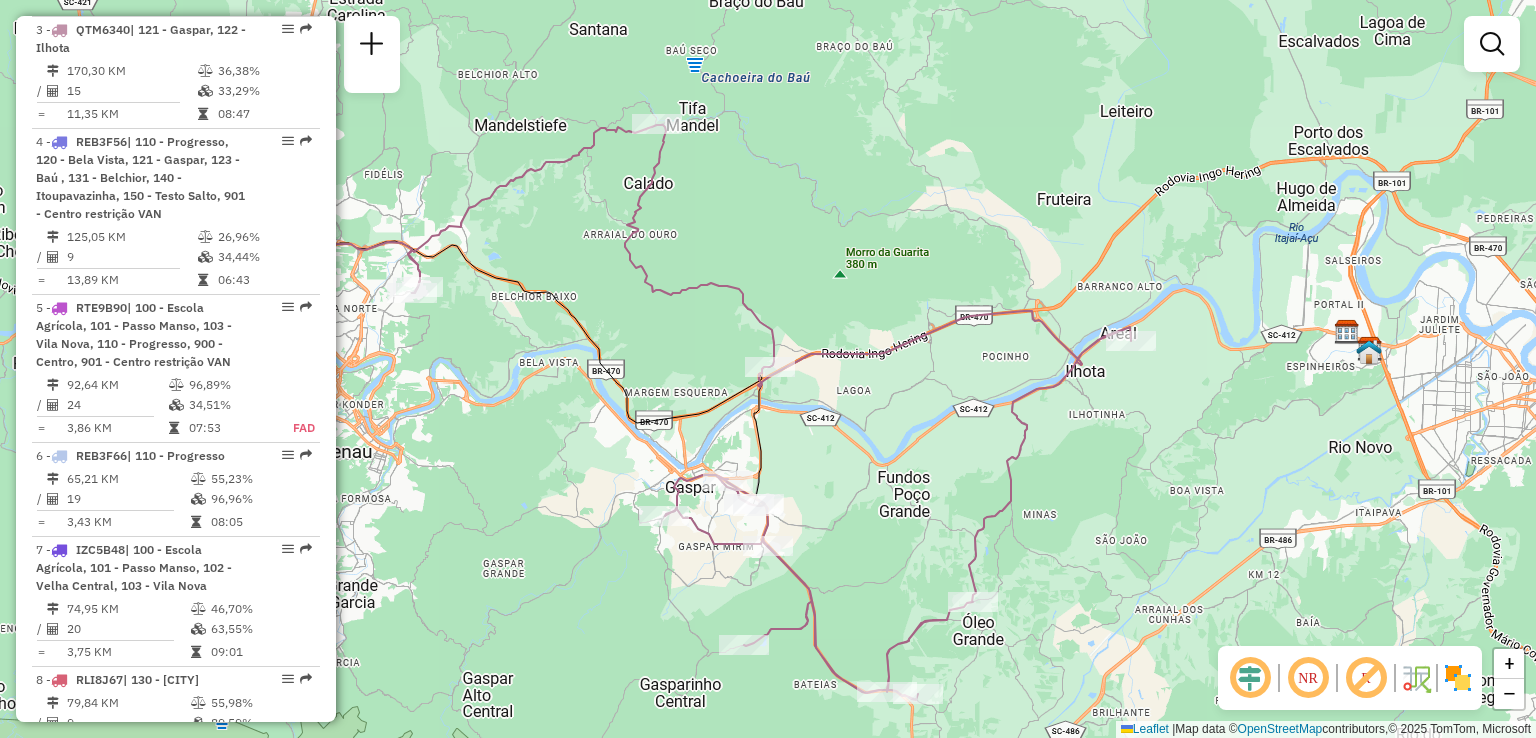 drag, startPoint x: 962, startPoint y: 461, endPoint x: 1047, endPoint y: 338, distance: 149.51254 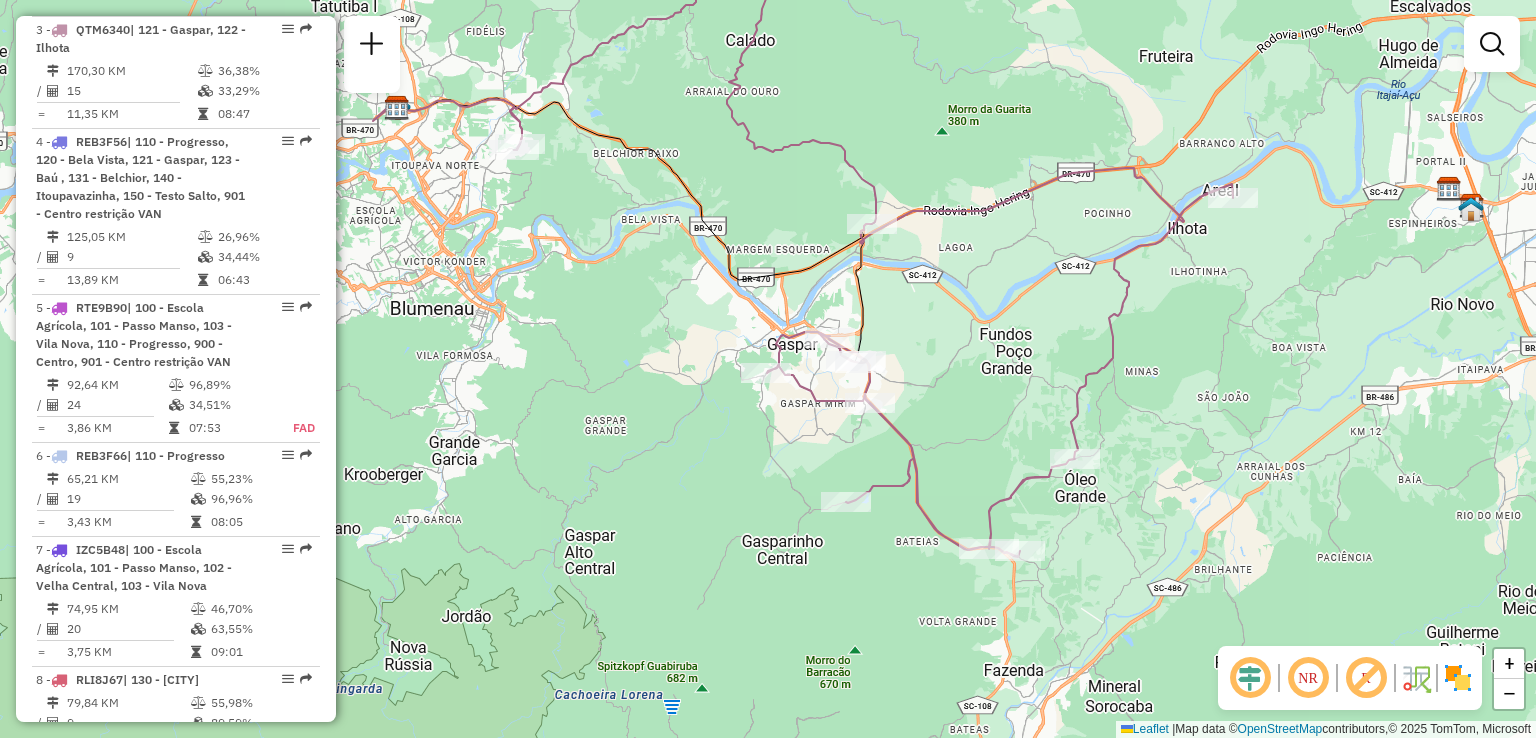 drag, startPoint x: 991, startPoint y: 386, endPoint x: 1007, endPoint y: 359, distance: 31.38471 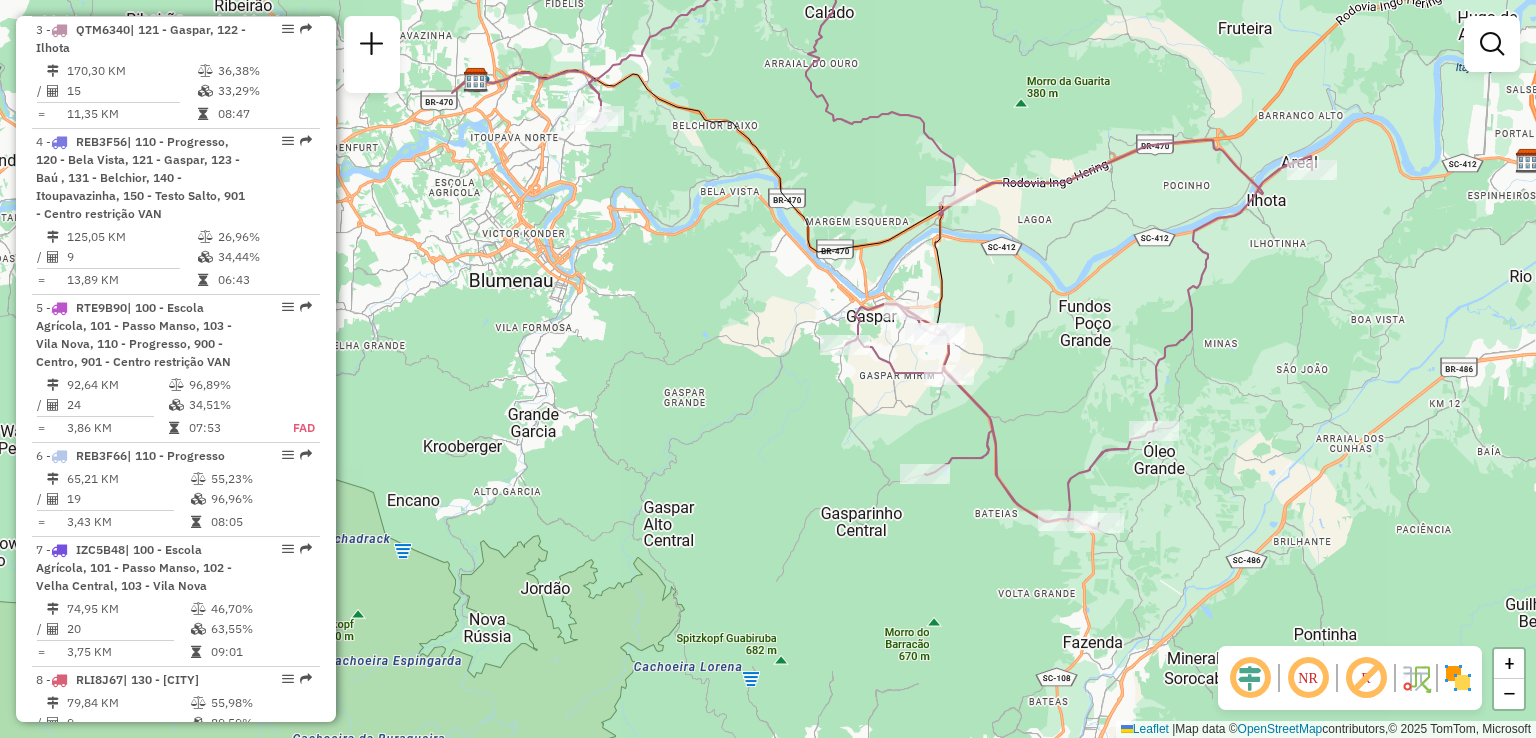 click on "Janela de atendimento Grade de atendimento Capacidade Transportadoras Veículos Cliente Pedidos  Rotas Selecione os dias de semana para filtrar as janelas de atendimento  Seg   Ter   Qua   Qui   Sex   Sáb   Dom  Informe o período da janela de atendimento: De: Até:  Filtrar exatamente a janela do cliente  Considerar janela de atendimento padrão  Selecione os dias de semana para filtrar as grades de atendimento  Seg   Ter   Qua   Qui   Sex   Sáb   Dom   Considerar clientes sem dia de atendimento cadastrado  Clientes fora do dia de atendimento selecionado Filtrar as atividades entre os valores definidos abaixo:  Peso mínimo:   Peso máximo:   Cubagem mínima:   Cubagem máxima:   De:   Até:  Filtrar as atividades entre o tempo de atendimento definido abaixo:  De:   Até:   Considerar capacidade total dos clientes não roteirizados Transportadora: Selecione um ou mais itens Tipo de veículo: Selecione um ou mais itens Veículo: Selecione um ou mais itens Motorista: Selecione um ou mais itens Nome: Rótulo:" 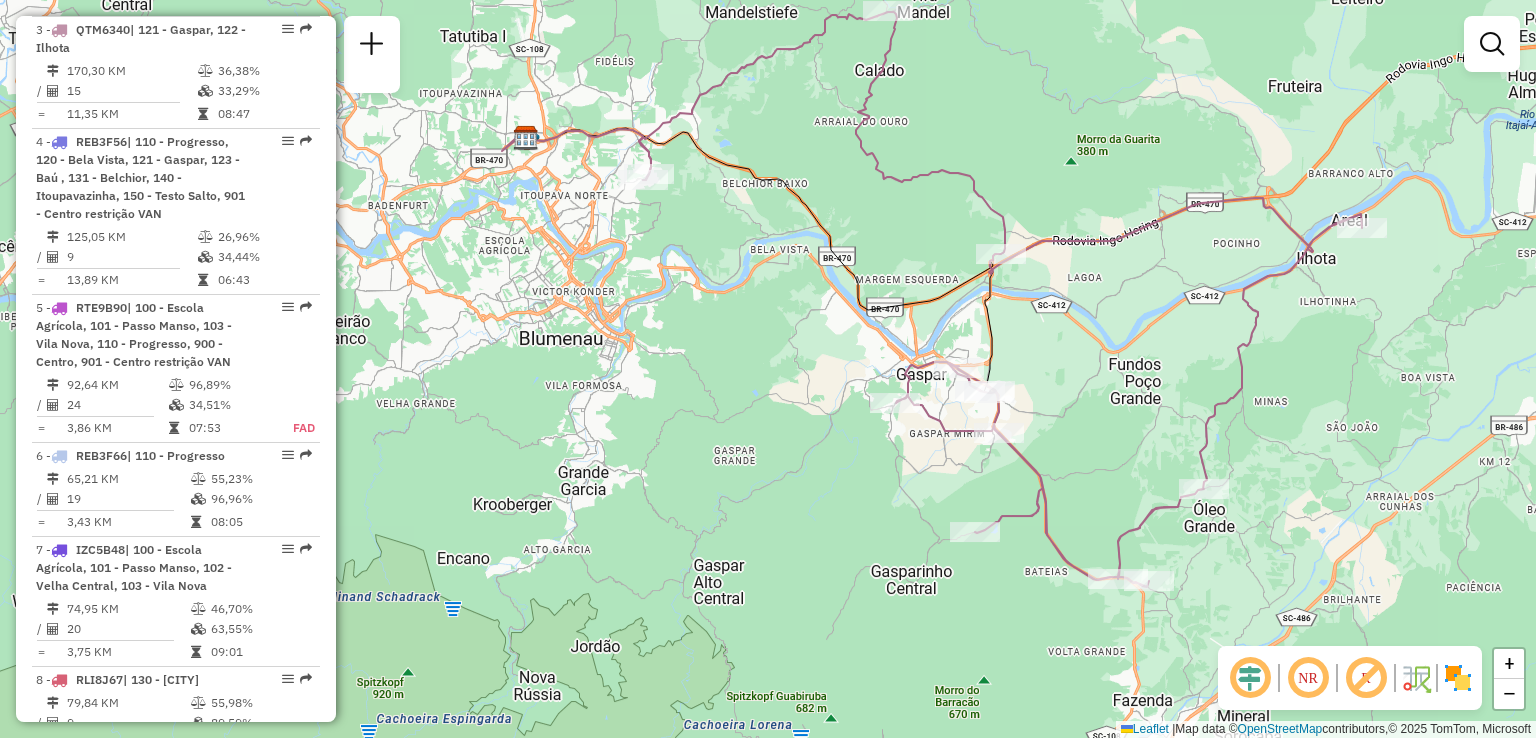 drag, startPoint x: 1118, startPoint y: 421, endPoint x: 1122, endPoint y: 433, distance: 12.649111 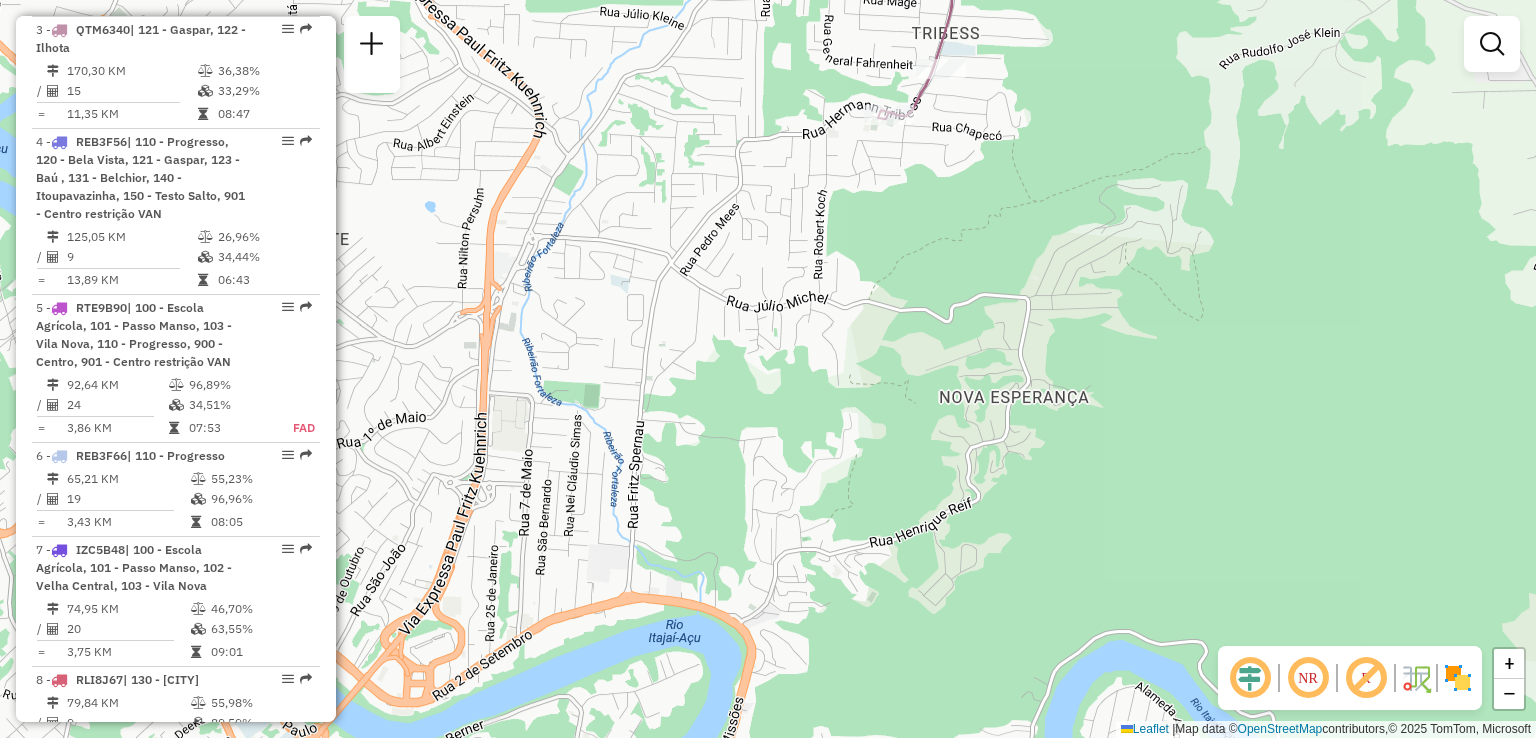 click on "Janela de atendimento Grade de atendimento Capacidade Transportadoras Veículos Cliente Pedidos  Rotas Selecione os dias de semana para filtrar as janelas de atendimento  Seg   Ter   Qua   Qui   Sex   Sáb   Dom  Informe o período da janela de atendimento: De: Até:  Filtrar exatamente a janela do cliente  Considerar janela de atendimento padrão  Selecione os dias de semana para filtrar as grades de atendimento  Seg   Ter   Qua   Qui   Sex   Sáb   Dom   Considerar clientes sem dia de atendimento cadastrado  Clientes fora do dia de atendimento selecionado Filtrar as atividades entre os valores definidos abaixo:  Peso mínimo:   Peso máximo:   Cubagem mínima:   Cubagem máxima:   De:   Até:  Filtrar as atividades entre o tempo de atendimento definido abaixo:  De:   Até:   Considerar capacidade total dos clientes não roteirizados Transportadora: Selecione um ou mais itens Tipo de veículo: Selecione um ou mais itens Veículo: Selecione um ou mais itens Motorista: Selecione um ou mais itens Nome: Rótulo:" 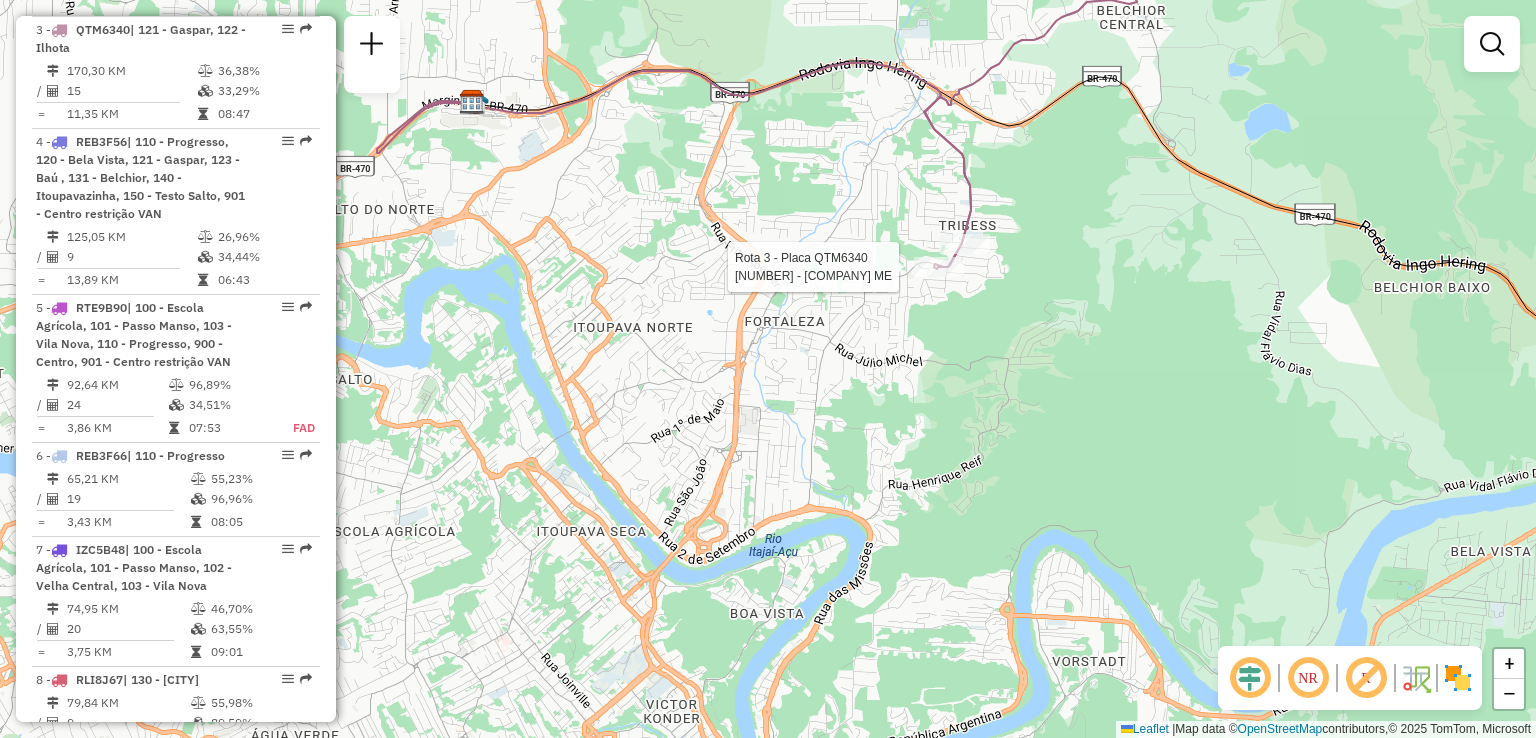 select on "**********" 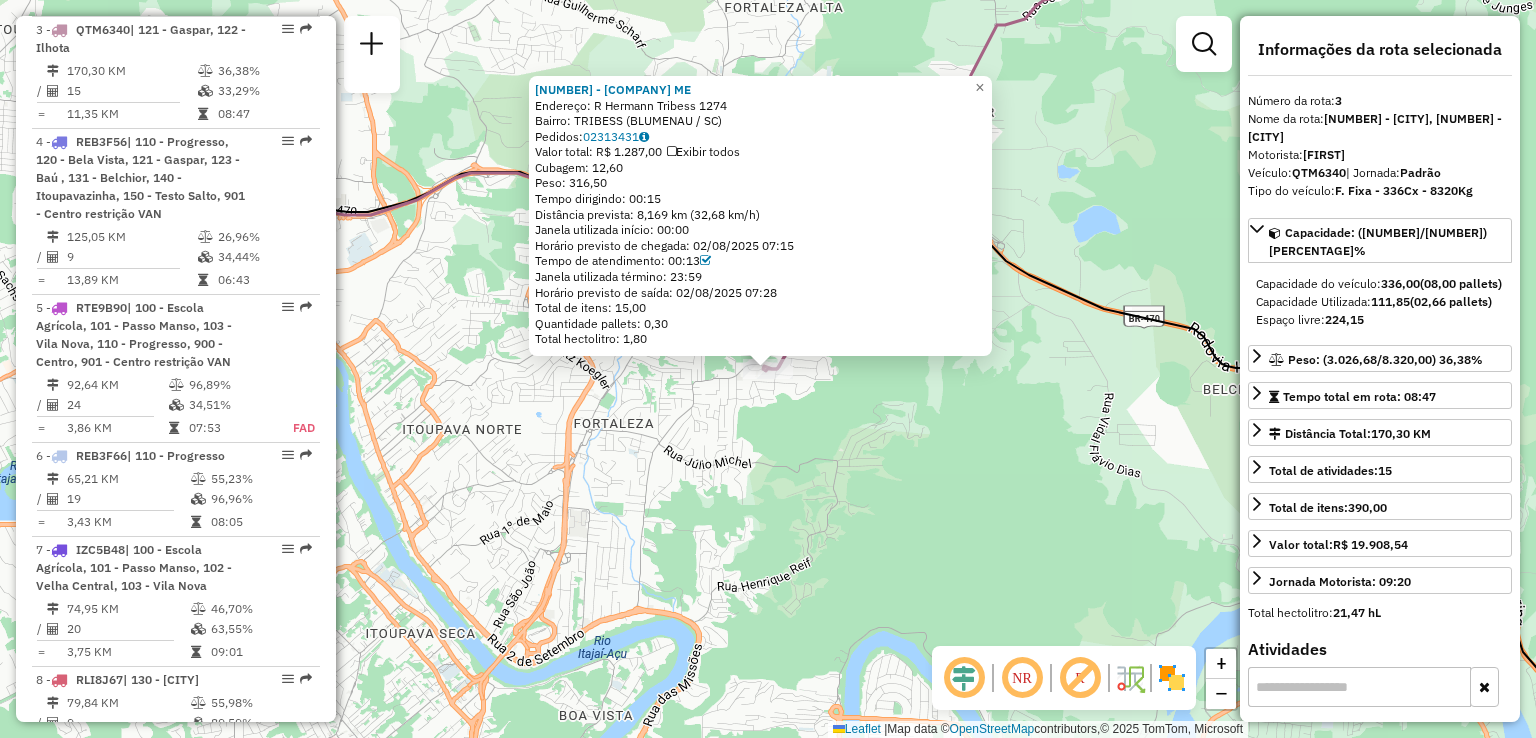 click on "[NUMBER] - [FIRST] [LAST]  ME  Endereço: R   [LAST] [NUMBER]   Bairro: [NEIGHBORHOOD] ([CITY] / [STATE])   Pedidos:  [NUMBER]   Valor total: R$ [VALUE]   Exibir todos   Cubagem: [VALUE]  Peso: [VALUE]  Tempo dirigindo: [TIME]   Distância prevista: [VALUE] km ([VALUE] km/h)   Janela utilizada início: [TIME]   Horário previsto de chegada: [DATE] [TIME]   Tempo de atendimento: [TIME]   Janela utilizada término: [TIME]   Horário previsto de saída: [DATE] [TIME]   Total de itens: [VALUE]   Quantidade pallets: [VALUE]   Total hectolitro: [VALUE]  × Janela de atendimento Grade de atendimento Capacidade Transportadoras Veículos Cliente Pedidos  Rotas Selecione os dias de semana para filtrar as janelas de atendimento  Seg   Ter   Qua   Qui   Sex   Sáb   Dom  Informe o período da janela de atendimento: De: Até:  Filtrar exatamente a janela do cliente  Considerar janela de atendimento padrão  Selecione os dias de semana para filtrar as grades de atendimento  Seg   Ter   Qua   Qui   Sex   Sáb   Dom   De:  De:" 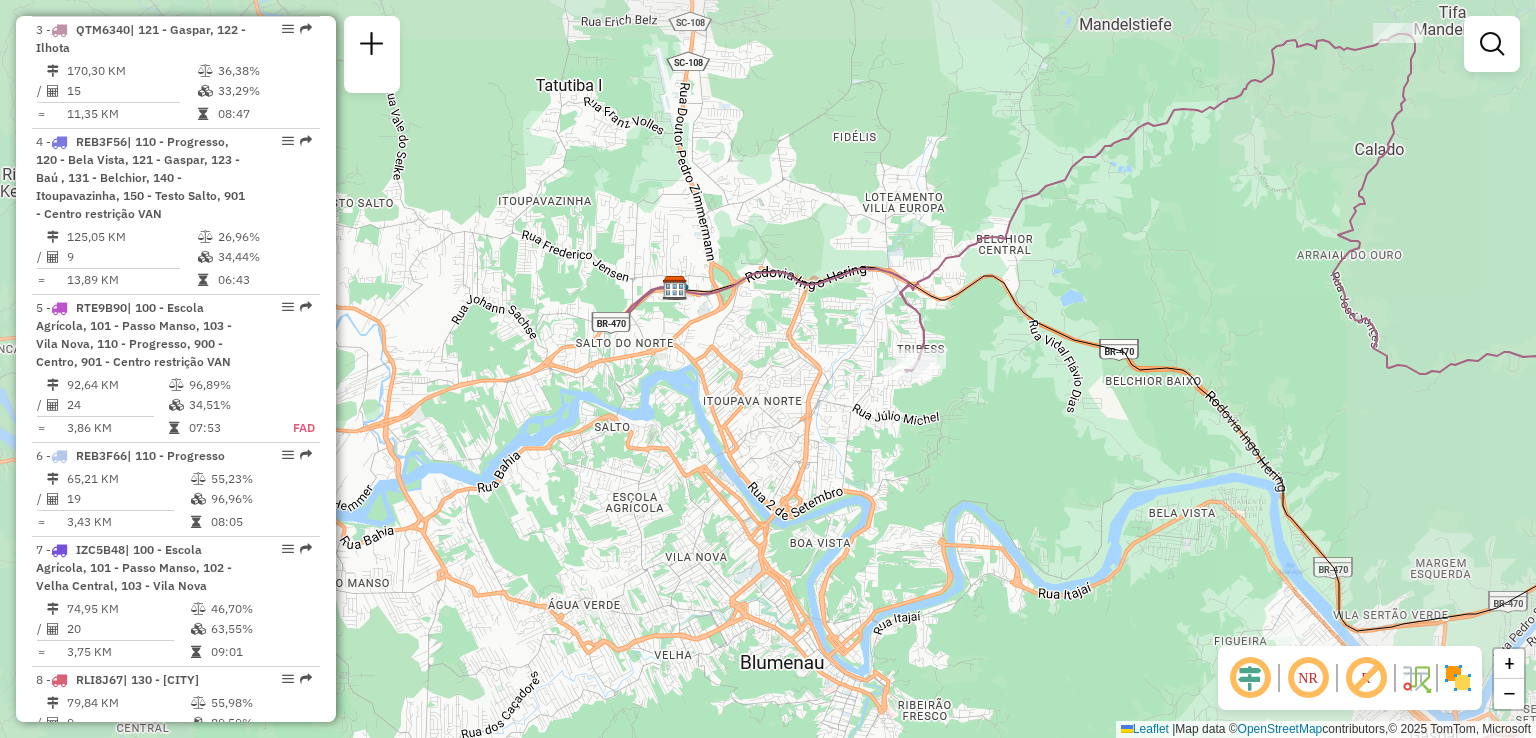 drag, startPoint x: 956, startPoint y: 335, endPoint x: 918, endPoint y: 309, distance: 46.043457 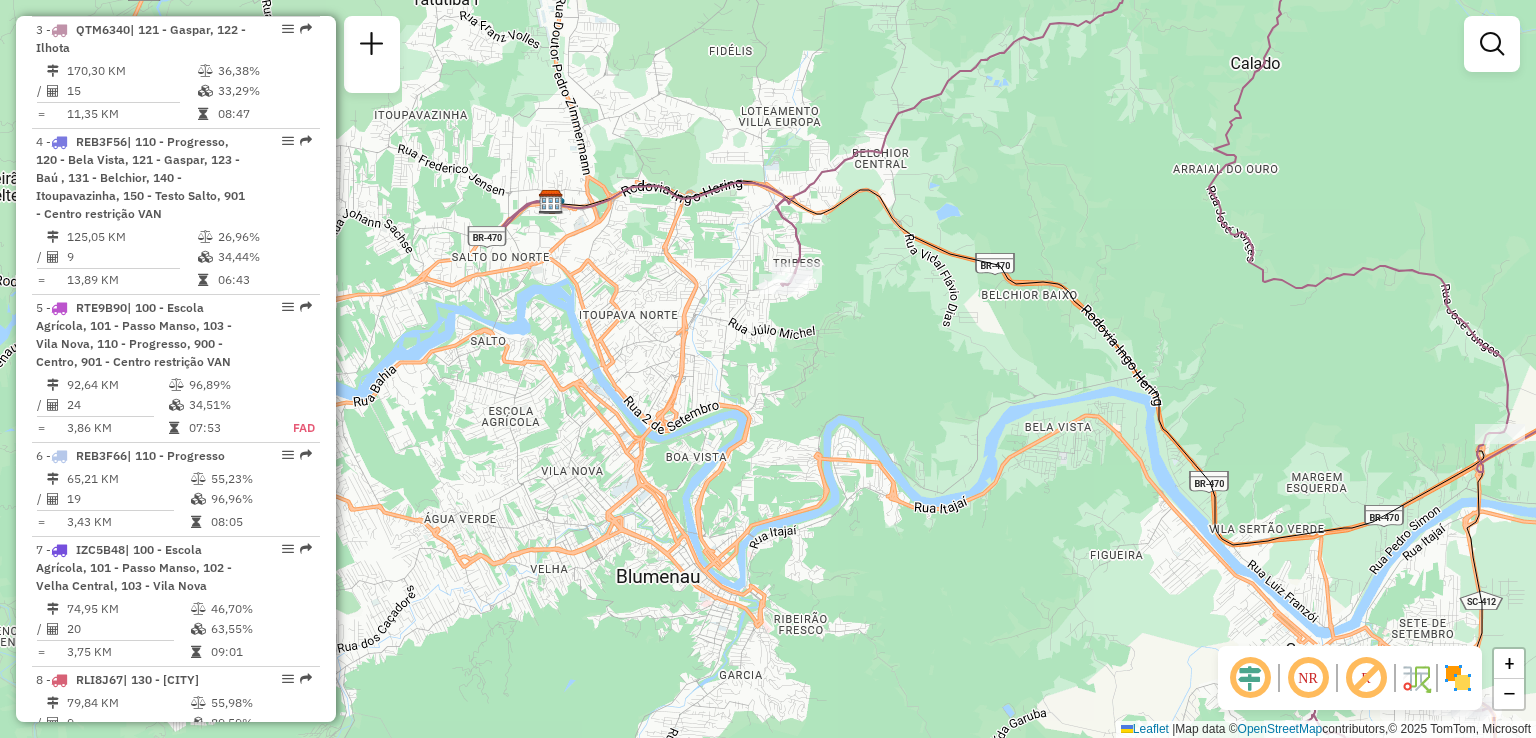 drag, startPoint x: 943, startPoint y: 383, endPoint x: 786, endPoint y: 486, distance: 187.77113 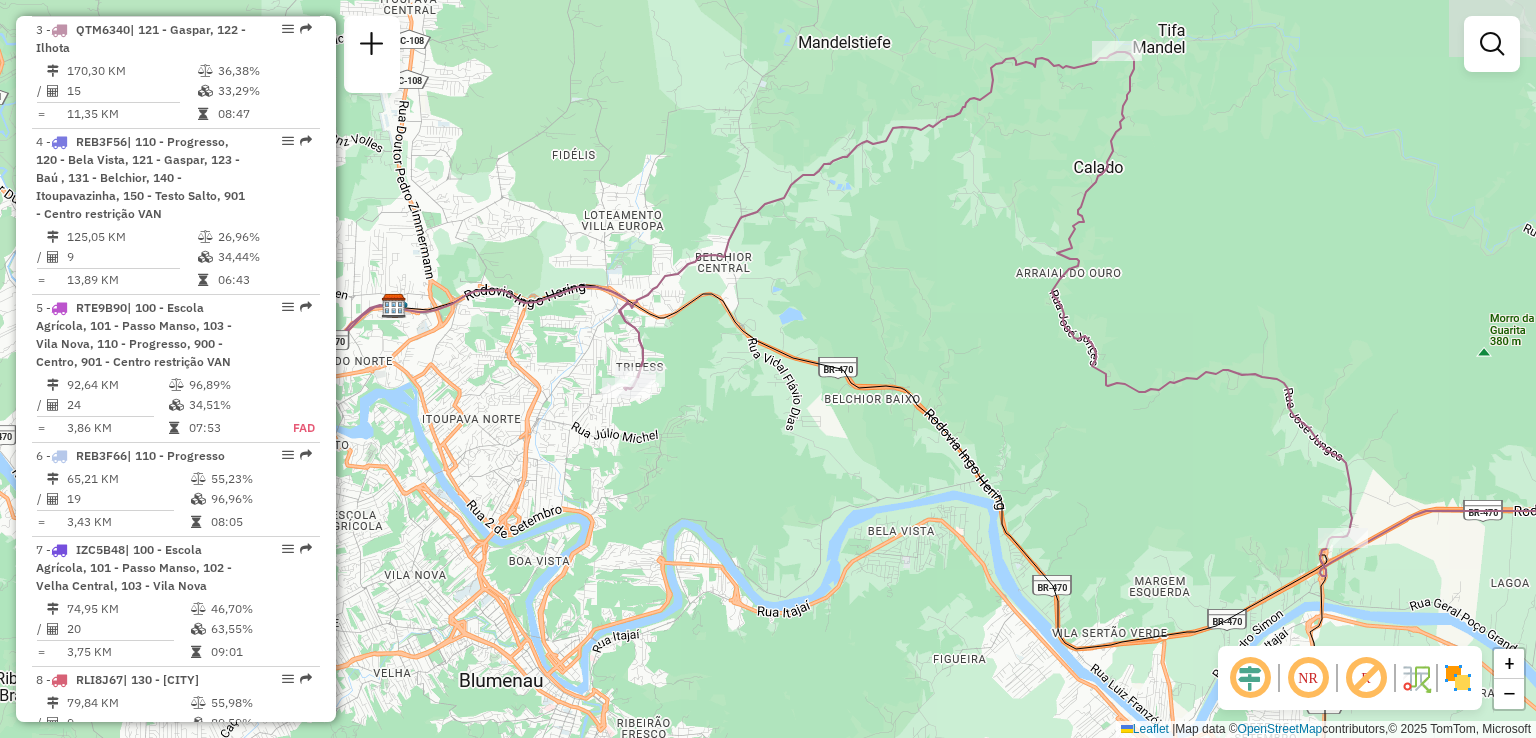 click on "Janela de atendimento Grade de atendimento Capacidade Transportadoras Veículos Cliente Pedidos  Rotas Selecione os dias de semana para filtrar as janelas de atendimento  Seg   Ter   Qua   Qui   Sex   Sáb   Dom  Informe o período da janela de atendimento: De: Até:  Filtrar exatamente a janela do cliente  Considerar janela de atendimento padrão  Selecione os dias de semana para filtrar as grades de atendimento  Seg   Ter   Qua   Qui   Sex   Sáb   Dom   Considerar clientes sem dia de atendimento cadastrado  Clientes fora do dia de atendimento selecionado Filtrar as atividades entre os valores definidos abaixo:  Peso mínimo:   Peso máximo:   Cubagem mínima:   Cubagem máxima:   De:   Até:  Filtrar as atividades entre o tempo de atendimento definido abaixo:  De:   Até:   Considerar capacidade total dos clientes não roteirizados Transportadora: Selecione um ou mais itens Tipo de veículo: Selecione um ou mais itens Veículo: Selecione um ou mais itens Motorista: Selecione um ou mais itens Nome: Rótulo:" 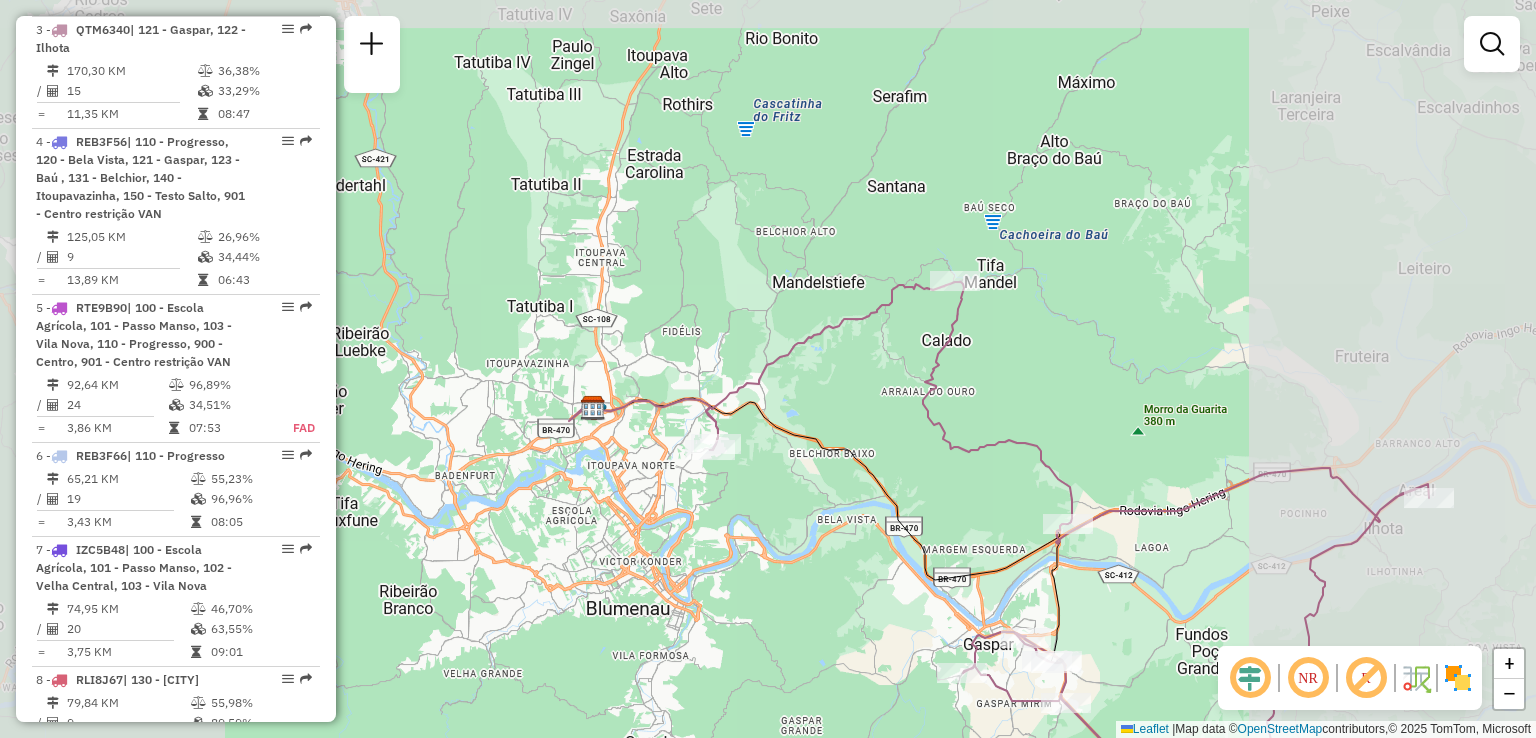 drag, startPoint x: 807, startPoint y: 498, endPoint x: 753, endPoint y: 411, distance: 102.396286 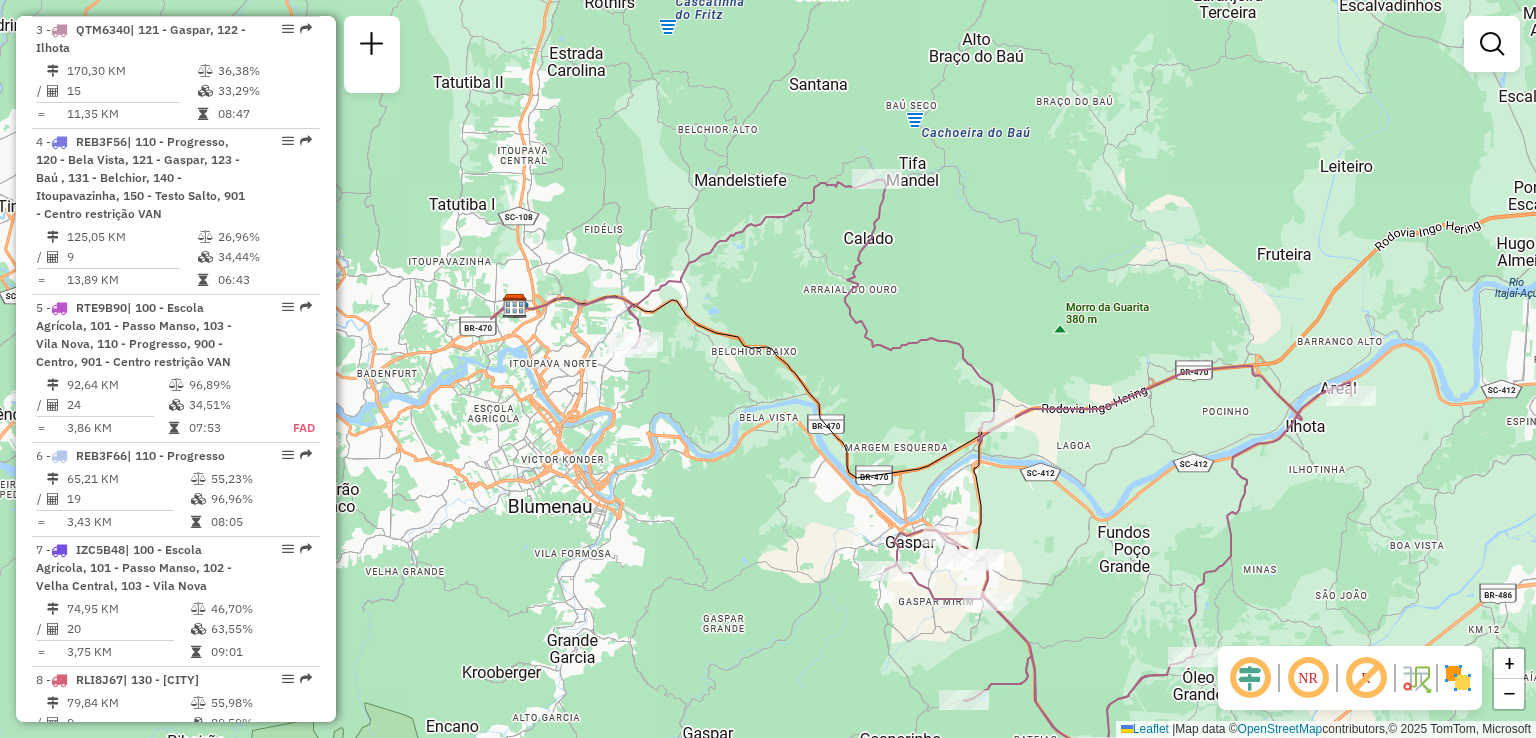 drag, startPoint x: 1323, startPoint y: 385, endPoint x: 1258, endPoint y: 367, distance: 67.44627 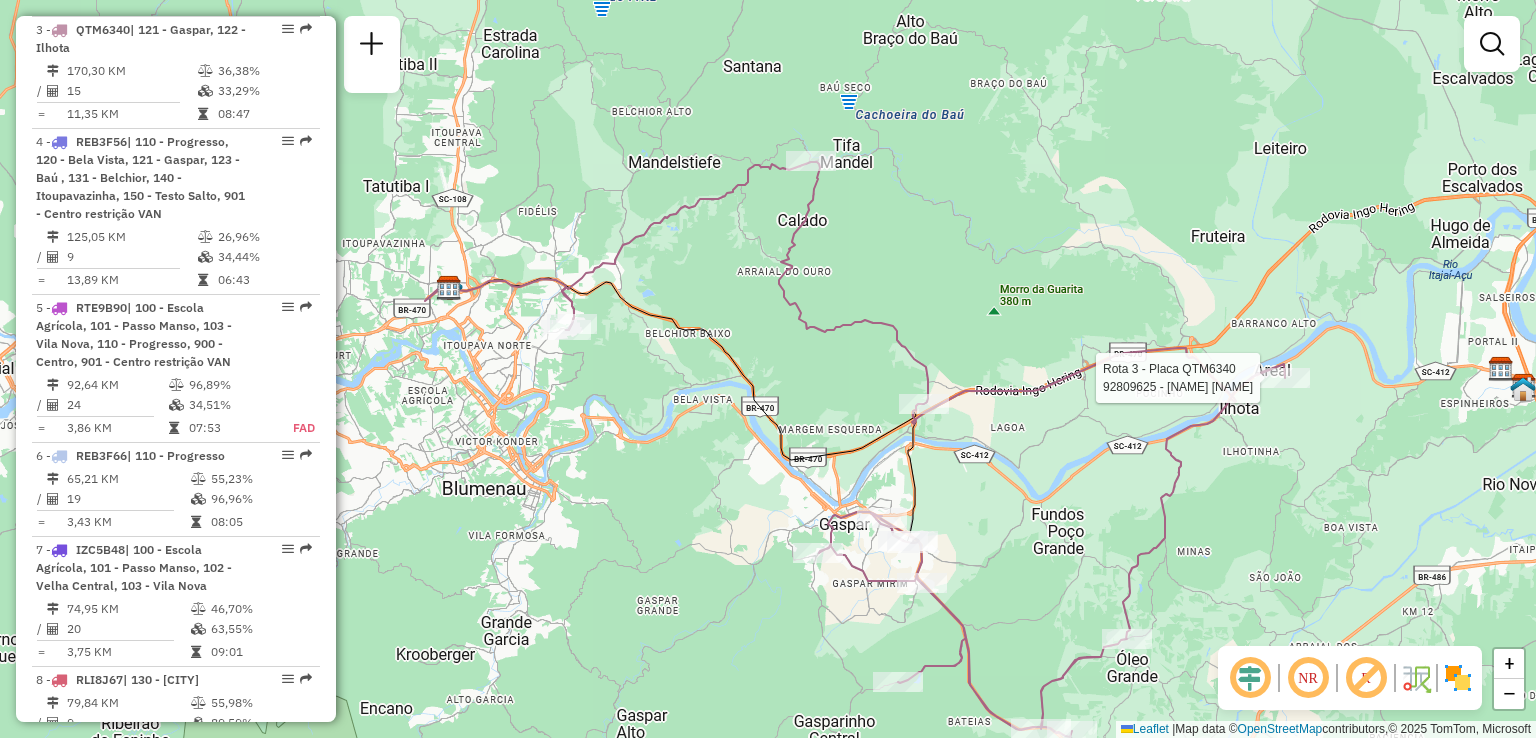 select on "**********" 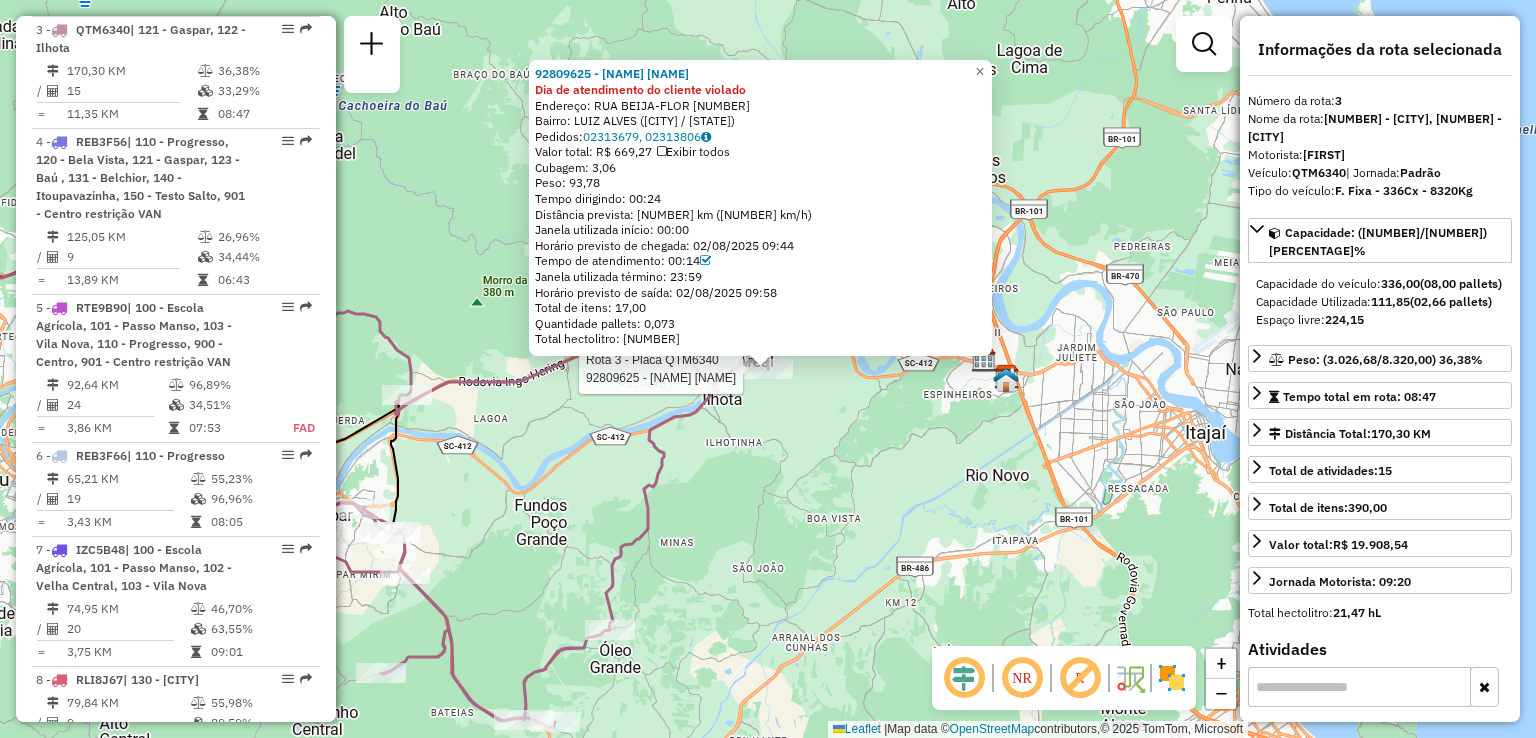 click on "Rota 3 - Placa QTM6340  92809625 - [BRAND] 92809625 - [BRAND] Dia de atendimento do cliente violado  Endereço:  RUA BEIJA-FLOR [NUMBER]   Bairro: [NEIGHBORHOOD] ([CITY] / [STATE])   Pedidos:  02313679, 02313806   Valor total: R$ 669,27   Exibir todos   Cubagem: 3,06  Peso: 93,78  Tempo dirigindo: 00:24   Distância prevista: 16,502 km (41,26 km/h)   Janela utilizada início: 00:00   Horário previsto de chegada: 02/08/2025 09:44   Tempo de atendimento: 00:14   Janela utilizada término: 23:59   Horário previsto de saída: 02/08/2025 09:58   Total de itens: 17,00   Quantidade pallets: 0,073   Total hectolitro: 0,881  × Janela de atendimento Grade de atendimento Capacidade Transportadoras Veículos Cliente Pedidos  Rotas Selecione os dias de semana para filtrar as janelas de atendimento  Seg   Ter   Qua   Qui   Sex   Sáb   Dom  Informe o período da janela de atendimento: De: Até:  Filtrar exatamente a janela do cliente  Considerar janela de atendimento padrão   Seg   Ter   Qua   Qui   Sex   Sáb   Dom   De:" 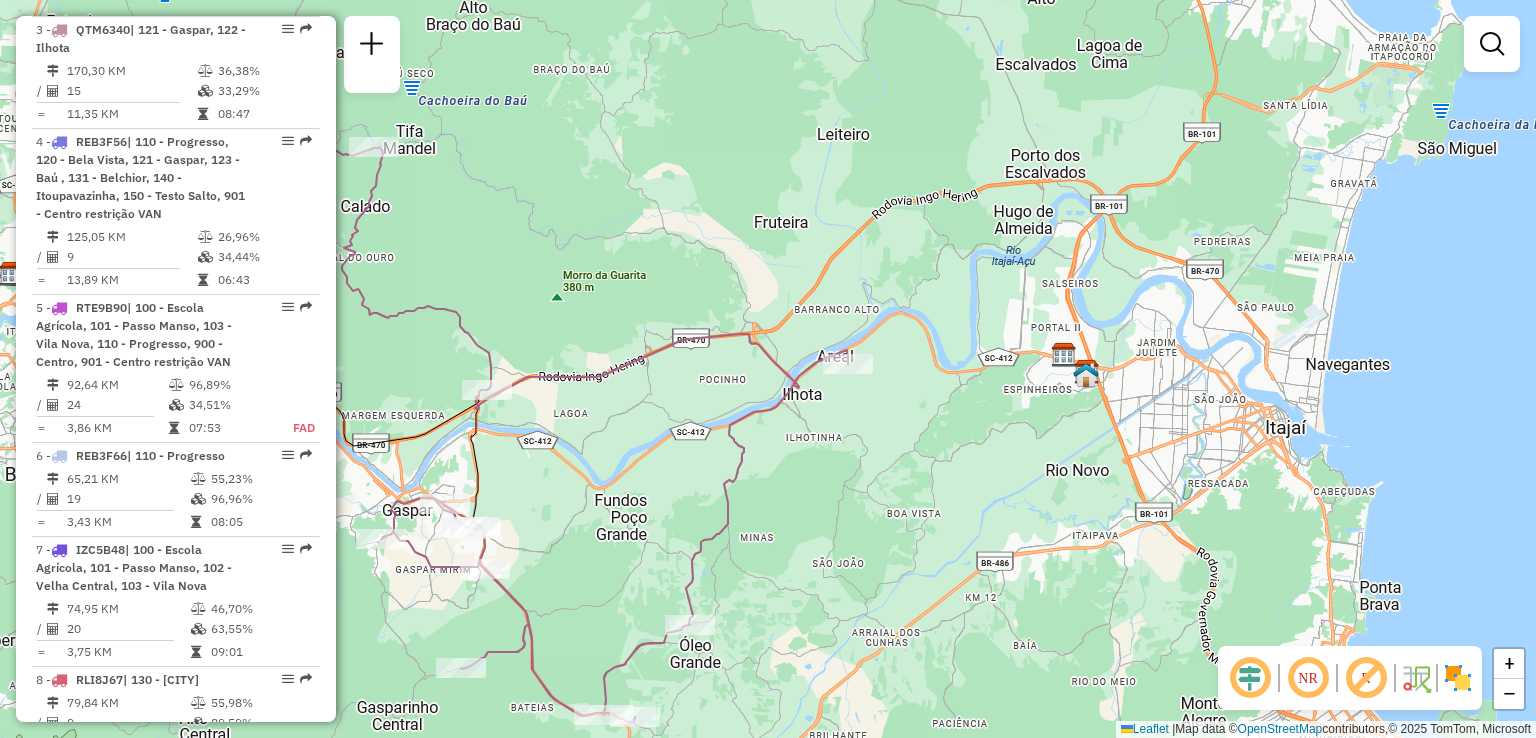 drag, startPoint x: 910, startPoint y: 483, endPoint x: 1162, endPoint y: 483, distance: 252 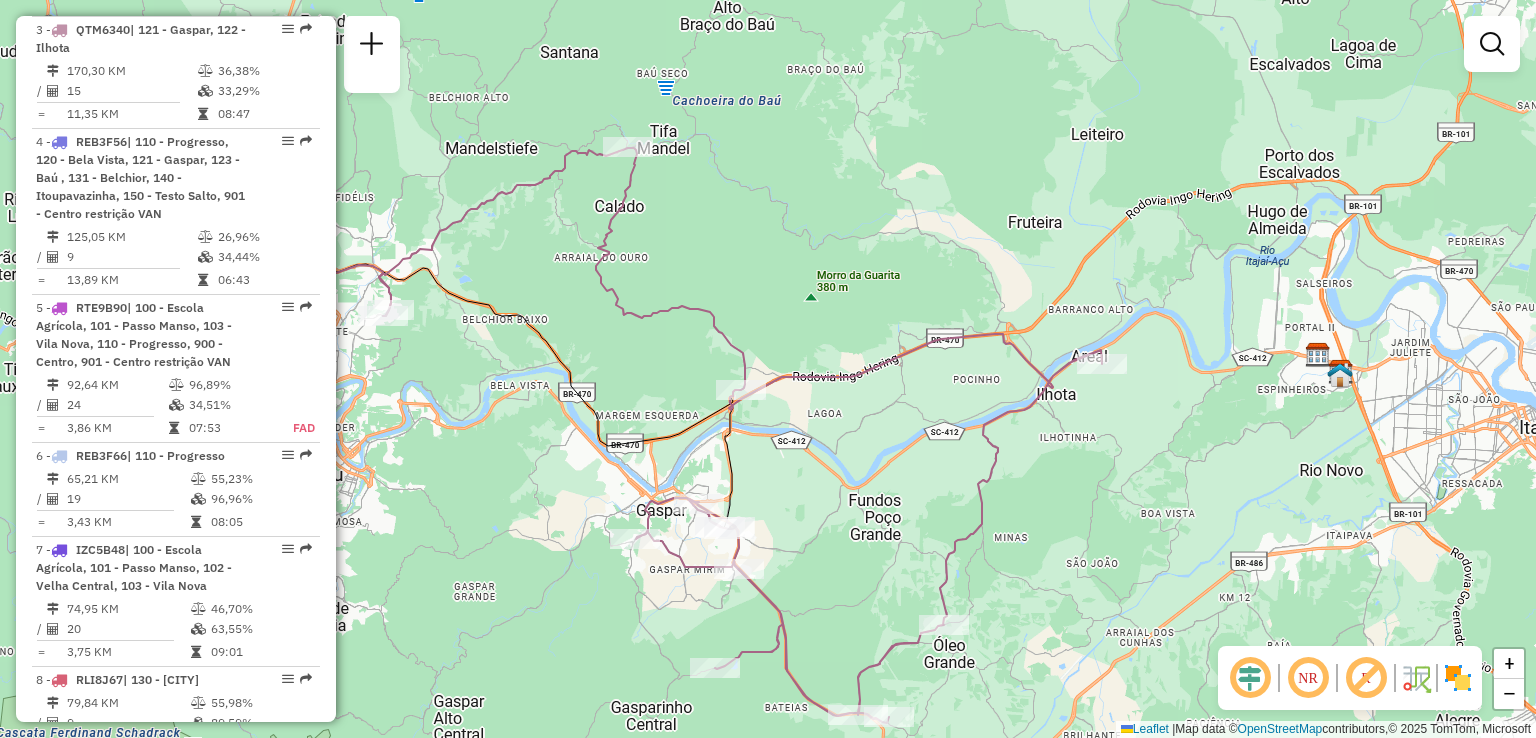 drag, startPoint x: 910, startPoint y: 449, endPoint x: 945, endPoint y: 461, distance: 37 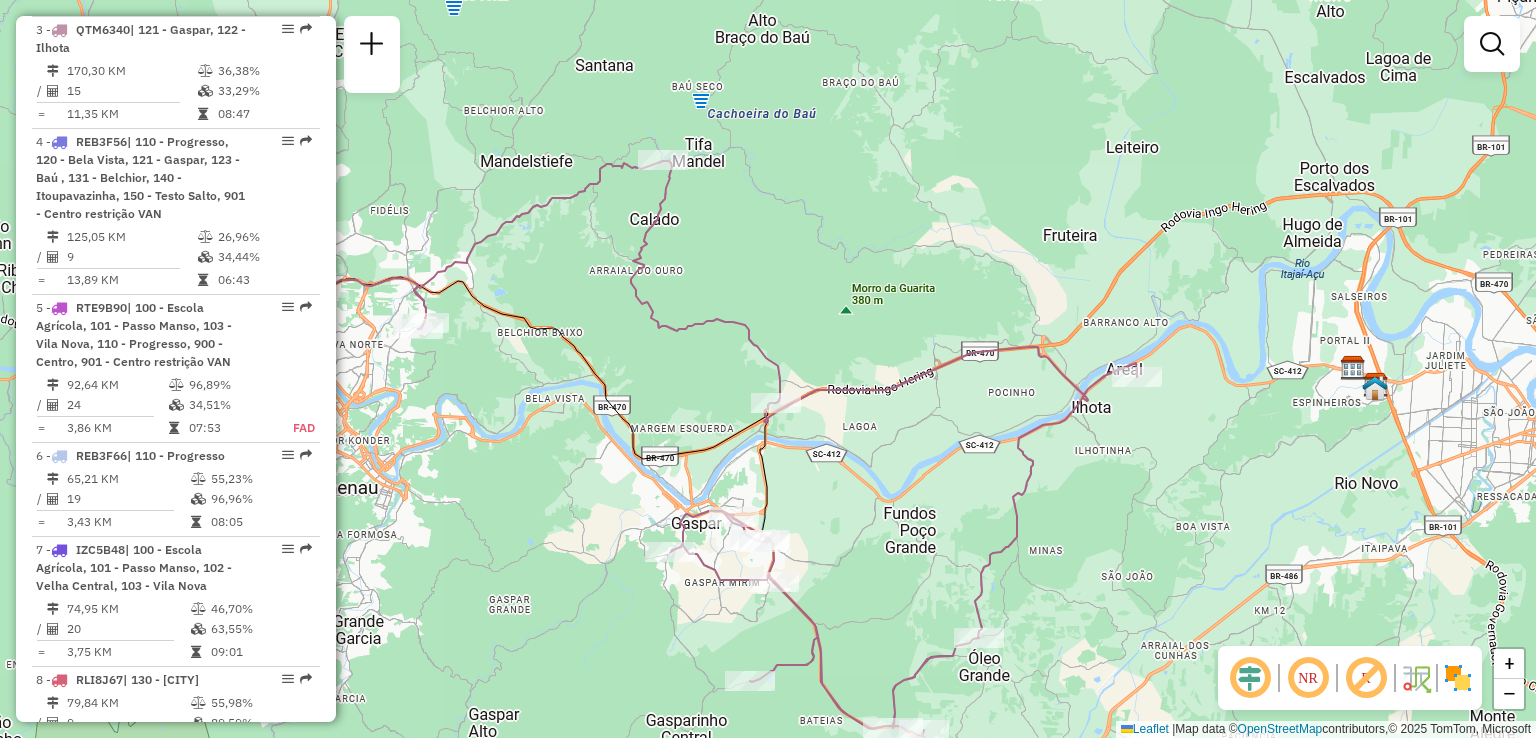 drag, startPoint x: 852, startPoint y: 431, endPoint x: 864, endPoint y: 344, distance: 87.823685 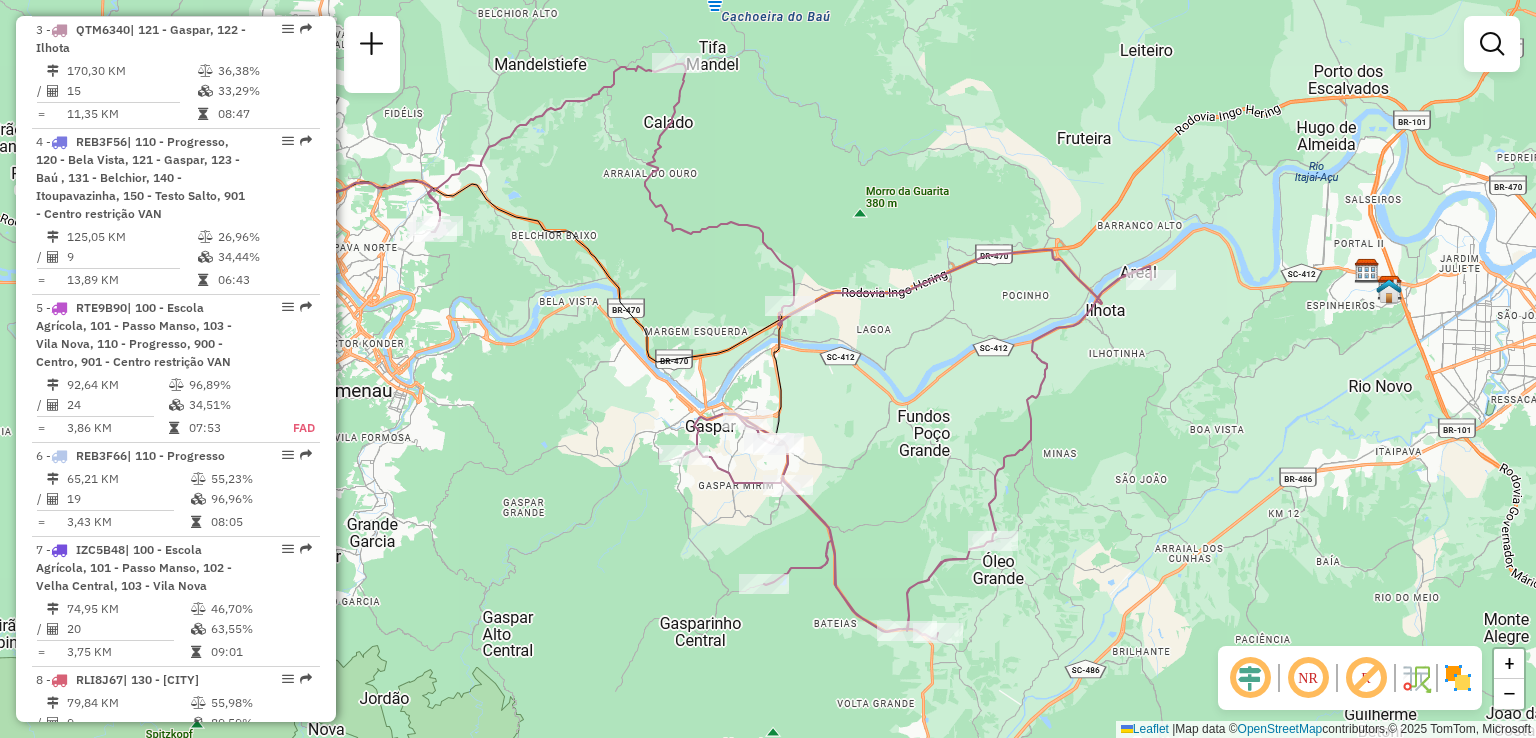 drag, startPoint x: 655, startPoint y: 292, endPoint x: 660, endPoint y: 334, distance: 42.296574 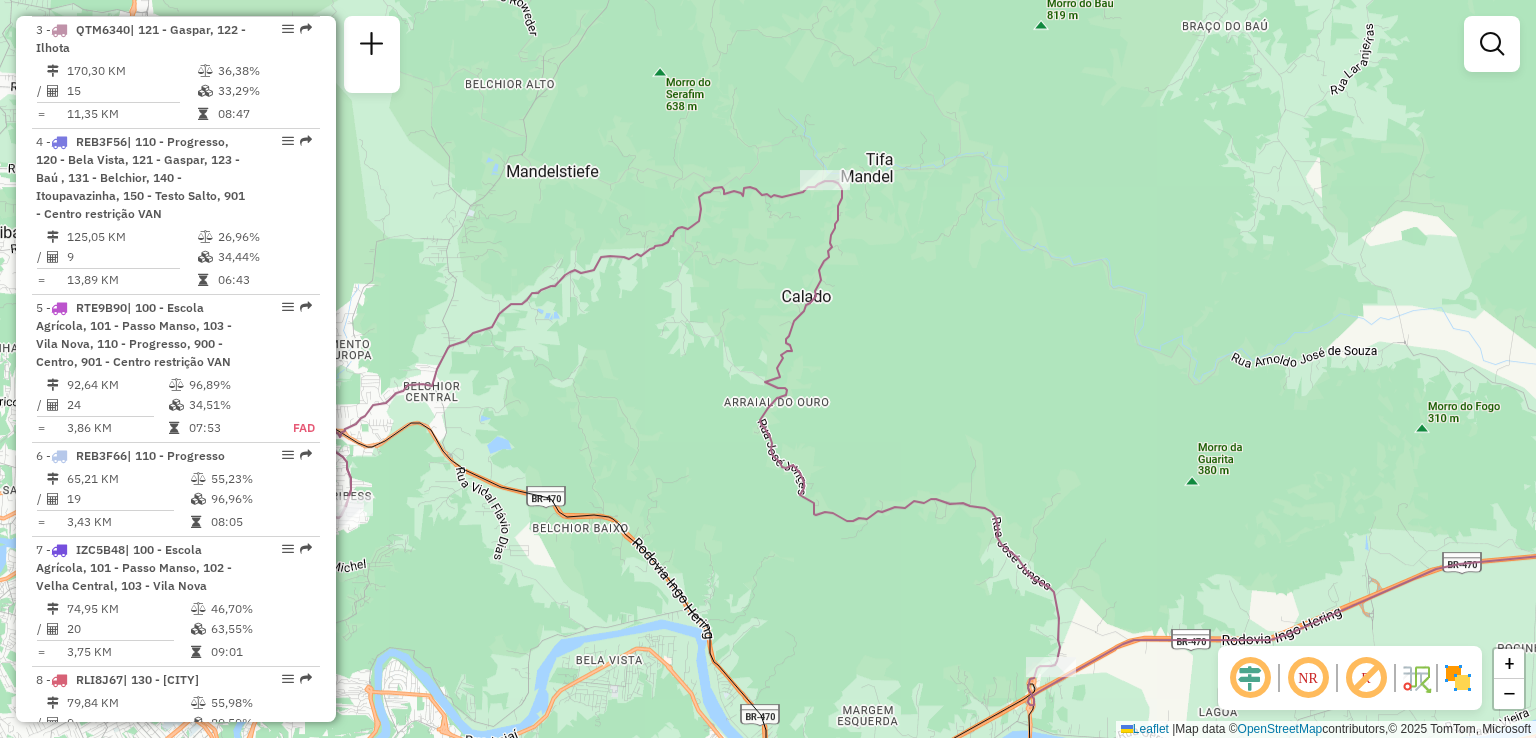 drag, startPoint x: 680, startPoint y: 381, endPoint x: 722, endPoint y: 402, distance: 46.957428 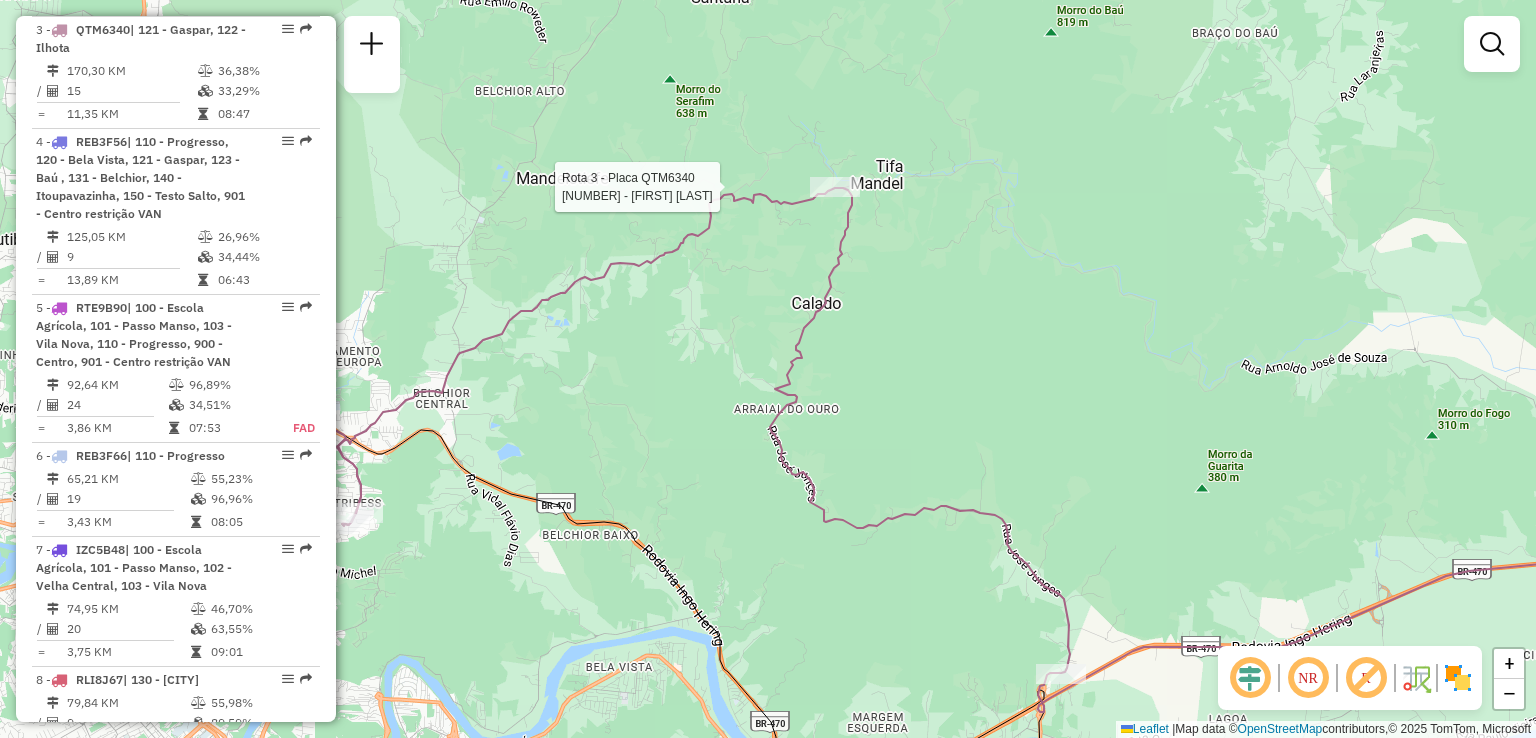 select on "**********" 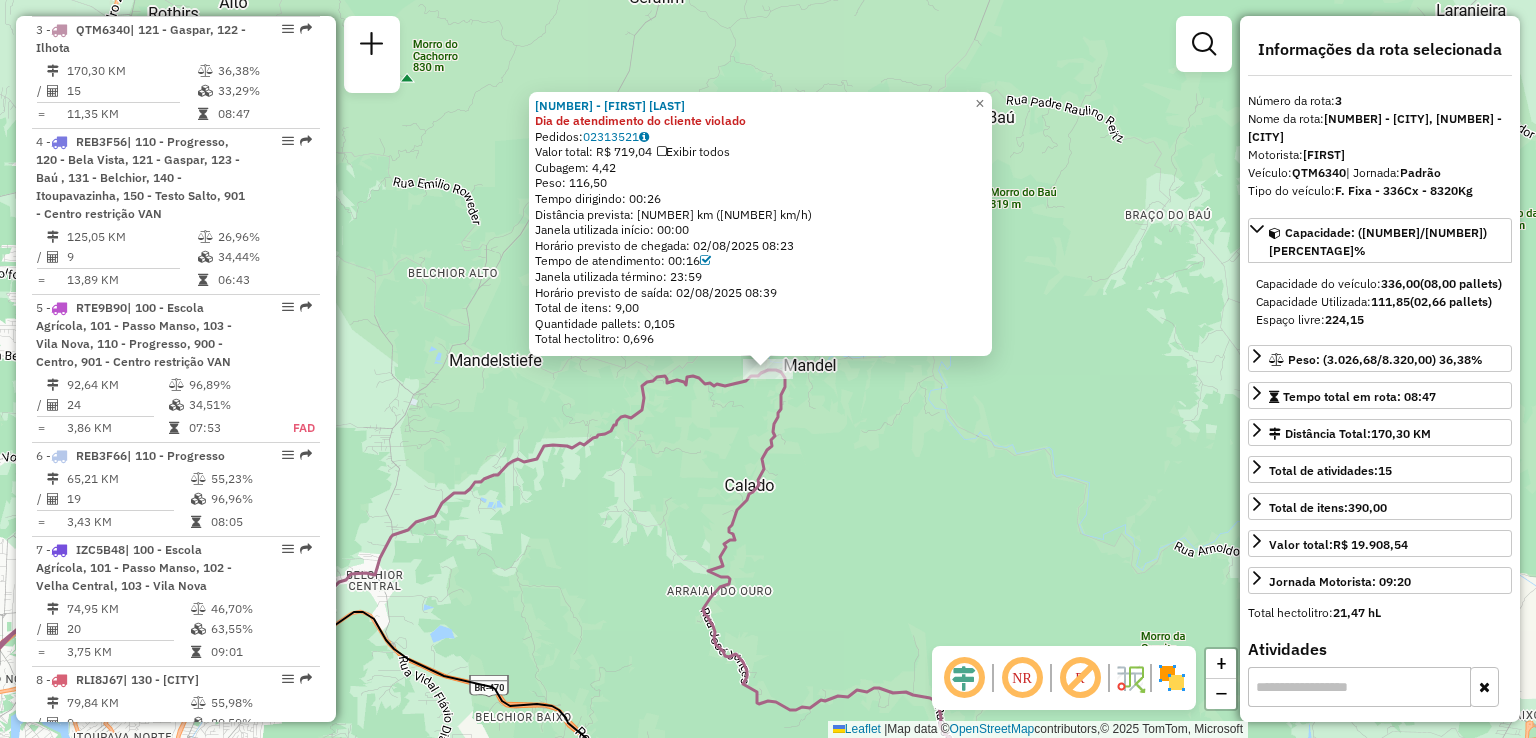 click 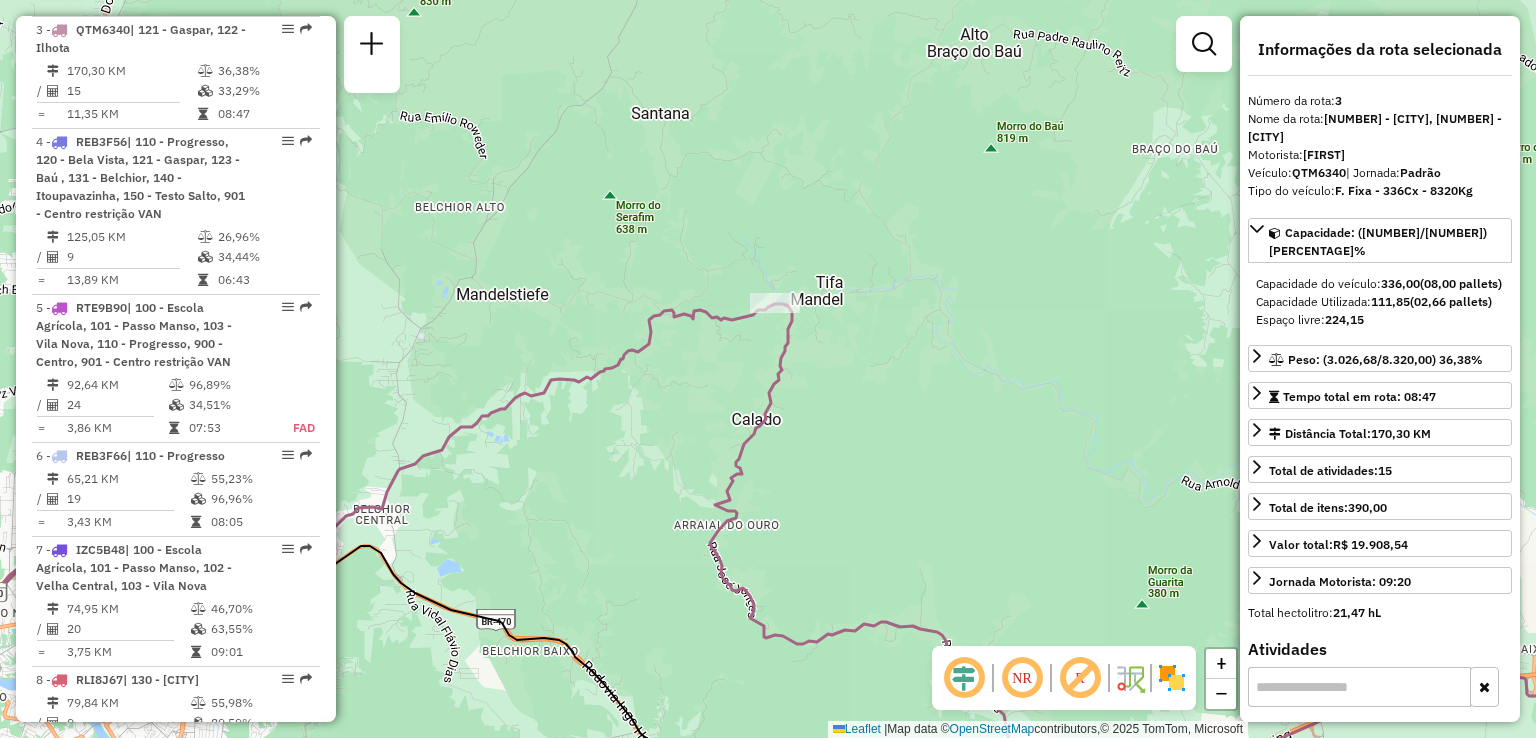 drag, startPoint x: 693, startPoint y: 559, endPoint x: 719, endPoint y: 355, distance: 205.65019 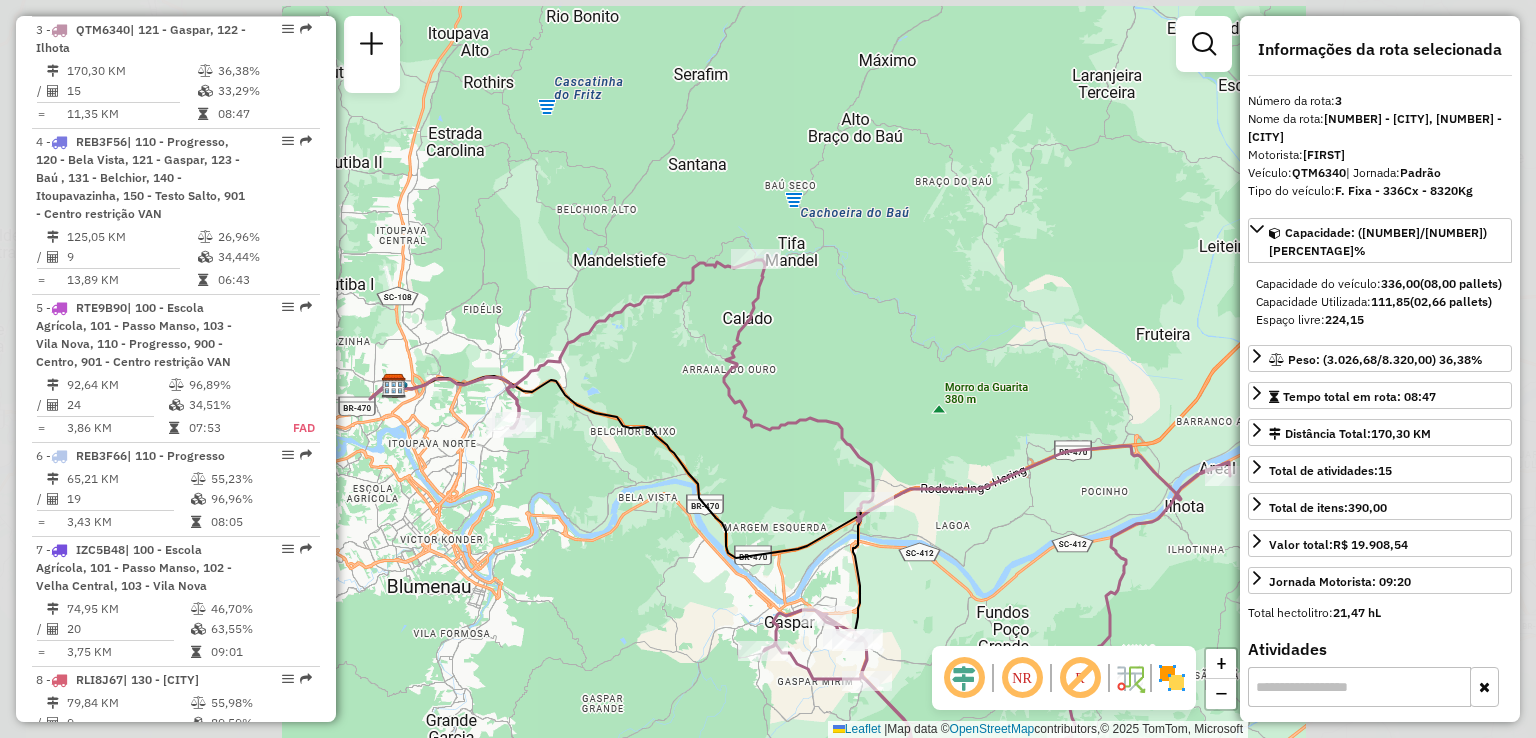 drag, startPoint x: 704, startPoint y: 379, endPoint x: 726, endPoint y: 242, distance: 138.75517 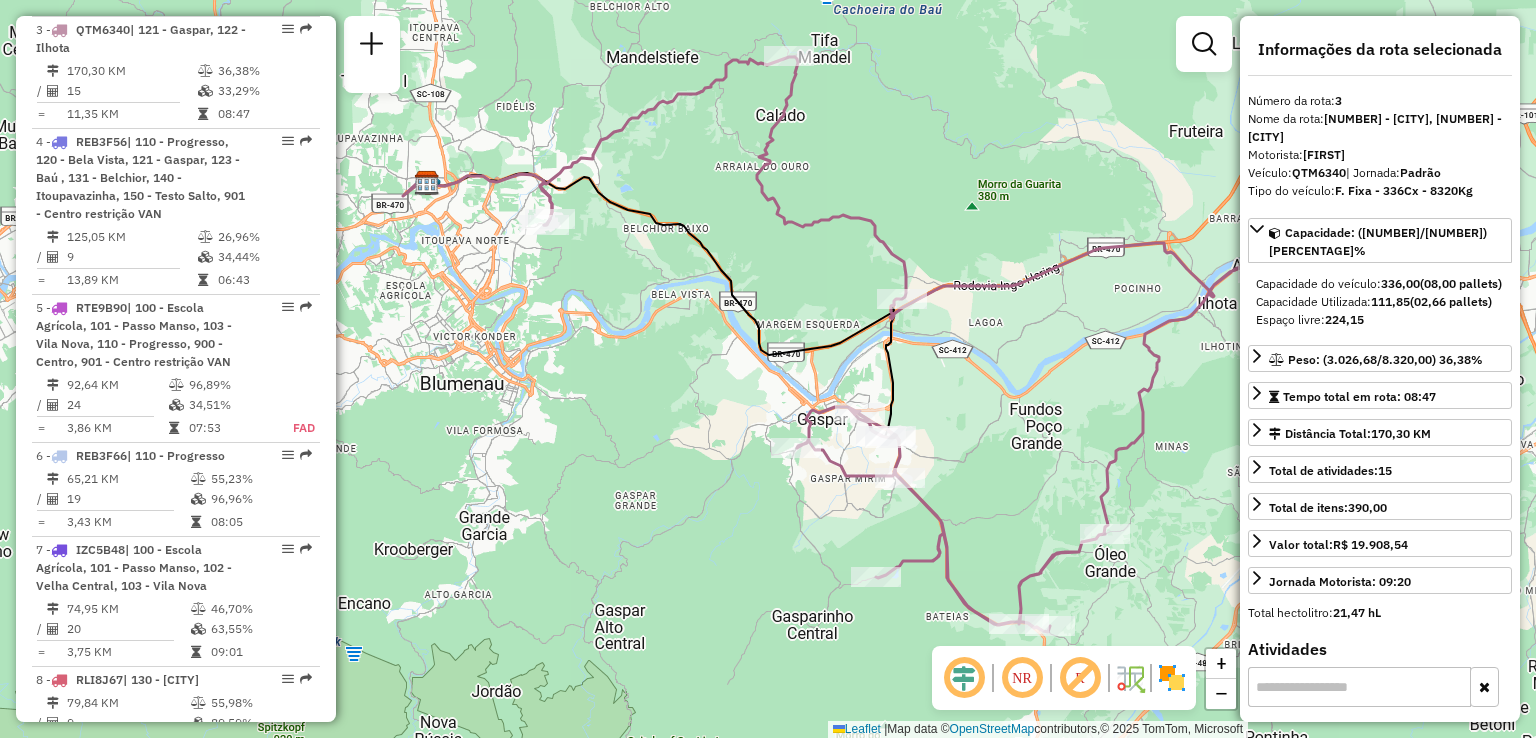 drag, startPoint x: 764, startPoint y: 242, endPoint x: 784, endPoint y: 189, distance: 56.648037 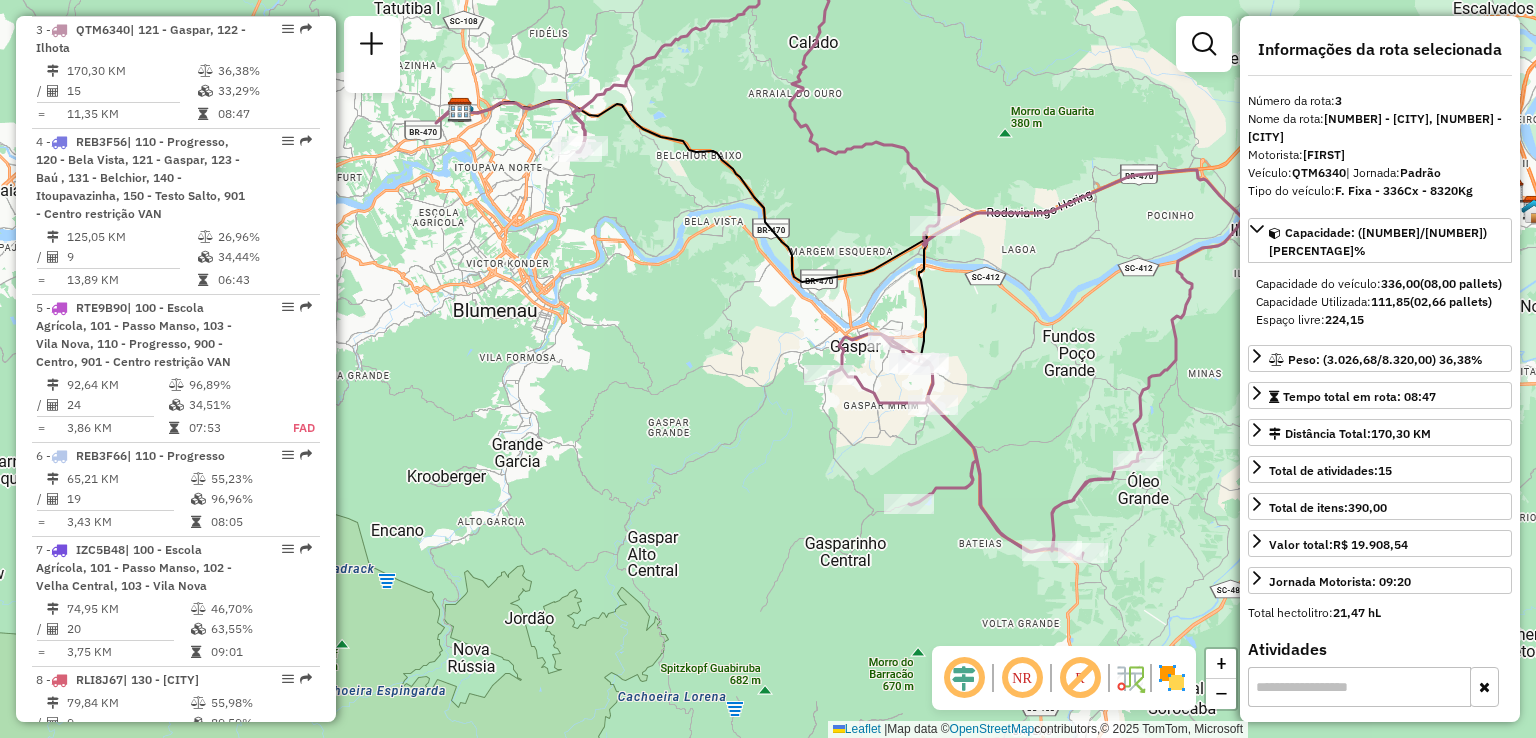 drag, startPoint x: 808, startPoint y: 237, endPoint x: 804, endPoint y: 183, distance: 54.147945 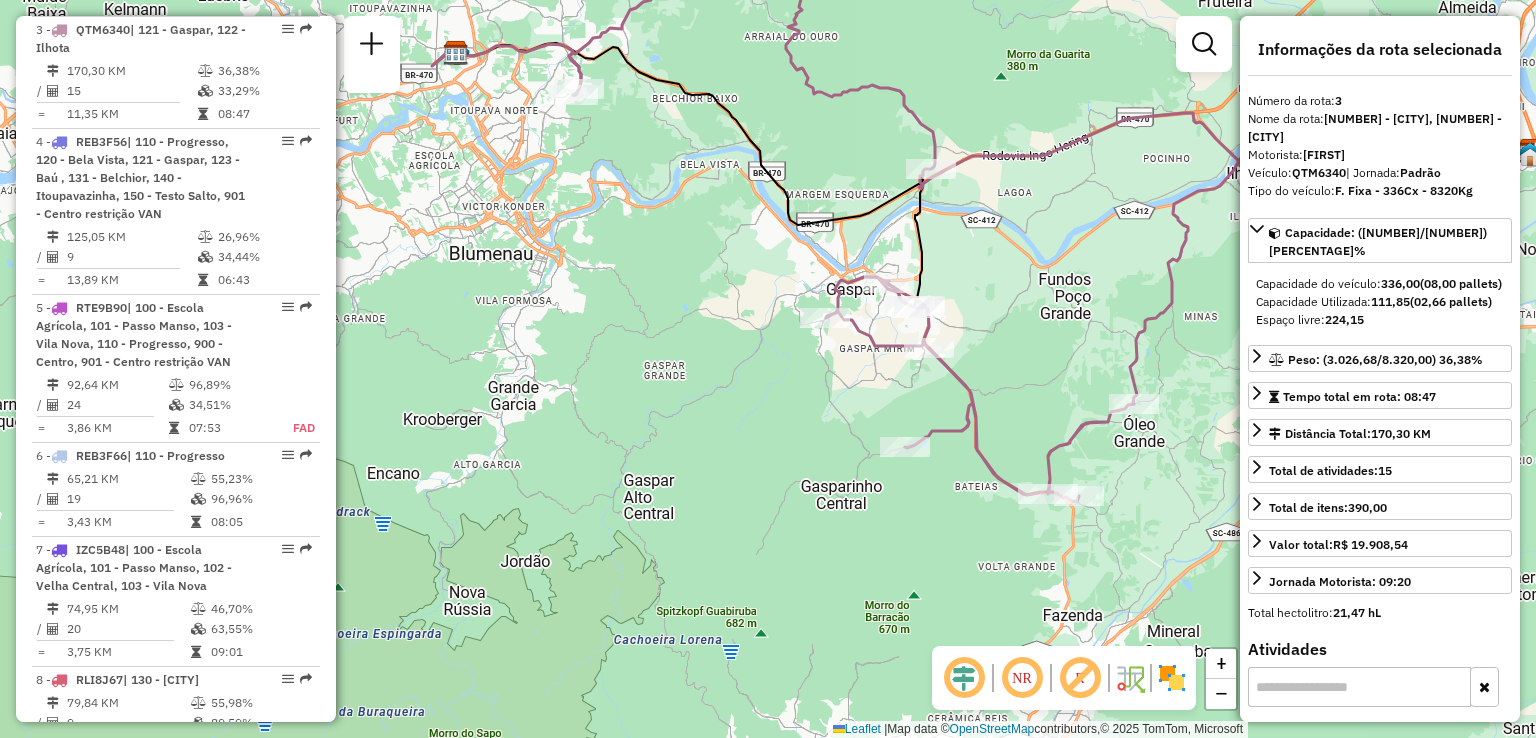 drag, startPoint x: 1044, startPoint y: 268, endPoint x: 1022, endPoint y: 318, distance: 54.626 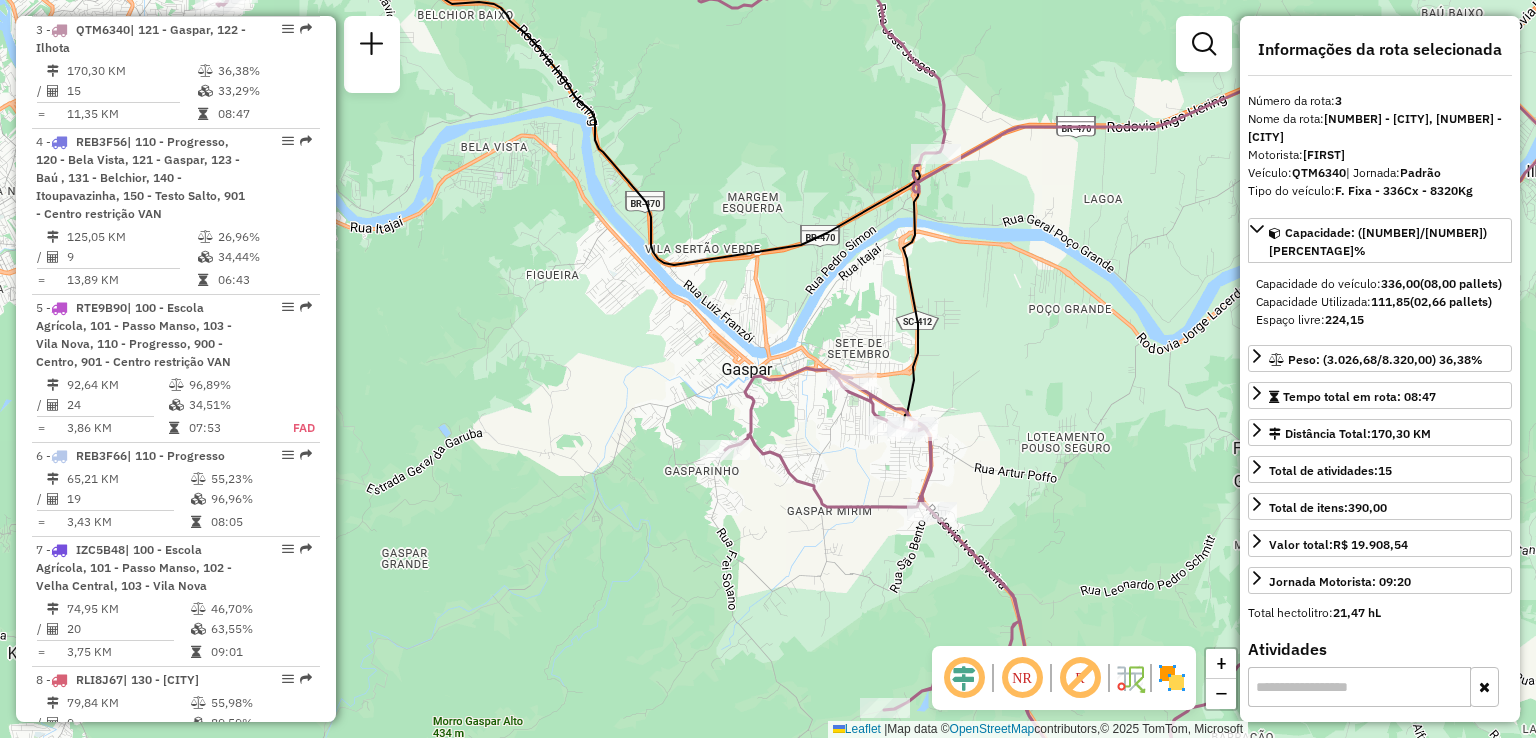 click on "Janela de atendimento Grade de atendimento Capacidade Transportadoras Veículos Cliente Pedidos  Rotas Selecione os dias de semana para filtrar as janelas de atendimento  Seg   Ter   Qua   Qui   Sex   Sáb   Dom  Informe o período da janela de atendimento: De: Até:  Filtrar exatamente a janela do cliente  Considerar janela de atendimento padrão  Selecione os dias de semana para filtrar as grades de atendimento  Seg   Ter   Qua   Qui   Sex   Sáb   Dom   Considerar clientes sem dia de atendimento cadastrado  Clientes fora do dia de atendimento selecionado Filtrar as atividades entre os valores definidos abaixo:  Peso mínimo:   Peso máximo:   Cubagem mínima:   Cubagem máxima:   De:   Até:  Filtrar as atividades entre o tempo de atendimento definido abaixo:  De:   Até:   Considerar capacidade total dos clientes não roteirizados Transportadora: Selecione um ou mais itens Tipo de veículo: Selecione um ou mais itens Veículo: Selecione um ou mais itens Motorista: Selecione um ou mais itens Nome: Rótulo:" 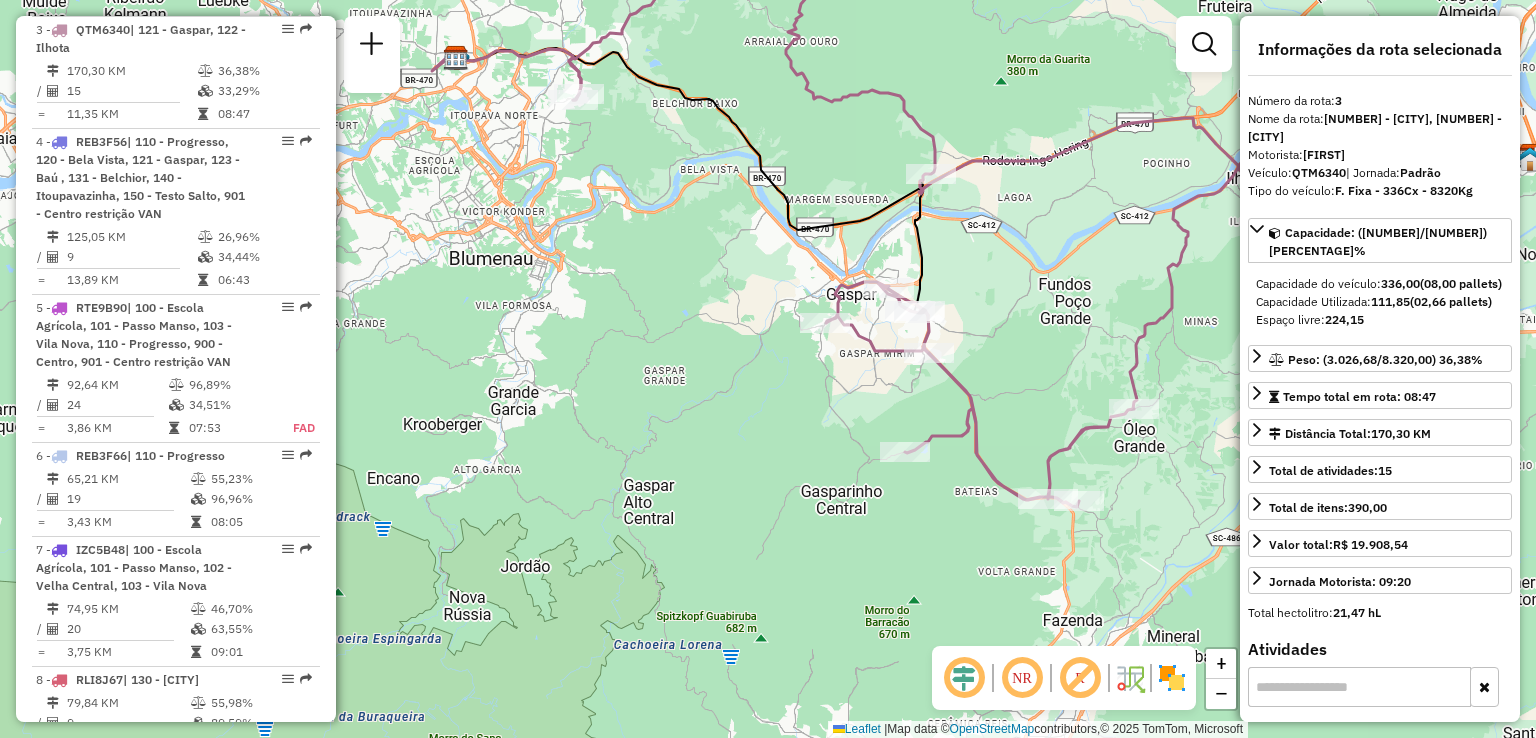 drag, startPoint x: 987, startPoint y: 294, endPoint x: 1063, endPoint y: 281, distance: 77.10383 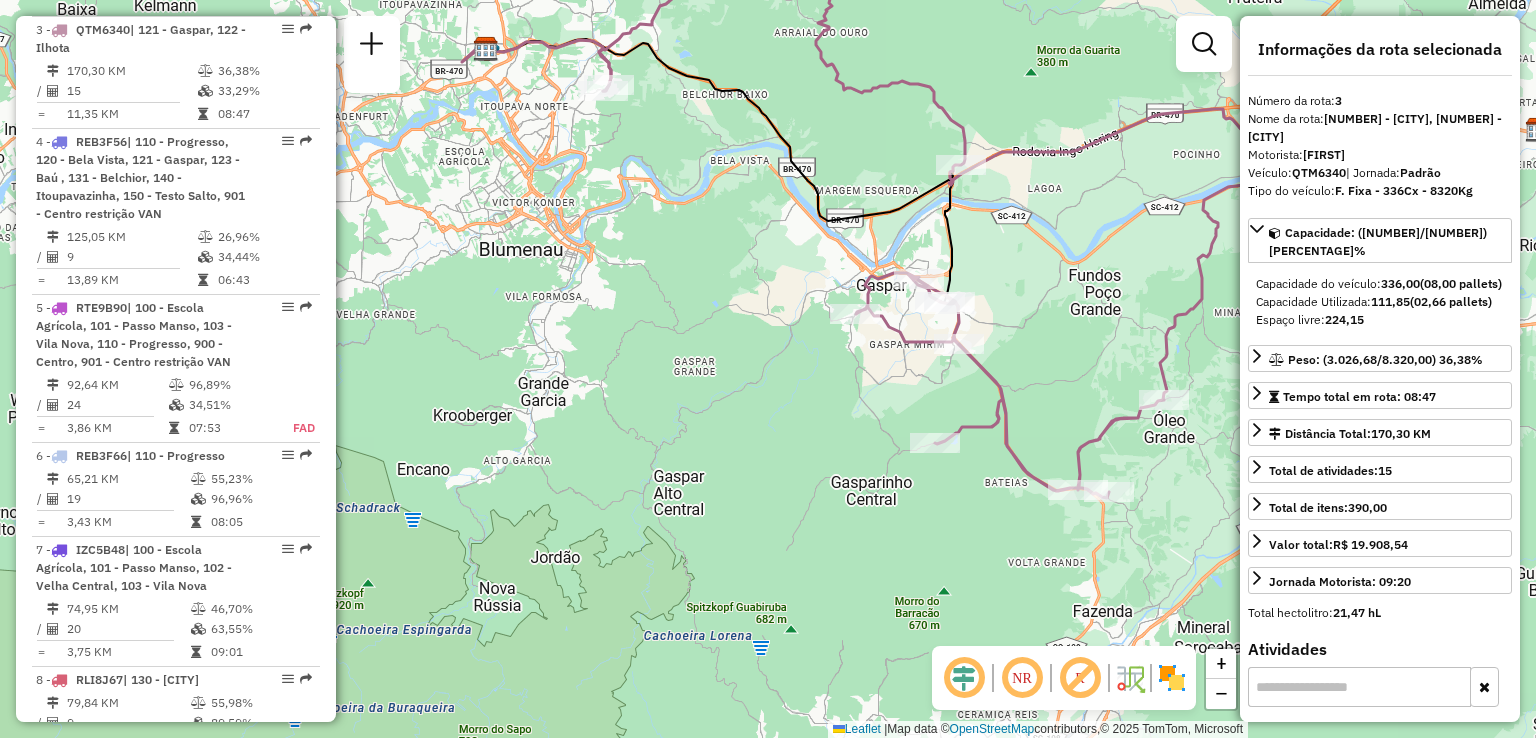 drag, startPoint x: 777, startPoint y: 319, endPoint x: 644, endPoint y: 333, distance: 133.73482 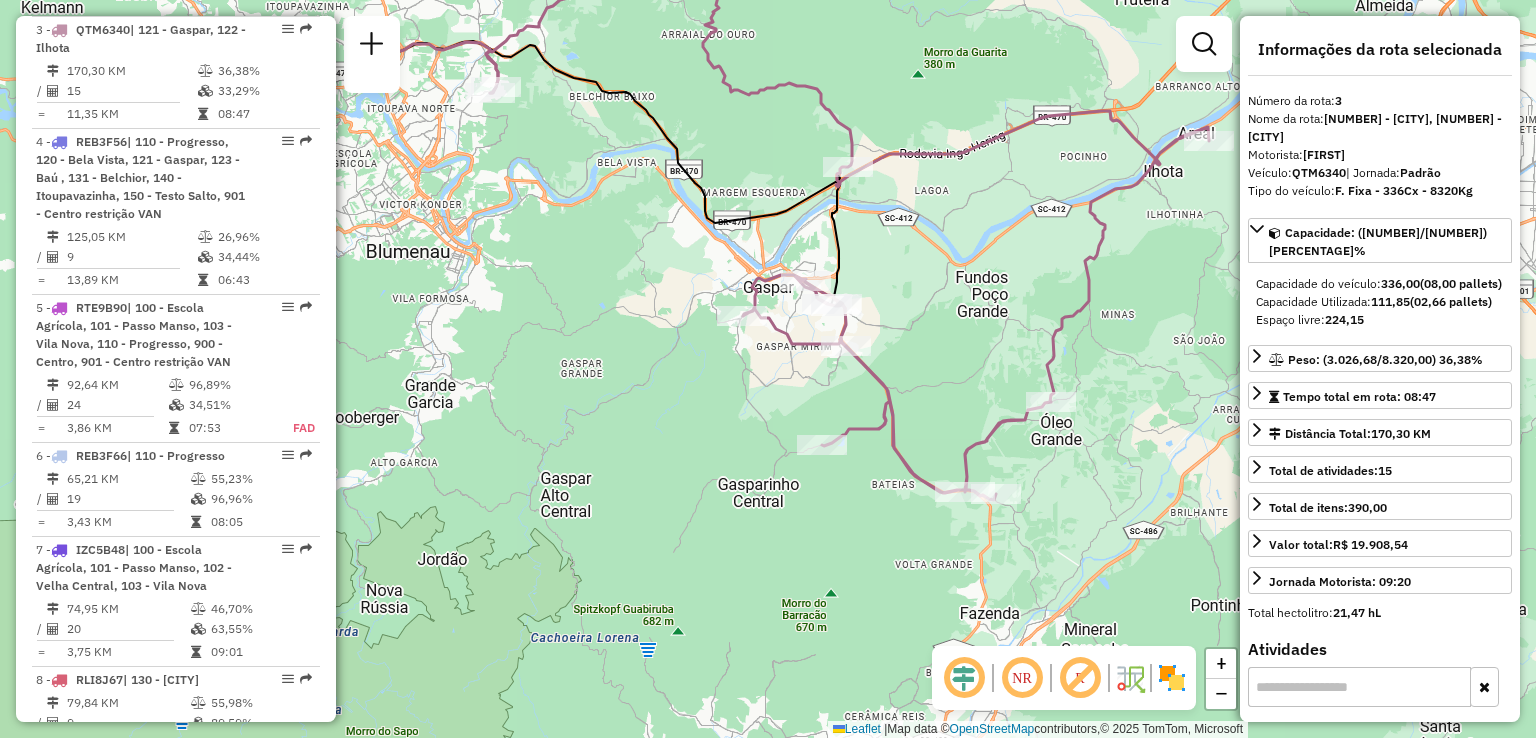 drag, startPoint x: 976, startPoint y: 366, endPoint x: 967, endPoint y: 266, distance: 100.40418 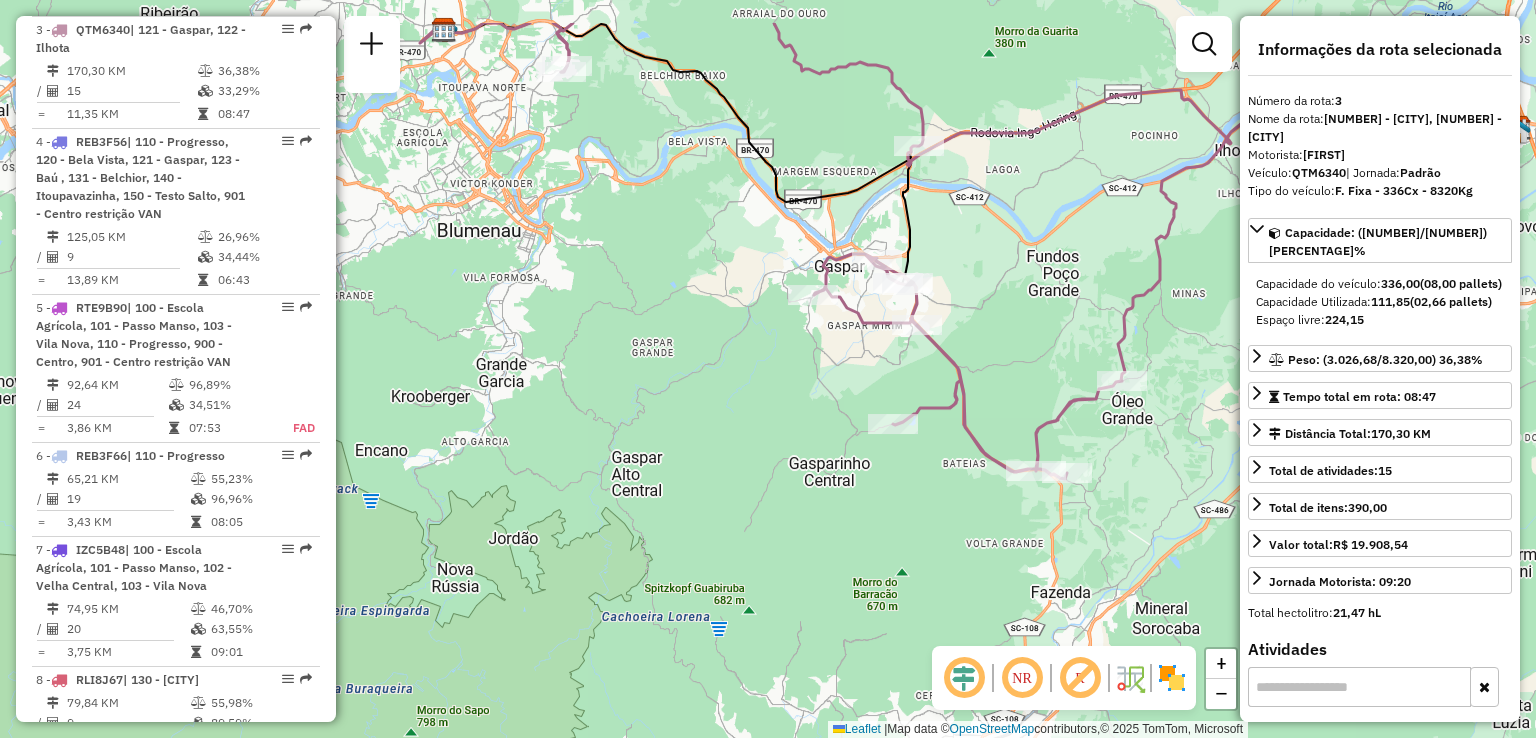 drag, startPoint x: 672, startPoint y: 285, endPoint x: 745, endPoint y: 365, distance: 108.30051 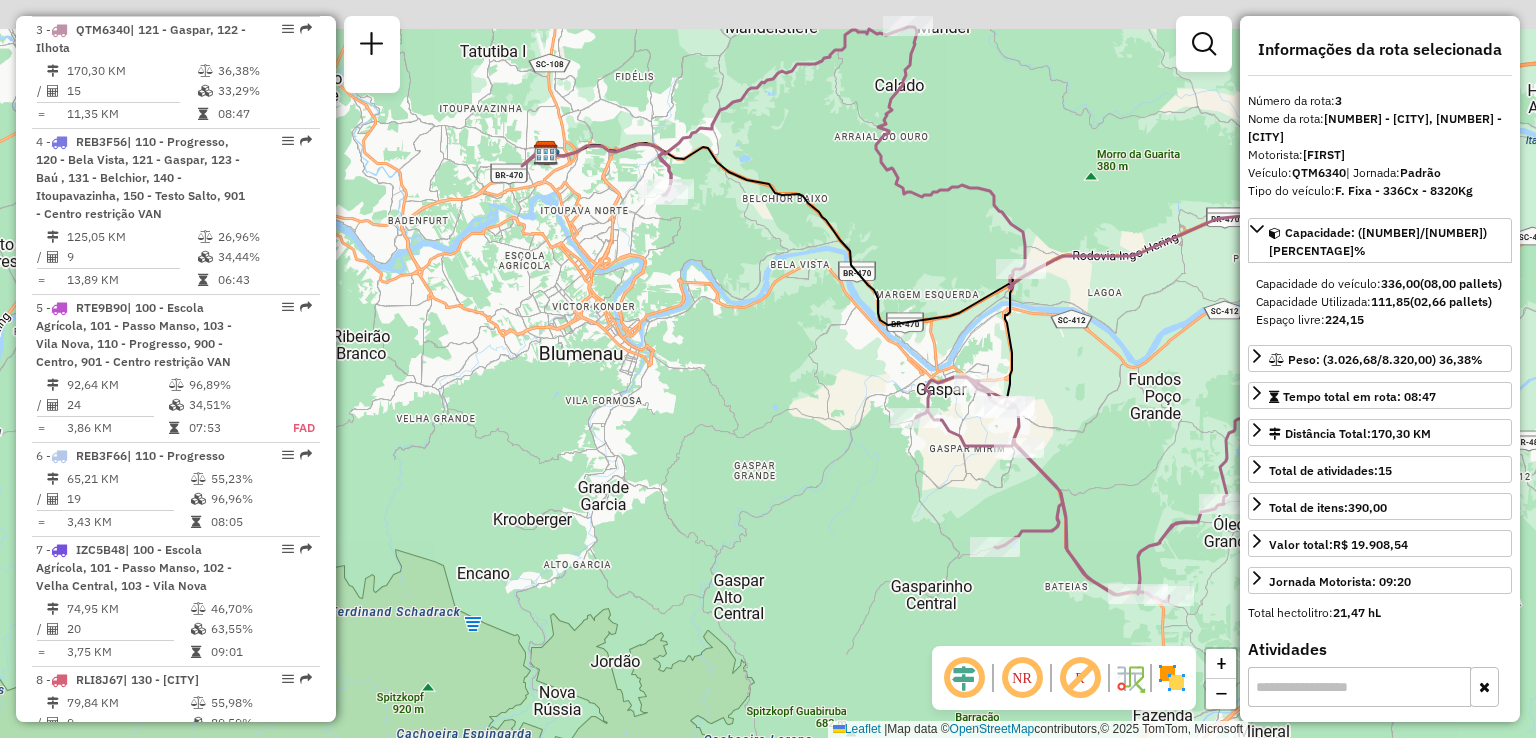 drag, startPoint x: 728, startPoint y: 317, endPoint x: 748, endPoint y: 343, distance: 32.80244 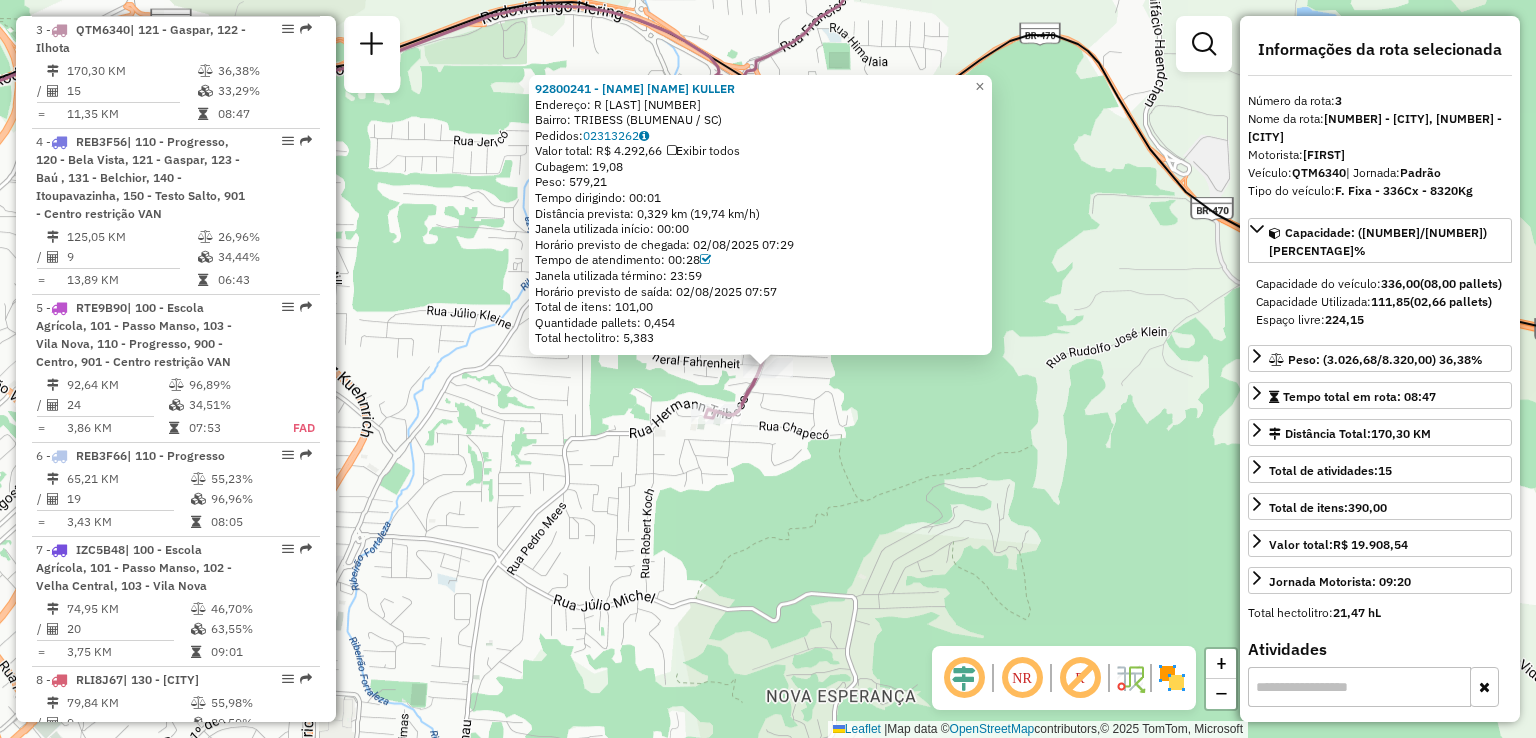 click on "[ORDER_ID] - [COMPANY_NAME]  Endereço: [STREET_NAME]               [NUMBER]   Bairro: [NEIGHBORHOOD] ([CITY] / [STATE])   Pedidos:  [ORDER_ID]   Valor total: [PRICE]   Exibir todos   Cubagem: [CUBAGE]  Peso: [WEIGHT]  Tempo dirigindo: [DRIVING_TIME]   Distância prevista: [DISTANCE] km ([SPEED] km/h)   Janela utilizada início: [TIME]   Horário previsto de chegada: [DATE] [TIME]   Tempo de atendimento: [ATTENTION_TIME]   Janela utilizada término: [TIME]   Horário previsto de saída: [DATE] [TIME]   Total de itens: [ITEMS]   Quantidade pallets: [PALLETS]   Total hectolitro: [HECTOLITER]  × Janela de atendimento Grade de atendimento Capacidade Transportadoras Veículos Cliente Pedidos  Rotas Selecione os dias de semana para filtrar as janelas de atendimento  Seg   Ter   Qua   Qui   Sex   Sáb   Dom  Informe o período da janela de atendimento: De: Até:  Filtrar exatamente a janela do cliente  Considerar janela de atendimento padrão  Selecione os dias de semana para filtrar as grades de atendimento  Seg   Ter   Qua   Qui   Sex   Sáb   Dom   De:" 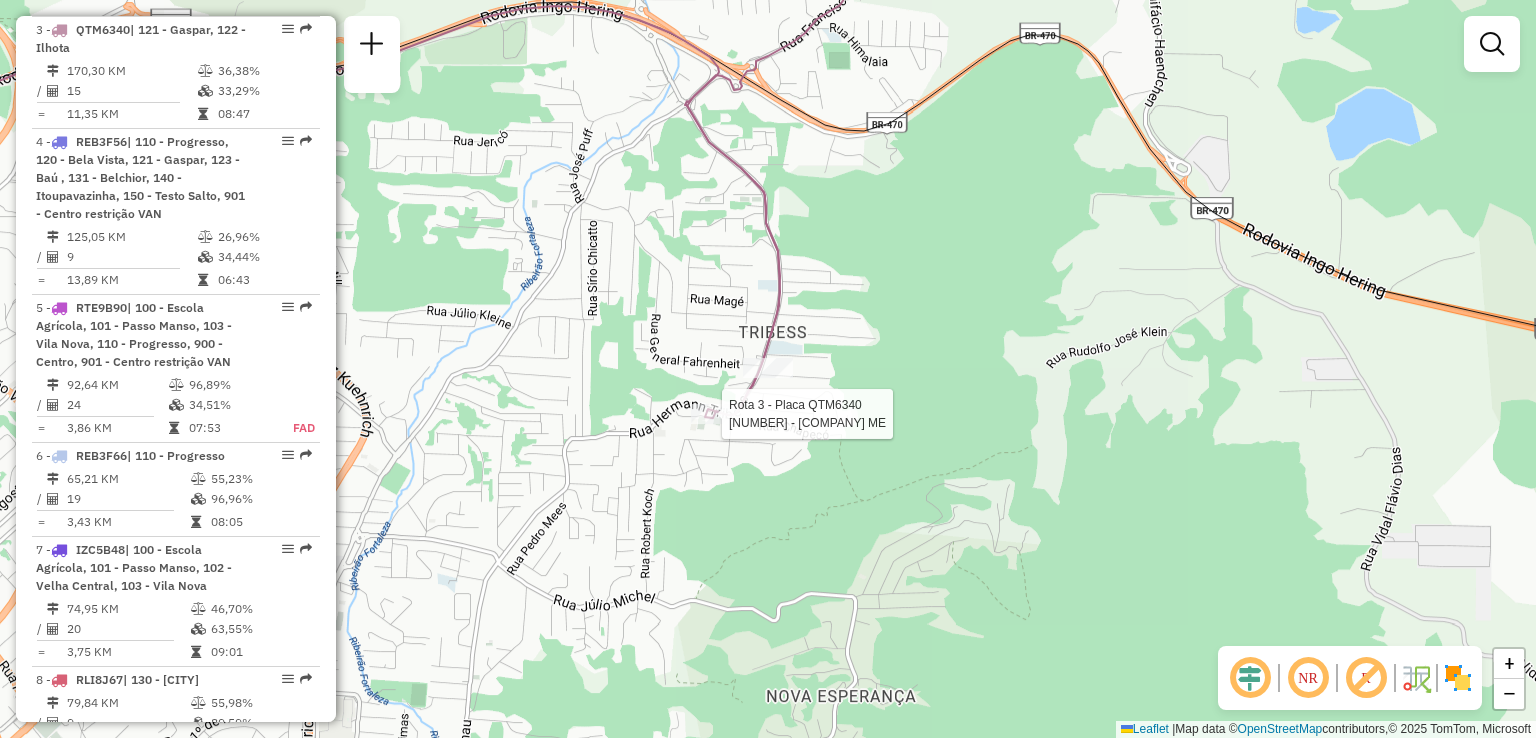 select on "**********" 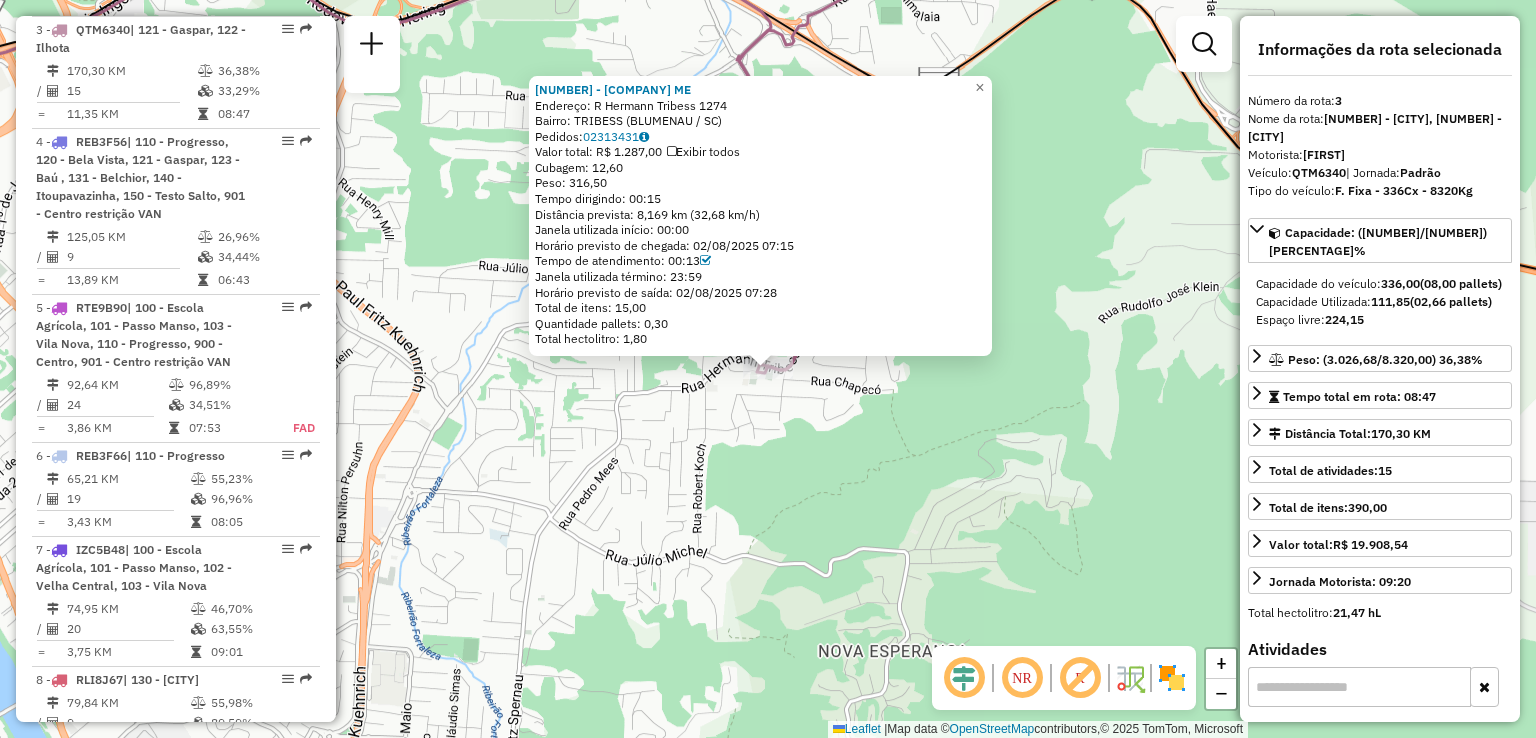 click on "[NUMBER] - [FIRST] [LAST]  ME  Endereço: R   [LAST] [NUMBER]   Bairro: [NEIGHBORHOOD] ([CITY] / [STATE])   Pedidos:  [NUMBER]   Valor total: R$ [VALUE]   Exibir todos   Cubagem: [VALUE]  Peso: [VALUE]  Tempo dirigindo: [TIME]   Distância prevista: [VALUE] km ([VALUE] km/h)   Janela utilizada início: [TIME]   Horário previsto de chegada: [DATE] [TIME]   Tempo de atendimento: [TIME]   Janela utilizada término: [TIME]   Horário previsto de saída: [DATE] [TIME]   Total de itens: [VALUE]   Quantidade pallets: [VALUE]   Total hectolitro: [VALUE]  × Janela de atendimento Grade de atendimento Capacidade Transportadoras Veículos Cliente Pedidos  Rotas Selecione os dias de semana para filtrar as janelas de atendimento  Seg   Ter   Qua   Qui   Sex   Sáb   Dom  Informe o período da janela de atendimento: De: Até:  Filtrar exatamente a janela do cliente  Considerar janela de atendimento padrão  Selecione os dias de semana para filtrar as grades de atendimento  Seg   Ter   Qua   Qui   Sex   Sáb   Dom   De:  De:" 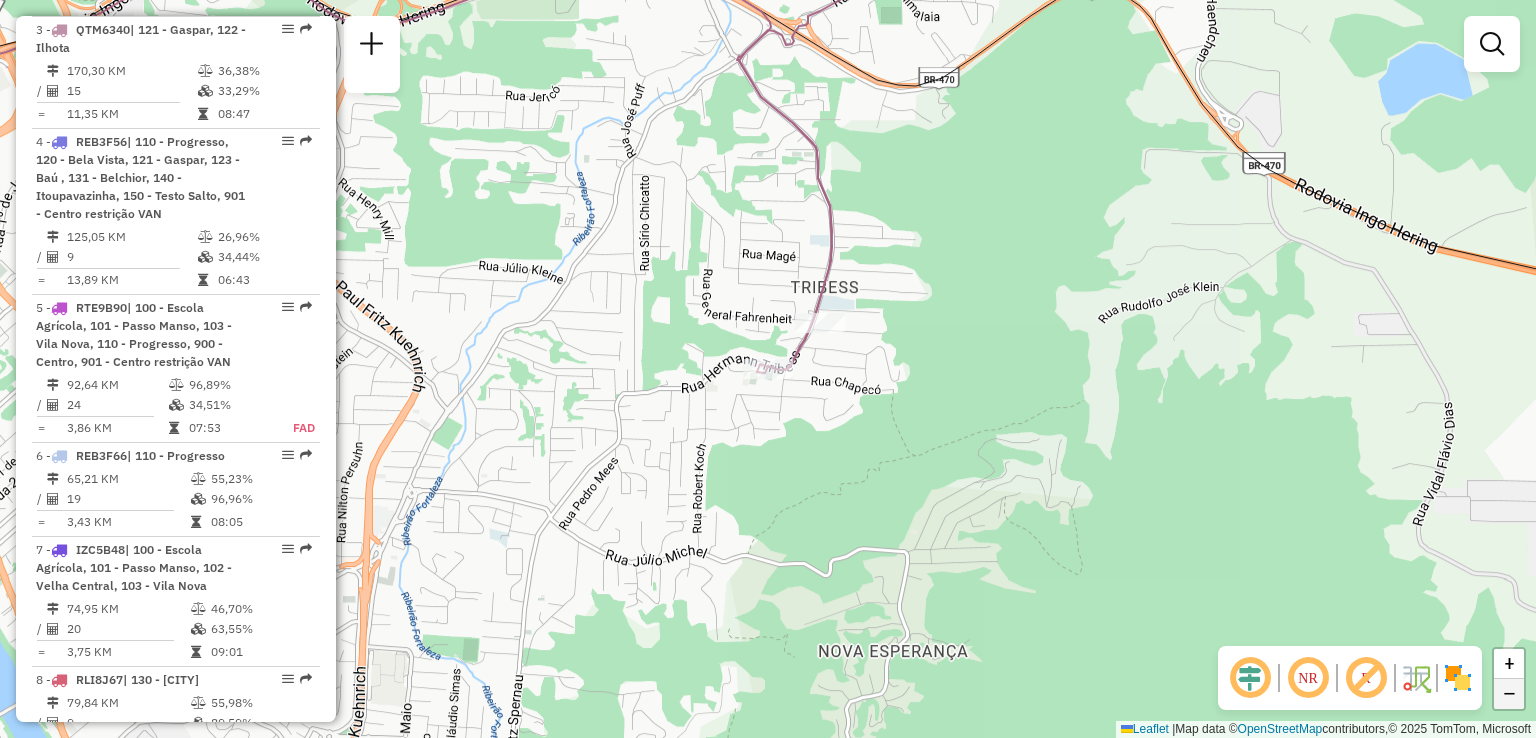 click on "−" 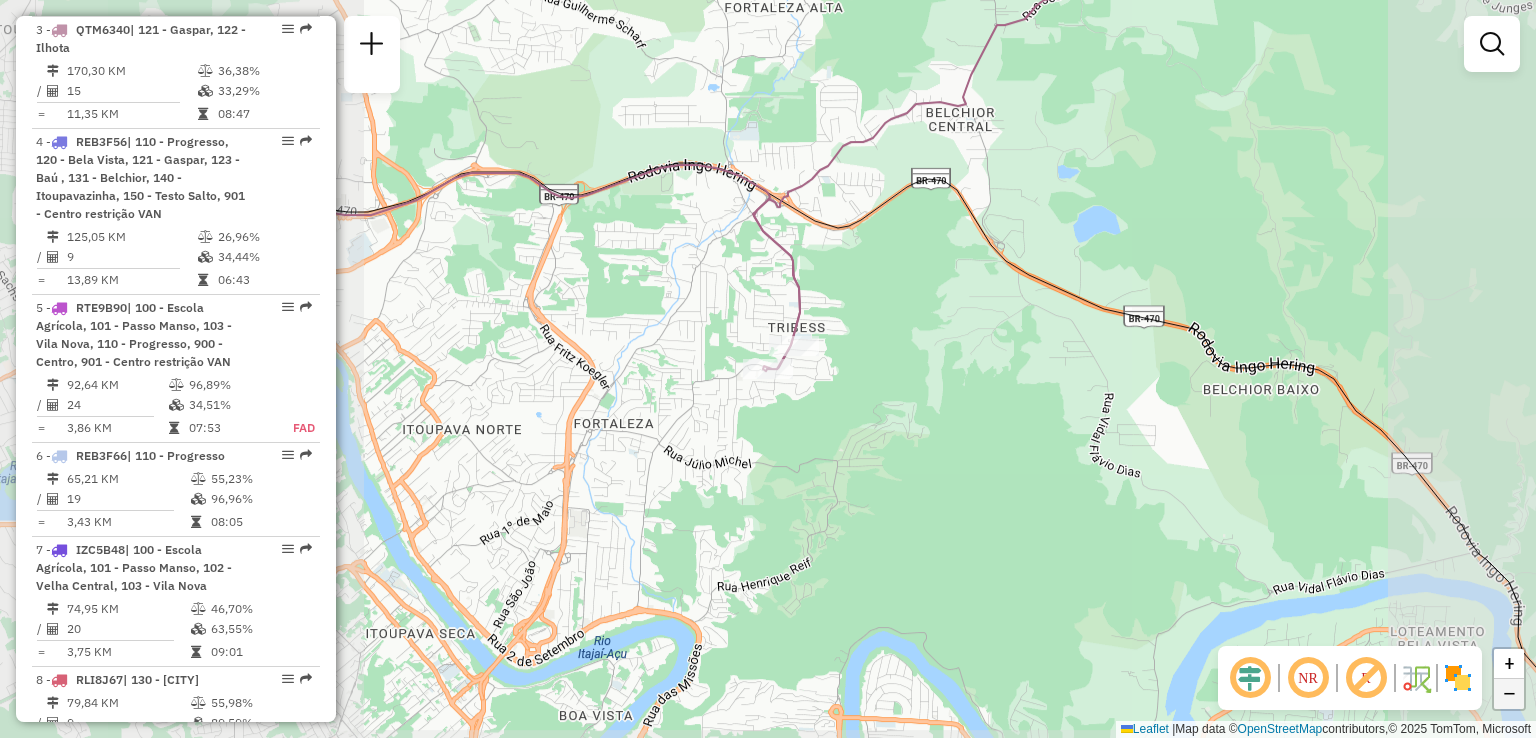 click on "−" 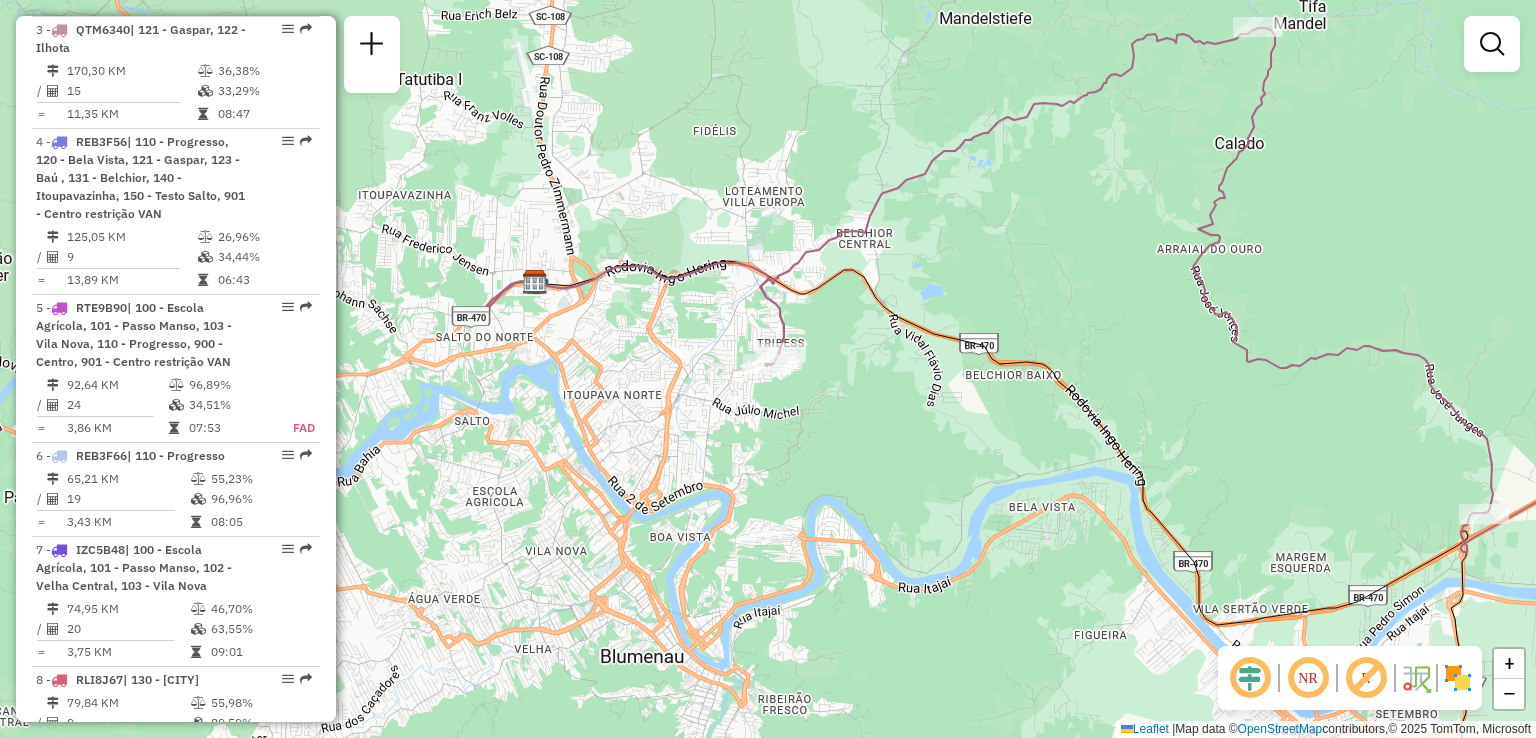 drag, startPoint x: 1234, startPoint y: 566, endPoint x: 946, endPoint y: 265, distance: 416.5873 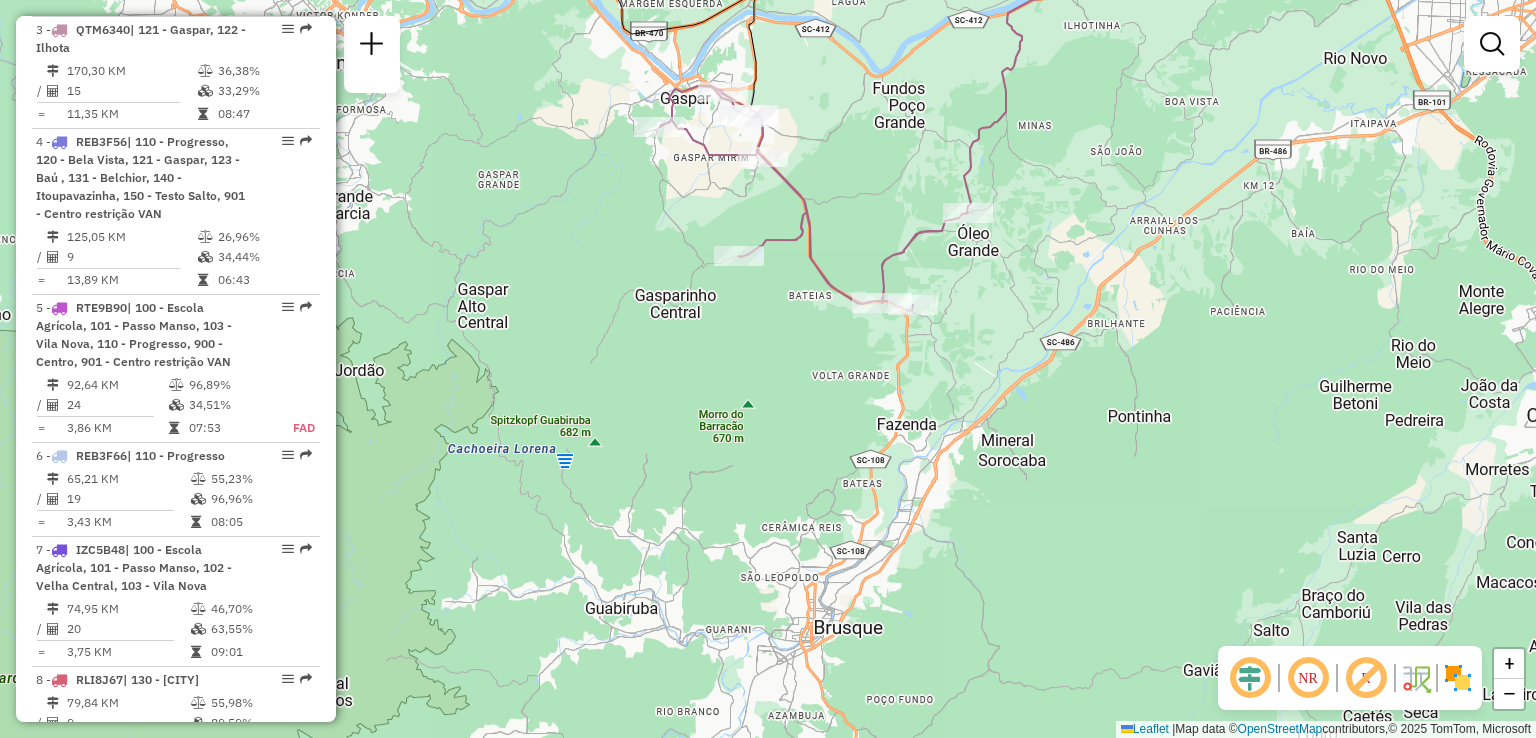 drag, startPoint x: 964, startPoint y: 267, endPoint x: 1039, endPoint y: 378, distance: 133.96268 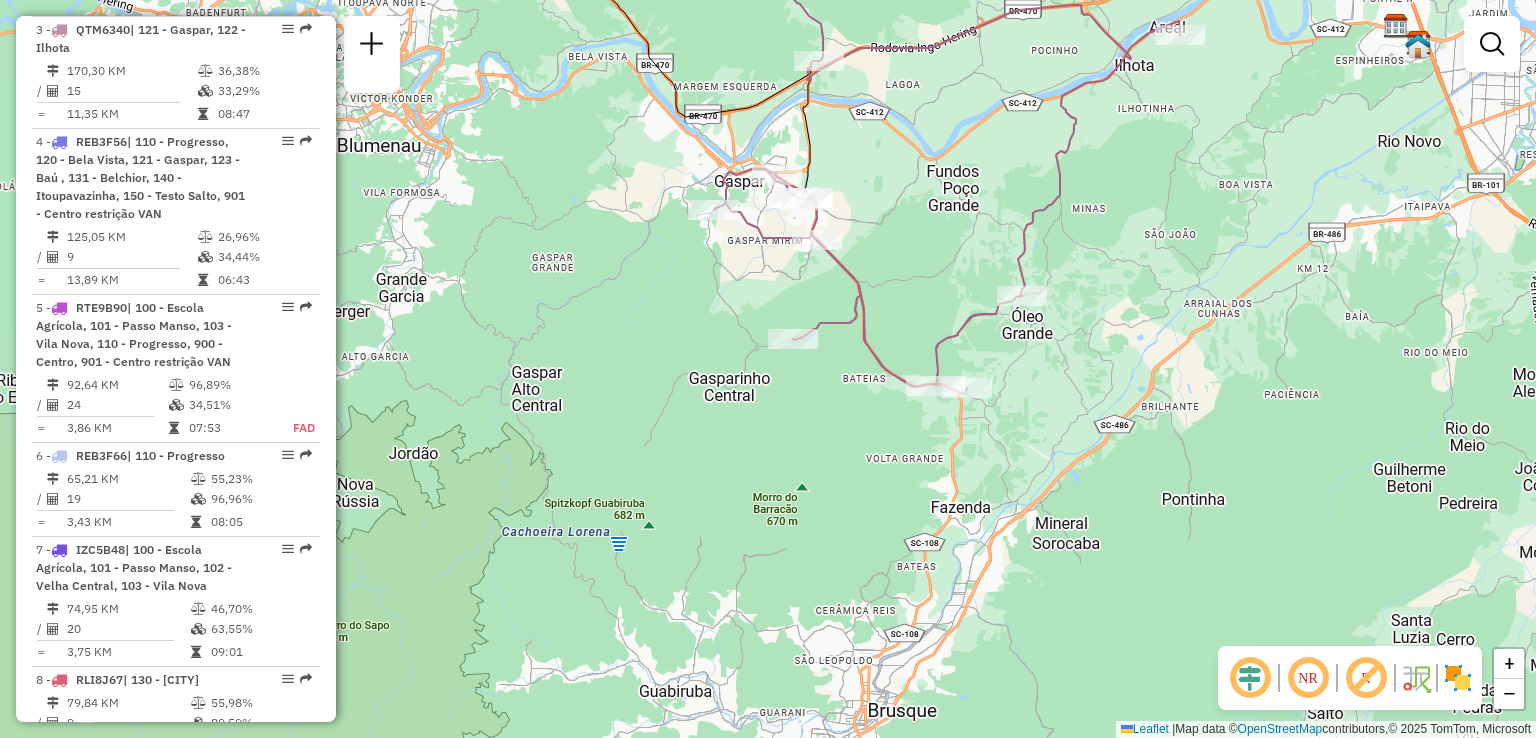drag, startPoint x: 678, startPoint y: 378, endPoint x: 699, endPoint y: 373, distance: 21.587032 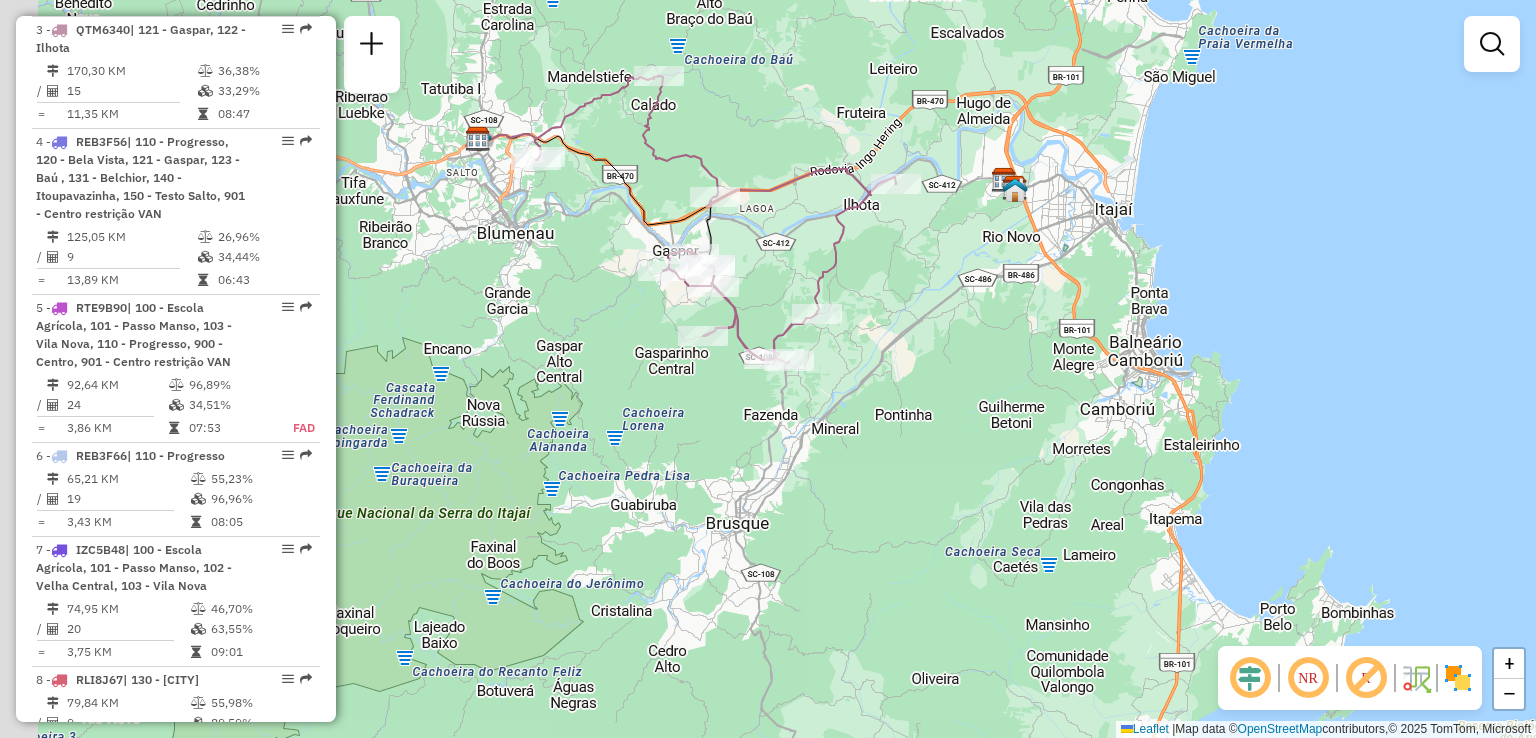 drag, startPoint x: 512, startPoint y: 349, endPoint x: 652, endPoint y: 349, distance: 140 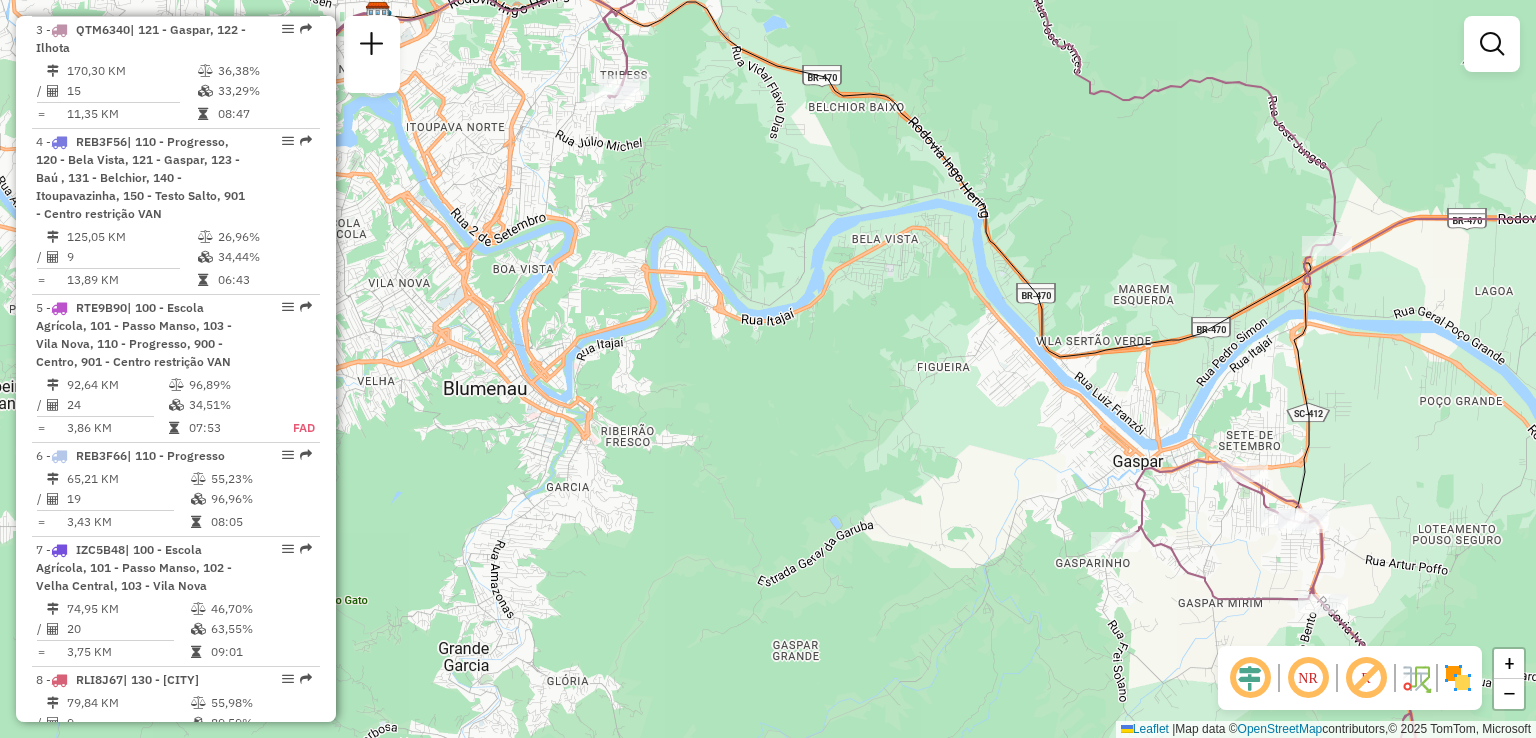 drag, startPoint x: 657, startPoint y: 154, endPoint x: 687, endPoint y: 202, distance: 56.603886 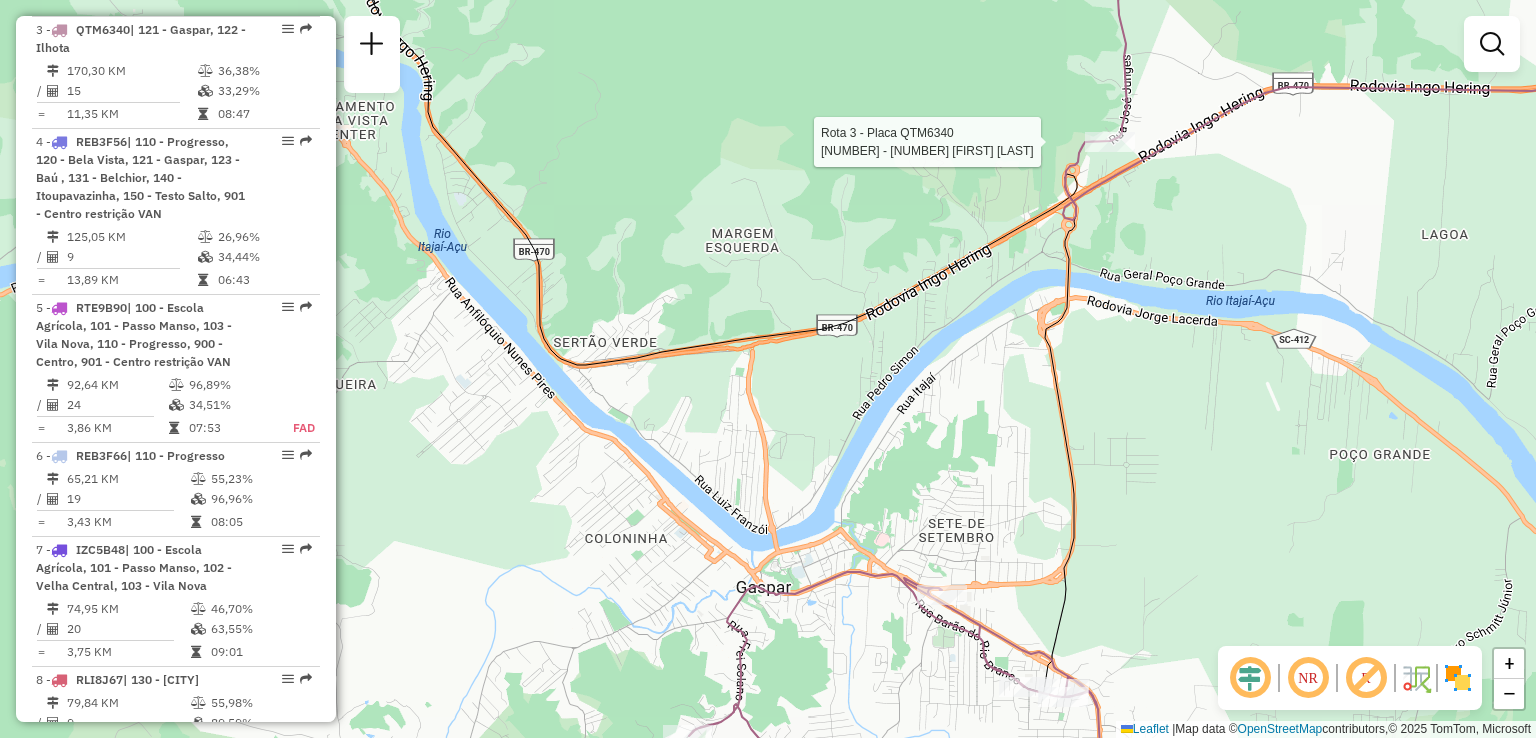 select on "**********" 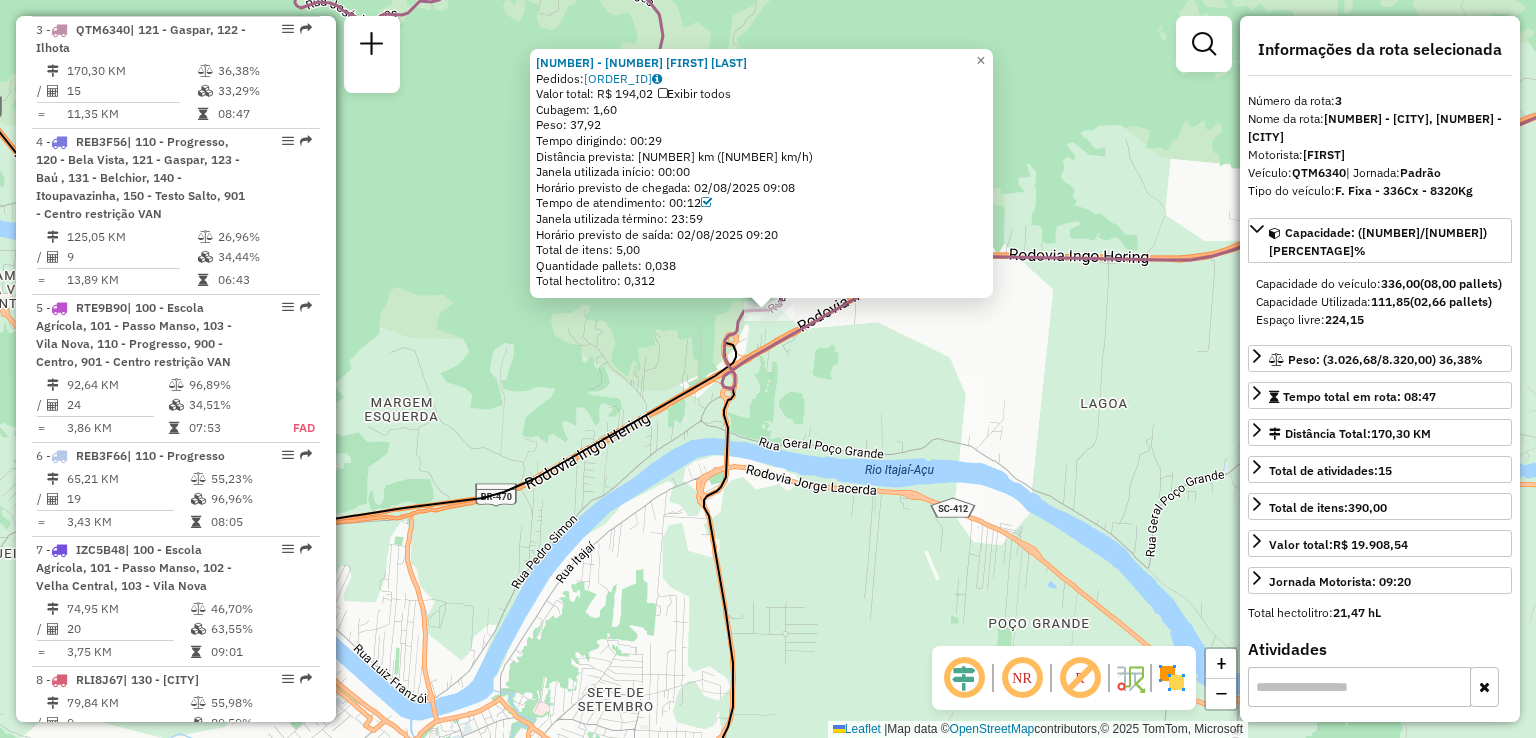 drag, startPoint x: 819, startPoint y: 497, endPoint x: 821, endPoint y: 429, distance: 68.0294 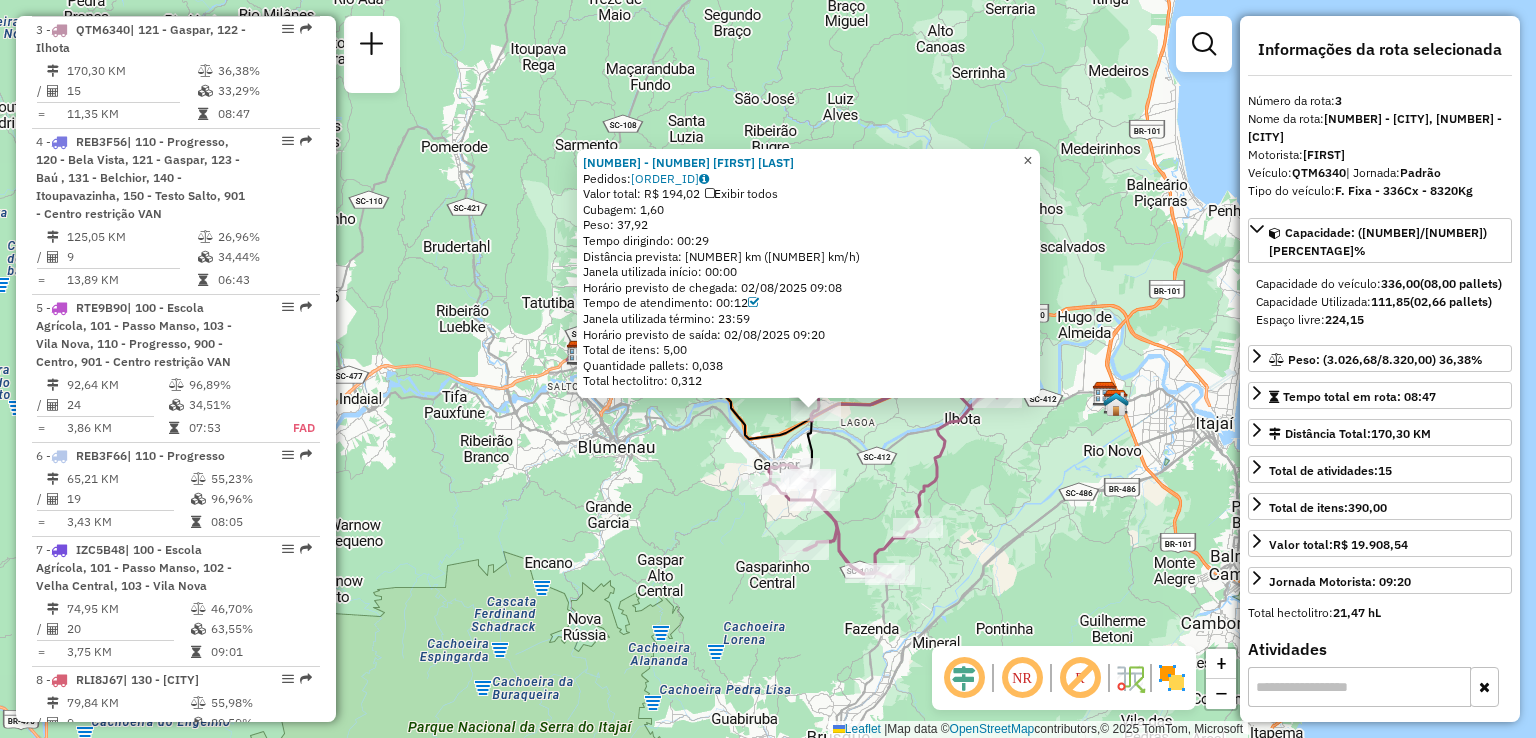 click on "×" 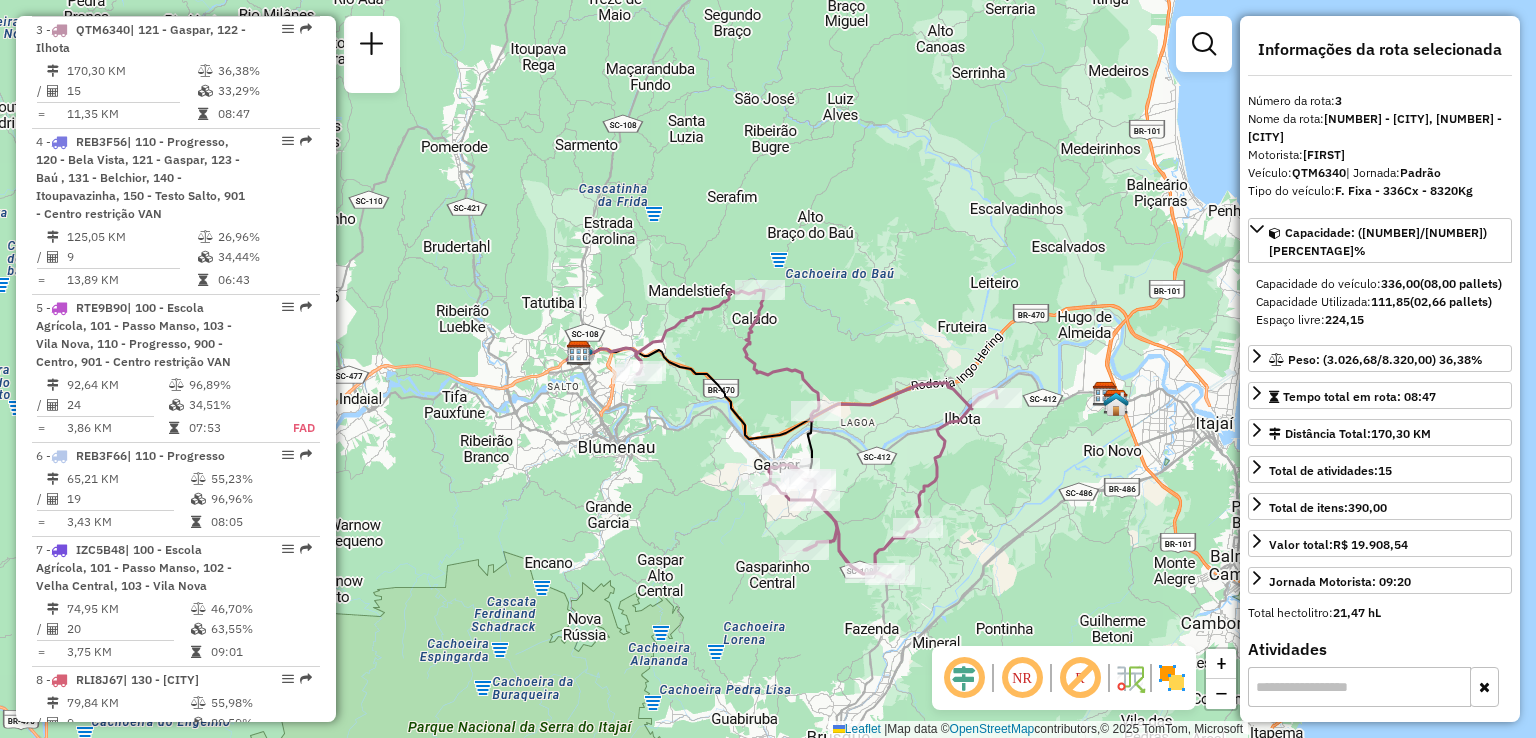 drag, startPoint x: 860, startPoint y: 389, endPoint x: 915, endPoint y: 311, distance: 95.44108 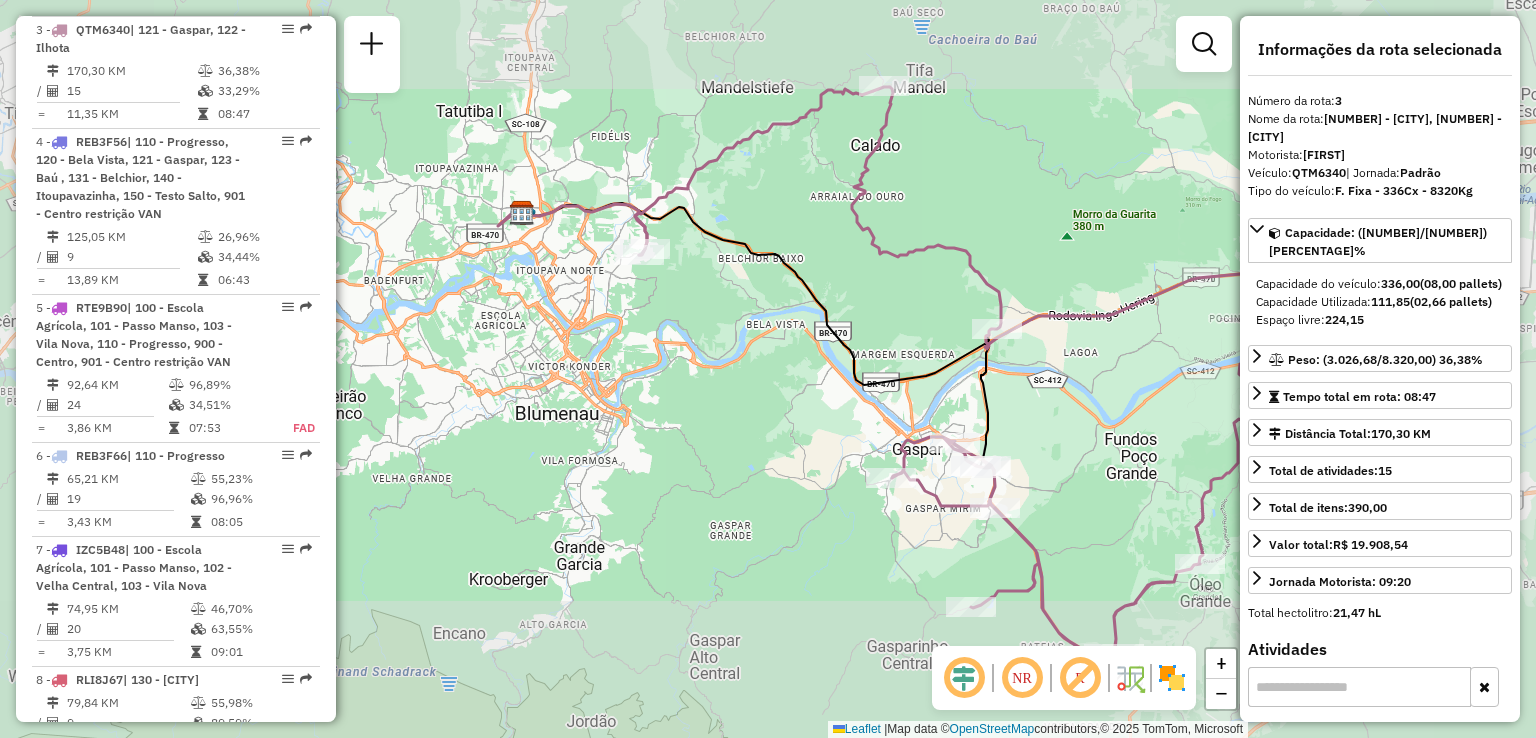click 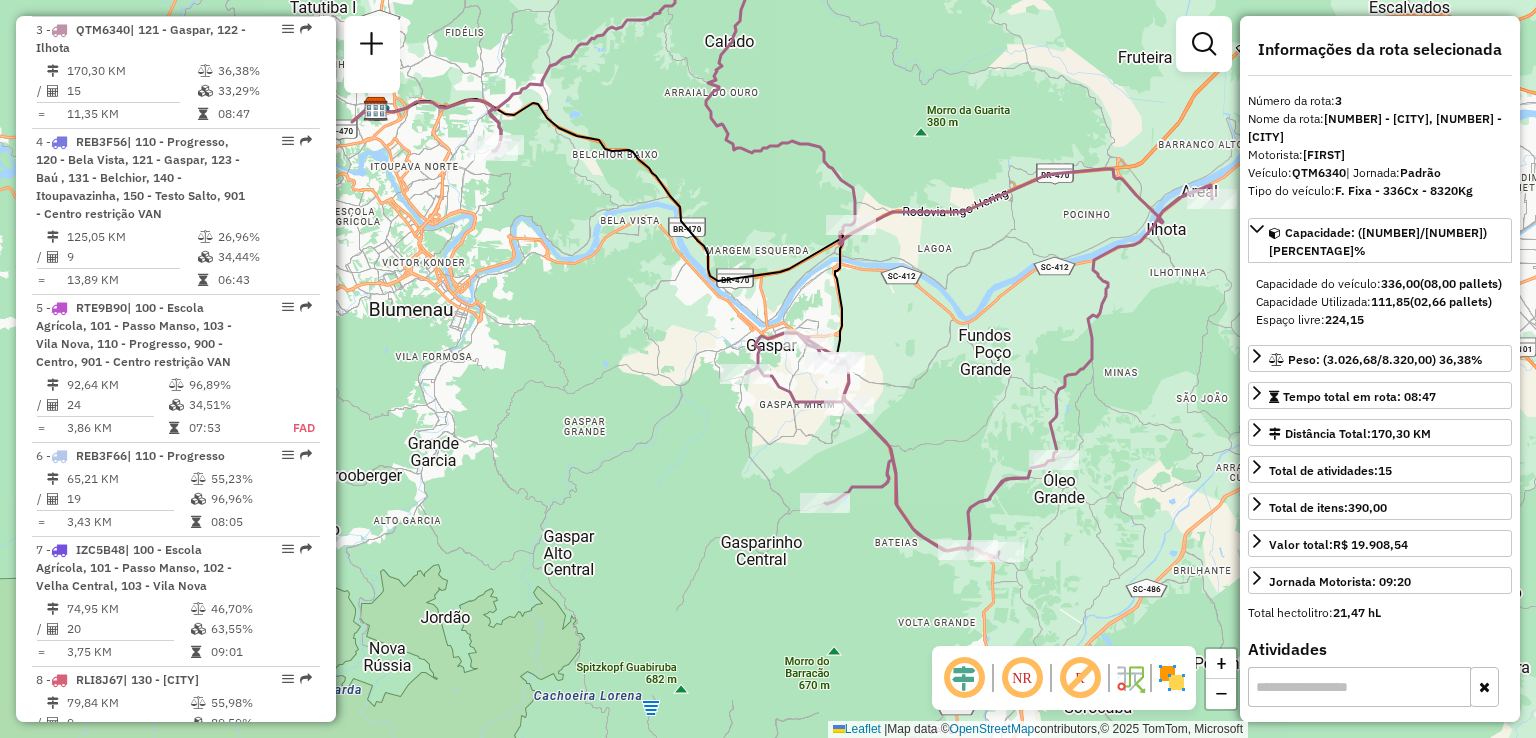 click on "Janela de atendimento Grade de atendimento Capacidade Transportadoras Veículos Cliente Pedidos  Rotas Selecione os dias de semana para filtrar as janelas de atendimento  Seg   Ter   Qua   Qui   Sex   Sáb   Dom  Informe o período da janela de atendimento: De: Até:  Filtrar exatamente a janela do cliente  Considerar janela de atendimento padrão  Selecione os dias de semana para filtrar as grades de atendimento  Seg   Ter   Qua   Qui   Sex   Sáb   Dom   Considerar clientes sem dia de atendimento cadastrado  Clientes fora do dia de atendimento selecionado Filtrar as atividades entre os valores definidos abaixo:  Peso mínimo:   Peso máximo:   Cubagem mínima:   Cubagem máxima:   De:   Até:  Filtrar as atividades entre o tempo de atendimento definido abaixo:  De:   Até:   Considerar capacidade total dos clientes não roteirizados Transportadora: Selecione um ou mais itens Tipo de veículo: Selecione um ou mais itens Veículo: Selecione um ou mais itens Motorista: Selecione um ou mais itens Nome: Rótulo:" 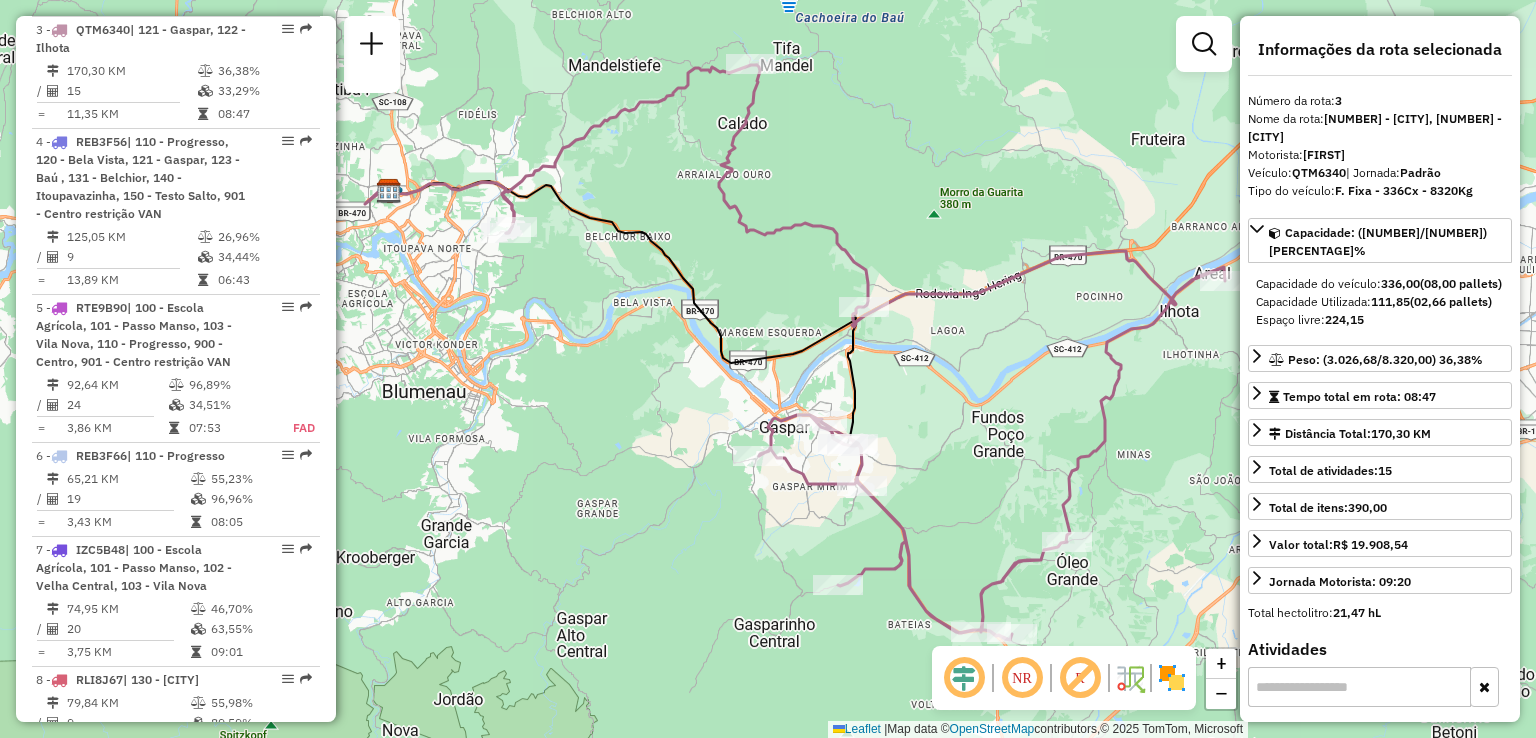 drag, startPoint x: 892, startPoint y: 358, endPoint x: 897, endPoint y: 428, distance: 70.178345 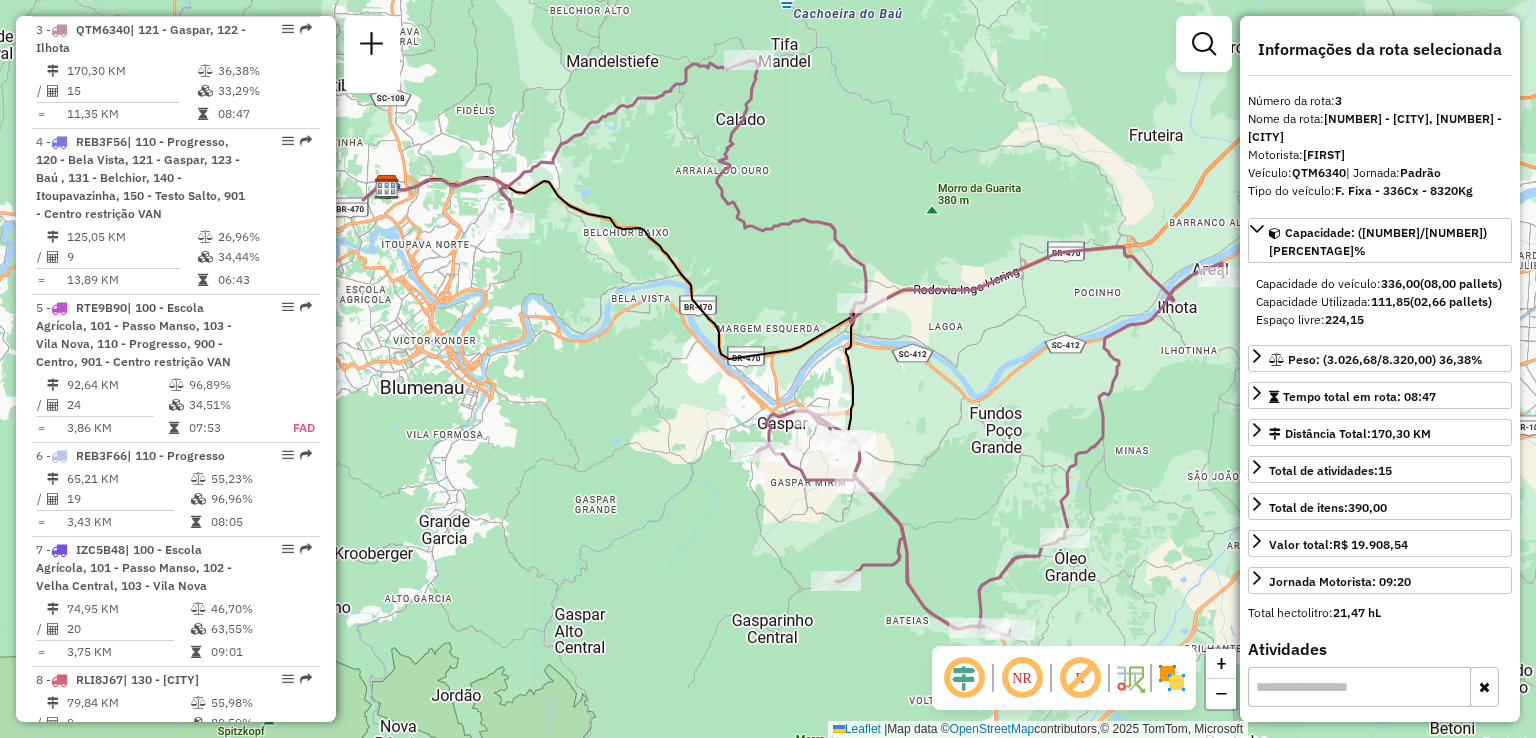 drag, startPoint x: 984, startPoint y: 423, endPoint x: 1016, endPoint y: 409, distance: 34.928497 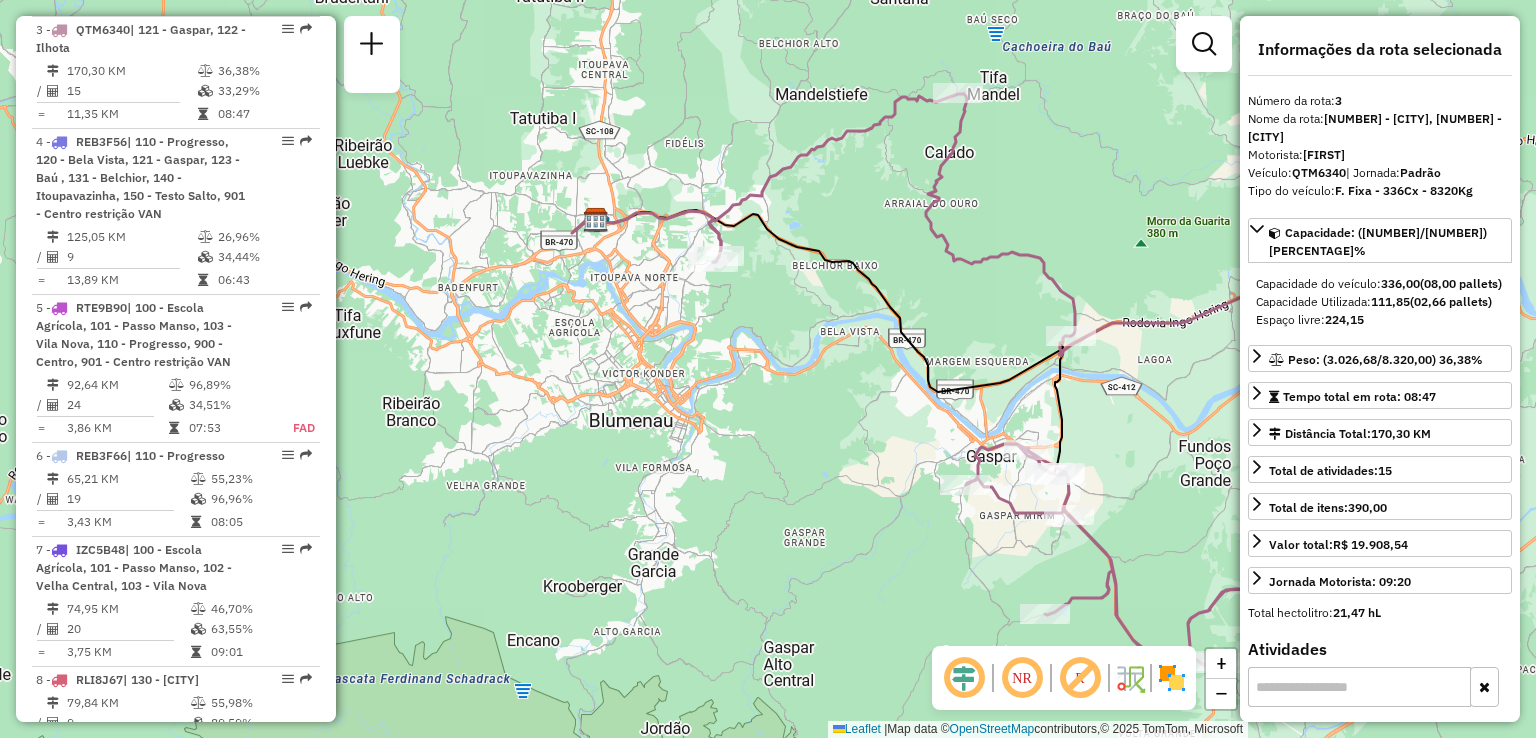 drag, startPoint x: 733, startPoint y: 453, endPoint x: 864, endPoint y: 493, distance: 136.9708 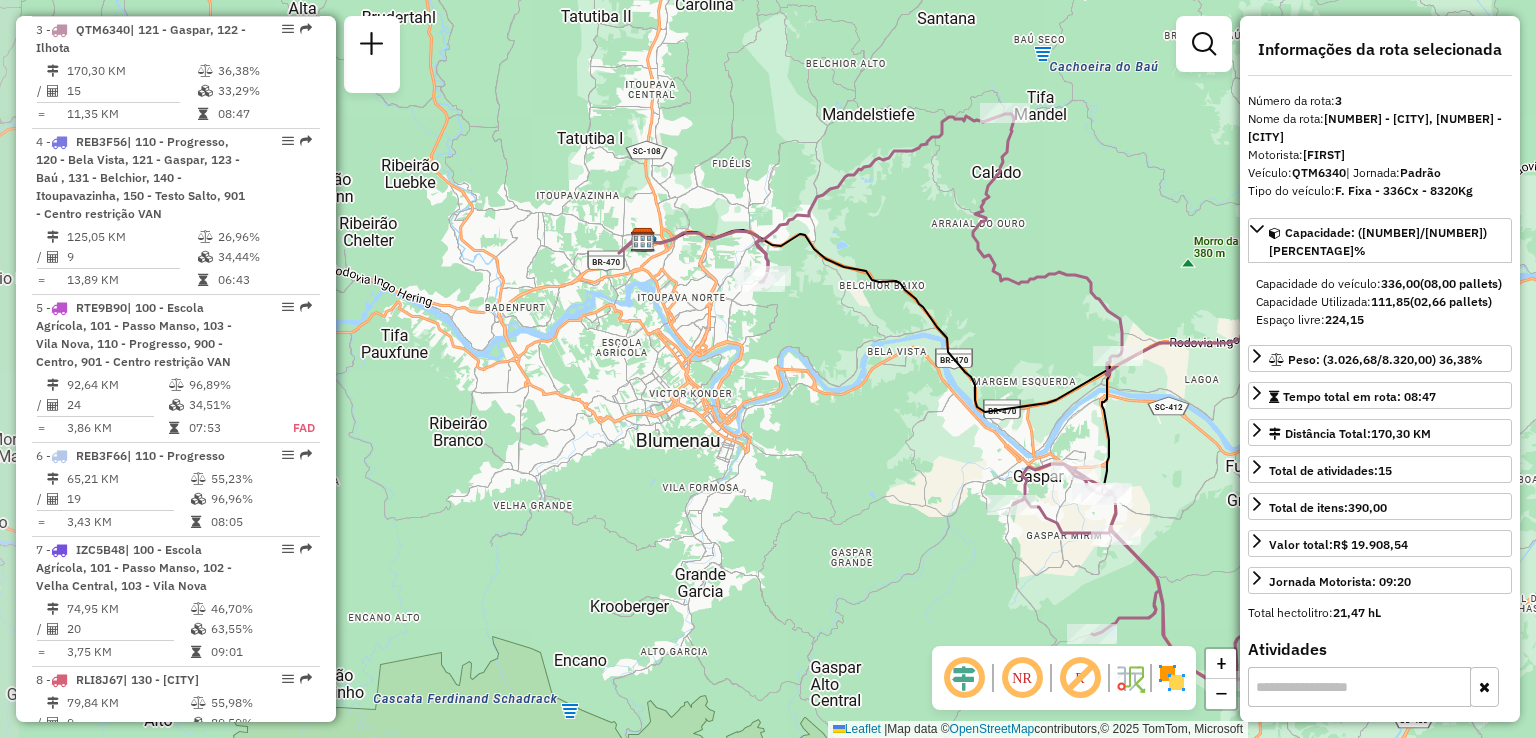 drag, startPoint x: 858, startPoint y: 467, endPoint x: 900, endPoint y: 539, distance: 83.35467 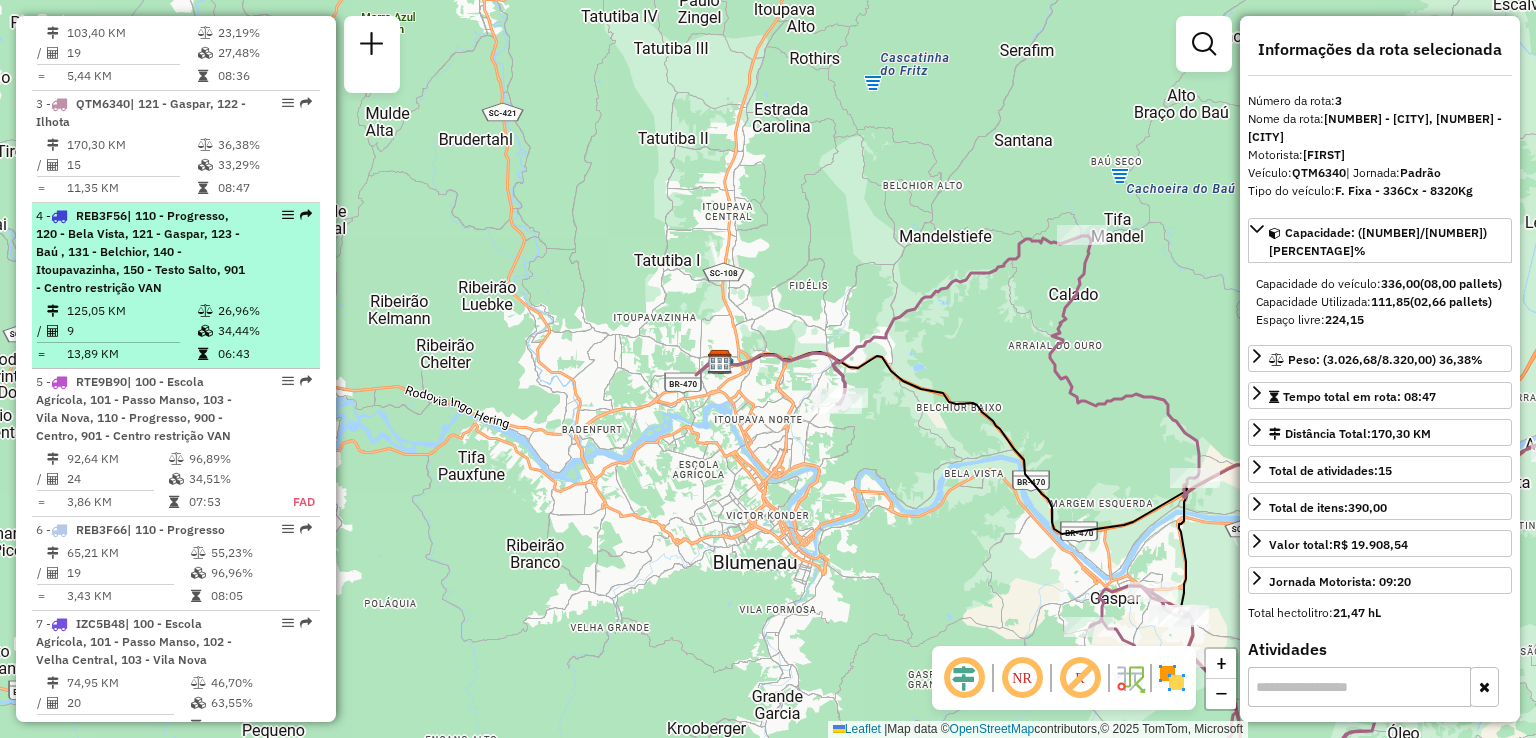 scroll, scrollTop: 918, scrollLeft: 0, axis: vertical 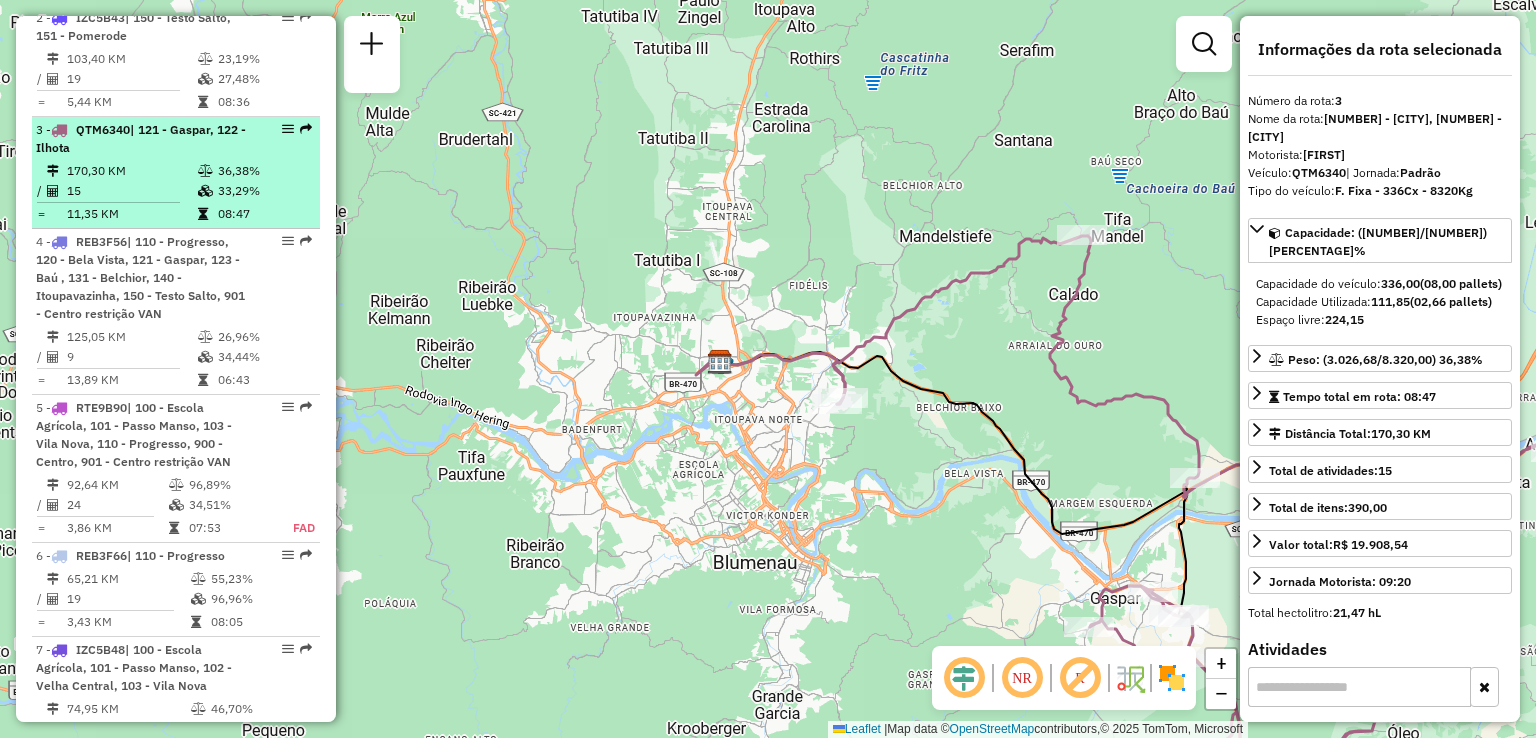 click on "3 -       QTM6340   | 121 - Gaspar, 122 - Ilhota" at bounding box center [142, 139] 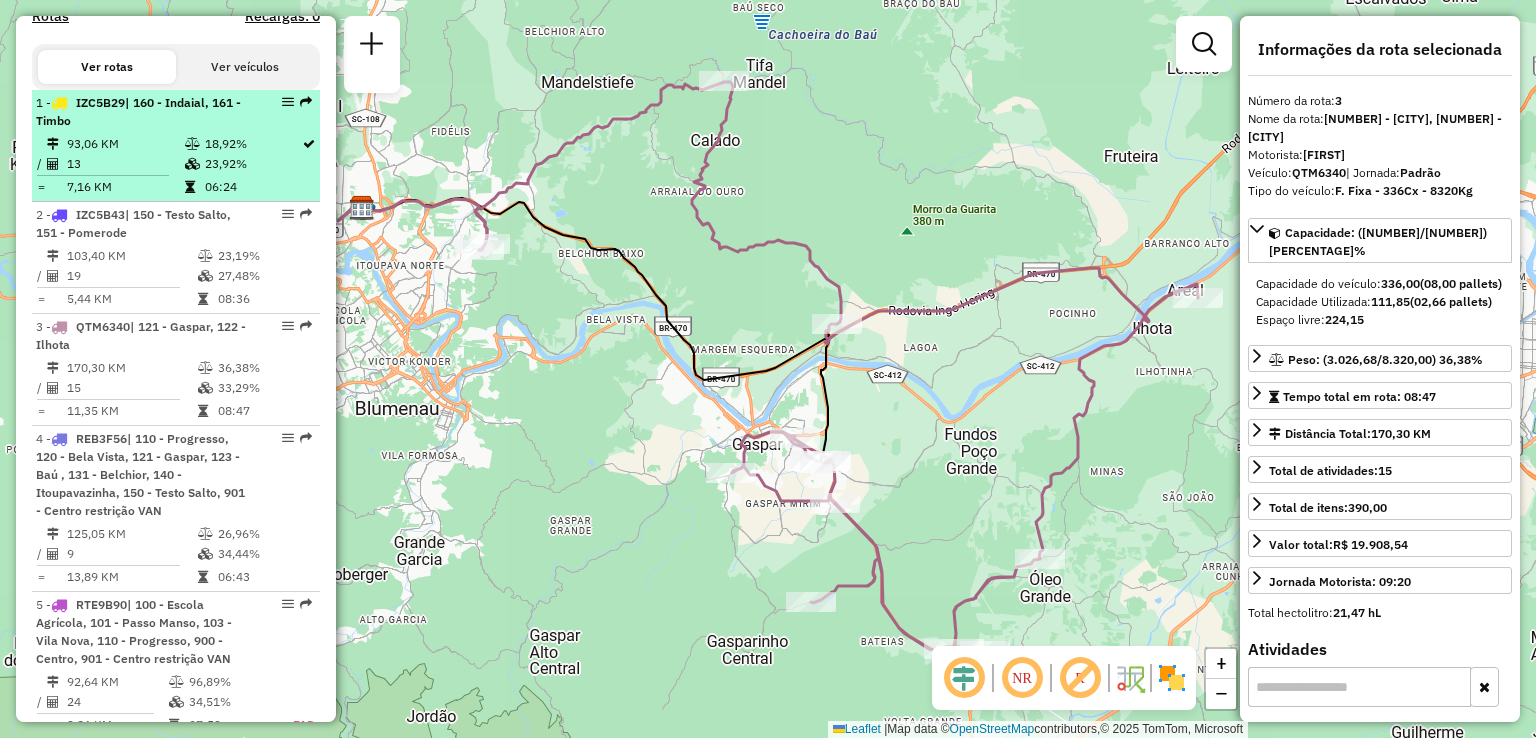 scroll, scrollTop: 718, scrollLeft: 0, axis: vertical 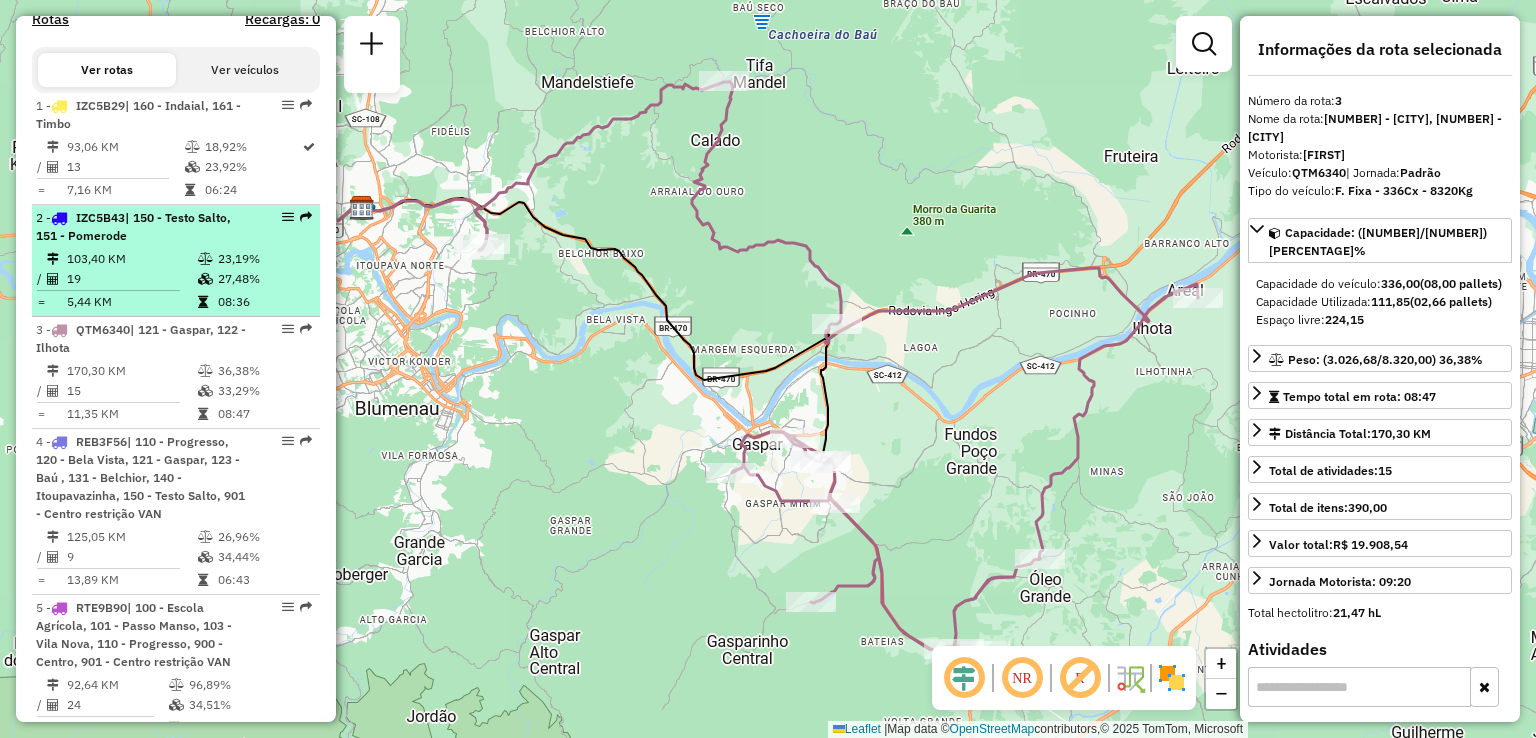 click on "103,40 KM" at bounding box center (131, 259) 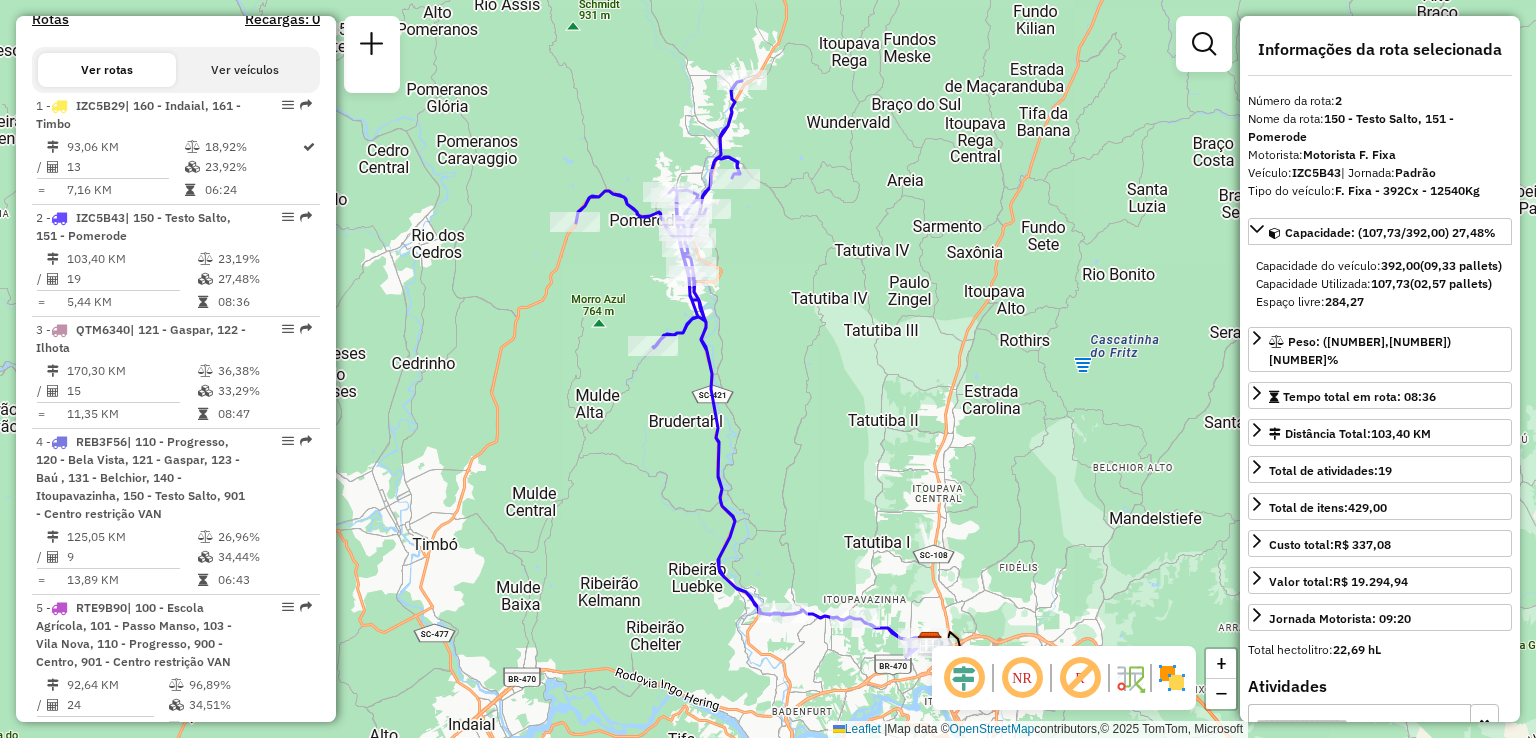 drag, startPoint x: 803, startPoint y: 547, endPoint x: 797, endPoint y: 388, distance: 159.11317 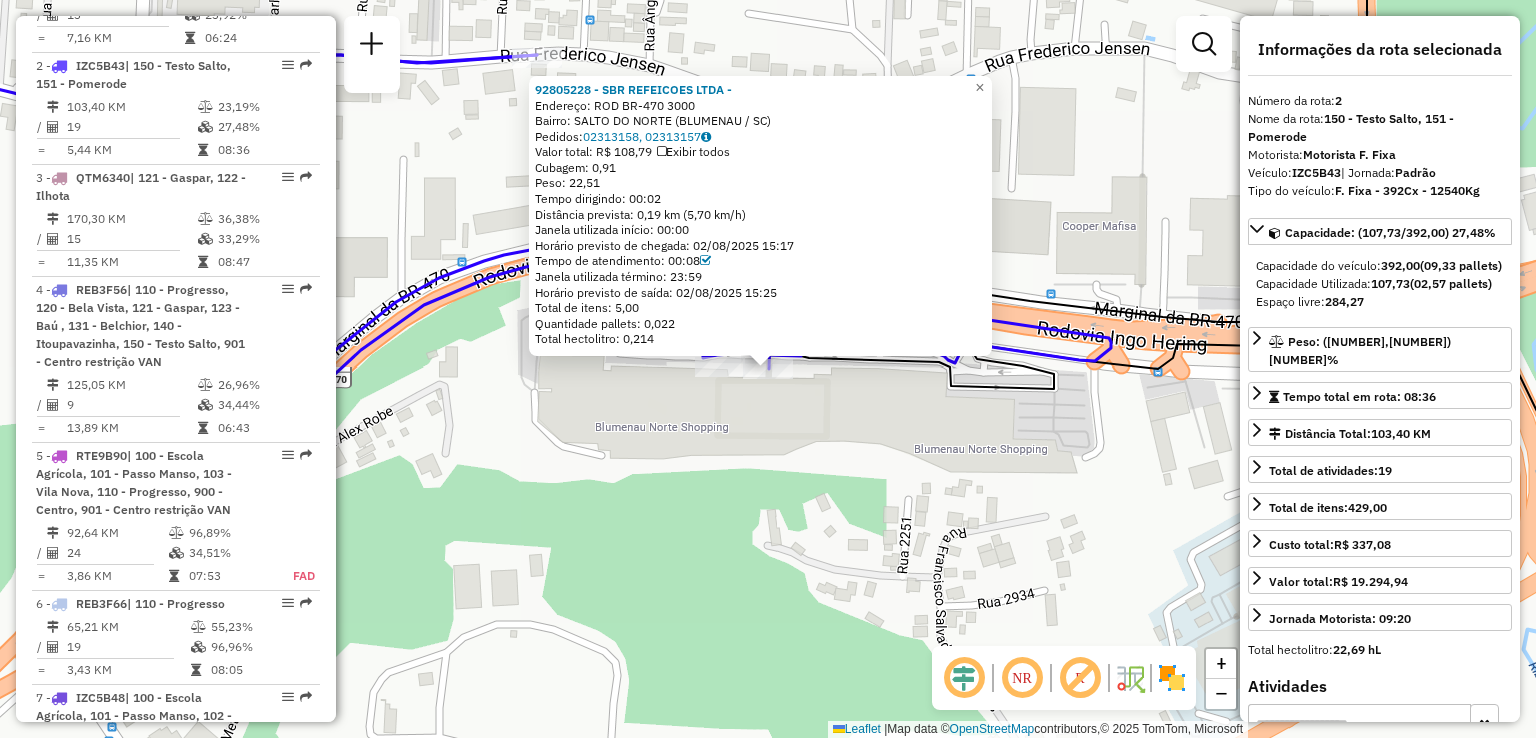 scroll, scrollTop: 907, scrollLeft: 0, axis: vertical 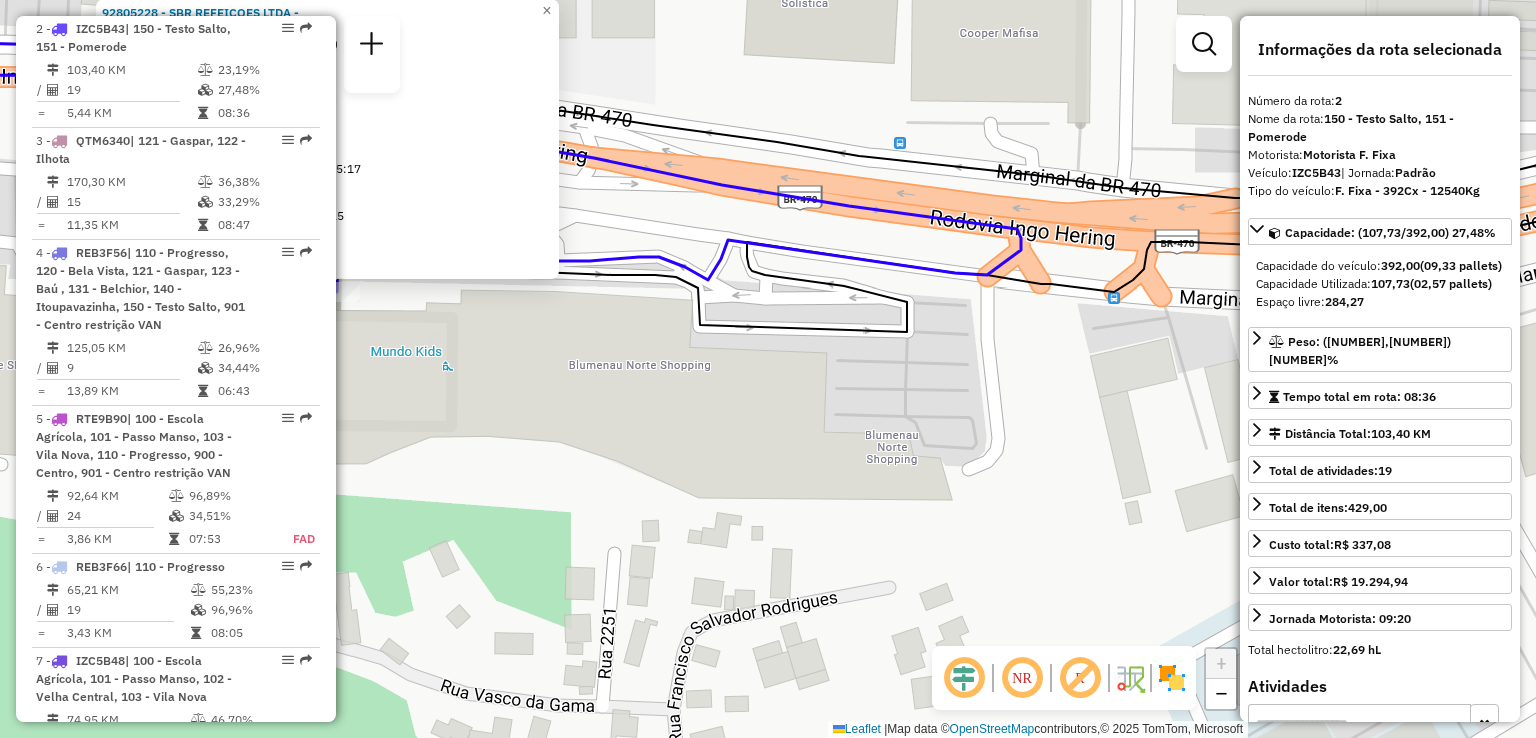 drag, startPoint x: 752, startPoint y: 389, endPoint x: 945, endPoint y: 423, distance: 195.97194 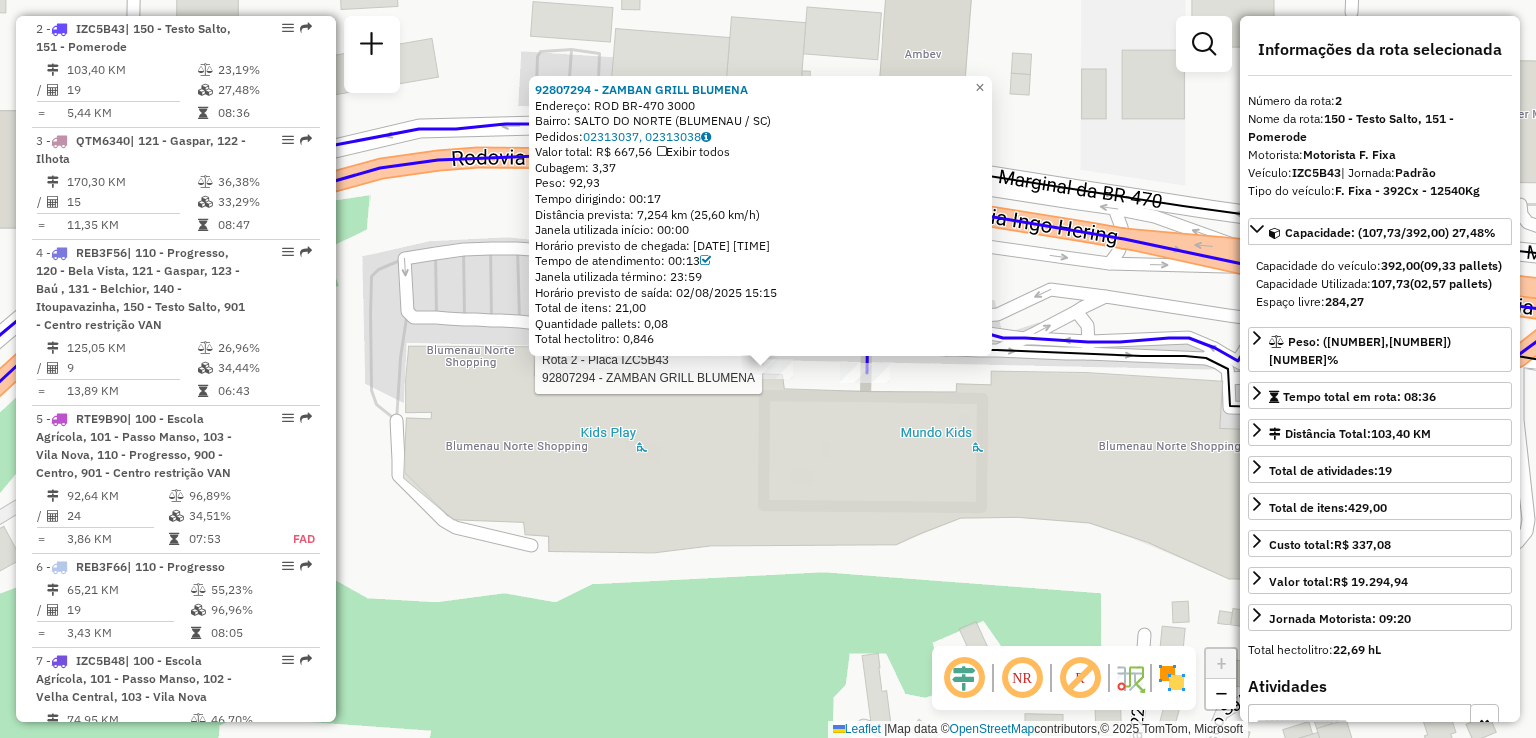click on "Rota 2 - Placa IZC5B43  92807294 - [NAME] [NAME] 92807294 - [NAME] [NAME]  Endereço: ROD BR-470                        3000   Bairro: SALTO DO NORTE ([CITY] / [STATE])   Pedidos:  02313037, 02313038   Valor total: R$ 667,56   Exibir todos   Cubagem: 3,37  Peso: 92,93  Tempo dirigindo: 00:17   Distância prevista: 7,254 km (25,60 km/h)   Janela utilizada início: 00:00   Horário previsto de chegada: 02/08/2025 15:02   Tempo de atendimento: 00:13   Janela utilizada término: 23:59   Horário previsto de saída: 02/08/2025 15:15   Total de itens: 21,00   Quantidade pallets: 0,08   Total hectolitro: 0,846  × Janela de atendimento Grade de atendimento Capacidade Transportadoras Veículos Cliente Pedidos  Rotas Selecione os dias de semana para filtrar as janelas de atendimento  Seg   Ter   Qua   Qui   Sex   Sáb   Dom  Informe o período da janela de atendimento: De: Até:  Filtrar exatamente a janela do cliente  Considerar janela de atendimento padrão   Seg   Ter   Qua   Qui   Sex   Sáb   Dom  De:" 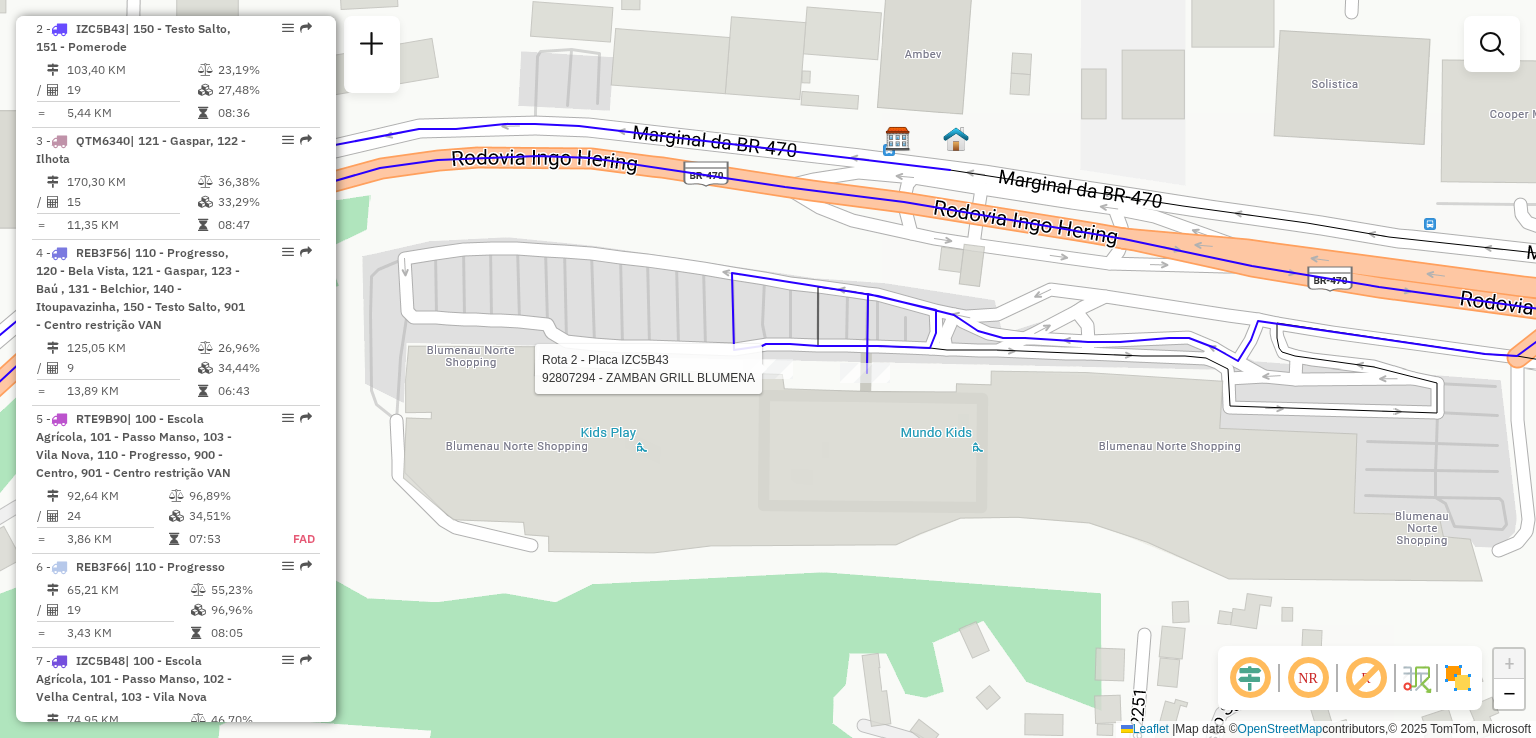 select on "**********" 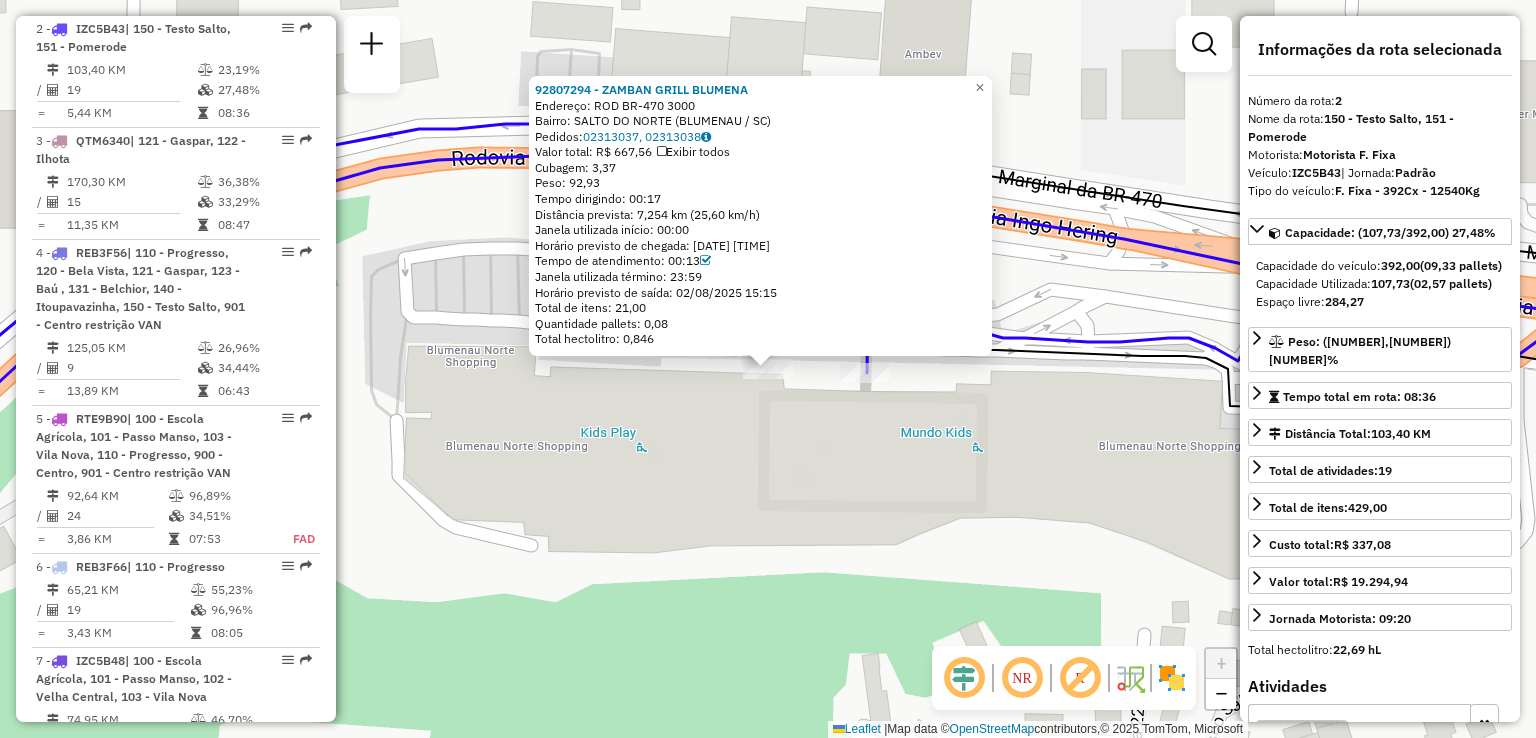 click on "92807294 - [FULL NAME]  Endereço: ROD BR-470                        3000   Bairro: SALTO DO NORTE ([CITY] / [STATE])   Pedidos:  02313037,02313038   Valor total: R$ 667,56   Exibir todos   Cubagem: 3,37  Peso: 92,93  Tempo dirigindo: 00:17   Distância prevista: 7,254 km (25,60 km/h)   Janela utilizada início: 00:00   Horário previsto de chegada: 02/08/2025 15:02   Tempo de atendimento: 00:13   Janela utilizada término: 23:59   Horário previsto de saída: 02/08/2025 15:15   Total de itens: 21,00   Quantidade pallets: 0,08   Total hectolitro: 0,846  × Janela de atendimento Grade de atendimento Capacidade Transportadoras Veículos Cliente Pedidos  Rotas Selecione os dias de semana para filtrar as janelas de atendimento  Seg   Ter   Qua   Qui   Sex   Sáb   Dom  Informe o período da janela de atendimento: De: Até:  Filtrar exatamente a janela do cliente  Considerar janela de atendimento padrão  Selecione os dias de semana para filtrar as grades de atendimento  Seg   Ter   Qua   Qui   Sex   Sáb" 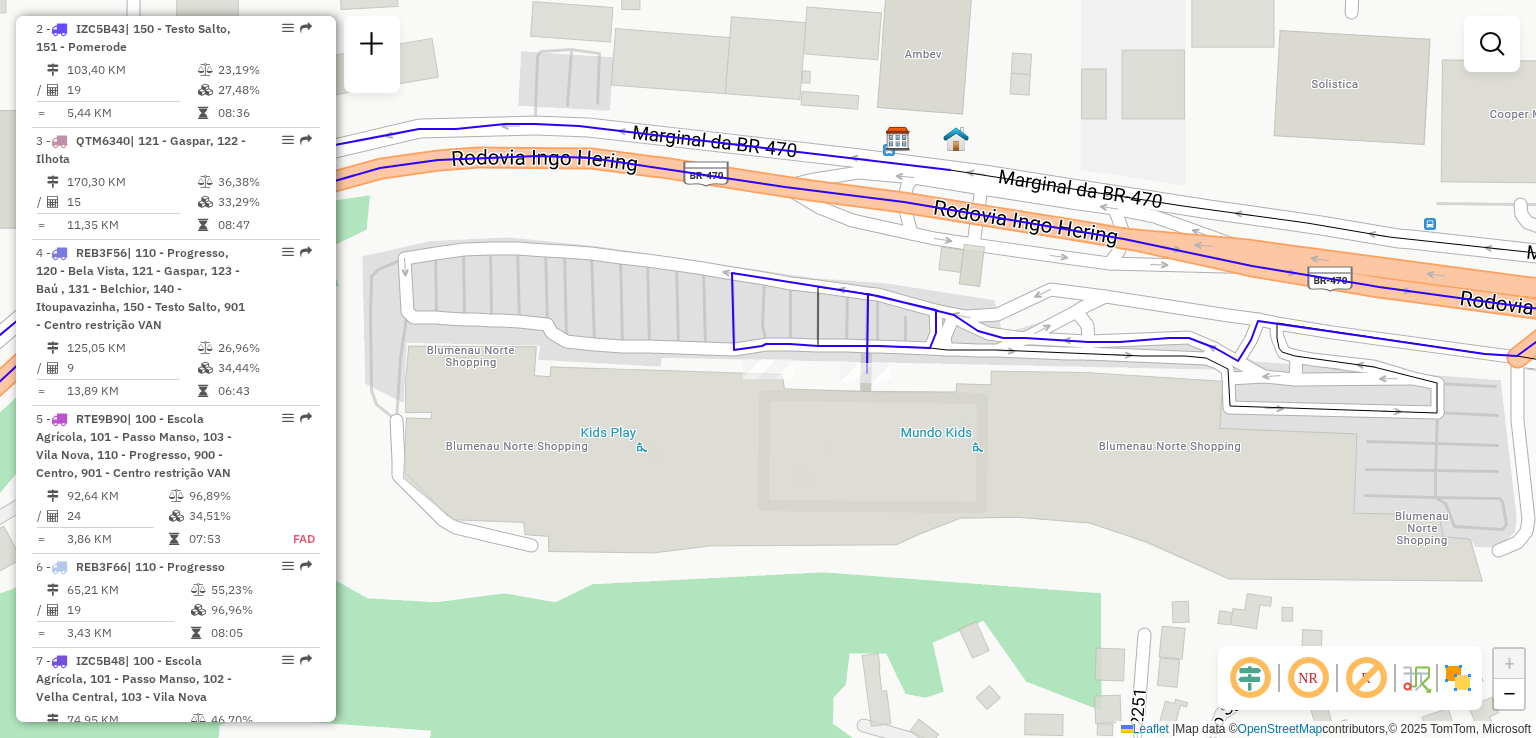 drag, startPoint x: 883, startPoint y: 493, endPoint x: 978, endPoint y: 494, distance: 95.005264 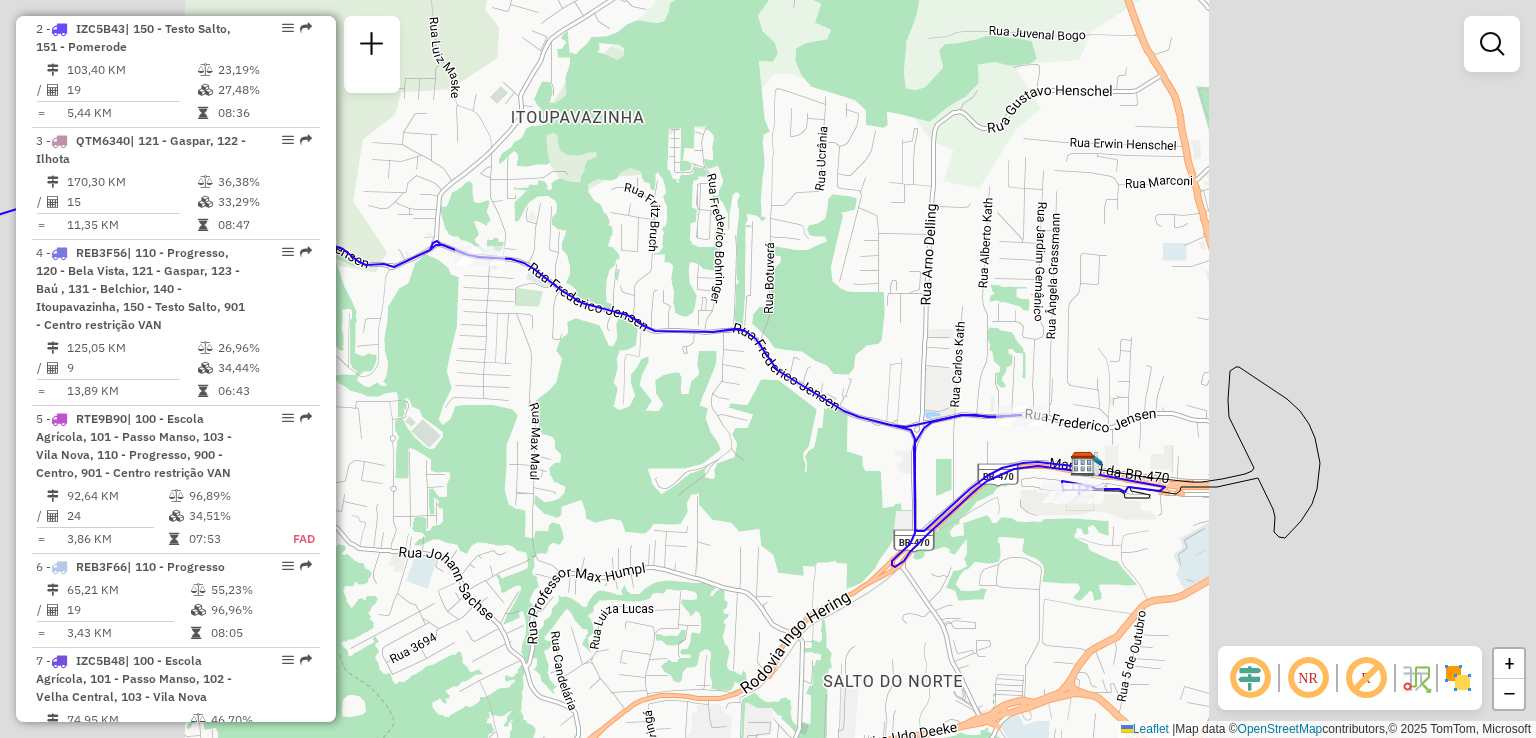 drag, startPoint x: 942, startPoint y: 479, endPoint x: 1016, endPoint y: 585, distance: 129.2749 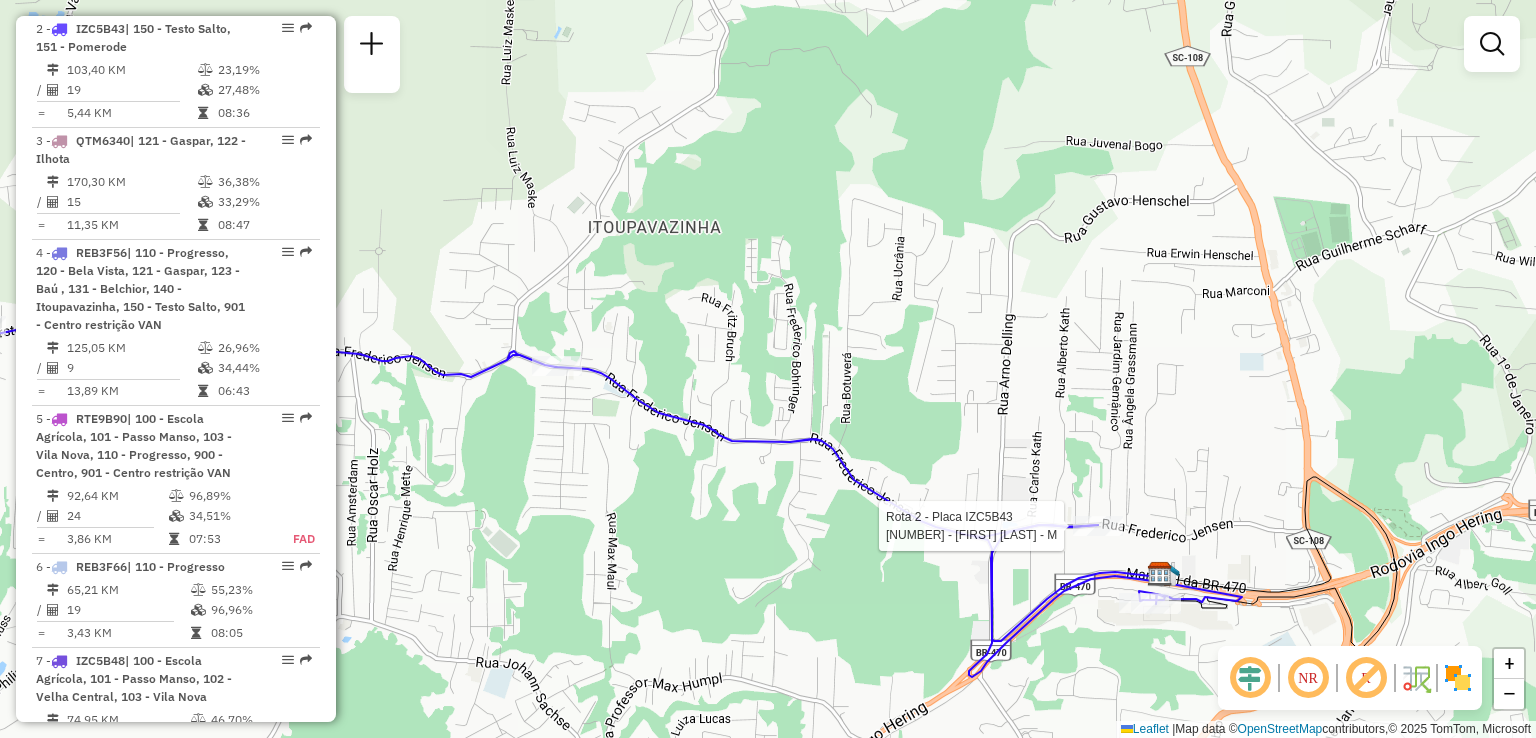 select on "**********" 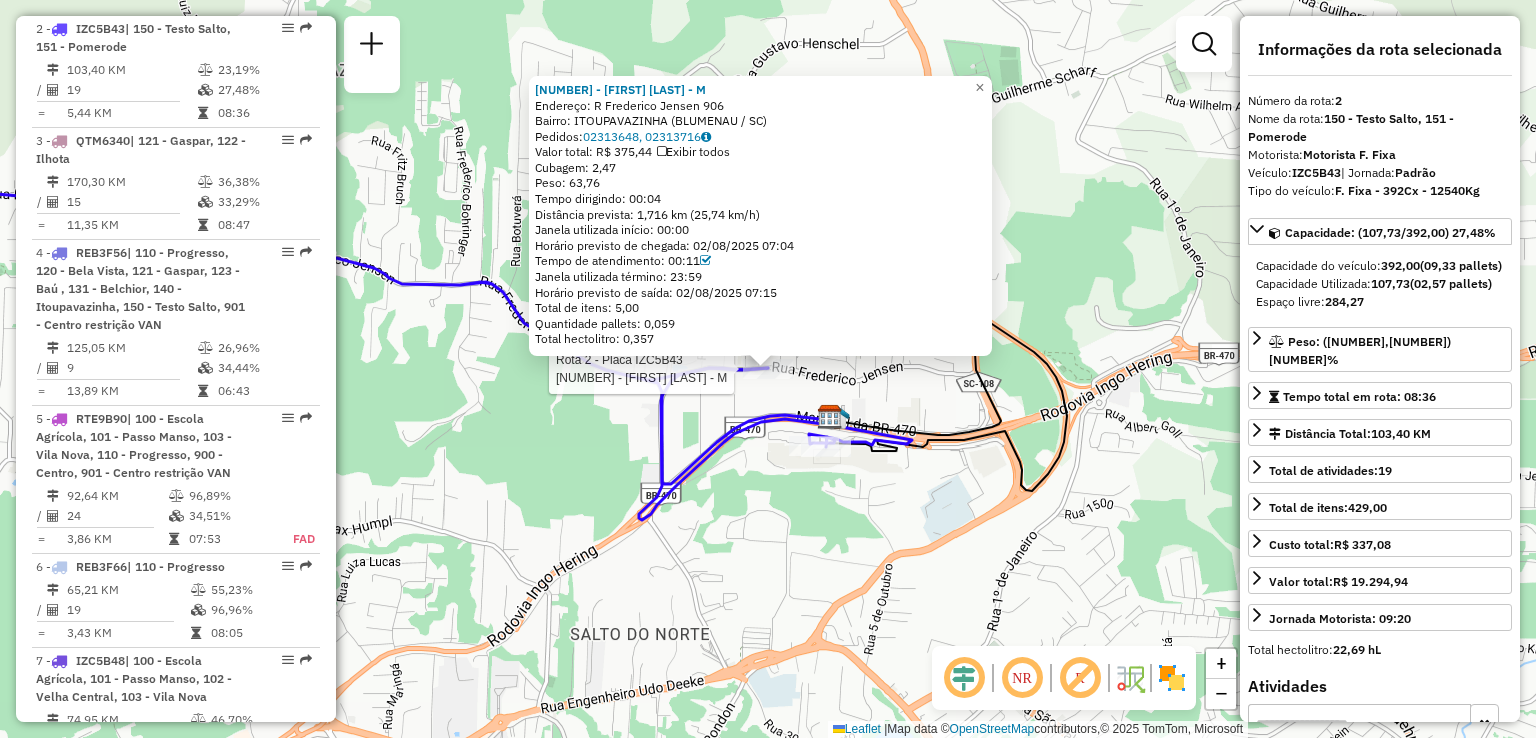 click on "Rota [NUMBER] - Placa [PLATE] [NUMBER] - [NAME] [LAST NAME] - M [NUMBER] - [NAME] [LAST NAME] - M  Endereço: R [NAME] [NUMBER]   Bairro: [NEIGHBORHOOD] ([CITY] / [STATE])   Pedidos:  [NUMBER], [NUMBER]   Valor total: [CURRENCY] [AMOUNT]   Exibir todos   Cubagem: [CUBAGE]  Peso: [WEIGHT]  Tempo dirigindo: [TIME]   Distância prevista: [DISTANCE] km ([SPEED] km/h)   Janela utilizada início: [TIME]   Horário previsto de chegada: [DATE] [TIME]   Tempo de atendimento: [TIME]   Janela utilizada término: [TIME]   Horário previsto de saída: [DATE] [TIME]   Total de itens: [ITEMS]   Quantidade pallets: [PALLETS]   Total hectolitro: [HECTOLITER]  × Janela de atendimento Grade de atendimento Capacidade Transportadoras Veículos Cliente Pedidos  Rotas Selecione os dias de semana para filtrar as janelas de atendimento  Seg   Ter   Qua   Qui   Sex   Sáb   Dom  Informe o período da janela de atendimento: De: Até:  Filtrar exatamente a janela do cliente  Considerar janela de atendimento padrão   Seg   Ter   Qua   Qui   Sex   Sáb   Dom   De:" 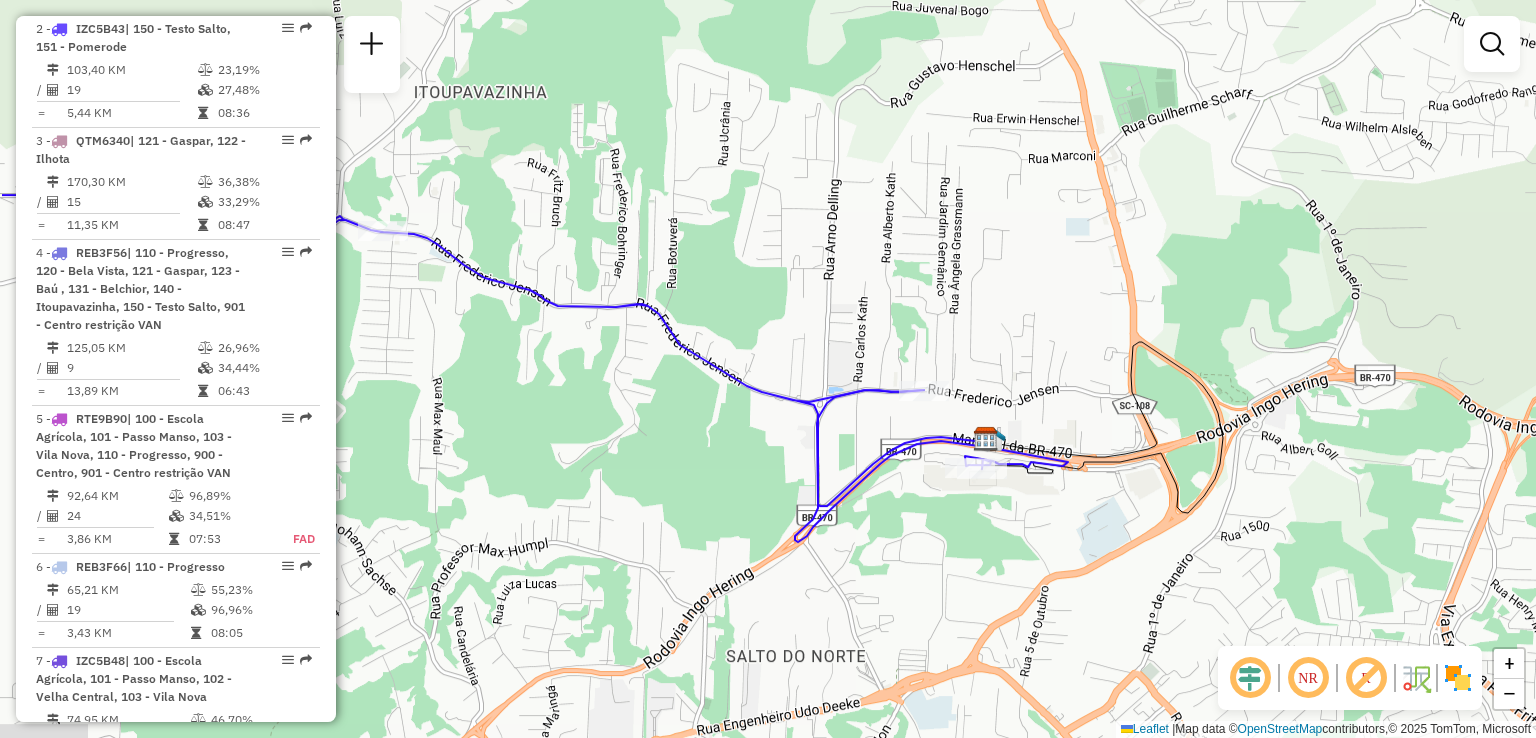 drag, startPoint x: 832, startPoint y: 534, endPoint x: 1011, endPoint y: 545, distance: 179.33768 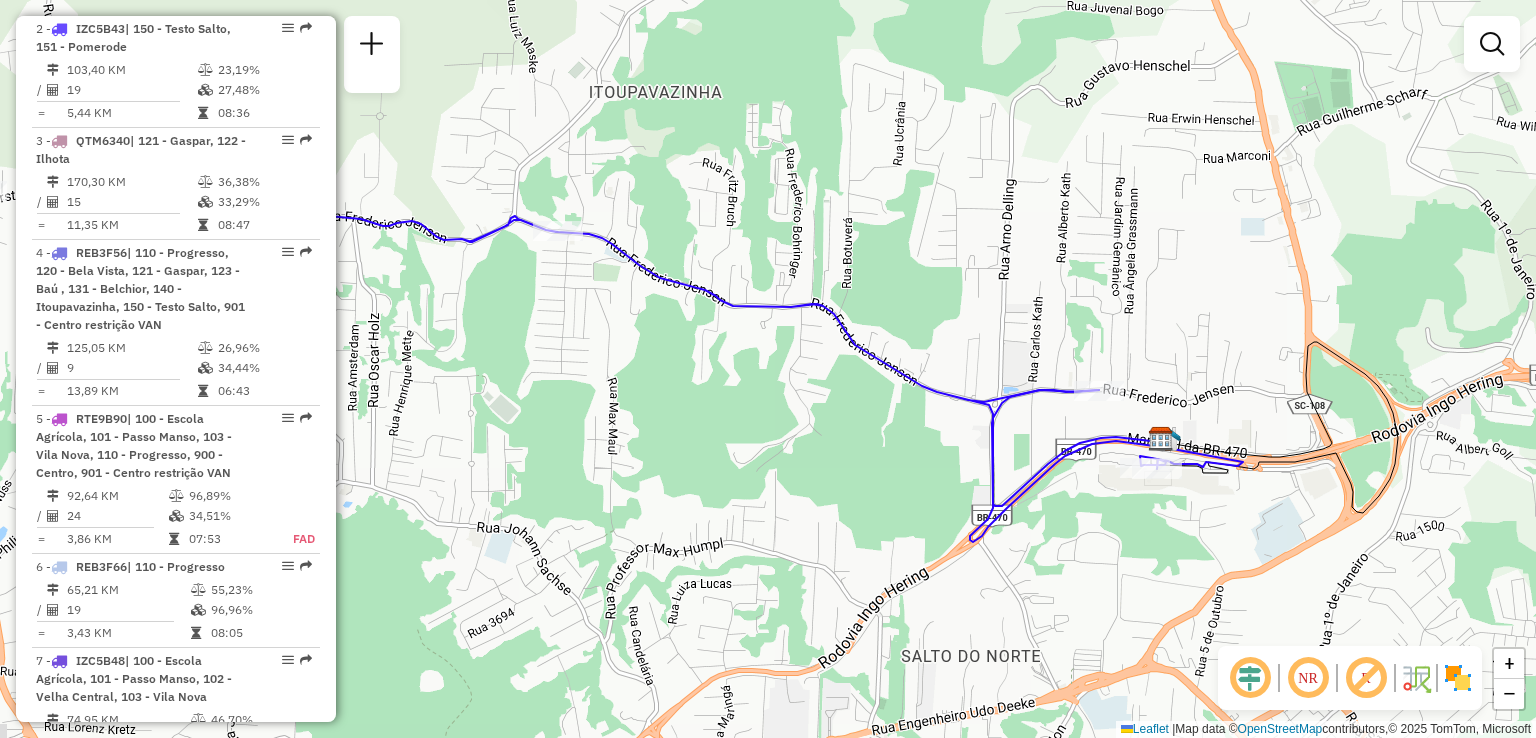 drag, startPoint x: 722, startPoint y: 452, endPoint x: 874, endPoint y: 557, distance: 184.74036 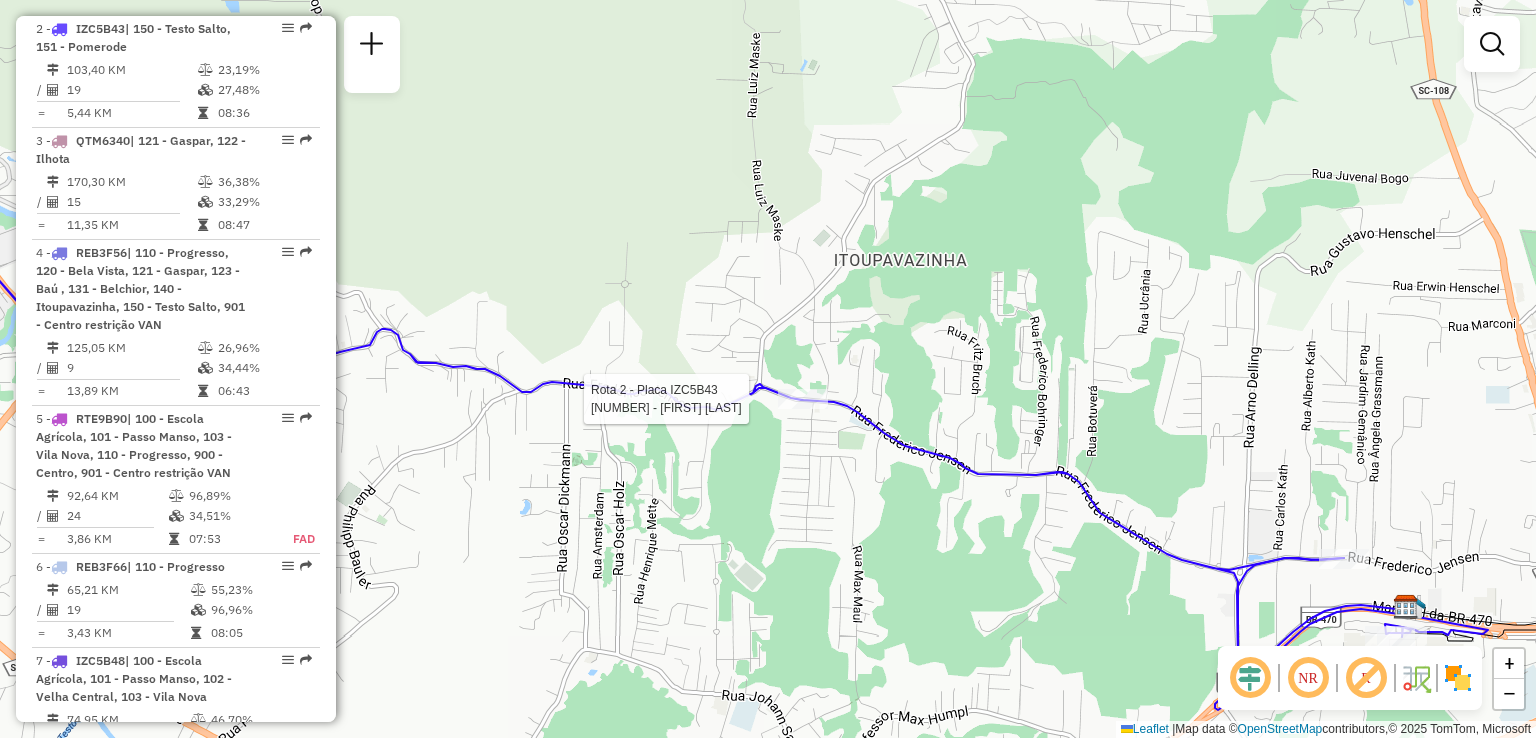 select on "**********" 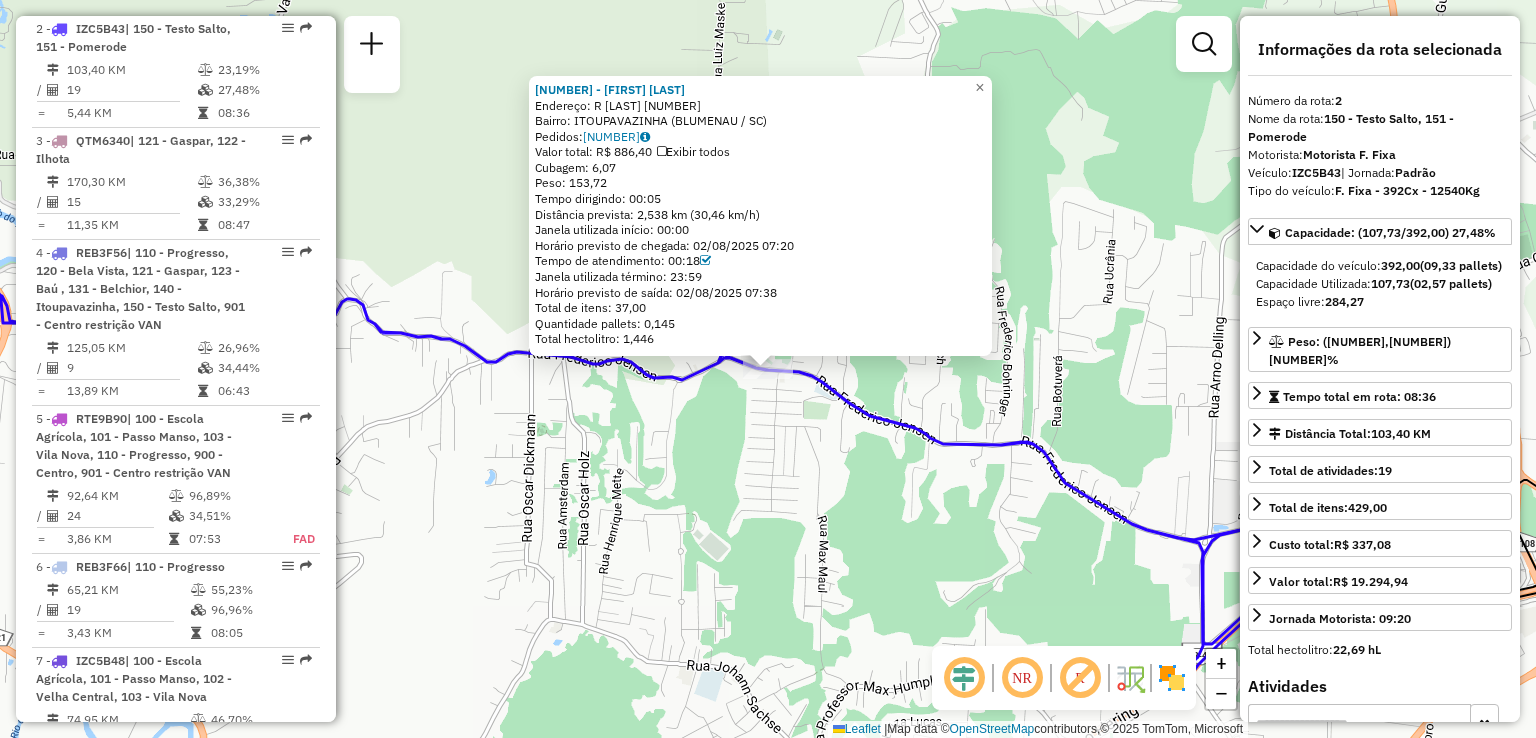 click on "Rota 2 - Placa IZC5B43  92807578 - SILVIA PAULA MIRANDA 92807578 - SILVIA PAULA MIRANDA  Endereço: R   Frederico Jensen              [NUMBER]   Bairro: ITOUPAVAZINHA ([CITY] / [STATE])   Pedidos:  02313375   Valor total: R$ 886,40   Exibir todos   Cubagem: 6,07  Peso: 153,72  Tempo dirigindo: 00:05   Distância prevista: 2,538 km (30,46 km/h)   Janela utilizada início: 00:00   Horário previsto de chegada: 02/08/2025 07:20   Tempo de atendimento: 00:18   Janela utilizada término: 23:59   Horário previsto de saída: 02/08/2025 07:38   Total de itens: 37,00   Quantidade pallets: 0,145   Total hectolitro: 1,446  × Janela de atendimento Grade de atendimento Capacidade Transportadoras Veículos Cliente Pedidos  Rotas Selecione os dias de semana para filtrar as janelas de atendimento  Seg   Ter   Qua   Qui   Sex   Sáb   Dom  Informe o período da janela de atendimento: De: Até:  Filtrar exatamente a janela do cliente  Considerar janela de atendimento padrão   Seg   Ter   Qua   Qui   Sex   Sáb   Dom   De:   Até:" 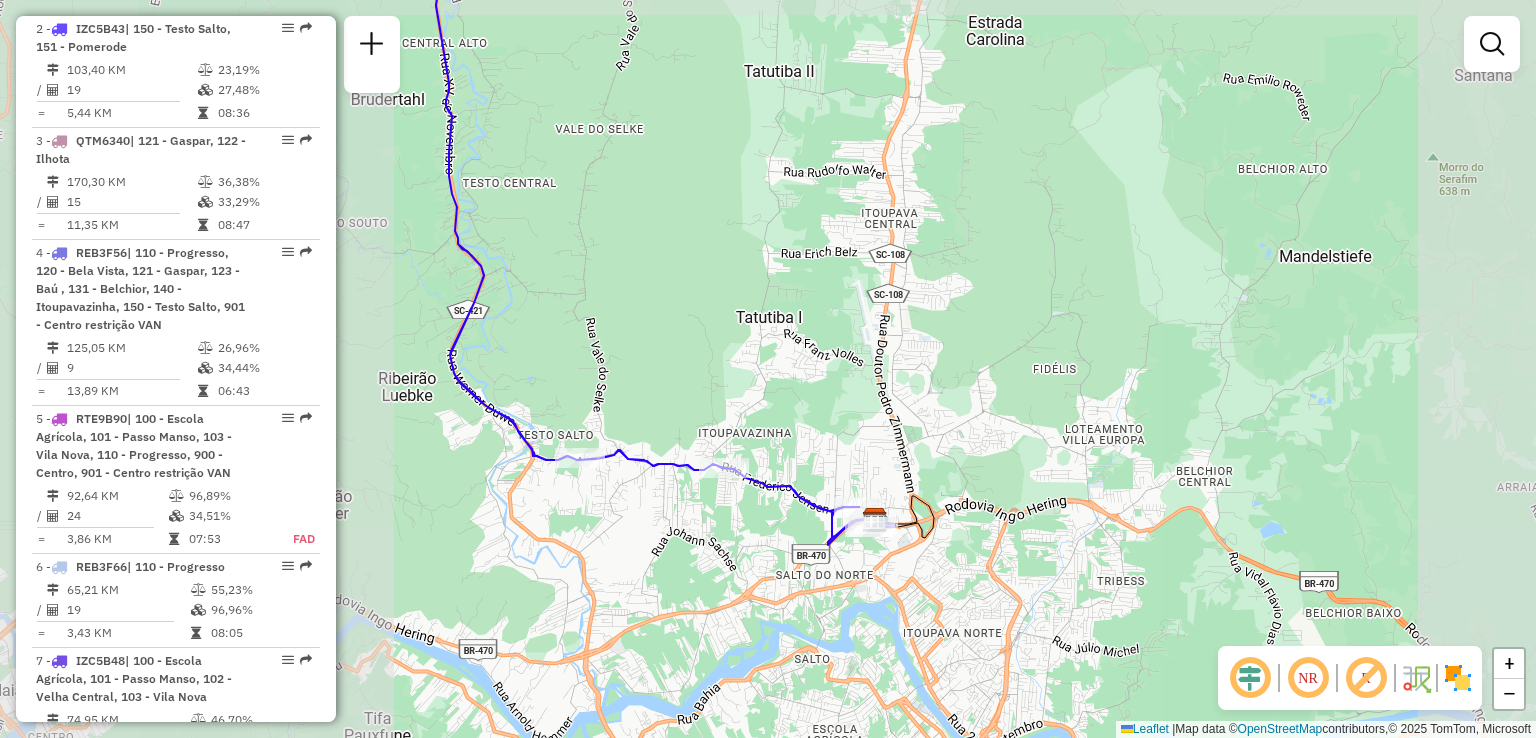 drag, startPoint x: 702, startPoint y: 515, endPoint x: 811, endPoint y: 517, distance: 109.01835 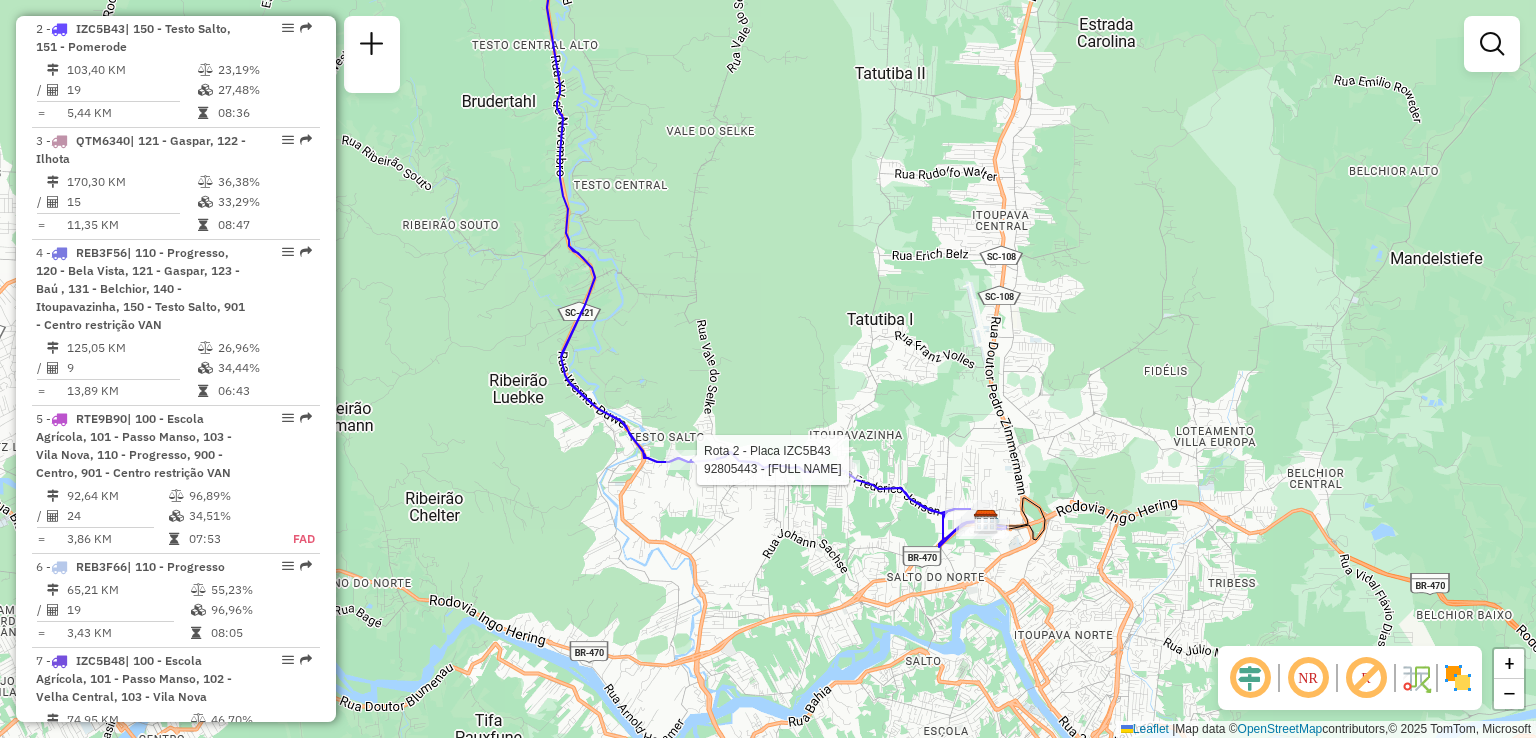 select on "**********" 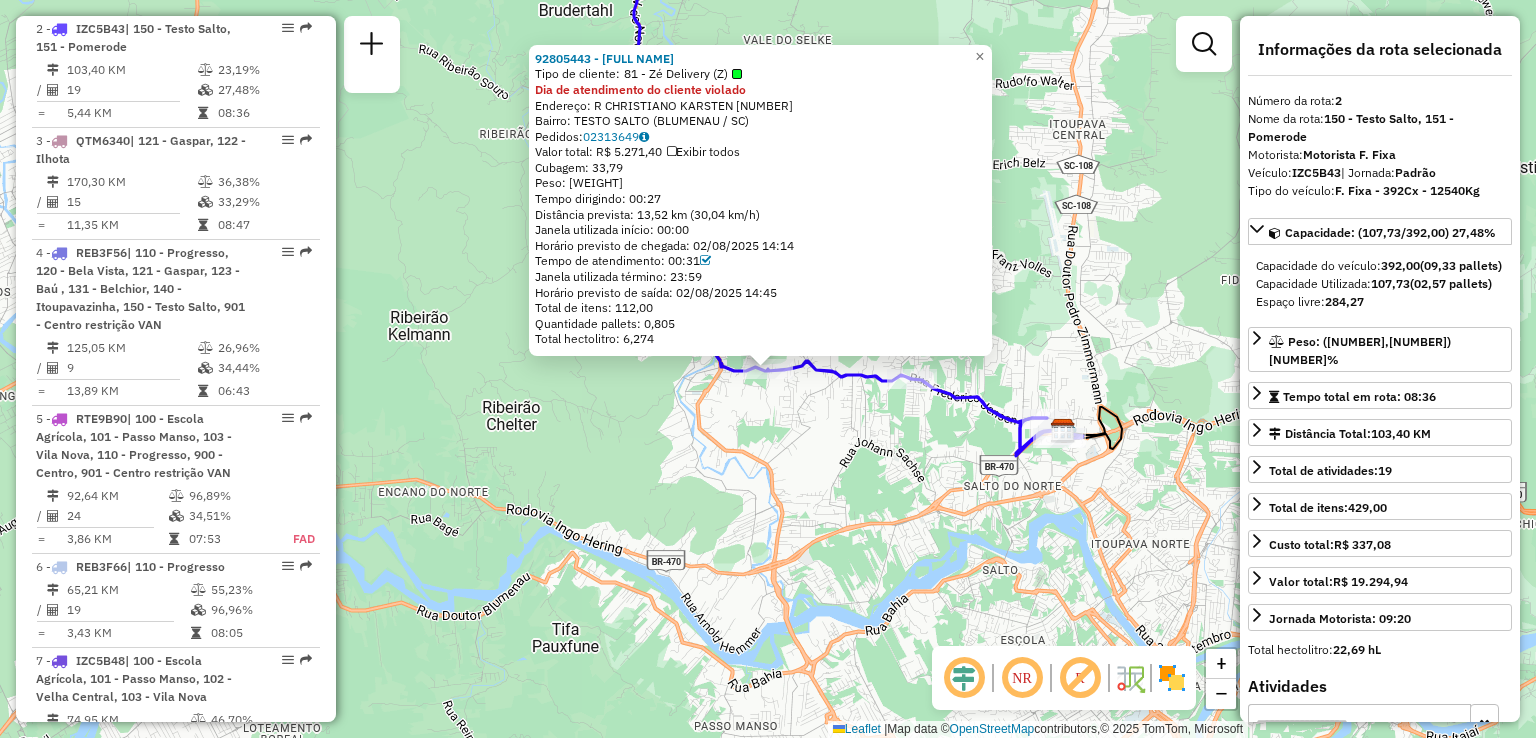 click on "92805443 - [FIRST] [LAST]  Tipo de cliente:   81 - Zé Delivery (Z)  Dia de atendimento do cliente violado  Endereço: R   CHRISTIANO KARSTEN            [NUMBER]   Bairro: [NEIGHBORHOOD] ([CITY] / [STATE])   Pedidos:  02313649   Valor total: R$ 5.271,40   Exibir todos   Cubagem: 33,79  Peso: 865,45  Tempo dirigindo: 00:27   Distância prevista: 13,52 km (30,04 km/h)   Janela utilizada início: 00:00   Horário previsto de chegada: 02/08/2025 14:14   Tempo de atendimento: 00:31   Janela utilizada término: 23:59   Horário previsto de saída: 02/08/2025 14:45   Total de itens: 112,00   Quantidade pallets: 0,805   Total hectolitro: 6,274  × Janela de atendimento Grade de atendimento Capacidade Transportadoras Veículos Cliente Pedidos  Rotas Selecione os dias de semana para filtrar as janelas de atendimento  Seg   Ter   Qua   Qui   Sex   Sáb   Dom  Informe o período da janela de atendimento: De: Até:  Filtrar exatamente a janela do cliente  Considerar janela de atendimento padrão   Seg   Ter   Qua   Qui   Sex   Sáb   Dom   De:   De:" 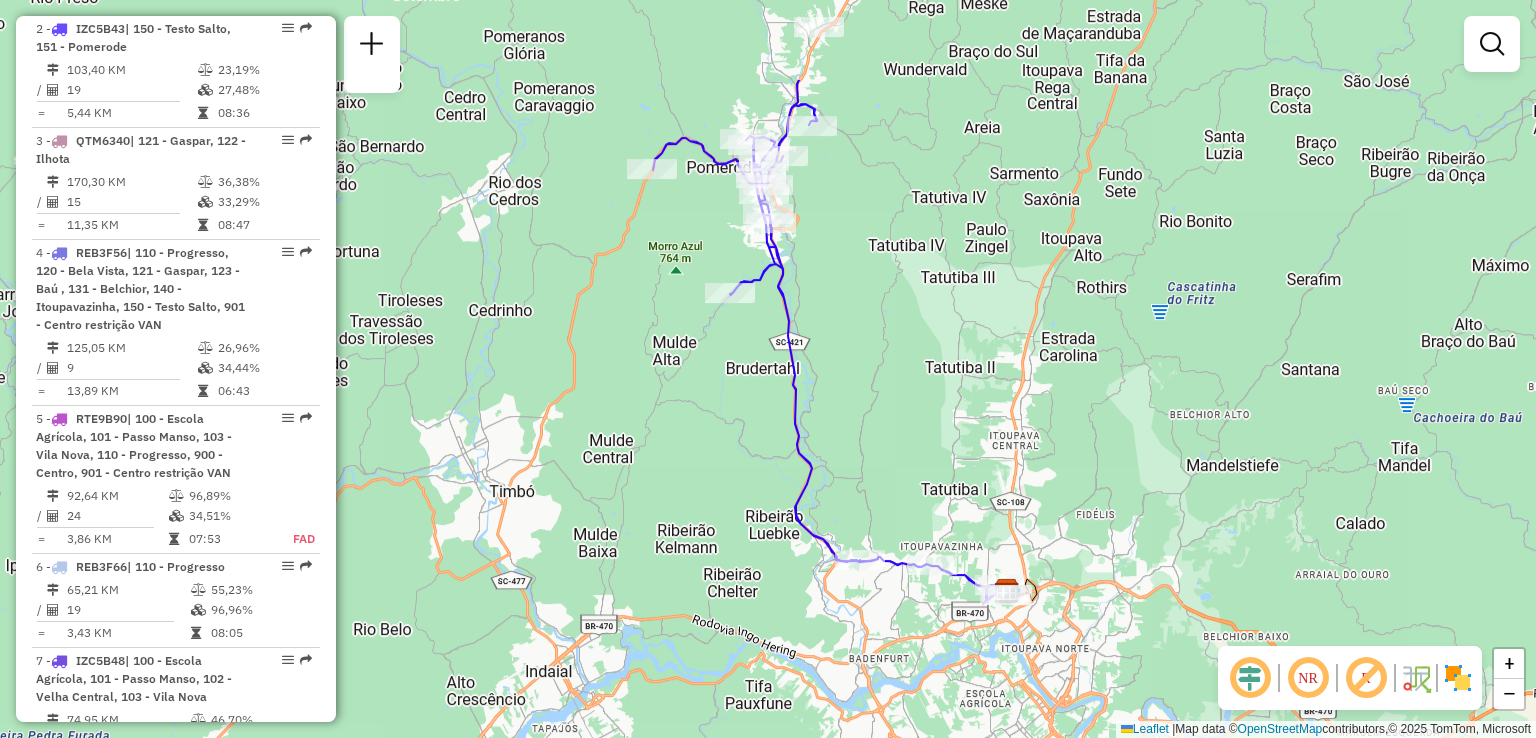 drag, startPoint x: 900, startPoint y: 264, endPoint x: 944, endPoint y: 471, distance: 211.62466 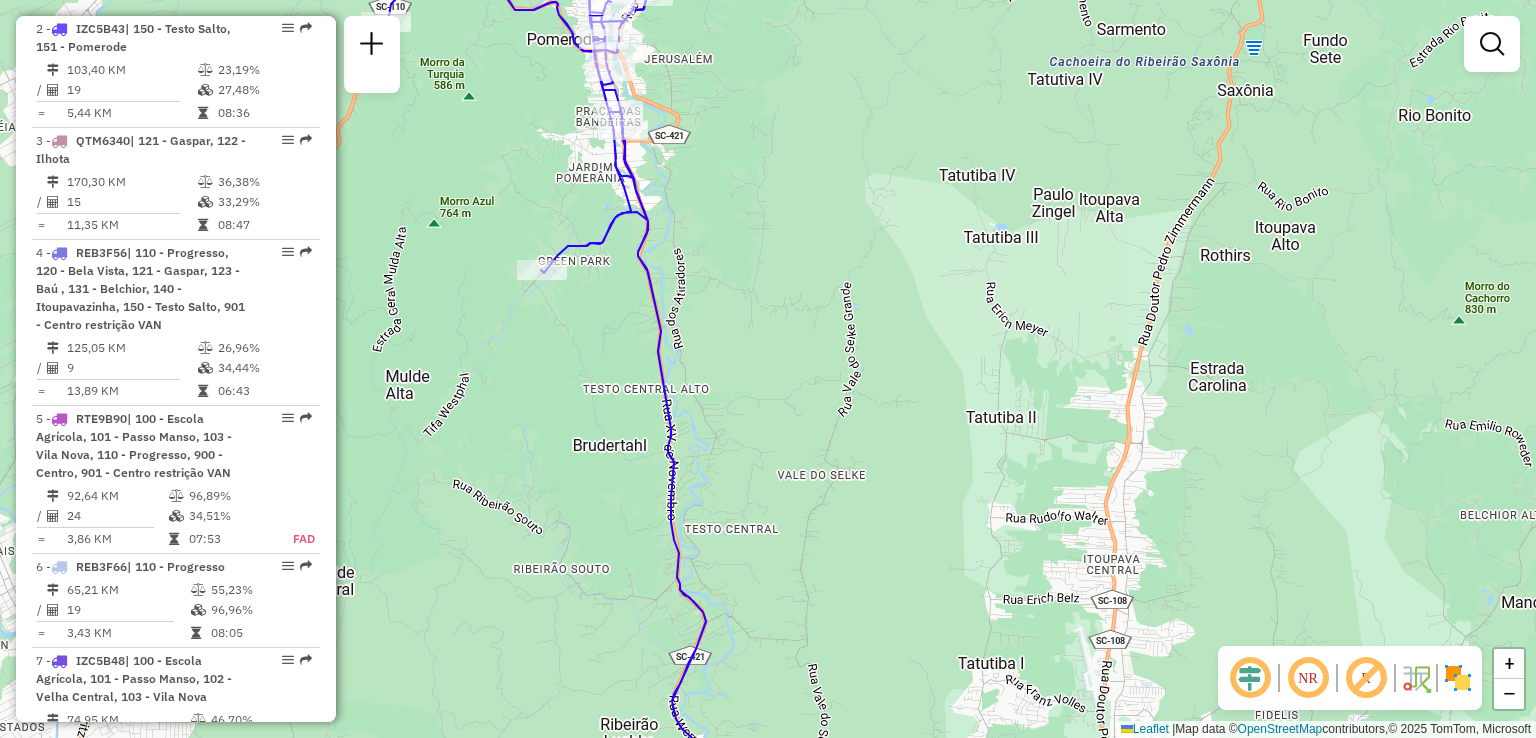 drag, startPoint x: 968, startPoint y: 549, endPoint x: 927, endPoint y: 380, distance: 173.90227 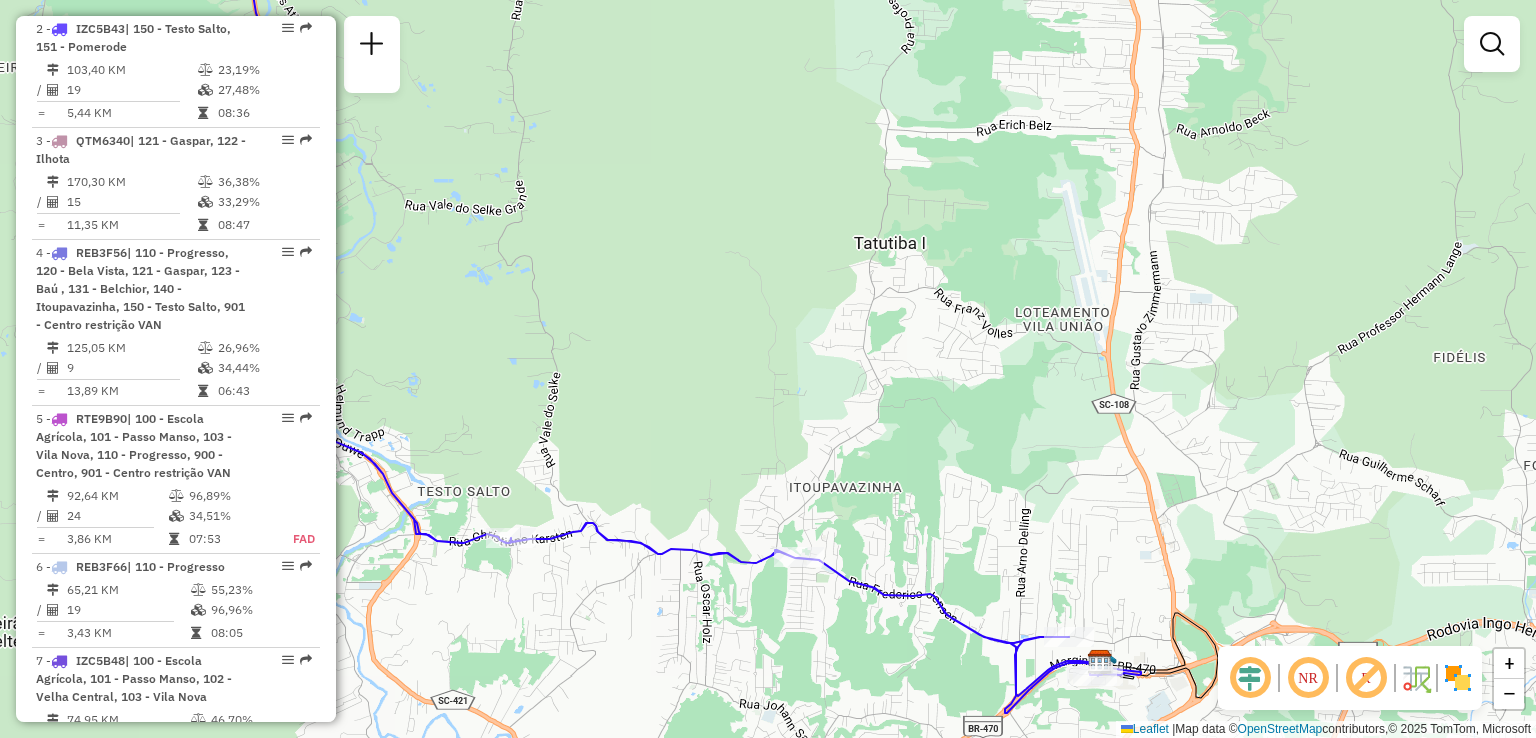 drag, startPoint x: 949, startPoint y: 496, endPoint x: 909, endPoint y: 297, distance: 202.9803 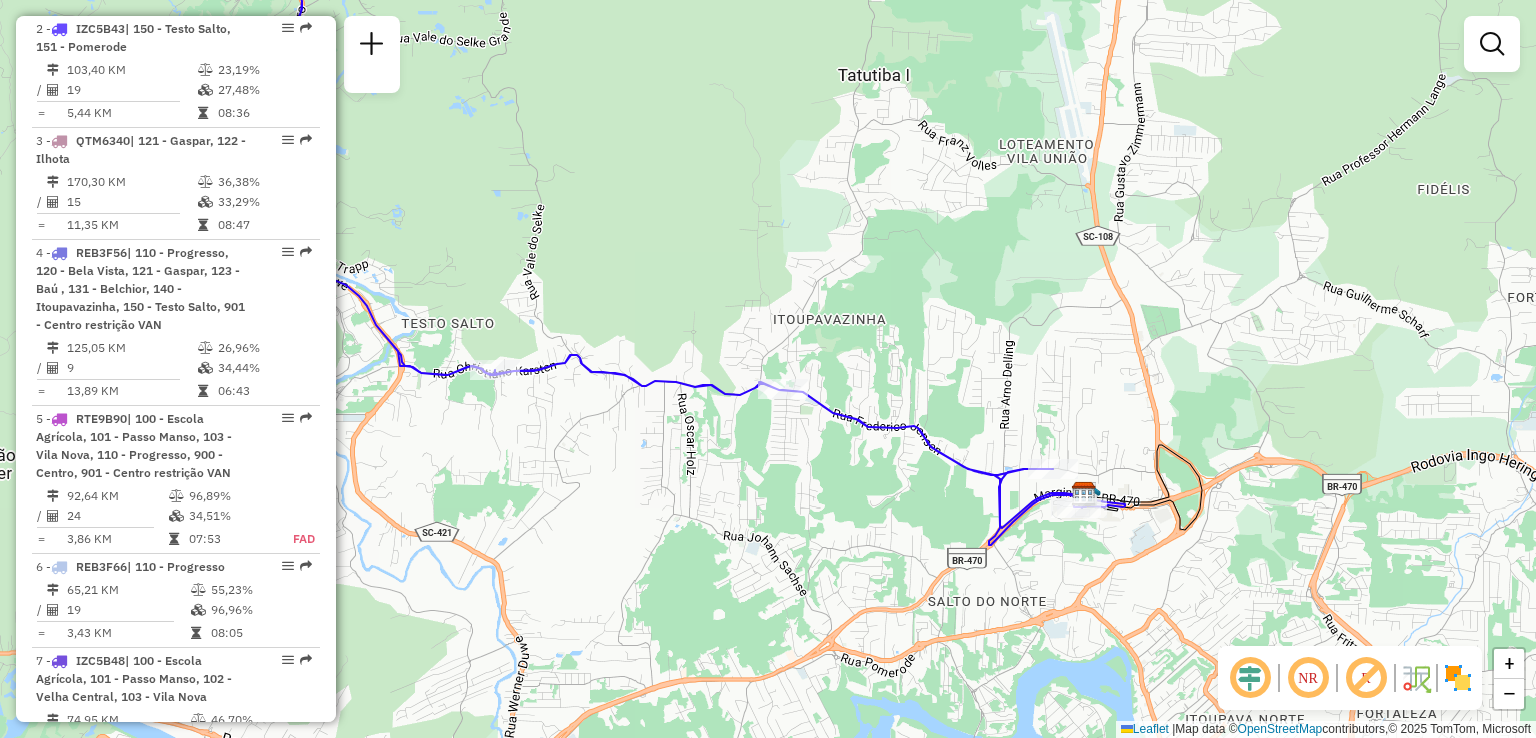 drag, startPoint x: 963, startPoint y: 545, endPoint x: 947, endPoint y: 471, distance: 75.70998 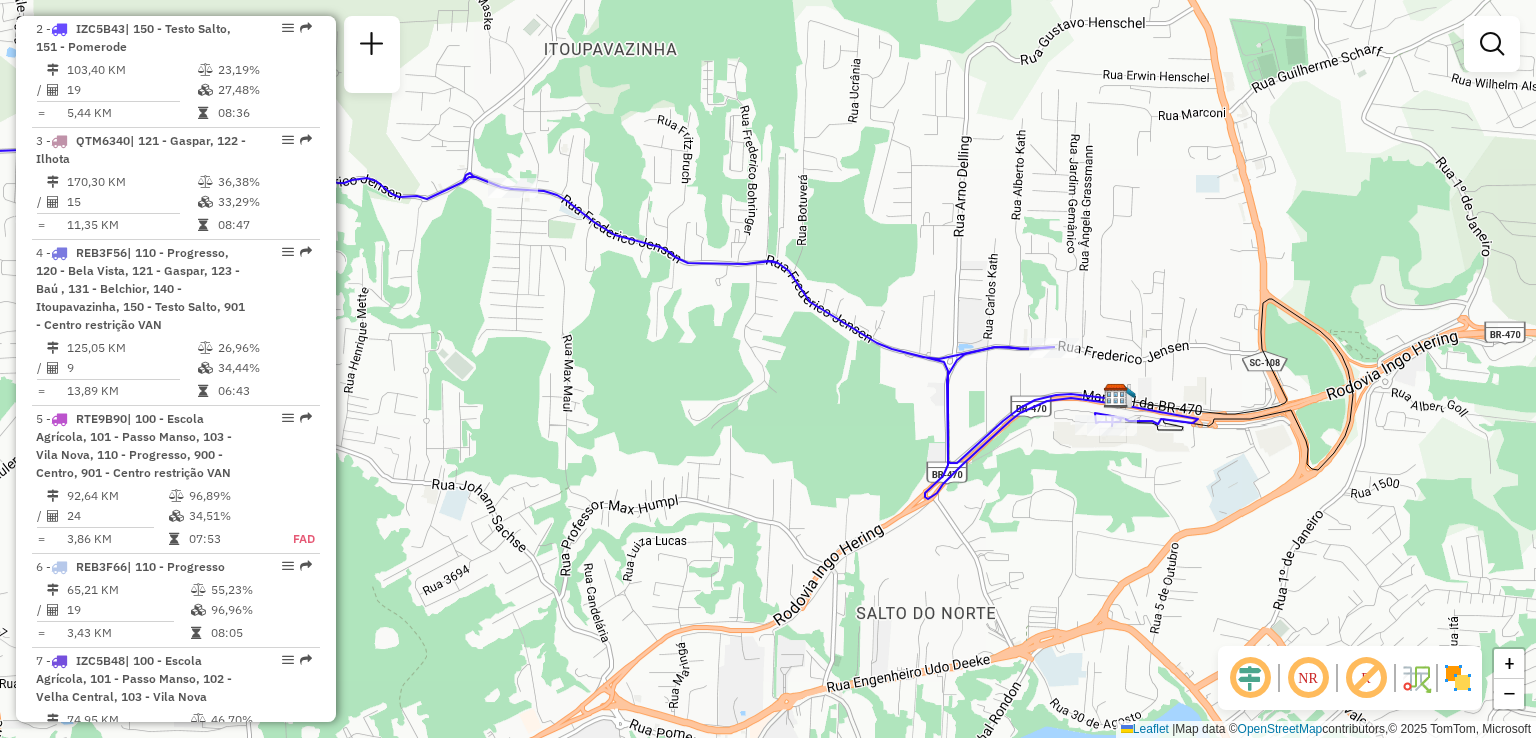 click on "Janela de atendimento Grade de atendimento Capacidade Transportadoras Veículos Cliente Pedidos  Rotas Selecione os dias de semana para filtrar as janelas de atendimento  Seg   Ter   Qua   Qui   Sex   Sáb   Dom  Informe o período da janela de atendimento: De: Até:  Filtrar exatamente a janela do cliente  Considerar janela de atendimento padrão  Selecione os dias de semana para filtrar as grades de atendimento  Seg   Ter   Qua   Qui   Sex   Sáb   Dom   Considerar clientes sem dia de atendimento cadastrado  Clientes fora do dia de atendimento selecionado Filtrar as atividades entre os valores definidos abaixo:  Peso mínimo:   Peso máximo:   Cubagem mínima:   Cubagem máxima:   De:   Até:  Filtrar as atividades entre o tempo de atendimento definido abaixo:  De:   Até:   Considerar capacidade total dos clientes não roteirizados Transportadora: Selecione um ou mais itens Tipo de veículo: Selecione um ou mais itens Veículo: Selecione um ou mais itens Motorista: Selecione um ou mais itens Nome: Rótulo:" 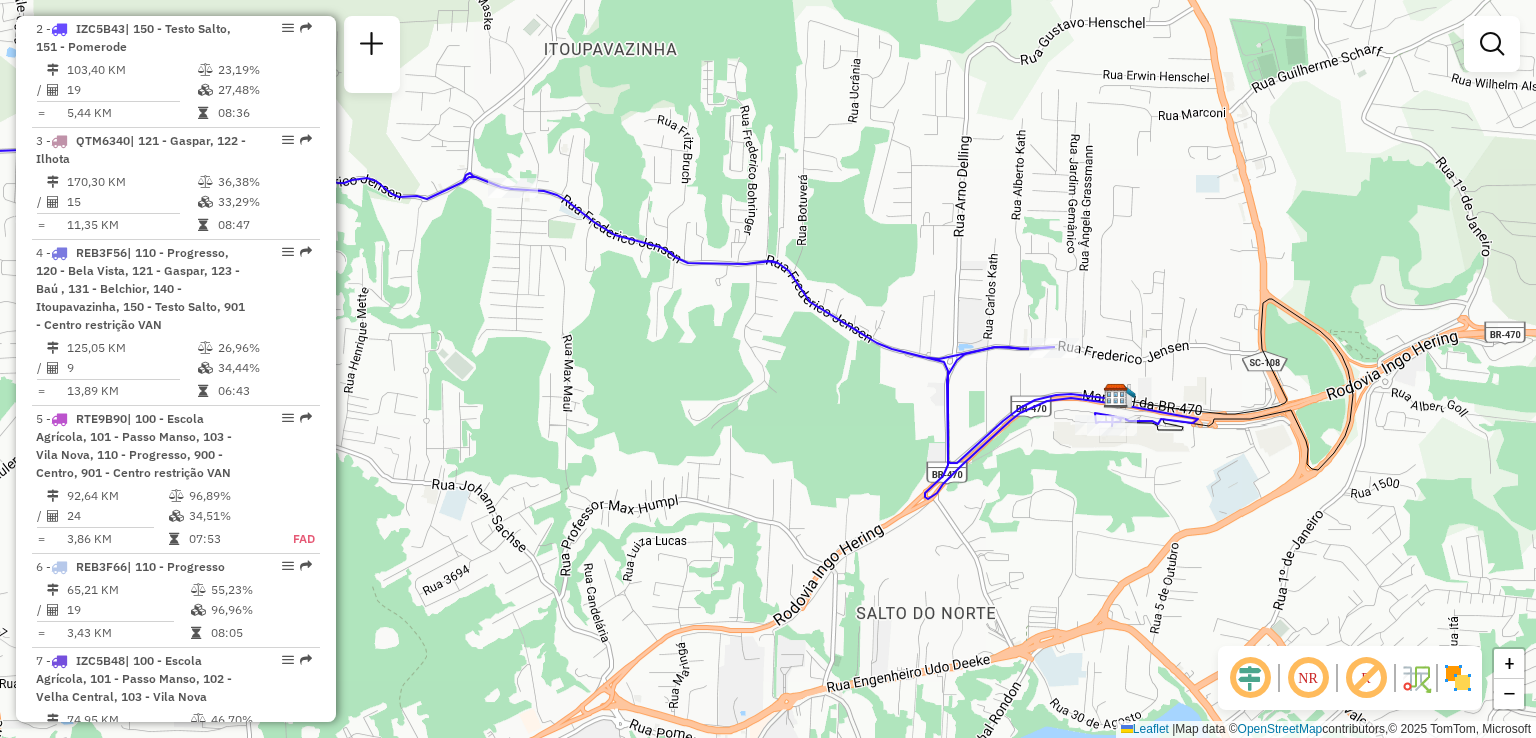 click on "Janela de atendimento Grade de atendimento Capacidade Transportadoras Veículos Cliente Pedidos  Rotas Selecione os dias de semana para filtrar as janelas de atendimento  Seg   Ter   Qua   Qui   Sex   Sáb   Dom  Informe o período da janela de atendimento: De: Até:  Filtrar exatamente a janela do cliente  Considerar janela de atendimento padrão  Selecione os dias de semana para filtrar as grades de atendimento  Seg   Ter   Qua   Qui   Sex   Sáb   Dom   Considerar clientes sem dia de atendimento cadastrado  Clientes fora do dia de atendimento selecionado Filtrar as atividades entre os valores definidos abaixo:  Peso mínimo:   Peso máximo:   Cubagem mínima:   Cubagem máxima:   De:   Até:  Filtrar as atividades entre o tempo de atendimento definido abaixo:  De:   Até:   Considerar capacidade total dos clientes não roteirizados Transportadora: Selecione um ou mais itens Tipo de veículo: Selecione um ou mais itens Veículo: Selecione um ou mais itens Motorista: Selecione um ou mais itens Nome: Rótulo:" 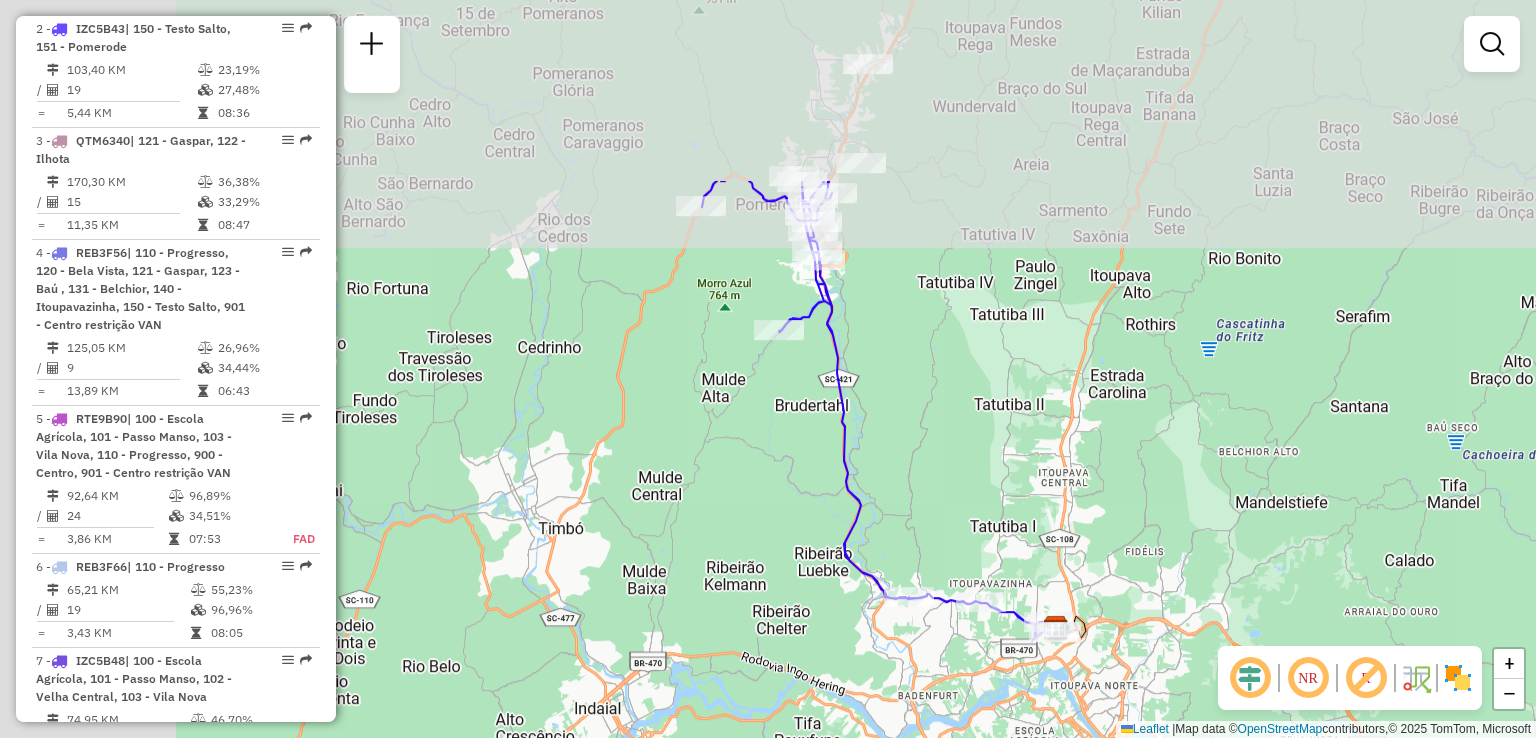 drag, startPoint x: 782, startPoint y: 261, endPoint x: 1008, endPoint y: 490, distance: 321.74057 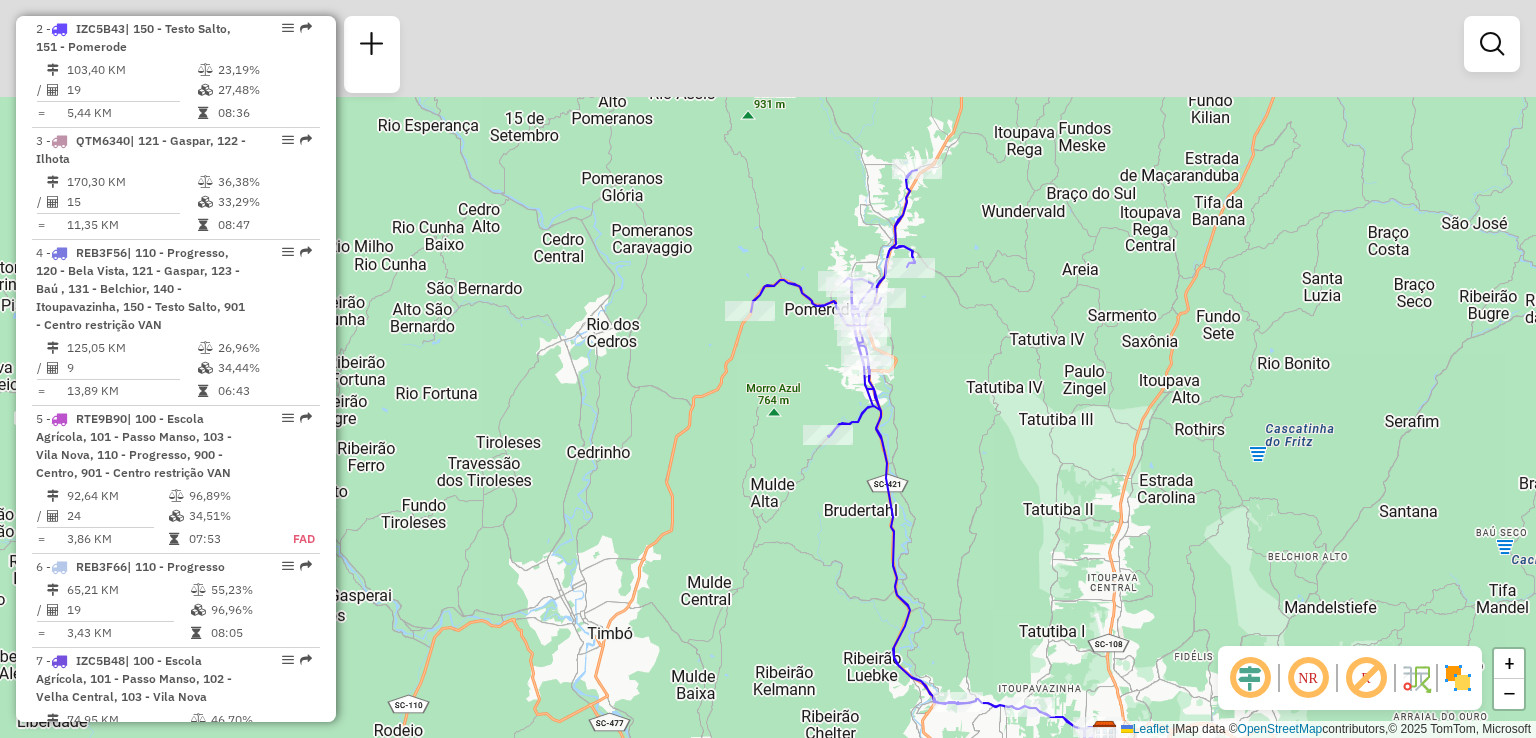click on "Janela de atendimento Grade de atendimento Capacidade Transportadoras Veículos Cliente Pedidos  Rotas Selecione os dias de semana para filtrar as janelas de atendimento  Seg   Ter   Qua   Qui   Sex   Sáb   Dom  Informe o período da janela de atendimento: De: Até:  Filtrar exatamente a janela do cliente  Considerar janela de atendimento padrão  Selecione os dias de semana para filtrar as grades de atendimento  Seg   Ter   Qua   Qui   Sex   Sáb   Dom   Considerar clientes sem dia de atendimento cadastrado  Clientes fora do dia de atendimento selecionado Filtrar as atividades entre os valores definidos abaixo:  Peso mínimo:   Peso máximo:   Cubagem mínima:   Cubagem máxima:   De:   Até:  Filtrar as atividades entre o tempo de atendimento definido abaixo:  De:   Até:   Considerar capacidade total dos clientes não roteirizados Transportadora: Selecione um ou mais itens Tipo de veículo: Selecione um ou mais itens Veículo: Selecione um ou mais itens Motorista: Selecione um ou mais itens Nome: Rótulo:" 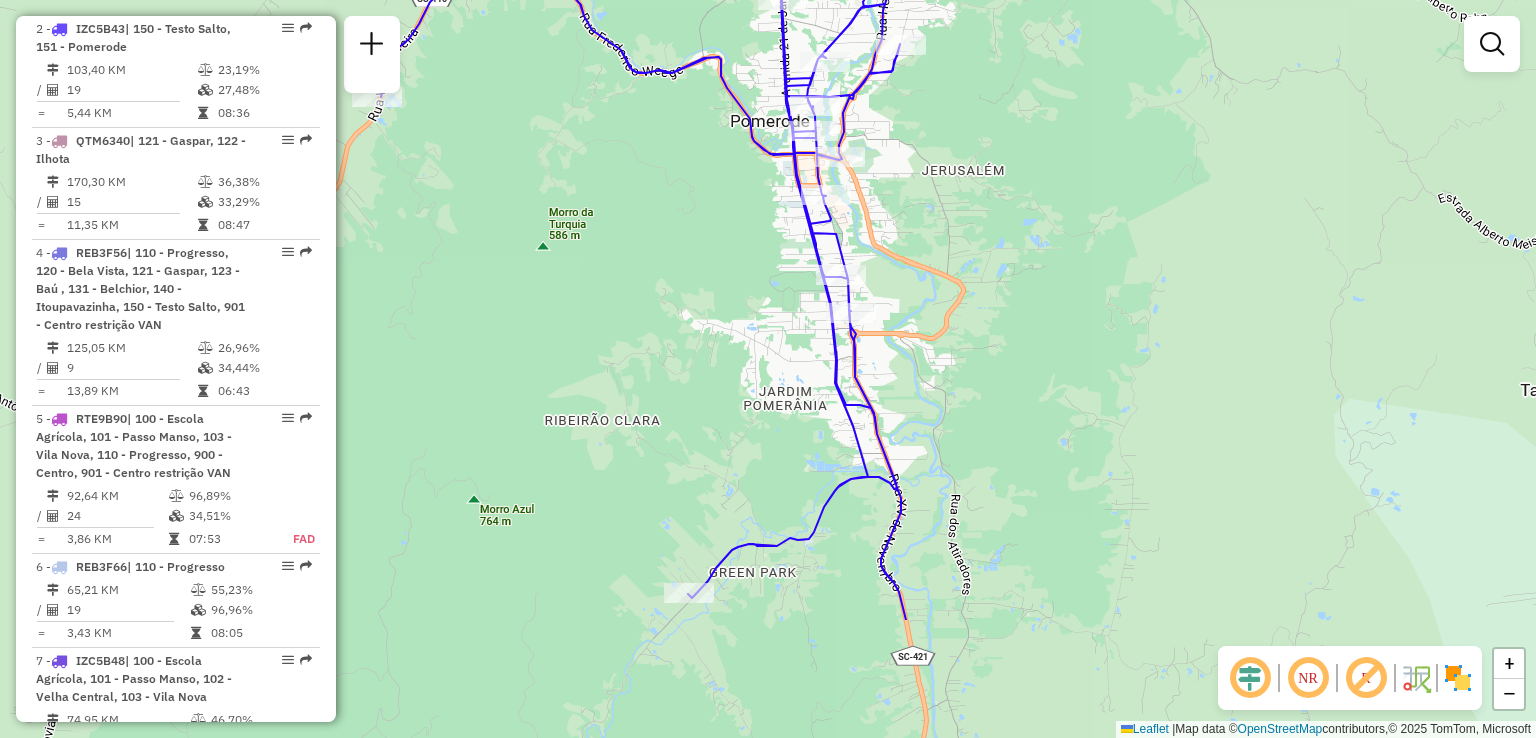 drag, startPoint x: 1100, startPoint y: 577, endPoint x: 984, endPoint y: 349, distance: 255.81242 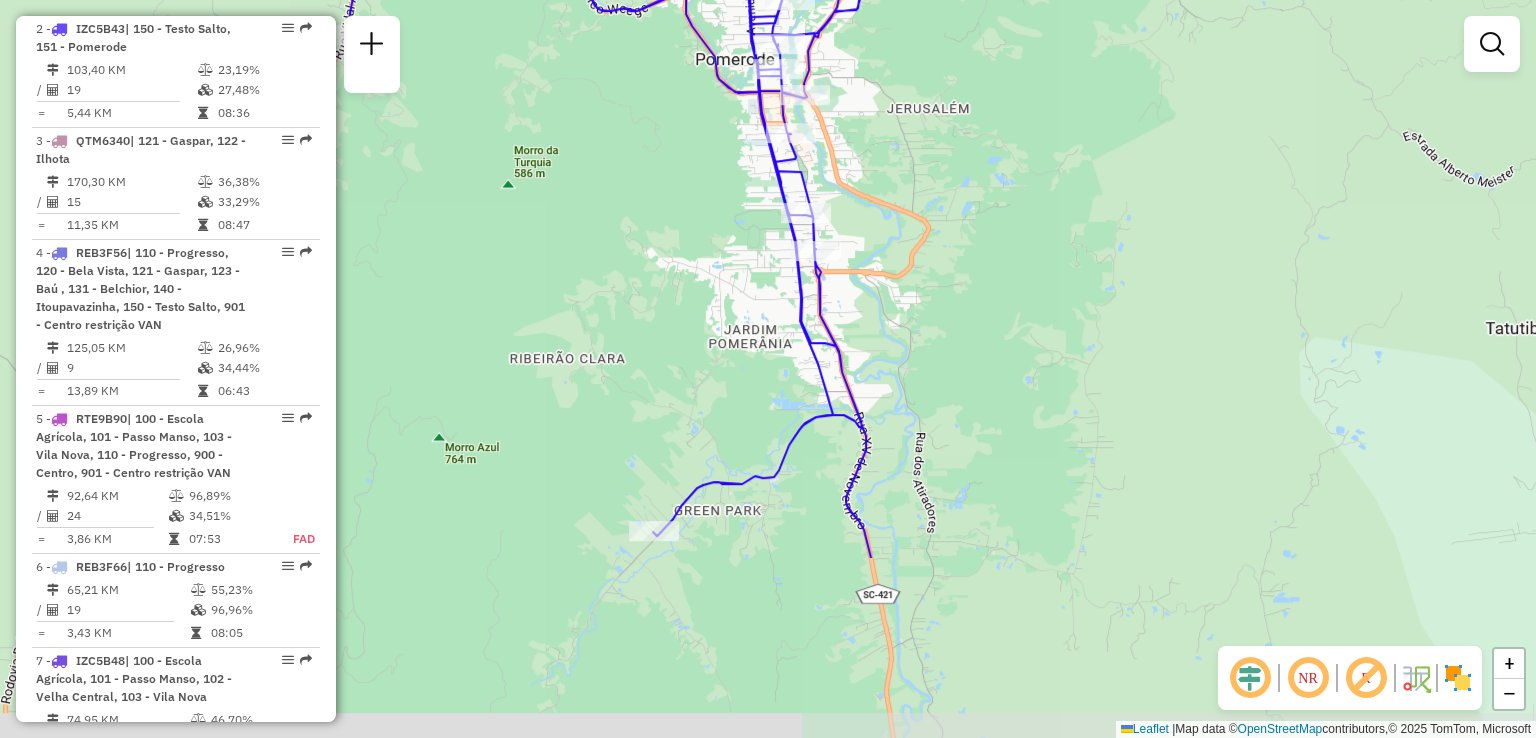 drag, startPoint x: 1063, startPoint y: 488, endPoint x: 922, endPoint y: 262, distance: 266.37756 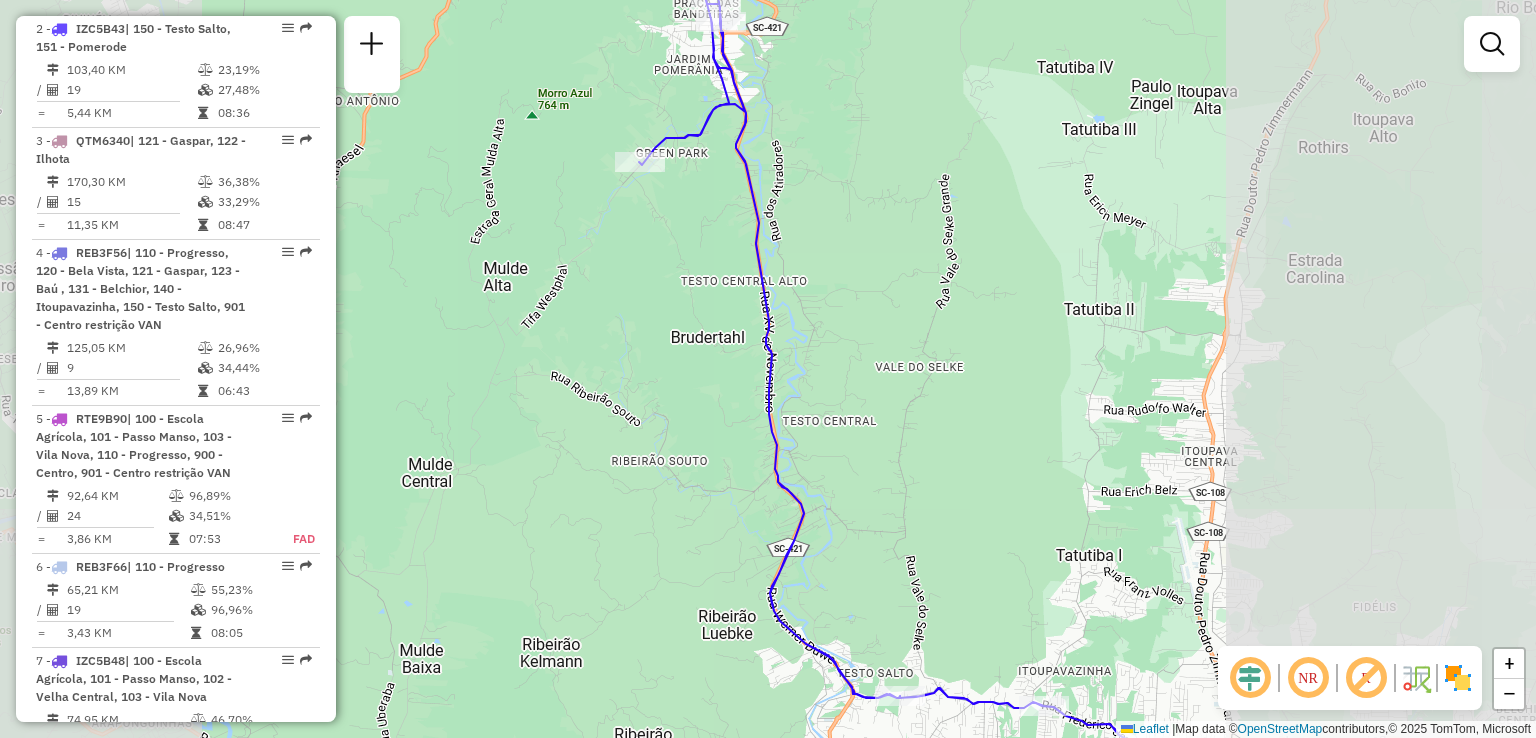 drag, startPoint x: 936, startPoint y: 421, endPoint x: 792, endPoint y: 182, distance: 279.0287 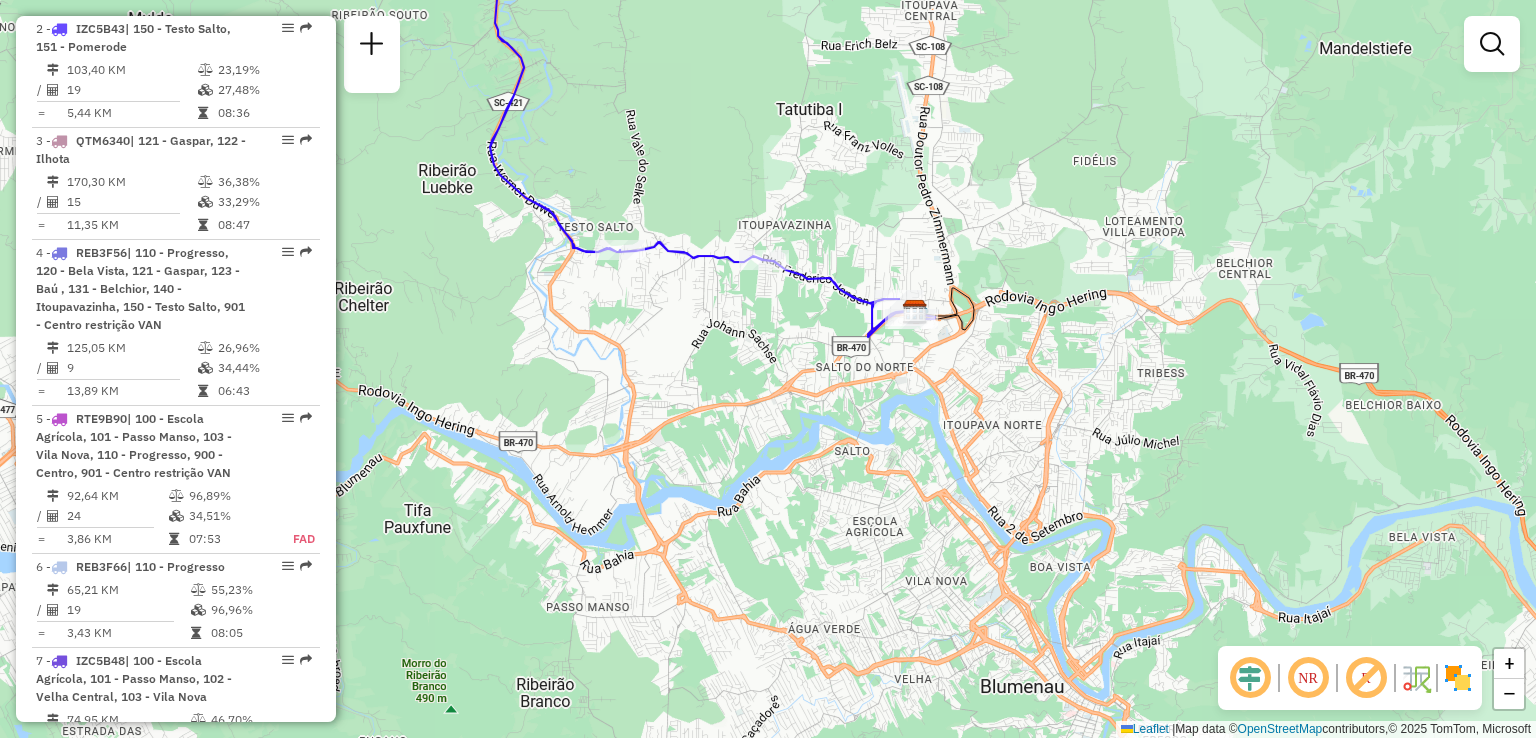 click on "Janela de atendimento Grade de atendimento Capacidade Transportadoras Veículos Cliente Pedidos  Rotas Selecione os dias de semana para filtrar as janelas de atendimento  Seg   Ter   Qua   Qui   Sex   Sáb   Dom  Informe o período da janela de atendimento: De: Até:  Filtrar exatamente a janela do cliente  Considerar janela de atendimento padrão  Selecione os dias de semana para filtrar as grades de atendimento  Seg   Ter   Qua   Qui   Sex   Sáb   Dom   Considerar clientes sem dia de atendimento cadastrado  Clientes fora do dia de atendimento selecionado Filtrar as atividades entre os valores definidos abaixo:  Peso mínimo:   Peso máximo:   Cubagem mínima:   Cubagem máxima:   De:   Até:  Filtrar as atividades entre o tempo de atendimento definido abaixo:  De:   Até:   Considerar capacidade total dos clientes não roteirizados Transportadora: Selecione um ou mais itens Tipo de veículo: Selecione um ou mais itens Veículo: Selecione um ou mais itens Motorista: Selecione um ou mais itens Nome: Rótulo:" 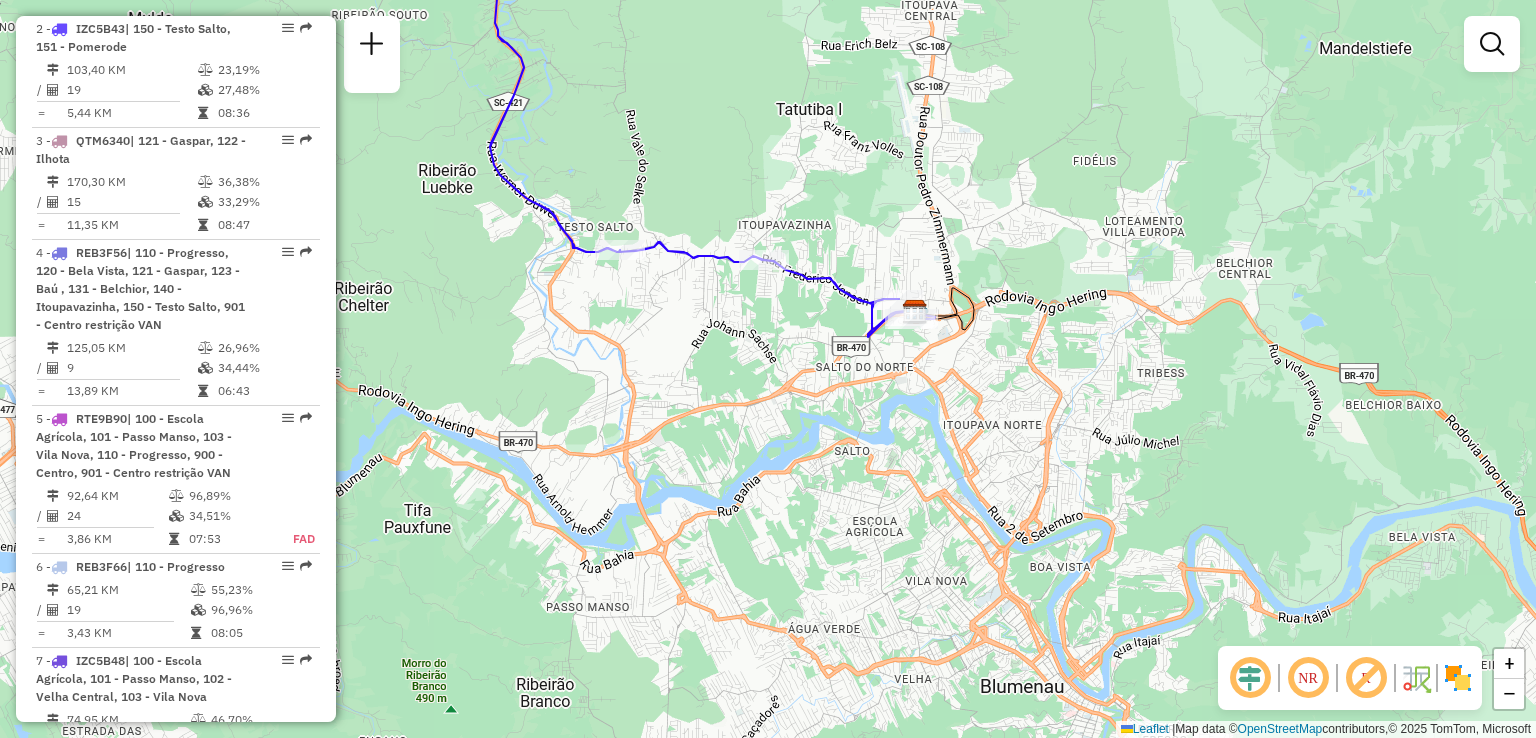 drag, startPoint x: 711, startPoint y: 521, endPoint x: 778, endPoint y: 497, distance: 71.168816 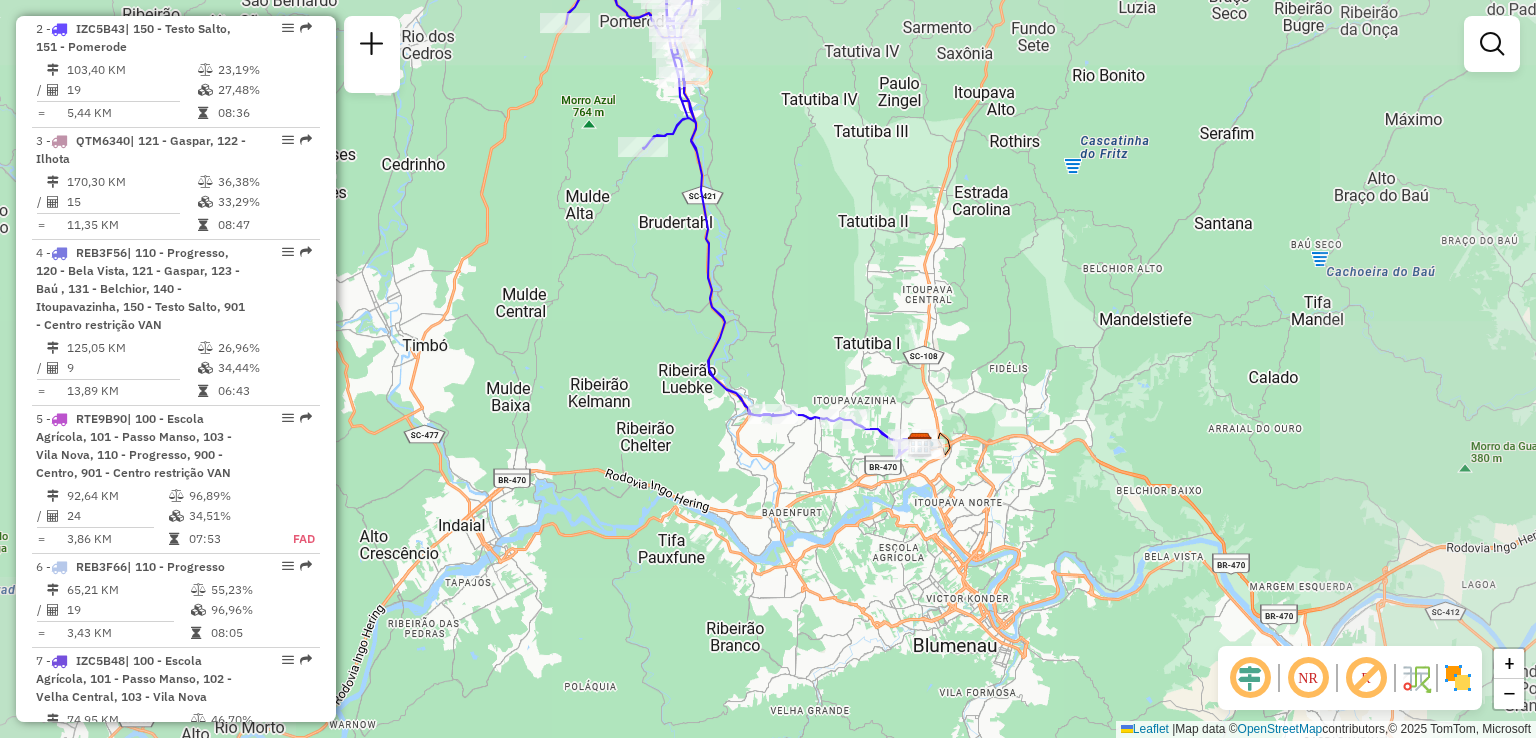 drag, startPoint x: 799, startPoint y: 505, endPoint x: 838, endPoint y: 561, distance: 68.24222 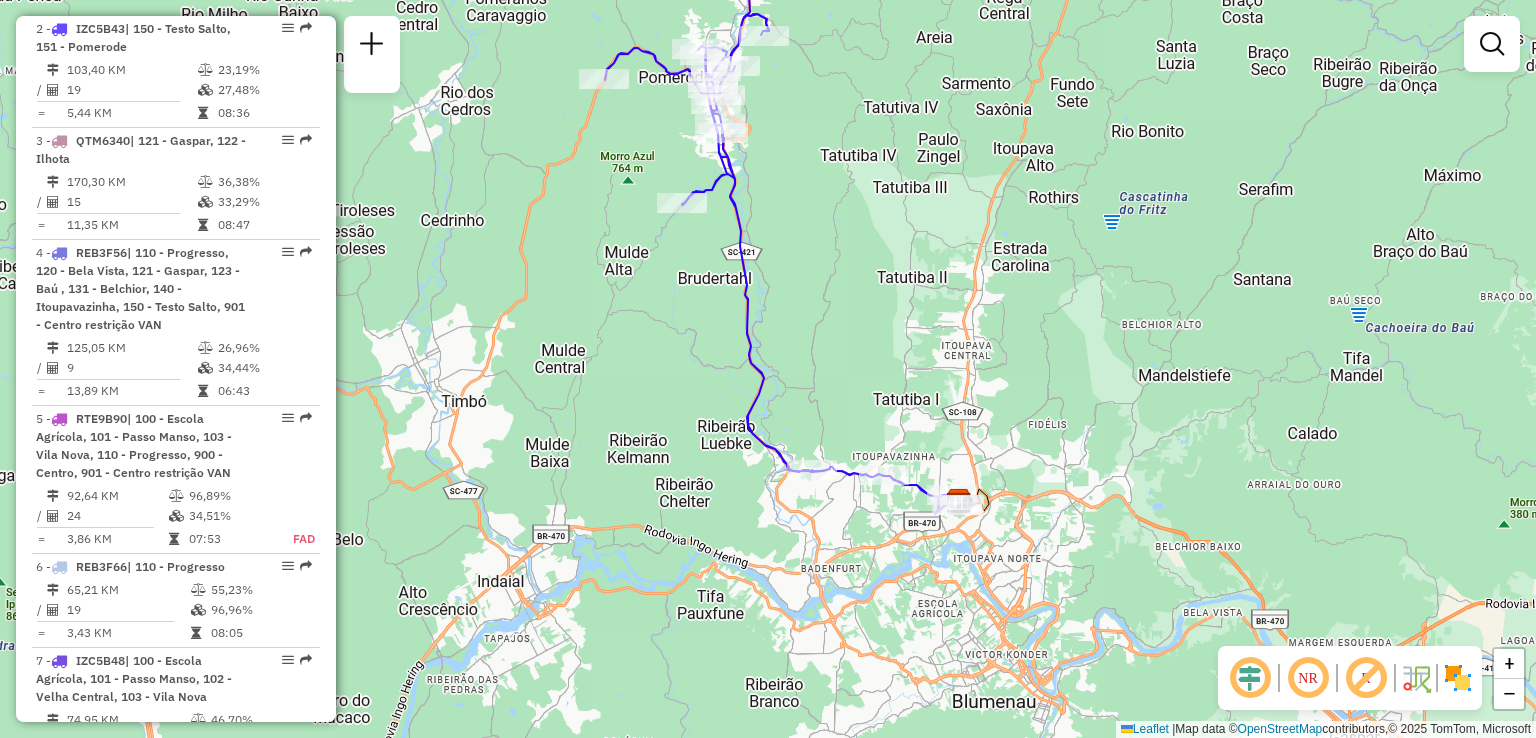 drag, startPoint x: 833, startPoint y: 399, endPoint x: 854, endPoint y: 533, distance: 135.63554 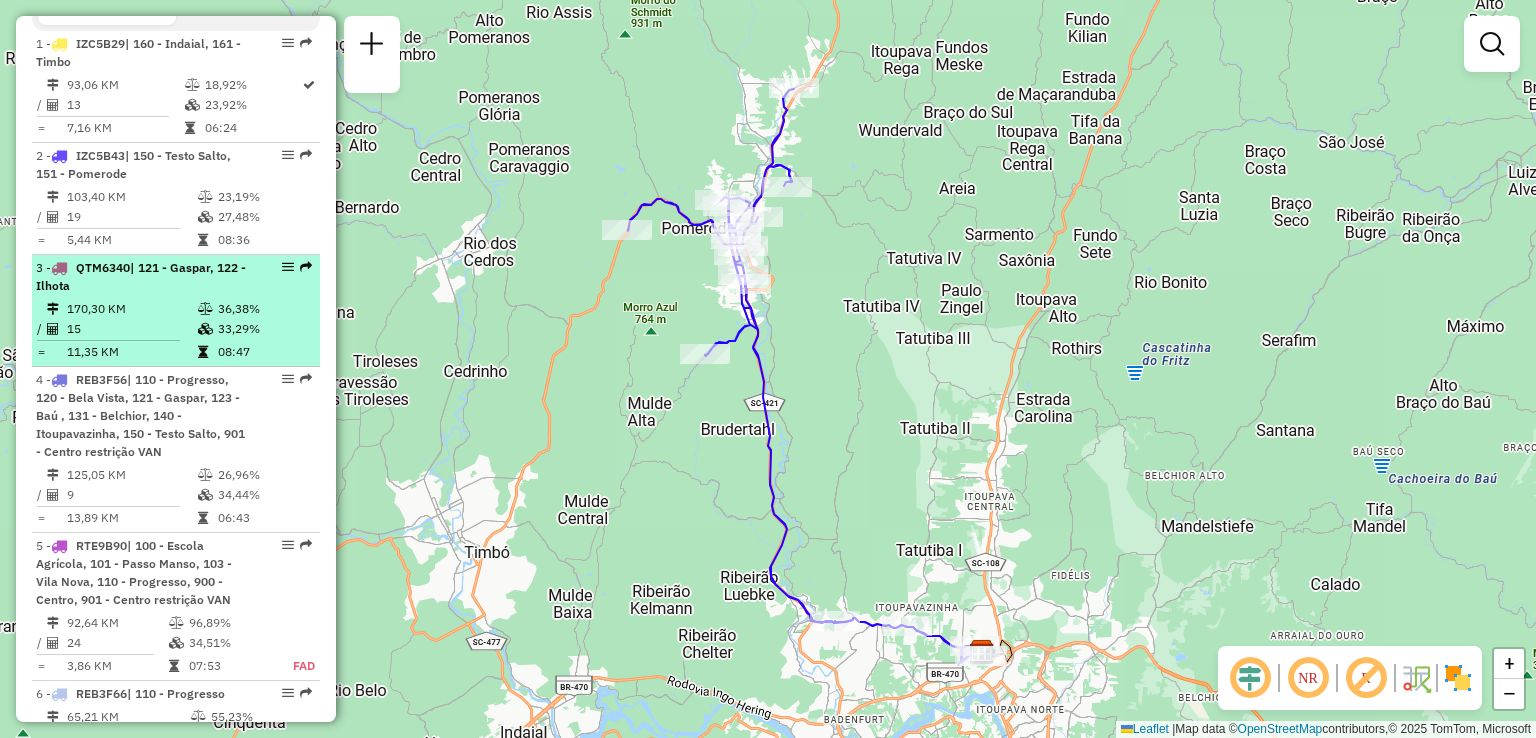 scroll, scrollTop: 807, scrollLeft: 0, axis: vertical 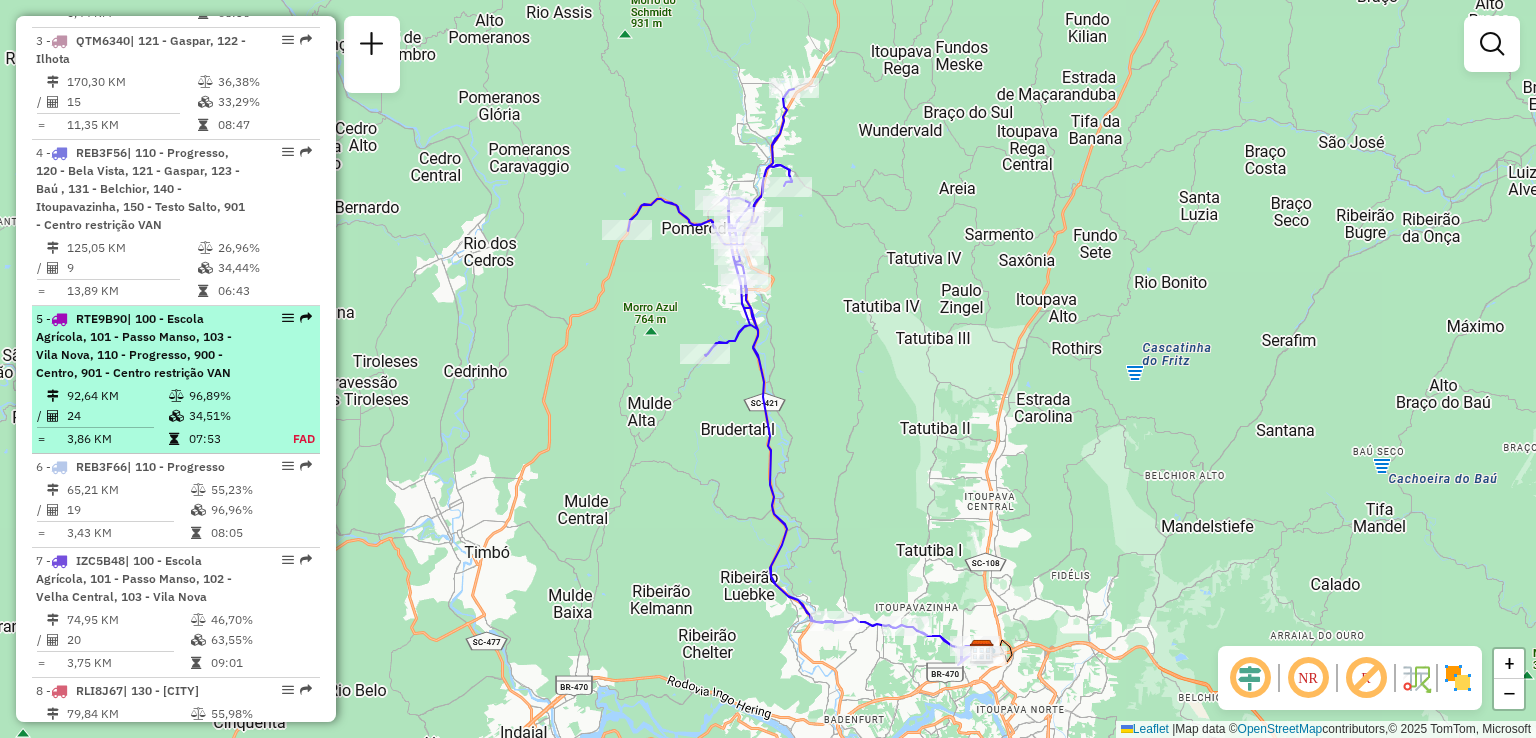 click on "92,64 KM" at bounding box center [117, 396] 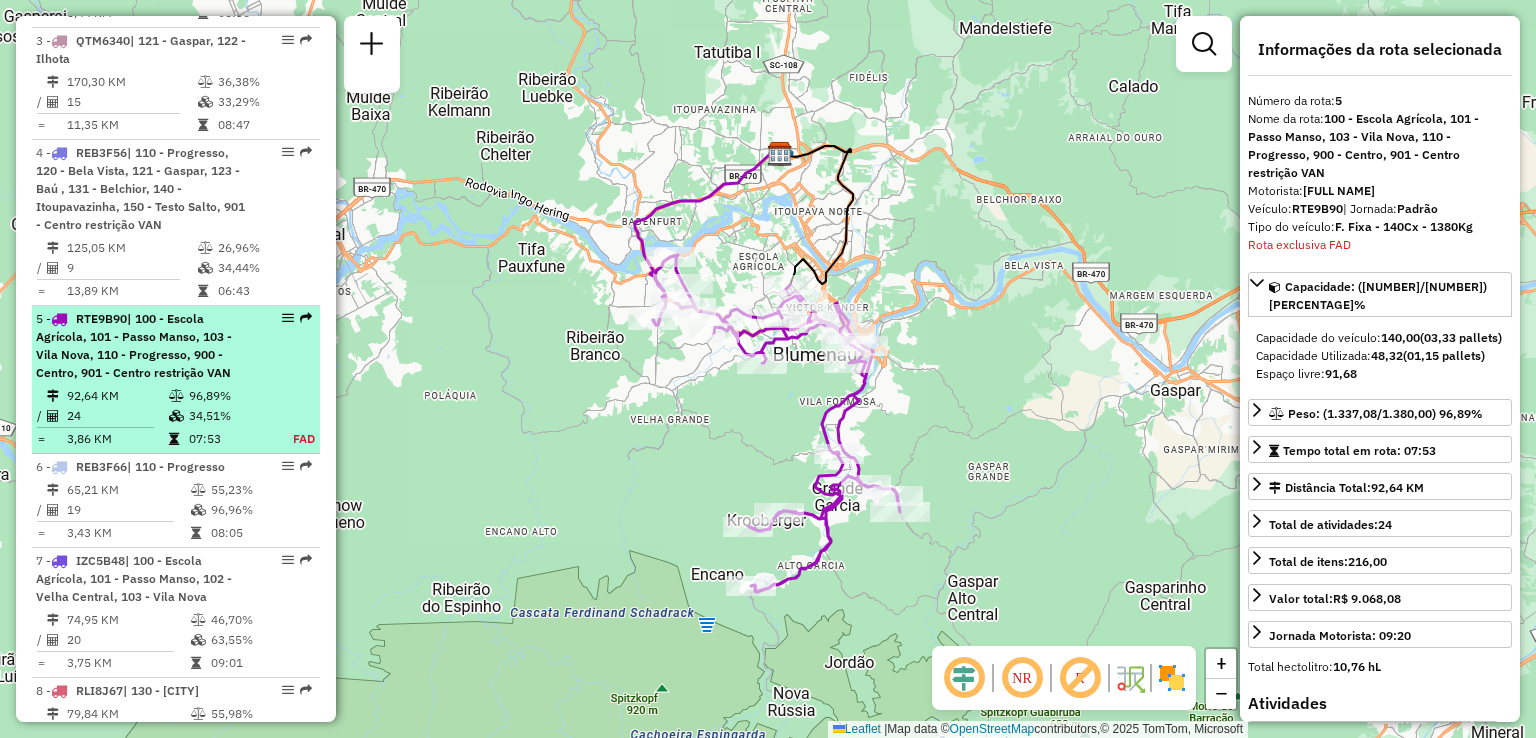 scroll, scrollTop: 1108, scrollLeft: 0, axis: vertical 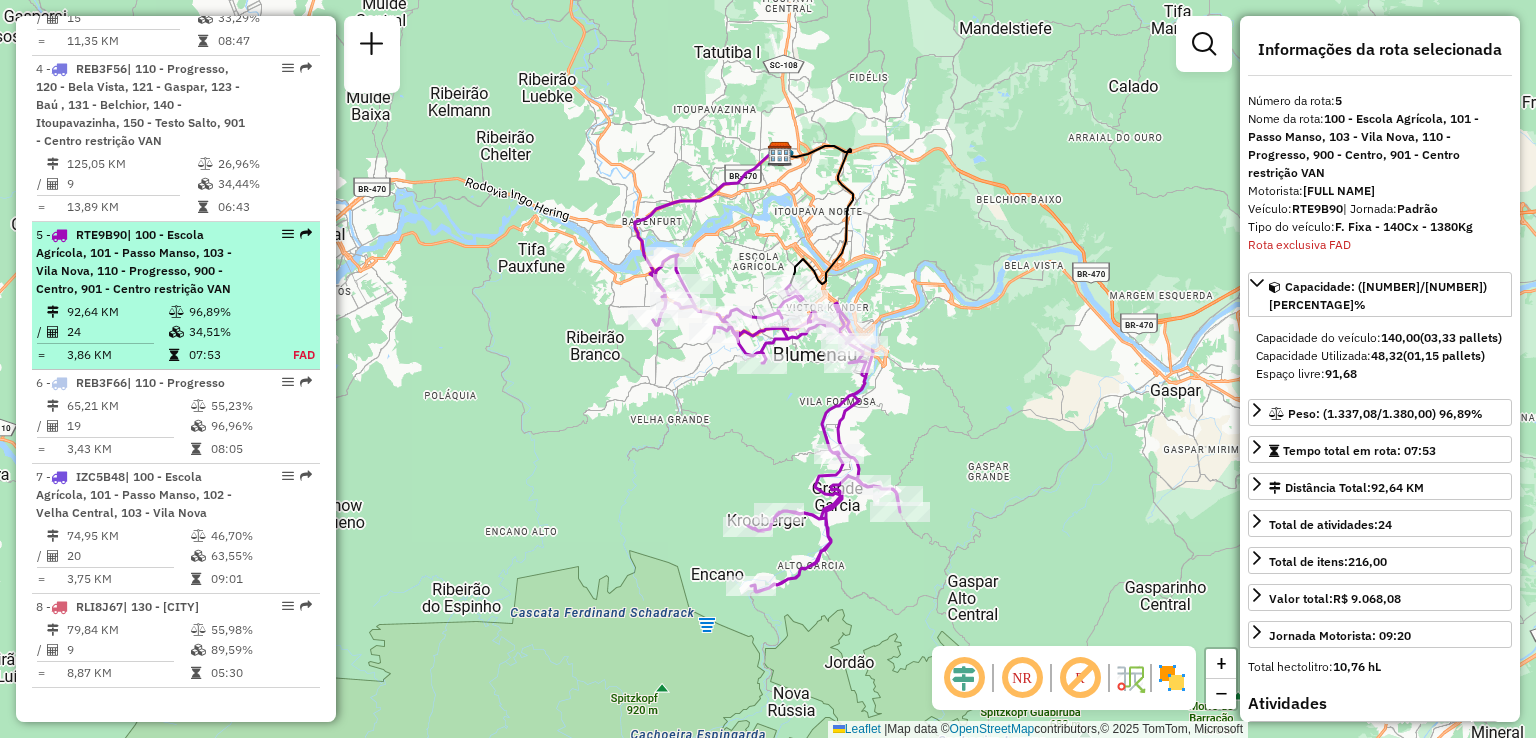click on "| 100 - Escola Agrícola, 101 - Passo Manso, 103 - Vila Nova, 110 - Progresso, 900 - Centro, 901 - Centro restrição VAN" at bounding box center (134, 261) 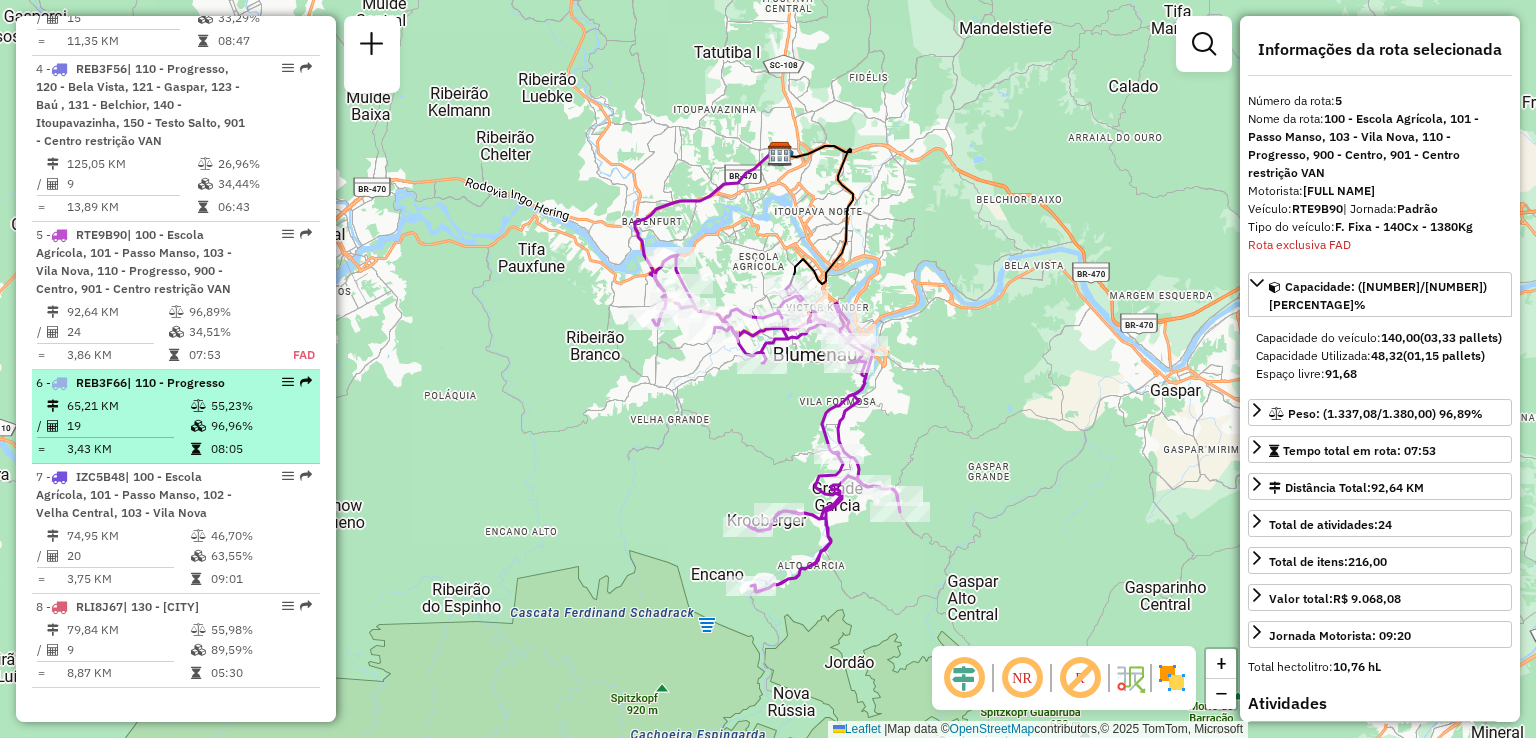click on "65,21 KM" at bounding box center (128, 406) 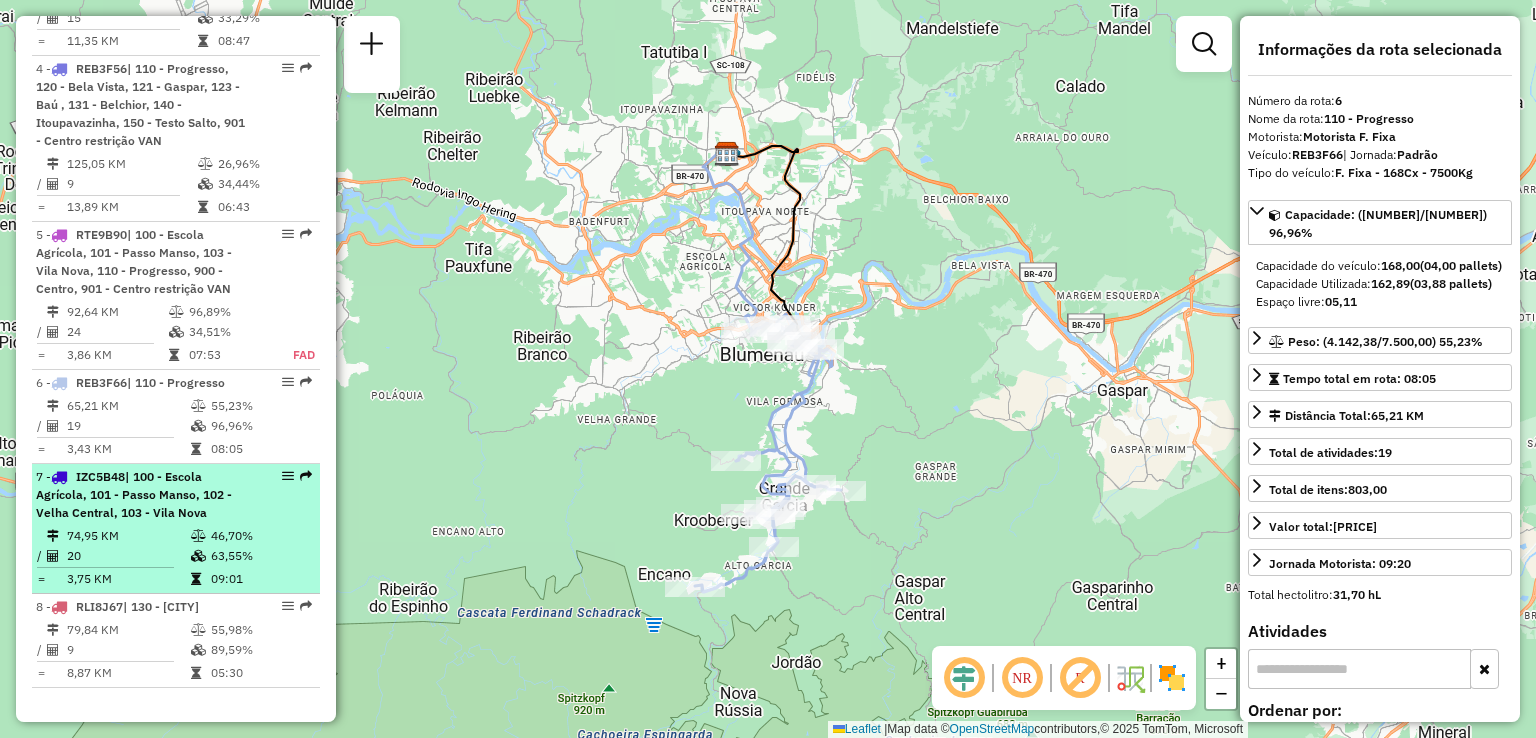 click on "| 100 - Escola Agrícola, 101 - Passo Manso, 102 - Velha Central, 103 - Vila Nova" at bounding box center (134, 494) 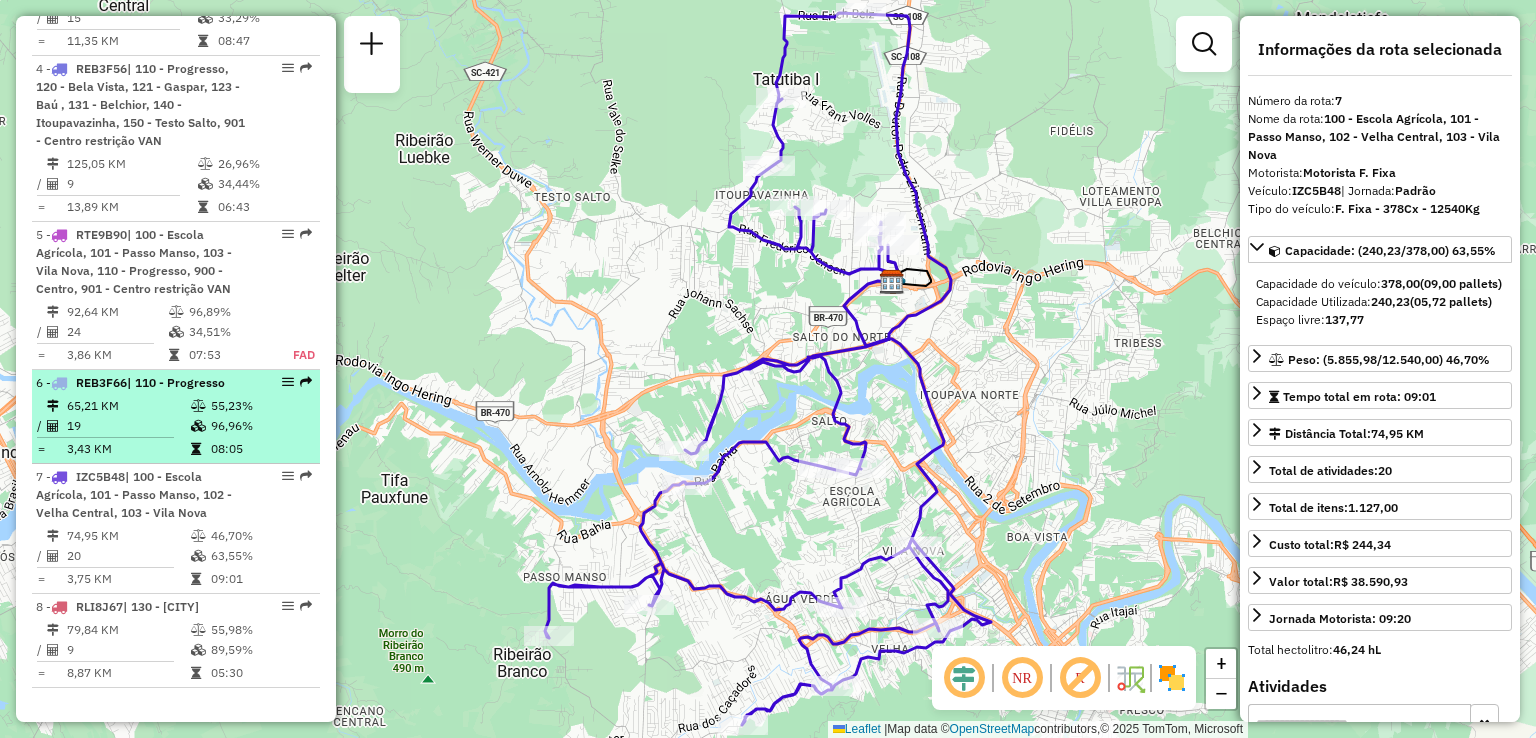 click on "19" at bounding box center (128, 426) 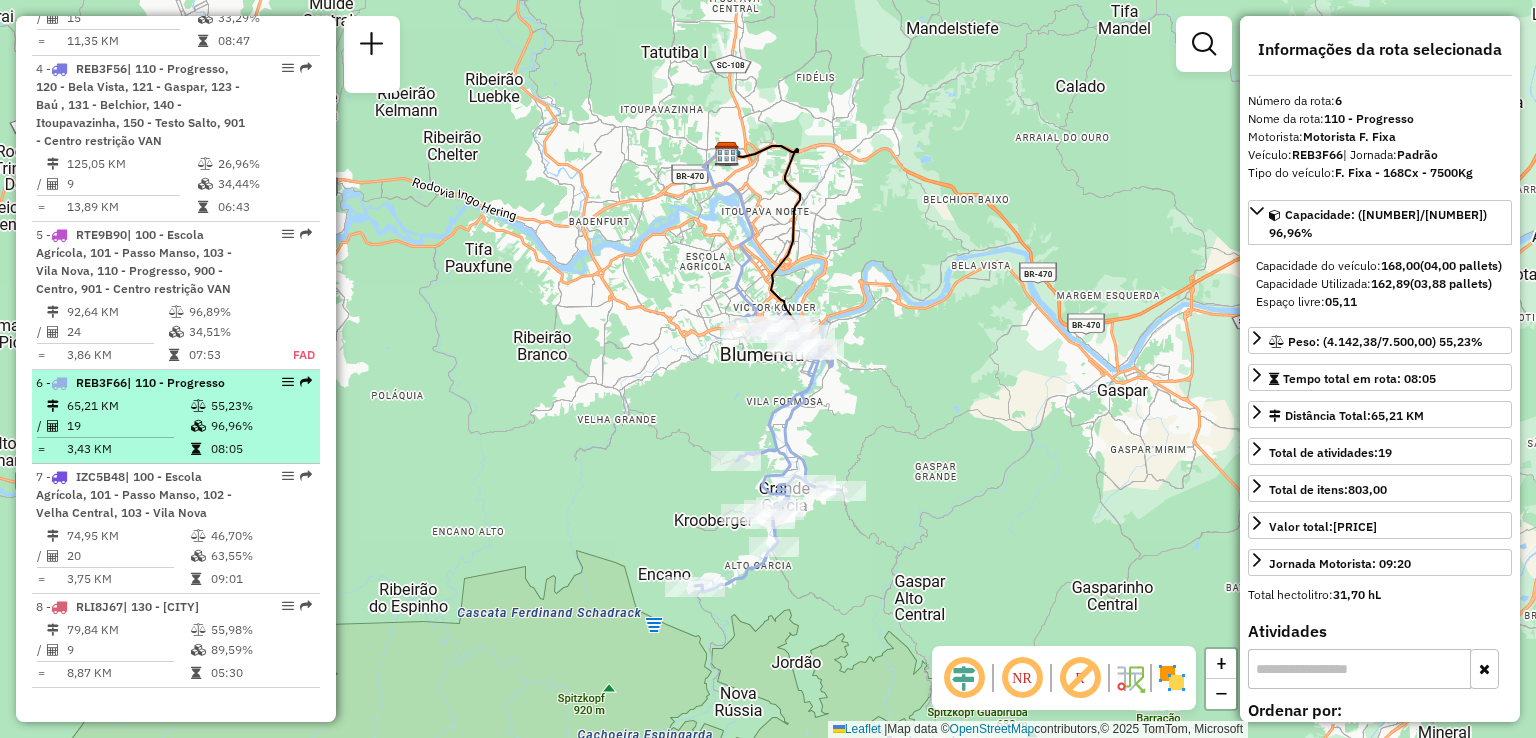 click on "19" at bounding box center (128, 426) 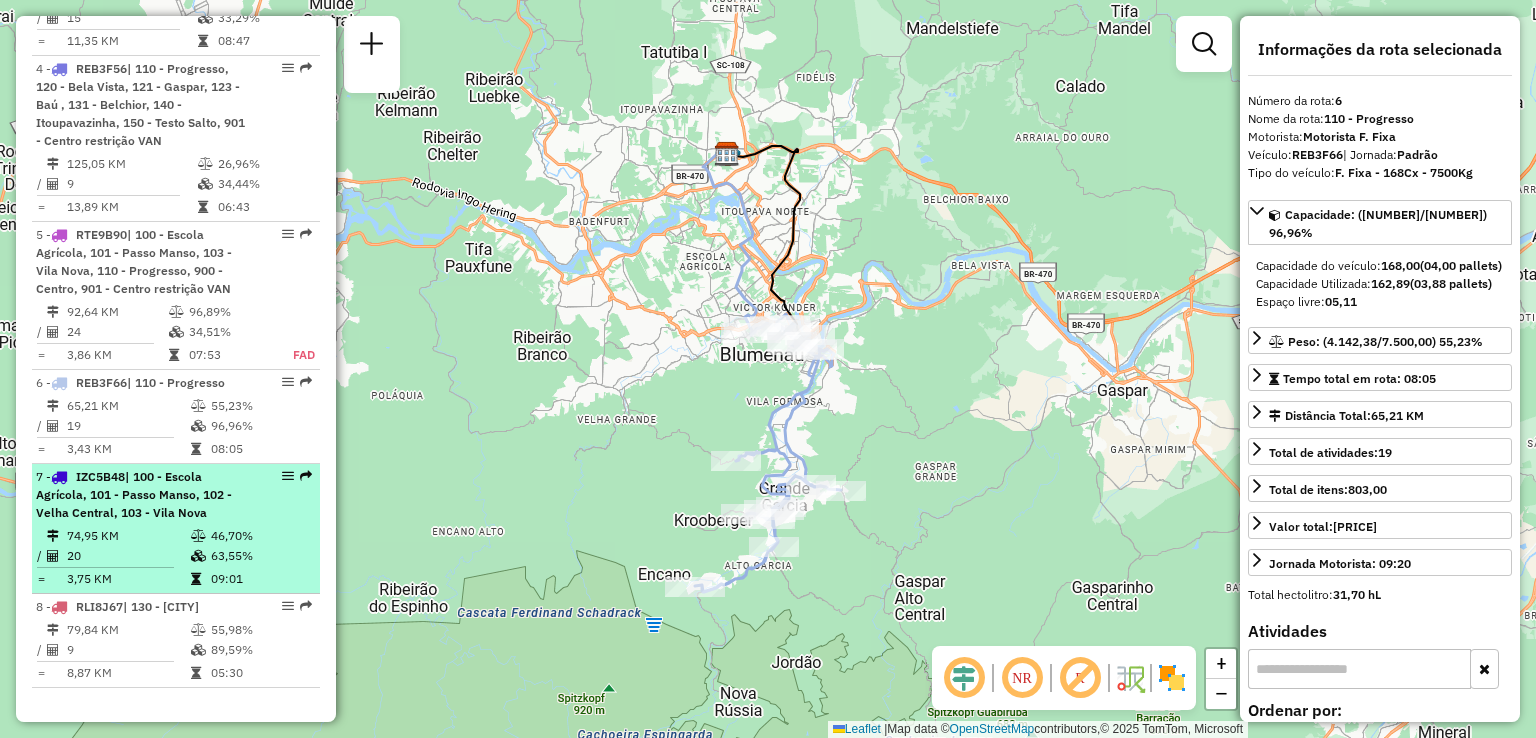 click on "| 100 - Escola Agrícola, 101 - Passo Manso, 102 - Velha Central, 103 - Vila Nova" at bounding box center [134, 494] 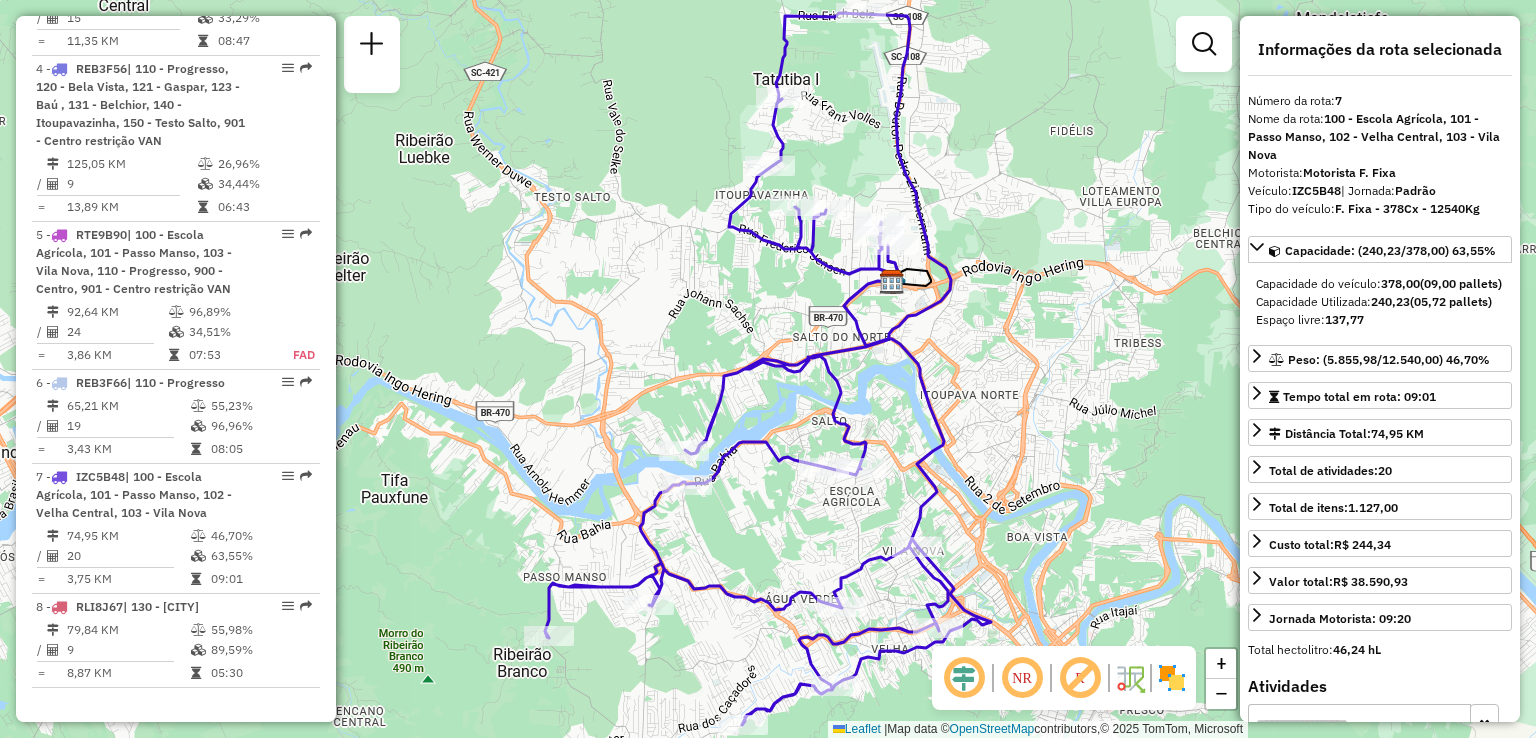 drag, startPoint x: 1016, startPoint y: 321, endPoint x: 1017, endPoint y: 245, distance: 76.00658 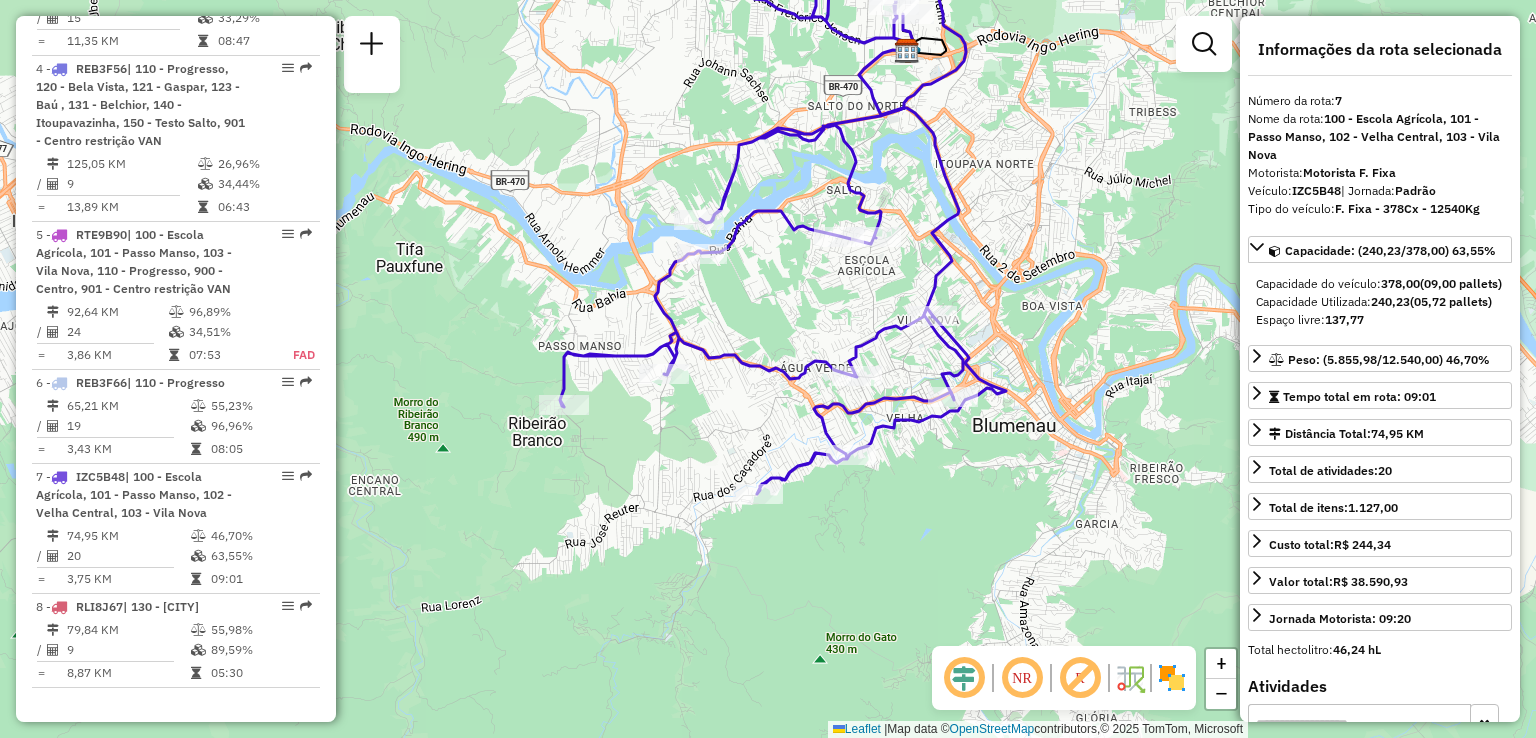 drag, startPoint x: 1016, startPoint y: 471, endPoint x: 993, endPoint y: 387, distance: 87.0919 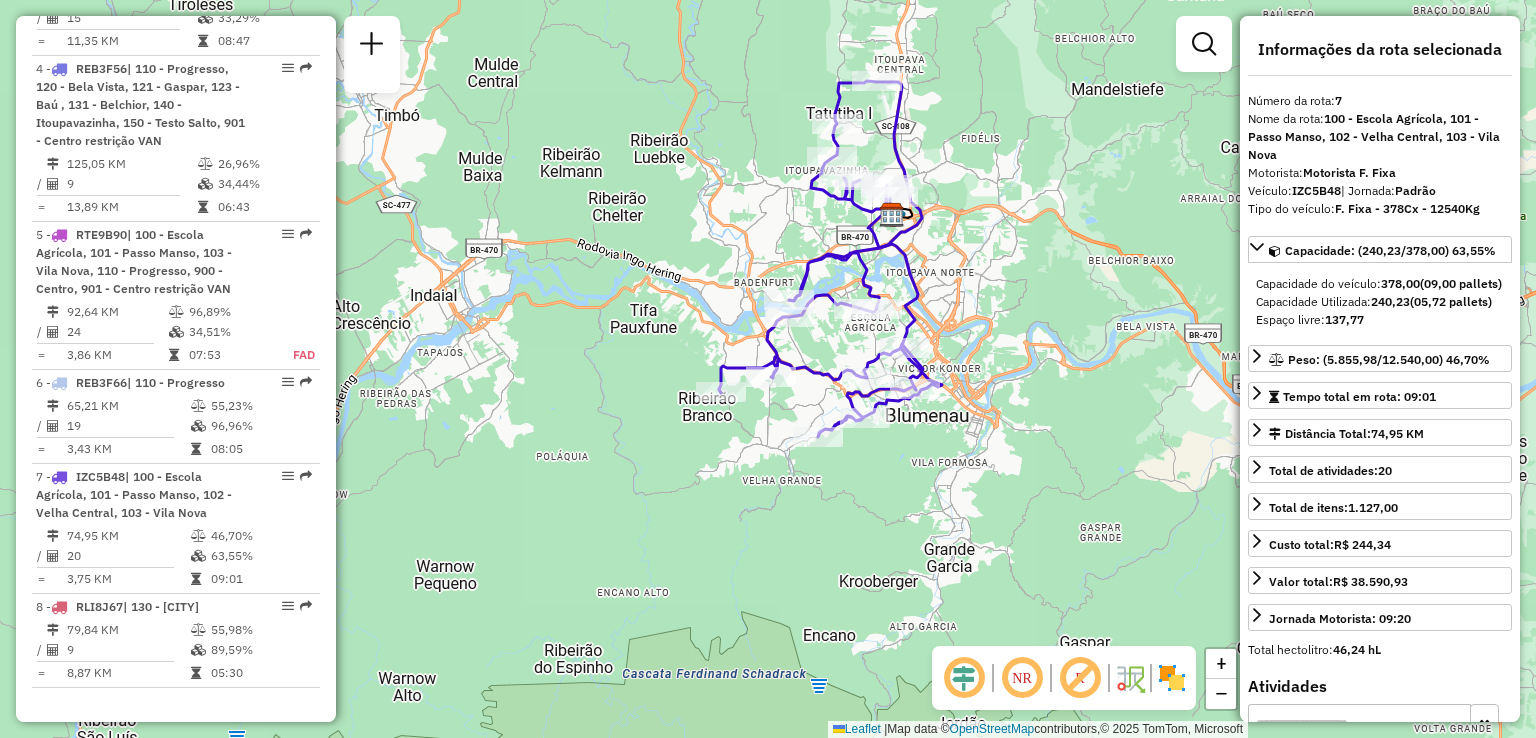 click on "Janela de atendimento Grade de atendimento Capacidade Transportadoras Veículos Cliente Pedidos  Rotas Selecione os dias de semana para filtrar as janelas de atendimento  Seg   Ter   Qua   Qui   Sex   Sáb   Dom  Informe o período da janela de atendimento: De: Até:  Filtrar exatamente a janela do cliente  Considerar janela de atendimento padrão  Selecione os dias de semana para filtrar as grades de atendimento  Seg   Ter   Qua   Qui   Sex   Sáb   Dom   Considerar clientes sem dia de atendimento cadastrado  Clientes fora do dia de atendimento selecionado Filtrar as atividades entre os valores definidos abaixo:  Peso mínimo:   Peso máximo:   Cubagem mínima:   Cubagem máxima:   De:   Até:  Filtrar as atividades entre o tempo de atendimento definido abaixo:  De:   Até:   Considerar capacidade total dos clientes não roteirizados Transportadora: Selecione um ou mais itens Tipo de veículo: Selecione um ou mais itens Veículo: Selecione um ou mais itens Motorista: Selecione um ou mais itens Nome: Rótulo:" 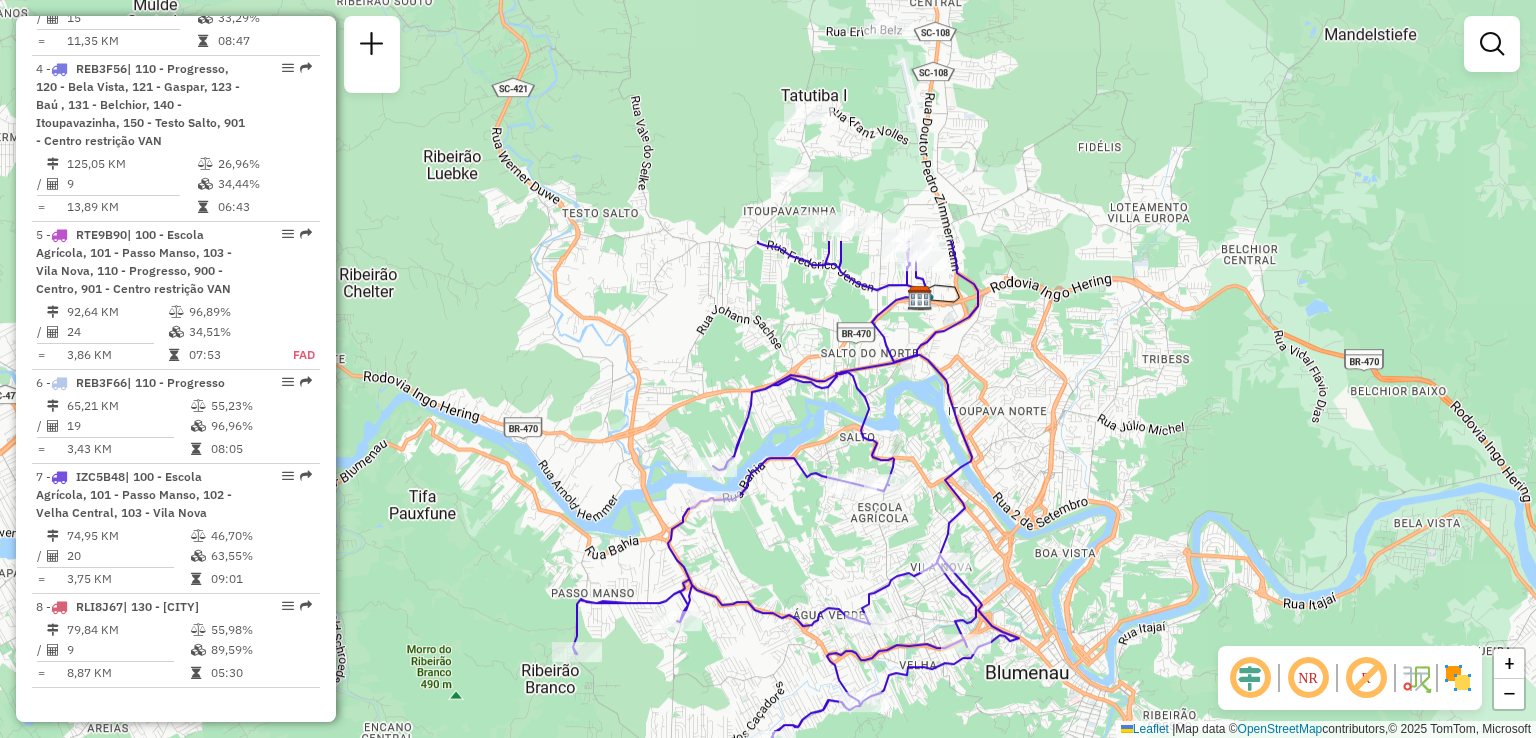 drag, startPoint x: 1208, startPoint y: 332, endPoint x: 1186, endPoint y: 522, distance: 191.26944 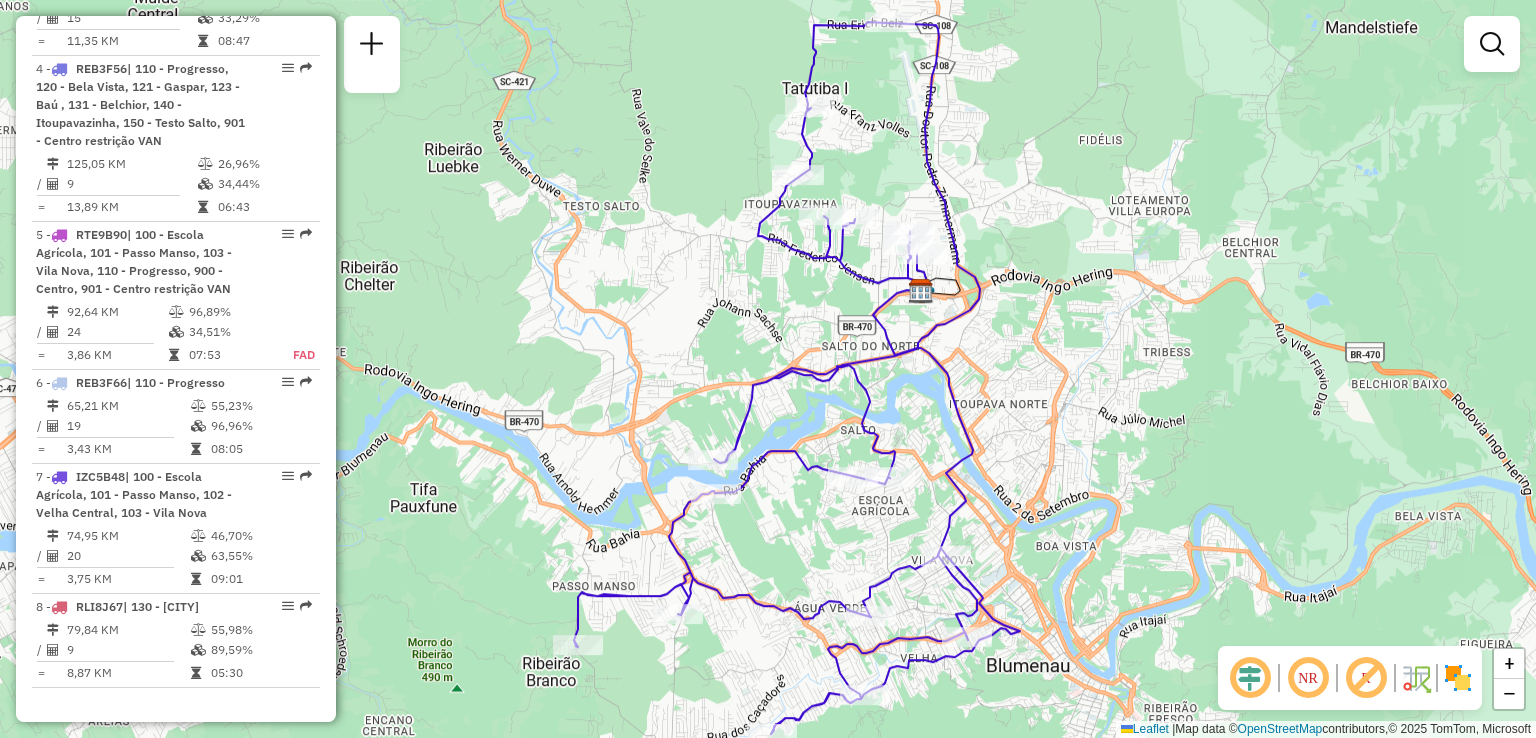 drag, startPoint x: 1082, startPoint y: 389, endPoint x: 1083, endPoint y: 245, distance: 144.00348 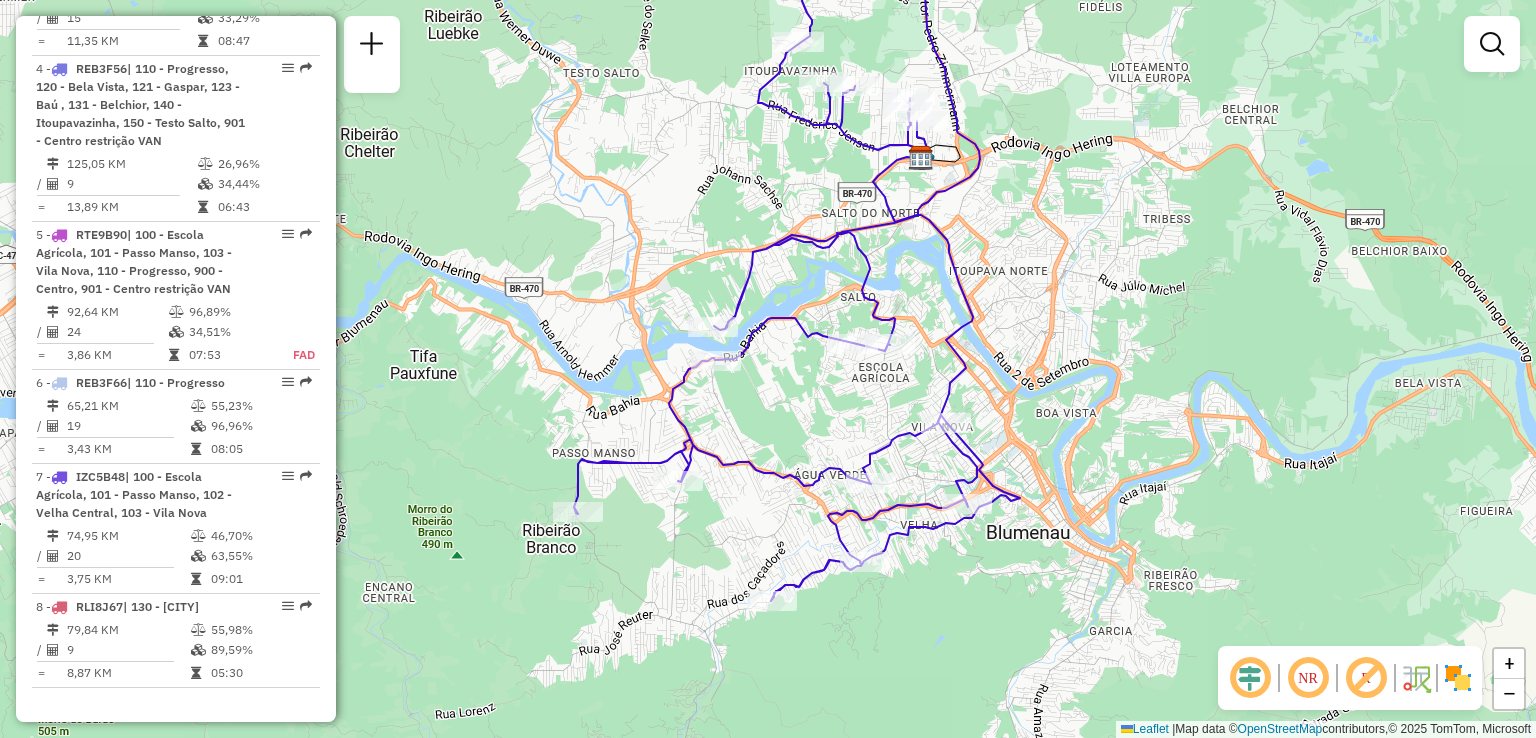 drag, startPoint x: 1072, startPoint y: 410, endPoint x: 1064, endPoint y: 307, distance: 103.31021 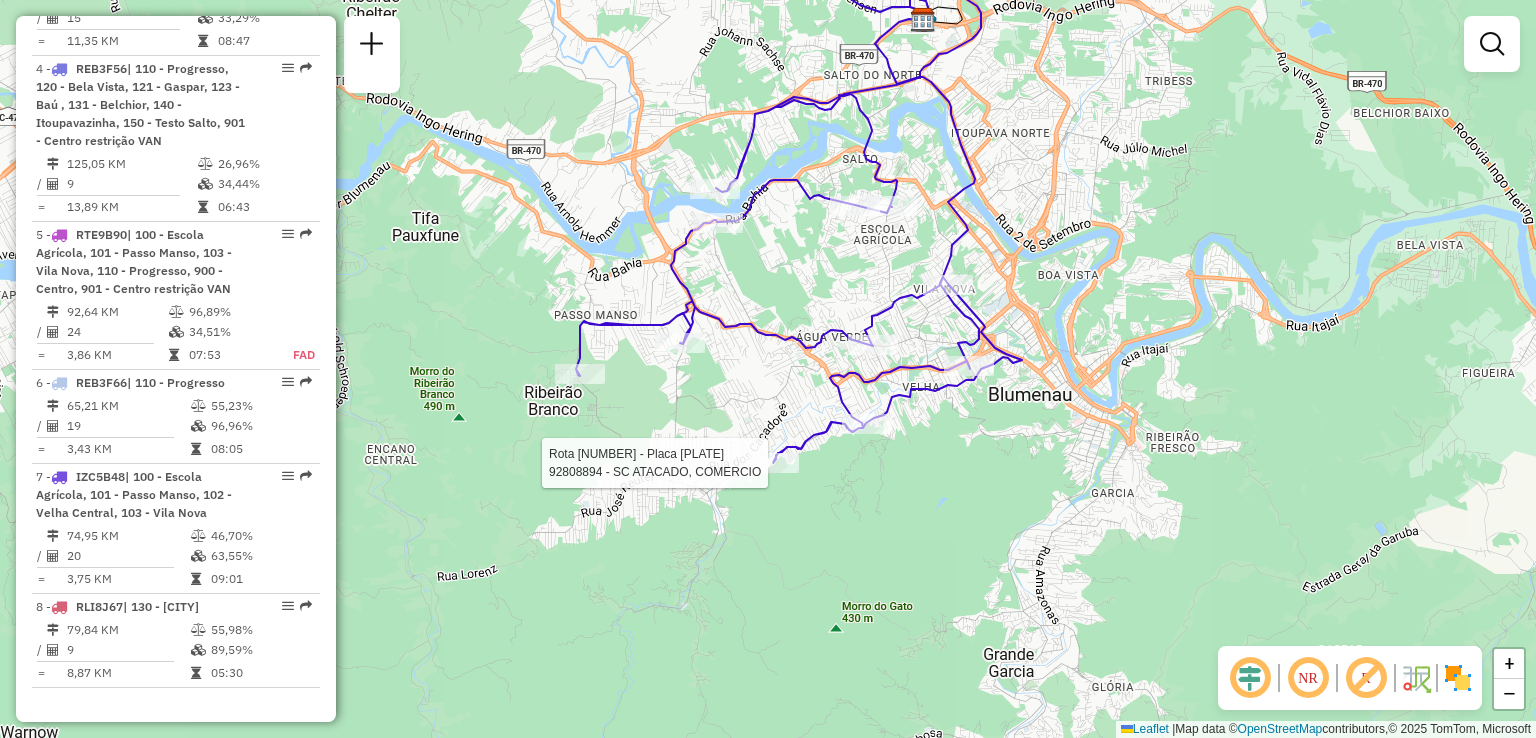 select on "**********" 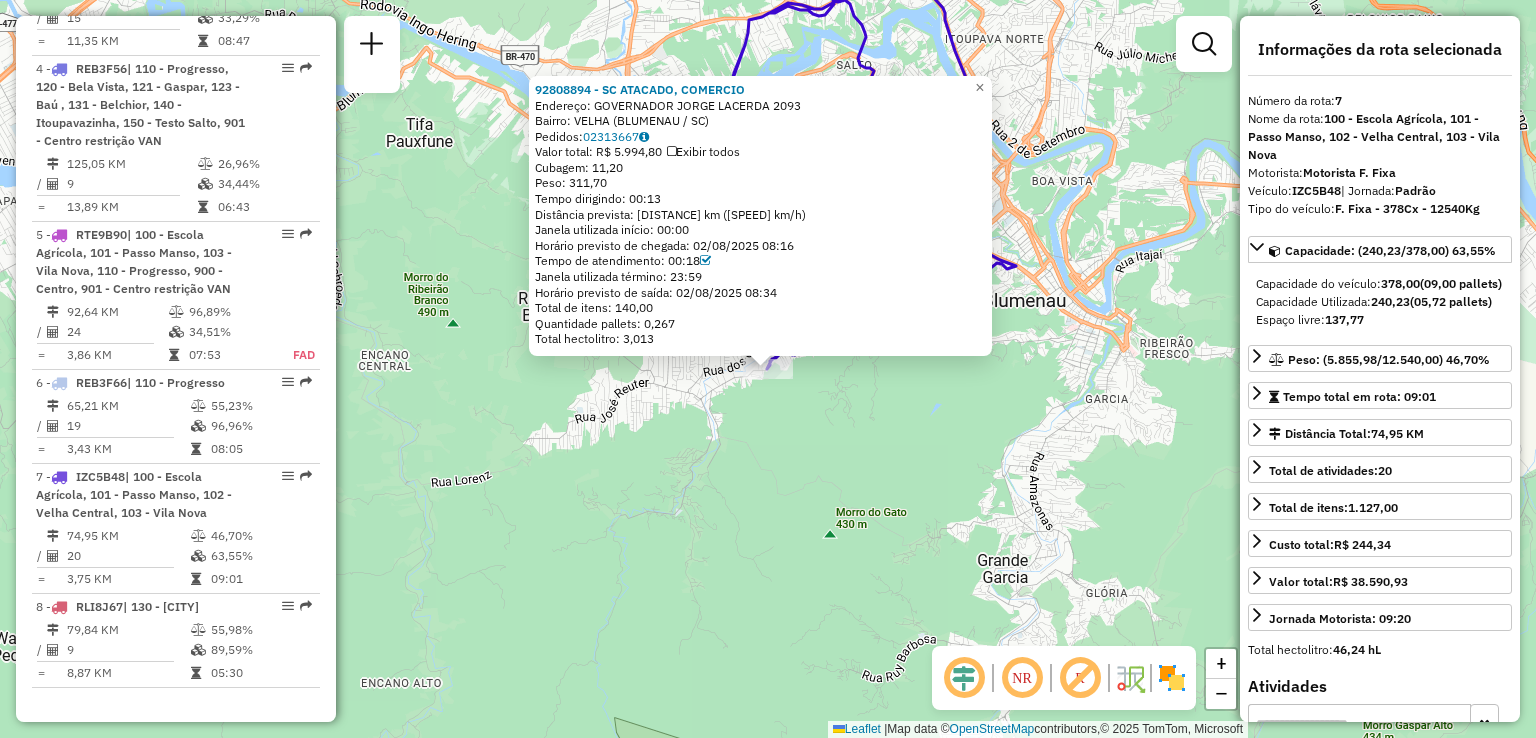 click on "[ORDER_ID] - [COMPANY_NAME]  Endereço: [STREET_NAME]      [NUMBER]   Bairro: [NEIGHBORHOOD] ([CITY] / [STATE])   Pedidos:  [ORDER_ID]   Valor total: [PRICE]   Exibir todos   Cubagem: [CUBAGE]  Peso: [WEIGHT]  Tempo dirigindo: [DRIVING_TIME]   Distância prevista: [DISTANCE] km ([SPEED] km/h)   Janela utilizada início: [TIME]   Horário previsto de chegada: [DATE] [TIME]   Tempo de atendimento: [ATTENTION_TIME]   Janela utilizada término: [TIME]   Horário previsto de saída: [DATE] [TIME]   Total de itens: [ITEMS]   Quantidade pallets: [PALLETS]   Total hectolitro: [HECTOLITER]  × Janela de atendimento Grade de atendimento Capacidade Transportadoras Veículos Cliente Pedidos  Rotas Selecione os dias de semana para filtrar as janelas de atendimento  Seg   Ter   Qua   Qui   Sex   Sáb   Dom  Informe o período da janela de atendimento: De: Até:  Filtrar exatamente a janela do cliente  Considerar janela de atendimento padrão  Selecione os dias de semana para filtrar as grades de atendimento  Seg   Ter   Qua   Qui   Sex   Sáb   Dom   De:   De:" 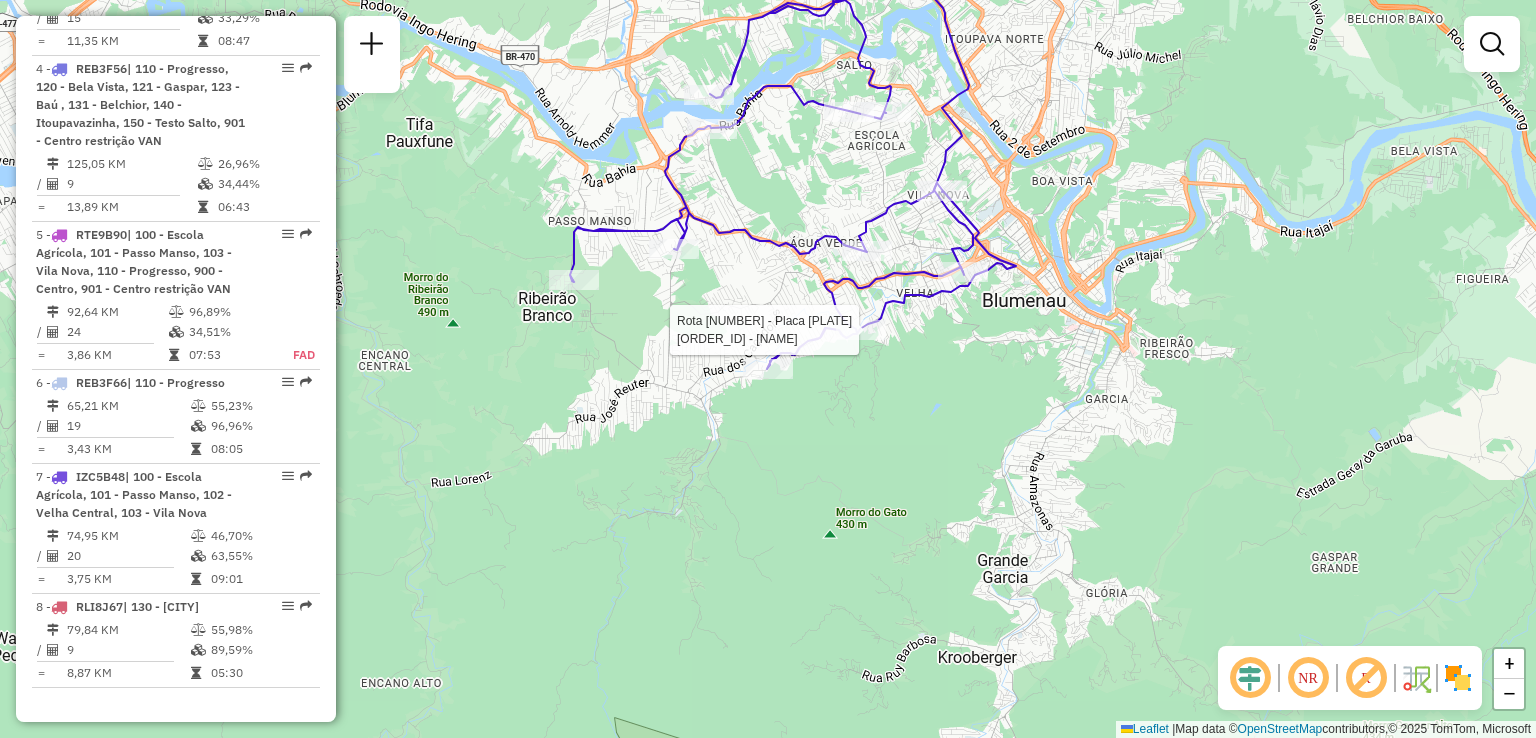 select on "**********" 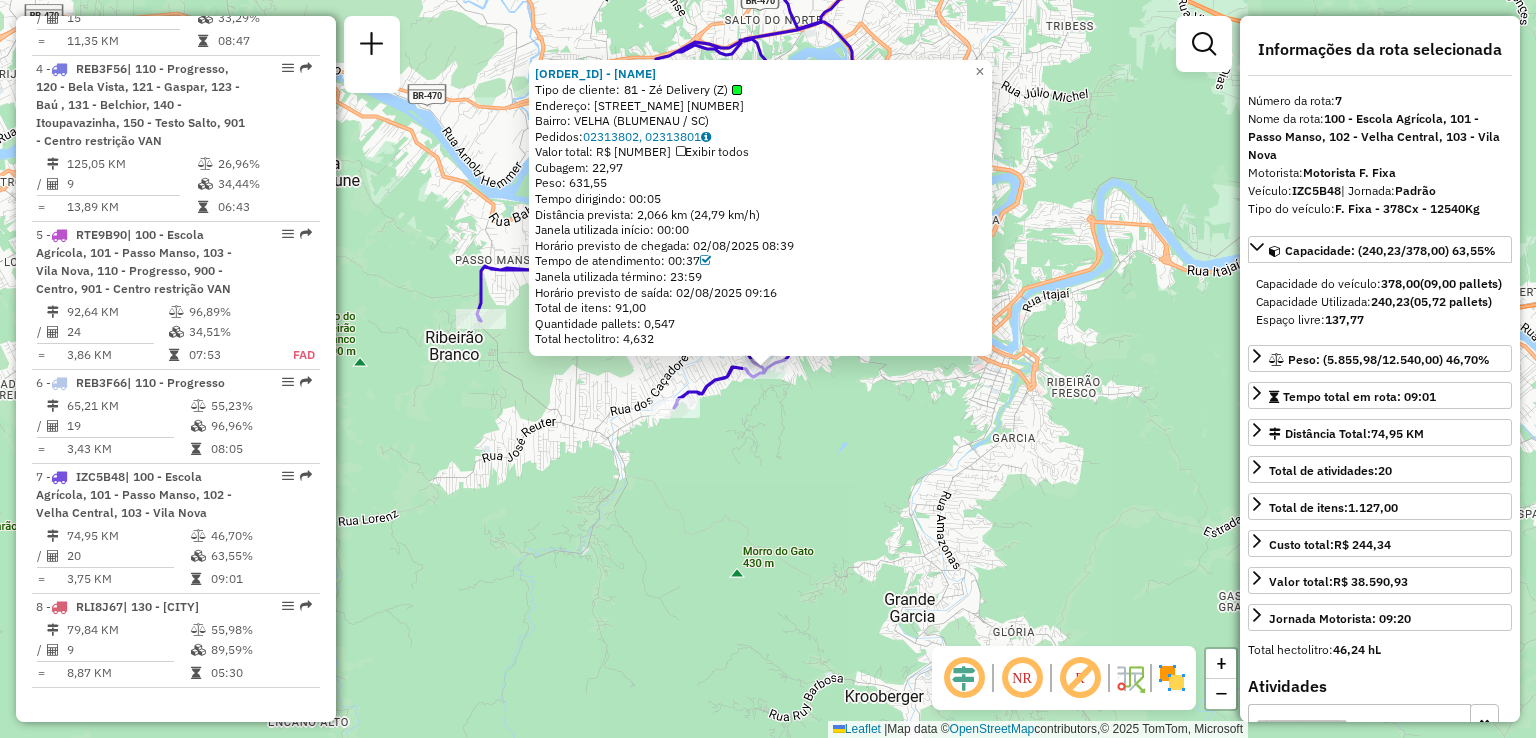 click on "92806914 - ACACIO PACHECO  Tipo de cliente:   81 - Zé Delivery (Z)   Endereço: R   João Pessoa                   [NUMBER]   Bairro: VELHA ([CITY] / [STATE])   Pedidos:  02313802, 02313801   Valor total: R$ 3.191,40   Exibir todos   Cubagem: 22,97  Peso: 631,55  Tempo dirigindo: 00:05   Distância prevista: 2,066 km (24,79 km/h)   Janela utilizada início: 00:00   Horário previsto de chegada: 02/08/2025 08:39   Tempo de atendimento: 00:37   Janela utilizada término: 23:59   Horário previsto de saída: 02/08/2025 09:16   Total de itens: 91,00   Quantidade pallets: 0,547   Total hectolitro: 4,632  × Janela de atendimento Grade de atendimento Capacidade Transportadoras Veículos Cliente Pedidos  Rotas Selecione os dias de semana para filtrar as janelas de atendimento  Seg   Ter   Qua   Qui   Sex   Sáb   Dom  Informe o período da janela de atendimento: De: Até:  Filtrar exatamente a janela do cliente  Considerar janela de atendimento padrão  Selecione os dias de semana para filtrar as grades de atendimento De:" 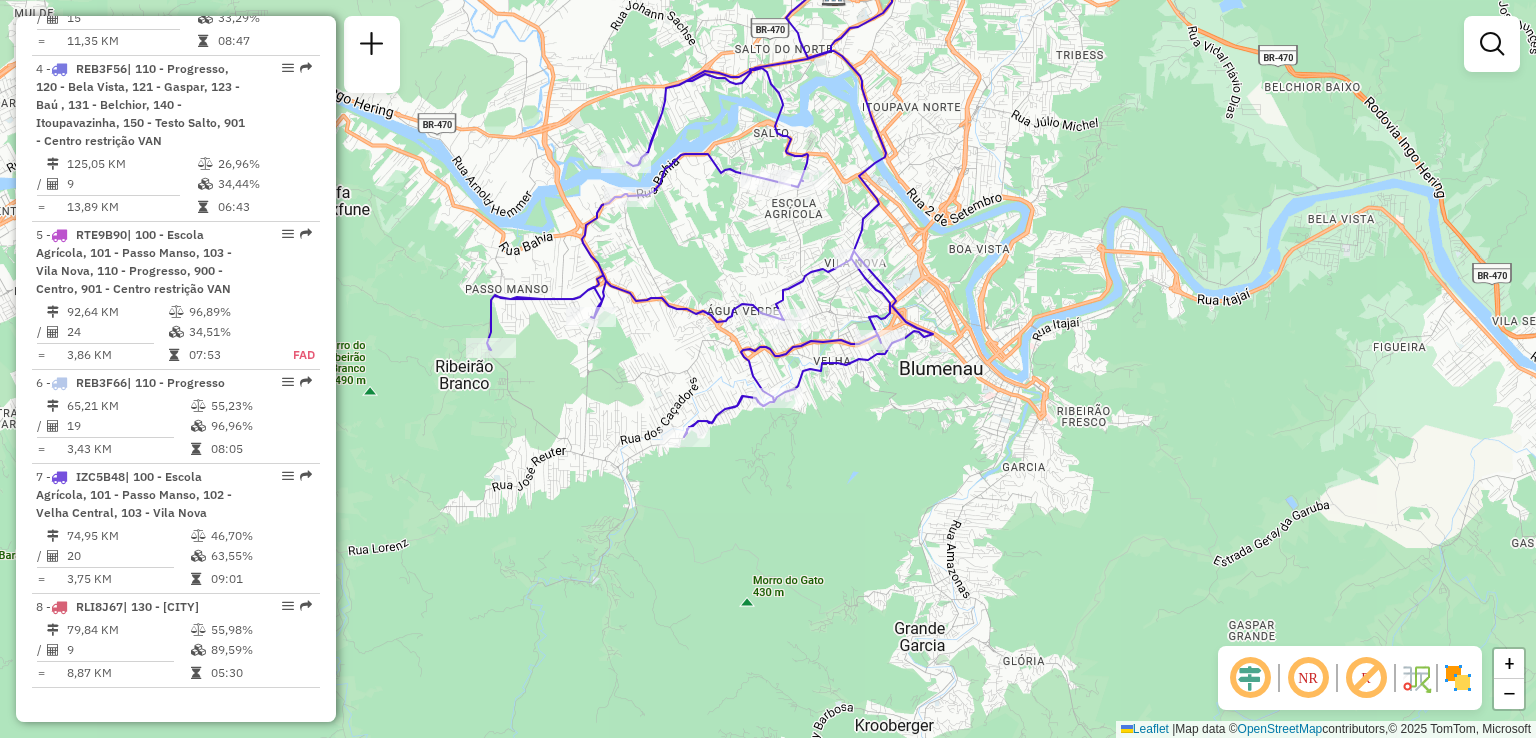 drag, startPoint x: 916, startPoint y: 402, endPoint x: 920, endPoint y: 434, distance: 32.24903 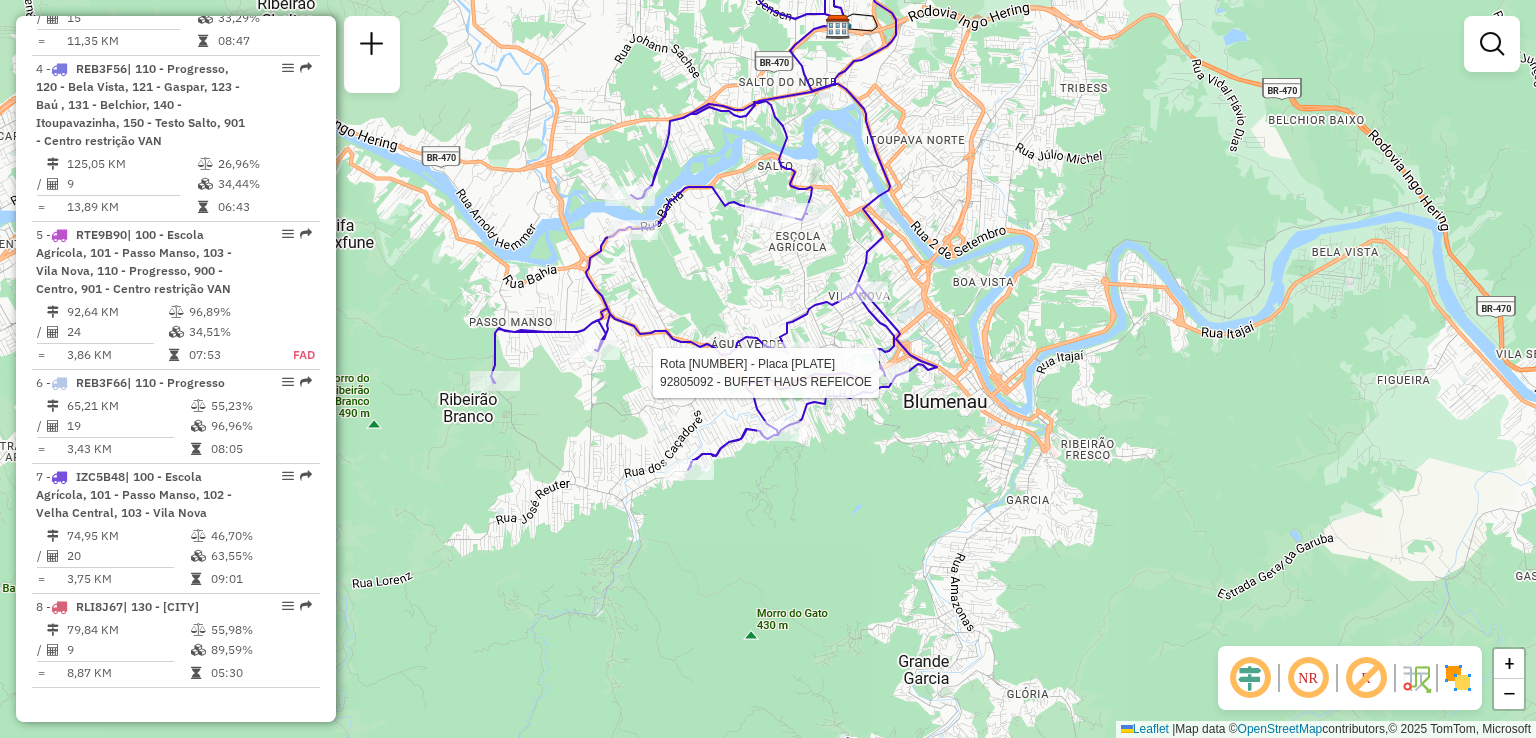 select on "**********" 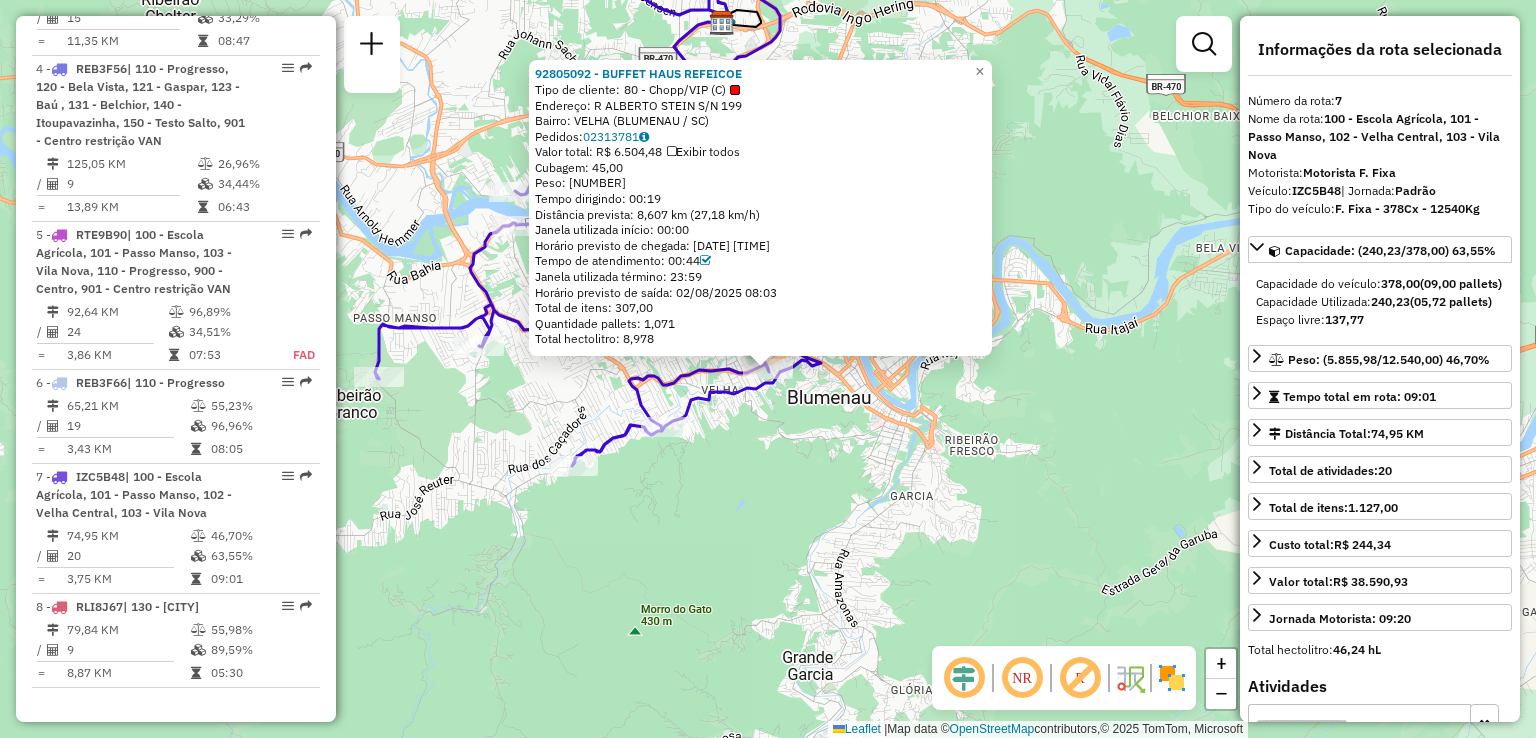 click on "[NUMBER] - [NAME]  Tipo de cliente:   [NUMBER] - [TYPE] ([CODE])   Endereço: R [NAME] S/N [NUMBER]   Bairro: [NEIGHBORHOOD] ([CITY] / [STATE])   Pedidos:  [NUMBER]   Valor total: [CURRENCY] [AMOUNT]   Exibir todos   Cubagem: [CUBAGE]  Peso: [WEIGHT]  Tempo dirigindo: [TIME]   Distância prevista: [DISTANCE] km ([SPEED] km/h)   Janela utilizada início: [TIME]   Horário previsto de chegada: [DATE] [TIME]   Tempo de atendimento: [TIME]   Janela utilizada término: [TIME]   Horário previsto de saída: [DATE] [TIME]   Total de itens: [ITEMS]   Quantidade pallets: [PALLETS]   Total hectolitro: [HECTOLITER]  × Janela de atendimento Grade de atendimento Capacidade Transportadoras Veículos Cliente Pedidos  Rotas Selecione os dias de semana para filtrar as janelas de atendimento  Seg   Ter   Qua   Qui   Sex   Sáb   Dom  Informe o período da janela de atendimento: De: Até:  Filtrar exatamente a janela do cliente  Considerar janela de atendimento padrão  Selecione os dias de semana para filtrar as grades de atendimento  Seg   Ter" 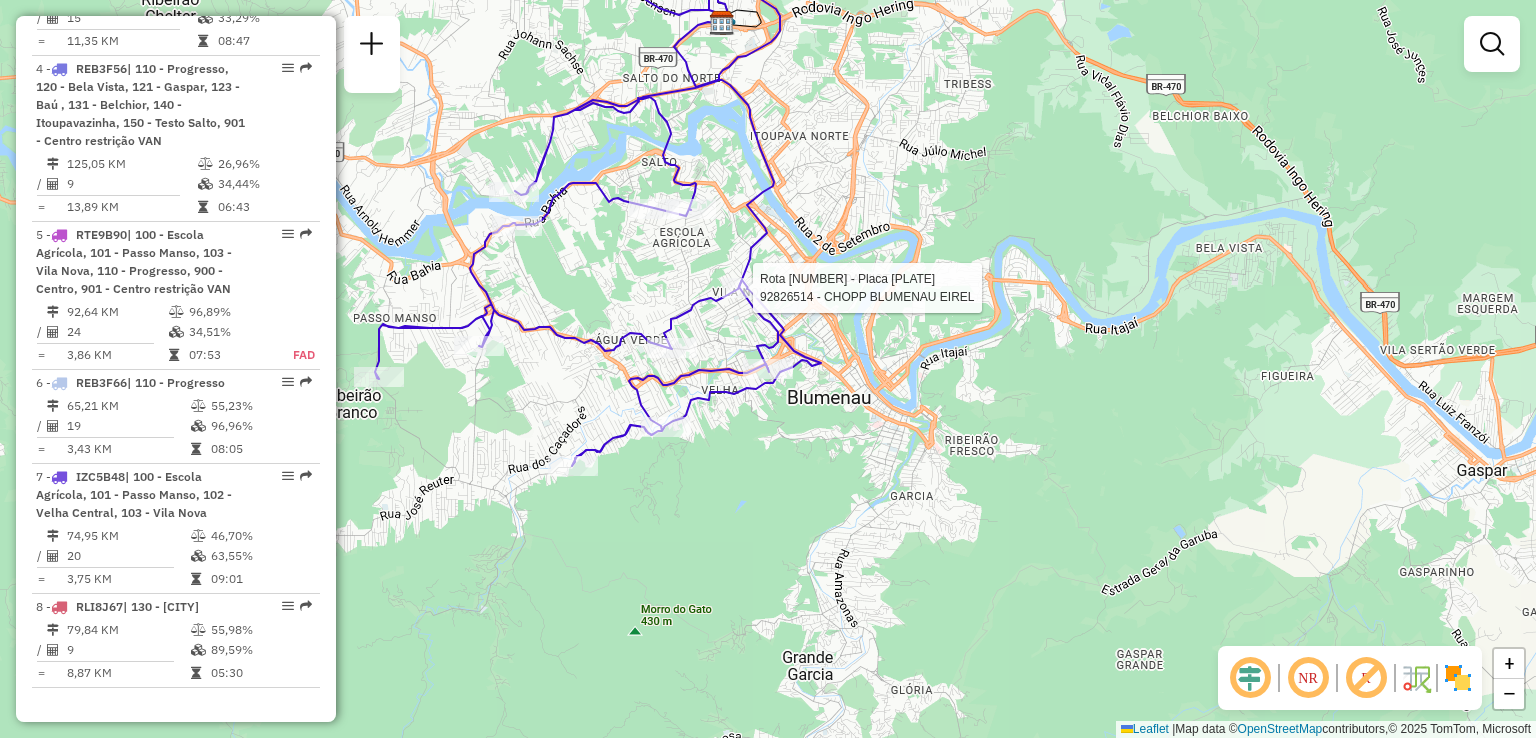 select on "**********" 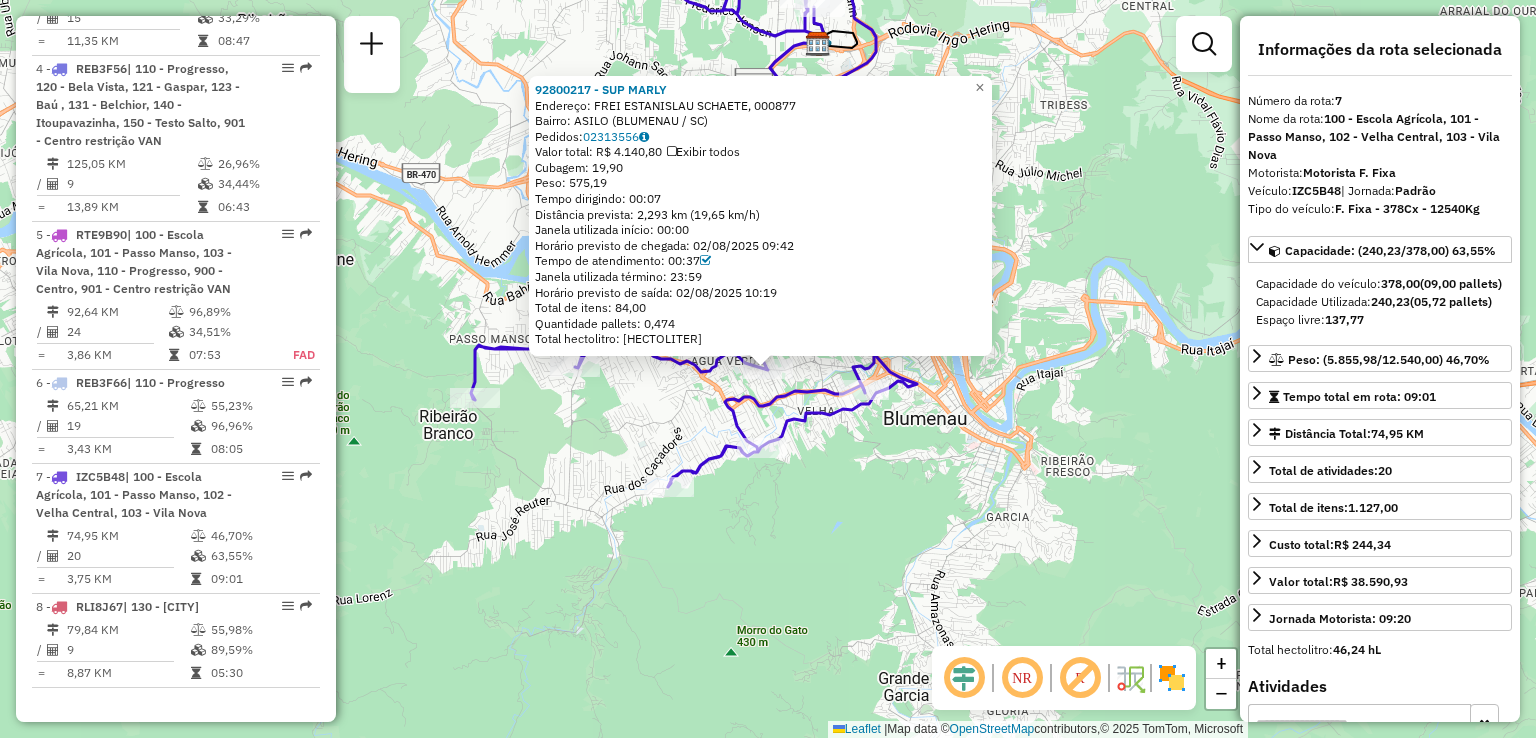 click on "92800217 - SUP MARLY  Endereço:  FREI ESTANISLAU SCHAETE, [NUMBER]   Bairro: ASILO ([CITY] / [STATE])   Pedidos:  02313556   Valor total: R$ 4.140,80   Exibir todos   Cubagem: 19,90  Peso: 575,19  Tempo dirigindo: 00:07   Distância prevista: 2,293 km (19,65 km/h)   Janela utilizada início: 00:00   Horário previsto de chegada: 02/08/2025 09:42   Tempo de atendimento: 00:37   Janela utilizada término: 23:59   Horário previsto de saída: 02/08/2025 10:19   Total de itens: 84,00   Quantidade pallets: 0,474   Total hectolitro: 5,216  × Janela de atendimento Grade de atendimento Capacidade Transportadoras Veículos Cliente Pedidos  Rotas Selecione os dias de semana para filtrar as janelas de atendimento  Seg   Ter   Qua   Qui   Sex   Sáb   Dom  Informe o período da janela de atendimento: De: Até:  Filtrar exatamente a janela do cliente  Considerar janela de atendimento padrão  Selecione os dias de semana para filtrar as grades de atendimento  Seg   Ter   Qua   Qui   Sex   Sáb   Dom   Peso mínimo:   De:  De:" 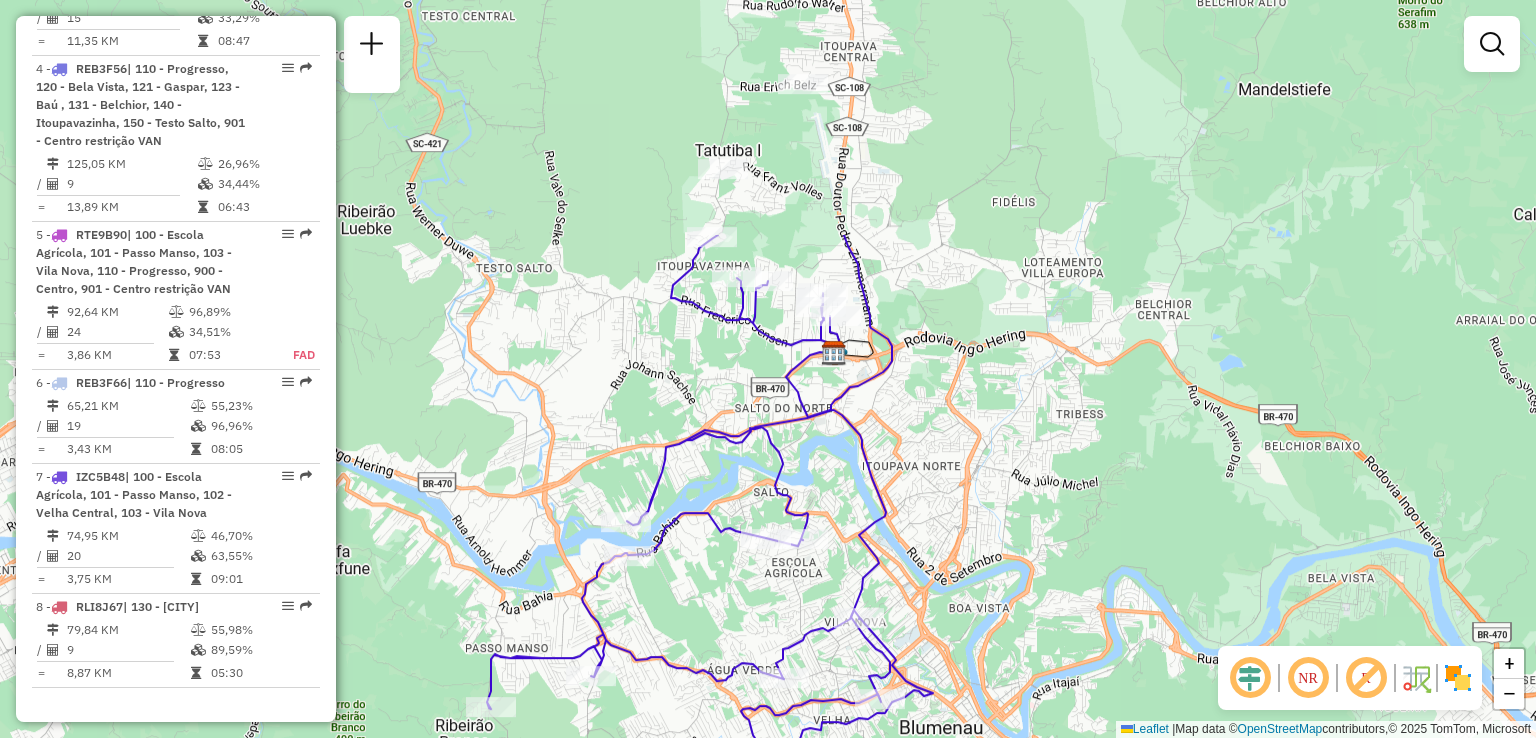 drag, startPoint x: 1067, startPoint y: 267, endPoint x: 1001, endPoint y: 499, distance: 241.2053 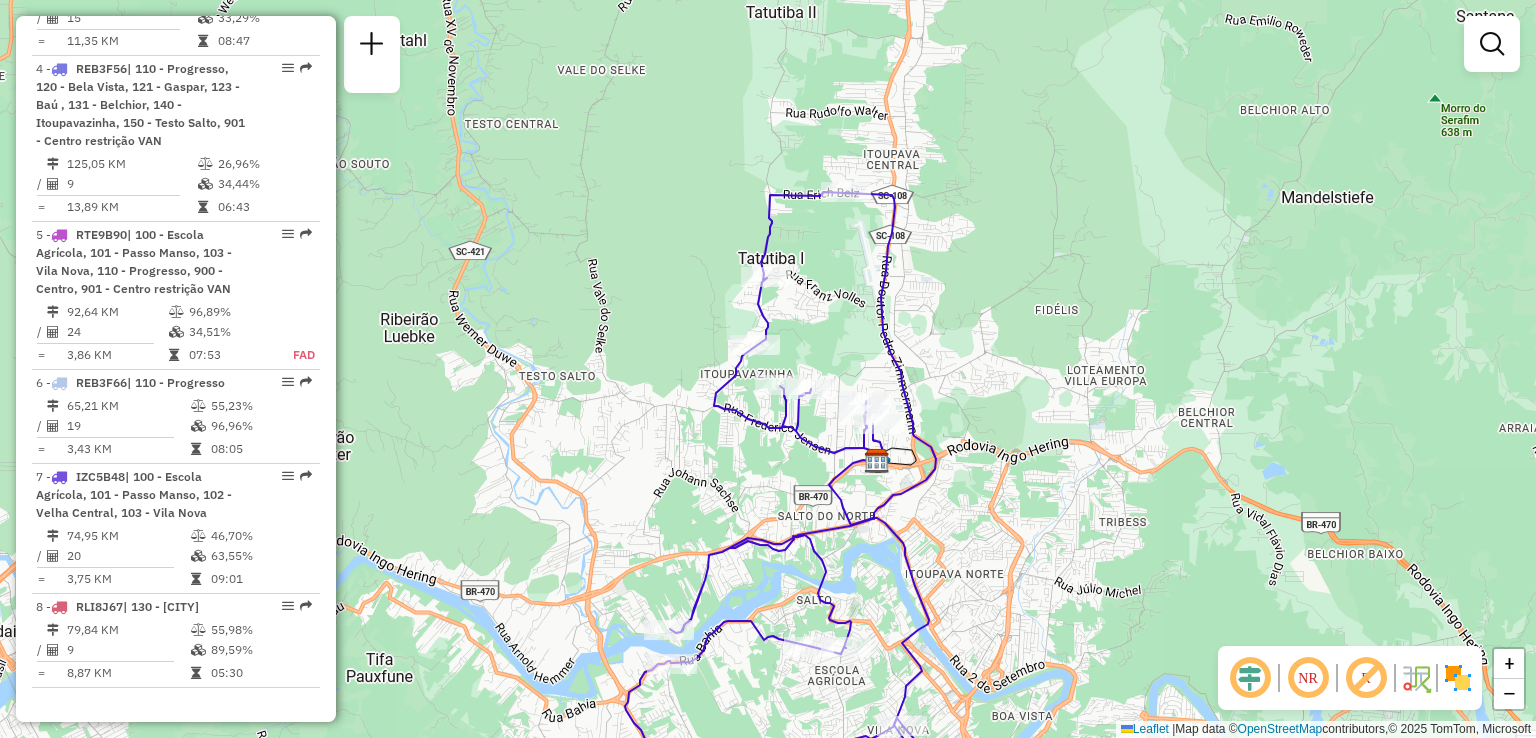 drag, startPoint x: 992, startPoint y: 457, endPoint x: 1035, endPoint y: 547, distance: 99.744675 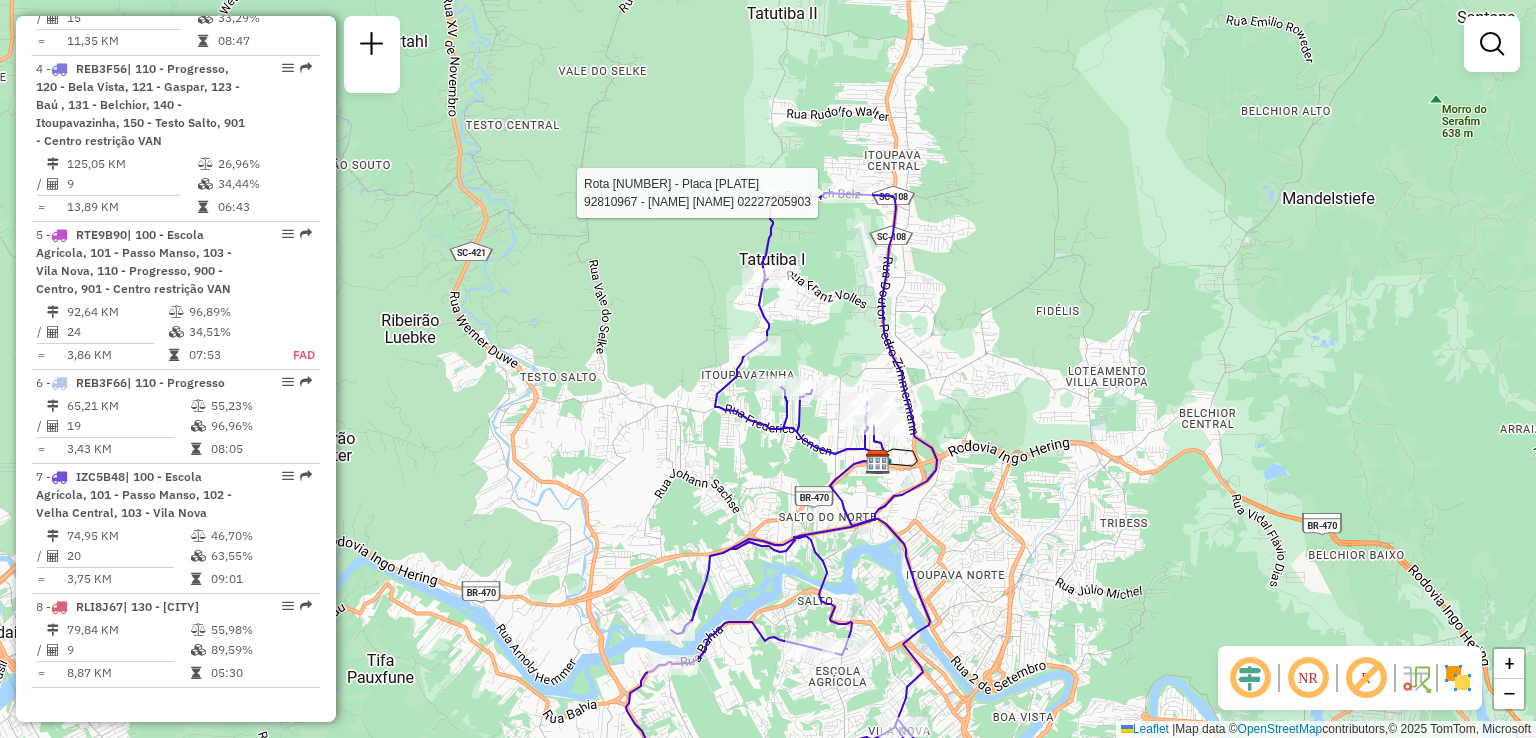 select on "**********" 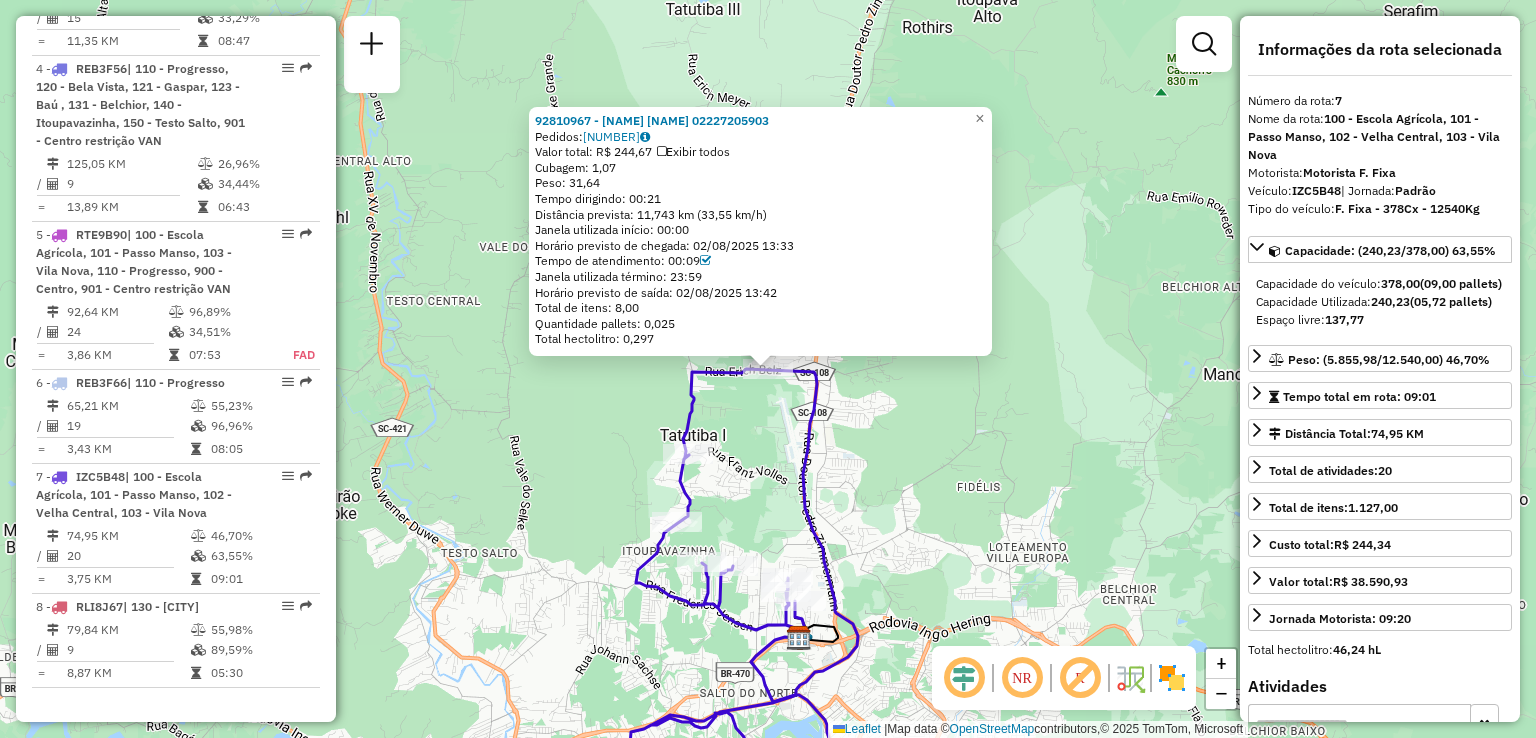 click on "[NUMBER] - [FIRST] [LAST] [NUMBER]  Pedidos:  [NUMBER]   Valor total: R$ [VALUE]   Exibir todos   Cubagem: [VALUE]  Peso: [VALUE]  Tempo dirigindo: [TIME]   Distância prevista: [VALUE] km ([VALUE] km/h)   Janela utilizada início: [TIME]   Horário previsto de chegada: [DATE] [TIME]   Tempo de atendimento: [TIME]   Janela utilizada término: [TIME]   Horário previsto de saída: [DATE] [TIME]   Total de itens: [VALUE]   Quantidade pallets: [VALUE]   Total hectolitro: [VALUE]  × Janela de atendimento Grade de atendimento Capacidade Transportadoras Veículos Cliente Pedidos  Rotas Selecione os dias de semana para filtrar as janelas de atendimento  Seg   Ter   Qua   Qui   Sex   Sáb   Dom  Informe o período da janela de atendimento: De: Até:  Filtrar exatamente a janela do cliente  Considerar janela de atendimento padrão  Selecione os dias de semana para filtrar as grades de atendimento  Seg   Ter   Qua   Qui   Sex   Sáb   Dom   Considerar clientes sem dia de atendimento cadastrado  Peso mínimo:   Peso máximo:  De:" 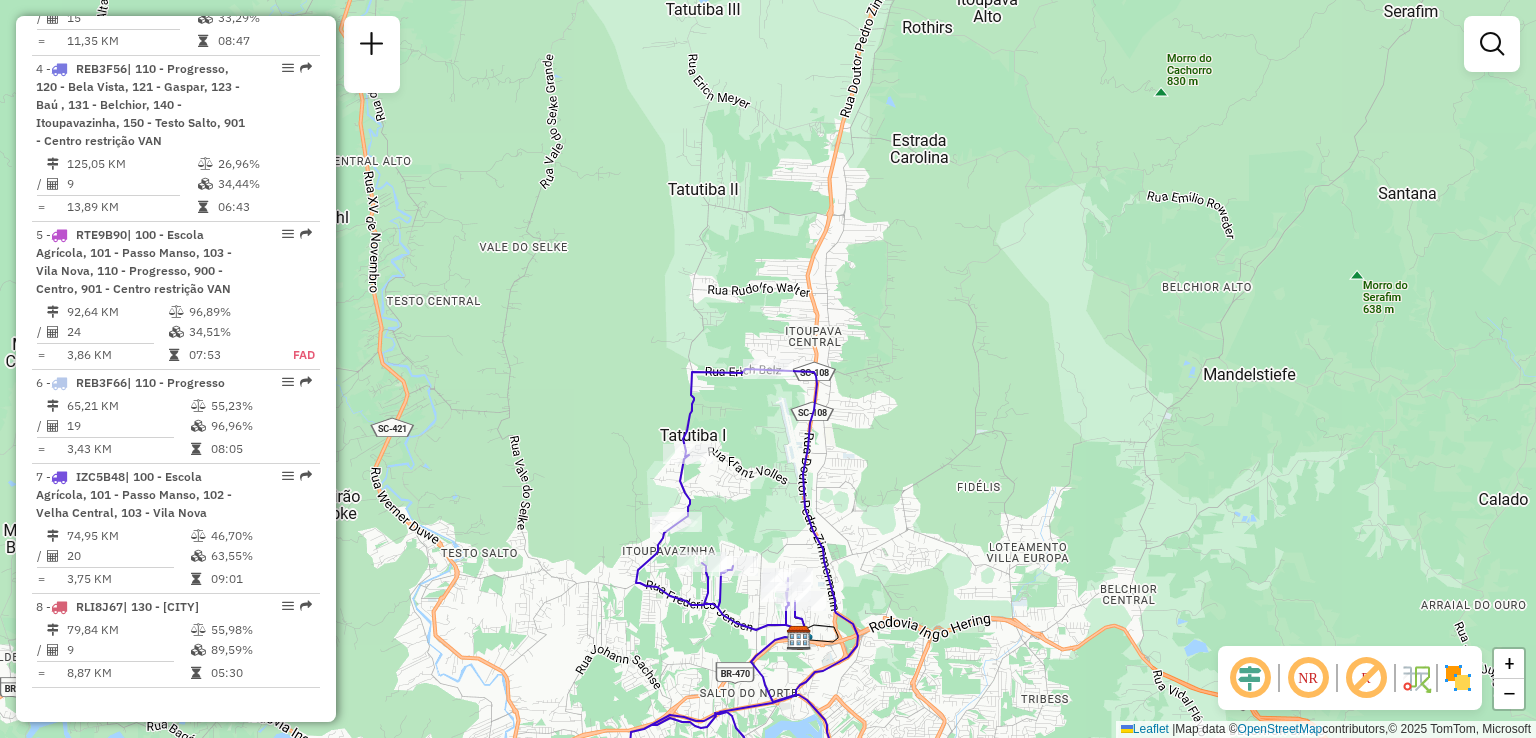 drag, startPoint x: 885, startPoint y: 485, endPoint x: 883, endPoint y: 361, distance: 124.01613 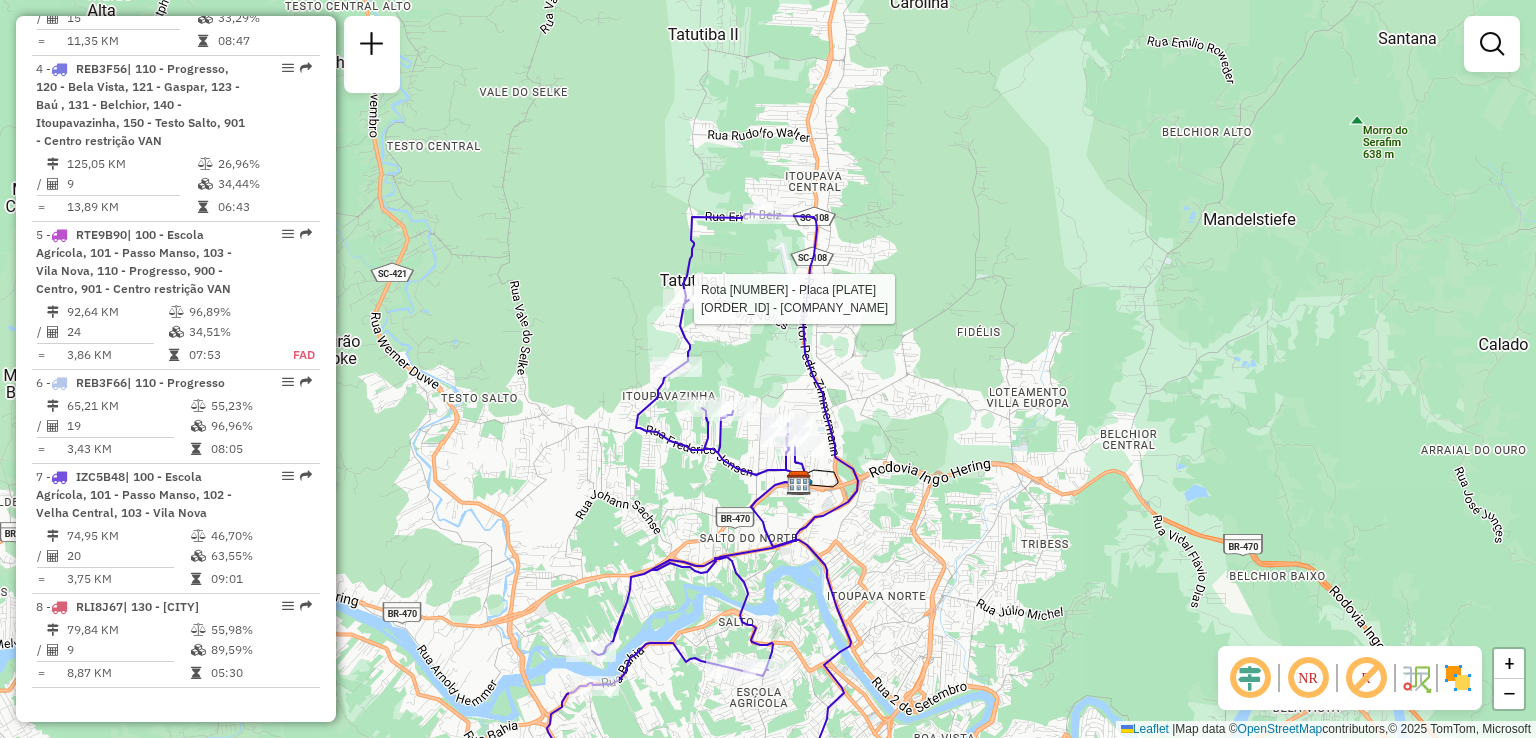 select on "**********" 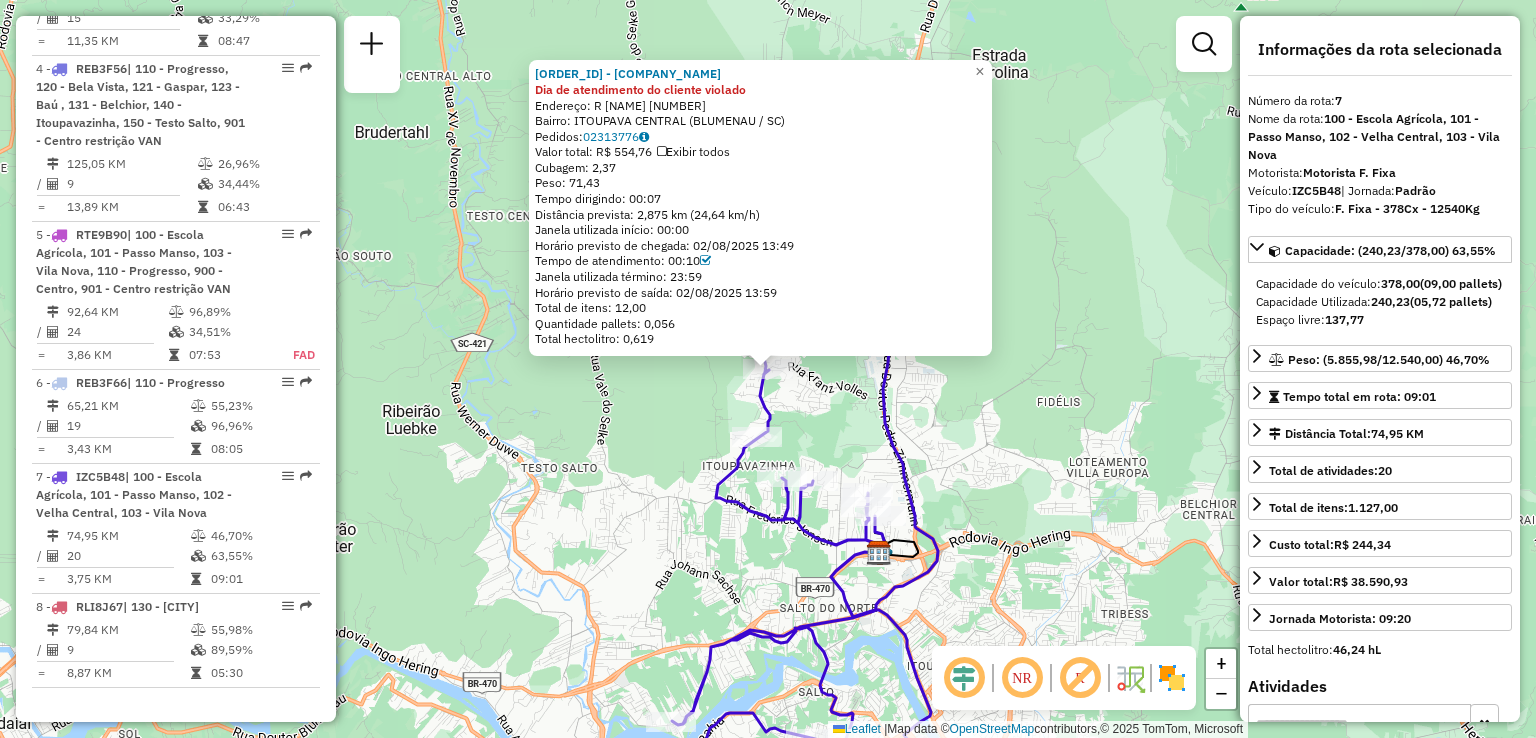 click on "[ORDER_ID] - [COMPANY_NAME] Dia de atendimento do cliente violado  Endereço: [STREET_NAME]                  [NUMBER]   Bairro: [NEIGHBORHOOD] ([CITY] / [STATE])   Pedidos:  [ORDER_ID]   Valor total: [PRICE]   Exibir todos   Cubagem: [CUBAGE]  Peso: [WEIGHT]  Tempo dirigindo: [DRIVING_TIME]   Distância prevista: [DISTANCE] km ([SPEED] km/h)   Janela utilizada início: [TIME]   Horário previsto de chegada: [DATE] [TIME]   Tempo de atendimento: [ATTENTION_TIME]   Janela utilizada término: [TIME]   Horário previsto de saída: [DATE] [TIME]   Total de itens: [ITEMS]   Quantidade pallets: [PALLETS]   Total hectolitro: [HECTOLITER]" 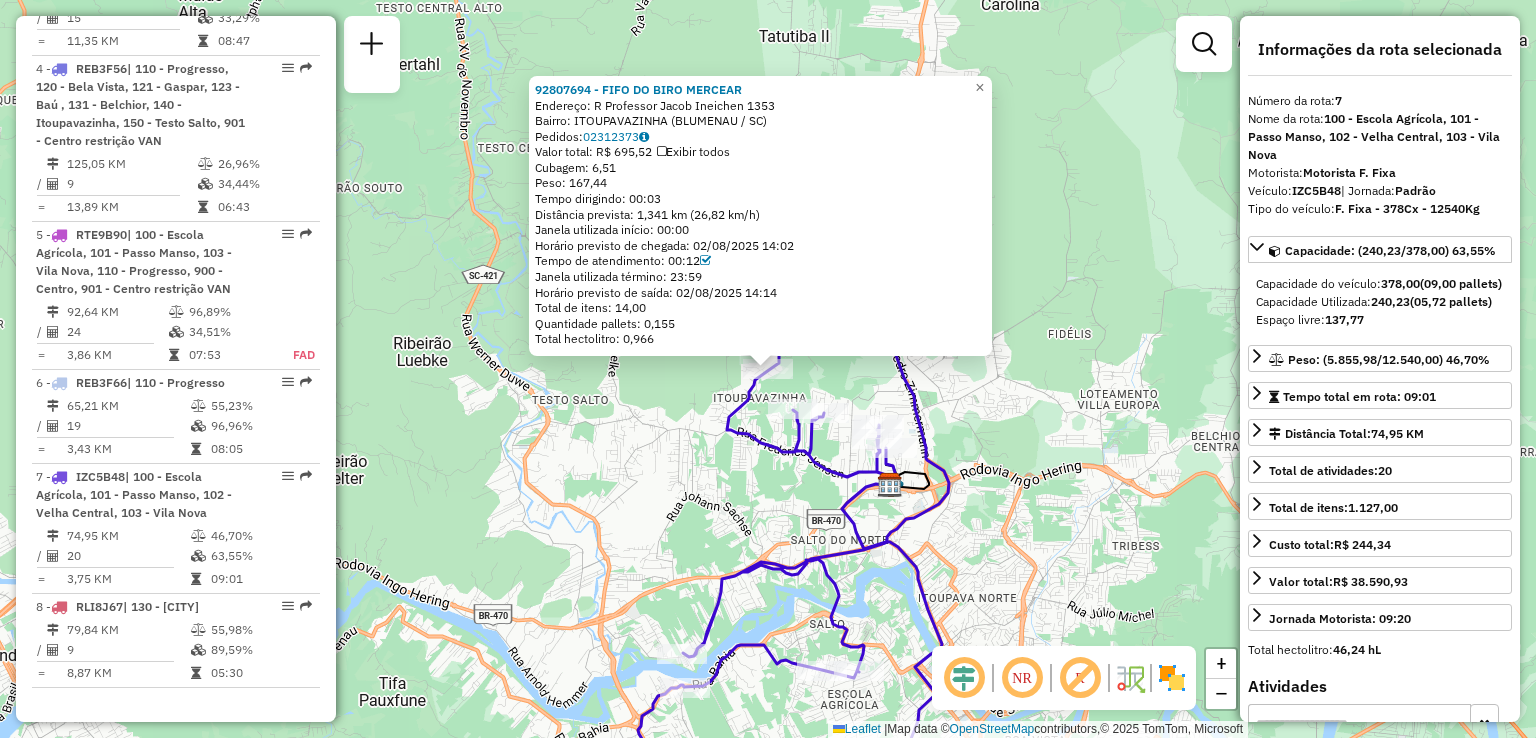 click 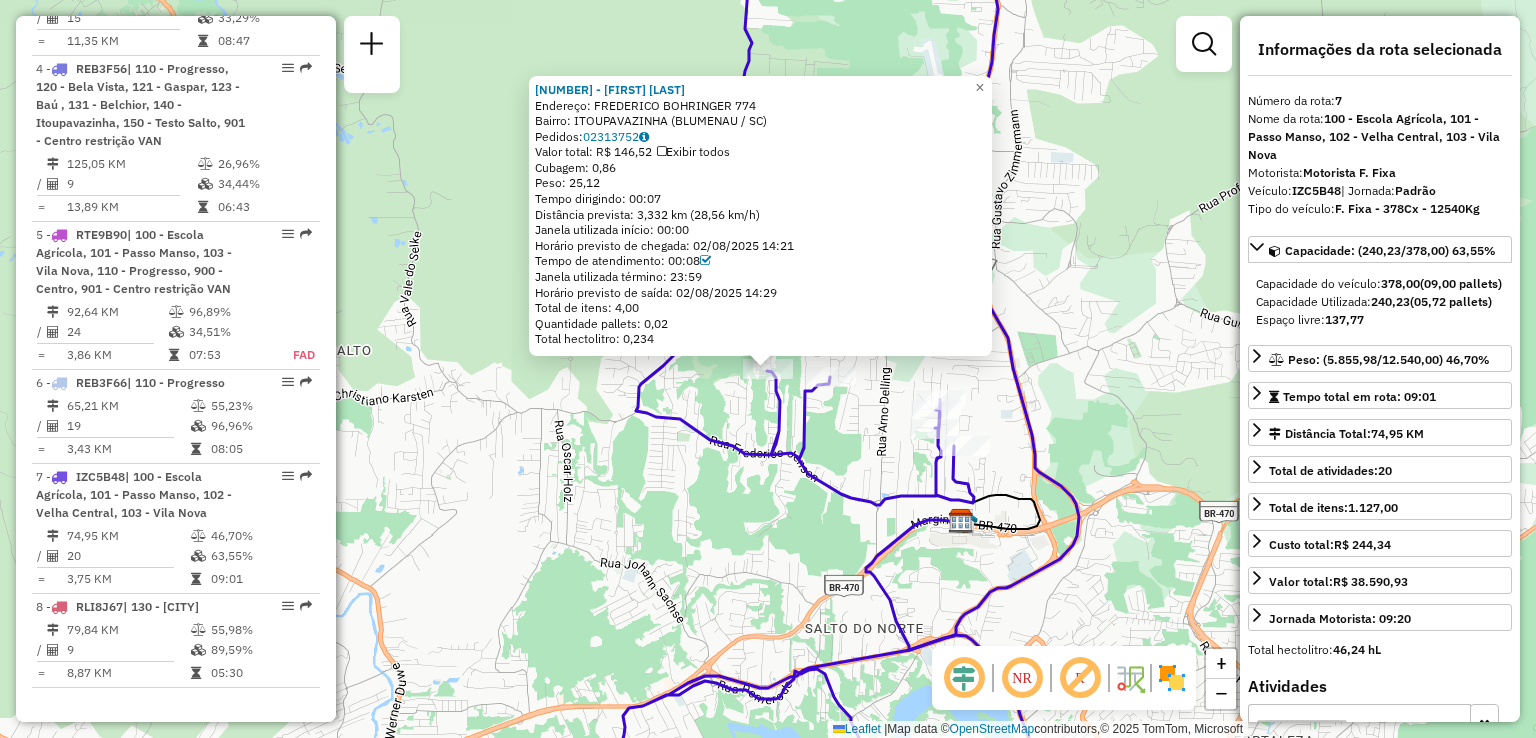 click 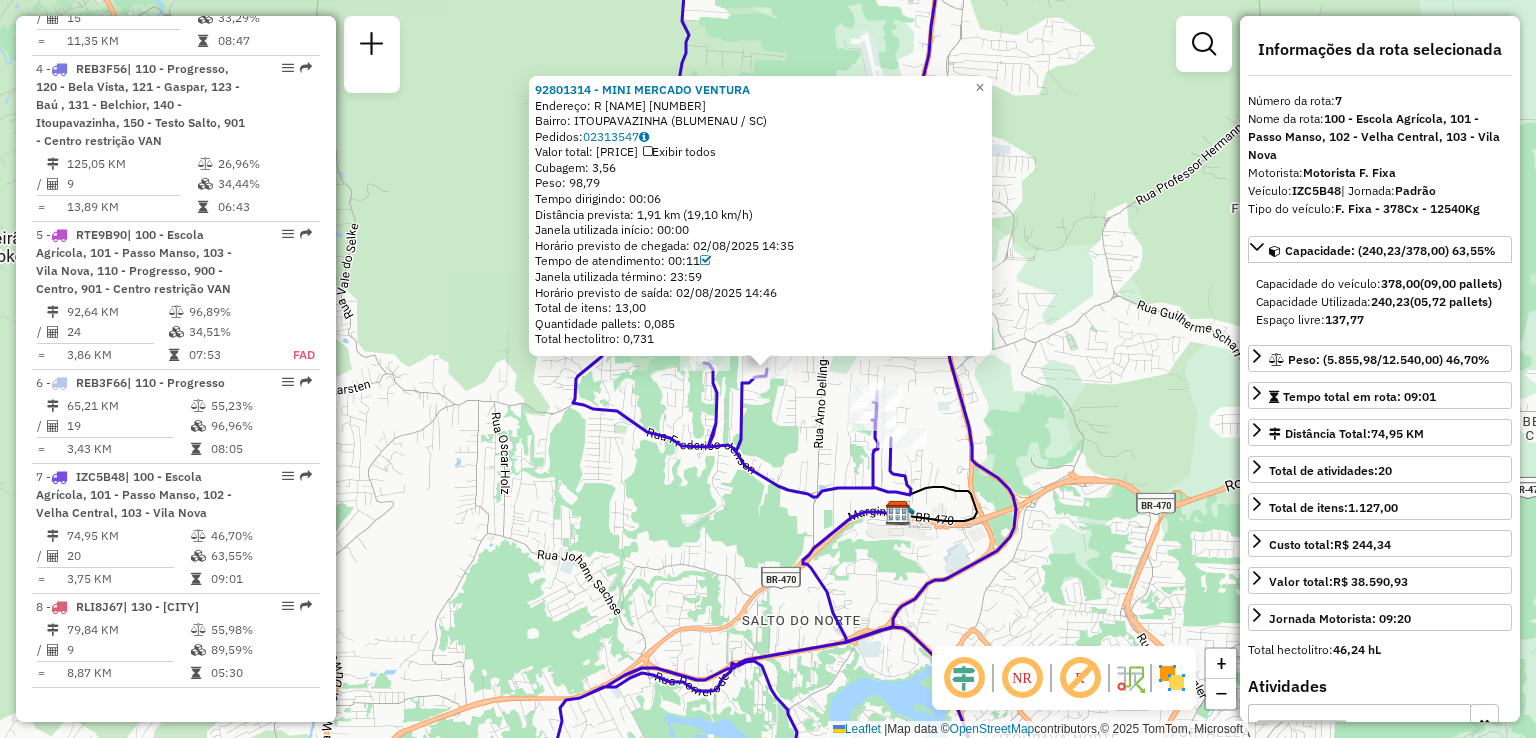 click on "92801314 - [FULL NAME]  Endereço: R   UCRANIA                       288   Bairro: ITOUPAVAZINHA ([CITY] / [STATE])   Pedidos:  02313547   Valor total: R$ 765,75   Exibir todos   Cubagem: 3,56  Peso: 98,79  Tempo dirigindo: 00:06   Distância prevista: 1,91 km (19,10 km/h)   Janela utilizada início: 00:00   Horário previsto de chegada: 02/08/2025 14:35   Tempo de atendimento: 00:11   Janela utilizada término: 23:59   Horário previsto de saída: 02/08/2025 14:46   Total de itens: 13,00   Quantidade pallets: 0,085   Total hectolitro: 0,731  × Janela de atendimento Grade de atendimento Capacidade Transportadoras Veículos Cliente Pedidos  Rotas Selecione os dias de semana para filtrar as janelas de atendimento  Seg   Ter   Qua   Qui   Sex   Sáb   Dom  Informe o período da janela de atendimento: De: Até:  Filtrar exatamente a janela do cliente  Considerar janela de atendimento padrão  Selecione os dias de semana para filtrar as grades de atendimento  Seg   Ter   Qua   Qui   Sex   Sáb   Dom   De:" 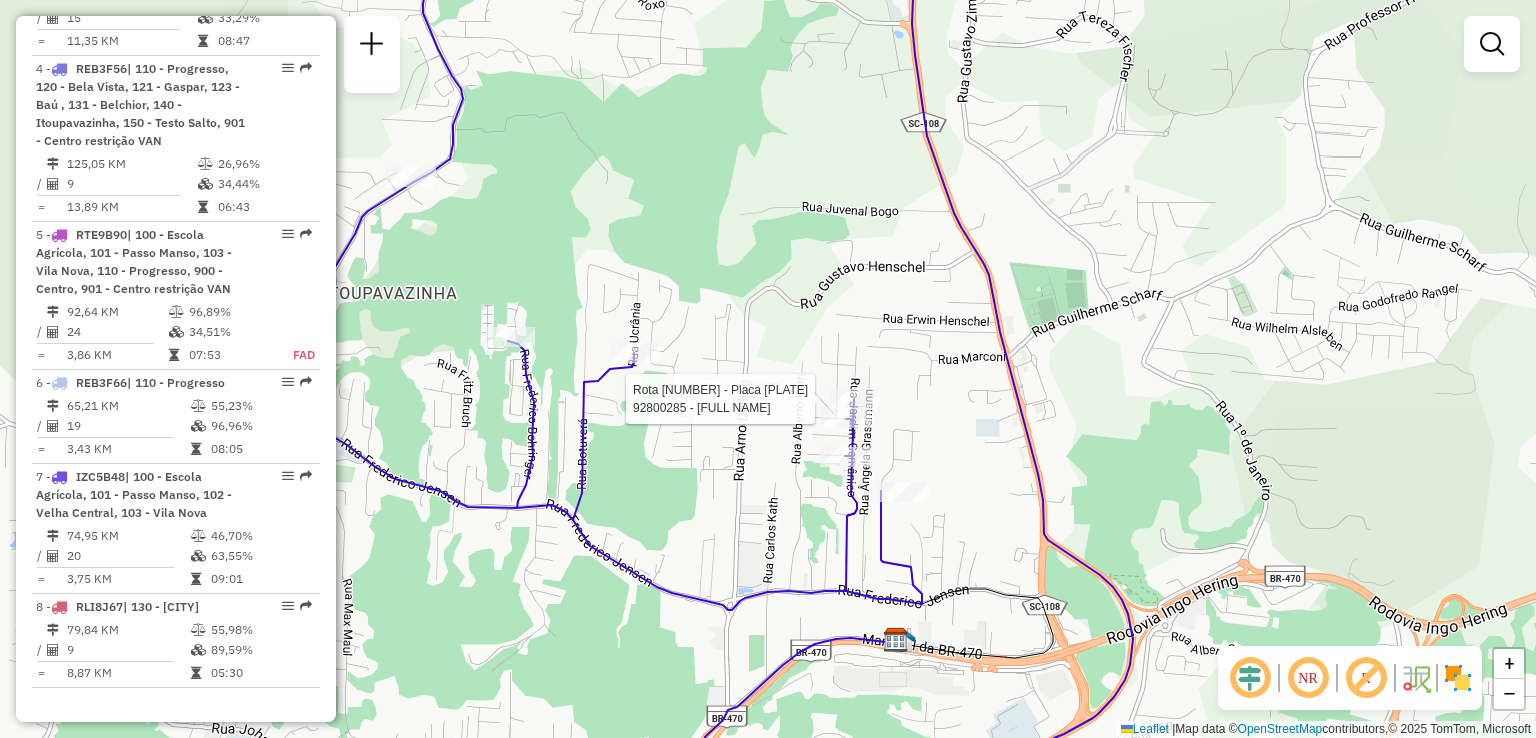 select on "**********" 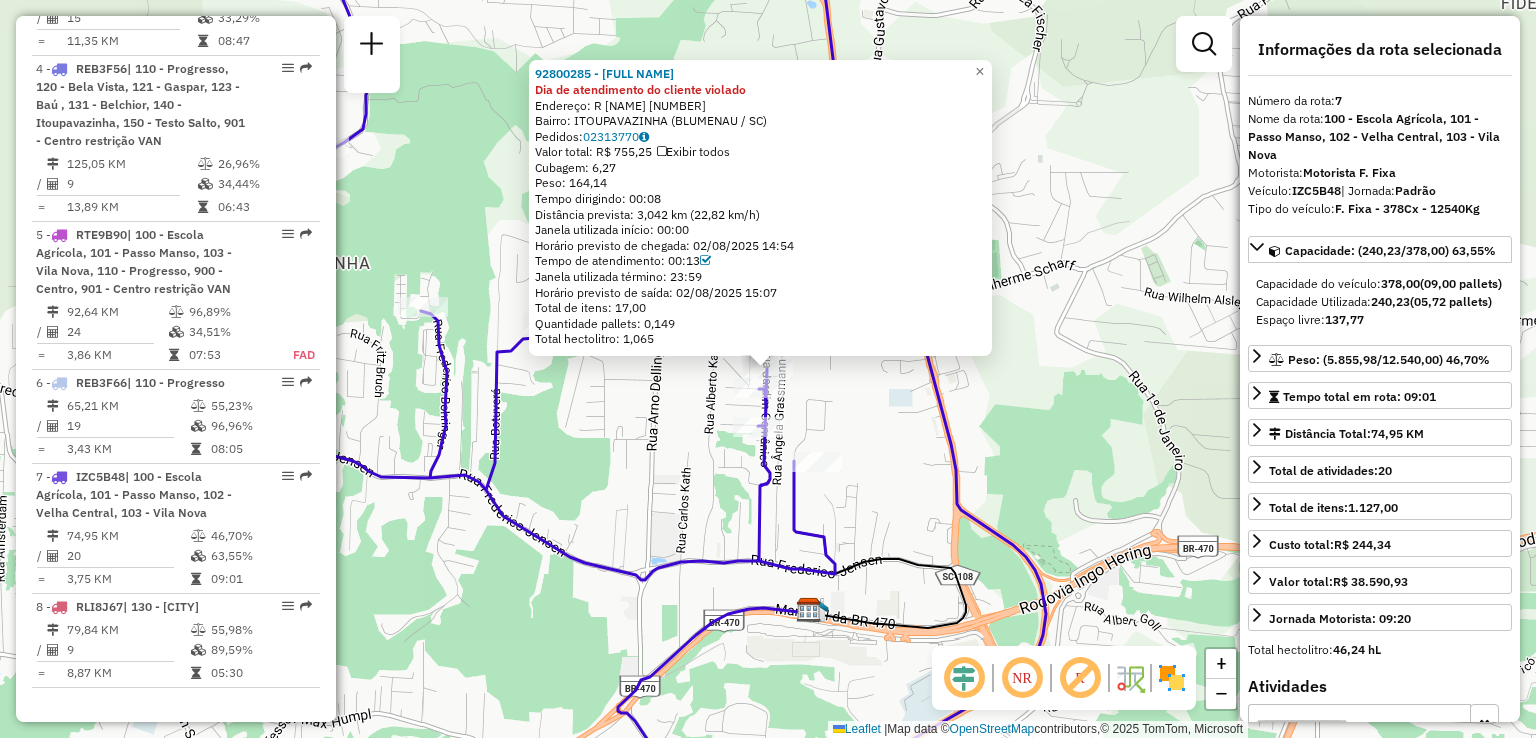 click 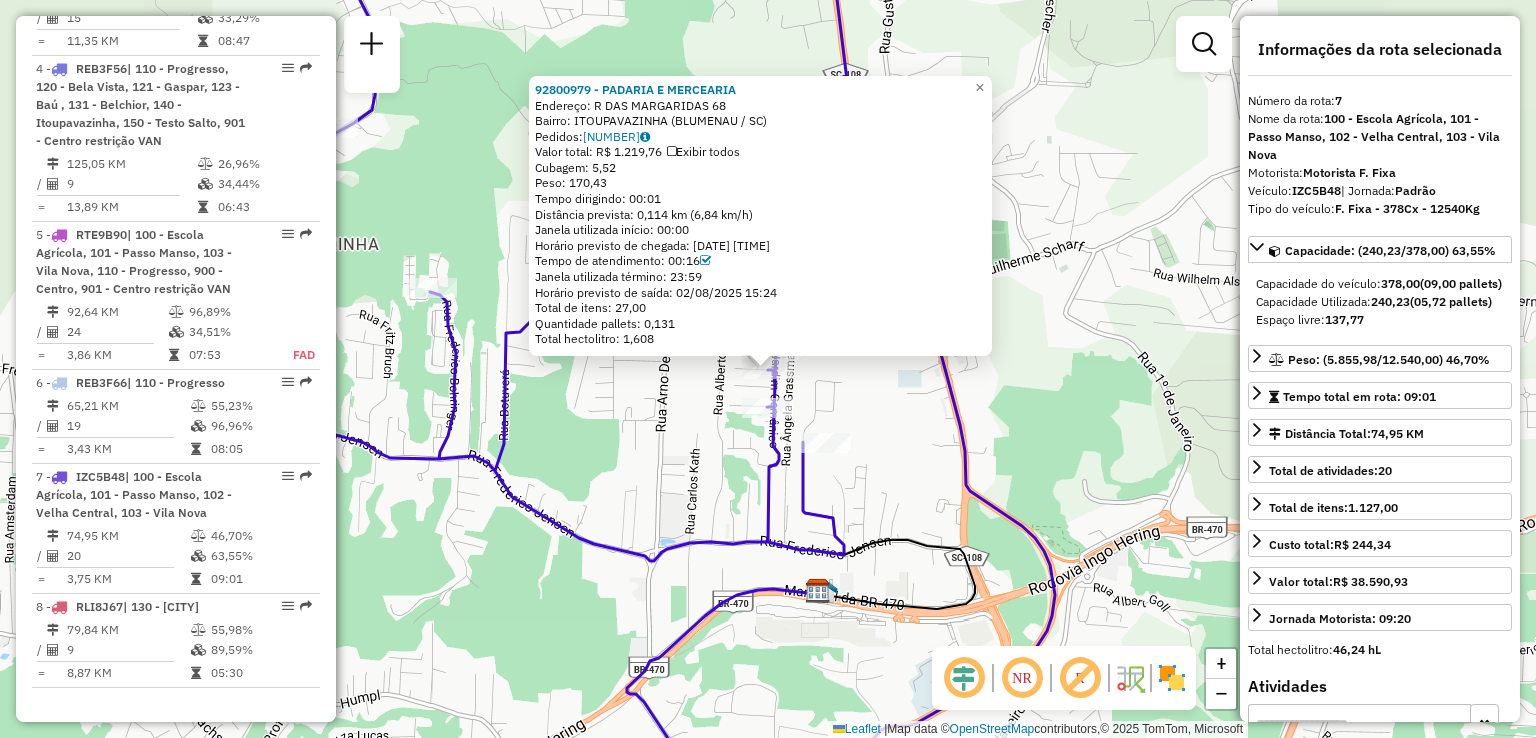 click on "92800979 - [BRAND] E MERCEARIA  Endereço: R   DAS MARGARIDAS                [NUMBER]   Bairro: [NEIGHBORHOOD] ([CITY] / [STATE])   Pedidos:  02313675   Valor total: R$ 1.219,76   Exibir todos   Cubagem: 5,52  Peso: 170,43  Tempo dirigindo: 00:01   Distância prevista: 0,114 km (6,84 km/h)   Janela utilizada início: 00:00   Horário previsto de chegada: 02/08/2025 15:08   Tempo de atendimento: 00:16   Janela utilizada término: 23:59   Horário previsto de saída: 02/08/2025 15:24   Total de itens: 27,00   Quantidade pallets: 0,131   Total hectolitro: 1,608  × Janela de atendimento Grade de atendimento Capacidade Transportadoras Veículos Cliente Pedidos  Rotas Selecione os dias de semana para filtrar as janelas de atendimento  Seg   Ter   Qua   Qui   Sex   Sáb   Dom  Informe o período da janela de atendimento: De: Até:  Filtrar exatamente a janela do cliente  Considerar janela de atendimento padrão  Selecione os dias de semana para filtrar as grades de atendimento  Seg   Ter   Qua   Qui   Sex   Sáb   Dom   De:" 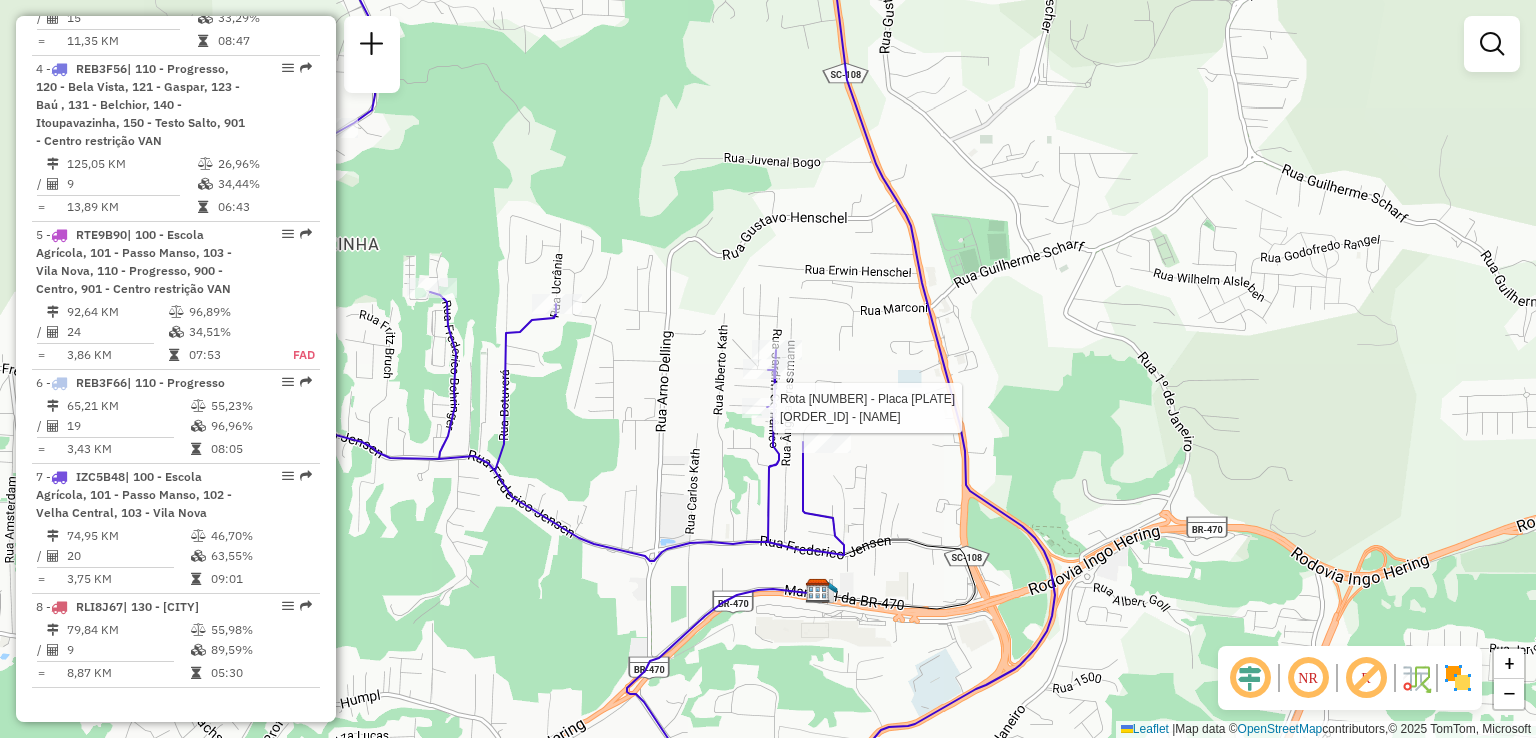 select on "**********" 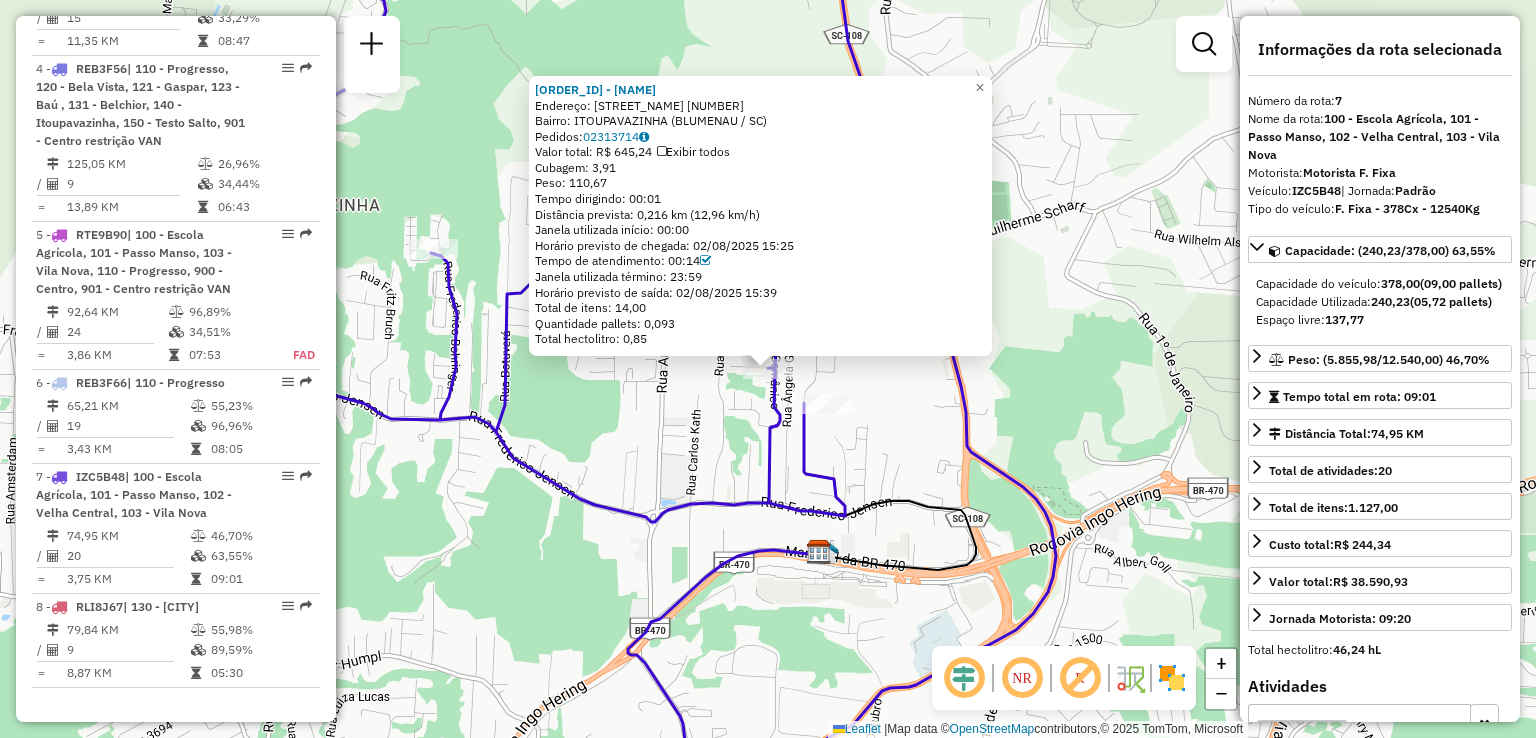 click on "92806554 - [FIRST] [LAST]  Endereço: [STREET_NAME]               [NUMBER]   Bairro: [NEIGHBORHOOD] ([CITY] / [STATE])   Pedidos:  02313714   Valor total: R$ 645,24   Exibir todos   Cubagem: 3,91  Peso: 110,67  Tempo dirigindo: 00:01   Distância prevista: 0,216 km (12,96 km/h)   Janela utilizada início: 00:00   Horário previsto de chegada: 02/08/2025 15:25   Tempo de atendimento: 00:14   Janela utilizada término: 23:59   Horário previsto de saída: 02/08/2025 15:39   Total de itens: 14,00   Quantidade pallets: 0,093   Total hectolitro: 0,85  × Janela de atendimento Grade de atendimento Capacidade Transportadoras Veículos Cliente Pedidos  Rotas Selecione os dias de semana para filtrar as janelas de atendimento  Seg   Ter   Qua   Qui   Sex   Sáb   Dom  Informe o período da janela de atendimento: De: Até:  Filtrar exatamente a janela do cliente  Considerar janela de atendimento padrão  Selecione os dias de semana para filtrar as grades de atendimento  Seg   Ter   Qua   Qui   Sex   Sáb   Dom   De:" 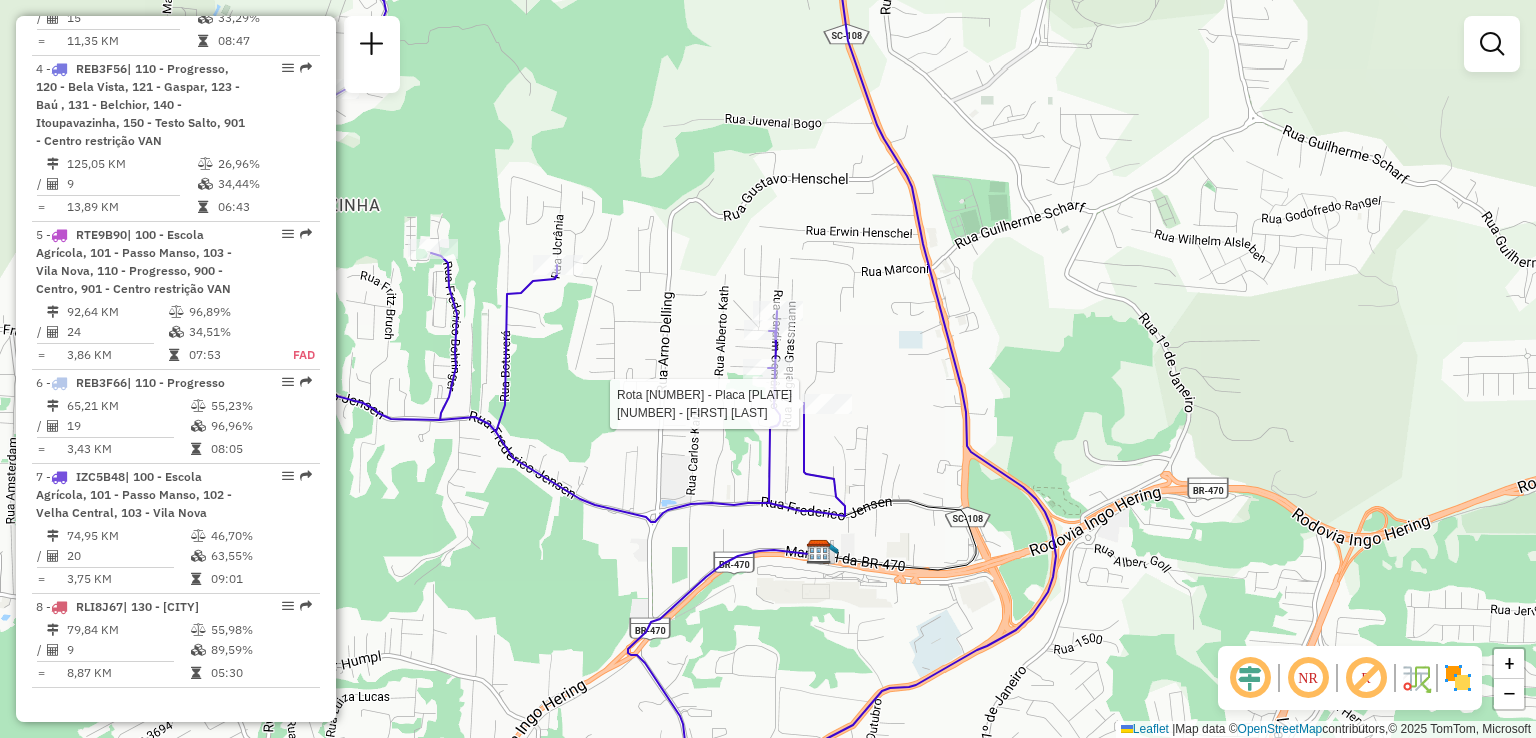 click 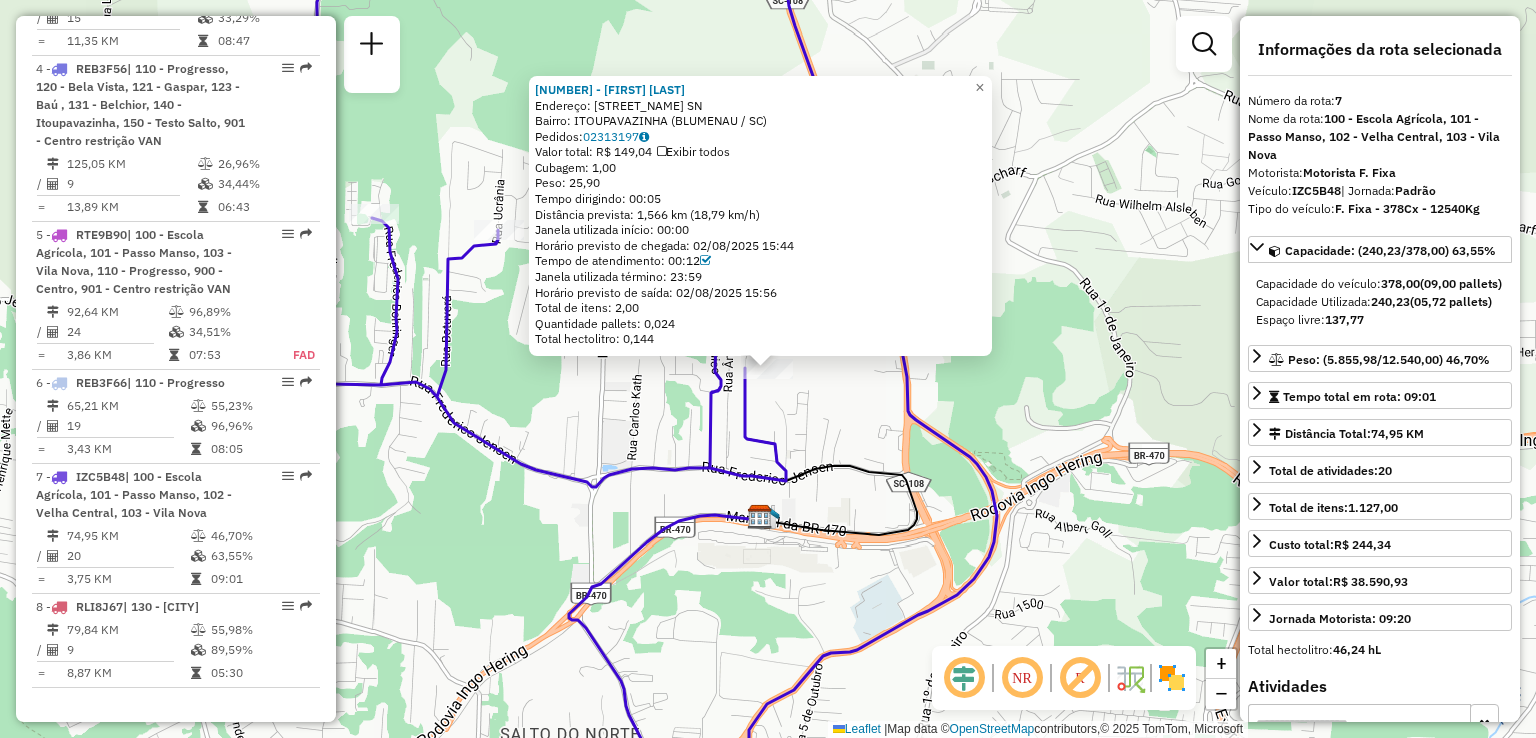 click on "[NUMBER] - [NAME]  Endereço:  [NAME] [NUMBER]   Bairro: [NEIGHBORHOOD] ([CITY] / [STATE])   Pedidos:  [ORDER_ID]   Valor total: [CURRENCY] [PRICE]   Exibir todos   Cubagem: [NUMBER]  Peso: [NUMBER]  Tempo dirigindo: [TIME]   Distância prevista: [DISTANCE] km ([SPEED] km/h)   Janela utilizada início: [TIME]   Horário previsto de chegada: [DATE] [TIME]   Tempo de atendimento: [TIME]   Janela utilizada término: [TIME]   Horário previsto de saída: [DATE] [TIME]   Total de itens: [NUMBER]   Quantidade pallets: [NUMBER]   Total hectolitro: [NUMBER]  × Janela de atendimento Grade de atendimento Capacidade Transportadoras Veículos Cliente Pedidos  Rotas Selecione os dias de semana para filtrar as janelas de atendimento  Seg   Ter   Qua   Qui   Sex   Sáb   Dom  Informe o período da janela de atendimento: De: Até:  Filtrar exatamente a janela do cliente  Considerar janela de atendimento padrão  Selecione os dias de semana para filtrar as grades de atendimento  Seg   Ter   Qua   Qui   Sex   Sáb   Dom   Peso mínimo:   De:  De:" 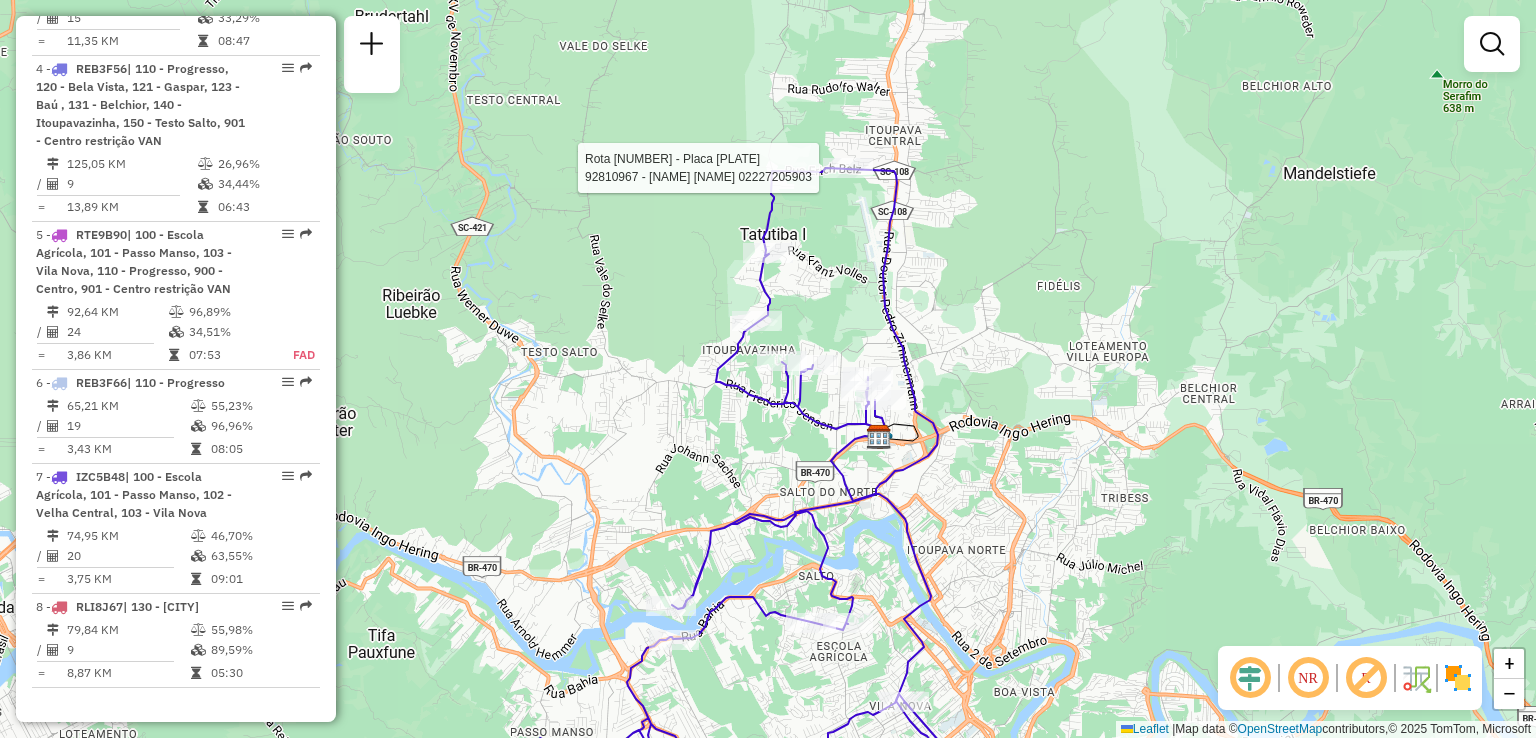 select on "**********" 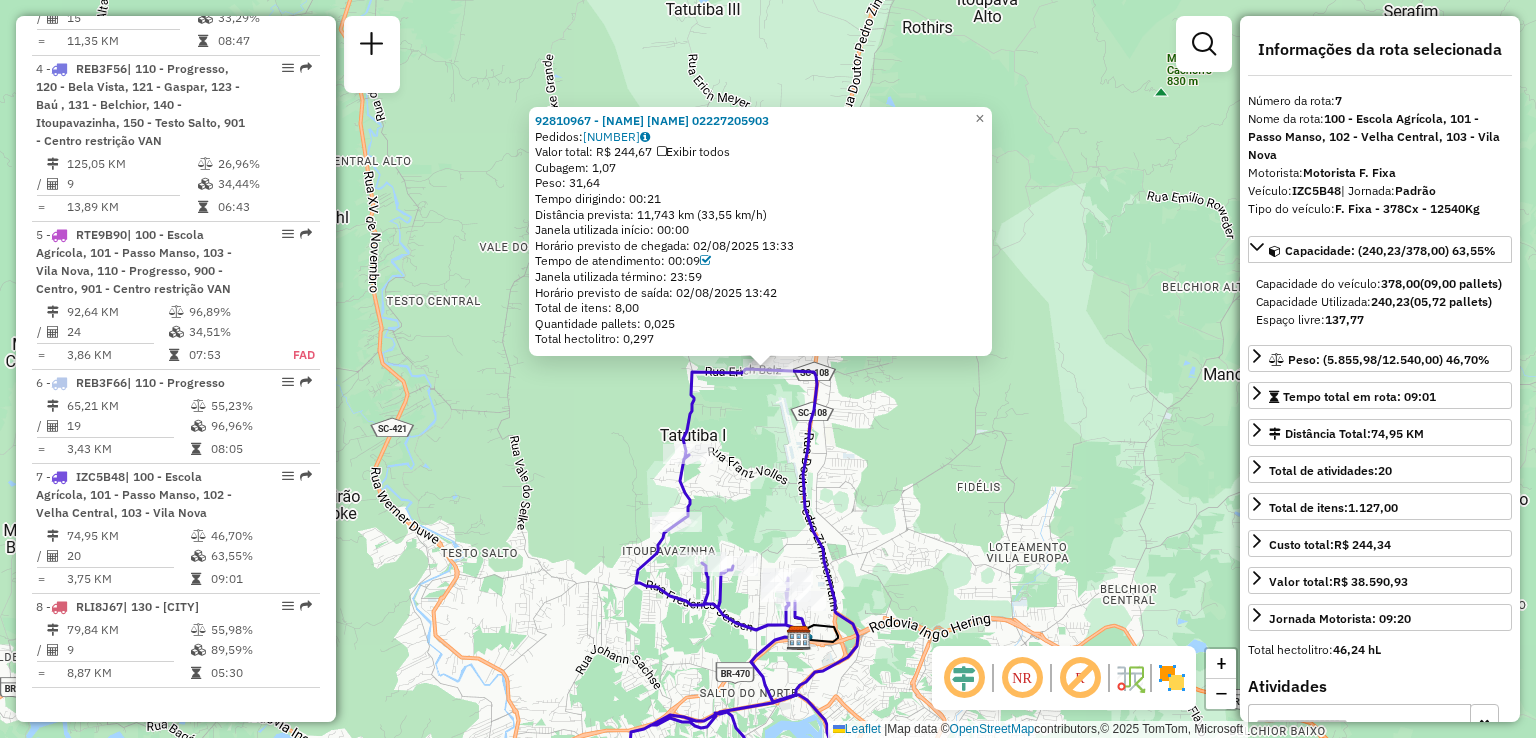 click on "Rota 7 - Placa IZC5B48  92810967 - [FIRST] [LAST] 02227205903 92810967 - [FIRST] [LAST] 02227205903  Pedidos:  02313366   Valor total: R$ 244,67   Exibir todos   Cubagem: 1,07  Peso: 31,64  Tempo dirigindo: 00:21   Distância prevista: 11,743 km (33,55 km/h)   Janela utilizada início: 00:00   Horário previsto de chegada: 02/08/2025 13:33   Tempo de atendimento: 00:09   Janela utilizada término: 23:59   Horário previsto de saída: 02/08/2025 13:42   Total de itens: 8,00   Quantidade pallets: 0,025   Total hectolitro: 0,297  × Janela de atendimento Grade de atendimento Capacidade Transportadoras Veículos Cliente Pedidos  Rotas Selecione os dias de semana para filtrar as janelas de atendimento  Seg   Ter   Qua   Qui   Sex   Sáb   Dom  Informe o período da janela de atendimento: De: Até:  Filtrar exatamente a janela do cliente  Considerar janela de atendimento padrão  Selecione os dias de semana para filtrar as grades de atendimento  Seg   Ter   Qua   Qui   Sex   Sáb   Dom   Peso mínimo:   De:   De:" 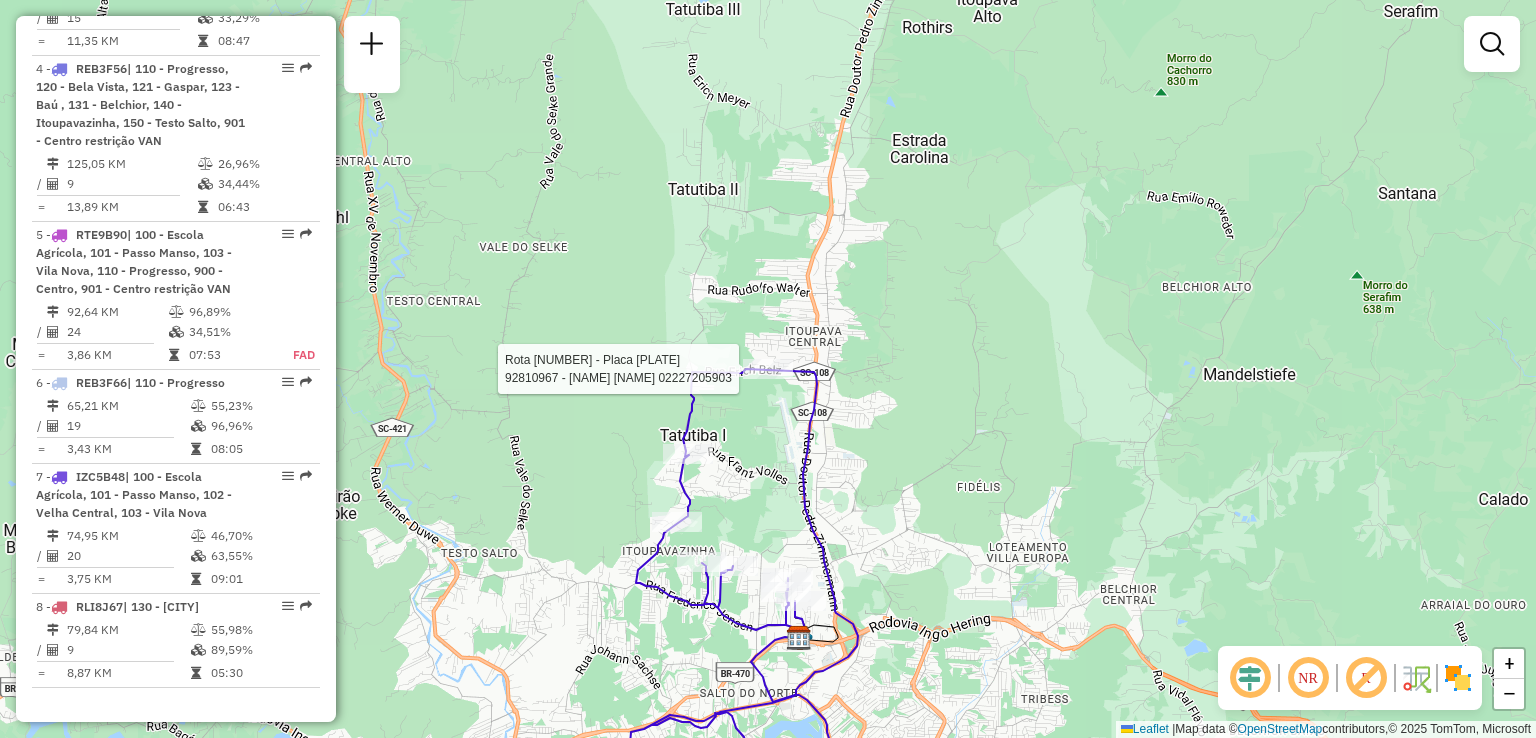 select on "**********" 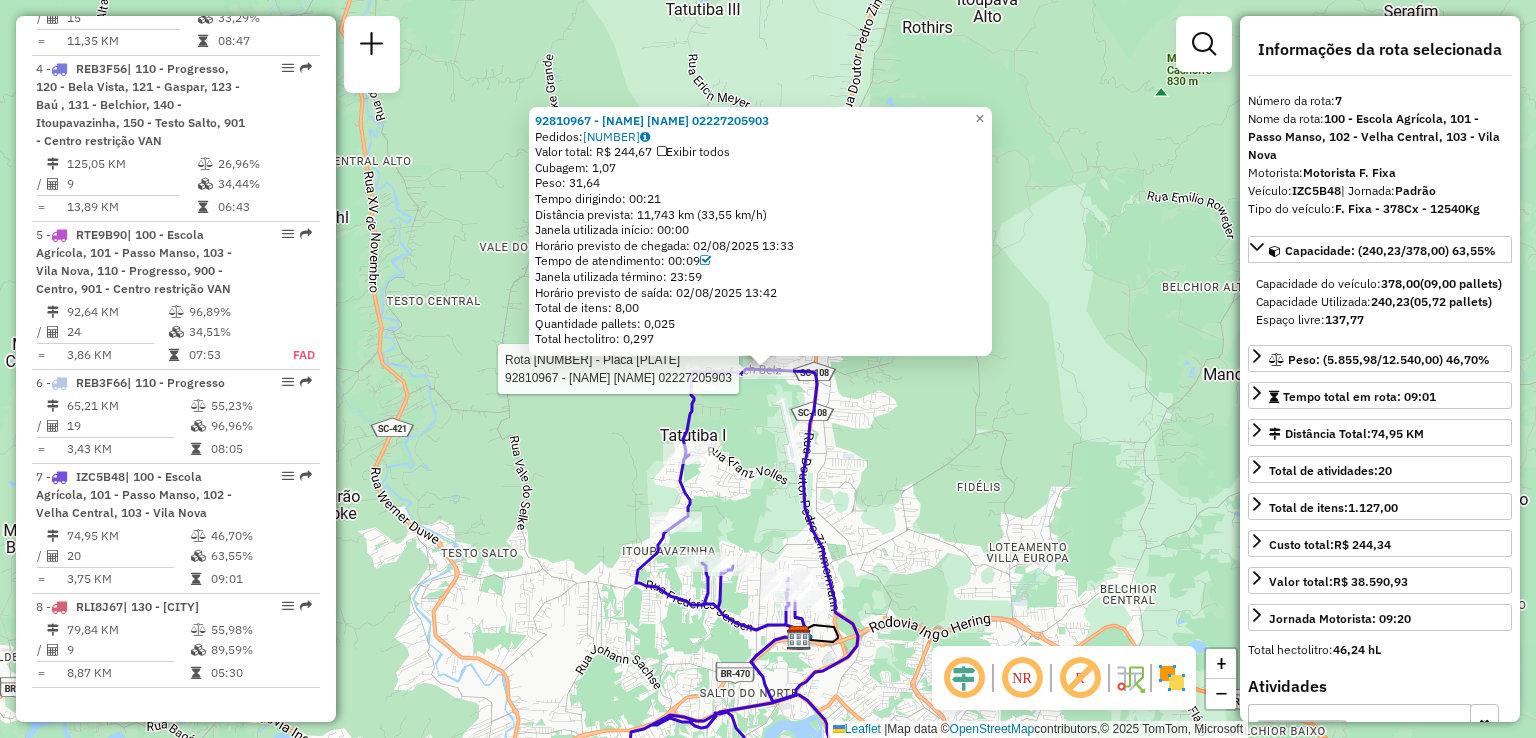 click on "Rota 7 - Placa IZC5B48  92810967 - [FIRST] [LAST] 02227205903 92810967 - [FIRST] [LAST] 02227205903  Pedidos:  02313366   Valor total: R$ 244,67   Exibir todos   Cubagem: 1,07  Peso: 31,64  Tempo dirigindo: 00:21   Distância prevista: 11,743 km (33,55 km/h)   Janela utilizada início: 00:00   Horário previsto de chegada: 02/08/2025 13:33   Tempo de atendimento: 00:09   Janela utilizada término: 23:59   Horário previsto de saída: 02/08/2025 13:42   Total de itens: 8,00   Quantidade pallets: 0,025   Total hectolitro: 0,297  × Janela de atendimento Grade de atendimento Capacidade Transportadoras Veículos Cliente Pedidos  Rotas Selecione os dias de semana para filtrar as janelas de atendimento  Seg   Ter   Qua   Qui   Sex   Sáb   Dom  Informe o período da janela de atendimento: De: Até:  Filtrar exatamente a janela do cliente  Considerar janela de atendimento padrão  Selecione os dias de semana para filtrar as grades de atendimento  Seg   Ter   Qua   Qui   Sex   Sáb   Dom   Peso mínimo:   De:   De:" 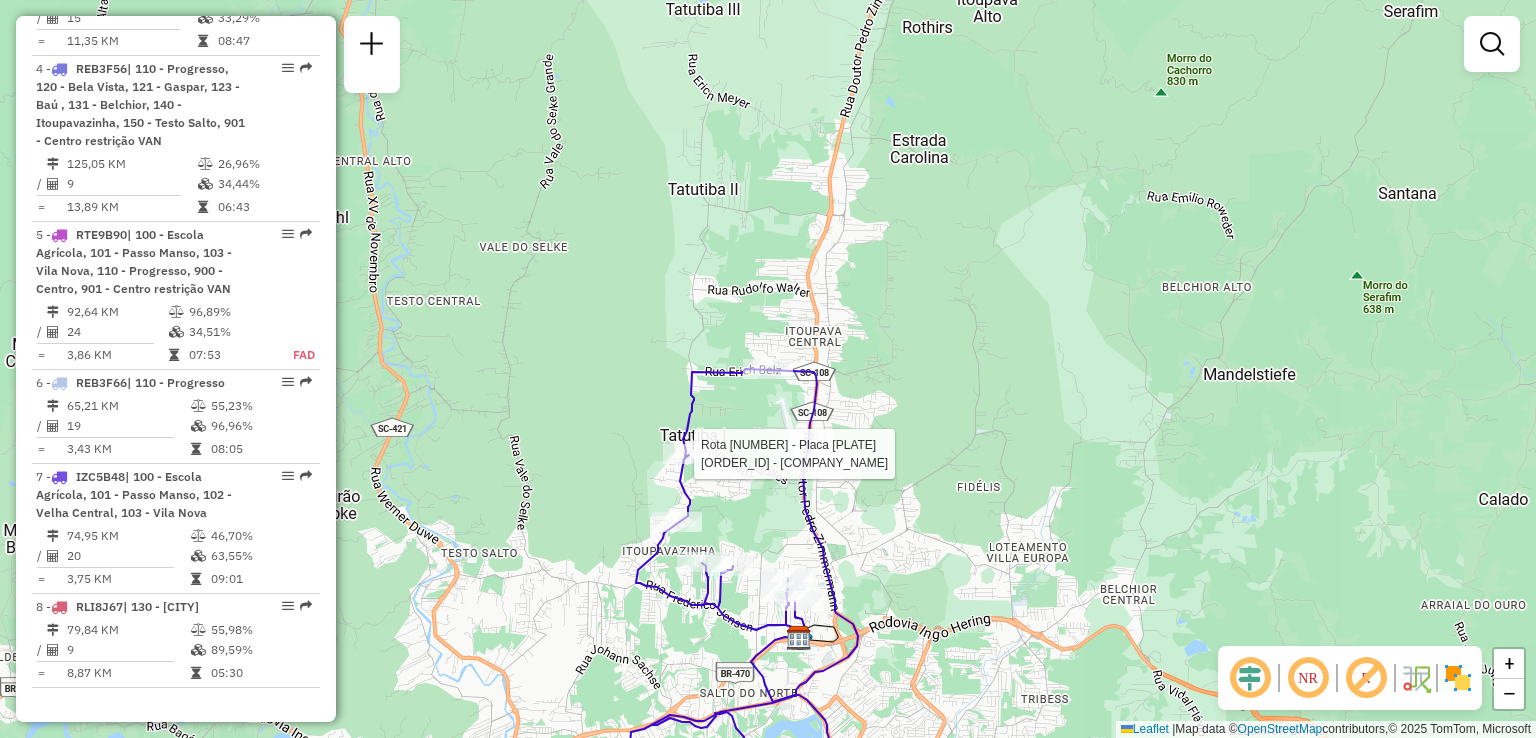 select on "**********" 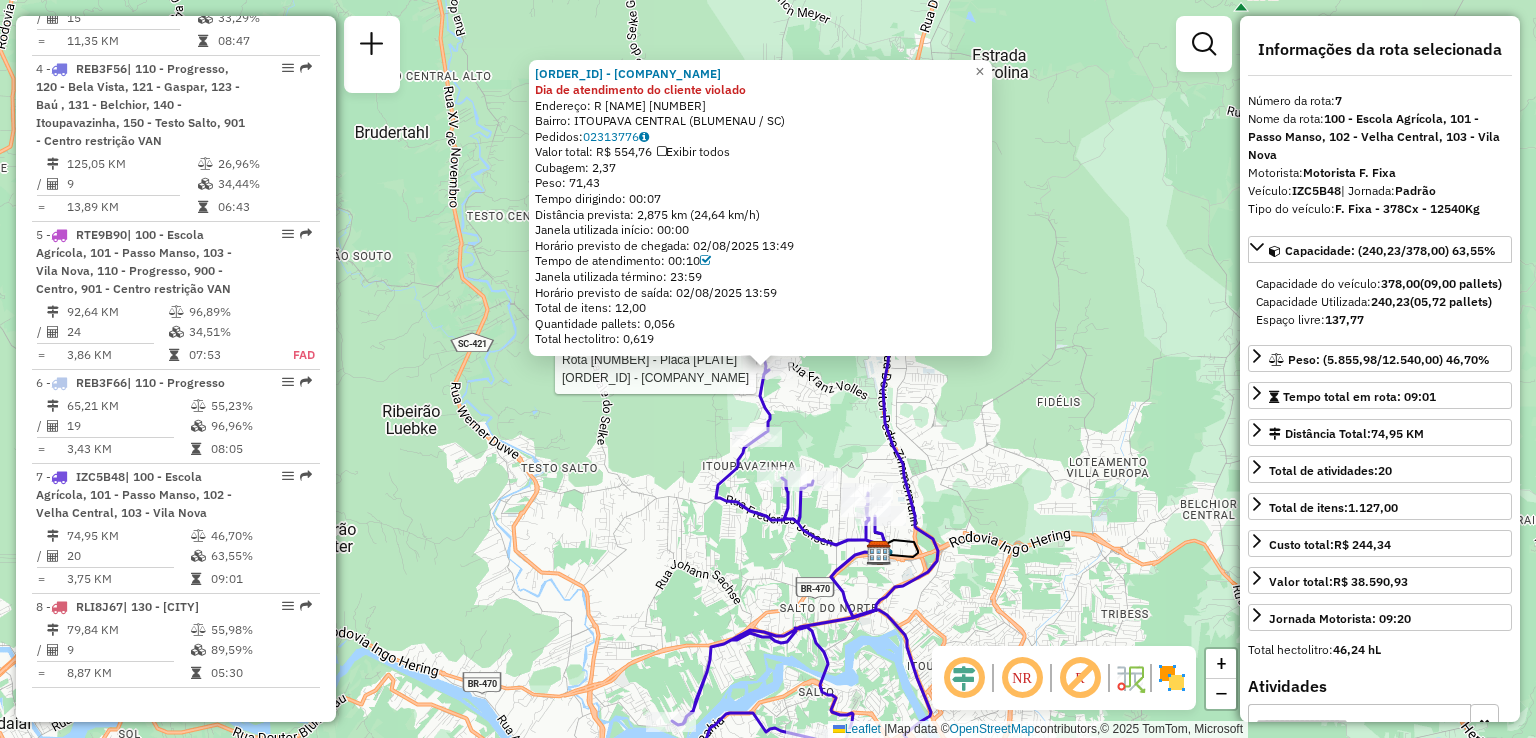 click on "Rota 7 - Placa IZC5B48  92800153 - [NAME] [NAME] 92800153 - [NAME] [NAME] Dia de atendimento do cliente violado  Endereço: R   FRANZ VOLLES                  2294   Bairro: ITOUPAVA CENTRAL ([BLUMENAU] / [STATE])   Pedidos:  02313776   Valor total: R$ 554,76   Exibir todos   Cubagem: 2,37  Peso: 71,43  Tempo dirigindo: 00:07   Distância prevista: 2,875 km (24,64 km/h)   Janela utilizada início: 00:00   Horário previsto de chegada: 02/08/2025 13:49   Tempo de atendimento: 00:10   Janela utilizada término: 23:59   Horário previsto de saída: 02/08/2025 13:59   Total de itens: 12,00   Quantidade pallets: 0,056   Total hectolitro: 0,619  × Janela de atendimento Grade de atendimento Capacidade Transportadoras Veículos Cliente Pedidos  Rotas Selecione os dias de semana para filtrar as janelas de atendimento  Seg   Ter   Qua   Qui   Sex   Sáb   Dom  Informe o período da janela de atendimento: De: Até:  Filtrar exatamente a janela do cliente  Considerar janela de atendimento padrão   Seg   Ter   Qua  De:" 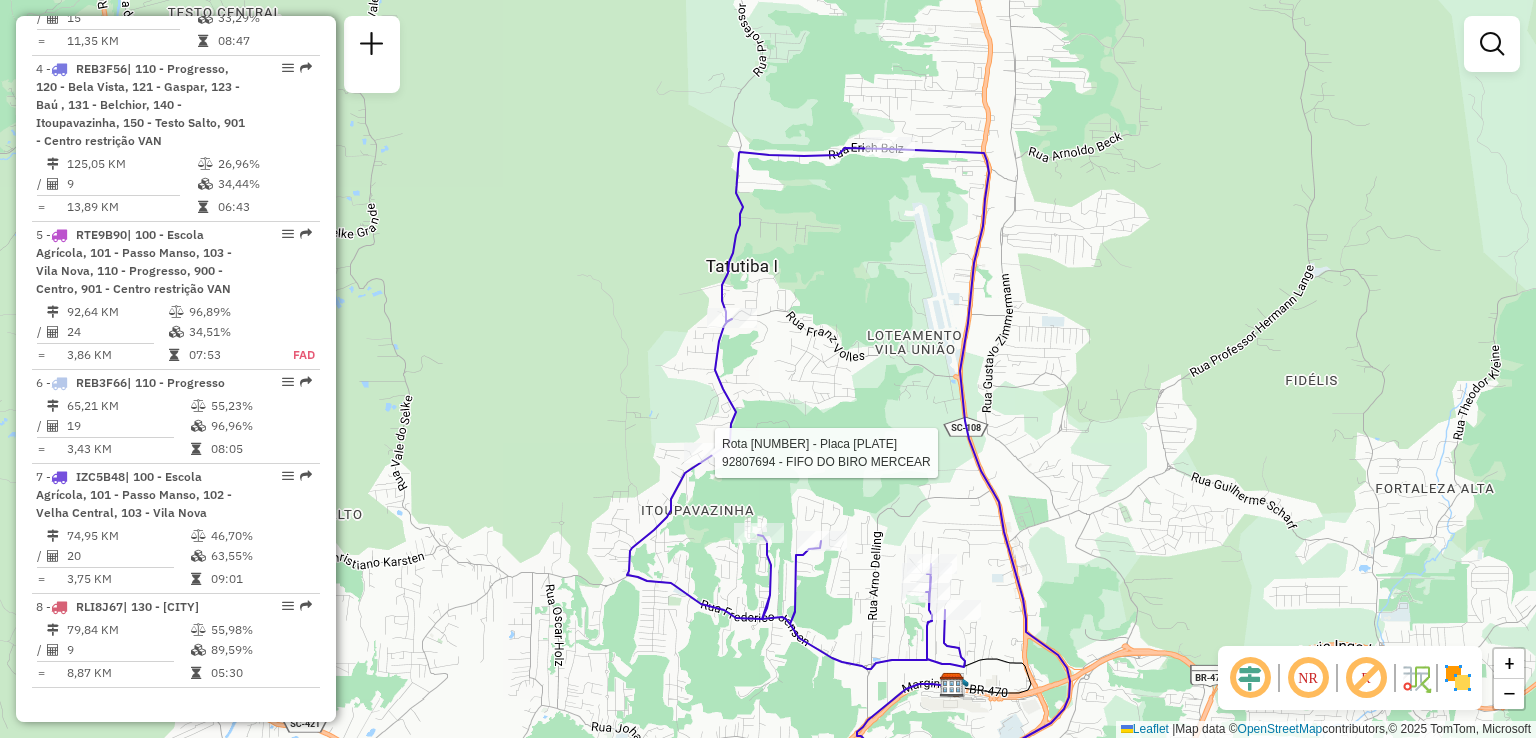 select on "**********" 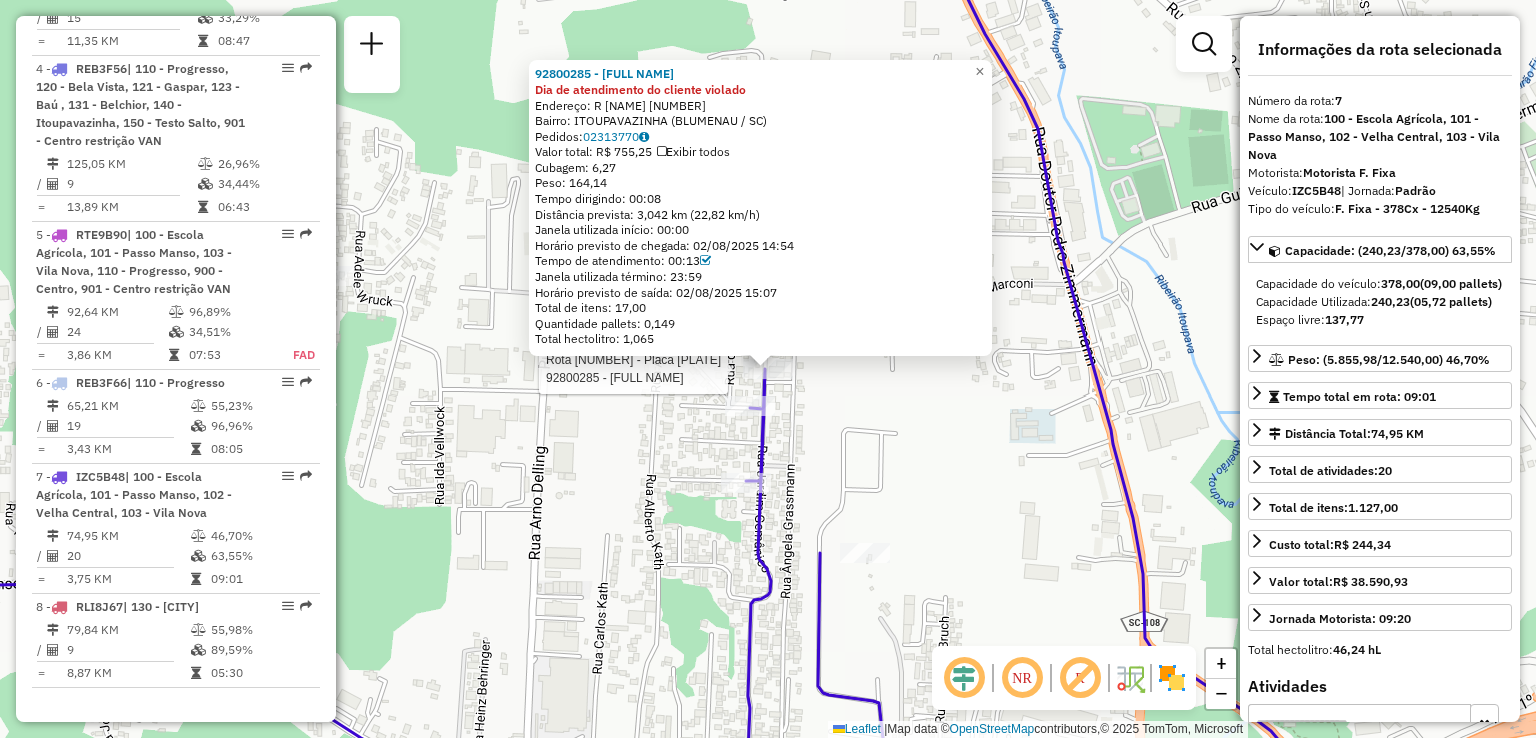 click on "Rota [NUMBER] - Placa [PLATE] [NUMBER] - [NAME] [LAST NAME] [NUMBER] - [NAME] [LAST NAME] Dia de atendimento do cliente violado  Endereço: R [NAME] [NUMBER]   Bairro: [NEIGHBORHOOD] ([CITY] / [STATE])   Pedidos:  [NUMBER]   Valor total: [CURRENCY] [AMOUNT]   Exibir todos   Cubagem: [CUBAGE]  Peso: [WEIGHT]  Tempo dirigindo: [TIME]   Distância prevista: [DISTANCE] km ([SPEED] km/h)   Janela utilizada início: [TIME]   Horário previsto de chegada: [DATE] [TIME]   Tempo de atendimento: [TIME]   Janela utilizada término: [TIME]   Horário previsto de saída: [DATE] [TIME]   Total de itens: [ITEMS]   Quantidade pallets: [PALLETS]   Total hectolitro: [HECTOLITER]  × Janela de atendimento Grade de atendimento Capacidade Transportadoras Veículos Cliente Pedidos  Rotas Selecione os dias de semana para filtrar as janelas de atendimento  Seg   Ter   Qua   Qui   Sex   Sáb   Dom  Informe o período da janela de atendimento: De: Até:  Filtrar exatamente a janela do cliente  Considerar janela de atendimento padrão   Seg   Ter  De:" 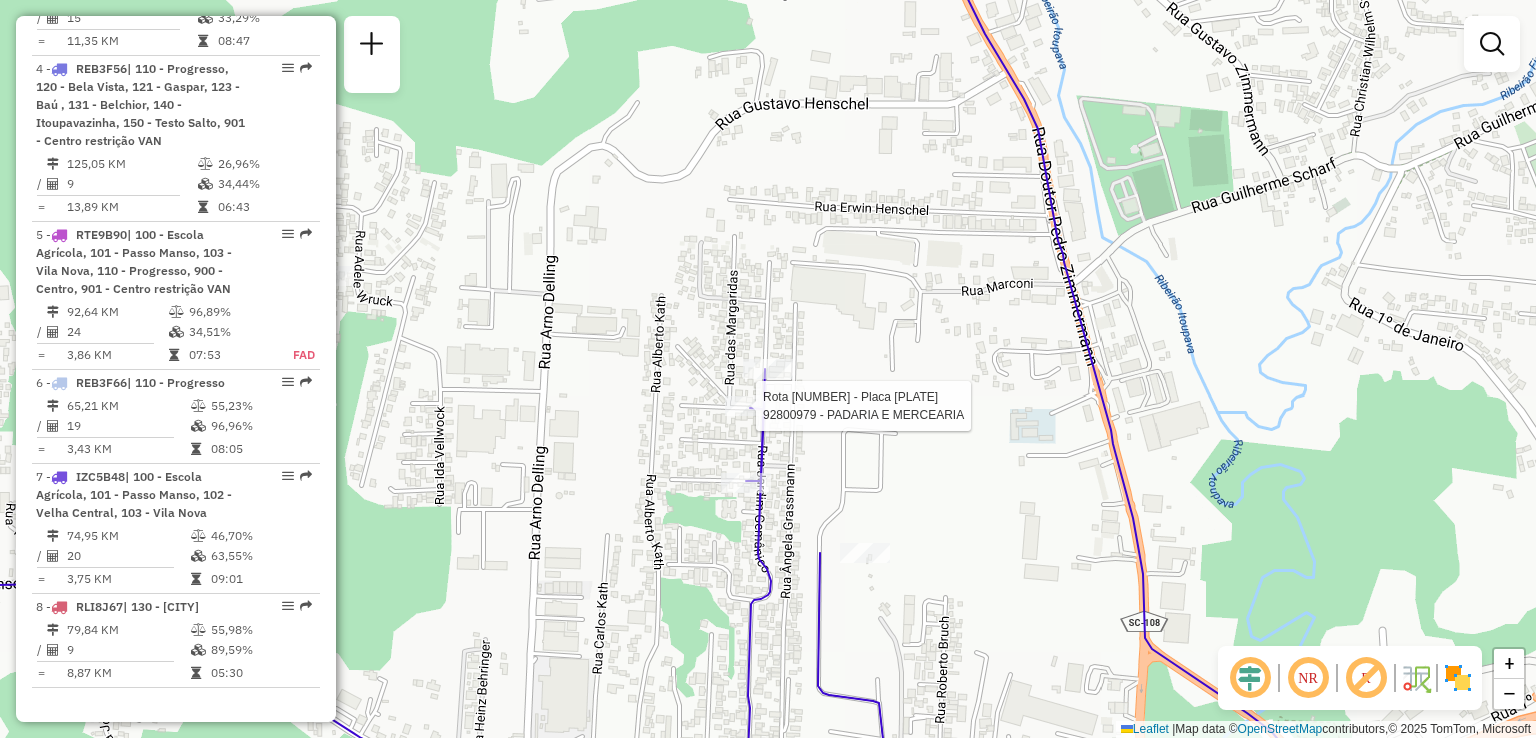 select on "**********" 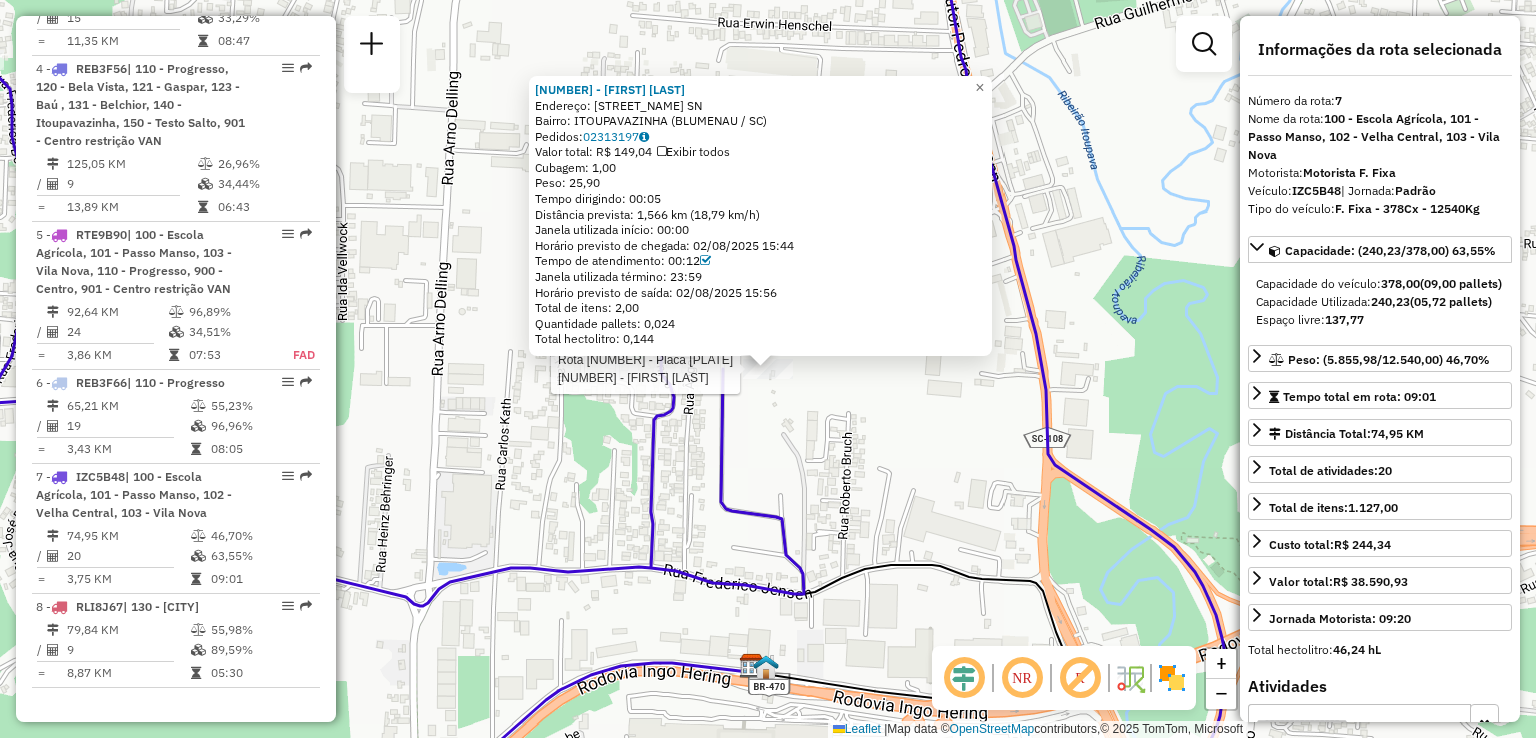 click on "Rota [NUMBER] - Placa [PLATE]  [NUMBER] - [NAME] [NUMBER]  Pedidos:  [ORDER_ID]   Valor total: [CURRENCY] [PRICE]   Exibir todos   Cubagem: [NUMBER]  Peso: [NUMBER]  Tempo dirigindo: [TIME]   Distância prevista: [DISTANCE] km ([SPEED] km/h)   Janela utilizada início: [TIME]   Horário previsto de chegada: [DATE] [TIME]   Tempo de atendimento: [TIME]   Janela utilizada término: [TIME]   Horário previsto de saída: [DATE] [TIME]   Total de itens: [NUMBER]   Quantidade pallets: [NUMBER]   Total hectolitro: [NUMBER]  × Janela de atendimento Grade de atendimento Capacidade Transportadoras Veículos Cliente Pedidos  Rotas Selecione os dias de semana para filtrar as janelas de atendimento  Seg   Ter   Qua   Qui   Sex   Sáb   Dom  Informe o período da janela de atendimento: De: Até:  Filtrar exatamente a janela do cliente  Considerar janela de atendimento padrão  Selecione os dias de semana para filtrar as grades de atendimento  Seg   Ter  De:" 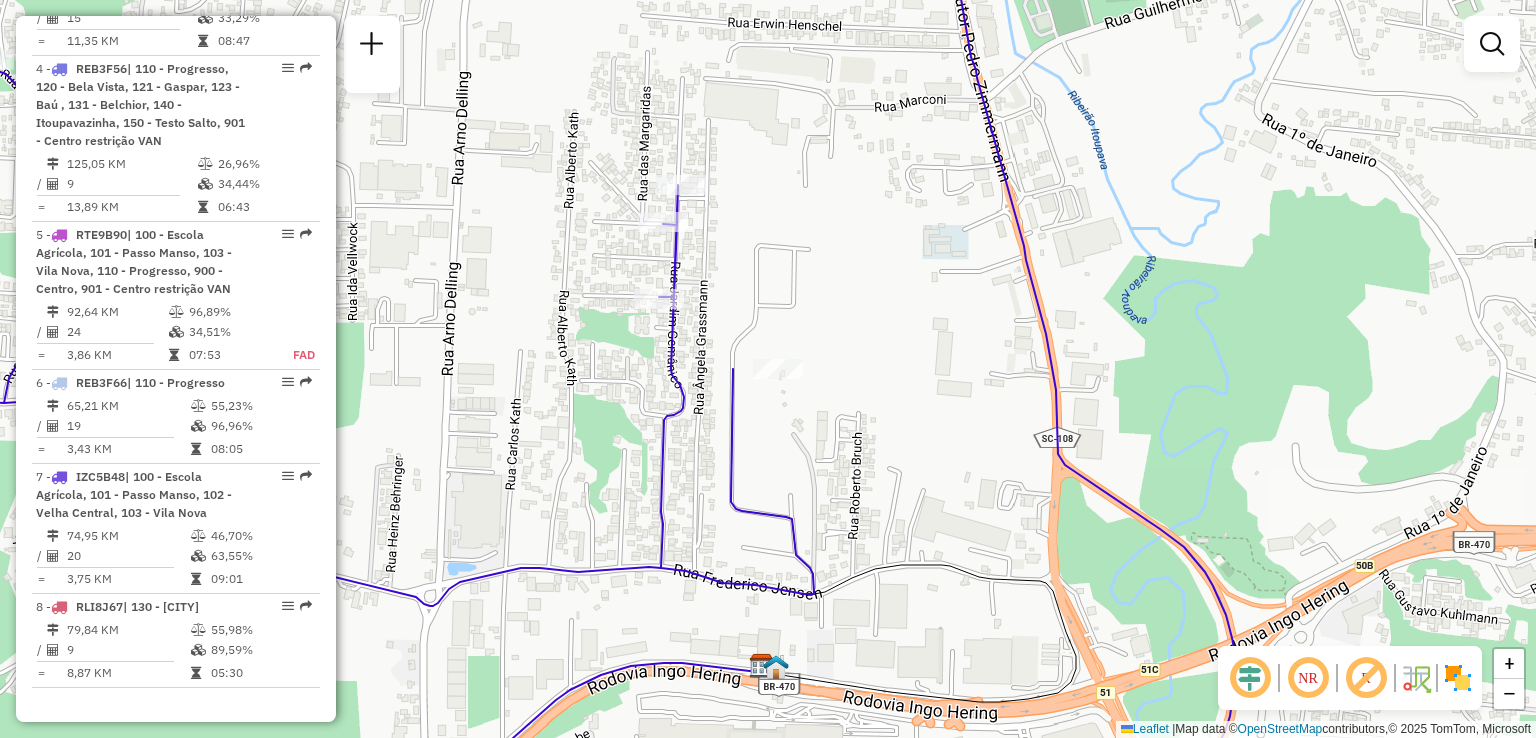 drag, startPoint x: 826, startPoint y: 464, endPoint x: 882, endPoint y: 464, distance: 56 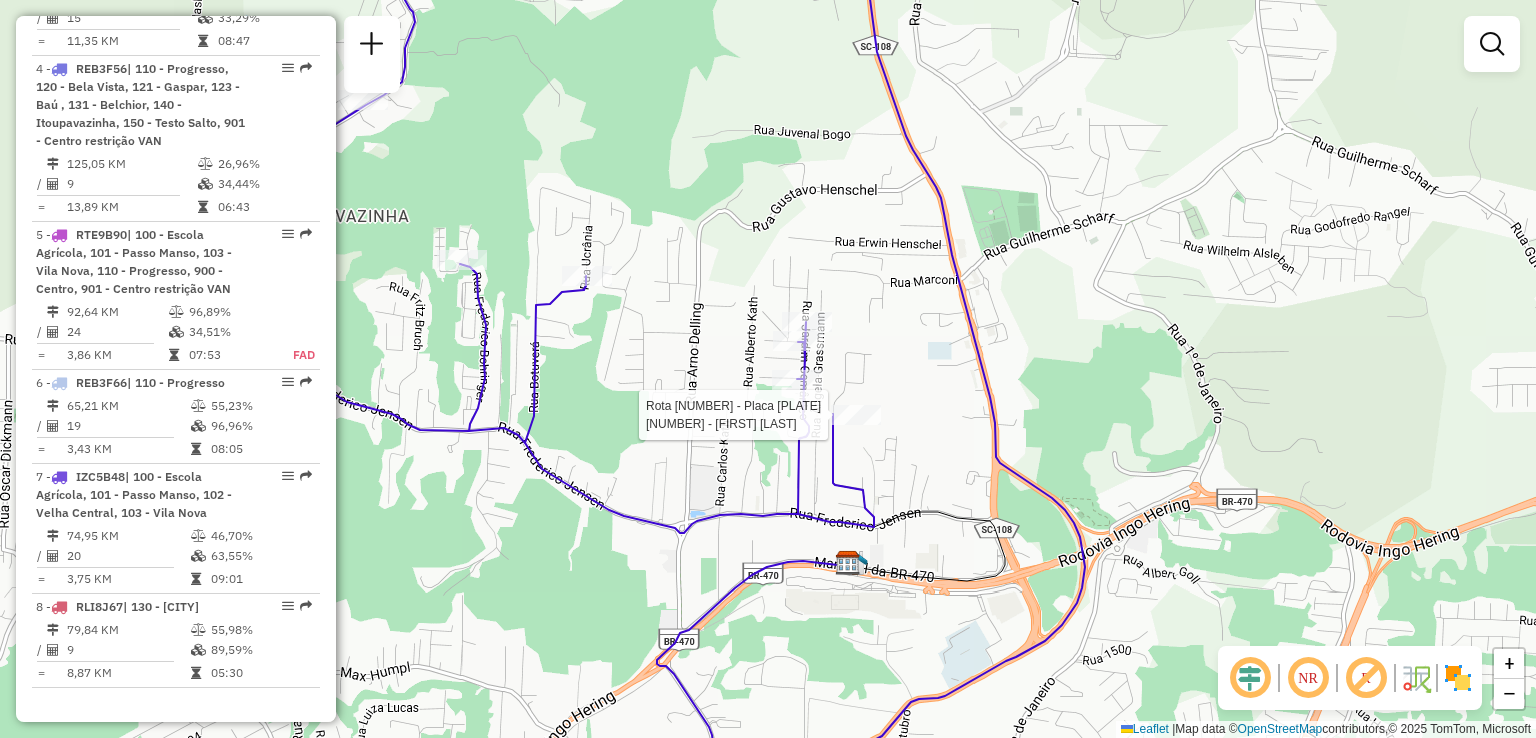 select on "**********" 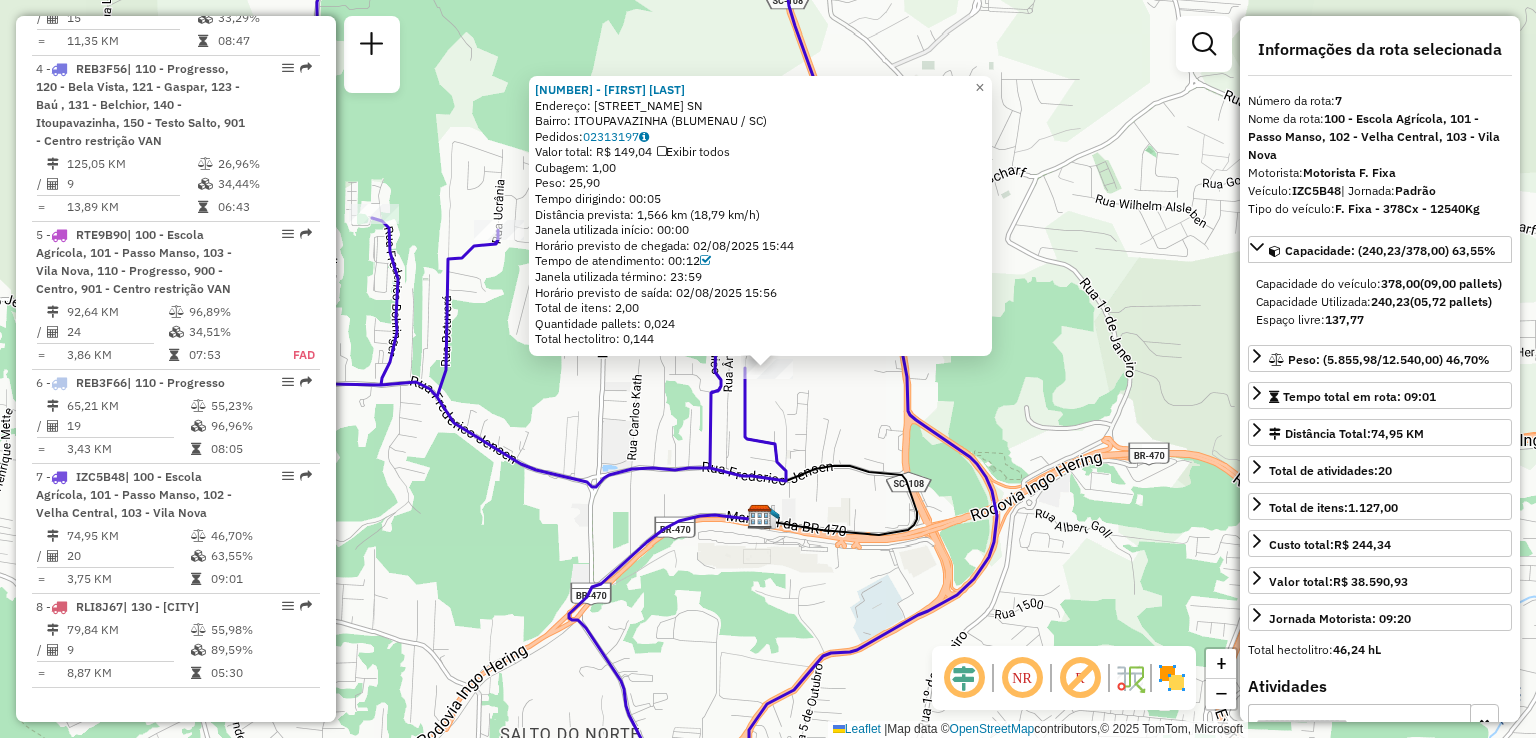 click on "[NUMBER] - [NAME]  Endereço:  [NAME] [NUMBER]   Bairro: [NEIGHBORHOOD] ([CITY] / [STATE])   Pedidos:  [ORDER_ID]   Valor total: [CURRENCY] [PRICE]   Exibir todos   Cubagem: [NUMBER]  Peso: [NUMBER]  Tempo dirigindo: [TIME]   Distância prevista: [DISTANCE] km ([SPEED] km/h)   Janela utilizada início: [TIME]   Horário previsto de chegada: [DATE] [TIME]   Tempo de atendimento: [TIME]   Janela utilizada término: [TIME]   Horário previsto de saída: [DATE] [TIME]   Total de itens: [NUMBER]   Quantidade pallets: [NUMBER]   Total hectolitro: [NUMBER]  × Janela de atendimento Grade de atendimento Capacidade Transportadoras Veículos Cliente Pedidos  Rotas Selecione os dias de semana para filtrar as janelas de atendimento  Seg   Ter   Qua   Qui   Sex   Sáb   Dom  Informe o período da janela de atendimento: De: Até:  Filtrar exatamente a janela do cliente  Considerar janela de atendimento padrão  Selecione os dias de semana para filtrar as grades de atendimento  Seg   Ter   Qua   Qui   Sex   Sáb   Dom   Peso mínimo:   De:  De:" 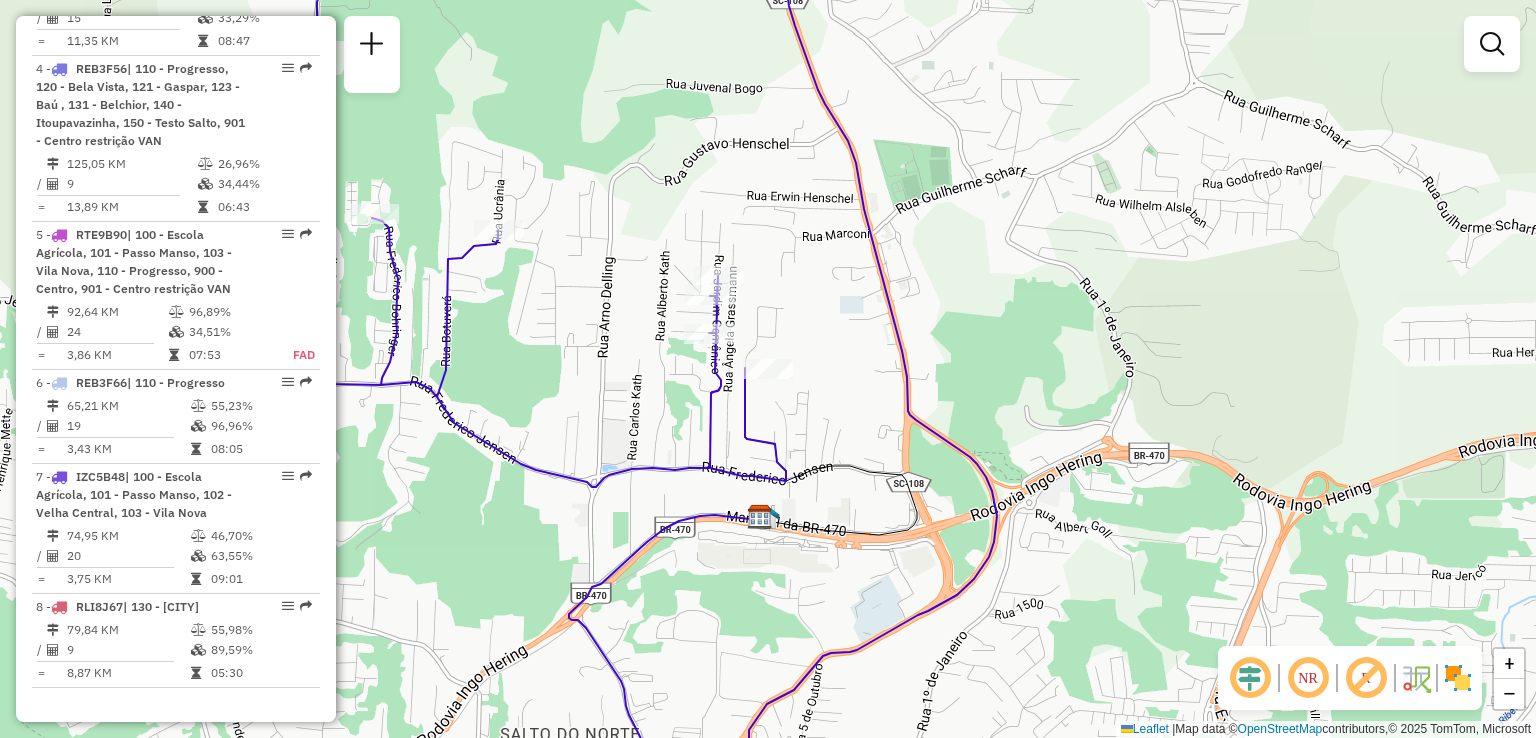 drag, startPoint x: 638, startPoint y: 342, endPoint x: 720, endPoint y: 487, distance: 166.5803 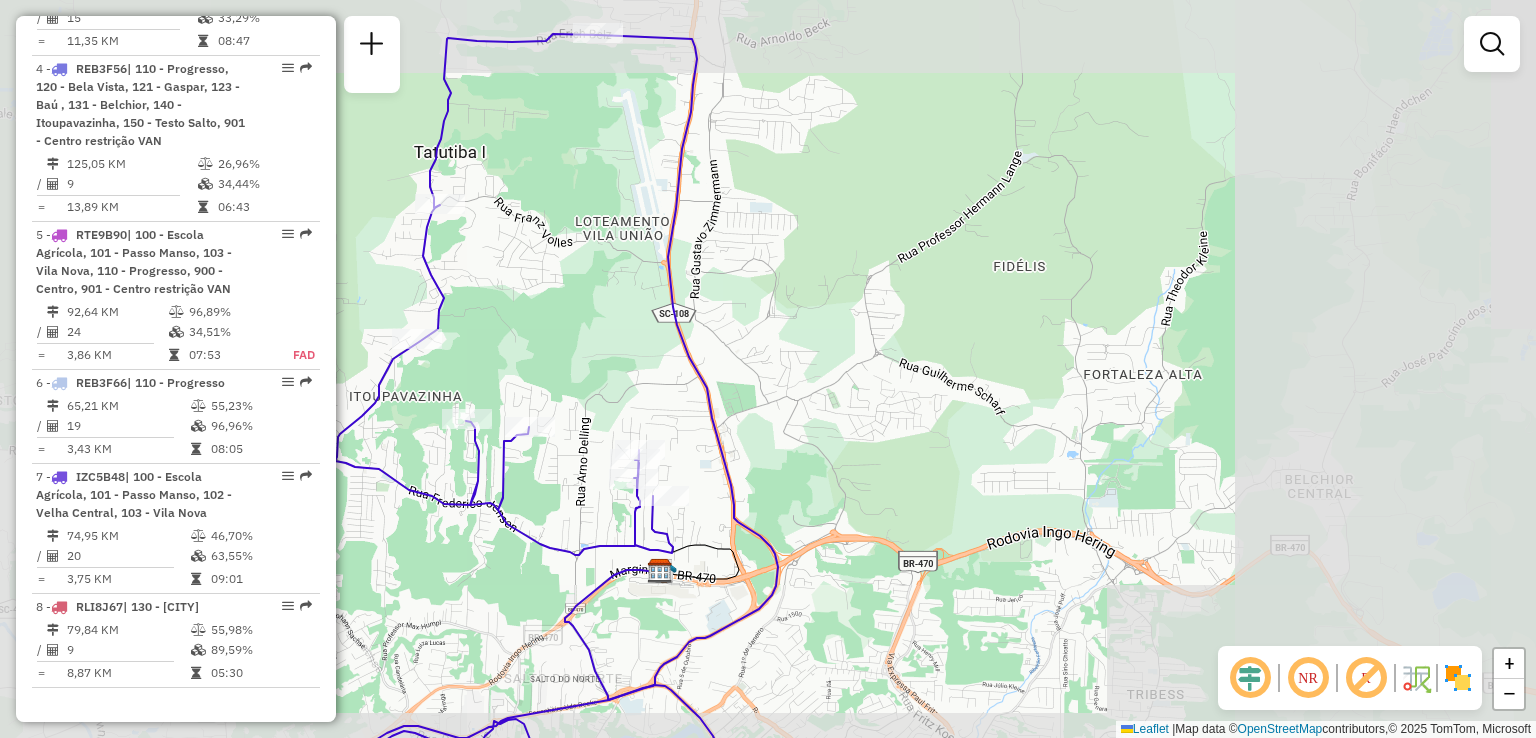 drag, startPoint x: 506, startPoint y: 489, endPoint x: 546, endPoint y: 505, distance: 43.081318 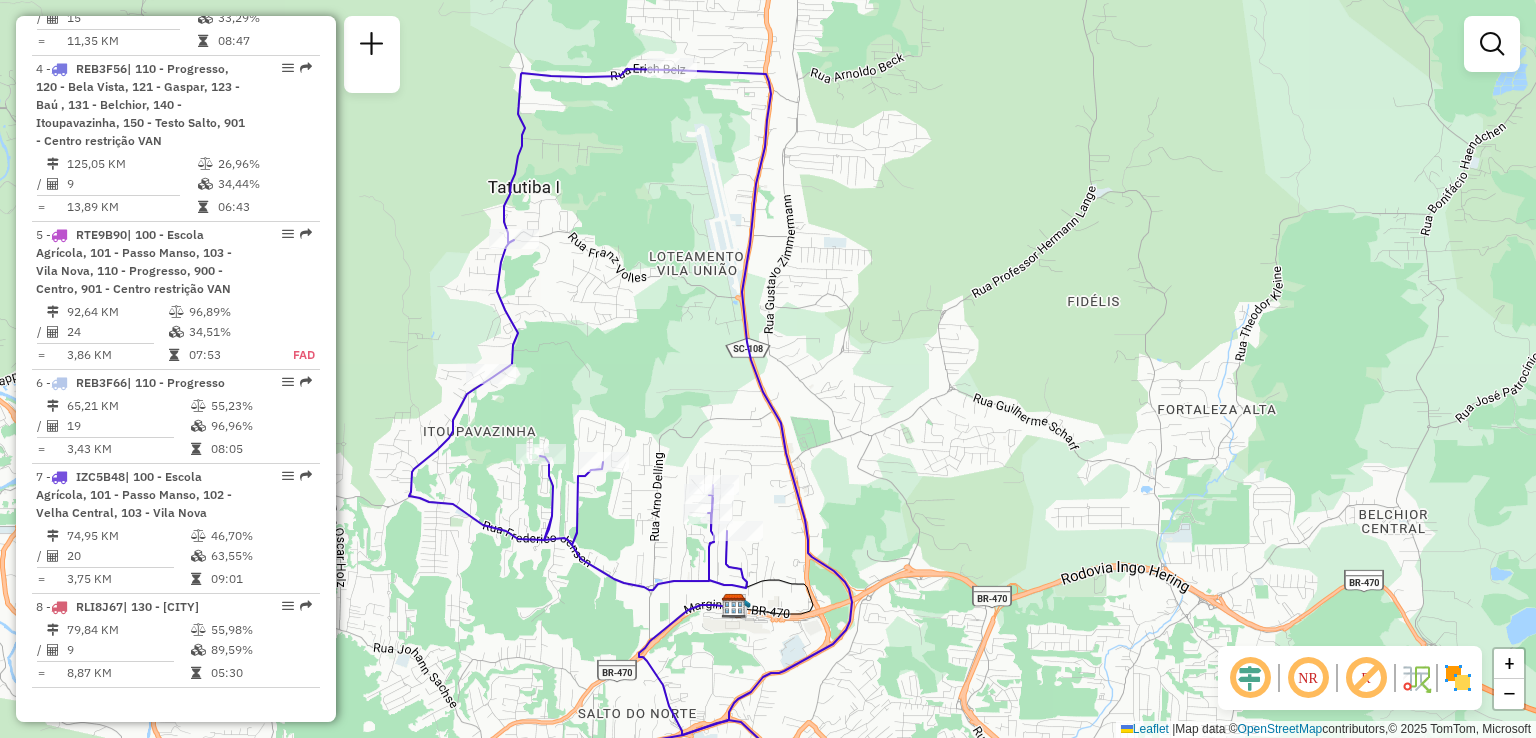 drag, startPoint x: 646, startPoint y: 393, endPoint x: 728, endPoint y: 241, distance: 172.70784 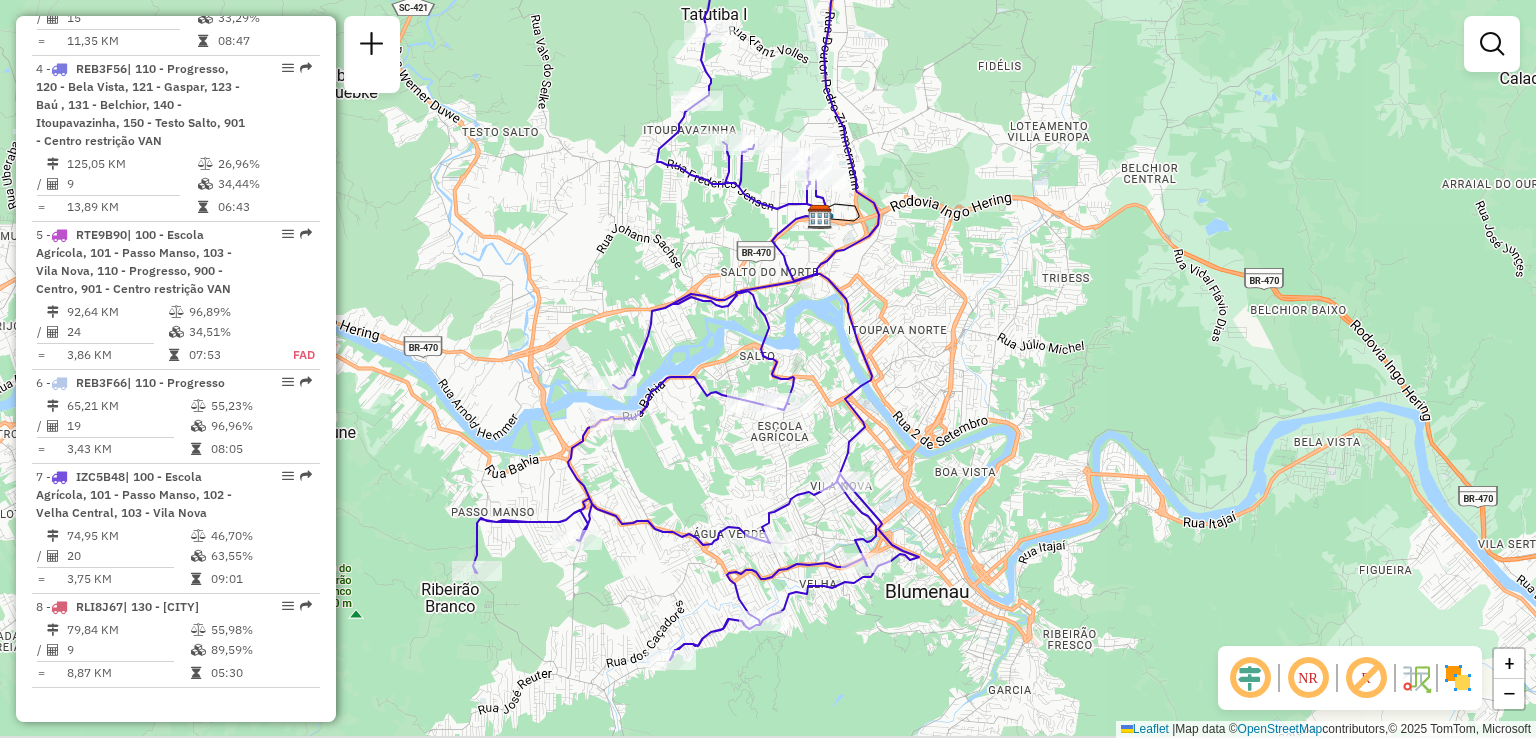 drag, startPoint x: 728, startPoint y: 406, endPoint x: 753, endPoint y: 291, distance: 117.68602 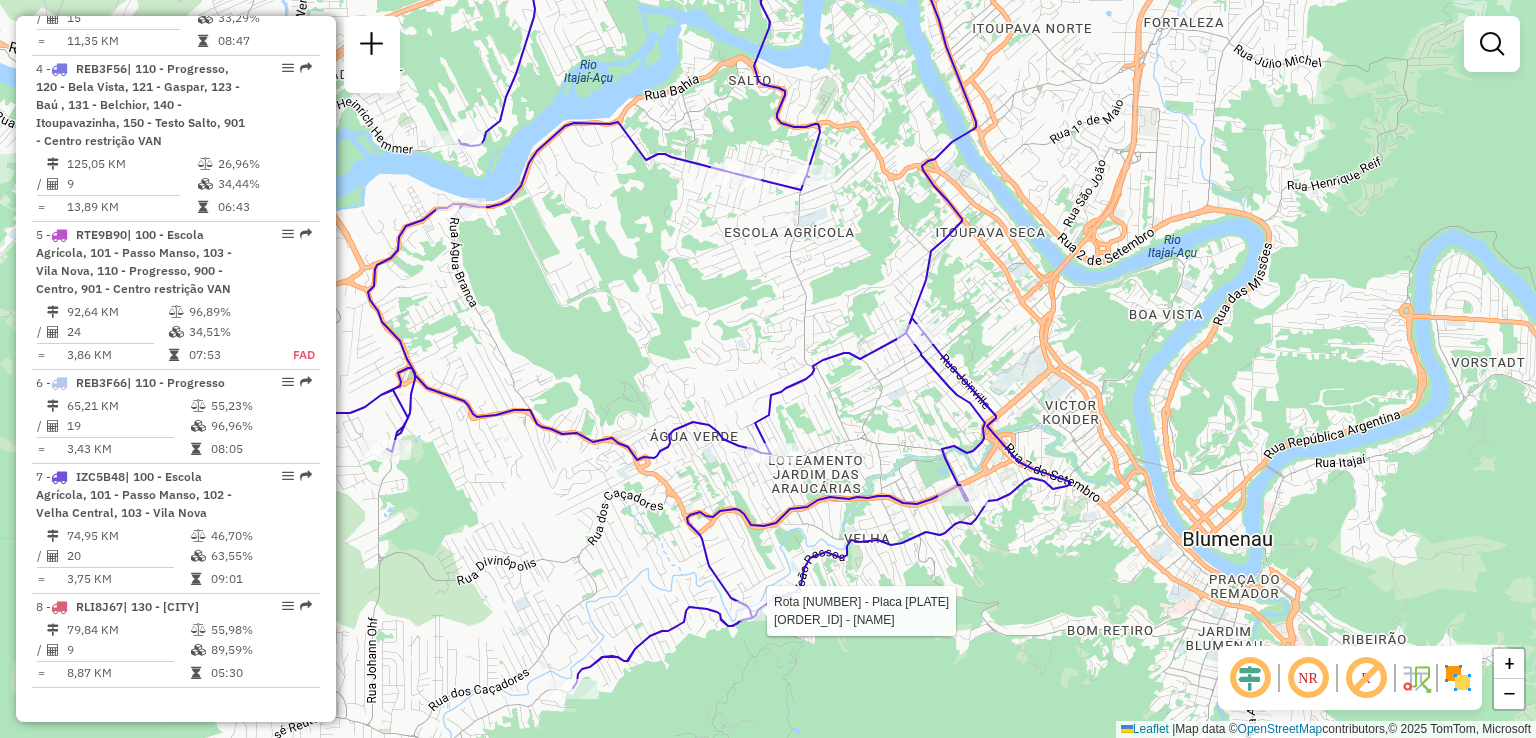 select on "**********" 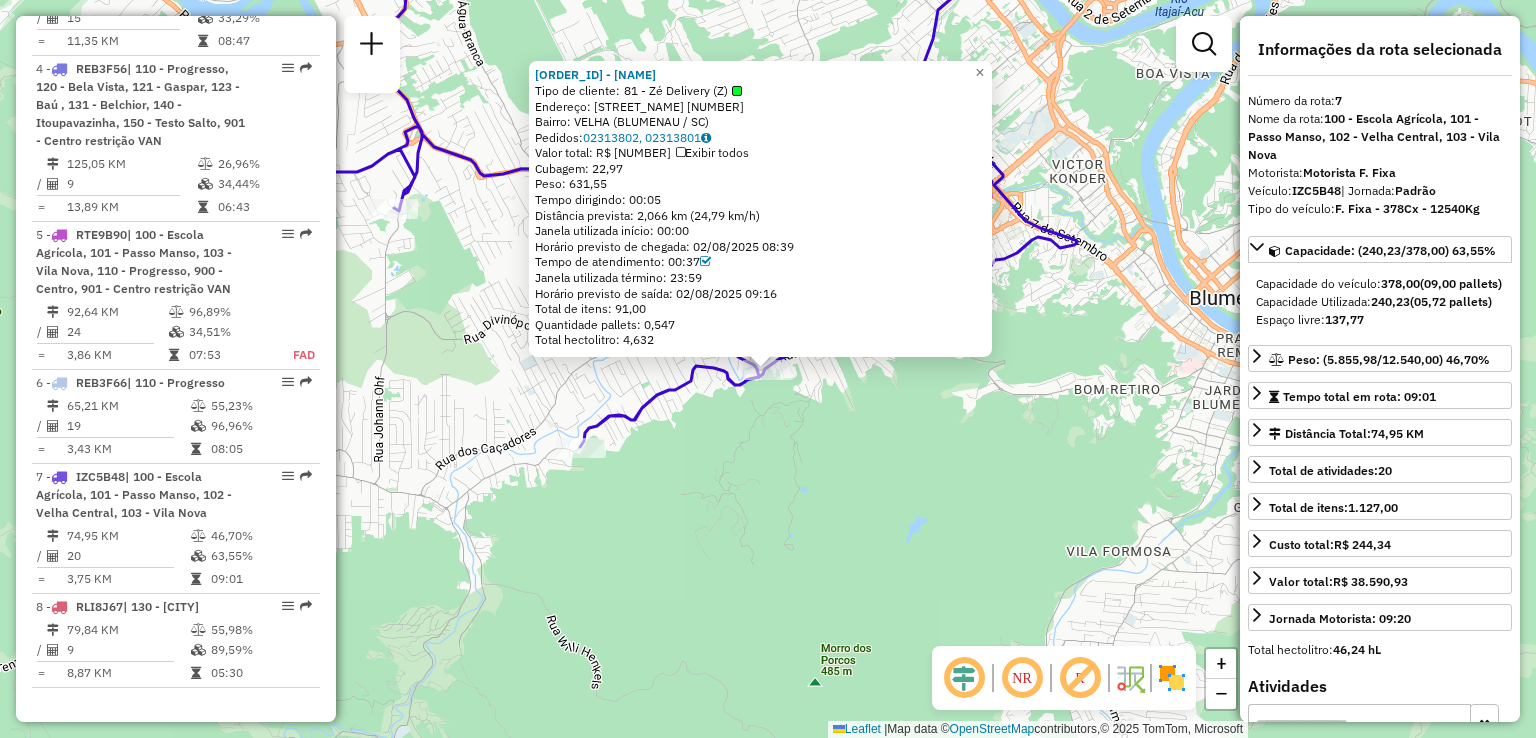 click on "92806914 - ACACIO PACHECO  Tipo de cliente:   81 - Zé Delivery (Z)   Endereço: R   João Pessoa                   [NUMBER]   Bairro: VELHA ([CITY] / [STATE])   Pedidos:  02313802, 02313801   Valor total: R$ 3.191,40   Exibir todos   Cubagem: 22,97  Peso: 631,55  Tempo dirigindo: 00:05   Distância prevista: 2,066 km (24,79 km/h)   Janela utilizada início: 00:00   Horário previsto de chegada: 02/08/2025 08:39   Tempo de atendimento: 00:37   Janela utilizada término: 23:59   Horário previsto de saída: 02/08/2025 09:16   Total de itens: 91,00   Quantidade pallets: 0,547   Total hectolitro: 4,632  × Janela de atendimento Grade de atendimento Capacidade Transportadoras Veículos Cliente Pedidos  Rotas Selecione os dias de semana para filtrar as janelas de atendimento  Seg   Ter   Qua   Qui   Sex   Sáb   Dom  Informe o período da janela de atendimento: De: Até:  Filtrar exatamente a janela do cliente  Considerar janela de atendimento padrão  Selecione os dias de semana para filtrar as grades de atendimento De:" 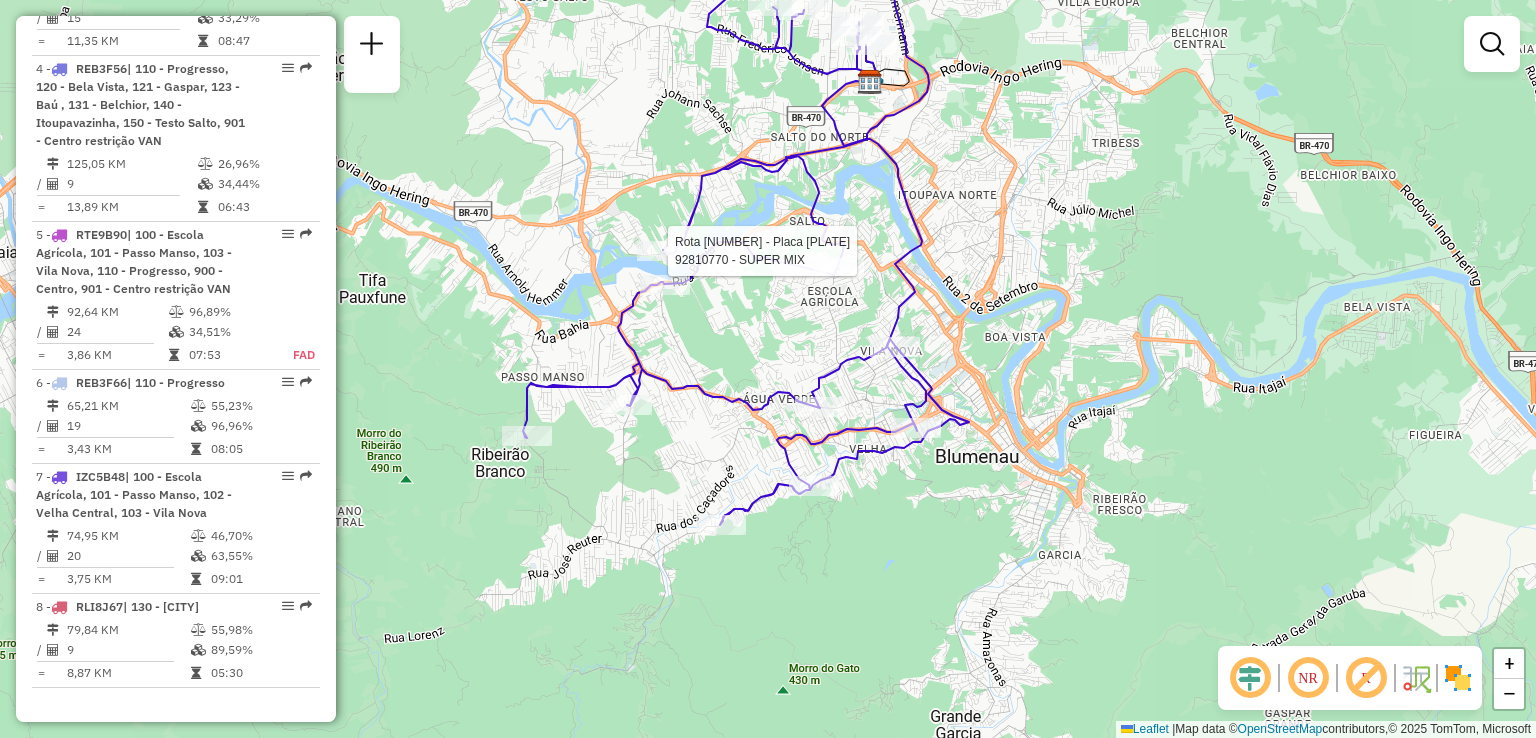 select on "**********" 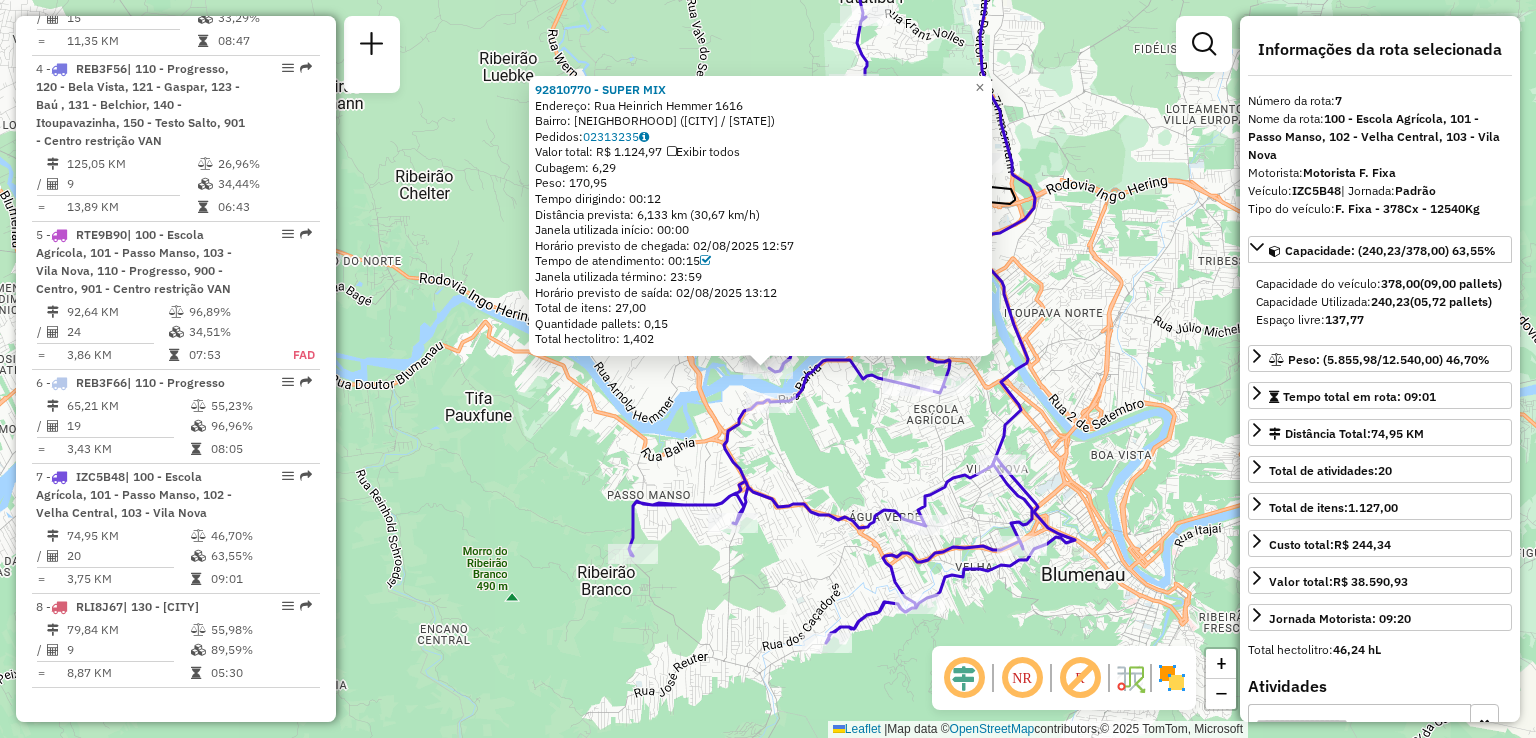 click on "92810770 - [FULL NAME]  Endereço:  Rua Heinrich Hemmer 1616   Bairro: BADENFURT ([CITY] / [STATE])   Pedidos:  02313235   Valor total: R$ 1.124,97   Exibir todos   Cubagem: 6,29  Peso: 170,95  Tempo dirigindo: 00:12   Distância prevista: 6,133 km (30,67 km/h)   Janela utilizada início: 00:00   Horário previsto de chegada: 02/08/2025 12:57   Tempo de atendimento: 00:15   Janela utilizada término: 23:59   Horário previsto de saída: 02/08/2025 13:12   Total de itens: 27,00   Quantidade pallets: 0,15   Total hectolitro: 1,402  × Janela de atendimento Grade de atendimento Capacidade Transportadoras Veículos Cliente Pedidos  Rotas Selecione os dias de semana para filtrar as janelas de atendimento  Seg   Ter   Qua   Qui   Sex   Sáb   Dom  Informe o período da janela de atendimento: De: Até:  Filtrar exatamente a janela do cliente  Considerar janela de atendimento padrão  Selecione os dias de semana para filtrar as grades de atendimento  Seg   Ter   Qua   Qui   Sex   Sáb   Dom   Peso mínimo:   De:   Até:" 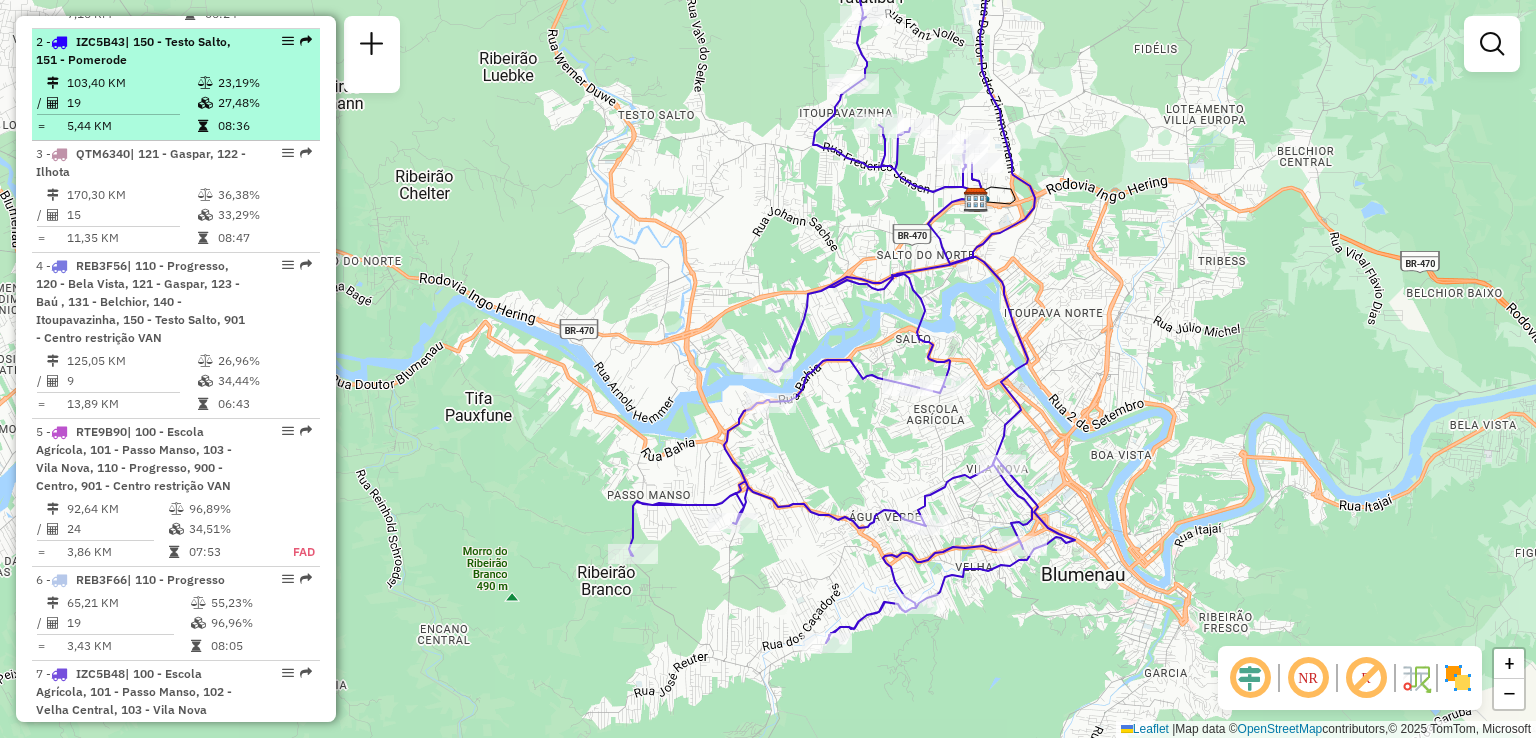 scroll, scrollTop: 908, scrollLeft: 0, axis: vertical 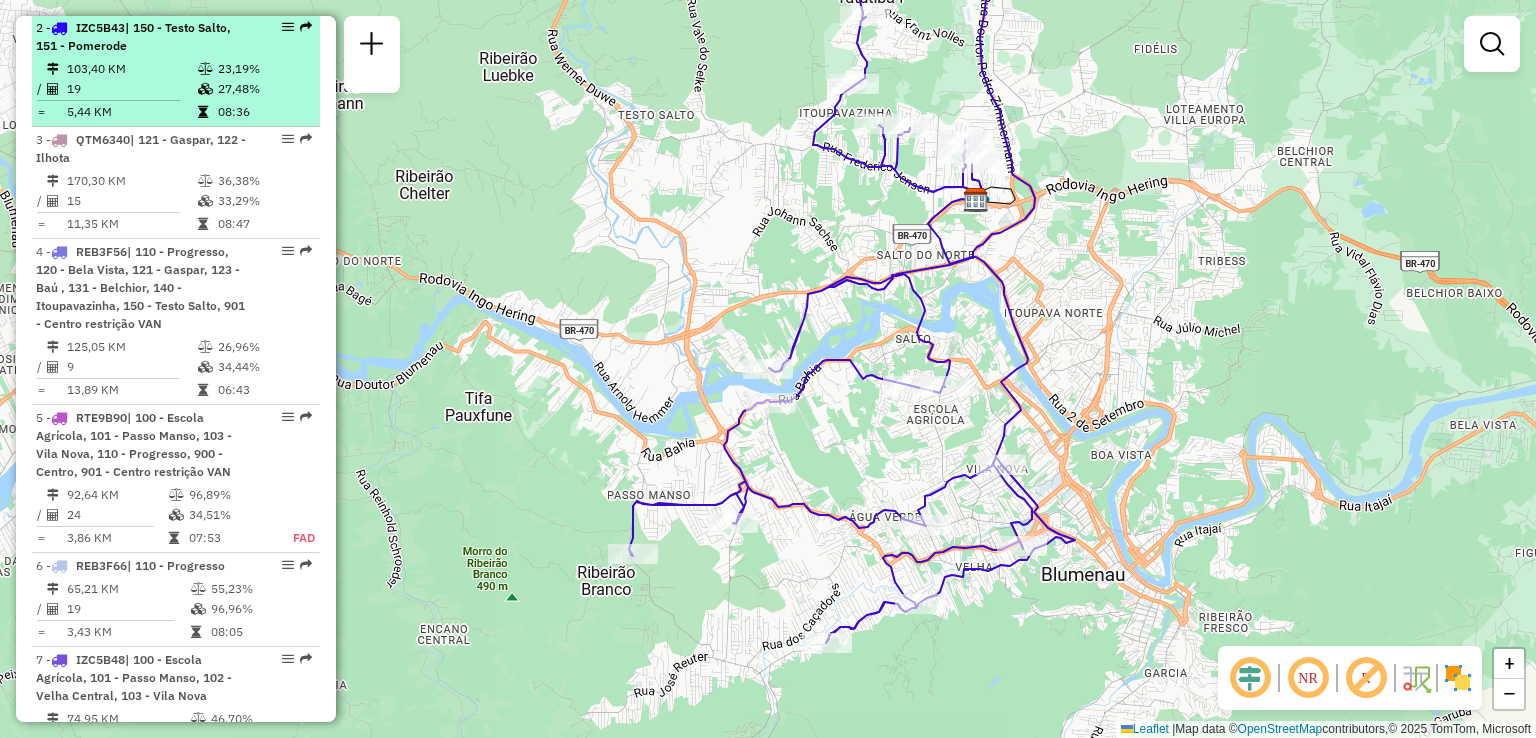 click on "103,40 KM" at bounding box center (131, 69) 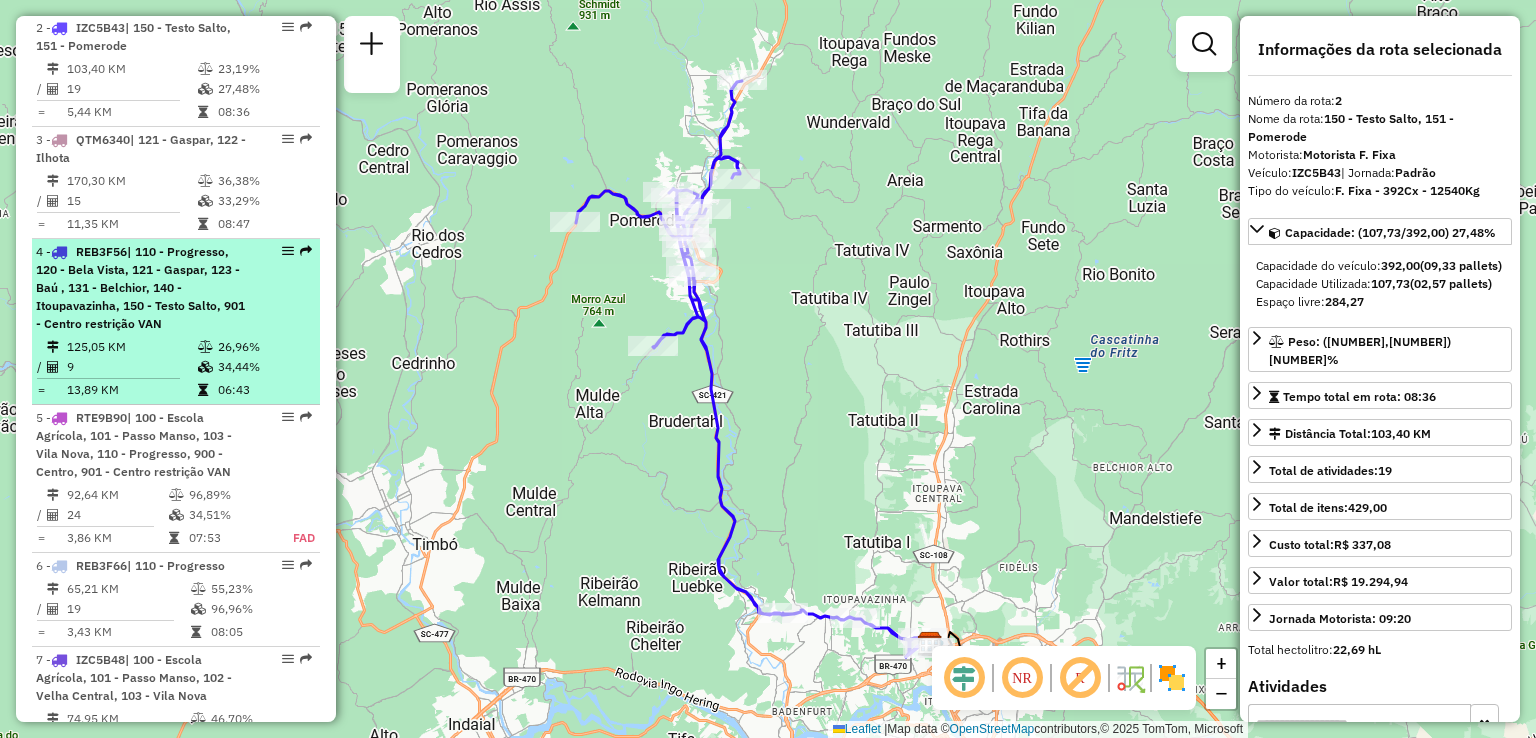 click on "| 110 - Progresso, 120 - Bela Vista, 121 - Gaspar, 123 - Baú , 131 - Belchior, 140 - Itoupavazinha, 150 - Testo Salto, 901 - Centro restrição VAN" at bounding box center (140, 287) 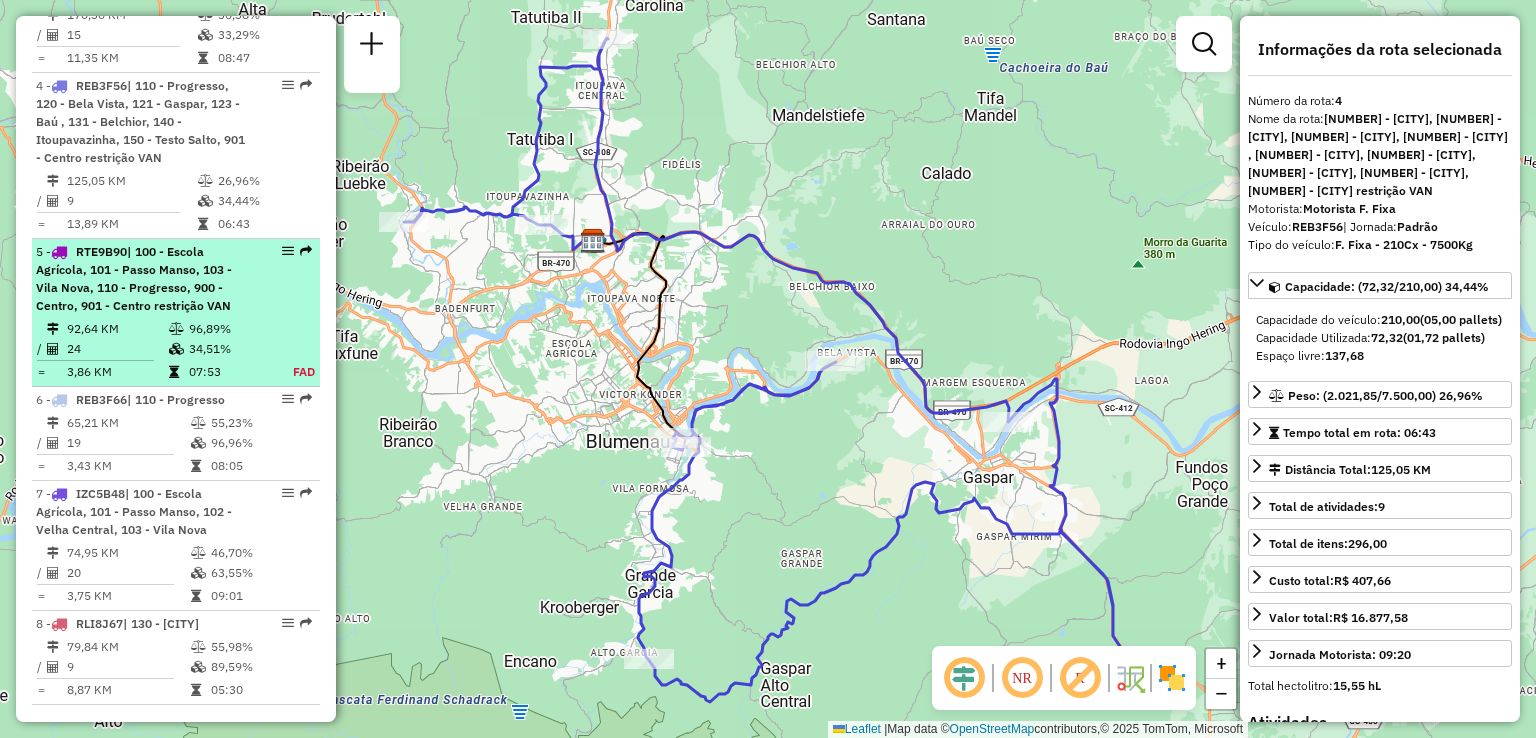 scroll, scrollTop: 1108, scrollLeft: 0, axis: vertical 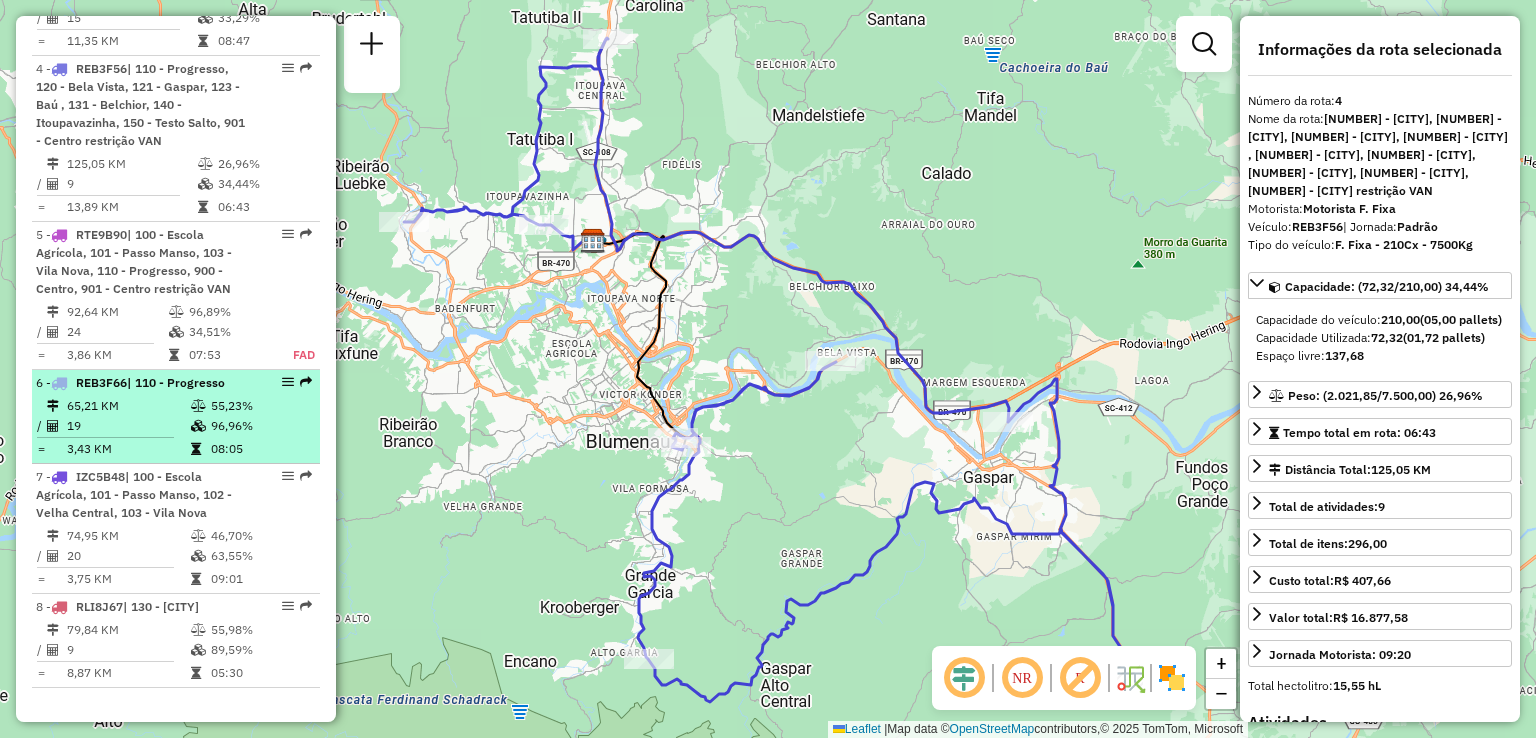 click on "REB3F66" at bounding box center (101, 382) 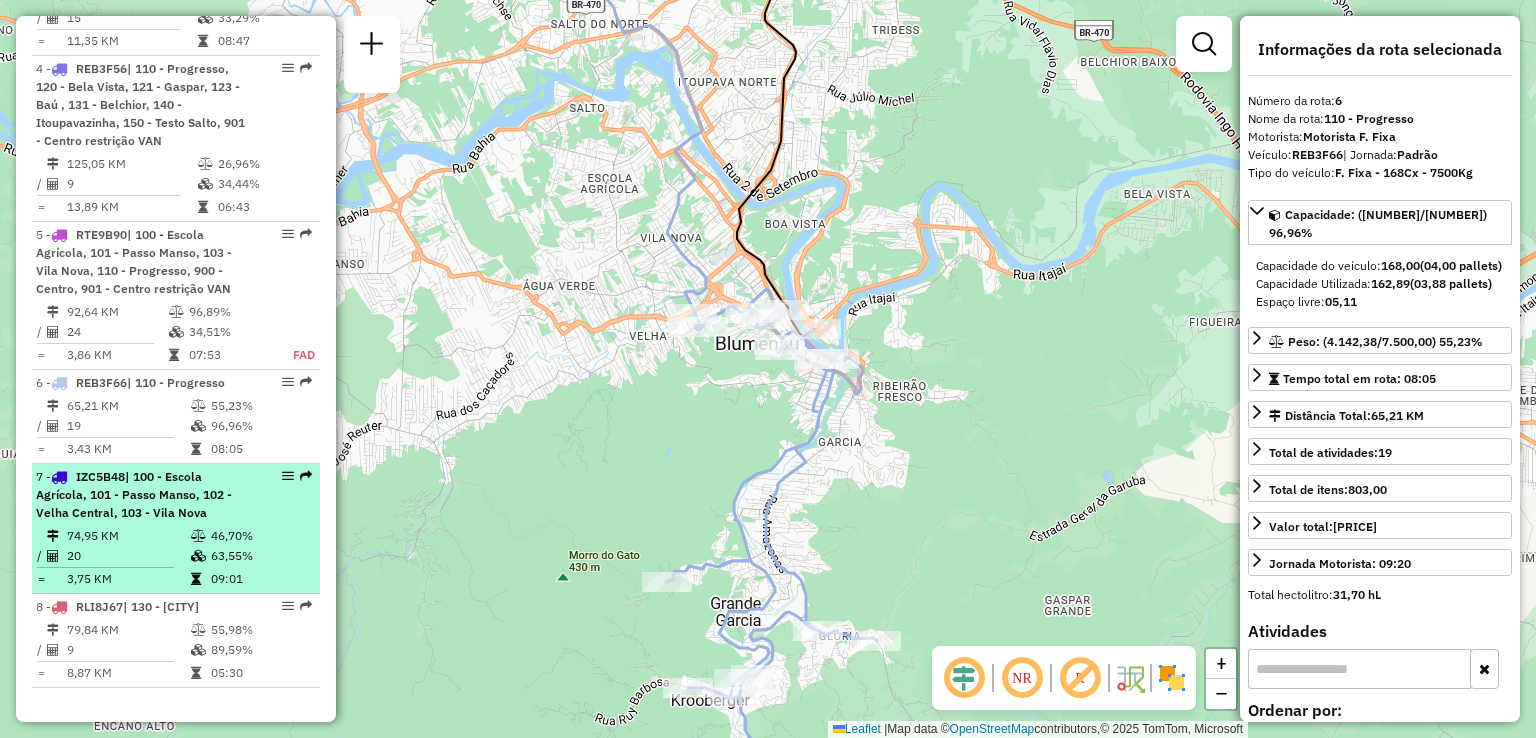 click on "| 100 - Escola Agrícola, 101 - Passo Manso, 102 - Velha Central, 103 - Vila Nova" at bounding box center [134, 494] 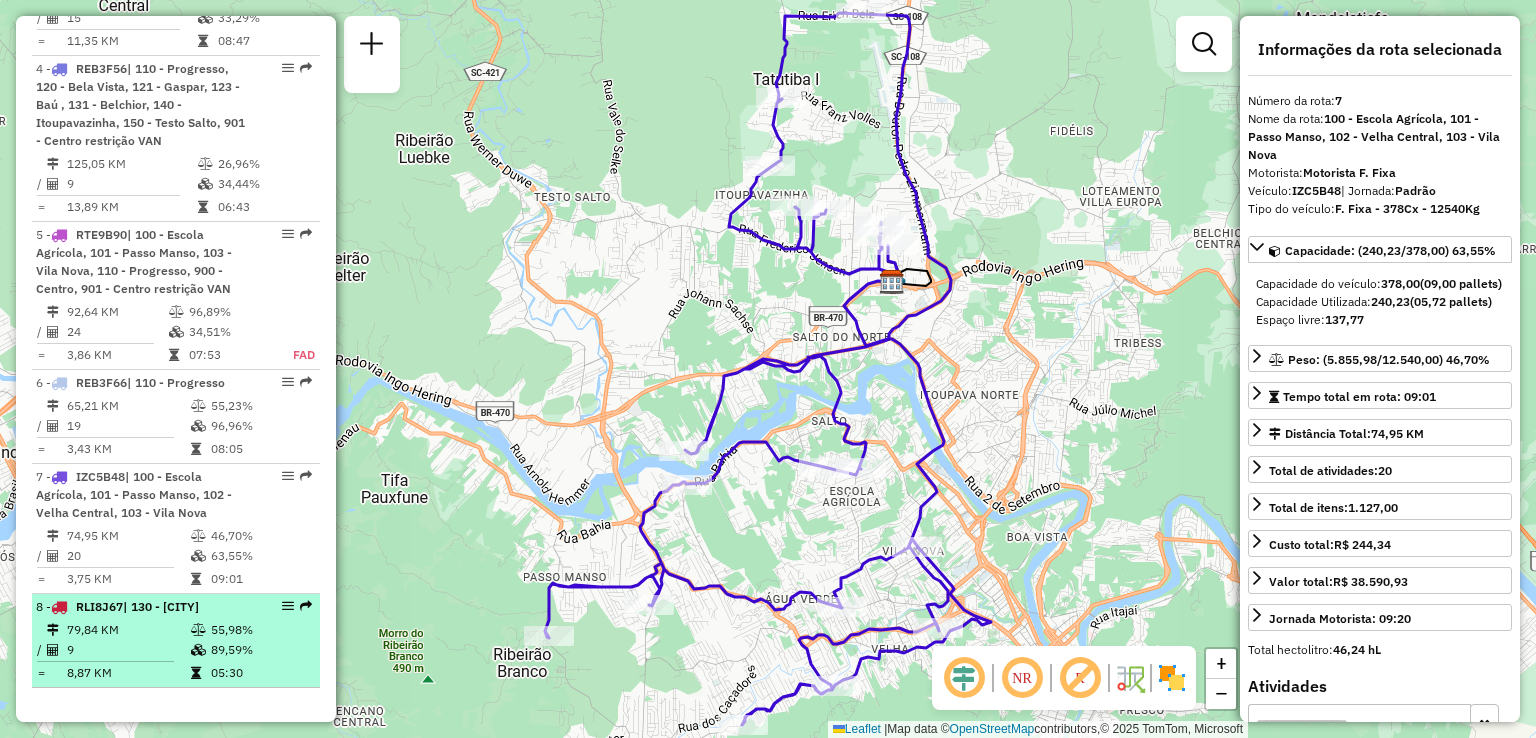 click on "79,84 KM" at bounding box center [128, 630] 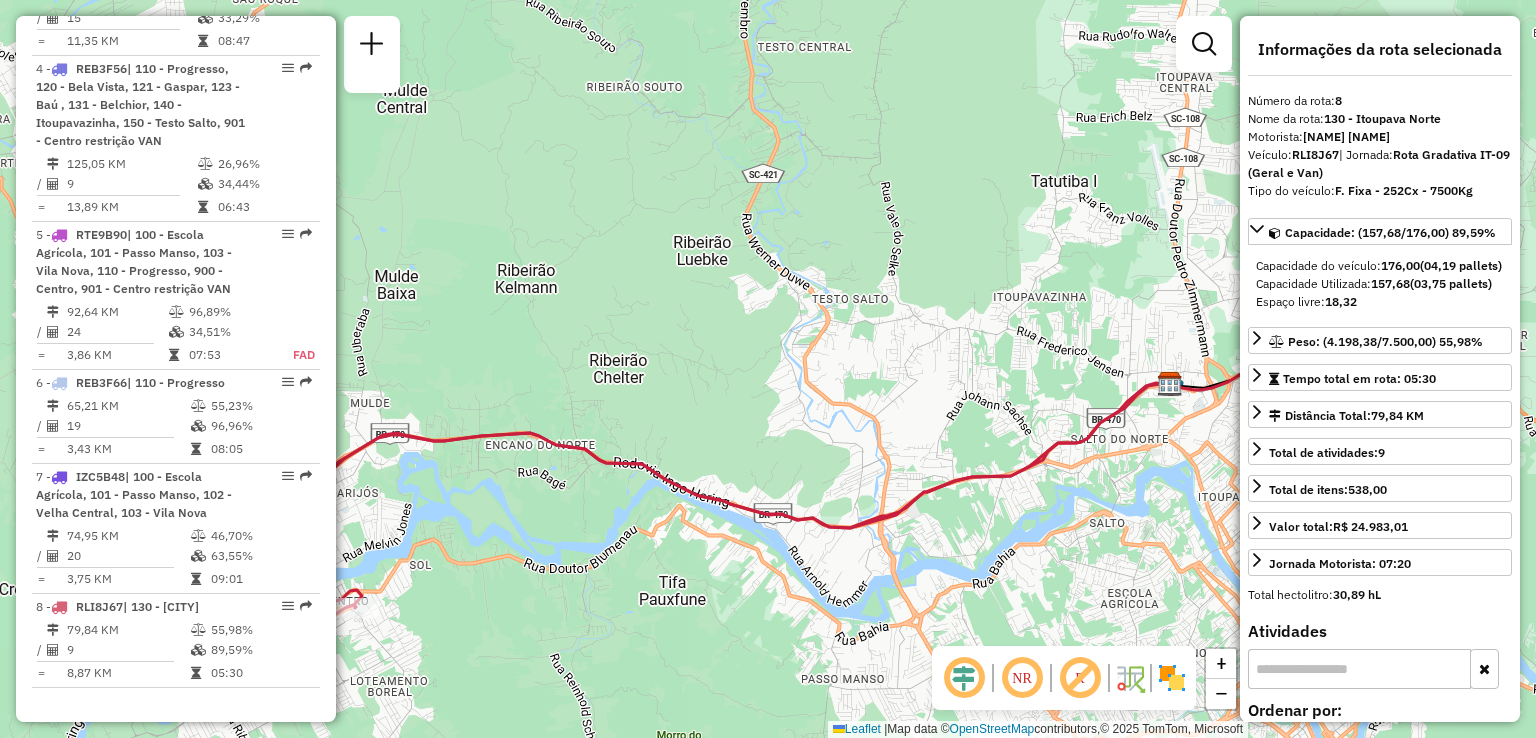 drag, startPoint x: 698, startPoint y: 497, endPoint x: 580, endPoint y: 349, distance: 189.28285 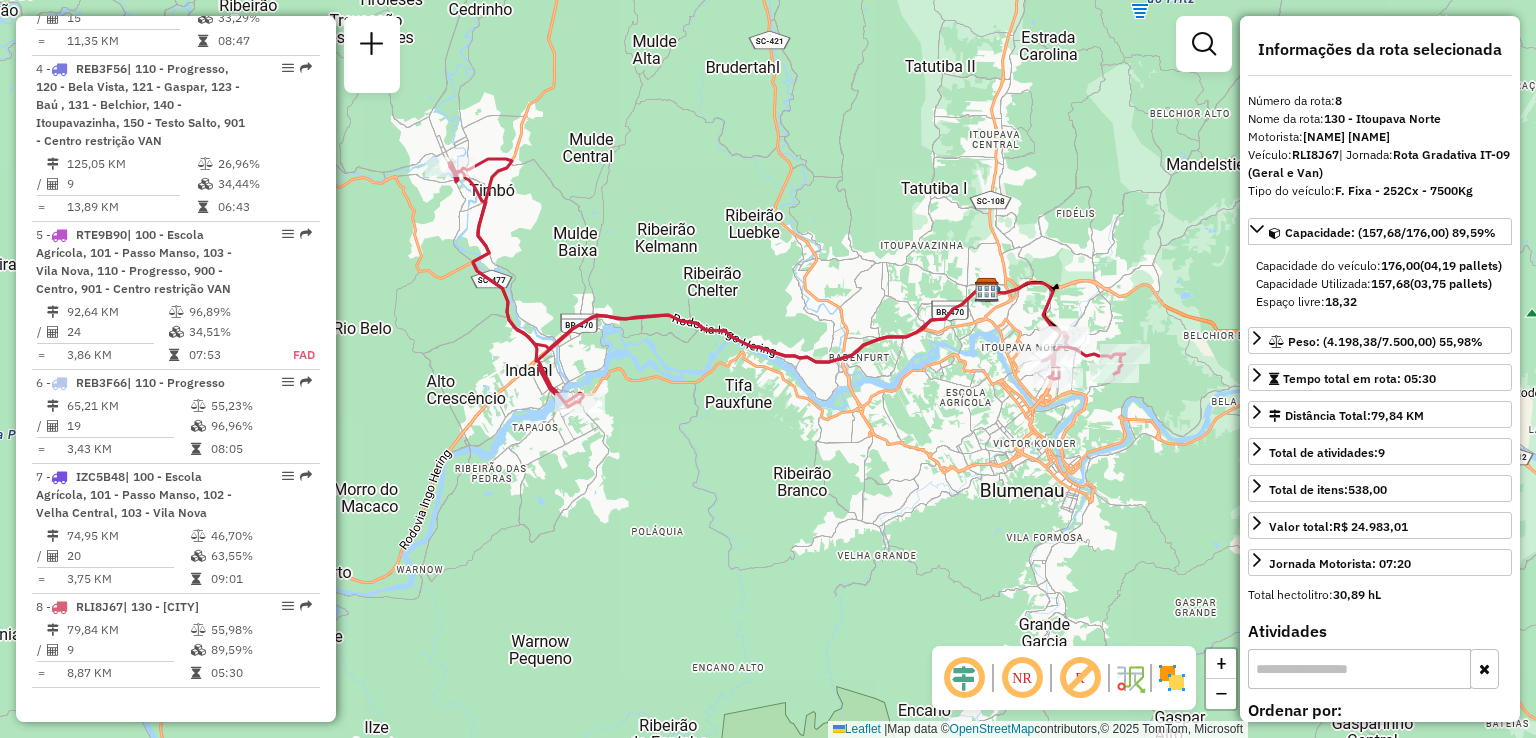 click 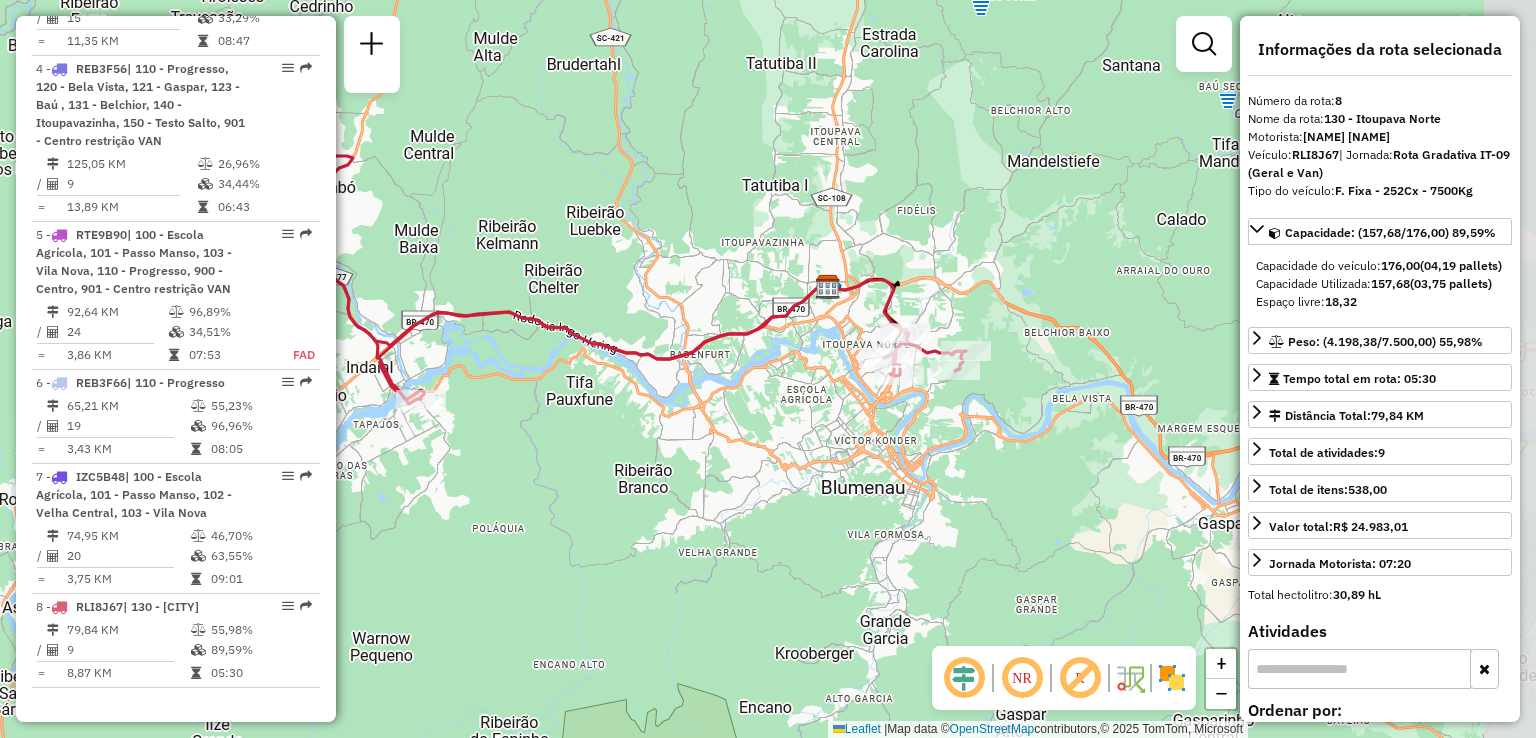 drag, startPoint x: 881, startPoint y: 457, endPoint x: 720, endPoint y: 449, distance: 161.19864 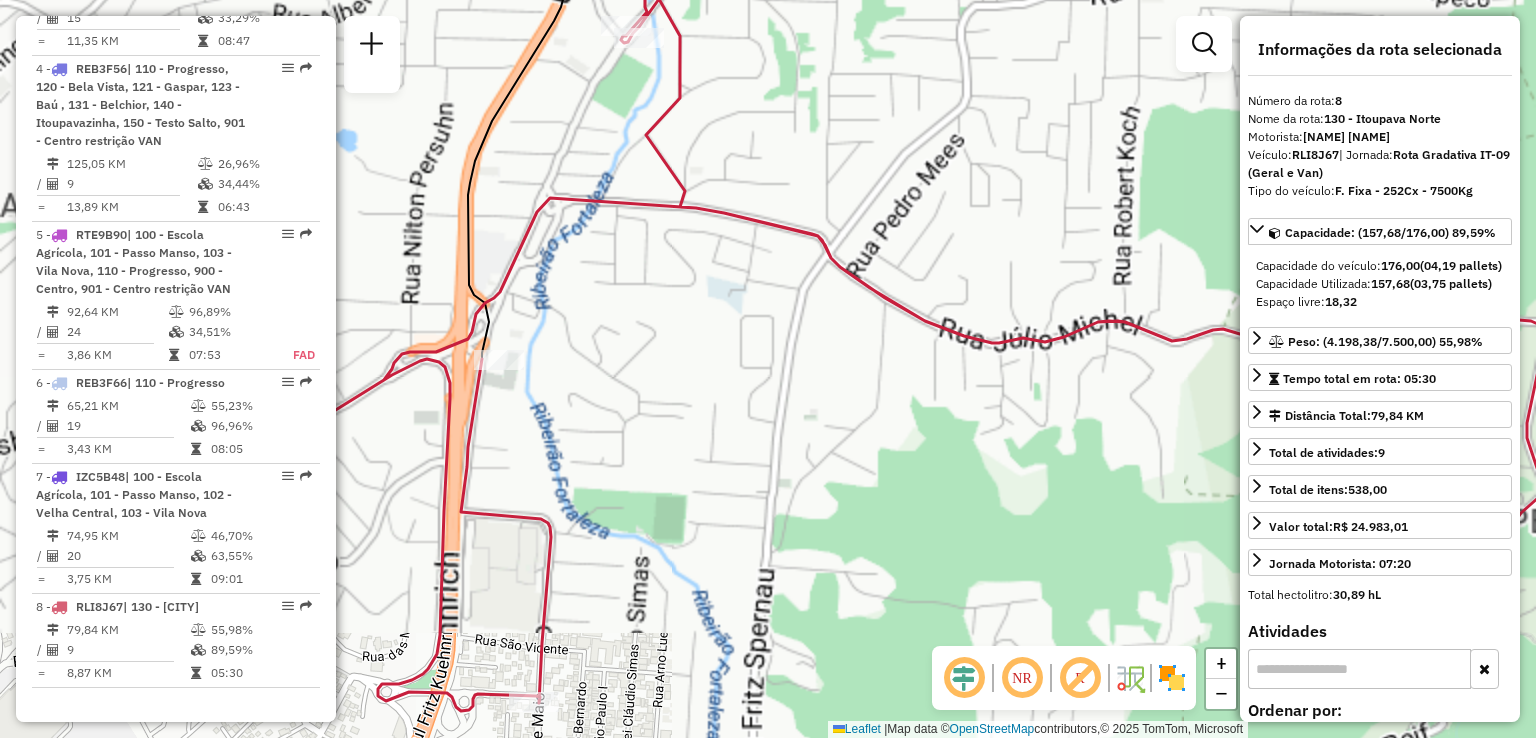 click on "Janela de atendimento Grade de atendimento Capacidade Transportadoras Veículos Cliente Pedidos  Rotas Selecione os dias de semana para filtrar as janelas de atendimento  Seg   Ter   Qua   Qui   Sex   Sáb   Dom  Informe o período da janela de atendimento: De: Até:  Filtrar exatamente a janela do cliente  Considerar janela de atendimento padrão  Selecione os dias de semana para filtrar as grades de atendimento  Seg   Ter   Qua   Qui   Sex   Sáb   Dom   Considerar clientes sem dia de atendimento cadastrado  Clientes fora do dia de atendimento selecionado Filtrar as atividades entre os valores definidos abaixo:  Peso mínimo:   Peso máximo:   Cubagem mínima:   Cubagem máxima:   De:   Até:  Filtrar as atividades entre o tempo de atendimento definido abaixo:  De:   Até:   Considerar capacidade total dos clientes não roteirizados Transportadora: Selecione um ou mais itens Tipo de veículo: Selecione um ou mais itens Veículo: Selecione um ou mais itens Motorista: Selecione um ou mais itens Nome: Rótulo:" 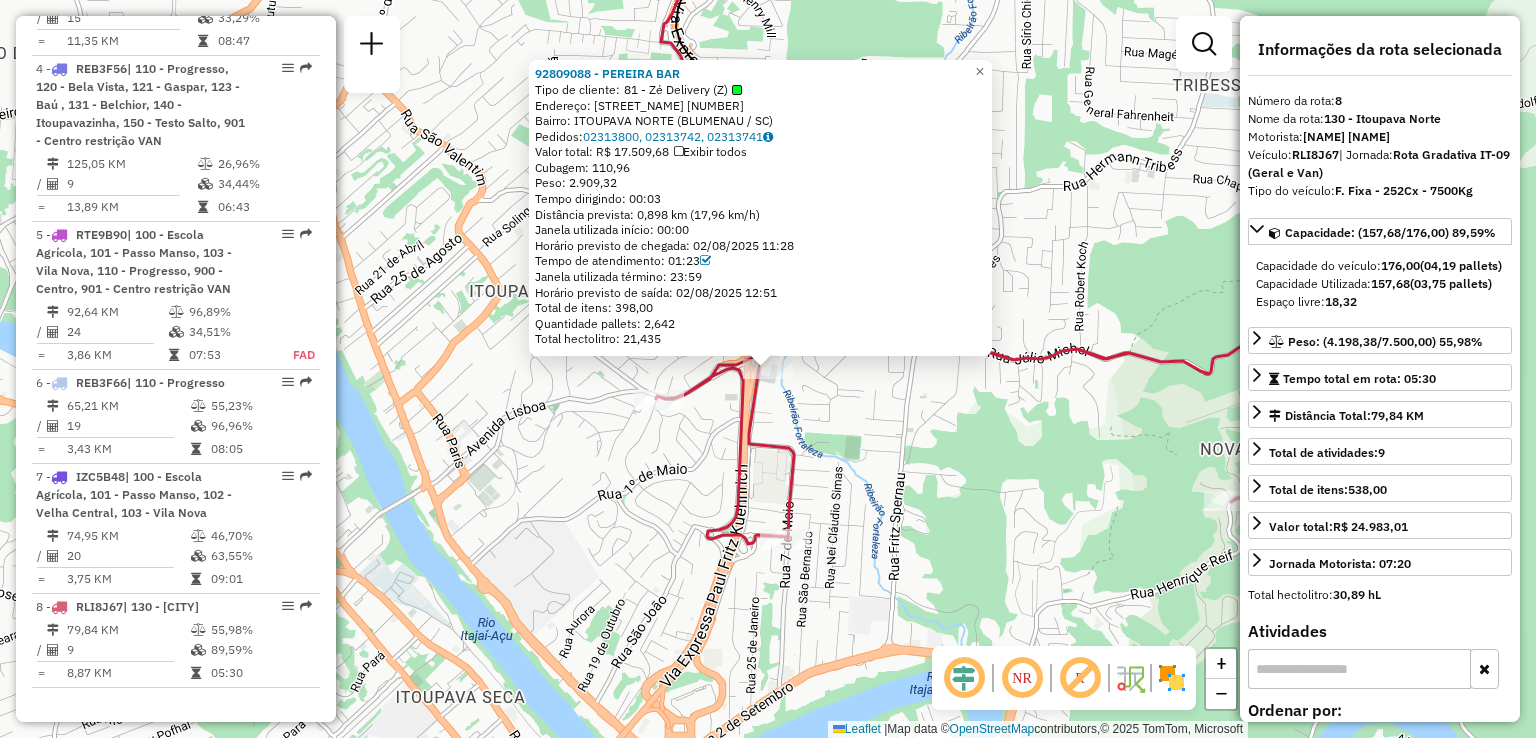 click 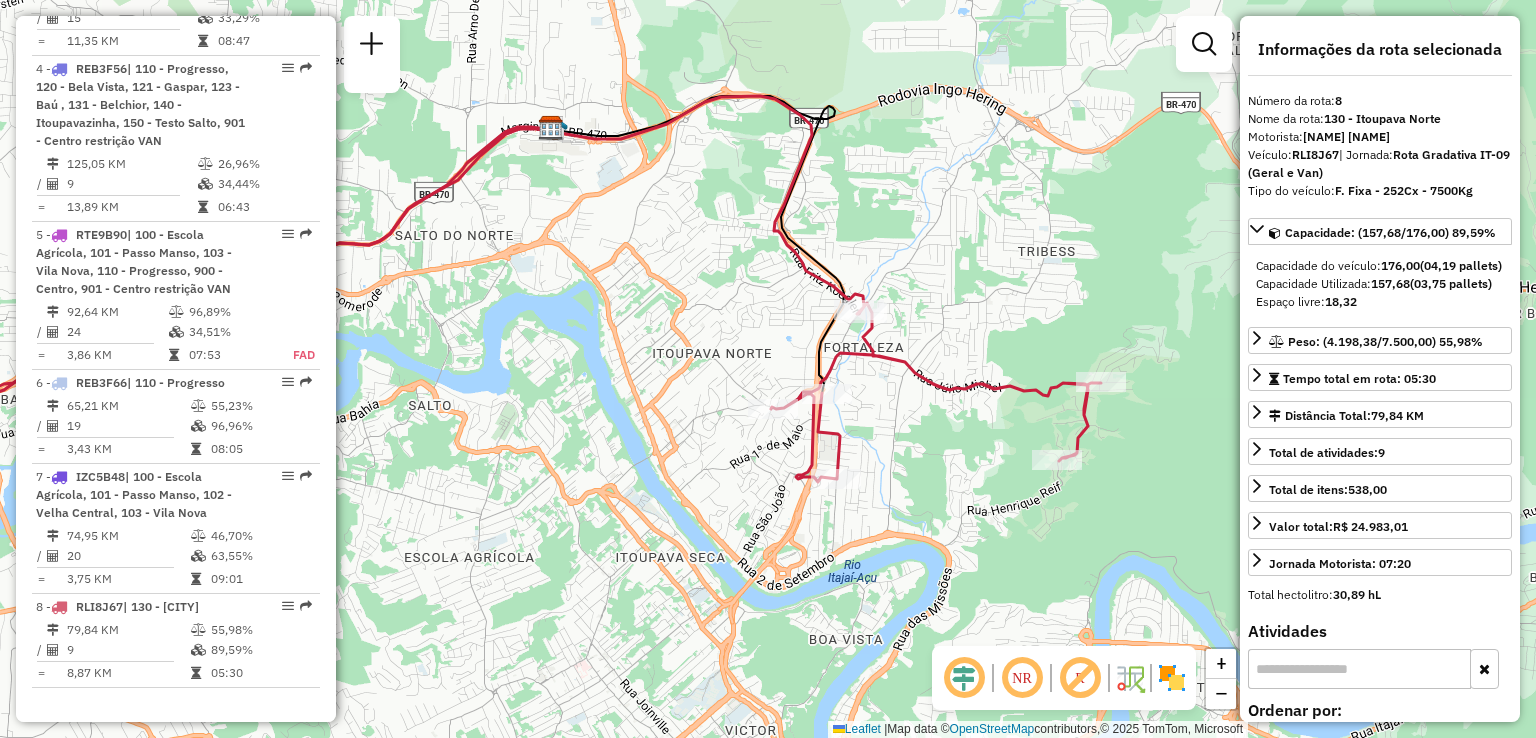 click on "Janela de atendimento Grade de atendimento Capacidade Transportadoras Veículos Cliente Pedidos  Rotas Selecione os dias de semana para filtrar as janelas de atendimento  Seg   Ter   Qua   Qui   Sex   Sáb   Dom  Informe o período da janela de atendimento: De: Até:  Filtrar exatamente a janela do cliente  Considerar janela de atendimento padrão  Selecione os dias de semana para filtrar as grades de atendimento  Seg   Ter   Qua   Qui   Sex   Sáb   Dom   Considerar clientes sem dia de atendimento cadastrado  Clientes fora do dia de atendimento selecionado Filtrar as atividades entre os valores definidos abaixo:  Peso mínimo:   Peso máximo:   Cubagem mínima:   Cubagem máxima:   De:   Até:  Filtrar as atividades entre o tempo de atendimento definido abaixo:  De:   Até:   Considerar capacidade total dos clientes não roteirizados Transportadora: Selecione um ou mais itens Tipo de veículo: Selecione um ou mais itens Veículo: Selecione um ou mais itens Motorista: Selecione um ou mais itens Nome: Rótulo:" 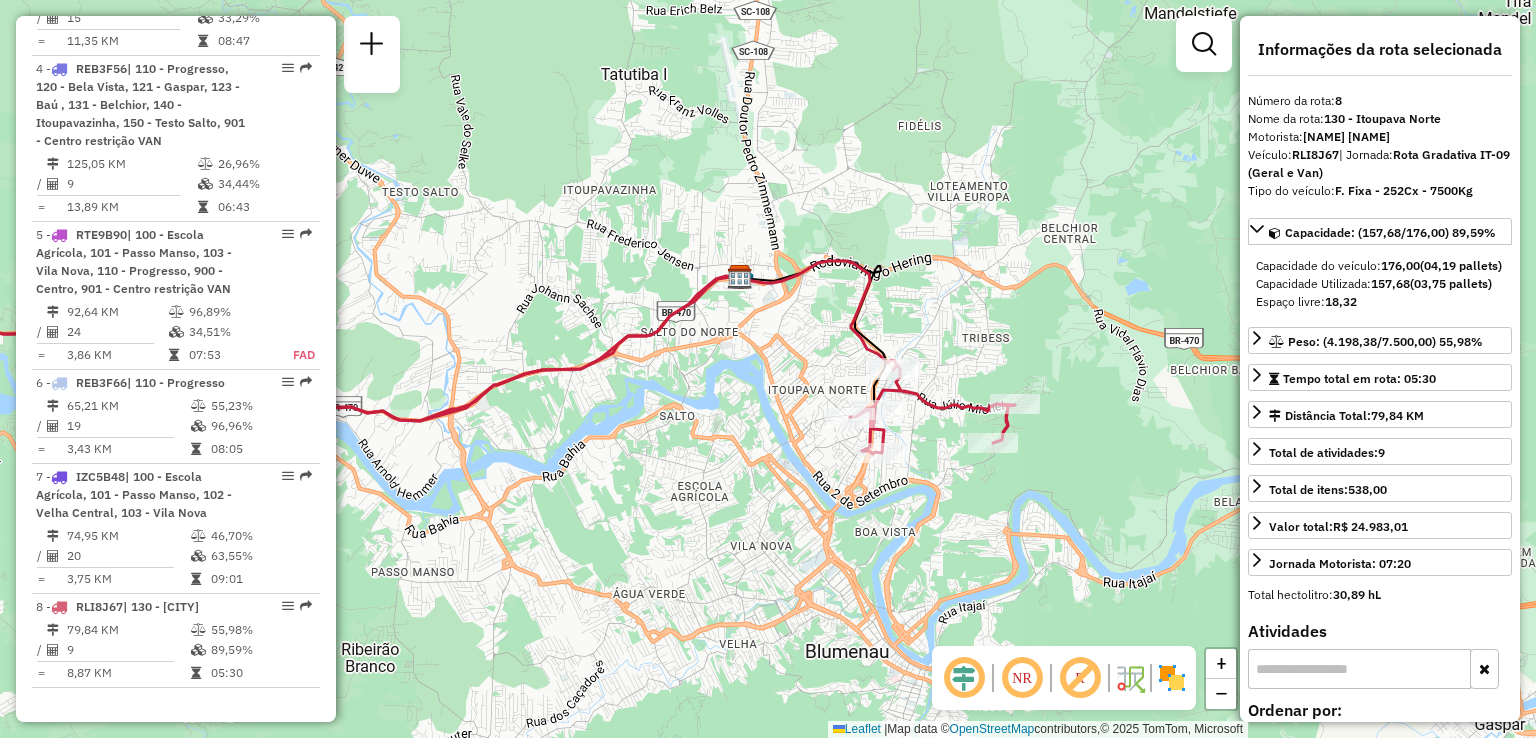drag, startPoint x: 773, startPoint y: 426, endPoint x: 861, endPoint y: 427, distance: 88.005684 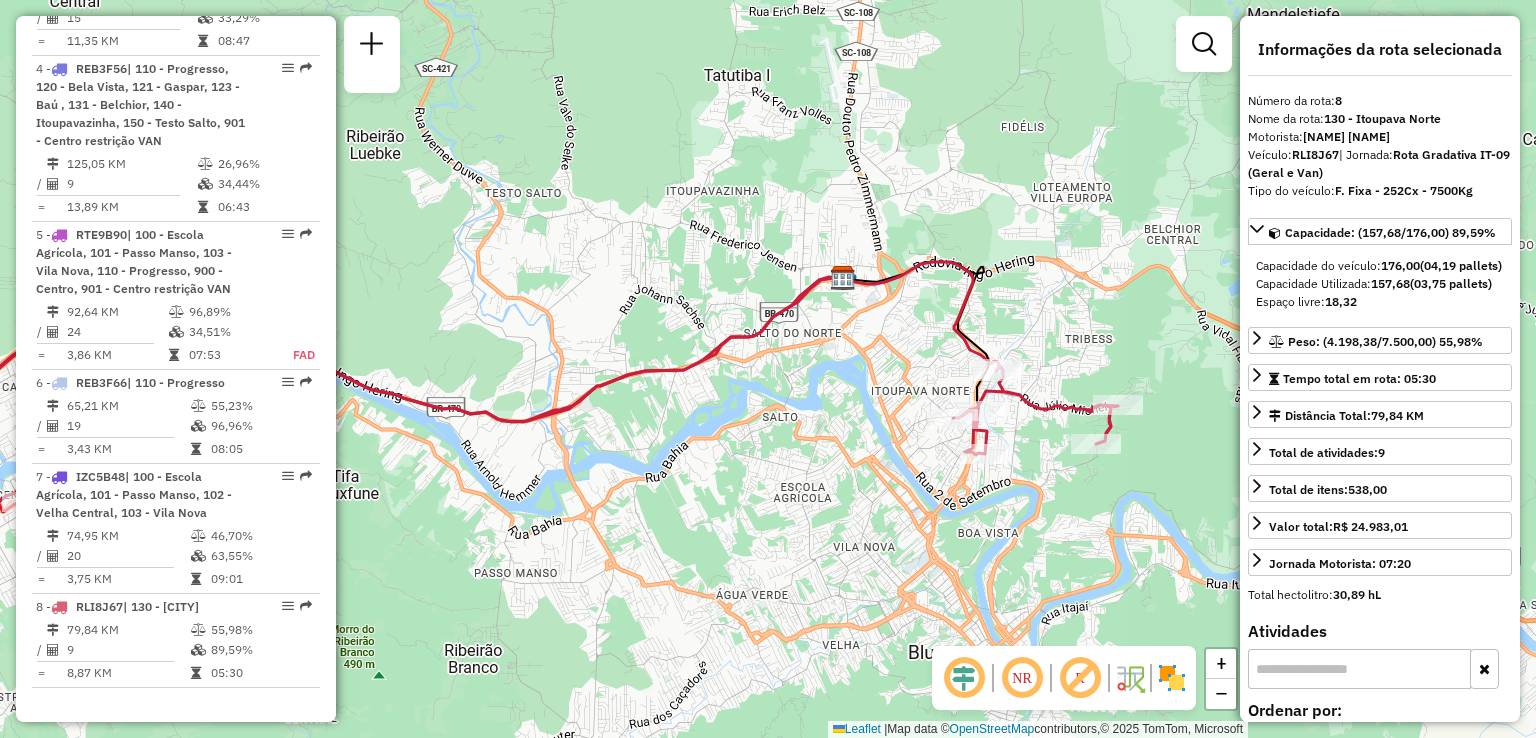 drag, startPoint x: 737, startPoint y: 433, endPoint x: 926, endPoint y: 432, distance: 189.00264 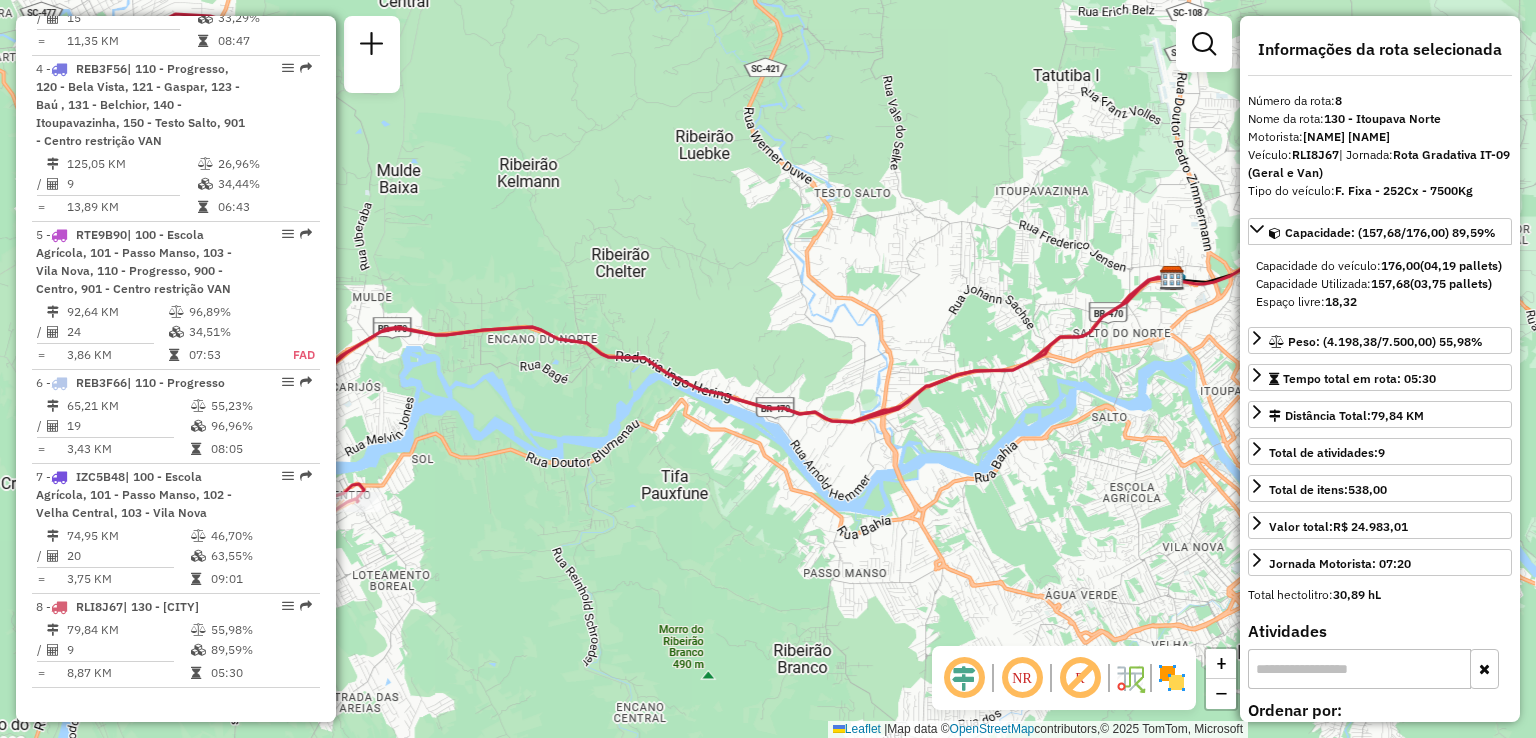 drag, startPoint x: 883, startPoint y: 435, endPoint x: 978, endPoint y: 437, distance: 95.02105 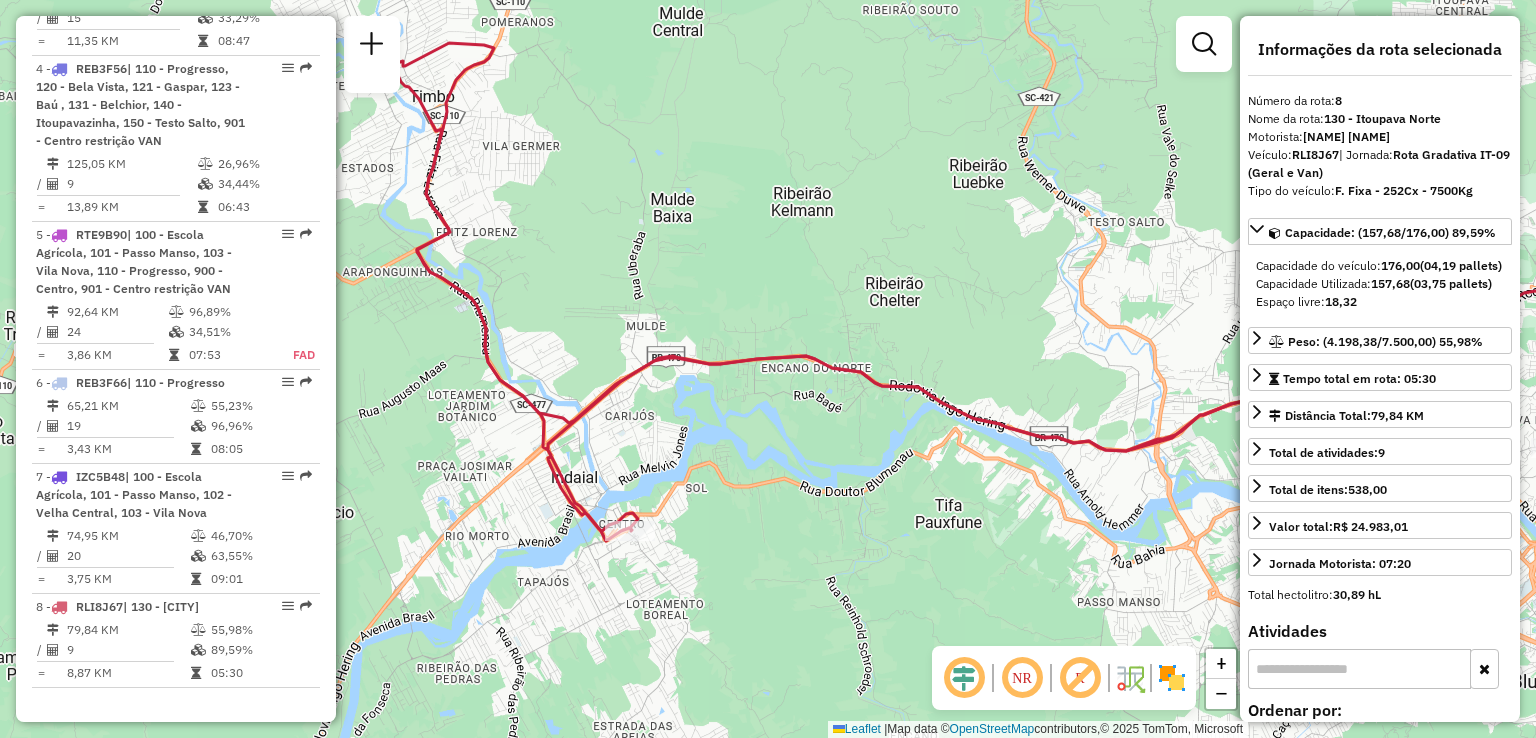 drag, startPoint x: 850, startPoint y: 437, endPoint x: 948, endPoint y: 454, distance: 99.46356 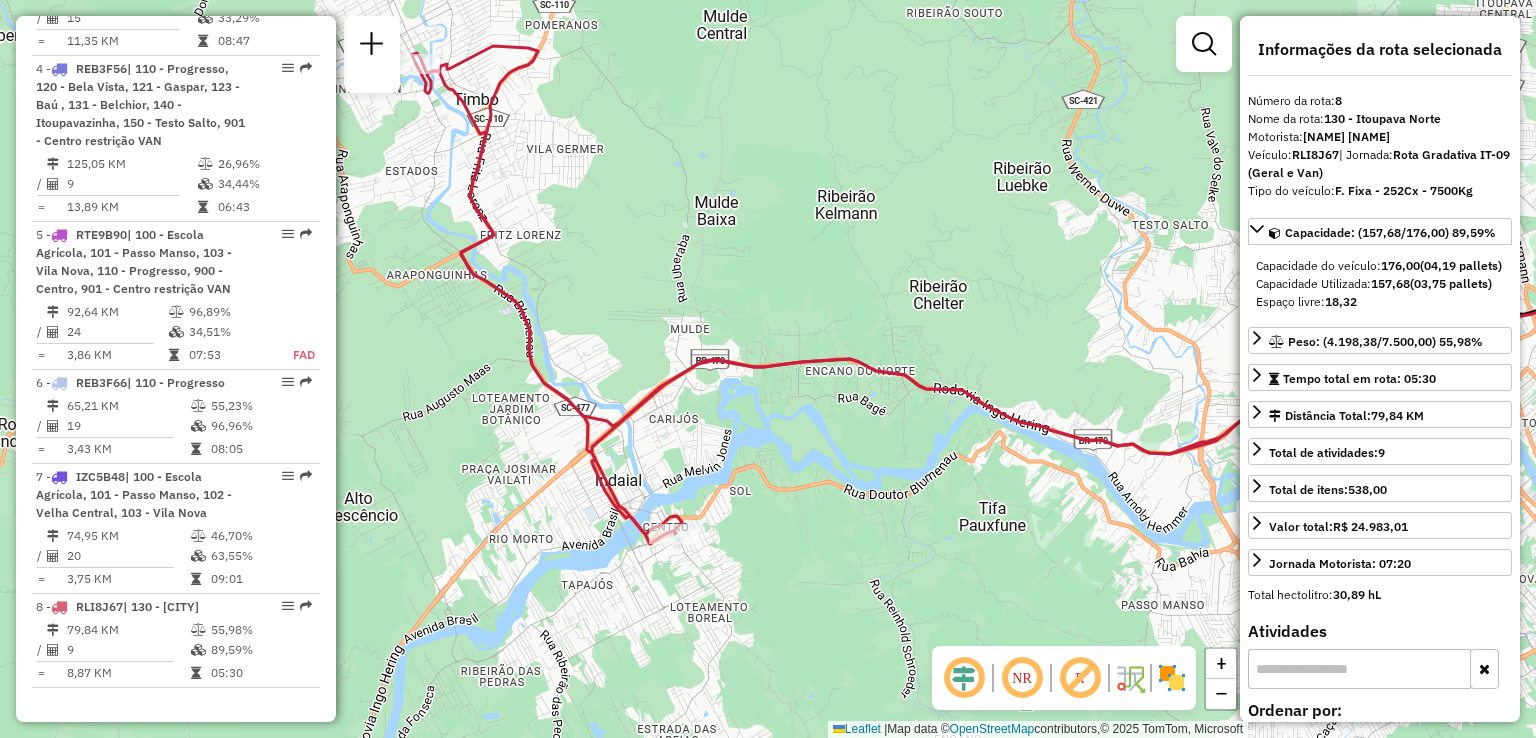 drag, startPoint x: 852, startPoint y: 460, endPoint x: 946, endPoint y: 460, distance: 94 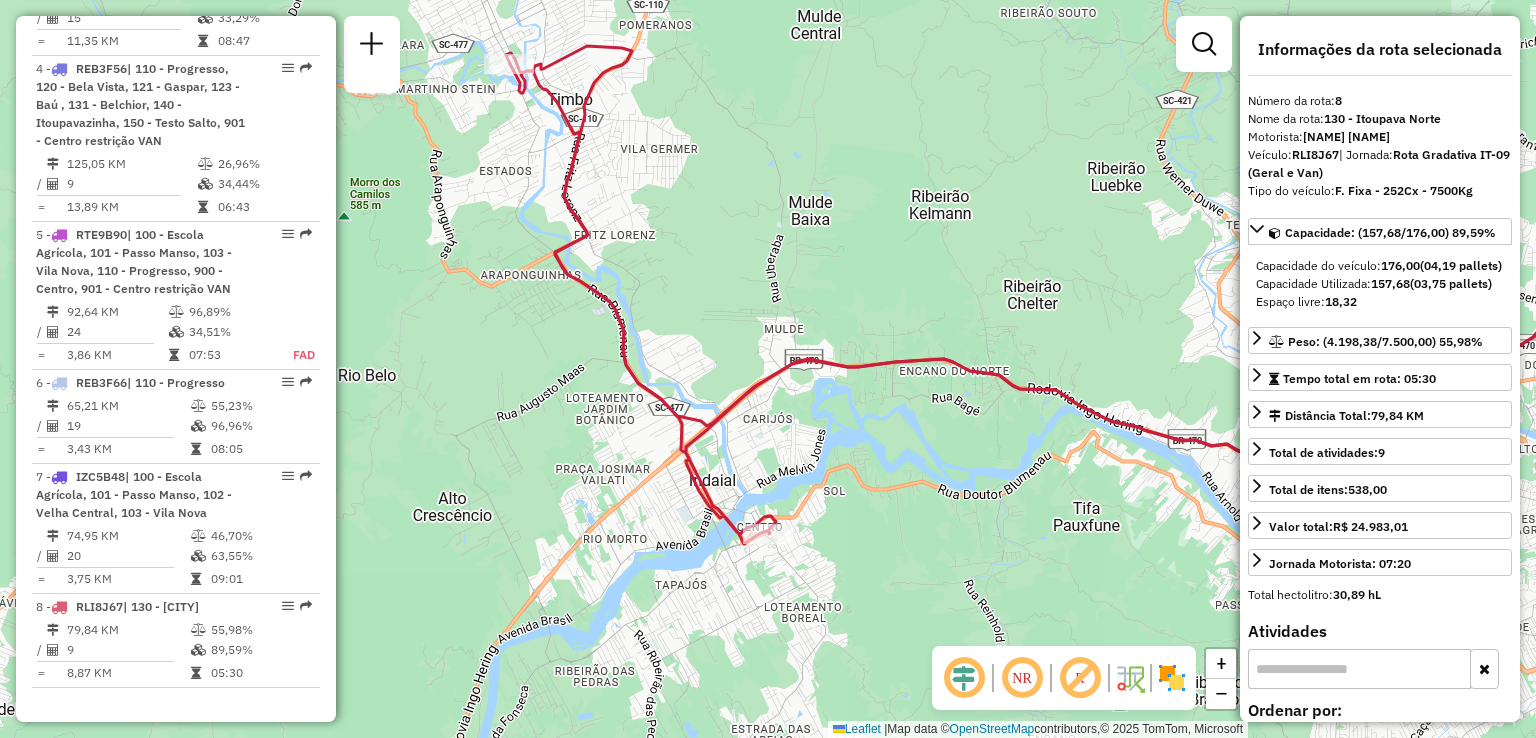 drag, startPoint x: 921, startPoint y: 497, endPoint x: 802, endPoint y: 497, distance: 119 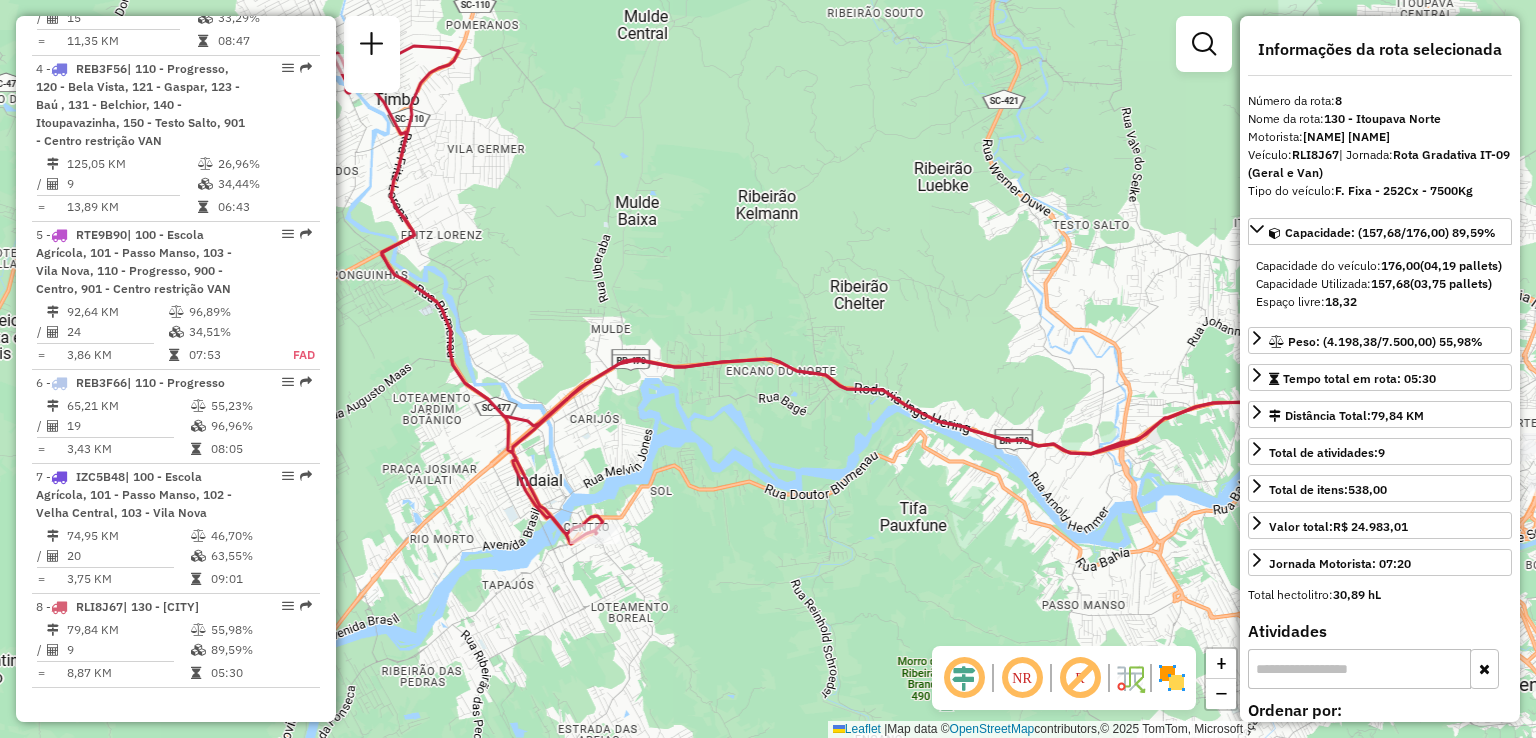drag, startPoint x: 951, startPoint y: 491, endPoint x: 902, endPoint y: 489, distance: 49.0408 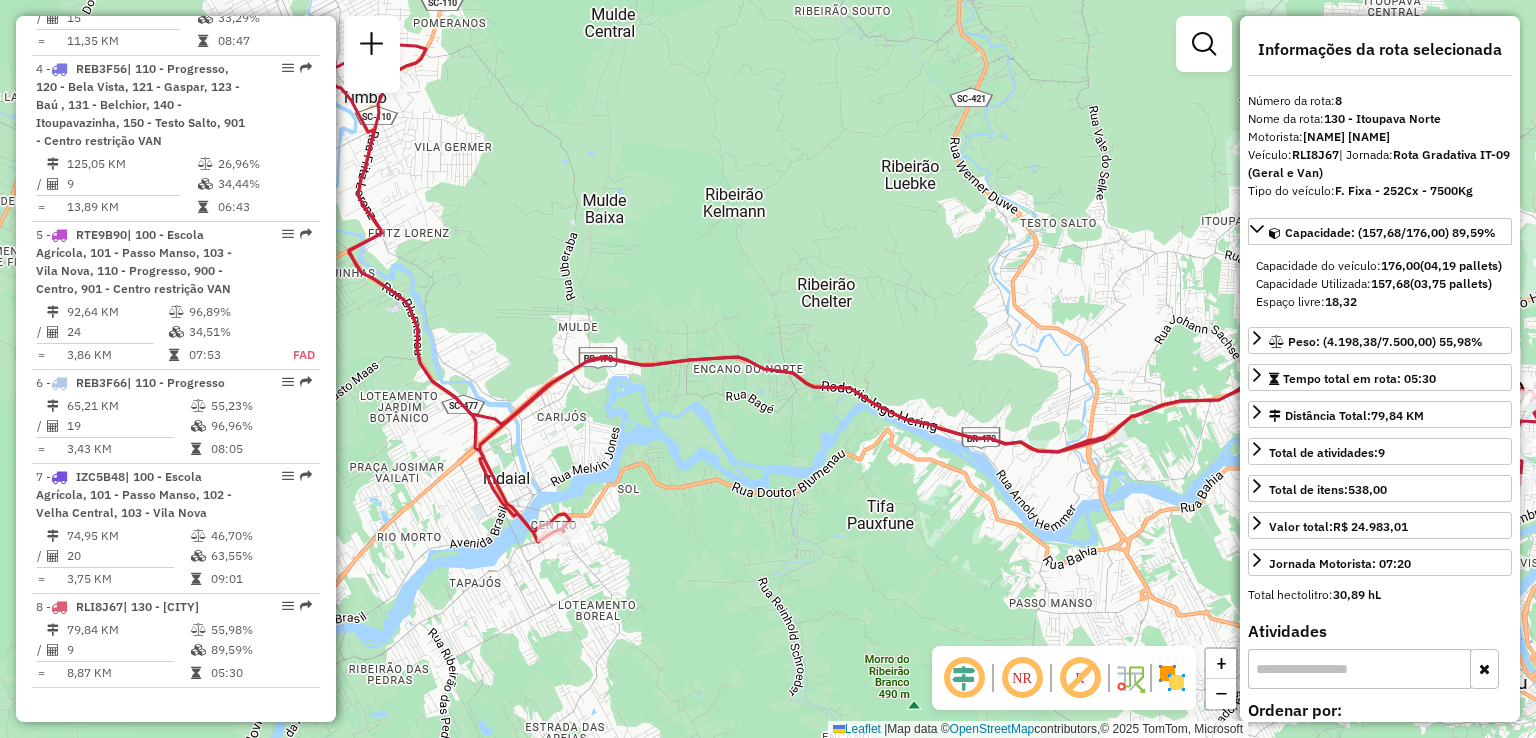 drag, startPoint x: 939, startPoint y: 494, endPoint x: 683, endPoint y: 476, distance: 256.63202 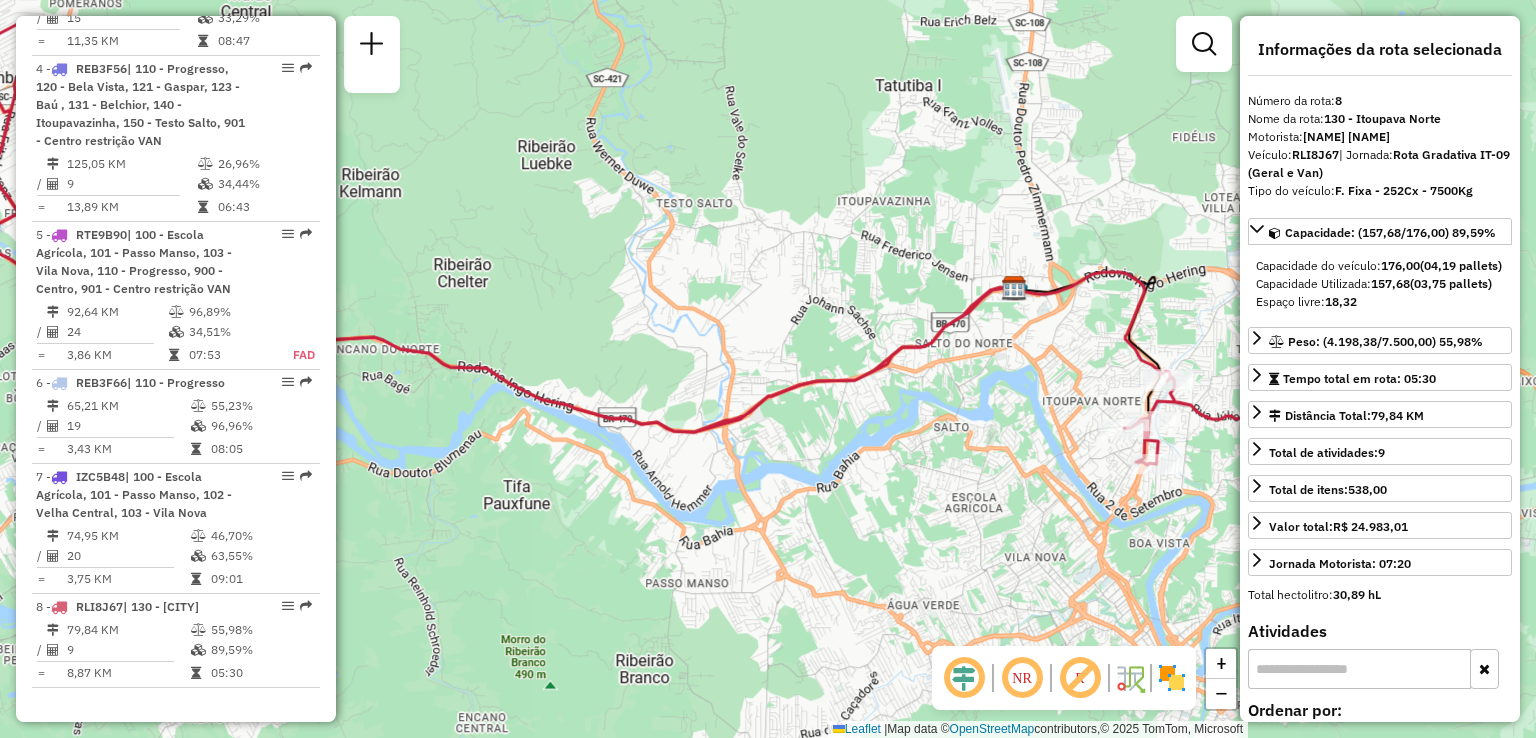 drag, startPoint x: 803, startPoint y: 476, endPoint x: 616, endPoint y: 467, distance: 187.21645 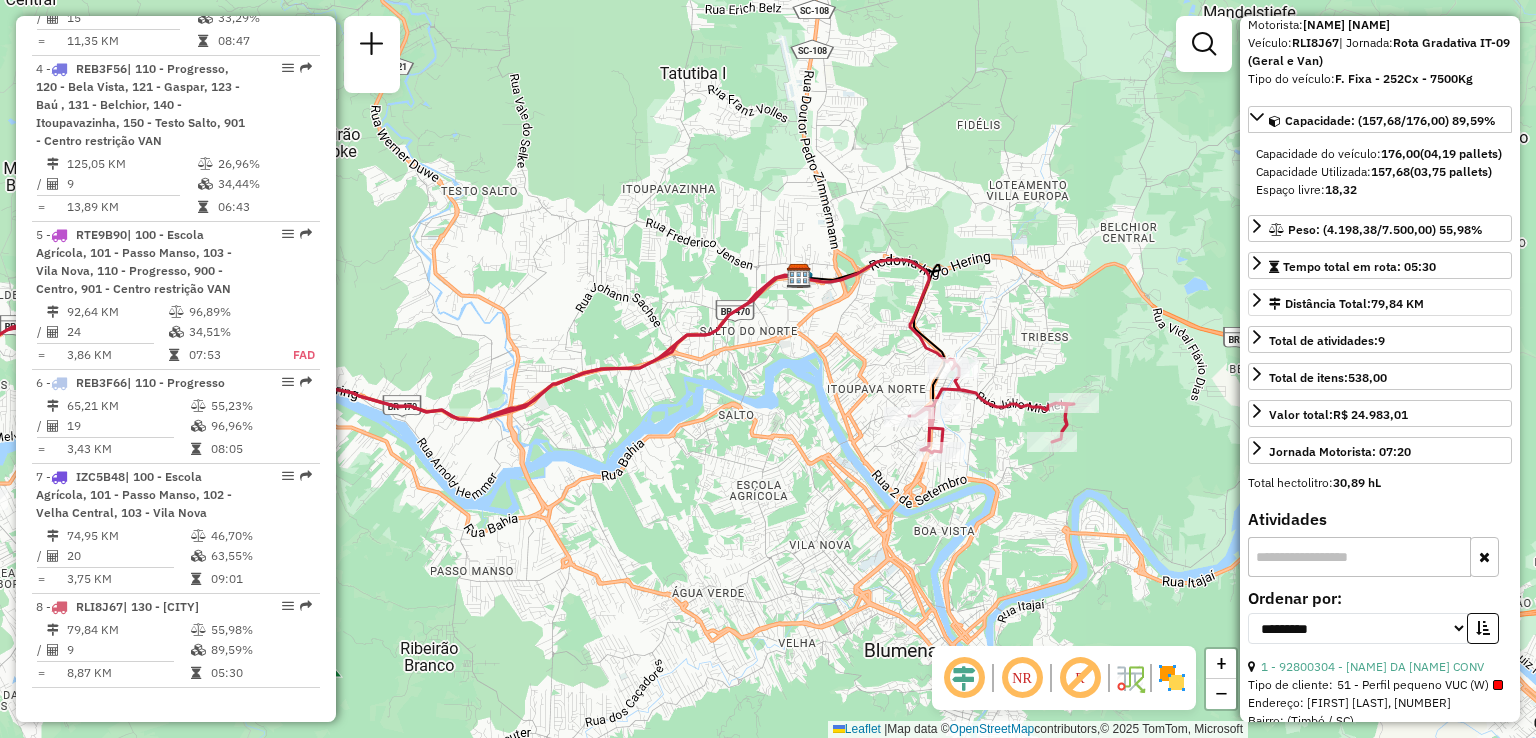 scroll, scrollTop: 100, scrollLeft: 0, axis: vertical 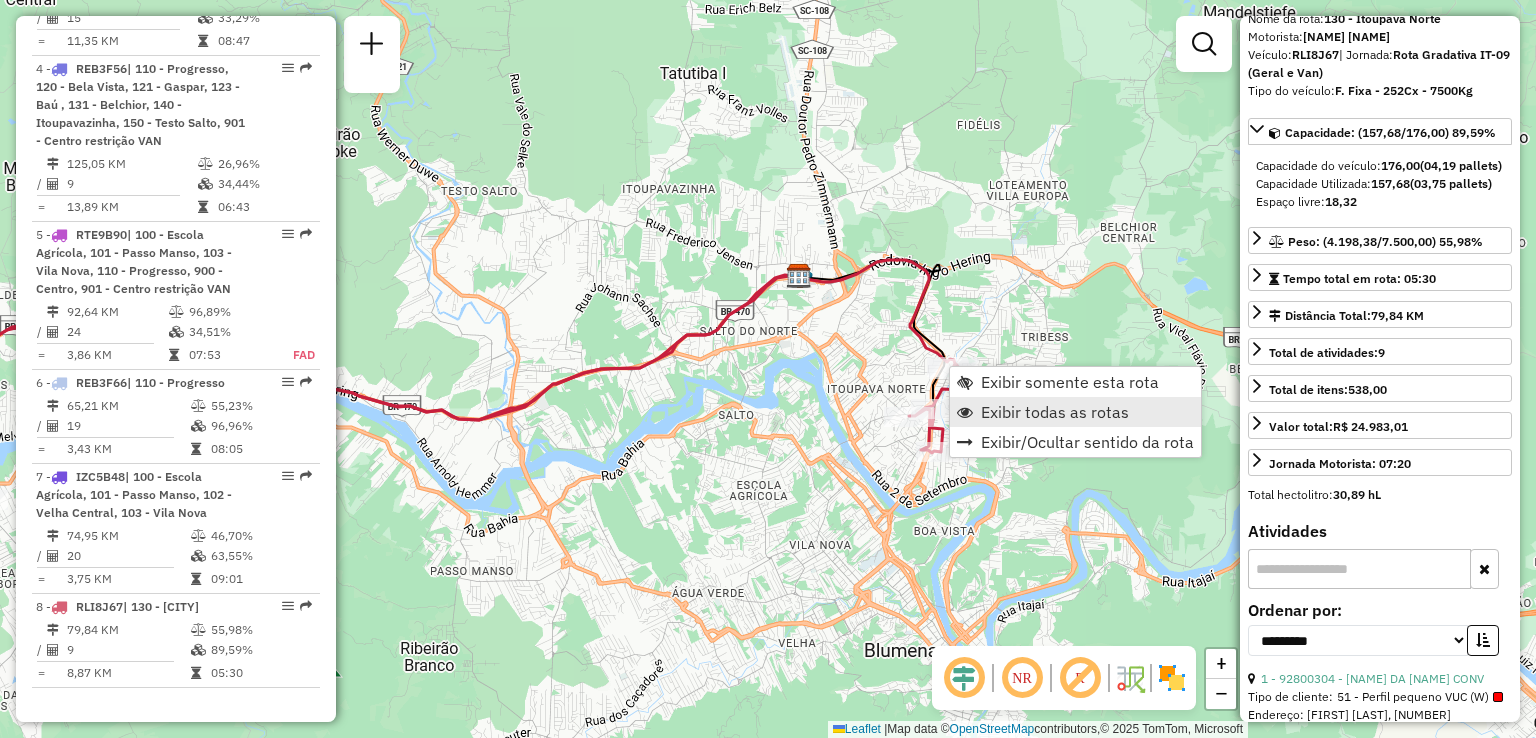 click on "Exibir todas as rotas" at bounding box center [1055, 412] 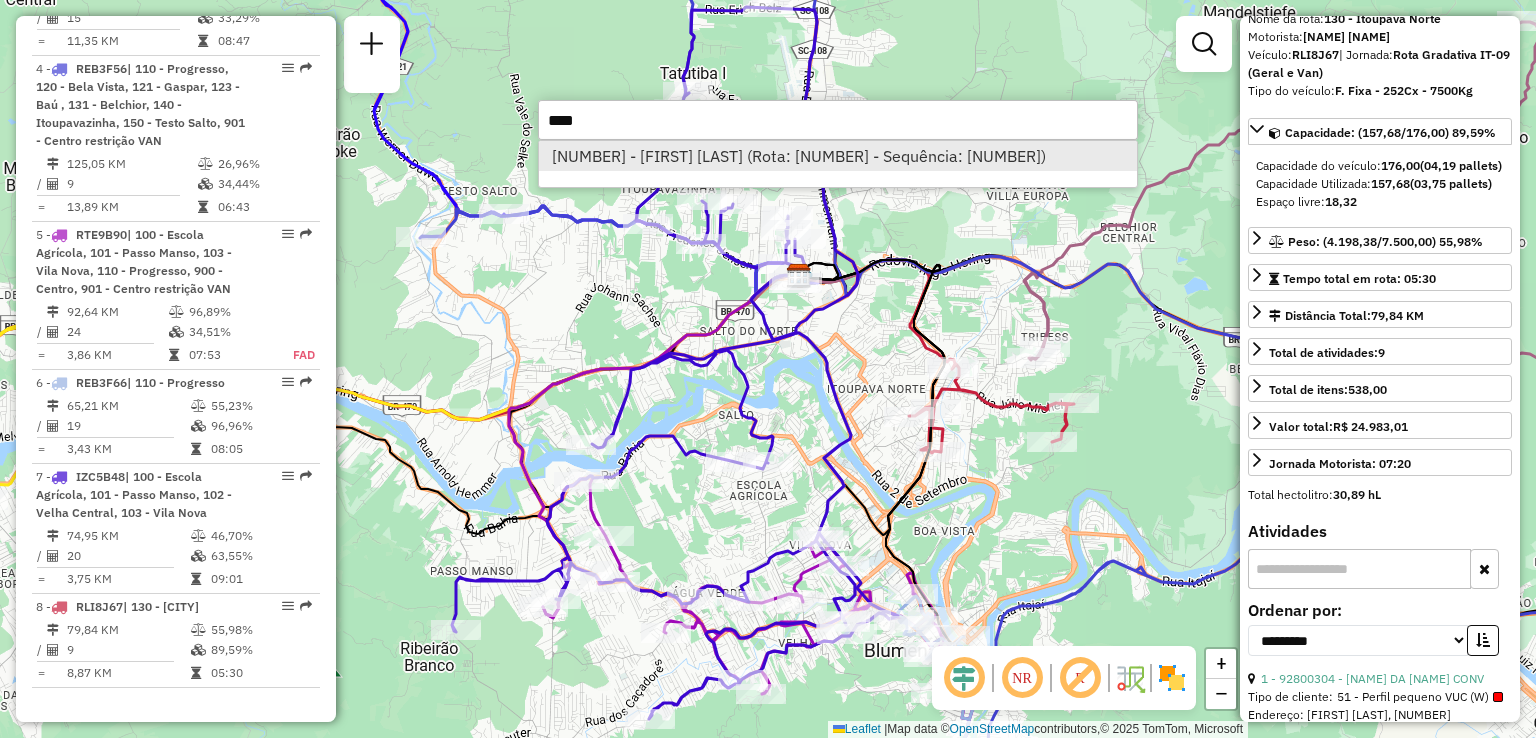 type on "****" 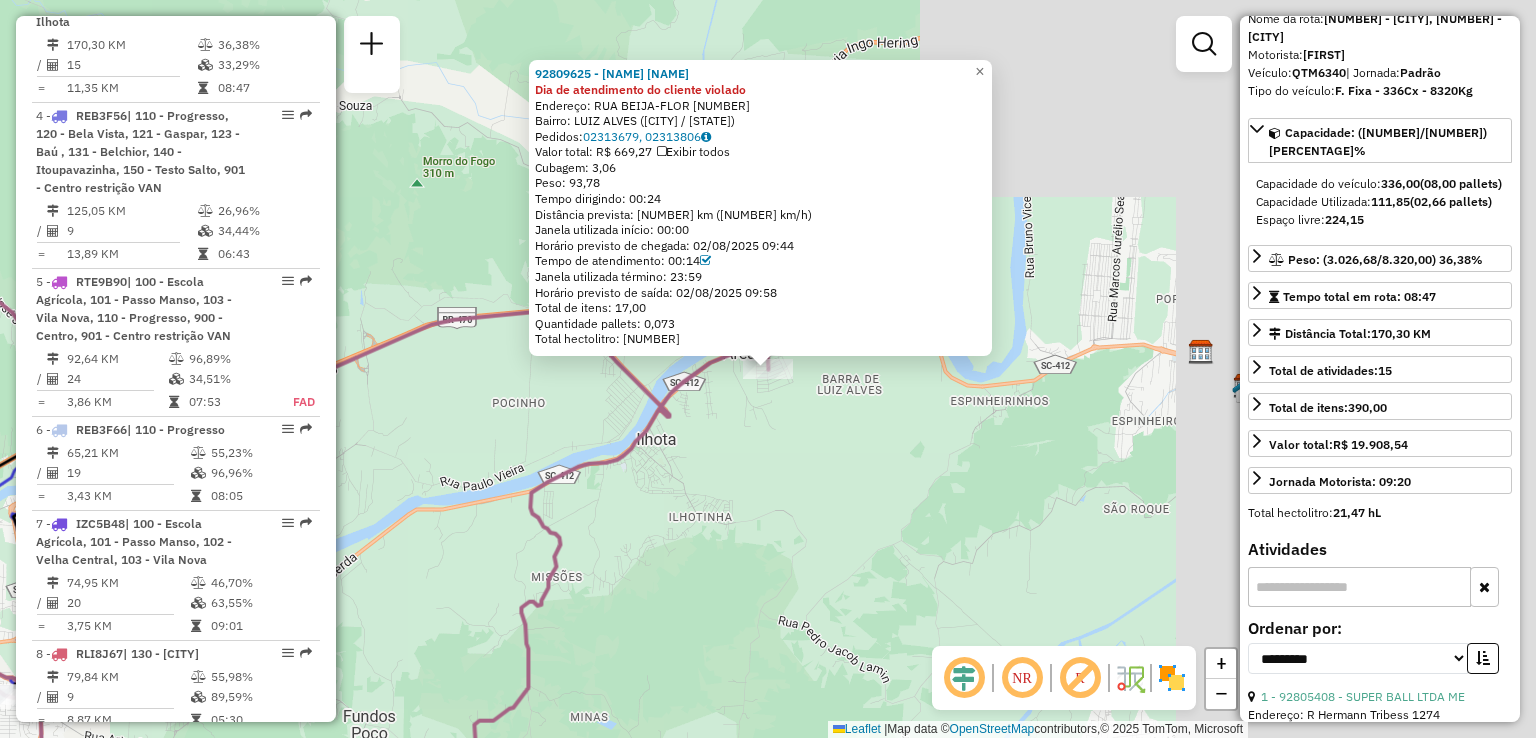scroll, scrollTop: 1018, scrollLeft: 0, axis: vertical 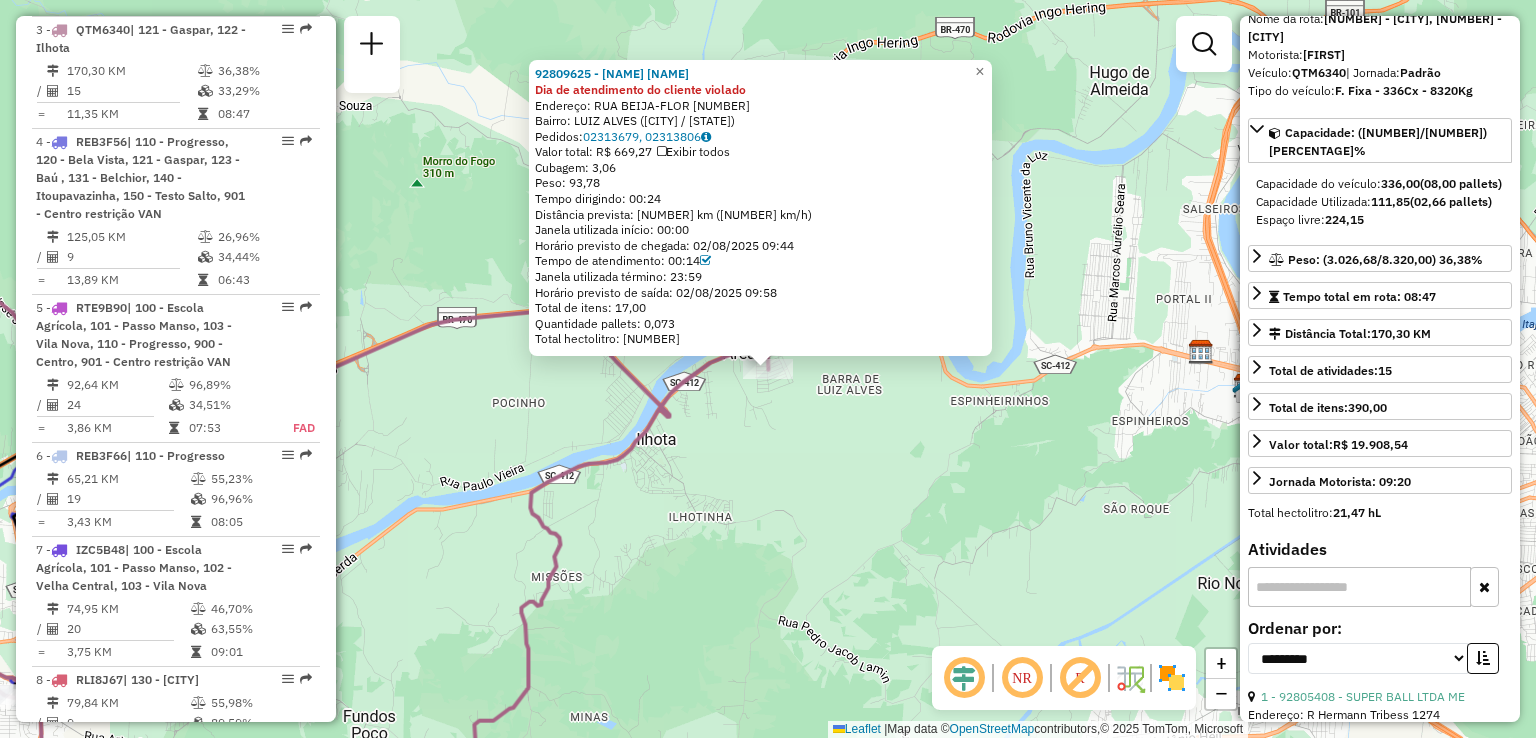 click on "92809625 - [FULL NAME] Dia de atendimento do cliente violado  Endereço:  RUA BEIJA-FLOR 1   Bairro: LUIZ ALVES ([ILHOTA] / [STATE])   Pedidos:  02313679,02313806   Valor total: R$ 669,27   Exibir todos   Cubagem: 3,06  Peso: 93,78  Tempo dirigindo: 00:24   Distância prevista: 16,502 km (41,26 km/h)   Janela utilizada início: 00:00   Horário previsto de chegada: 02/08/2025 09:44   Tempo de atendimento: 00:14   Janela utilizada término: 23:59   Horário previsto de saída: 02/08/2025 09:58   Total de itens: 17,00   Quantidade pallets: 0,073   Total hectolitro: 0,881  × Janela de atendimento Grade de atendimento Capacidade Transportadoras Veículos Cliente Pedidos  Rotas Selecione os dias de semana para filtrar as janelas de atendimento  Seg   Ter   Qua   Qui   Sex   Sáb   Dom  Informe o período da janela de atendimento: De: Até:  Filtrar exatamente a janela do cliente  Considerar janela de atendimento padrão  Selecione os dias de semana para filtrar as grades de atendimento  Seg   Ter   Qua   Qui   Sex  +" 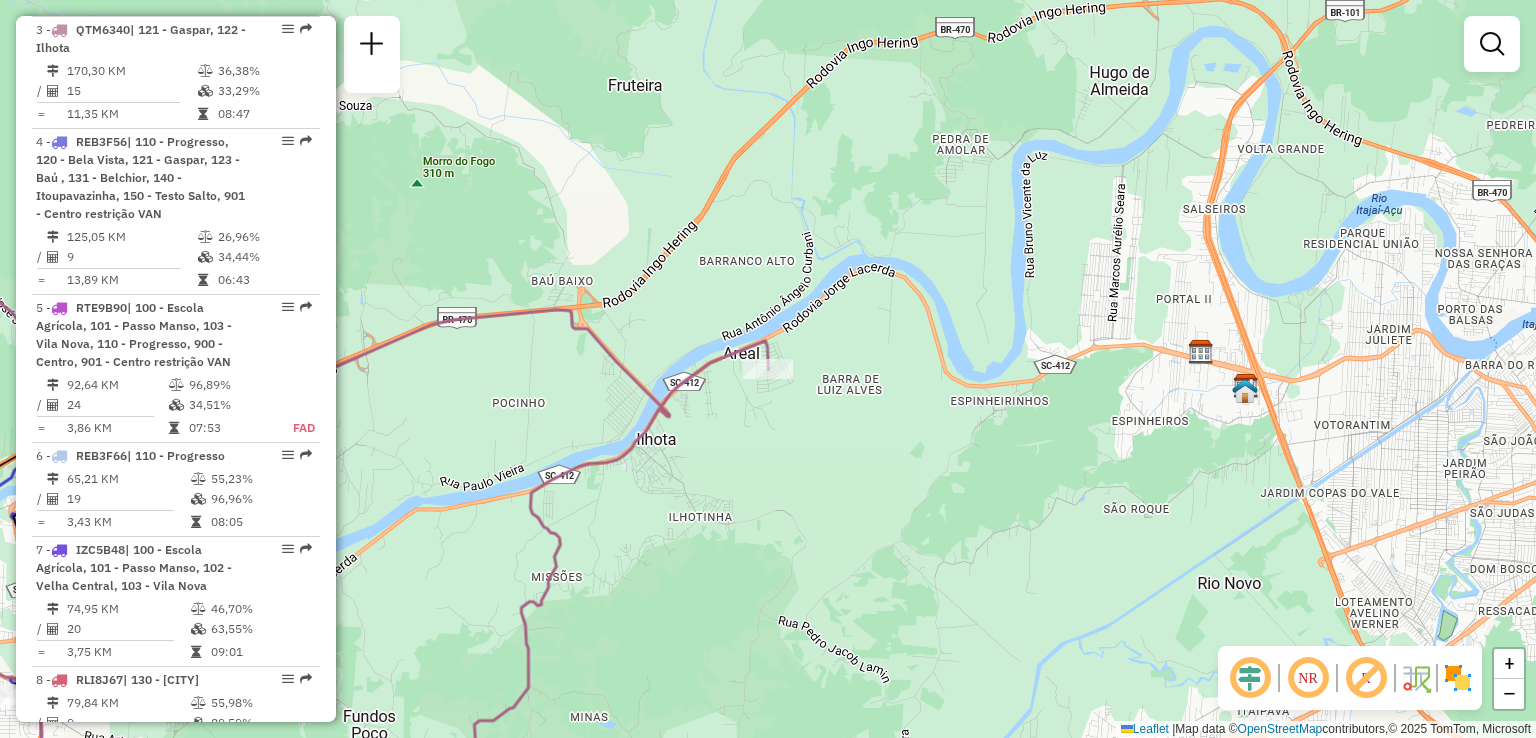 drag, startPoint x: 769, startPoint y: 424, endPoint x: 917, endPoint y: 392, distance: 151.41995 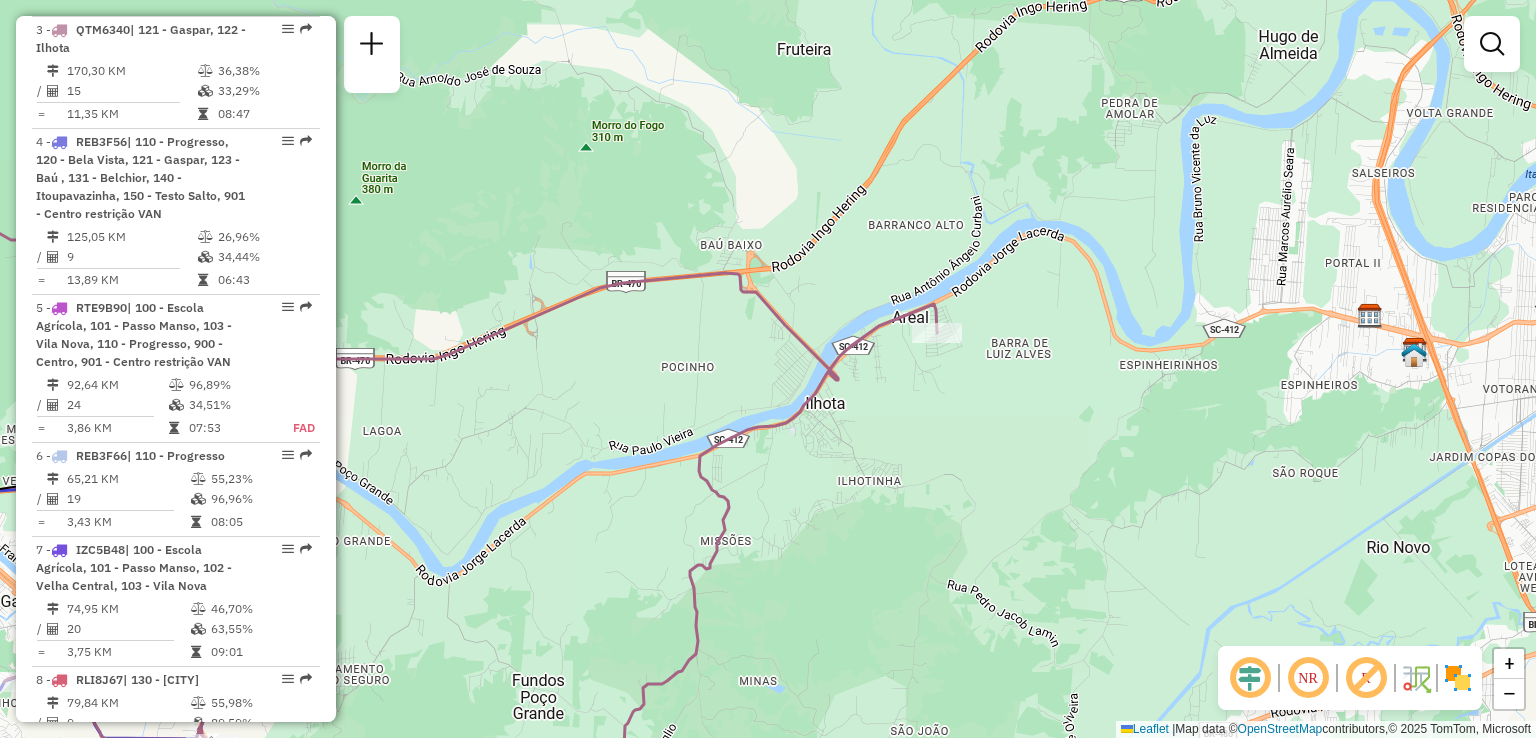 drag, startPoint x: 822, startPoint y: 365, endPoint x: 1043, endPoint y: 306, distance: 228.74002 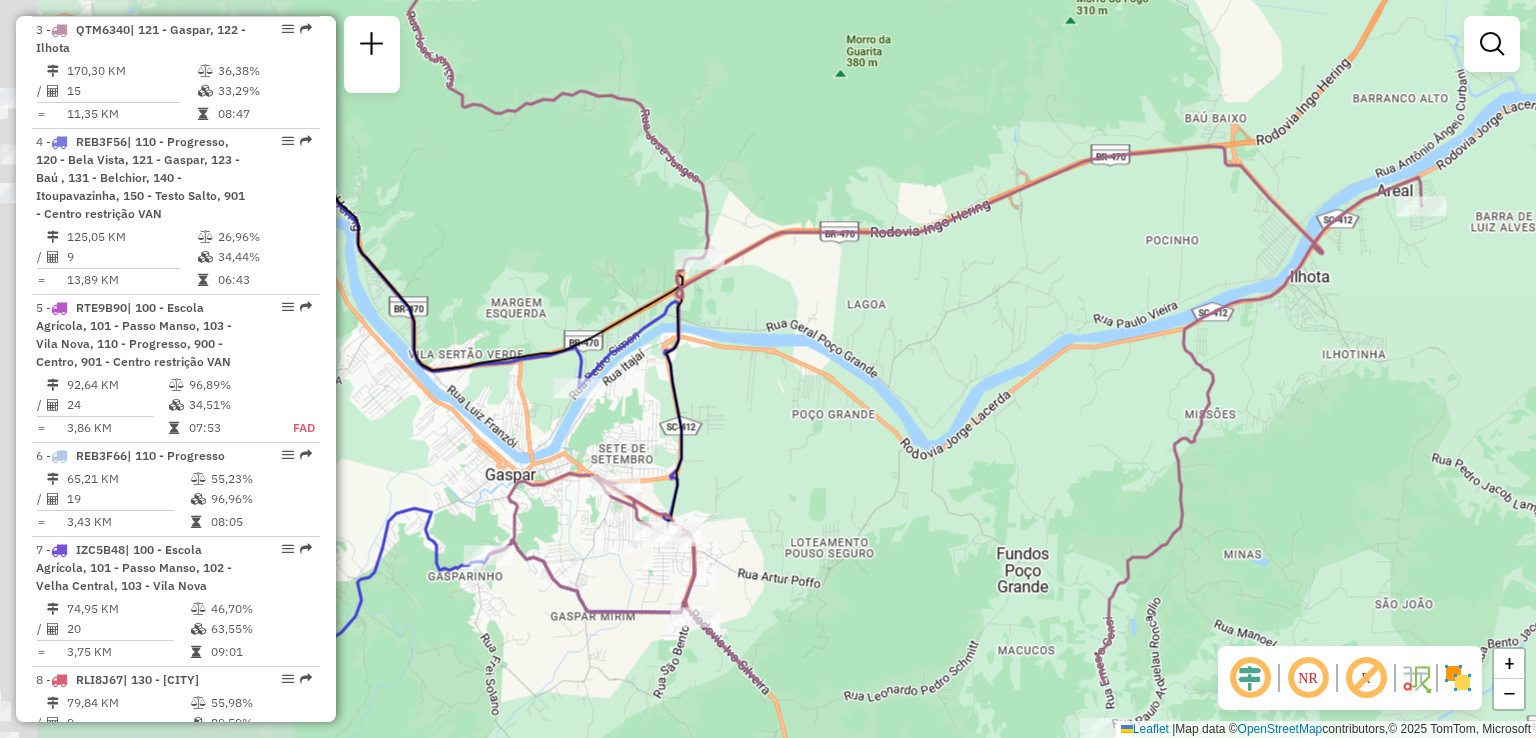 click on "Janela de atendimento Grade de atendimento Capacidade Transportadoras Veículos Cliente Pedidos  Rotas Selecione os dias de semana para filtrar as janelas de atendimento  Seg   Ter   Qua   Qui   Sex   Sáb   Dom  Informe o período da janela de atendimento: De: Até:  Filtrar exatamente a janela do cliente  Considerar janela de atendimento padrão  Selecione os dias de semana para filtrar as grades de atendimento  Seg   Ter   Qua   Qui   Sex   Sáb   Dom   Considerar clientes sem dia de atendimento cadastrado  Clientes fora do dia de atendimento selecionado Filtrar as atividades entre os valores definidos abaixo:  Peso mínimo:   Peso máximo:   Cubagem mínima:   Cubagem máxima:   De:   Até:  Filtrar as atividades entre o tempo de atendimento definido abaixo:  De:   Até:   Considerar capacidade total dos clientes não roteirizados Transportadora: Selecione um ou mais itens Tipo de veículo: Selecione um ou mais itens Veículo: Selecione um ou mais itens Motorista: Selecione um ou mais itens Nome: Rótulo:" 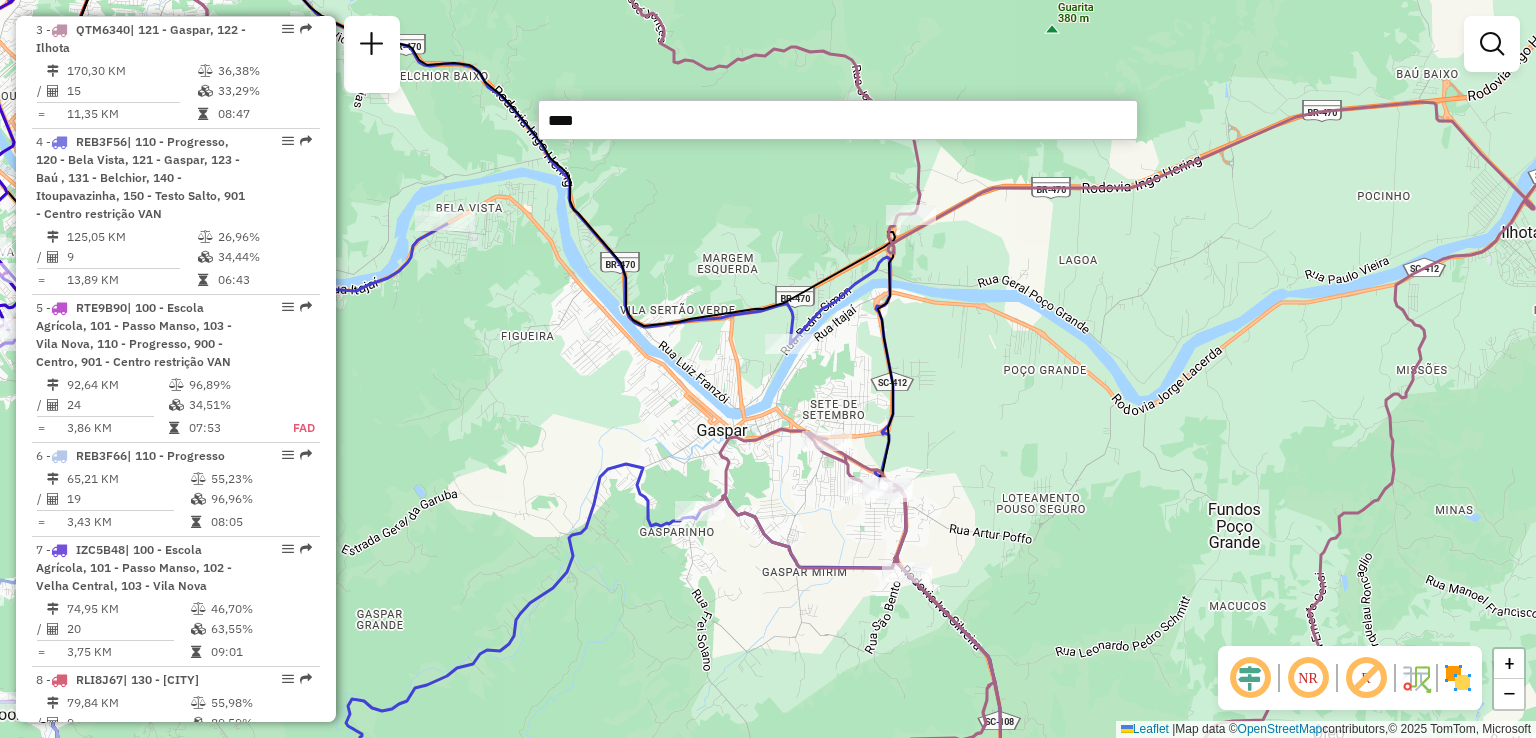 click on "****" at bounding box center (838, 120) 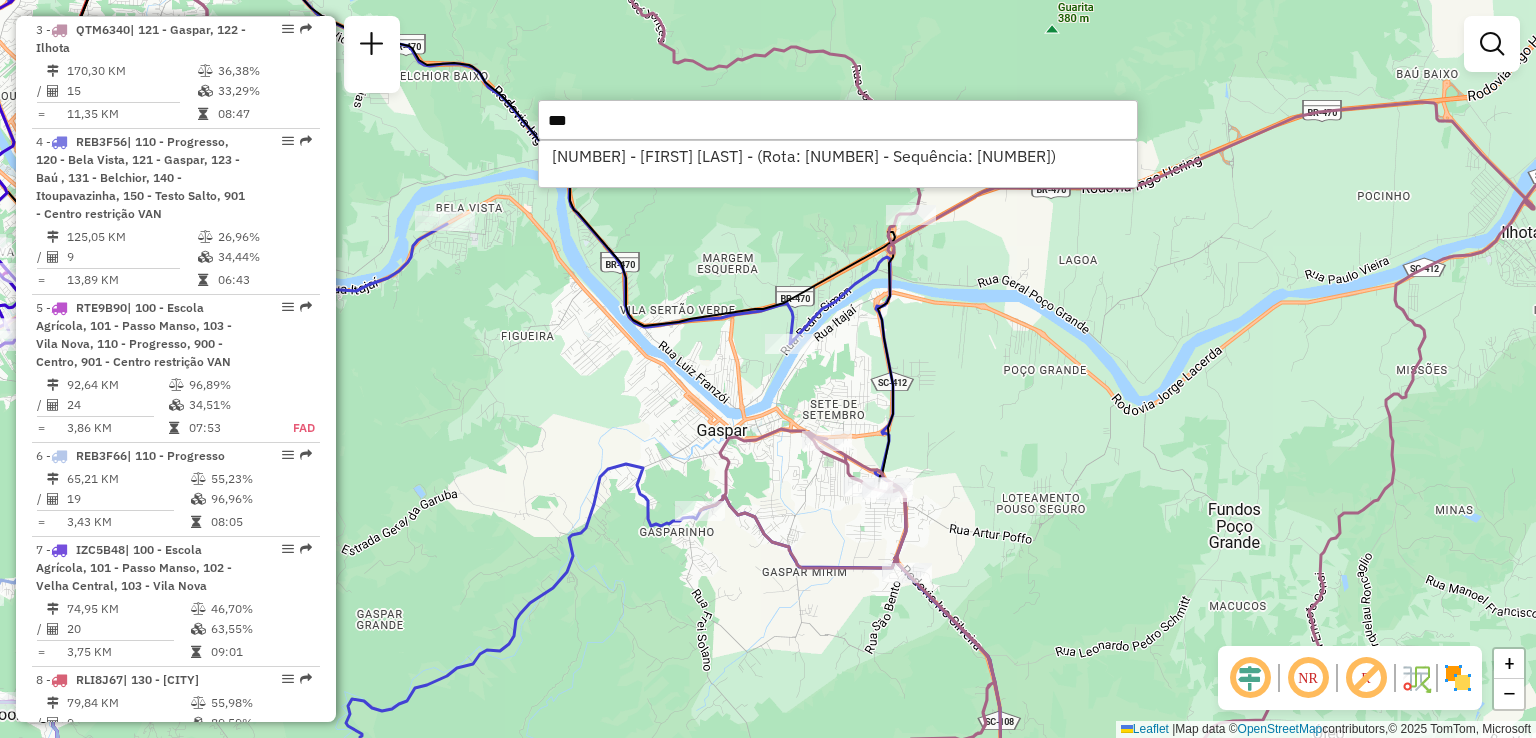 type on "****" 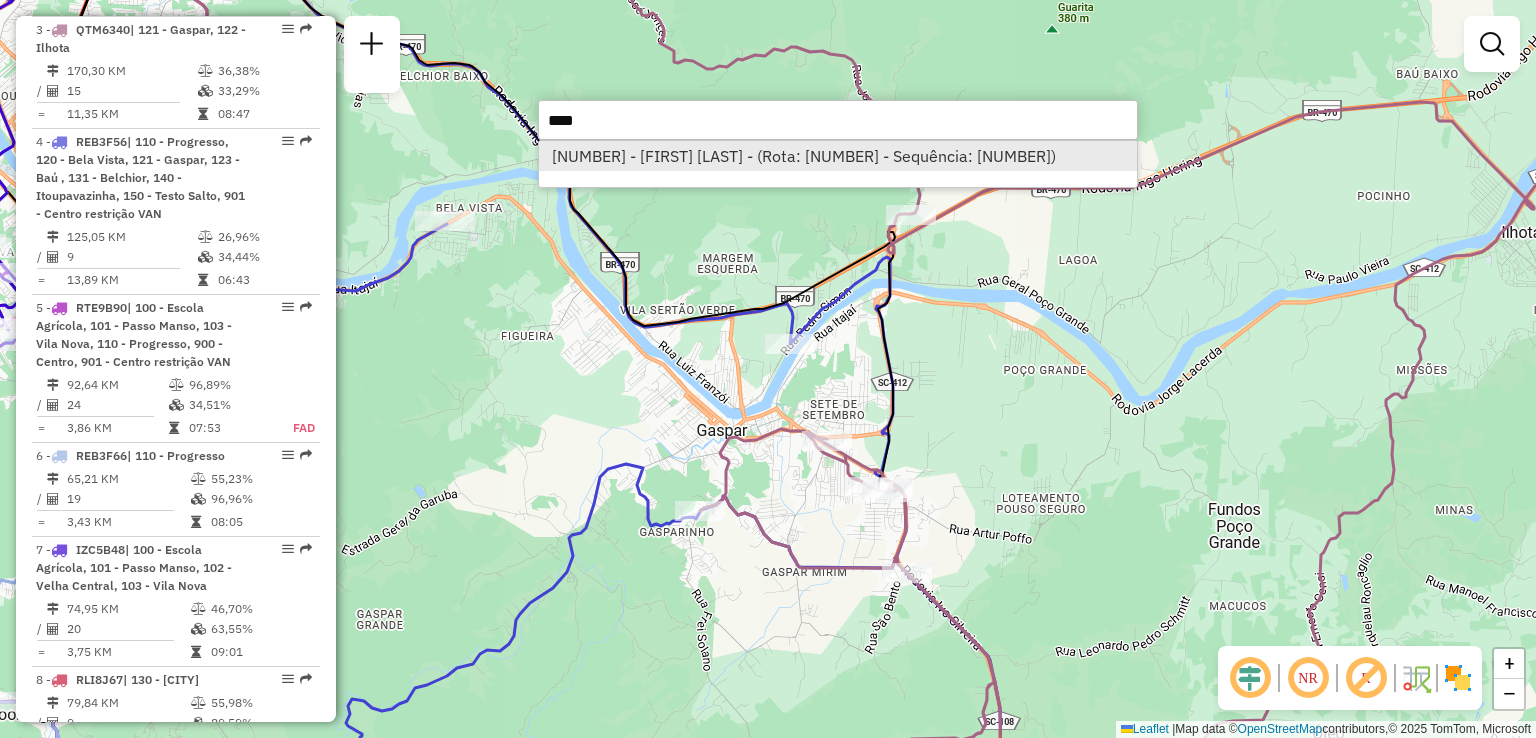 click on "[NUMBER] - [FIRST] [LAST] - (Rota: [NUMBER] - Sequência: [NUMBER])" at bounding box center [838, 156] 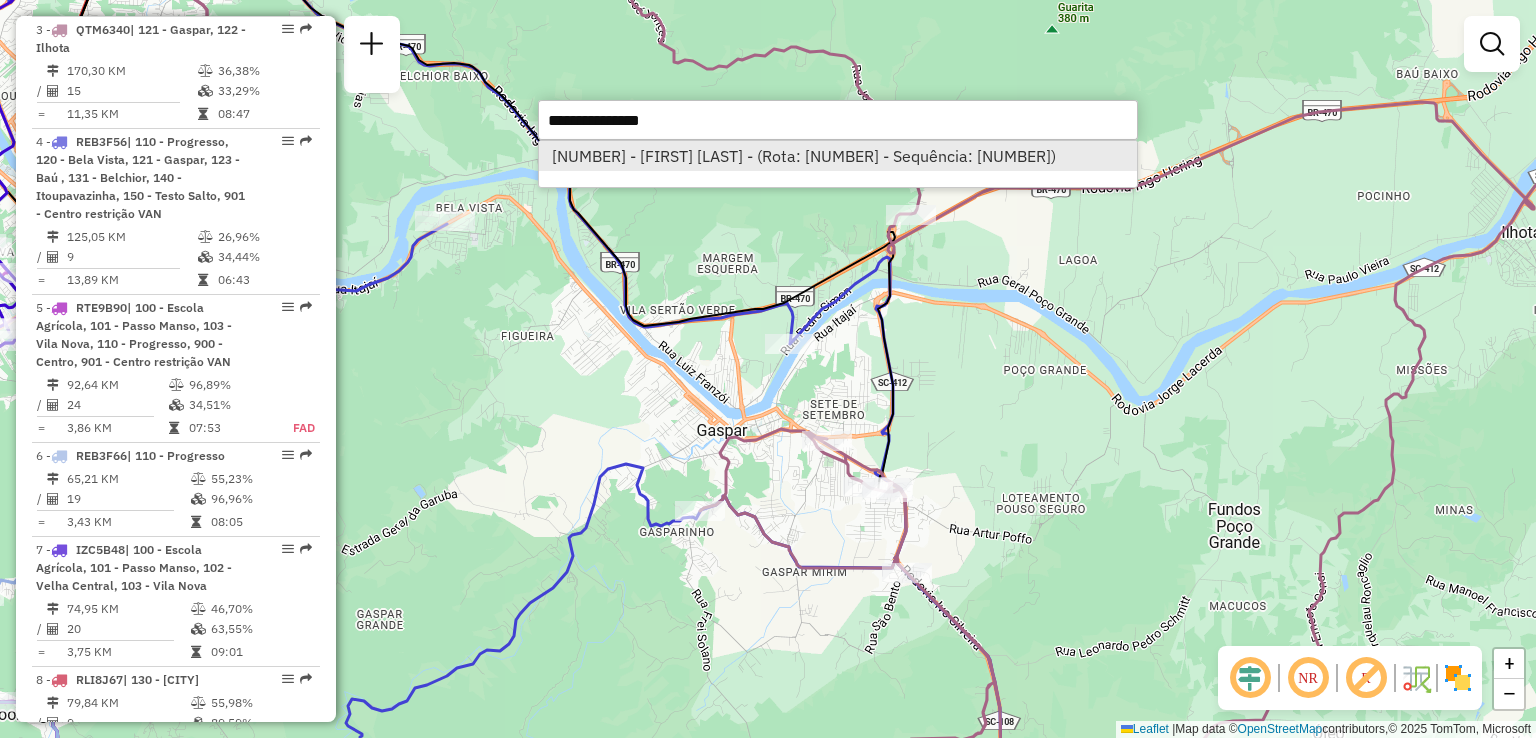 select on "**********" 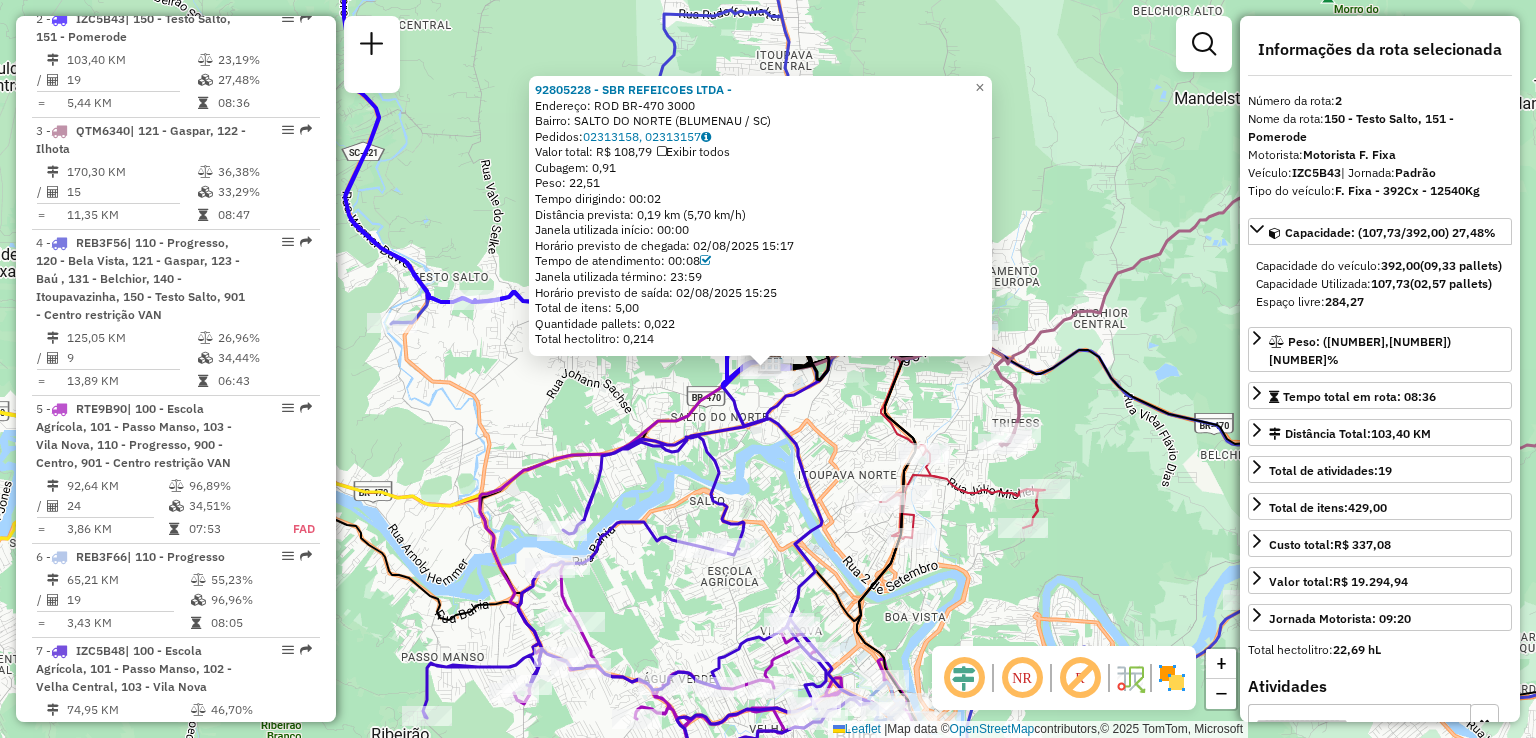 scroll, scrollTop: 907, scrollLeft: 0, axis: vertical 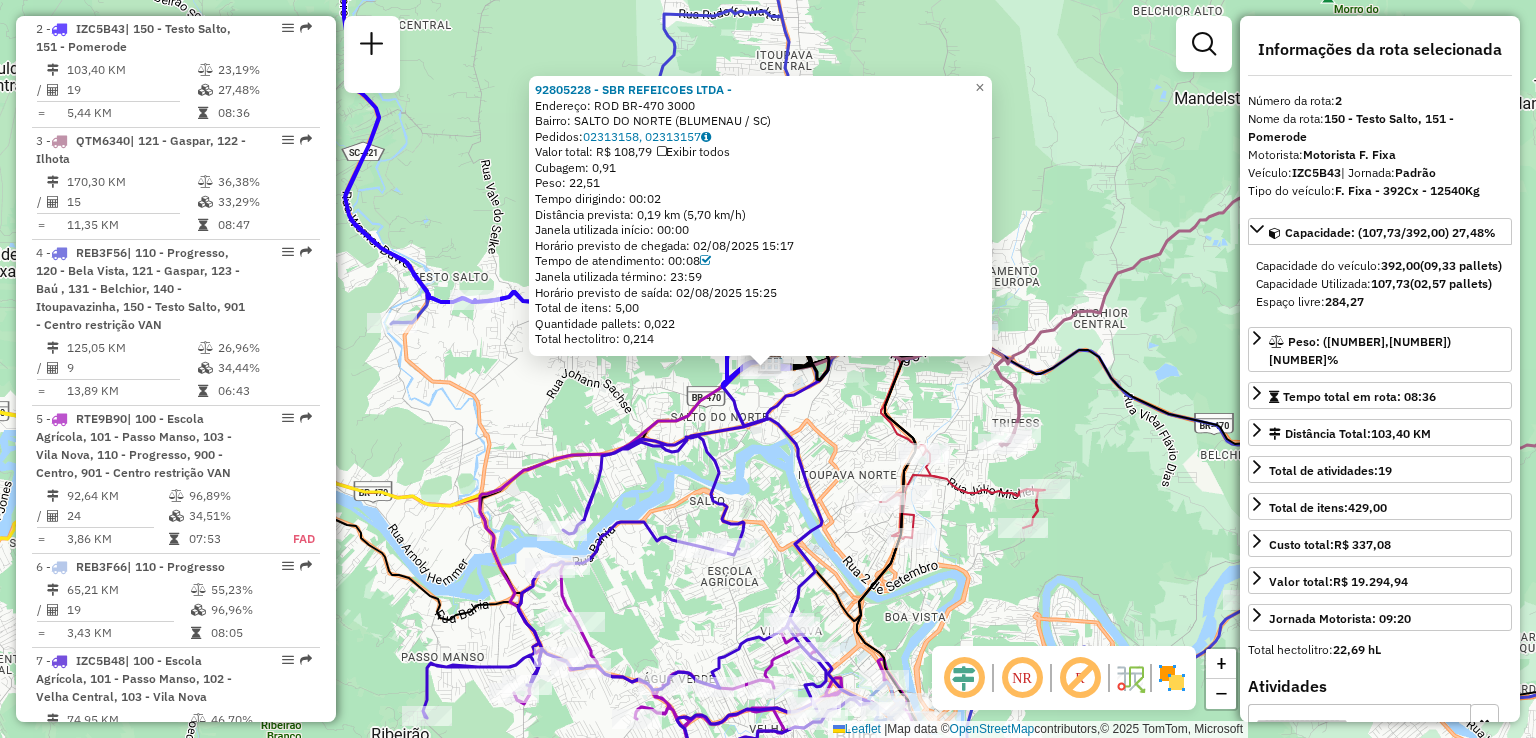click on "92805228 - [BRAND] -  Endereço: [STREET_NAME]                        [NUMBER]   Bairro: [NEIGHBORHOOD] ([CITY] / [STATE])   Pedidos:  02313158, 02313157   Valor total: R$ 108,79   Exibir todos   Cubagem: 0,91  Peso: 22,51  Tempo dirigindo: 00:02   Distância prevista: 0,19 km (5,70 km/h)   Janela utilizada início: 00:00   Horário previsto de chegada: 02/08/2025 15:17   Tempo de atendimento: 00:08   Janela utilizada término: 23:59   Horário previsto de saída: 02/08/2025 15:25   Total de itens: 5,00   Quantidade pallets: 0,022   Total hectolitro: 0,214  × Janela de atendimento Grade de atendimento Capacidade Transportadoras Veículos Cliente Pedidos  Rotas Selecione os dias de semana para filtrar as janelas de atendimento  Seg   Ter   Qua   Qui   Sex   Sáb   Dom  Informe o período da janela de atendimento: De: Até:  Filtrar exatamente a janela do cliente  Considerar janela de atendimento padrão  Selecione os dias de semana para filtrar as grades de atendimento  Seg   Ter   Qua   Qui   Sex   Sáb  +" 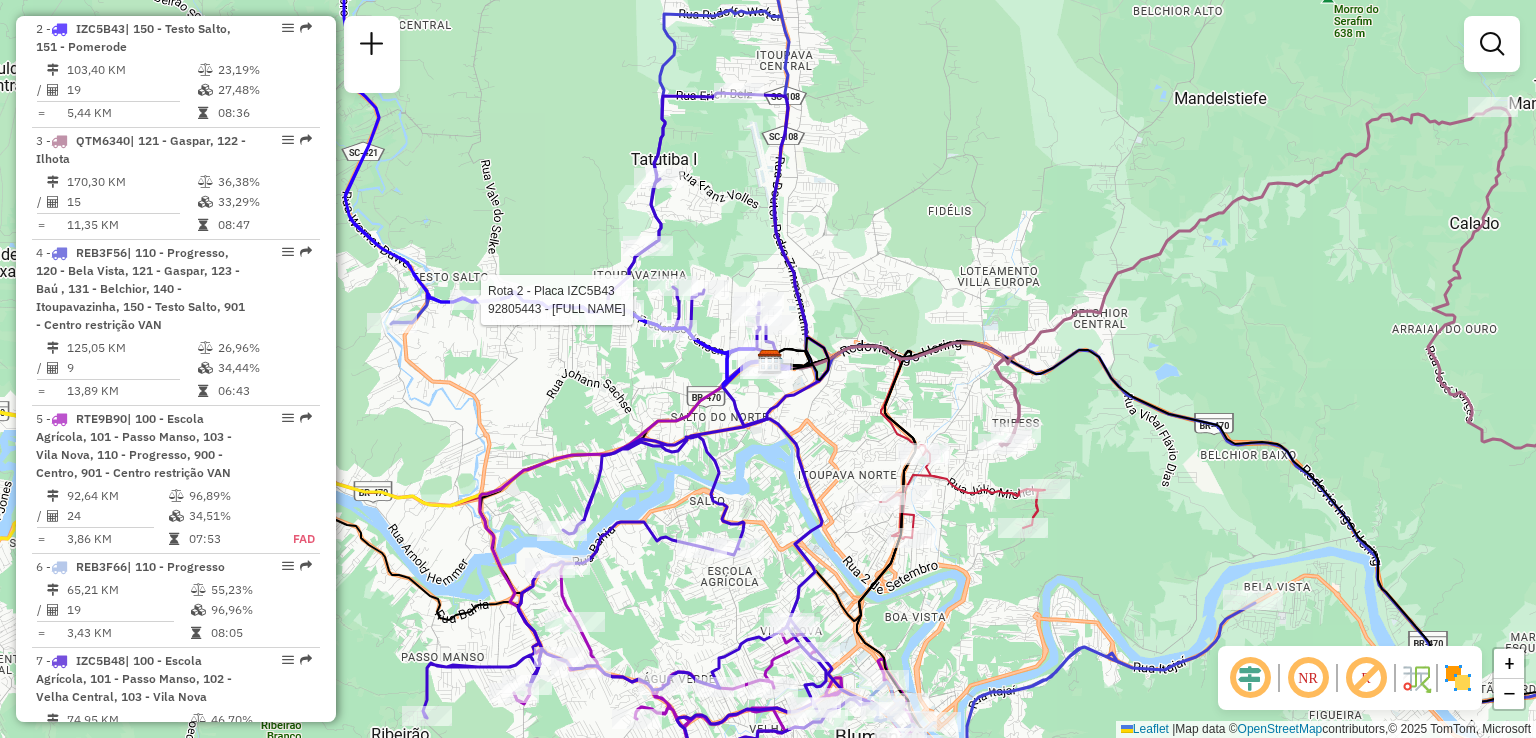 select on "**********" 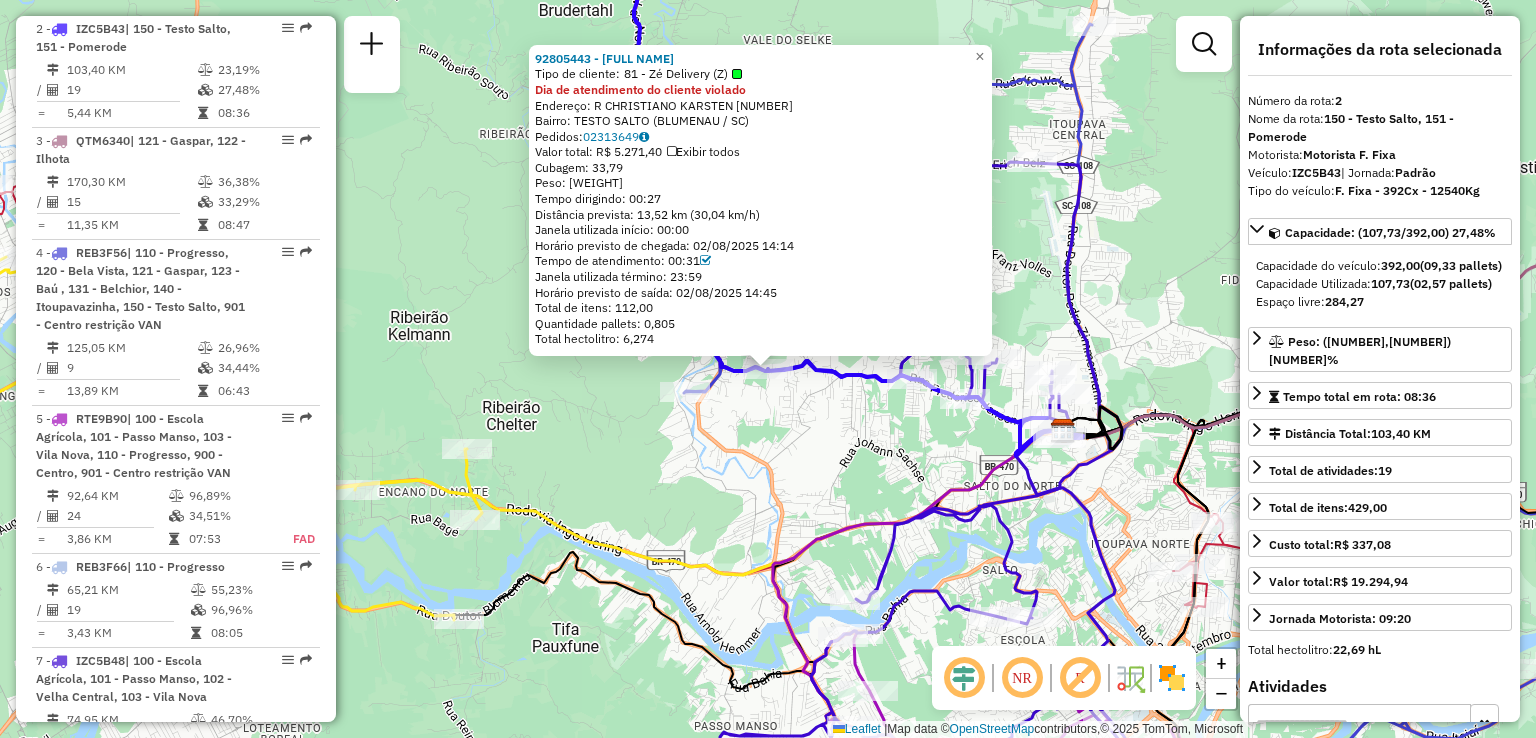 click on "92805443 - [FIRST] [LAST]  Tipo de cliente:   81 - Zé Delivery (Z)  Dia de atendimento do cliente violado  Endereço: R   CHRISTIANO KARSTEN            [NUMBER]   Bairro: [NEIGHBORHOOD] ([CITY] / [STATE])   Pedidos:  02313649   Valor total: R$ 5.271,40   Exibir todos   Cubagem: 33,79  Peso: 865,45  Tempo dirigindo: 00:27   Distância prevista: 13,52 km (30,04 km/h)   Janela utilizada início: 00:00   Horário previsto de chegada: 02/08/2025 14:14   Tempo de atendimento: 00:31   Janela utilizada término: 23:59   Horário previsto de saída: 02/08/2025 14:45   Total de itens: 112,00   Quantidade pallets: 0,805   Total hectolitro: 6,274  × Janela de atendimento Grade de atendimento Capacidade Transportadoras Veículos Cliente Pedidos  Rotas Selecione os dias de semana para filtrar as janelas de atendimento  Seg   Ter   Qua   Qui   Sex   Sáb   Dom  Informe o período da janela de atendimento: De: Até:  Filtrar exatamente a janela do cliente  Considerar janela de atendimento padrão   Seg   Ter   Qua   Qui   Sex   Sáb   Dom   De:   De:" 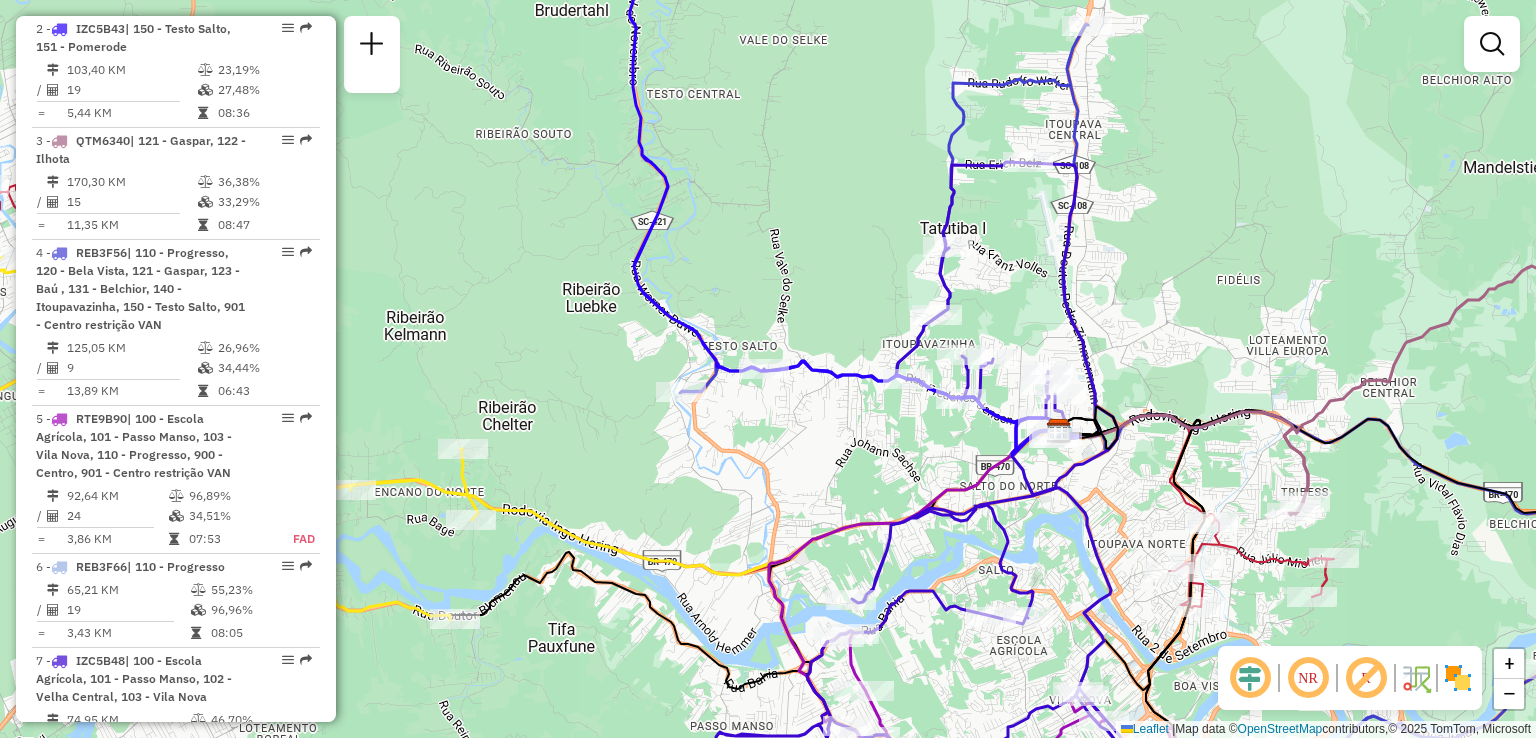 drag, startPoint x: 734, startPoint y: 429, endPoint x: 663, endPoint y: 429, distance: 71 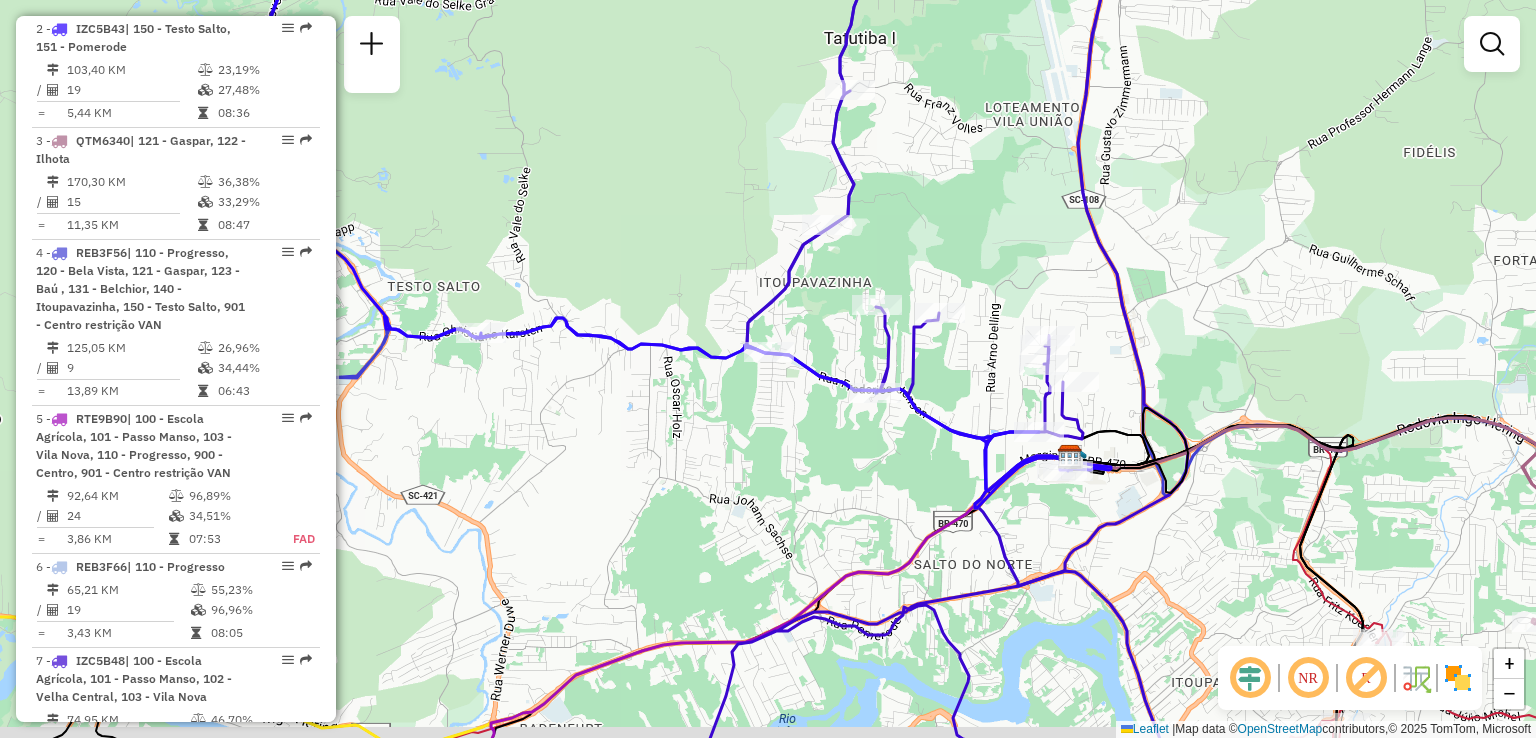 drag, startPoint x: 815, startPoint y: 450, endPoint x: 717, endPoint y: 365, distance: 129.72664 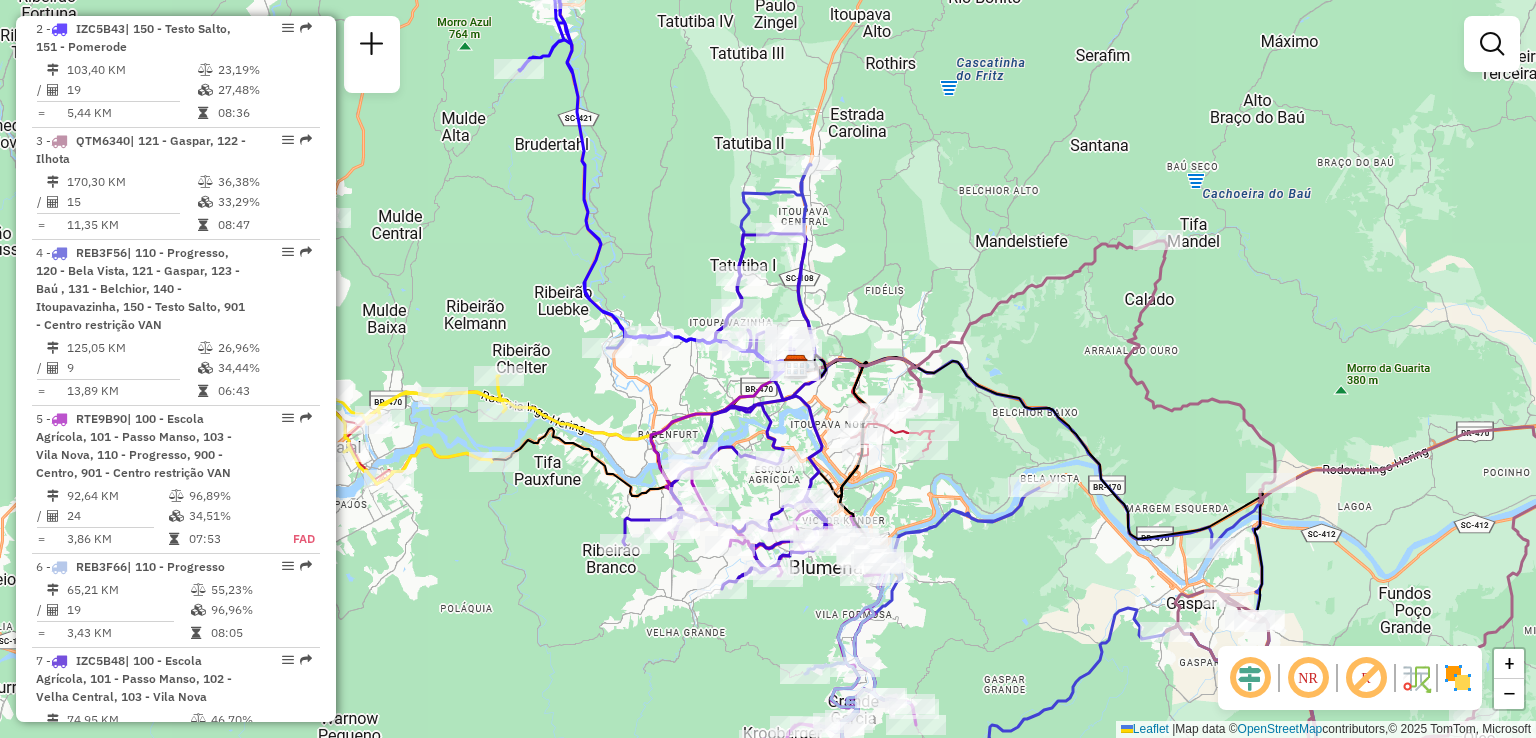 drag, startPoint x: 890, startPoint y: 270, endPoint x: 896, endPoint y: 261, distance: 10.816654 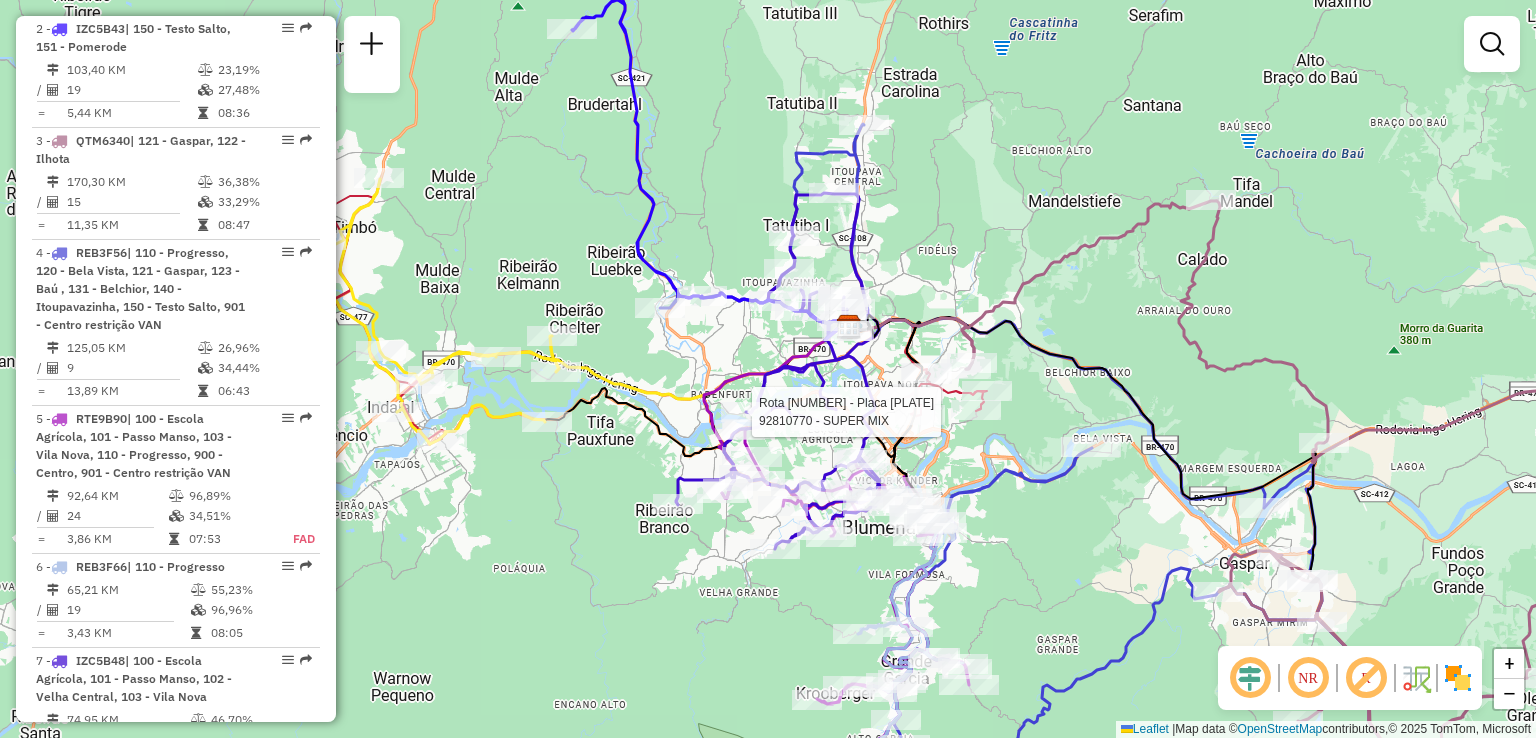 select on "**********" 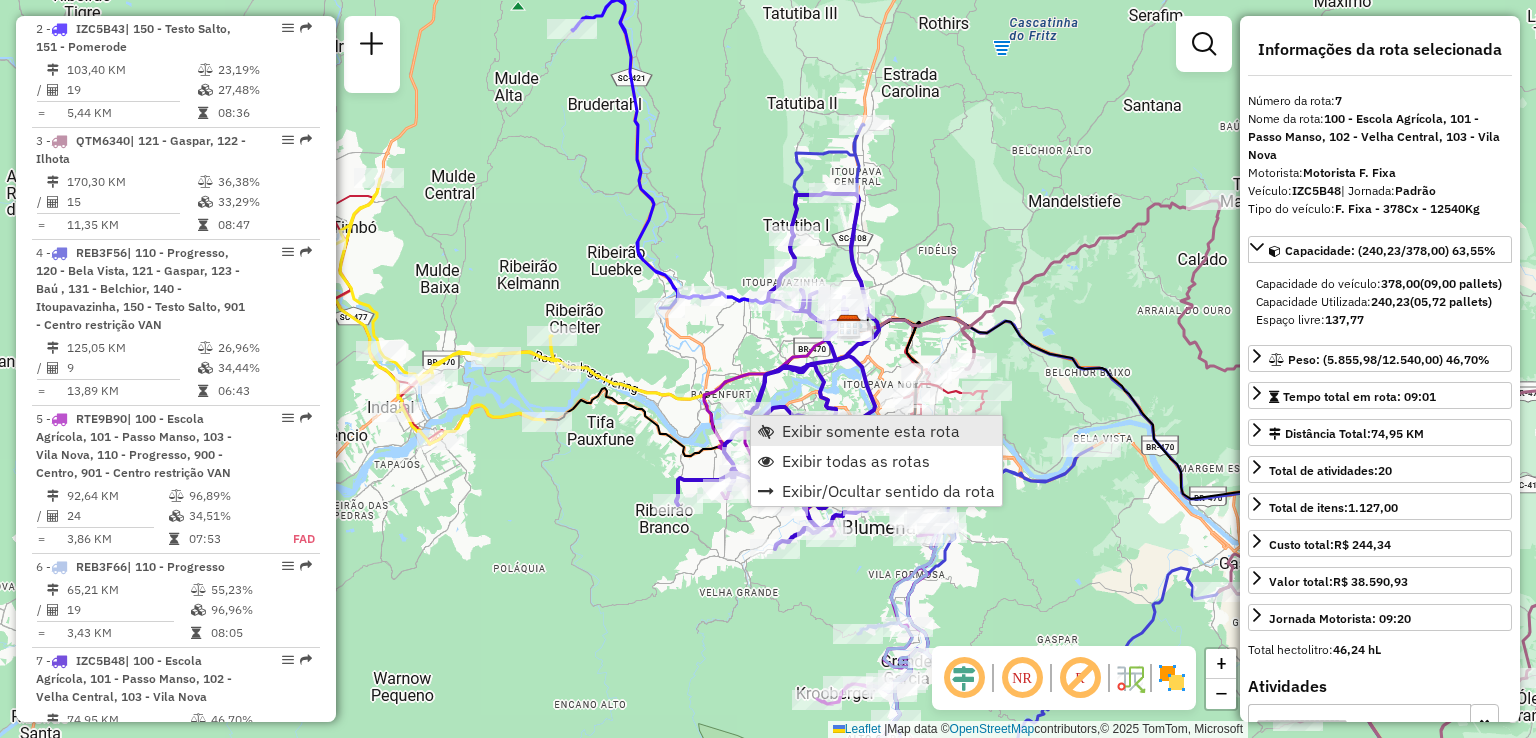scroll, scrollTop: 1108, scrollLeft: 0, axis: vertical 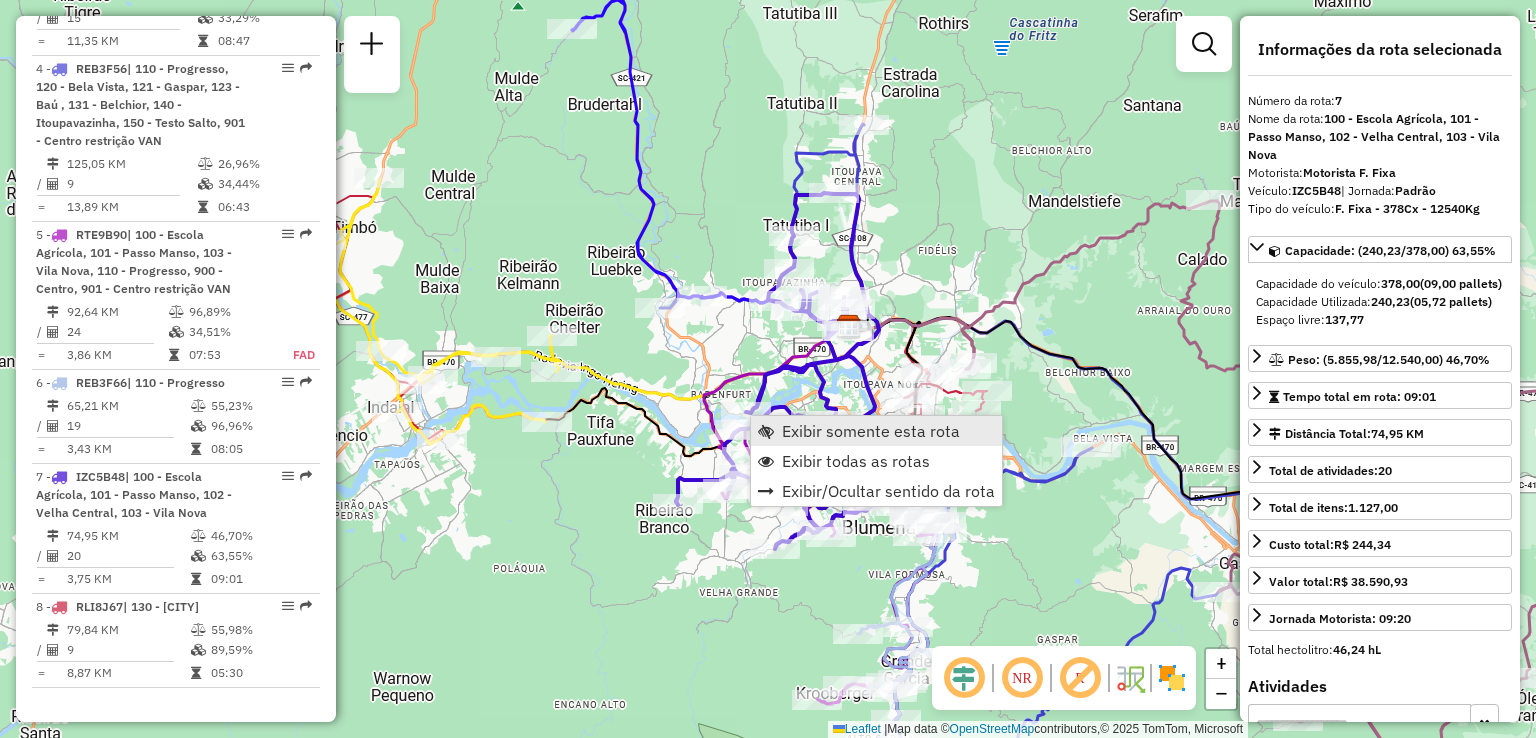click on "Exibir somente esta rota" at bounding box center (871, 431) 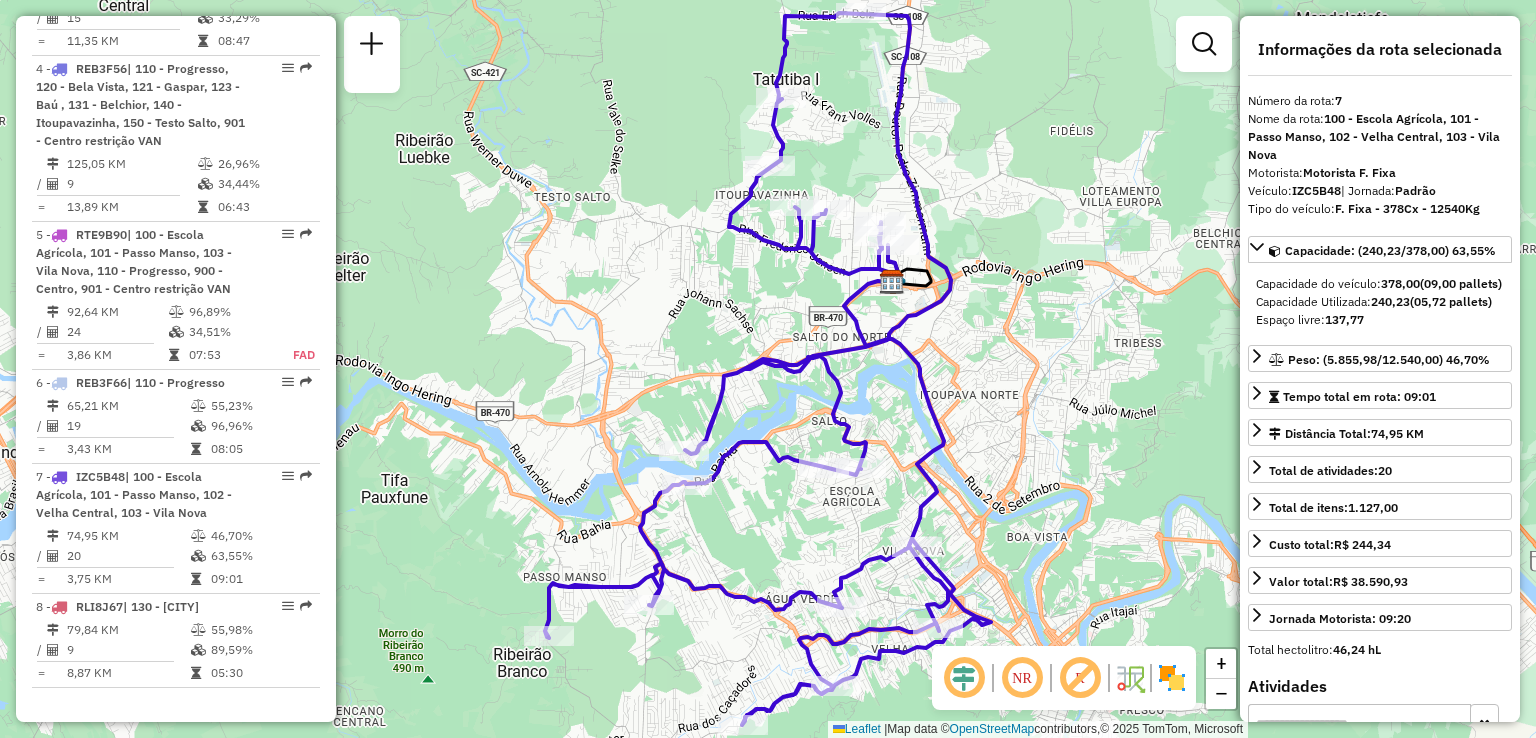 click on "Janela de atendimento Grade de atendimento Capacidade Transportadoras Veículos Cliente Pedidos  Rotas Selecione os dias de semana para filtrar as janelas de atendimento  Seg   Ter   Qua   Qui   Sex   Sáb   Dom  Informe o período da janela de atendimento: De: Até:  Filtrar exatamente a janela do cliente  Considerar janela de atendimento padrão  Selecione os dias de semana para filtrar as grades de atendimento  Seg   Ter   Qua   Qui   Sex   Sáb   Dom   Considerar clientes sem dia de atendimento cadastrado  Clientes fora do dia de atendimento selecionado Filtrar as atividades entre os valores definidos abaixo:  Peso mínimo:   Peso máximo:   Cubagem mínima:   Cubagem máxima:   De:   Até:  Filtrar as atividades entre o tempo de atendimento definido abaixo:  De:   Até:   Considerar capacidade total dos clientes não roteirizados Transportadora: Selecione um ou mais itens Tipo de veículo: Selecione um ou mais itens Veículo: Selecione um ou mais itens Motorista: Selecione um ou mais itens Nome: Rótulo:" 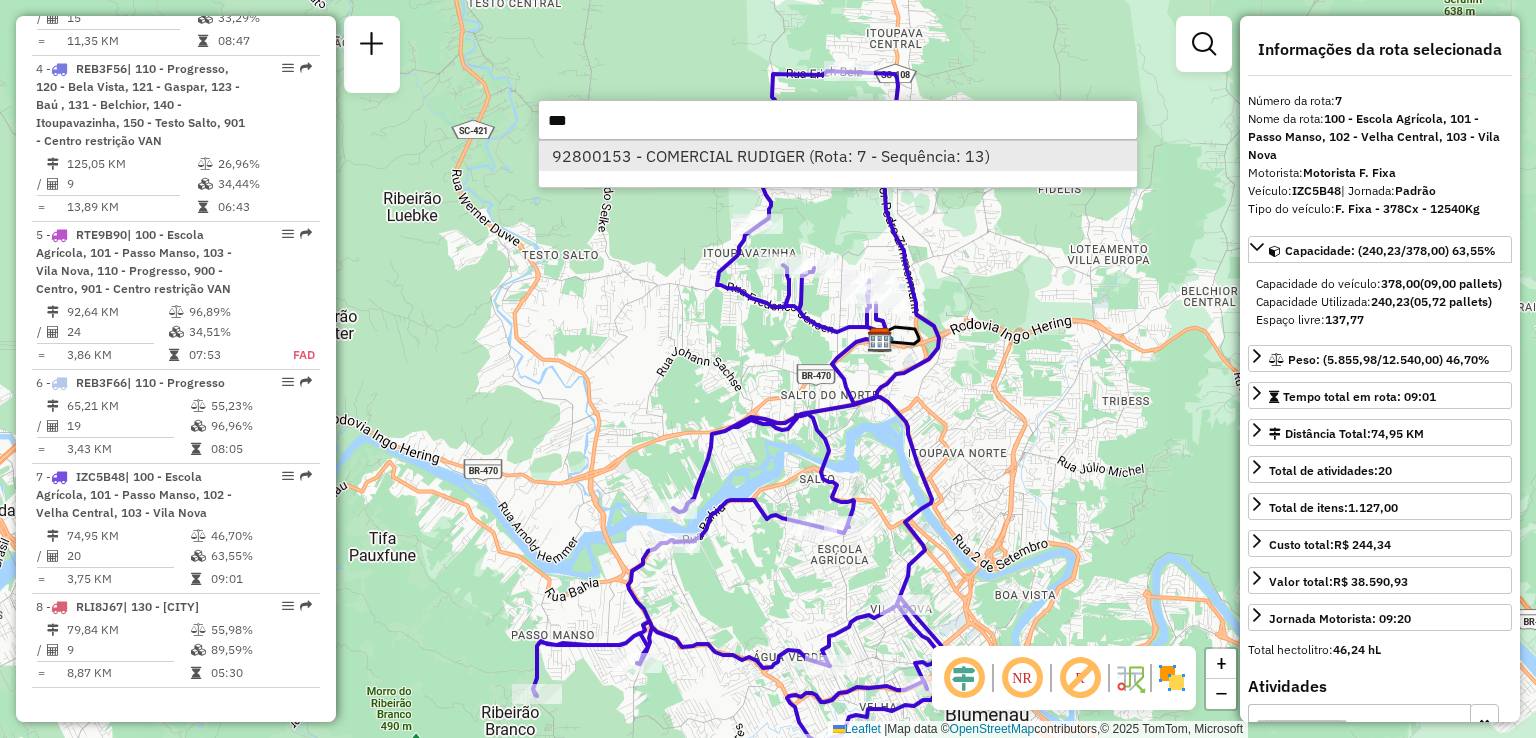 type on "***" 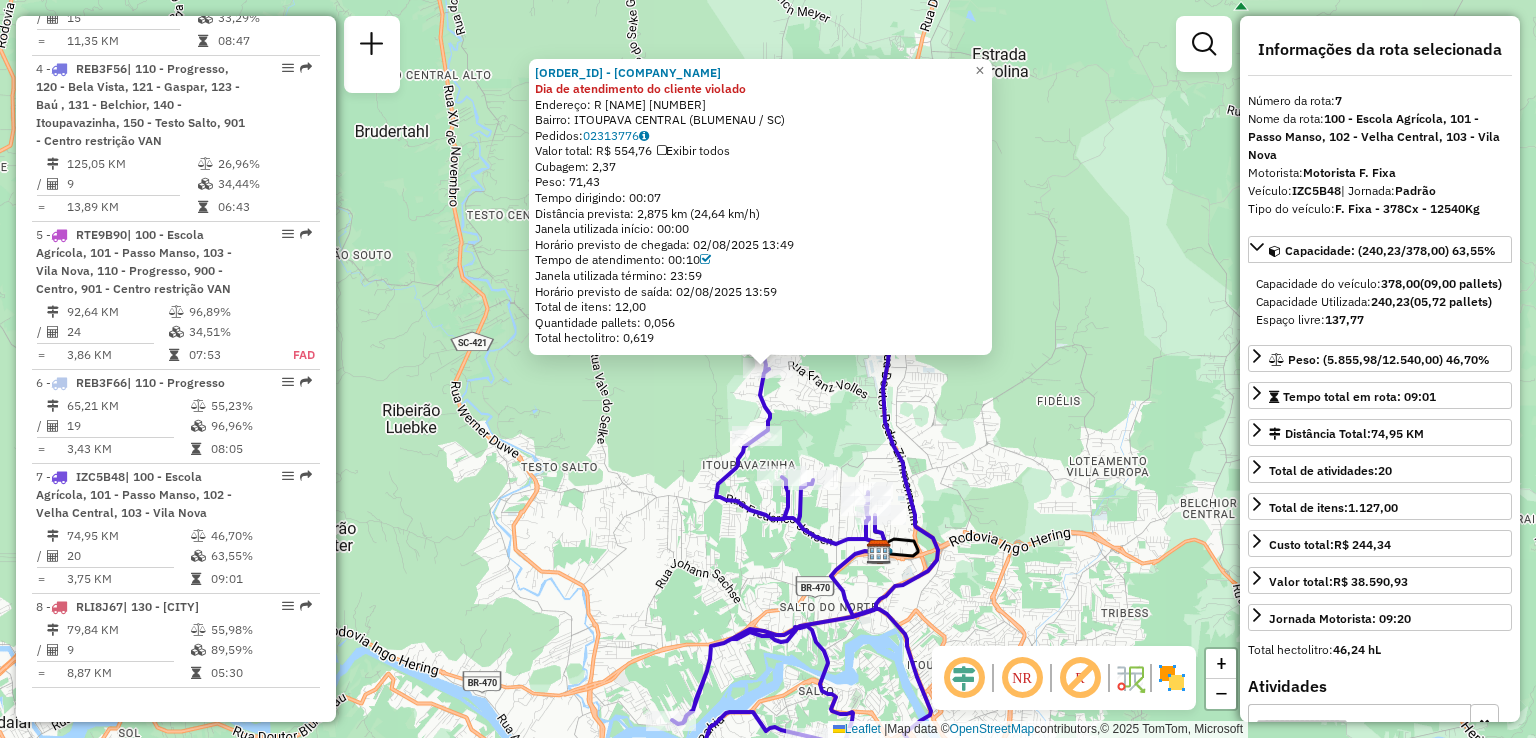 click on "[NUMBER] - [FIRST] [LAST] Dia de atendimento do cliente violado  Endereço: R   [LAST] [NUMBER]   Bairro: [NEIGHBORHOOD] ([CITY] / [STATE])   Pedidos:  [NUMBER]   Valor total: R$ [VALUE]   Exibir todos   Cubagem: [VALUE]  Peso: [VALUE]  Tempo dirigindo: [TIME]   Distância prevista: [VALUE] km ([VALUE] km/h)   Janela utilizada início: [TIME]   Horário previsto de chegada: [DATE] [TIME]   Tempo de atendimento: [TIME]   Janela utilizada término: [TIME]   Horário previsto de saída: [DATE] [TIME]   Total de itens: [VALUE]   Quantidade pallets: [VALUE]   Total hectolitro: [VALUE]  × Janela de atendimento Grade de atendimento Capacidade Transportadoras Veículos Cliente Pedidos  Rotas Selecione os dias de semana para filtrar as janelas de atendimento  Seg   Ter   Qua   Qui   Sex   Sáb   Dom  Informe o período da janela de atendimento: De: Até:  Filtrar exatamente a janela do cliente  Considerar janela de atendimento padrão  Selecione os dias de semana para filtrar as grades de atendimento  Seg  De:" 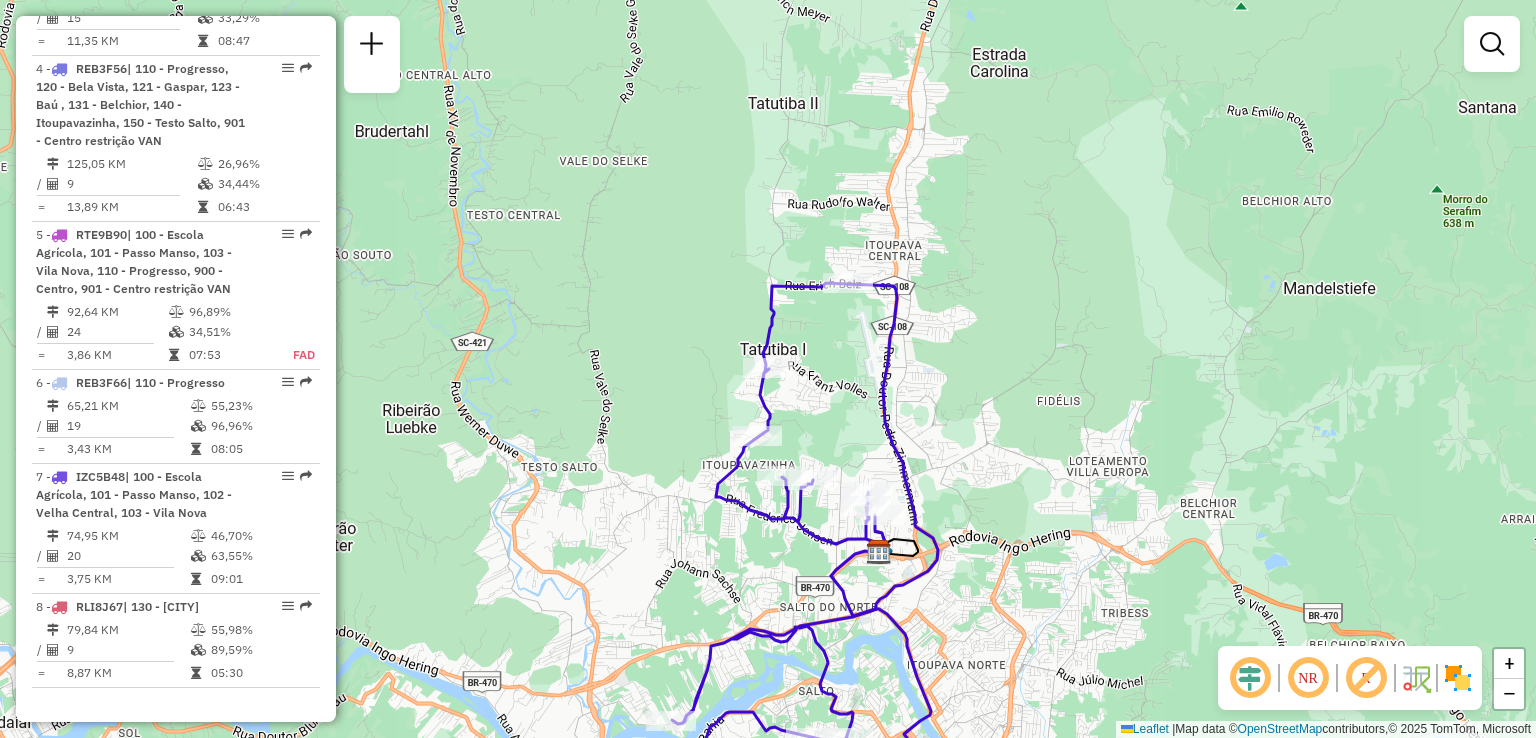 drag, startPoint x: 924, startPoint y: 454, endPoint x: 937, endPoint y: 391, distance: 64.327286 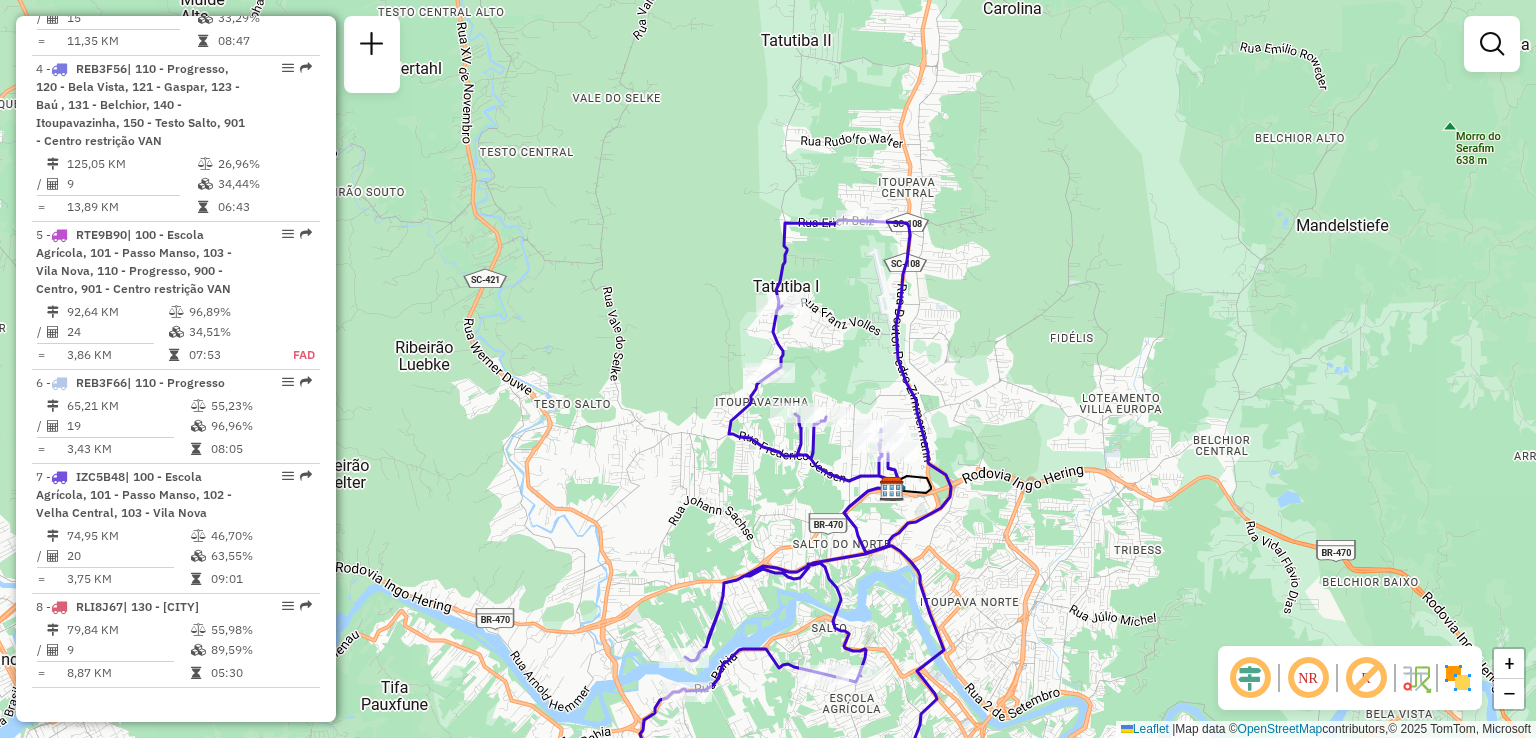 drag, startPoint x: 997, startPoint y: 329, endPoint x: 1004, endPoint y: 313, distance: 17.464249 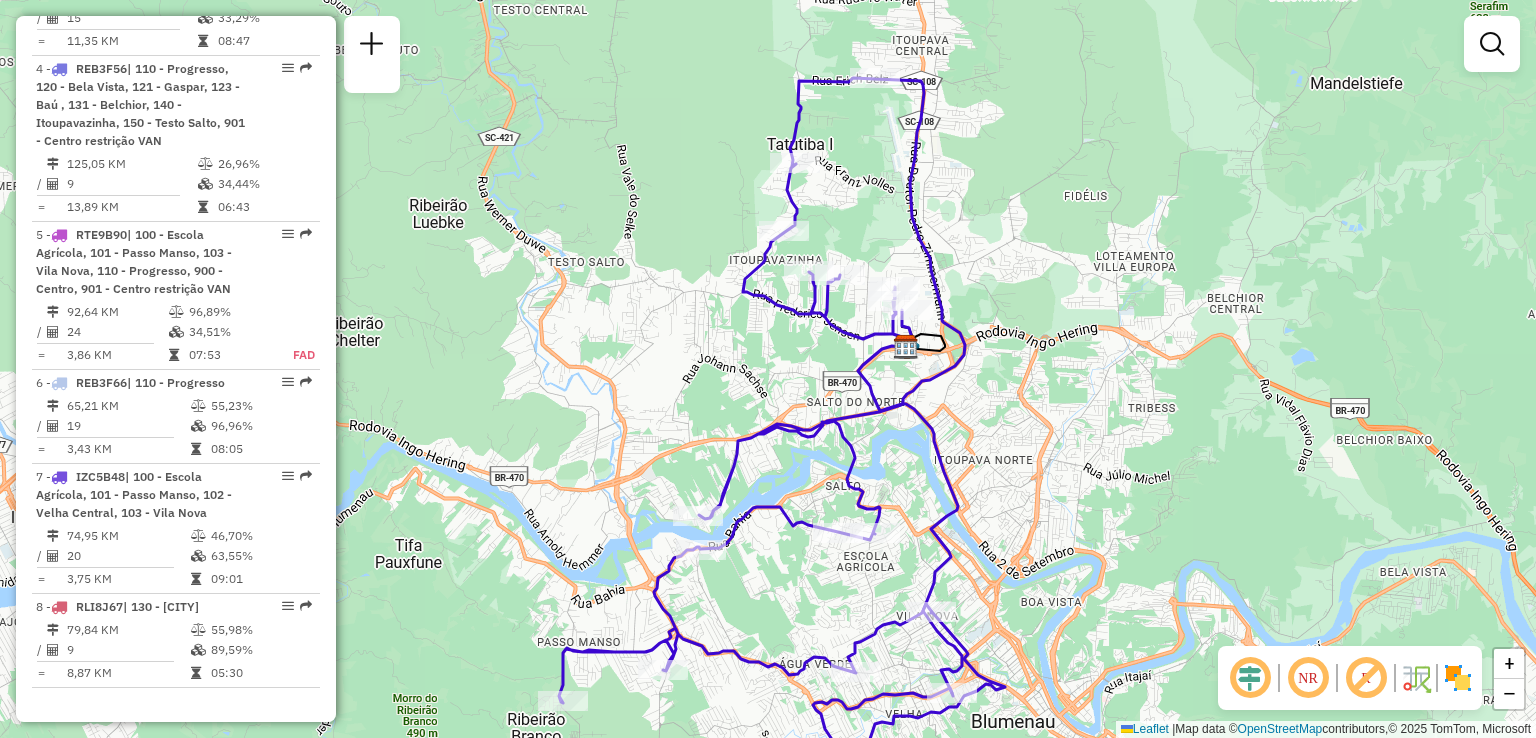 drag, startPoint x: 851, startPoint y: 421, endPoint x: 905, endPoint y: 296, distance: 136.16534 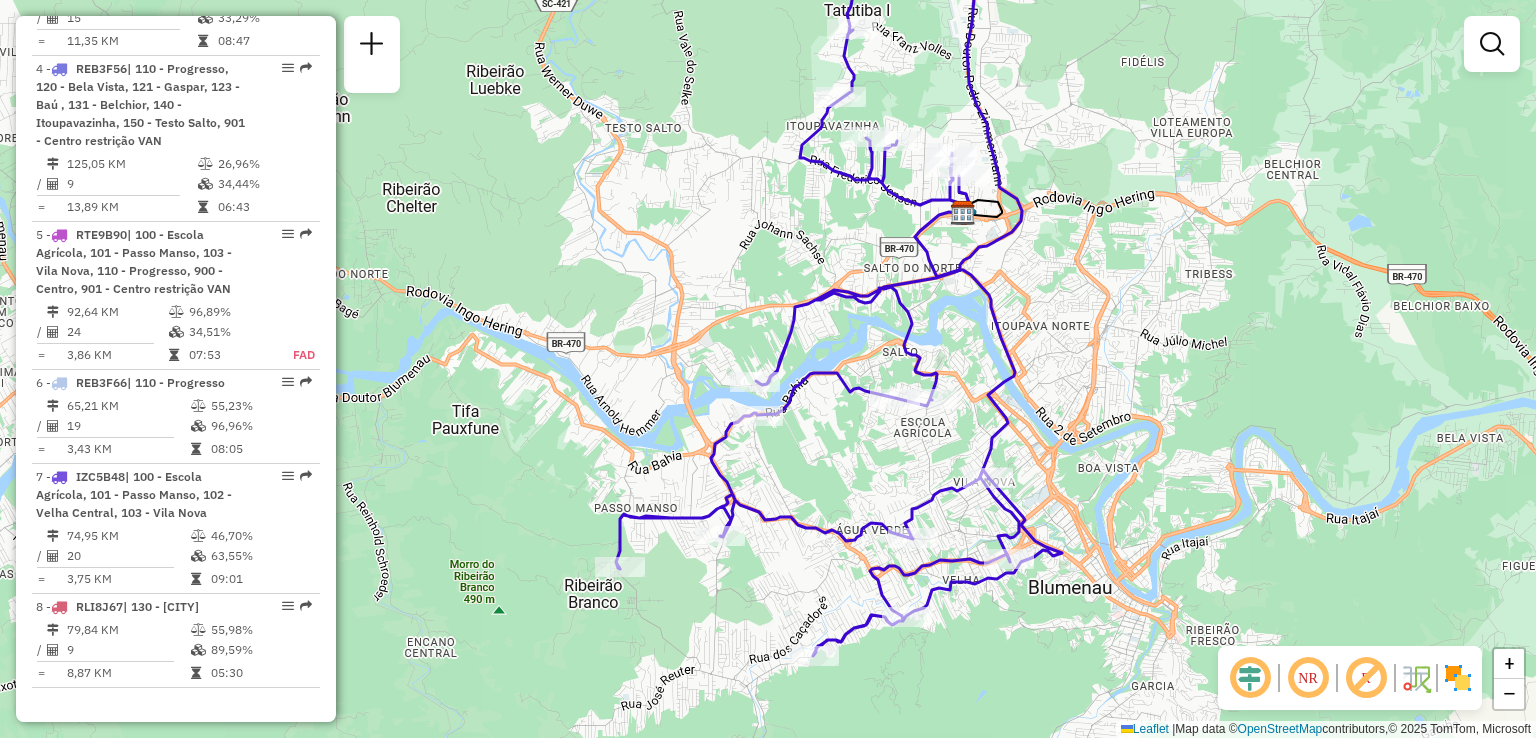drag, startPoint x: 1049, startPoint y: 384, endPoint x: 1049, endPoint y: 362, distance: 22 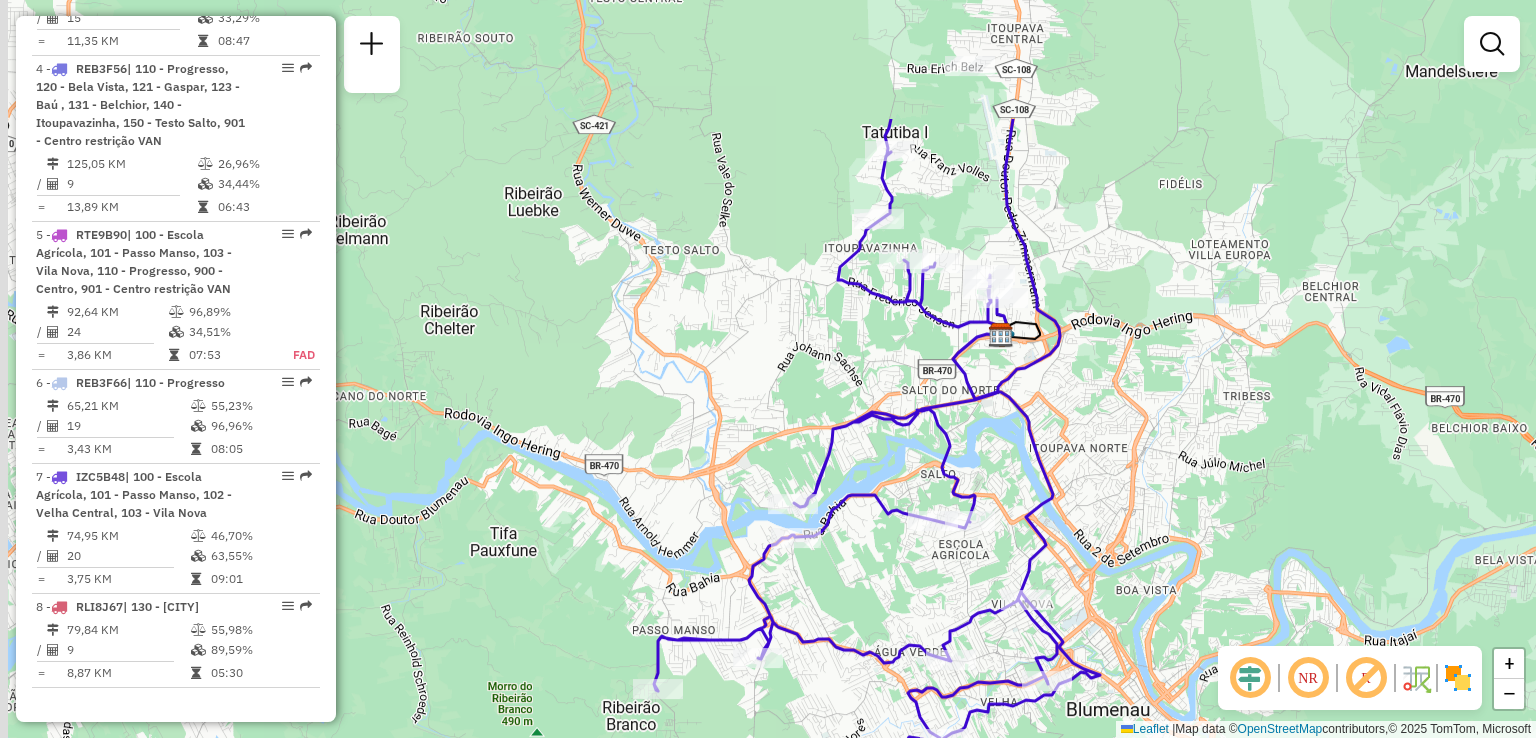 drag, startPoint x: 1088, startPoint y: 559, endPoint x: 1092, endPoint y: 593, distance: 34.234486 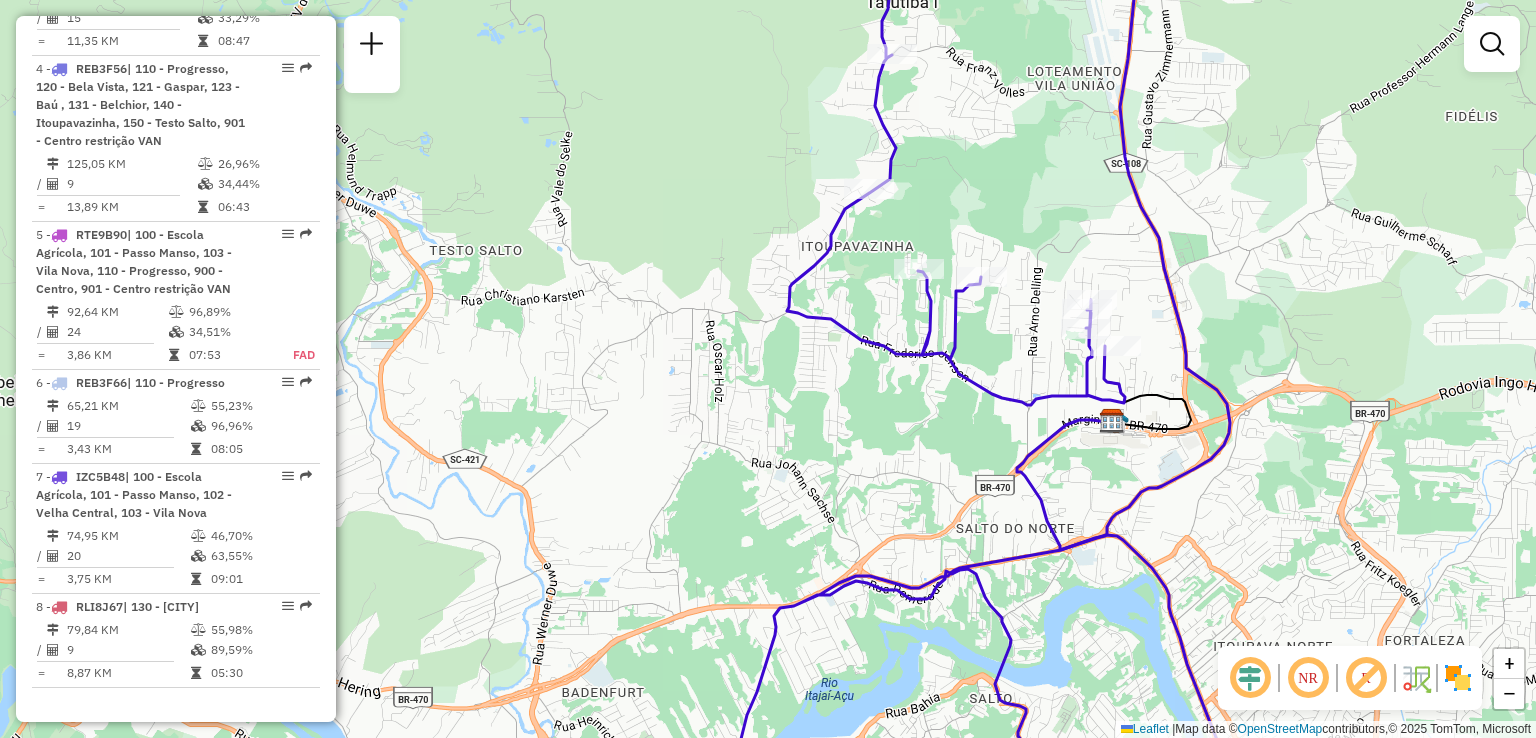 drag, startPoint x: 691, startPoint y: 512, endPoint x: 703, endPoint y: 342, distance: 170.423 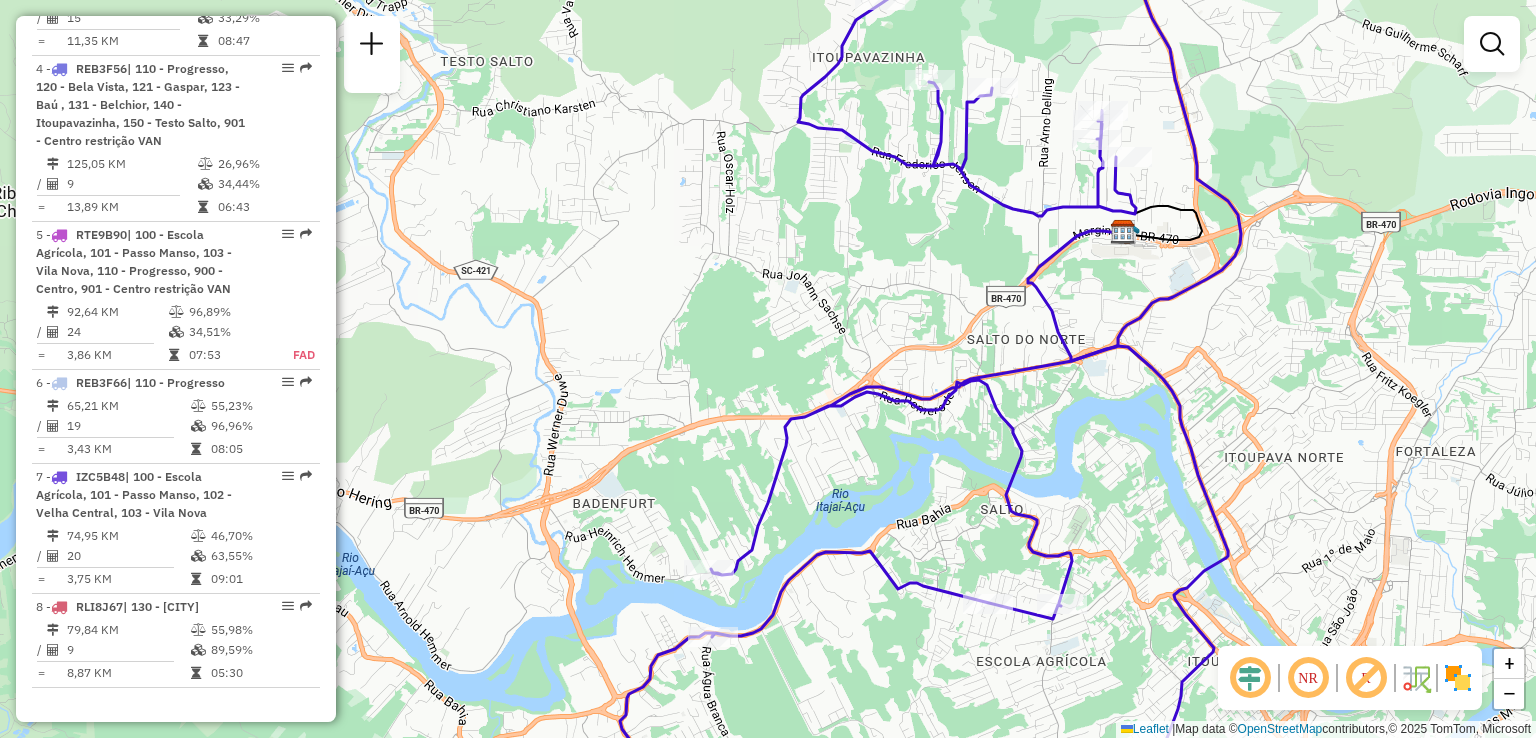drag, startPoint x: 742, startPoint y: 498, endPoint x: 732, endPoint y: 407, distance: 91.5478 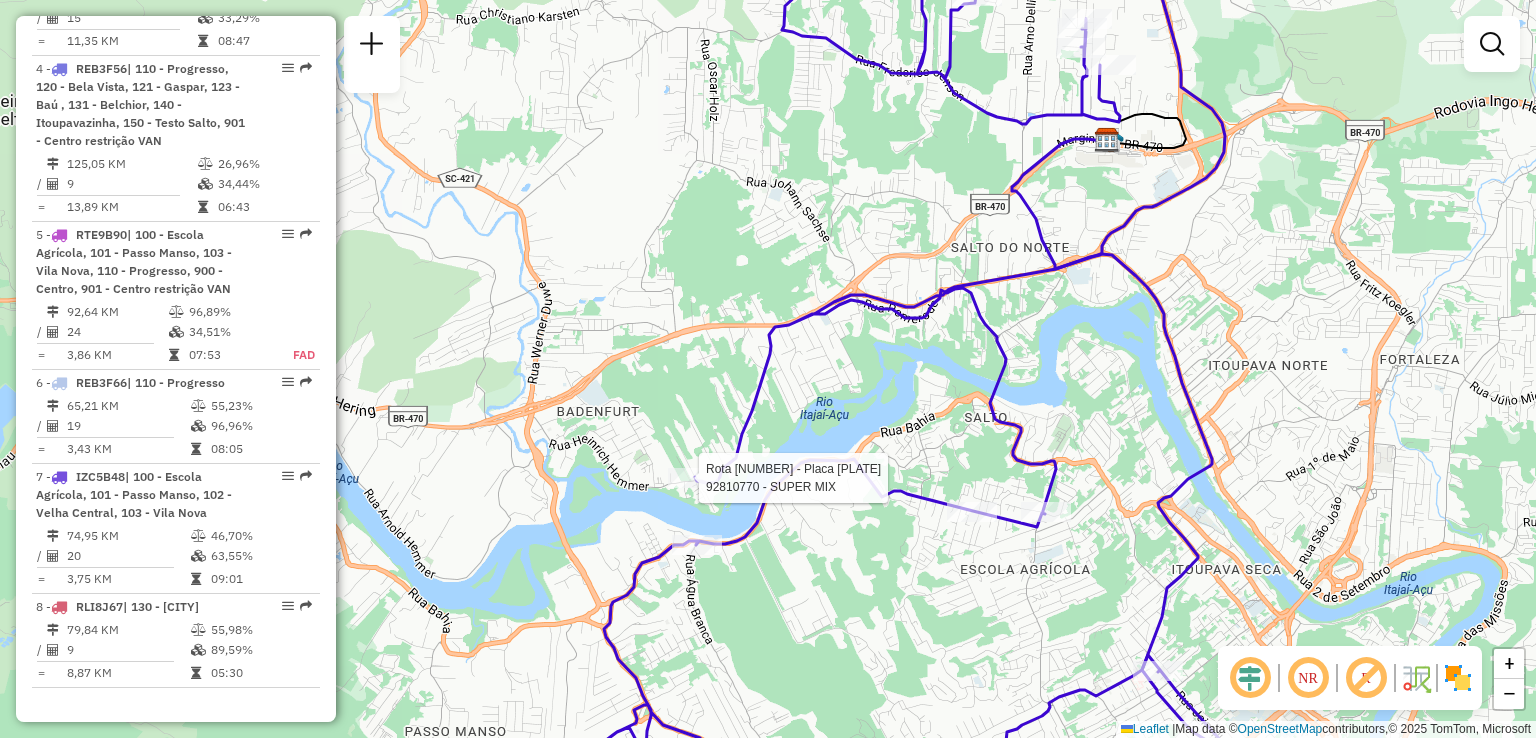 select on "**********" 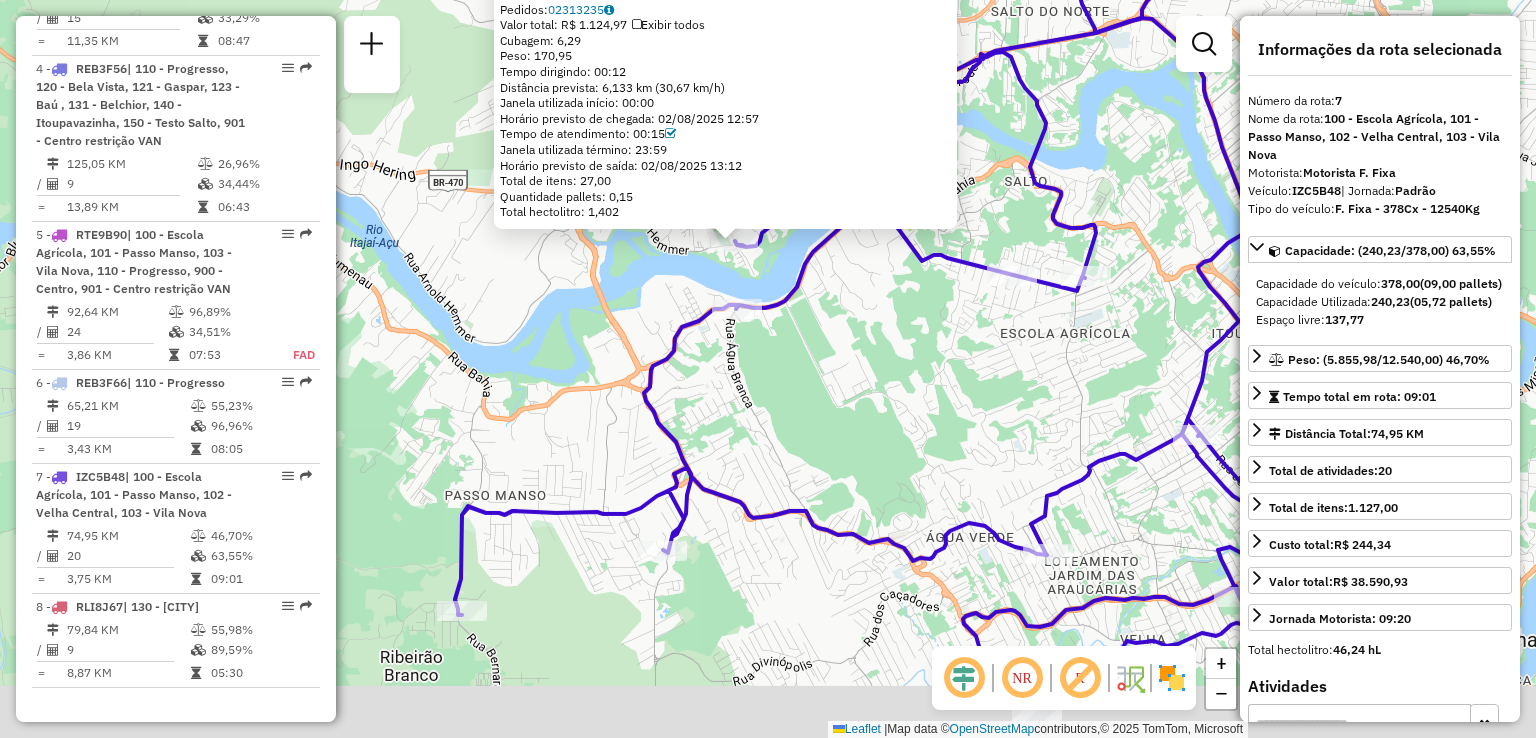 drag, startPoint x: 857, startPoint y: 515, endPoint x: 809, endPoint y: 353, distance: 168.96153 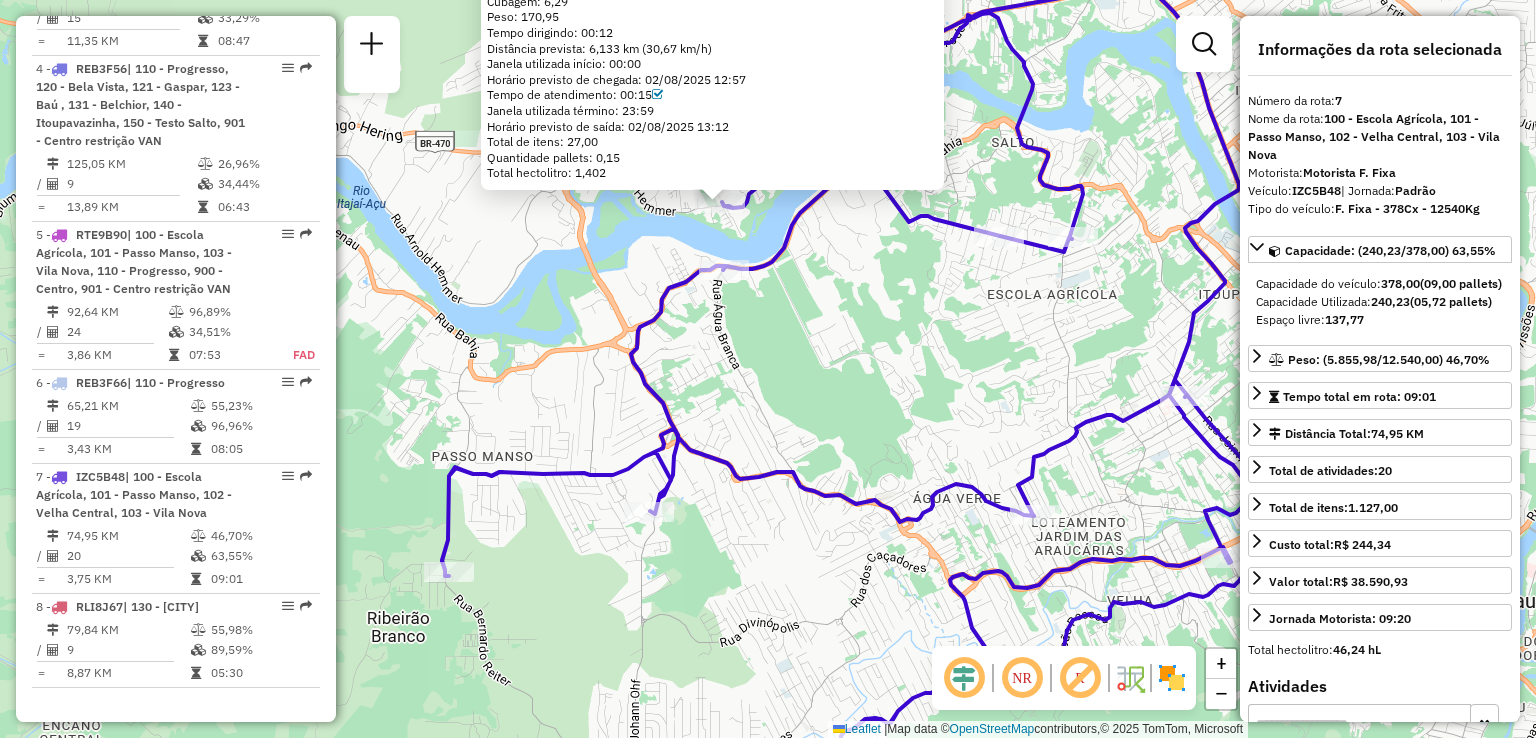 drag, startPoint x: 842, startPoint y: 355, endPoint x: 758, endPoint y: 357, distance: 84.0238 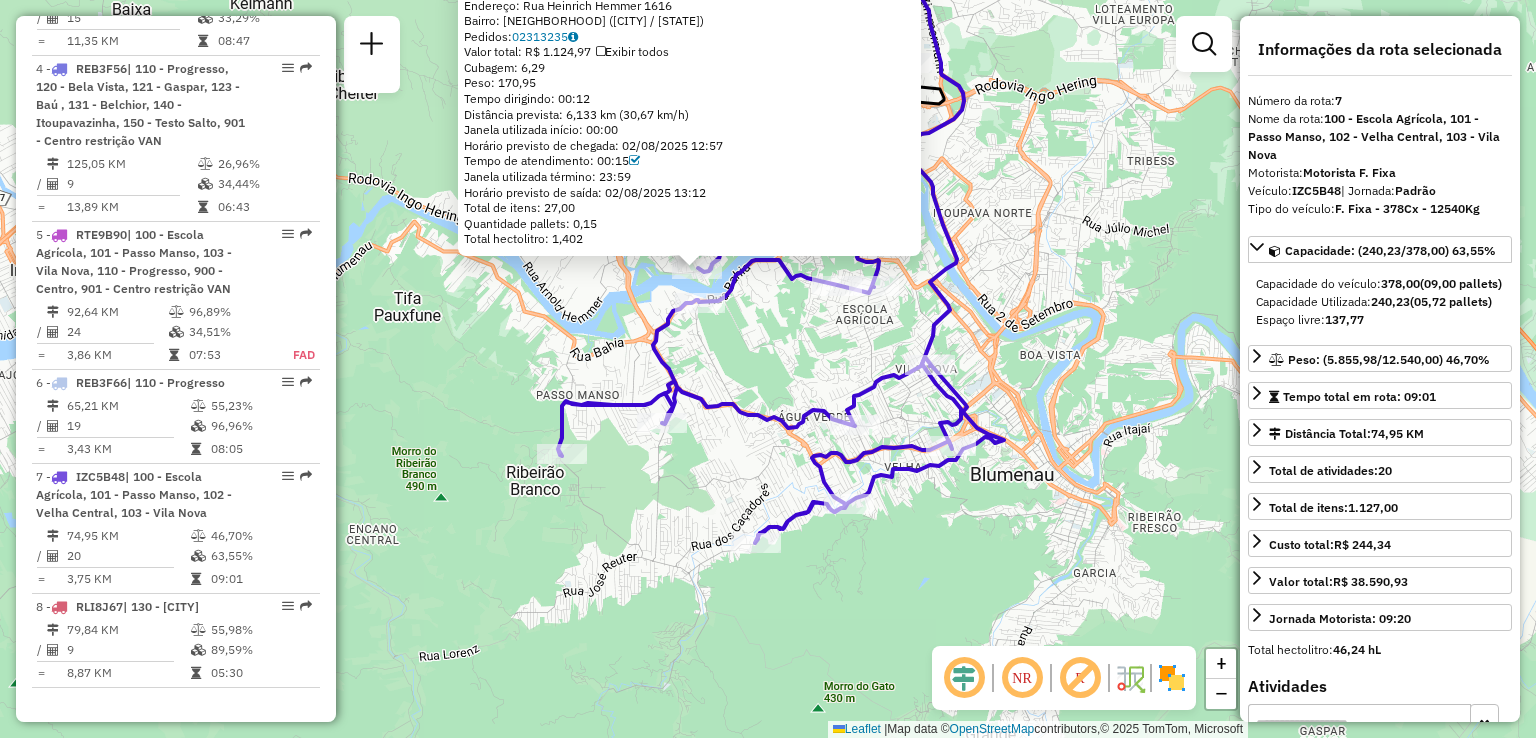 drag, startPoint x: 774, startPoint y: 359, endPoint x: 773, endPoint y: 338, distance: 21.023796 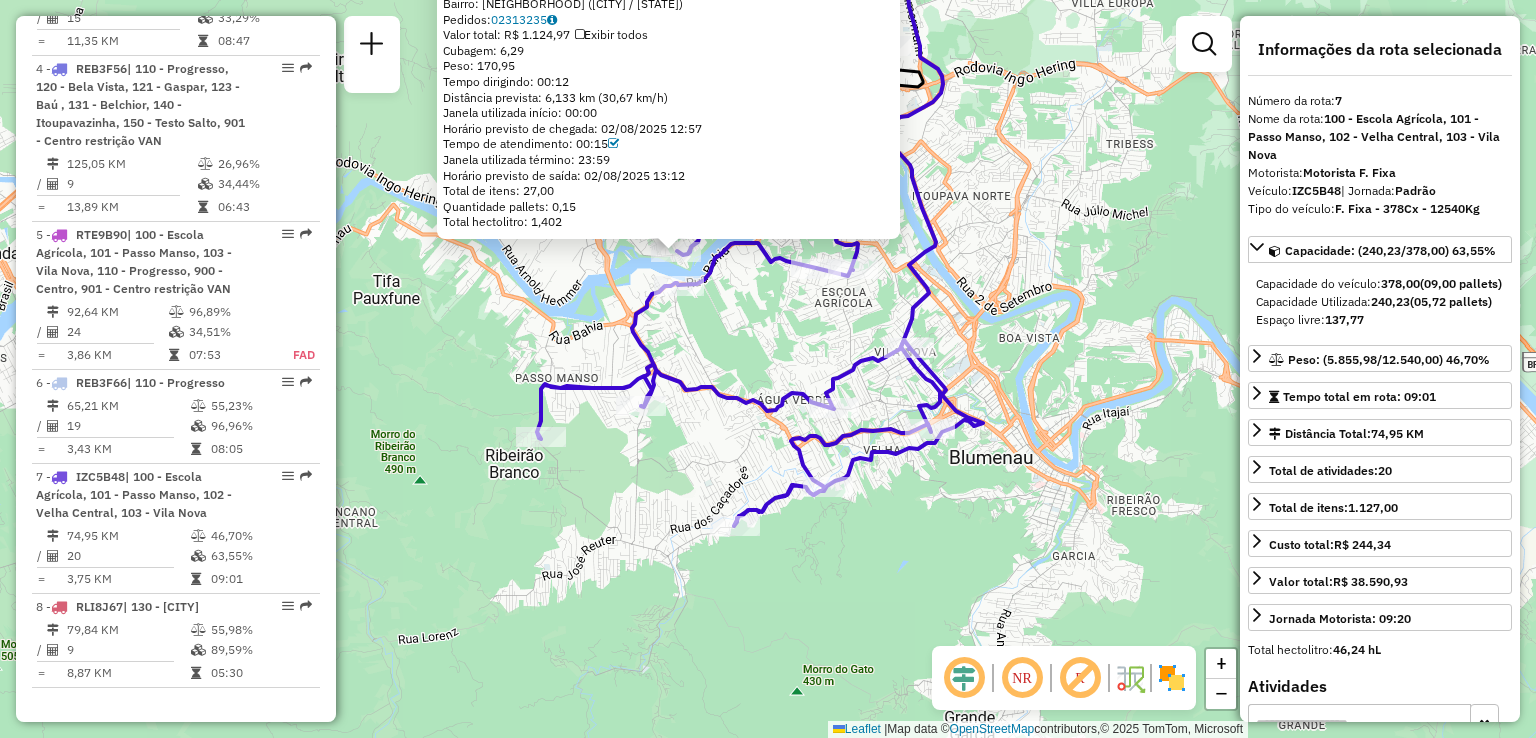drag, startPoint x: 794, startPoint y: 348, endPoint x: 774, endPoint y: 348, distance: 20 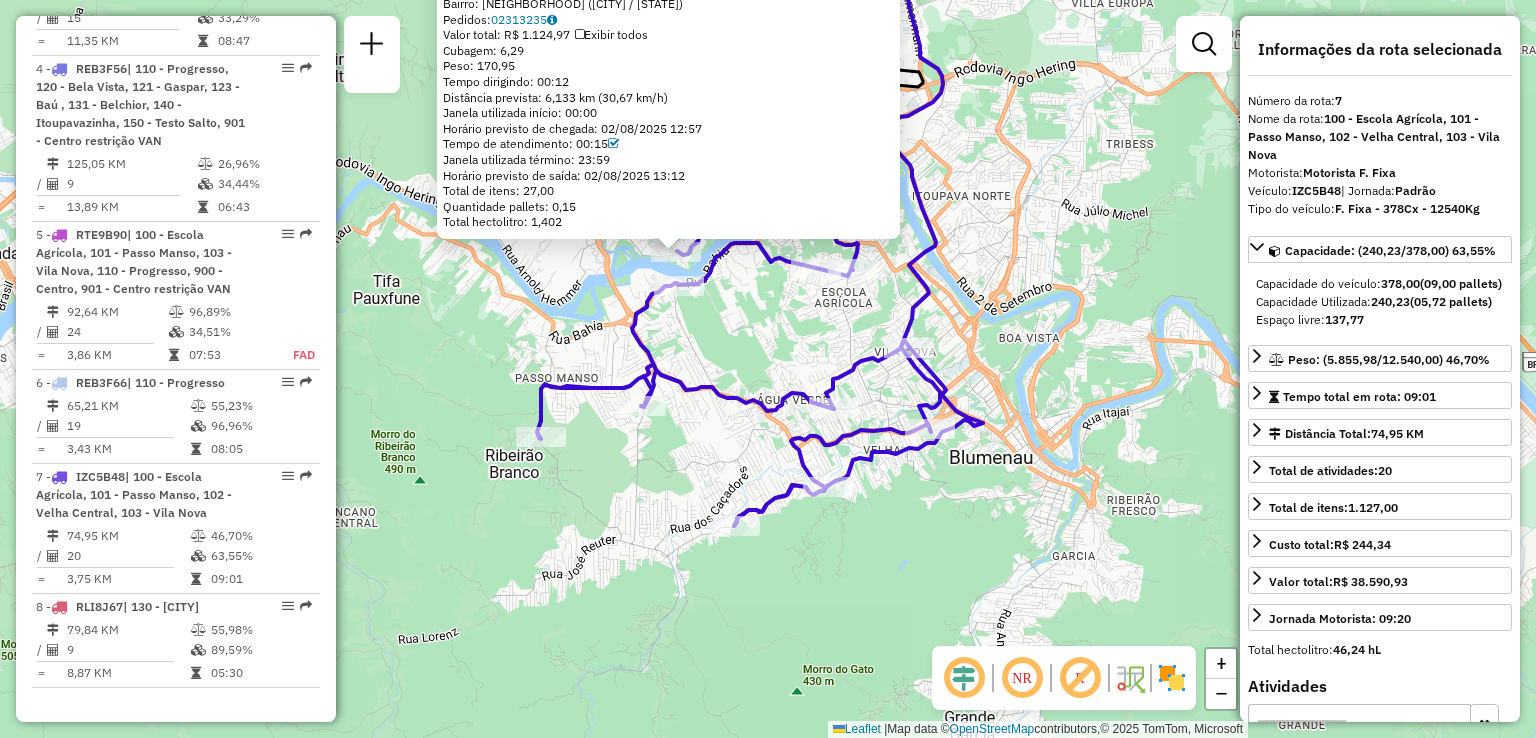 click on "92810770 - [FULL NAME]  Endereço:  Rua Heinrich Hemmer 1616   Bairro: BADENFURT ([CITY] / [STATE])   Pedidos:  02313235   Valor total: R$ 1.124,97   Exibir todos   Cubagem: 6,29  Peso: 170,95  Tempo dirigindo: 00:12   Distância prevista: 6,133 km (30,67 km/h)   Janela utilizada início: 00:00   Horário previsto de chegada: 02/08/2025 12:57   Tempo de atendimento: 00:15   Janela utilizada término: 23:59   Horário previsto de saída: 02/08/2025 13:12   Total de itens: 27,00   Quantidade pallets: 0,15   Total hectolitro: 1,402  × Janela de atendimento Grade de atendimento Capacidade Transportadoras Veículos Cliente Pedidos  Rotas Selecione os dias de semana para filtrar as janelas de atendimento  Seg   Ter   Qua   Qui   Sex   Sáb   Dom  Informe o período da janela de atendimento: De: Até:  Filtrar exatamente a janela do cliente  Considerar janela de atendimento padrão  Selecione os dias de semana para filtrar as grades de atendimento  Seg   Ter   Qua   Qui   Sex   Sáb   Dom   Peso mínimo:   De:   Até:" 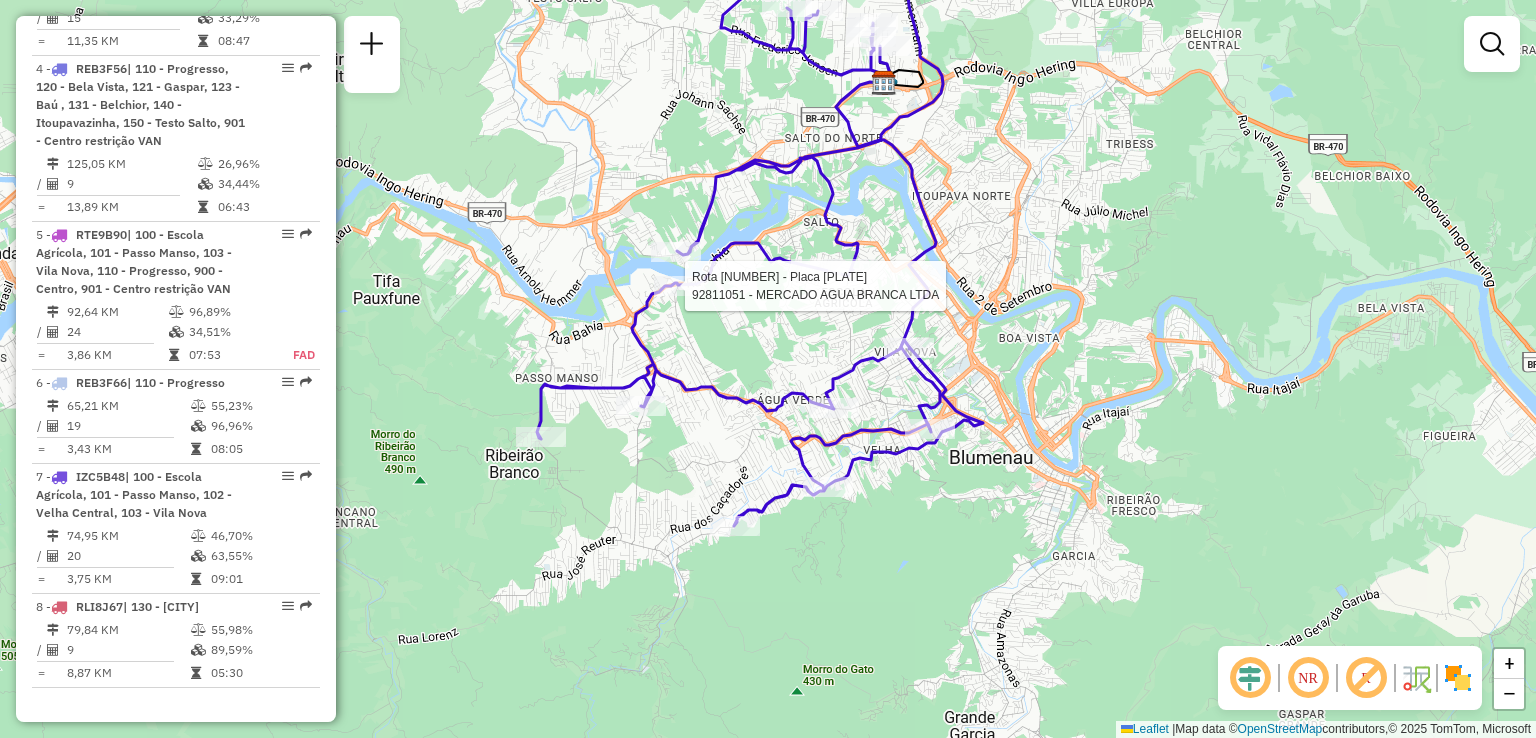 select on "**********" 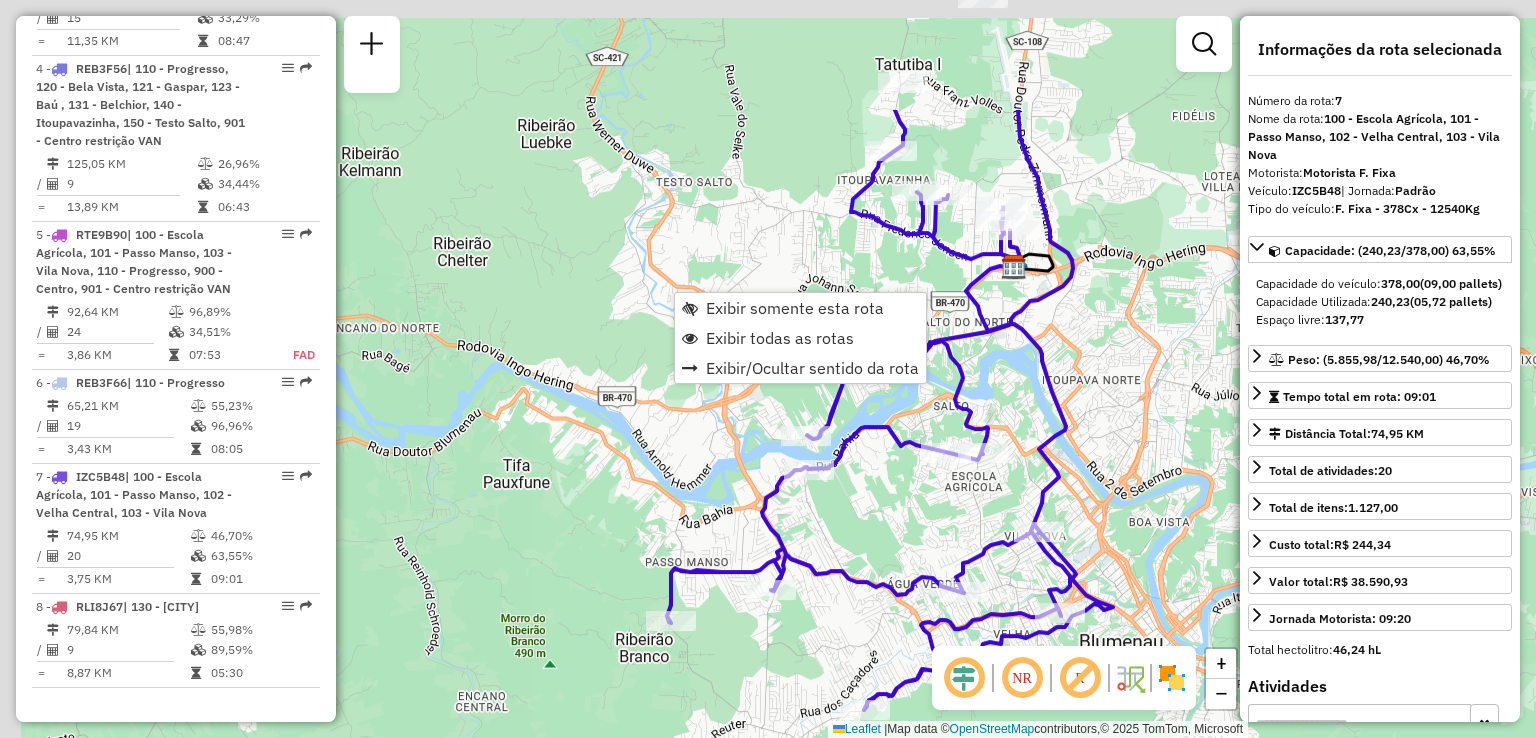 drag, startPoint x: 500, startPoint y: 307, endPoint x: 662, endPoint y: 538, distance: 282.1436 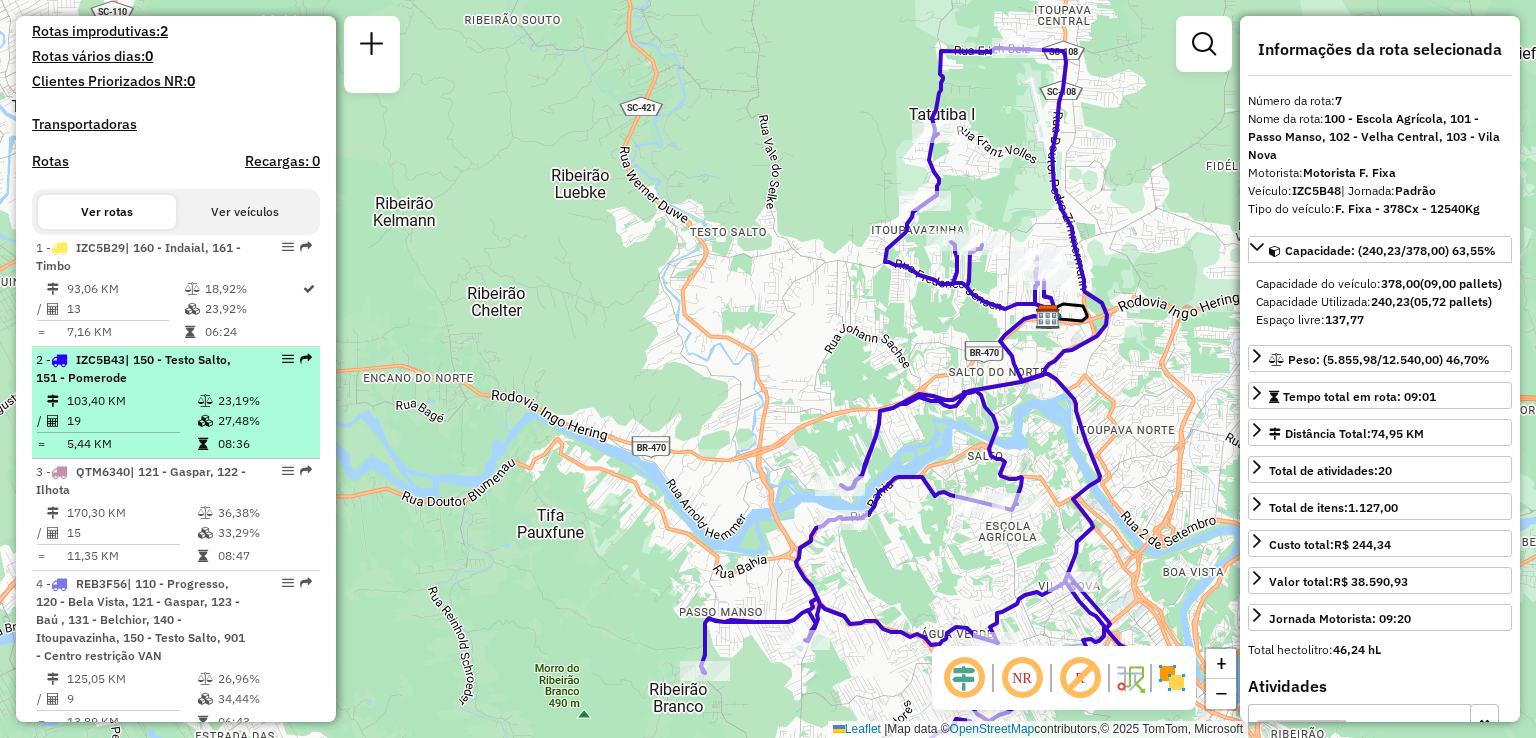 scroll, scrollTop: 608, scrollLeft: 0, axis: vertical 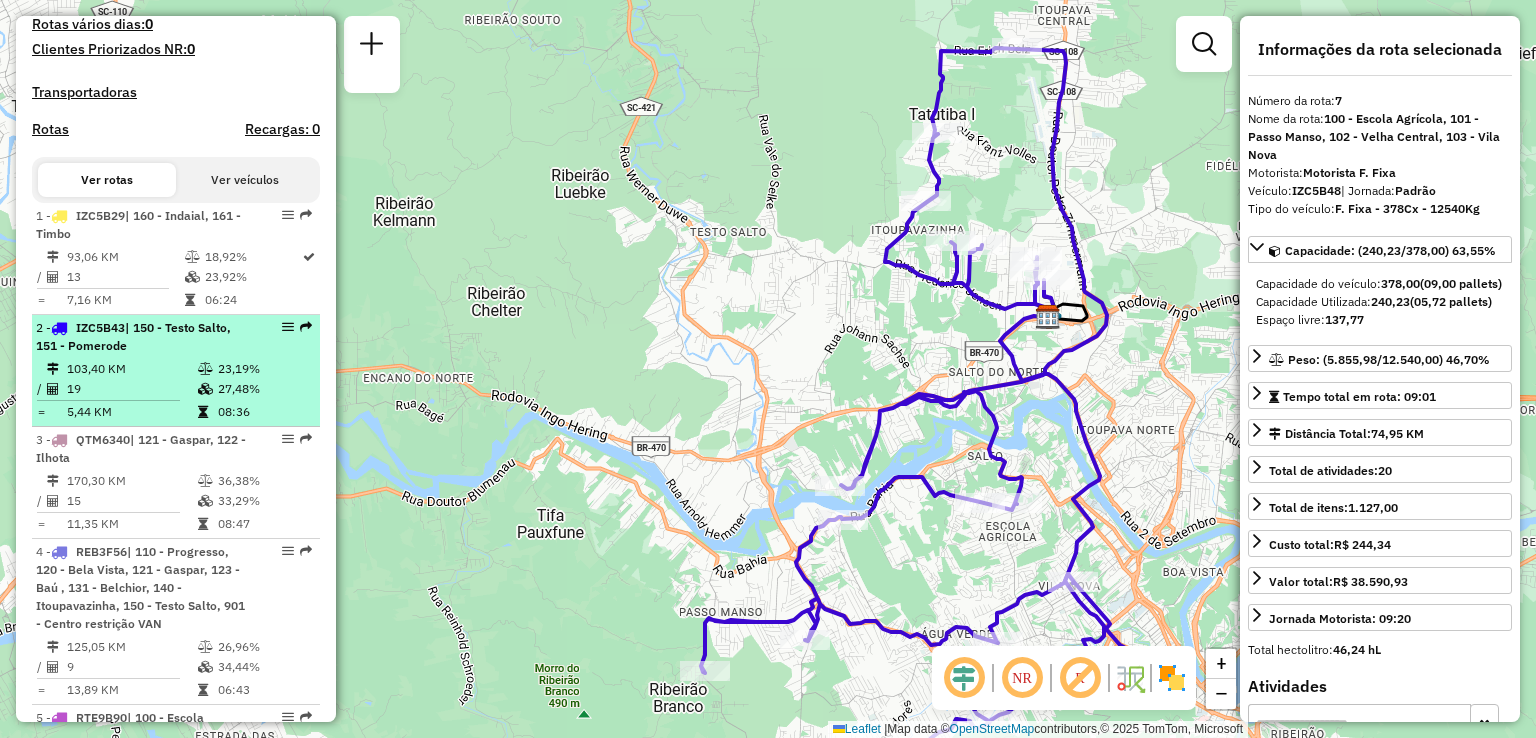 click on "| 150 - Testo Salto, 151 - Pomerode" at bounding box center [133, 336] 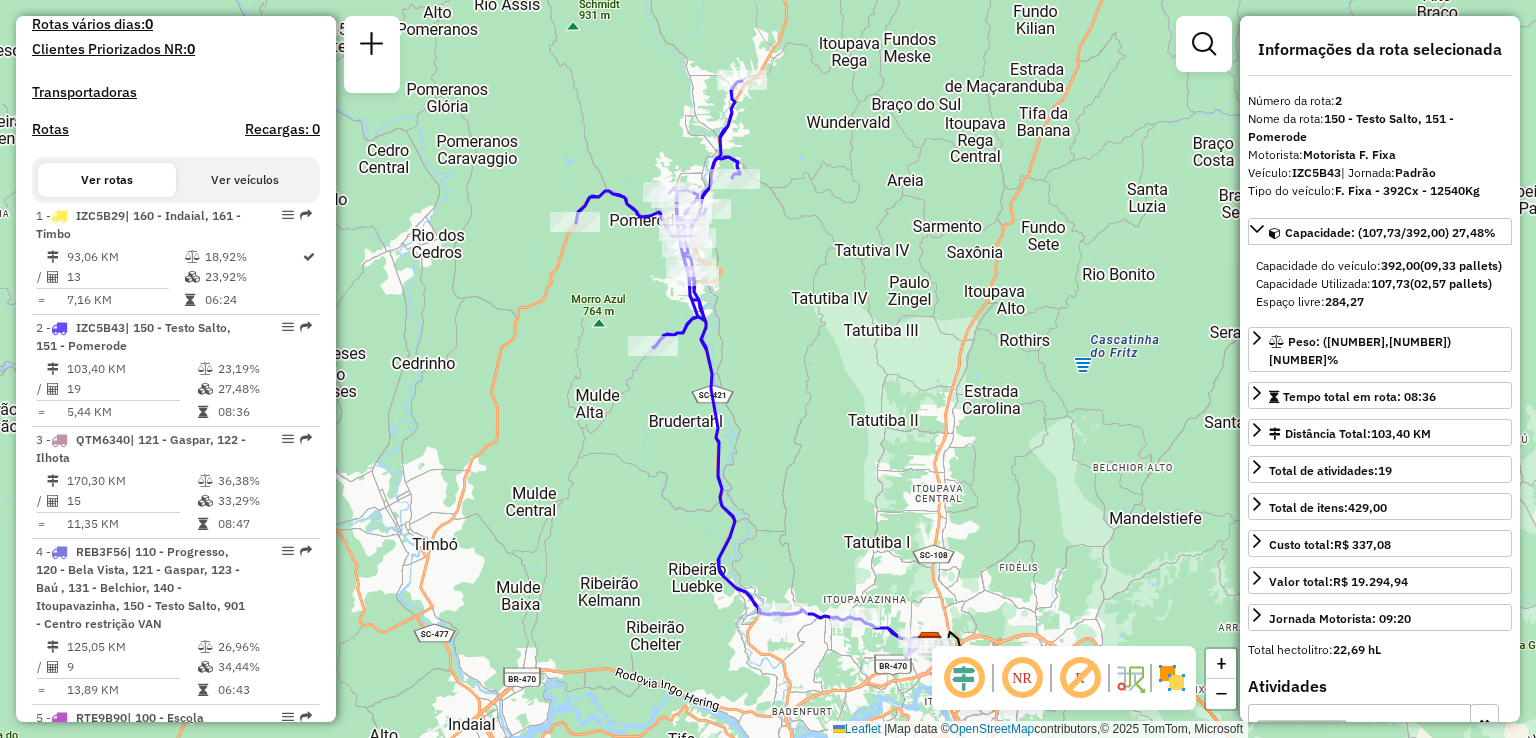 click 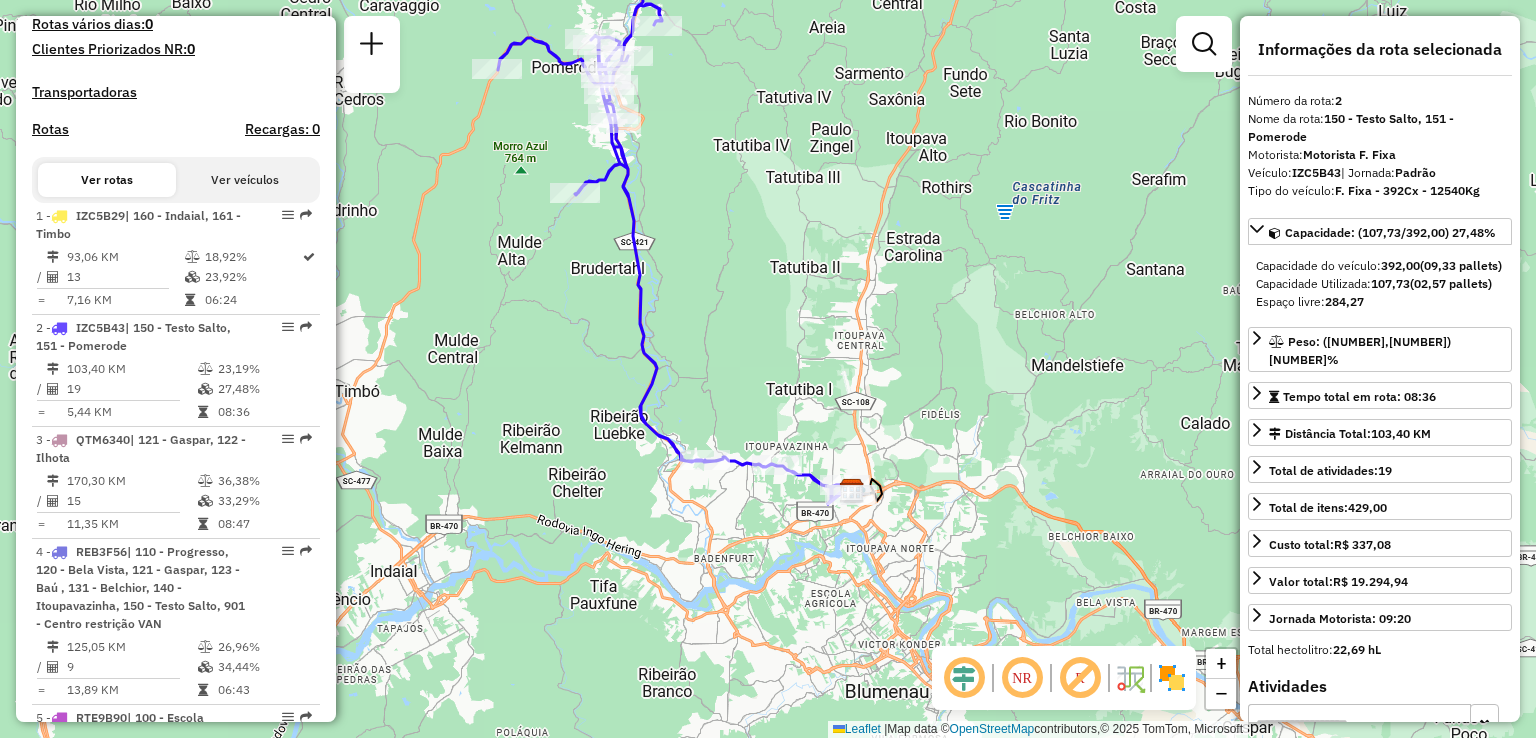drag, startPoint x: 856, startPoint y: 343, endPoint x: 929, endPoint y: 469, distance: 145.61937 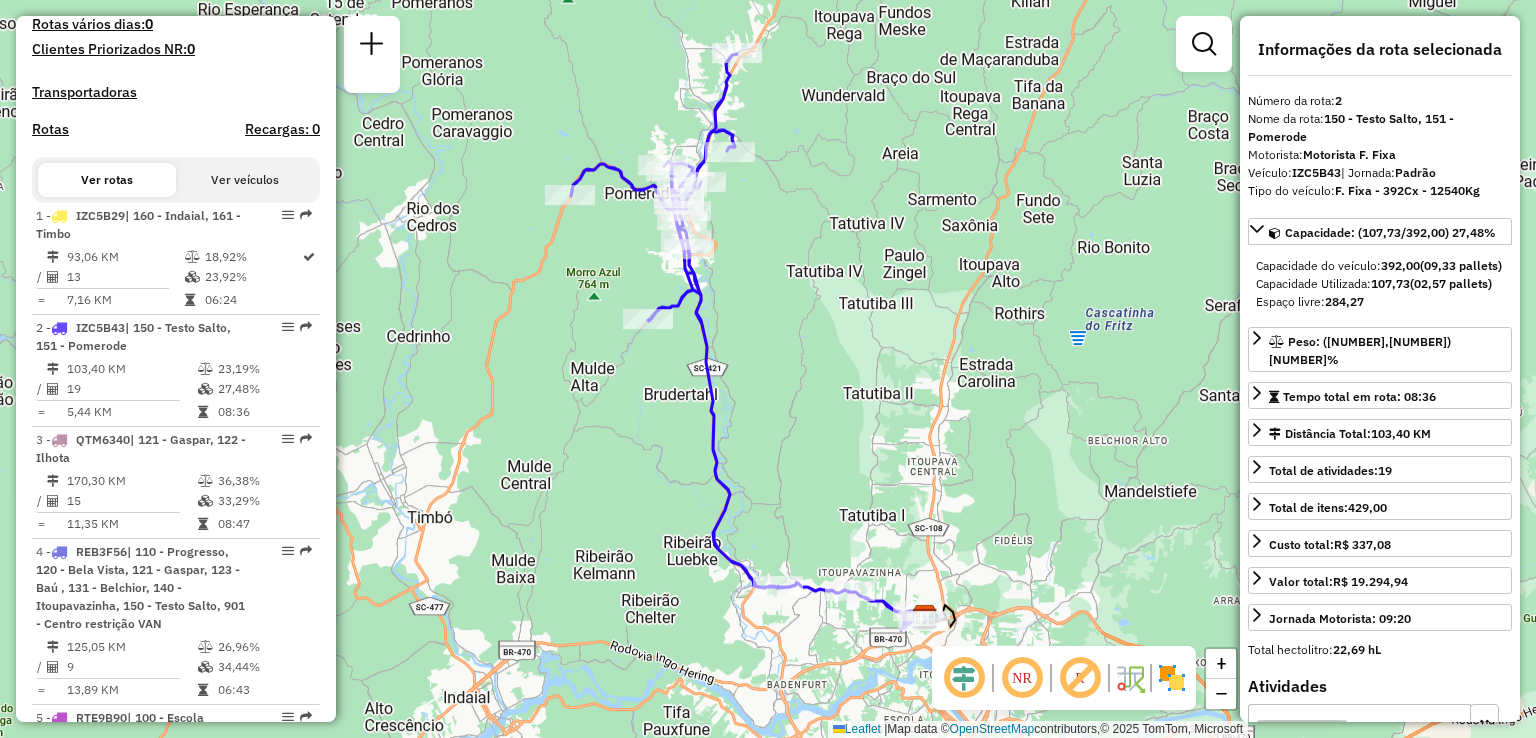 drag, startPoint x: 642, startPoint y: 429, endPoint x: 640, endPoint y: 368, distance: 61.03278 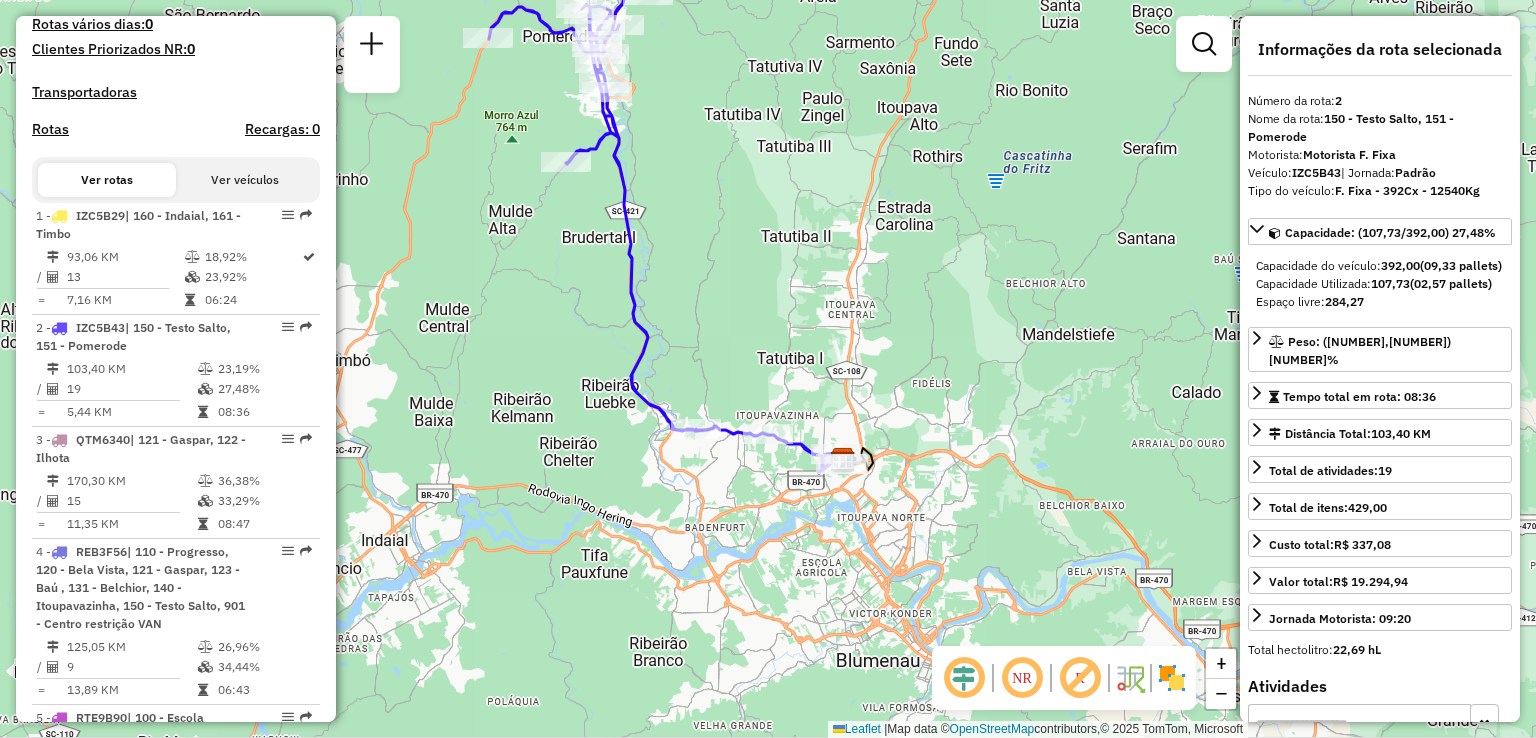 drag, startPoint x: 760, startPoint y: 461, endPoint x: 672, endPoint y: 514, distance: 102.7278 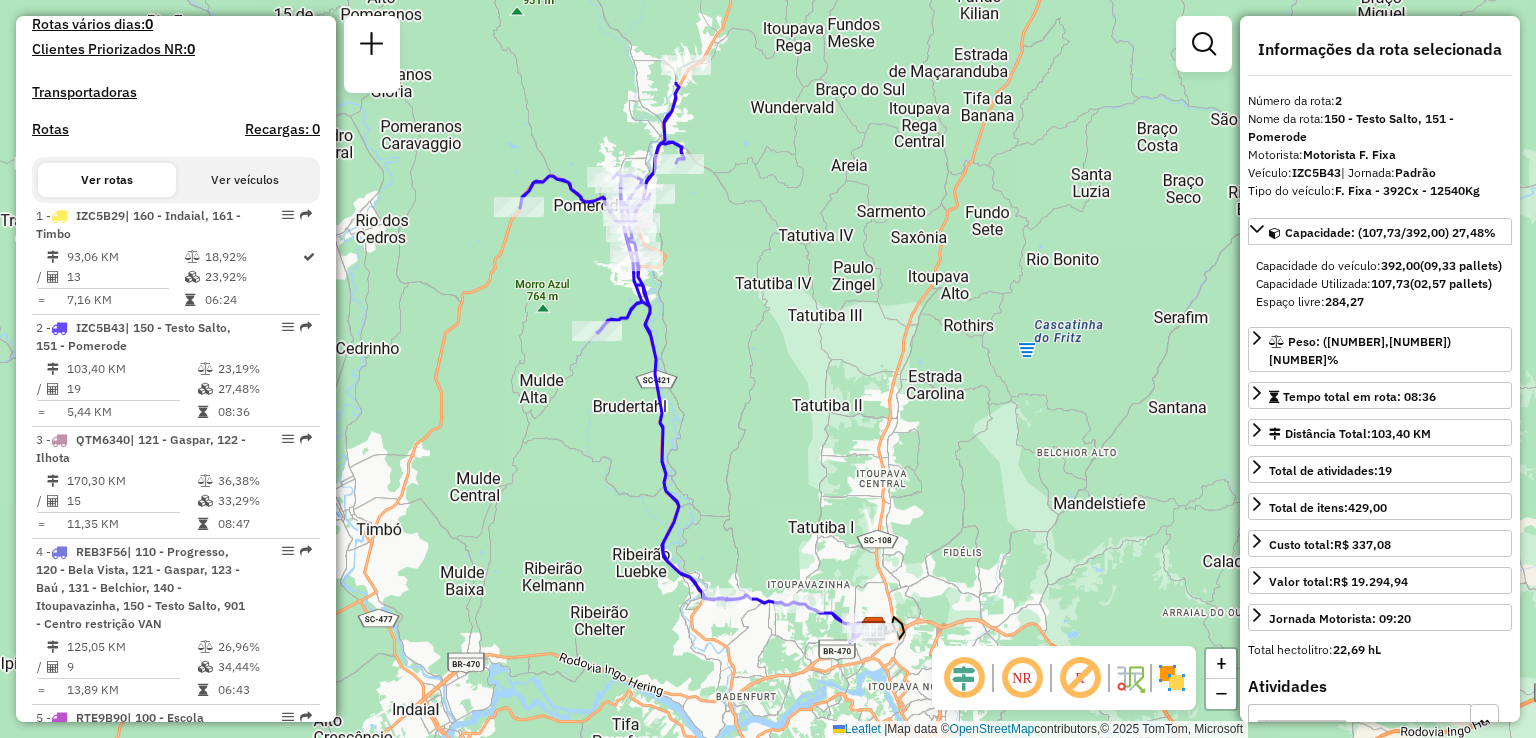 drag, startPoint x: 645, startPoint y: 228, endPoint x: 693, endPoint y: 432, distance: 209.57098 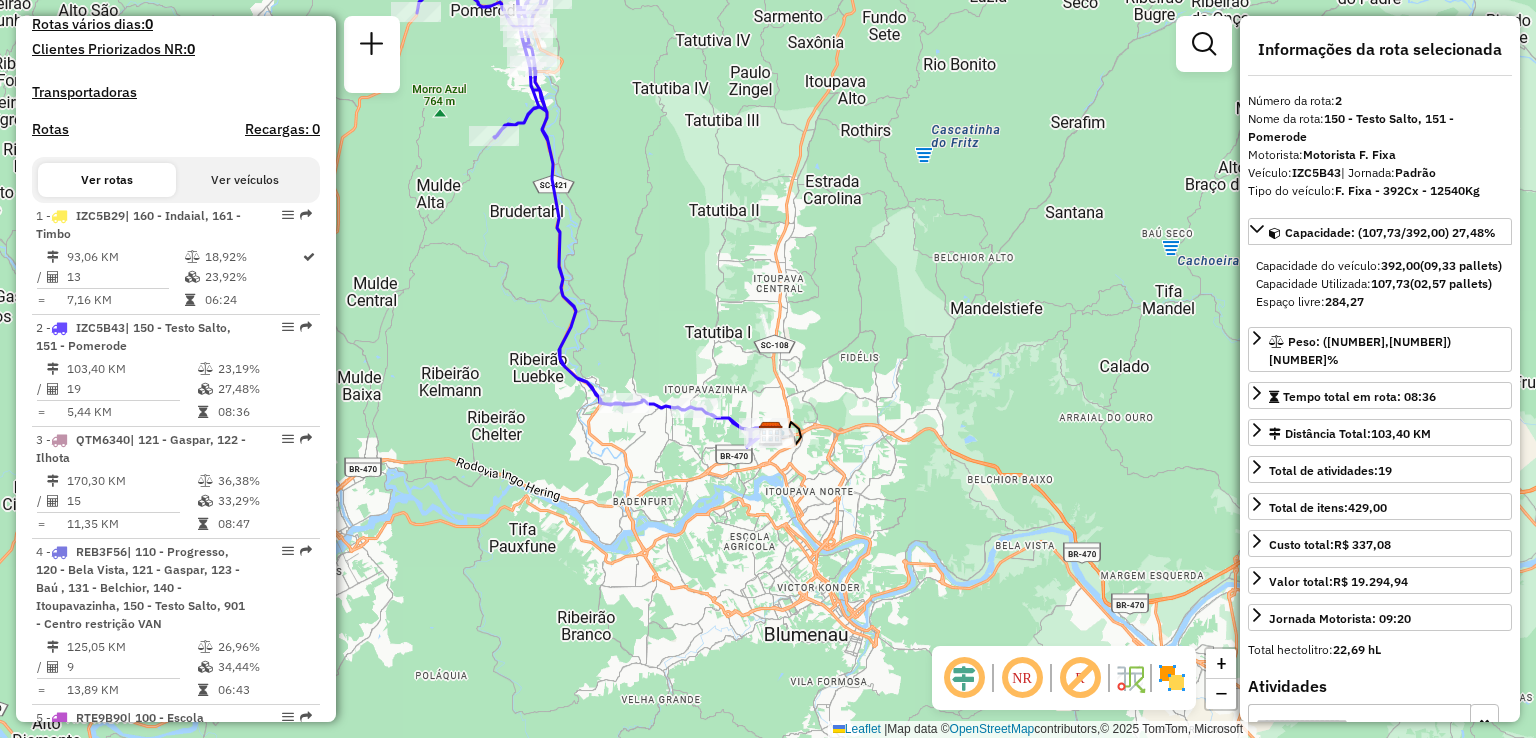 drag, startPoint x: 769, startPoint y: 429, endPoint x: 694, endPoint y: 268, distance: 177.61194 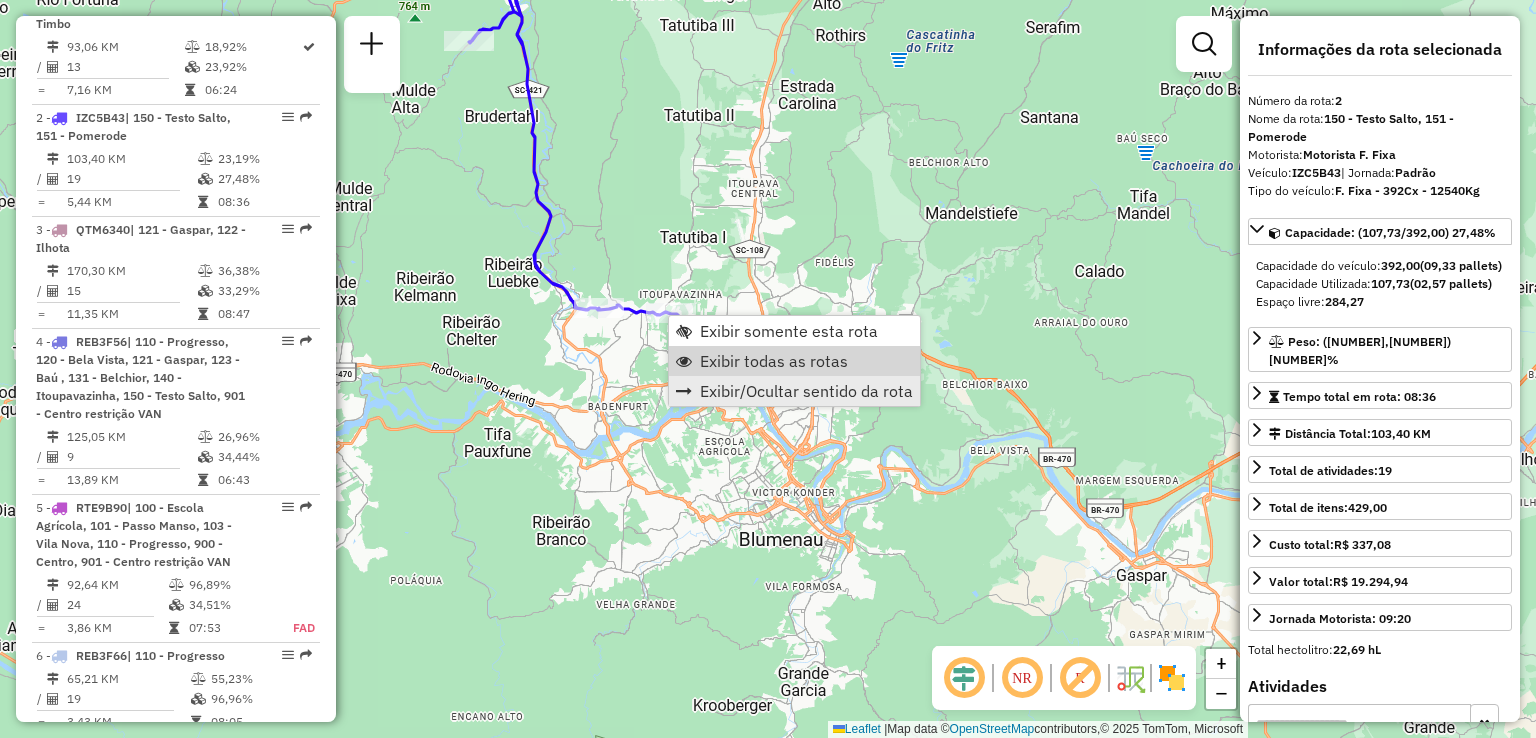 scroll, scrollTop: 907, scrollLeft: 0, axis: vertical 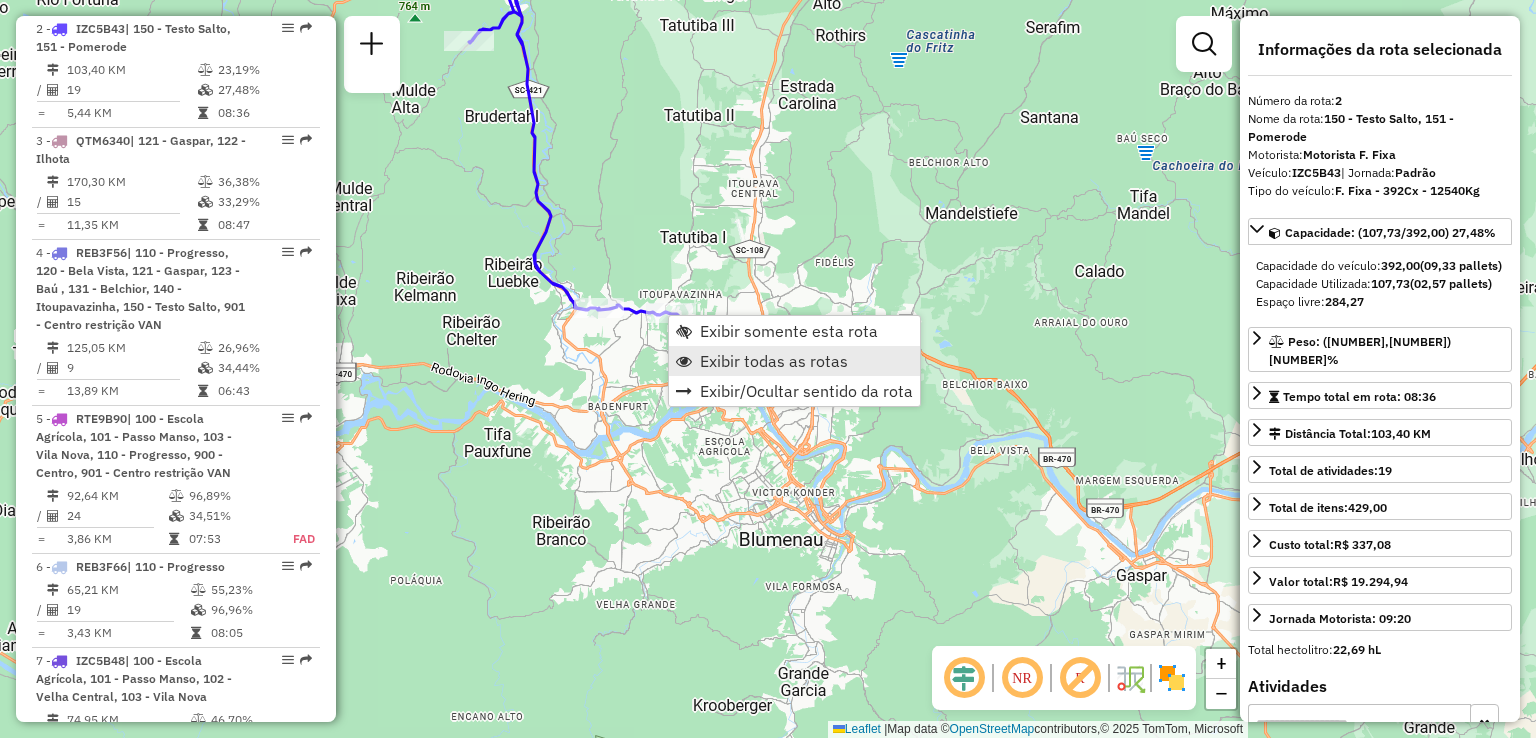 click on "Exibir todas as rotas" at bounding box center (774, 361) 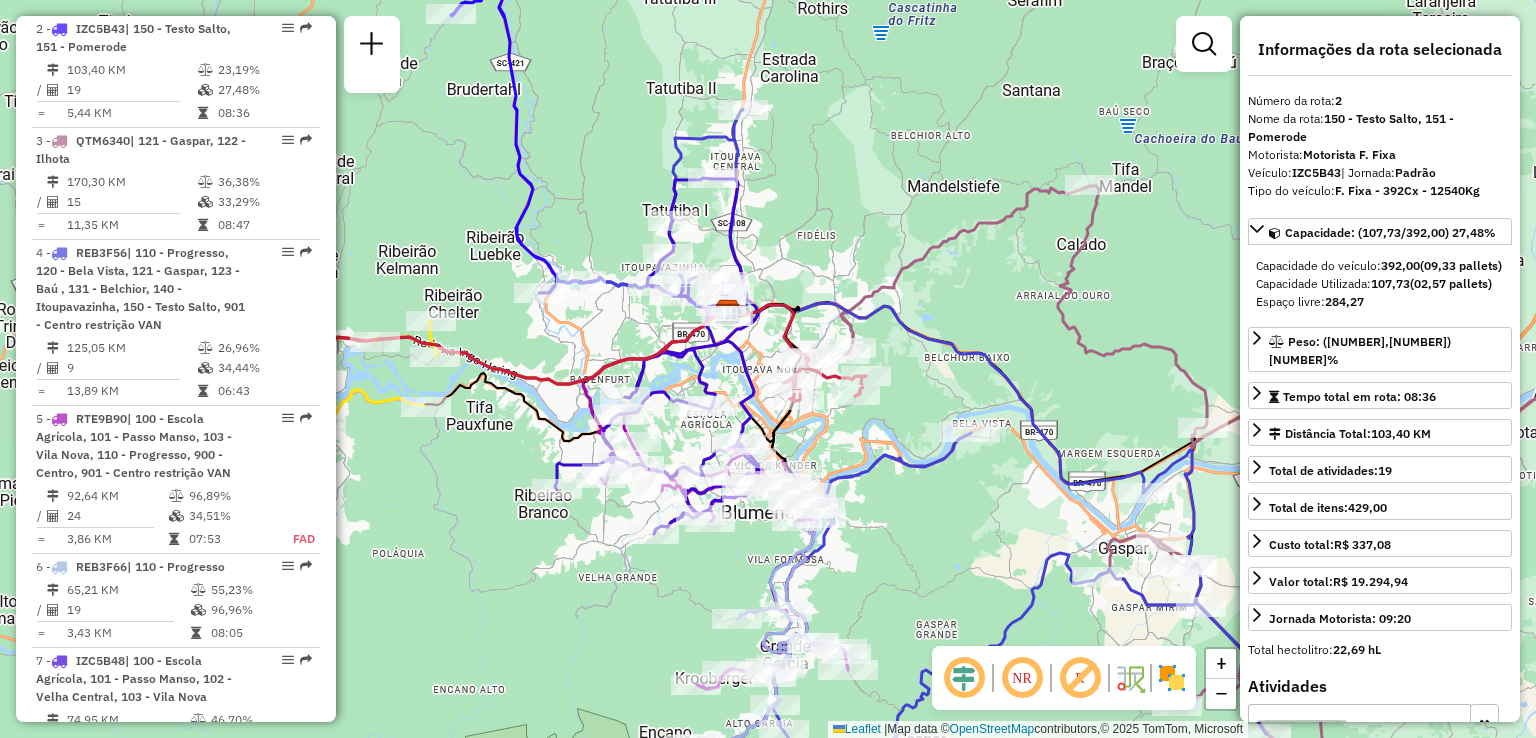 drag, startPoint x: 810, startPoint y: 464, endPoint x: 783, endPoint y: 402, distance: 67.62396 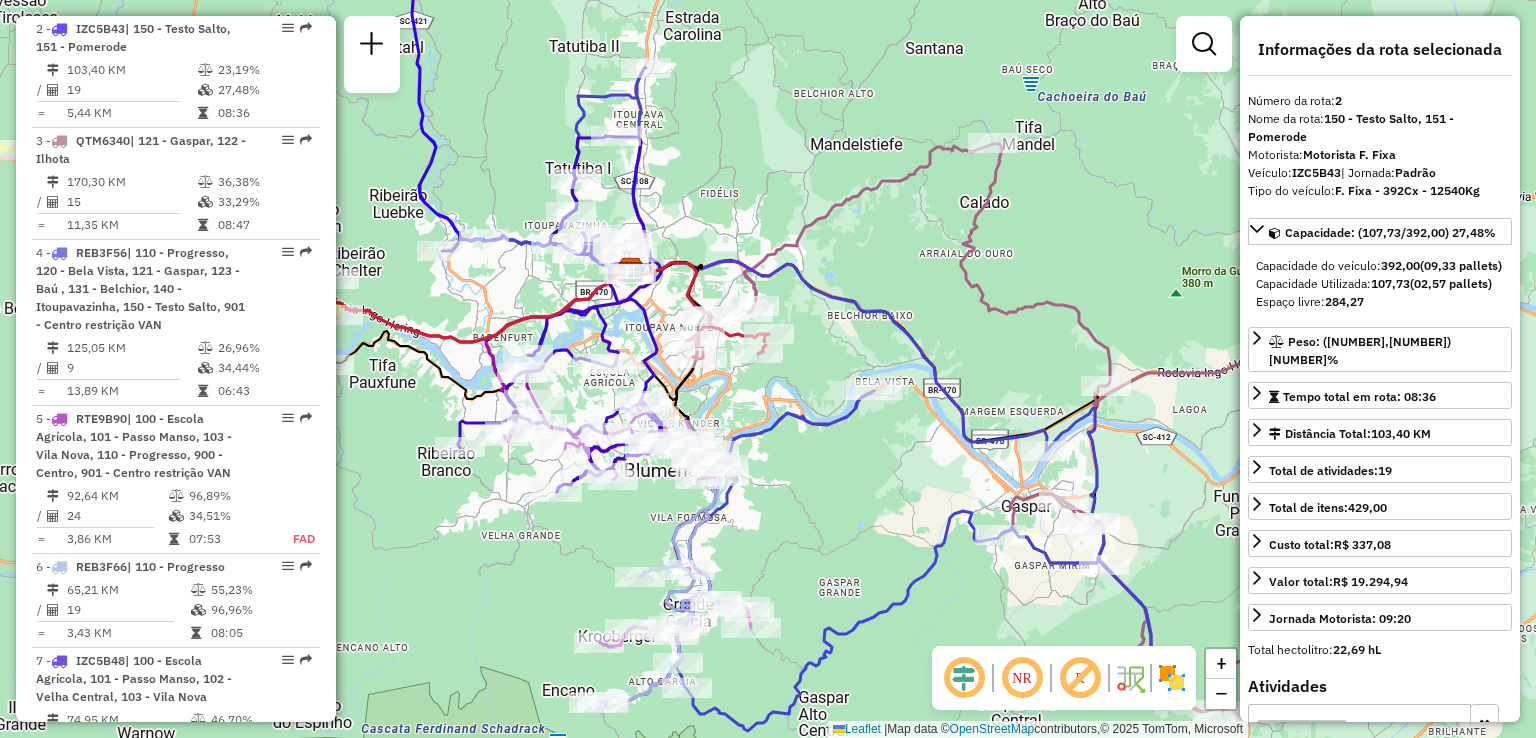 drag, startPoint x: 808, startPoint y: 421, endPoint x: 776, endPoint y: 418, distance: 32.140316 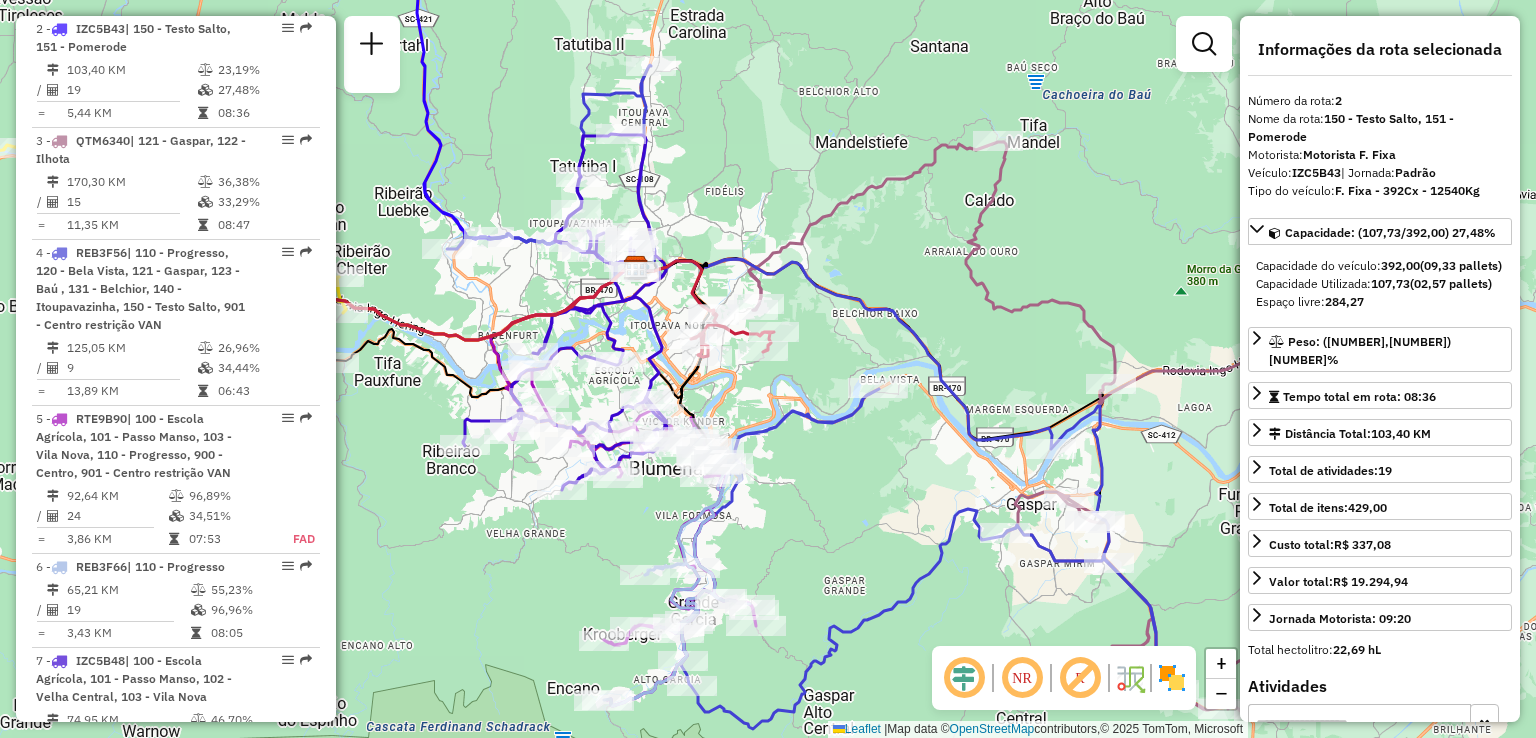 click on "Janela de atendimento Grade de atendimento Capacidade Transportadoras Veículos Cliente Pedidos  Rotas Selecione os dias de semana para filtrar as janelas de atendimento  Seg   Ter   Qua   Qui   Sex   Sáb   Dom  Informe o período da janela de atendimento: De: Até:  Filtrar exatamente a janela do cliente  Considerar janela de atendimento padrão  Selecione os dias de semana para filtrar as grades de atendimento  Seg   Ter   Qua   Qui   Sex   Sáb   Dom   Considerar clientes sem dia de atendimento cadastrado  Clientes fora do dia de atendimento selecionado Filtrar as atividades entre os valores definidos abaixo:  Peso mínimo:   Peso máximo:   Cubagem mínima:   Cubagem máxima:   De:   Até:  Filtrar as atividades entre o tempo de atendimento definido abaixo:  De:   Até:   Considerar capacidade total dos clientes não roteirizados Transportadora: Selecione um ou mais itens Tipo de veículo: Selecione um ou mais itens Veículo: Selecione um ou mais itens Motorista: Selecione um ou mais itens Nome: Rótulo:" 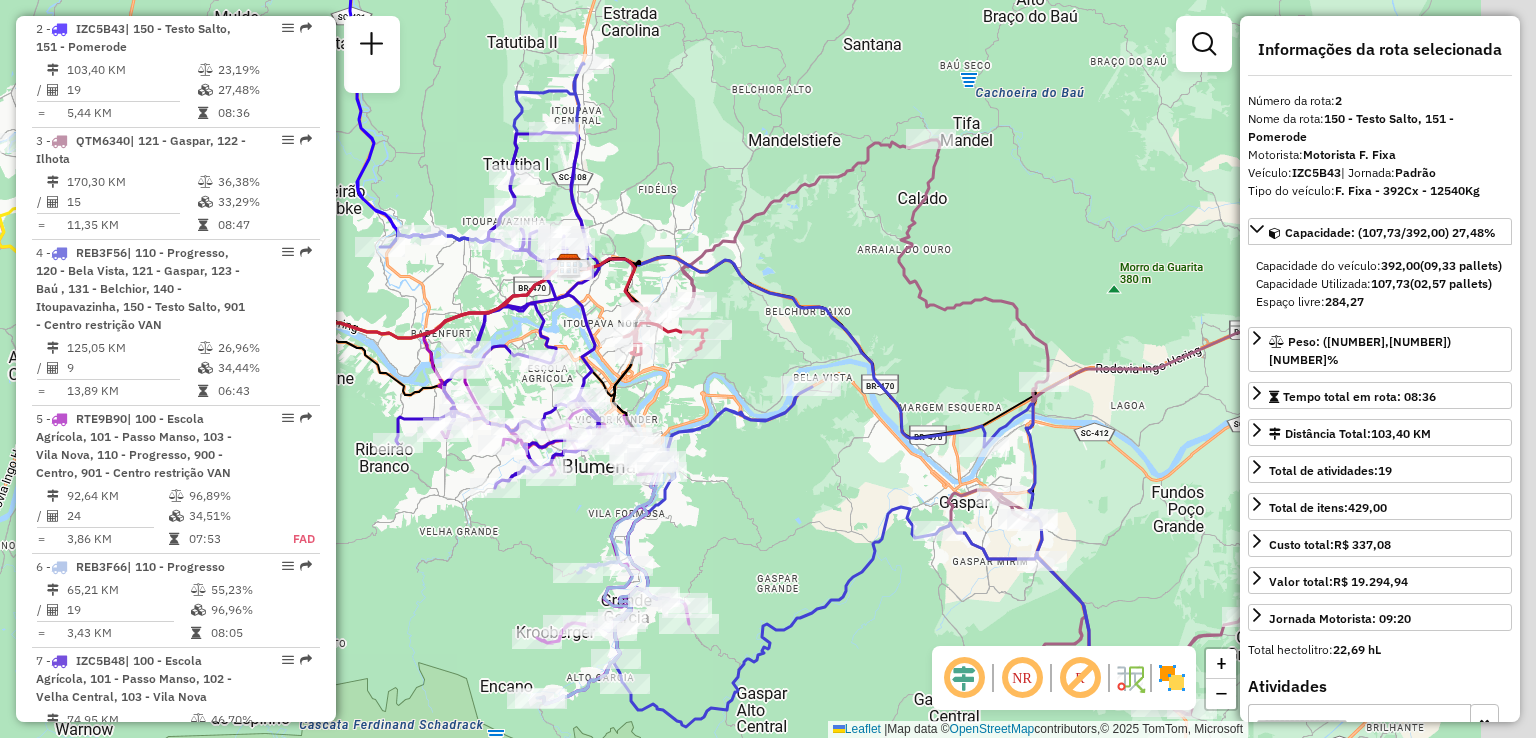 drag, startPoint x: 447, startPoint y: 510, endPoint x: 420, endPoint y: 485, distance: 36.796738 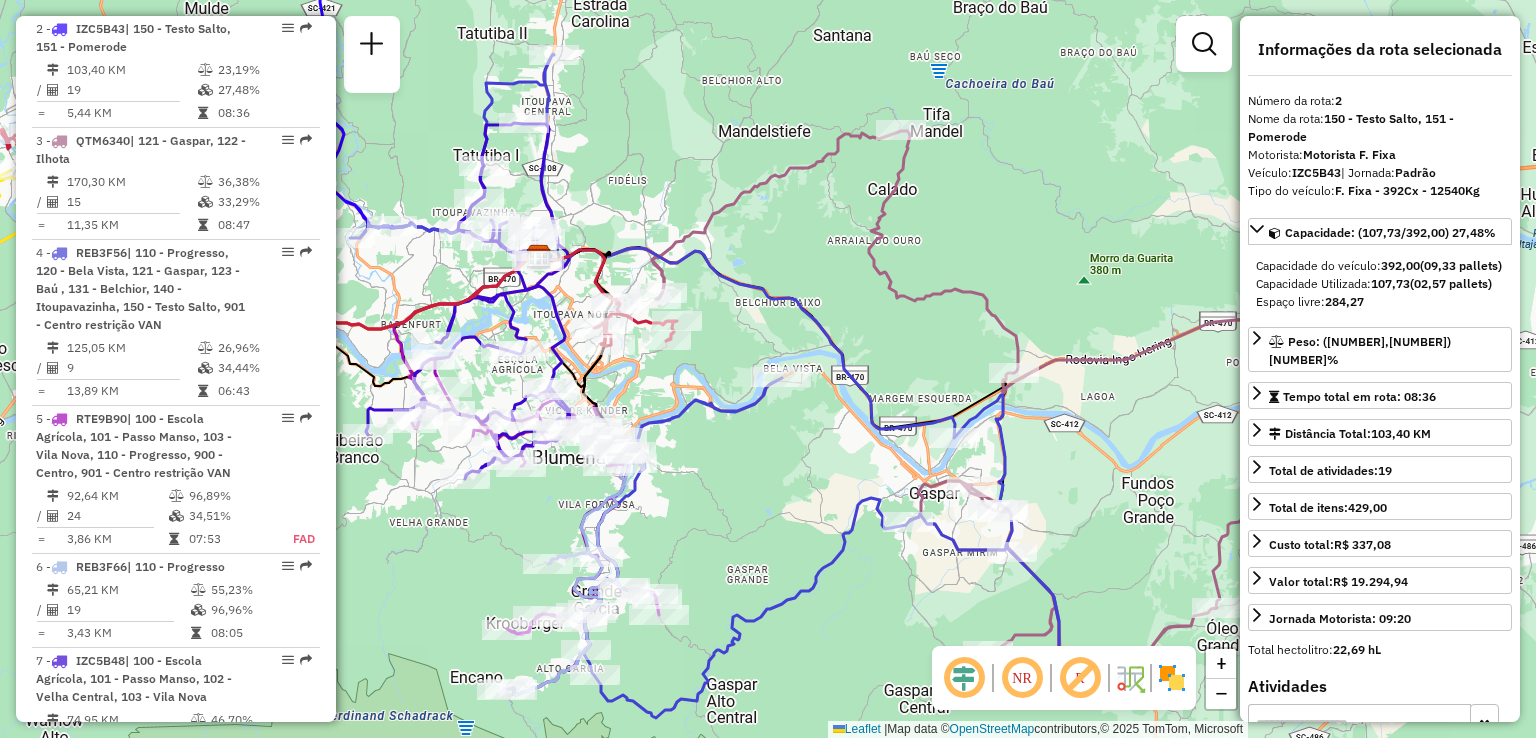 drag, startPoint x: 740, startPoint y: 455, endPoint x: 740, endPoint y: 438, distance: 17 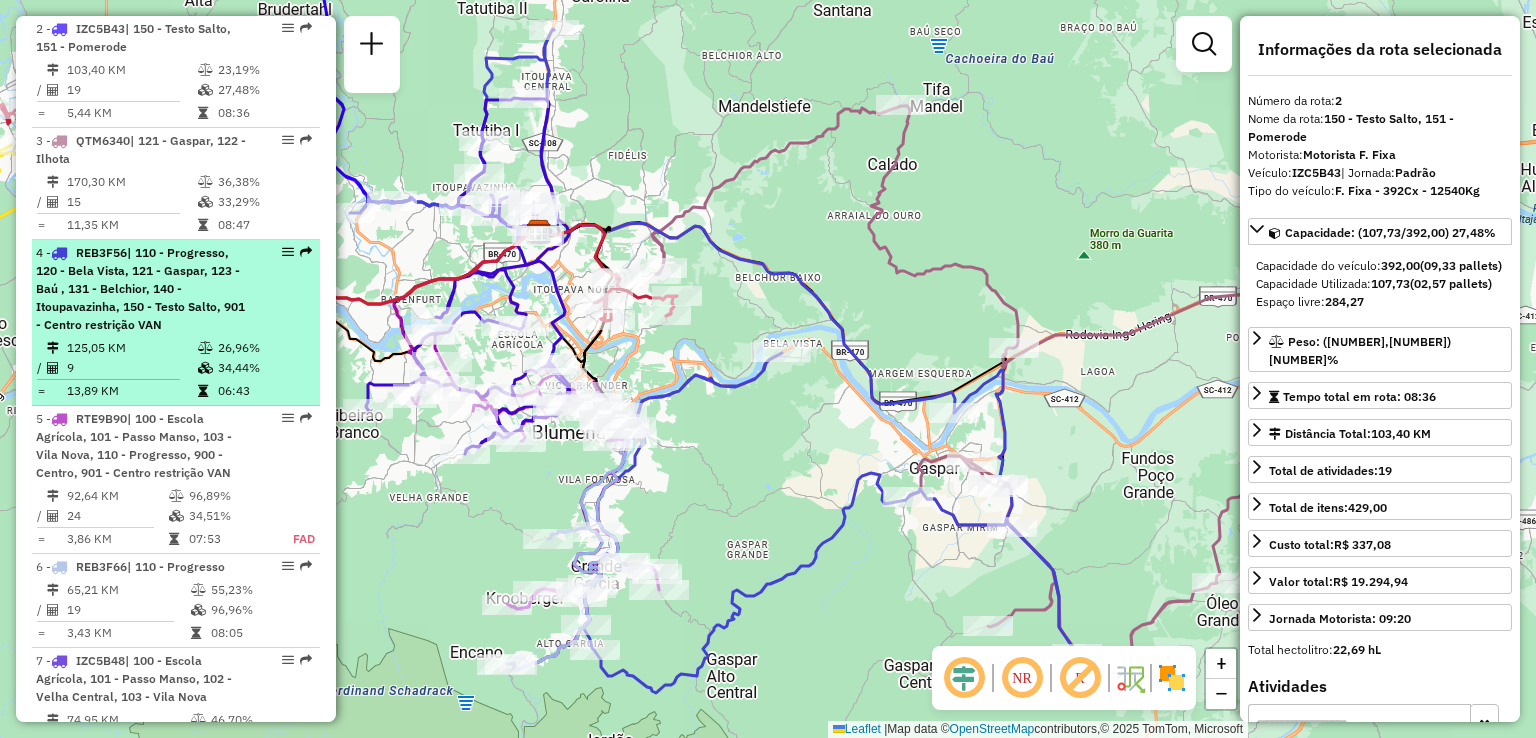 scroll, scrollTop: 1007, scrollLeft: 0, axis: vertical 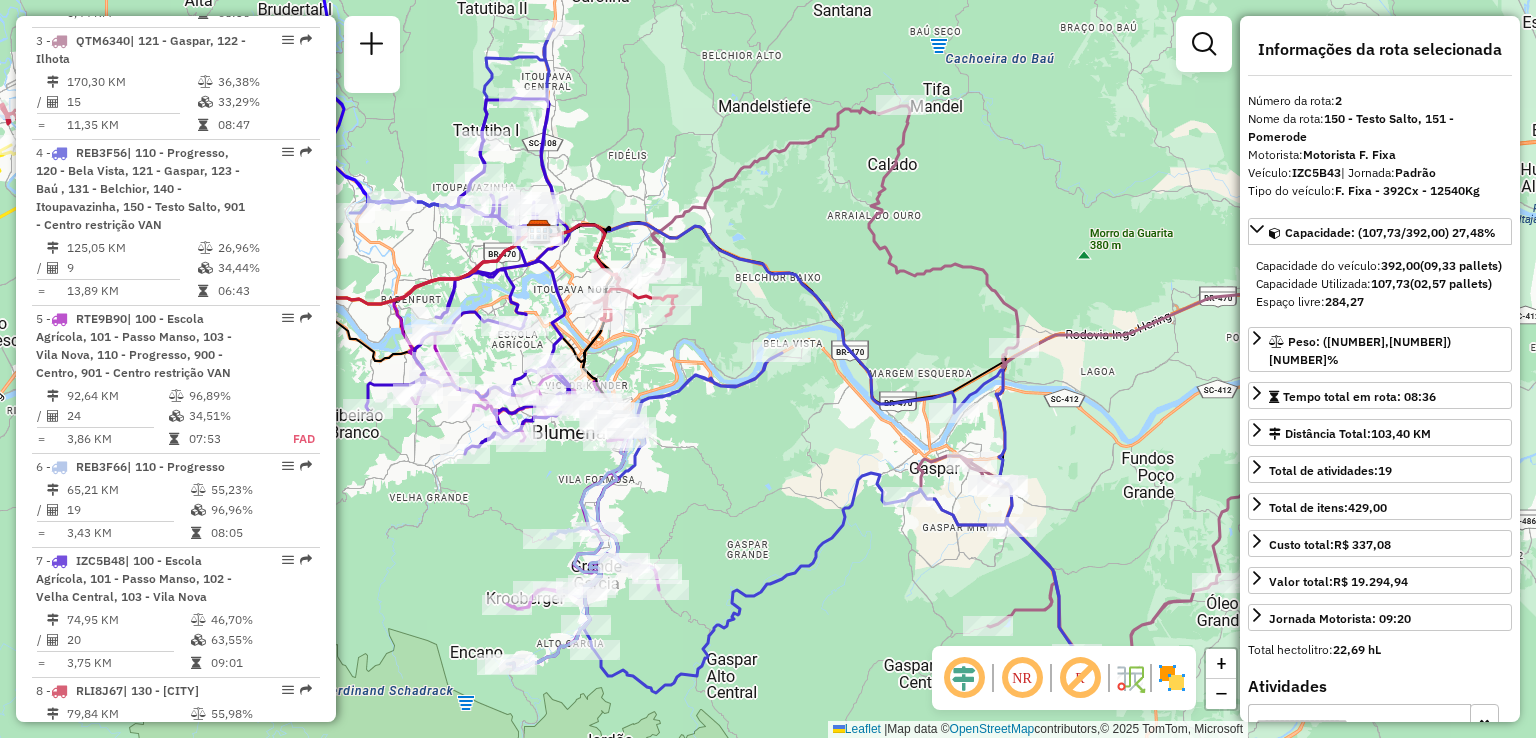 click on "Rota [NUMBER] - Placa [PLATE] [NUMBER] - [NAME] [LAST NAME] Janela de atendimento Grade de atendimento Capacidade Transportadoras Veículos Cliente Pedidos  Rotas Selecione os dias de semana para filtrar as janelas de atendimento  Seg   Ter   Qua   Qui   Sex   Sáb   Dom  Informe o período da janela de atendimento: De: Até:  Filtrar exatamente a janela do cliente  Considerar janela de atendimento padrão  Selecione os dias de semana para filtrar as grades de atendimento  Seg   Ter   Qua   Qui   Sex   Sáb   Dom   Considerar clientes sem dia de atendimento cadastrado  Clientes fora do dia de atendimento selecionado Filtrar as atividades entre os valores definidos abaixo:  Peso mínimo:   Peso máximo:   Cubagem mínima:   Cubagem máxima:   De:   Até:  Filtrar as atividades entre o tempo de atendimento definido abaixo:  De:   Até:   Considerar capacidade total dos clientes não roteirizados Transportadora: Selecione um ou mais itens Tipo de veículo: Selecione um ou mais itens Veículo: Motorista: Nome: Setor:" 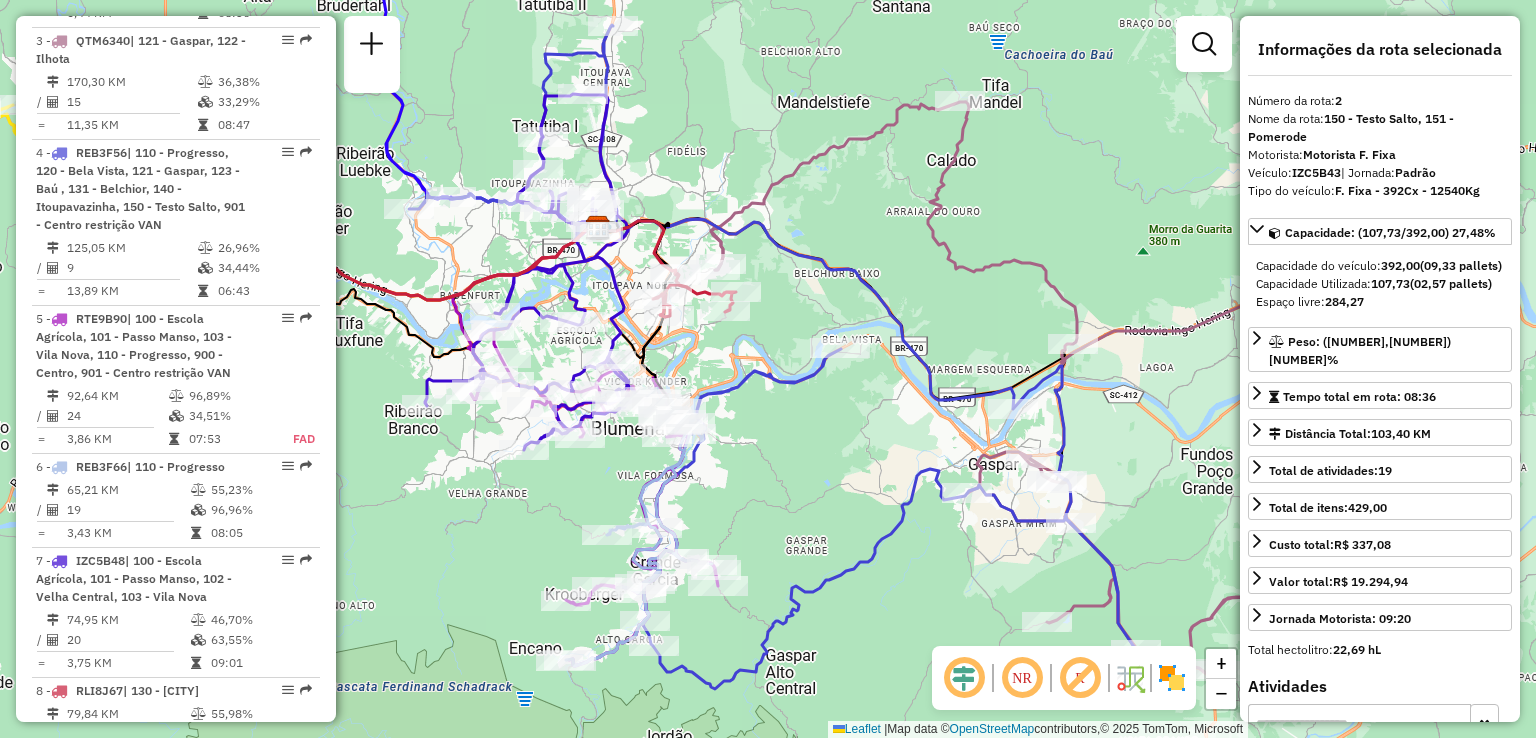 drag, startPoint x: 754, startPoint y: 392, endPoint x: 772, endPoint y: 392, distance: 18 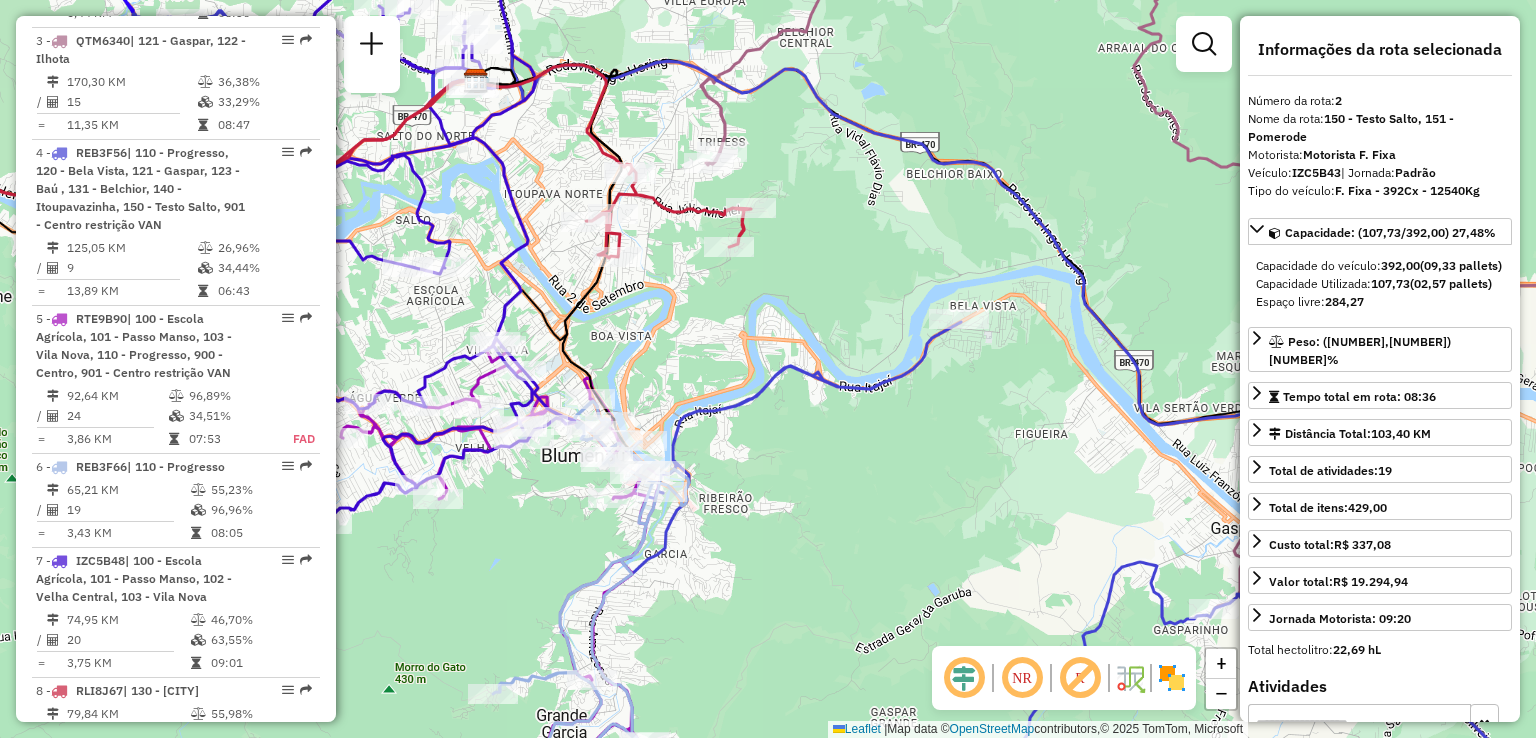drag, startPoint x: 769, startPoint y: 405, endPoint x: 901, endPoint y: 313, distance: 160.89748 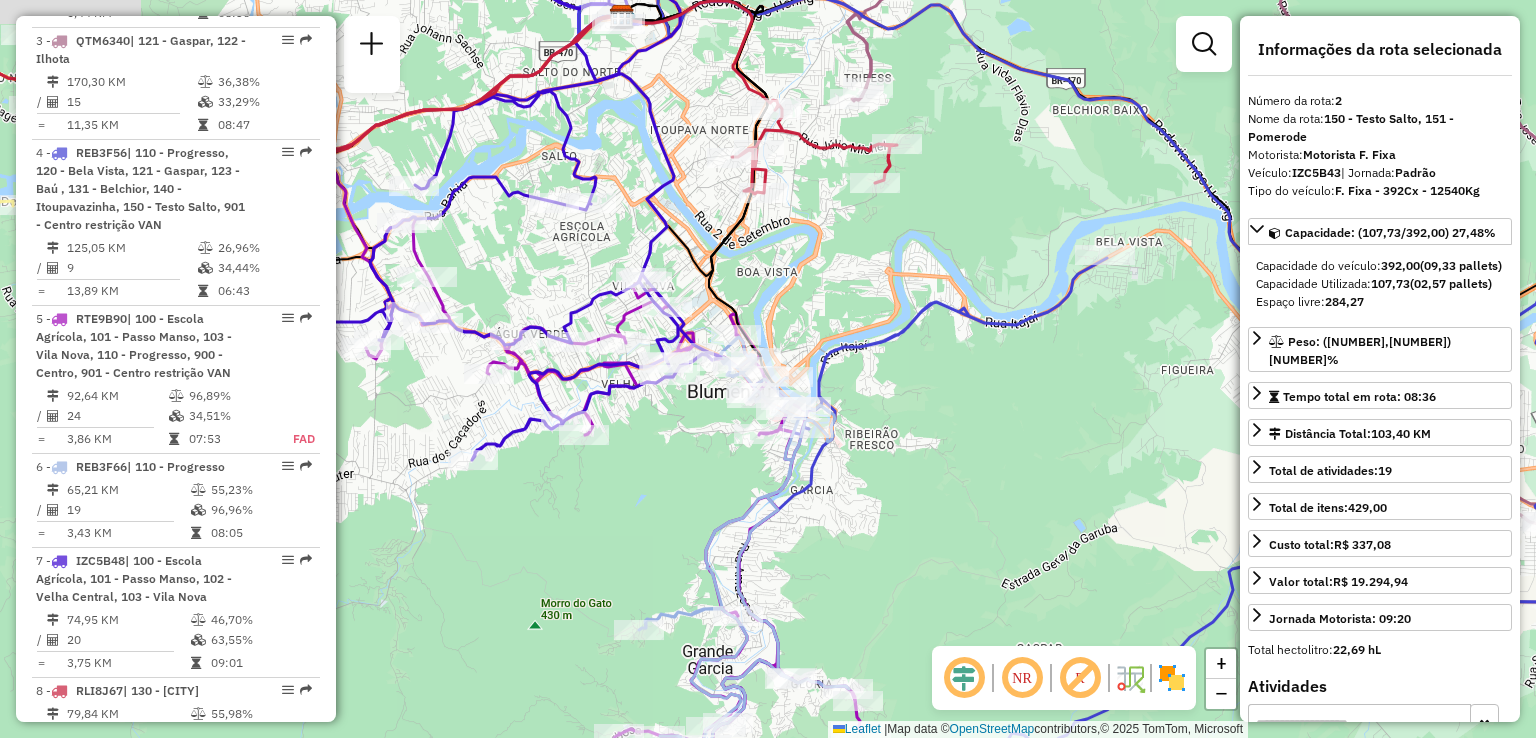 drag, startPoint x: 538, startPoint y: 485, endPoint x: 621, endPoint y: 647, distance: 182.02472 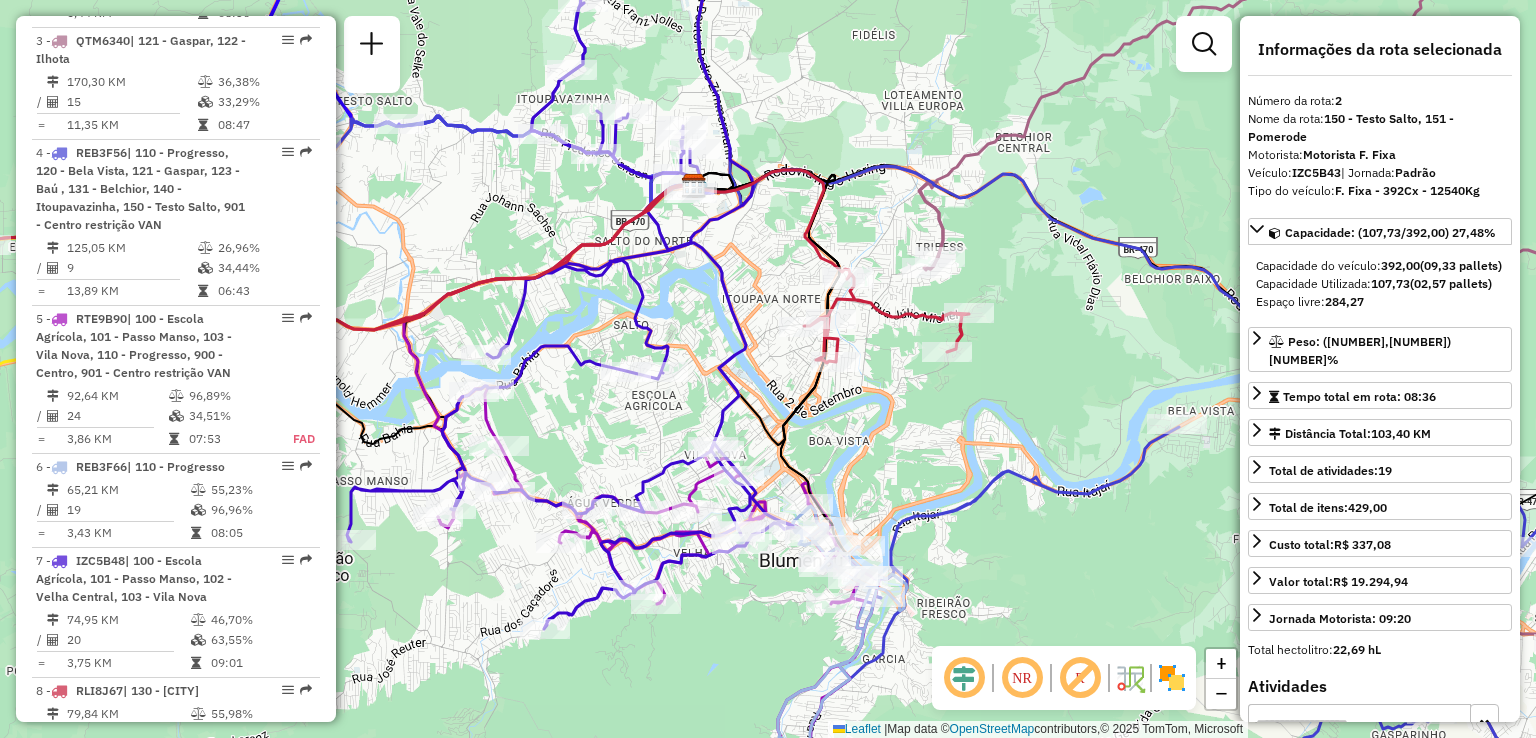 drag, startPoint x: 981, startPoint y: 452, endPoint x: 1008, endPoint y: 433, distance: 33.01515 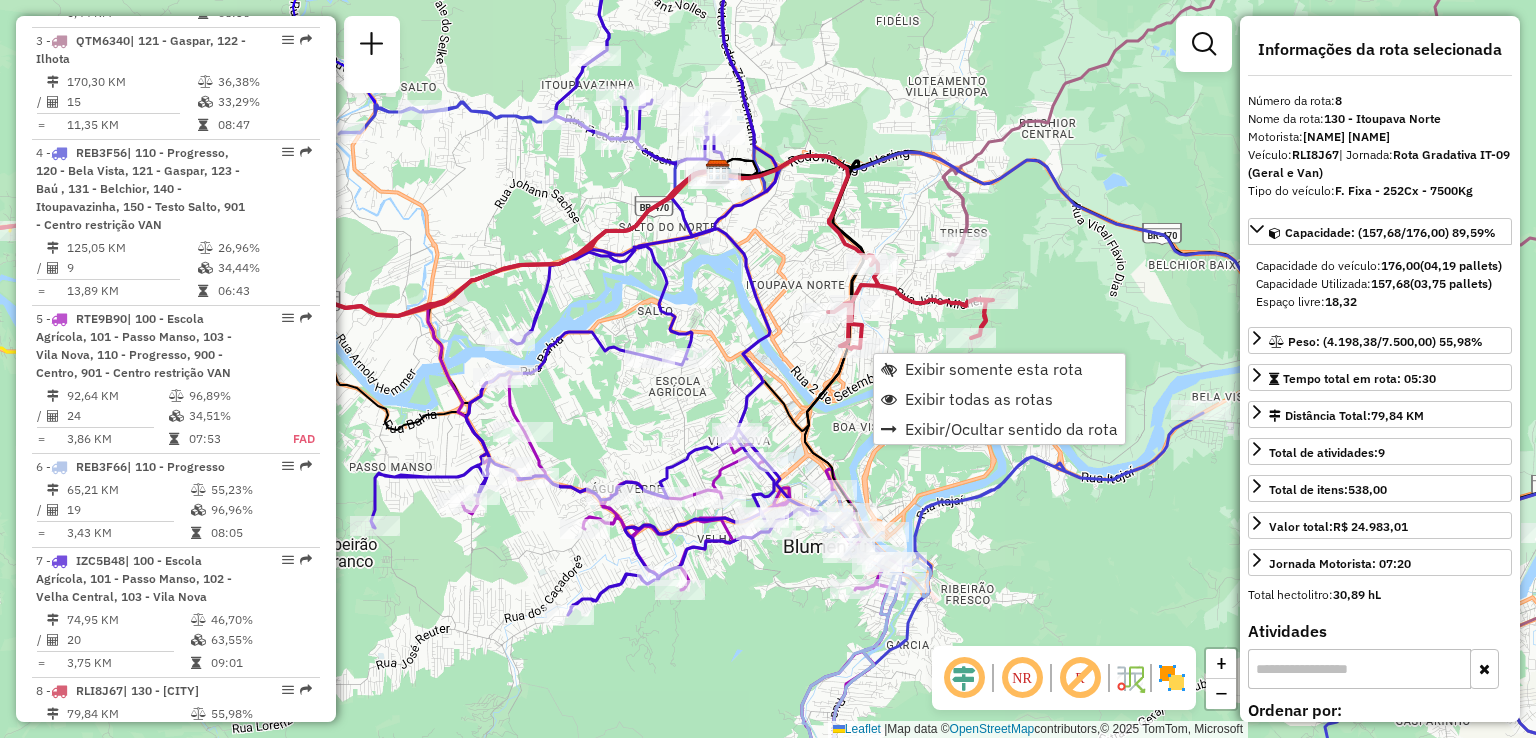 scroll, scrollTop: 1108, scrollLeft: 0, axis: vertical 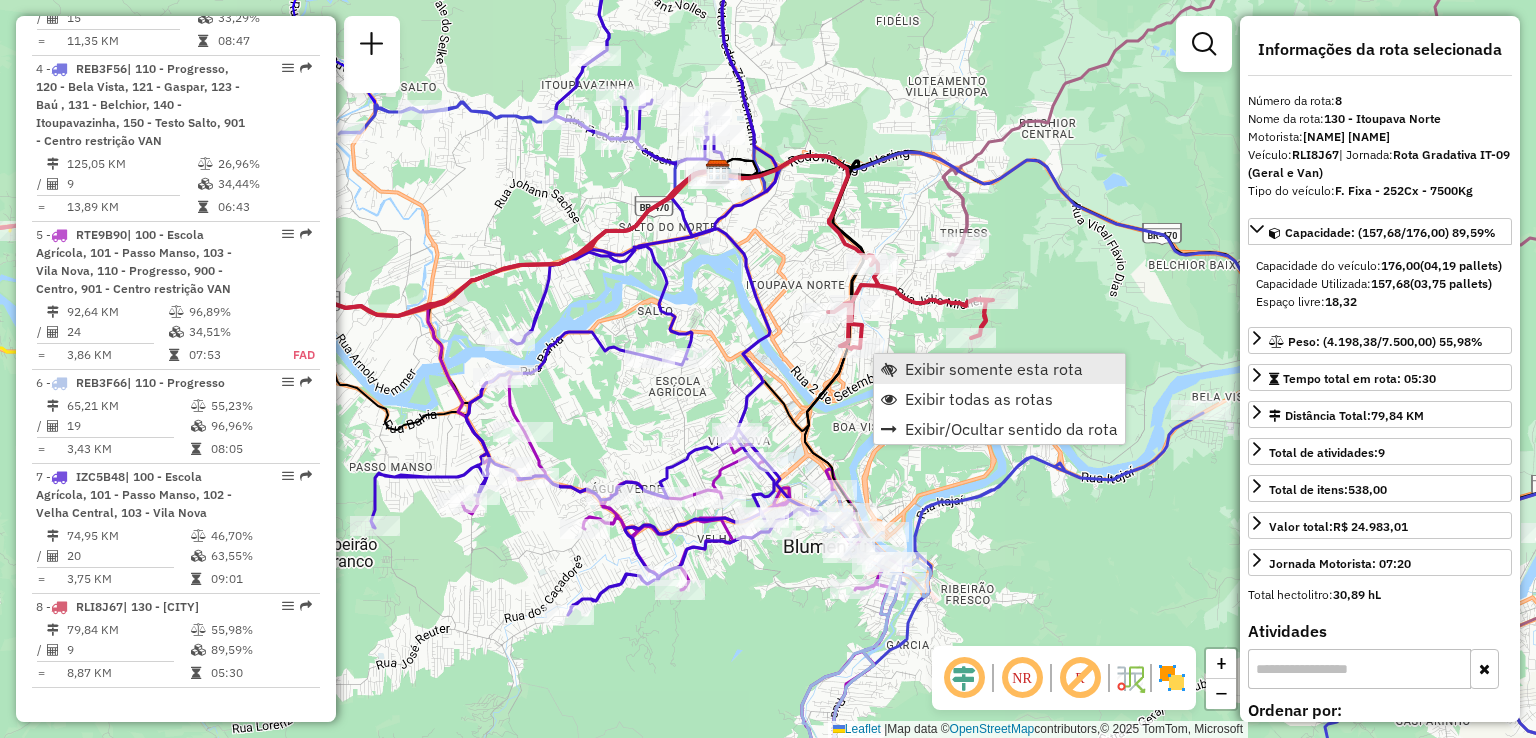 drag, startPoint x: 757, startPoint y: 352, endPoint x: 927, endPoint y: 360, distance: 170.18813 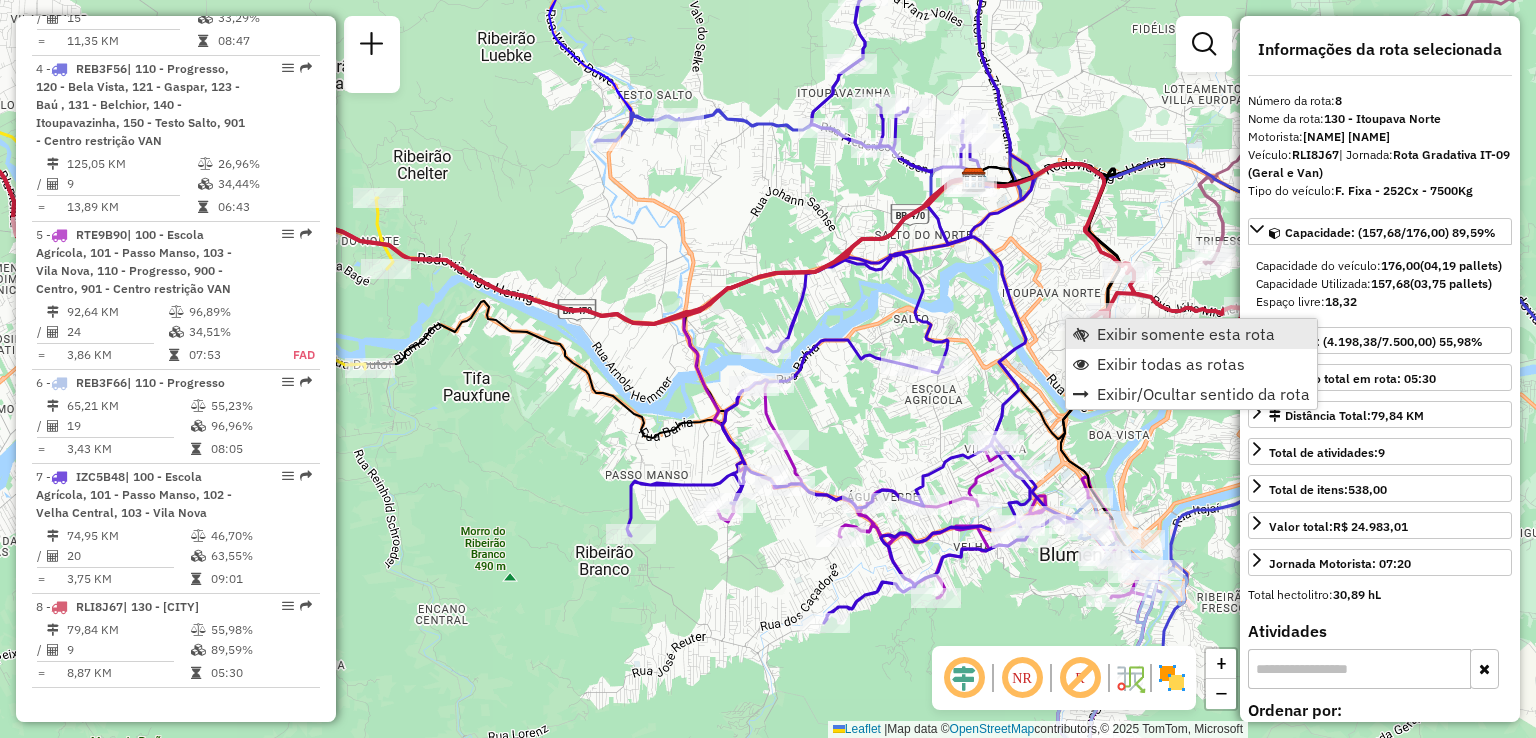 click on "Exibir somente esta rota" at bounding box center (1191, 334) 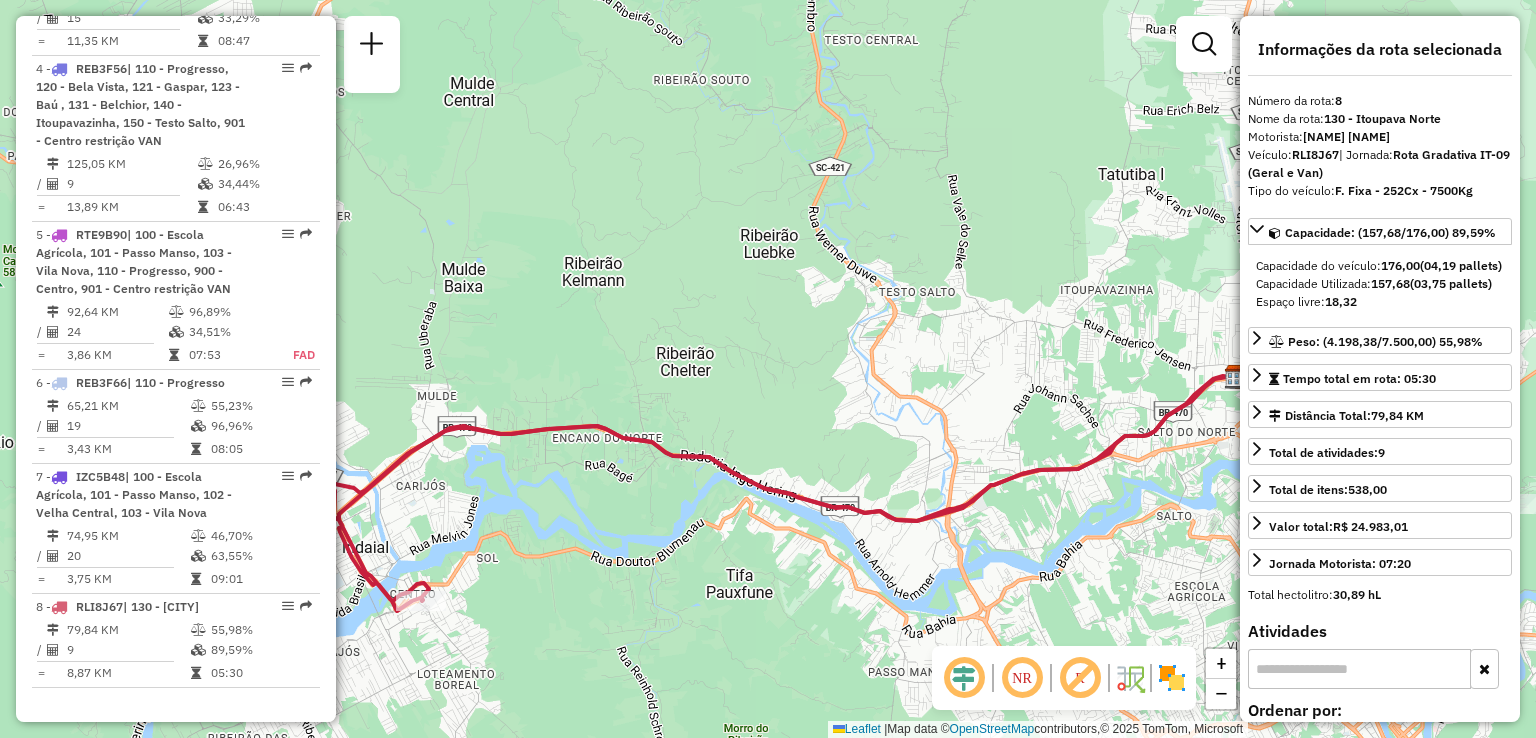 drag, startPoint x: 832, startPoint y: 393, endPoint x: 1001, endPoint y: 361, distance: 172.00291 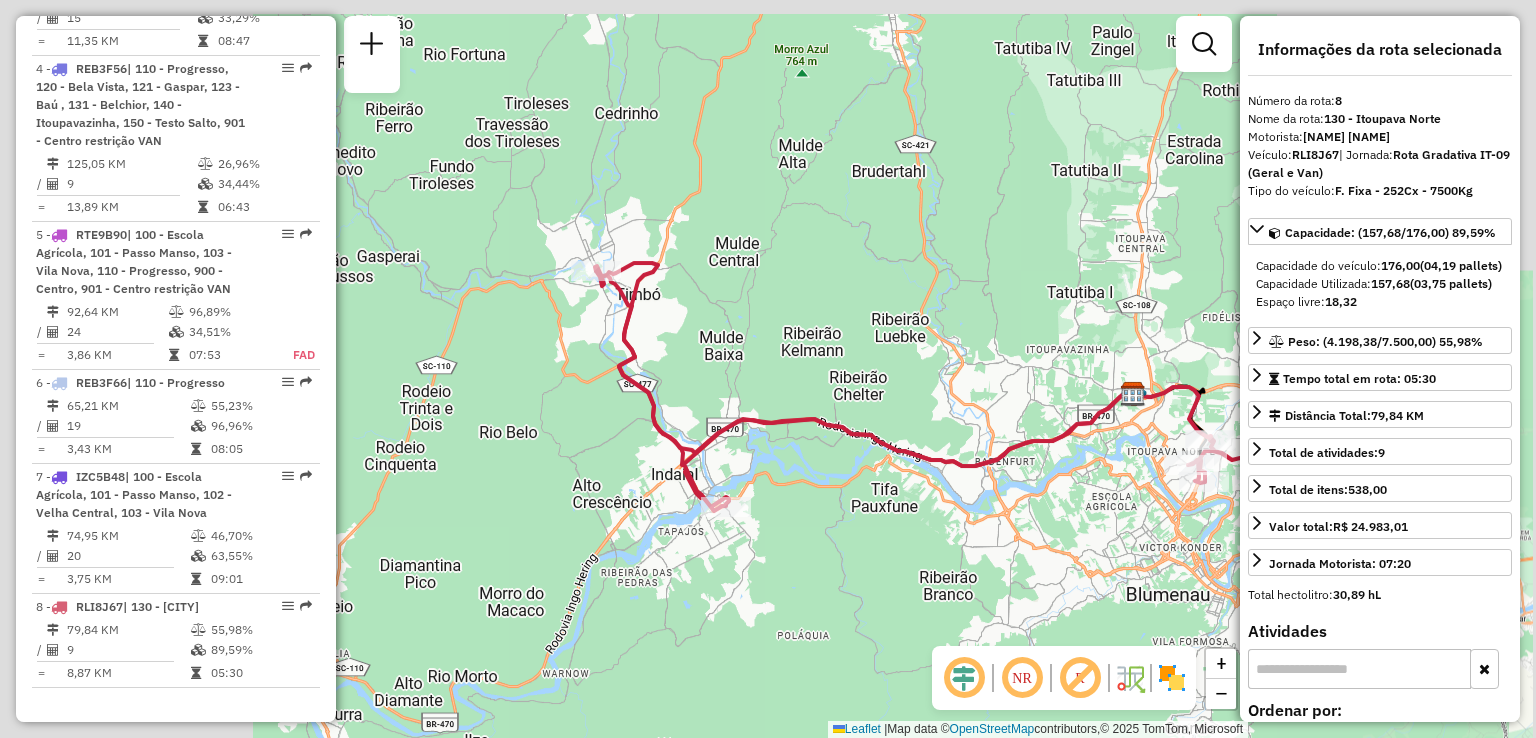 drag, startPoint x: 854, startPoint y: 438, endPoint x: 876, endPoint y: 457, distance: 29.068884 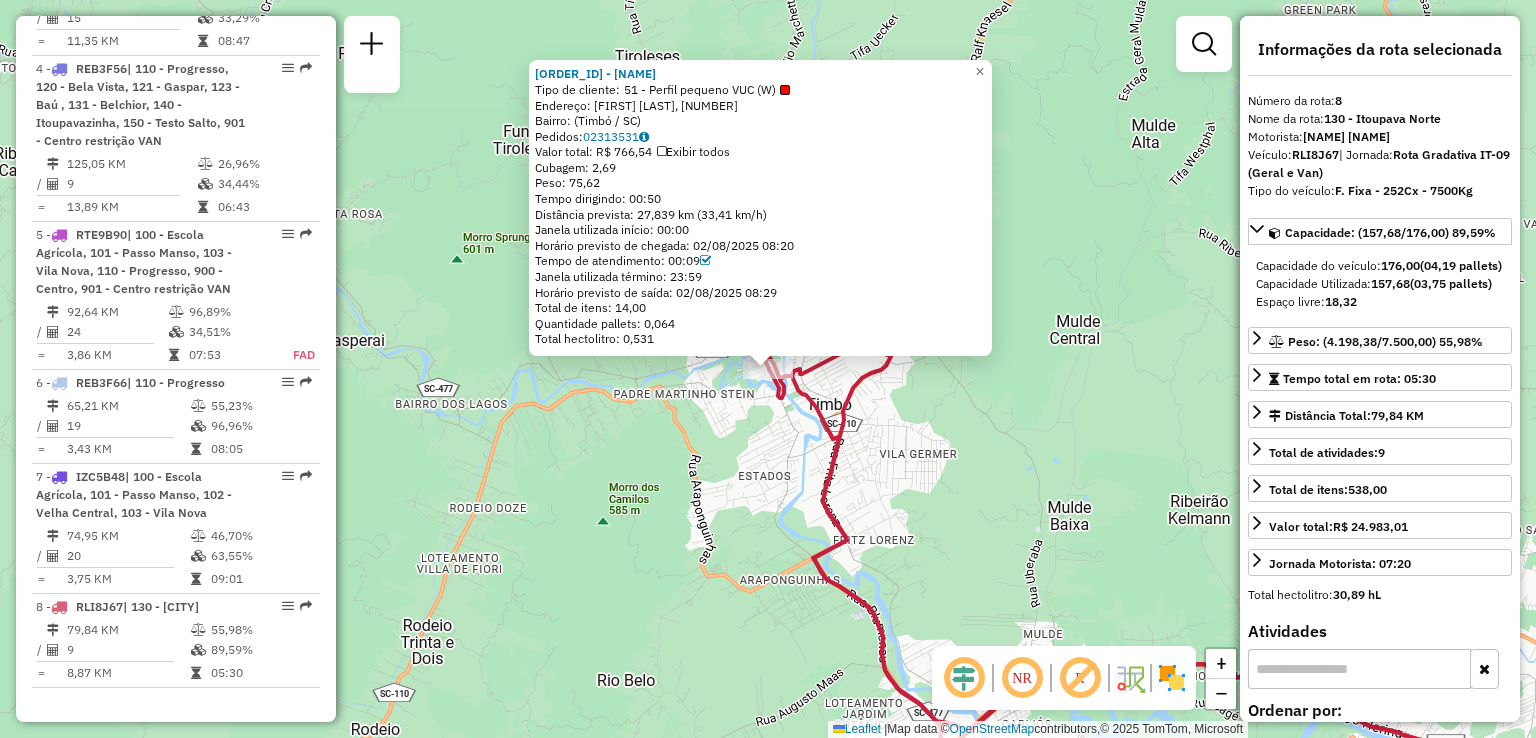 click on "[NUMBER] - [NAME] CONV  Tipo de cliente:   51 - Perfil pequeno VUC (W)   Endereço: [STREET], [NUMBER]   Bairro:  ([CITY] / [STATE])   Pedidos:  [NUMBER]   Valor total: R$ [NUMBER]   Exibir todos   Cubagem: [NUMBER]  Peso: [NUMBER]  Tempo dirigindo: 00:50   Distância prevista: [NUMBER] km ([NUMBER] km/h)   Janela utilizada início: 00:00   Horário previsto de chegada: [DATE] [TIME]   Tempo de atendimento: 00:09   Janela utilizada término: 23:59   Horário previsto de saída: [DATE] [TIME]   Total de itens: [NUMBER]   Quantidade pallets: [NUMBER]   Total hectolitro: [NUMBER]  × Janela de atendimento Grade de atendimento Capacidade Transportadoras Veículos Cliente Pedidos  Rotas Selecione os dias de semana para filtrar as janelas de atendimento  Seg   Ter   Qua   Qui   Sex   Sáb   Dom  Informe o período da janela de atendimento: De: Até:  Filtrar exatamente a janela do cliente  Considerar janela de atendimento padrão  Selecione os dias de semana para filtrar as grades de atendimento  Seg   Ter   Qua  De:" 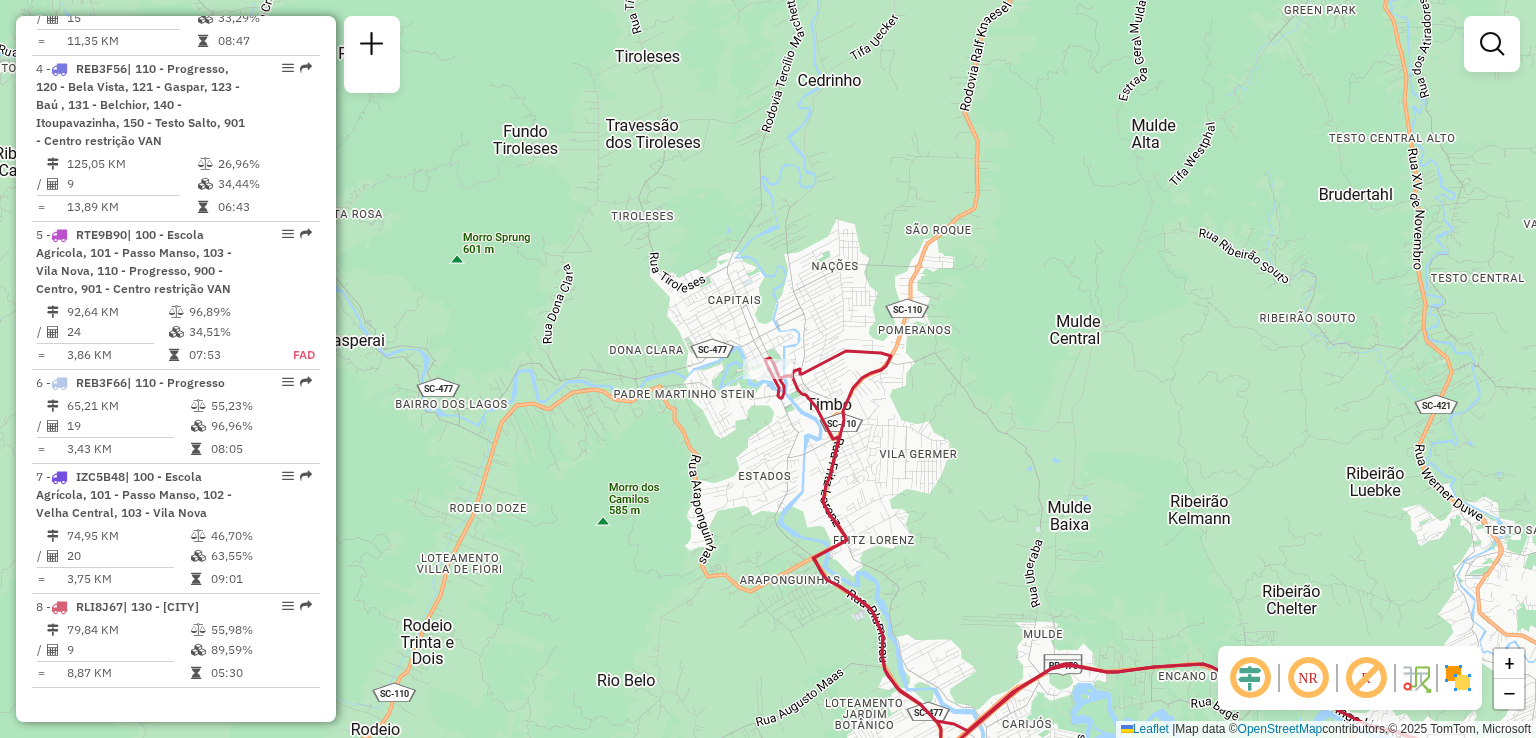 drag, startPoint x: 673, startPoint y: 566, endPoint x: 612, endPoint y: 453, distance: 128.41339 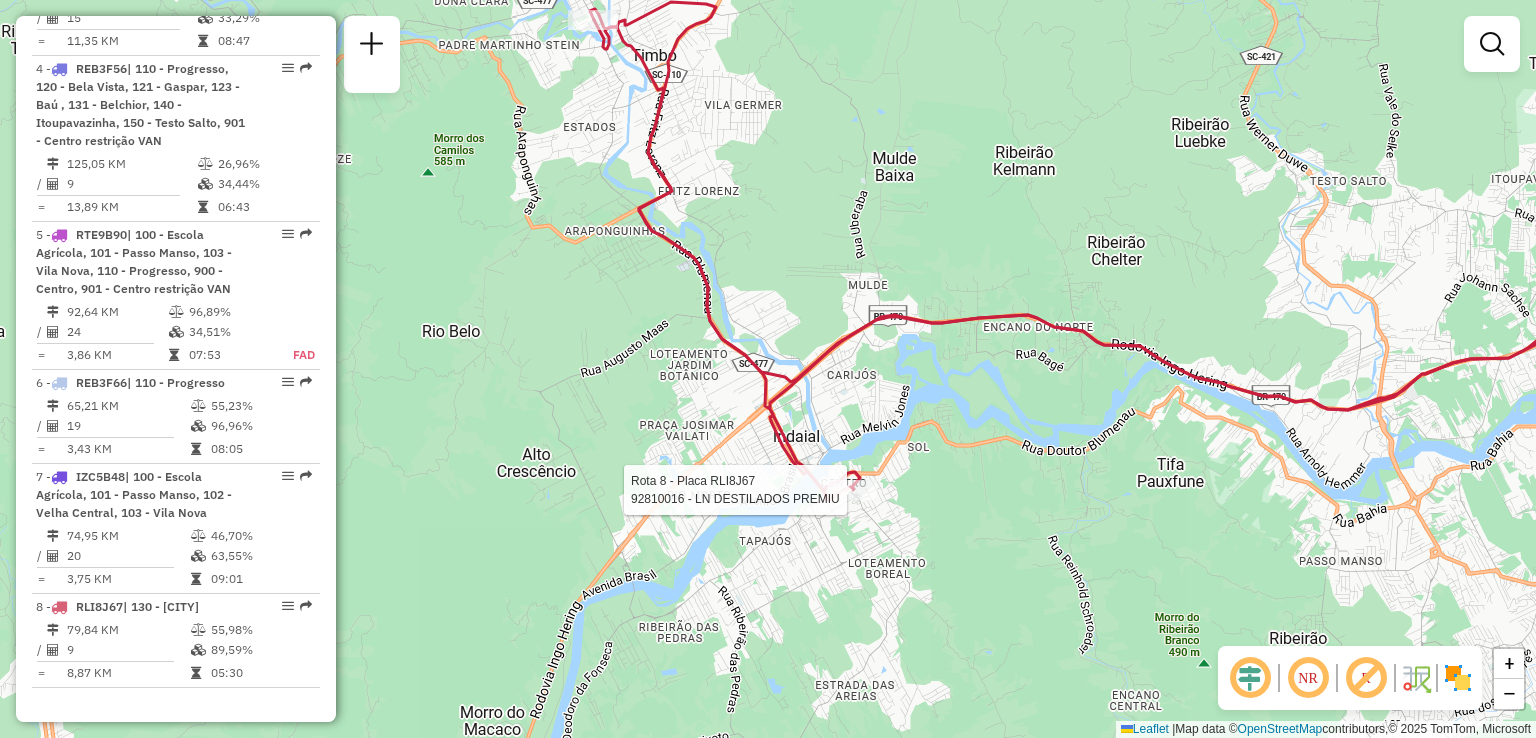 select on "**********" 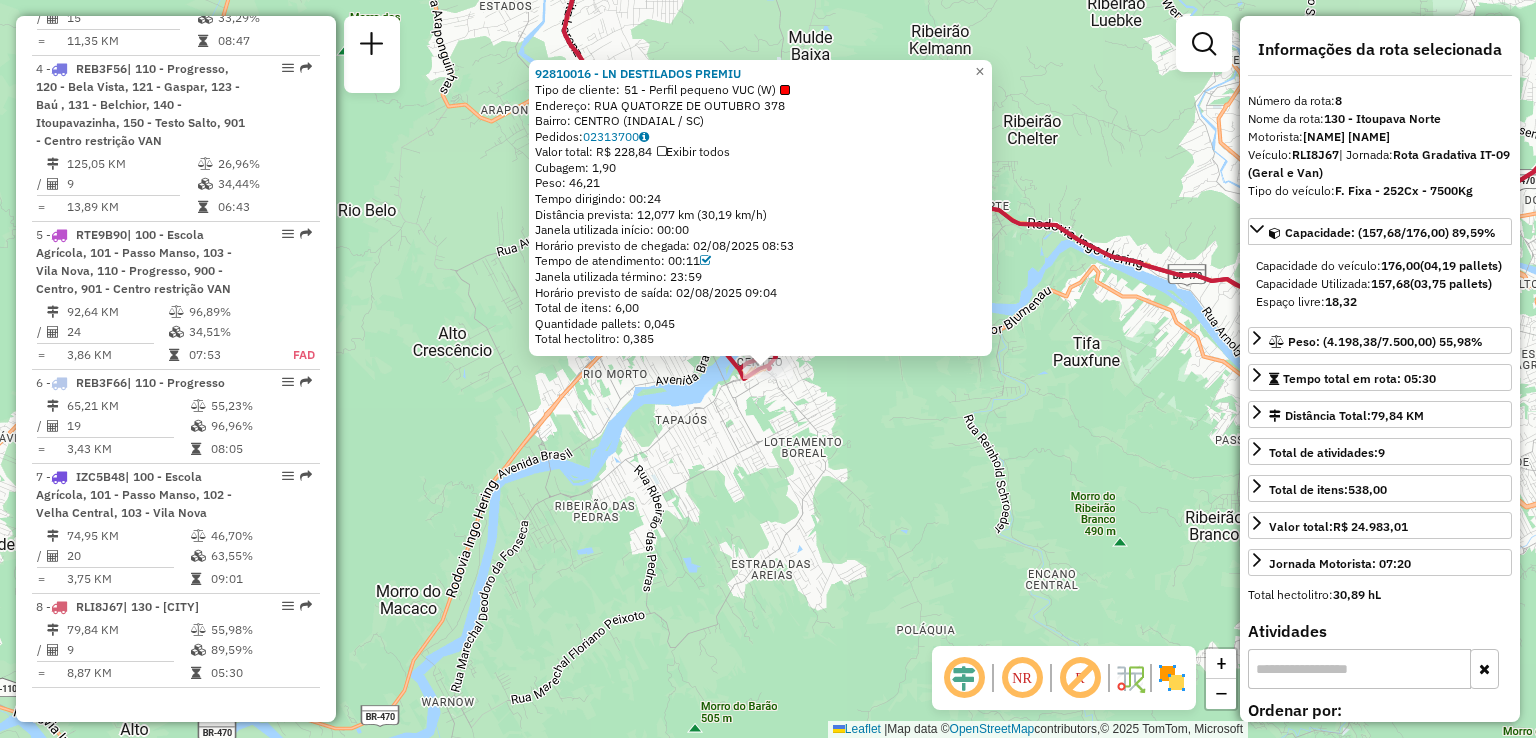 click on "92810016 - LN DESTILADOS PREMIU  Tipo de cliente:   51 - Perfil pequeno VUC (W)   Endereço:  RUA QUATORZE DE OUTUBRO [NUMBER]   Bairro: CENTRO ([CITY] / [STATE])   Pedidos:  02313700   Valor total: R$ 228,84   Exibir todos   Cubagem: 1,90  Peso: 46,21  Tempo dirigindo: 00:24   Distância prevista: 12,077 km (30,19 km/h)   Janela utilizada início: 00:00   Horário previsto de chegada: 02/08/2025 08:53   Tempo de atendimento: 00:11   Janela utilizada término: 23:59   Horário previsto de saída: 02/08/2025 09:04   Total de itens: 6,00   Quantidade pallets: 0,045   Total hectolitro: 0,385  × Janela de atendimento Grade de atendimento Capacidade Transportadoras Veículos Cliente Pedidos  Rotas Selecione os dias de semana para filtrar as janelas de atendimento  Seg   Ter   Qua   Qui   Sex   Sáb   Dom  Informe o período da janela de atendimento: De: Até:  Filtrar exatamente a janela do cliente  Considerar janela de atendimento padrão  Selecione os dias de semana para filtrar as grades de atendimento  Seg   Ter  De:" 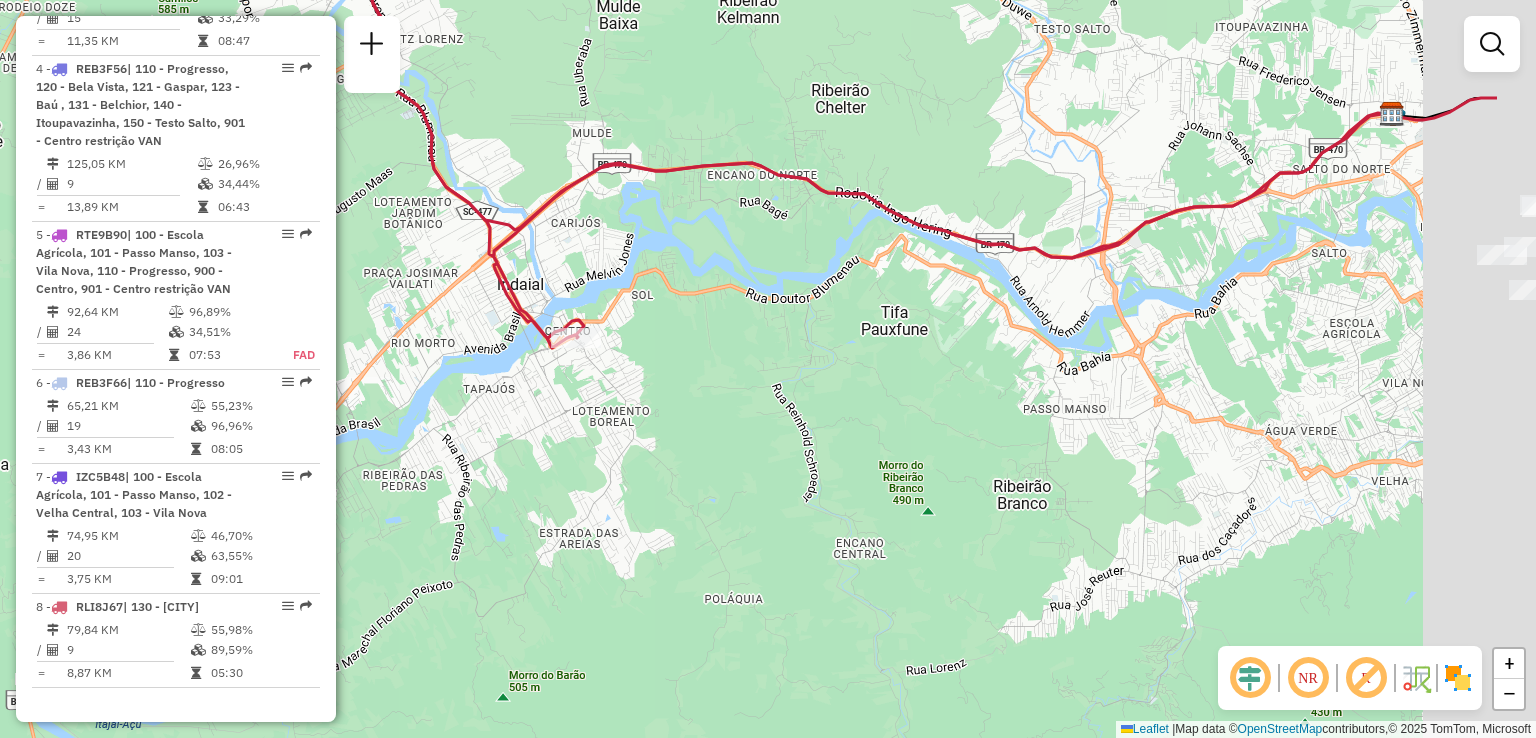 drag, startPoint x: 844, startPoint y: 529, endPoint x: 547, endPoint y: 507, distance: 297.8137 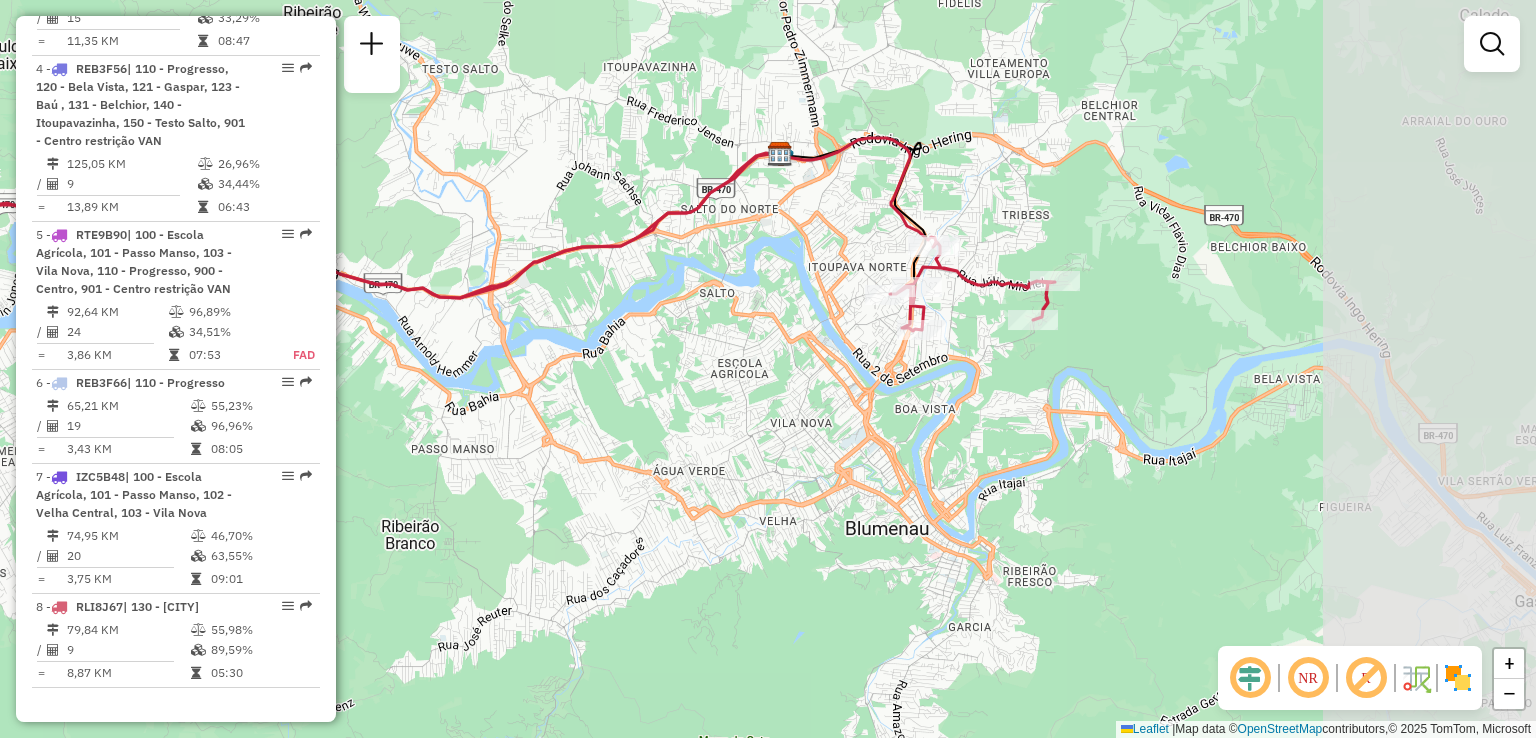 drag, startPoint x: 736, startPoint y: 511, endPoint x: 428, endPoint y: 566, distance: 312.8722 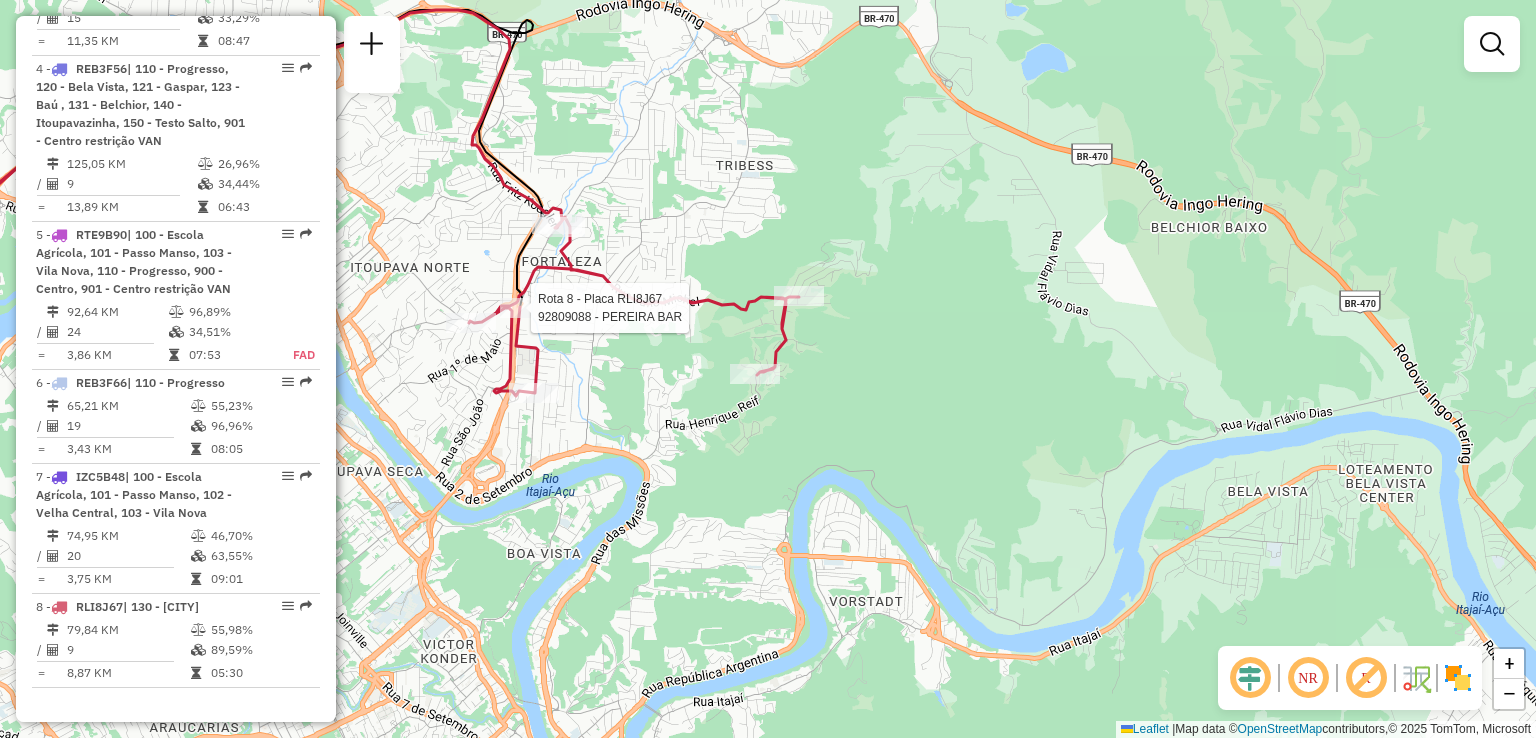 select on "**********" 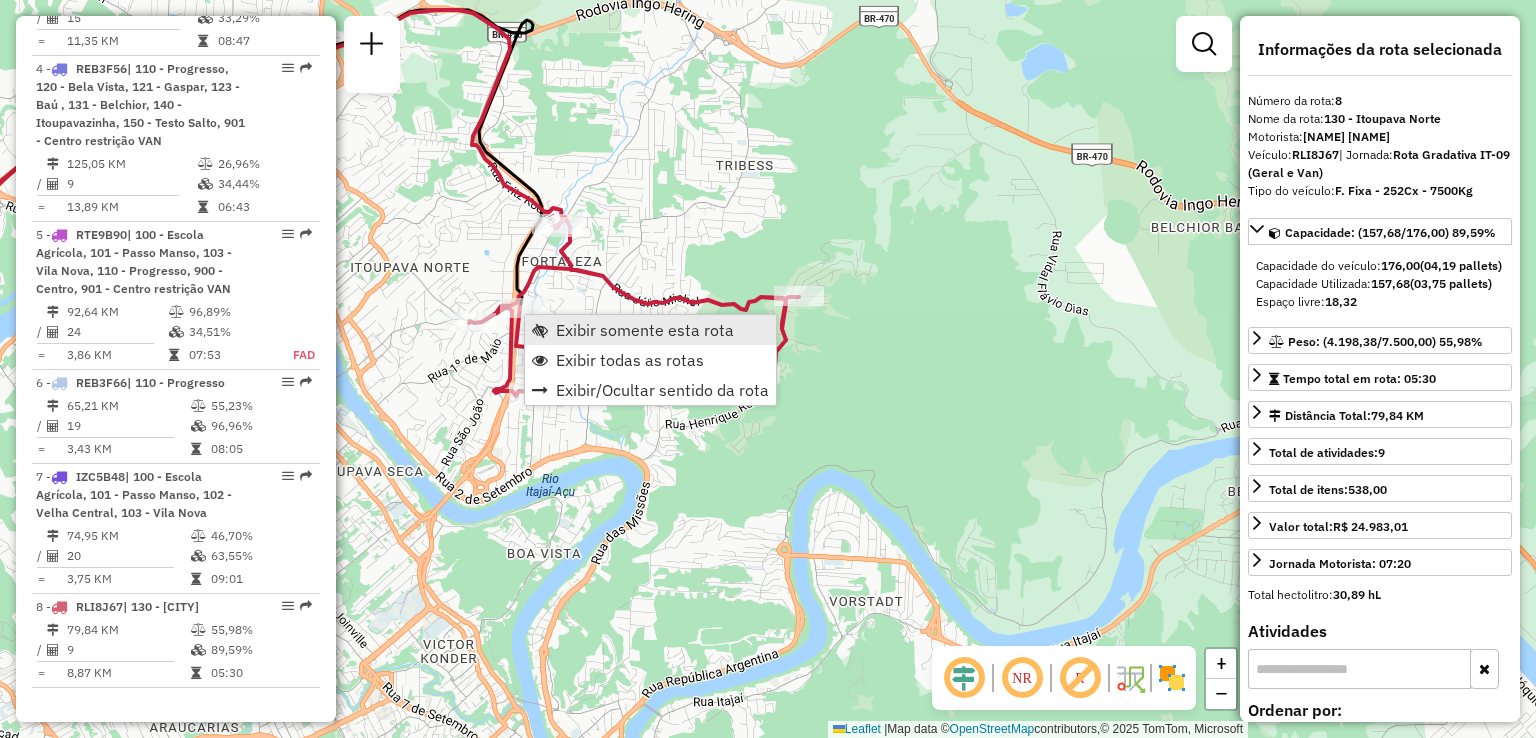click on "Exibir somente esta rota" at bounding box center (645, 330) 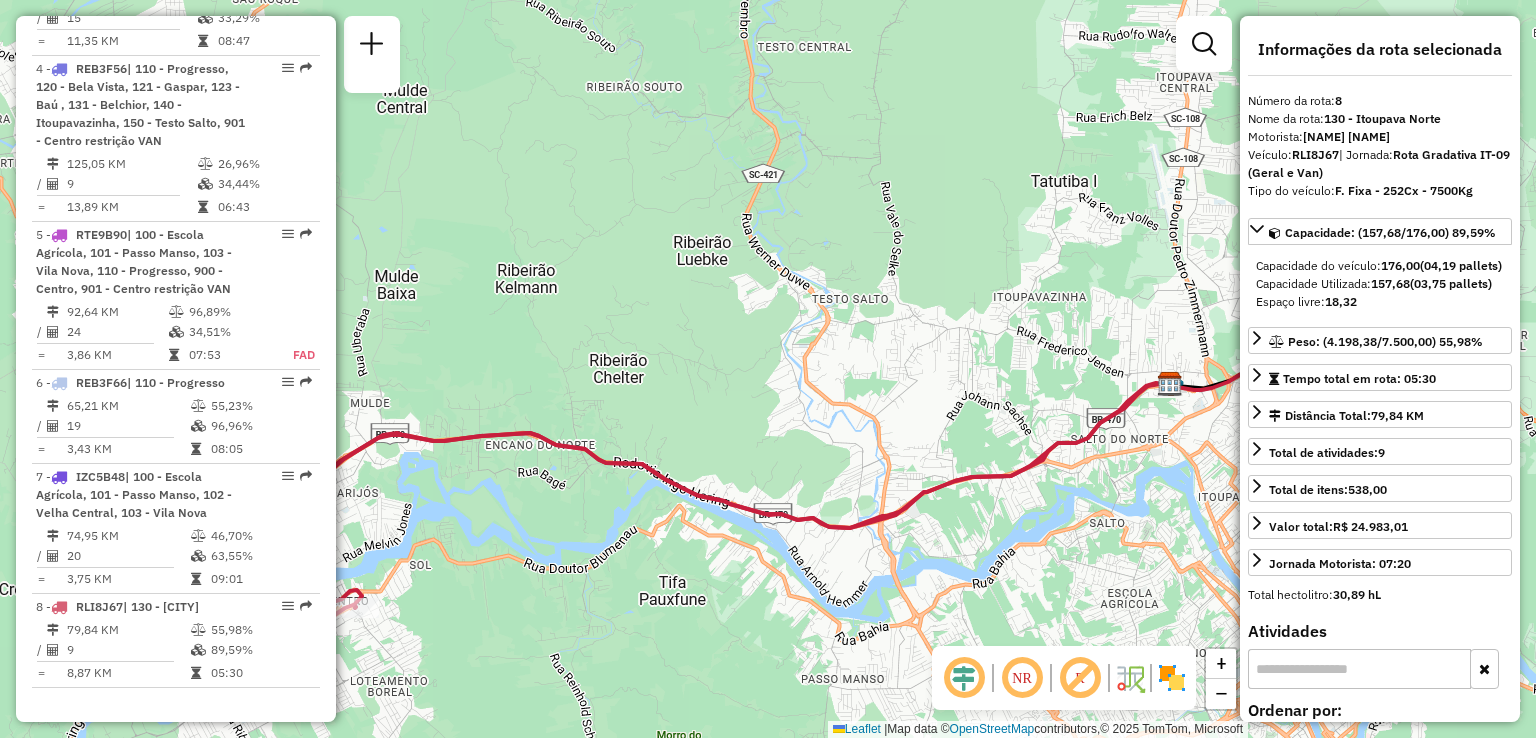 drag, startPoint x: 717, startPoint y: 406, endPoint x: 348, endPoint y: 343, distance: 374.33942 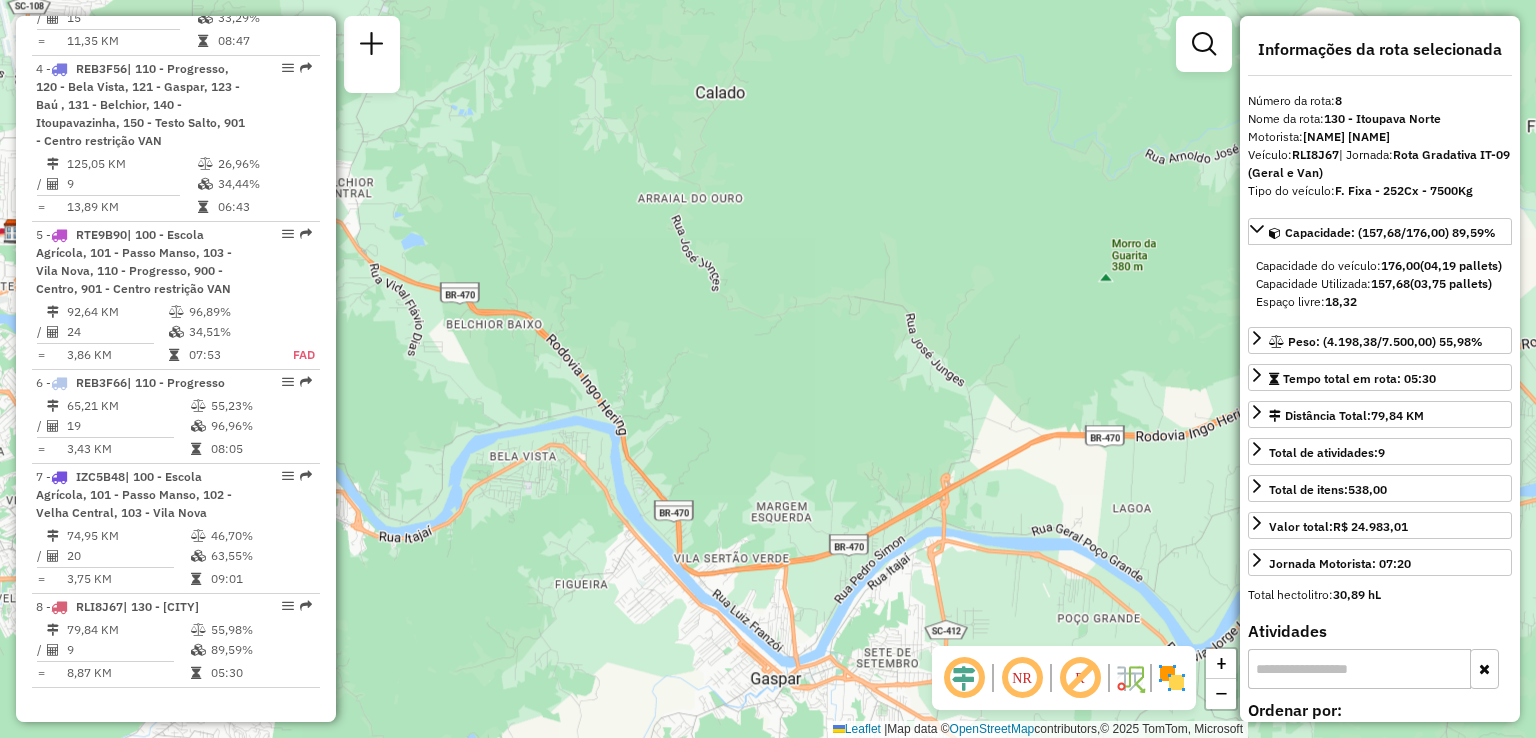 drag, startPoint x: 487, startPoint y: 377, endPoint x: 798, endPoint y: 474, distance: 325.776 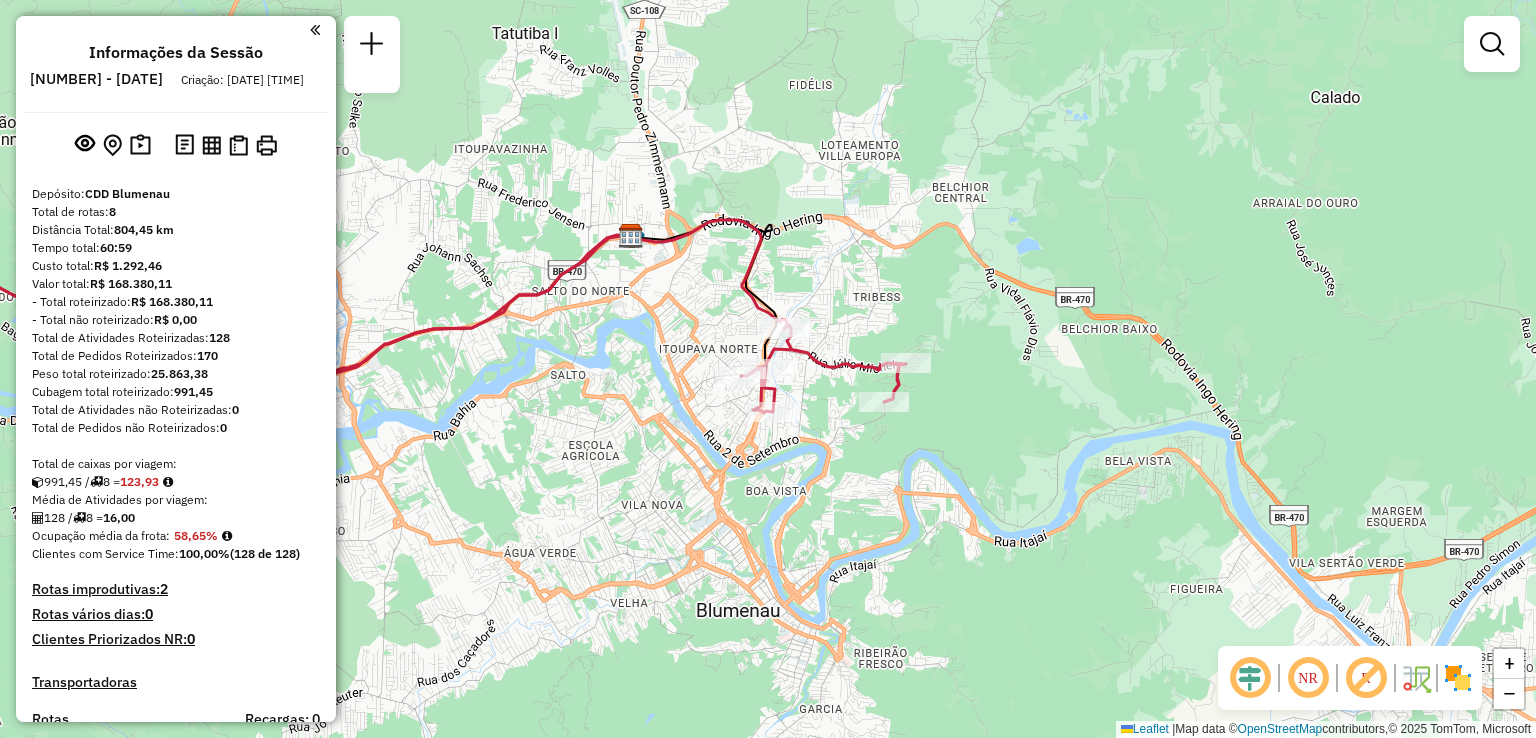 scroll, scrollTop: 0, scrollLeft: 0, axis: both 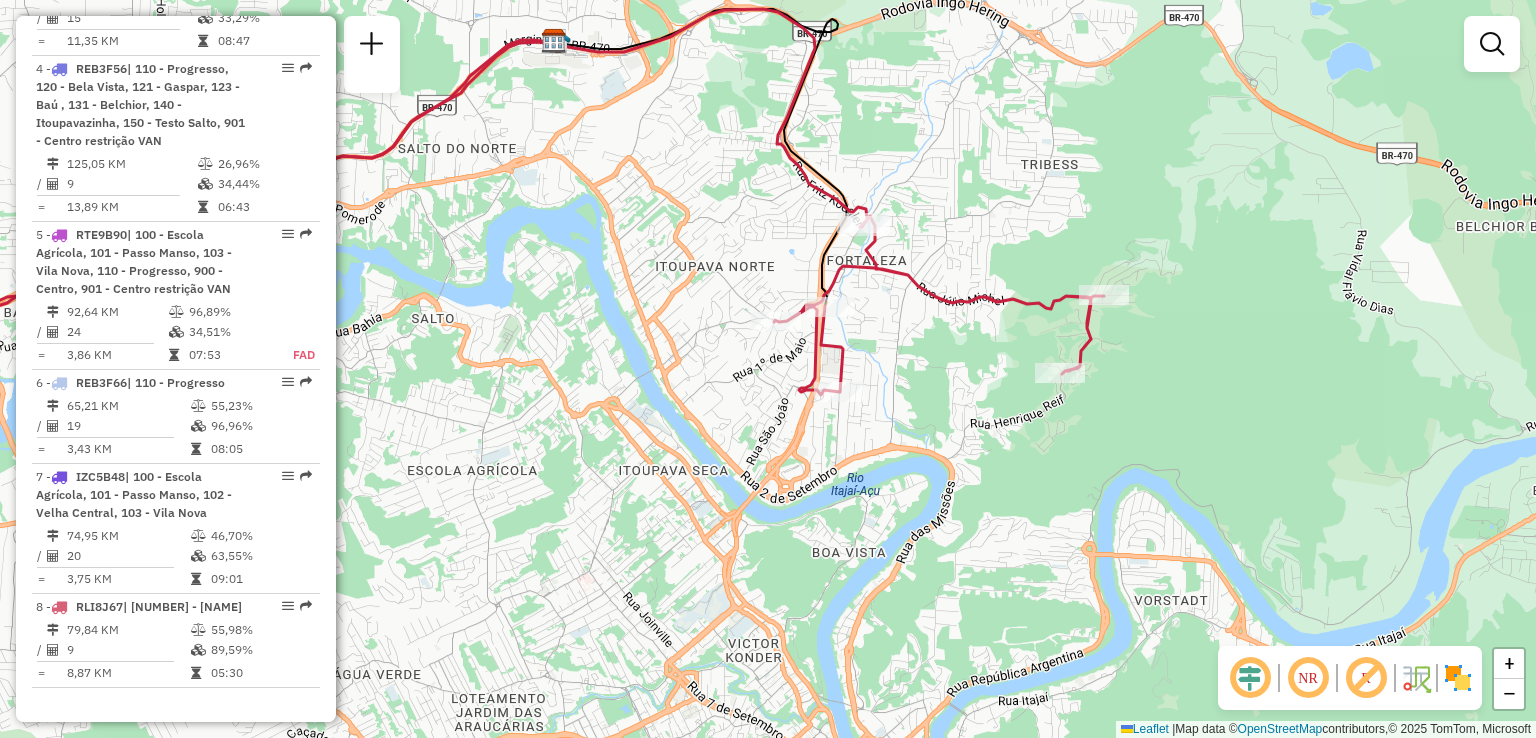 drag, startPoint x: 605, startPoint y: 104, endPoint x: 854, endPoint y: 166, distance: 256.6028 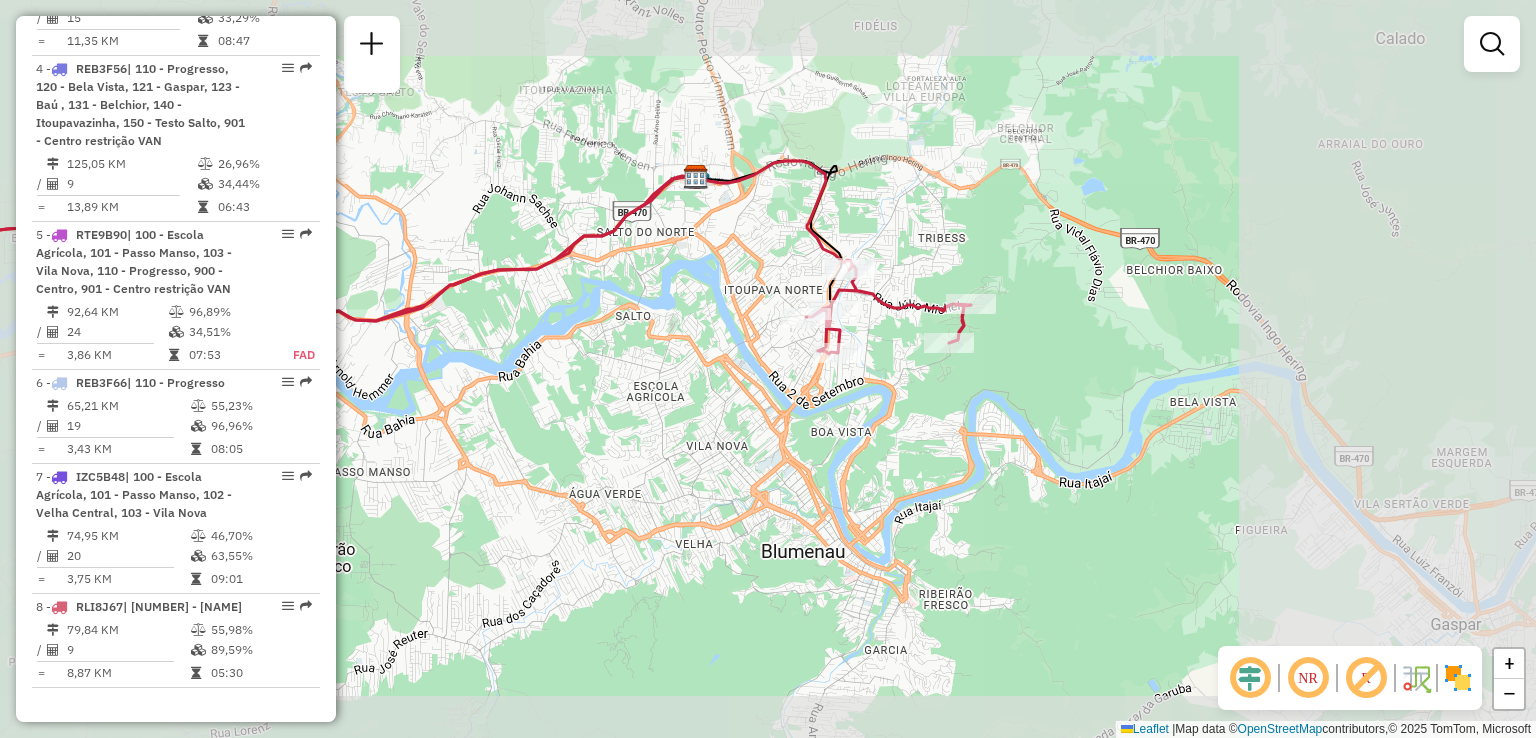 drag, startPoint x: 596, startPoint y: 300, endPoint x: 904, endPoint y: 240, distance: 313.78973 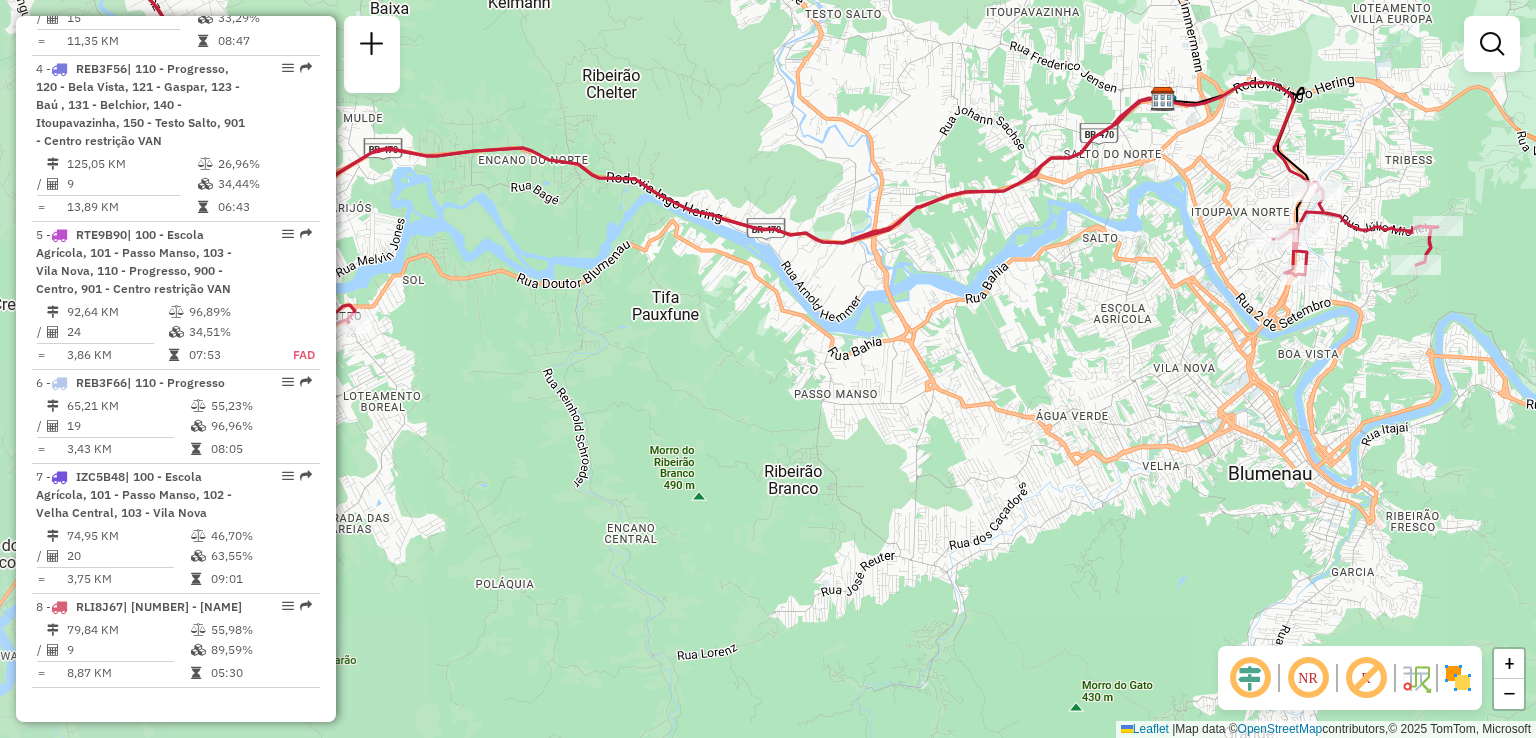 drag, startPoint x: 706, startPoint y: 317, endPoint x: 946, endPoint y: 297, distance: 240.8319 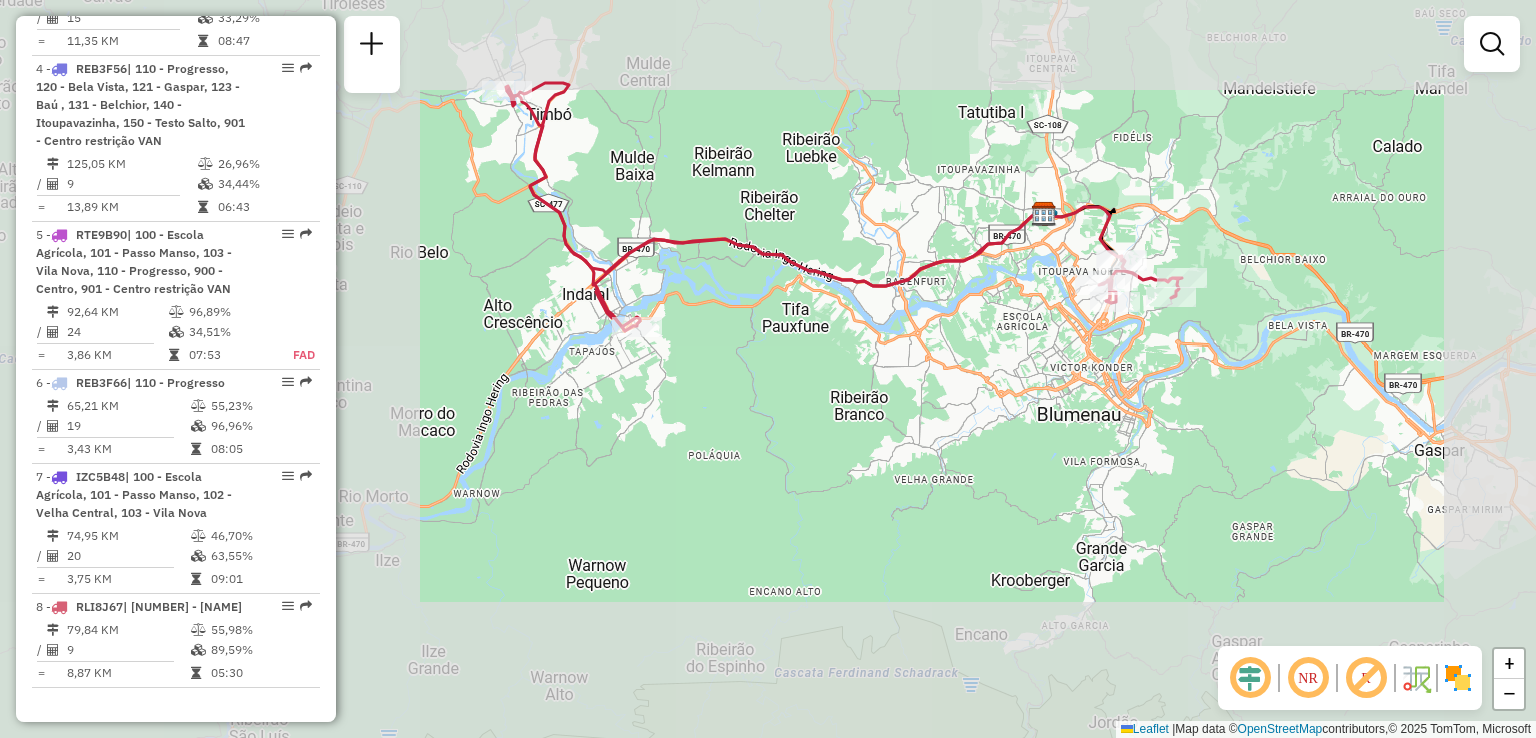 drag, startPoint x: 737, startPoint y: 361, endPoint x: 828, endPoint y: 360, distance: 91.00549 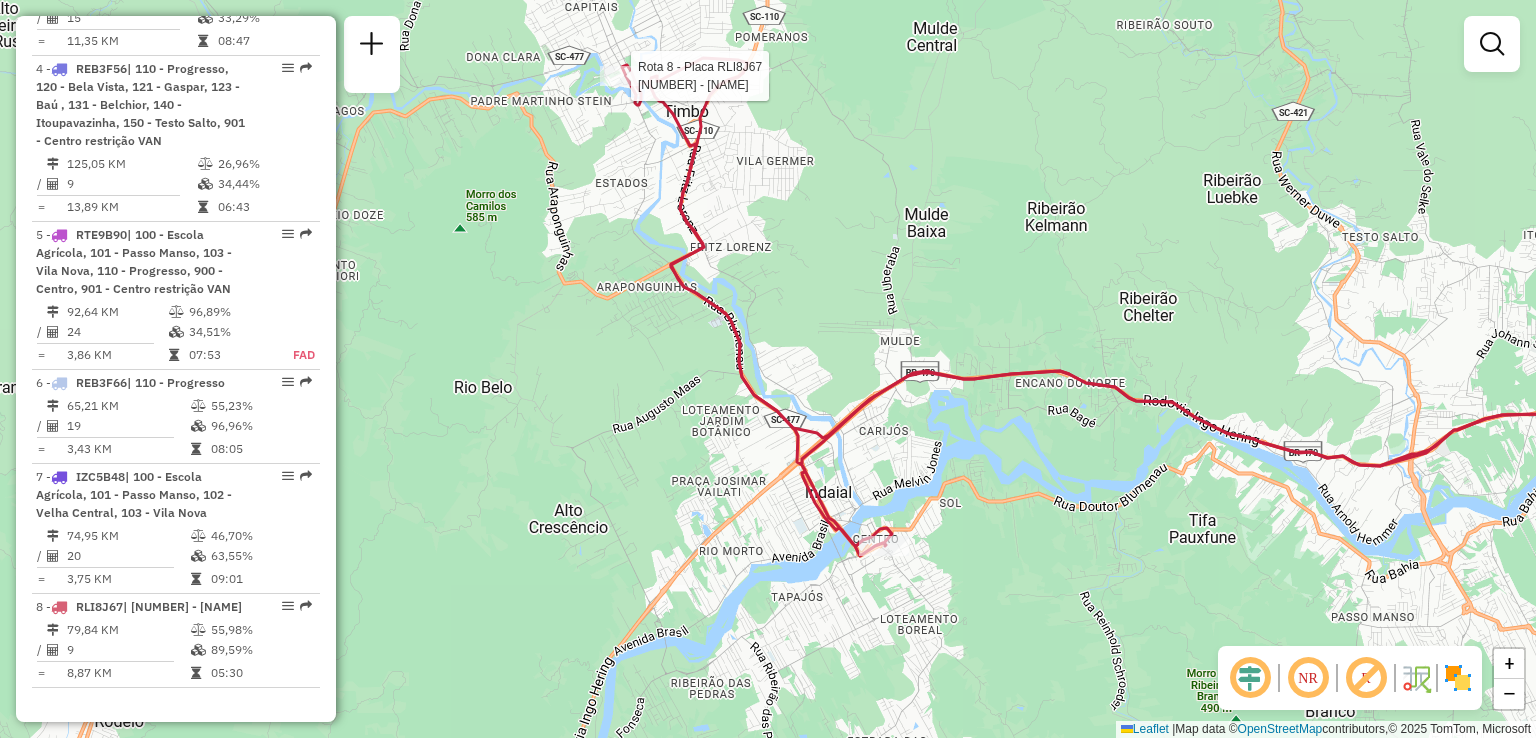 select on "**********" 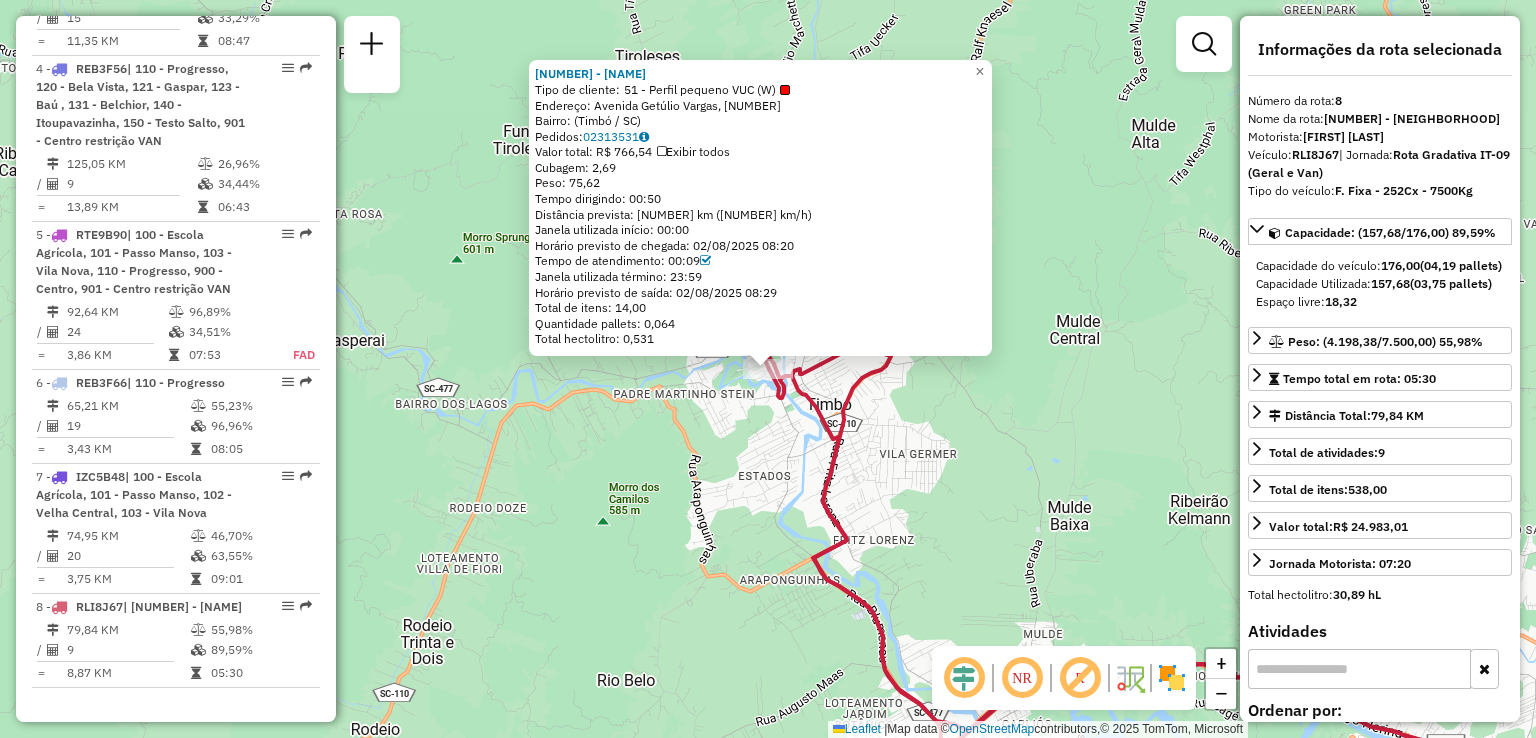click on "[NUMBER] - [NAME] CONV  Tipo de cliente:   51 - Perfil pequeno VUC (W)   Endereço: [STREET], [NUMBER]   Bairro:  ([CITY] / [STATE])   Pedidos:  [NUMBER]   Valor total: R$ [NUMBER]   Exibir todos   Cubagem: [NUMBER]  Peso: [NUMBER]  Tempo dirigindo: 00:50   Distância prevista: [NUMBER] km ([NUMBER] km/h)   Janela utilizada início: 00:00   Horário previsto de chegada: [DATE] [TIME]   Tempo de atendimento: 00:09   Janela utilizada término: 23:59   Horário previsto de saída: [DATE] [TIME]   Total de itens: [NUMBER]   Quantidade pallets: [NUMBER]   Total hectolitro: [NUMBER]  × Janela de atendimento Grade de atendimento Capacidade Transportadoras Veículos Cliente Pedidos  Rotas Selecione os dias de semana para filtrar as janelas de atendimento  Seg   Ter   Qua   Qui   Sex   Sáb   Dom  Informe o período da janela de atendimento: De: Até:  Filtrar exatamente a janela do cliente  Considerar janela de atendimento padrão  Selecione os dias de semana para filtrar as grades de atendimento  Seg   Ter   Qua  De:" 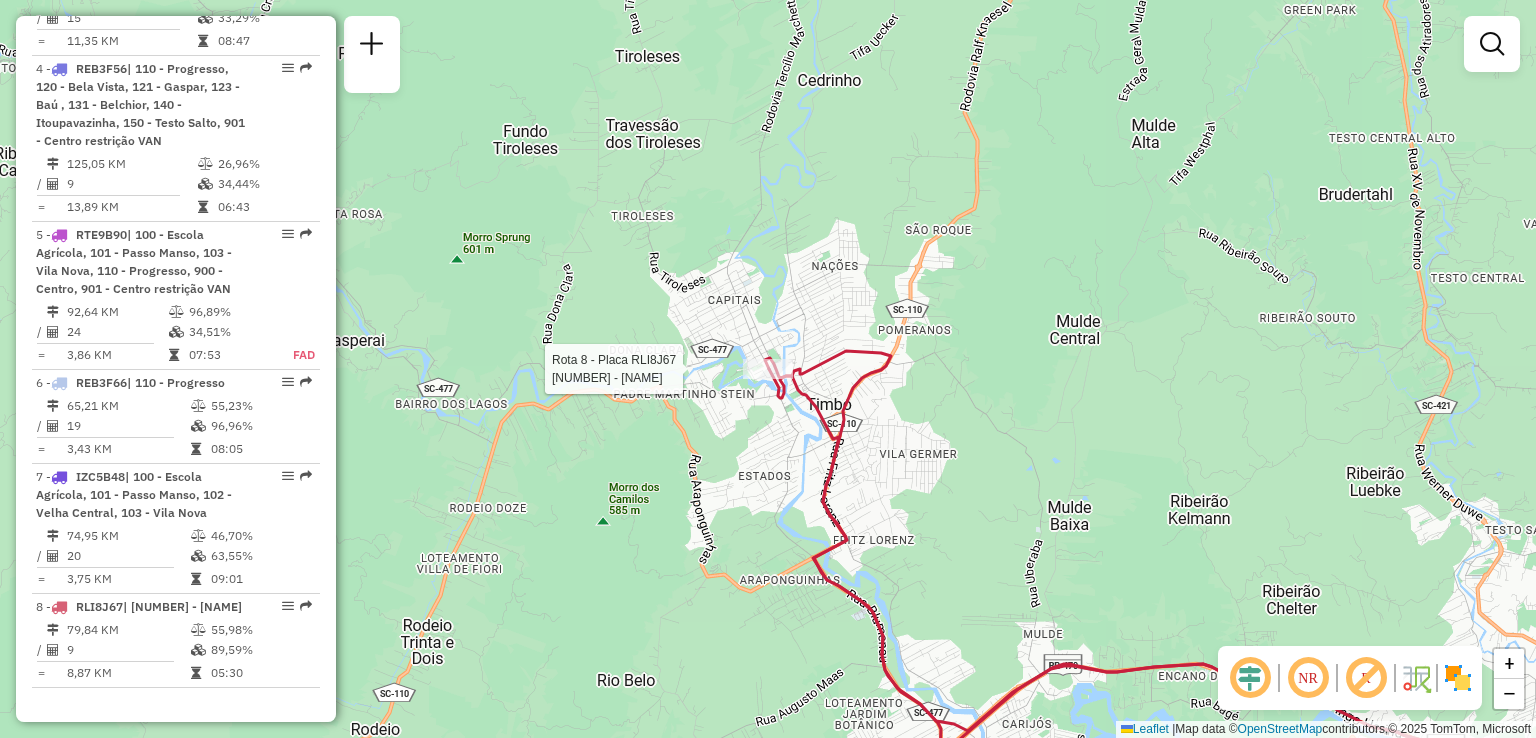select on "**********" 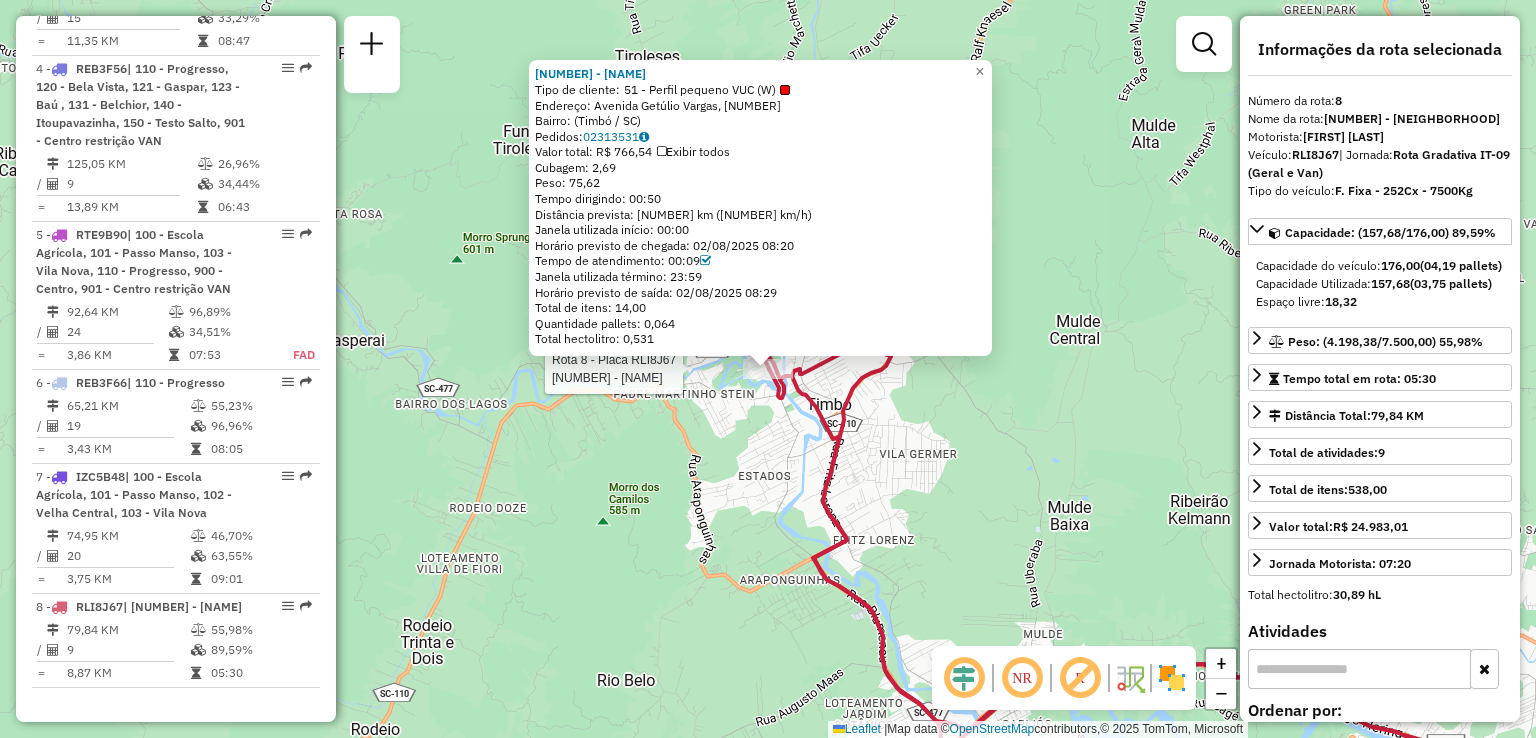 click on "Rota 8 - Placa RLI8J67  92800304 - SIMONE DA SILVA CONV 92800304 - SIMONE DA SILVA CONV  Tipo de cliente:   51 - Perfil pequeno VUC (W)   Endereço: Avenida Getúlio Vargas, 537   Bairro:  (Timbó / SC)   Pedidos:  02313531   Valor total: R$ 766,54   Exibir todos   Cubagem: 2,69  Peso: 75,62  Tempo dirigindo: 00:50   Distância prevista: 27,839 km (33,41 km/h)   Janela utilizada início: 00:00   Horário previsto de chegada: 02/08/2025 08:20   Tempo de atendimento: 00:09   Janela utilizada término: 23:59   Horário previsto de saída: 02/08/2025 08:29   Total de itens: 14,00   Quantidade pallets: 0,064   Total hectolitro: 0,531  × Janela de atendimento Grade de atendimento Capacidade Transportadoras Veículos Cliente Pedidos  Rotas Selecione os dias de semana para filtrar as janelas de atendimento  Seg   Ter   Qua   Qui   Sex   Sáb   Dom  Informe o período da janela de atendimento: De: Até:  Filtrar exatamente a janela do cliente  Considerar janela de atendimento padrão   Seg   Ter   Qua   Qui   Sex  +" 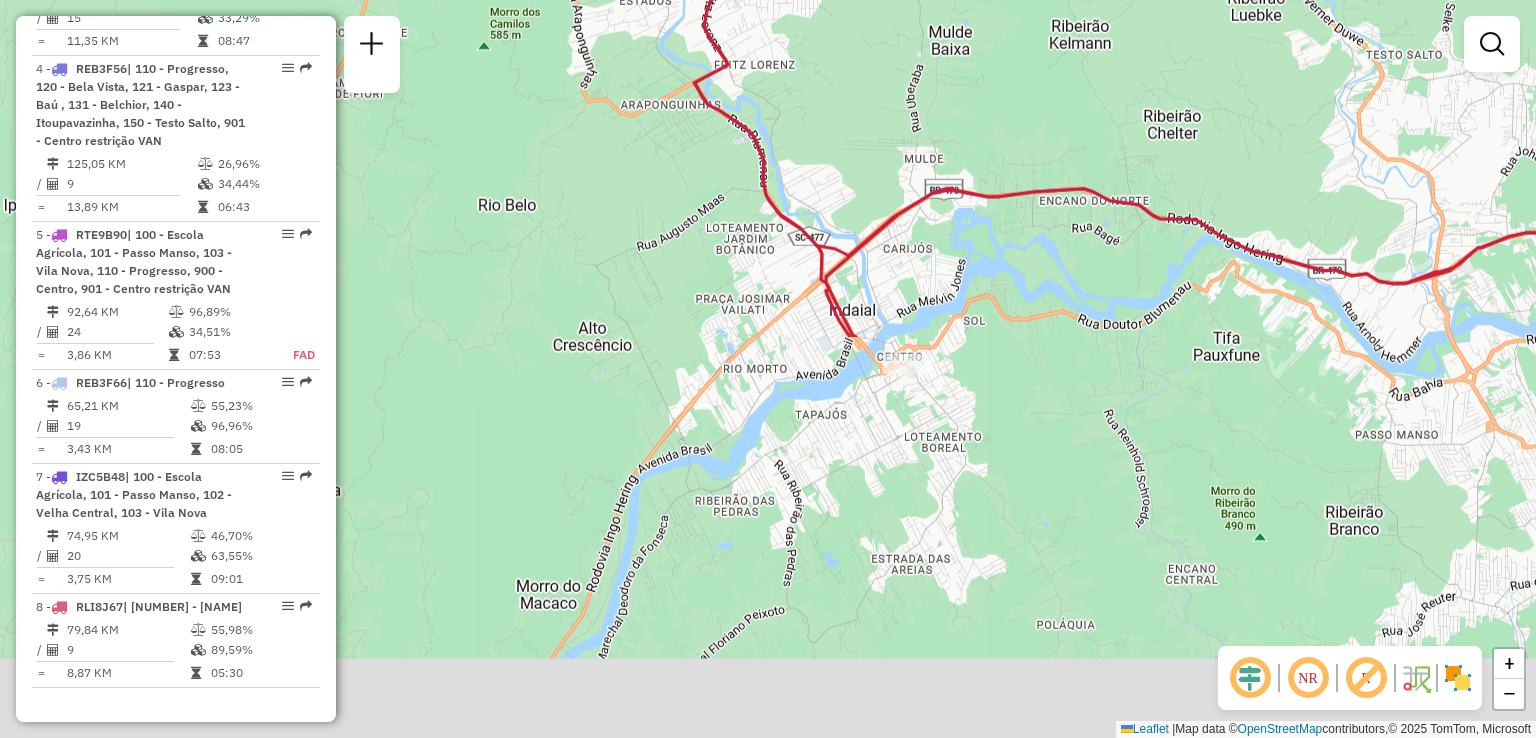 drag, startPoint x: 736, startPoint y: 530, endPoint x: 628, endPoint y: 83, distance: 459.86194 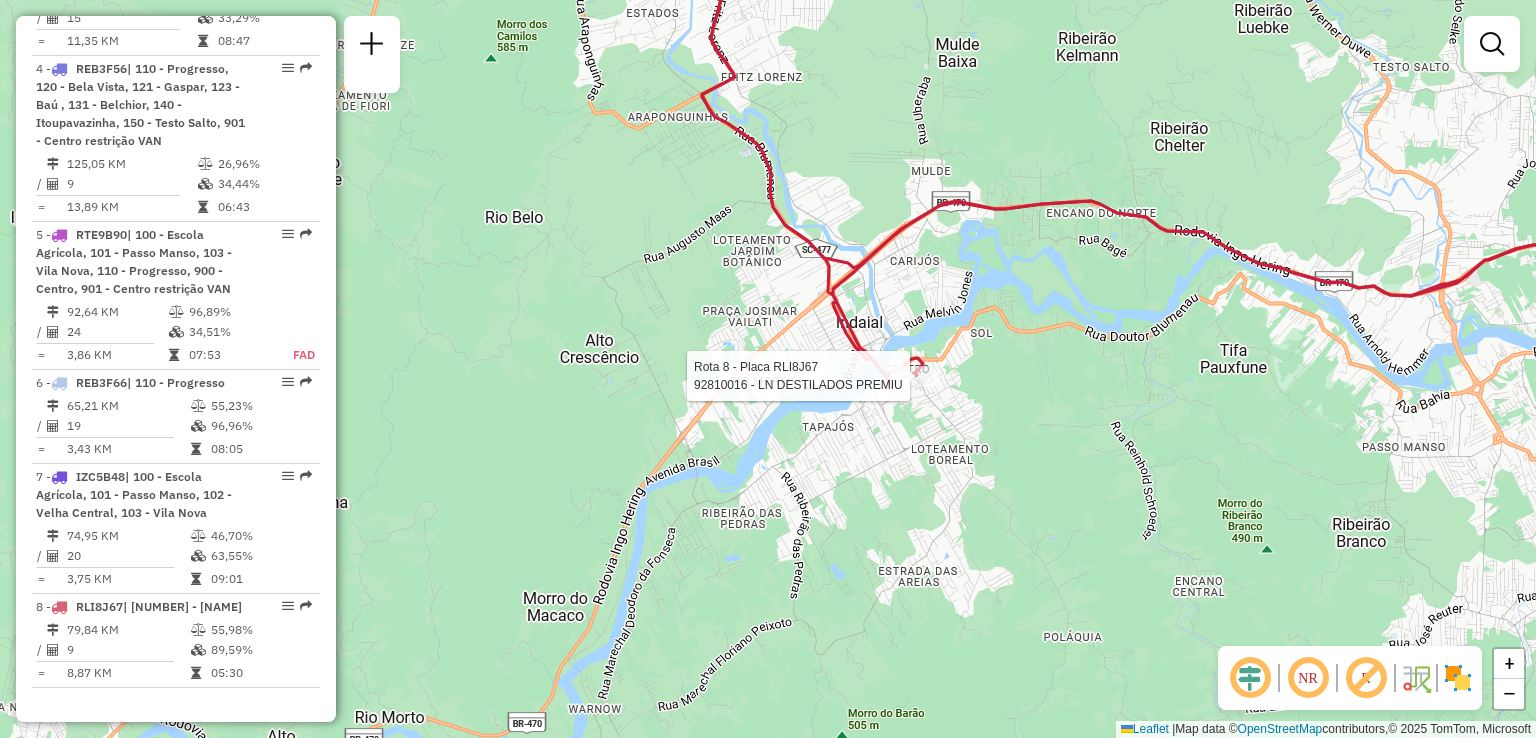select on "**********" 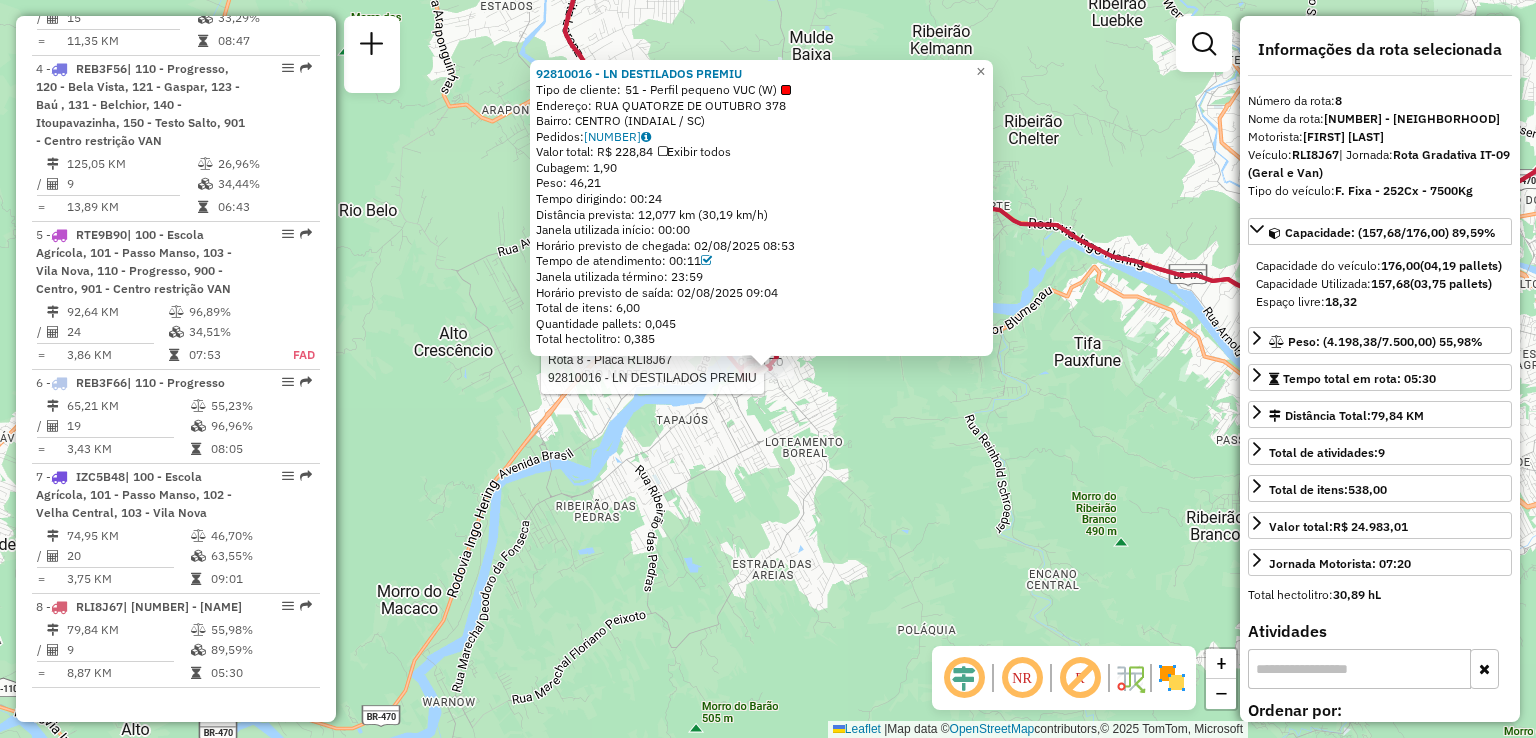 click on "Rota 8 - Placa RLI8J67  92810016 - LN DESTILADOS PREMIU 92810016 - LN DESTILADOS PREMIU  Tipo de cliente:   51 - Perfil pequeno VUC (W)   Endereço:  RUA QUATORZE DE OUTUBRO 378   Bairro: CENTRO (INDAIAL / SC)   Pedidos:  02313700   Valor total: R$ 228,84   Exibir todos   Cubagem: 1,90  Peso: 46,21  Tempo dirigindo: 00:24   Distância prevista: 12,077 km (30,19 km/h)   Janela utilizada início: 00:00   Horário previsto de chegada: 02/08/2025 08:53   Tempo de atendimento: 00:11   Janela utilizada término: 23:59   Horário previsto de saída: 02/08/2025 09:04   Total de itens: 6,00   Quantidade pallets: 0,045   Total hectolitro: 0,385  × Janela de atendimento Grade de atendimento Capacidade Transportadoras Veículos Cliente Pedidos  Rotas Selecione os dias de semana para filtrar as janelas de atendimento  Seg   Ter   Qua   Qui   Sex   Sáb   Dom  Informe o período da janela de atendimento: De: Até:  Filtrar exatamente a janela do cliente  Considerar janela de atendimento padrão   Seg   Ter   Qua   Qui  +" 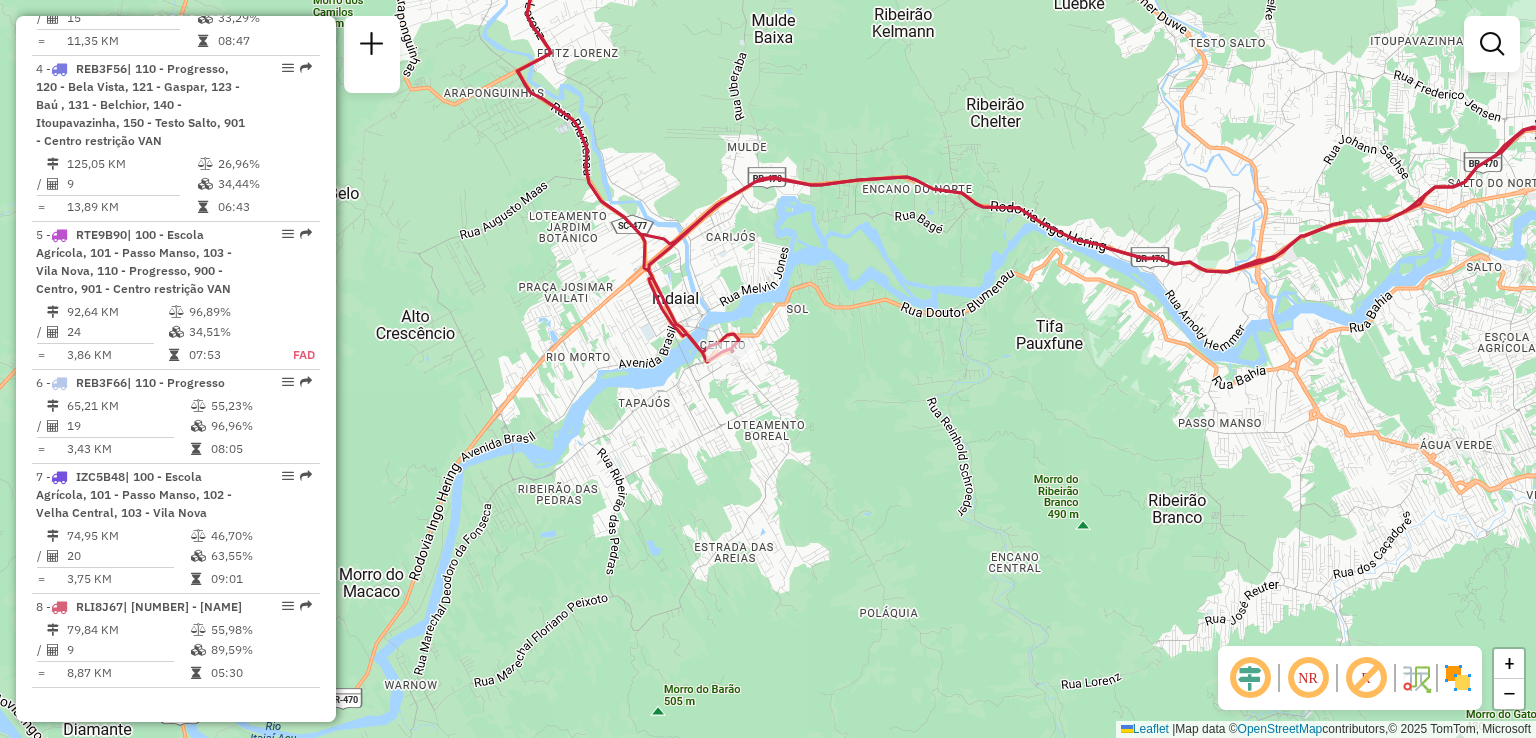 drag, startPoint x: 1058, startPoint y: 442, endPoint x: 860, endPoint y: 317, distance: 234.15593 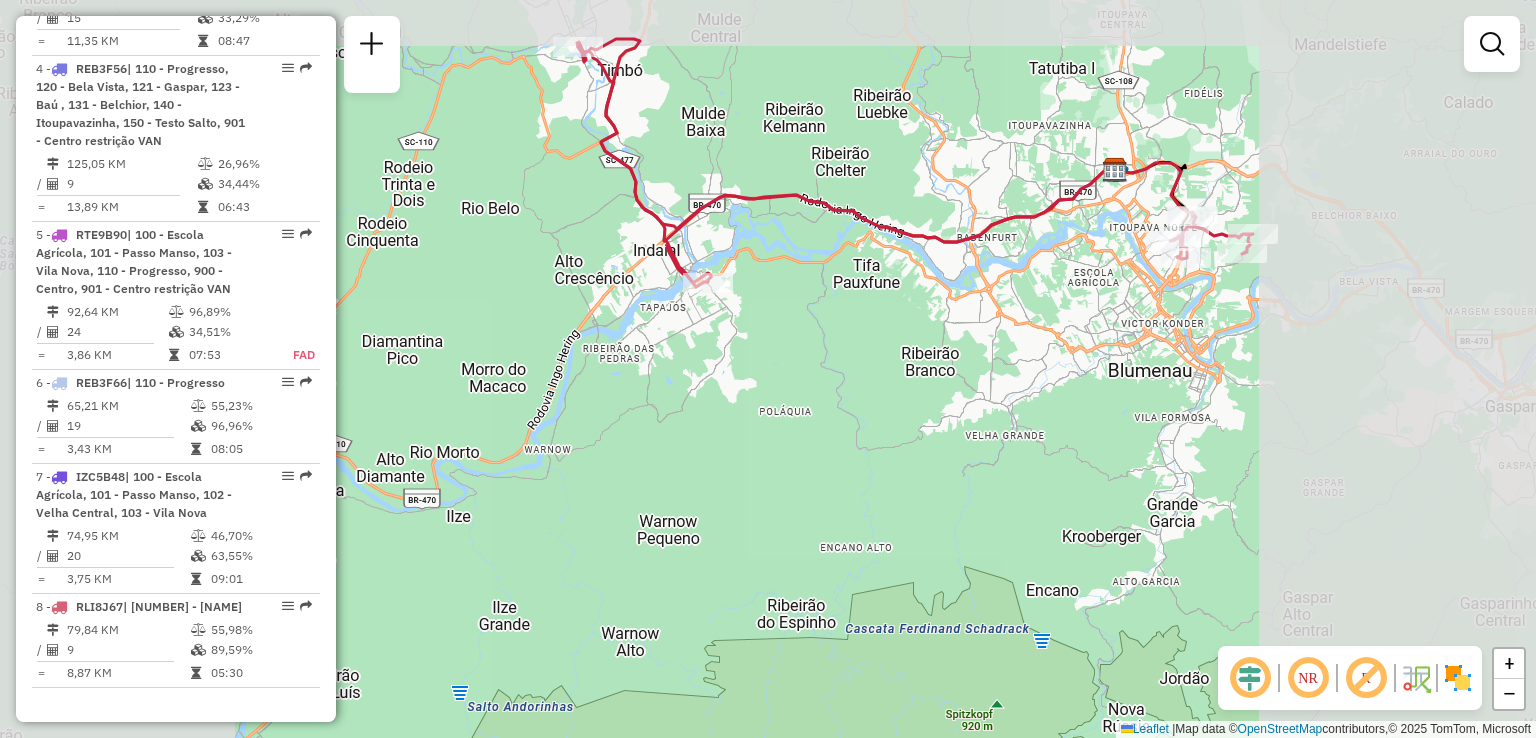 drag, startPoint x: 1196, startPoint y: 329, endPoint x: 1016, endPoint y: 337, distance: 180.17769 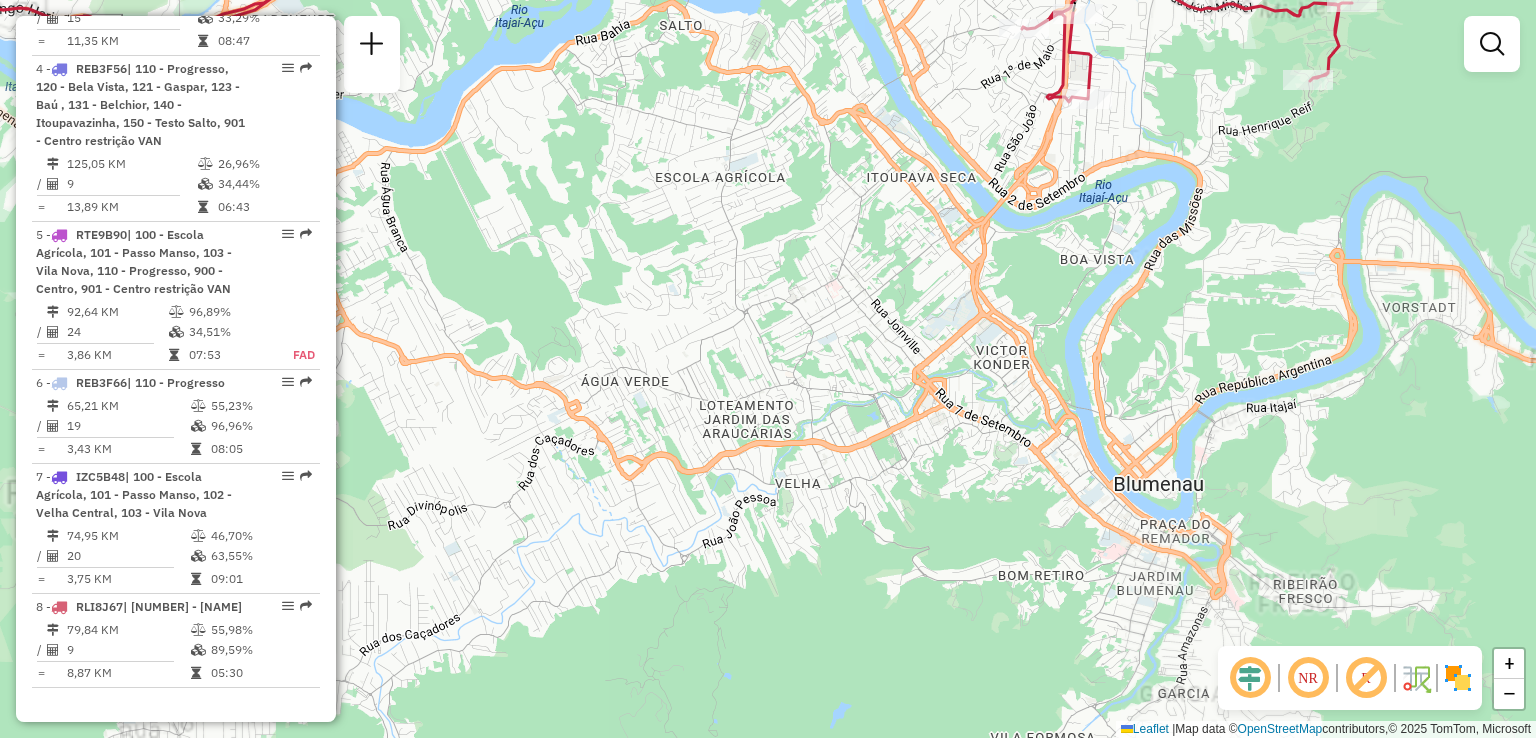 drag, startPoint x: 1002, startPoint y: 296, endPoint x: 988, endPoint y: 357, distance: 62.58594 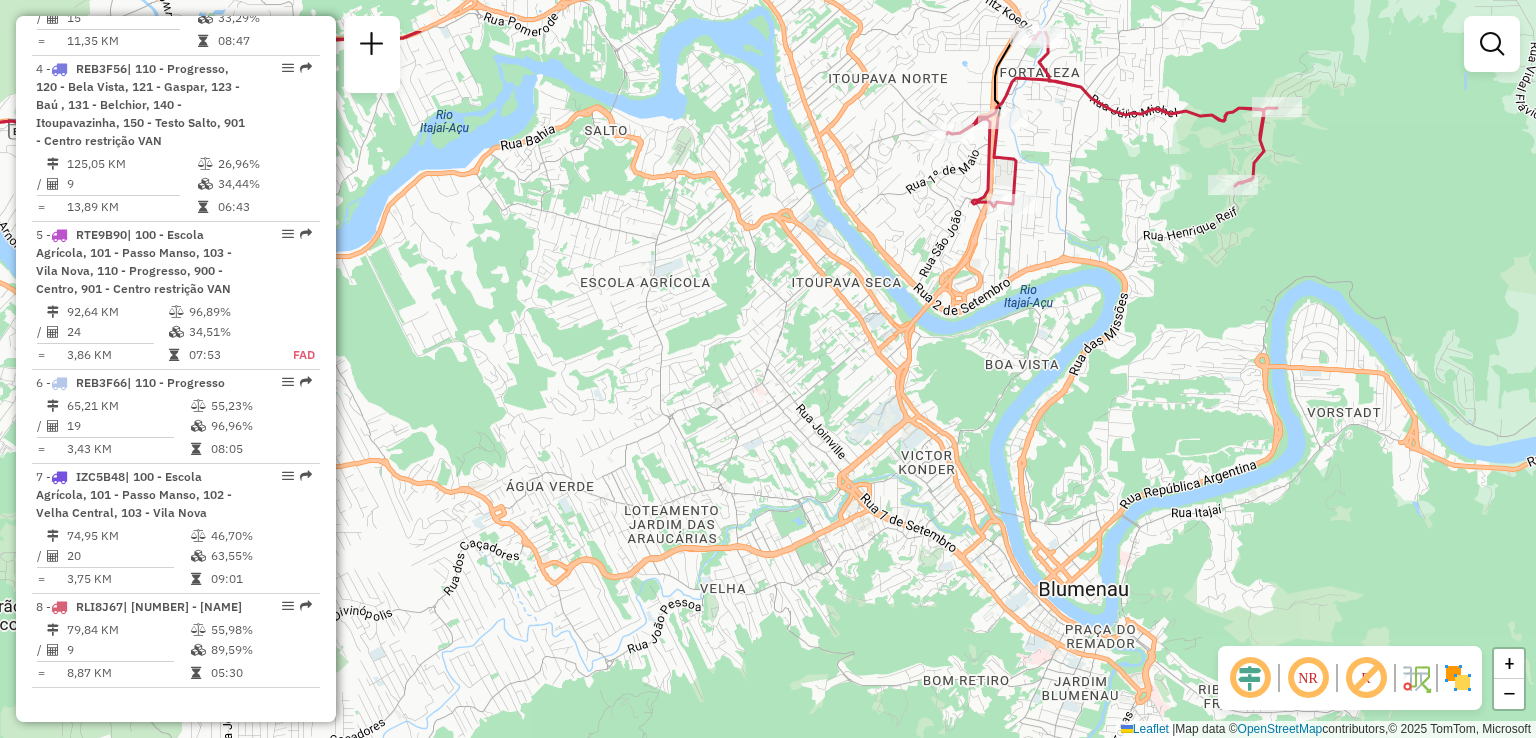 drag, startPoint x: 1029, startPoint y: 304, endPoint x: 987, endPoint y: 404, distance: 108.461975 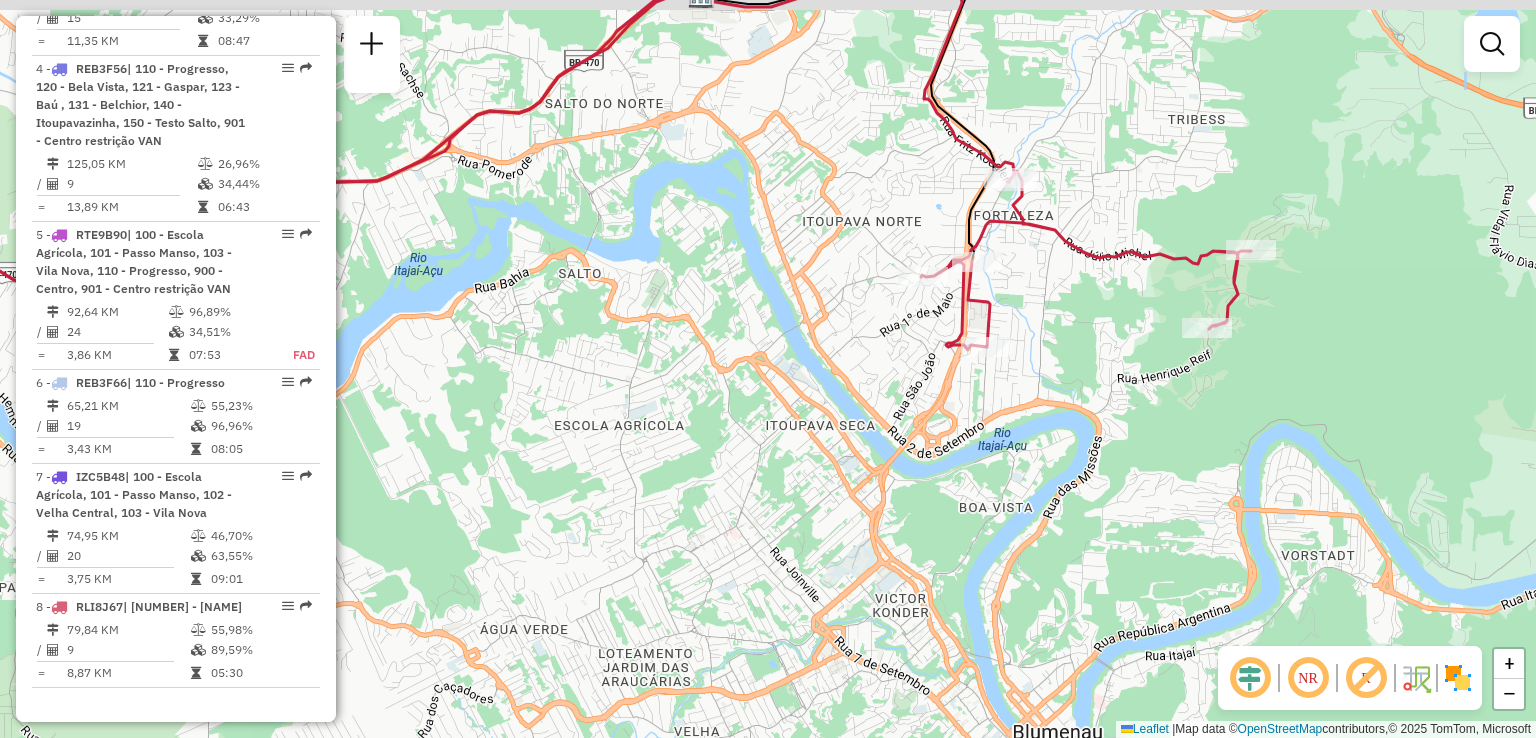 drag, startPoint x: 1064, startPoint y: 303, endPoint x: 1094, endPoint y: 345, distance: 51.613953 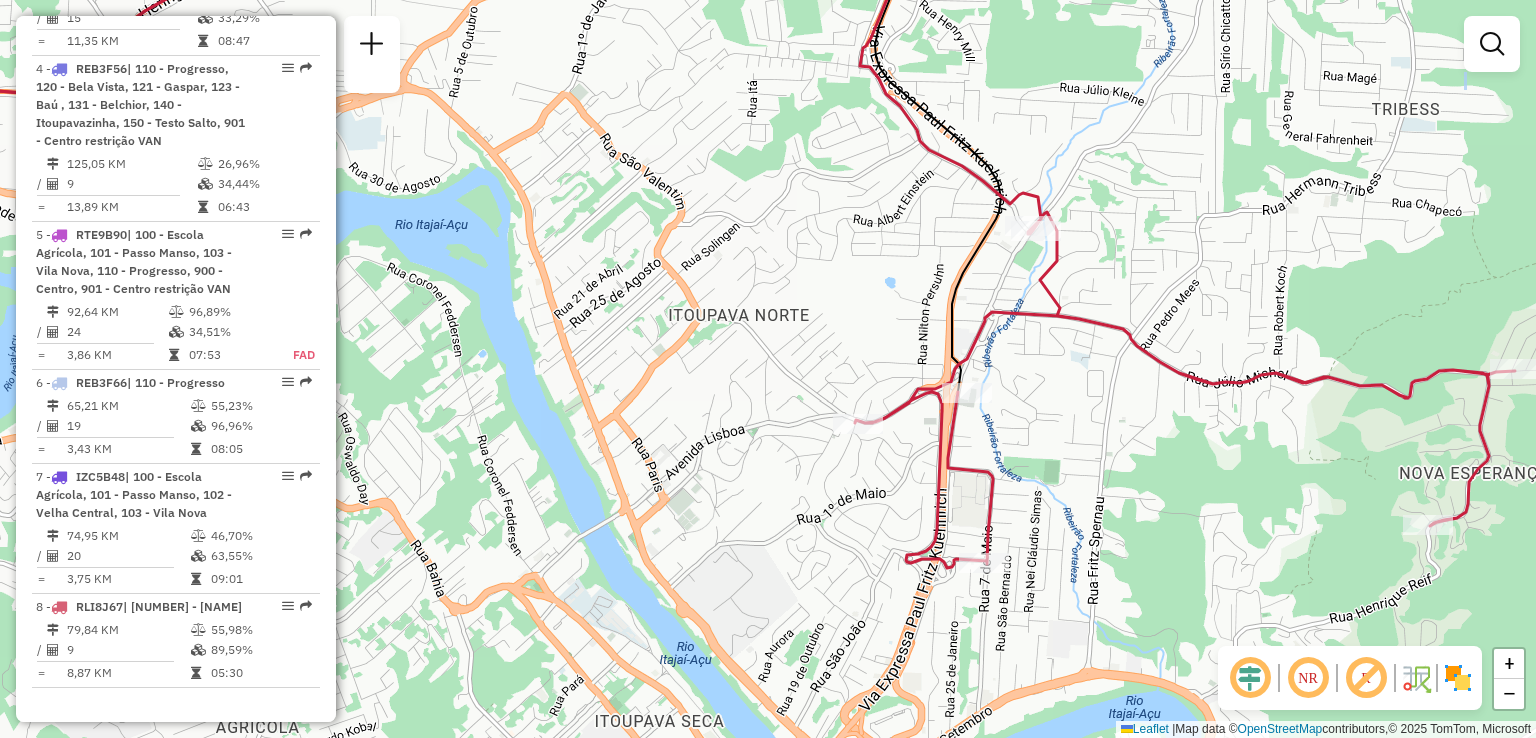 drag, startPoint x: 1181, startPoint y: 373, endPoint x: 1143, endPoint y: 277, distance: 103.24728 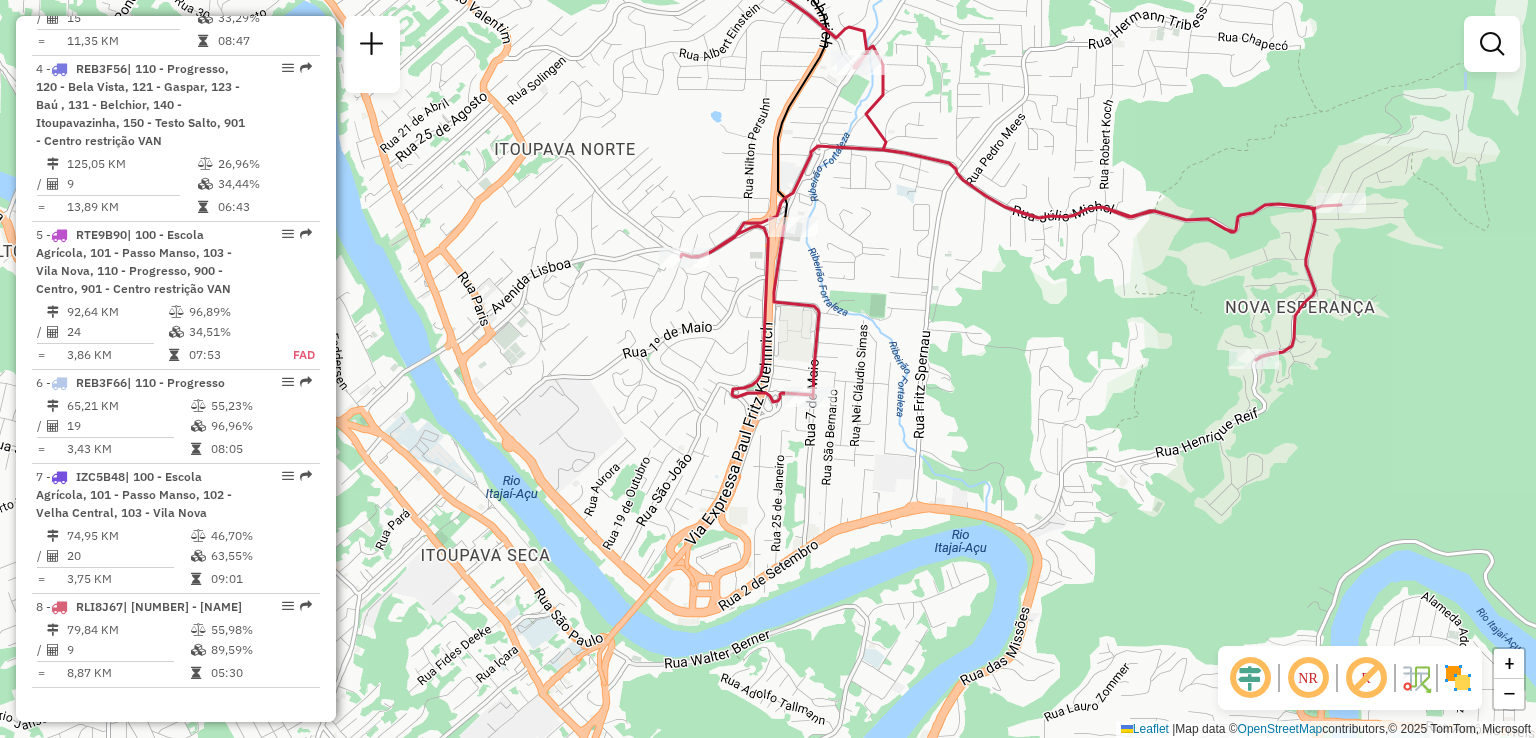 drag, startPoint x: 1029, startPoint y: 337, endPoint x: 982, endPoint y: 313, distance: 52.773098 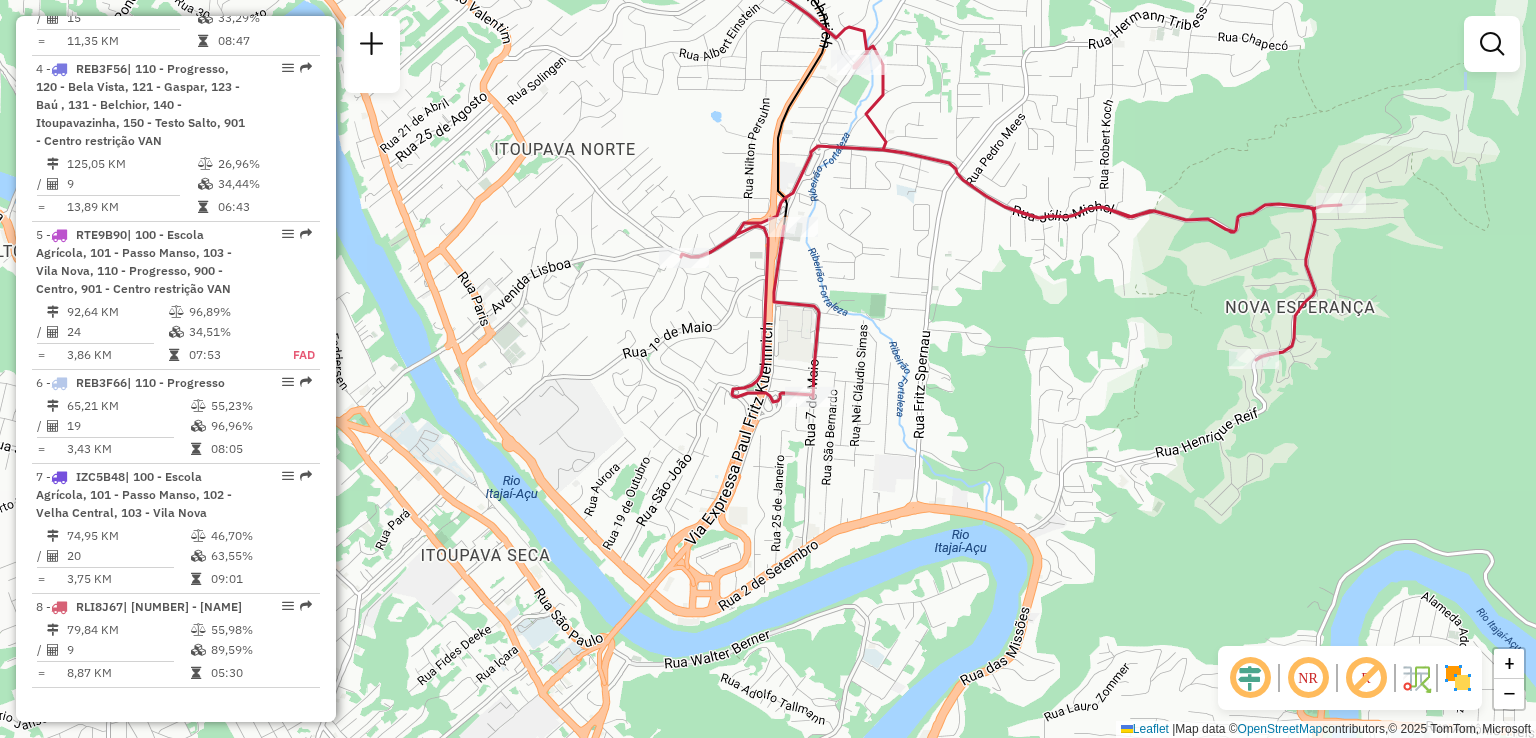 drag, startPoint x: 1065, startPoint y: 355, endPoint x: 946, endPoint y: 353, distance: 119.01681 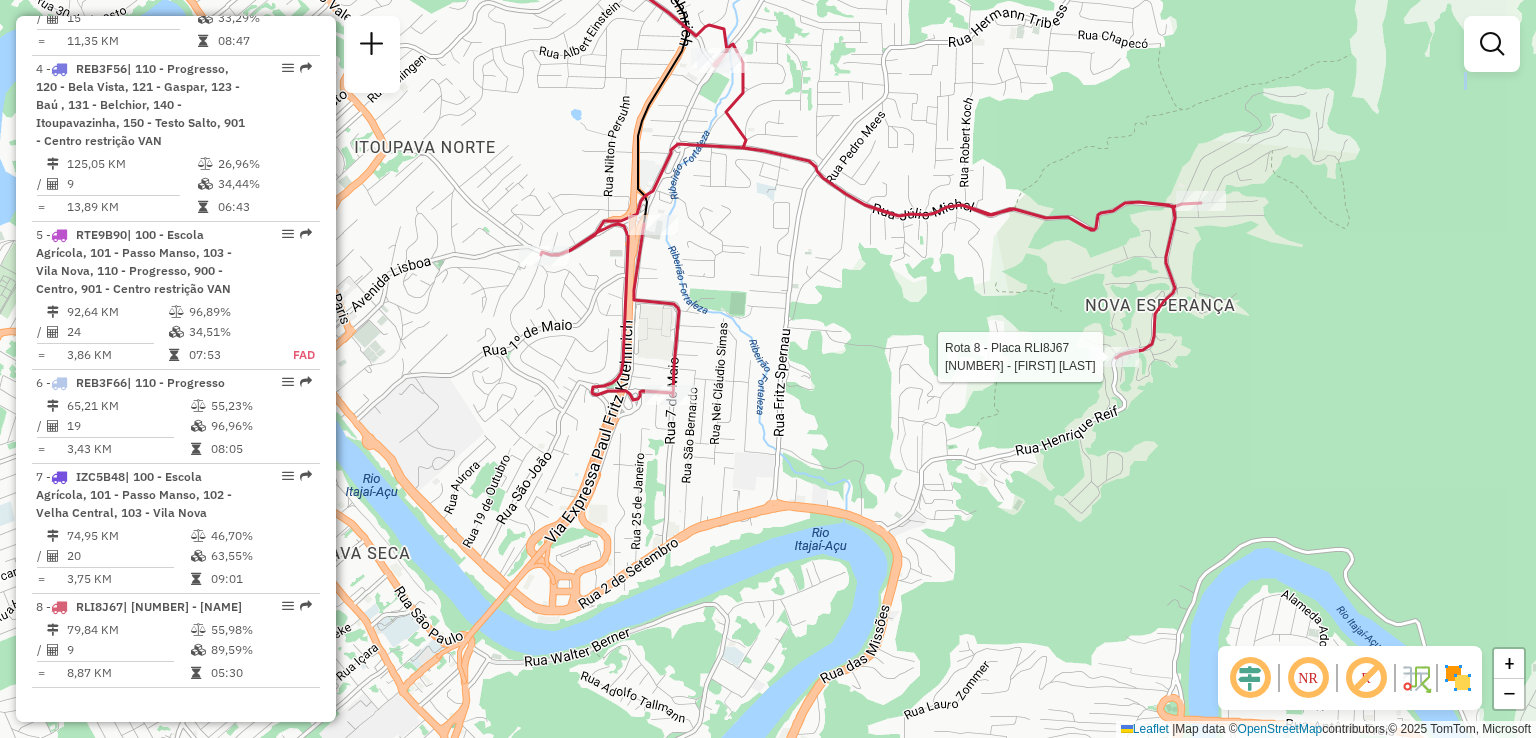 select on "**********" 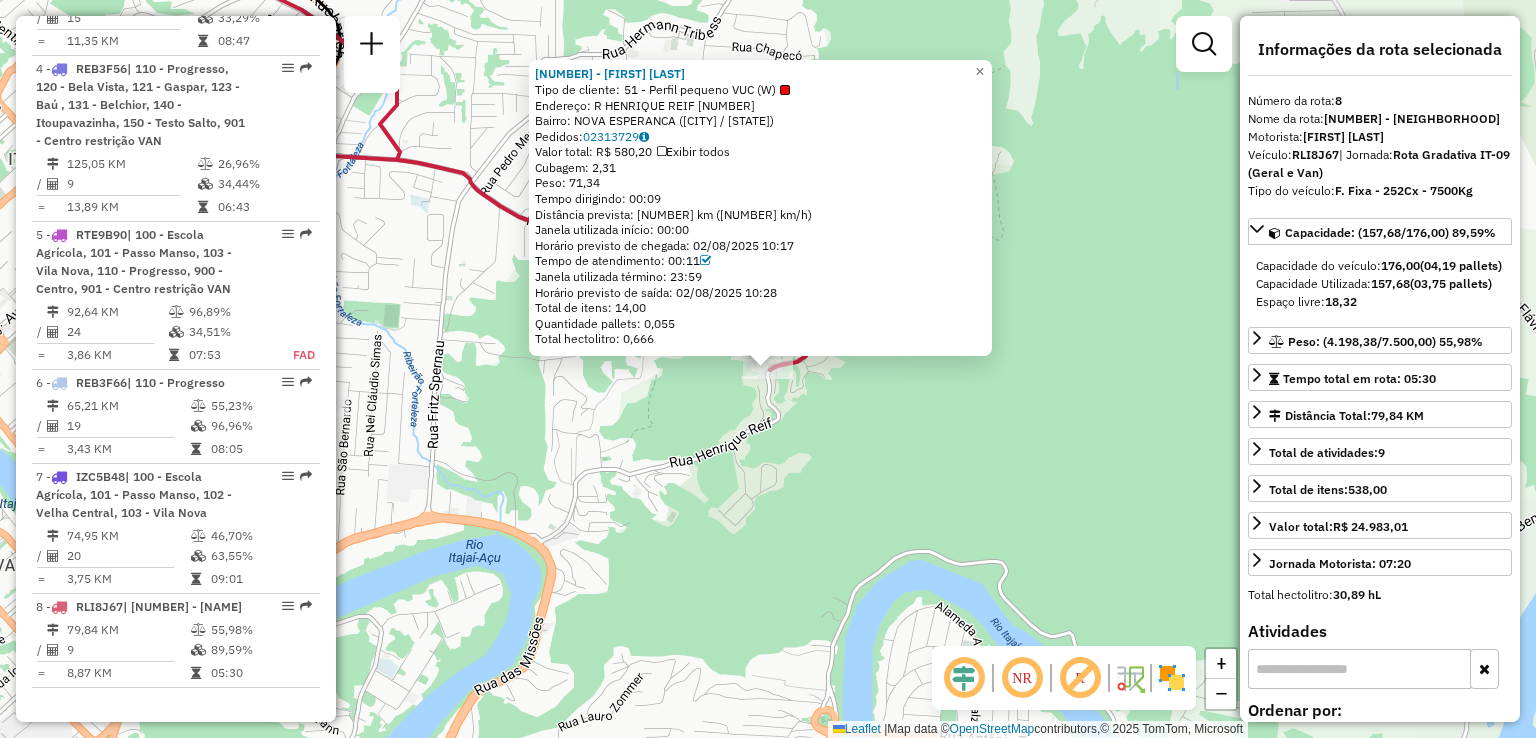 click on "92826450 - MARILENE REIS  Tipo de cliente:   51 - Perfil pequeno VUC (W)   Endereço: R   HENRIQUE REIF                 1591   Bairro: NOVA ESPERANCA (BLUMENAU / SC)   Pedidos:  02313729   Valor total: R$ 580,20   Exibir todos   Cubagem: 2,31  Peso: 71,34  Tempo dirigindo: 00:09   Distância prevista: 3,42 km (22,80 km/h)   Janela utilizada início: 00:00   Horário previsto de chegada: 02/08/2025 10:17   Tempo de atendimento: 00:11   Janela utilizada término: 23:59   Horário previsto de saída: 02/08/2025 10:28   Total de itens: 14,00   Quantidade pallets: 0,055   Total hectolitro: 0,666  × Janela de atendimento Grade de atendimento Capacidade Transportadoras Veículos Cliente Pedidos  Rotas Selecione os dias de semana para filtrar as janelas de atendimento  Seg   Ter   Qua   Qui   Sex   Sáb   Dom  Informe o período da janela de atendimento: De: Até:  Filtrar exatamente a janela do cliente  Considerar janela de atendimento padrão  Selecione os dias de semana para filtrar as grades de atendimento  Seg" 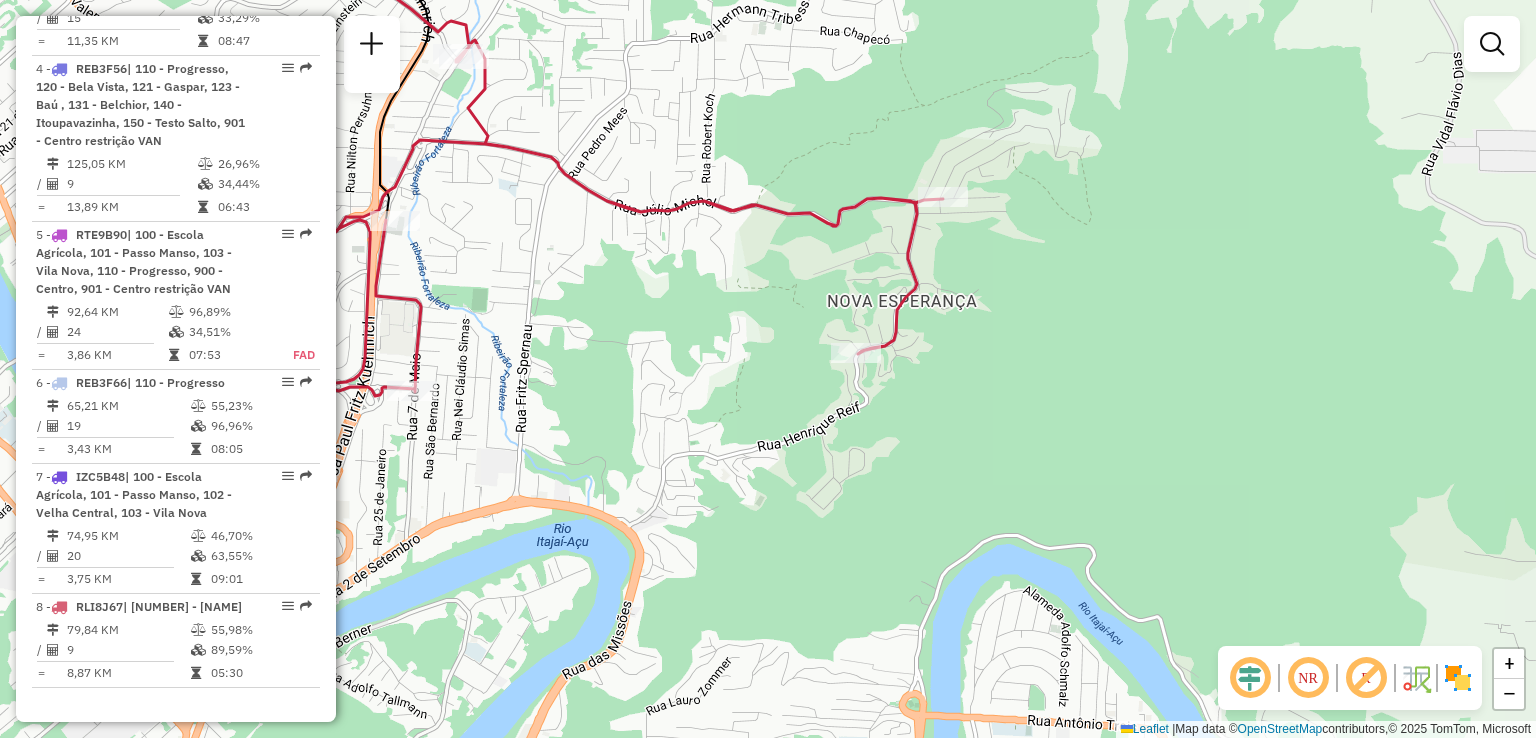 drag, startPoint x: 868, startPoint y: 481, endPoint x: 1001, endPoint y: 457, distance: 135.14807 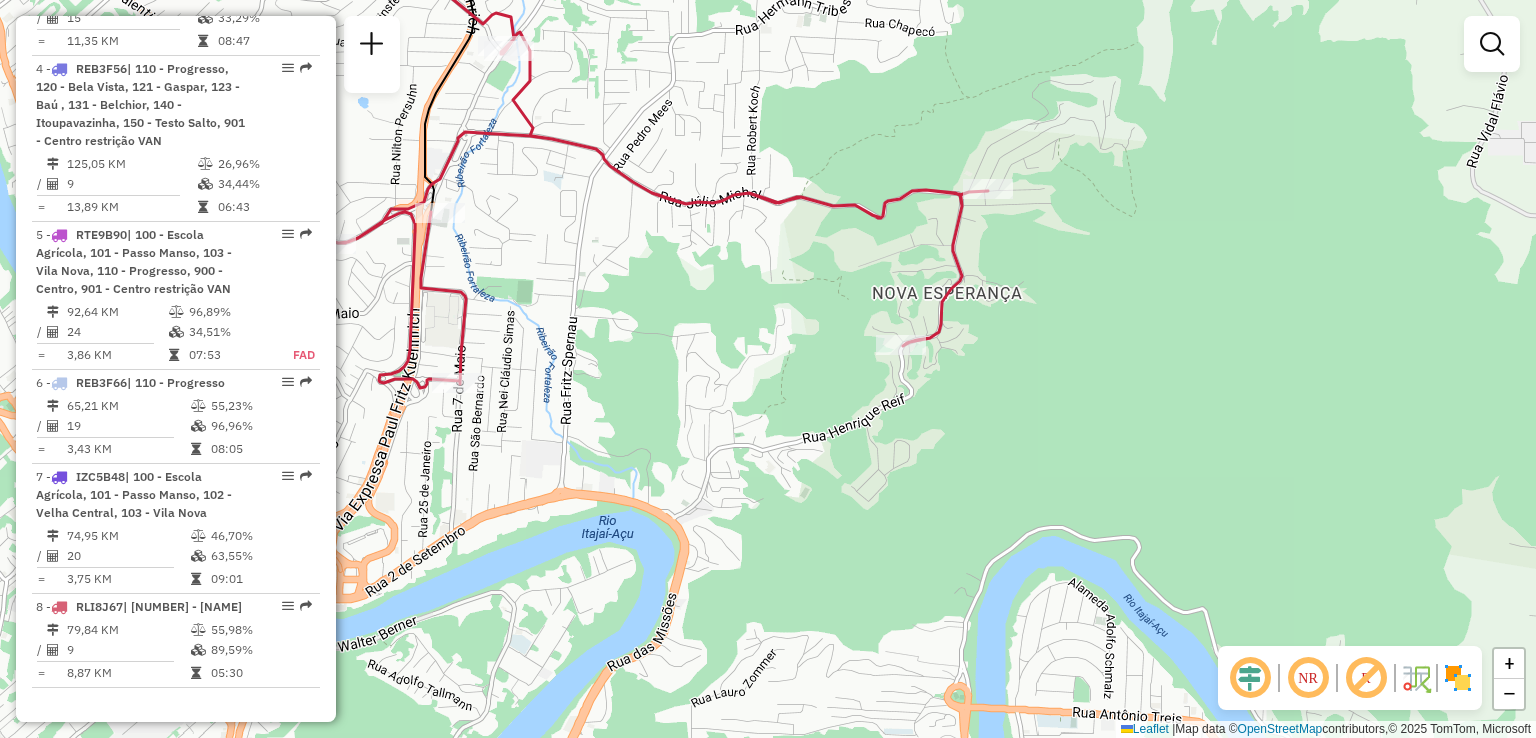 drag, startPoint x: 952, startPoint y: 453, endPoint x: 992, endPoint y: 453, distance: 40 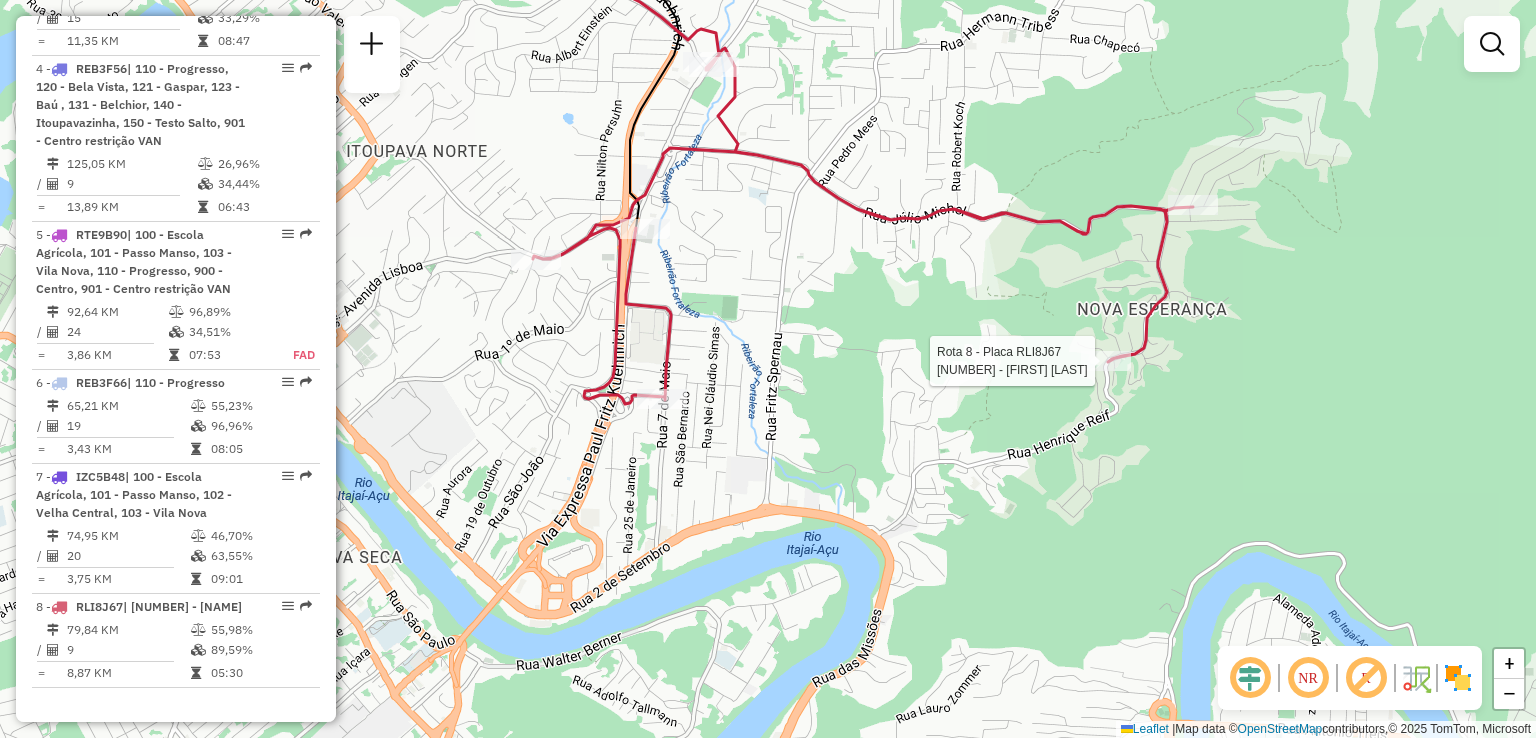 select on "**********" 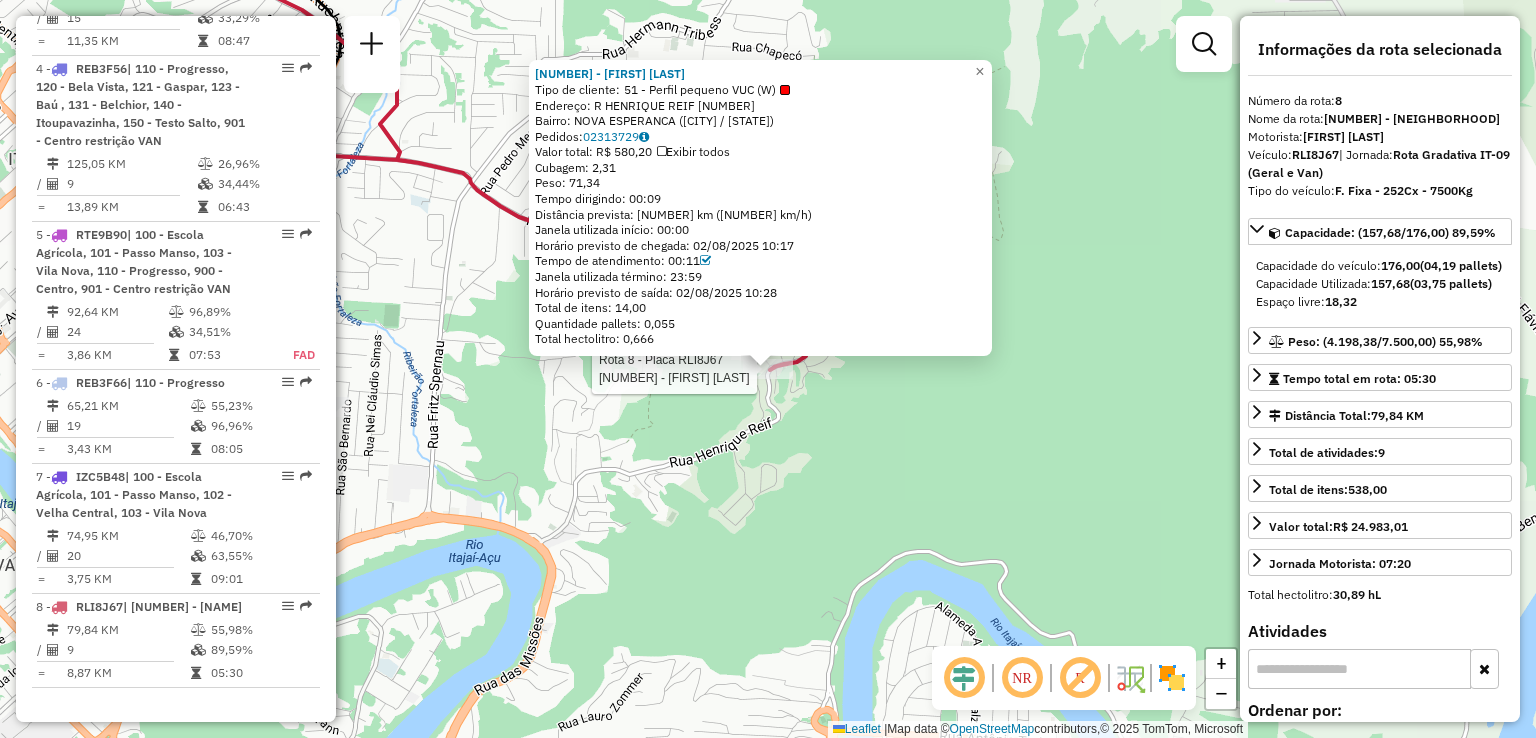click on "Rota 8 - Placa RLI8J67  92826450 - MARILENE REIS 92826450 - MARILENE REIS  Tipo de cliente:   51 - Perfil pequeno VUC (W)   Endereço: R   HENRIQUE REIF                 1591   Bairro: NOVA ESPERANCA (BLUMENAU / SC)   Pedidos:  02313729   Valor total: R$ 580,20   Exibir todos   Cubagem: 2,31  Peso: 71,34  Tempo dirigindo: 00:09   Distância prevista: 3,42 km (22,80 km/h)   Janela utilizada início: 00:00   Horário previsto de chegada: 02/08/2025 10:17   Tempo de atendimento: 00:11   Janela utilizada término: 23:59   Horário previsto de saída: 02/08/2025 10:28   Total de itens: 14,00   Quantidade pallets: 0,055   Total hectolitro: 0,666  × Janela de atendimento Grade de atendimento Capacidade Transportadoras Veículos Cliente Pedidos  Rotas Selecione os dias de semana para filtrar as janelas de atendimento  Seg   Ter   Qua   Qui   Sex   Sáb   Dom  Informe o período da janela de atendimento: De: Até:  Filtrar exatamente a janela do cliente  Considerar janela de atendimento padrão   Seg   Ter   Qua  De:" 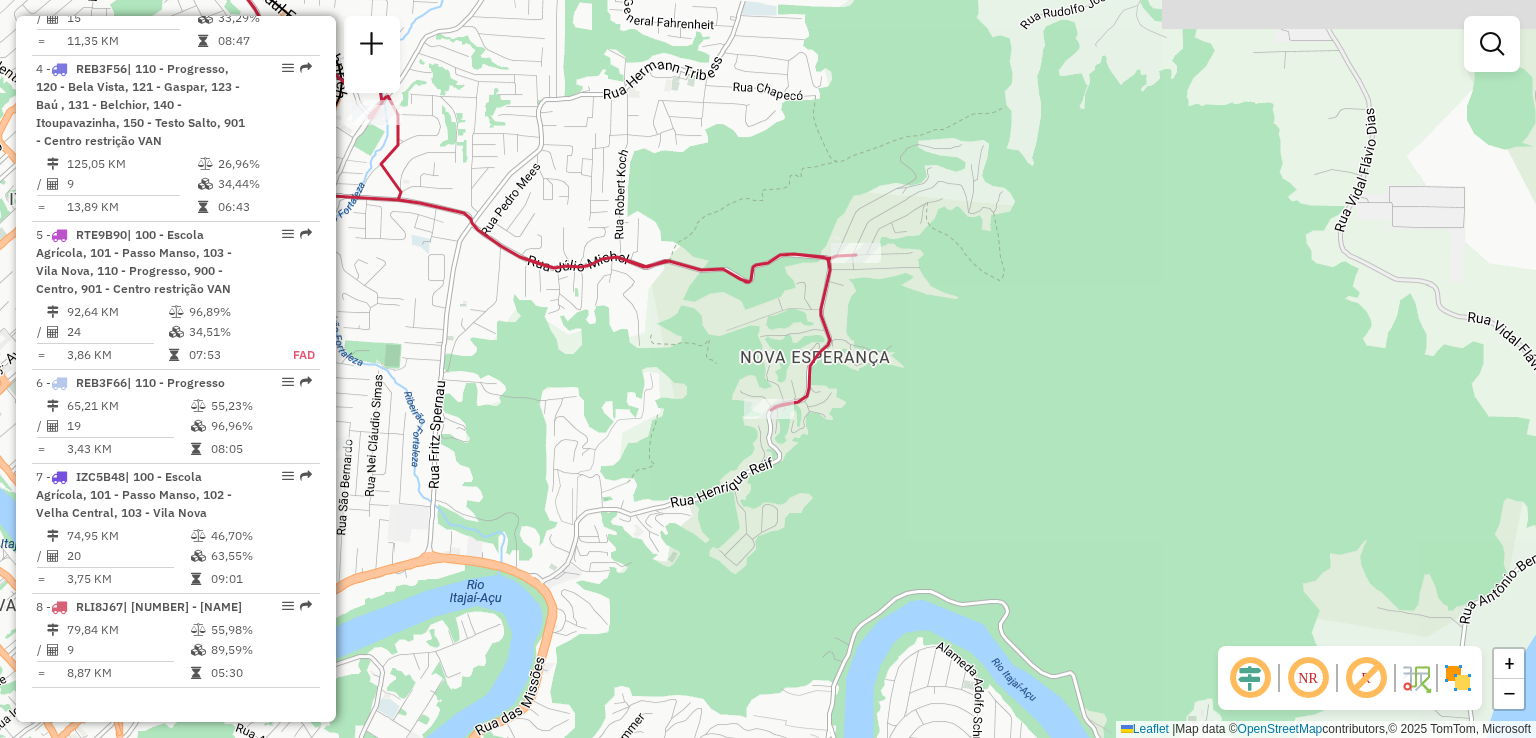 drag, startPoint x: 852, startPoint y: 443, endPoint x: 842, endPoint y: 555, distance: 112.44554 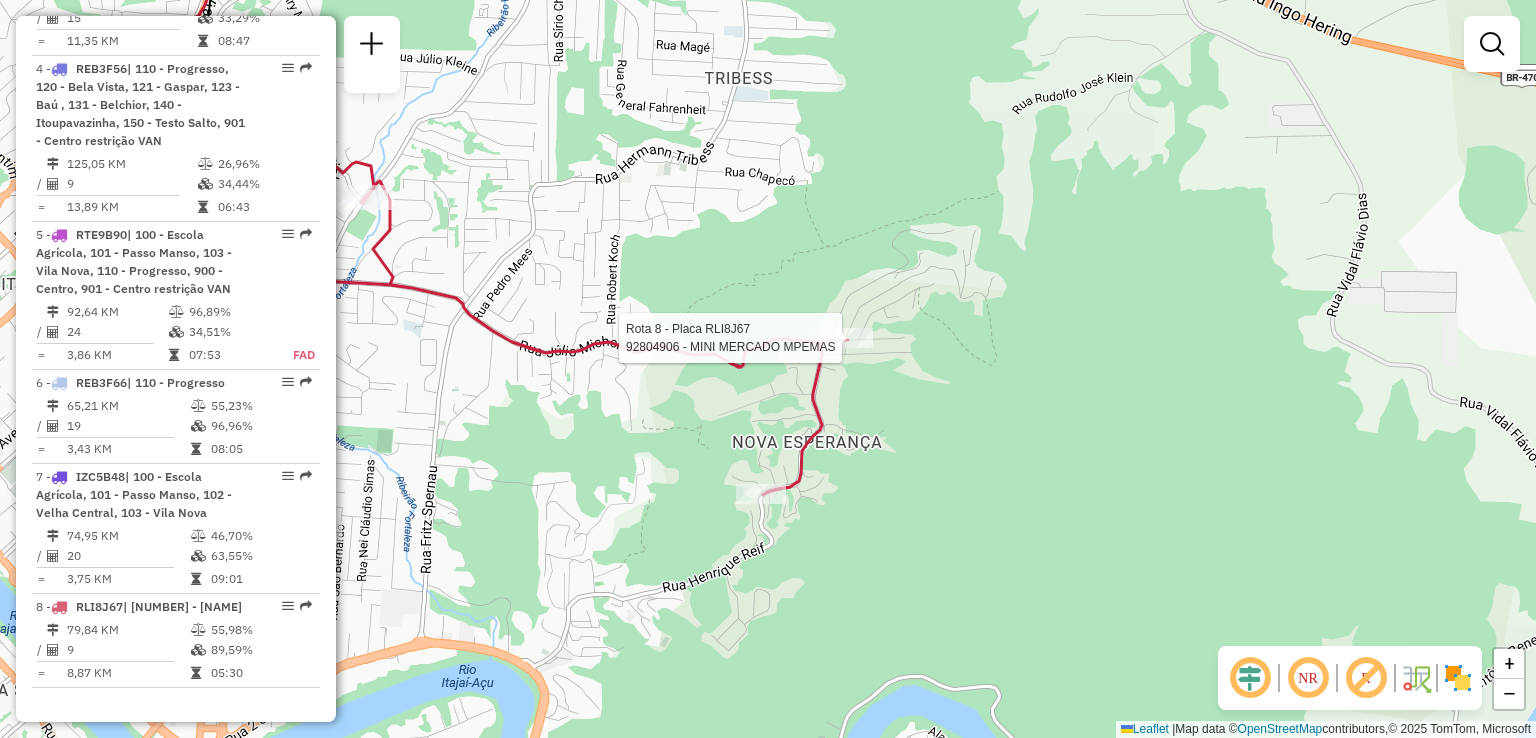 select on "**********" 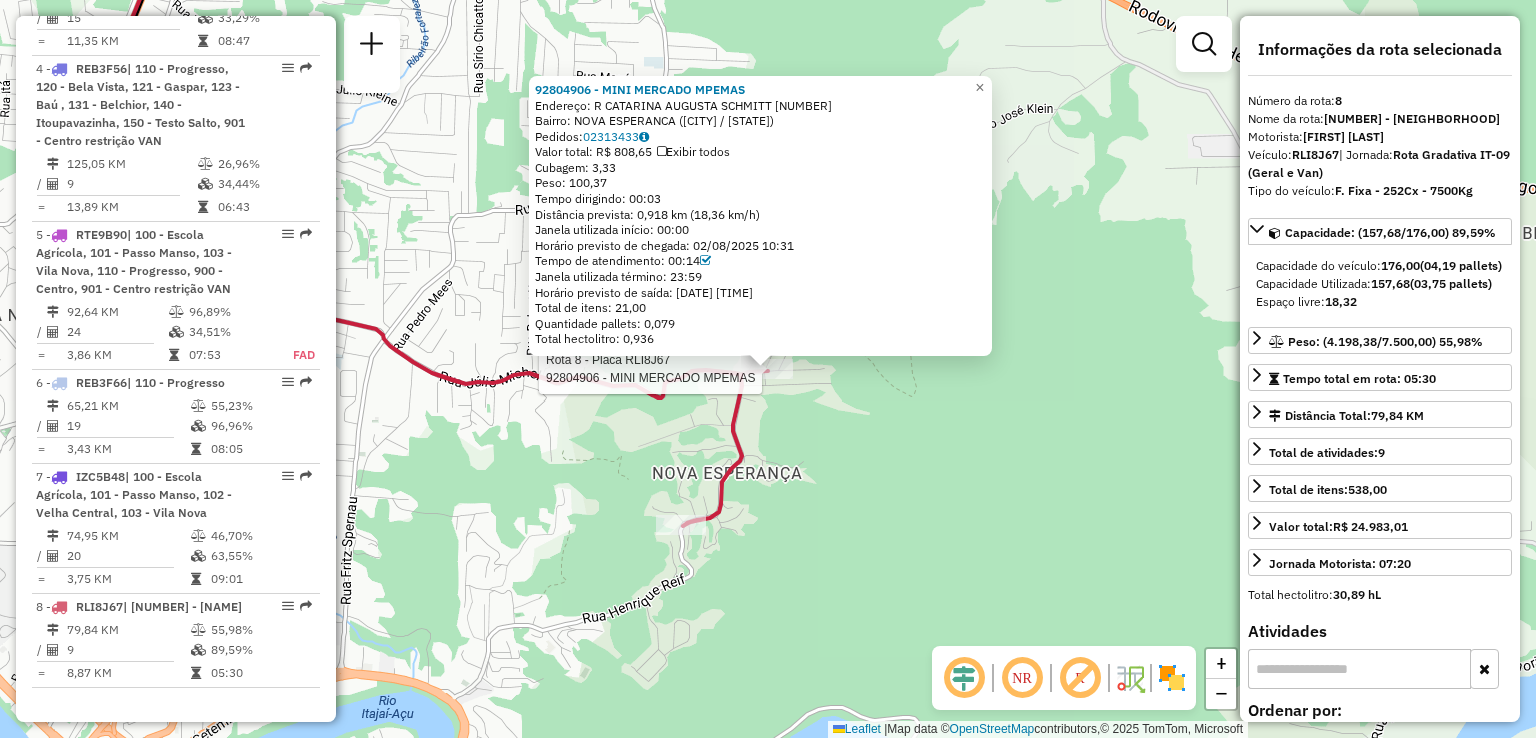 click on "Rota 8 - Placa RLI8J67  92804906 - MINI MERCADO MPEMAS 92804906 - MINI MERCADO MPEMAS  Endereço: R   CATARINA AUGUSTA SCHMITT      97   Bairro: NOVA ESPERANCA (BLUMENAU / SC)   Pedidos:  02313433   Valor total: R$ 808,65   Exibir todos   Cubagem: 3,33  Peso: 100,37  Tempo dirigindo: 00:03   Distância prevista: 0,918 km (18,36 km/h)   Janela utilizada início: 00:00   Horário previsto de chegada: 02/08/2025 10:31   Tempo de atendimento: 00:14   Janela utilizada término: 23:59   Horário previsto de saída: 02/08/2025 10:45   Total de itens: 21,00   Quantidade pallets: 0,079   Total hectolitro: 0,936  × Janela de atendimento Grade de atendimento Capacidade Transportadoras Veículos Cliente Pedidos  Rotas Selecione os dias de semana para filtrar as janelas de atendimento  Seg   Ter   Qua   Qui   Sex   Sáb   Dom  Informe o período da janela de atendimento: De: Até:  Filtrar exatamente a janela do cliente  Considerar janela de atendimento padrão   Seg   Ter   Qua   Qui   Sex   Sáb   Dom   Peso mínimo:" 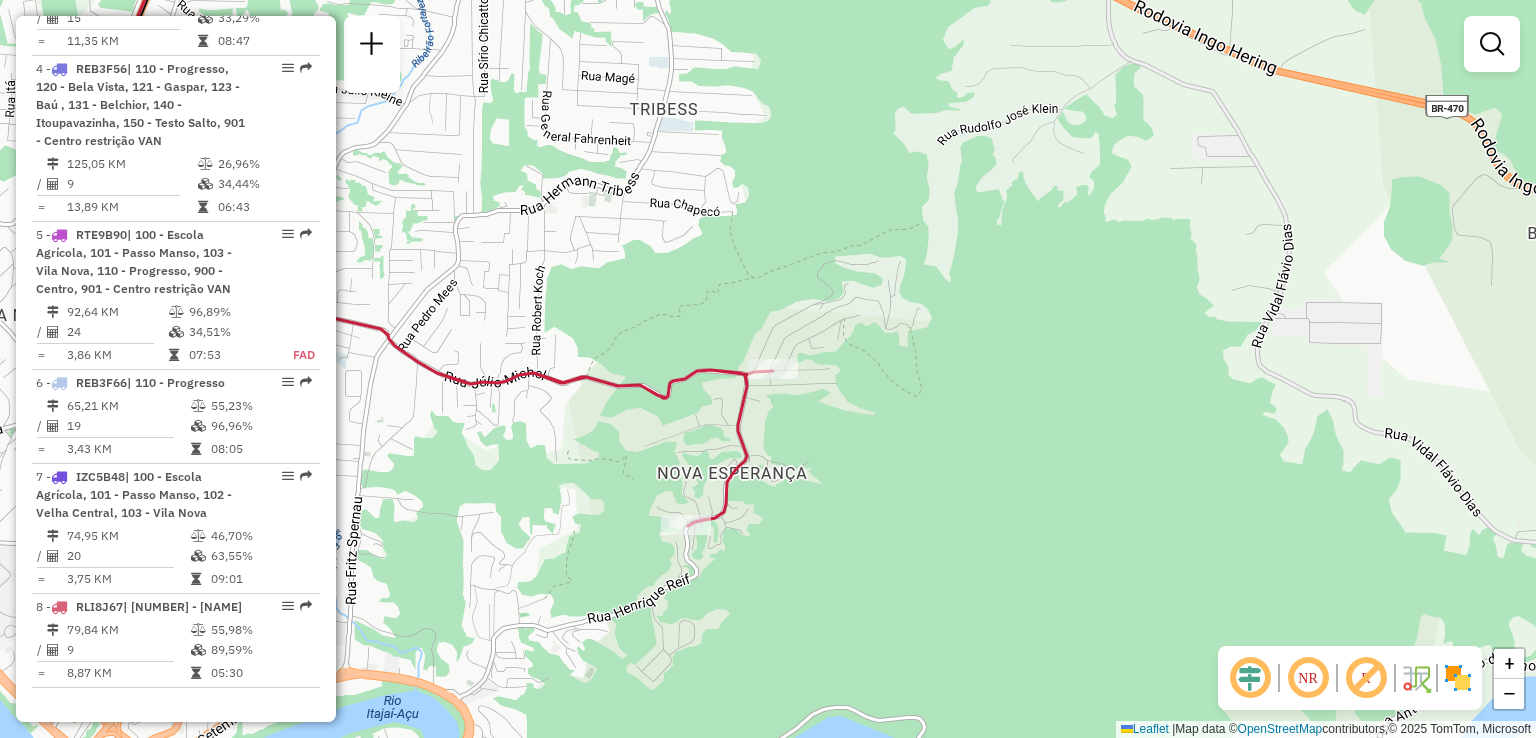 drag, startPoint x: 845, startPoint y: 518, endPoint x: 936, endPoint y: 493, distance: 94.371605 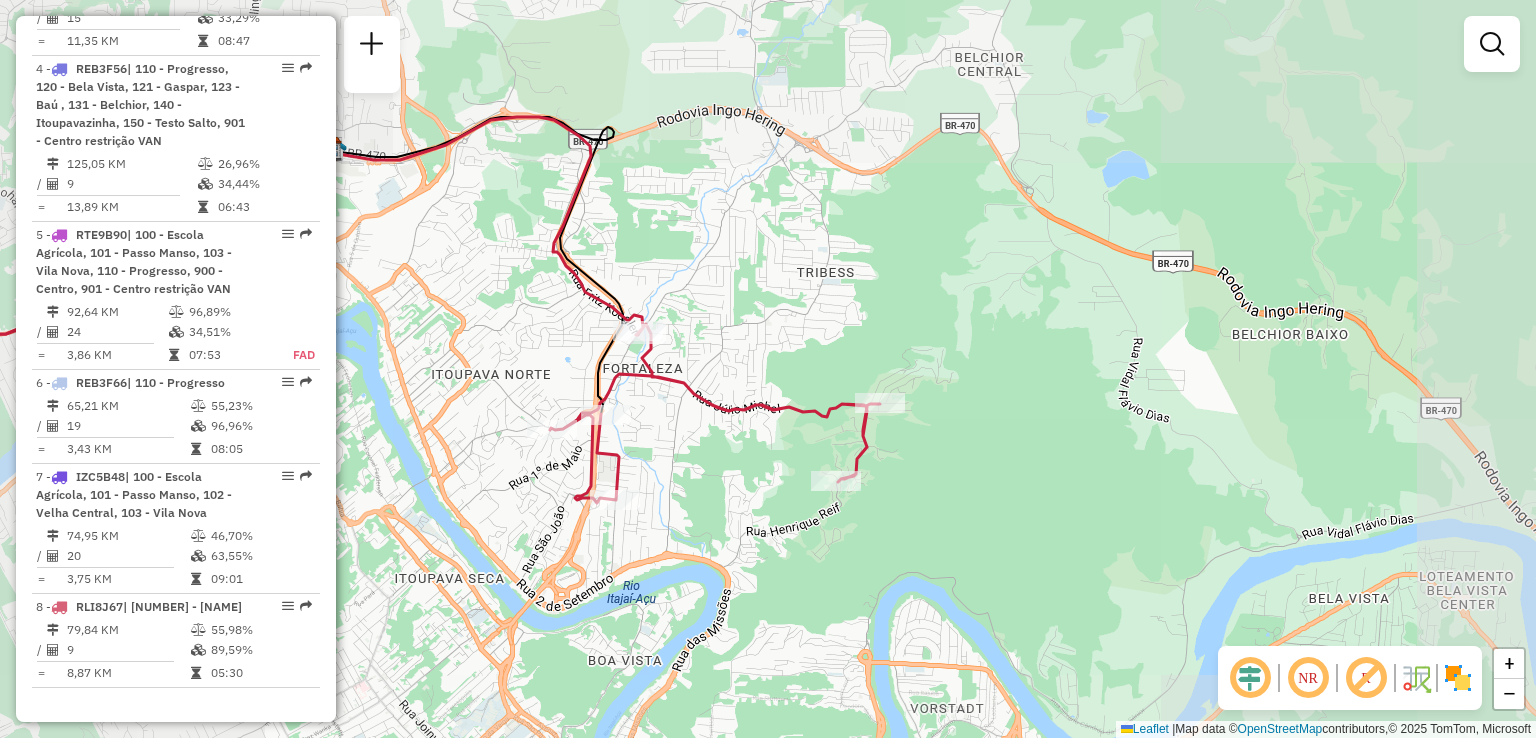 drag, startPoint x: 770, startPoint y: 441, endPoint x: 900, endPoint y: 439, distance: 130.01538 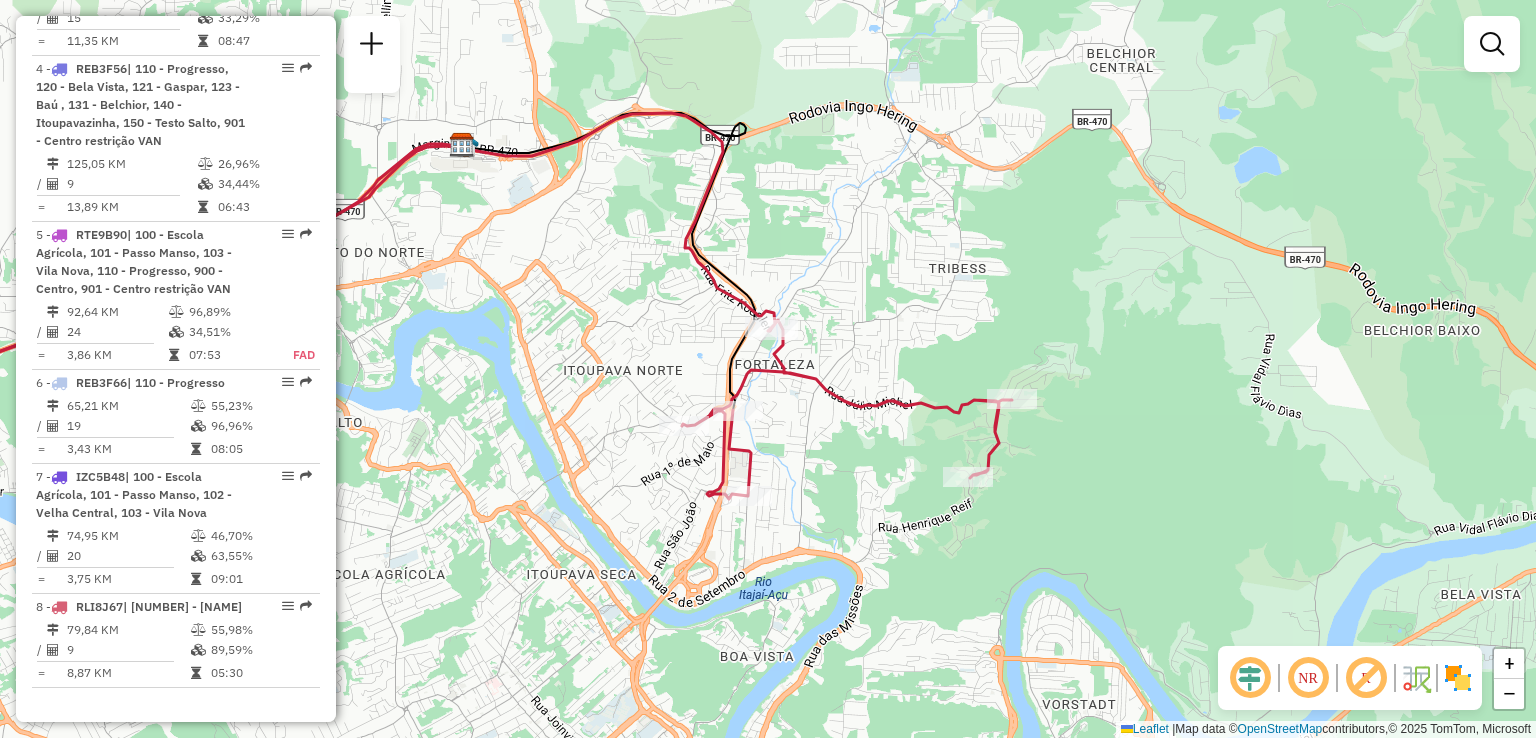 drag, startPoint x: 824, startPoint y: 447, endPoint x: 840, endPoint y: 425, distance: 27.202942 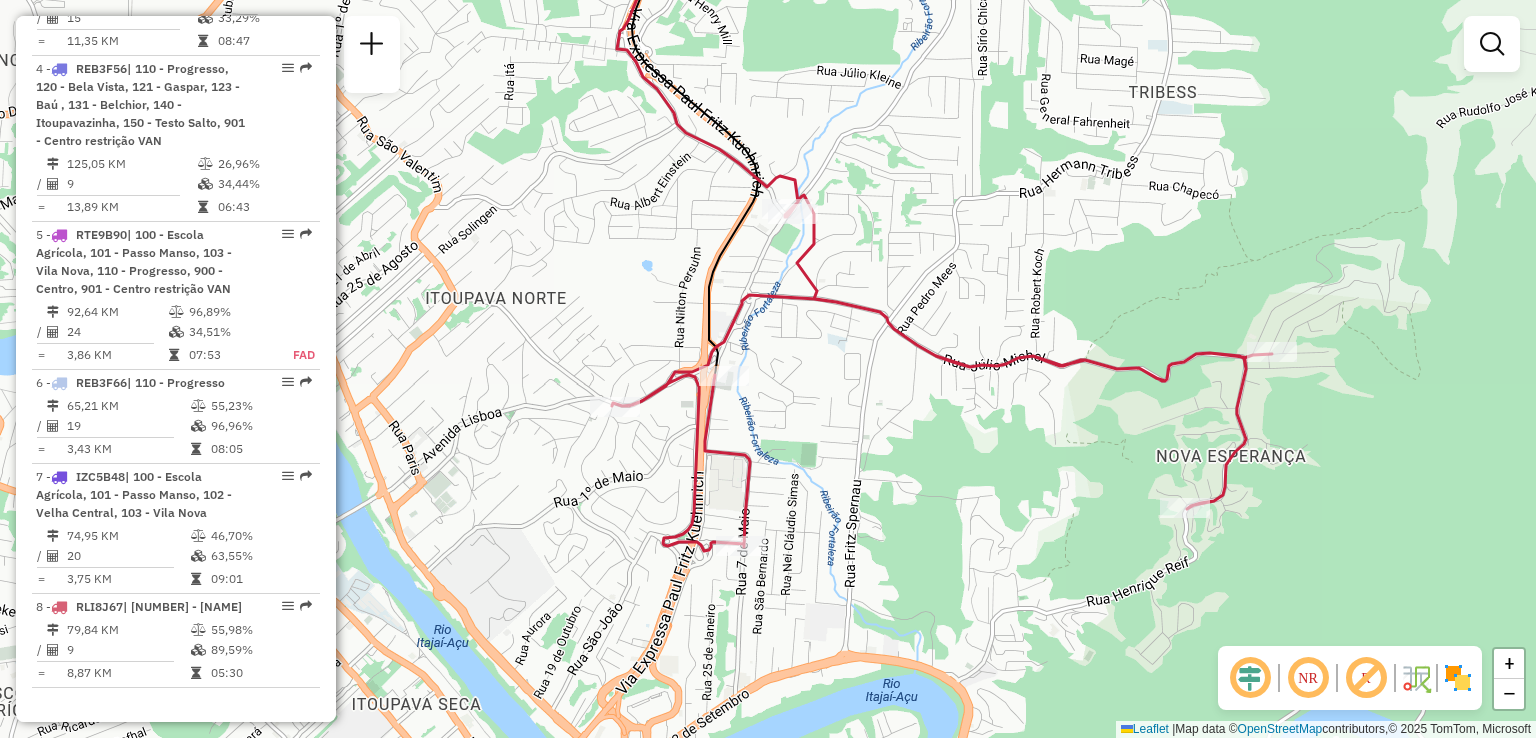 drag, startPoint x: 808, startPoint y: 414, endPoint x: 895, endPoint y: 364, distance: 100.344406 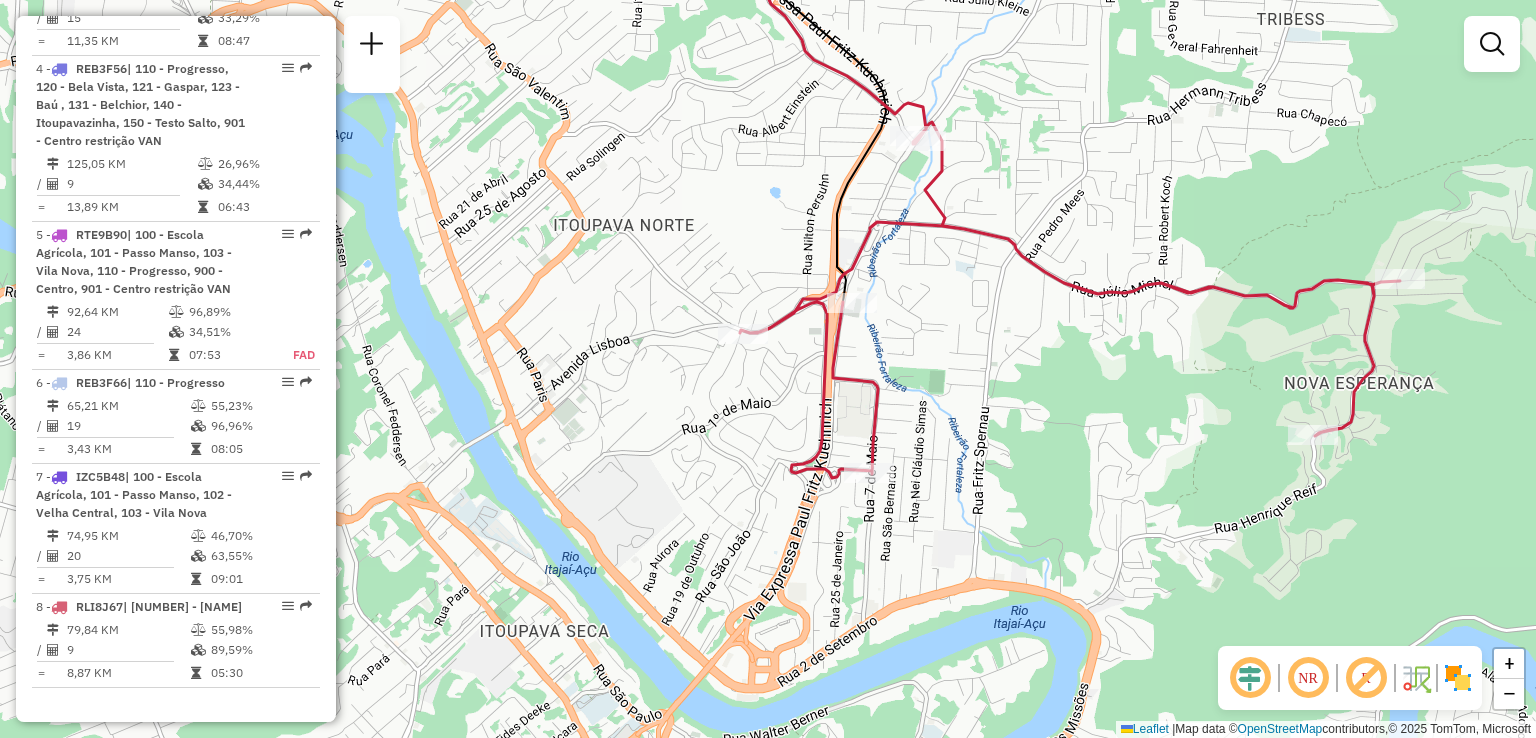 drag, startPoint x: 946, startPoint y: 442, endPoint x: 1036, endPoint y: 442, distance: 90 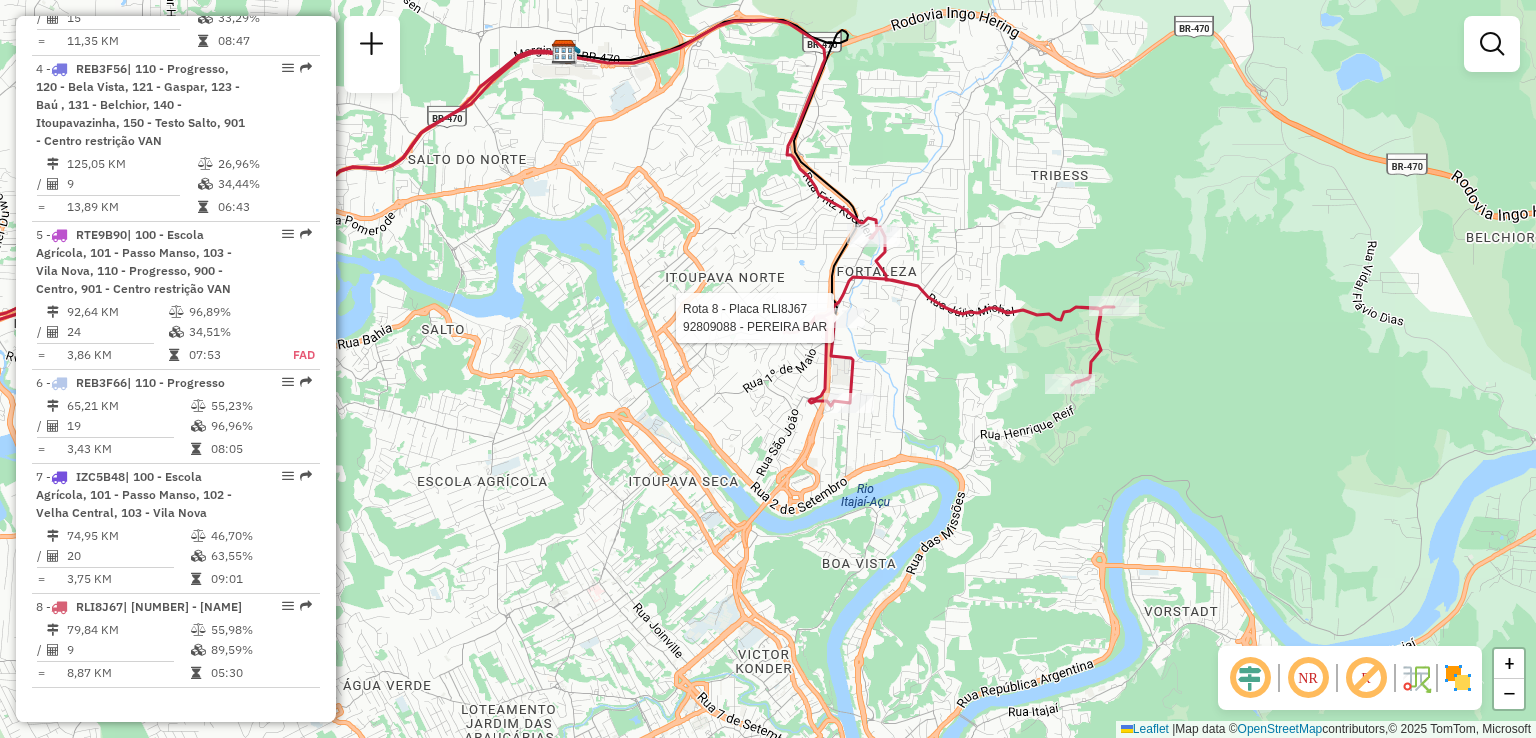 select on "**********" 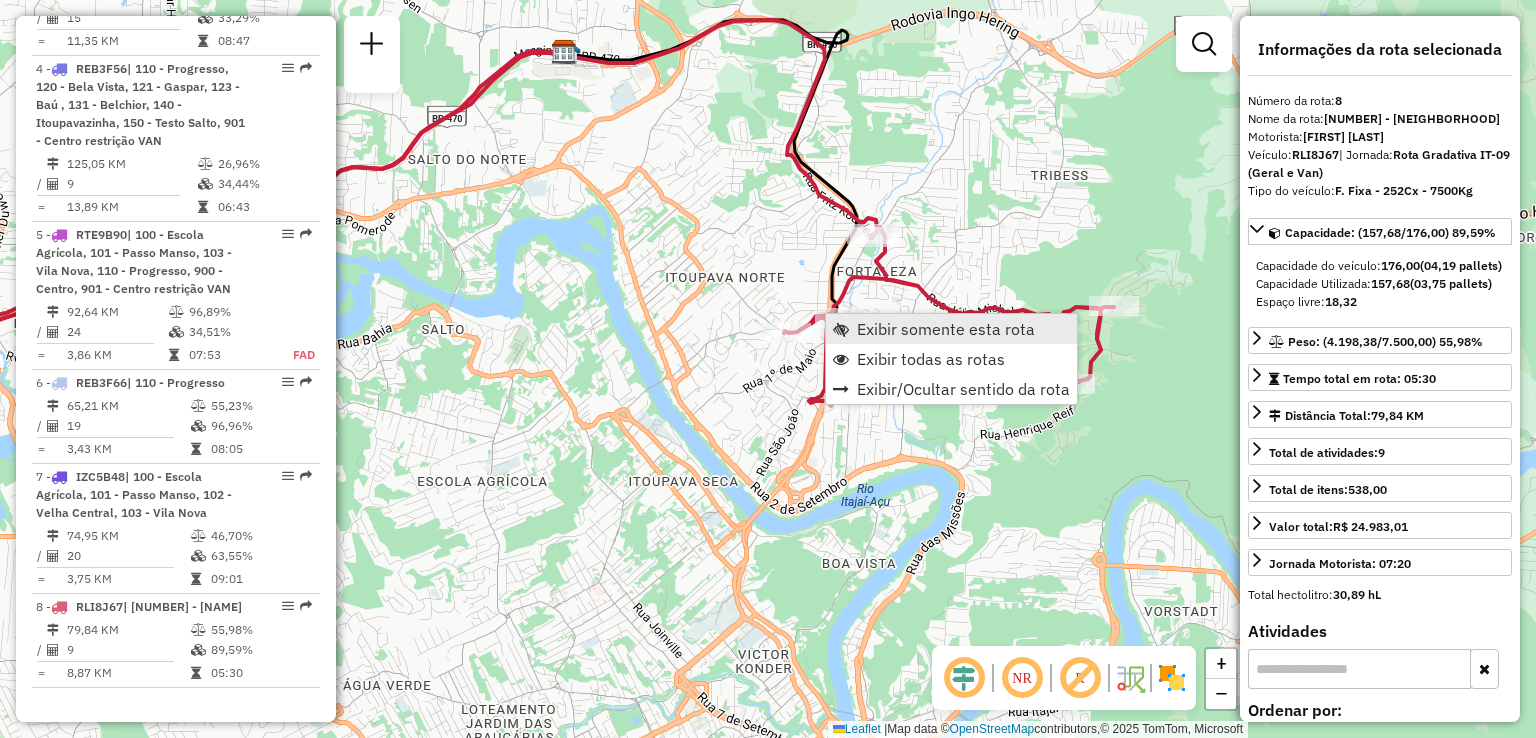 click on "Exibir somente esta rota" at bounding box center [946, 329] 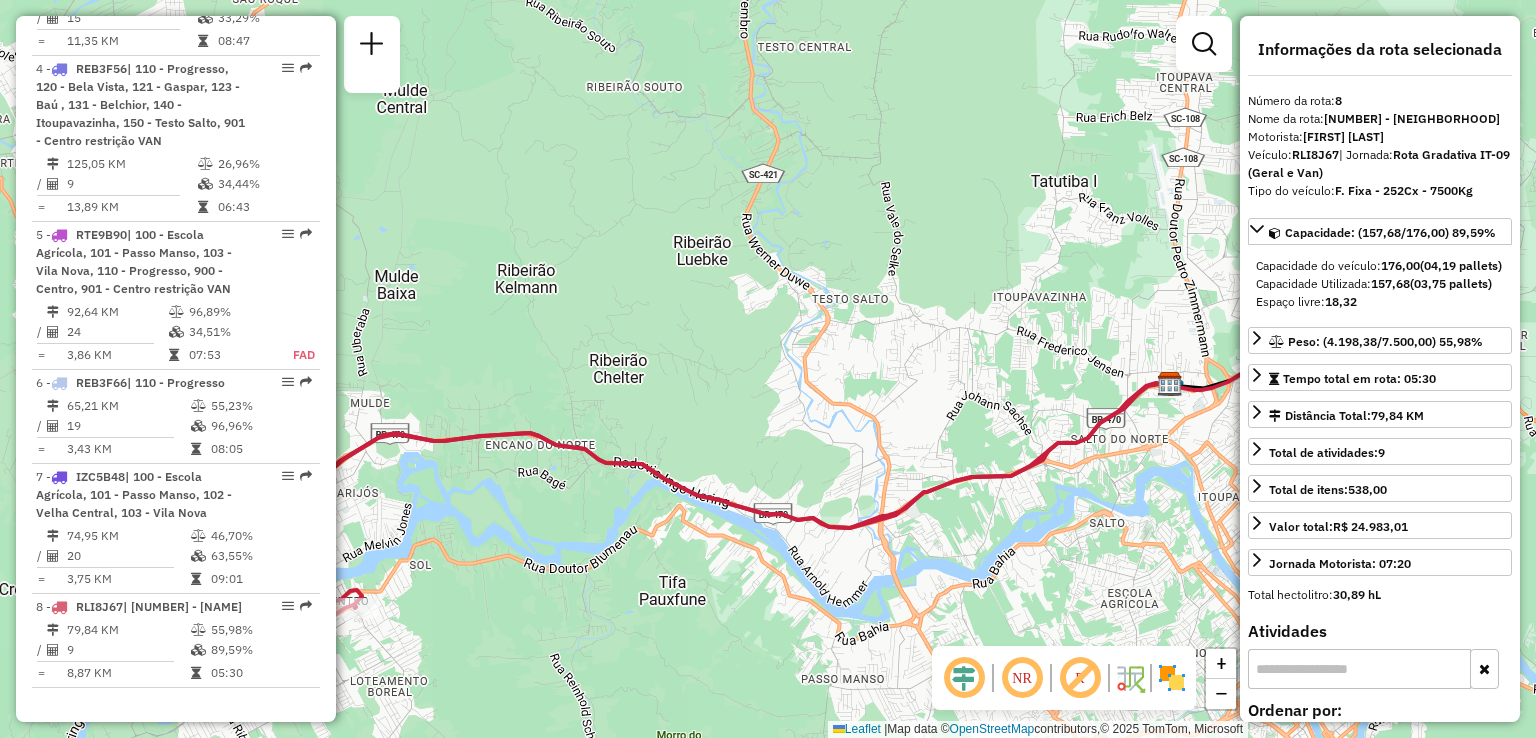 drag, startPoint x: 908, startPoint y: 432, endPoint x: 835, endPoint y: 386, distance: 86.28442 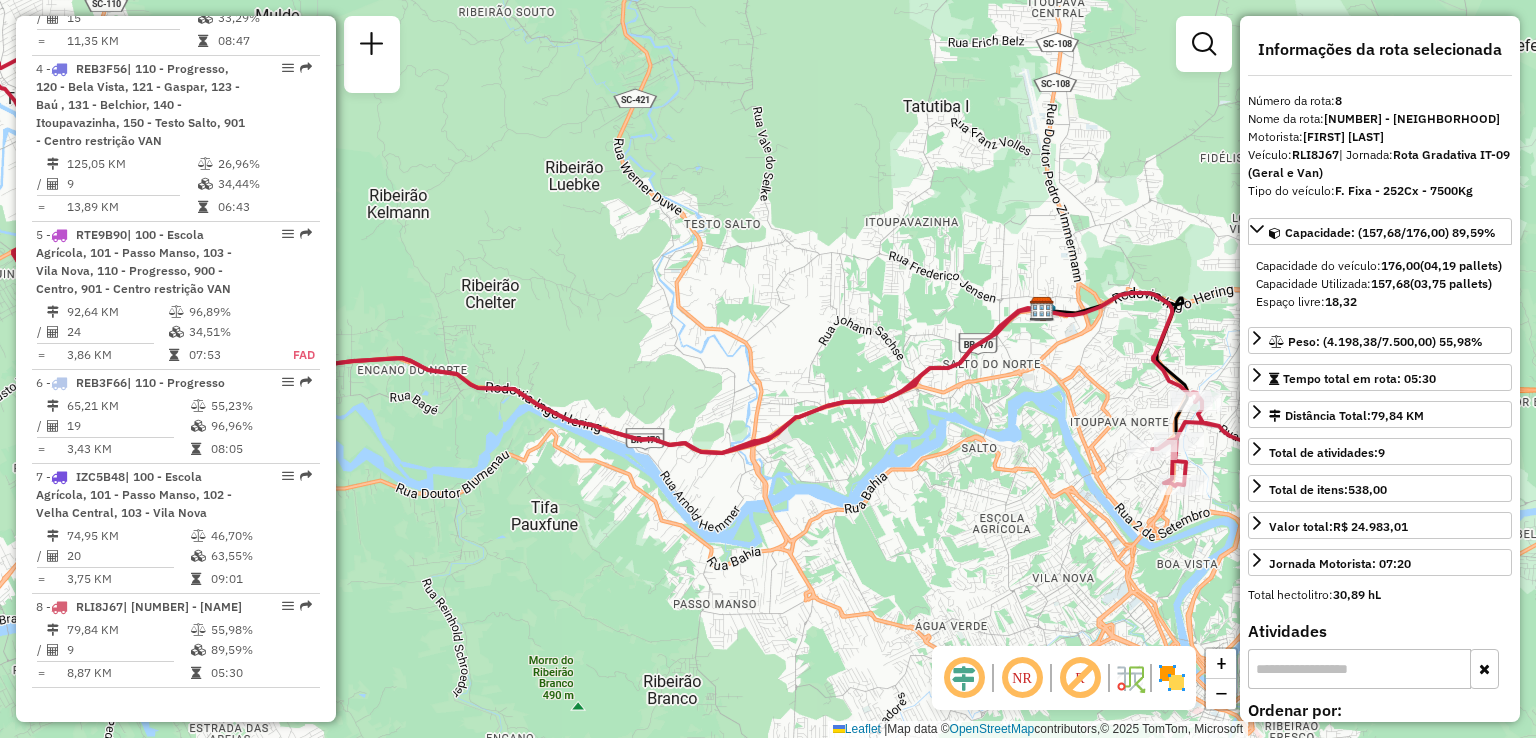 drag, startPoint x: 940, startPoint y: 433, endPoint x: 892, endPoint y: 408, distance: 54.120235 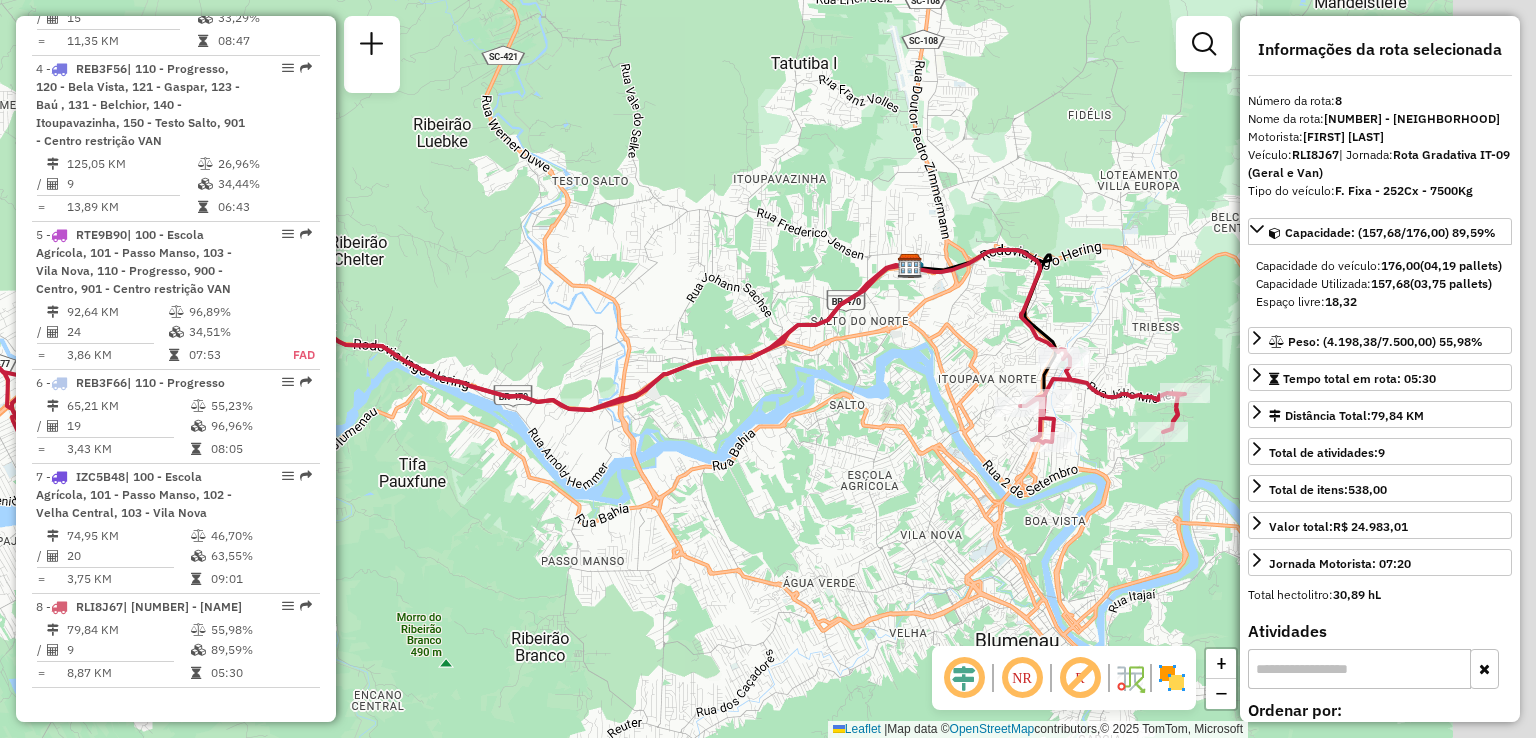drag, startPoint x: 946, startPoint y: 409, endPoint x: 869, endPoint y: 404, distance: 77.16217 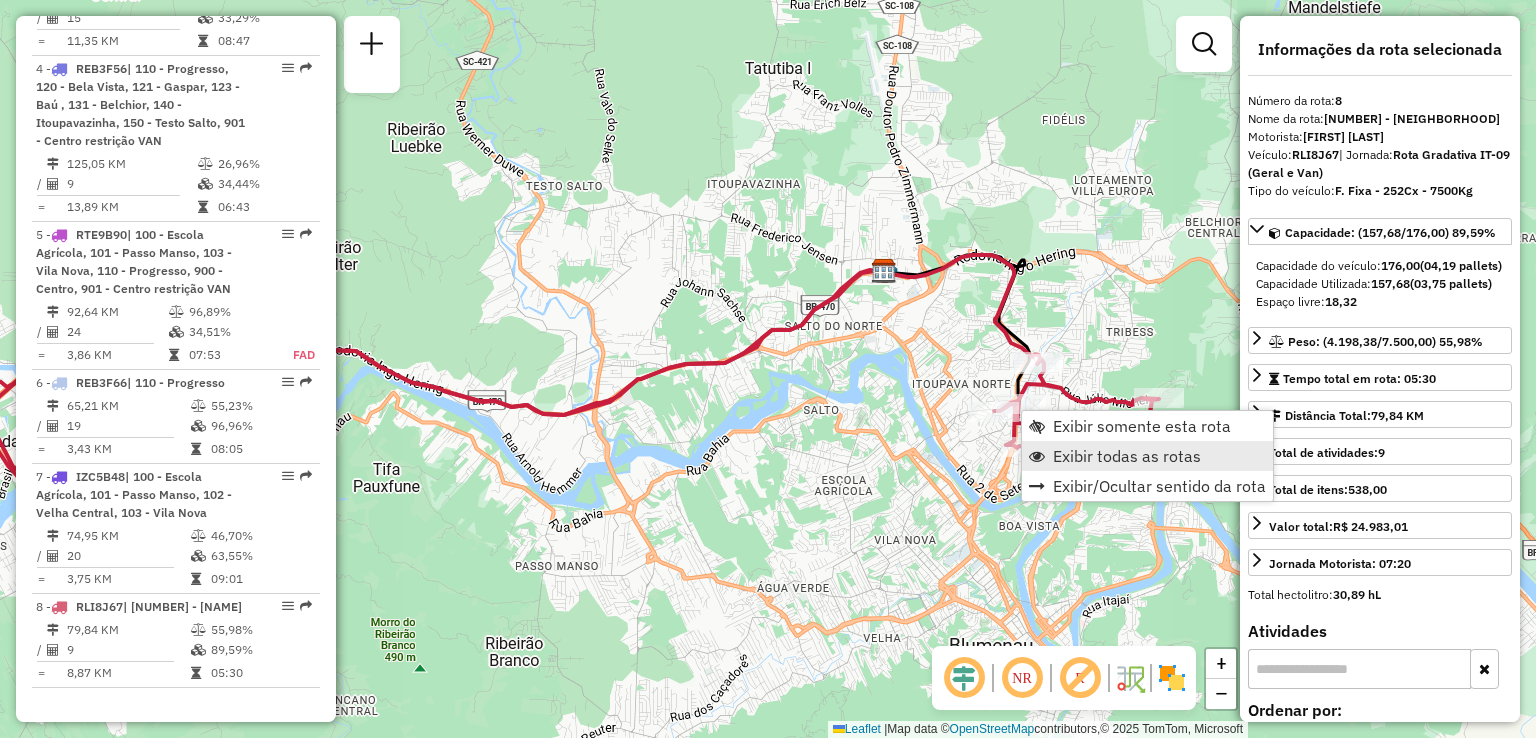 click on "Exibir todas as rotas" at bounding box center [1127, 456] 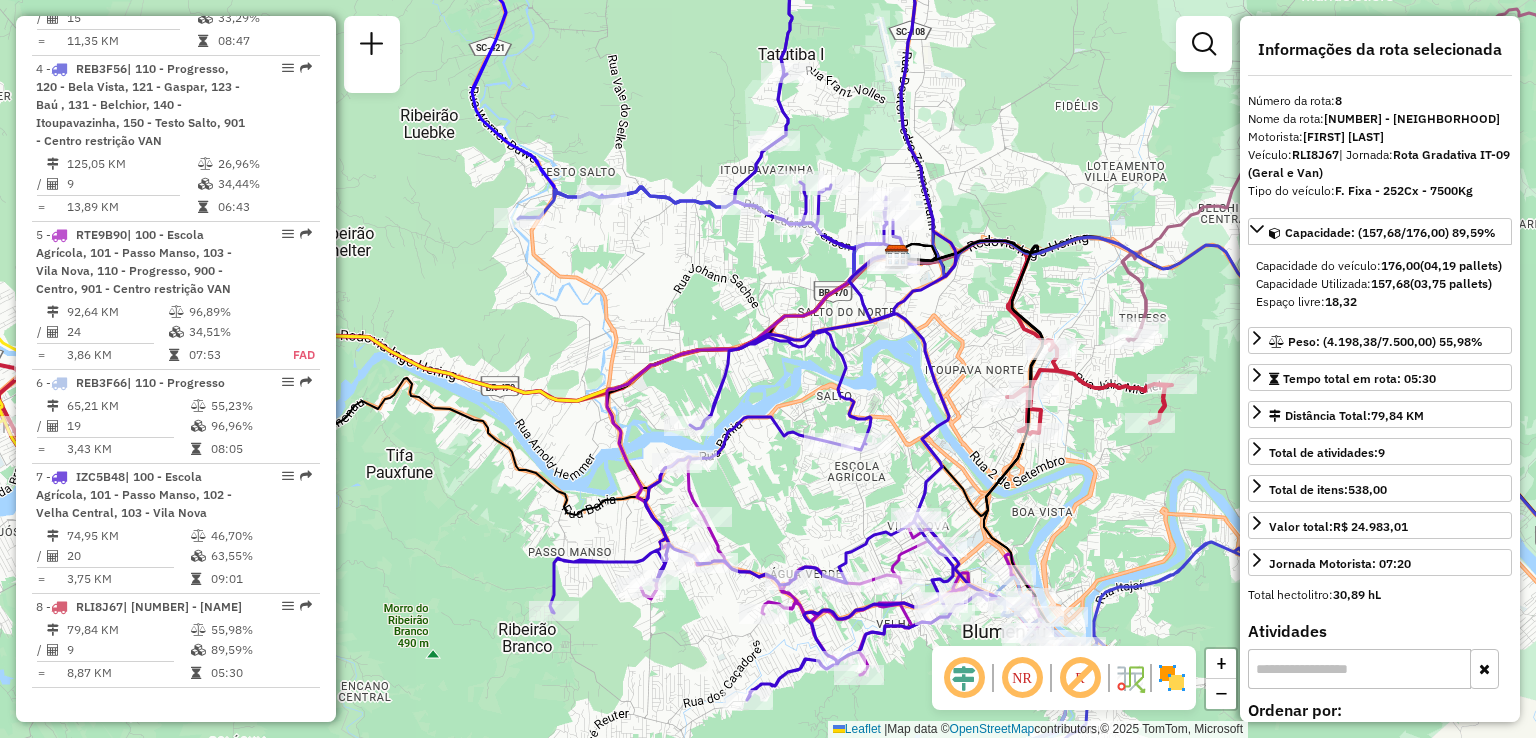 drag, startPoint x: 931, startPoint y: 458, endPoint x: 956, endPoint y: 398, distance: 65 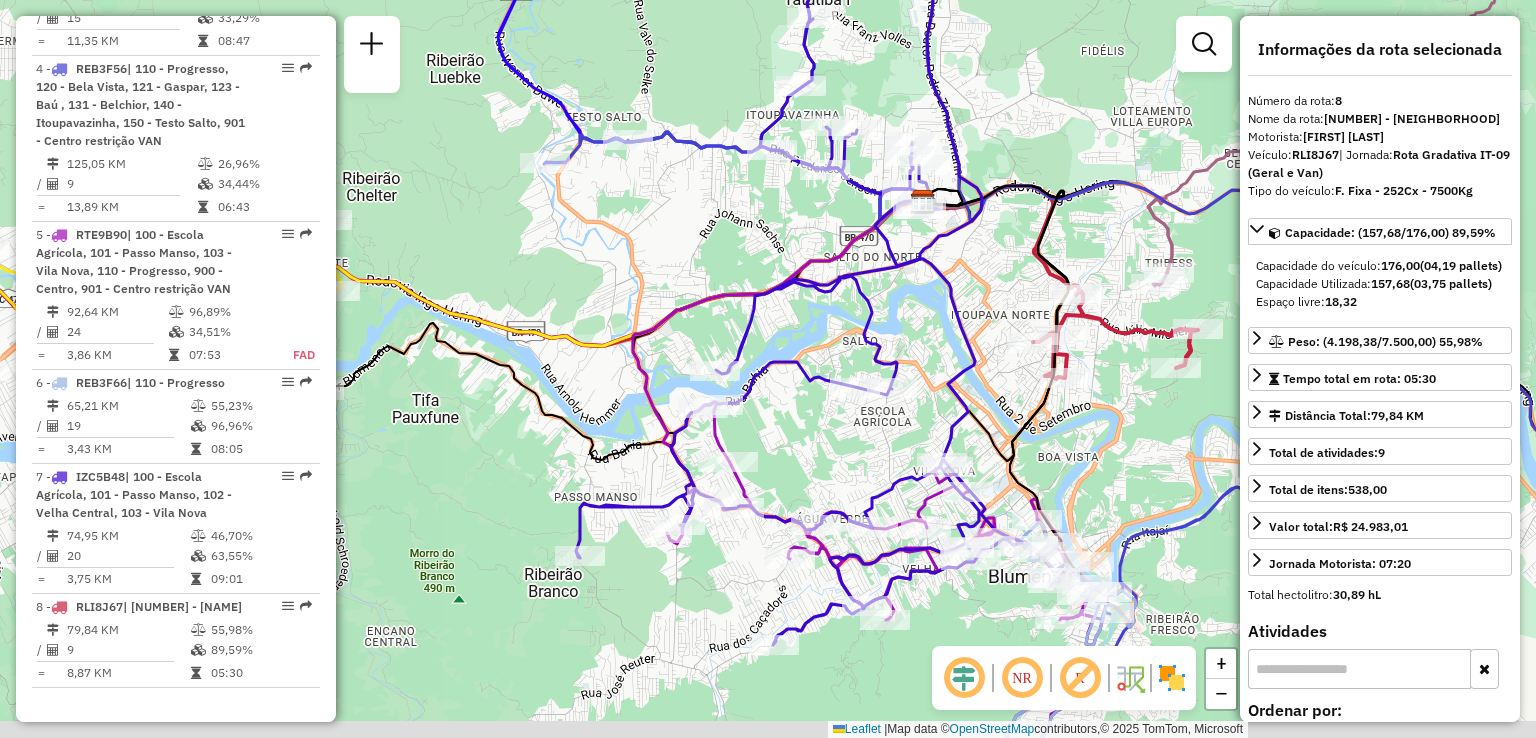 drag, startPoint x: 945, startPoint y: 385, endPoint x: 958, endPoint y: 356, distance: 31.780497 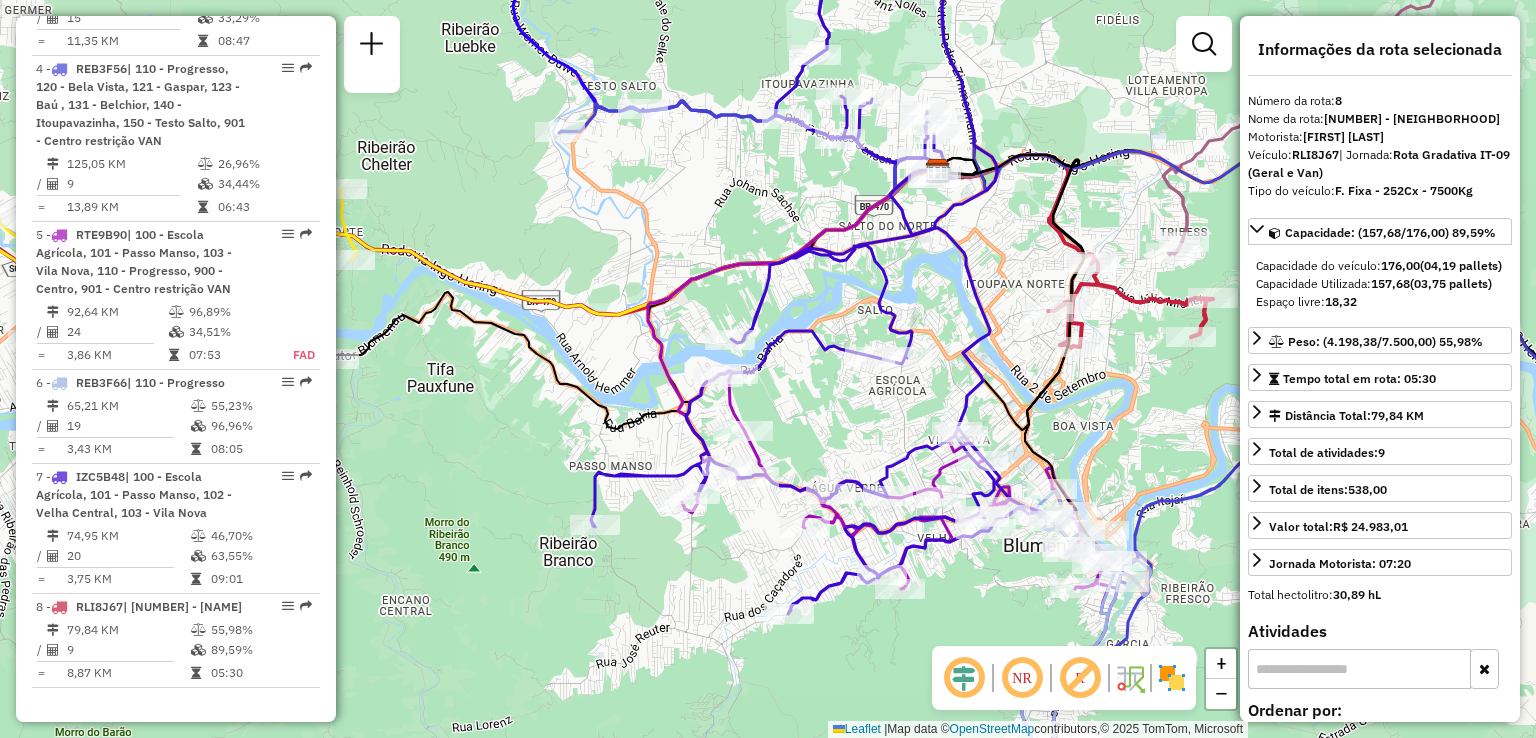 click on "Janela de atendimento Grade de atendimento Capacidade Transportadoras Veículos Cliente Pedidos  Rotas Selecione os dias de semana para filtrar as janelas de atendimento  Seg   Ter   Qua   Qui   Sex   Sáb   Dom  Informe o período da janela de atendimento: De: Até:  Filtrar exatamente a janela do cliente  Considerar janela de atendimento padrão  Selecione os dias de semana para filtrar as grades de atendimento  Seg   Ter   Qua   Qui   Sex   Sáb   Dom   Considerar clientes sem dia de atendimento cadastrado  Clientes fora do dia de atendimento selecionado Filtrar as atividades entre os valores definidos abaixo:  Peso mínimo:   Peso máximo:   Cubagem mínima:   Cubagem máxima:   De:   Até:  Filtrar as atividades entre o tempo de atendimento definido abaixo:  De:   Até:   Considerar capacidade total dos clientes não roteirizados Transportadora: Selecione um ou mais itens Tipo de veículo: Selecione um ou mais itens Veículo: Selecione um ou mais itens Motorista: Selecione um ou mais itens Nome: Rótulo:" 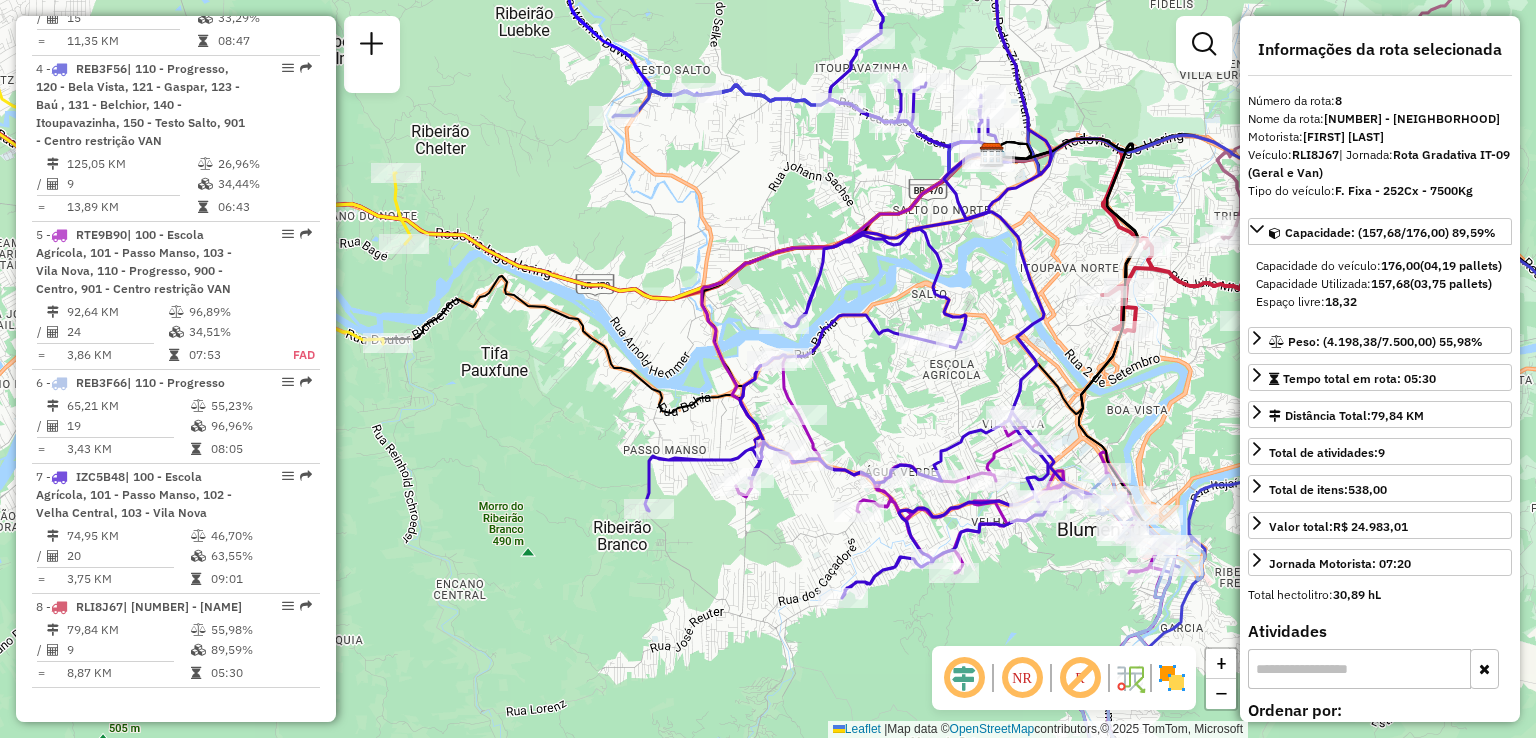 drag, startPoint x: 668, startPoint y: 357, endPoint x: 764, endPoint y: 344, distance: 96.87621 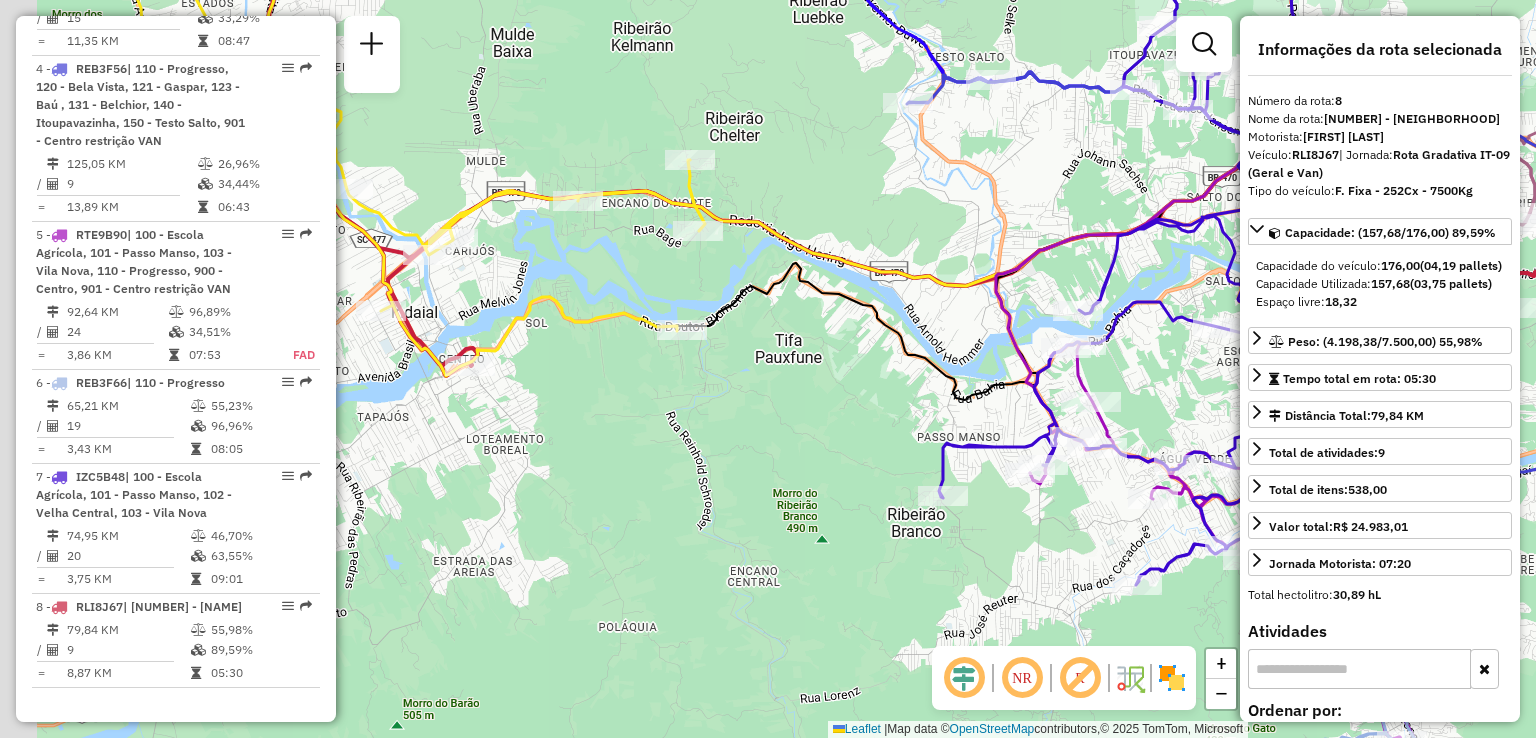 drag, startPoint x: 808, startPoint y: 390, endPoint x: 858, endPoint y: 395, distance: 50.24938 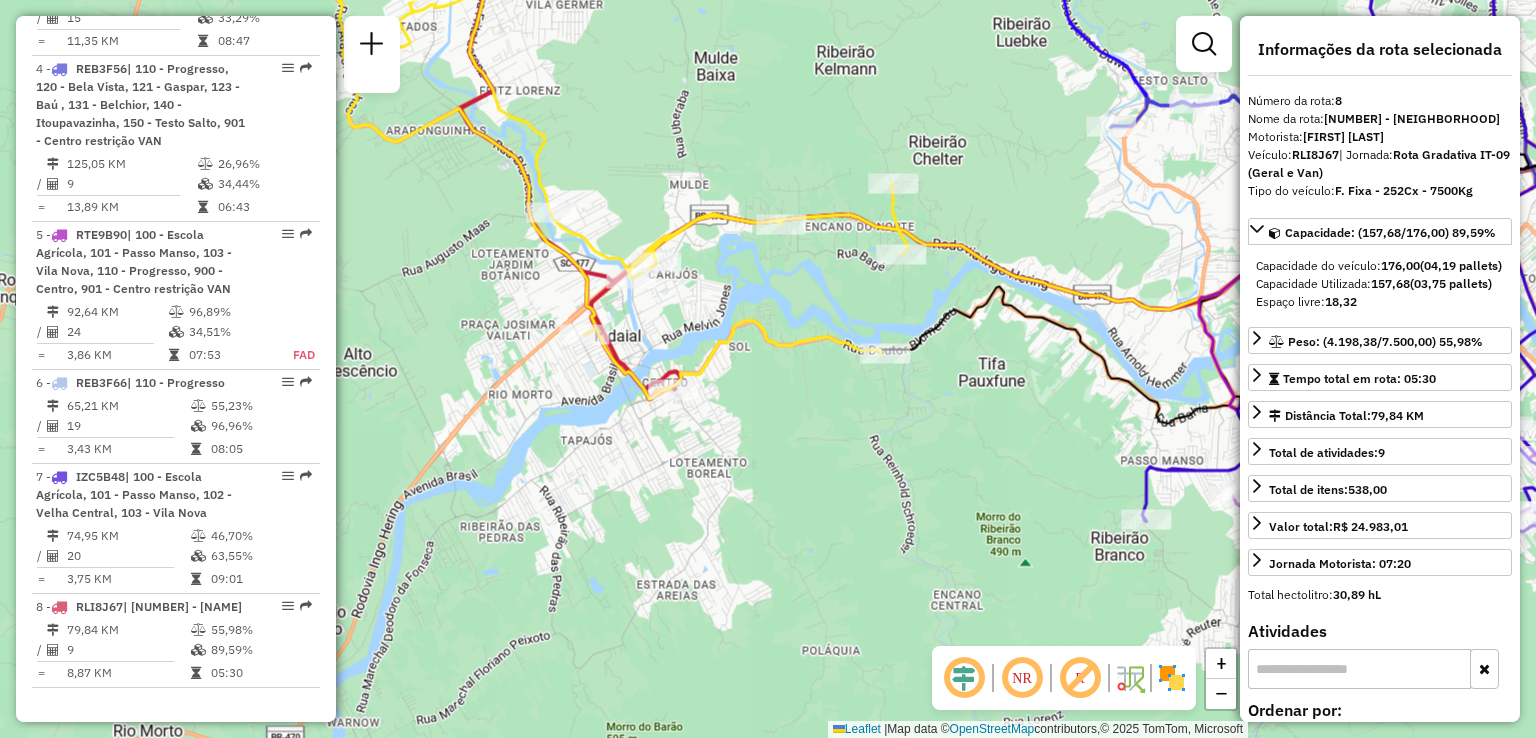click on "Janela de atendimento Grade de atendimento Capacidade Transportadoras Veículos Cliente Pedidos  Rotas Selecione os dias de semana para filtrar as janelas de atendimento  Seg   Ter   Qua   Qui   Sex   Sáb   Dom  Informe o período da janela de atendimento: De: Até:  Filtrar exatamente a janela do cliente  Considerar janela de atendimento padrão  Selecione os dias de semana para filtrar as grades de atendimento  Seg   Ter   Qua   Qui   Sex   Sáb   Dom   Considerar clientes sem dia de atendimento cadastrado  Clientes fora do dia de atendimento selecionado Filtrar as atividades entre os valores definidos abaixo:  Peso mínimo:   Peso máximo:   Cubagem mínima:   Cubagem máxima:   De:   Até:  Filtrar as atividades entre o tempo de atendimento definido abaixo:  De:   Até:   Considerar capacidade total dos clientes não roteirizados Transportadora: Selecione um ou mais itens Tipo de veículo: Selecione um ou mais itens Veículo: Selecione um ou mais itens Motorista: Selecione um ou mais itens Nome: Rótulo:" 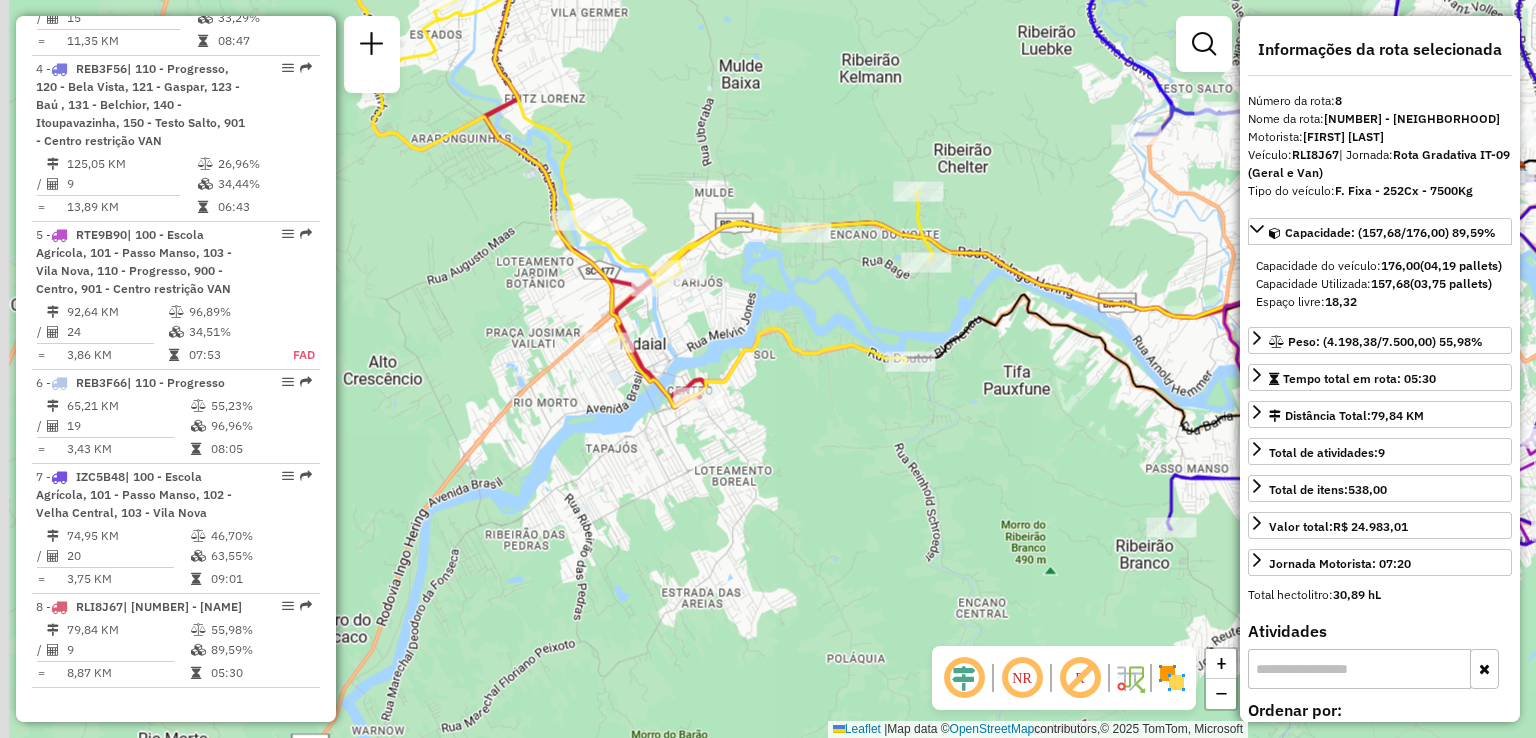 drag, startPoint x: 804, startPoint y: 416, endPoint x: 848, endPoint y: 402, distance: 46.173584 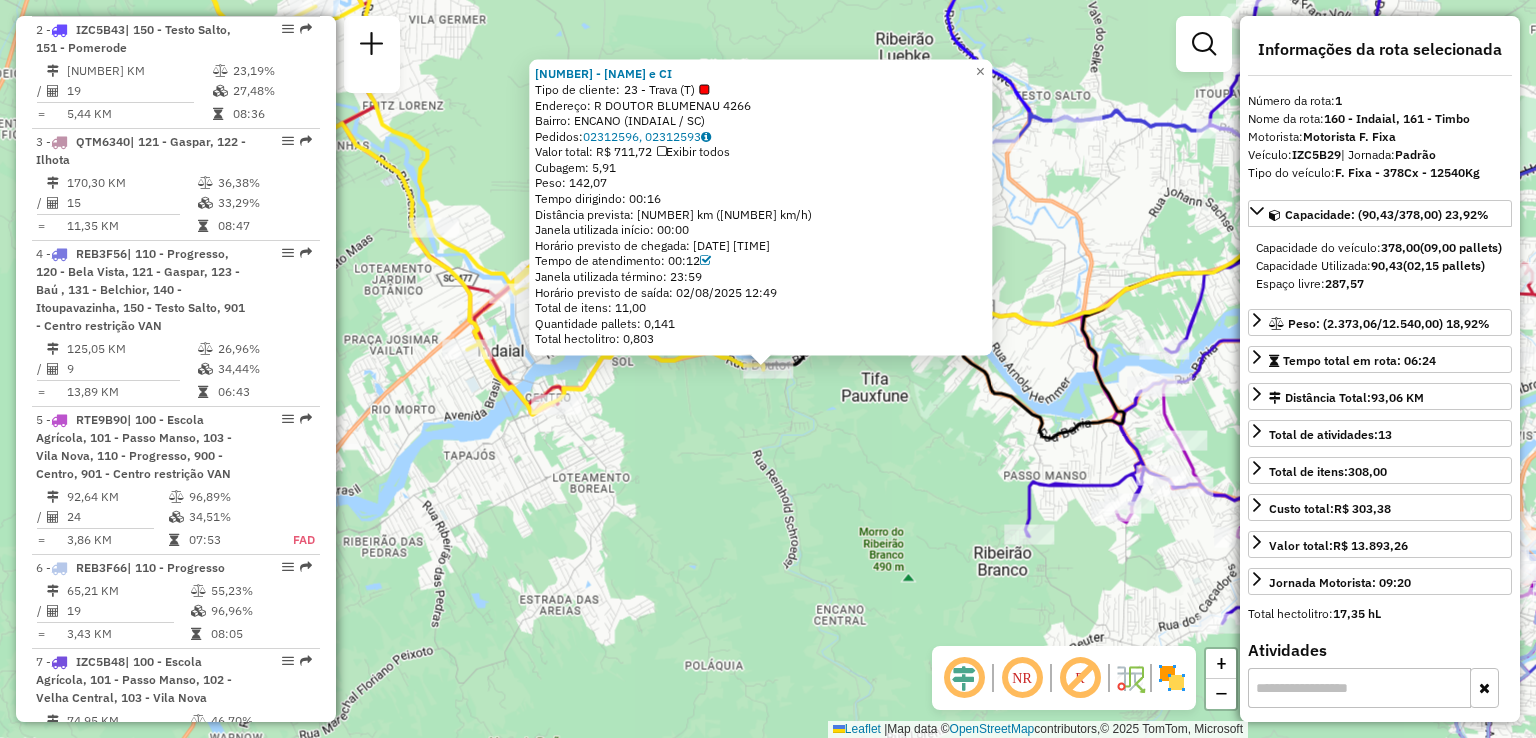 scroll, scrollTop: 795, scrollLeft: 0, axis: vertical 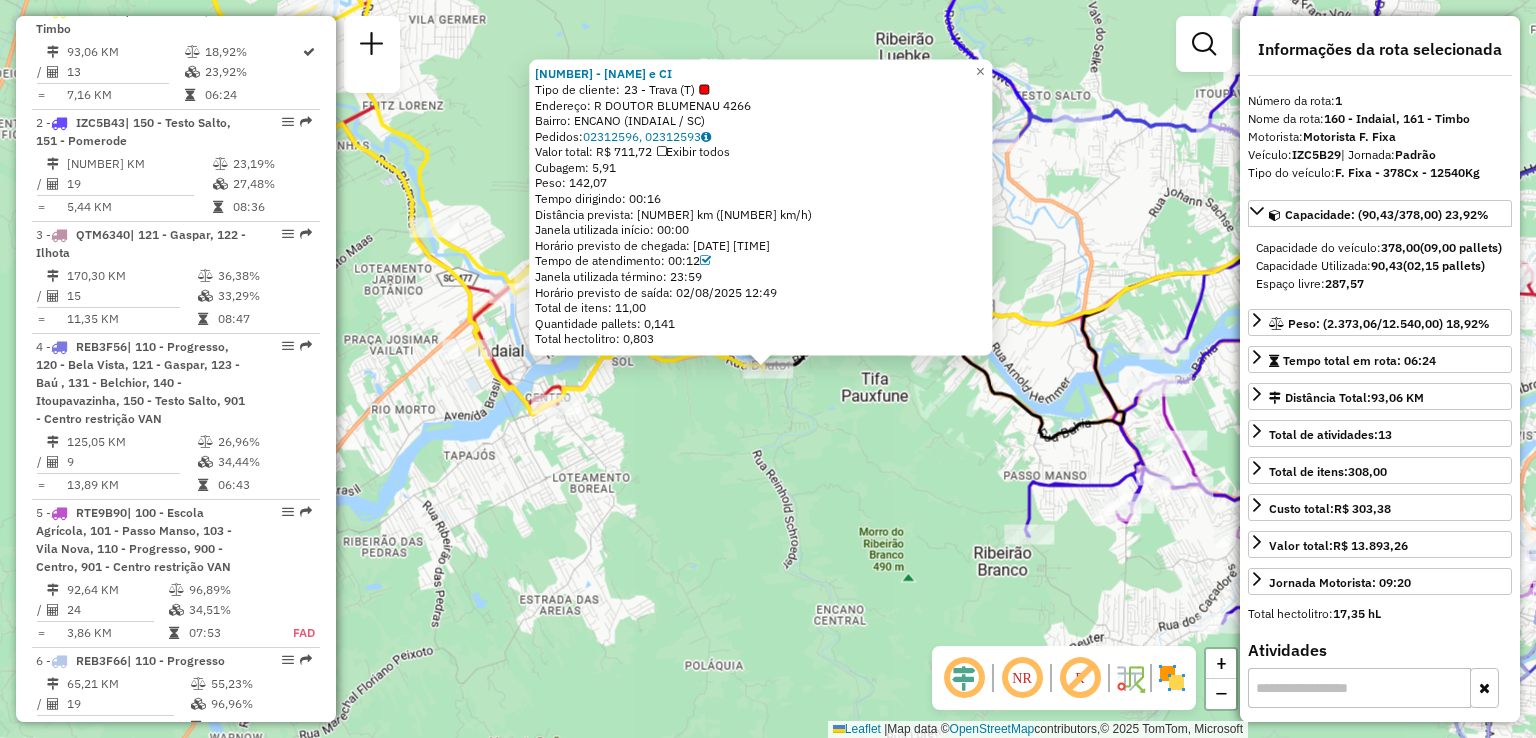 click on "92826112 - [FIRST] [LAST] e CI  Tipo de cliente:   23 - Trava (T)   Endereço: R   DOUTOR BLUMENAU               [NUMBER]   Bairro: ENCANO ([CITY] / [STATE])   Pedidos:  02312596, 02312593   Valor total: R$ 711,72   Exibir todos   Cubagem: 5,91  Peso: 142,07  Tempo dirigindo: 00:16   Distância prevista: 6,831 km (25,62 km/h)   Janela utilizada início: 00:00   Horário previsto de chegada: 02/08/2025 12:37   Tempo de atendimento: 00:12   Janela utilizada término: 23:59   Horário previsto de saída: 02/08/2025 12:49   Total de itens: 11,00   Quantidade pallets: 0,141   Total hectolitro: 0,803  × Janela de atendimento Grade de atendimento Capacidade Transportadoras Veículos Cliente Pedidos  Rotas Selecione os dias de semana para filtrar as janelas de atendimento  Seg   Ter   Qua   Qui   Sex   Sáb   Dom  Informe o período da janela de atendimento: De: Até:  Filtrar exatamente a janela do cliente  Considerar janela de atendimento padrão  Selecione os dias de semana para filtrar as grades de atendimento  Seg  +" 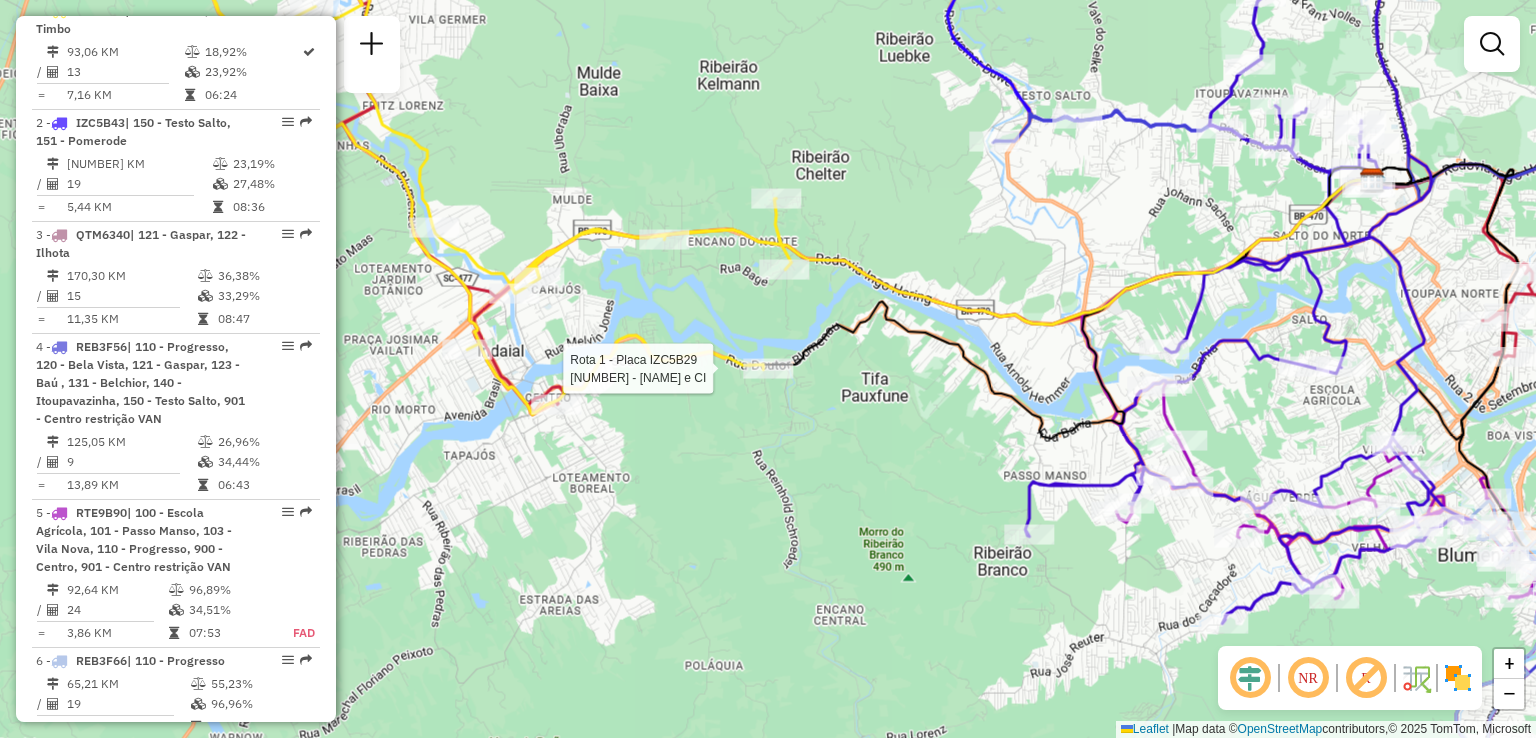 select on "**********" 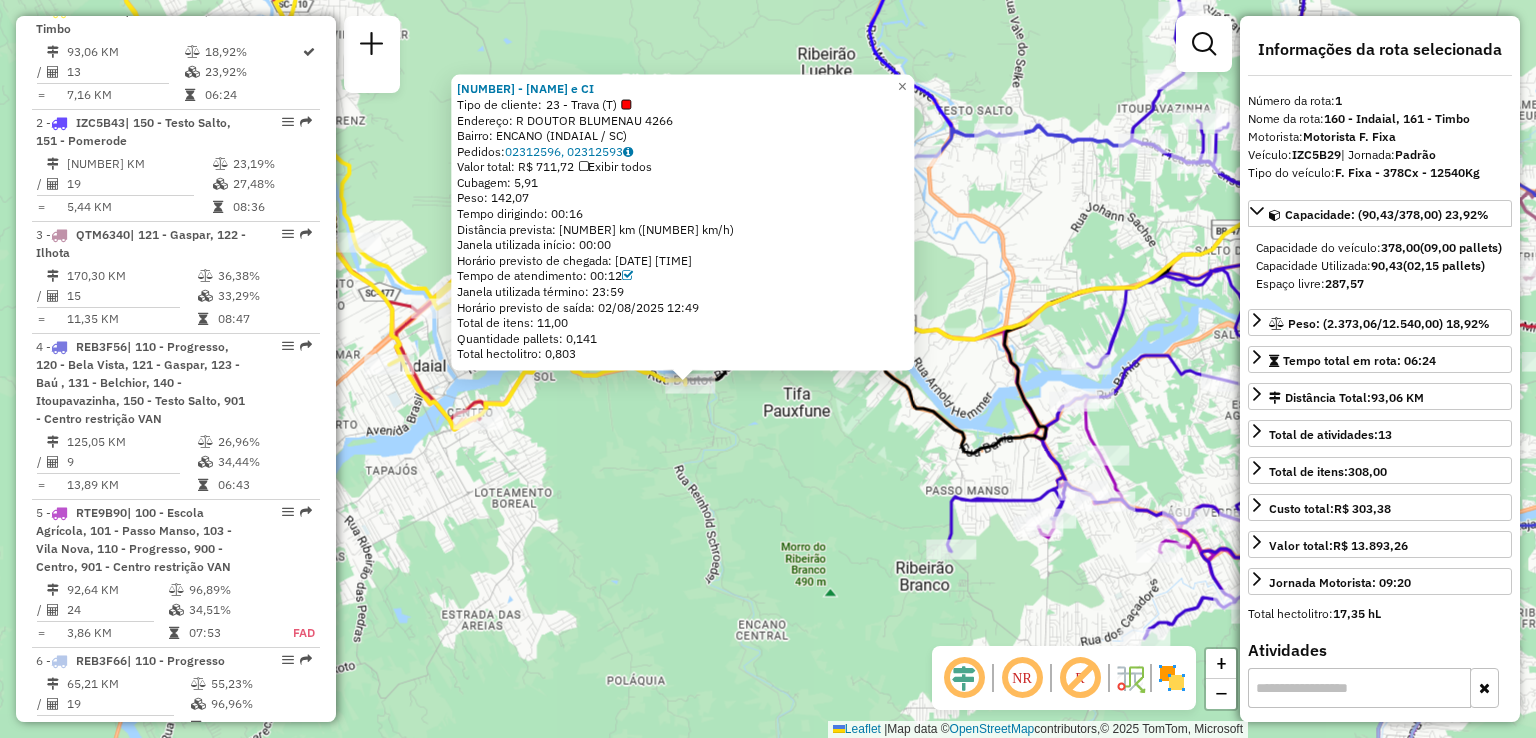 drag, startPoint x: 836, startPoint y: 536, endPoint x: 795, endPoint y: 541, distance: 41.303753 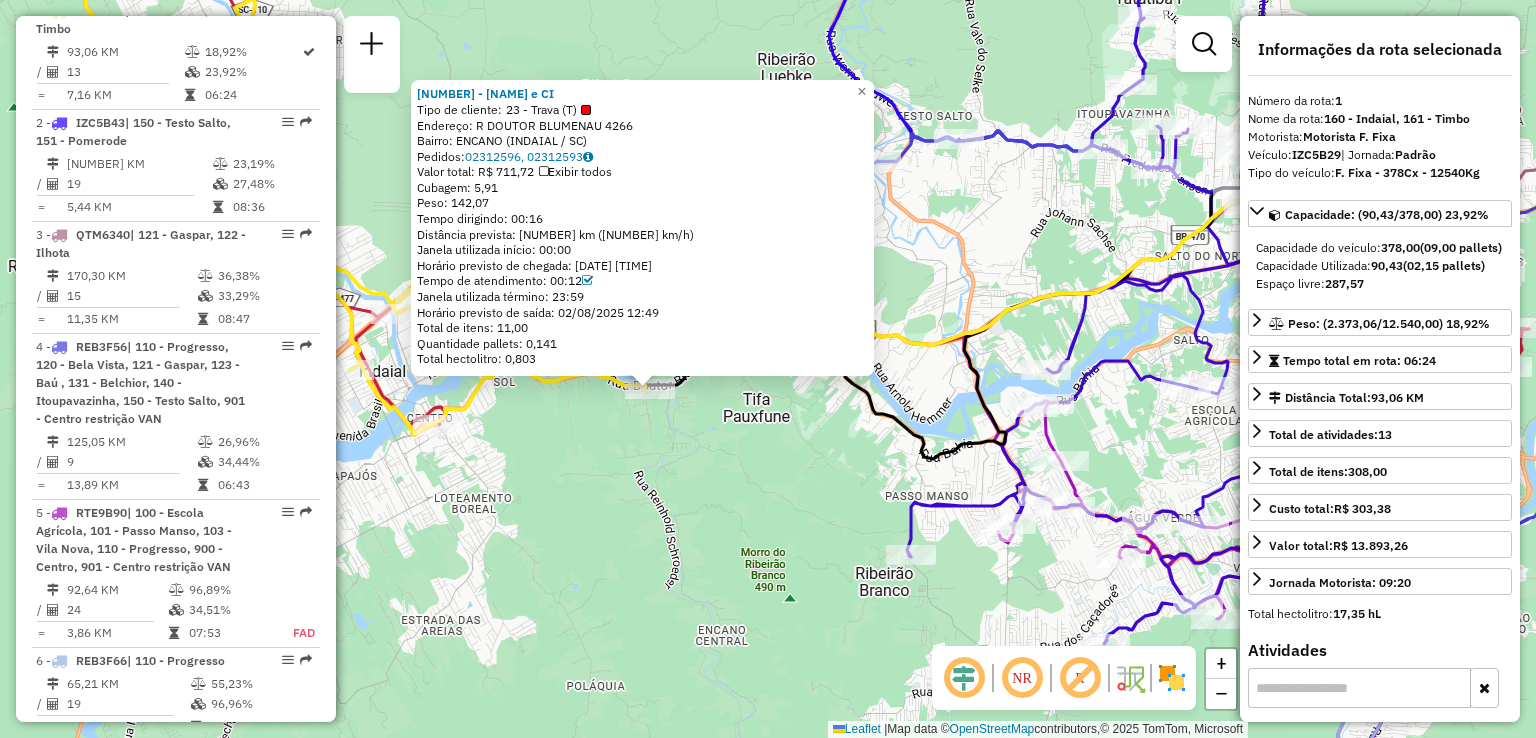 click on "92826112 - [FIRST] [LAST] e CI  Tipo de cliente:   23 - Trava (T)   Endereço: R   DOUTOR BLUMENAU               [NUMBER]   Bairro: ENCANO ([CITY] / [STATE])   Pedidos:  02312596, 02312593   Valor total: R$ 711,72   Exibir todos   Cubagem: 5,91  Peso: 142,07  Tempo dirigindo: 00:16   Distância prevista: 6,831 km (25,62 km/h)   Janela utilizada início: 00:00   Horário previsto de chegada: 02/08/2025 12:37   Tempo de atendimento: 00:12   Janela utilizada término: 23:59   Horário previsto de saída: 02/08/2025 12:49   Total de itens: 11,00   Quantidade pallets: 0,141   Total hectolitro: 0,803  × Janela de atendimento Grade de atendimento Capacidade Transportadoras Veículos Cliente Pedidos  Rotas Selecione os dias de semana para filtrar as janelas de atendimento  Seg   Ter   Qua   Qui   Sex   Sáb   Dom  Informe o período da janela de atendimento: De: Até:  Filtrar exatamente a janela do cliente  Considerar janela de atendimento padrão  Selecione os dias de semana para filtrar as grades de atendimento  Seg  +" 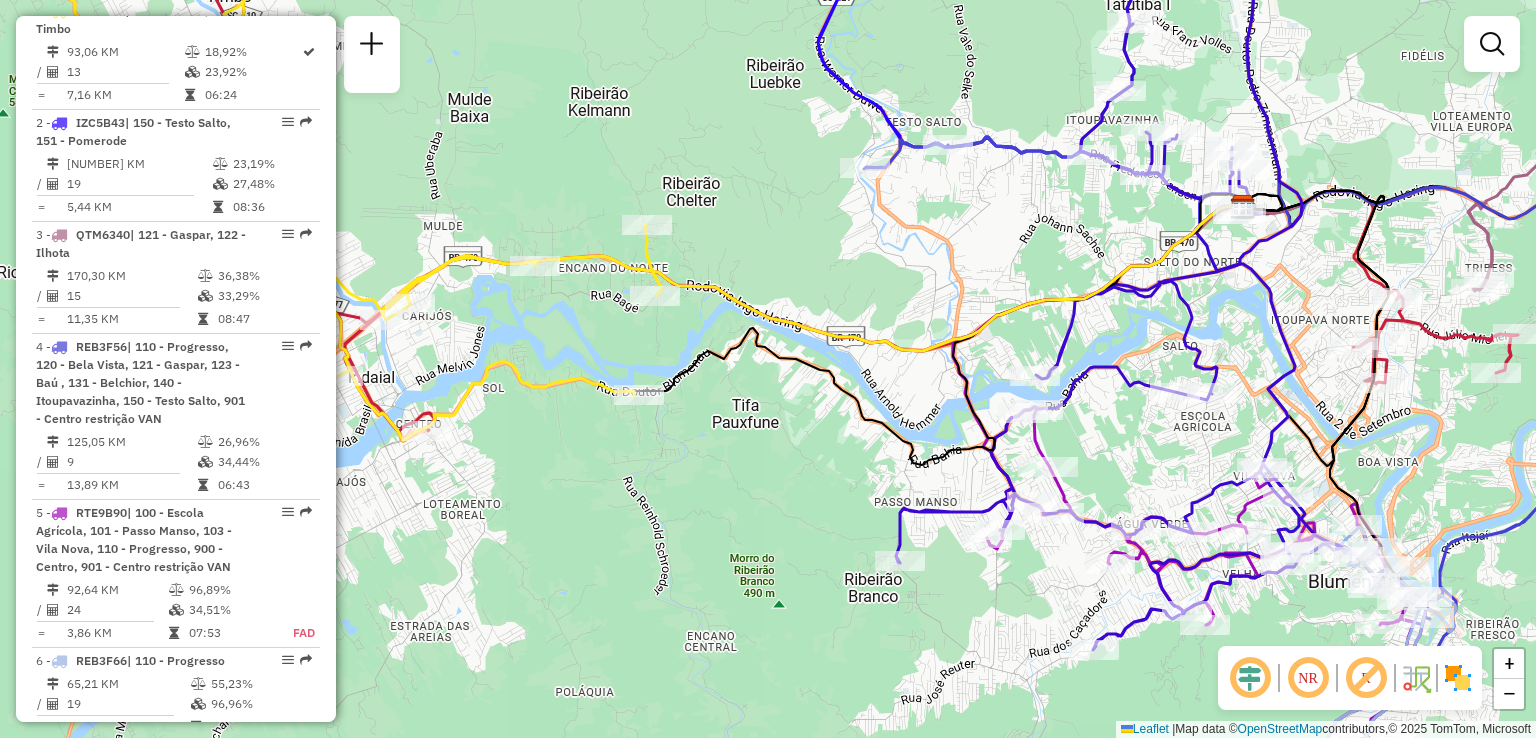 drag, startPoint x: 888, startPoint y: 450, endPoint x: 768, endPoint y: 471, distance: 121.82365 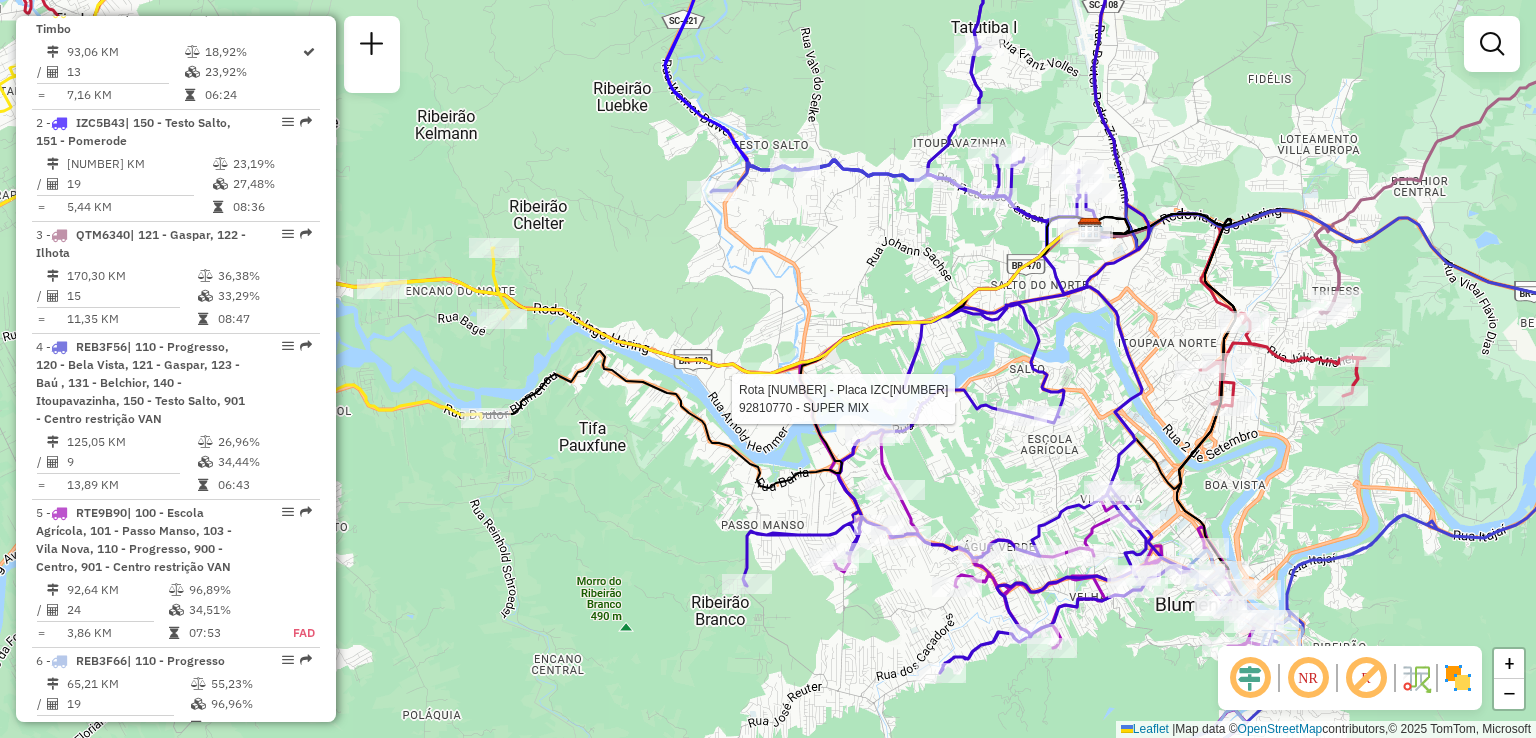 select on "**********" 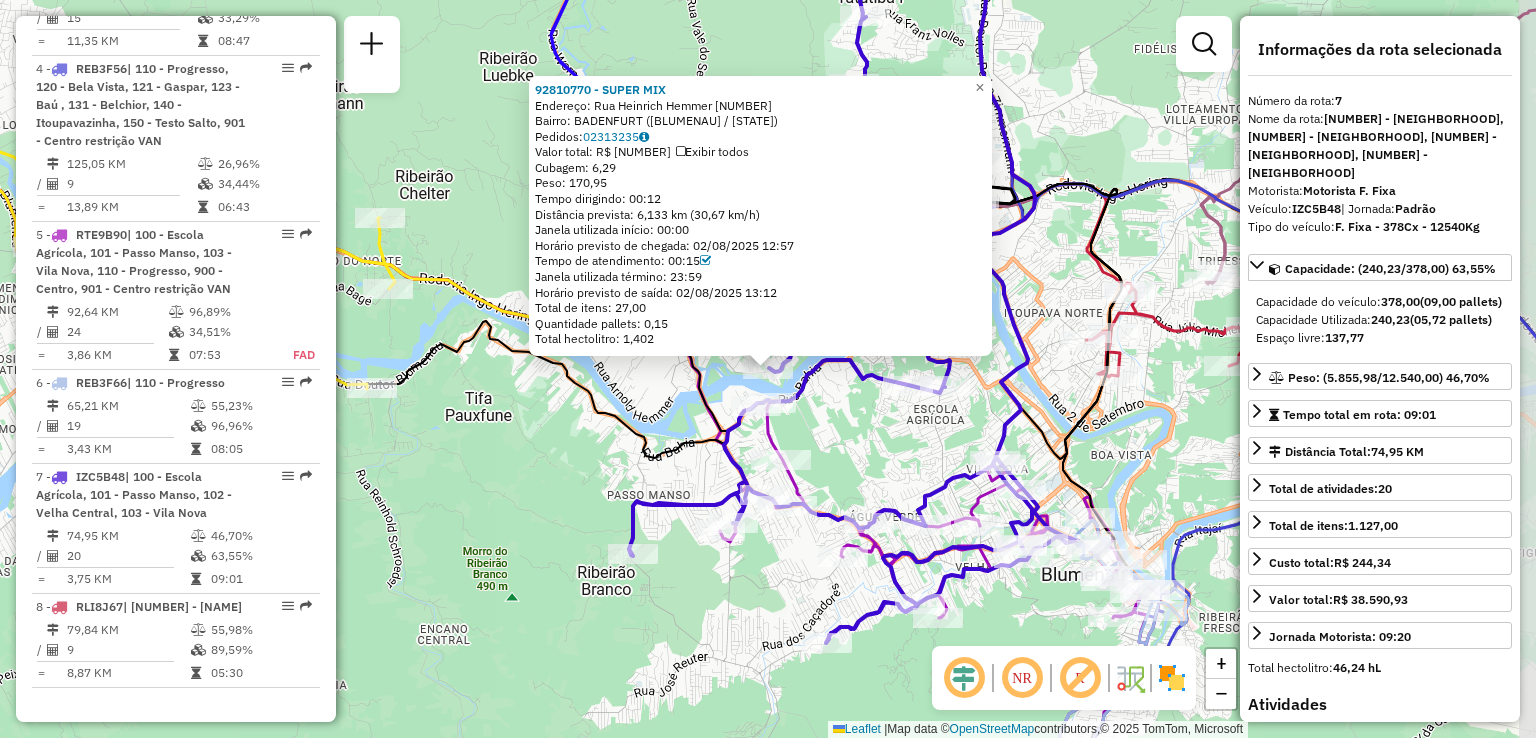 scroll, scrollTop: 1108, scrollLeft: 0, axis: vertical 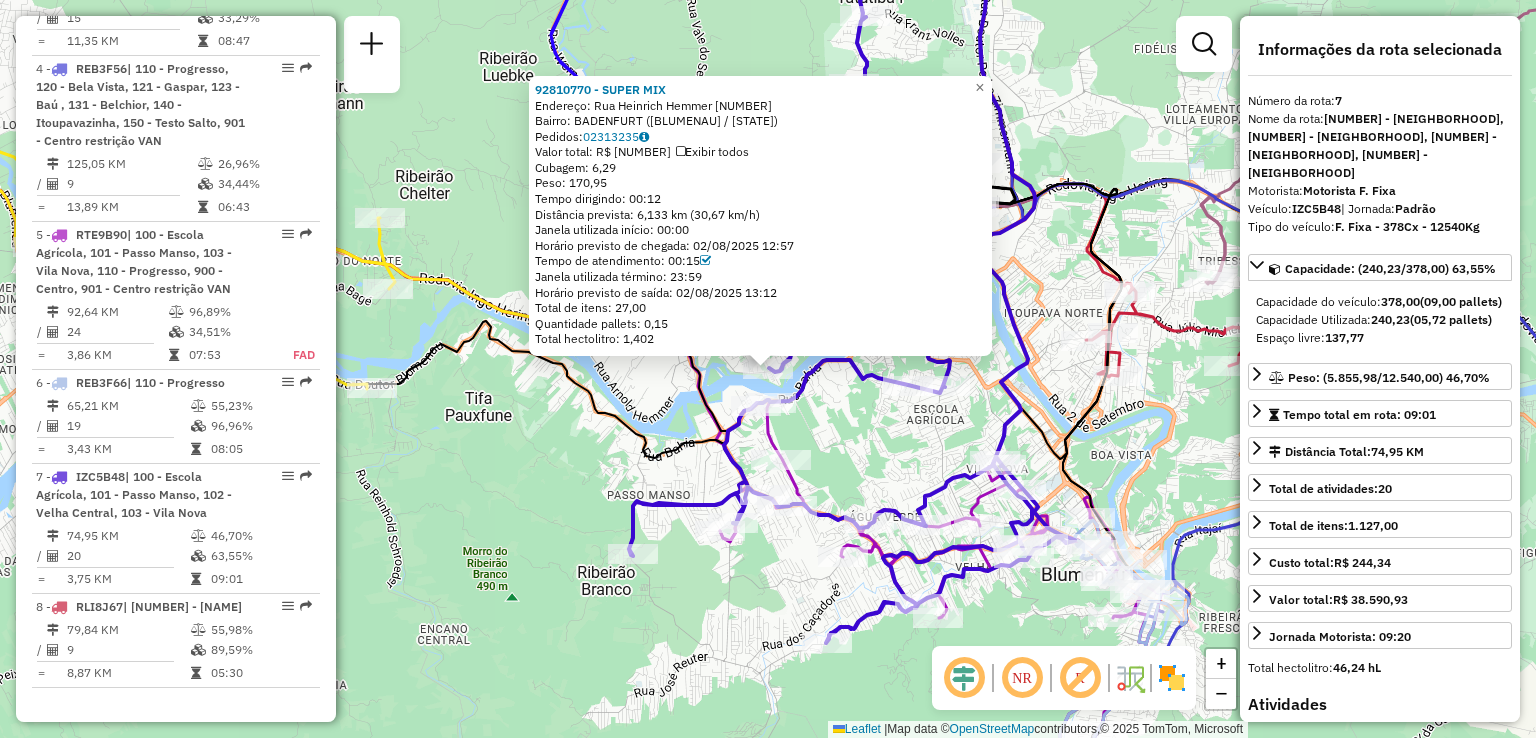click on "Rota [NUMBER] - Placa [PLATE]  [ORDER_ID] - [COMPANY_NAME] [ORDER_ID] - [COMPANY_NAME]  Endereço:  [STREET_NAME] [NUMBER]   Bairro: [NEIGHBORHOOD] ([CITY] / [STATE])   Pedidos:  [ORDER_ID]   Valor total: [PRICE]   Exibir todos   Cubagem: [CUBAGE]  Peso: [WEIGHT]  Tempo dirigindo: [DRIVING_TIME]   Distância prevista: [DISTANCE] km ([SPEED] km/h)   Janela utilizada início: [TIME]   Horário previsto de chegada: [DATE] [TIME]   Tempo de atendimento: [ATTENTION_TIME]   Janela utilizada término: [TIME]   Horário previsto de saída: [DATE] [TIME]   Total de itens: [ITEMS]   Quantidade pallets: [PALLETS]   Total hectolitro: [HECTOLITER]  × Janela de atendimento Grade de atendimento Capacidade Transportadoras Veículos Cliente Pedidos  Rotas Selecione os dias de semana para filtrar as janelas de atendimento  Seg   Ter   Qua   Qui   Sex   Sáb   Dom  Informe o período da janela de atendimento: De: Até:  Filtrar exatamente a janela do cliente  Considerar janela de atendimento padrão  Selecione os dias de semana para filtrar as grades de atendimento  Seg   Ter   Qua   Qui  De:" 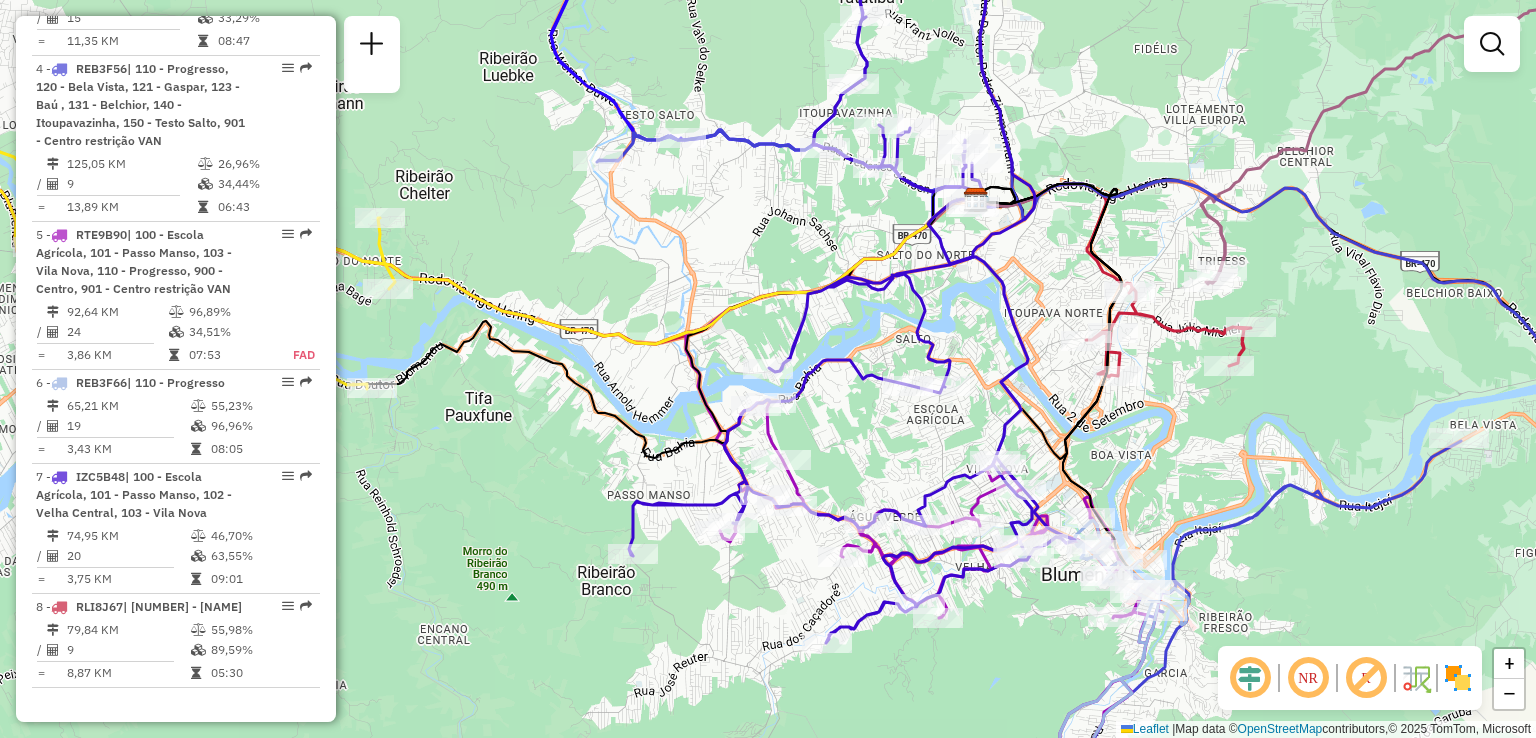 drag, startPoint x: 856, startPoint y: 299, endPoint x: 923, endPoint y: 457, distance: 171.61876 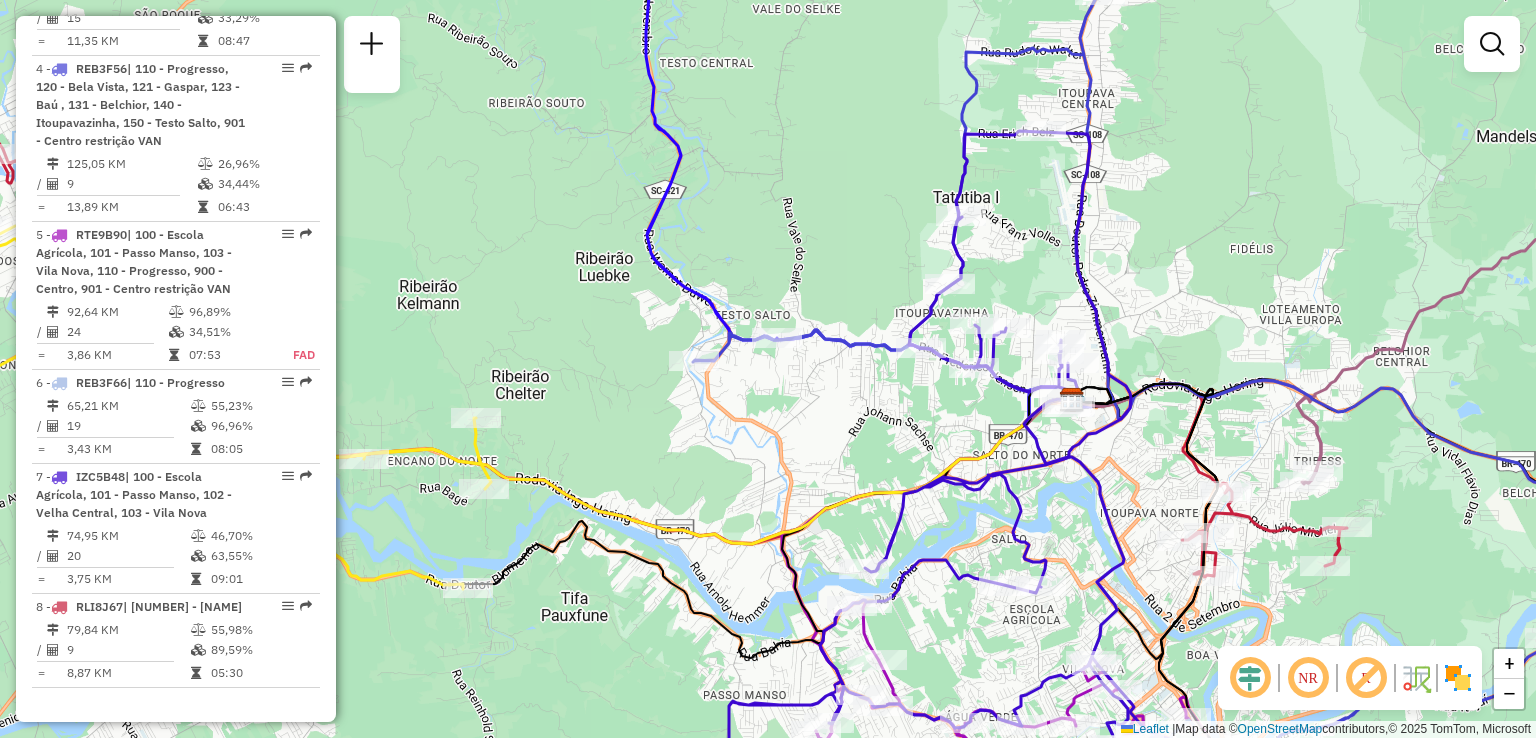 drag, startPoint x: 847, startPoint y: 392, endPoint x: 863, endPoint y: 405, distance: 20.615528 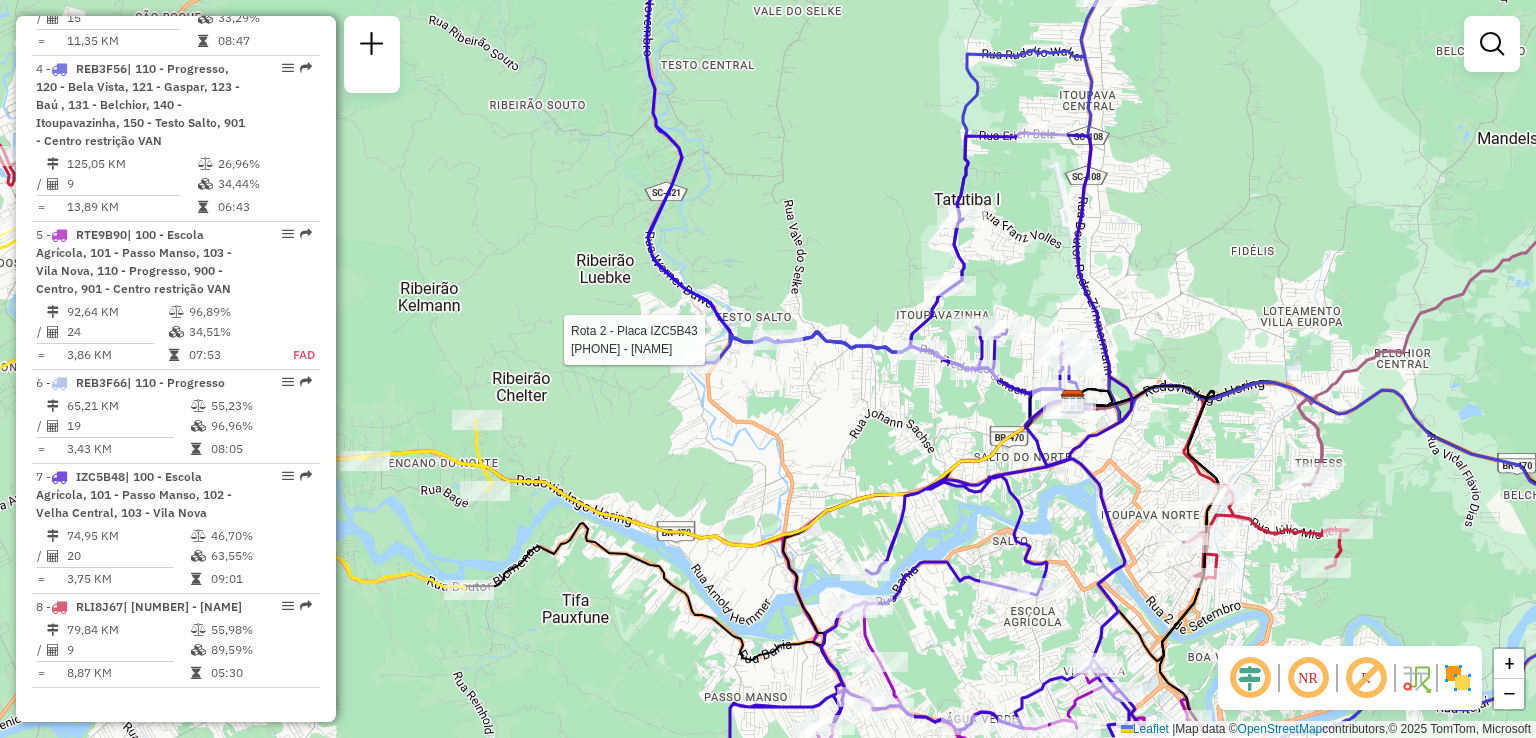 select on "**********" 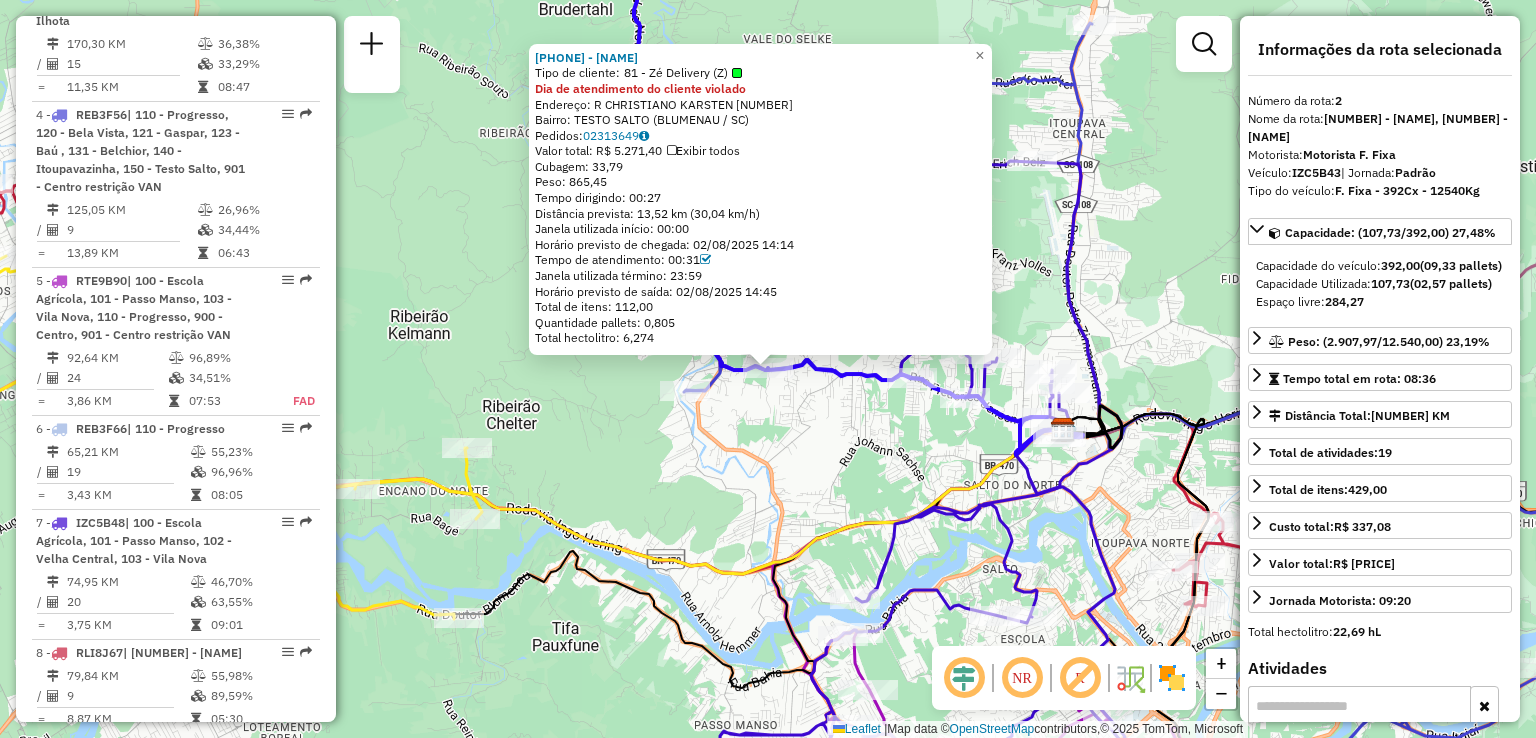 scroll, scrollTop: 907, scrollLeft: 0, axis: vertical 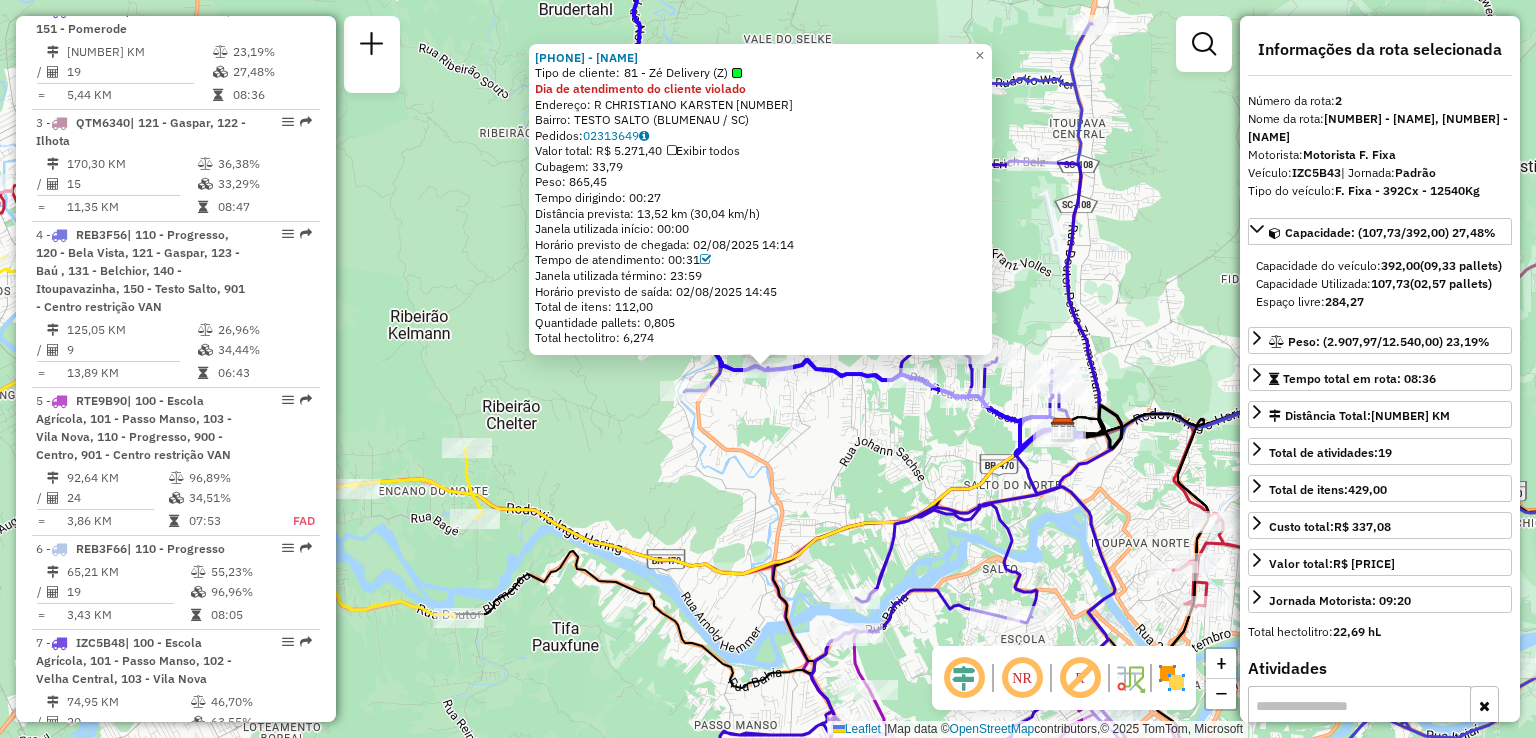 drag, startPoint x: 788, startPoint y: 469, endPoint x: 812, endPoint y: 459, distance: 26 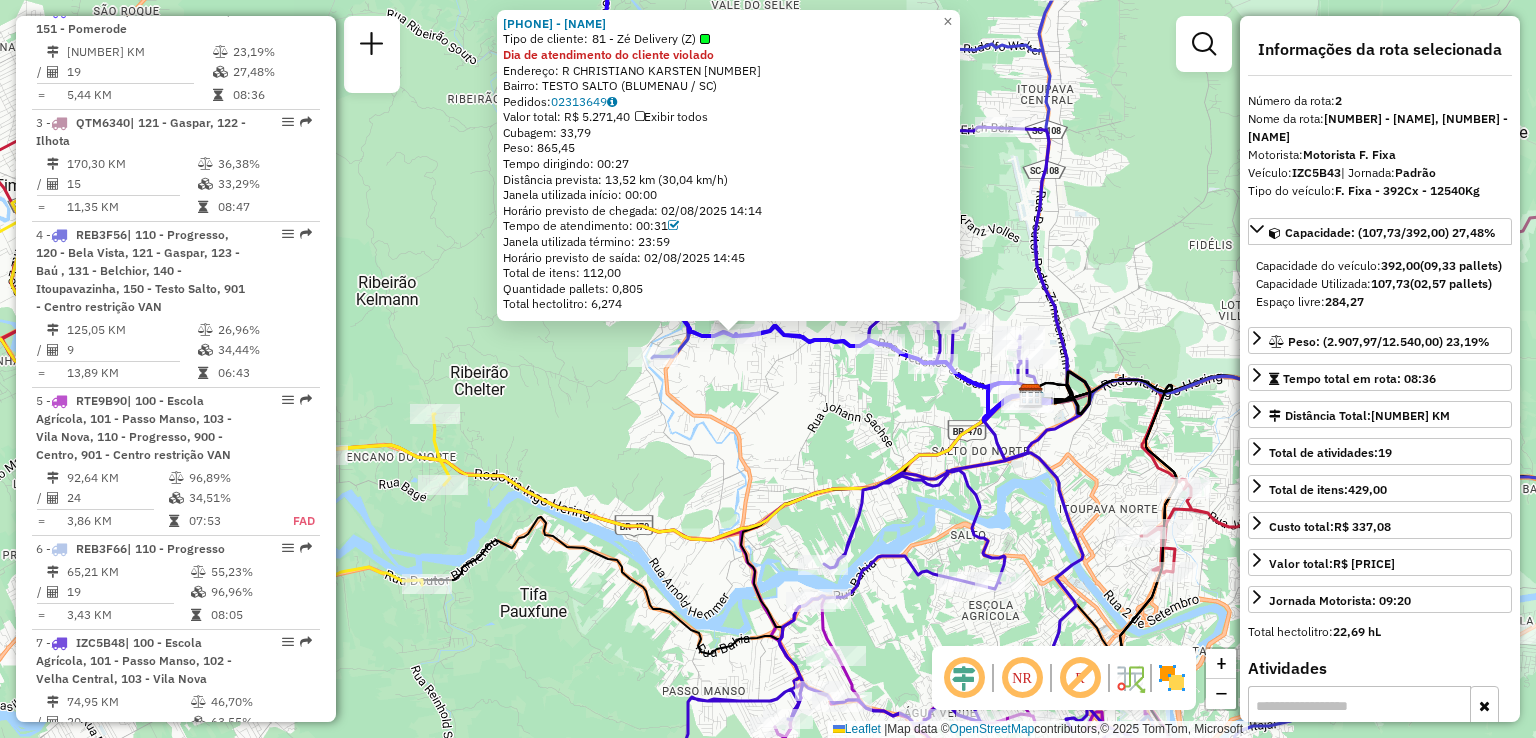 drag, startPoint x: 812, startPoint y: 461, endPoint x: 752, endPoint y: 434, distance: 65.795135 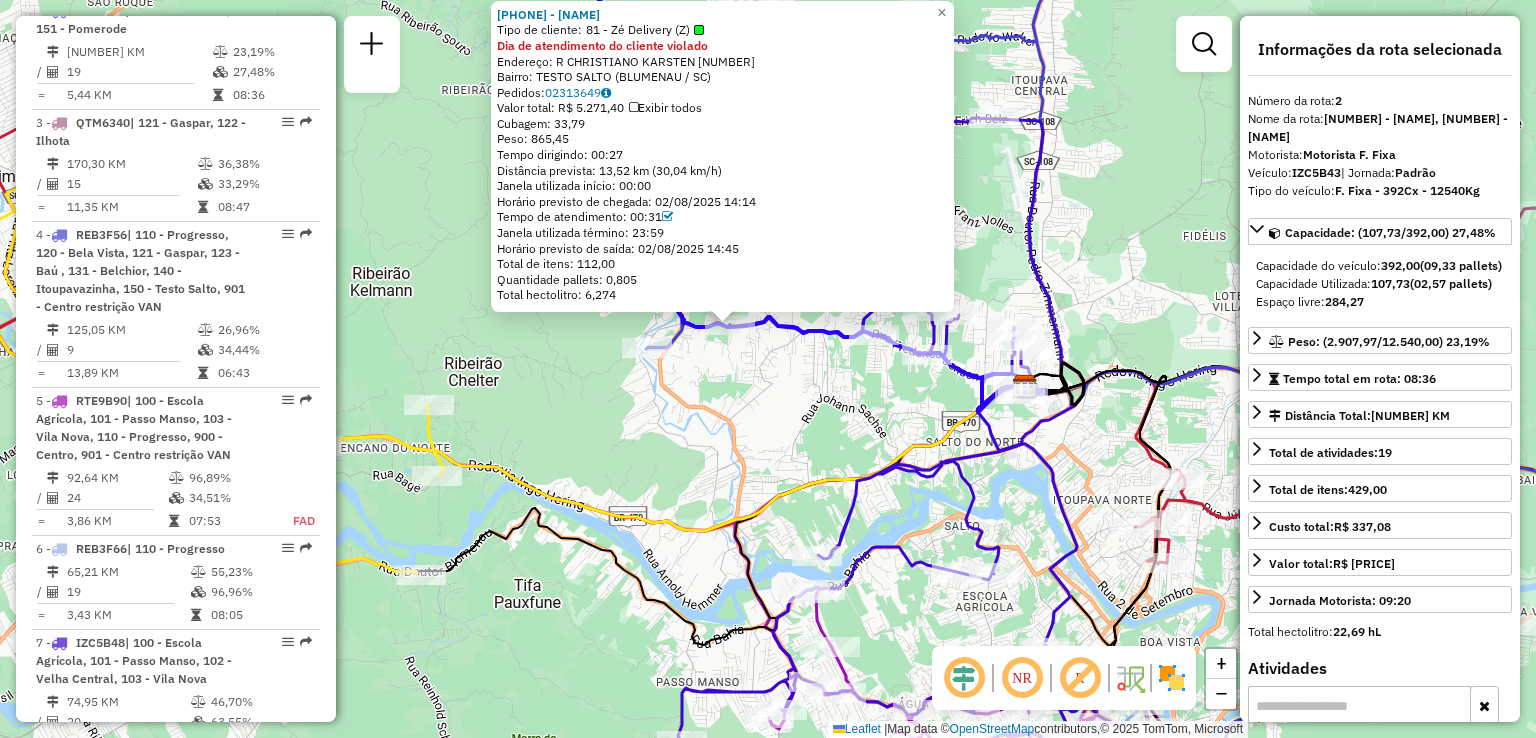 drag, startPoint x: 763, startPoint y: 466, endPoint x: 736, endPoint y: 369, distance: 100.68764 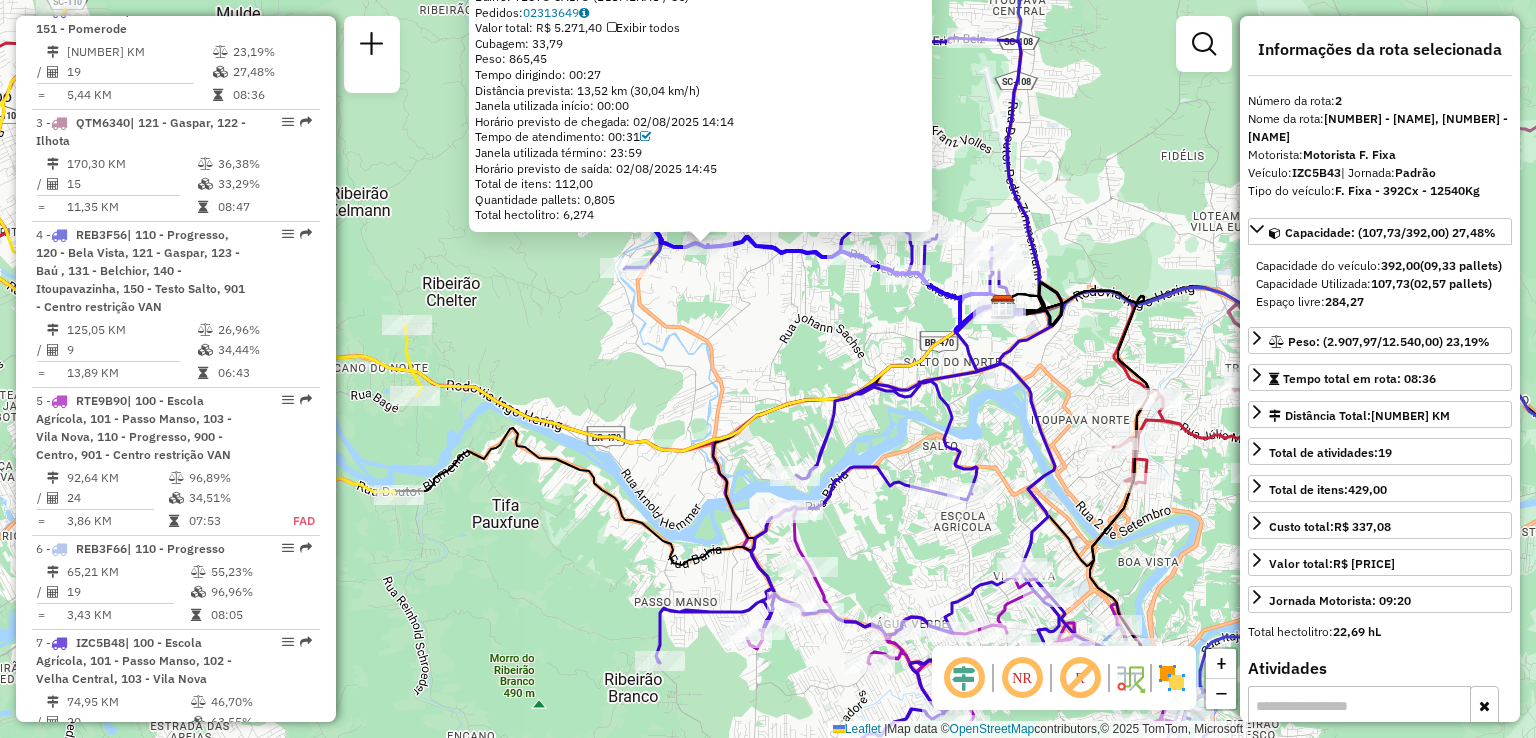 drag, startPoint x: 748, startPoint y: 425, endPoint x: 641, endPoint y: 304, distance: 161.52399 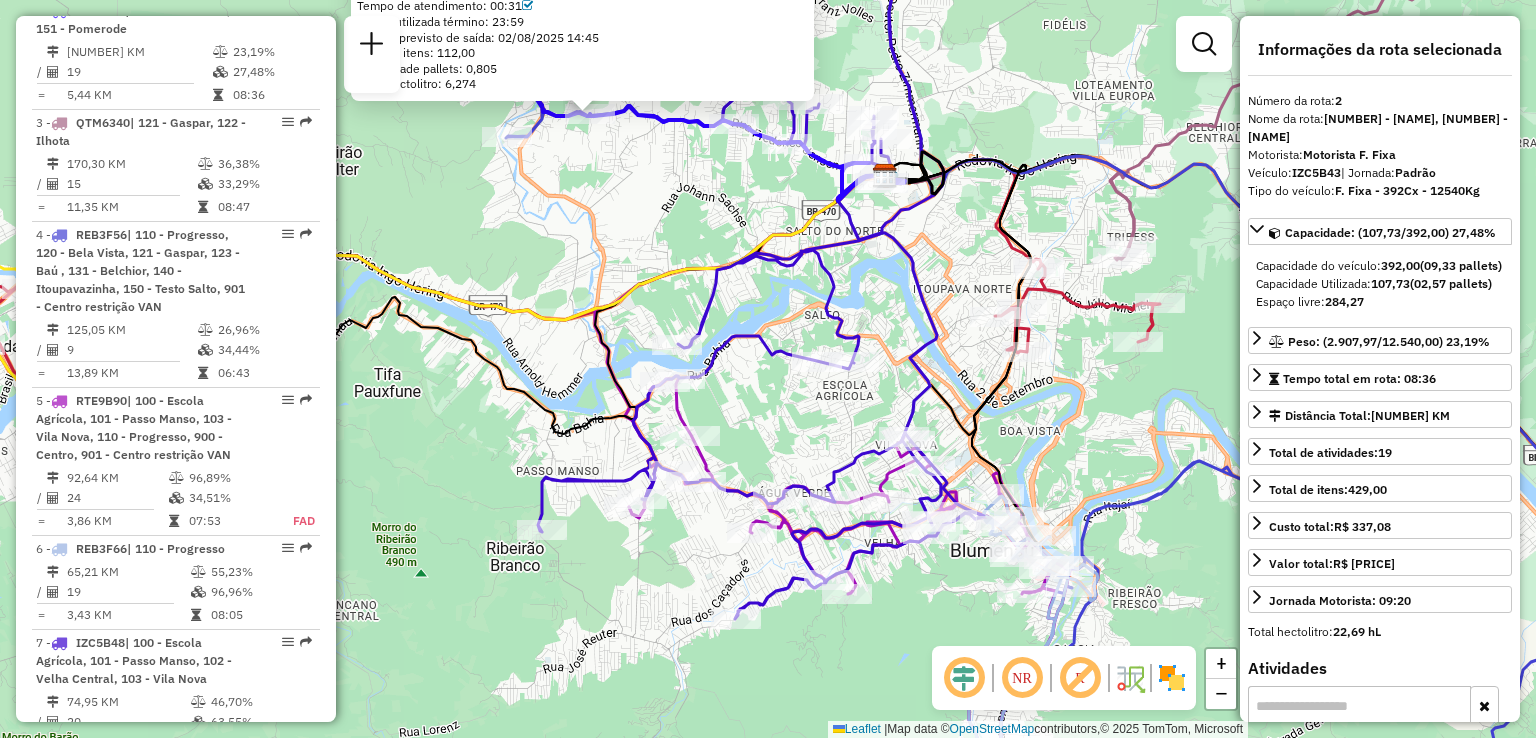 drag, startPoint x: 760, startPoint y: 443, endPoint x: 724, endPoint y: 409, distance: 49.517673 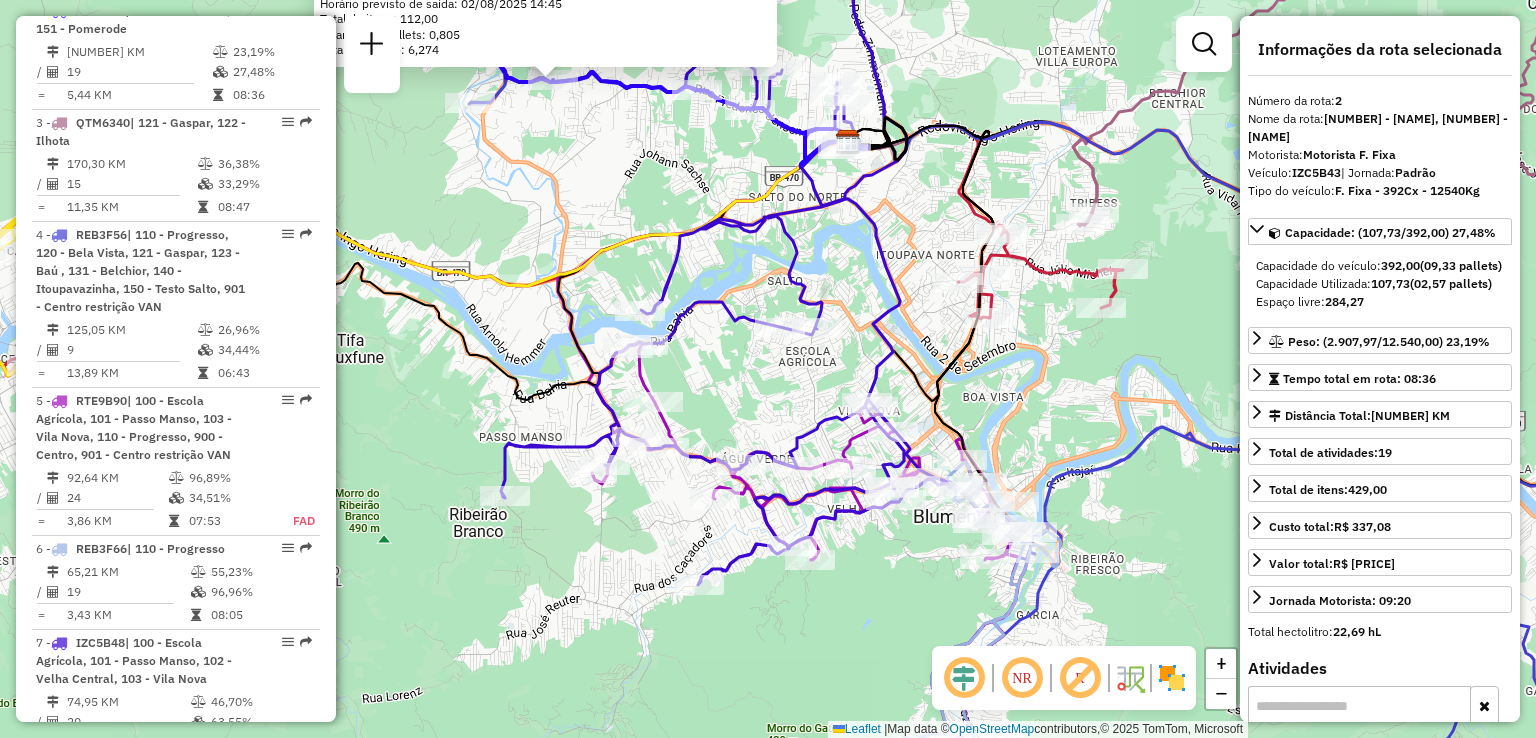 drag, startPoint x: 915, startPoint y: 608, endPoint x: 821, endPoint y: 493, distance: 148.52946 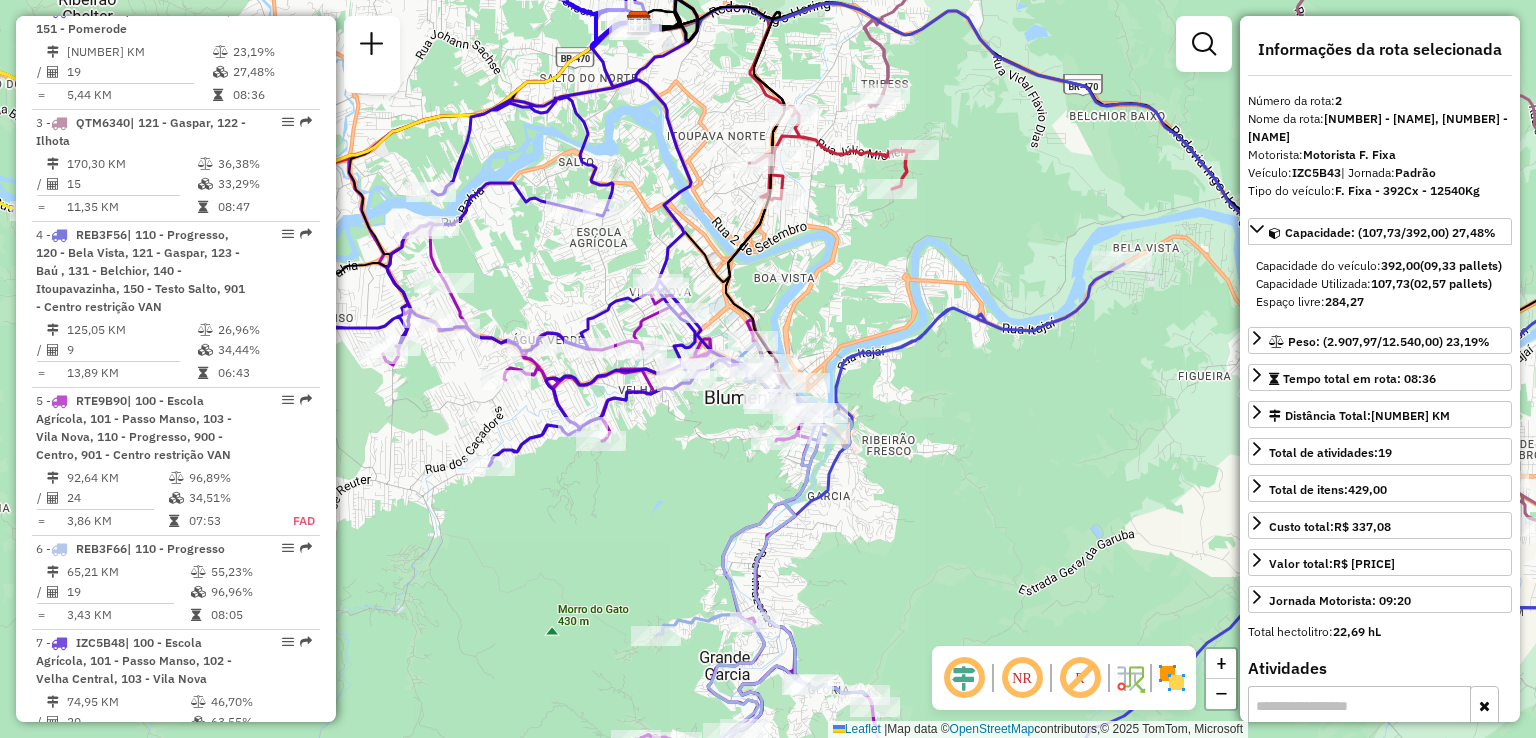 drag, startPoint x: 959, startPoint y: 480, endPoint x: 880, endPoint y: 505, distance: 82.86133 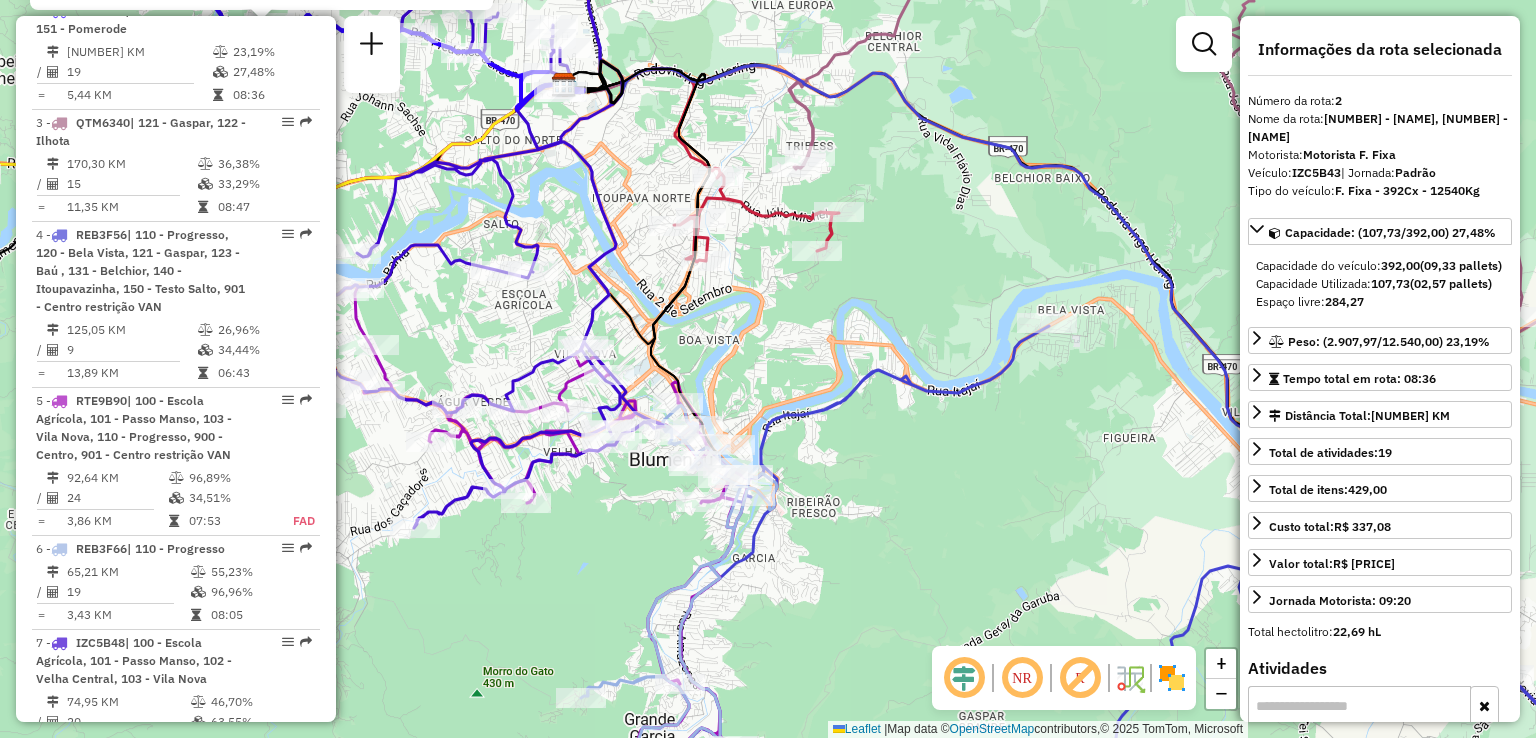 drag, startPoint x: 946, startPoint y: 492, endPoint x: 889, endPoint y: 543, distance: 76.48529 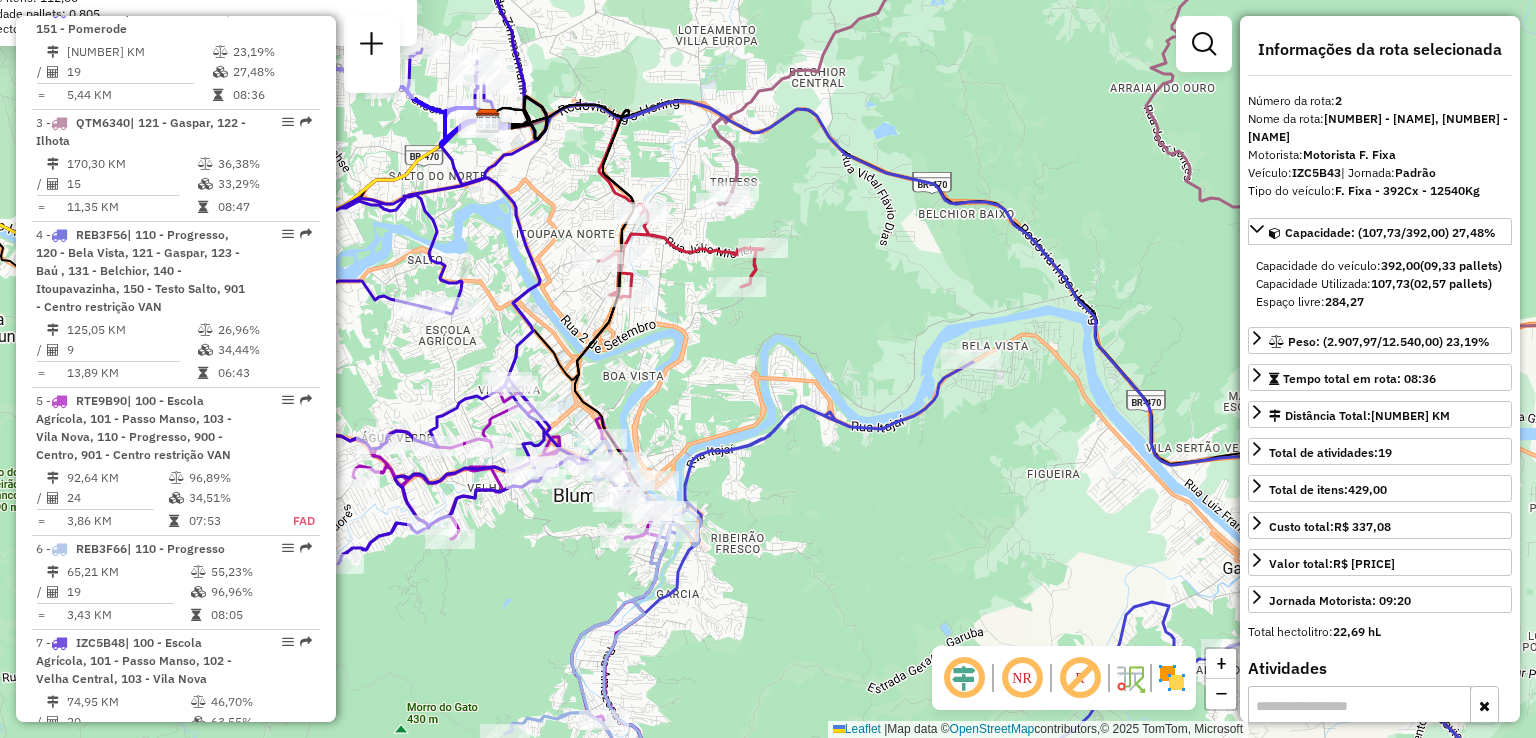 drag, startPoint x: 964, startPoint y: 530, endPoint x: 784, endPoint y: 489, distance: 184.6104 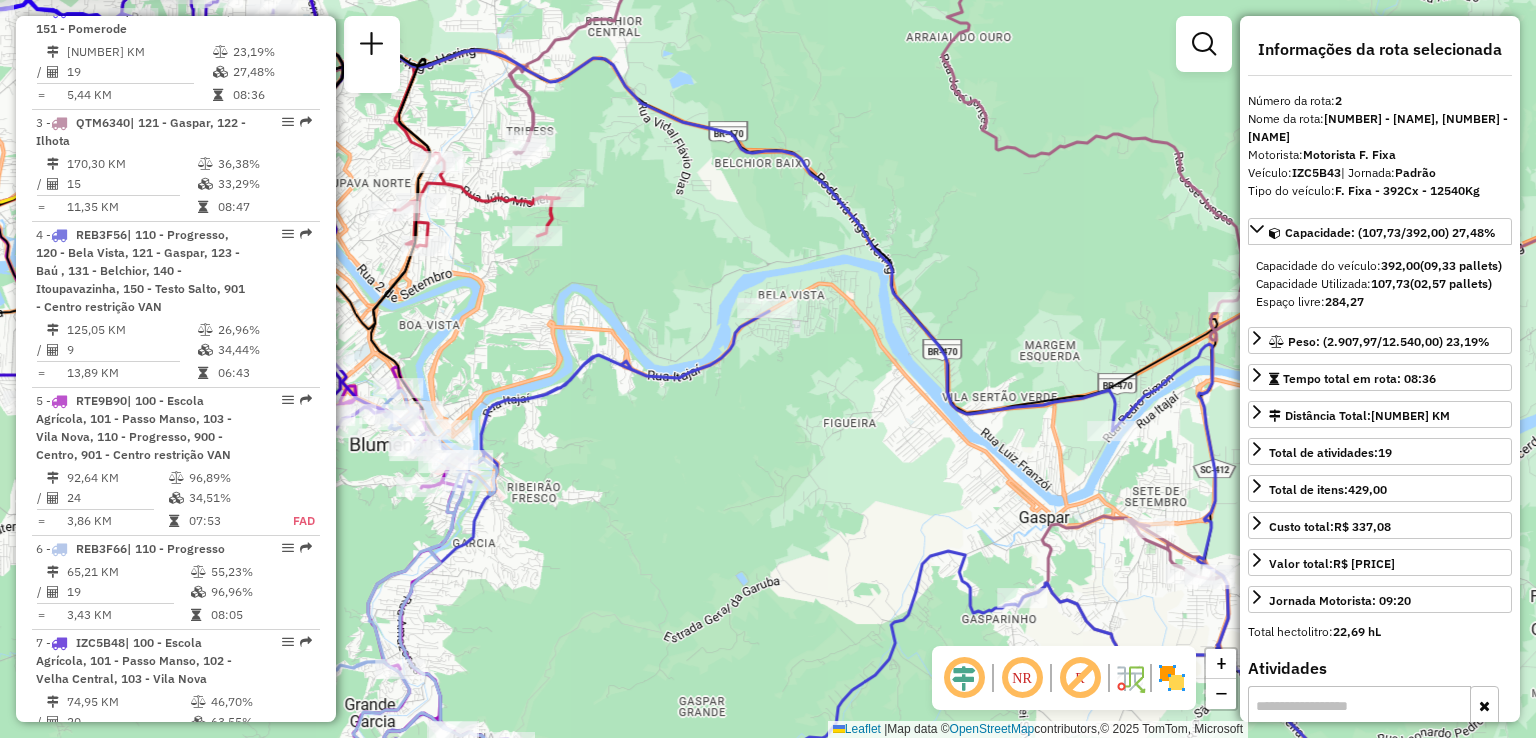 drag, startPoint x: 791, startPoint y: 537, endPoint x: 743, endPoint y: 518, distance: 51.62364 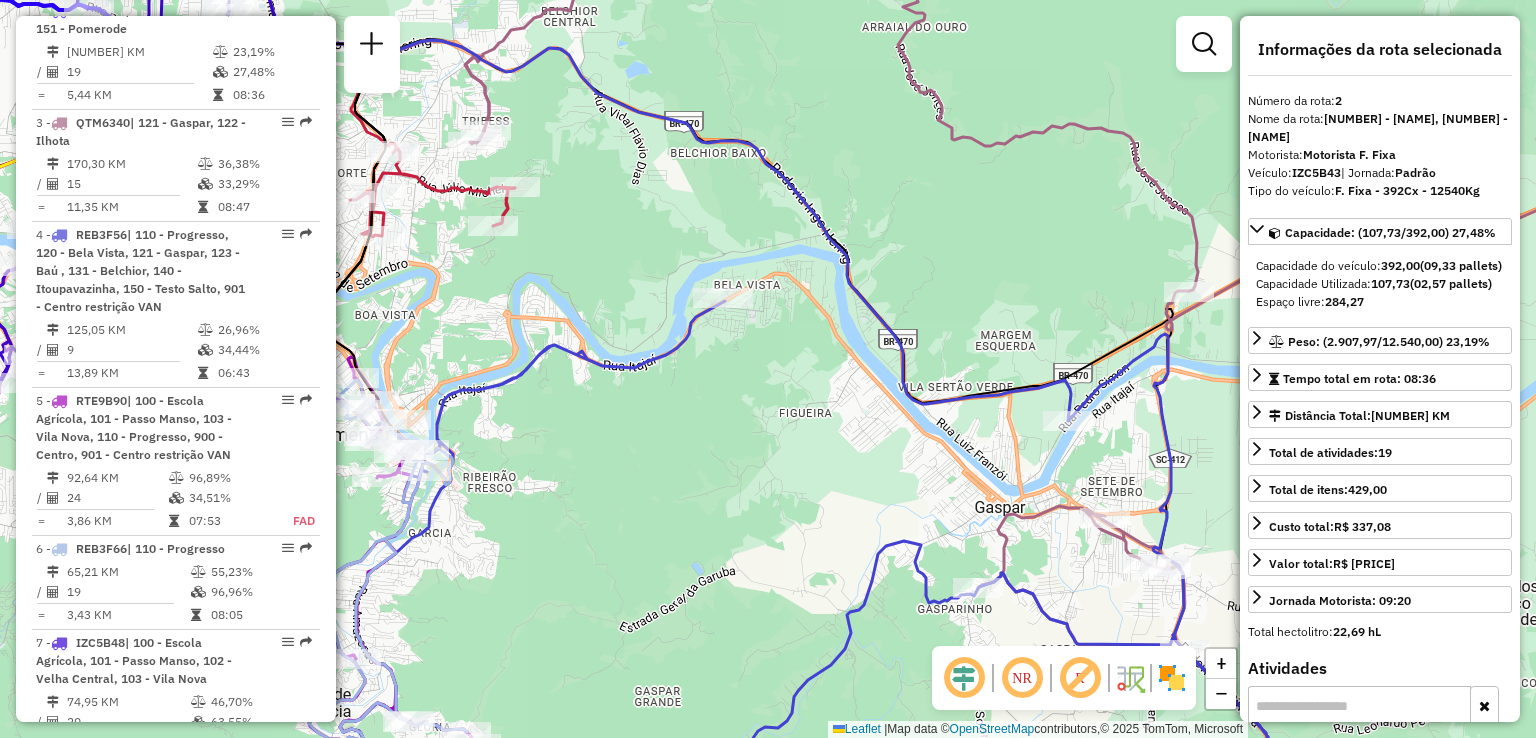 drag, startPoint x: 746, startPoint y: 526, endPoint x: 799, endPoint y: 580, distance: 75.66373 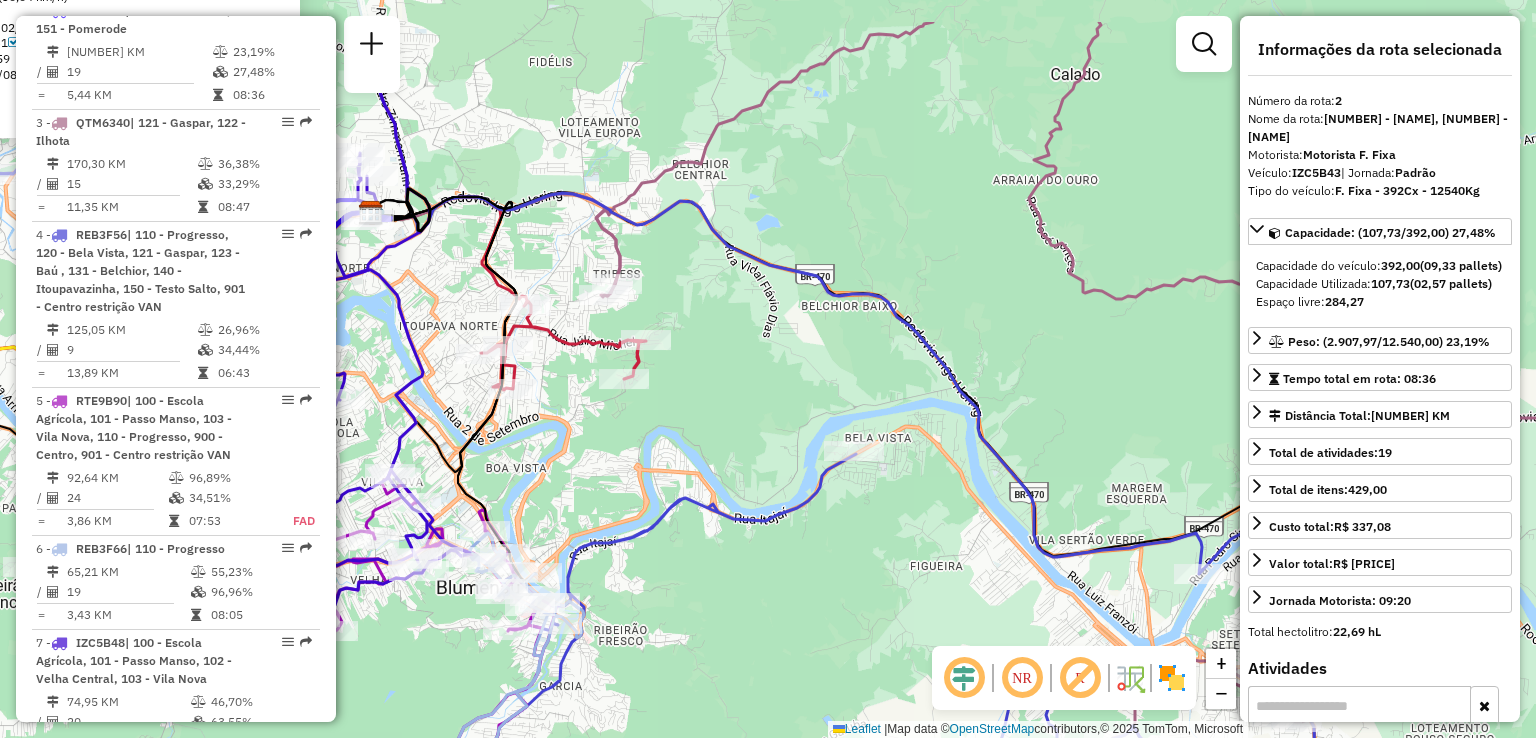 drag, startPoint x: 748, startPoint y: 523, endPoint x: 849, endPoint y: 638, distance: 153.05554 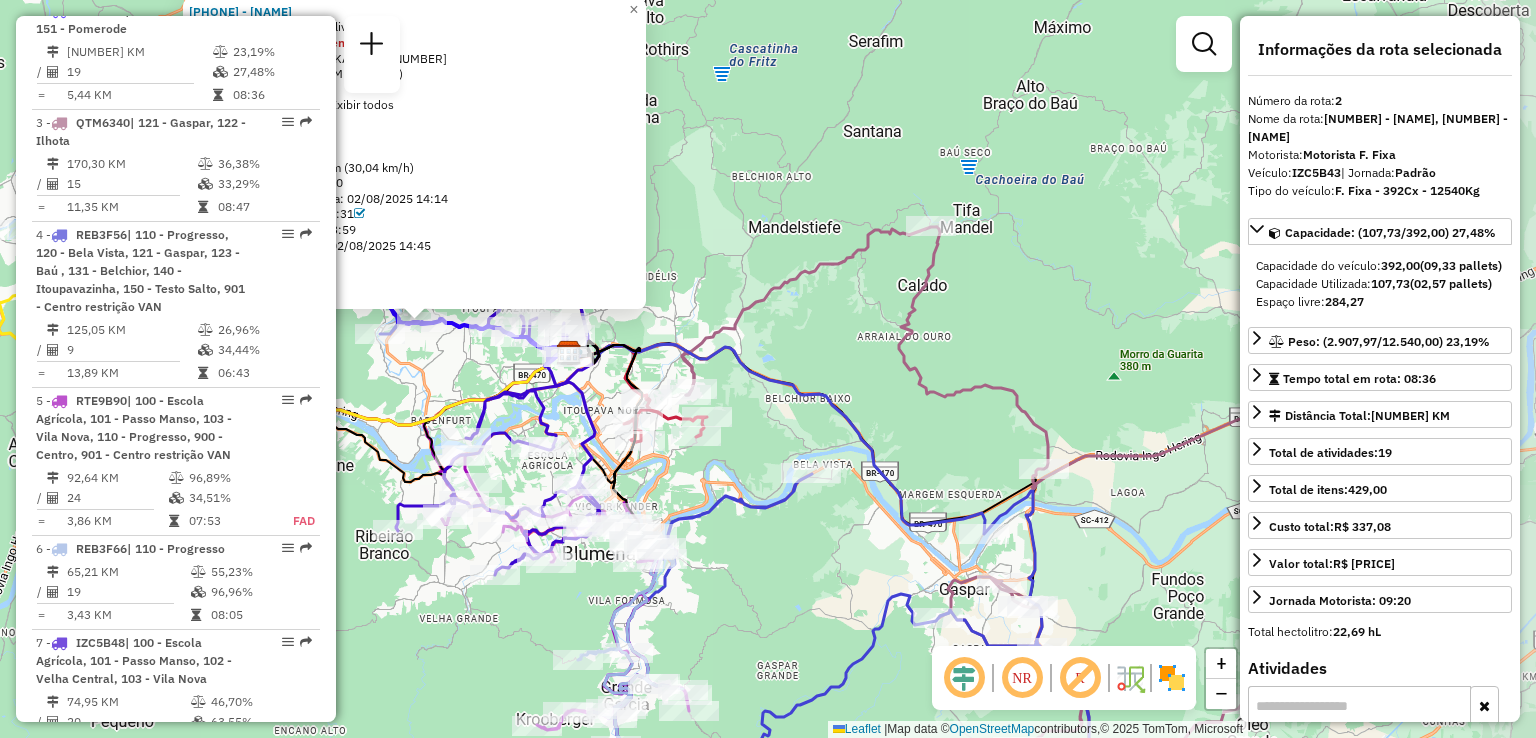 drag, startPoint x: 868, startPoint y: 601, endPoint x: 780, endPoint y: 439, distance: 184.35835 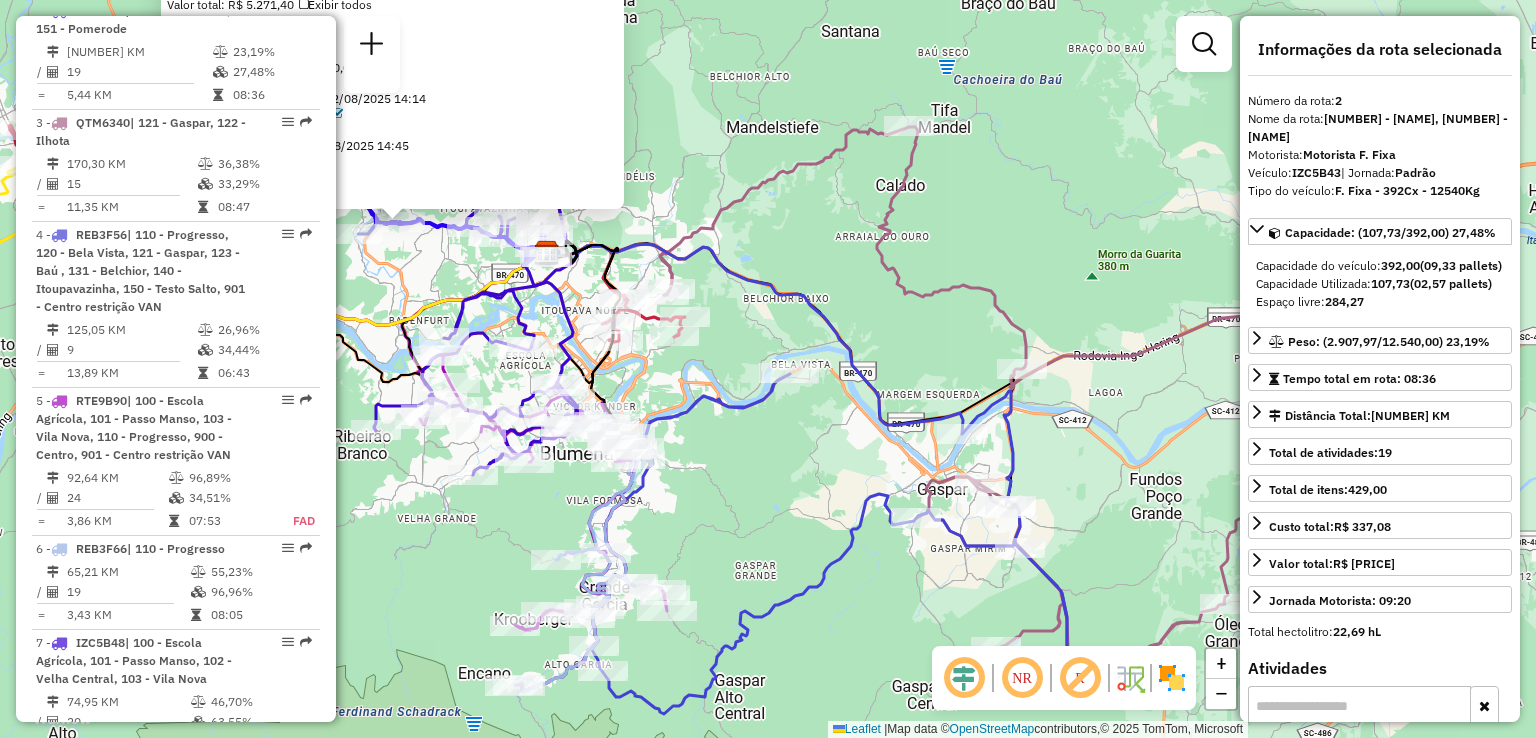 drag, startPoint x: 792, startPoint y: 539, endPoint x: 812, endPoint y: 500, distance: 43.829212 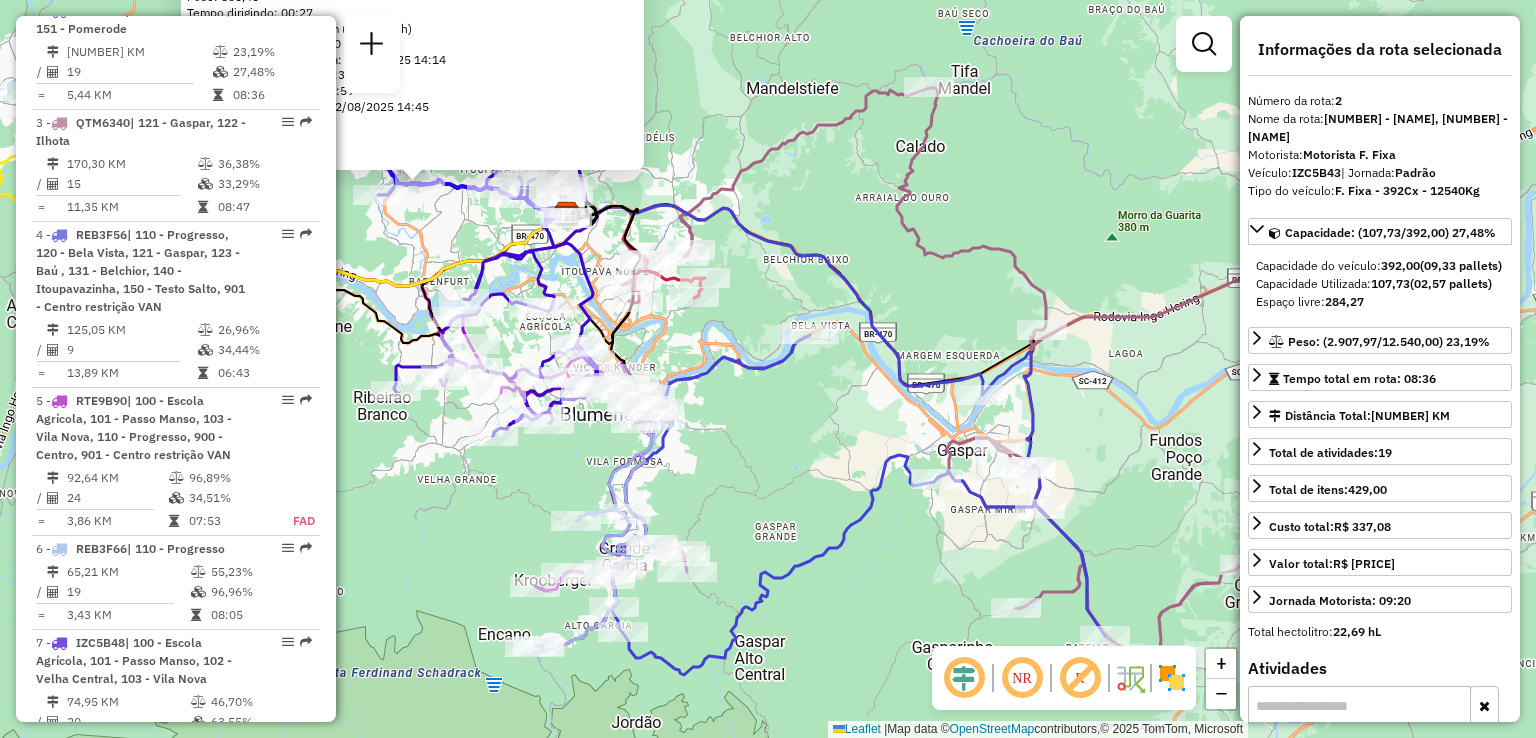 drag, startPoint x: 794, startPoint y: 514, endPoint x: 832, endPoint y: 513, distance: 38.013157 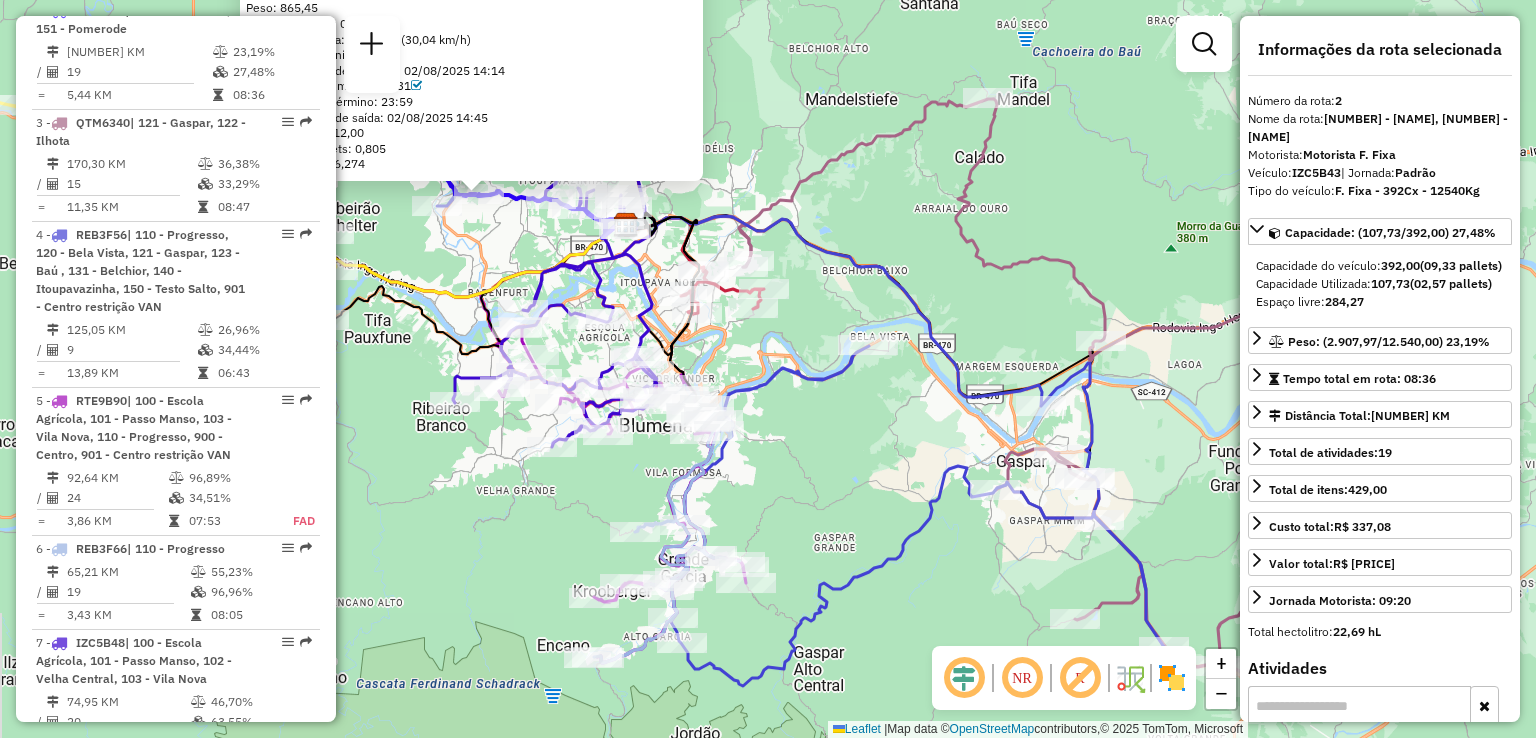 drag, startPoint x: 783, startPoint y: 490, endPoint x: 819, endPoint y: 513, distance: 42.72002 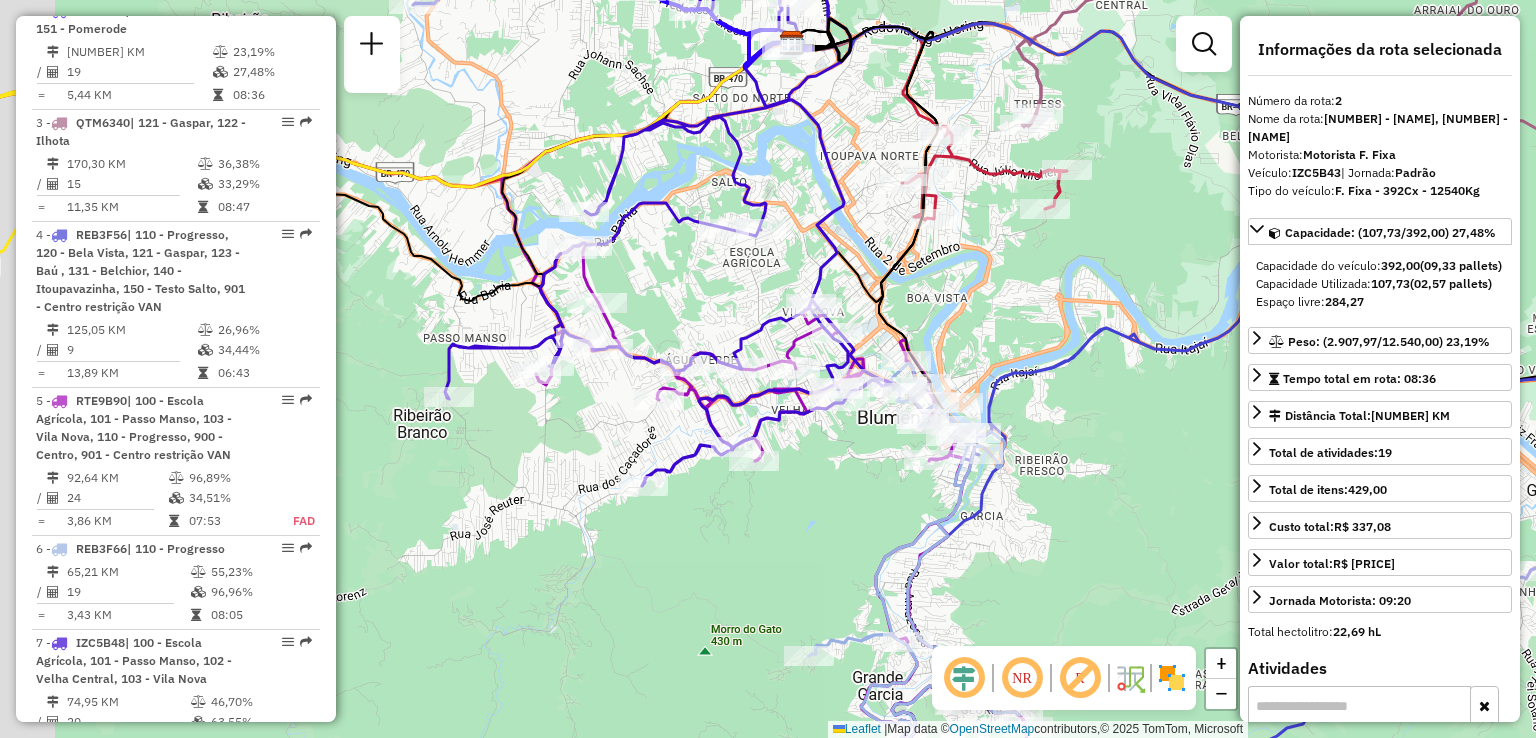 drag, startPoint x: 610, startPoint y: 562, endPoint x: 728, endPoint y: 538, distance: 120.41595 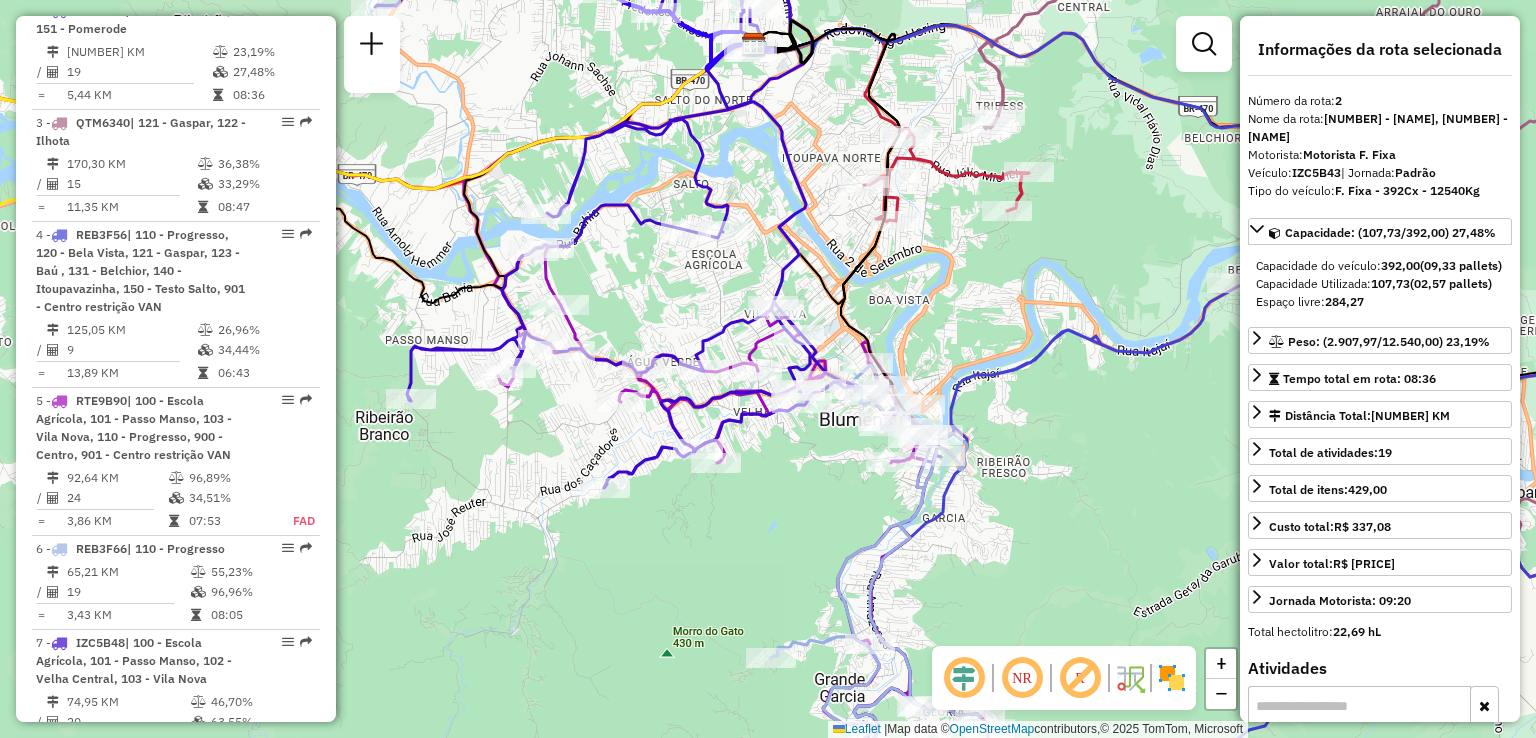 drag, startPoint x: 773, startPoint y: 541, endPoint x: 738, endPoint y: 544, distance: 35.128338 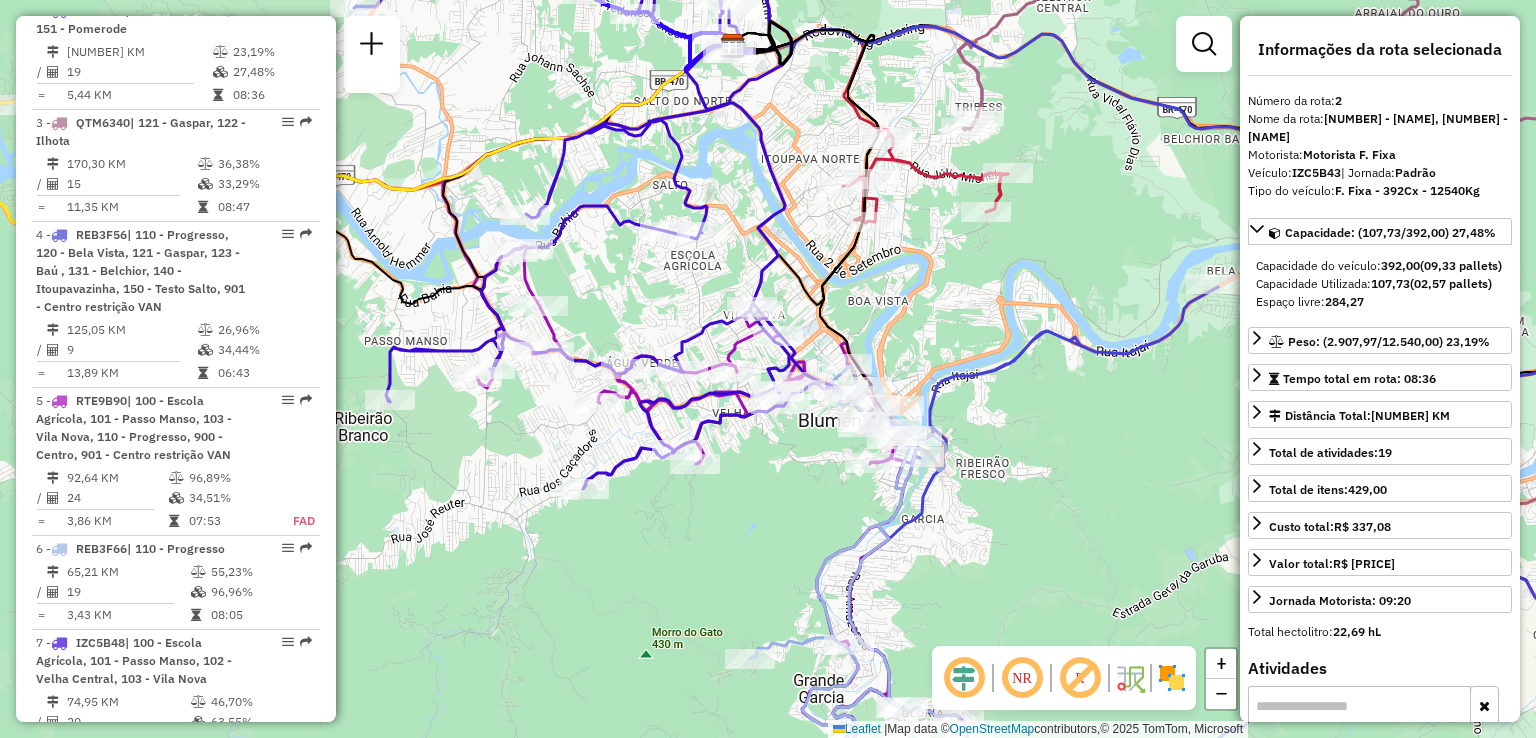 drag, startPoint x: 760, startPoint y: 539, endPoint x: 740, endPoint y: 533, distance: 20.880613 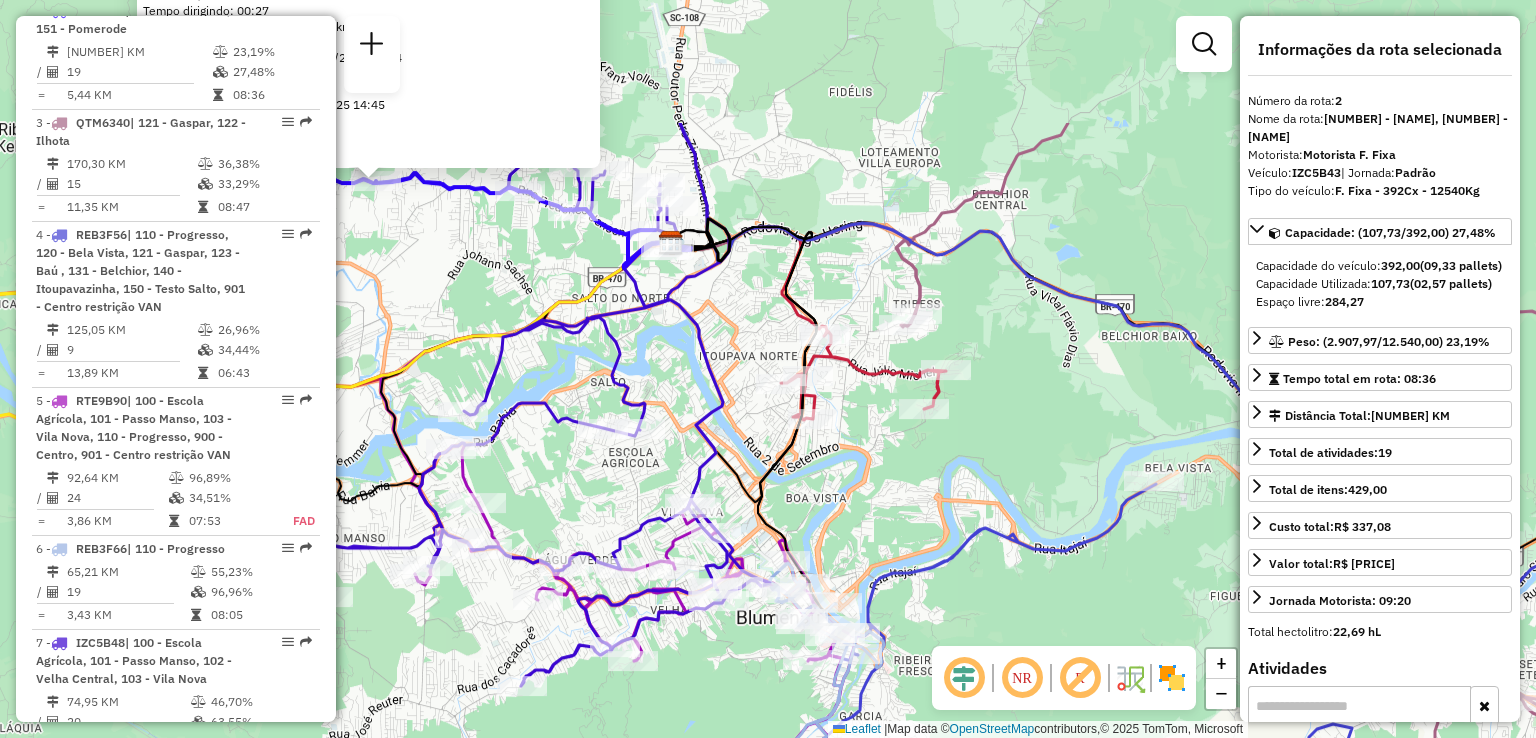 drag, startPoint x: 788, startPoint y: 271, endPoint x: 731, endPoint y: 478, distance: 214.70445 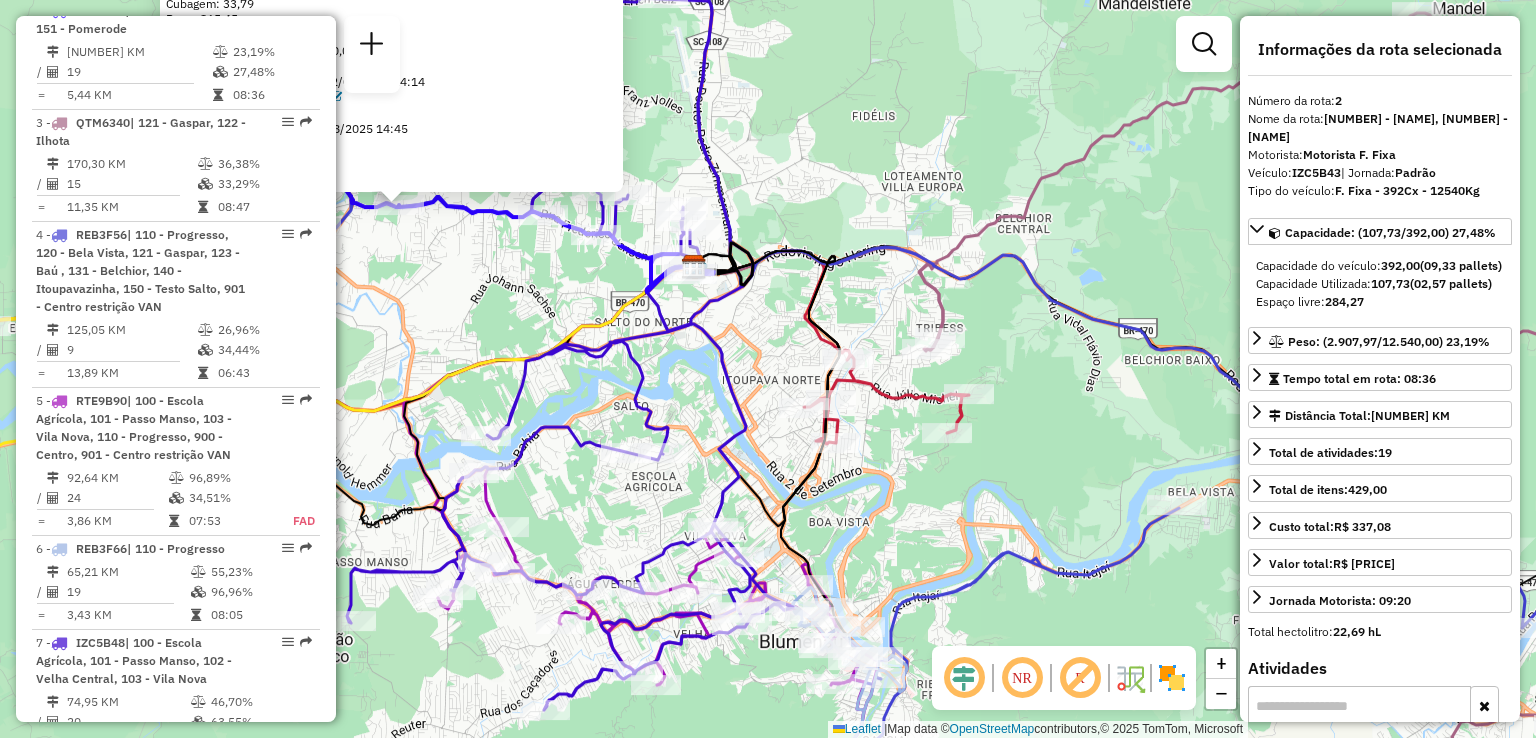 drag, startPoint x: 695, startPoint y: 378, endPoint x: 756, endPoint y: 450, distance: 94.36631 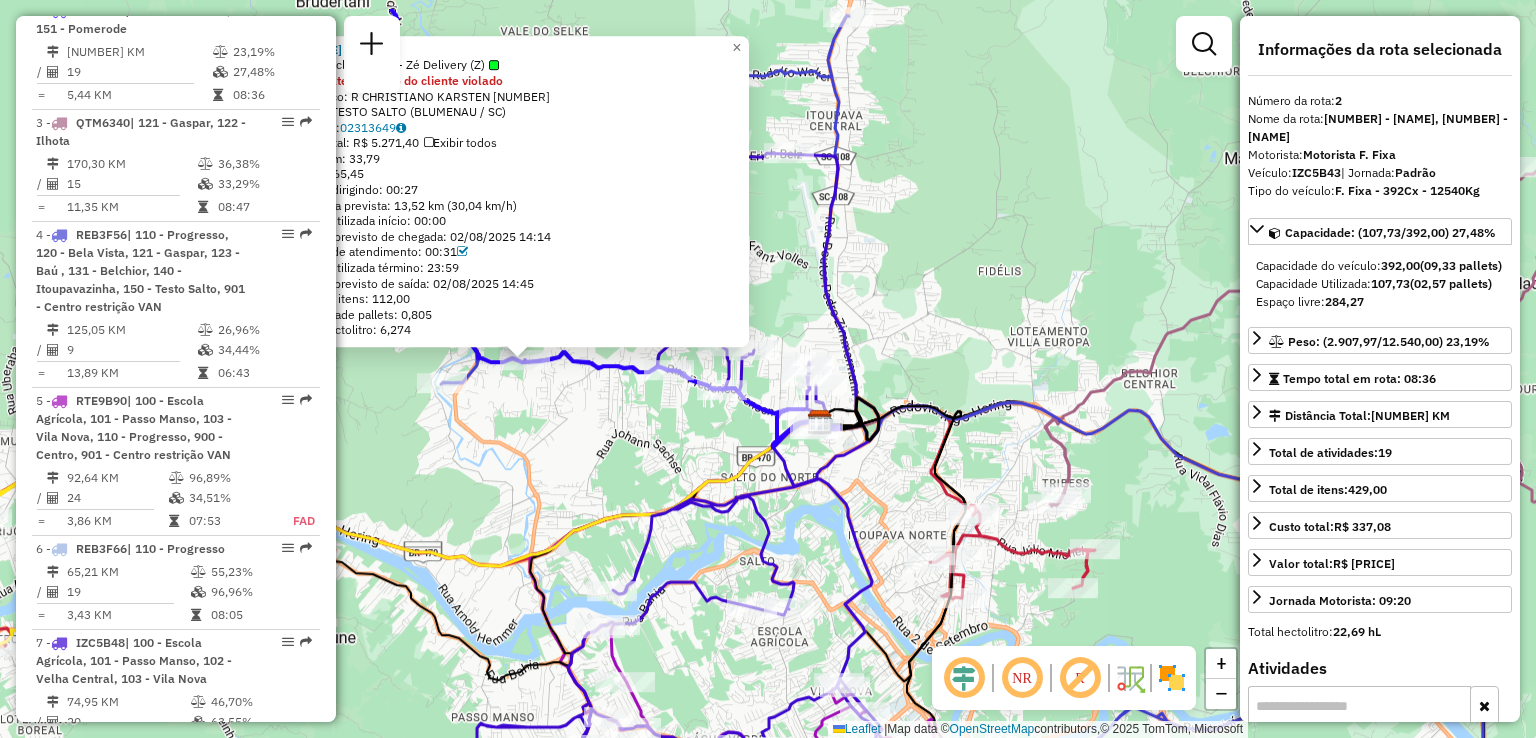 drag, startPoint x: 780, startPoint y: 459, endPoint x: 832, endPoint y: 533, distance: 90.44335 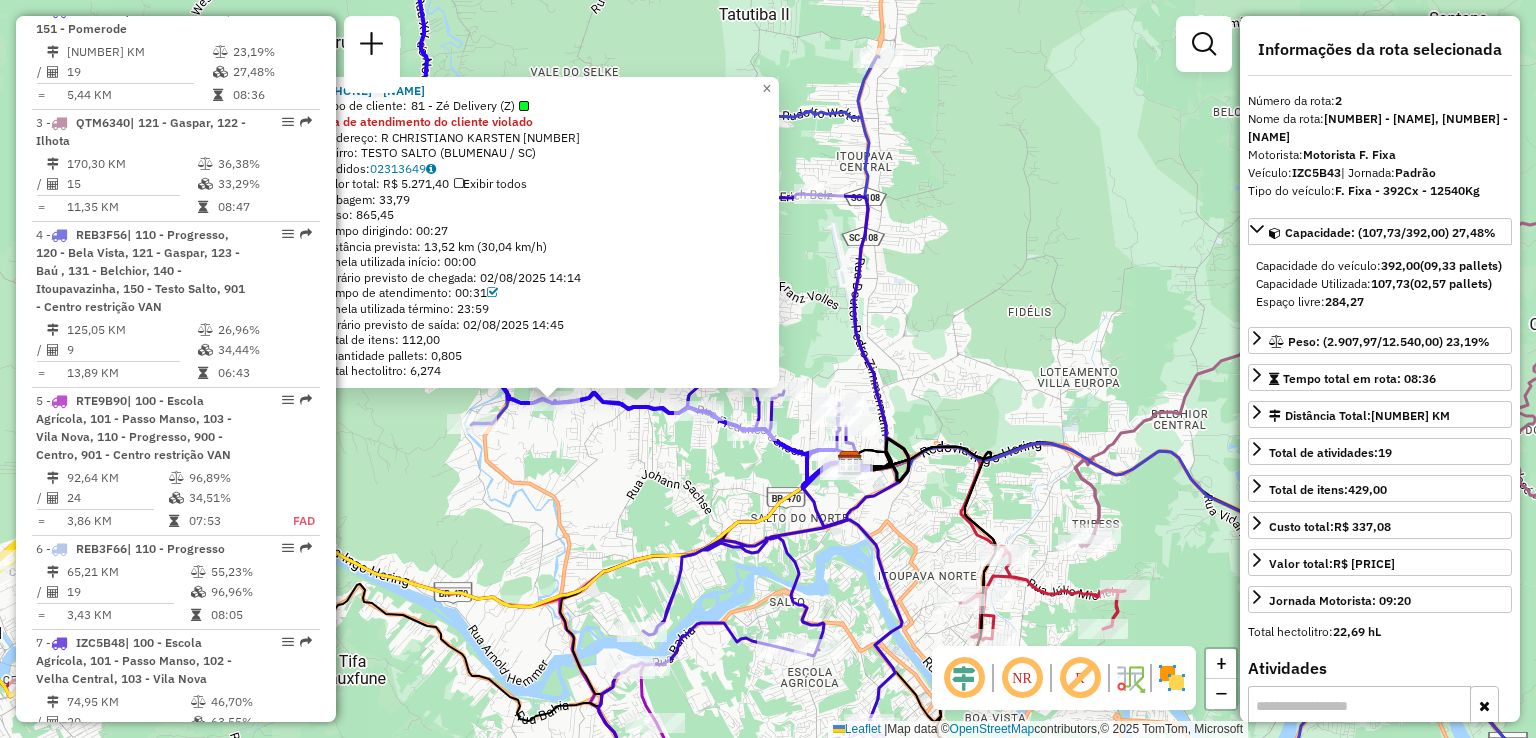 click 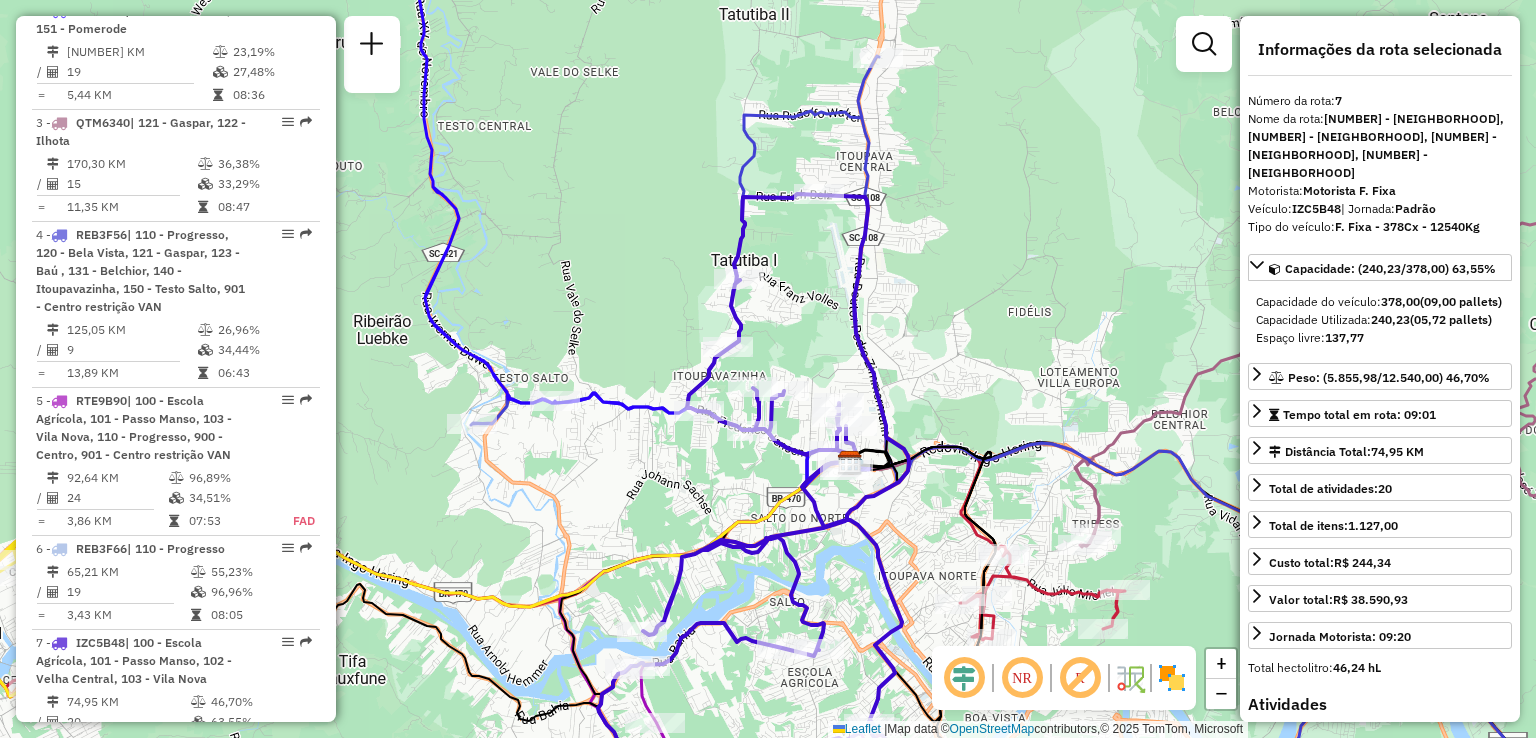 scroll, scrollTop: 1108, scrollLeft: 0, axis: vertical 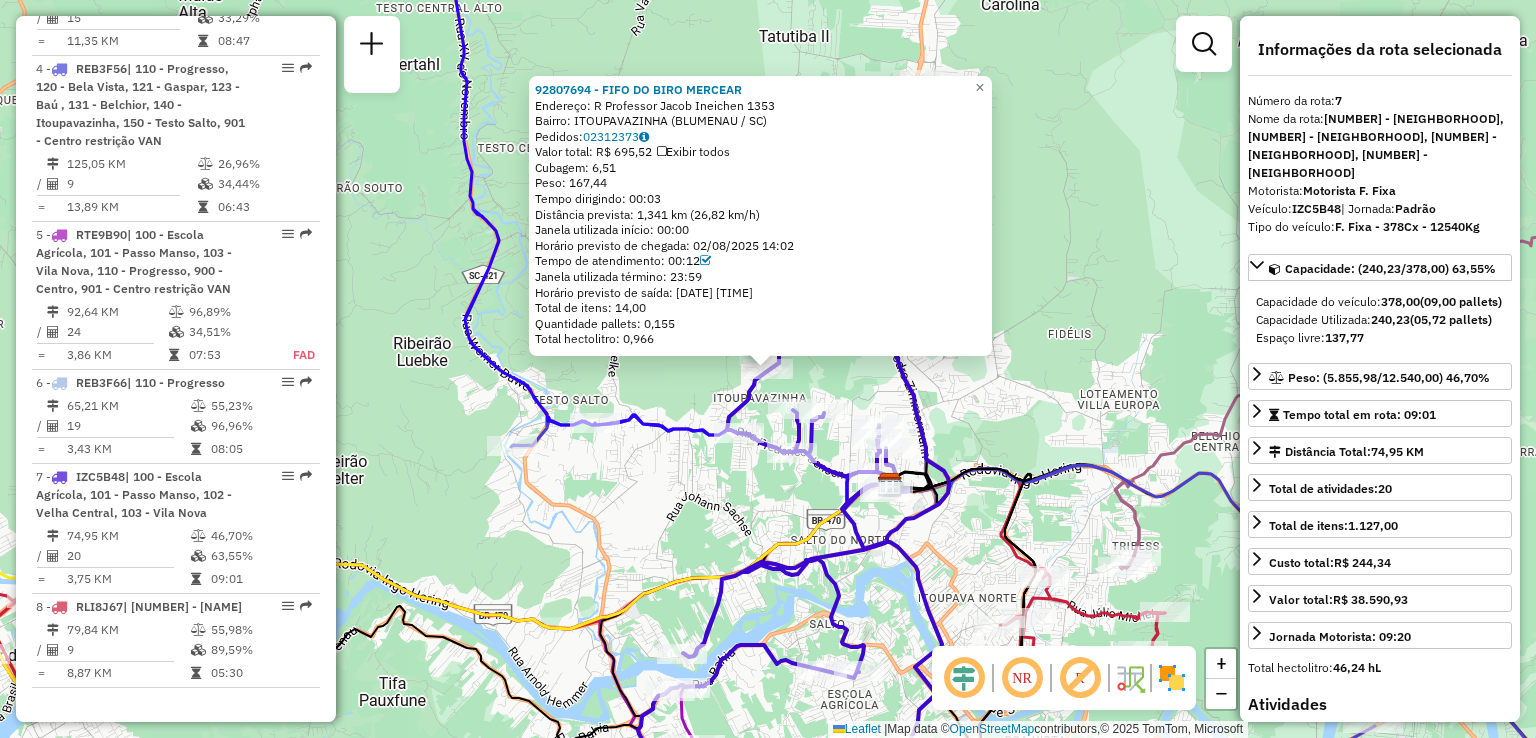 click on "Rota 2 - Placa IZC5B43  92807578 - SILVIA PAULA MIRANDA Rota 7 - Placa IZC5B48  92801314 - MINI MERCADO VENTURA 92807694 - FIFO DO BIRO MERCEAR  Endereço: R   Professor Jacob Ineichen      1353   Bairro: ITOUPAVAZINHA (BLUMENAU / SC)   Pedidos:  02312373   Valor total: R$ 695,52   Exibir todos   Cubagem: 6,51  Peso: 167,44  Tempo dirigindo: 00:03   Distância prevista: 1,341 km (26,82 km/h)   Janela utilizada início: 00:00   Horário previsto de chegada: 02/08/2025 14:02   Tempo de atendimento: 00:12   Janela utilizada término: 23:59   Horário previsto de saída: 02/08/2025 14:14   Total de itens: 14,00   Quantidade pallets: 0,155   Total hectolitro: 0,966  × Janela de atendimento Grade de atendimento Capacidade Transportadoras Veículos Cliente Pedidos  Rotas Selecione os dias de semana para filtrar as janelas de atendimento  Seg   Ter   Qua   Qui   Sex   Sáb   Dom  Informe o período da janela de atendimento: De: Até:  Filtrar exatamente a janela do cliente  Considerar janela de atendimento padrão" 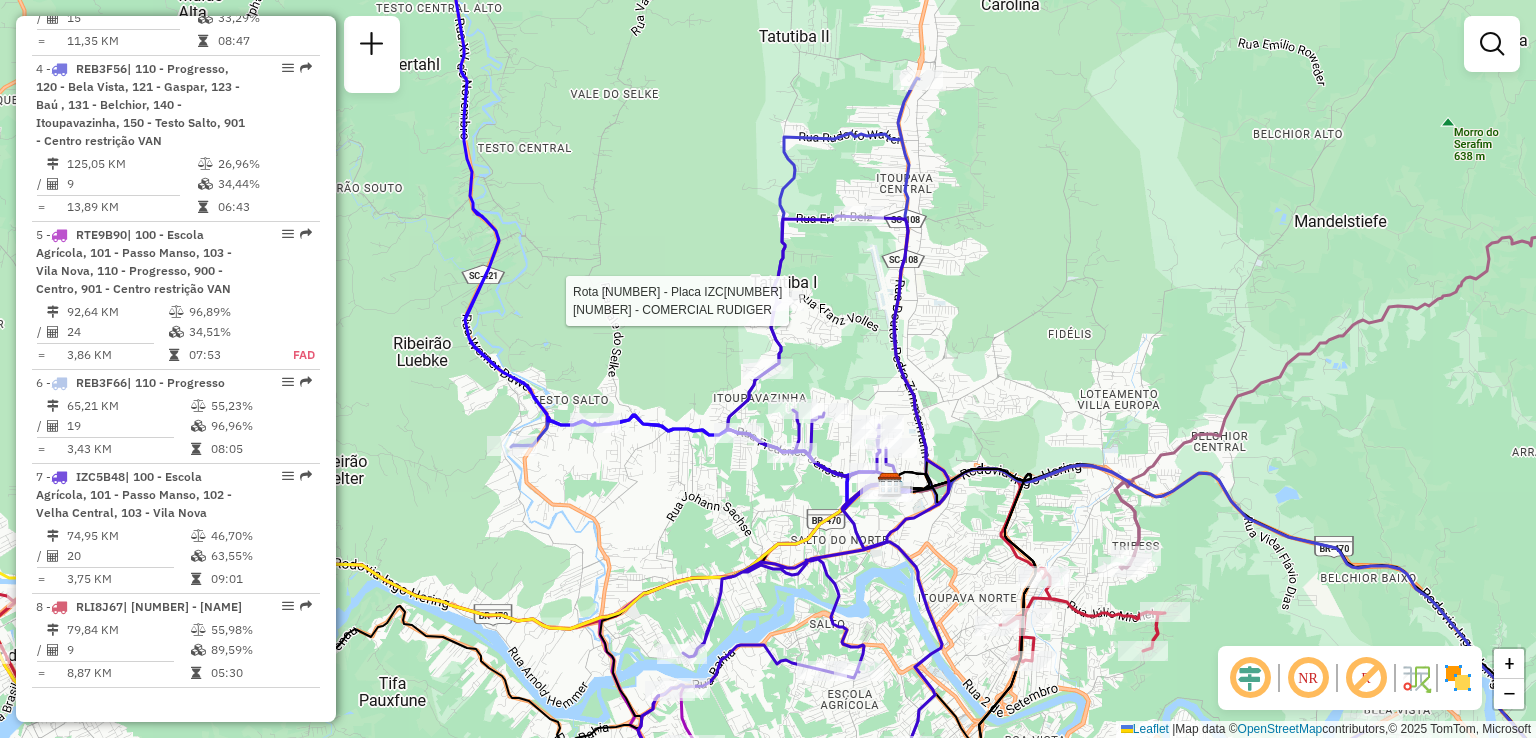 select on "**********" 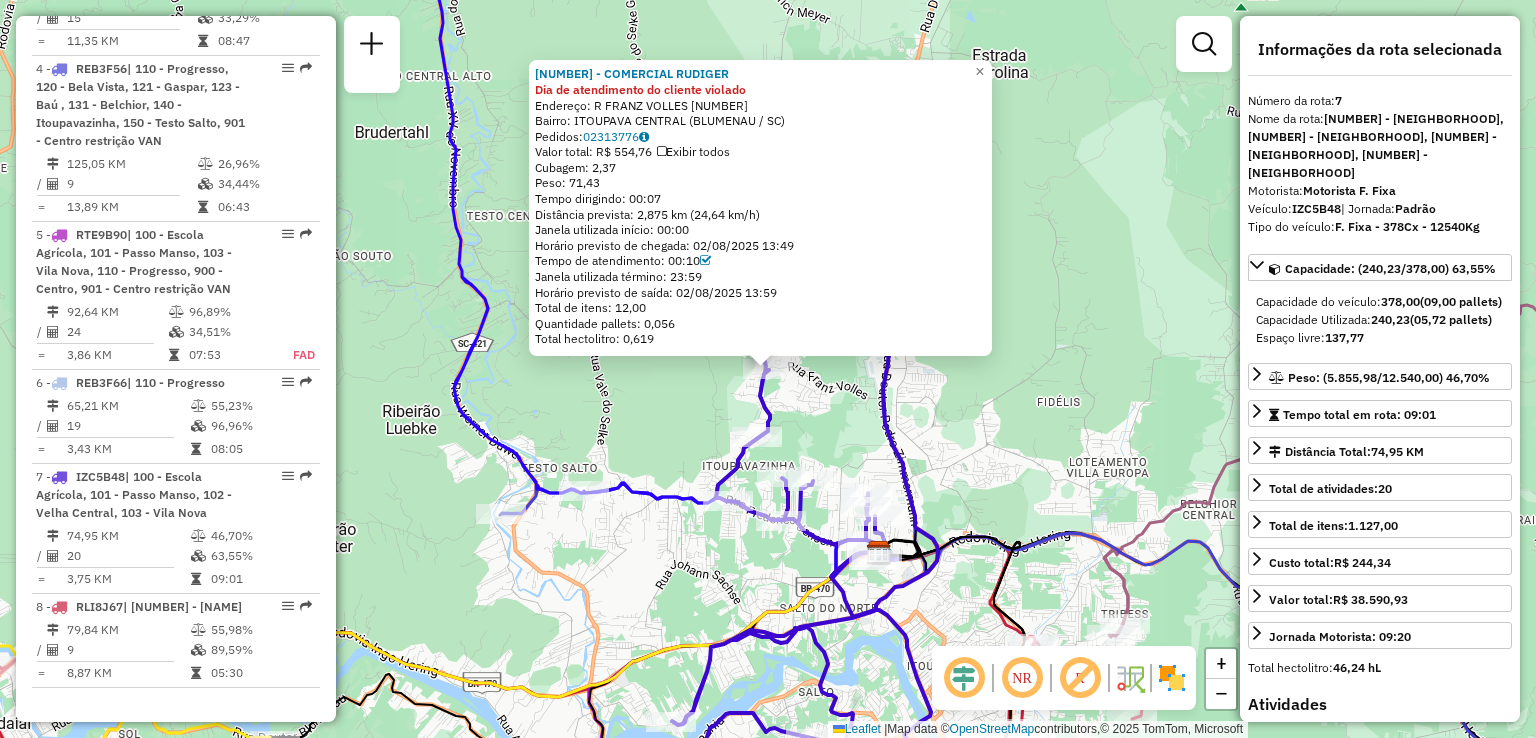 click on "[NUMBER] - [FIRST] [LAST] Dia de atendimento do cliente violado  Endereço: R   [LAST] [NUMBER]   Bairro: [NEIGHBORHOOD] ([CITY] / [STATE])   Pedidos:  [NUMBER]   Valor total: R$ [VALUE]   Exibir todos   Cubagem: [VALUE]  Peso: [VALUE]  Tempo dirigindo: [TIME]   Distância prevista: [VALUE] km ([VALUE] km/h)   Janela utilizada início: [TIME]   Horário previsto de chegada: [DATE] [TIME]   Tempo de atendimento: [TIME]   Janela utilizada término: [TIME]   Horário previsto de saída: [DATE] [TIME]   Total de itens: [VALUE]   Quantidade pallets: [VALUE]   Total hectolitro: [VALUE]  × Janela de atendimento Grade de atendimento Capacidade Transportadoras Veículos Cliente Pedidos  Rotas Selecione os dias de semana para filtrar as janelas de atendimento  Seg   Ter   Qua   Qui   Sex   Sáb   Dom  Informe o período da janela de atendimento: De: Até:  Filtrar exatamente a janela do cliente  Considerar janela de atendimento padrão  Selecione os dias de semana para filtrar as grades de atendimento  Seg  De:" 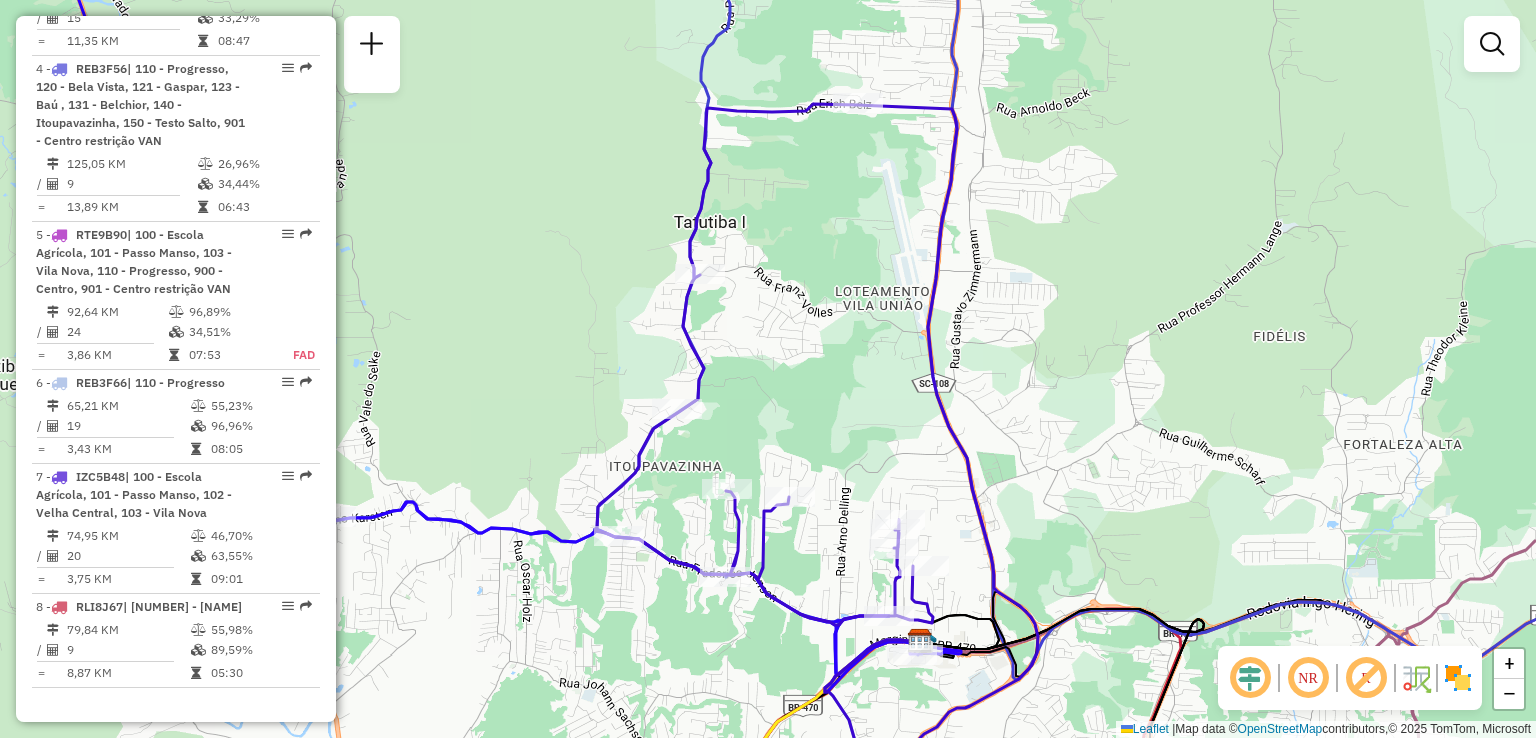 click on "Janela de atendimento Grade de atendimento Capacidade Transportadoras Veículos Cliente Pedidos  Rotas Selecione os dias de semana para filtrar as janelas de atendimento  Seg   Ter   Qua   Qui   Sex   Sáb   Dom  Informe o período da janela de atendimento: De: Até:  Filtrar exatamente a janela do cliente  Considerar janela de atendimento padrão  Selecione os dias de semana para filtrar as grades de atendimento  Seg   Ter   Qua   Qui   Sex   Sáb   Dom   Considerar clientes sem dia de atendimento cadastrado  Clientes fora do dia de atendimento selecionado Filtrar as atividades entre os valores definidos abaixo:  Peso mínimo:   Peso máximo:   Cubagem mínima:   Cubagem máxima:   De:   Até:  Filtrar as atividades entre o tempo de atendimento definido abaixo:  De:   Até:   Considerar capacidade total dos clientes não roteirizados Transportadora: Selecione um ou mais itens Tipo de veículo: Selecione um ou mais itens Veículo: Selecione um ou mais itens Motorista: Selecione um ou mais itens Nome: Rótulo:" 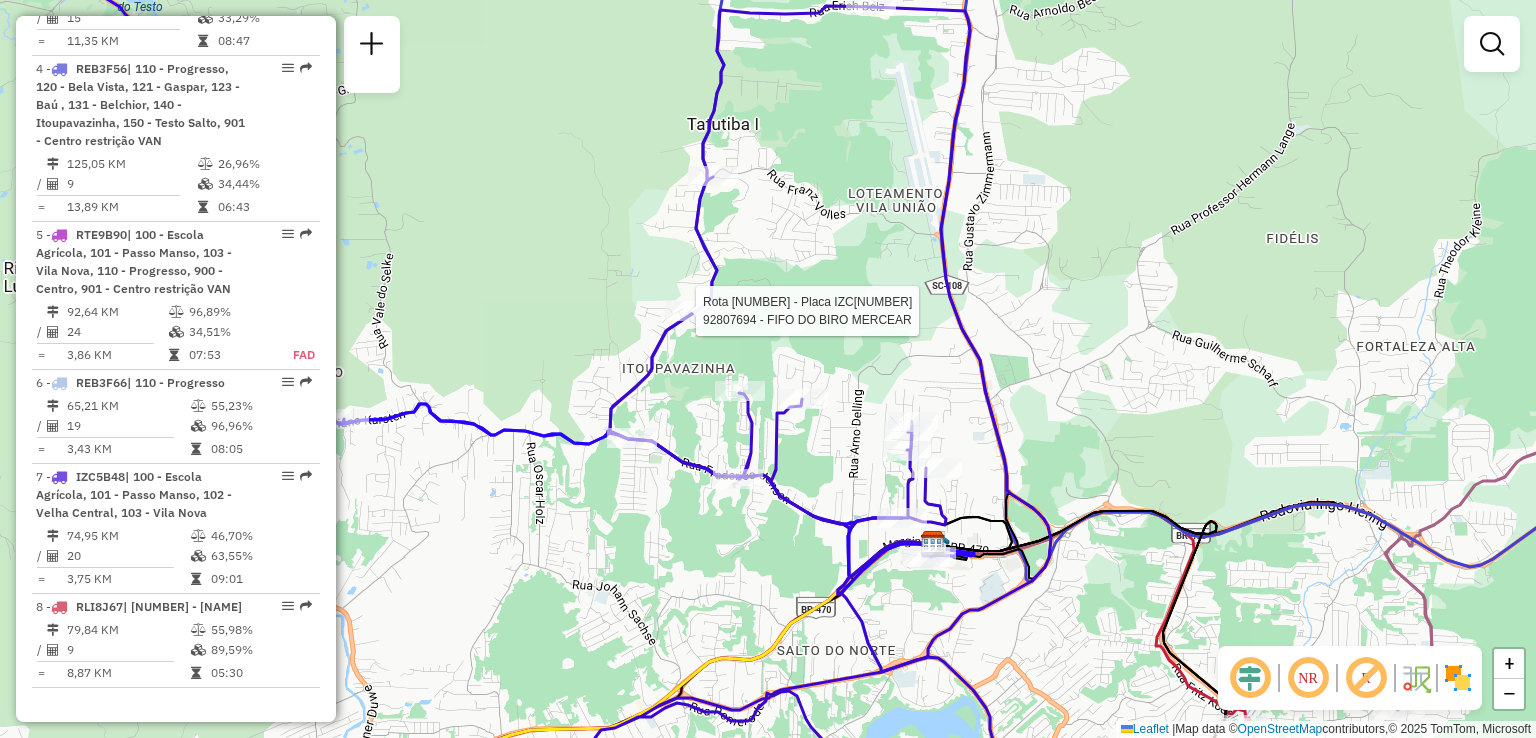 select on "**********" 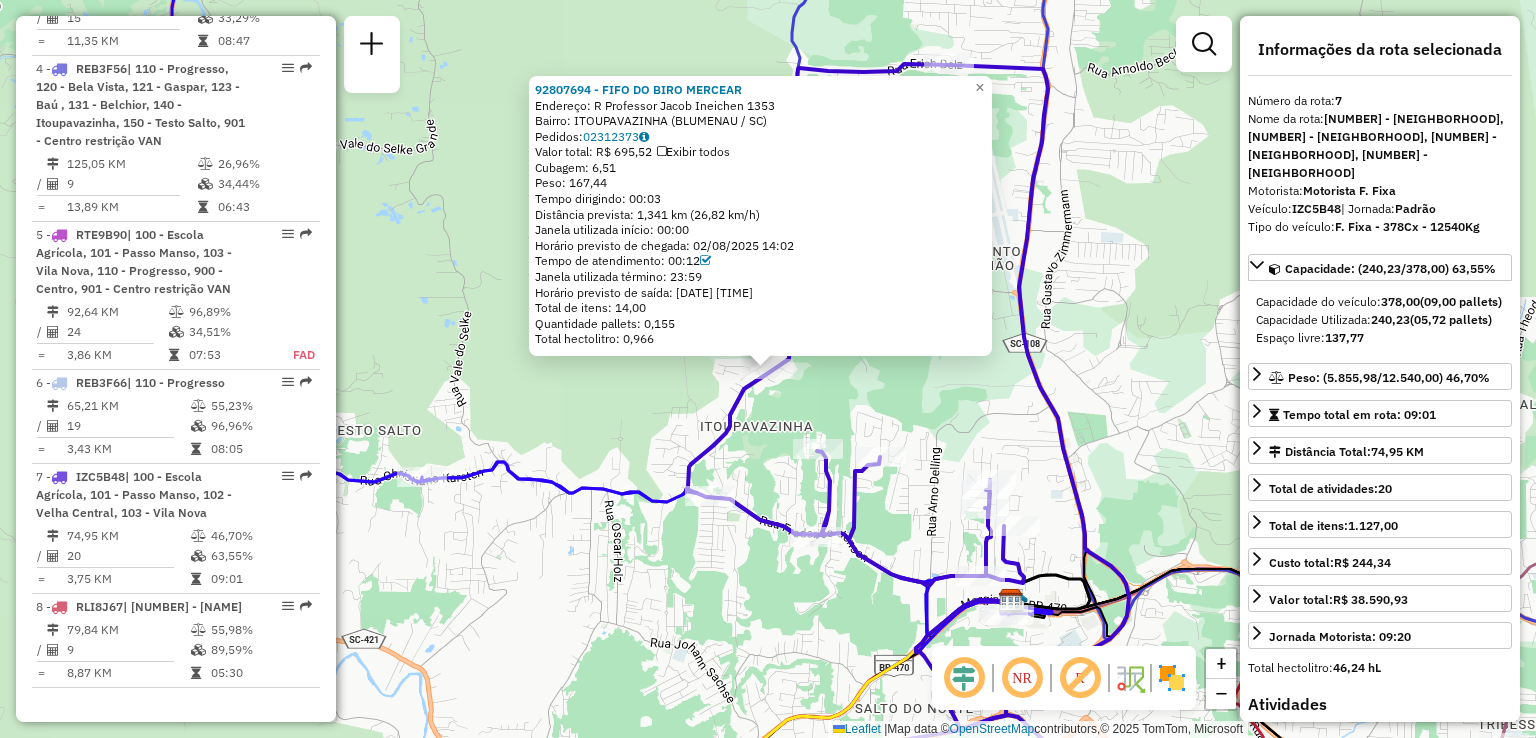 click on "92807694 - FIFO DO BIRO MERCEAR  Endereço: R   Professor Jacob Ineichen      1353   Bairro: ITOUPAVAZINHA (BLUMENAU / SC)   Pedidos:  02312373   Valor total: R$ 695,52   Exibir todos   Cubagem: 6,51  Peso: 167,44  Tempo dirigindo: 00:03   Distância prevista: 1,341 km (26,82 km/h)   Janela utilizada início: 00:00   Horário previsto de chegada: 02/08/2025 14:02   Tempo de atendimento: 00:12   Janela utilizada término: 23:59   Horário previsto de saída: 02/08/2025 14:14   Total de itens: 14,00   Quantidade pallets: 0,155   Total hectolitro: 0,966" 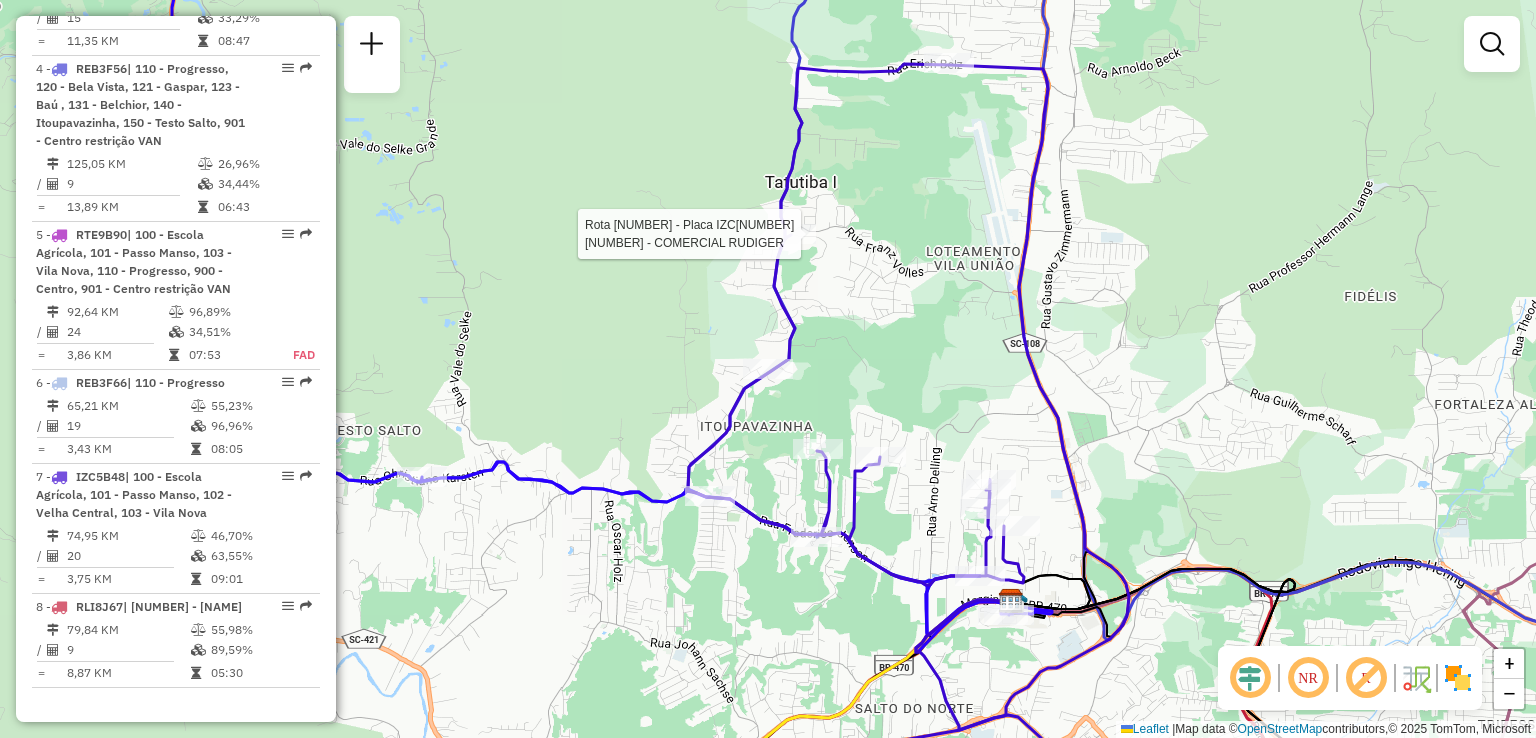 select on "**********" 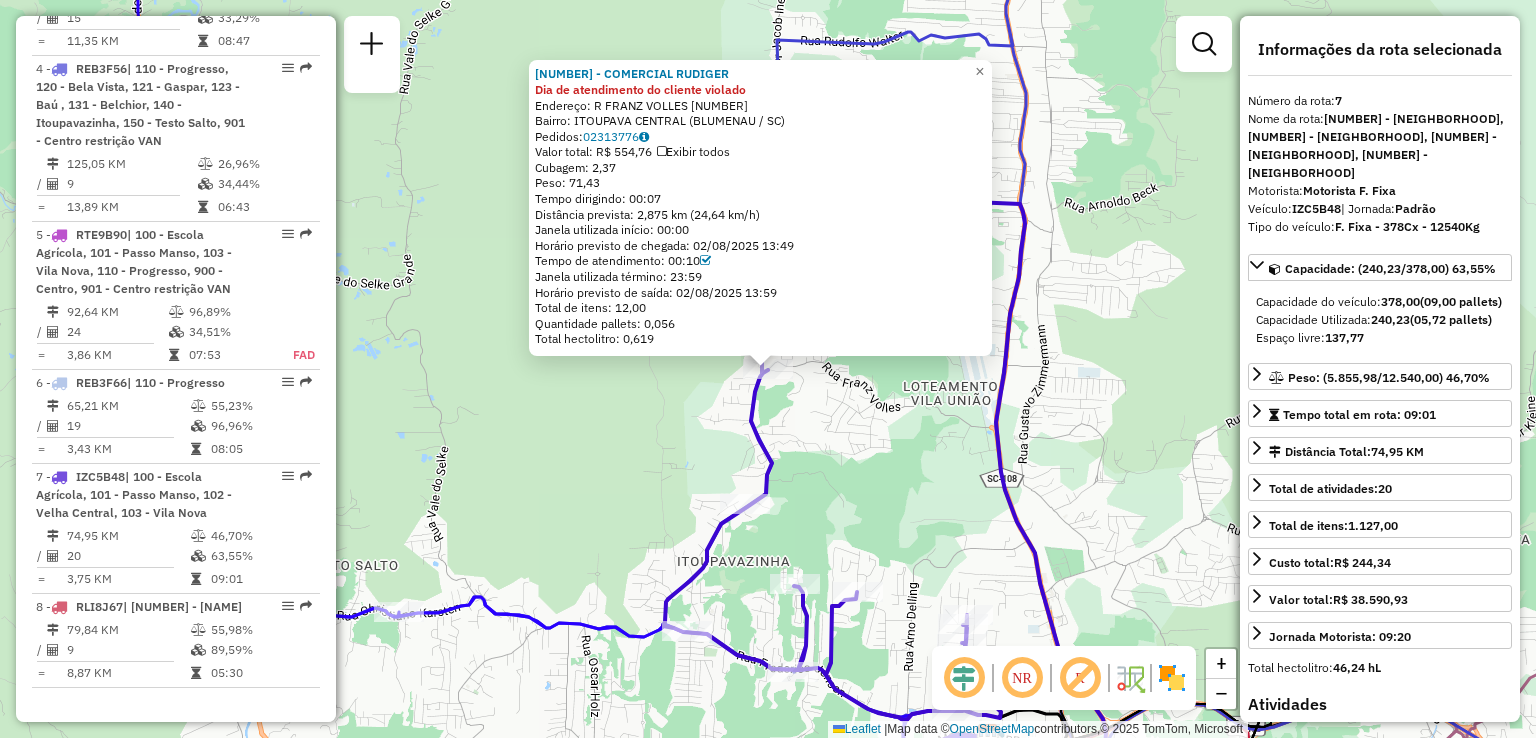 click on "Rota 7 - Placa IZC5B48  92800153 - [NAME] [NAME] 92800153 - [NAME] [NAME] Dia de atendimento do cliente violado  Endereço: R   FRANZ VOLLES                  2294   Bairro: ITOUPAVA CENTRAL ([BLUMENAU] / [STATE])   Pedidos:  02313776   Valor total: R$ 554,76   Exibir todos   Cubagem: 2,37  Peso: 71,43  Tempo dirigindo: 00:07   Distância prevista: 2,875 km (24,64 km/h)   Janela utilizada início: 00:00   Horário previsto de chegada: 02/08/2025 13:49   Tempo de atendimento: 00:10   Janela utilizada término: 23:59   Horário previsto de saída: 02/08/2025 13:59   Total de itens: 12,00   Quantidade pallets: 0,056   Total hectolitro: 0,619  × Janela de atendimento Grade de atendimento Capacidade Transportadoras Veículos Cliente Pedidos  Rotas Selecione os dias de semana para filtrar as janelas de atendimento  Seg   Ter   Qua   Qui   Sex   Sáb   Dom  Informe o período da janela de atendimento: De: Até:  Filtrar exatamente a janela do cliente  Considerar janela de atendimento padrão   Seg   Ter   Qua  De:" 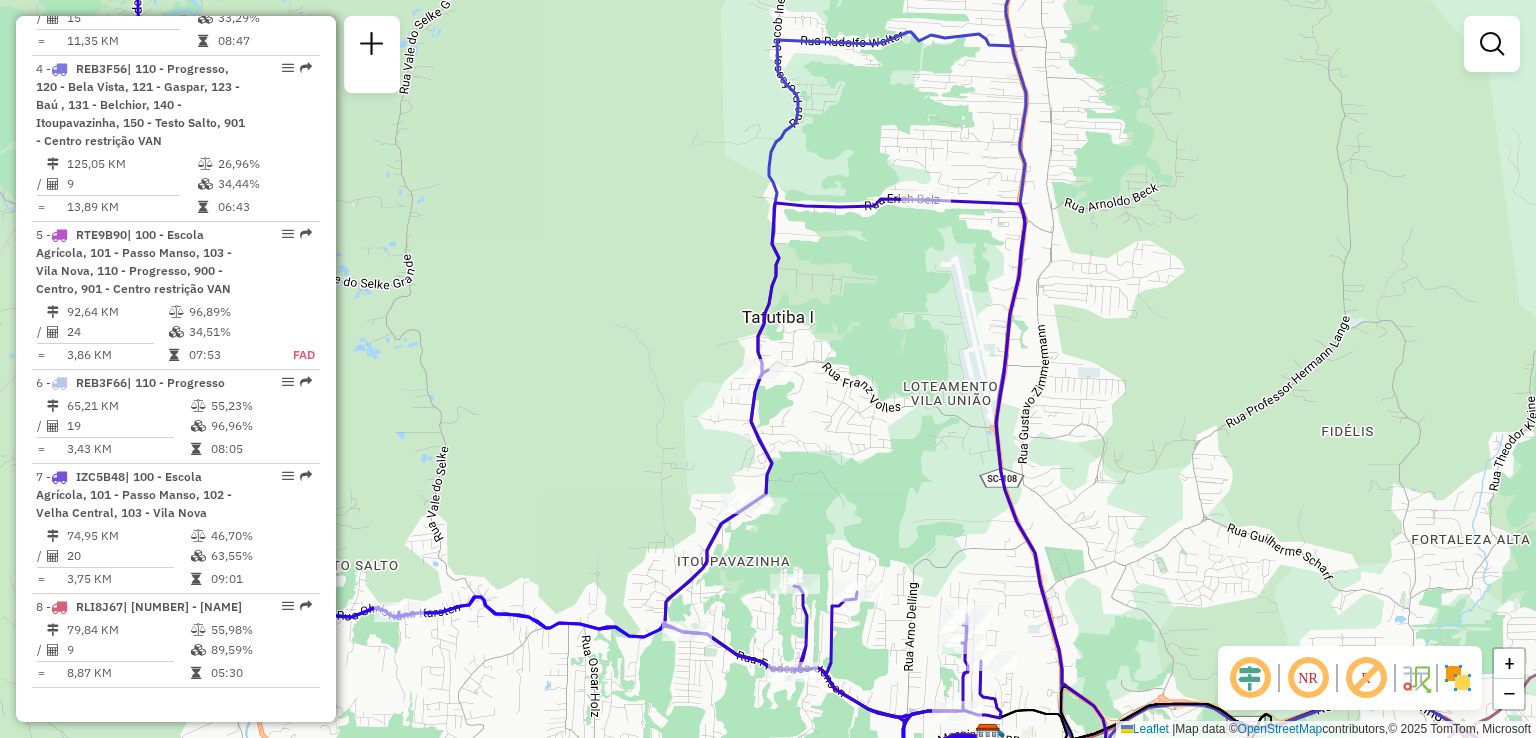 drag, startPoint x: 929, startPoint y: 486, endPoint x: 1000, endPoint y: 362, distance: 142.88806 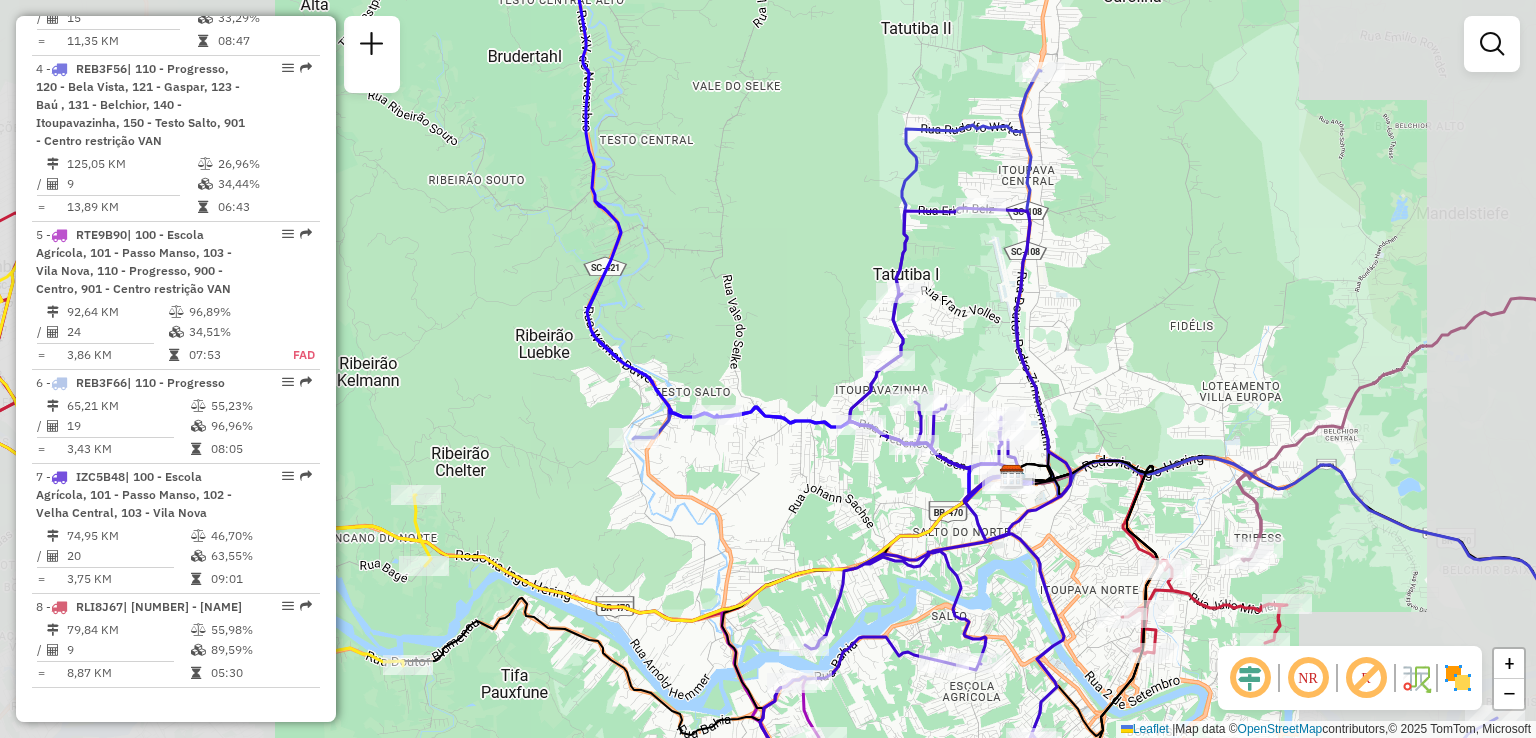 drag, startPoint x: 810, startPoint y: 499, endPoint x: 836, endPoint y: 478, distance: 33.42155 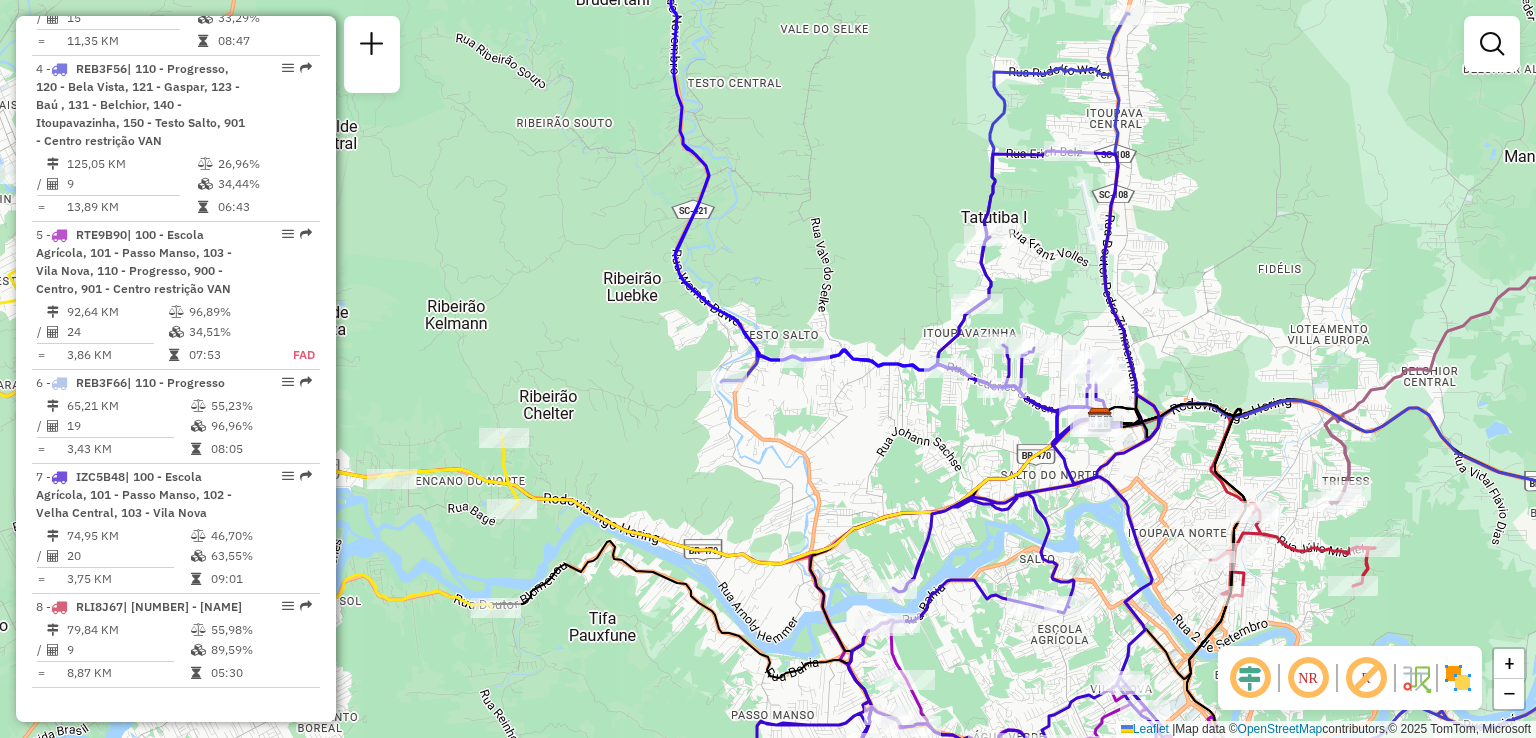 drag, startPoint x: 825, startPoint y: 461, endPoint x: 819, endPoint y: 379, distance: 82.219215 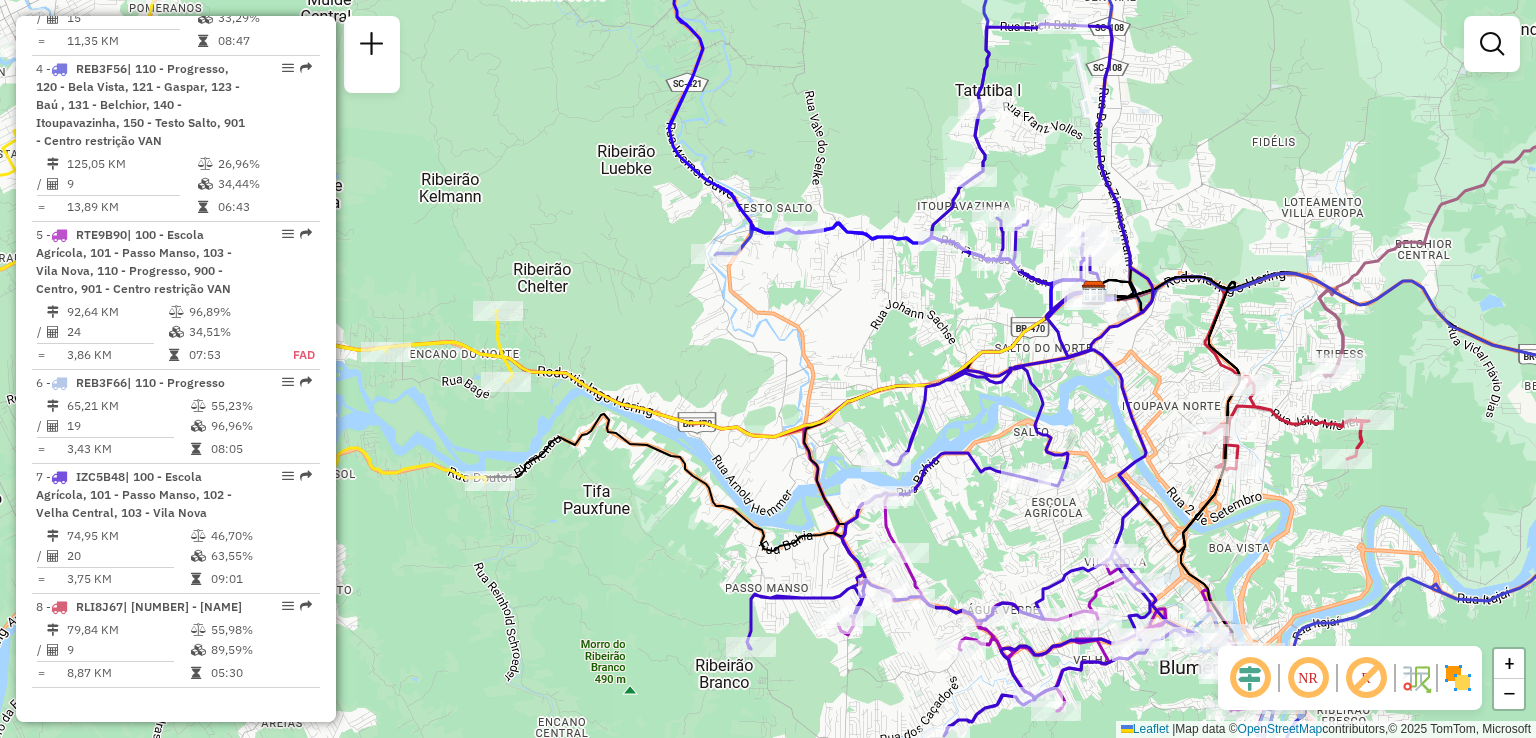 drag, startPoint x: 796, startPoint y: 351, endPoint x: 748, endPoint y: 297, distance: 72.249565 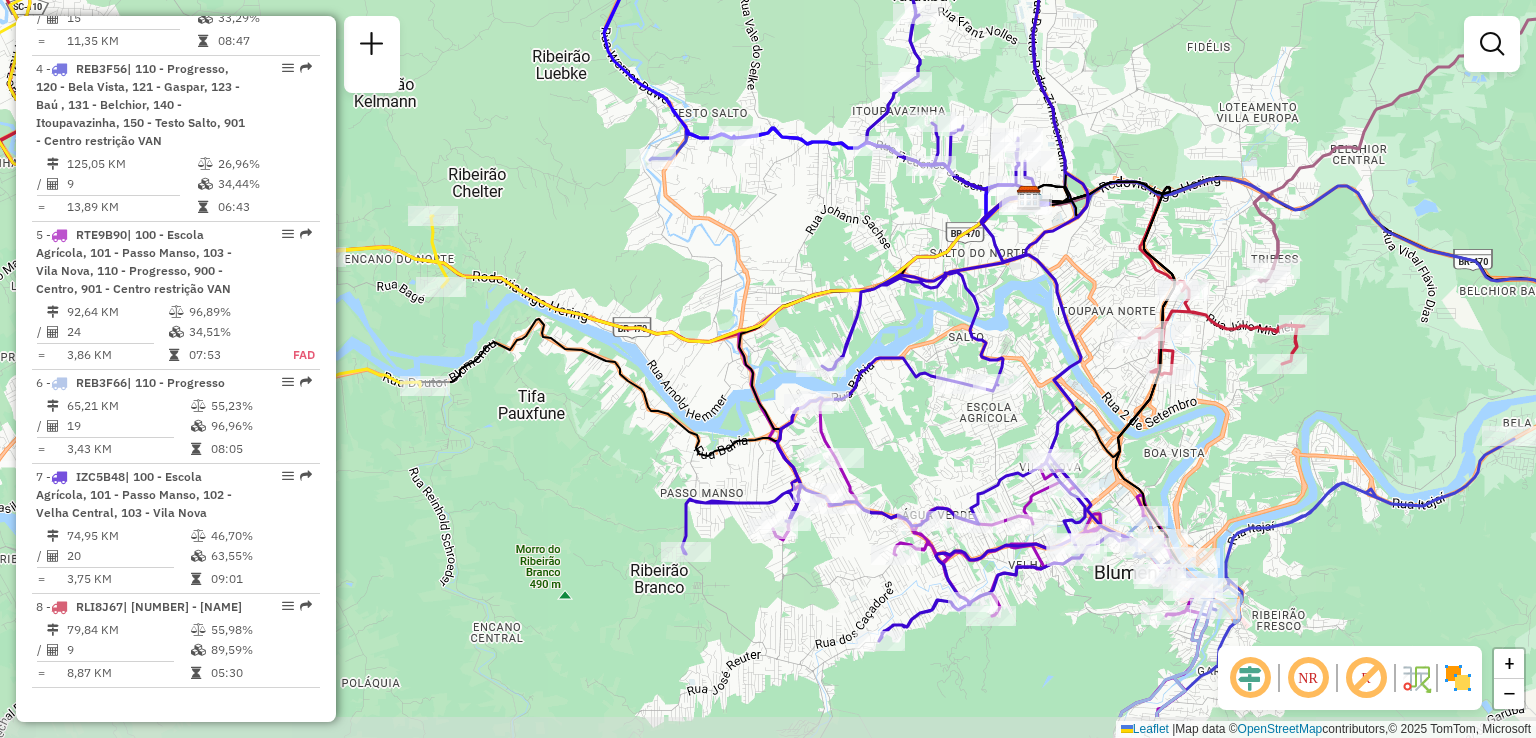drag, startPoint x: 763, startPoint y: 375, endPoint x: 708, endPoint y: 354, distance: 58.872746 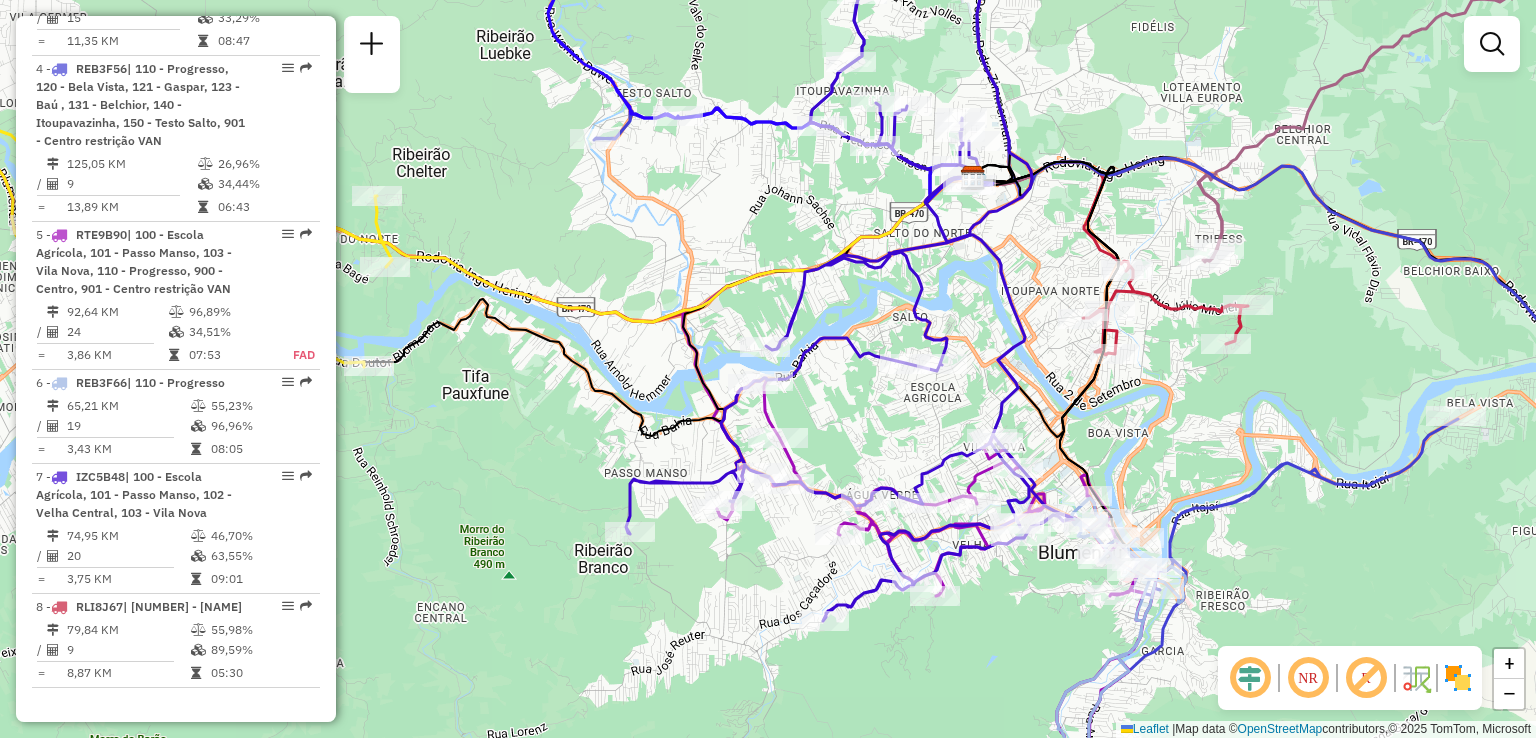 drag, startPoint x: 902, startPoint y: 430, endPoint x: 906, endPoint y: 385, distance: 45.17743 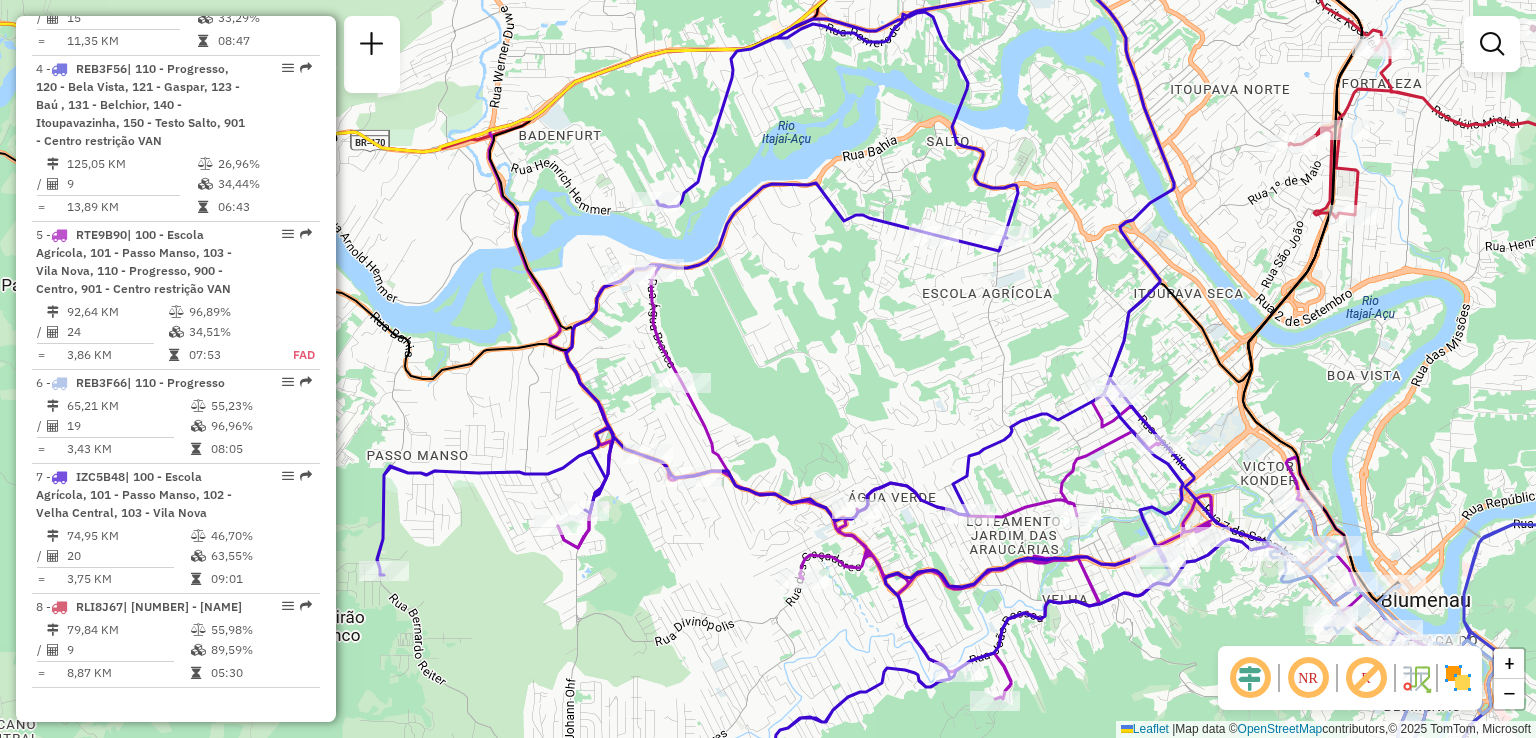 drag, startPoint x: 493, startPoint y: 589, endPoint x: 592, endPoint y: 542, distance: 109.59015 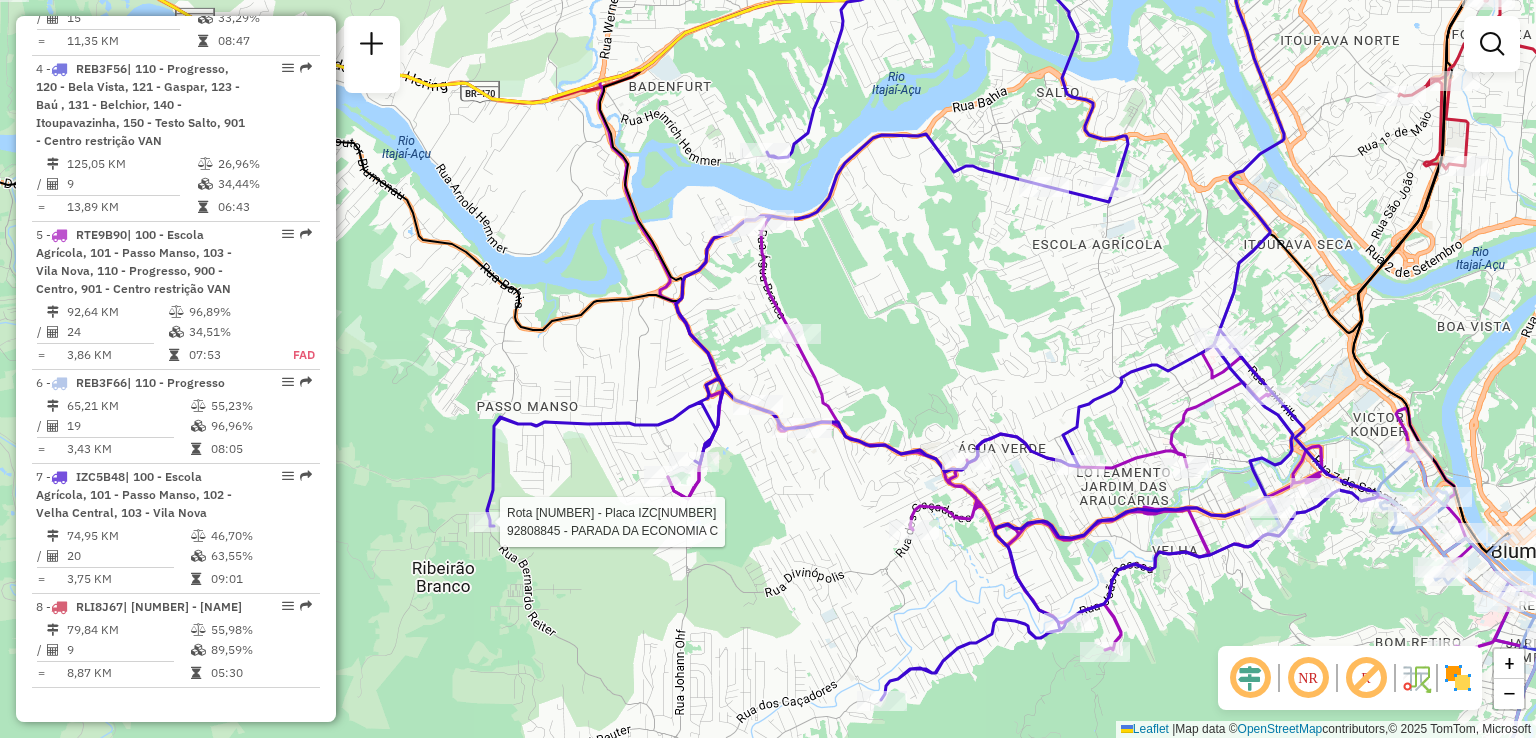 select on "**********" 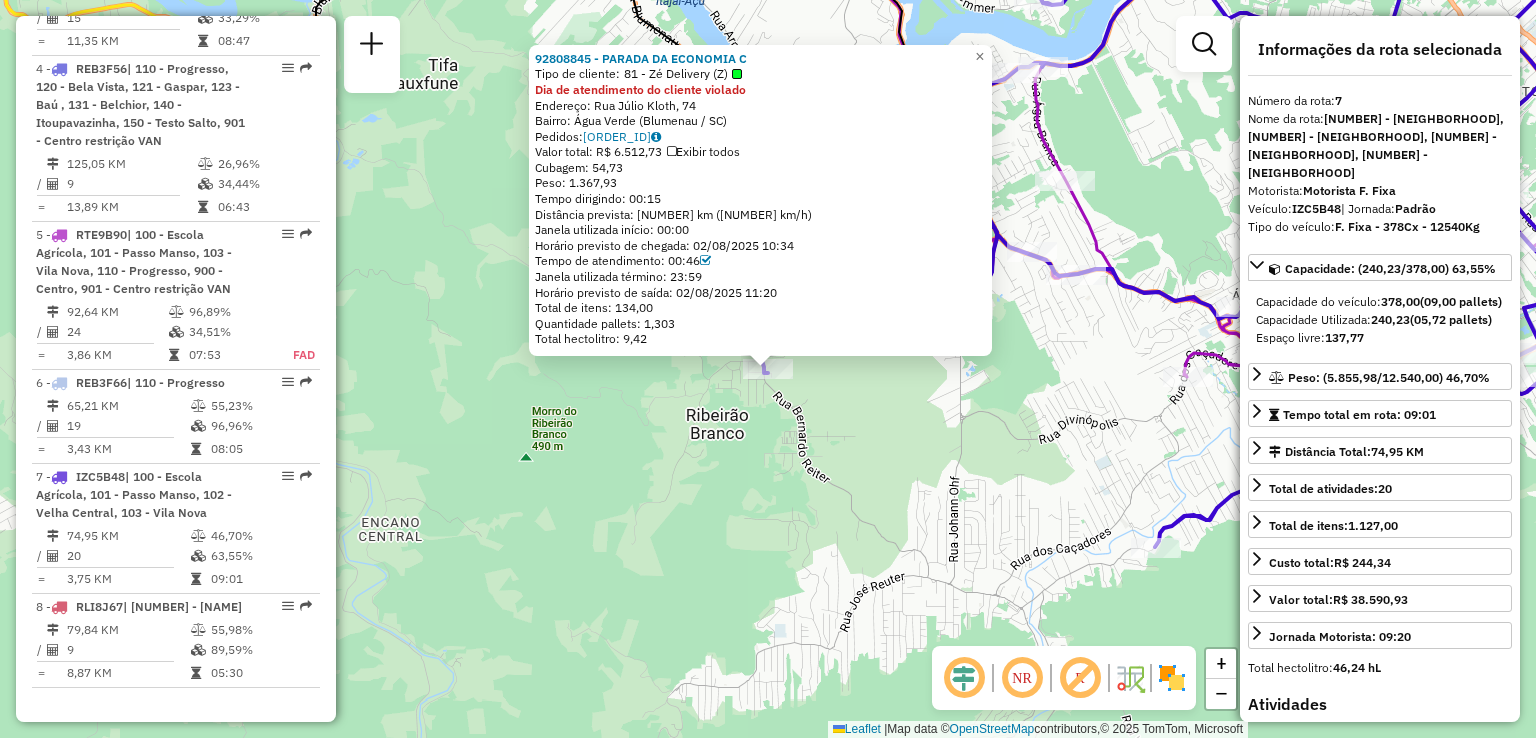 click on "92808845 - PARADA DA ECONOMIA C  Tipo de cliente:   81 - Zé Delivery (Z)  Dia de atendimento do cliente violado  Endereço: Rua Júlio Kloth, 74   Bairro: Água Verde (Blumenau / SC)   Pedidos:  02313651, 02313673, 02313674, 02313749, 02313767   Valor total: R$ 6.512,73   Exibir todos   Cubagem: 54,73  Peso: 1.367,93  Tempo dirigindo: 00:15   Distância prevista: 6,78 km (27,12 km/h)   Janela utilizada início: 00:00   Horário previsto de chegada: 02/08/2025 10:34   Tempo de atendimento: 00:46   Janela utilizada término: 23:59   Horário previsto de saída: 02/08/2025 11:20   Total de itens: 134,00   Quantidade pallets: 1,303   Total hectolitro: 9,42  × Janela de atendimento Grade de atendimento Capacidade Transportadoras Veículos Cliente Pedidos  Rotas Selecione os dias de semana para filtrar as janelas de atendimento  Seg   Ter   Qua   Qui   Sex   Sáb   Dom  Informe o período da janela de atendimento: De: Até:  Filtrar exatamente a janela do cliente  Considerar janela de atendimento padrão   Seg  +" 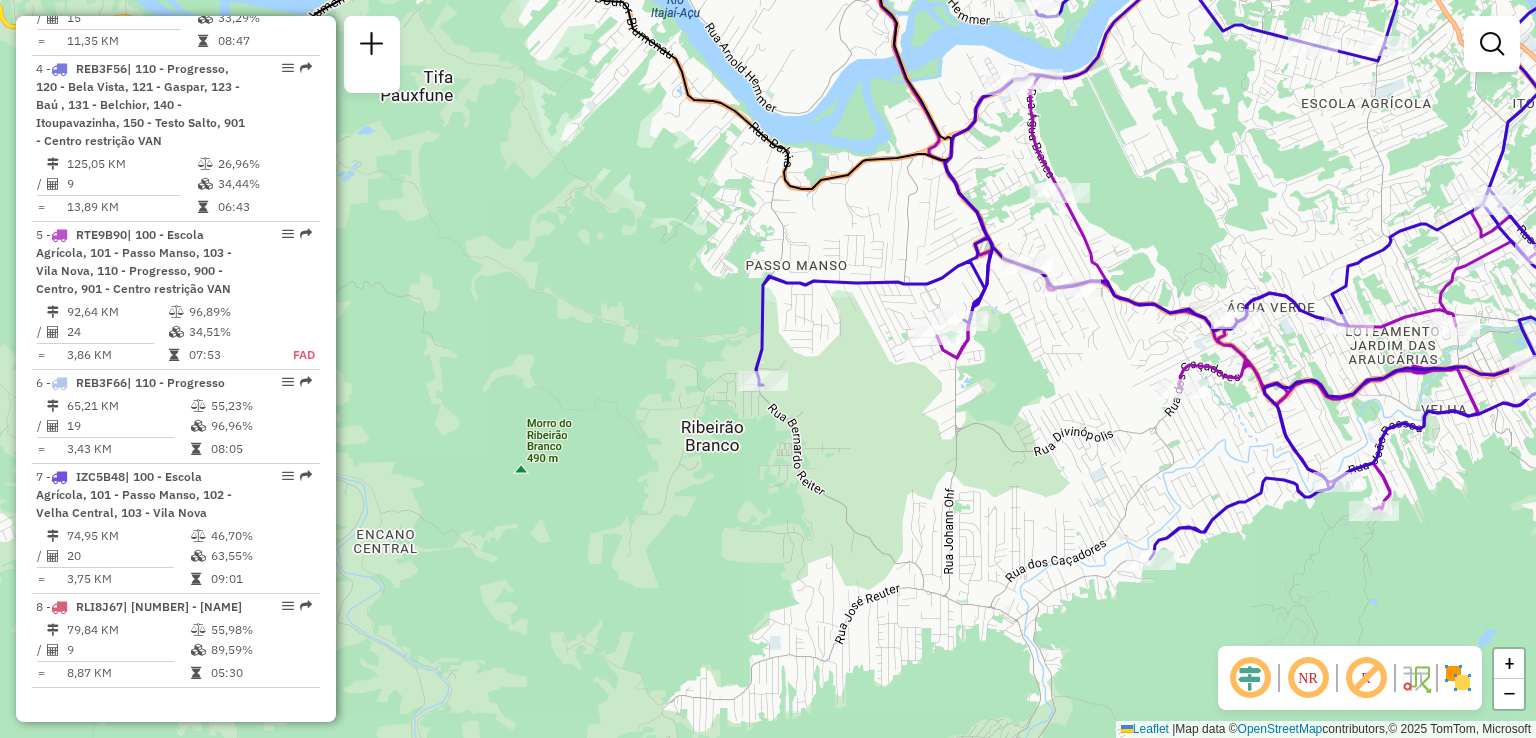 drag, startPoint x: 794, startPoint y: 545, endPoint x: 600, endPoint y: 671, distance: 231.32661 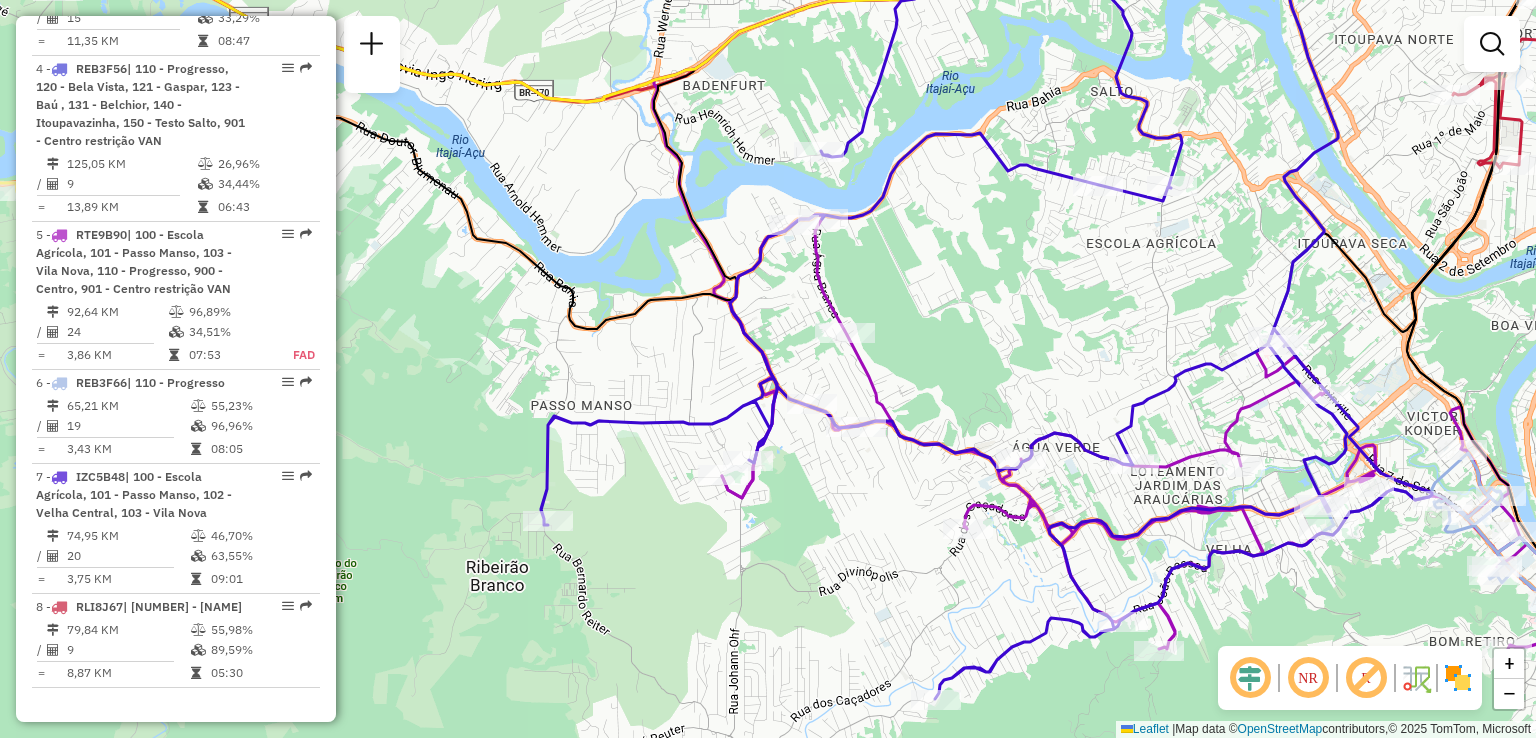 drag, startPoint x: 768, startPoint y: 576, endPoint x: 665, endPoint y: 508, distance: 123.42204 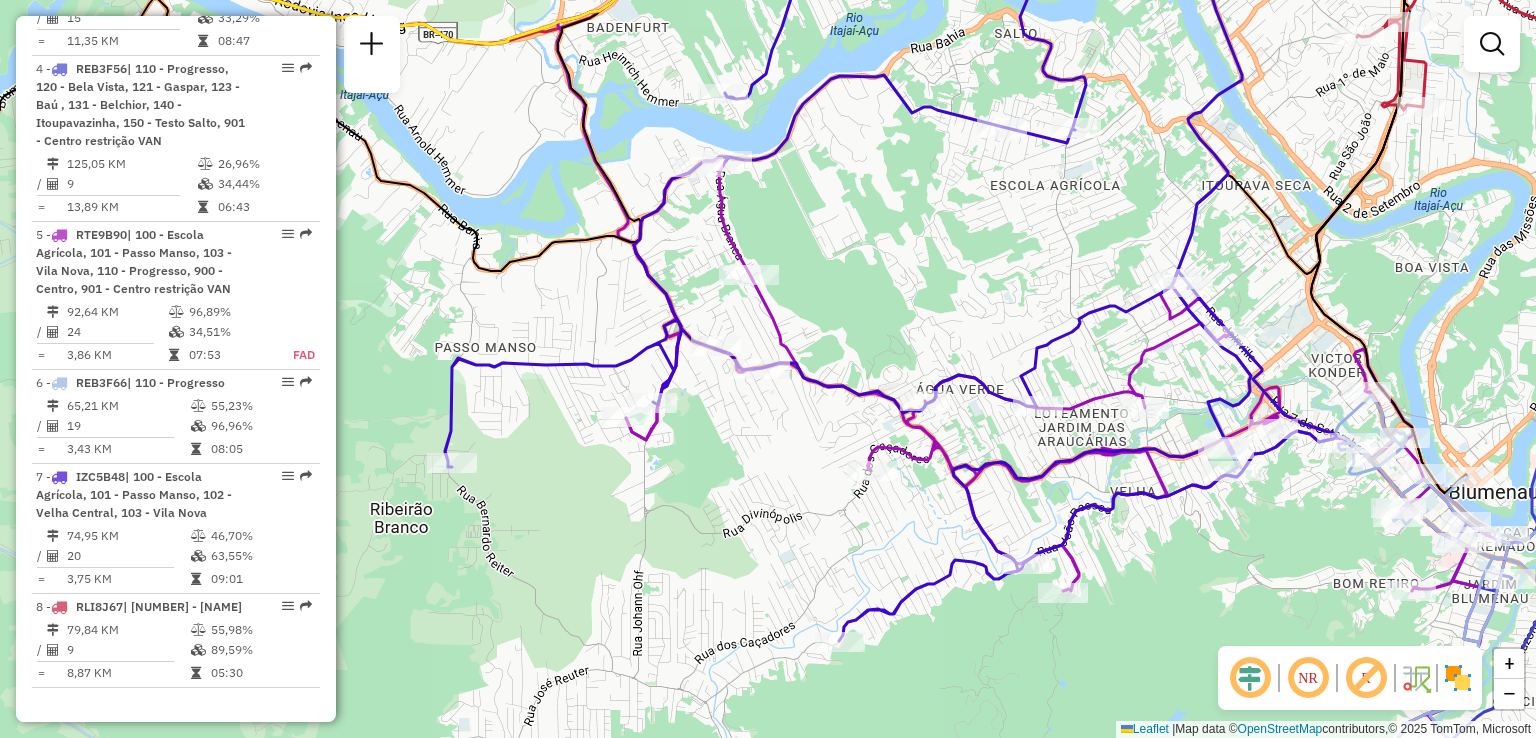 drag, startPoint x: 778, startPoint y: 417, endPoint x: 736, endPoint y: 429, distance: 43.68066 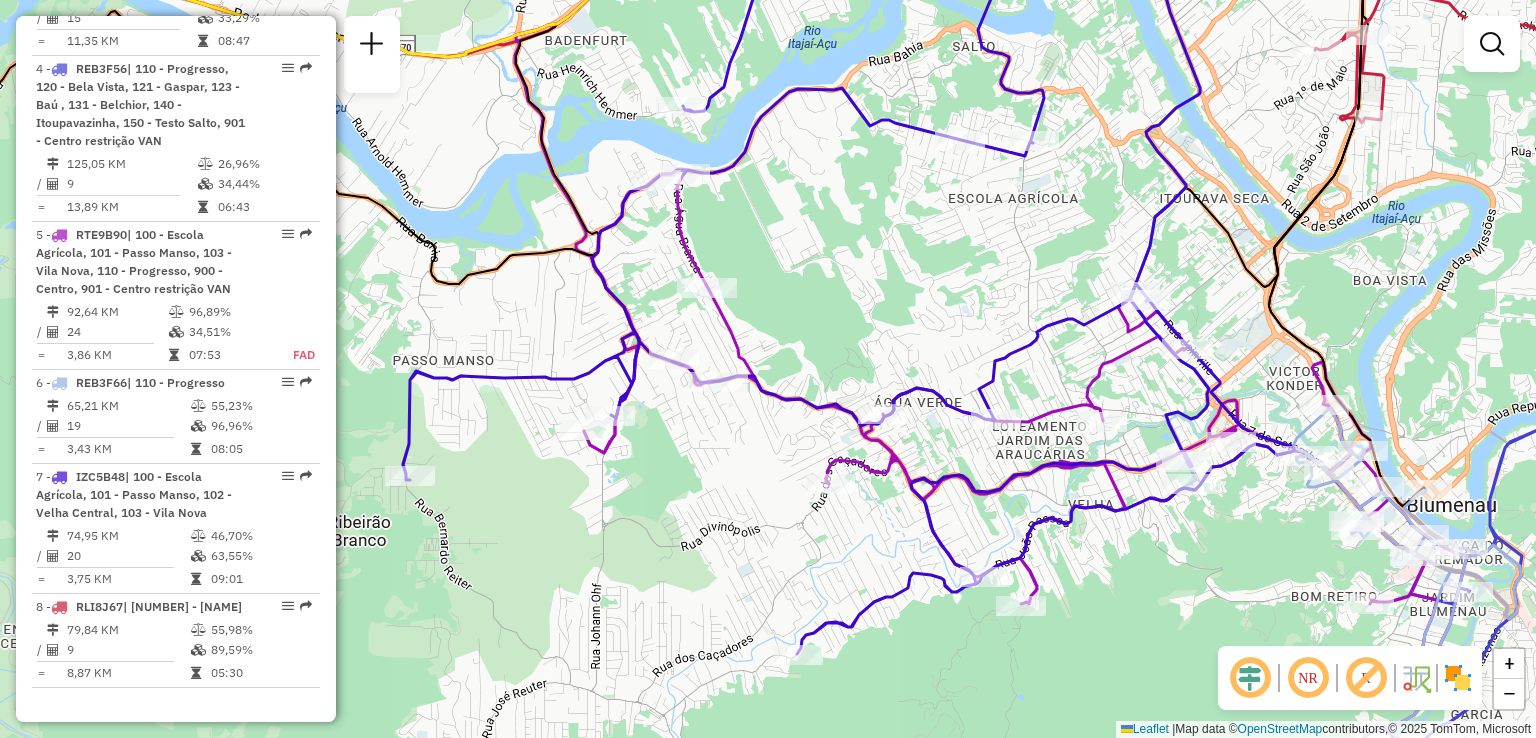 drag, startPoint x: 721, startPoint y: 518, endPoint x: 749, endPoint y: 579, distance: 67.11929 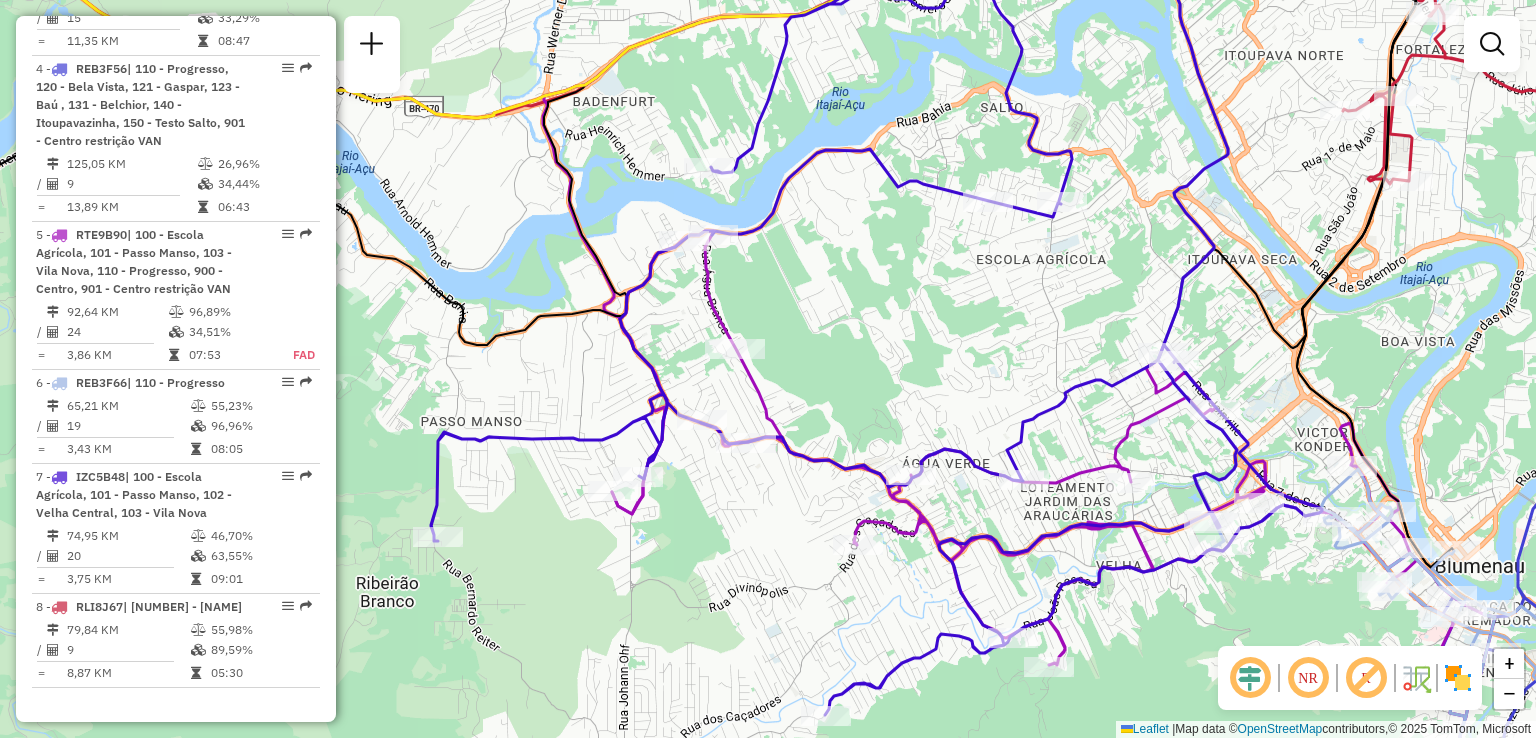 drag, startPoint x: 872, startPoint y: 618, endPoint x: 808, endPoint y: 540, distance: 100.89599 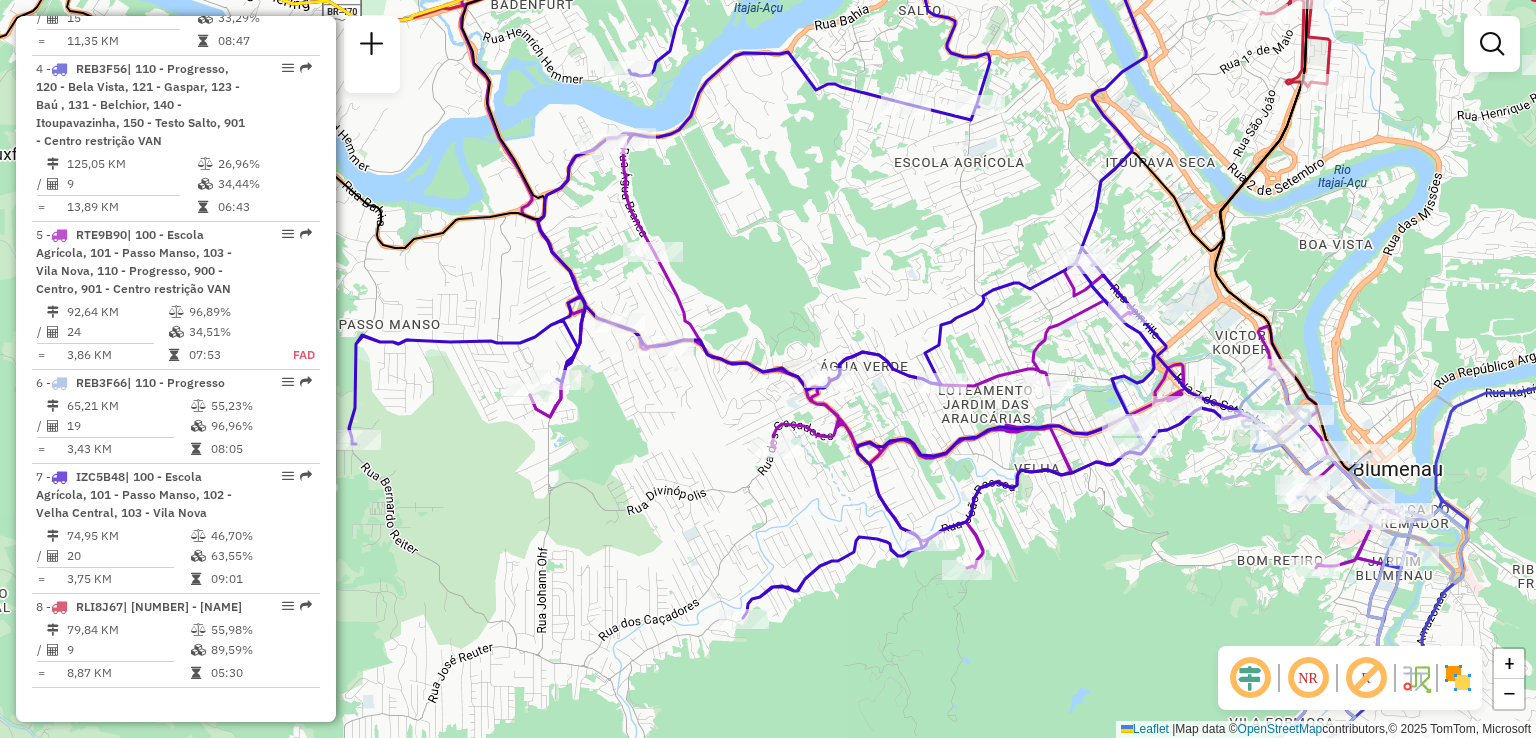 drag, startPoint x: 796, startPoint y: 491, endPoint x: 691, endPoint y: 577, distance: 135.72398 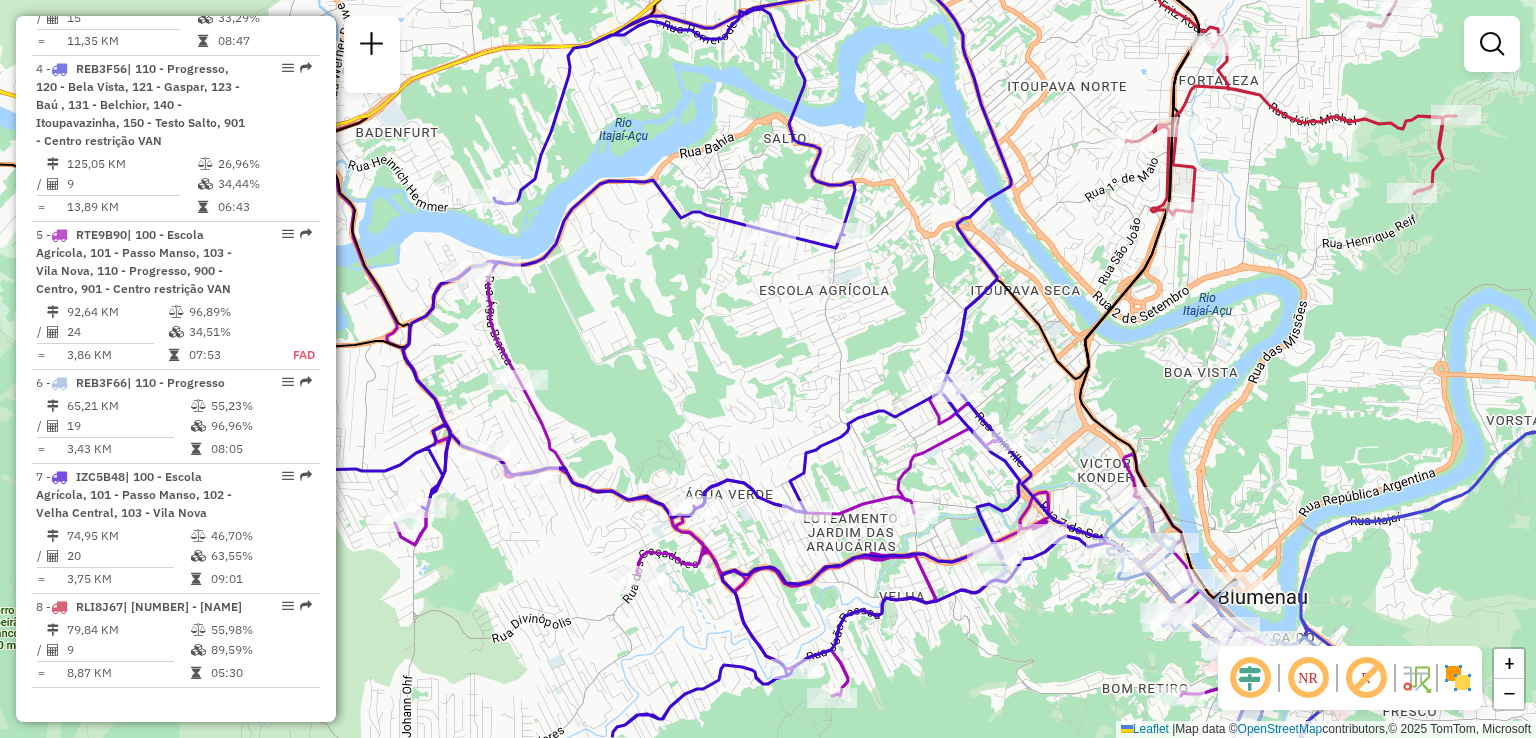 drag, startPoint x: 1168, startPoint y: 298, endPoint x: 1013, endPoint y: 273, distance: 157.00319 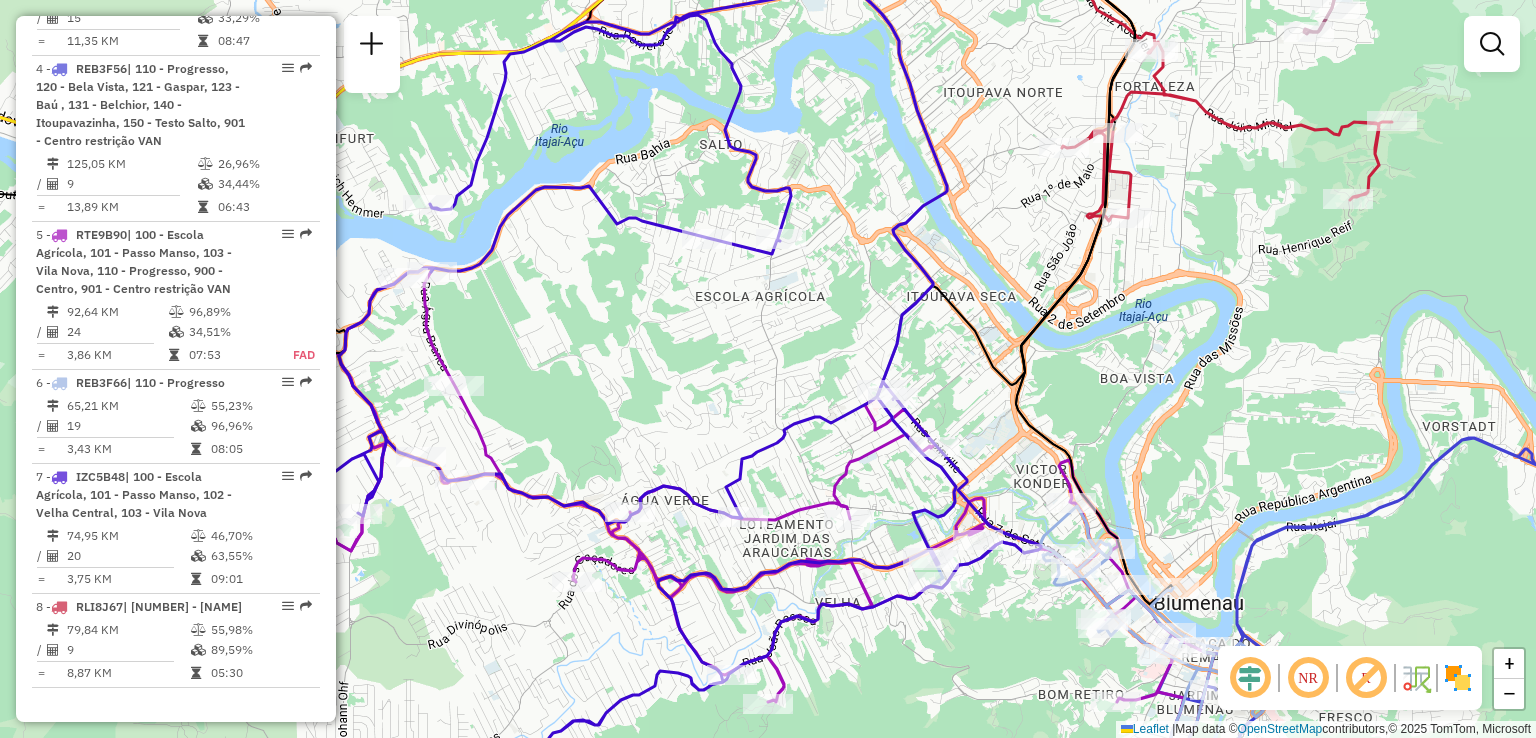 click on "Rota [NUMBER] - Placa [PLATE] [NUMBER] - [NAME] [LAST NAME] Janela de atendimento Grade de atendimento Capacidade Transportadoras Veículos Cliente Pedidos  Rotas Selecione os dias de semana para filtrar as janelas de atendimento  Seg   Ter   Qua   Qui   Sex   Sáb   Dom  Informe o período da janela de atendimento: De: Até:  Filtrar exatamente a janela do cliente  Considerar janela de atendimento padrão  Selecione os dias de semana para filtrar as grades de atendimento  Seg   Ter   Qua   Qui   Sex   Sáb   Dom   Considerar clientes sem dia de atendimento cadastrado  Clientes fora do dia de atendimento selecionado Filtrar as atividades entre os valores definidos abaixo:  Peso mínimo:   Peso máximo:   Cubagem mínima:   Cubagem máxima:   De:   Até:  Filtrar as atividades entre o tempo de atendimento definido abaixo:  De:   Até:   Considerar capacidade total dos clientes não roteirizados Transportadora: Selecione um ou mais itens Tipo de veículo: Selecione um ou mais itens Veículo: Motorista: Nome: Setor:" 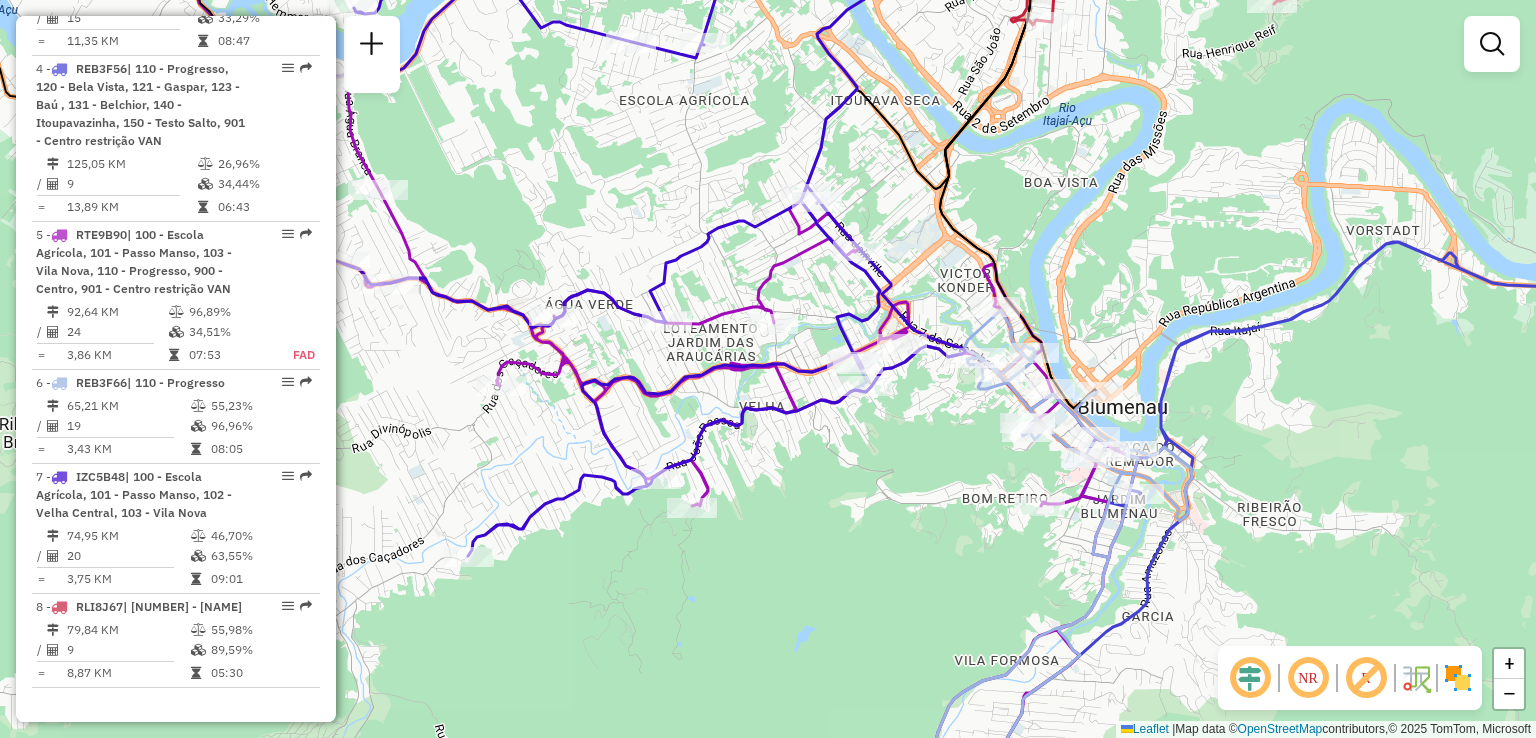 drag, startPoint x: 1105, startPoint y: 592, endPoint x: 1020, endPoint y: 425, distance: 187.3873 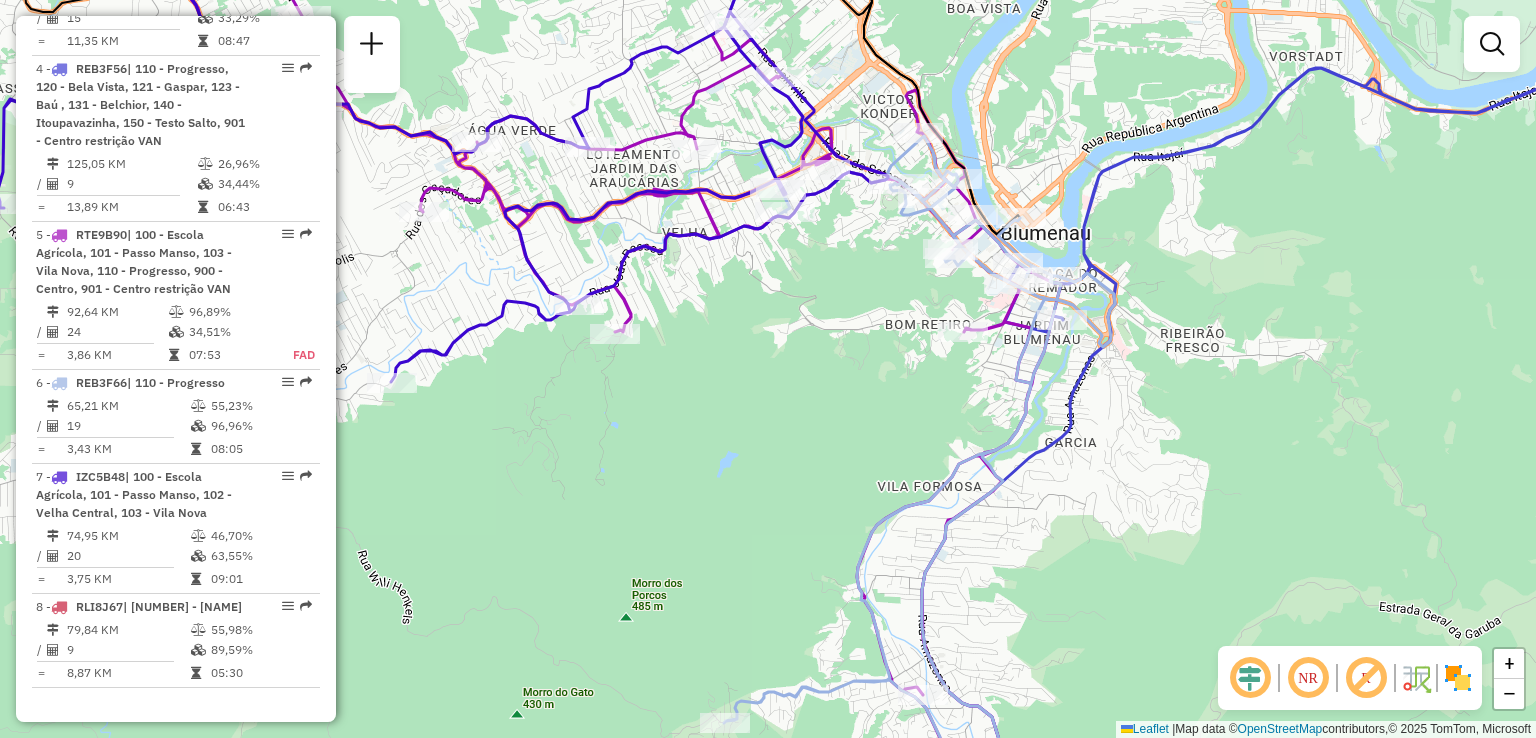 drag, startPoint x: 1009, startPoint y: 461, endPoint x: 942, endPoint y: 322, distance: 154.30489 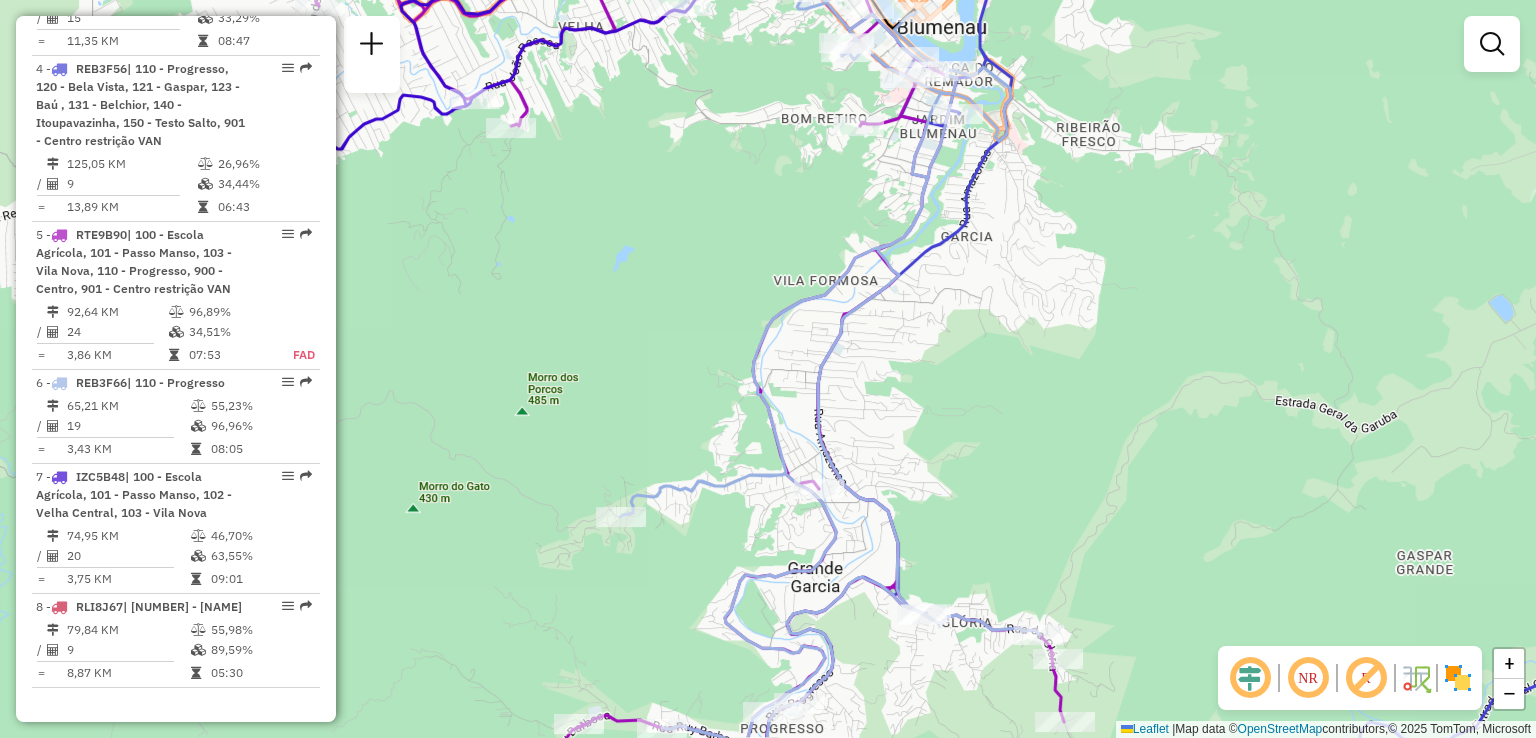 drag, startPoint x: 1016, startPoint y: 452, endPoint x: 956, endPoint y: 305, distance: 158.77342 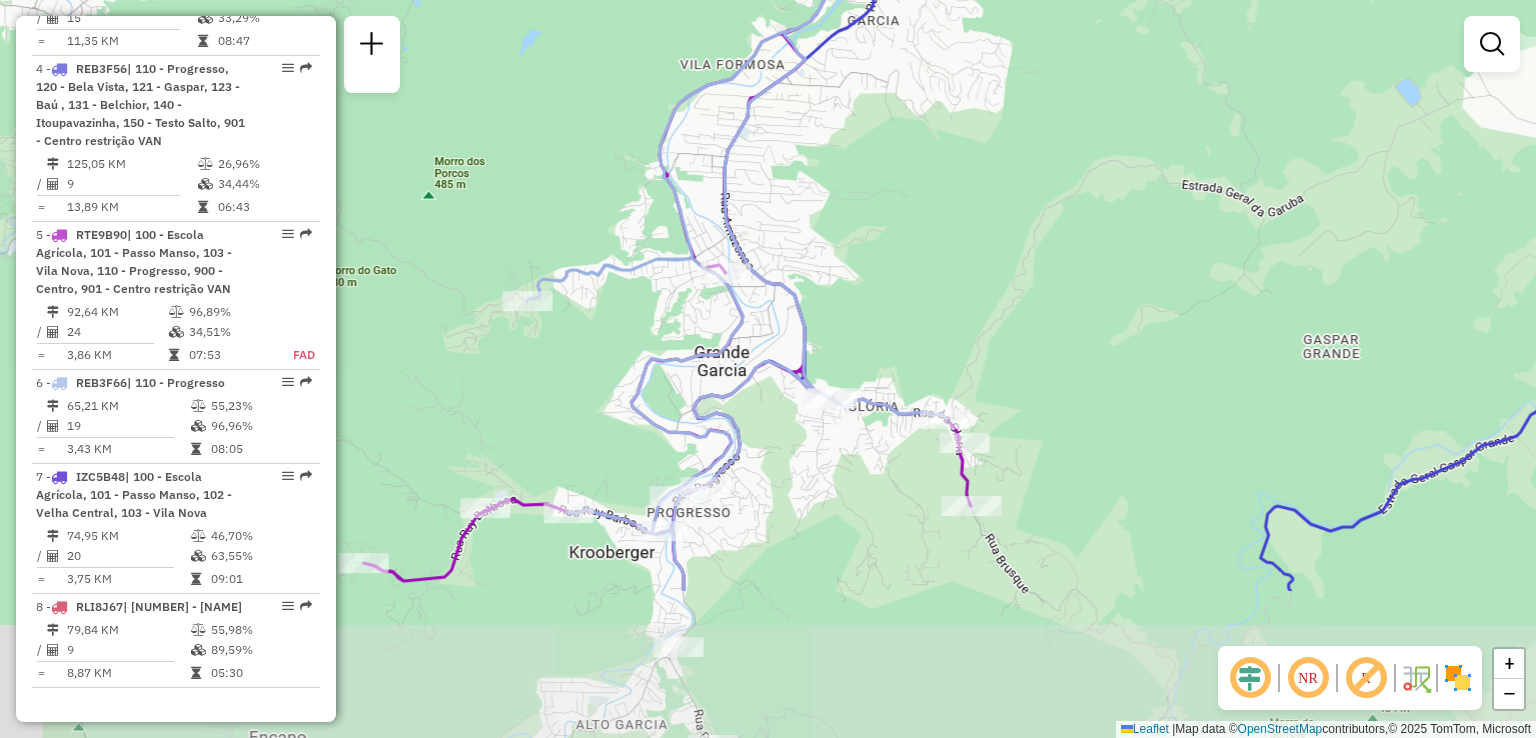 click on "Janela de atendimento Grade de atendimento Capacidade Transportadoras Veículos Cliente Pedidos  Rotas Selecione os dias de semana para filtrar as janelas de atendimento  Seg   Ter   Qua   Qui   Sex   Sáb   Dom  Informe o período da janela de atendimento: De: Até:  Filtrar exatamente a janela do cliente  Considerar janela de atendimento padrão  Selecione os dias de semana para filtrar as grades de atendimento  Seg   Ter   Qua   Qui   Sex   Sáb   Dom   Considerar clientes sem dia de atendimento cadastrado  Clientes fora do dia de atendimento selecionado Filtrar as atividades entre os valores definidos abaixo:  Peso mínimo:   Peso máximo:   Cubagem mínima:   Cubagem máxima:   De:   Até:  Filtrar as atividades entre o tempo de atendimento definido abaixo:  De:   Até:   Considerar capacidade total dos clientes não roteirizados Transportadora: Selecione um ou mais itens Tipo de veículo: Selecione um ou mais itens Veículo: Selecione um ou mais itens Motorista: Selecione um ou mais itens Nome: Rótulo:" 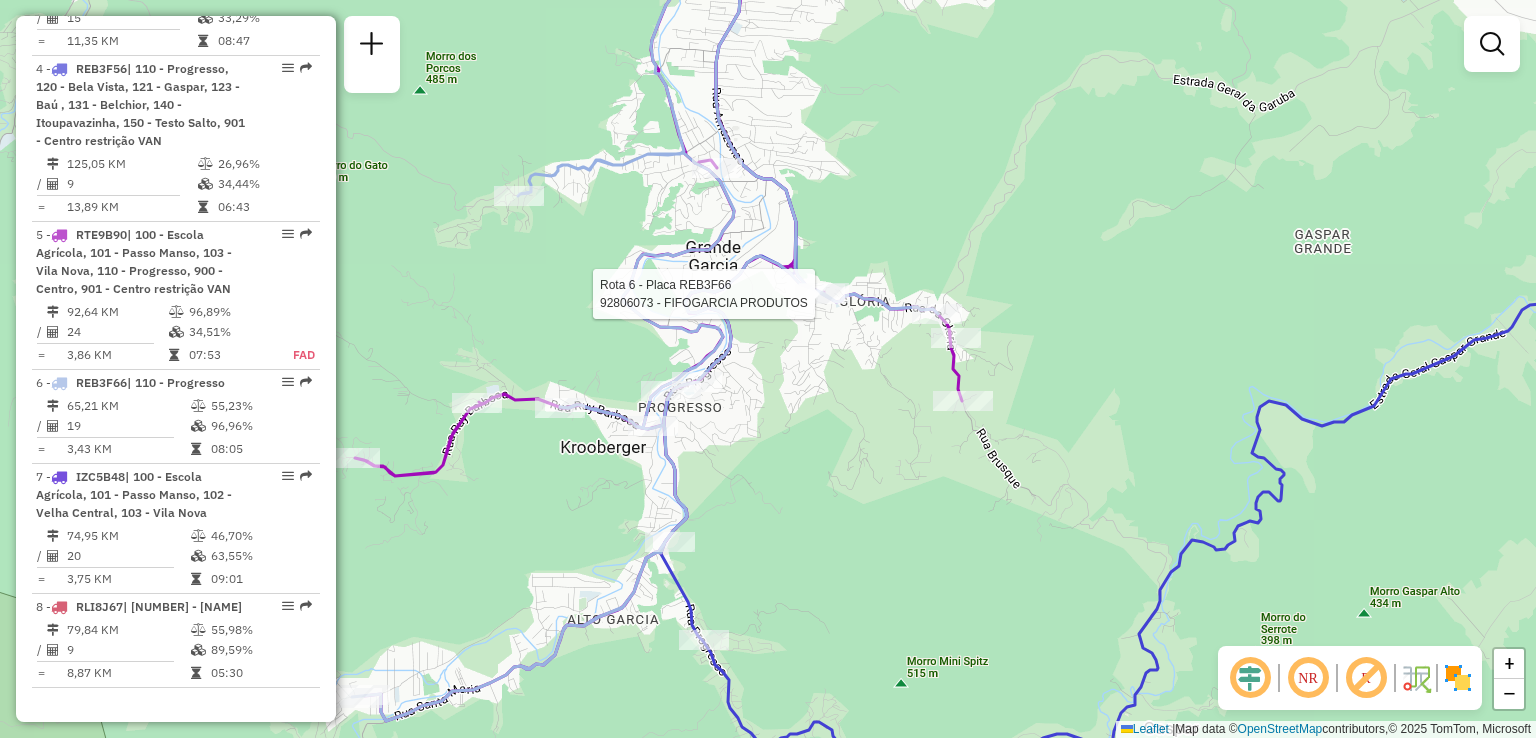 select on "**********" 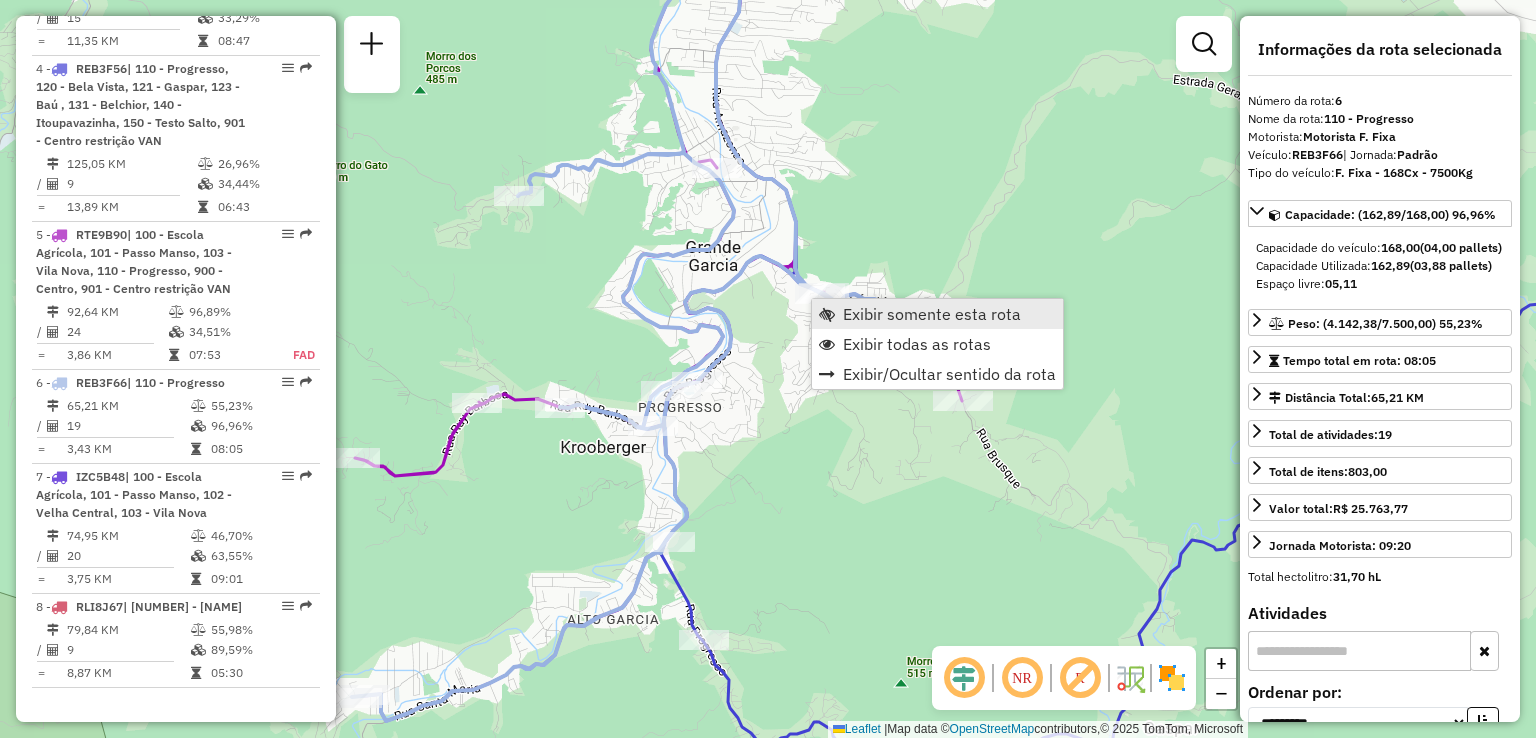 click on "Exibir somente esta rota" at bounding box center [932, 314] 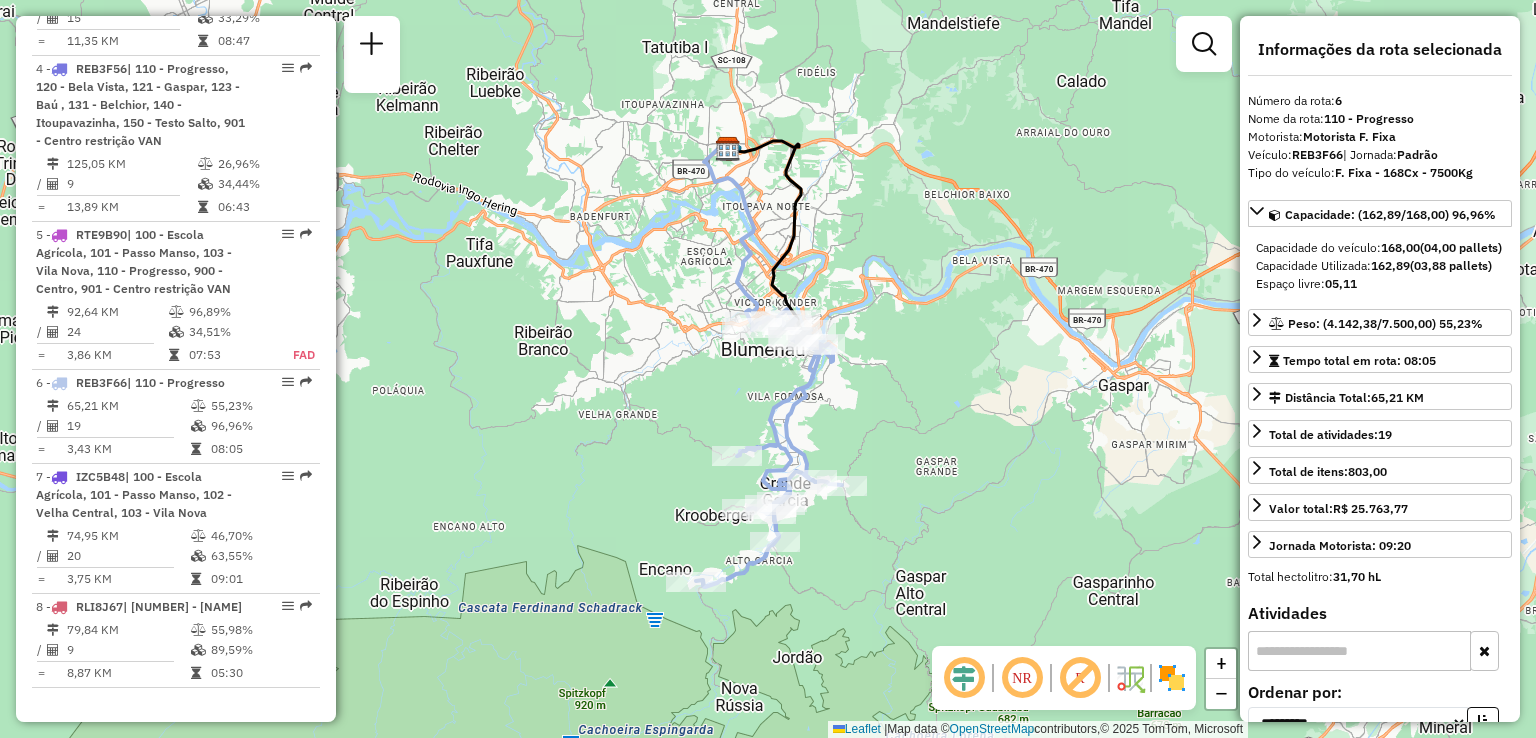 drag, startPoint x: 880, startPoint y: 365, endPoint x: 888, endPoint y: 336, distance: 30.083218 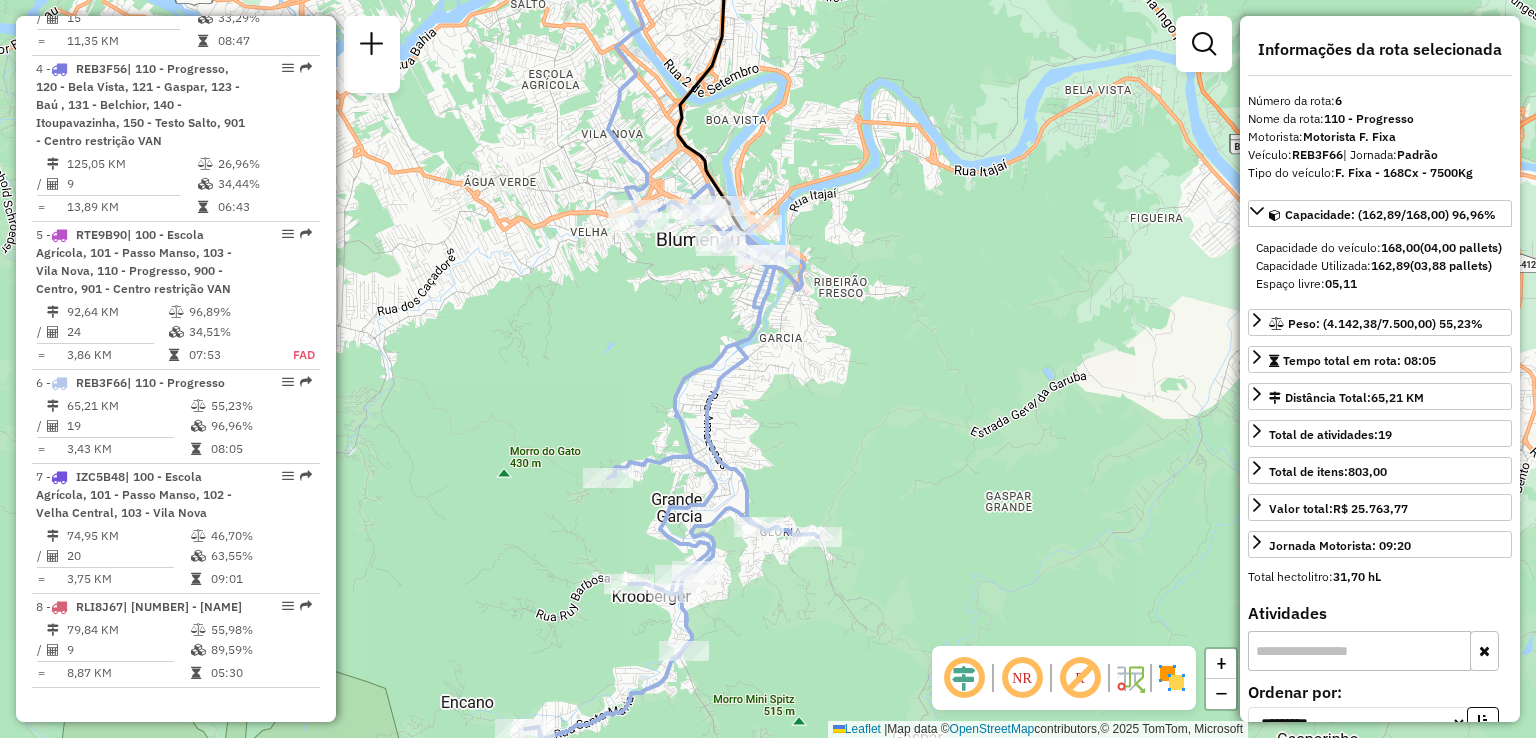 drag, startPoint x: 864, startPoint y: 509, endPoint x: 892, endPoint y: 458, distance: 58.18075 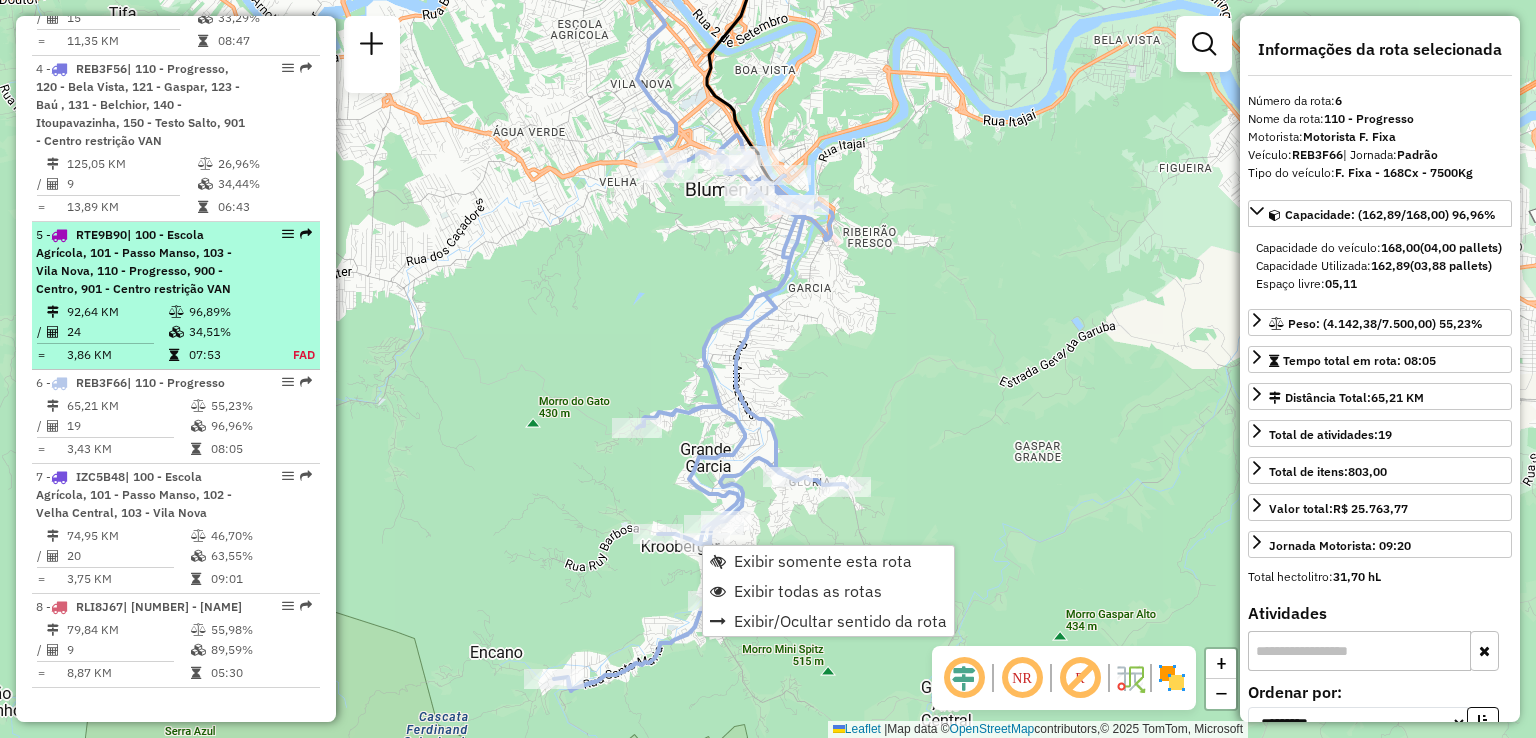 click on "| 100 - Escola Agrícola, 101 - Passo Manso, 103 - Vila Nova, 110 - Progresso, 900 - Centro, 901 - Centro restrição VAN" at bounding box center [134, 261] 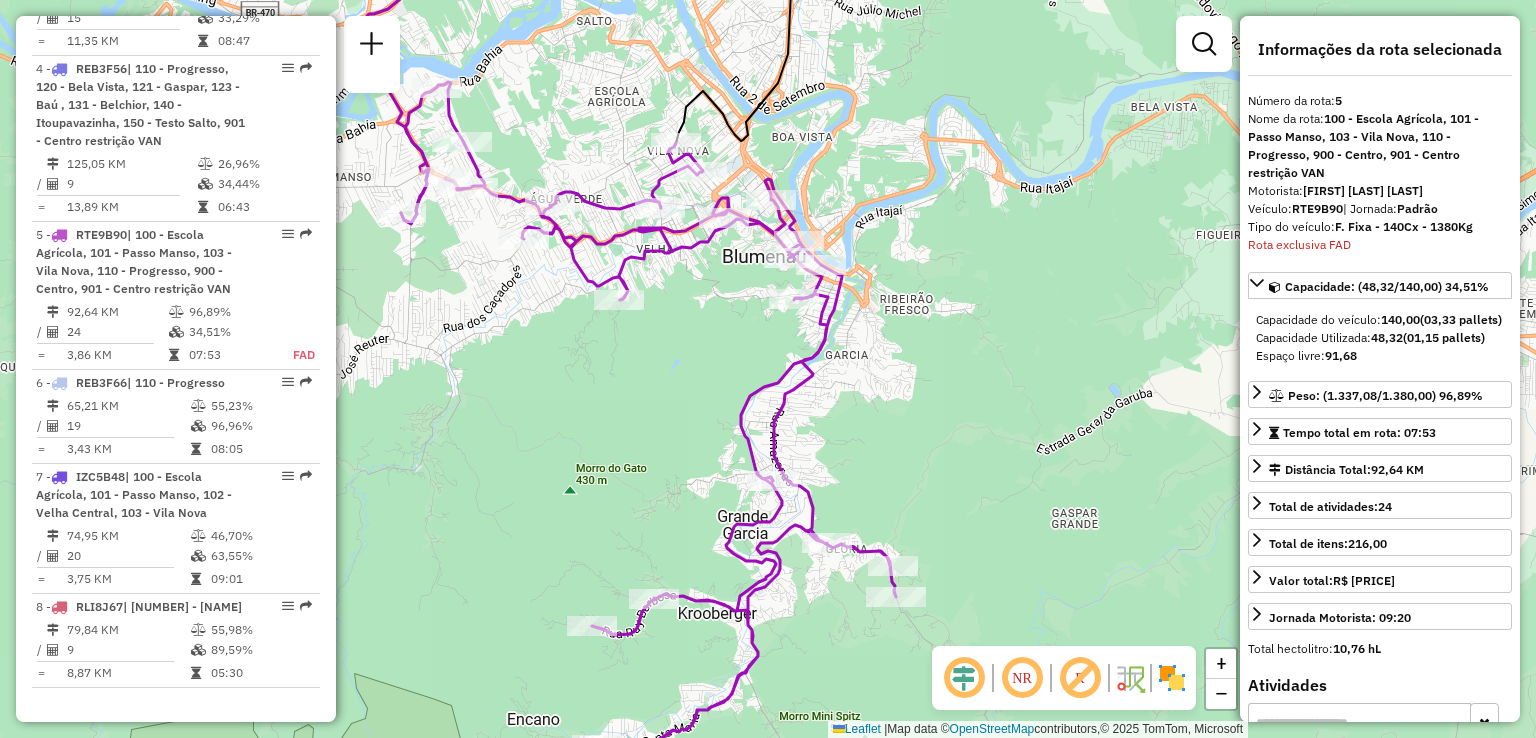 drag, startPoint x: 873, startPoint y: 460, endPoint x: 894, endPoint y: 447, distance: 24.698177 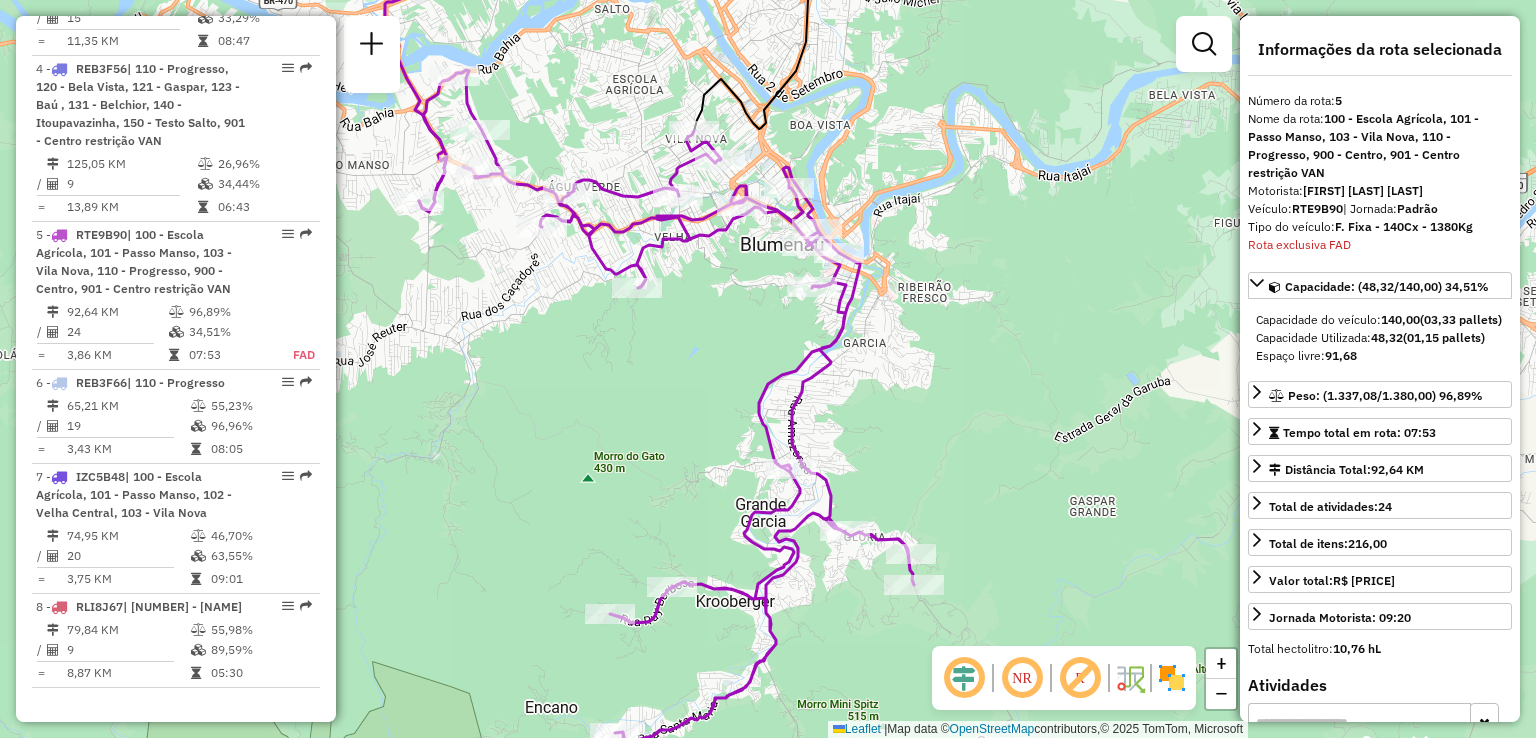 drag, startPoint x: 892, startPoint y: 458, endPoint x: 851, endPoint y: 362, distance: 104.388695 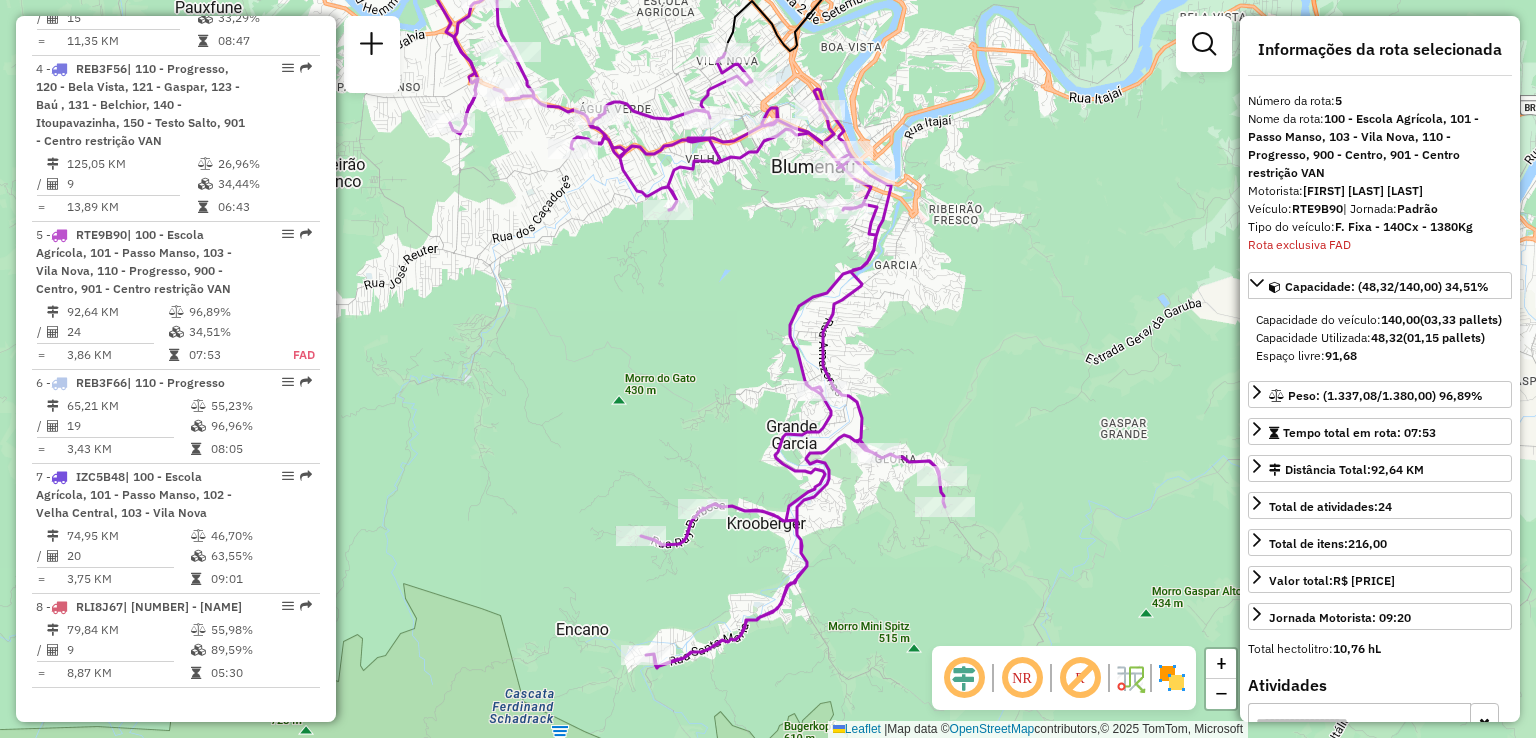 drag, startPoint x: 812, startPoint y: 354, endPoint x: 917, endPoint y: 434, distance: 132.00378 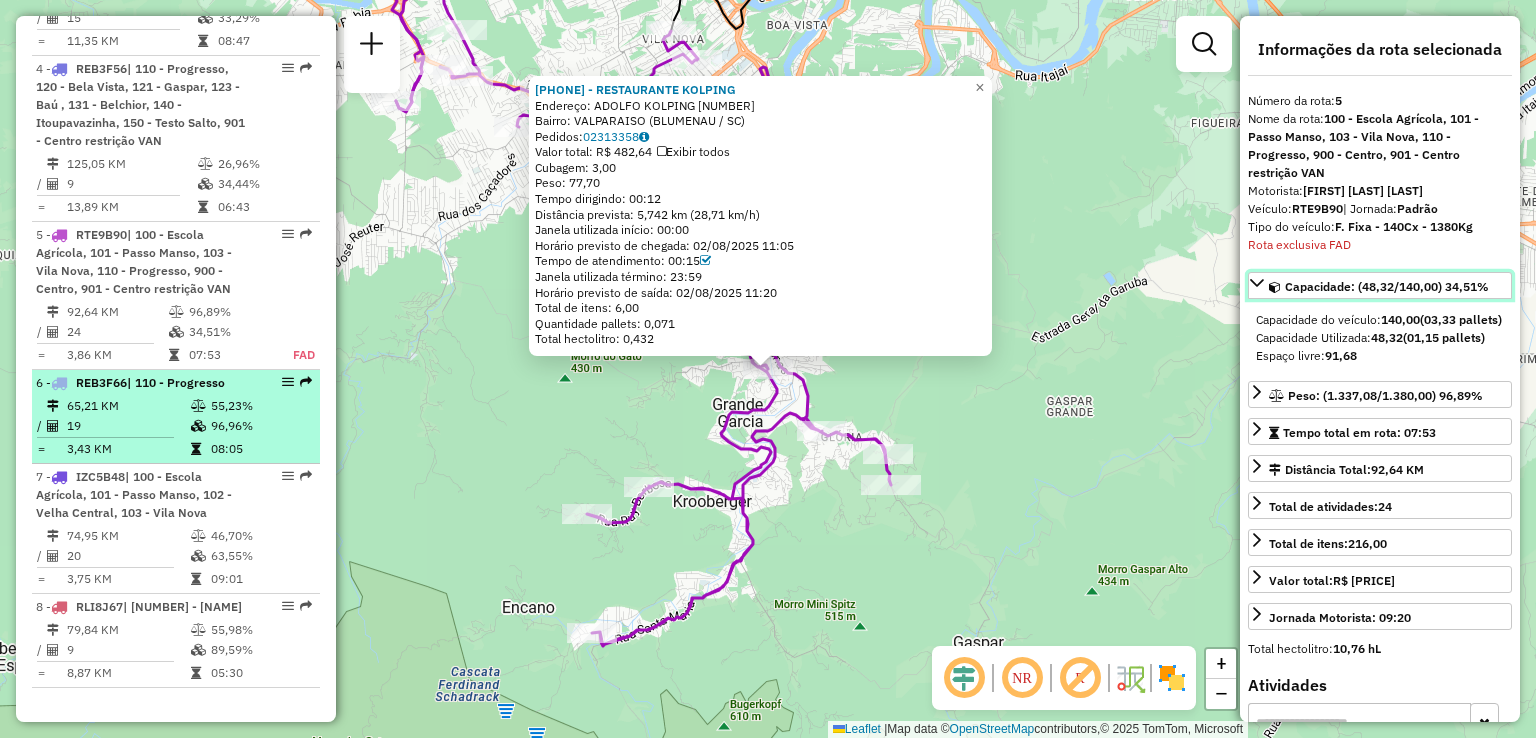 click on "19" at bounding box center [128, 426] 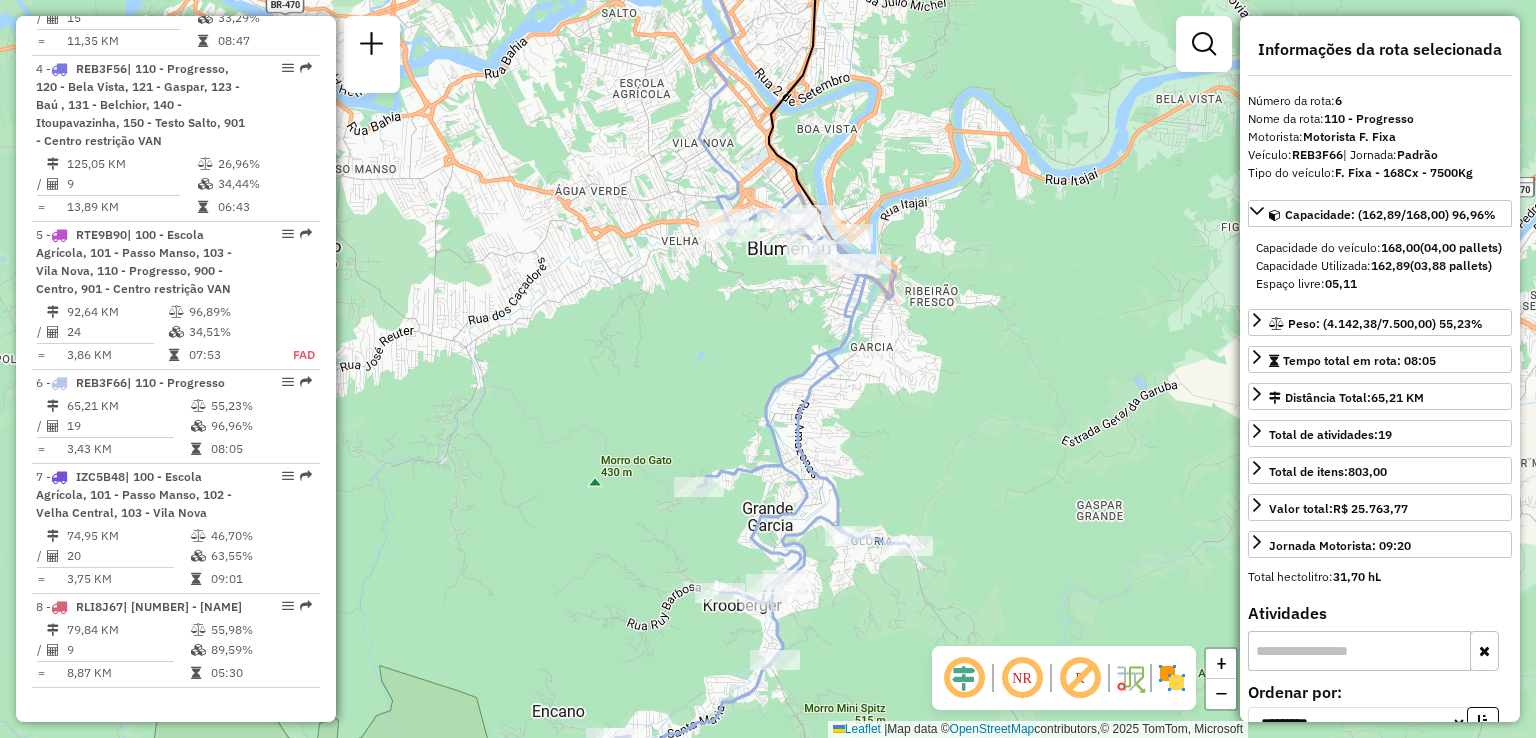 drag, startPoint x: 756, startPoint y: 413, endPoint x: 725, endPoint y: 389, distance: 39.20459 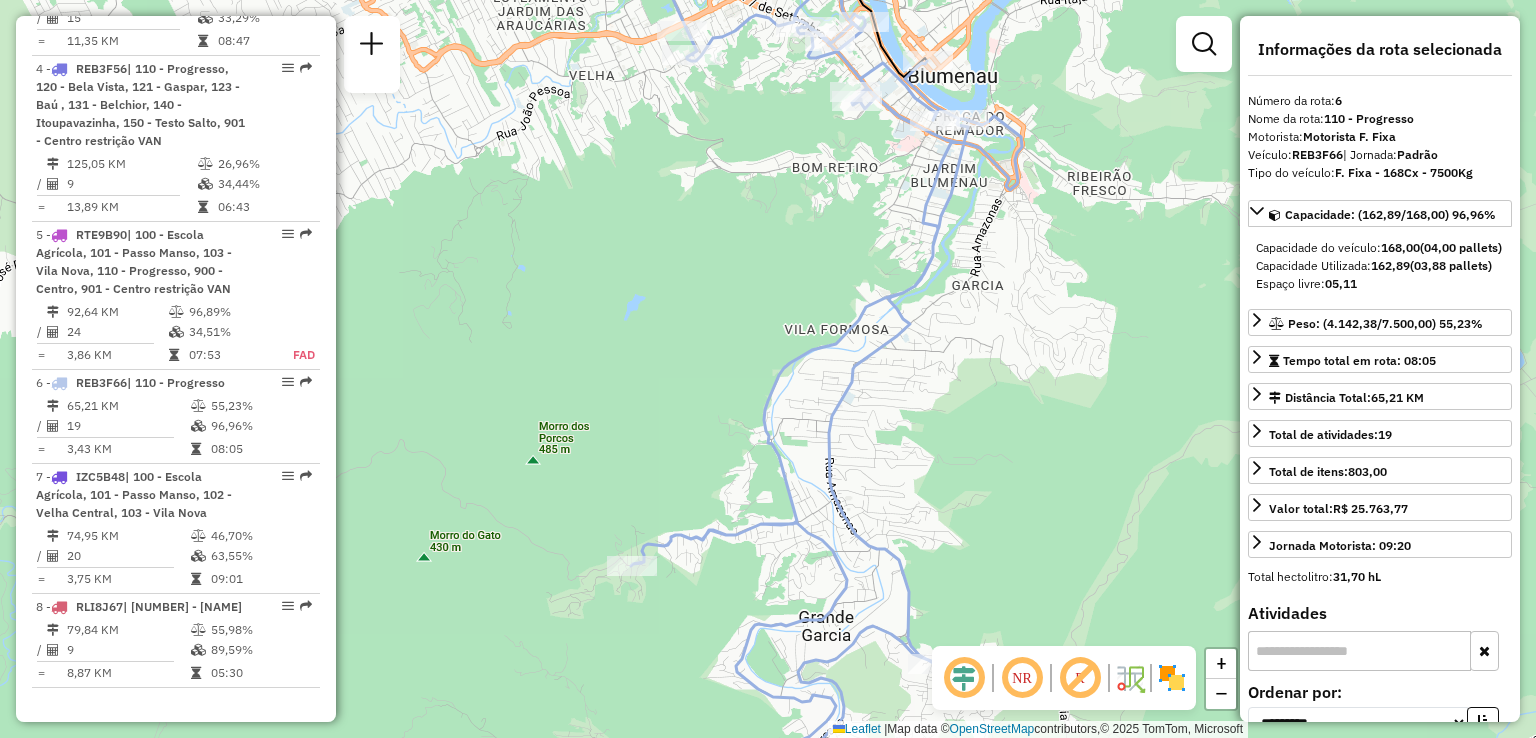 drag, startPoint x: 797, startPoint y: 362, endPoint x: 615, endPoint y: 437, distance: 196.84766 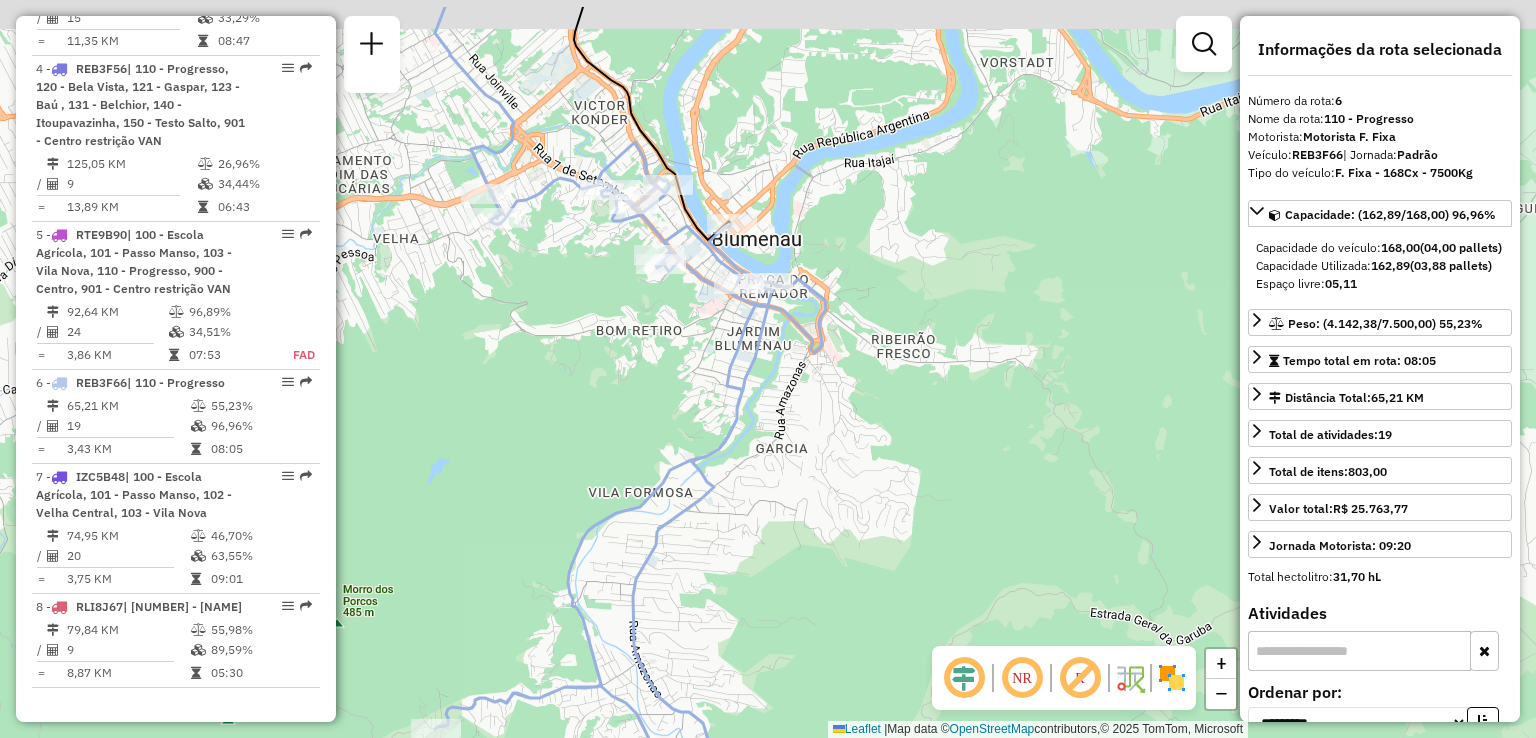drag, startPoint x: 664, startPoint y: 433, endPoint x: 663, endPoint y: 450, distance: 17.029387 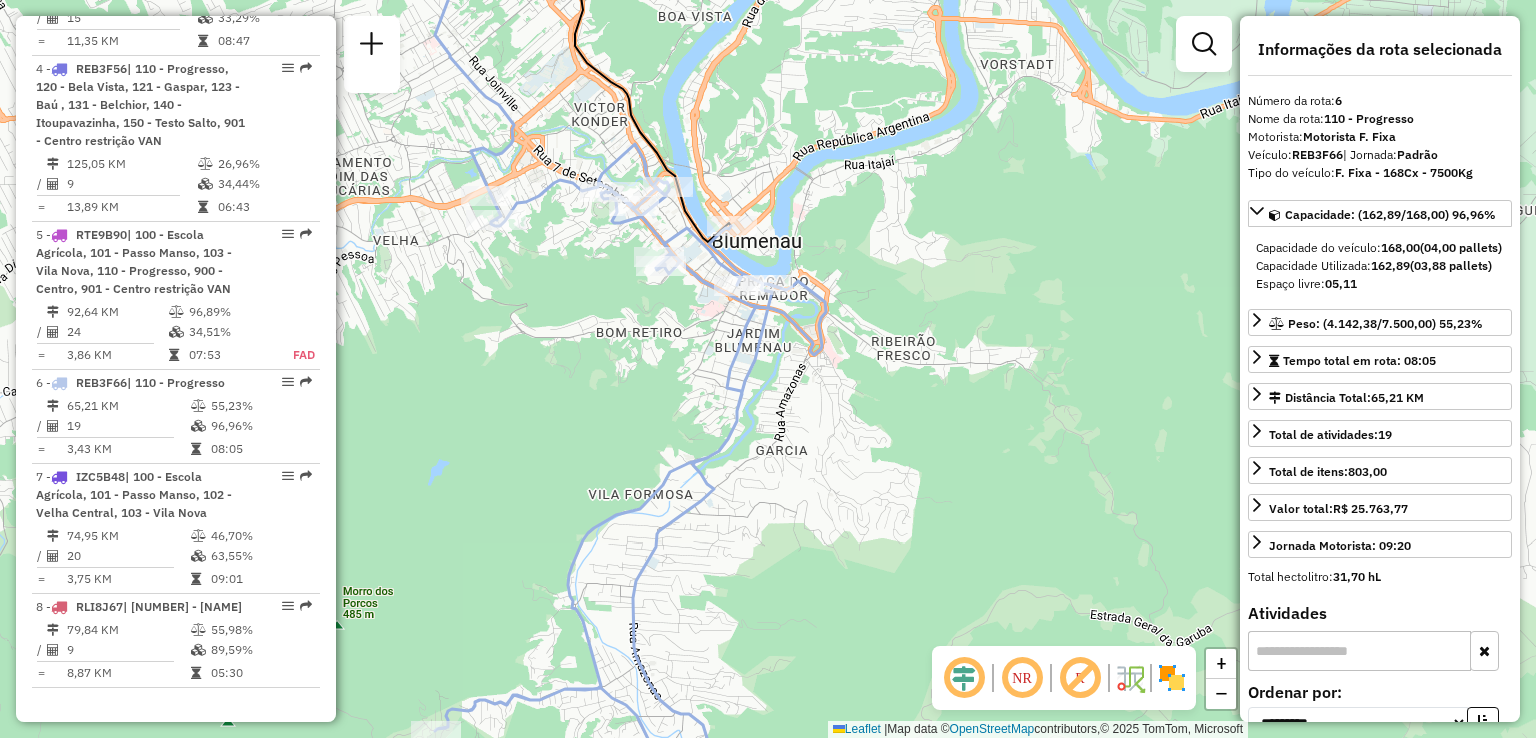 click on "Janela de atendimento Grade de atendimento Capacidade Transportadoras Veículos Cliente Pedidos  Rotas Selecione os dias de semana para filtrar as janelas de atendimento  Seg   Ter   Qua   Qui   Sex   Sáb   Dom  Informe o período da janela de atendimento: De: Até:  Filtrar exatamente a janela do cliente  Considerar janela de atendimento padrão  Selecione os dias de semana para filtrar as grades de atendimento  Seg   Ter   Qua   Qui   Sex   Sáb   Dom   Considerar clientes sem dia de atendimento cadastrado  Clientes fora do dia de atendimento selecionado Filtrar as atividades entre os valores definidos abaixo:  Peso mínimo:   Peso máximo:   Cubagem mínima:   Cubagem máxima:   De:   Até:  Filtrar as atividades entre o tempo de atendimento definido abaixo:  De:   Até:   Considerar capacidade total dos clientes não roteirizados Transportadora: Selecione um ou mais itens Tipo de veículo: Selecione um ou mais itens Veículo: Selecione um ou mais itens Motorista: Selecione um ou mais itens Nome: Rótulo:" 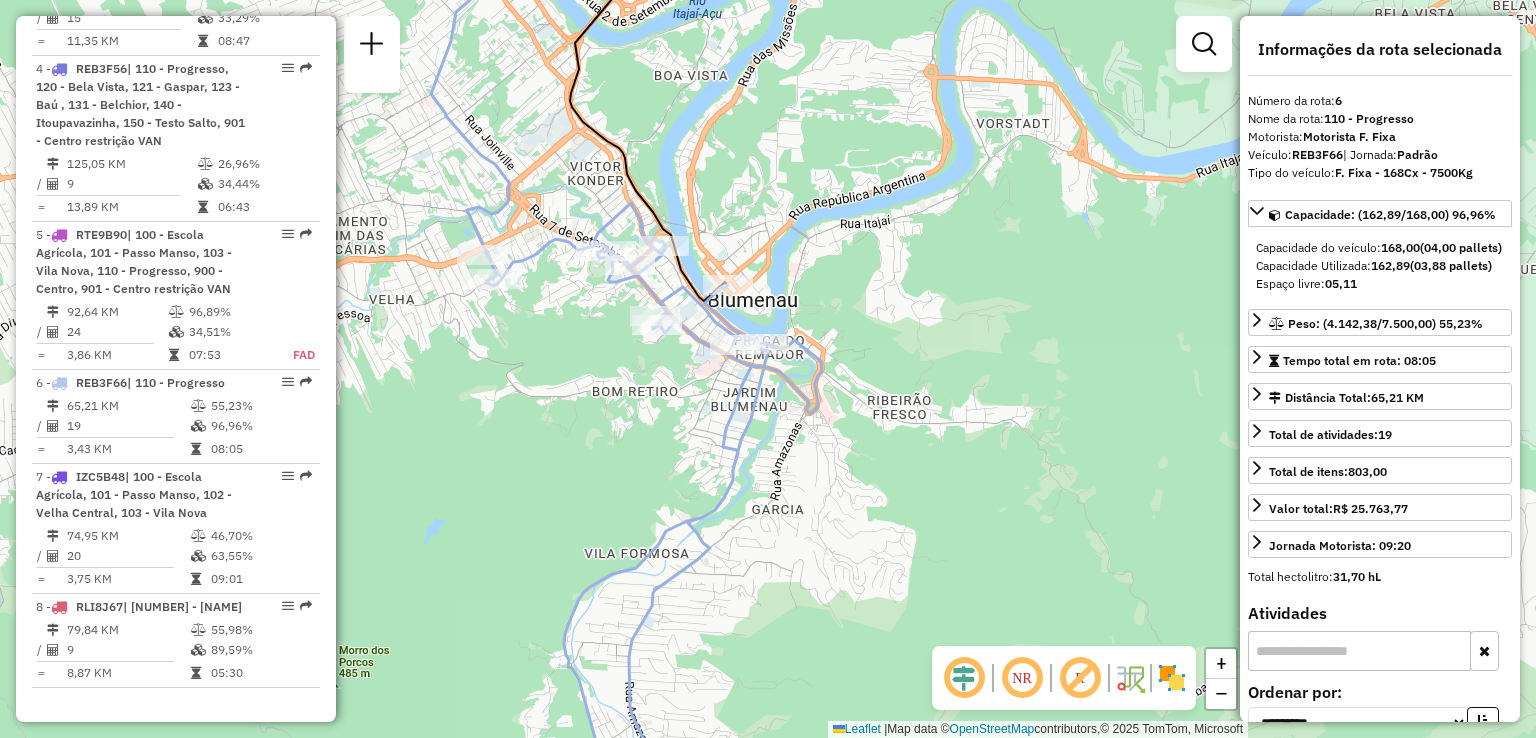 drag, startPoint x: 595, startPoint y: 342, endPoint x: 553, endPoint y: 373, distance: 52.201534 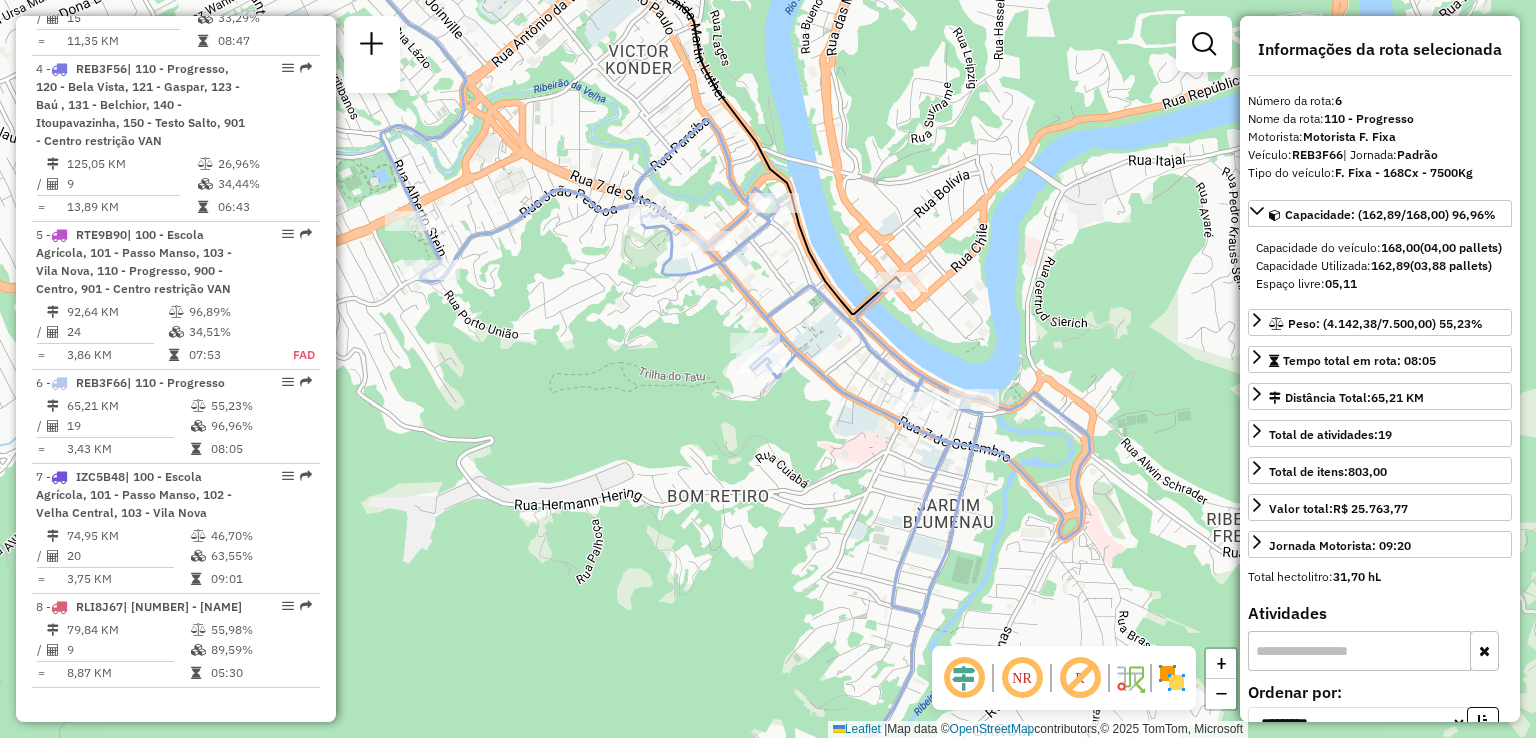 drag, startPoint x: 580, startPoint y: 375, endPoint x: 668, endPoint y: 357, distance: 89.822044 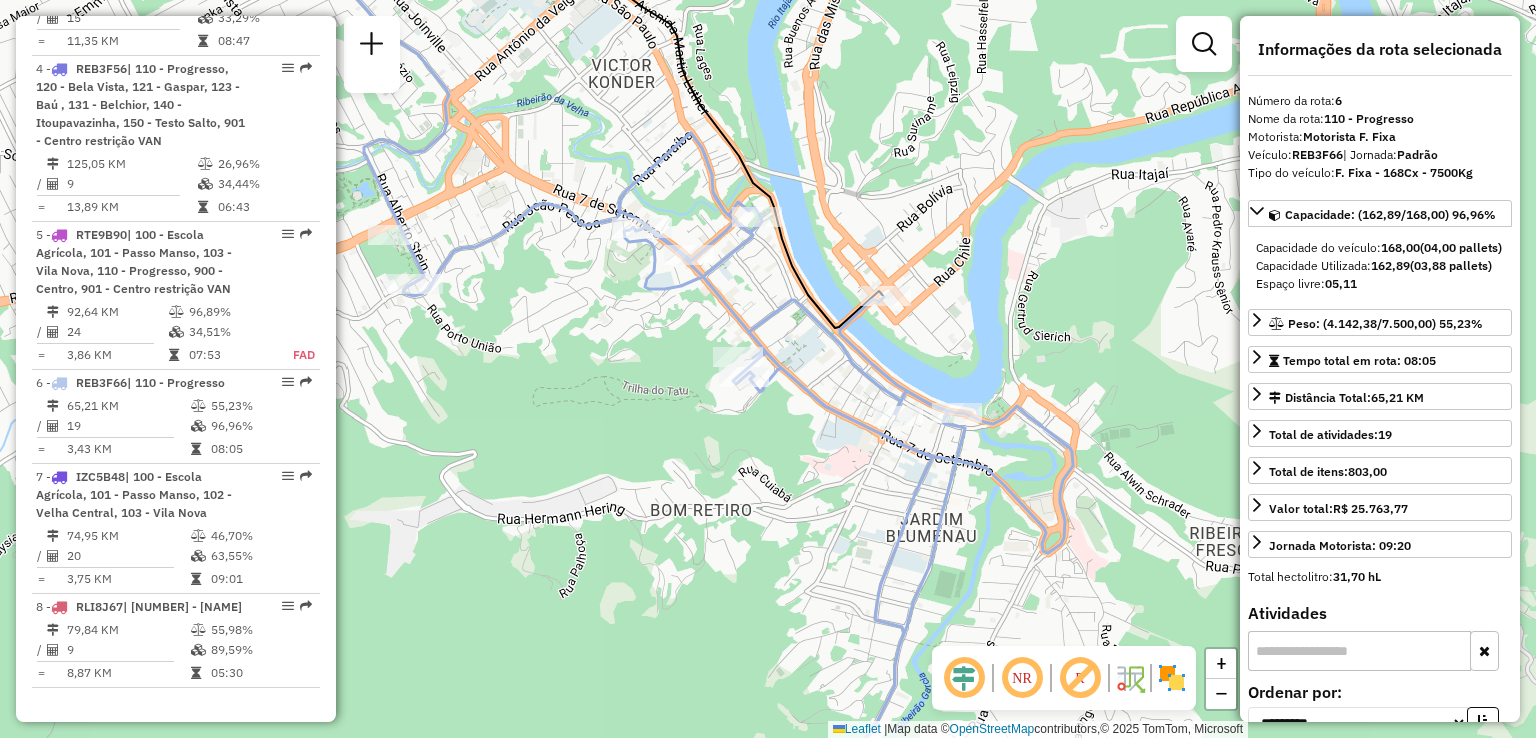 drag, startPoint x: 668, startPoint y: 338, endPoint x: 651, endPoint y: 348, distance: 19.723083 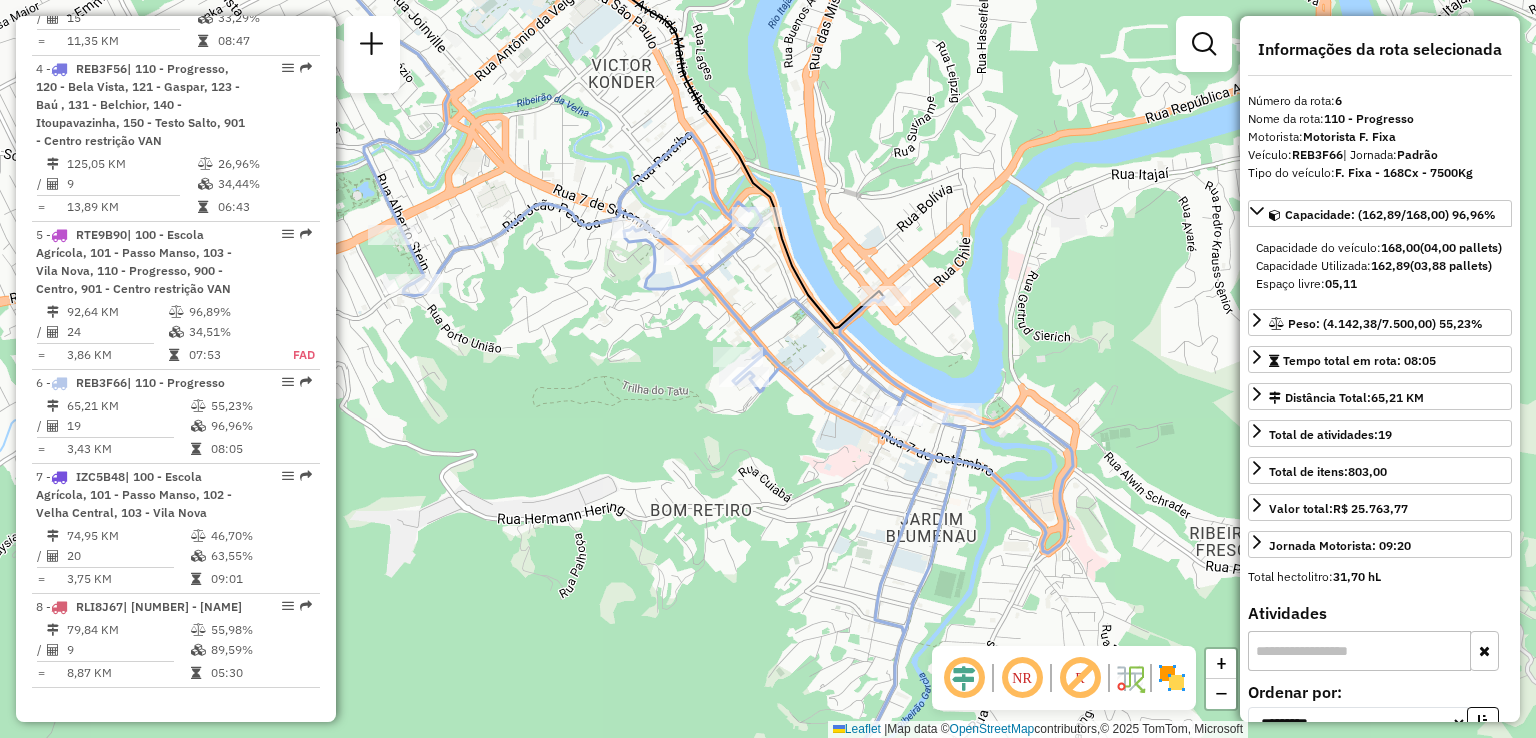 drag, startPoint x: 831, startPoint y: 433, endPoint x: 796, endPoint y: 400, distance: 48.104053 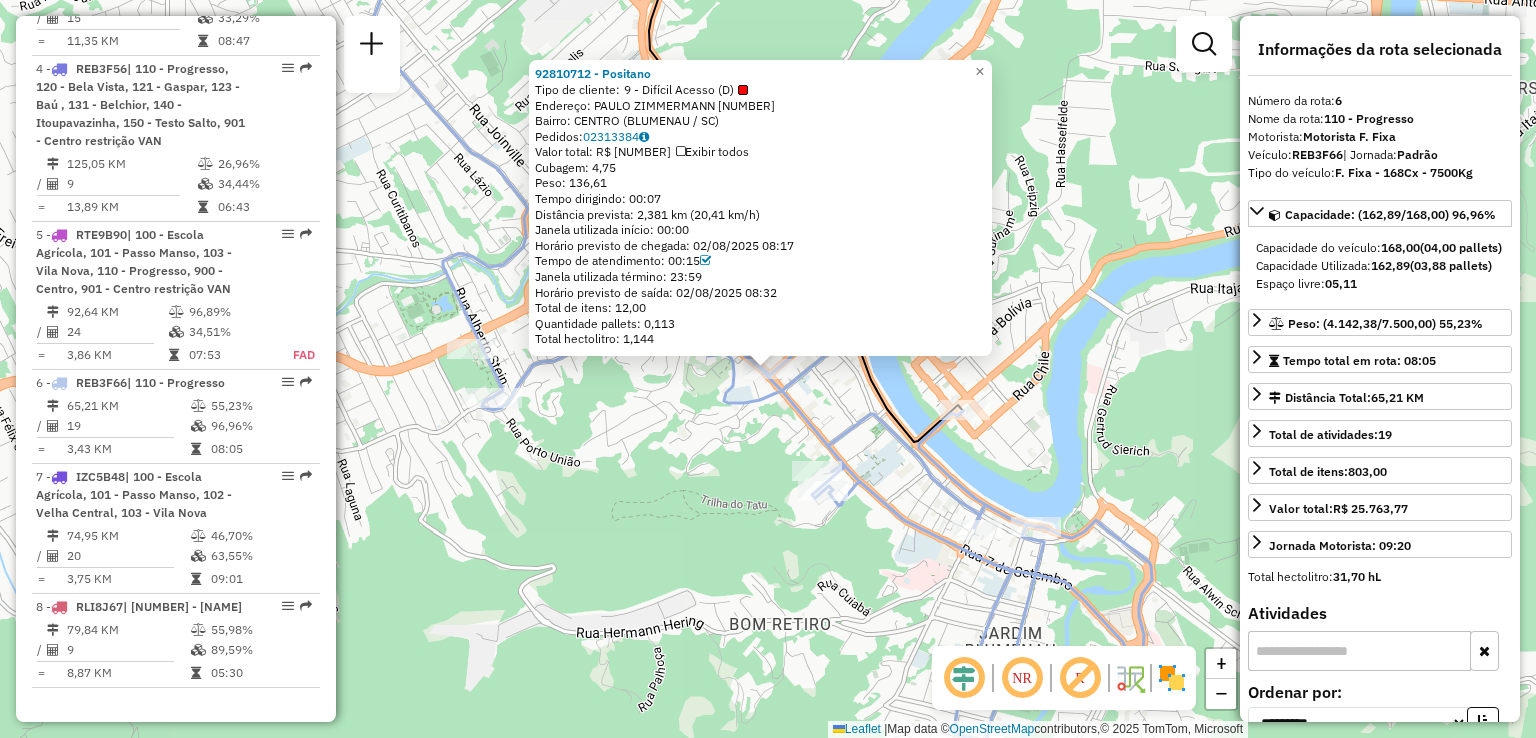 click on "92810712 - Positano  Tipo de cliente:   9 - Difícil Acesso (D)   Endereço:  PAULO ZIMMERMANN 242   Bairro: CENTRO (BLUMENAU / SC)   Pedidos:  02313384   Valor total: R$ 730,20   Exibir todos   Cubagem: 4,75  Peso: 136,61  Tempo dirigindo: 00:07   Distância prevista: 2,381 km (20,41 km/h)   Janela utilizada início: 00:00   Horário previsto de chegada: 02/08/2025 08:17   Tempo de atendimento: 00:15   Janela utilizada término: 23:59   Horário previsto de saída: 02/08/2025 08:32   Total de itens: 12,00   Quantidade pallets: 0,113   Total hectolitro: 1,144  × Janela de atendimento Grade de atendimento Capacidade Transportadoras Veículos Cliente Pedidos  Rotas Selecione os dias de semana para filtrar as janelas de atendimento  Seg   Ter   Qua   Qui   Sex   Sáb   Dom  Informe o período da janela de atendimento: De: Até:  Filtrar exatamente a janela do cliente  Considerar janela de atendimento padrão  Selecione os dias de semana para filtrar as grades de atendimento  Seg   Ter   Qua   Qui   Sex   Sáb" 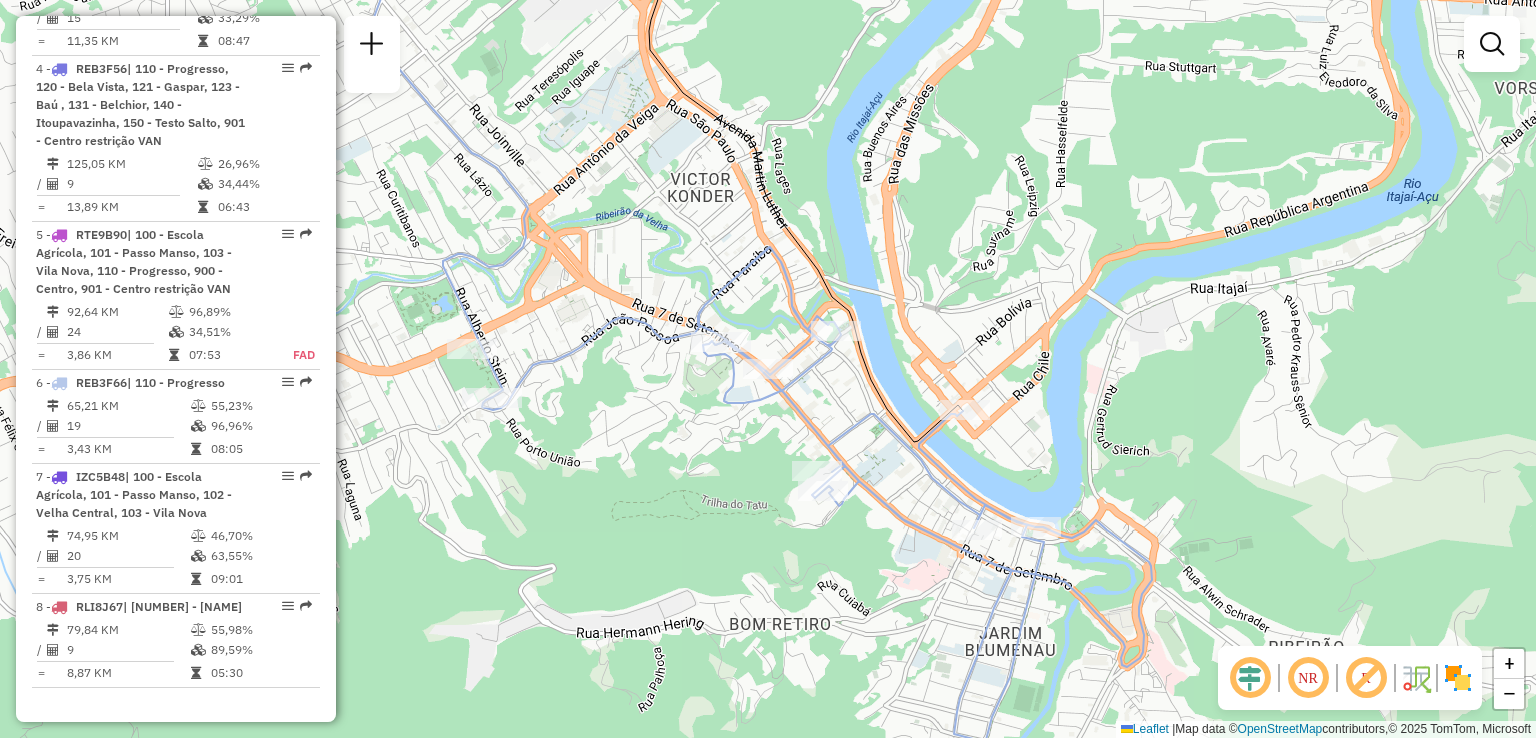 drag, startPoint x: 675, startPoint y: 440, endPoint x: 644, endPoint y: 389, distance: 59.682495 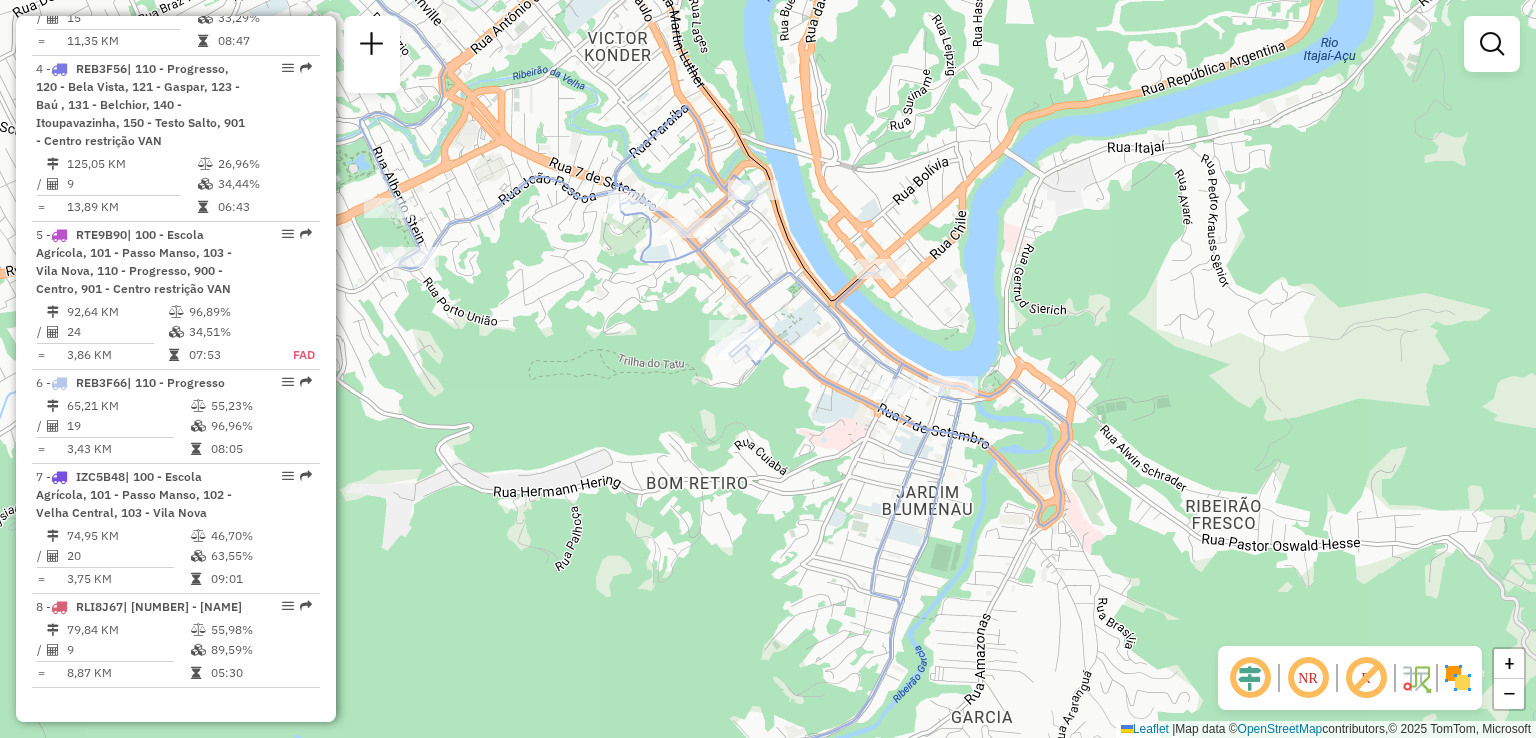 drag, startPoint x: 668, startPoint y: 401, endPoint x: 701, endPoint y: 405, distance: 33.24154 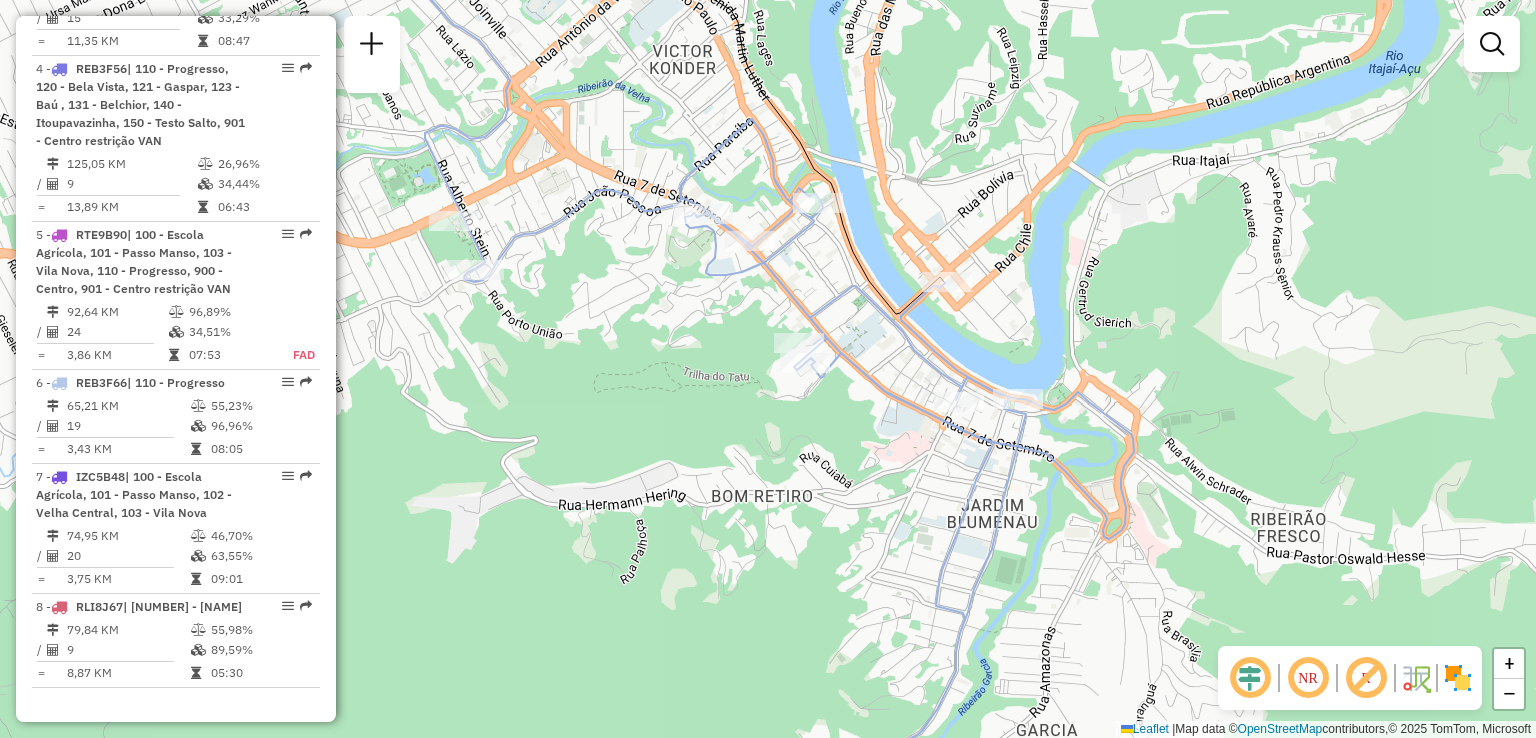 drag, startPoint x: 701, startPoint y: 439, endPoint x: 647, endPoint y: 356, distance: 99.0202 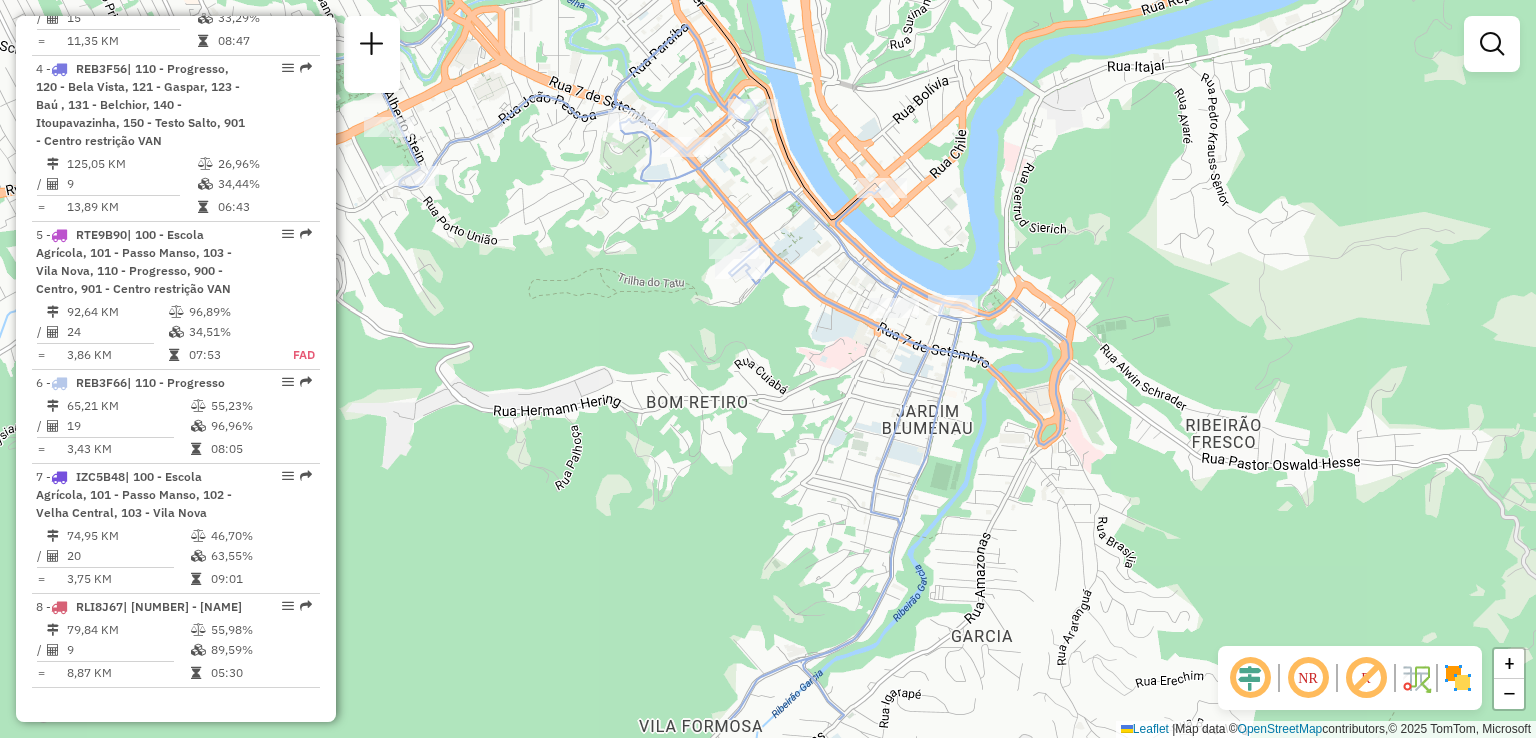 drag, startPoint x: 650, startPoint y: 420, endPoint x: 646, endPoint y: 391, distance: 29.274563 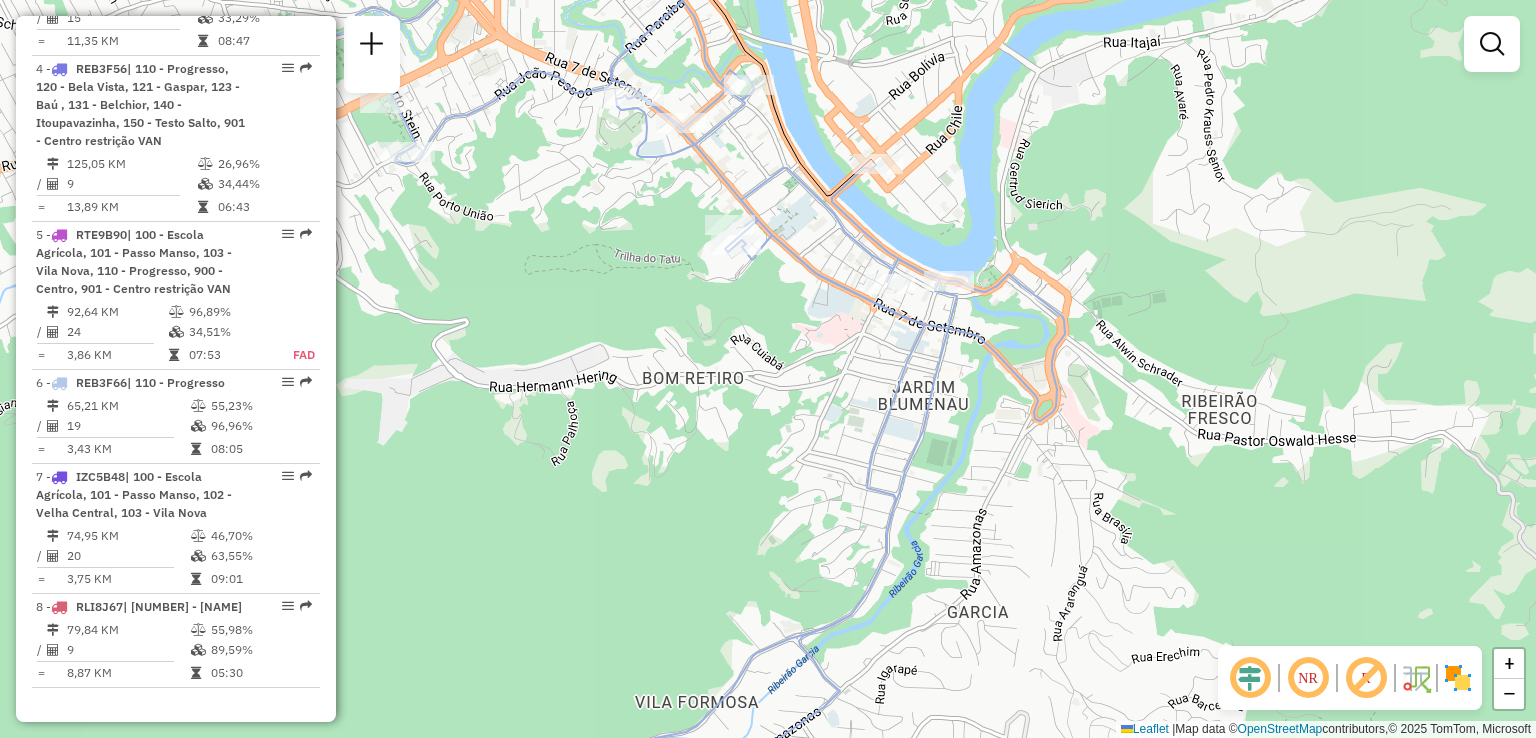 drag, startPoint x: 704, startPoint y: 369, endPoint x: 746, endPoint y: 439, distance: 81.63332 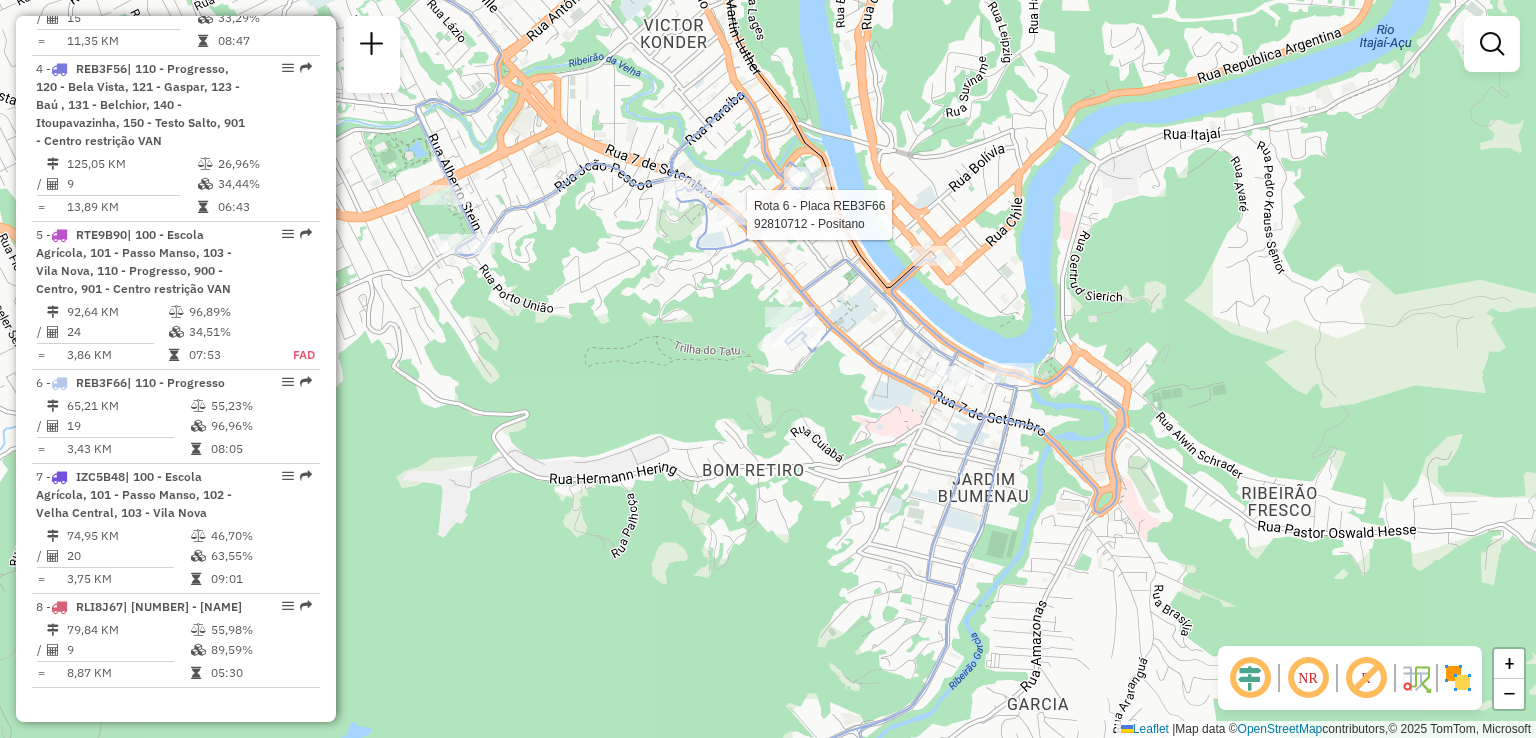 select on "**********" 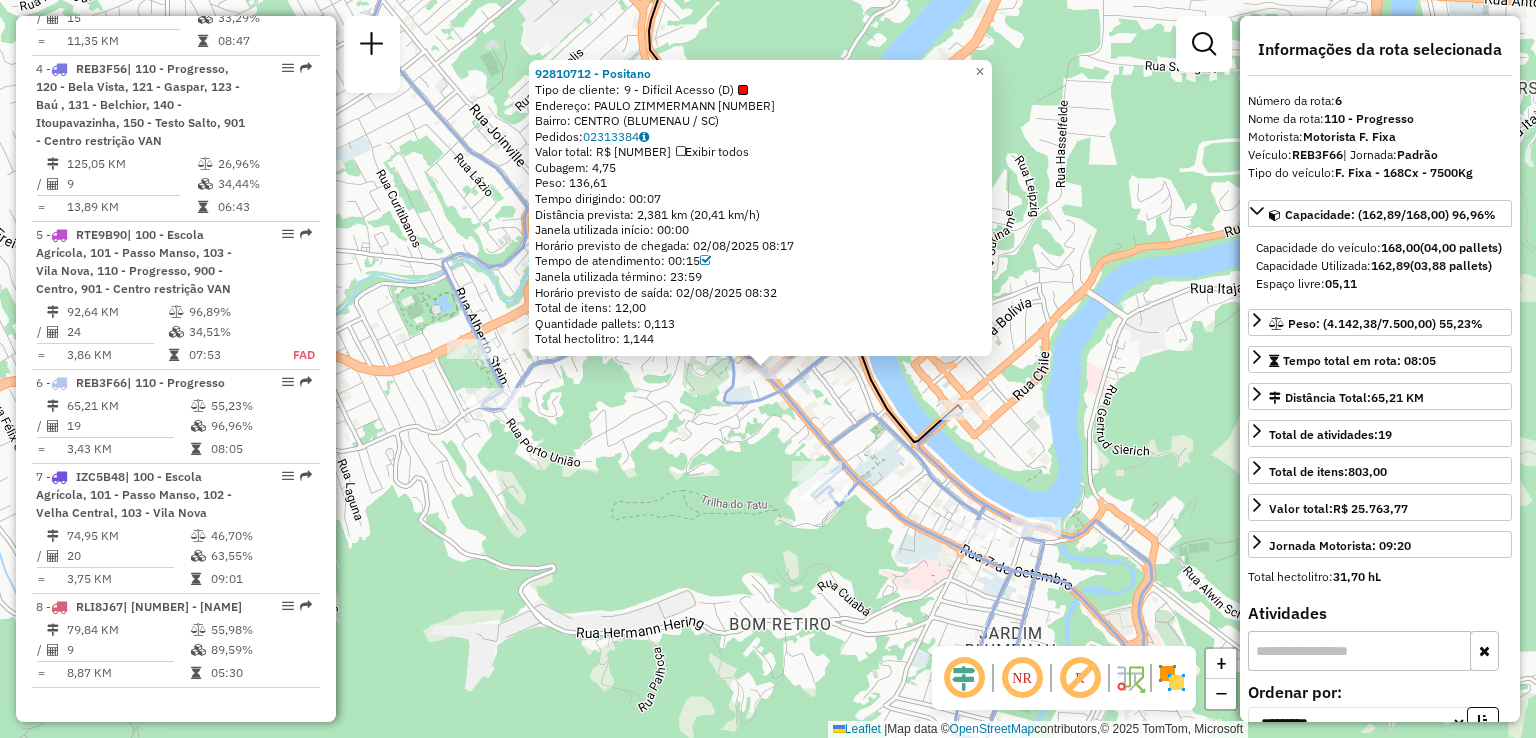 click on "92810712 - Positano  Tipo de cliente:   9 - Difícil Acesso (D)   Endereço:  PAULO ZIMMERMANN 242   Bairro: CENTRO (BLUMENAU / SC)   Pedidos:  02313384   Valor total: R$ 730,20   Exibir todos   Cubagem: 4,75  Peso: 136,61  Tempo dirigindo: 00:07   Distância prevista: 2,381 km (20,41 km/h)   Janela utilizada início: 00:00   Horário previsto de chegada: 02/08/2025 08:17   Tempo de atendimento: 00:15   Janela utilizada término: 23:59   Horário previsto de saída: 02/08/2025 08:32   Total de itens: 12,00   Quantidade pallets: 0,113   Total hectolitro: 1,144  × Janela de atendimento Grade de atendimento Capacidade Transportadoras Veículos Cliente Pedidos  Rotas Selecione os dias de semana para filtrar as janelas de atendimento  Seg   Ter   Qua   Qui   Sex   Sáb   Dom  Informe o período da janela de atendimento: De: Até:  Filtrar exatamente a janela do cliente  Considerar janela de atendimento padrão  Selecione os dias de semana para filtrar as grades de atendimento  Seg   Ter   Qua   Qui   Sex   Sáb" 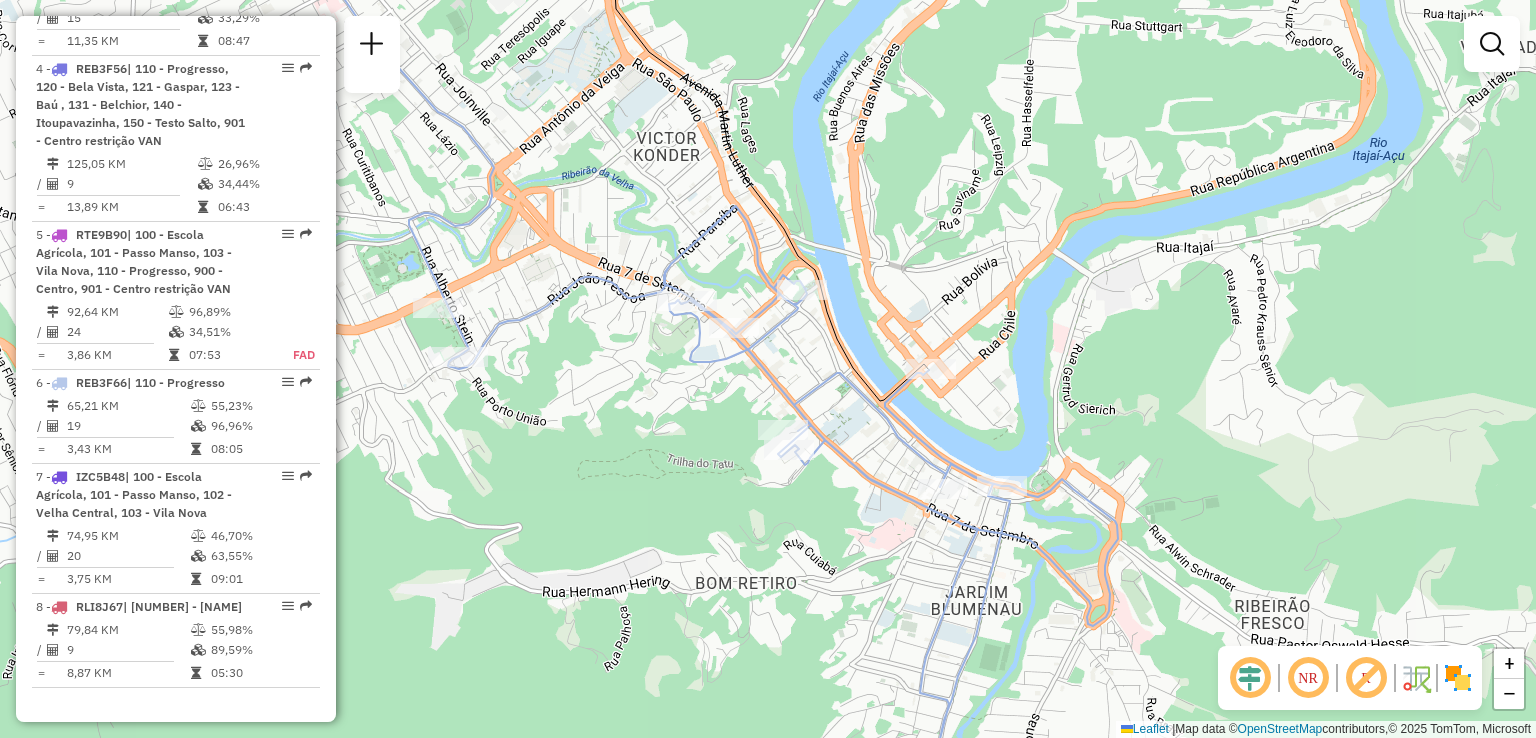 drag, startPoint x: 690, startPoint y: 475, endPoint x: 656, endPoint y: 434, distance: 53.263496 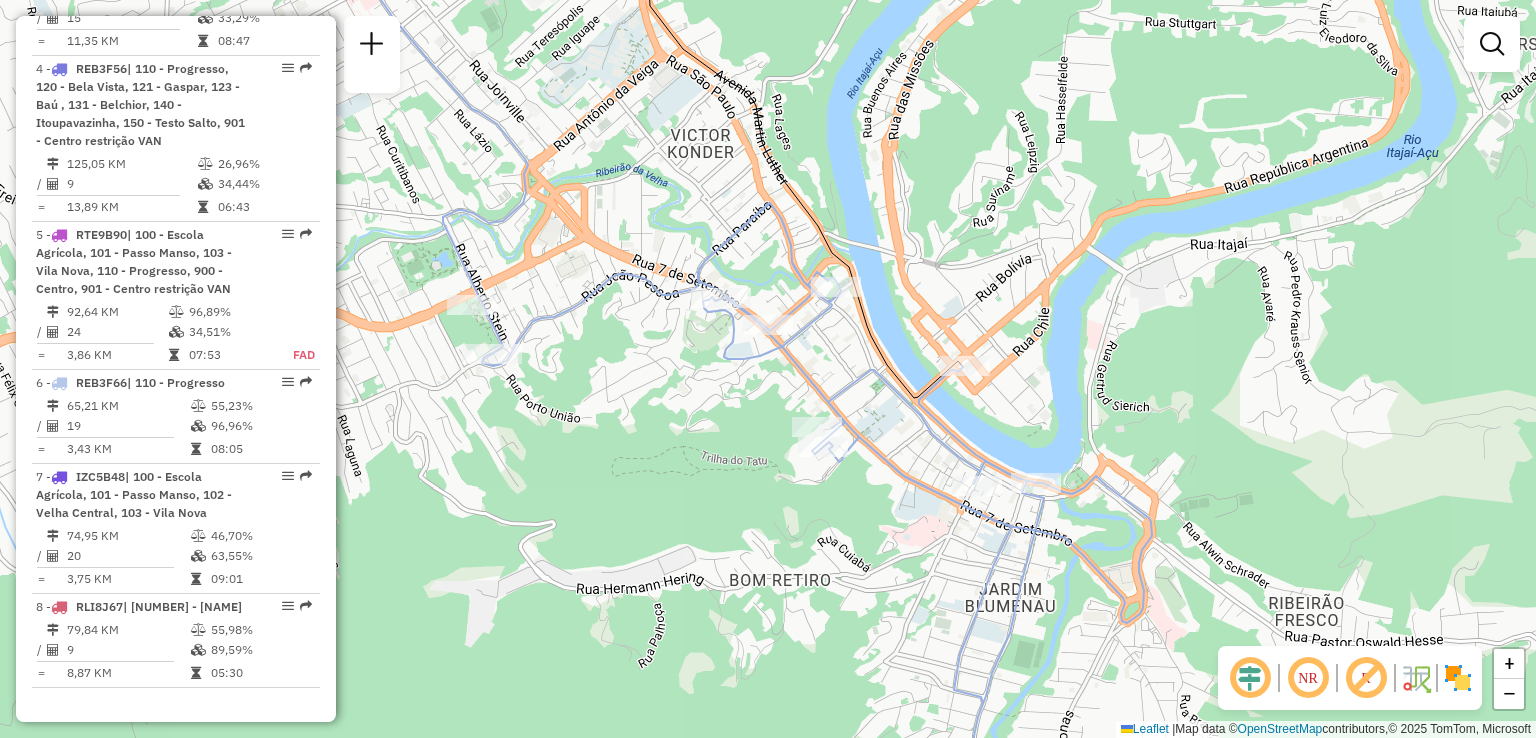 drag, startPoint x: 682, startPoint y: 430, endPoint x: 722, endPoint y: 430, distance: 40 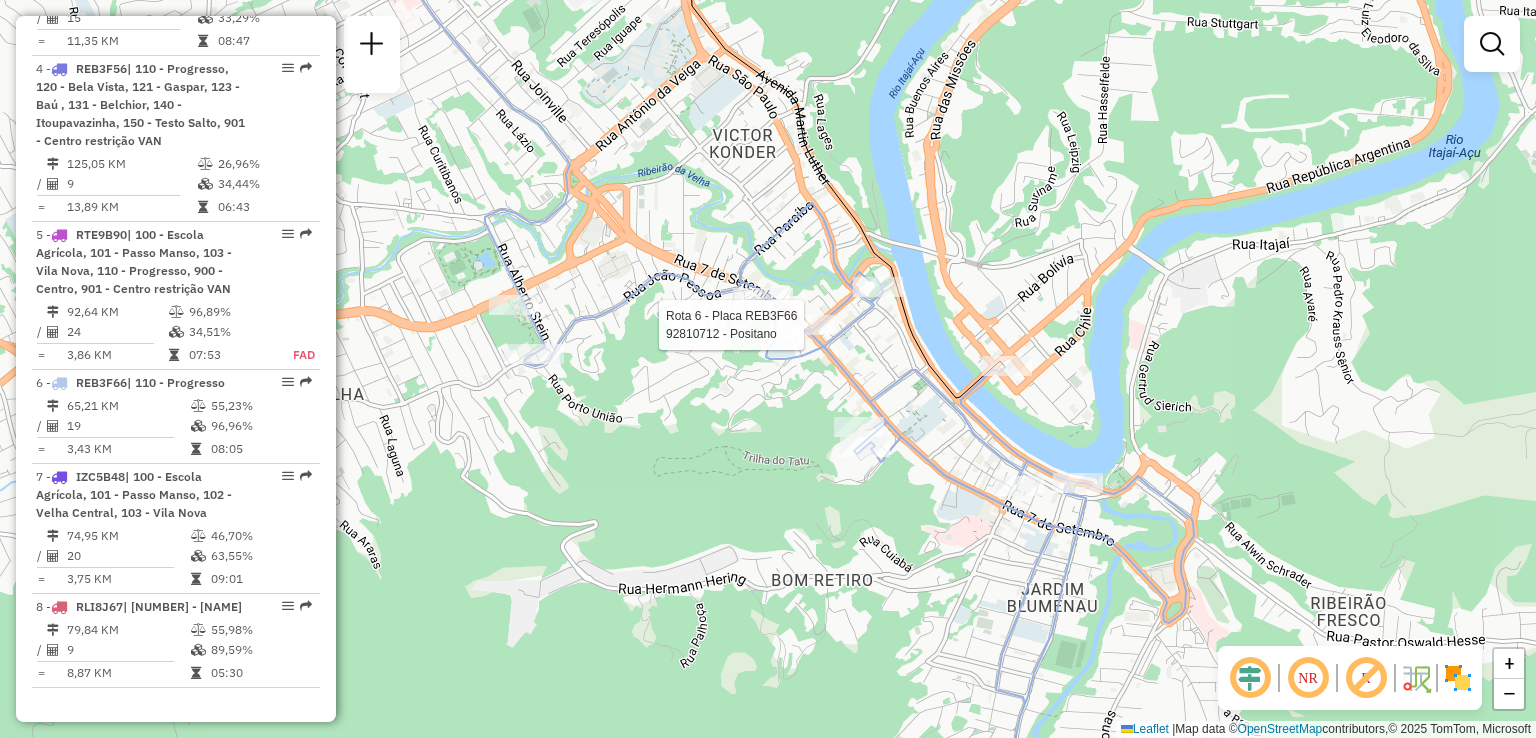 select on "**********" 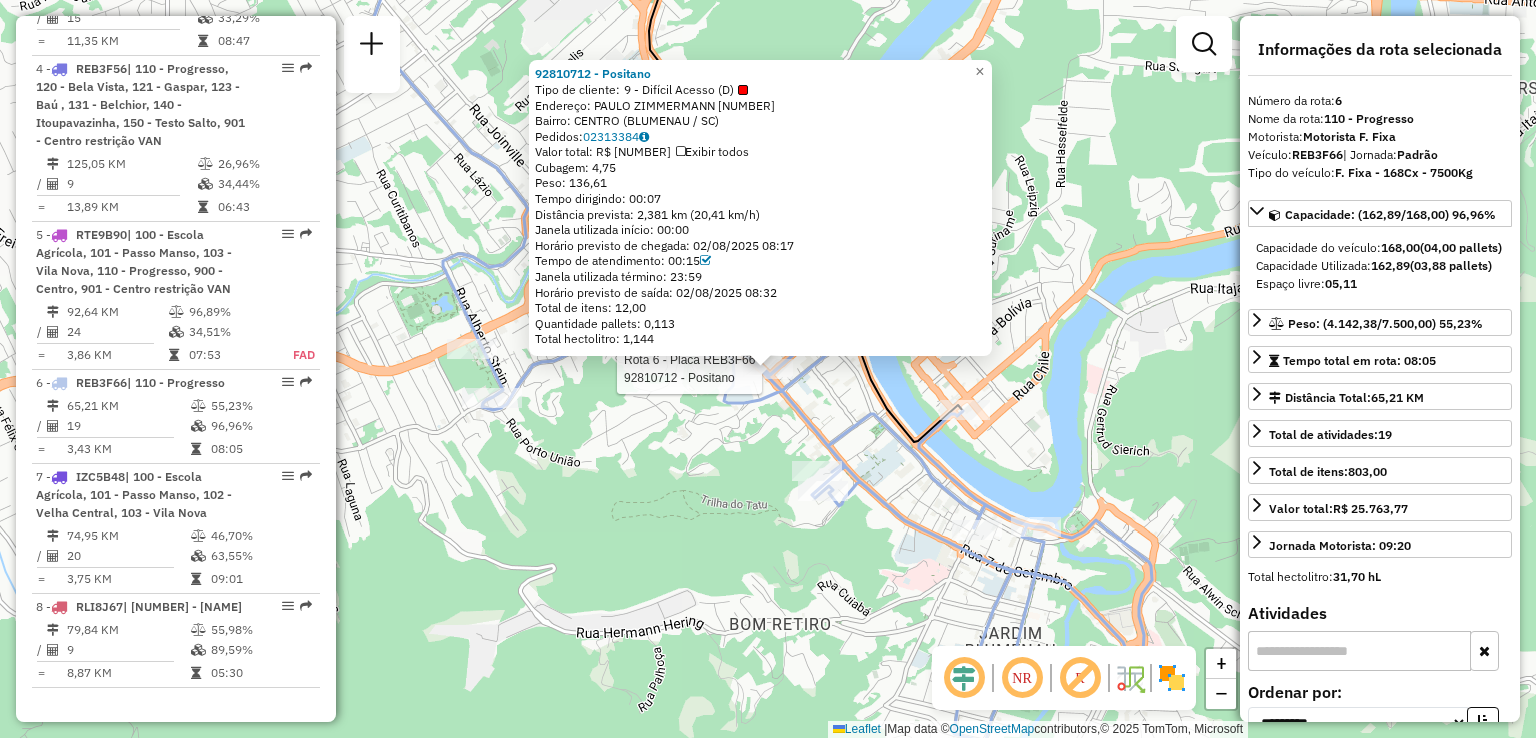 click on "Rota 6 - Placa REB3F66  92810712 - Positano 92810712 - Positano  Tipo de cliente:   9 - Difícil Acesso (D)   Endereço:  PAULO ZIMMERMANN 242   Bairro: CENTRO (BLUMENAU / SC)   Pedidos:  02313384   Valor total: R$ 730,20   Exibir todos   Cubagem: 4,75  Peso: 136,61  Tempo dirigindo: 00:07   Distância prevista: 2,381 km (20,41 km/h)   Janela utilizada início: 00:00   Horário previsto de chegada: 02/08/2025 08:17   Tempo de atendimento: 00:15   Janela utilizada término: 23:59   Horário previsto de saída: 02/08/2025 08:32   Total de itens: 12,00   Quantidade pallets: 0,113   Total hectolitro: 1,144  × Janela de atendimento Grade de atendimento Capacidade Transportadoras Veículos Cliente Pedidos  Rotas Selecione os dias de semana para filtrar as janelas de atendimento  Seg   Ter   Qua   Qui   Sex   Sáb   Dom  Informe o período da janela de atendimento: De: Até:  Filtrar exatamente a janela do cliente  Considerar janela de atendimento padrão   Seg   Ter   Qua   Qui   Sex   Sáb   Dom   Peso mínimo:" 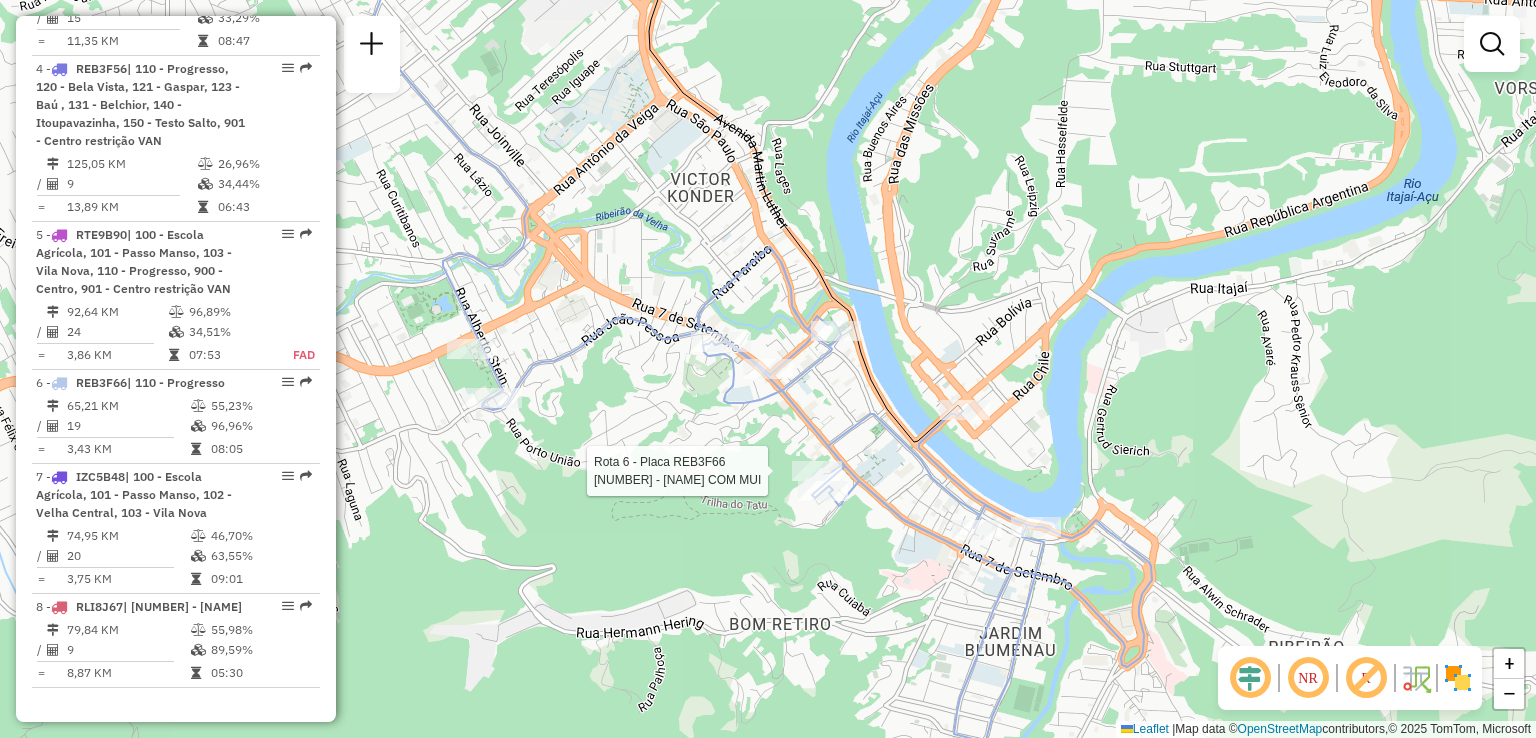 select on "**********" 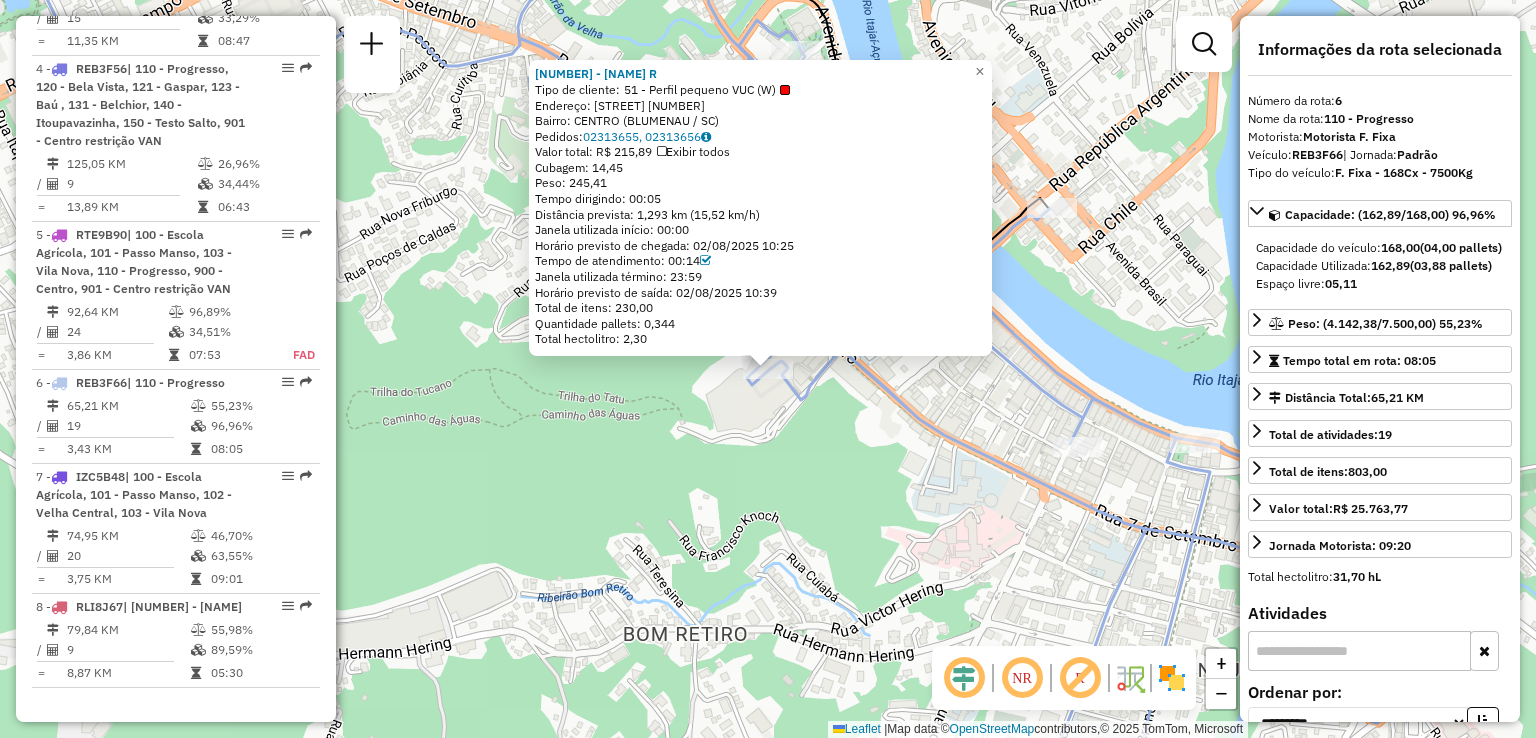 click on "Rota 6 - Placa REB3F66  92809408 - OUTBACK STEAKHOUSE R 92809408 - OUTBACK STEAKHOUSE R  Tipo de cliente:   51 - Perfil pequeno VUC (W)   Endereço: RUA SETE DE SETEMBRO              1213   Bairro: CENTRO (BLUMENAU / SC)   Pedidos:  02313655, 02313656   Valor total: R$ 215,89   Exibir todos   Cubagem: 14,45  Peso: 245,41  Tempo dirigindo: 00:05   Distância prevista: 1,293 km (15,52 km/h)   Janela utilizada início: 00:00   Horário previsto de chegada: 02/08/2025 10:25   Tempo de atendimento: 00:14   Janela utilizada término: 23:59   Horário previsto de saída: 02/08/2025 10:39   Total de itens: 230,00   Quantidade pallets: 0,344   Total hectolitro: 2,30  × Janela de atendimento Grade de atendimento Capacidade Transportadoras Veículos Cliente Pedidos  Rotas Selecione os dias de semana para filtrar as janelas de atendimento  Seg   Ter   Qua   Qui   Sex   Sáb   Dom  Informe o período da janela de atendimento: De: Até:  Filtrar exatamente a janela do cliente  Considerar janela de atendimento padrão  De:" 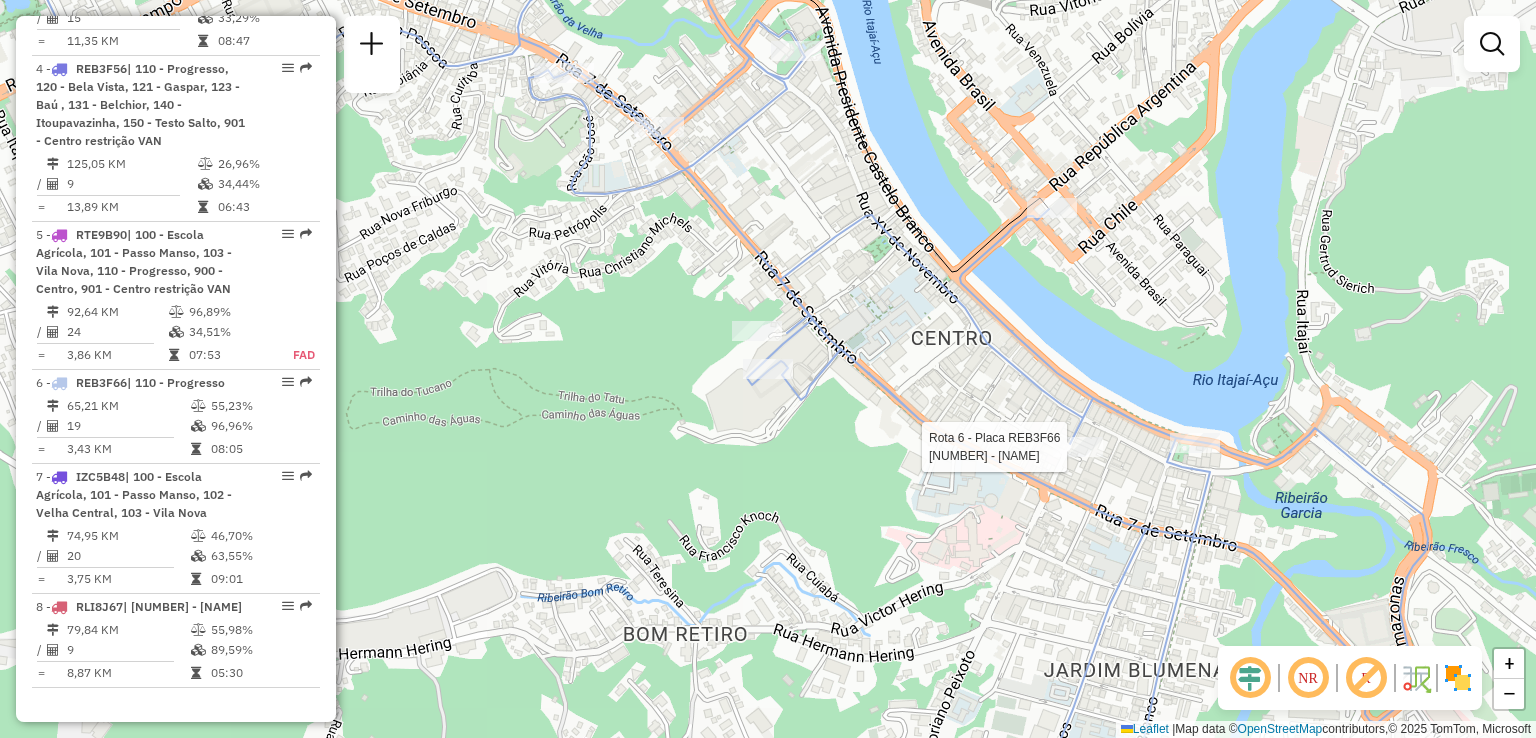 select on "**********" 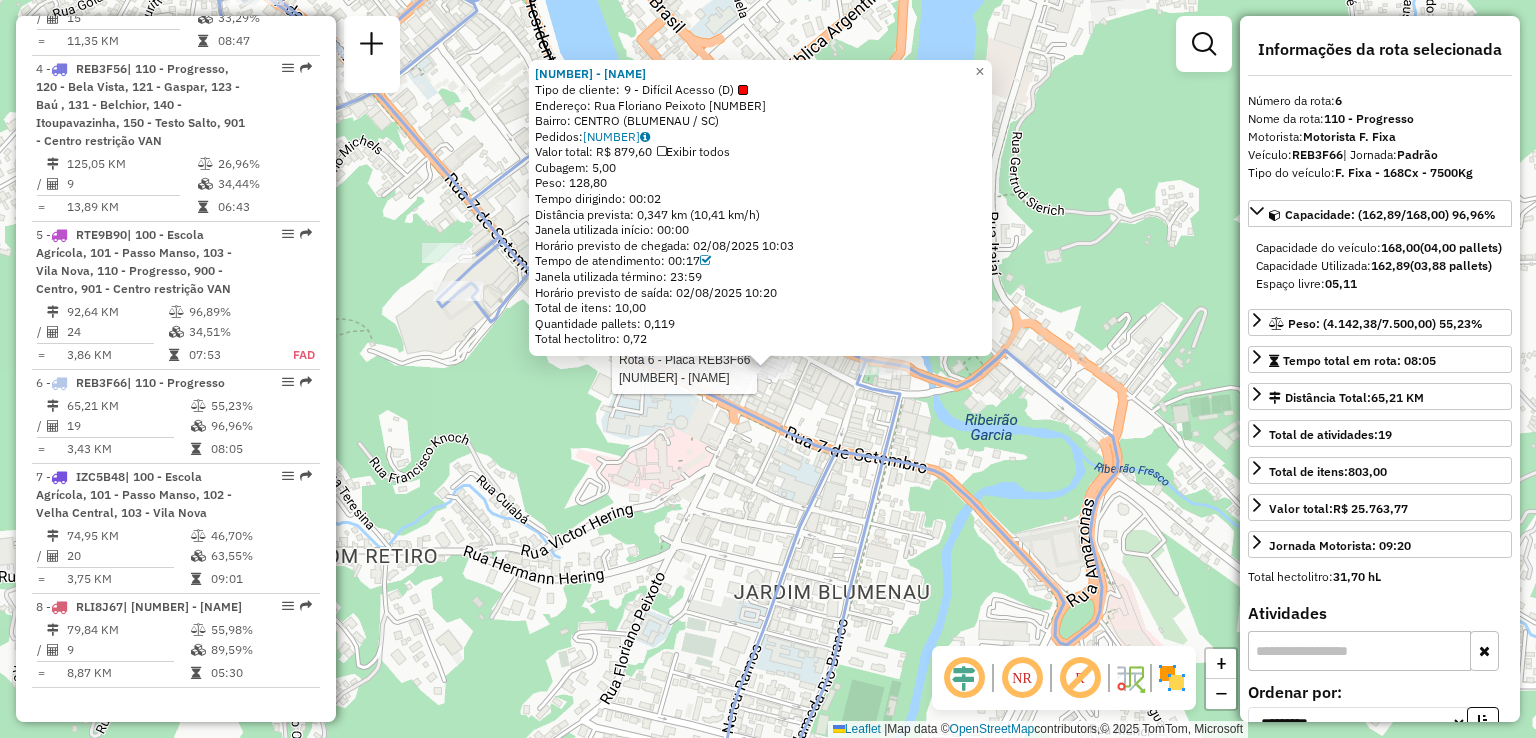 click on "Rota 6 - Placa REB3F66  92810722 - B FLORIANO 92810722 - B FLORIANO  Tipo de cliente:   9 - Difícil Acesso (D)   Endereço:  Rua Floriano Peixoto 55   Bairro: CENTRO (BLUMENAU / SC)   Pedidos:  02312947   Valor total: R$ 879,60   Exibir todos   Cubagem: 5,00  Peso: 128,80  Tempo dirigindo: 00:02   Distância prevista: 0,347 km (10,41 km/h)   Janela utilizada início: 00:00   Horário previsto de chegada: 02/08/2025 10:03   Tempo de atendimento: 00:17   Janela utilizada término: 23:59   Horário previsto de saída: 02/08/2025 10:20   Total de itens: 10,00   Quantidade pallets: 0,119   Total hectolitro: 0,72  × Janela de atendimento Grade de atendimento Capacidade Transportadoras Veículos Cliente Pedidos  Rotas Selecione os dias de semana para filtrar as janelas de atendimento  Seg   Ter   Qua   Qui   Sex   Sáb   Dom  Informe o período da janela de atendimento: De: Até:  Filtrar exatamente a janela do cliente  Considerar janela de atendimento padrão   Seg   Ter   Qua   Qui   Sex   Sáb   Dom   De:  De:" 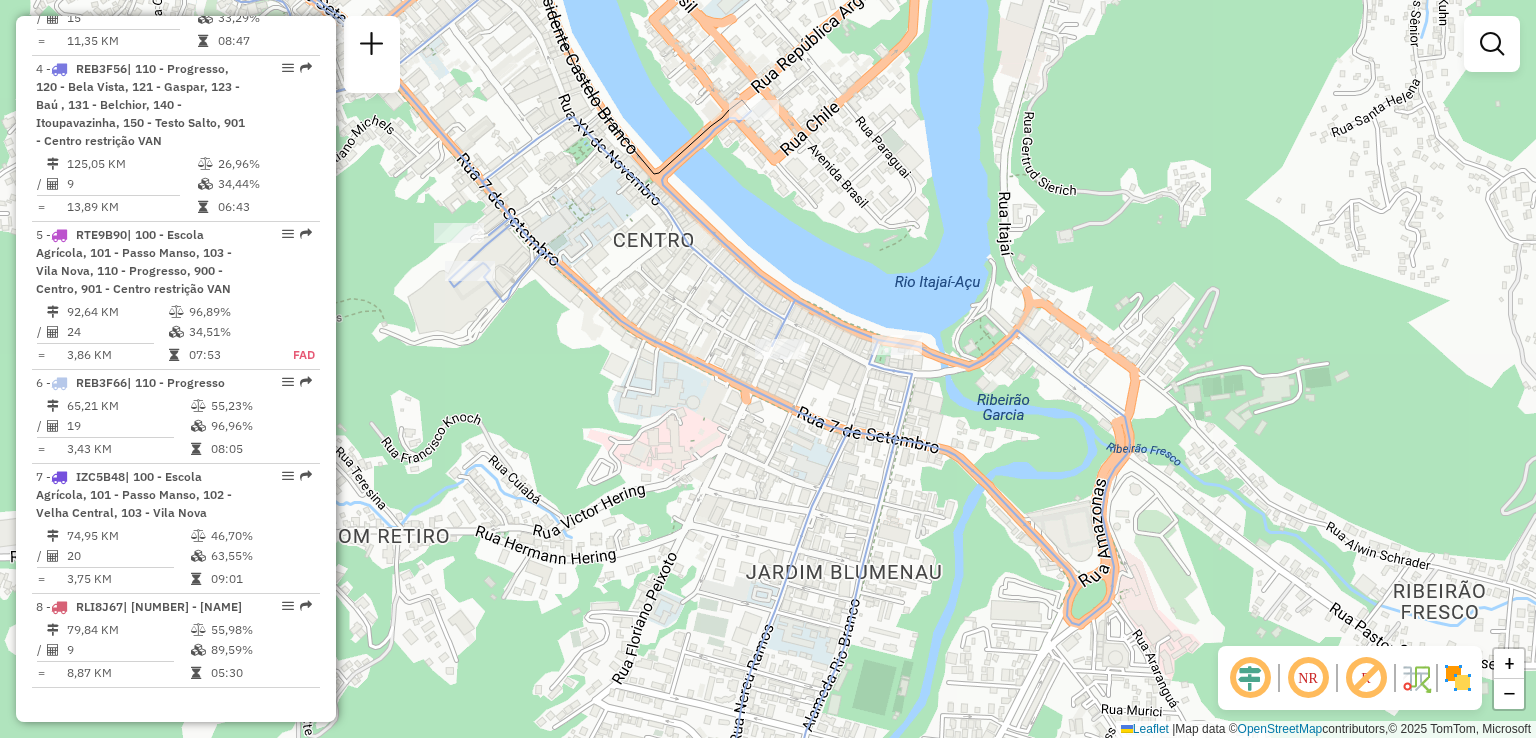 drag, startPoint x: 893, startPoint y: 457, endPoint x: 901, endPoint y: 447, distance: 12.806249 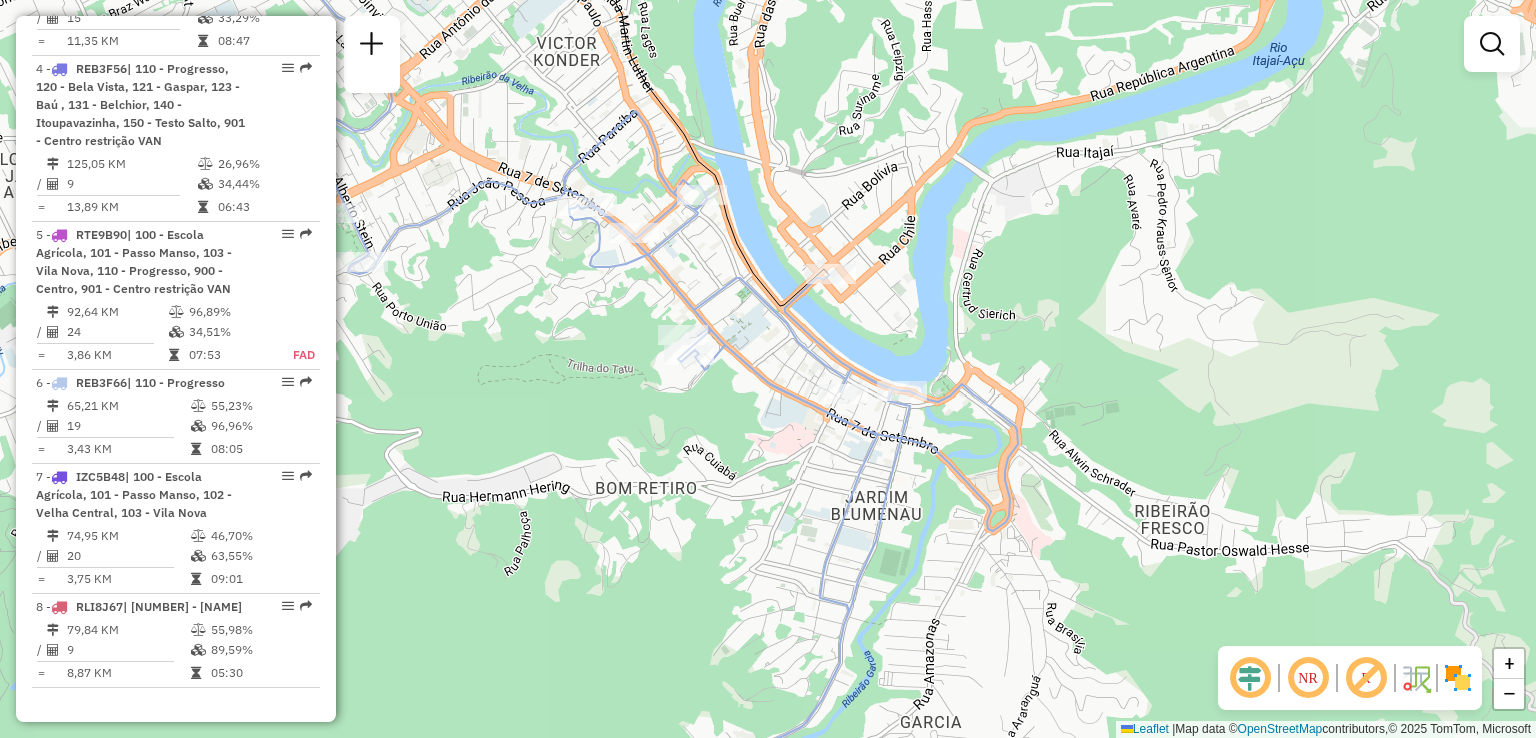 drag, startPoint x: 881, startPoint y: 502, endPoint x: 825, endPoint y: 375, distance: 138.79842 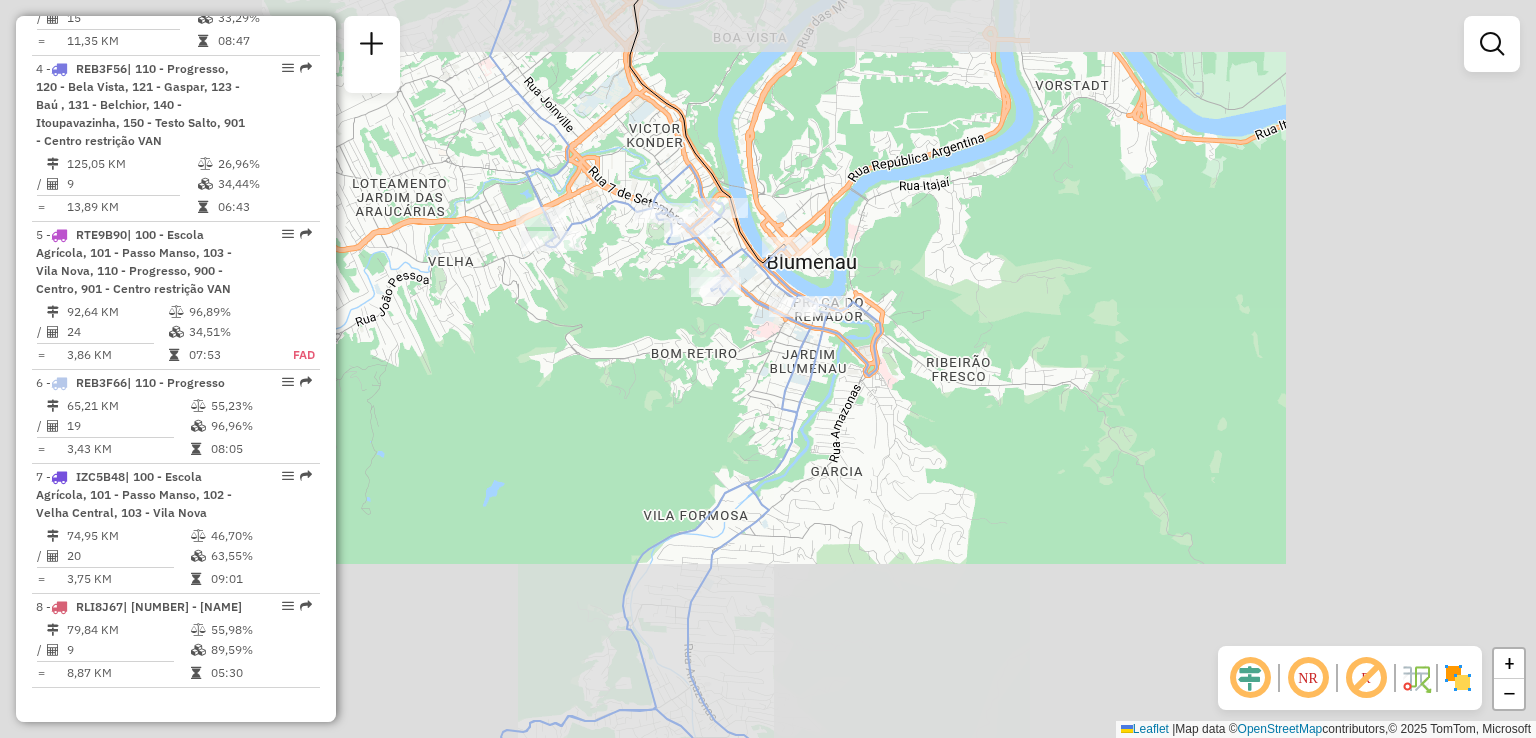 drag, startPoint x: 820, startPoint y: 514, endPoint x: 803, endPoint y: 317, distance: 197.73215 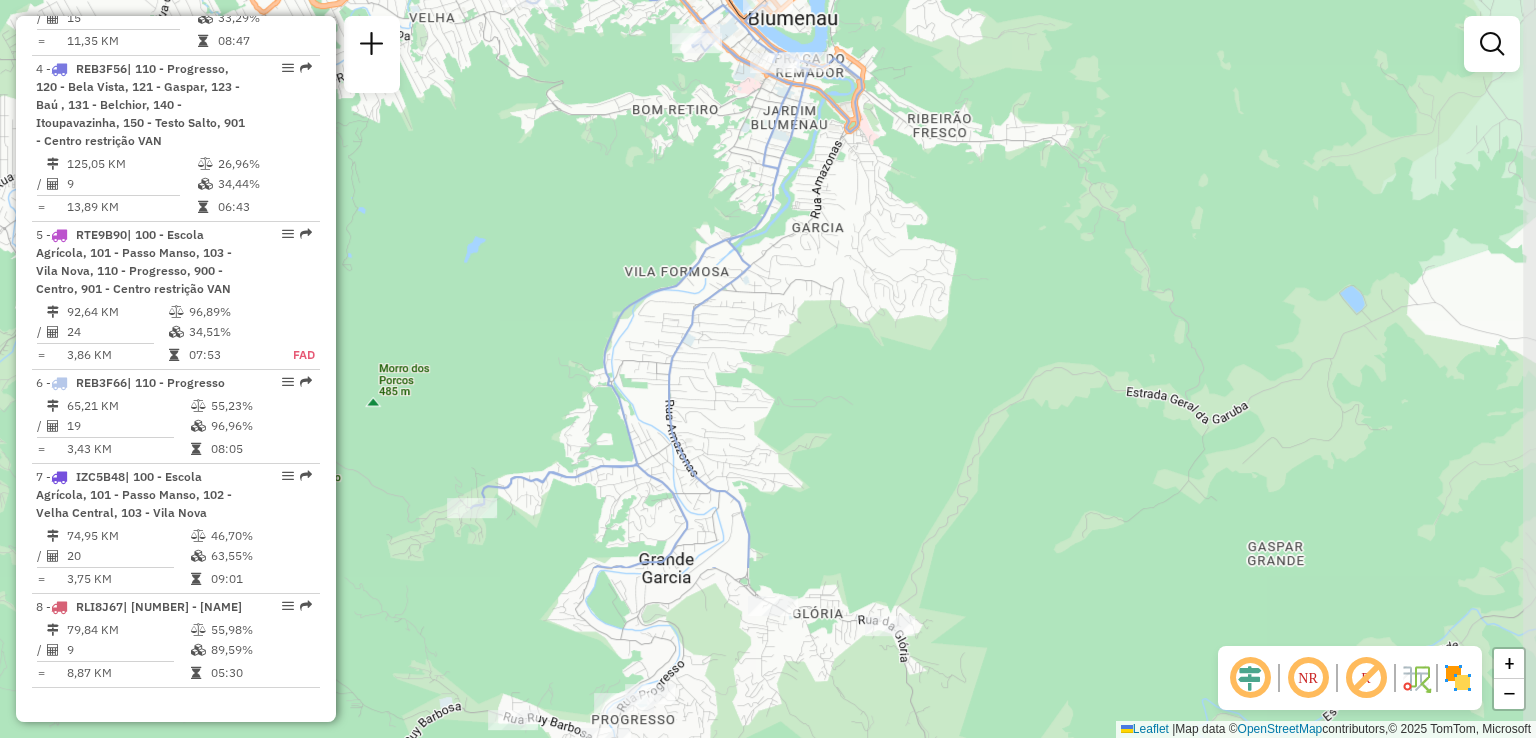 drag, startPoint x: 817, startPoint y: 488, endPoint x: 808, endPoint y: 342, distance: 146.27713 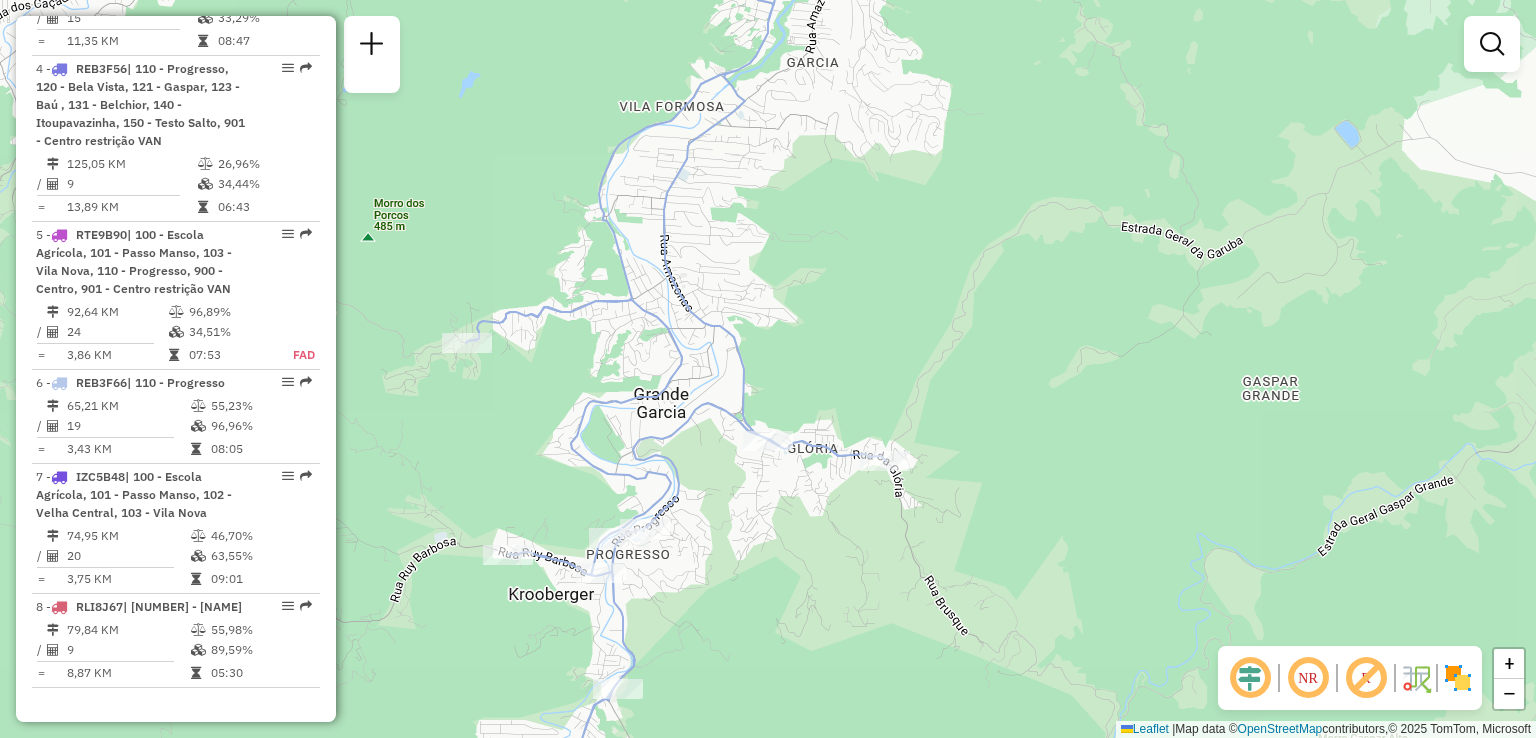 click on "Janela de atendimento Grade de atendimento Capacidade Transportadoras Veículos Cliente Pedidos  Rotas Selecione os dias de semana para filtrar as janelas de atendimento  Seg   Ter   Qua   Qui   Sex   Sáb   Dom  Informe o período da janela de atendimento: De: Até:  Filtrar exatamente a janela do cliente  Considerar janela de atendimento padrão  Selecione os dias de semana para filtrar as grades de atendimento  Seg   Ter   Qua   Qui   Sex   Sáb   Dom   Considerar clientes sem dia de atendimento cadastrado  Clientes fora do dia de atendimento selecionado Filtrar as atividades entre os valores definidos abaixo:  Peso mínimo:   Peso máximo:   Cubagem mínima:   Cubagem máxima:   De:   Até:  Filtrar as atividades entre o tempo de atendimento definido abaixo:  De:   Até:   Considerar capacidade total dos clientes não roteirizados Transportadora: Selecione um ou mais itens Tipo de veículo: Selecione um ou mais itens Veículo: Selecione um ou mais itens Motorista: Selecione um ou mais itens Nome: Rótulo:" 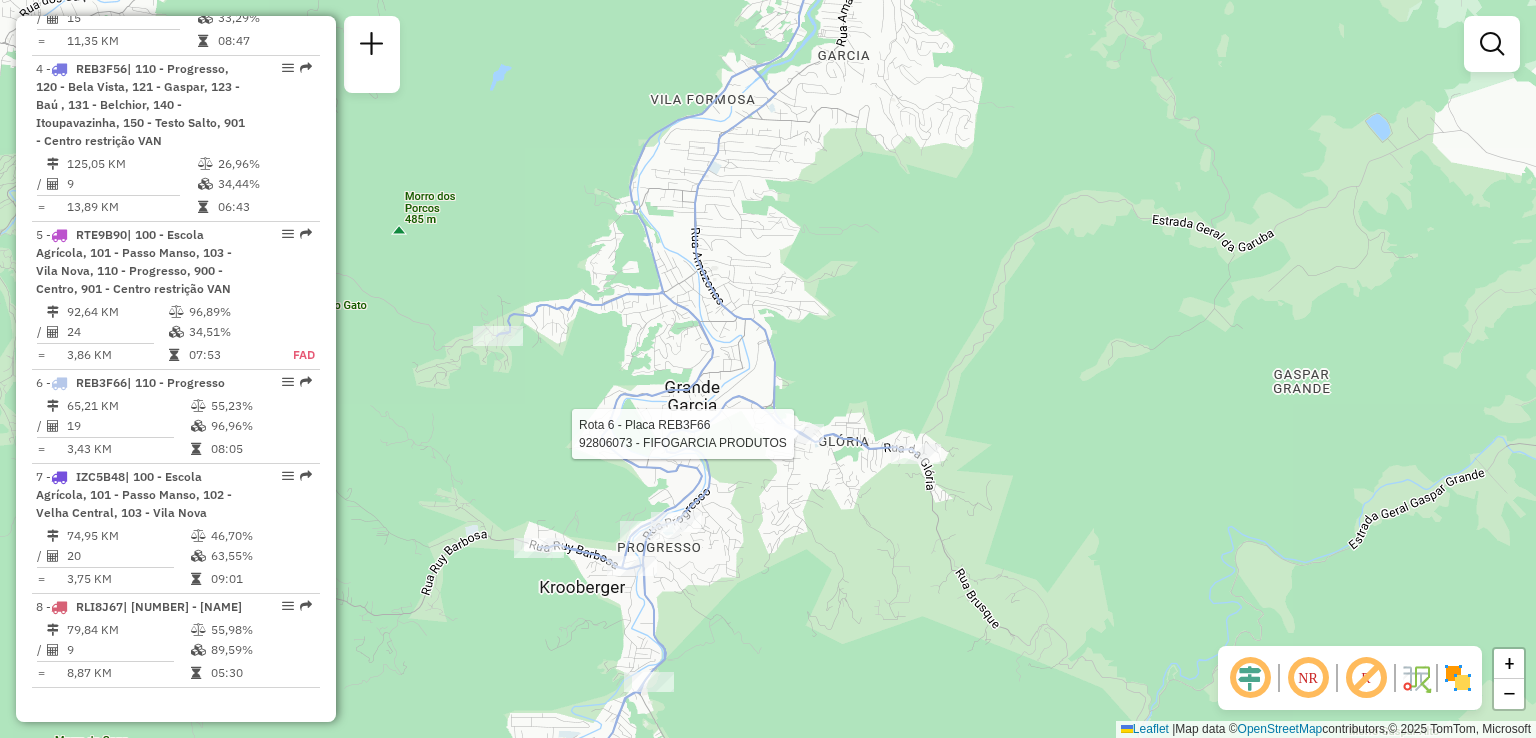 select on "**********" 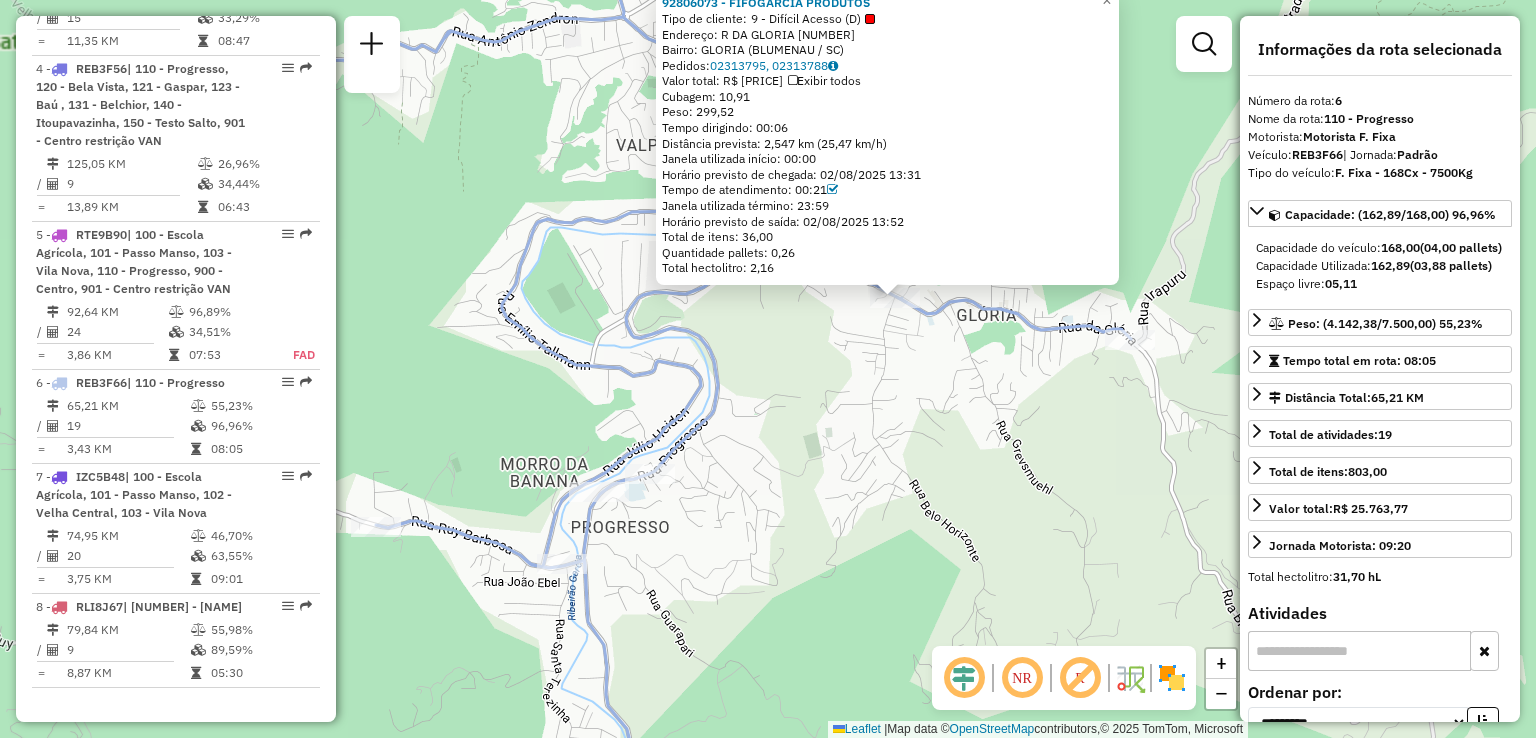 drag, startPoint x: 851, startPoint y: 414, endPoint x: 852, endPoint y: 502, distance: 88.005684 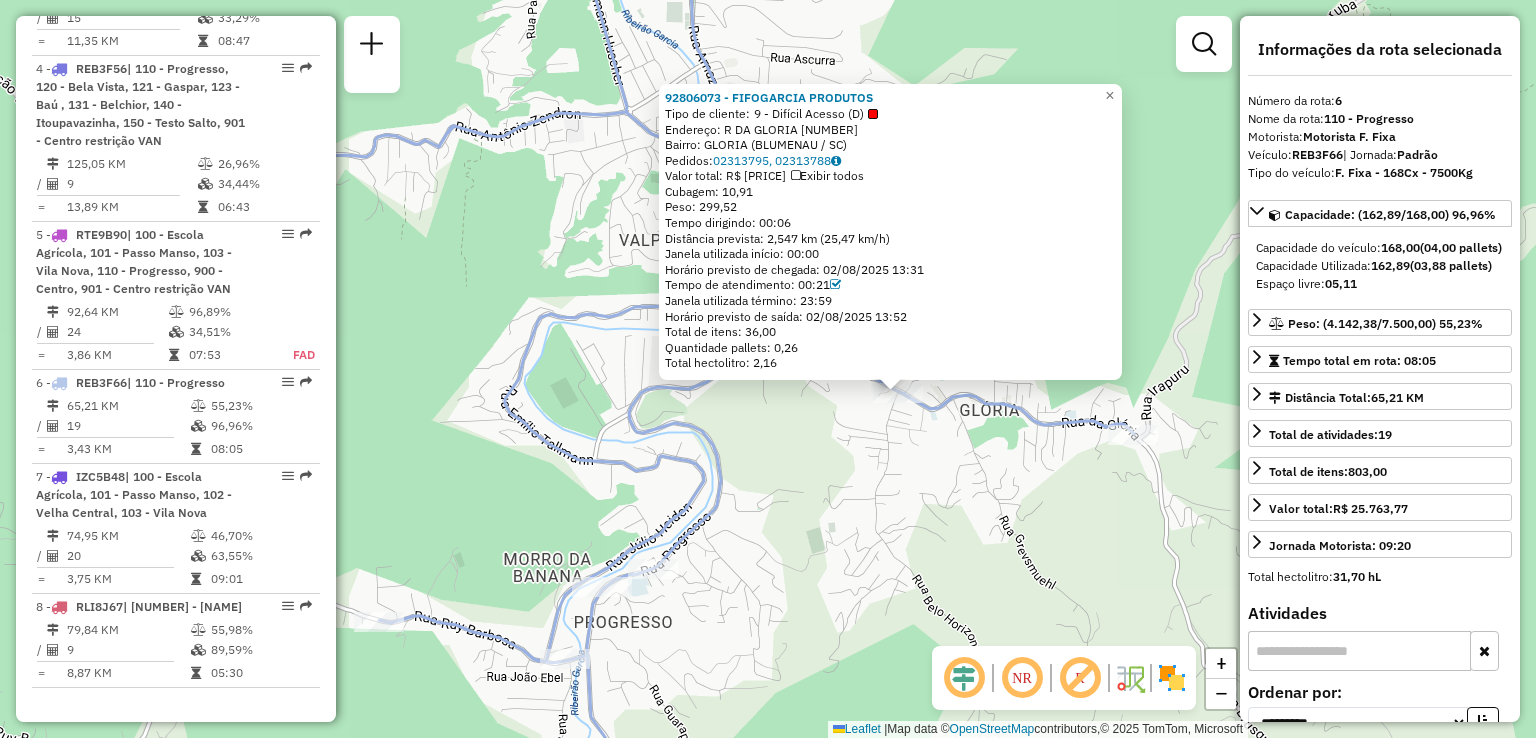 click on "Rota 6 - Placa REB3F66  92806073 - FIFOGARCIA PRODUTOS 92806073 - FIFOGARCIA PRODUTOS  Tipo de cliente:   9 - Difícil Acesso (D)   Endereço: R   DA GLORIA                     606   Bairro: GLORIA (BLUMENAU / SC)   Pedidos:  02313795, 02313788   Valor total: R$ 1.616,56   Exibir todos   Cubagem: 10,91  Peso: 299,52  Tempo dirigindo: 00:06   Distância prevista: 2,547 km (25,47 km/h)   Janela utilizada início: 00:00   Horário previsto de chegada: 02/08/2025 13:31   Tempo de atendimento: 00:21   Janela utilizada término: 23:59   Horário previsto de saída: 02/08/2025 13:52   Total de itens: 36,00   Quantidade pallets: 0,26   Total hectolitro: 2,16  × Janela de atendimento Grade de atendimento Capacidade Transportadoras Veículos Cliente Pedidos  Rotas Selecione os dias de semana para filtrar as janelas de atendimento  Seg   Ter   Qua   Qui   Sex   Sáb   Dom  Informe o período da janela de atendimento: De: Até:  Filtrar exatamente a janela do cliente  Considerar janela de atendimento padrão   Seg  De:" 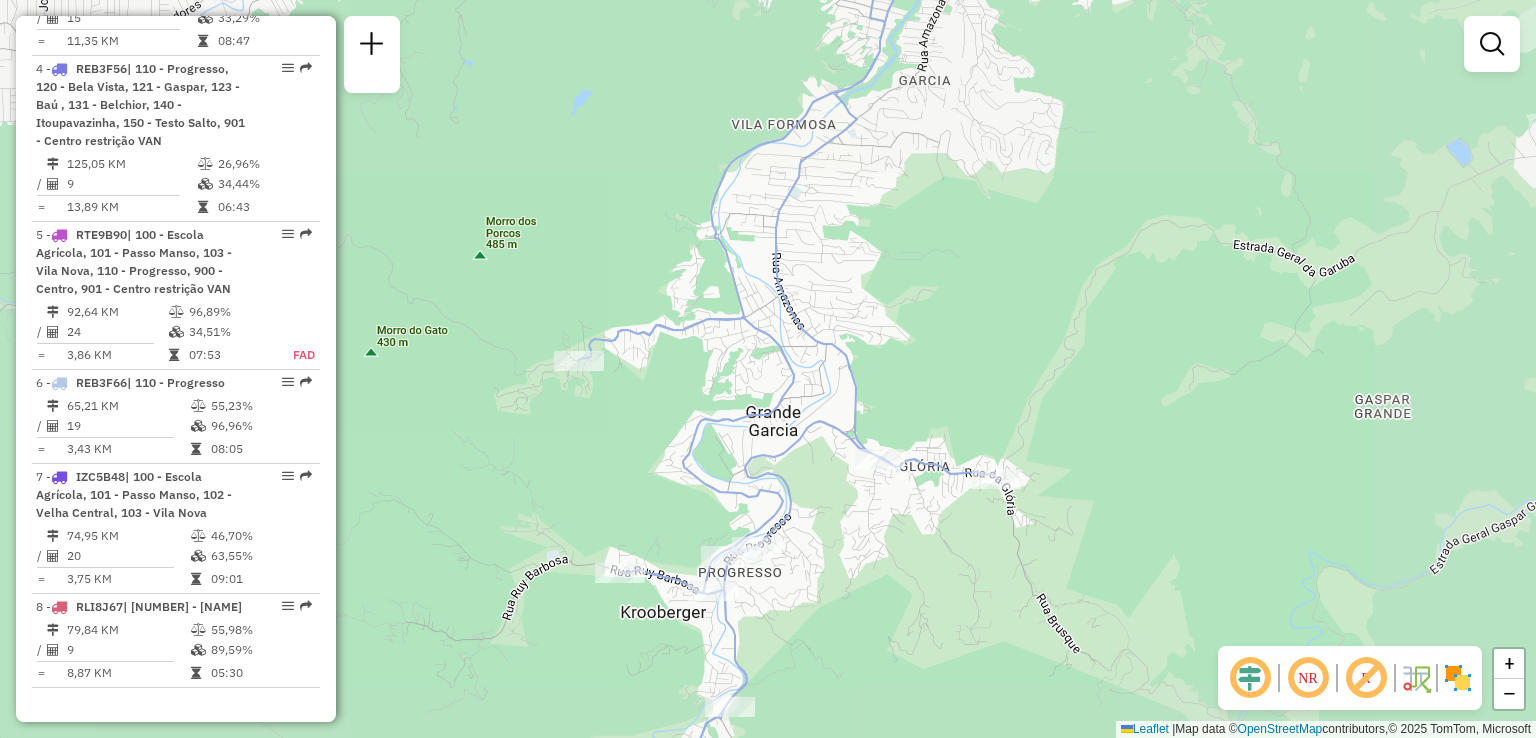 drag, startPoint x: 832, startPoint y: 396, endPoint x: 842, endPoint y: 496, distance: 100.49876 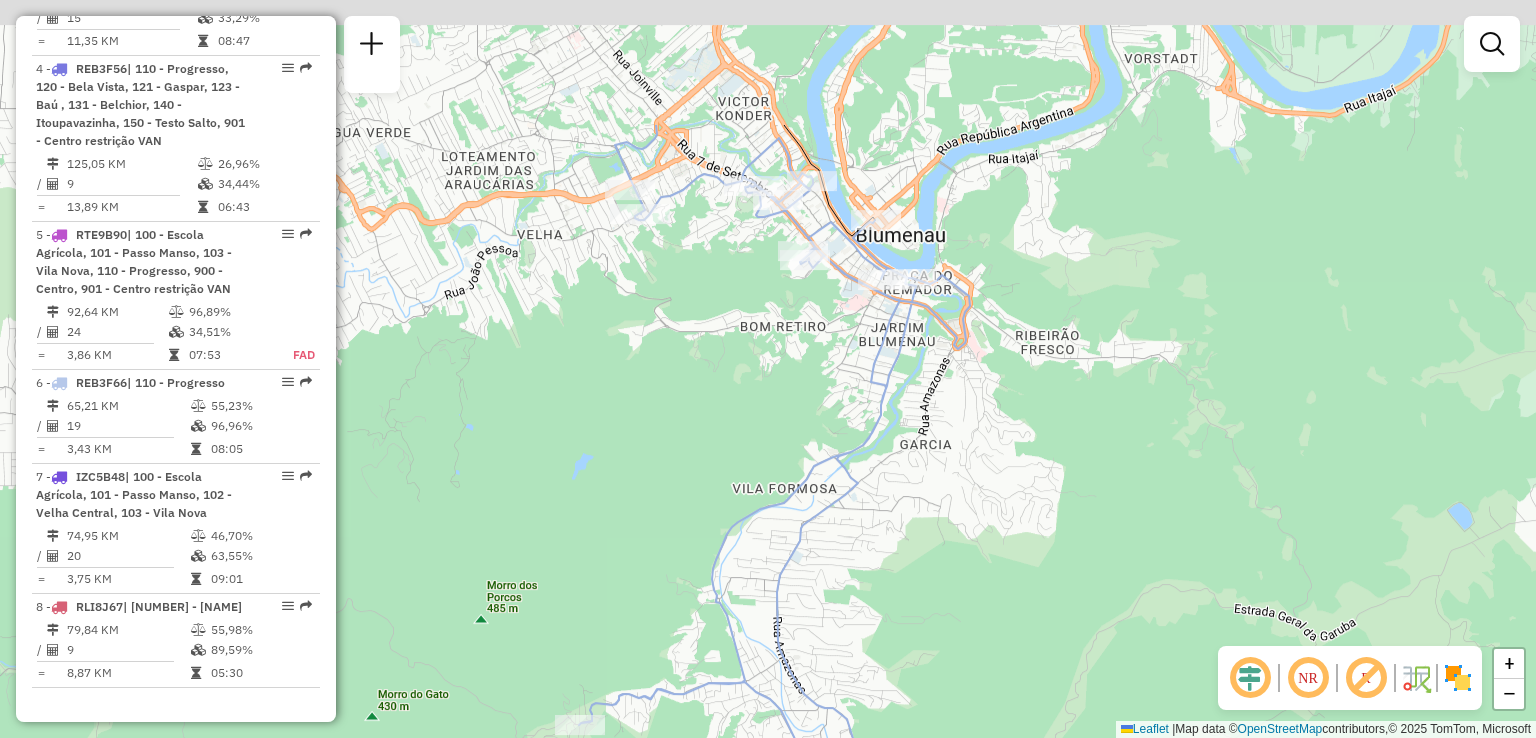 drag, startPoint x: 851, startPoint y: 599, endPoint x: 862, endPoint y: 493, distance: 106.56923 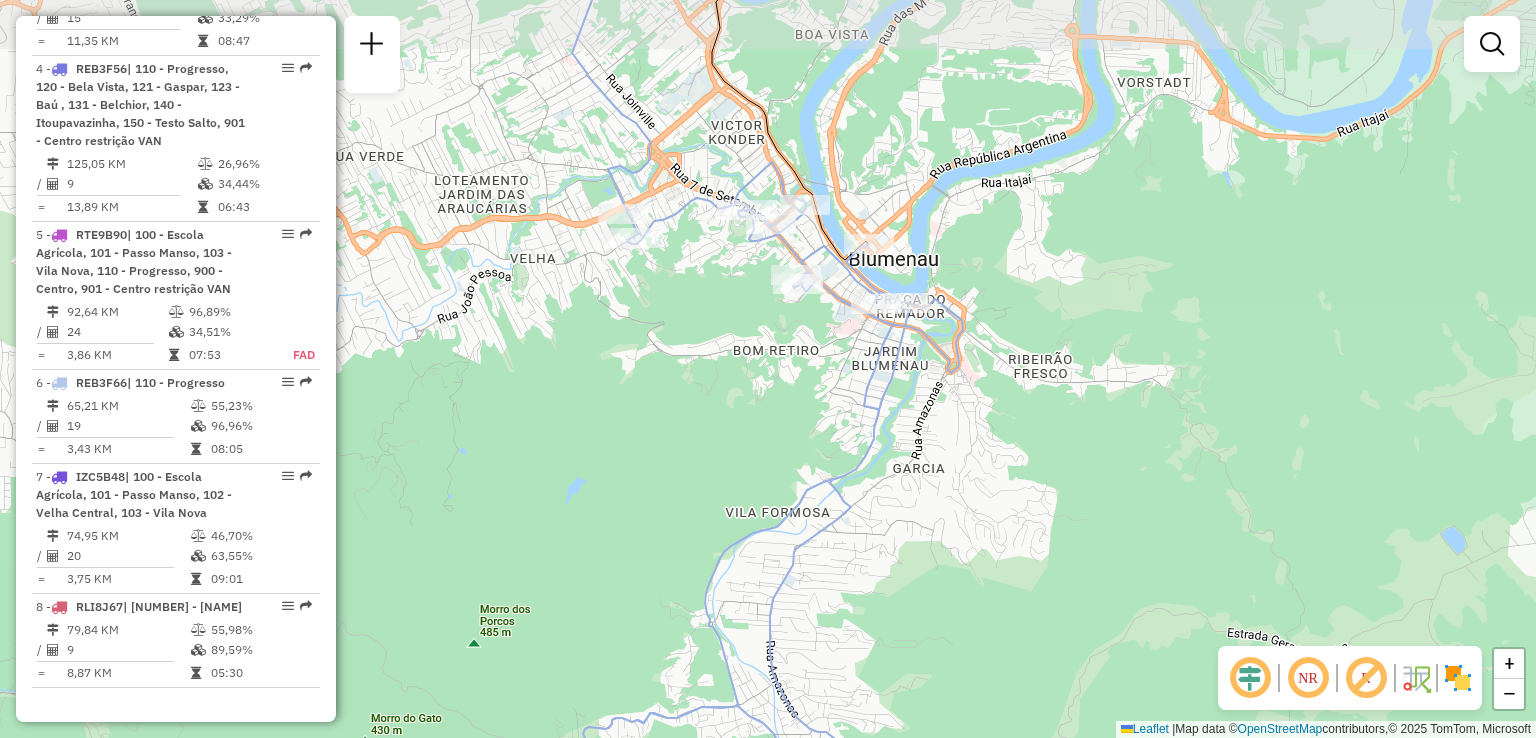 drag, startPoint x: 862, startPoint y: 469, endPoint x: 850, endPoint y: 578, distance: 109.65856 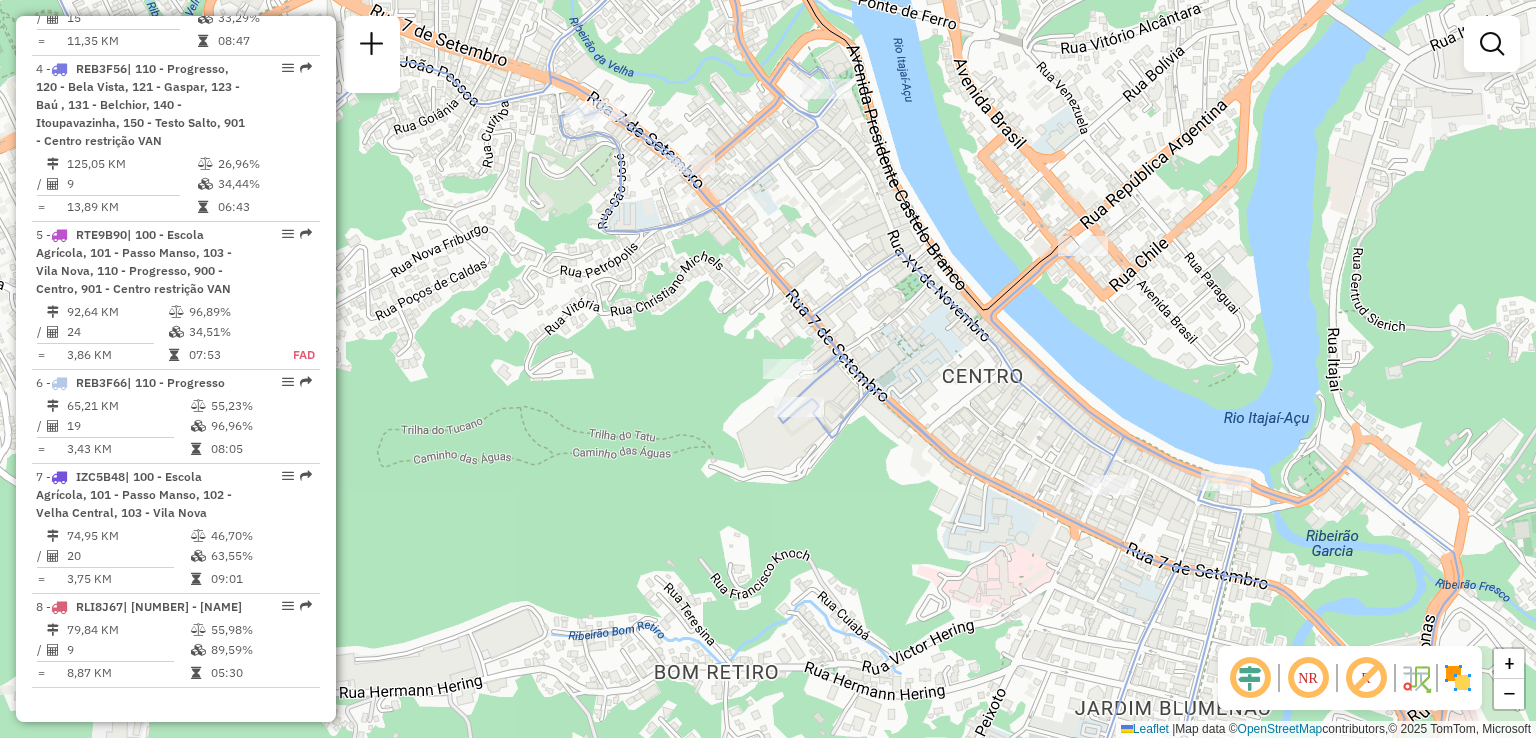 click on "Janela de atendimento Grade de atendimento Capacidade Transportadoras Veículos Cliente Pedidos  Rotas Selecione os dias de semana para filtrar as janelas de atendimento  Seg   Ter   Qua   Qui   Sex   Sáb   Dom  Informe o período da janela de atendimento: De: Até:  Filtrar exatamente a janela do cliente  Considerar janela de atendimento padrão  Selecione os dias de semana para filtrar as grades de atendimento  Seg   Ter   Qua   Qui   Sex   Sáb   Dom   Considerar clientes sem dia de atendimento cadastrado  Clientes fora do dia de atendimento selecionado Filtrar as atividades entre os valores definidos abaixo:  Peso mínimo:   Peso máximo:   Cubagem mínima:   Cubagem máxima:   De:   Até:  Filtrar as atividades entre o tempo de atendimento definido abaixo:  De:   Até:   Considerar capacidade total dos clientes não roteirizados Transportadora: Selecione um ou mais itens Tipo de veículo: Selecione um ou mais itens Veículo: Selecione um ou mais itens Motorista: Selecione um ou mais itens Nome: Rótulo:" 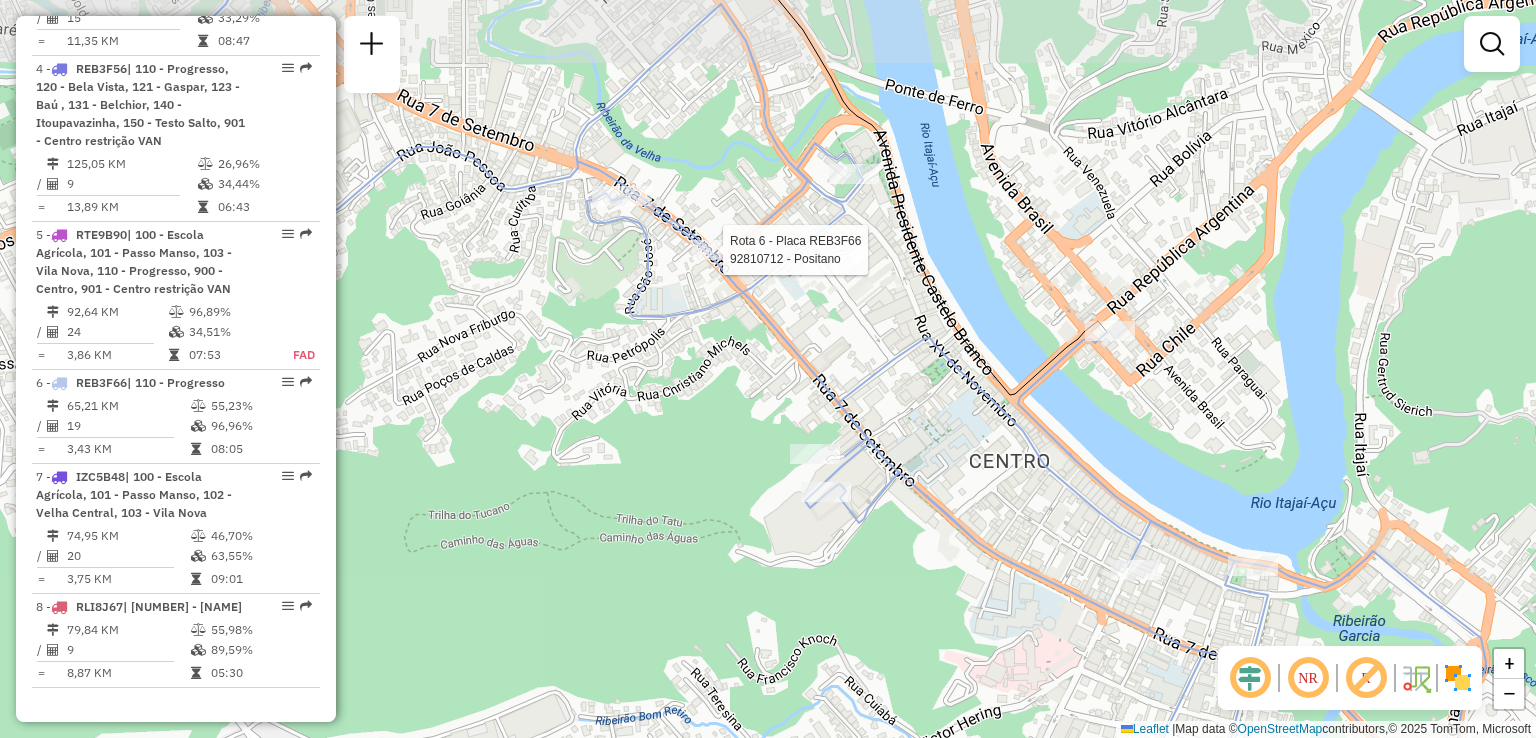 select on "**********" 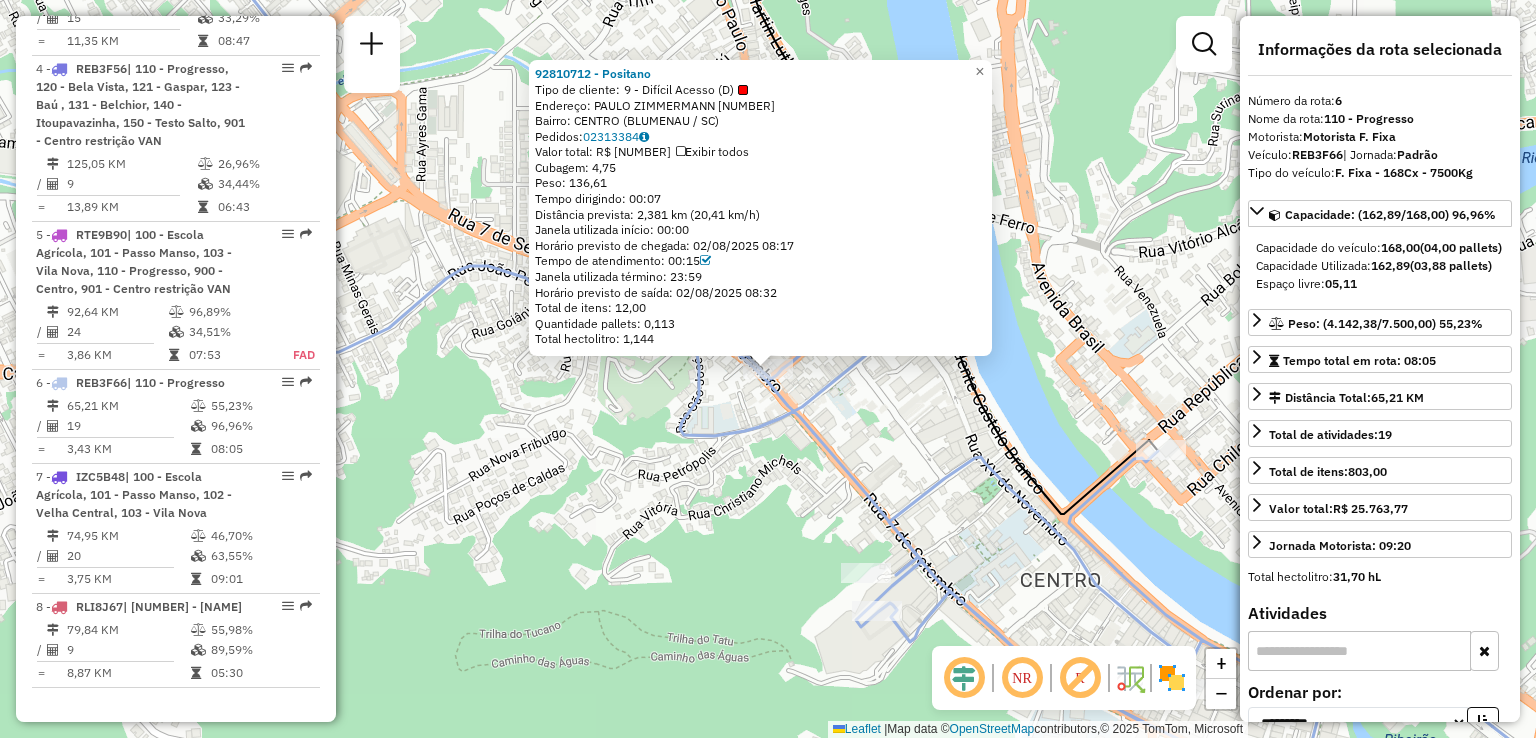 click 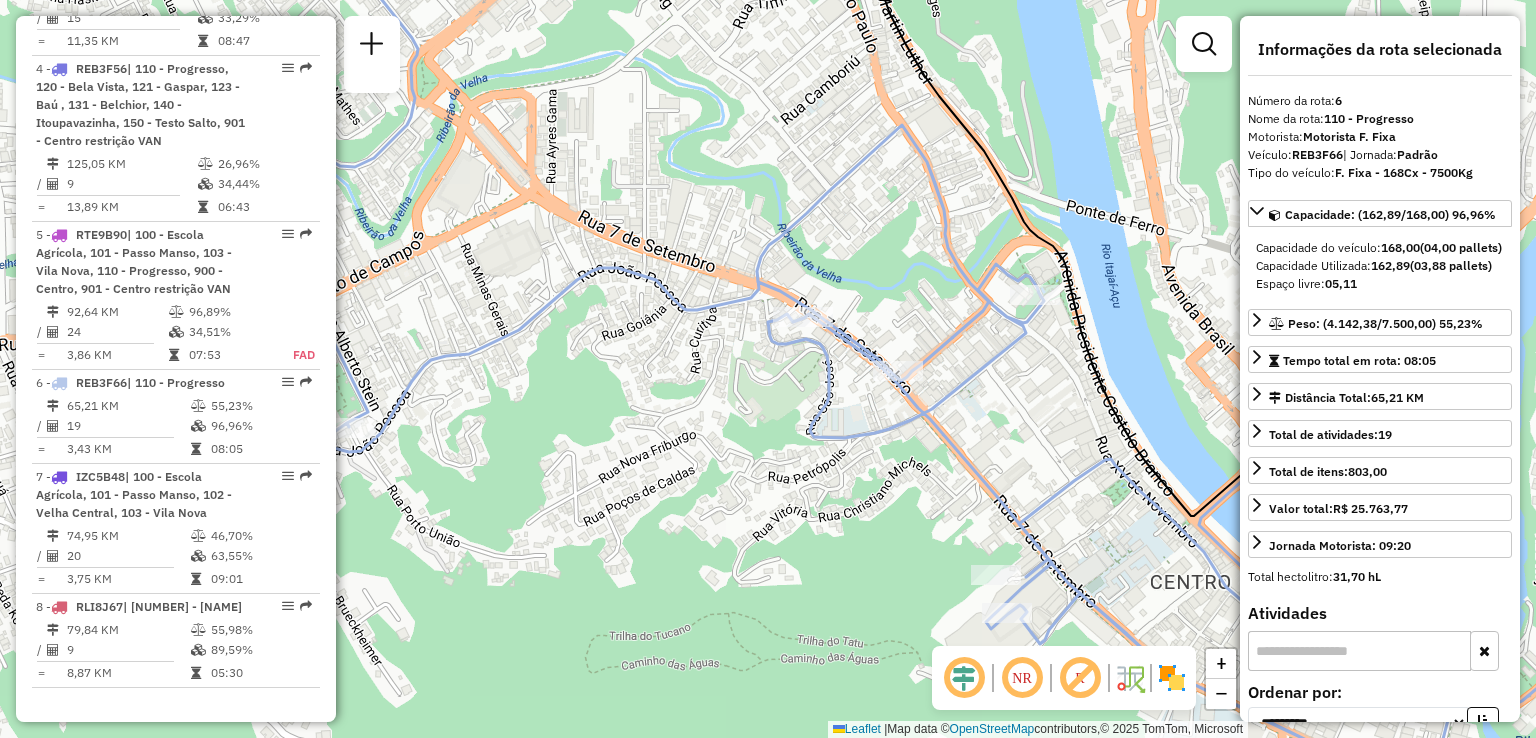 click on "Janela de atendimento Grade de atendimento Capacidade Transportadoras Veículos Cliente Pedidos  Rotas Selecione os dias de semana para filtrar as janelas de atendimento  Seg   Ter   Qua   Qui   Sex   Sáb   Dom  Informe o período da janela de atendimento: De: Até:  Filtrar exatamente a janela do cliente  Considerar janela de atendimento padrão  Selecione os dias de semana para filtrar as grades de atendimento  Seg   Ter   Qua   Qui   Sex   Sáb   Dom   Considerar clientes sem dia de atendimento cadastrado  Clientes fora do dia de atendimento selecionado Filtrar as atividades entre os valores definidos abaixo:  Peso mínimo:   Peso máximo:   Cubagem mínima:   Cubagem máxima:   De:   Até:  Filtrar as atividades entre o tempo de atendimento definido abaixo:  De:   Até:   Considerar capacidade total dos clientes não roteirizados Transportadora: Selecione um ou mais itens Tipo de veículo: Selecione um ou mais itens Veículo: Selecione um ou mais itens Motorista: Selecione um ou mais itens Nome: Rótulo:" 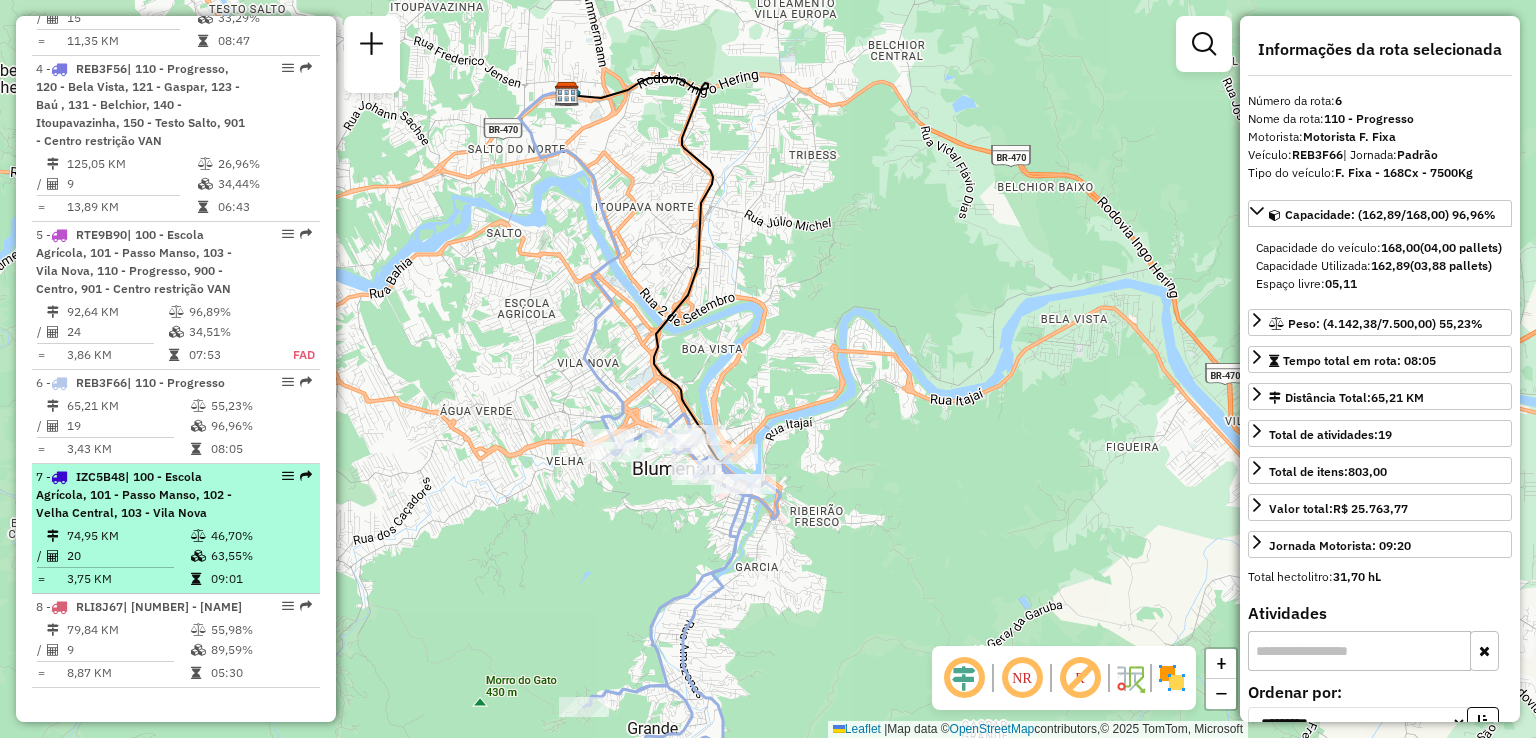 click on "| 100 - Escola Agrícola, 101 - Passo Manso, 102 - Velha Central, 103 - Vila Nova" at bounding box center (134, 494) 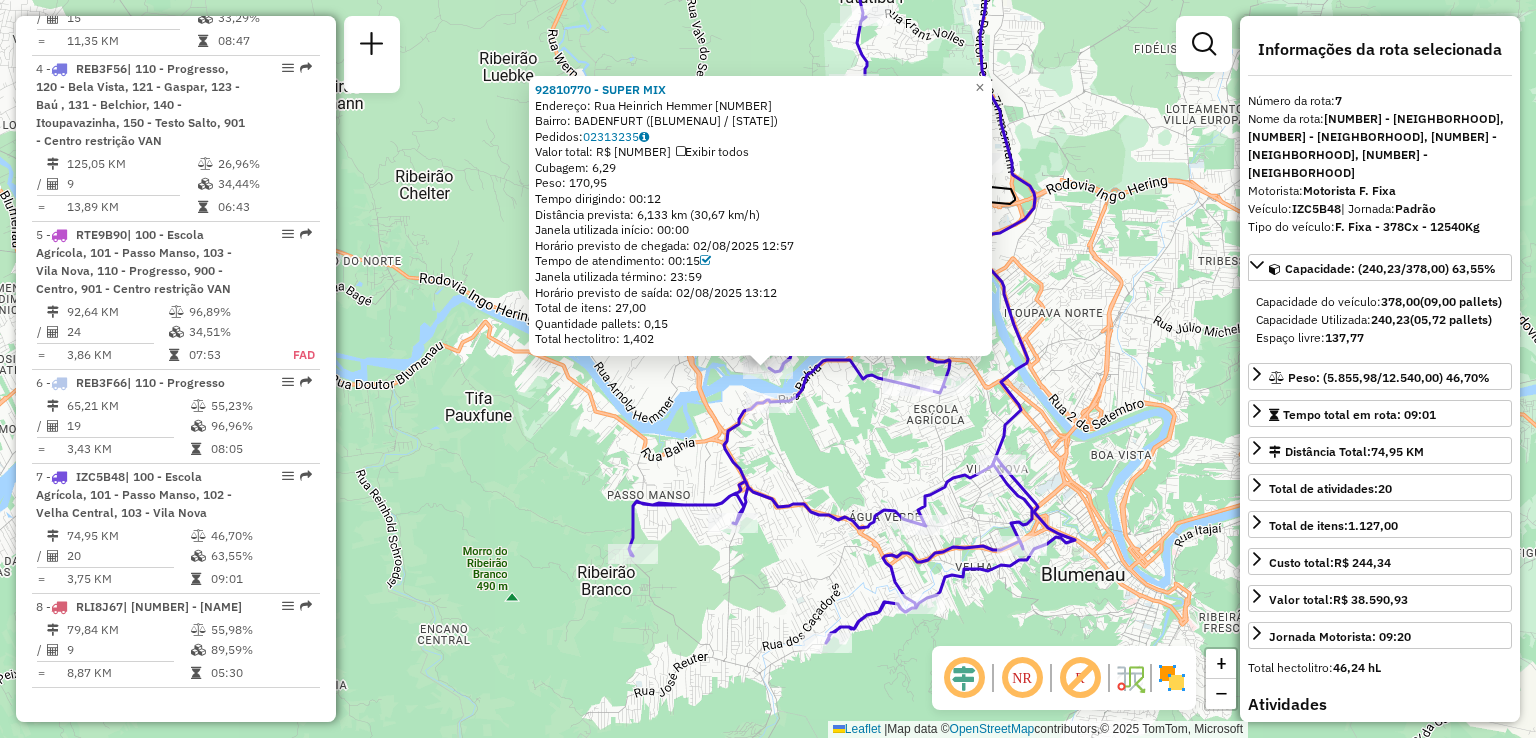 click on "92810770 - [FULL NAME]  Endereço:  Rua Heinrich Hemmer 1616   Bairro: BADENFURT ([CITY] / [STATE])   Pedidos:  02313235   Valor total: R$ 1.124,97   Exibir todos   Cubagem: 6,29  Peso: 170,95  Tempo dirigindo: 00:12   Distância prevista: 6,133 km (30,67 km/h)   Janela utilizada início: 00:00   Horário previsto de chegada: 02/08/2025 12:57   Tempo de atendimento: 00:15   Janela utilizada término: 23:59   Horário previsto de saída: 02/08/2025 13:12   Total de itens: 27,00   Quantidade pallets: 0,15   Total hectolitro: 1,402  × Janela de atendimento Grade de atendimento Capacidade Transportadoras Veículos Cliente Pedidos  Rotas Selecione os dias de semana para filtrar as janelas de atendimento  Seg   Ter   Qua   Qui   Sex   Sáb   Dom  Informe o período da janela de atendimento: De: Até:  Filtrar exatamente a janela do cliente  Considerar janela de atendimento padrão  Selecione os dias de semana para filtrar as grades de atendimento  Seg   Ter   Qua   Qui   Sex   Sáb   Dom   Peso mínimo:   De:   Até:" 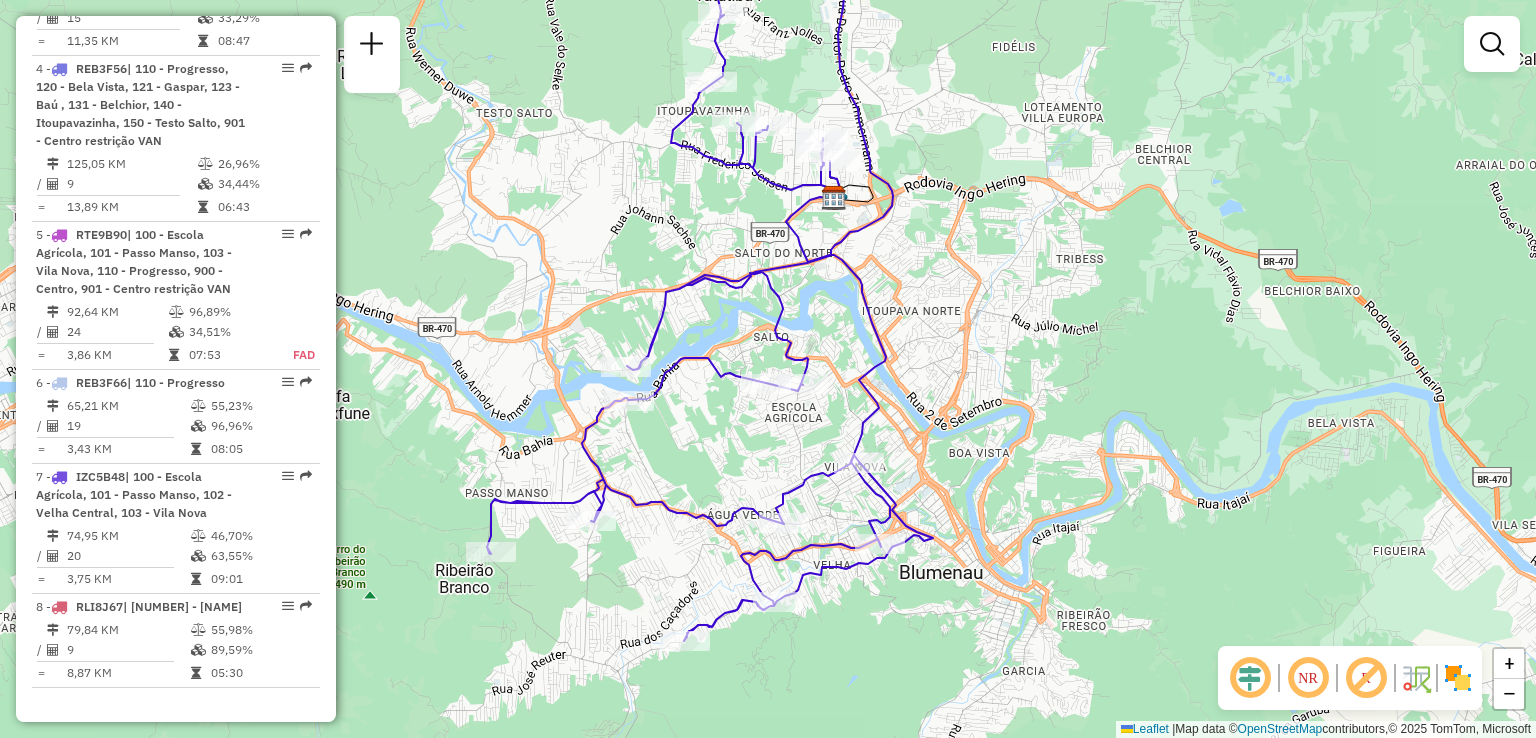 drag, startPoint x: 944, startPoint y: 497, endPoint x: 802, endPoint y: 495, distance: 142.01408 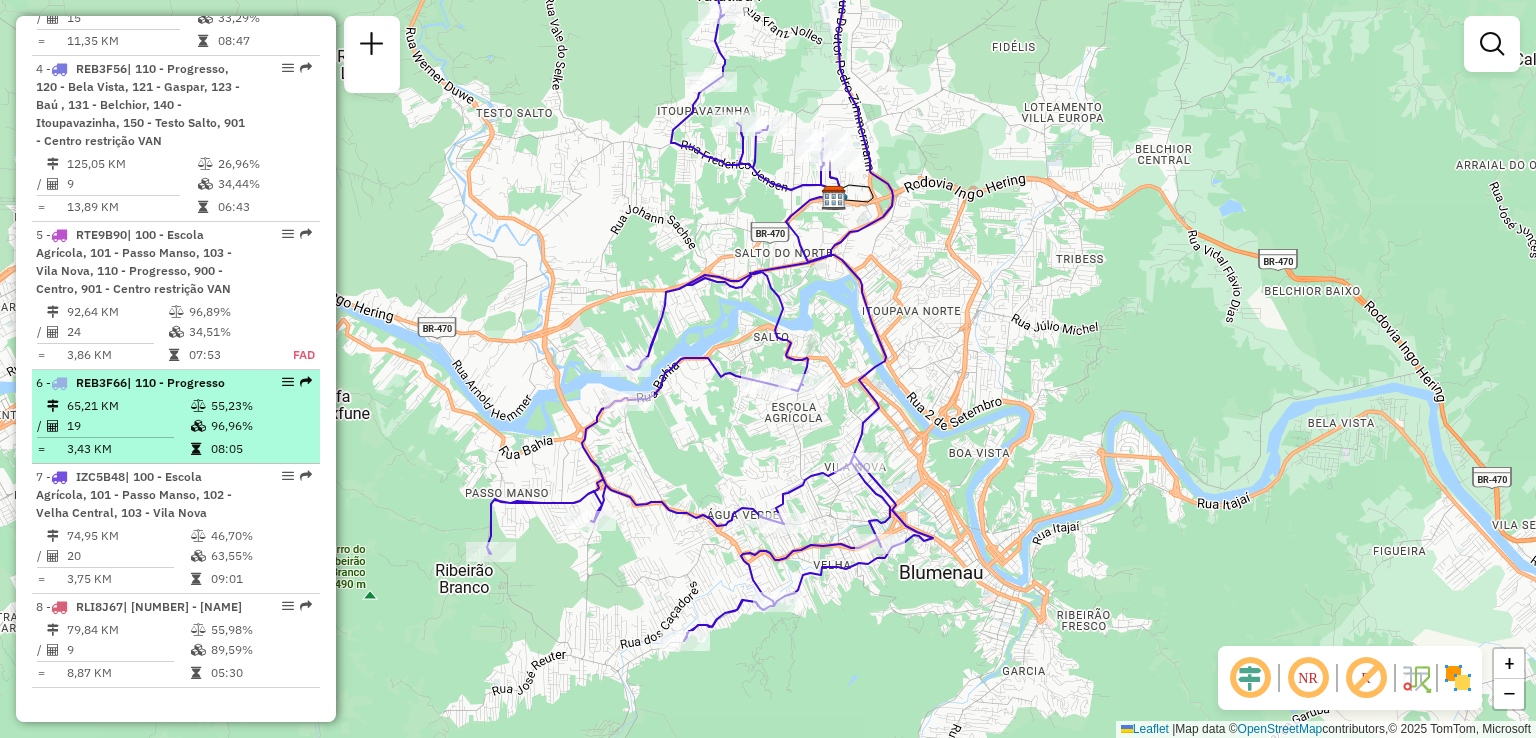 click on "19" at bounding box center [128, 426] 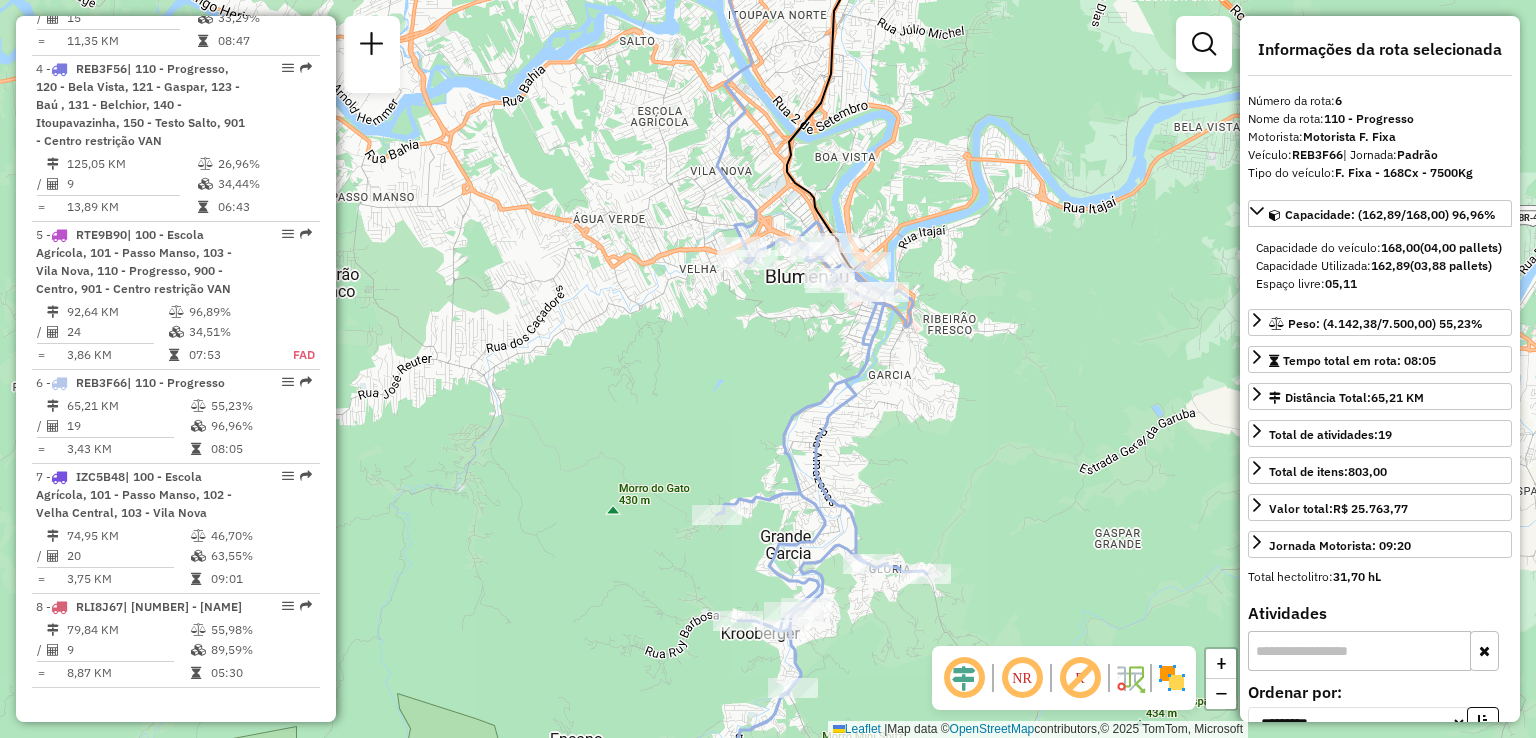 drag, startPoint x: 860, startPoint y: 413, endPoint x: 883, endPoint y: 509, distance: 98.71677 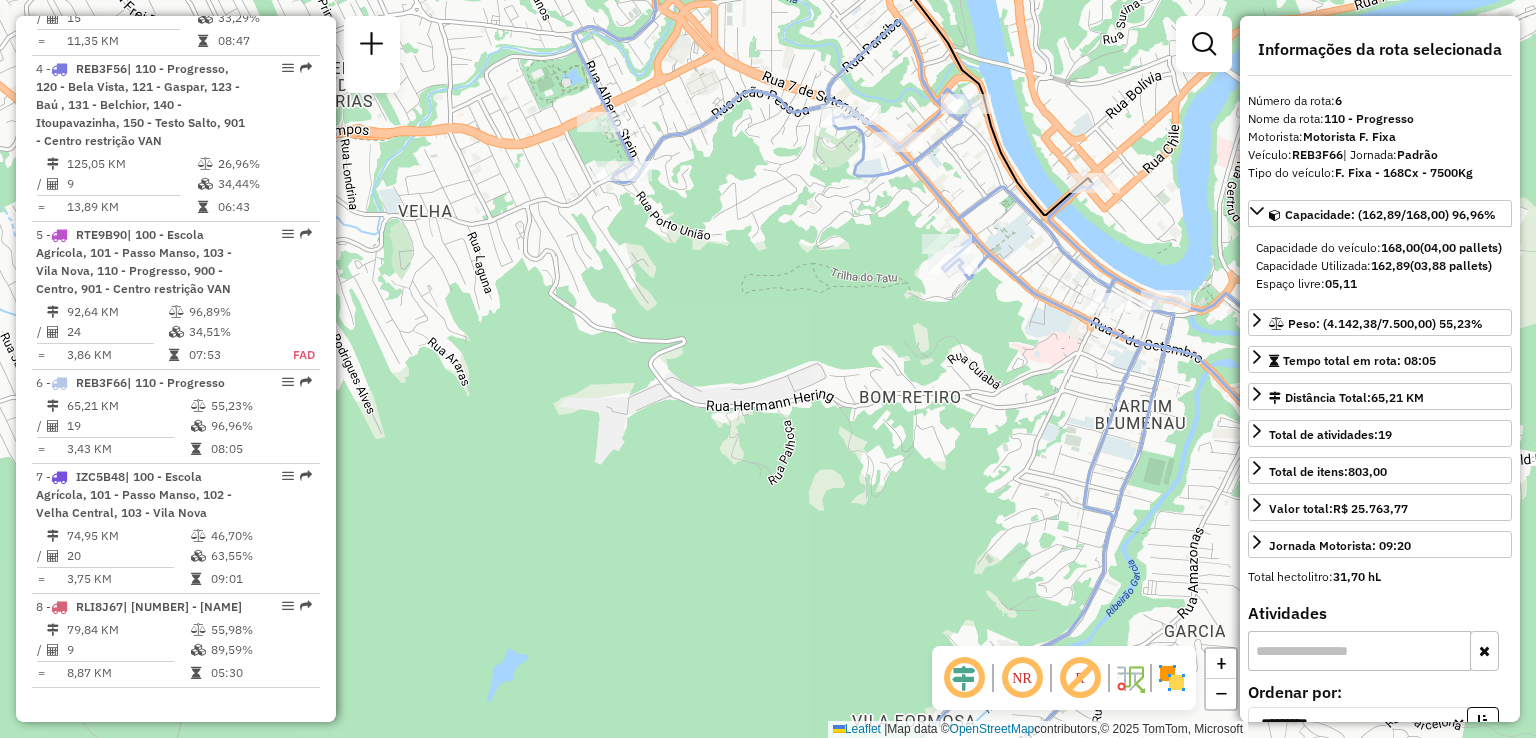 click on "Janela de atendimento Grade de atendimento Capacidade Transportadoras Veículos Cliente Pedidos  Rotas Selecione os dias de semana para filtrar as janelas de atendimento  Seg   Ter   Qua   Qui   Sex   Sáb   Dom  Informe o período da janela de atendimento: De: Até:  Filtrar exatamente a janela do cliente  Considerar janela de atendimento padrão  Selecione os dias de semana para filtrar as grades de atendimento  Seg   Ter   Qua   Qui   Sex   Sáb   Dom   Considerar clientes sem dia de atendimento cadastrado  Clientes fora do dia de atendimento selecionado Filtrar as atividades entre os valores definidos abaixo:  Peso mínimo:   Peso máximo:   Cubagem mínima:   Cubagem máxima:   De:   Até:  Filtrar as atividades entre o tempo de atendimento definido abaixo:  De:   Até:   Considerar capacidade total dos clientes não roteirizados Transportadora: Selecione um ou mais itens Tipo de veículo: Selecione um ou mais itens Veículo: Selecione um ou mais itens Motorista: Selecione um ou mais itens Nome: Rótulo:" 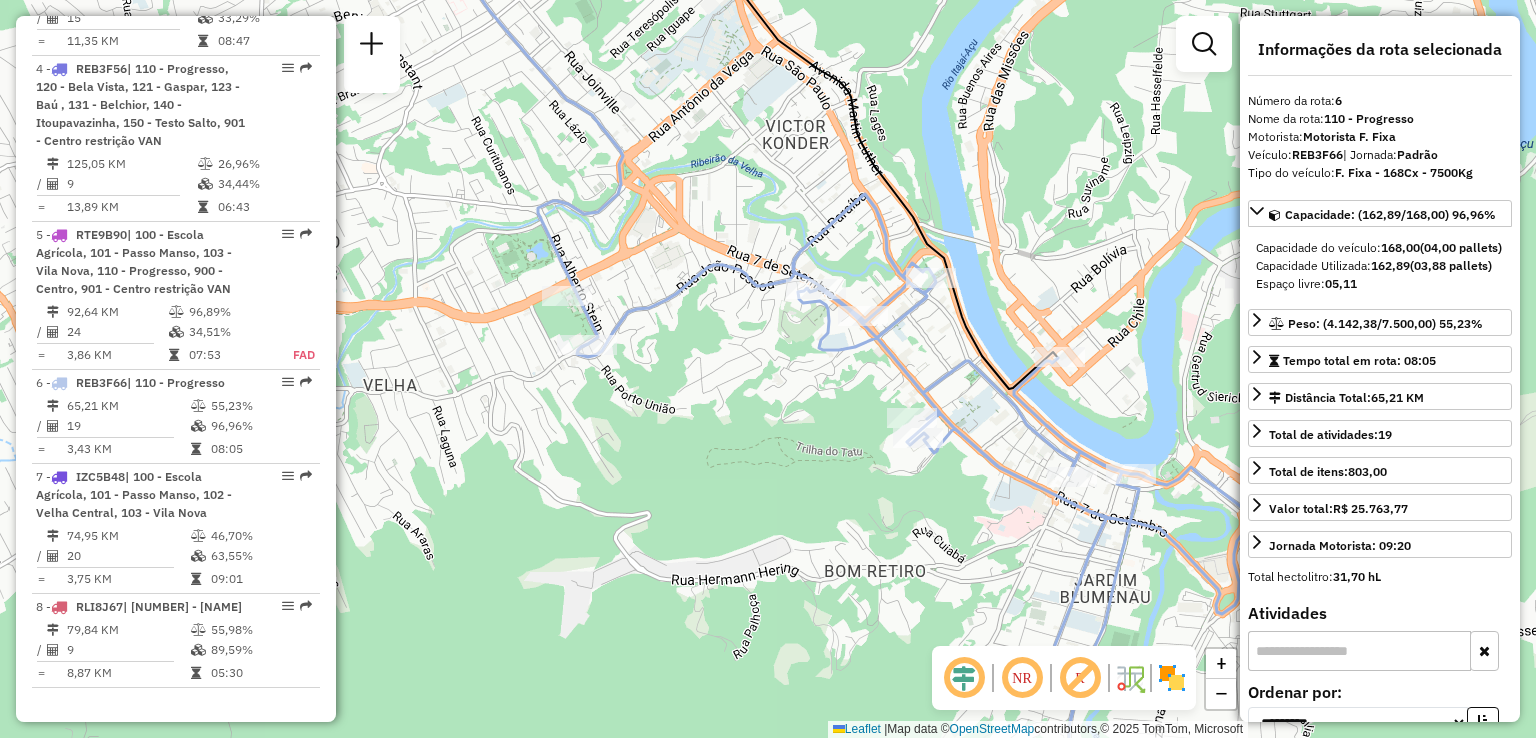drag, startPoint x: 802, startPoint y: 513, endPoint x: 739, endPoint y: 473, distance: 74.62573 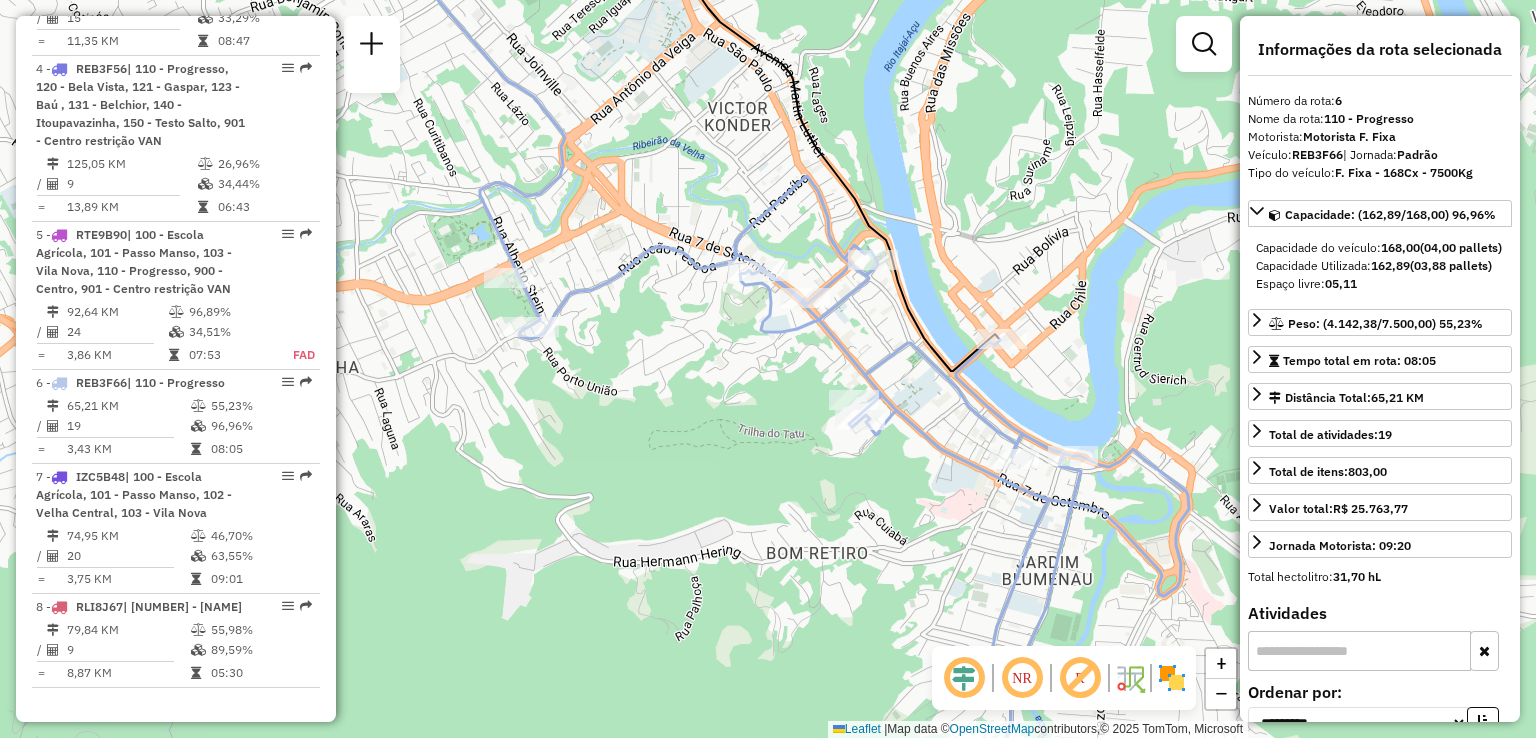 drag, startPoint x: 721, startPoint y: 338, endPoint x: 727, endPoint y: 375, distance: 37.48333 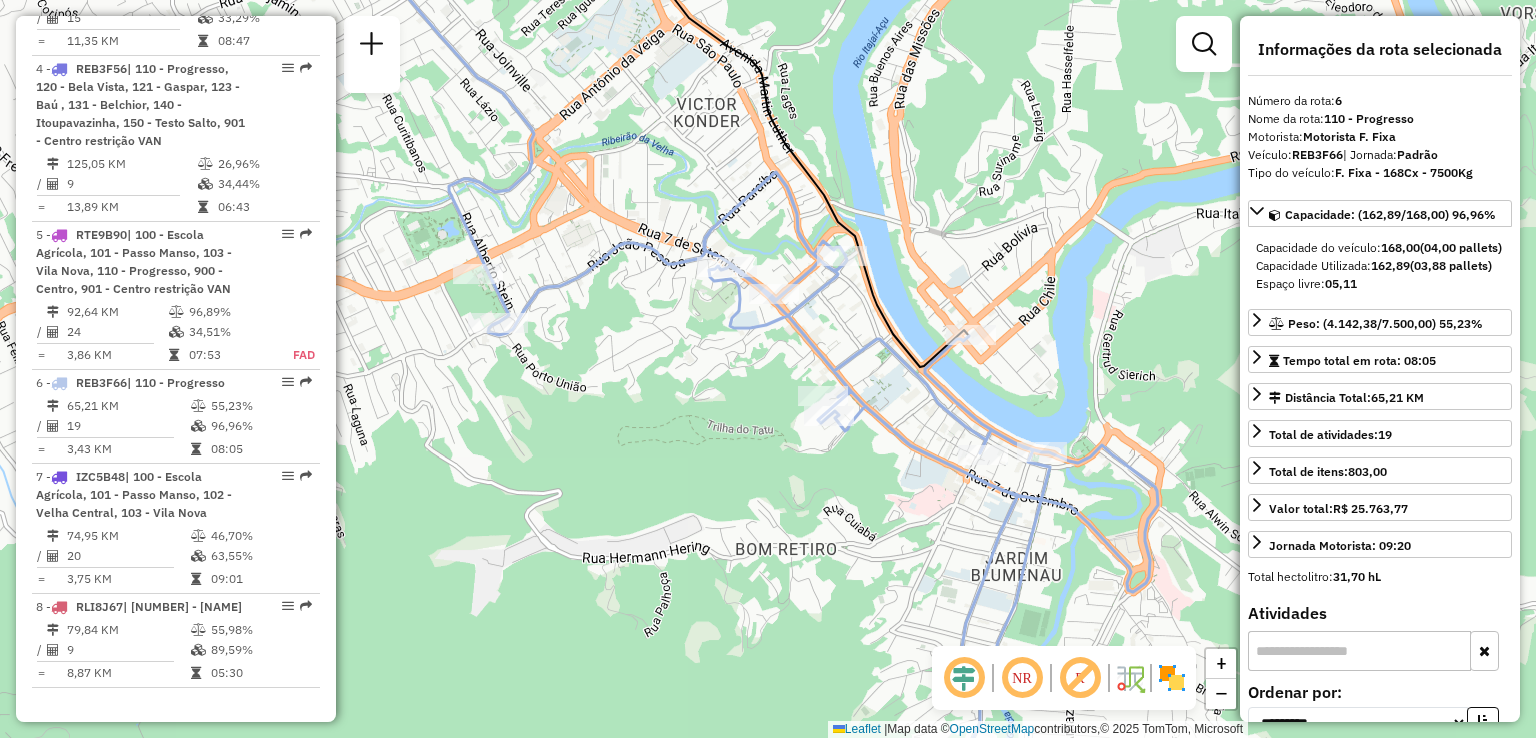 drag, startPoint x: 999, startPoint y: 405, endPoint x: 955, endPoint y: 370, distance: 56.22277 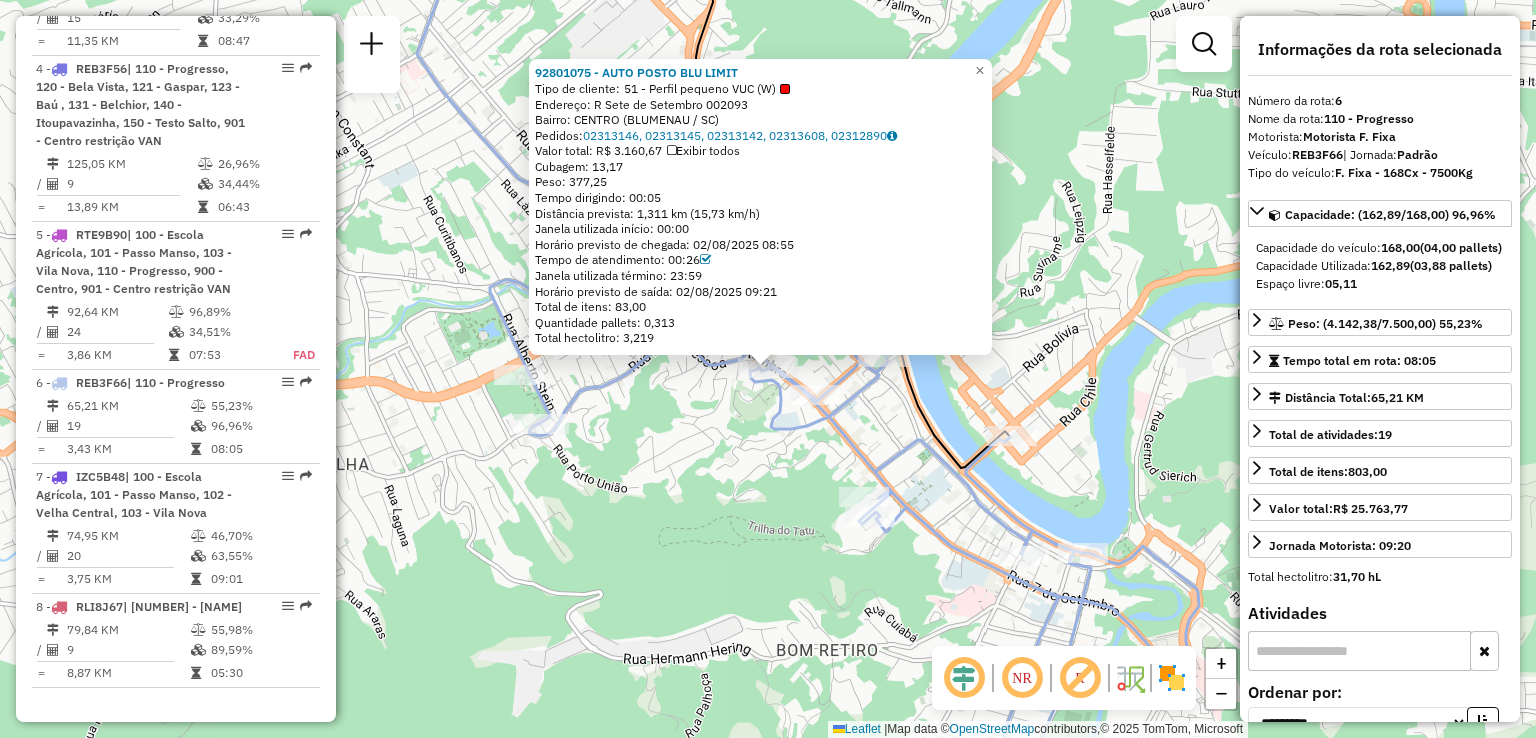 click 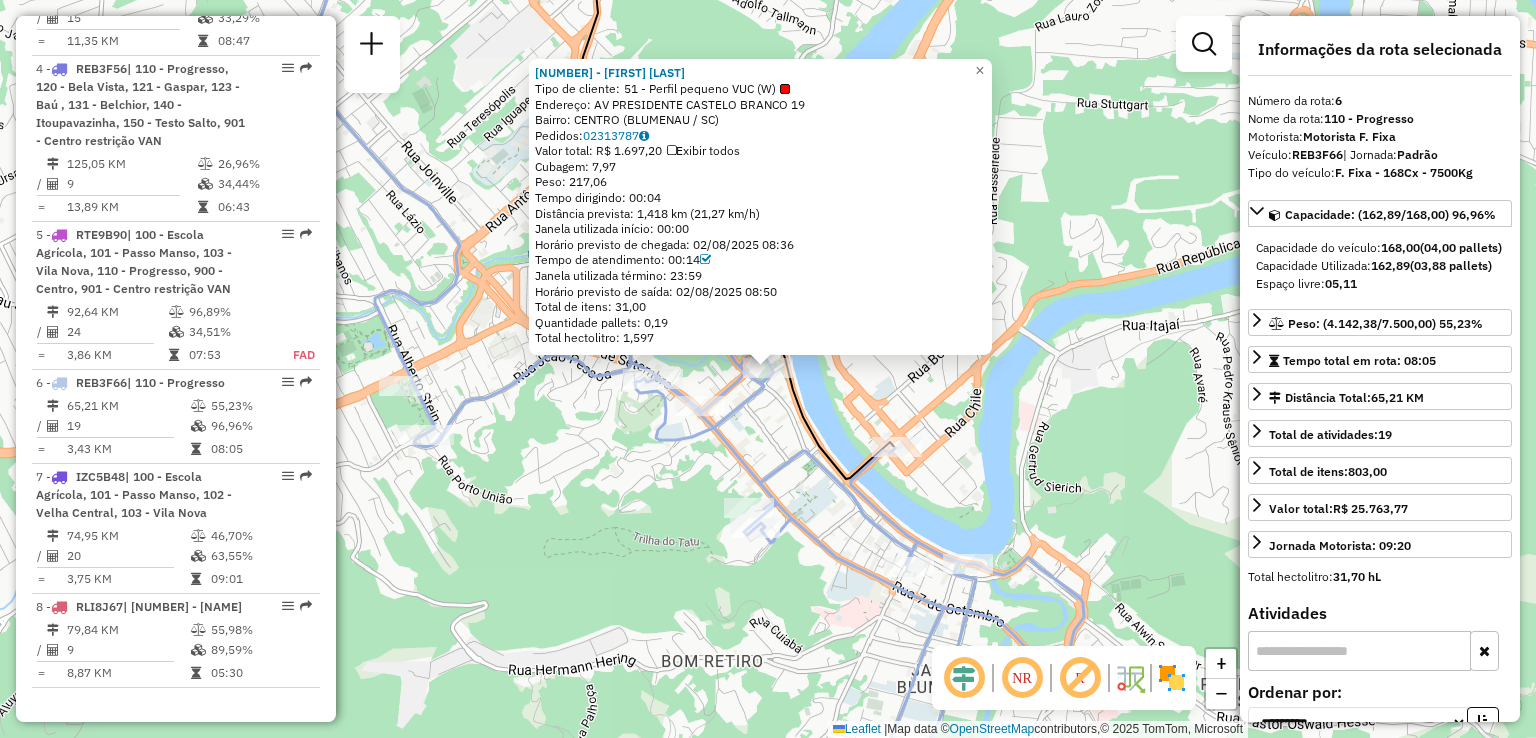 click on "92809814 - INSIGHT RESTAURANTE  Tipo de cliente:   51 - Perfil pequeno VUC (W)   Endereço: AV  PRESIDENTE CASTELO BRANCO     19   Bairro: CENTRO (BLUMENAU / SC)   Pedidos:  02313787   Valor total: R$ 1.697,20   Exibir todos   Cubagem: 7,97  Peso: 217,06  Tempo dirigindo: 00:04   Distância prevista: 1,418 km (21,27 km/h)   Janela utilizada início: 00:00   Horário previsto de chegada: 02/08/2025 08:36   Tempo de atendimento: 00:14   Janela utilizada término: 23:59   Horário previsto de saída: 02/08/2025 08:50   Total de itens: 31,00   Quantidade pallets: 0,19   Total hectolitro: 1,597  × Janela de atendimento Grade de atendimento Capacidade Transportadoras Veículos Cliente Pedidos  Rotas Selecione os dias de semana para filtrar as janelas de atendimento  Seg   Ter   Qua   Qui   Sex   Sáb   Dom  Informe o período da janela de atendimento: De: Até:  Filtrar exatamente a janela do cliente  Considerar janela de atendimento padrão  Selecione os dias de semana para filtrar as grades de atendimento  Seg" 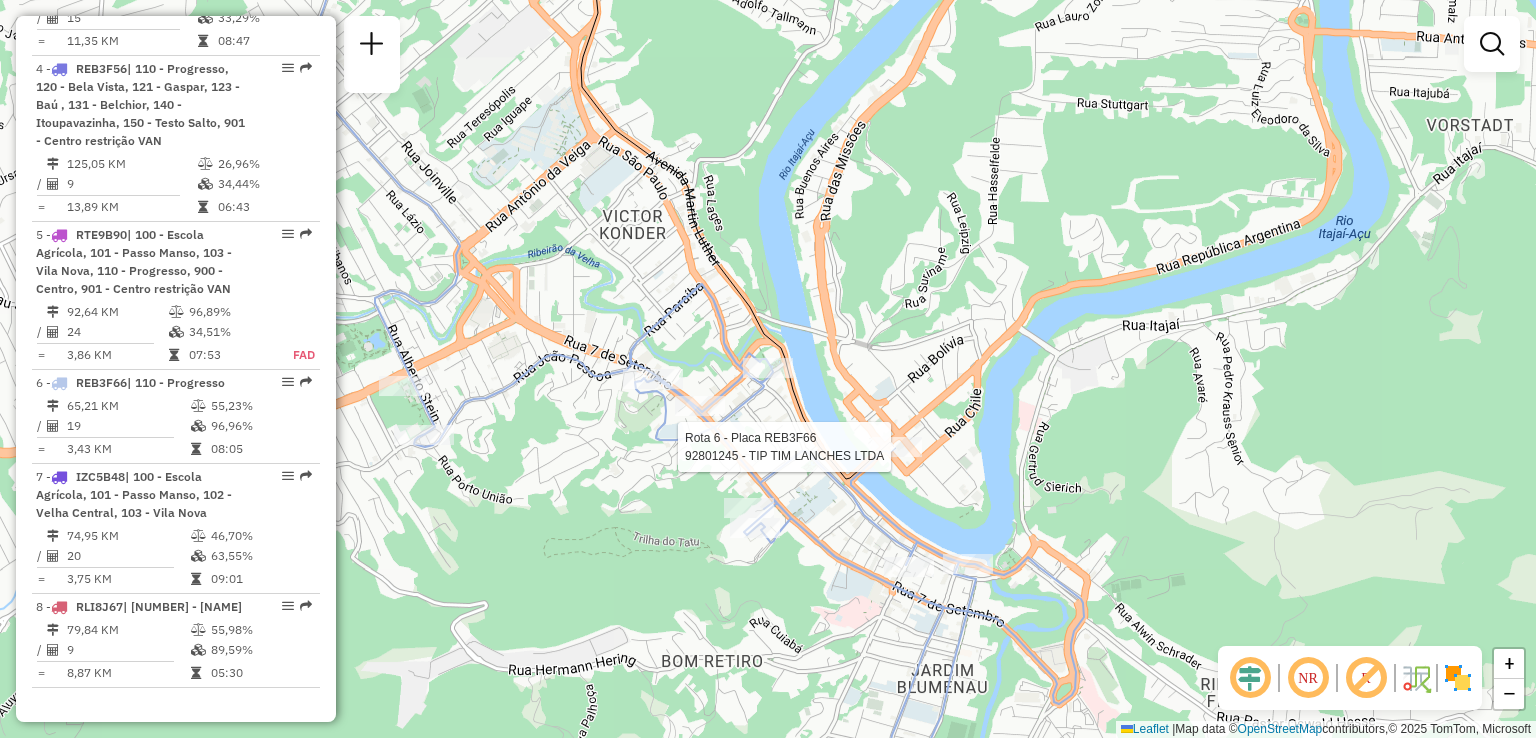 select on "**********" 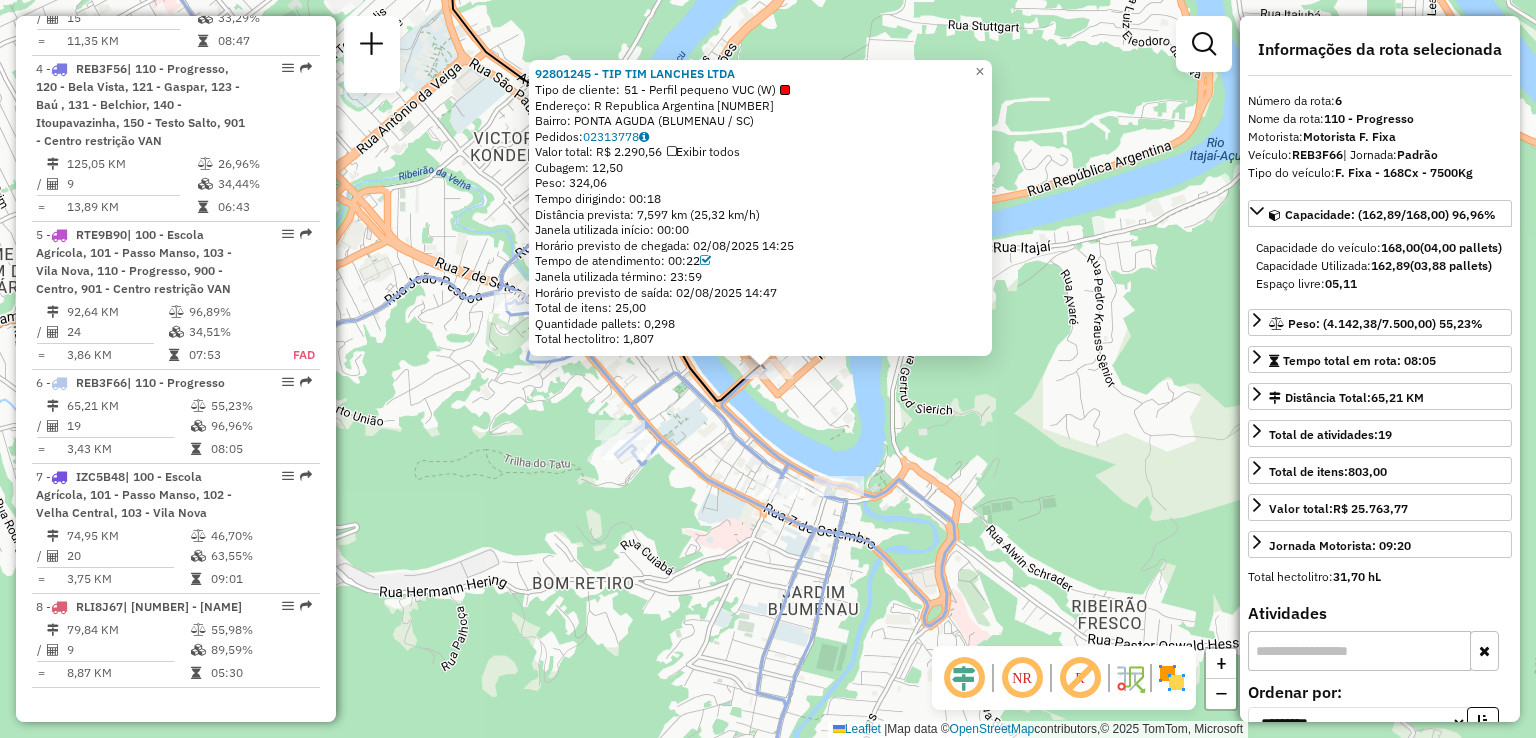 click on "92801245 - TIP TIM LANCHES LTDA  Tipo de cliente:   51 - Perfil pequeno VUC (W)   Endereço: R   Republica Argentina           74   Bairro: PONTA AGUDA (BLUMENAU / SC)   Pedidos:  02313778   Valor total: R$ 2.290,56   Exibir todos   Cubagem: 12,50  Peso: 324,06  Tempo dirigindo: 00:18   Distância prevista: 7,597 km (25,32 km/h)   Janela utilizada início: 00:00   Horário previsto de chegada: 02/08/2025 14:25   Tempo de atendimento: 00:22   Janela utilizada término: 23:59   Horário previsto de saída: 02/08/2025 14:47   Total de itens: 25,00   Quantidade pallets: 0,298   Total hectolitro: 1,807  × Janela de atendimento Grade de atendimento Capacidade Transportadoras Veículos Cliente Pedidos  Rotas Selecione os dias de semana para filtrar as janelas de atendimento  Seg   Ter   Qua   Qui   Sex   Sáb   Dom  Informe o período da janela de atendimento: De: Até:  Filtrar exatamente a janela do cliente  Considerar janela de atendimento padrão   Seg   Ter   Qua   Qui   Sex   Sáb   Dom   Peso mínimo:   De:" 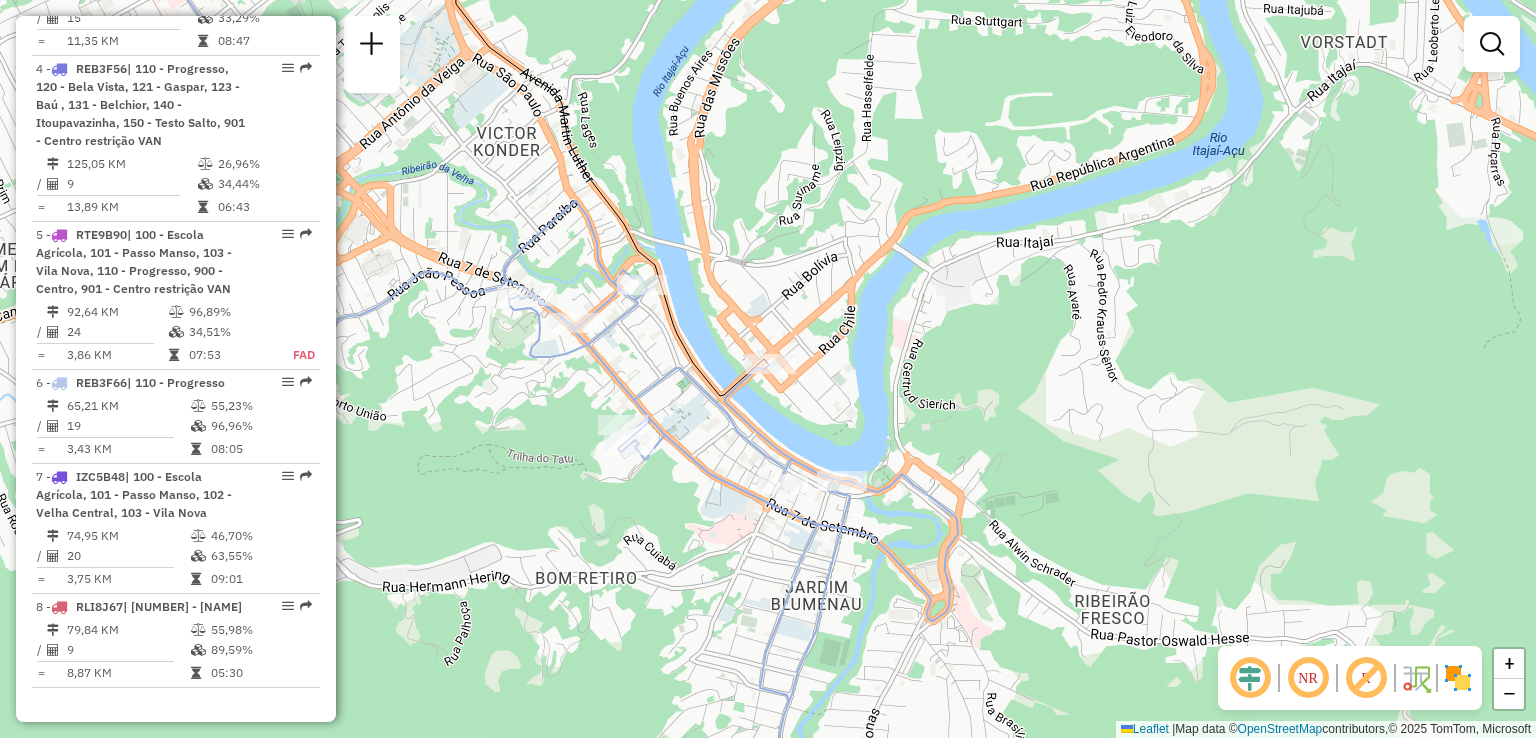 drag, startPoint x: 877, startPoint y: 477, endPoint x: 897, endPoint y: 437, distance: 44.72136 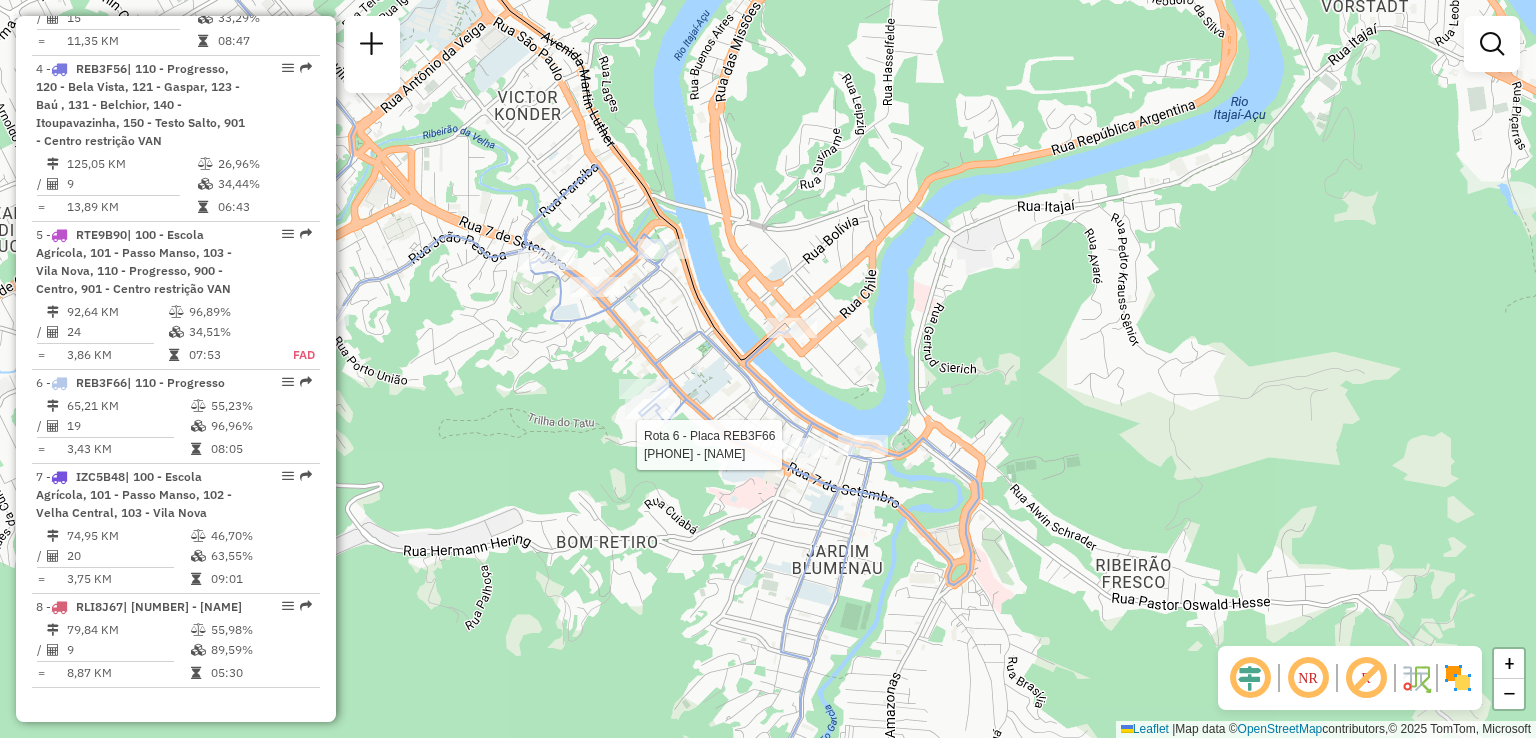 select on "**********" 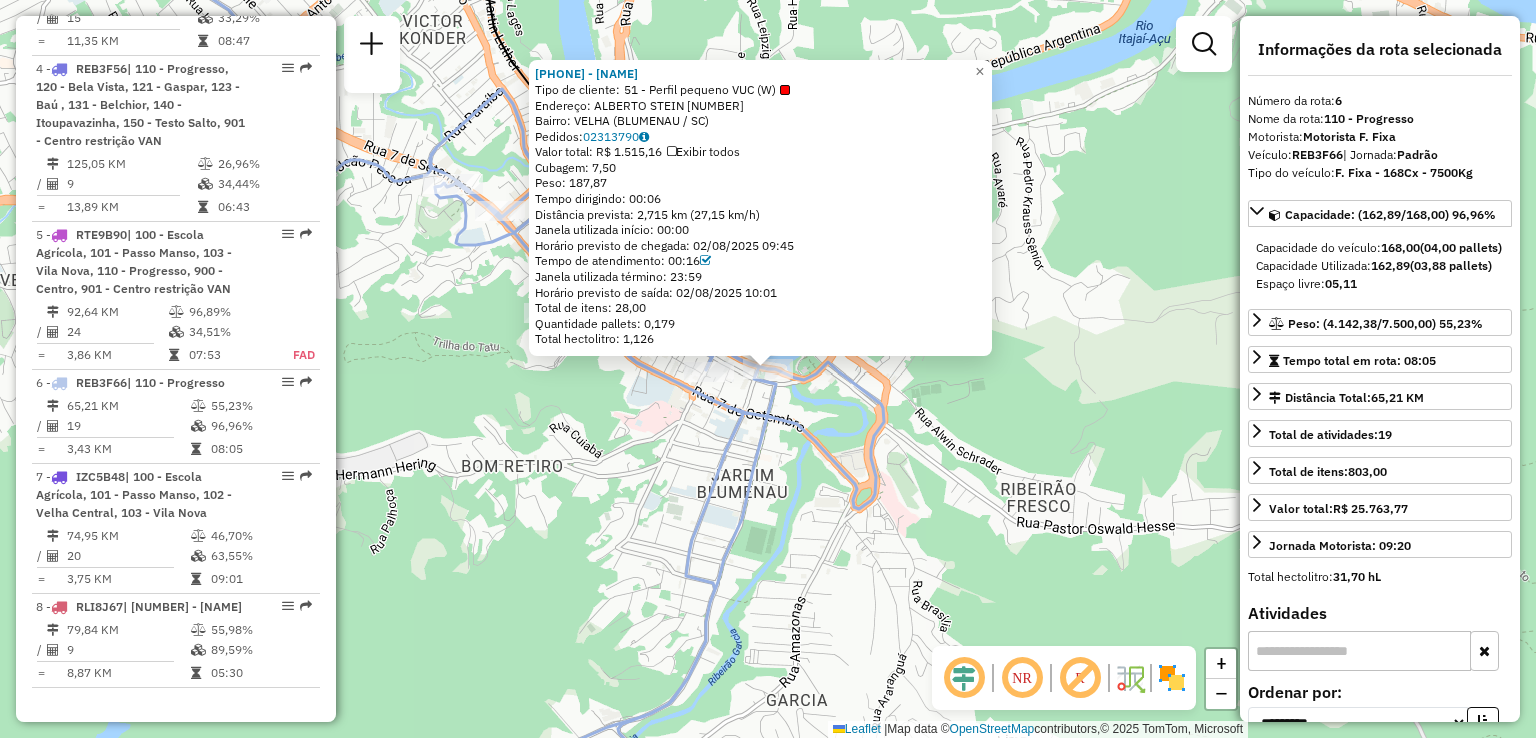 click on "92808024 - REFUGIO PATAGONIA BL  Tipo de cliente:   51 - Perfil pequeno VUC (W)   Endereço:  ALBERTO STEIN 199   Bairro: VELHA (BLUMENAU / SC)   Pedidos:  02313790   Valor total: R$ 1.515,16   Exibir todos   Cubagem: 7,50  Peso: 187,87  Tempo dirigindo: 00:06   Distância prevista: 2,715 km (27,15 km/h)   Janela utilizada início: 00:00   Horário previsto de chegada: 02/08/2025 09:45   Tempo de atendimento: 00:16   Janela utilizada término: 23:59   Horário previsto de saída: 02/08/2025 10:01   Total de itens: 28,00   Quantidade pallets: 0,179   Total hectolitro: 1,126  × Janela de atendimento Grade de atendimento Capacidade Transportadoras Veículos Cliente Pedidos  Rotas Selecione os dias de semana para filtrar as janelas de atendimento  Seg   Ter   Qua   Qui   Sex   Sáb   Dom  Informe o período da janela de atendimento: De: Até:  Filtrar exatamente a janela do cliente  Considerar janela de atendimento padrão  Selecione os dias de semana para filtrar as grades de atendimento  Seg   Ter   Qua   Qui" 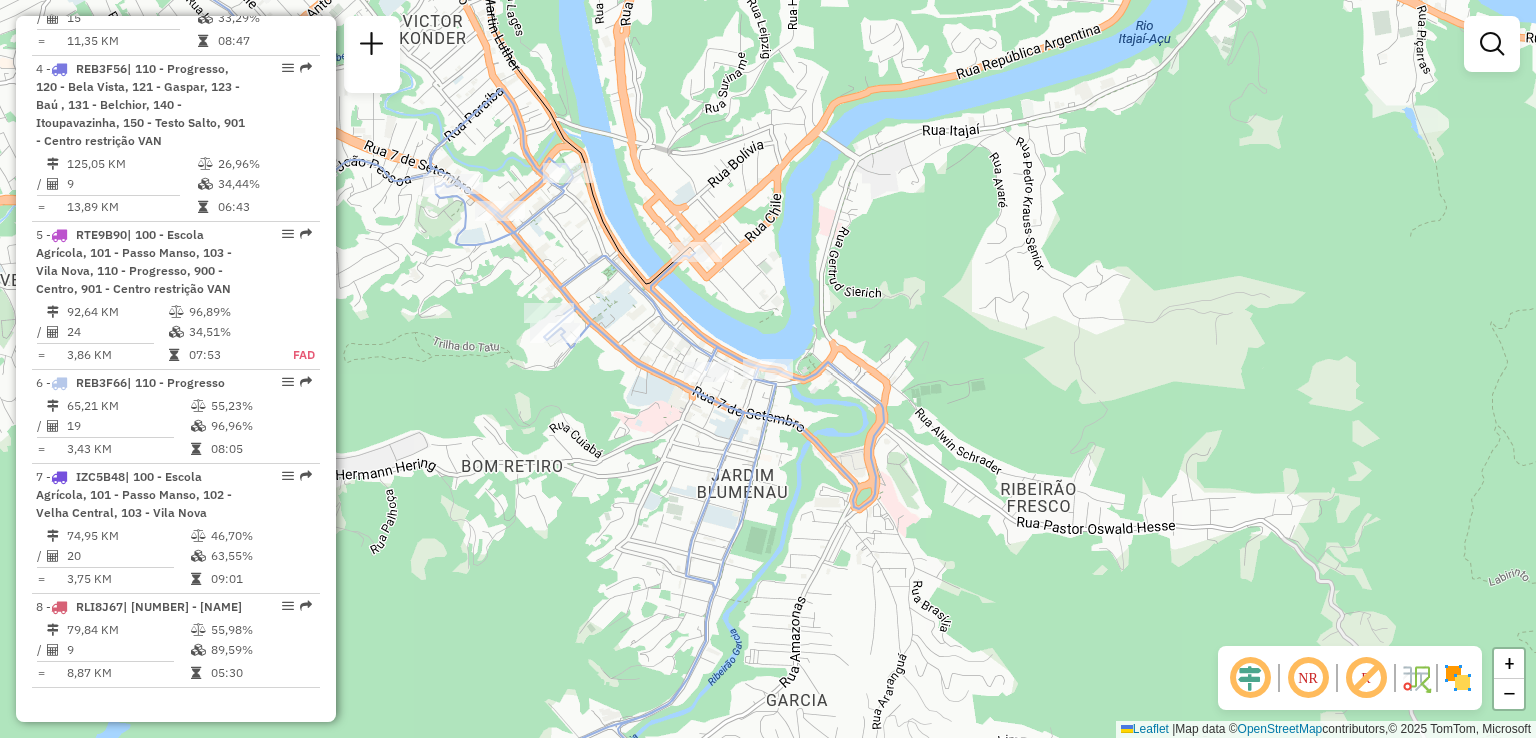 drag, startPoint x: 687, startPoint y: 480, endPoint x: 896, endPoint y: 484, distance: 209.03827 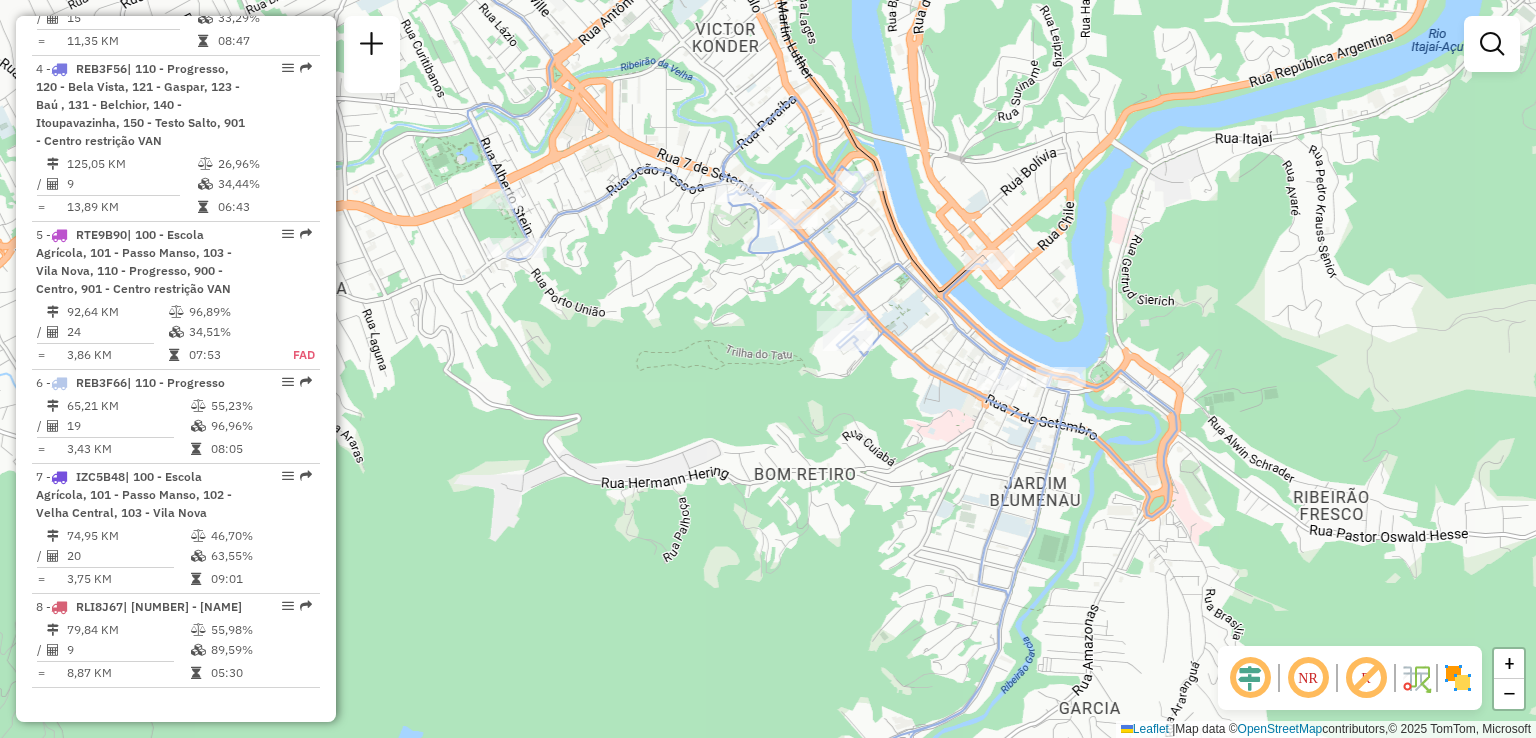 drag, startPoint x: 856, startPoint y: 498, endPoint x: 993, endPoint y: 528, distance: 140.24622 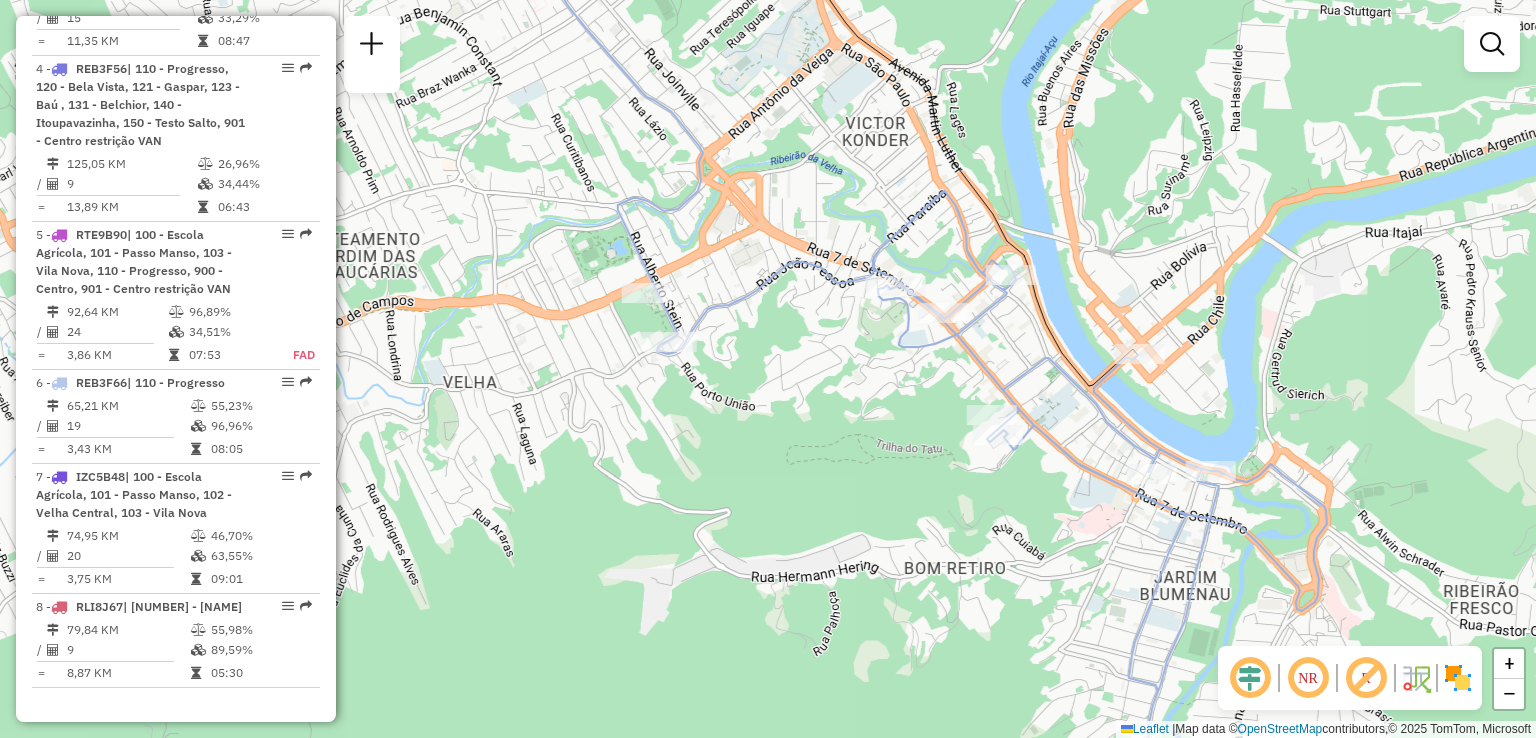 drag, startPoint x: 892, startPoint y: 483, endPoint x: 921, endPoint y: 540, distance: 63.953106 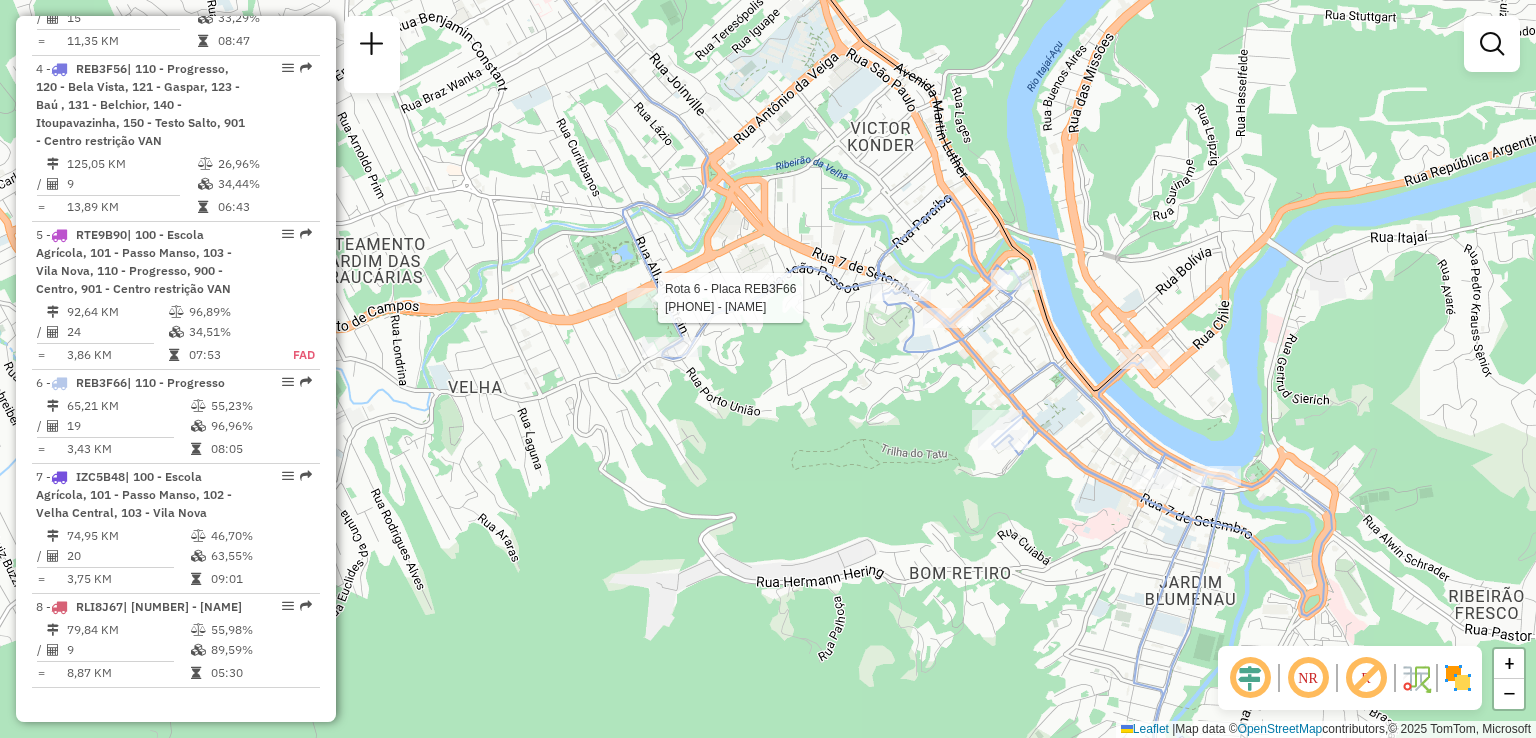 click 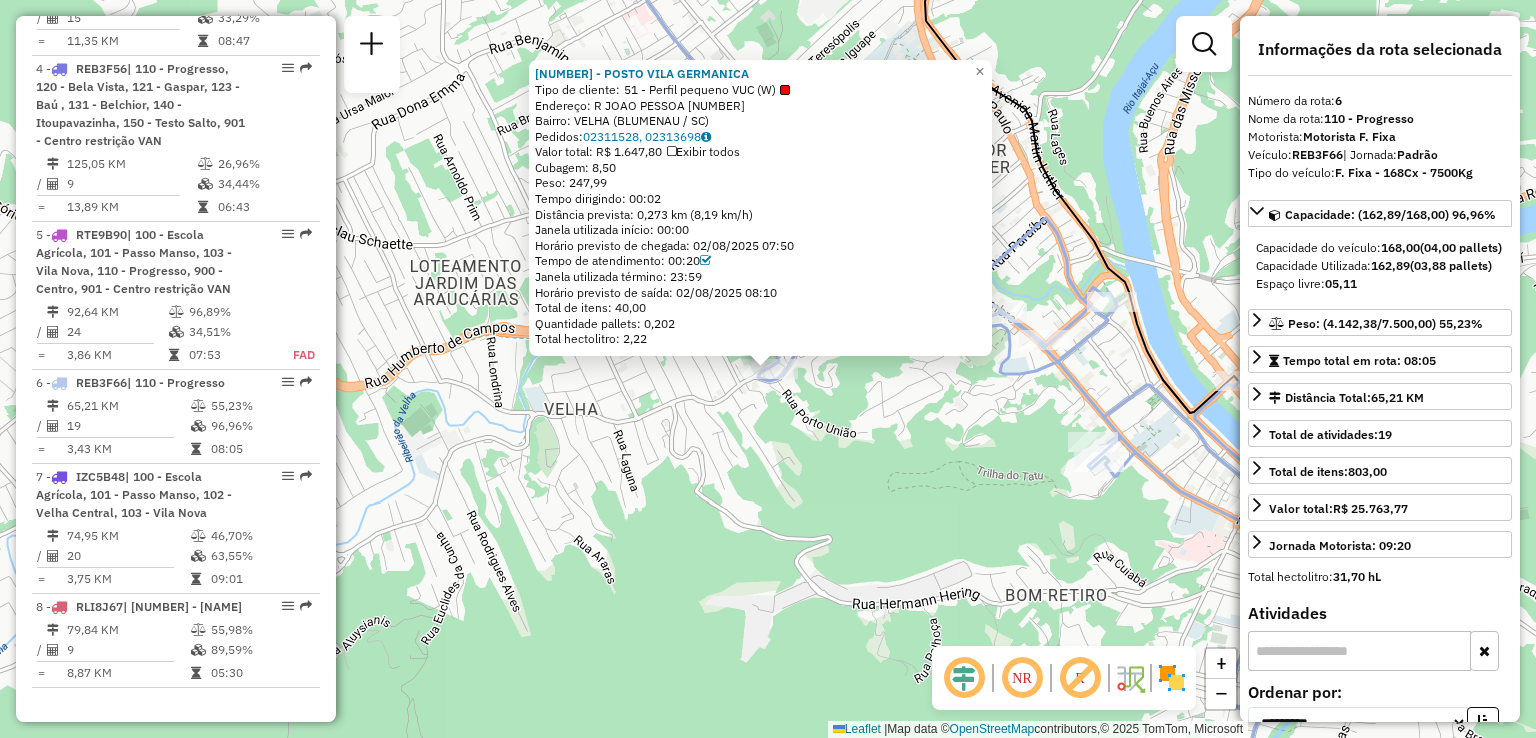 click on "92801350 - POSTO VILA GERMANICA  Tipo de cliente:   51 - Perfil pequeno VUC (W)   Endereço: R   JOAO PESSOA                   1040   Bairro: VELHA (BLUMENAU / SC)   Pedidos:  02311528, 02313698   Valor total: R$ 1.647,80   Exibir todos   Cubagem: 8,50  Peso: 247,99  Tempo dirigindo: 00:02   Distância prevista: 0,273 km (8,19 km/h)   Janela utilizada início: 00:00   Horário previsto de chegada: 02/08/2025 07:50   Tempo de atendimento: 00:20   Janela utilizada término: 23:59   Horário previsto de saída: 02/08/2025 08:10   Total de itens: 40,00   Quantidade pallets: 0,202   Total hectolitro: 2,22  × Janela de atendimento Grade de atendimento Capacidade Transportadoras Veículos Cliente Pedidos  Rotas Selecione os dias de semana para filtrar as janelas de atendimento  Seg   Ter   Qua   Qui   Sex   Sáb   Dom  Informe o período da janela de atendimento: De: Até:  Filtrar exatamente a janela do cliente  Considerar janela de atendimento padrão   Seg   Ter   Qua   Qui   Sex   Sáb   Dom   Peso mínimo:  +" 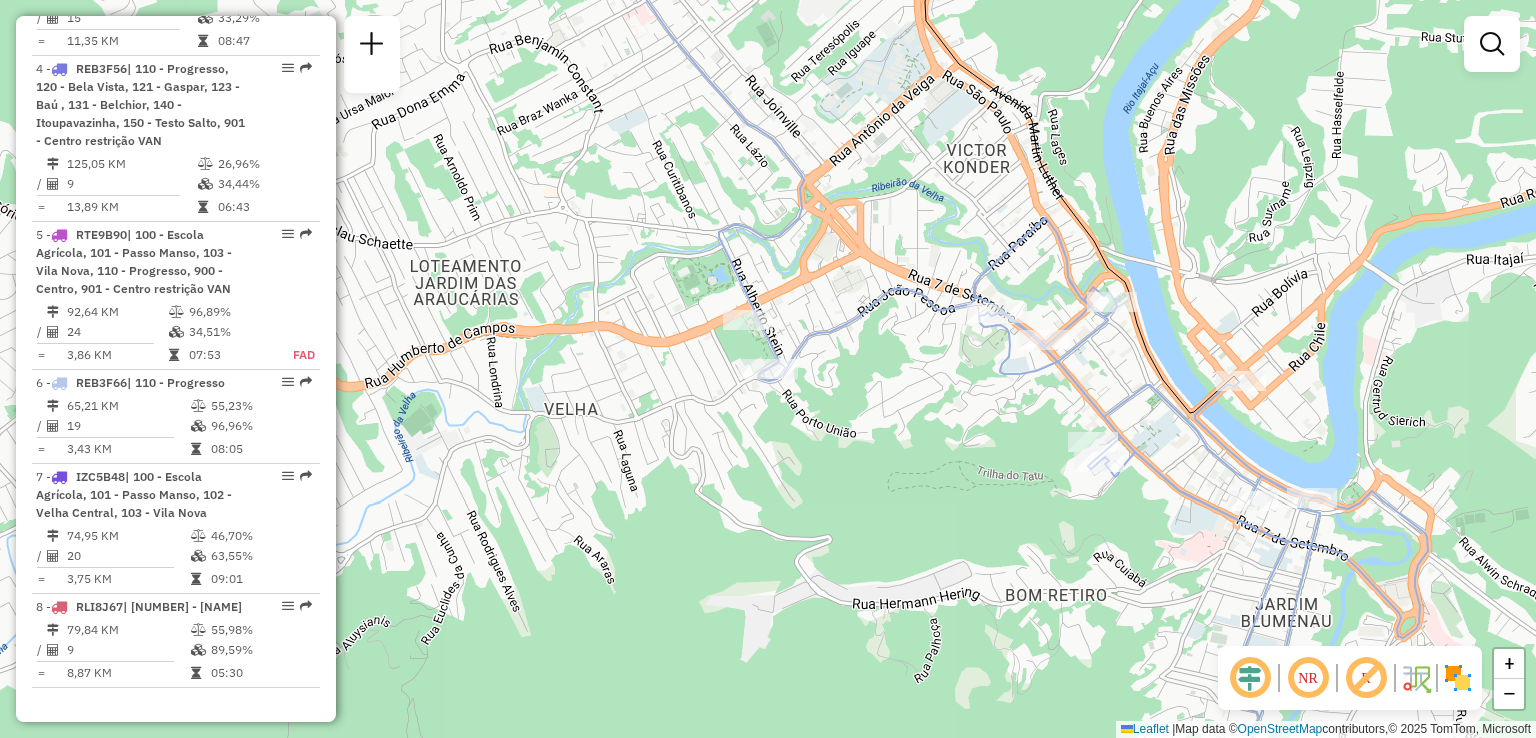 click on "Janela de atendimento Grade de atendimento Capacidade Transportadoras Veículos Cliente Pedidos  Rotas Selecione os dias de semana para filtrar as janelas de atendimento  Seg   Ter   Qua   Qui   Sex   Sáb   Dom  Informe o período da janela de atendimento: De: Até:  Filtrar exatamente a janela do cliente  Considerar janela de atendimento padrão  Selecione os dias de semana para filtrar as grades de atendimento  Seg   Ter   Qua   Qui   Sex   Sáb   Dom   Considerar clientes sem dia de atendimento cadastrado  Clientes fora do dia de atendimento selecionado Filtrar as atividades entre os valores definidos abaixo:  Peso mínimo:   Peso máximo:   Cubagem mínima:   Cubagem máxima:   De:   Até:  Filtrar as atividades entre o tempo de atendimento definido abaixo:  De:   Até:   Considerar capacidade total dos clientes não roteirizados Transportadora: Selecione um ou mais itens Tipo de veículo: Selecione um ou mais itens Veículo: Selecione um ou mais itens Motorista: Selecione um ou mais itens Nome: Rótulo:" 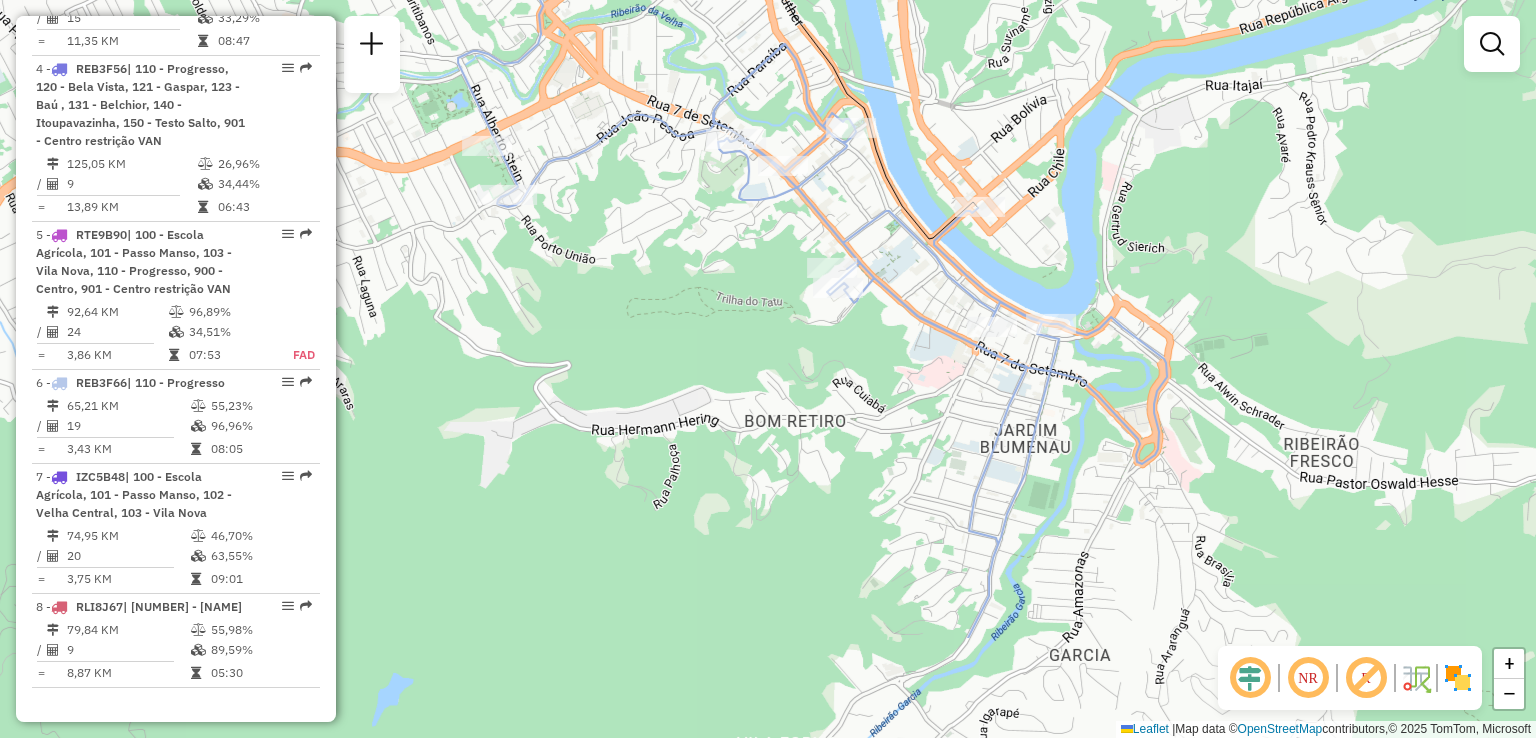 drag, startPoint x: 846, startPoint y: 410, endPoint x: 753, endPoint y: 400, distance: 93.53609 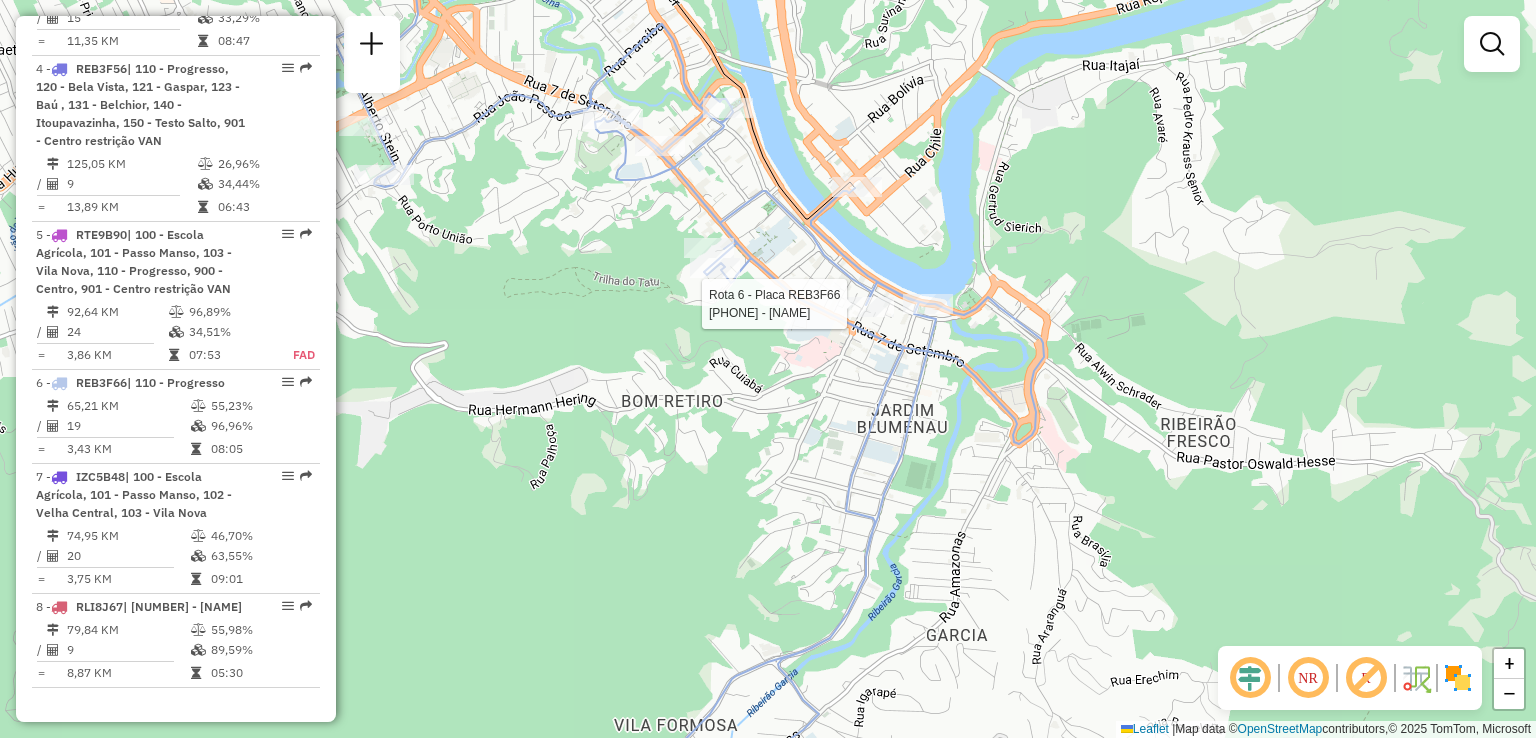 select on "**********" 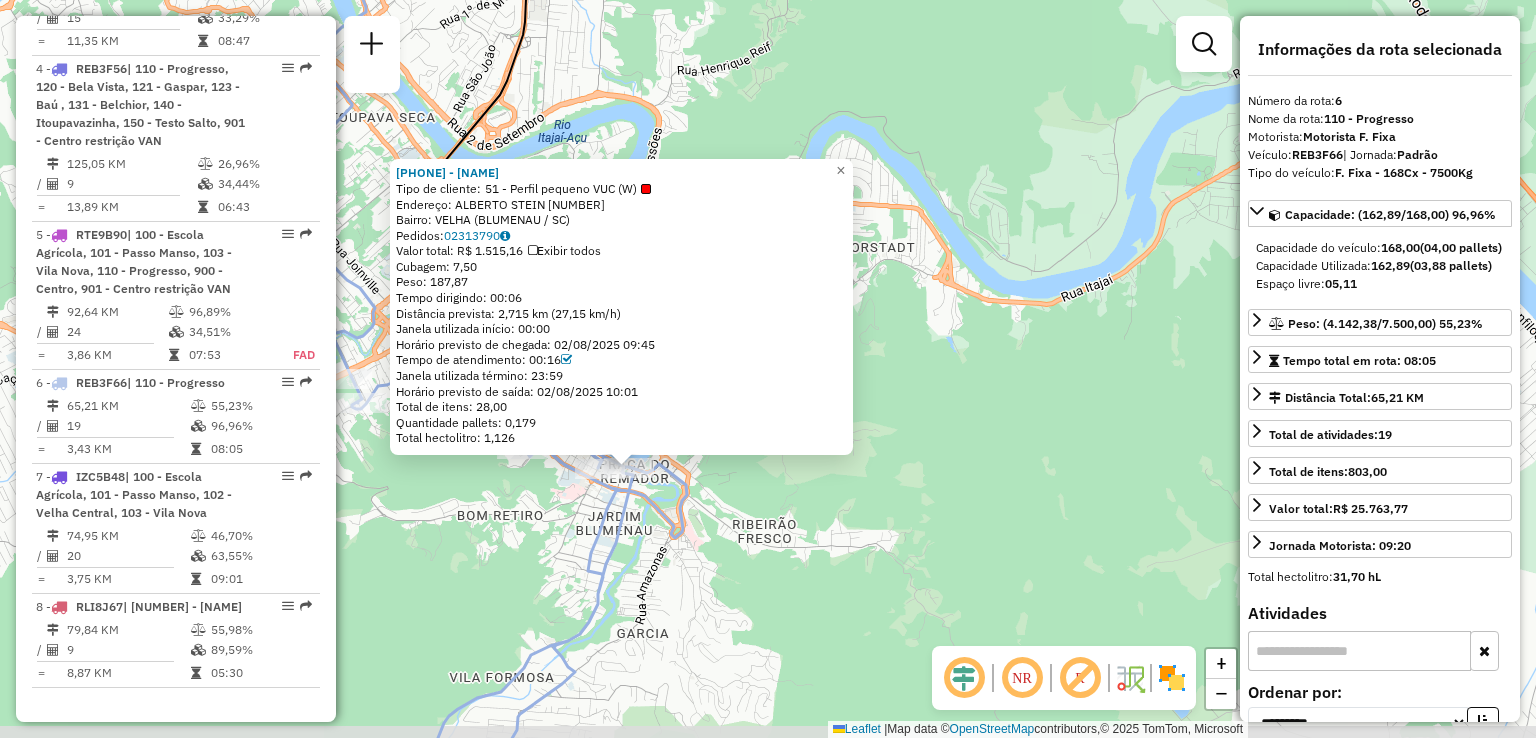 drag, startPoint x: 638, startPoint y: 538, endPoint x: 681, endPoint y: 521, distance: 46.238514 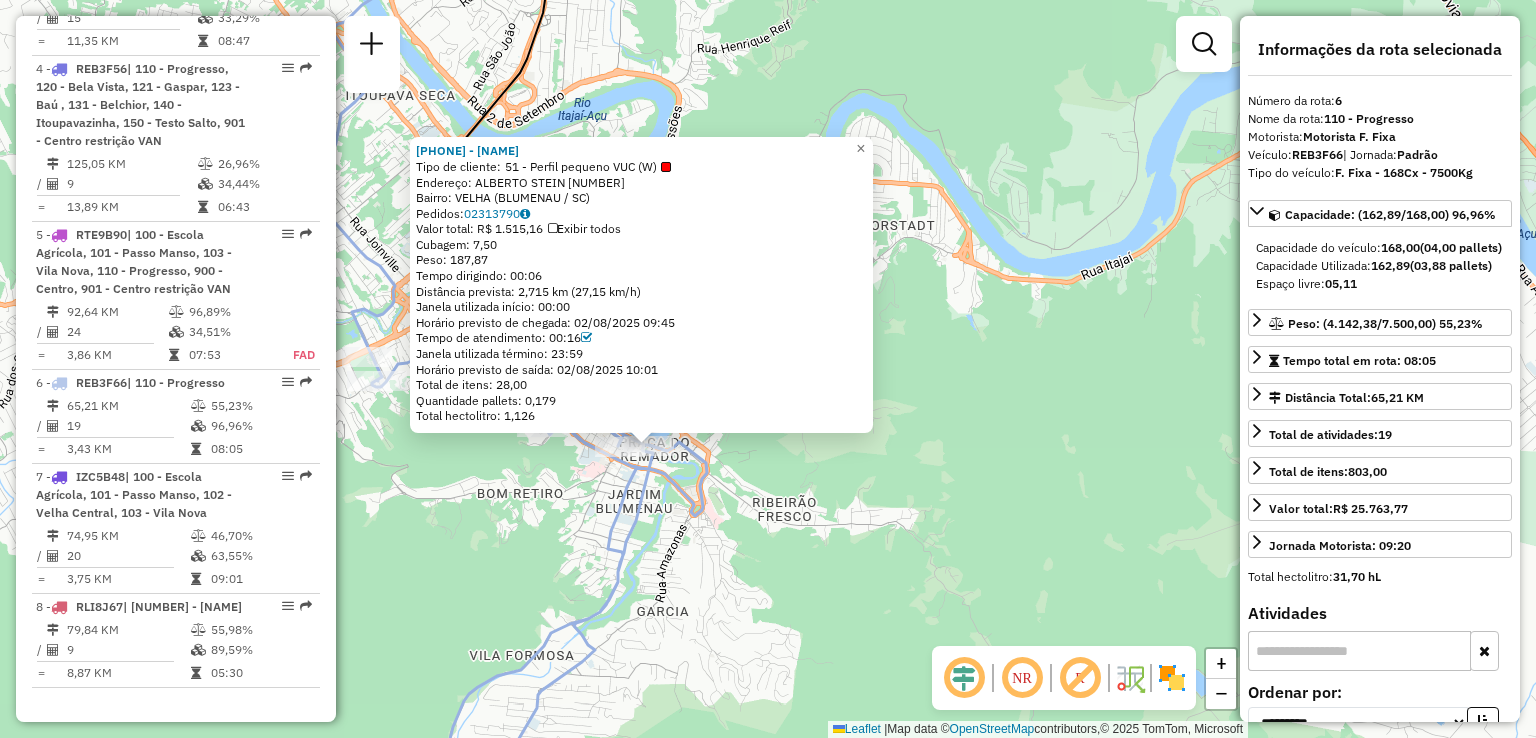 drag, startPoint x: 736, startPoint y: 567, endPoint x: 807, endPoint y: 525, distance: 82.492424 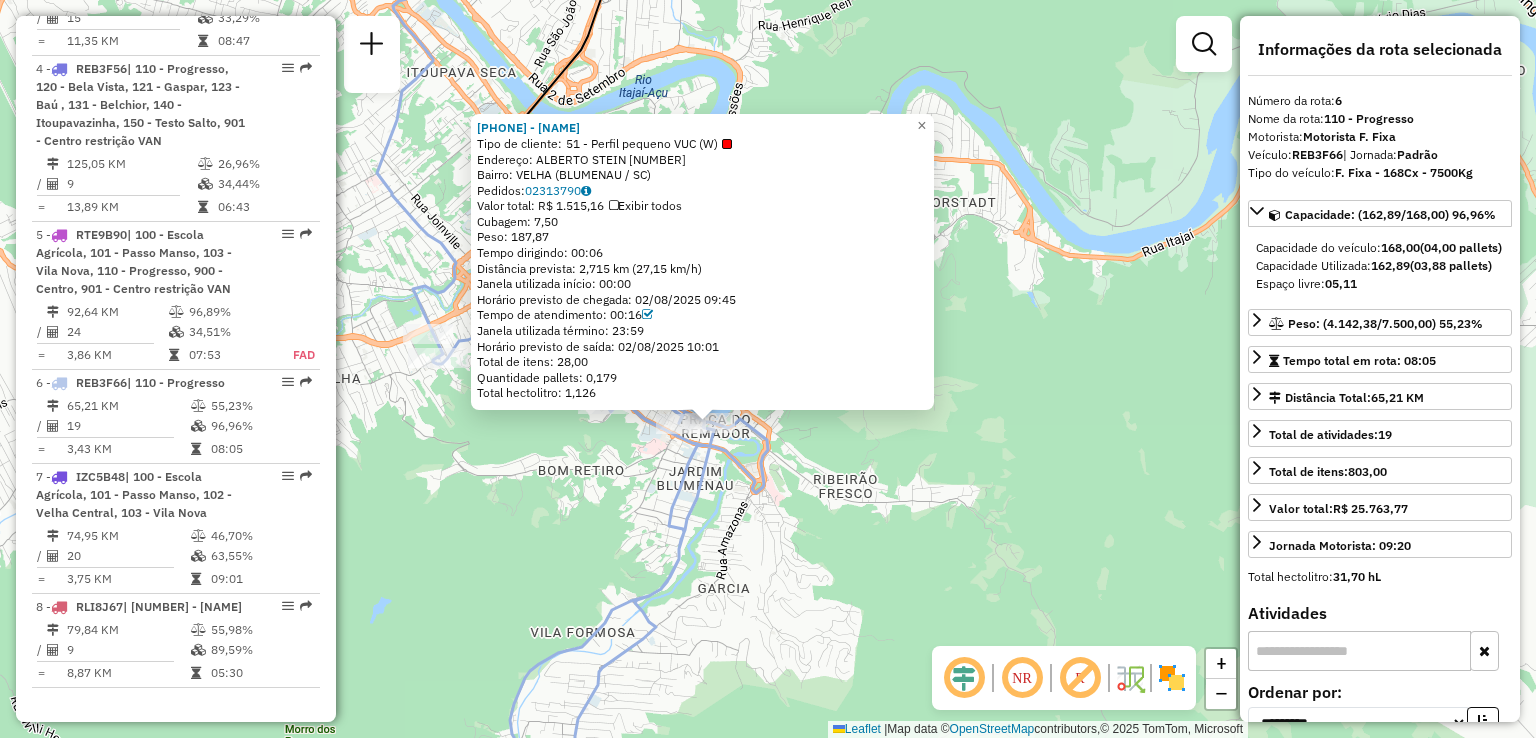 click on "92808024 - REFUGIO PATAGONIA BL  Tipo de cliente:   51 - Perfil pequeno VUC (W)   Endereço:  ALBERTO STEIN 199   Bairro: VELHA (BLUMENAU / SC)   Pedidos:  02313790   Valor total: R$ 1.515,16   Exibir todos   Cubagem: 7,50  Peso: 187,87  Tempo dirigindo: 00:06   Distância prevista: 2,715 km (27,15 km/h)   Janela utilizada início: 00:00   Horário previsto de chegada: 02/08/2025 09:45   Tempo de atendimento: 00:16   Janela utilizada término: 23:59   Horário previsto de saída: 02/08/2025 10:01   Total de itens: 28,00   Quantidade pallets: 0,179   Total hectolitro: 1,126  × Janela de atendimento Grade de atendimento Capacidade Transportadoras Veículos Cliente Pedidos  Rotas Selecione os dias de semana para filtrar as janelas de atendimento  Seg   Ter   Qua   Qui   Sex   Sáb   Dom  Informe o período da janela de atendimento: De: Até:  Filtrar exatamente a janela do cliente  Considerar janela de atendimento padrão  Selecione os dias de semana para filtrar as grades de atendimento  Seg   Ter   Qua   Qui" 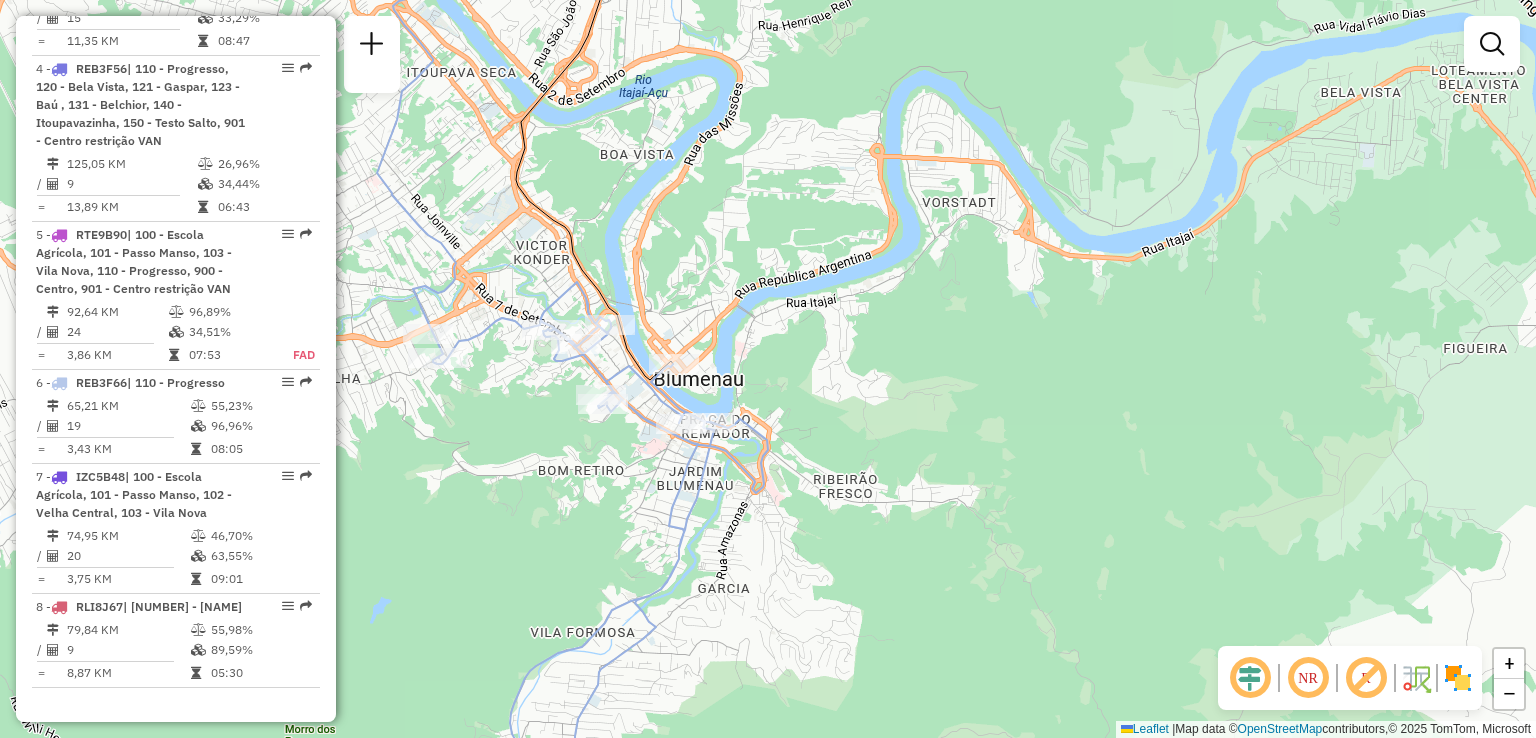 drag, startPoint x: 748, startPoint y: 558, endPoint x: 871, endPoint y: 484, distance: 143.54442 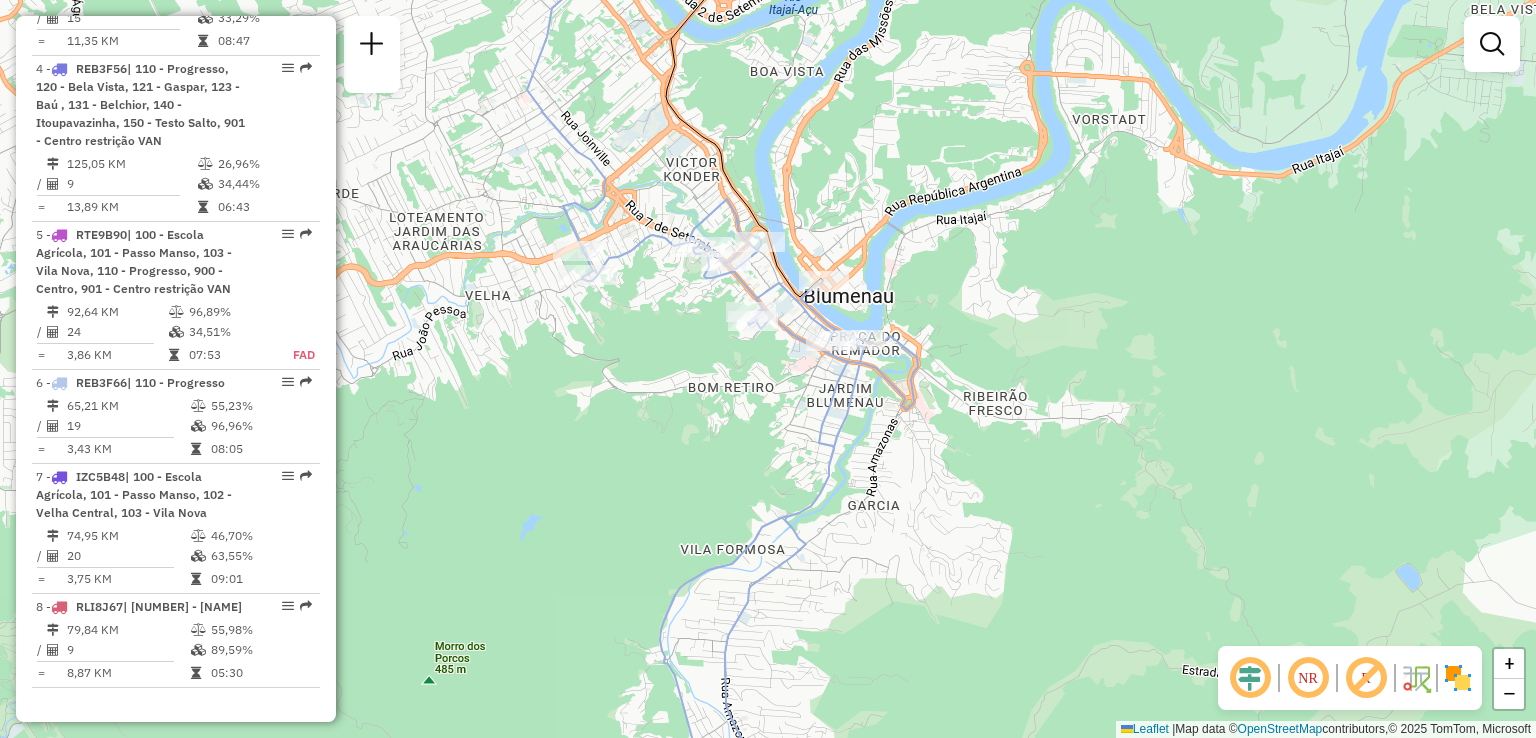 drag, startPoint x: 709, startPoint y: 473, endPoint x: 772, endPoint y: 546, distance: 96.42614 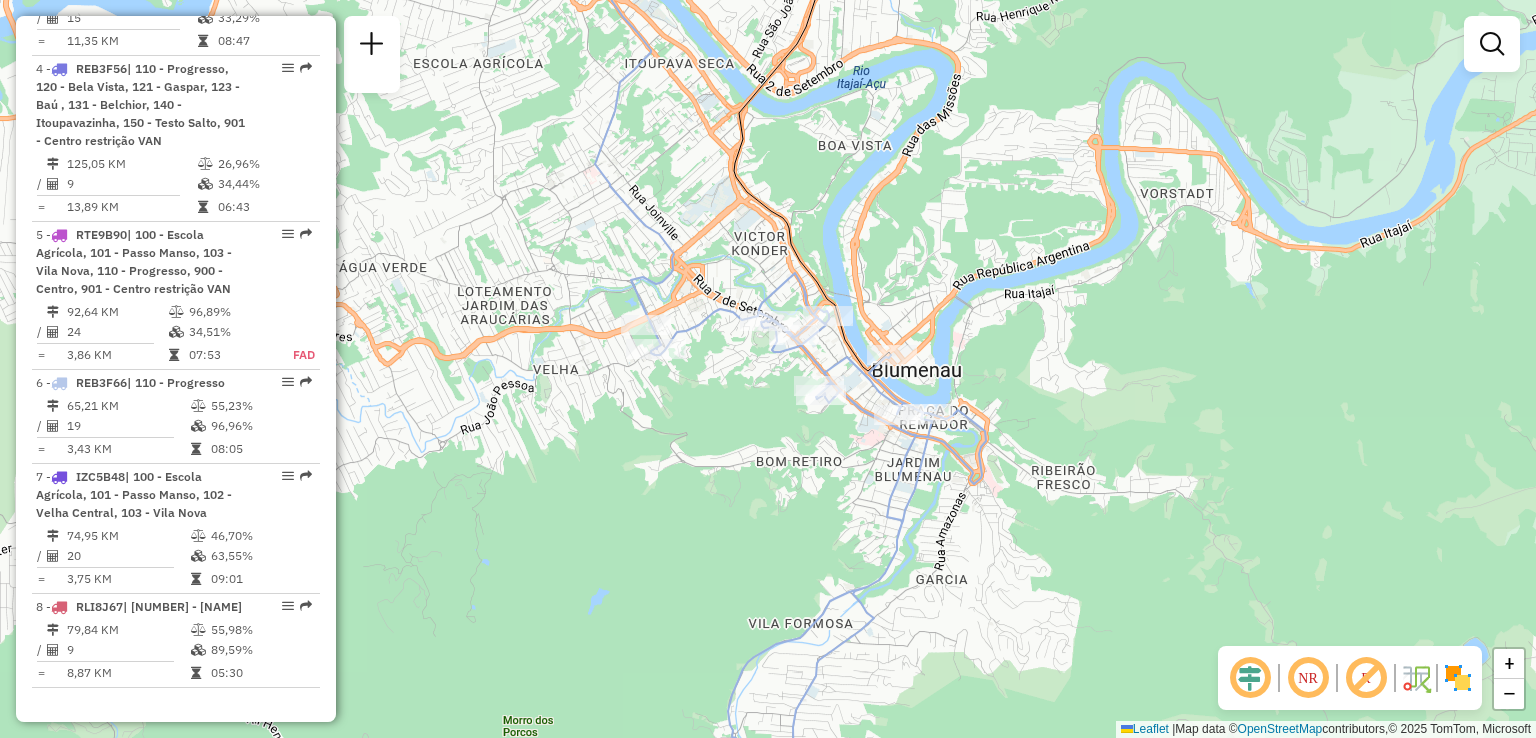 drag, startPoint x: 705, startPoint y: 462, endPoint x: 939, endPoint y: 464, distance: 234.00854 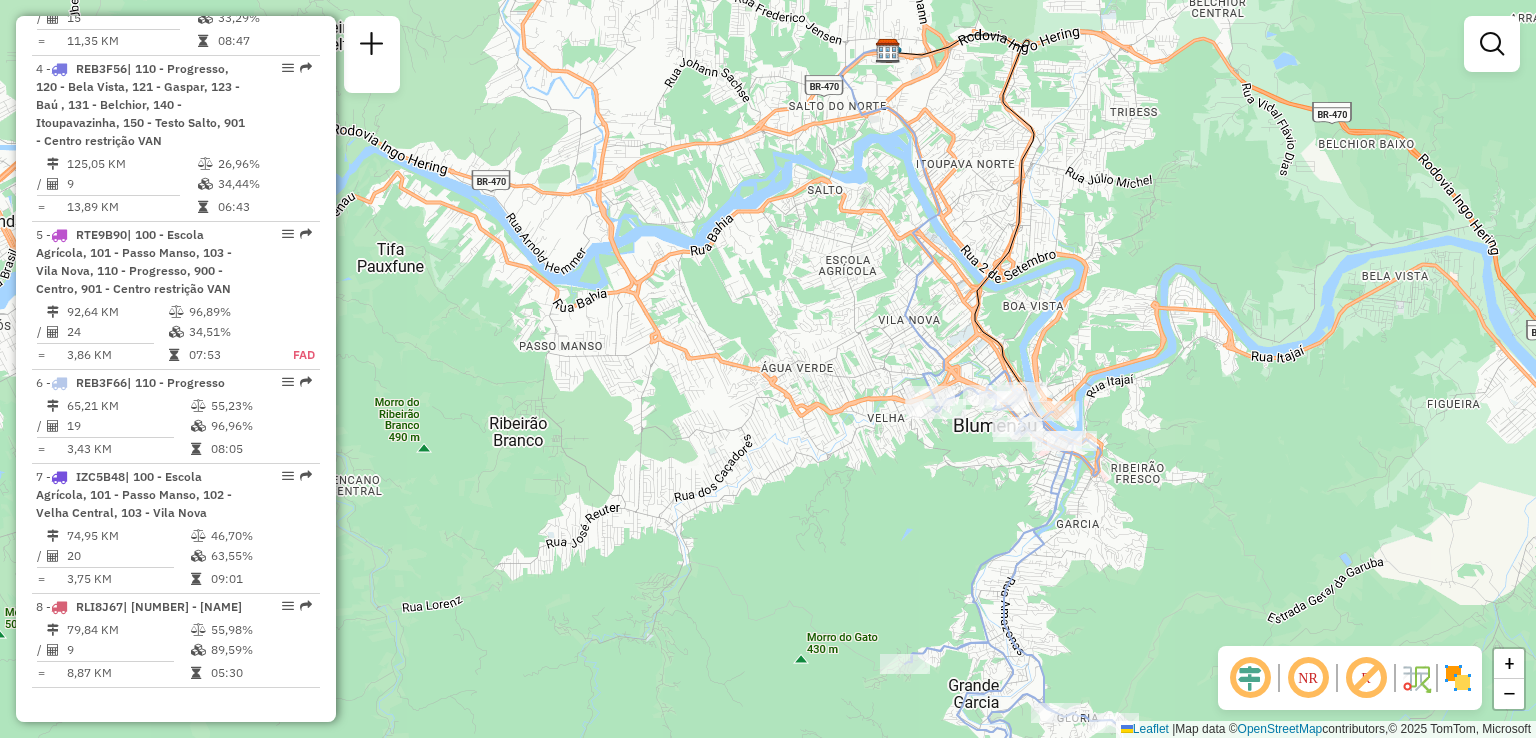 click on "Janela de atendimento Grade de atendimento Capacidade Transportadoras Veículos Cliente Pedidos  Rotas Selecione os dias de semana para filtrar as janelas de atendimento  Seg   Ter   Qua   Qui   Sex   Sáb   Dom  Informe o período da janela de atendimento: De: Até:  Filtrar exatamente a janela do cliente  Considerar janela de atendimento padrão  Selecione os dias de semana para filtrar as grades de atendimento  Seg   Ter   Qua   Qui   Sex   Sáb   Dom   Considerar clientes sem dia de atendimento cadastrado  Clientes fora do dia de atendimento selecionado Filtrar as atividades entre os valores definidos abaixo:  Peso mínimo:   Peso máximo:   Cubagem mínima:   Cubagem máxima:   De:   Até:  Filtrar as atividades entre o tempo de atendimento definido abaixo:  De:   Até:   Considerar capacidade total dos clientes não roteirizados Transportadora: Selecione um ou mais itens Tipo de veículo: Selecione um ou mais itens Veículo: Selecione um ou mais itens Motorista: Selecione um ou mais itens Nome: Rótulo:" 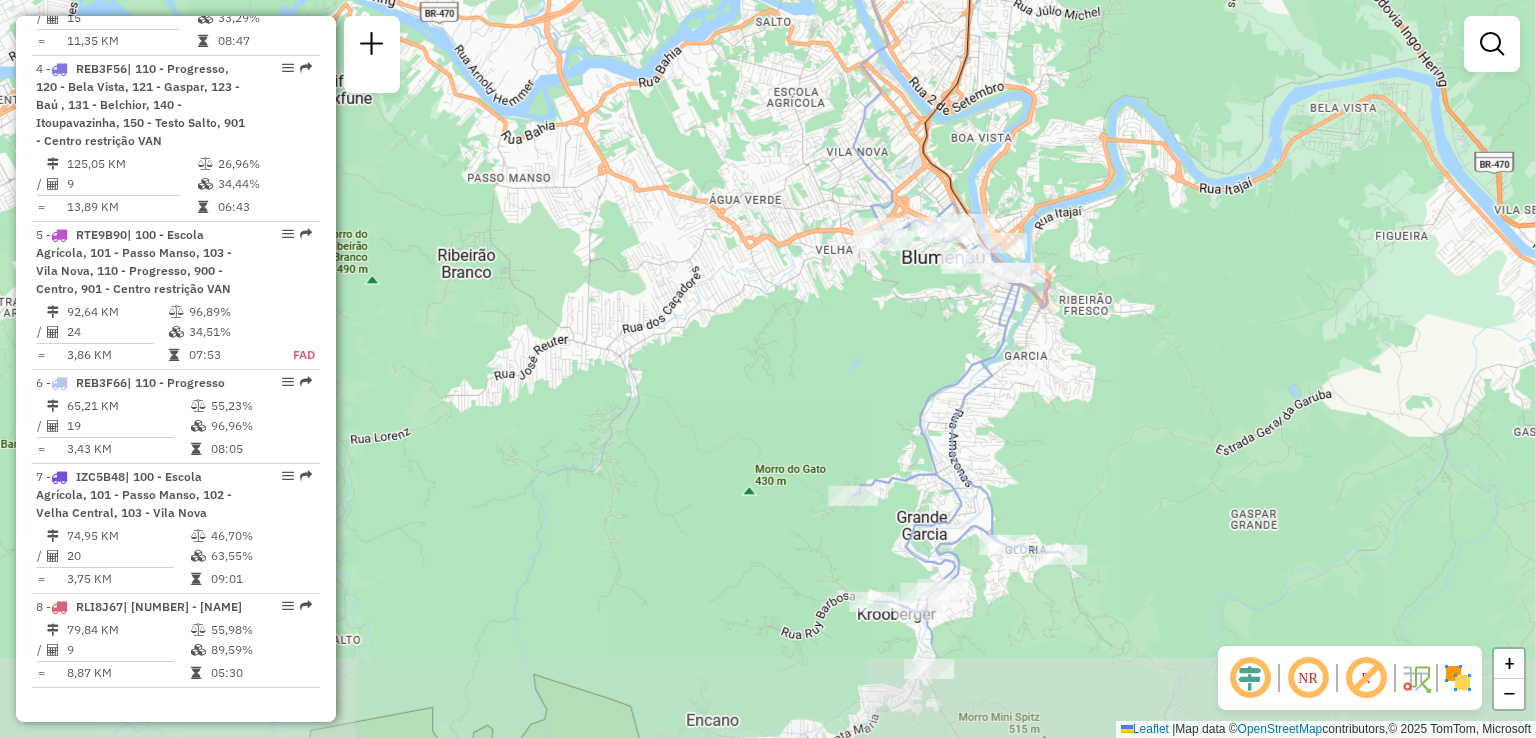 drag, startPoint x: 824, startPoint y: 496, endPoint x: 754, endPoint y: 449, distance: 84.31489 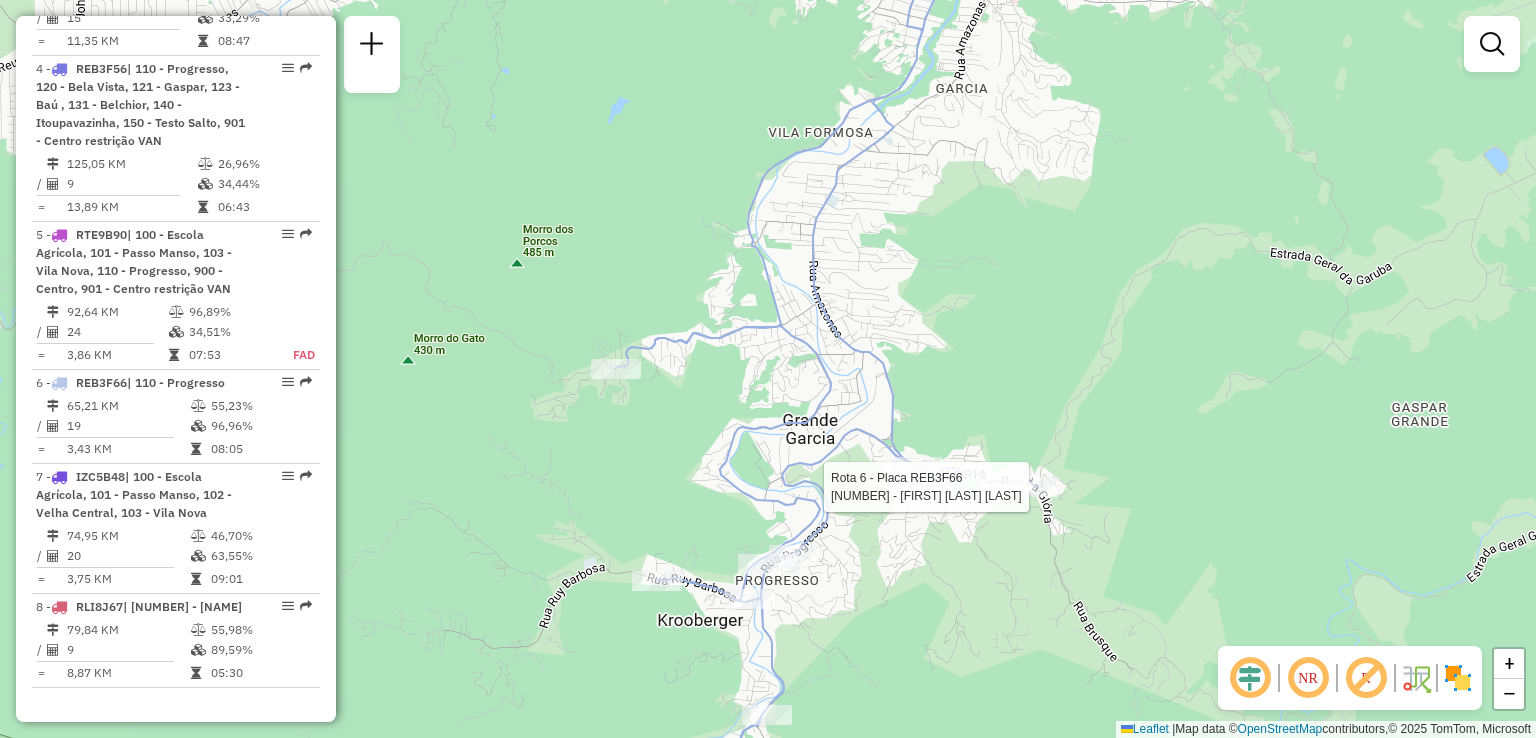 select on "**********" 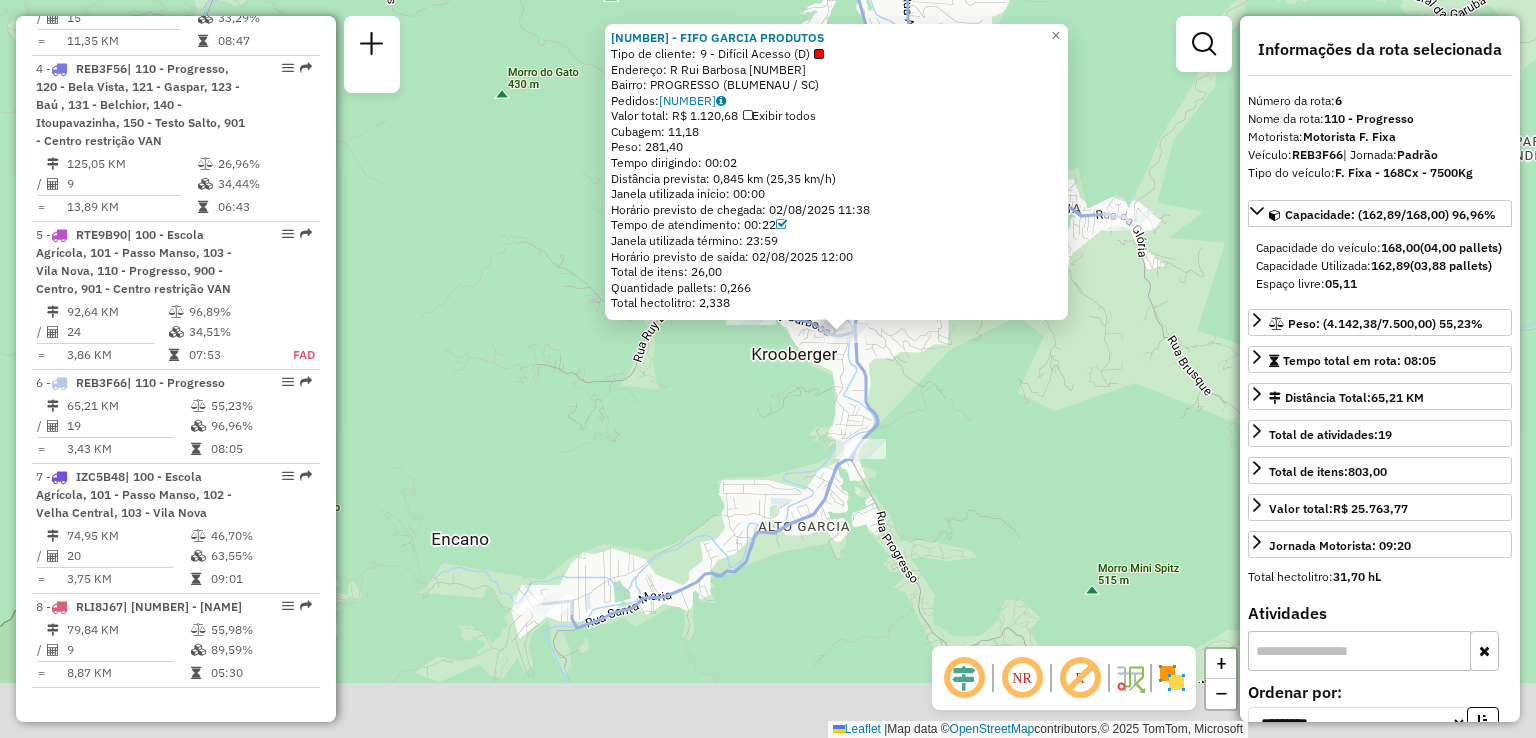 drag, startPoint x: 699, startPoint y: 464, endPoint x: 737, endPoint y: 419, distance: 58.898216 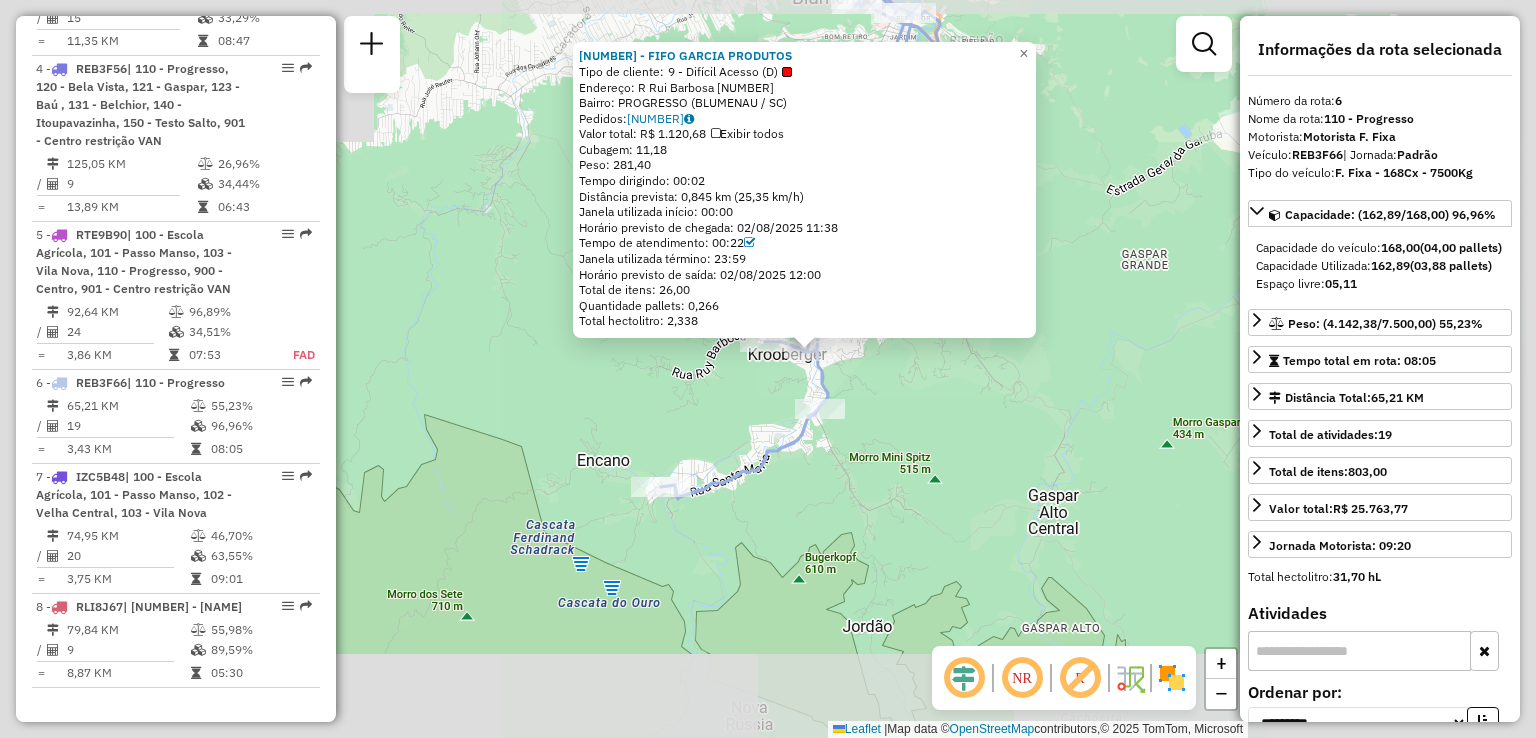 click on "92807062 - FIFO GARCIA PRODUTOS  Tipo de cliente:   9 - Difícil Acesso (D)   Endereço: R   Rui Barbosa                   92   Bairro: PROGRESSO (BLUMENAU / SC)   Pedidos:  02313772   Valor total: R$ 1.120,68   Exibir todos   Cubagem: 11,18  Peso: 281,40  Tempo dirigindo: 00:02   Distância prevista: 0,845 km (25,35 km/h)   Janela utilizada início: 00:00   Horário previsto de chegada: 02/08/2025 11:38   Tempo de atendimento: 00:22   Janela utilizada término: 23:59   Horário previsto de saída: 02/08/2025 12:00   Total de itens: 26,00   Quantidade pallets: 0,266   Total hectolitro: 2,338  × Janela de atendimento Grade de atendimento Capacidade Transportadoras Veículos Cliente Pedidos  Rotas Selecione os dias de semana para filtrar as janelas de atendimento  Seg   Ter   Qua   Qui   Sex   Sáb   Dom  Informe o período da janela de atendimento: De: Até:  Filtrar exatamente a janela do cliente  Considerar janela de atendimento padrão  Selecione os dias de semana para filtrar as grades de atendimento De:" 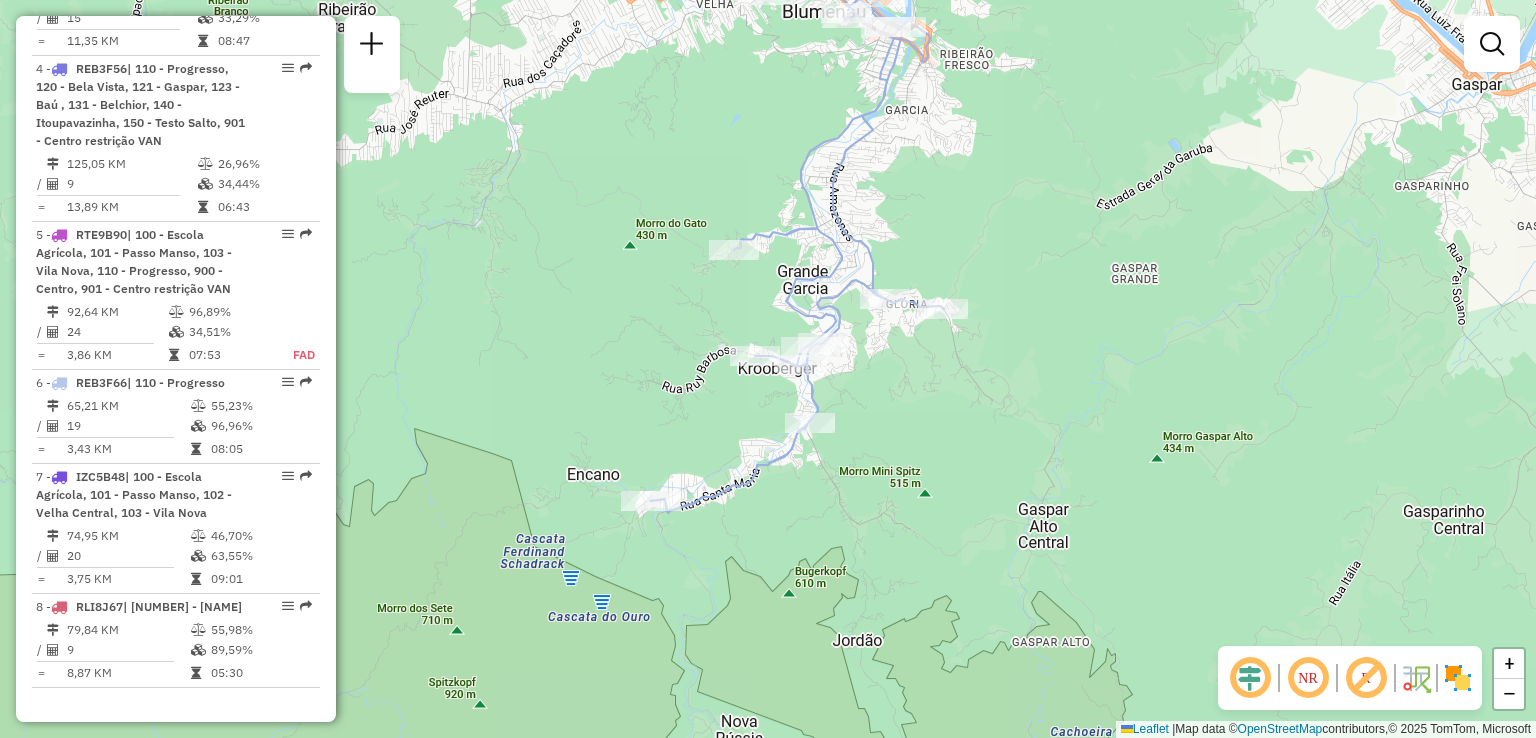drag, startPoint x: 936, startPoint y: 455, endPoint x: 916, endPoint y: 475, distance: 28.284271 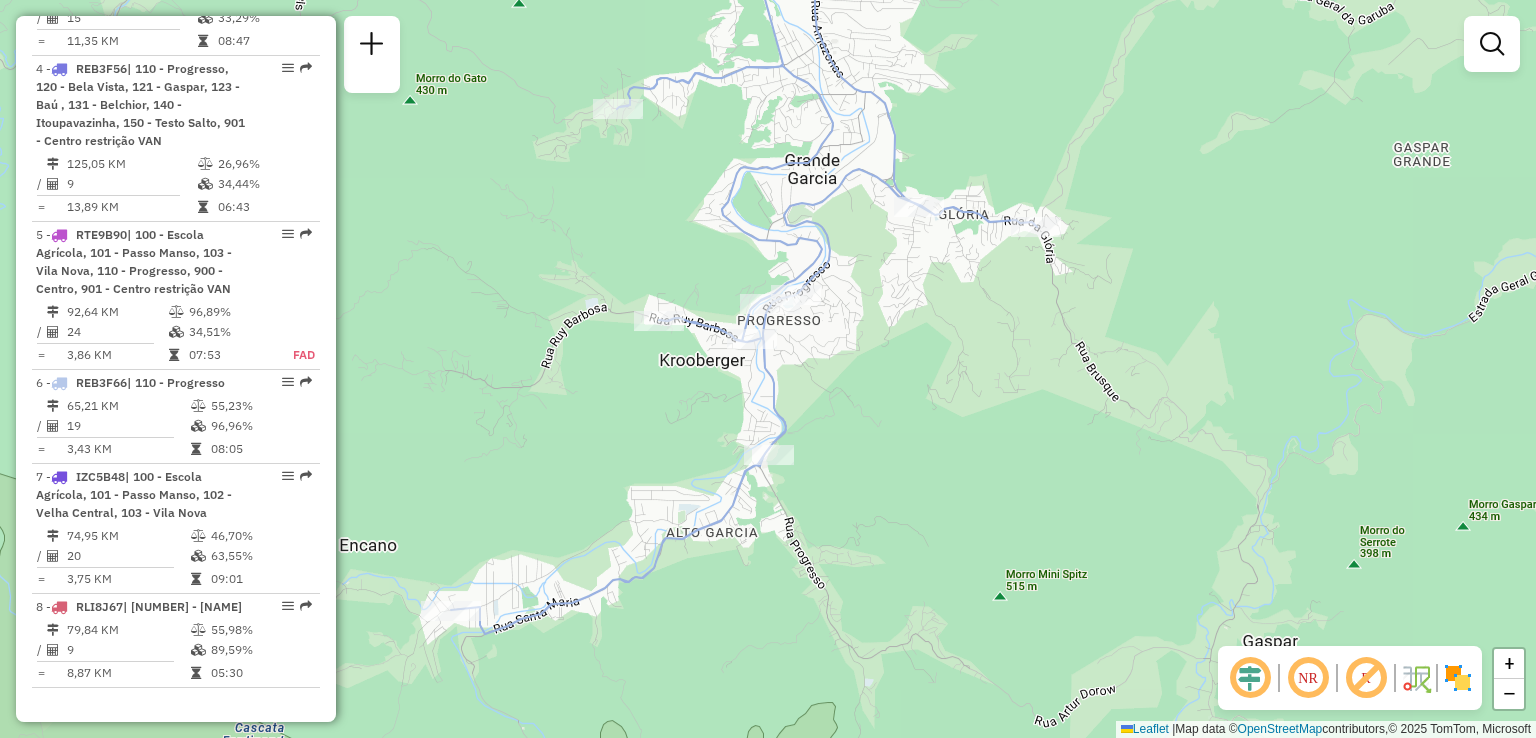 click on "Janela de atendimento Grade de atendimento Capacidade Transportadoras Veículos Cliente Pedidos  Rotas Selecione os dias de semana para filtrar as janelas de atendimento  Seg   Ter   Qua   Qui   Sex   Sáb   Dom  Informe o período da janela de atendimento: De: Até:  Filtrar exatamente a janela do cliente  Considerar janela de atendimento padrão  Selecione os dias de semana para filtrar as grades de atendimento  Seg   Ter   Qua   Qui   Sex   Sáb   Dom   Considerar clientes sem dia de atendimento cadastrado  Clientes fora do dia de atendimento selecionado Filtrar as atividades entre os valores definidos abaixo:  Peso mínimo:   Peso máximo:   Cubagem mínima:   Cubagem máxima:   De:   Até:  Filtrar as atividades entre o tempo de atendimento definido abaixo:  De:   Até:   Considerar capacidade total dos clientes não roteirizados Transportadora: Selecione um ou mais itens Tipo de veículo: Selecione um ou mais itens Veículo: Selecione um ou mais itens Motorista: Selecione um ou mais itens Nome: Rótulo:" 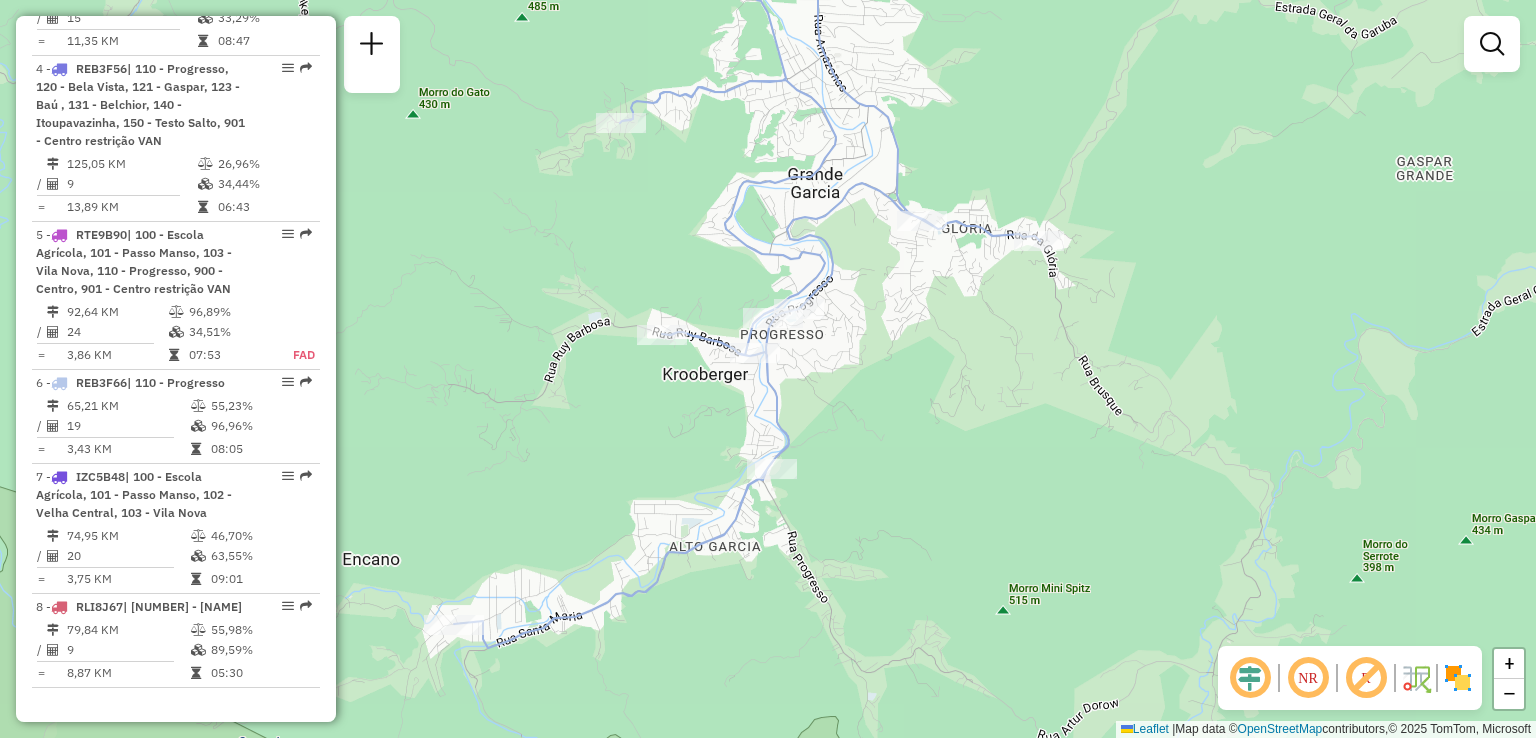 drag, startPoint x: 1007, startPoint y: 138, endPoint x: 1074, endPoint y: 485, distance: 353.40912 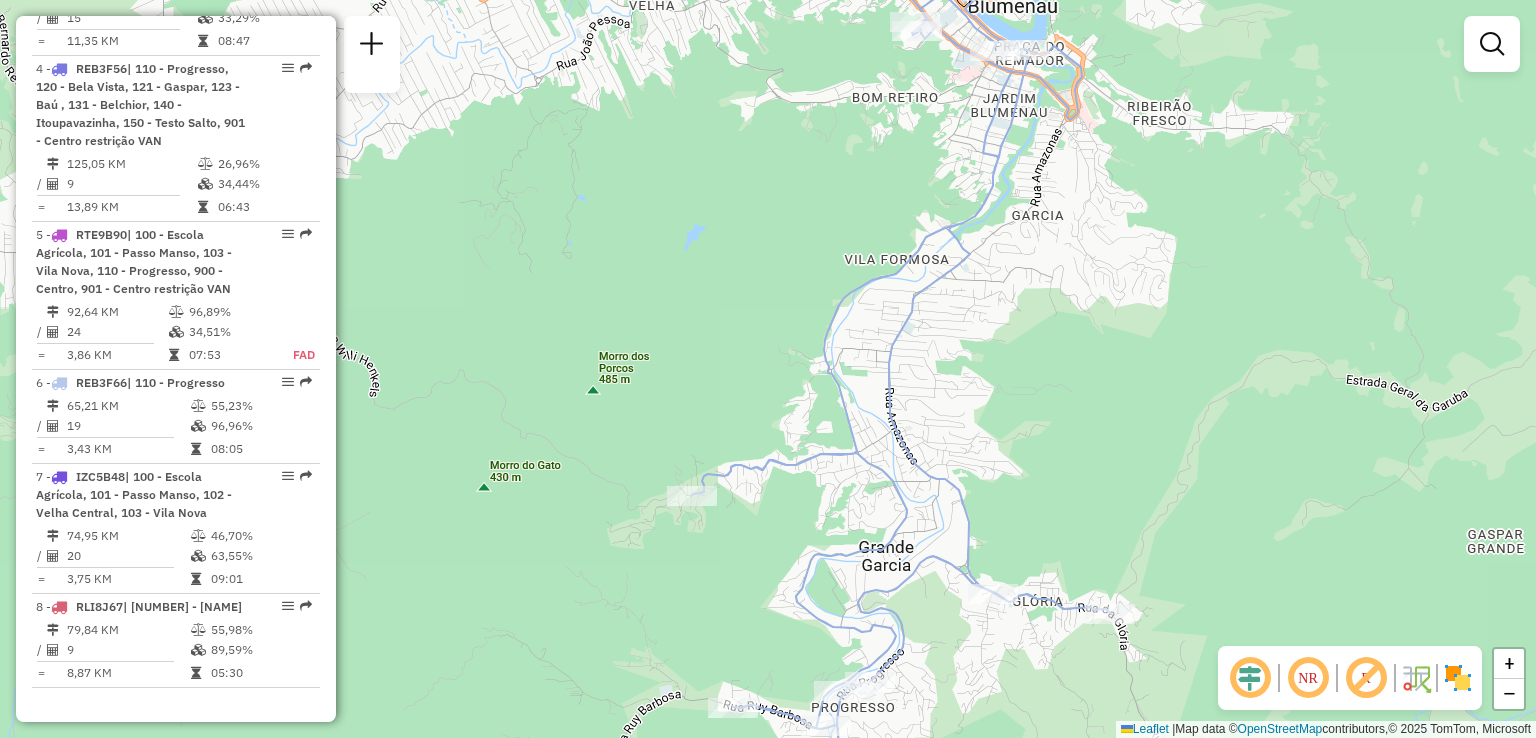 drag, startPoint x: 1055, startPoint y: 378, endPoint x: 1070, endPoint y: 527, distance: 149.75313 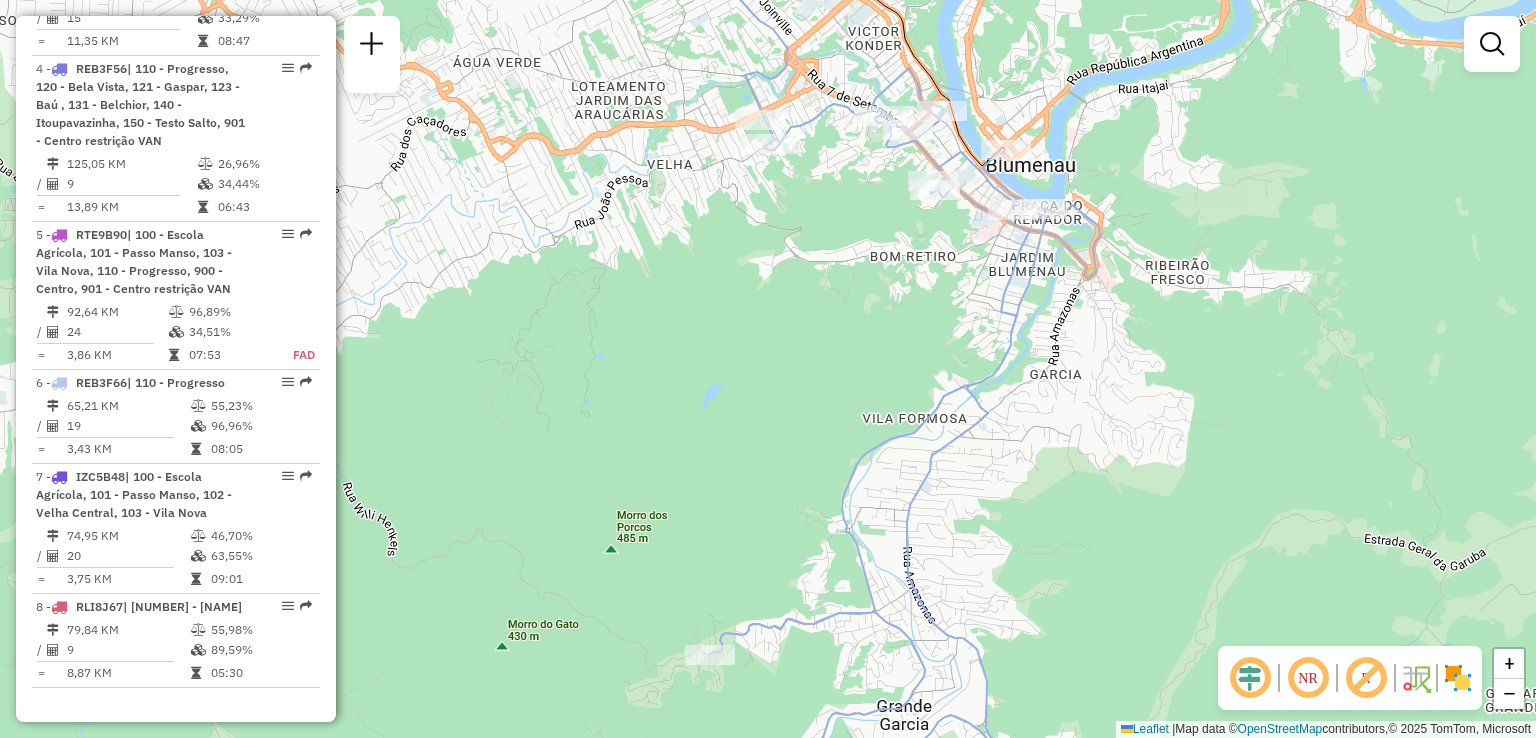 drag, startPoint x: 1018, startPoint y: 319, endPoint x: 1024, endPoint y: 409, distance: 90.199776 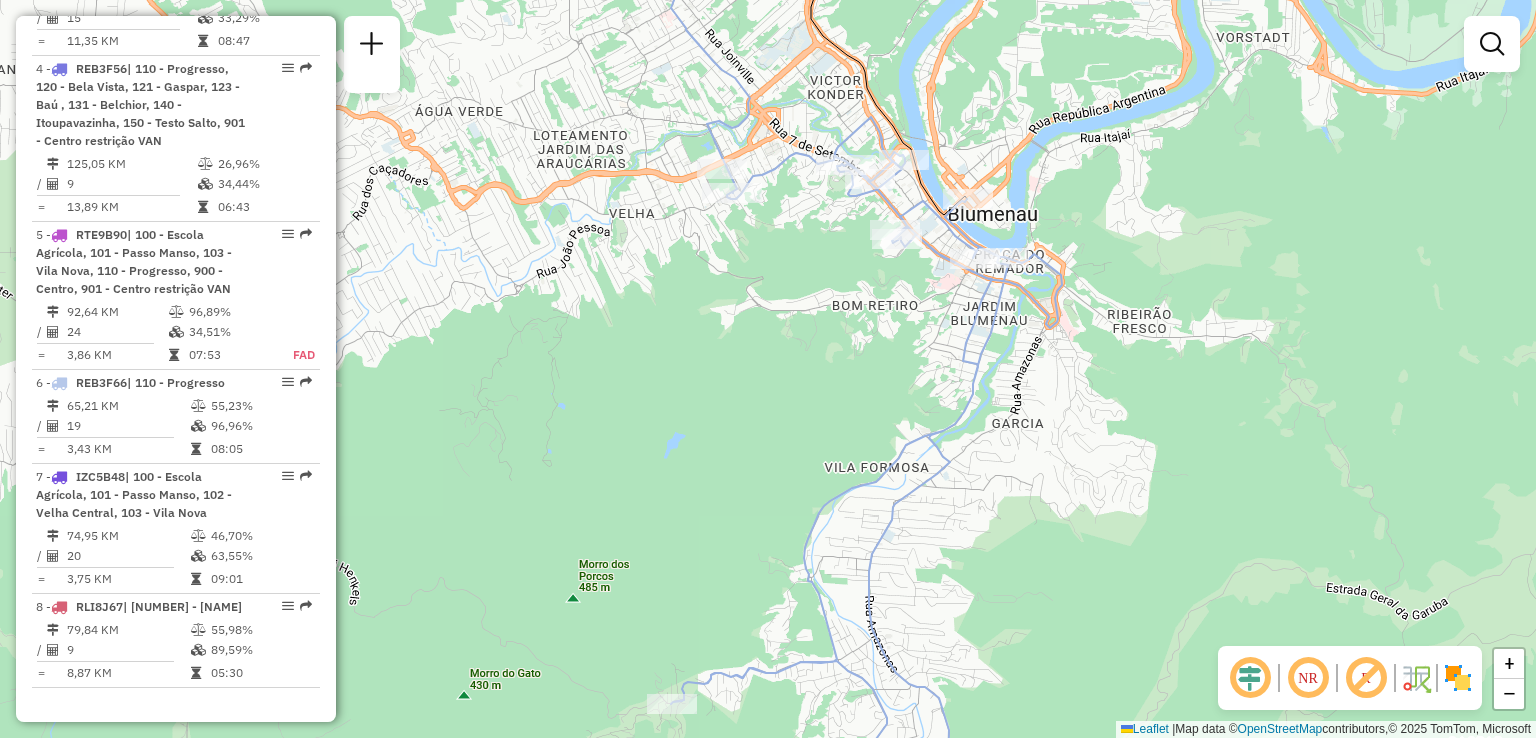 drag, startPoint x: 1028, startPoint y: 379, endPoint x: 976, endPoint y: 328, distance: 72.835434 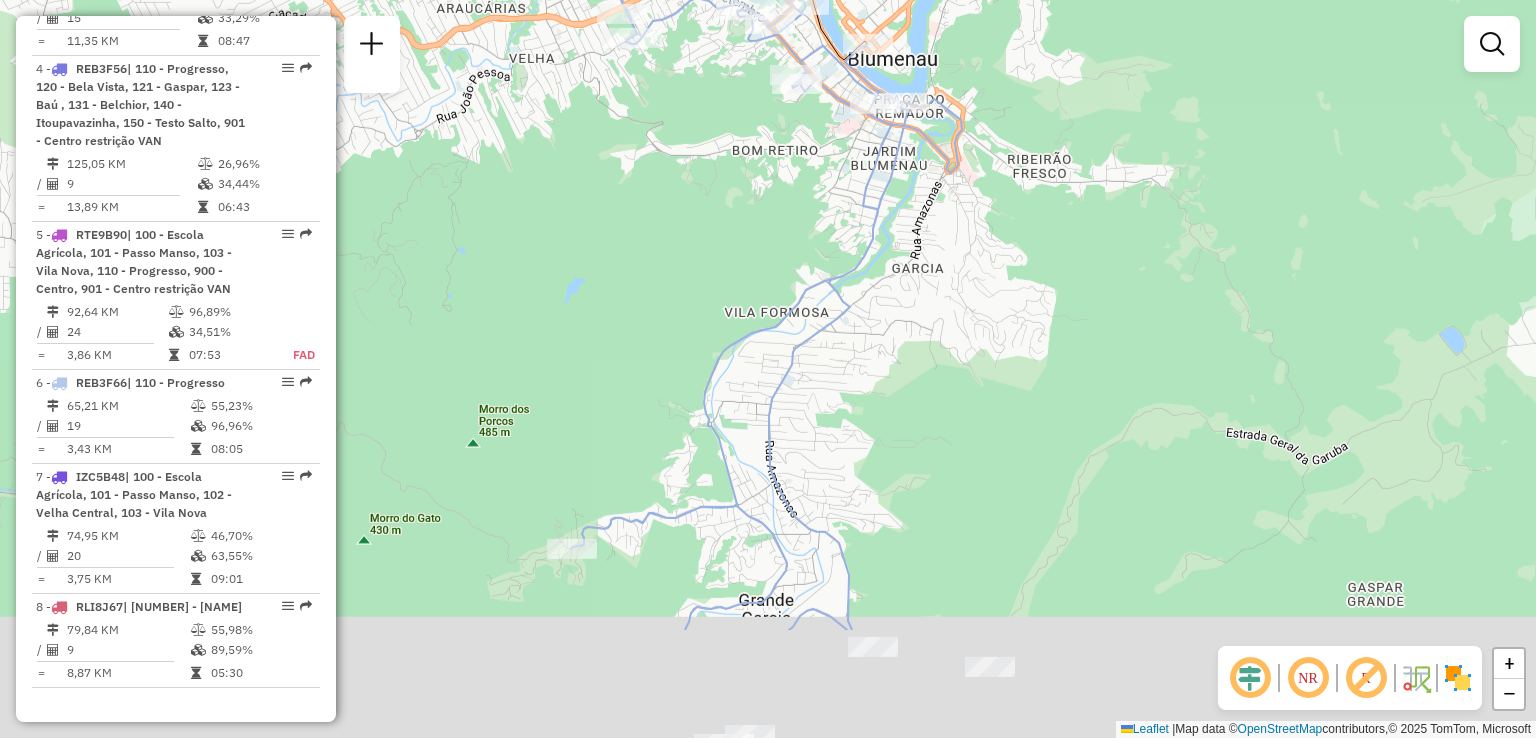 drag, startPoint x: 880, startPoint y: 409, endPoint x: 712, endPoint y: 193, distance: 273.6421 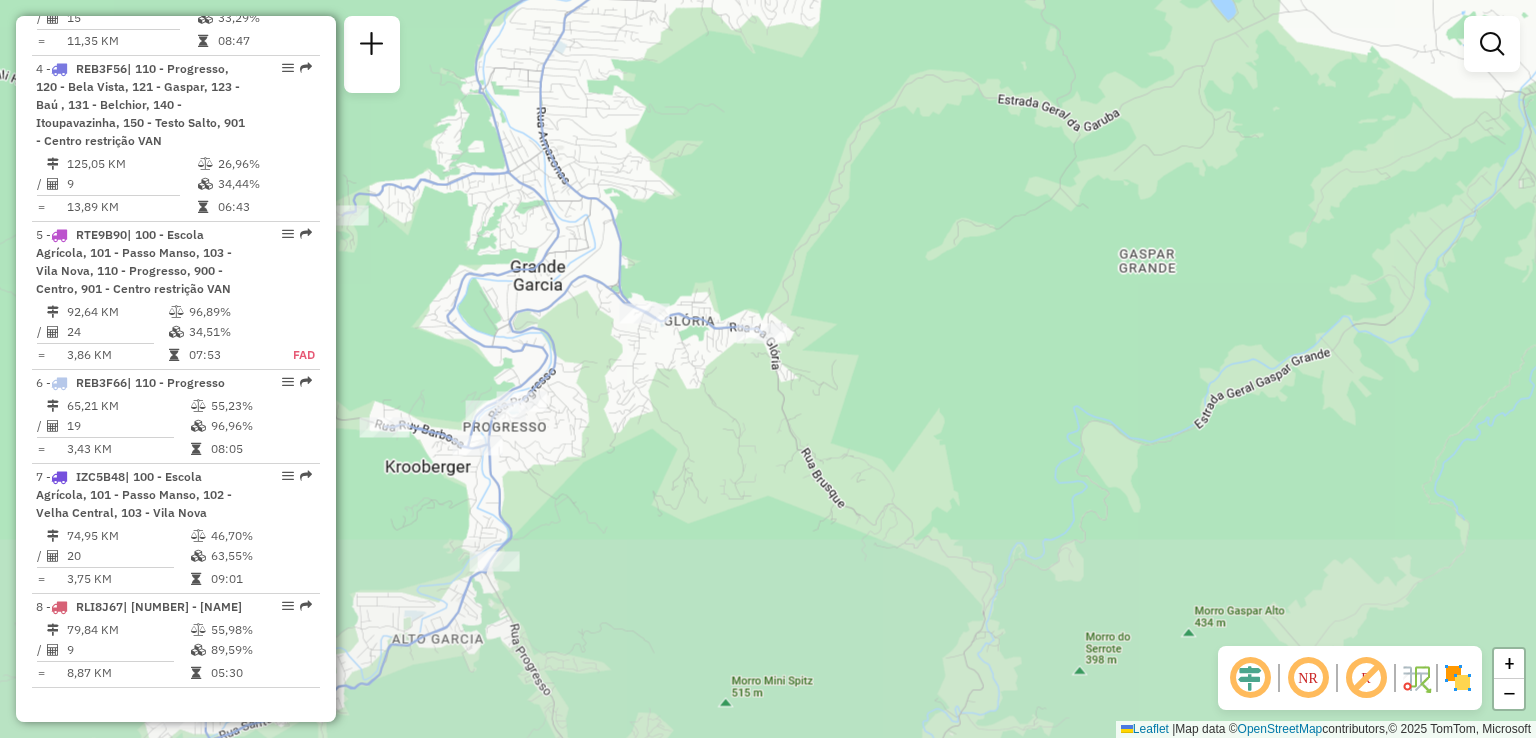 drag, startPoint x: 688, startPoint y: 246, endPoint x: 700, endPoint y: 193, distance: 54.34151 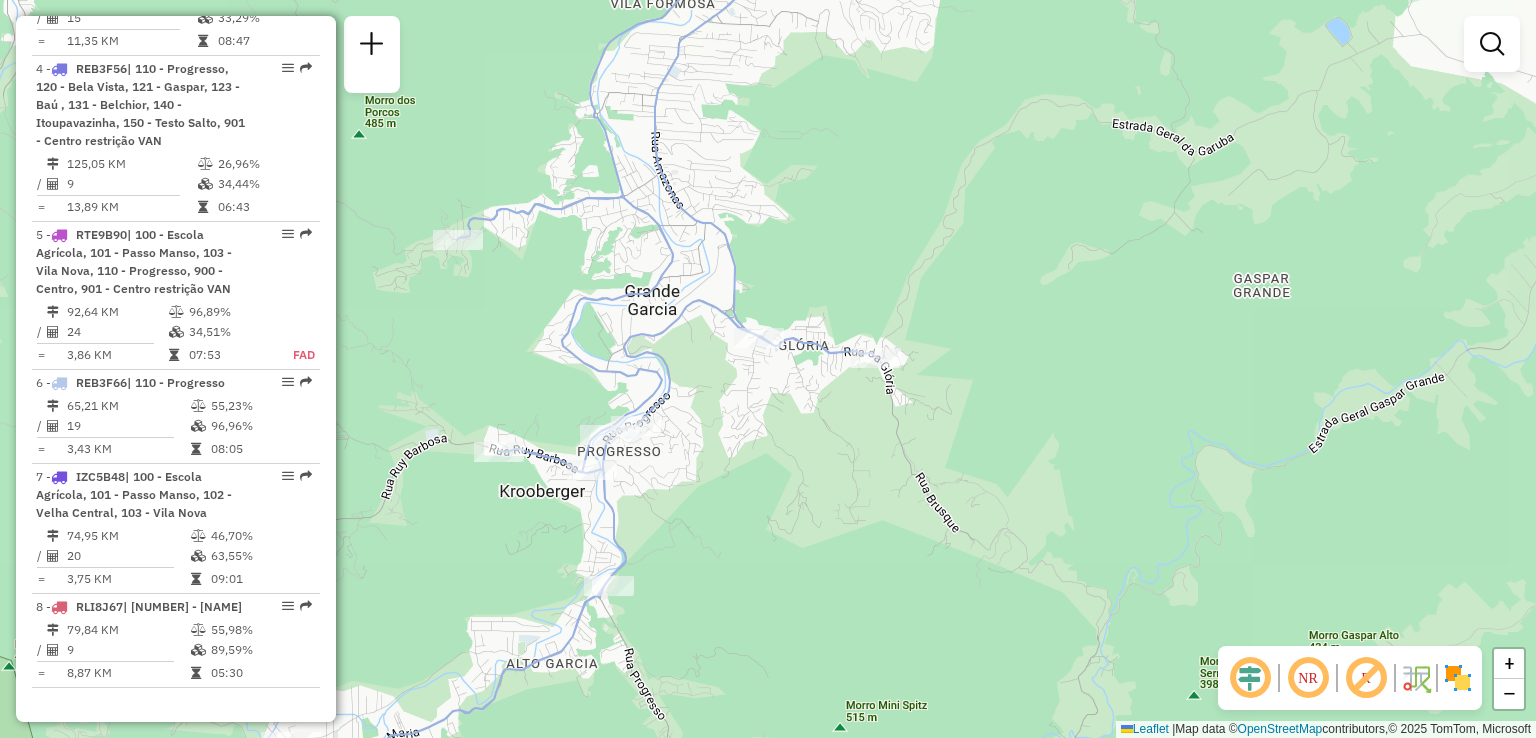 drag, startPoint x: 805, startPoint y: 191, endPoint x: 909, endPoint y: 257, distance: 123.174675 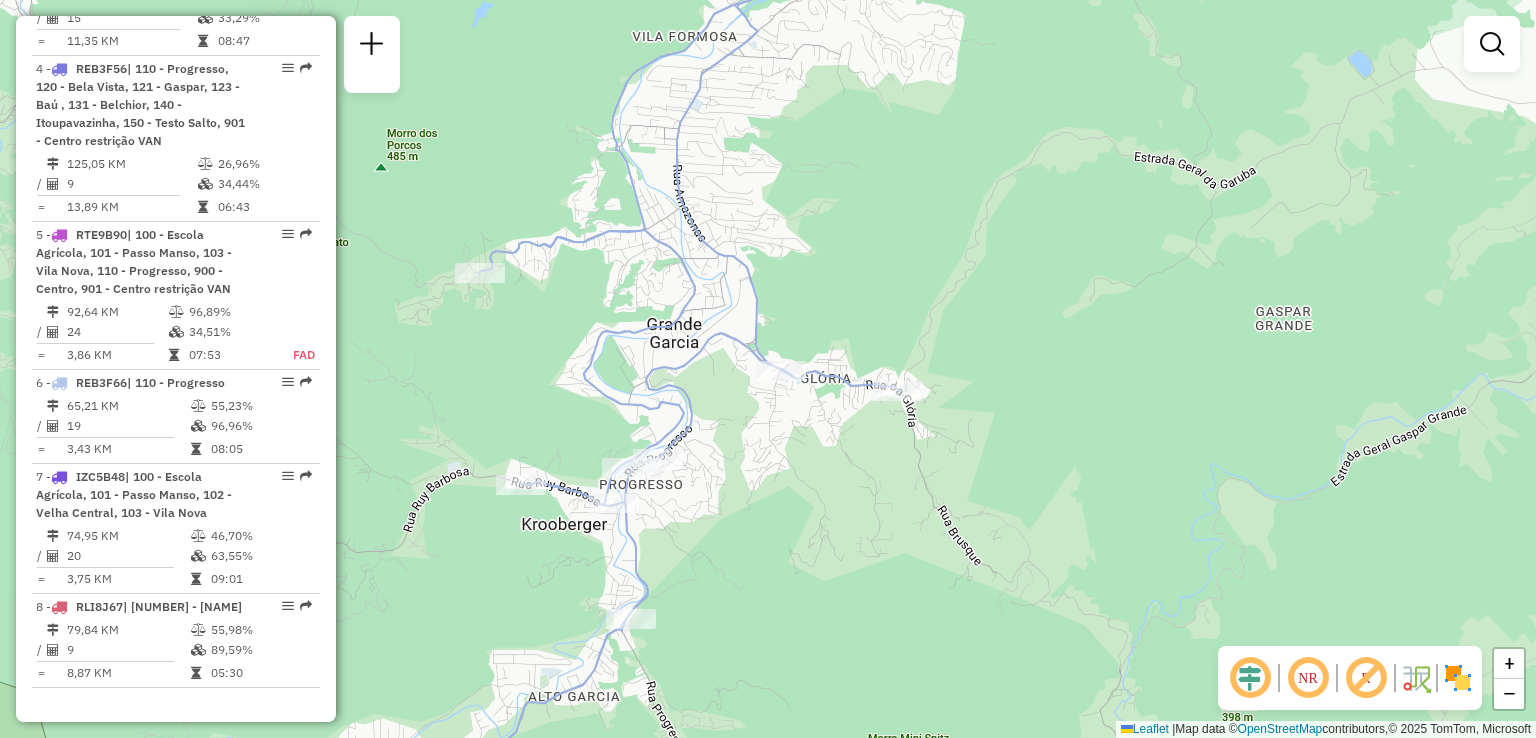 drag, startPoint x: 704, startPoint y: 321, endPoint x: 793, endPoint y: 456, distance: 161.69725 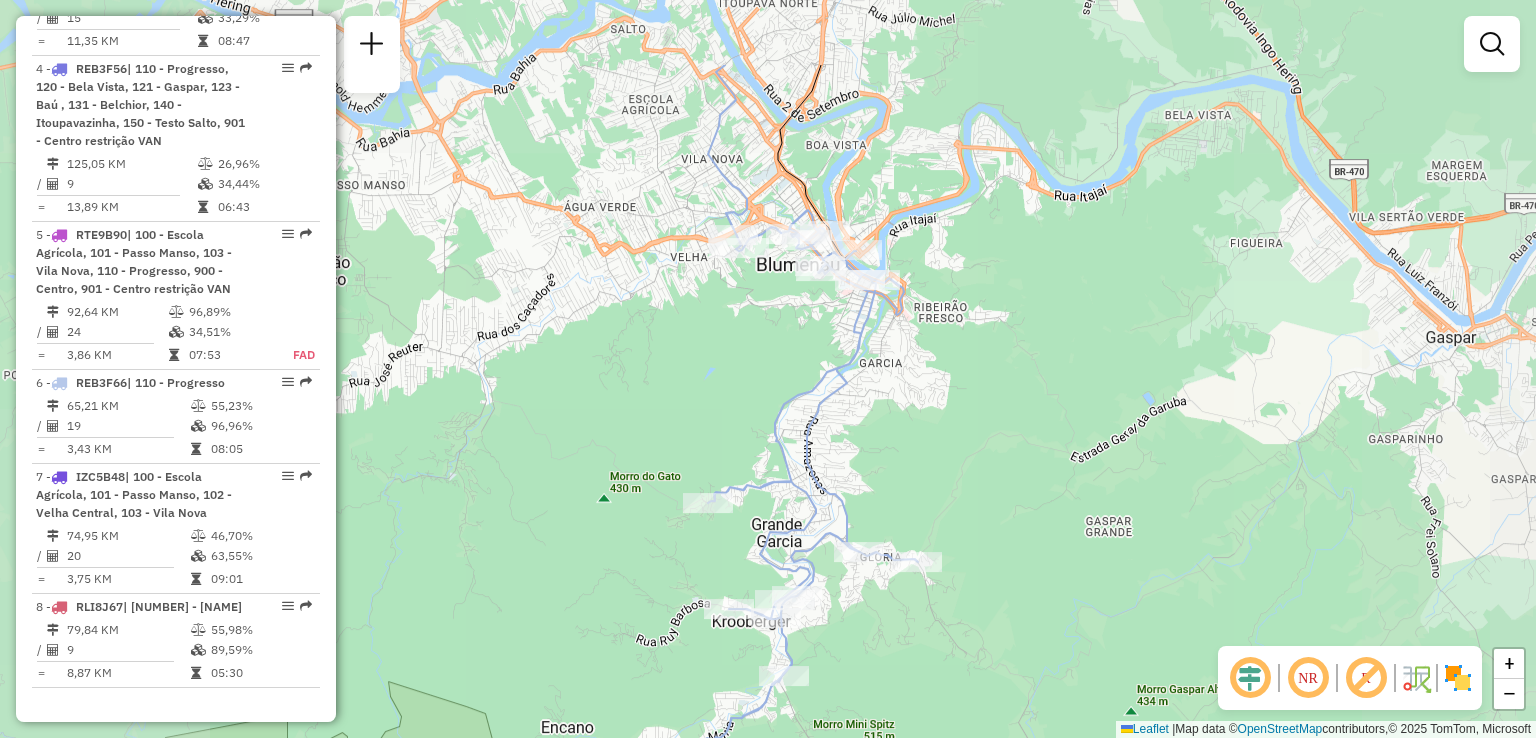 drag, startPoint x: 896, startPoint y: 385, endPoint x: 900, endPoint y: 429, distance: 44.181442 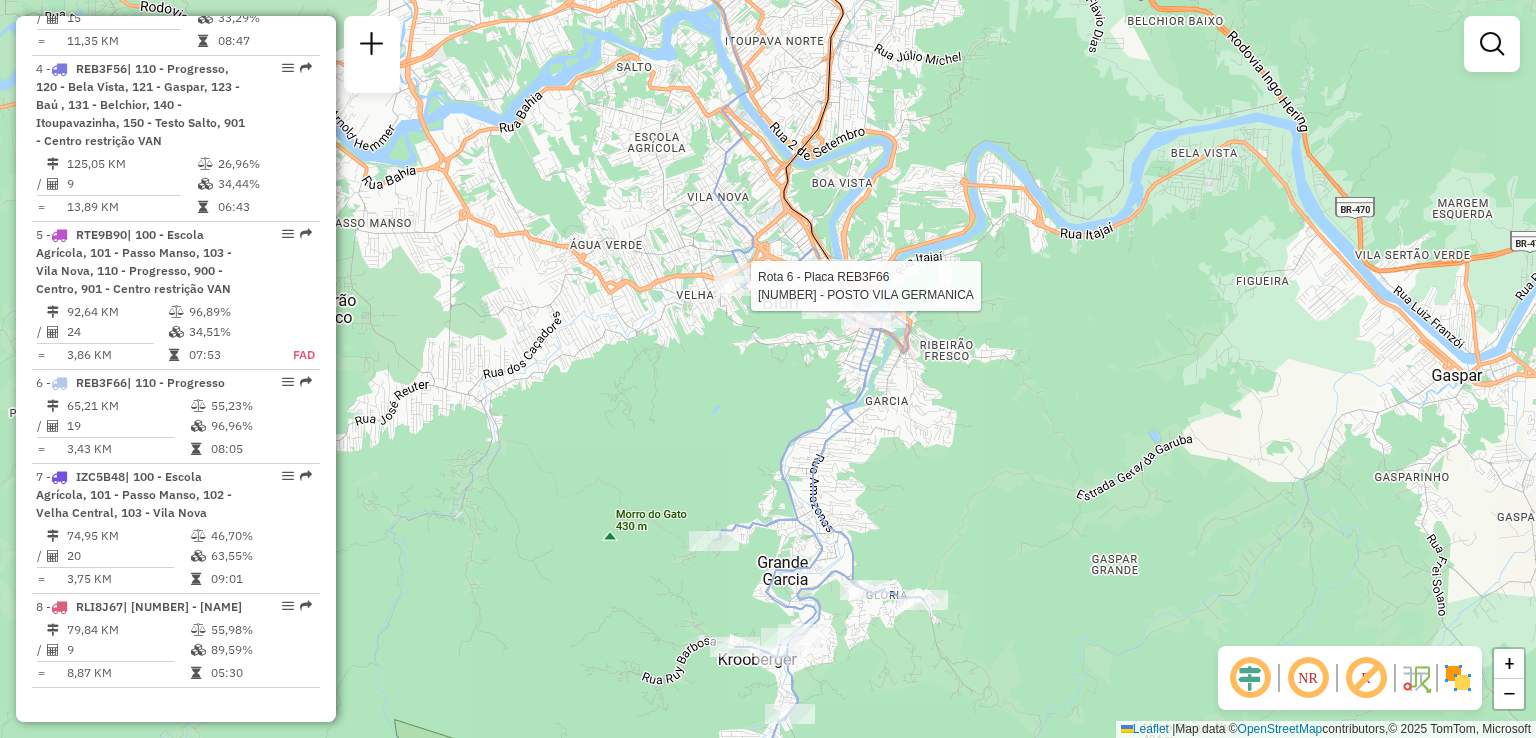 select on "**********" 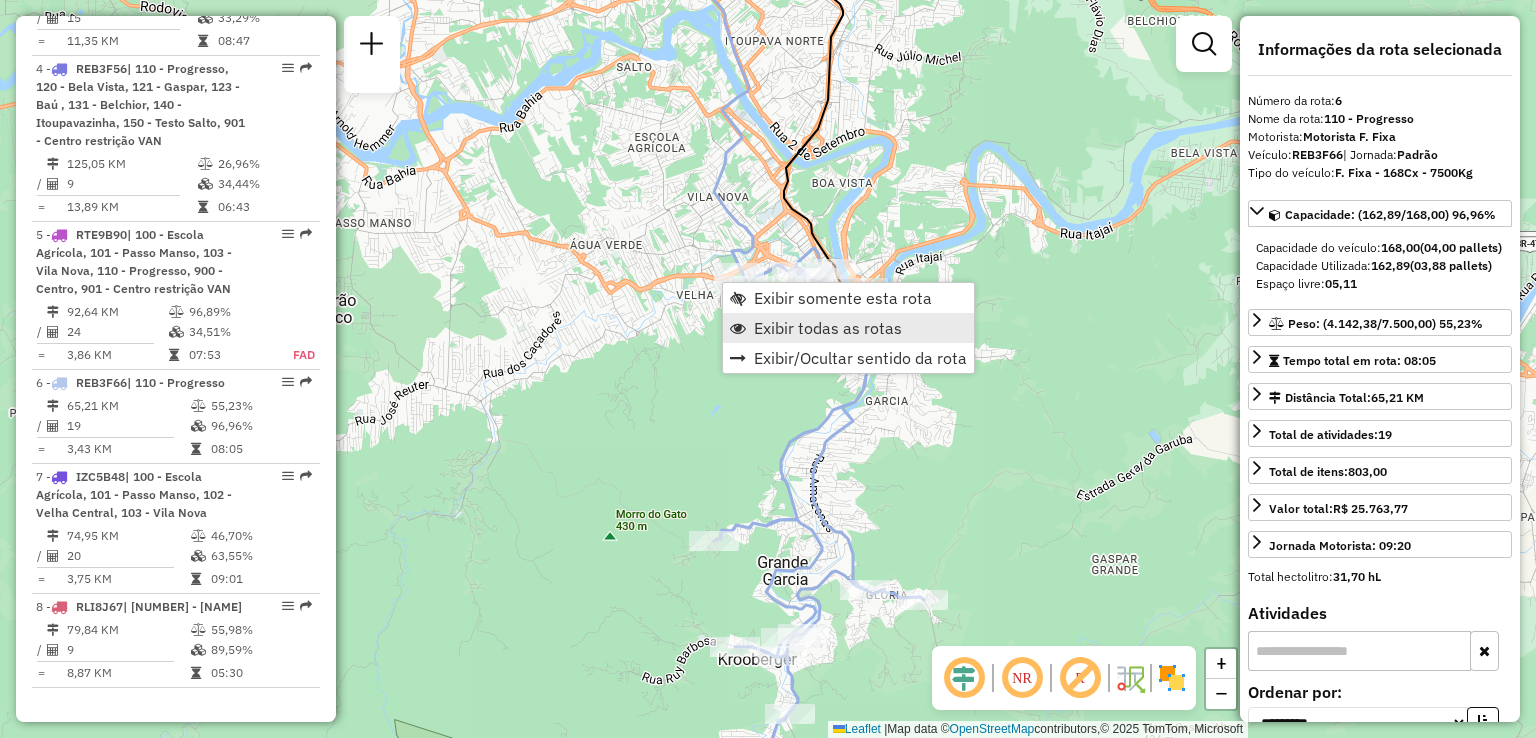 click on "Exibir todas as rotas" at bounding box center (828, 328) 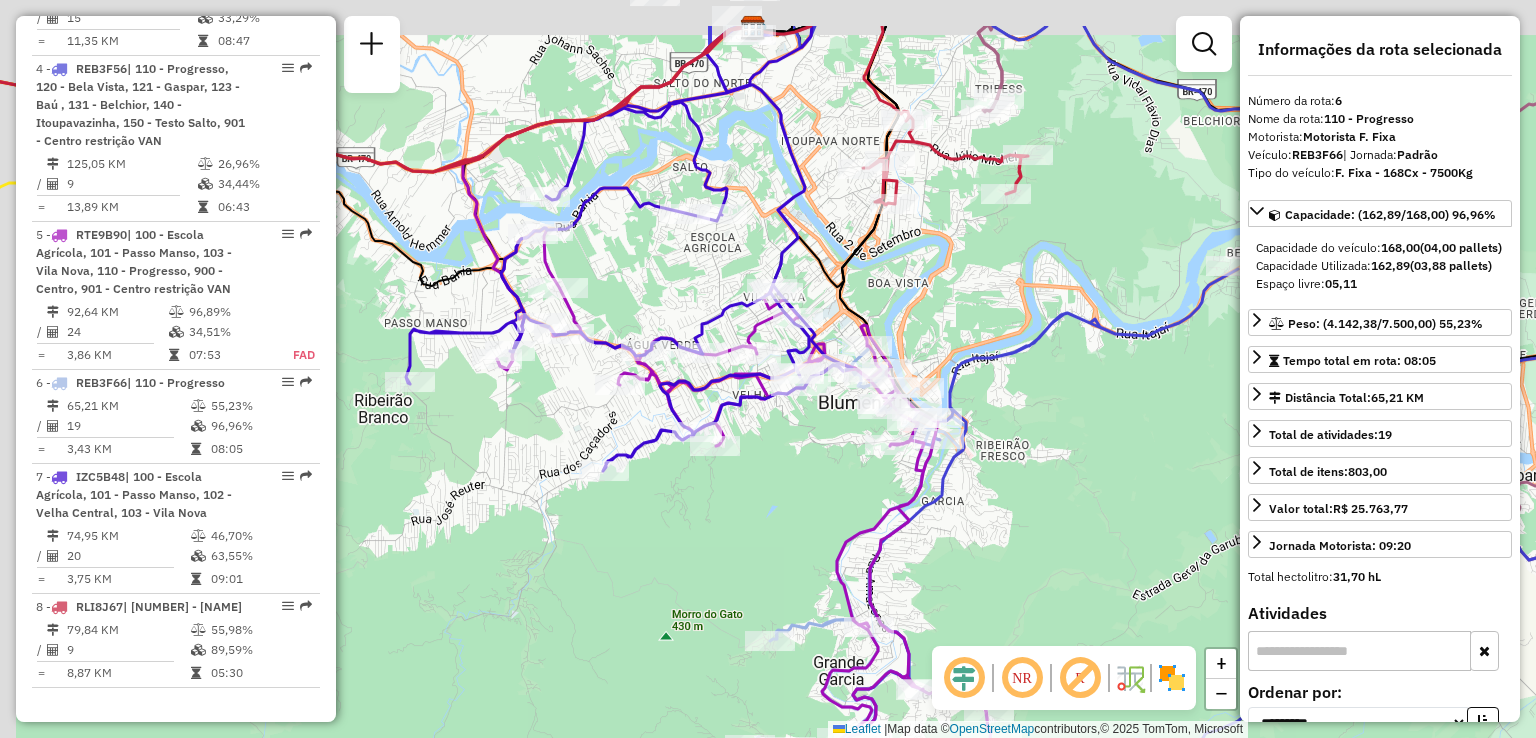 drag, startPoint x: 692, startPoint y: 372, endPoint x: 651, endPoint y: 333, distance: 56.586216 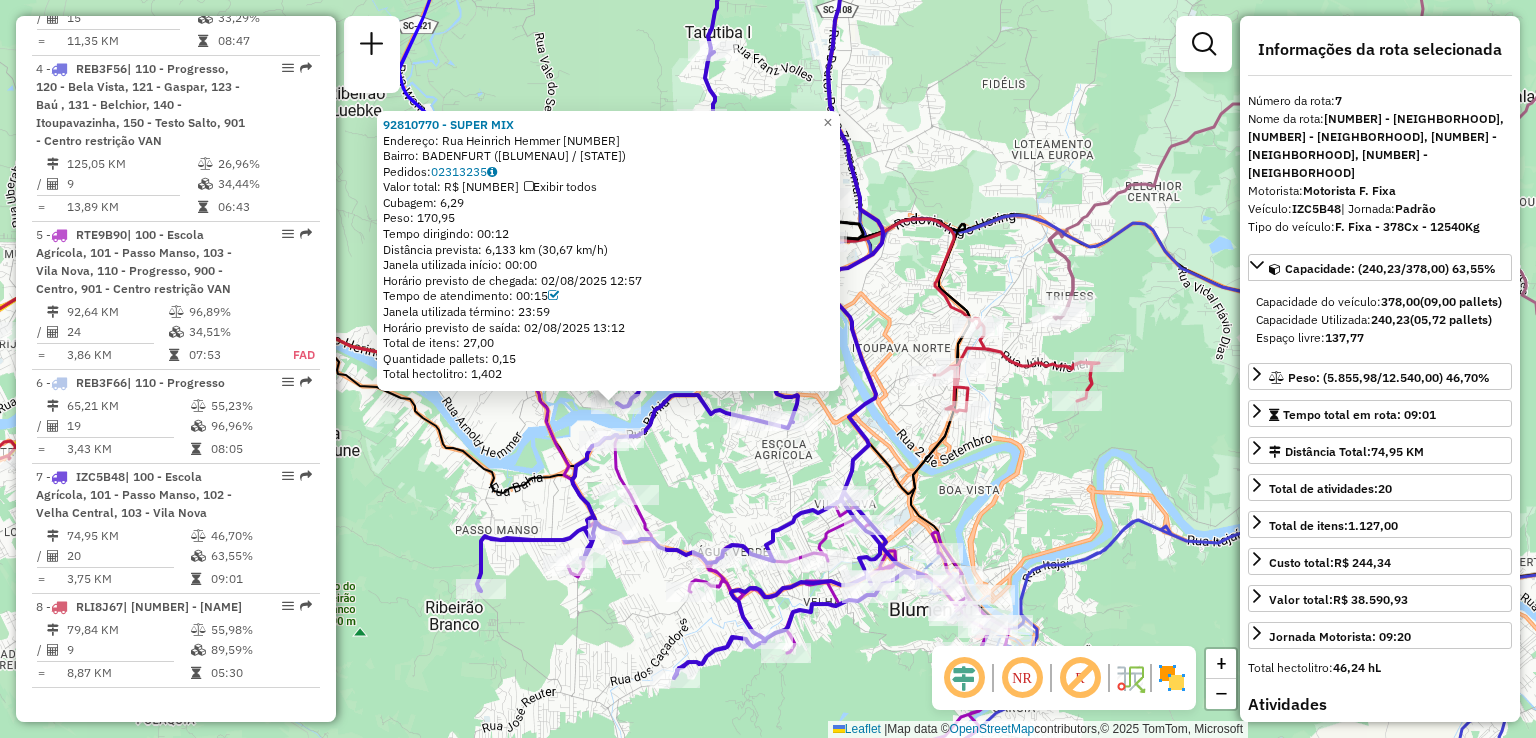 drag, startPoint x: 1032, startPoint y: 411, endPoint x: 880, endPoint y: 446, distance: 155.97757 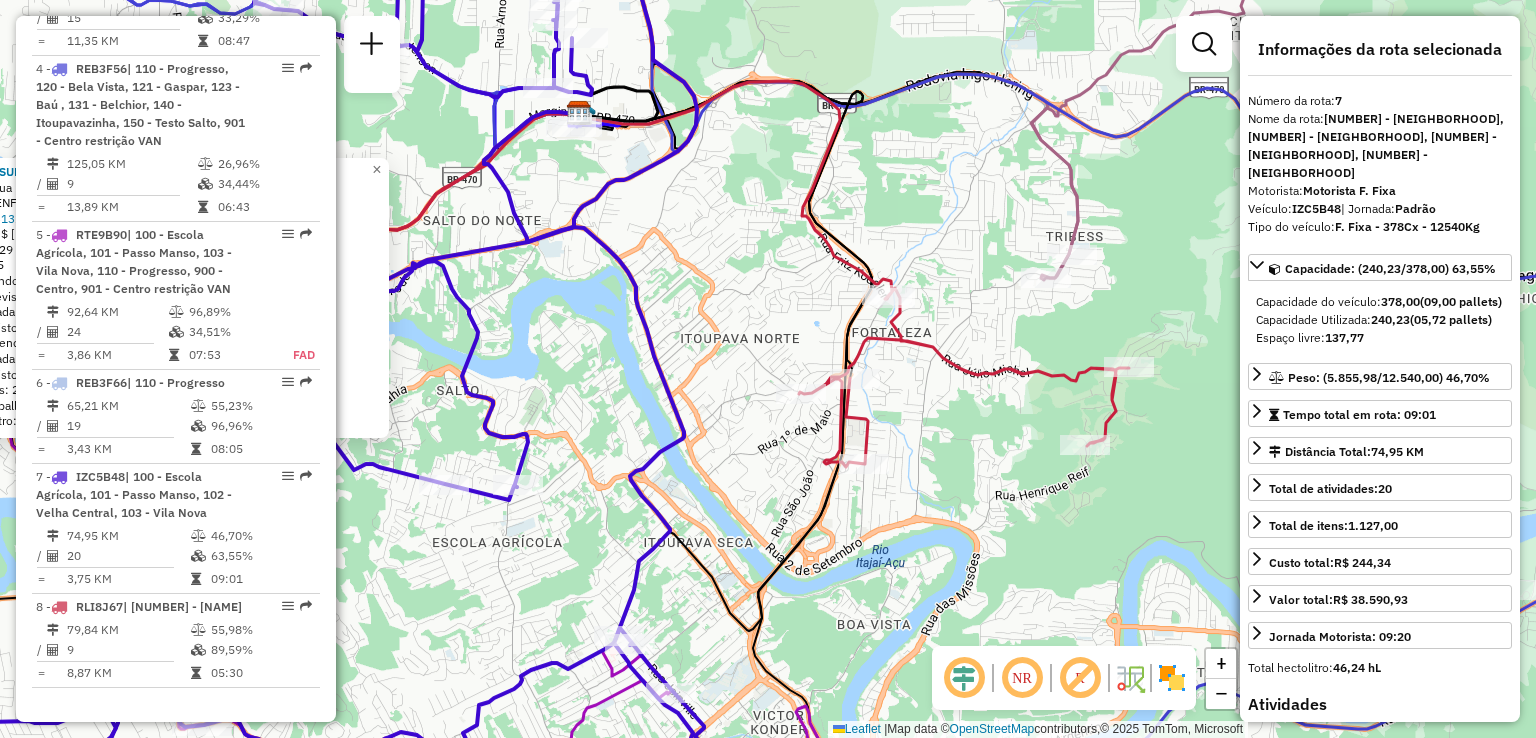 drag, startPoint x: 1082, startPoint y: 315, endPoint x: 1098, endPoint y: 316, distance: 16.03122 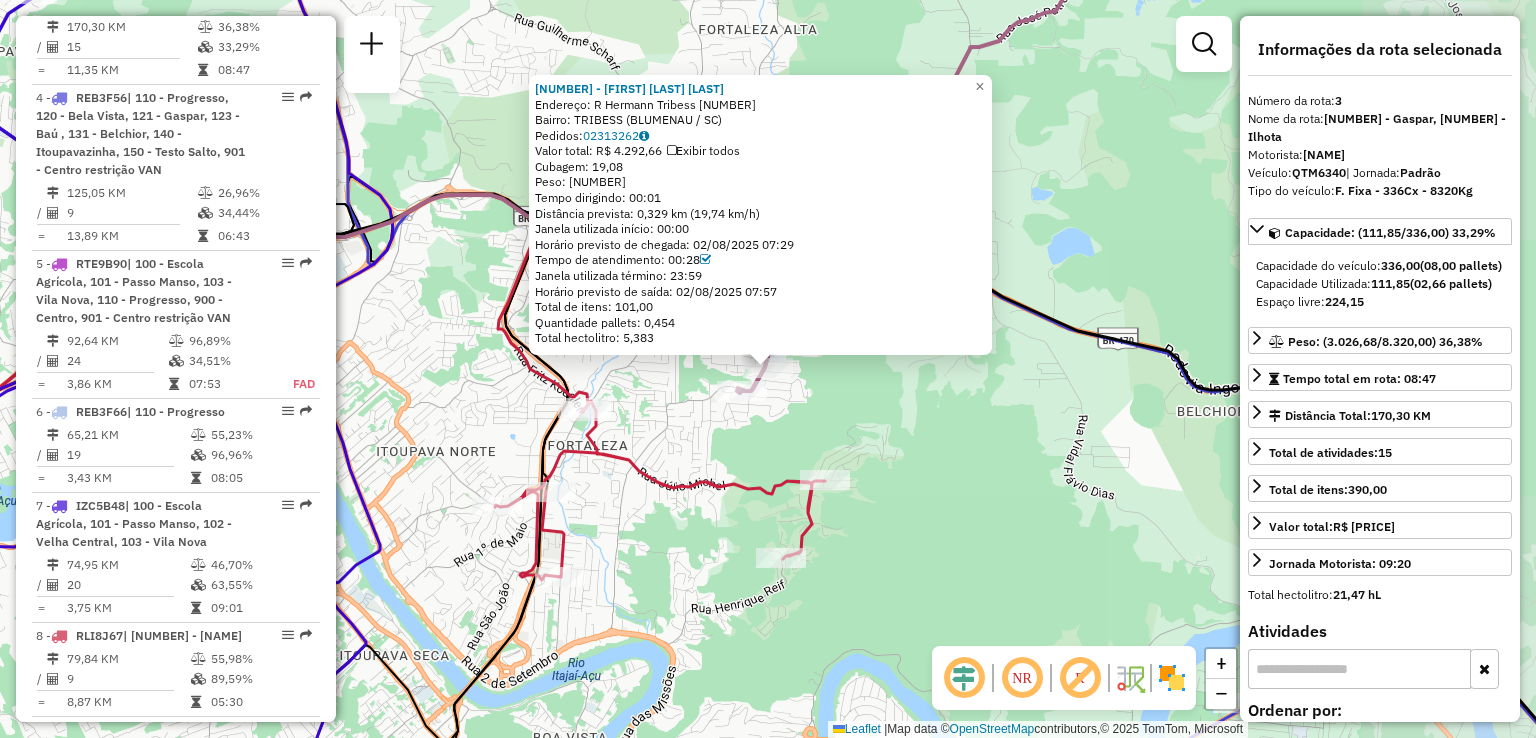 scroll, scrollTop: 1018, scrollLeft: 0, axis: vertical 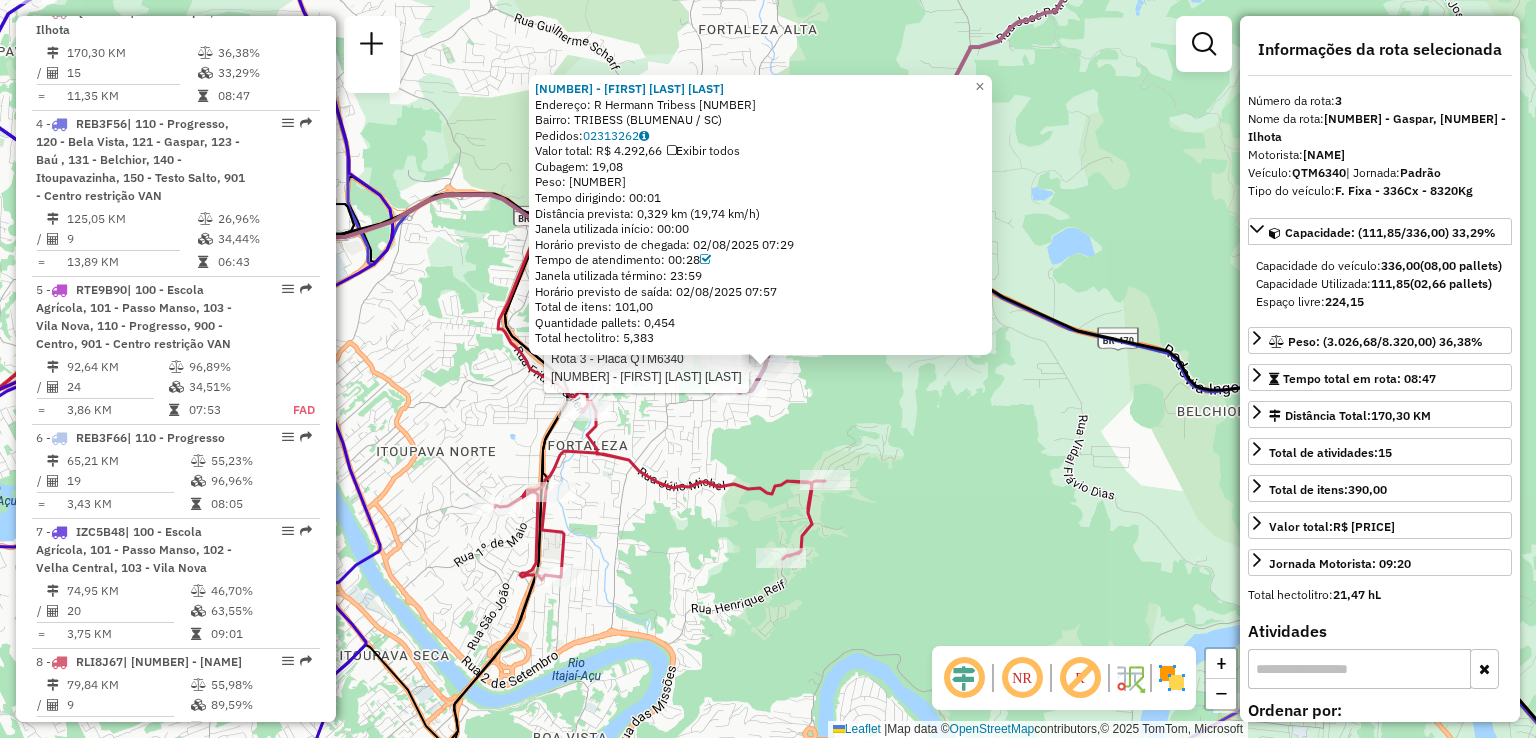 click on "Rota 3 - Placa QTM6340  92800241 - MINI MERCADO KULLER 92800241 - MINI MERCADO KULLER  Endereço: R   Hermann Tribess               1630   Bairro: TRIBESS (BLUMENAU / SC)   Pedidos:  02313262   Valor total: R$ 4.292,66   Exibir todos   Cubagem: 19,08  Peso: 579,21  Tempo dirigindo: 00:01   Distância prevista: 0,329 km (19,74 km/h)   Janela utilizada início: 00:00   Horário previsto de chegada: 02/08/2025 07:29   Tempo de atendimento: 00:28   Janela utilizada término: 23:59   Horário previsto de saída: 02/08/2025 07:57   Total de itens: 101,00   Quantidade pallets: 0,454   Total hectolitro: 5,383  × Janela de atendimento Grade de atendimento Capacidade Transportadoras Veículos Cliente Pedidos  Rotas Selecione os dias de semana para filtrar as janelas de atendimento  Seg   Ter   Qua   Qui   Sex   Sáb   Dom  Informe o período da janela de atendimento: De: Até:  Filtrar exatamente a janela do cliente  Considerar janela de atendimento padrão   Seg   Ter   Qua   Qui   Sex   Sáb   Dom   Peso mínimo:  +" 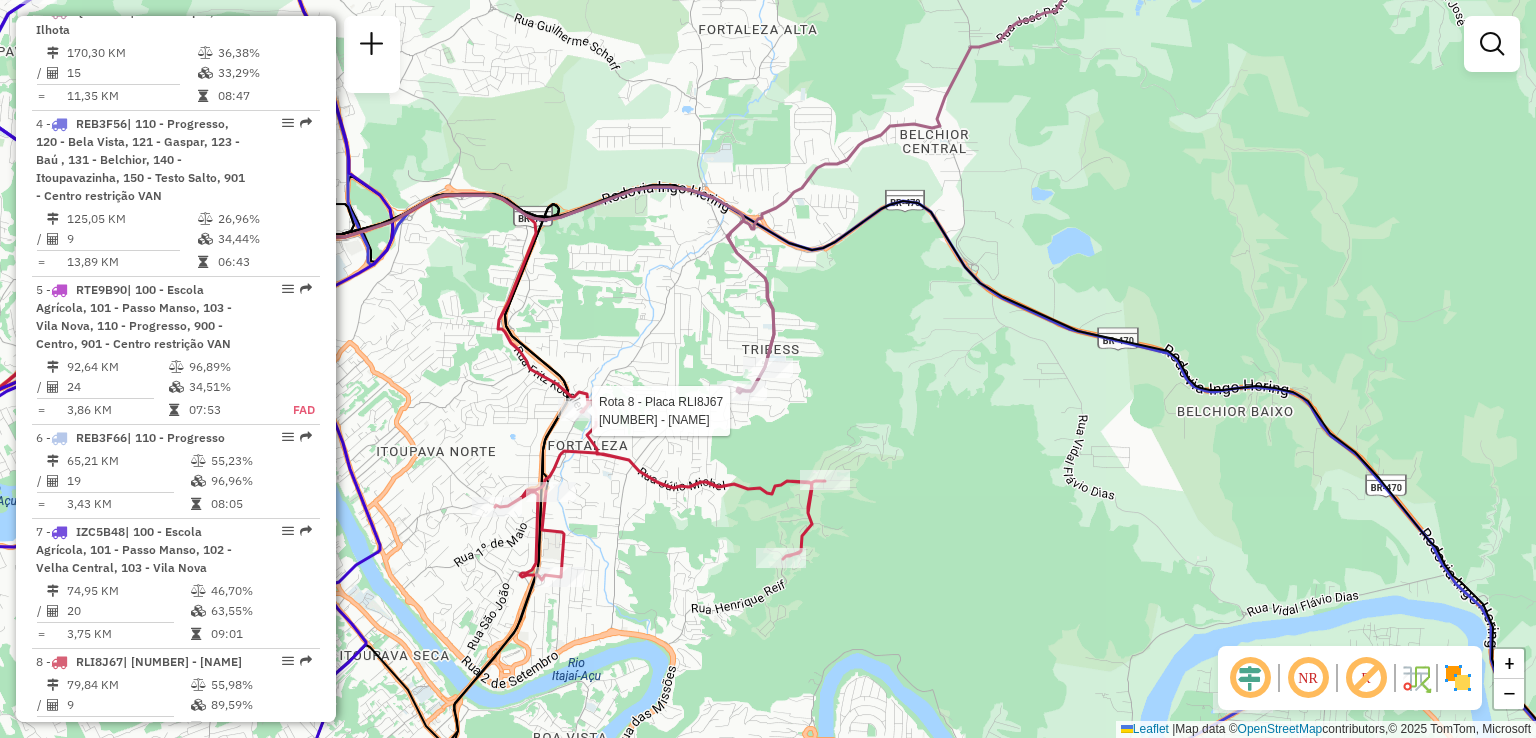 select on "**********" 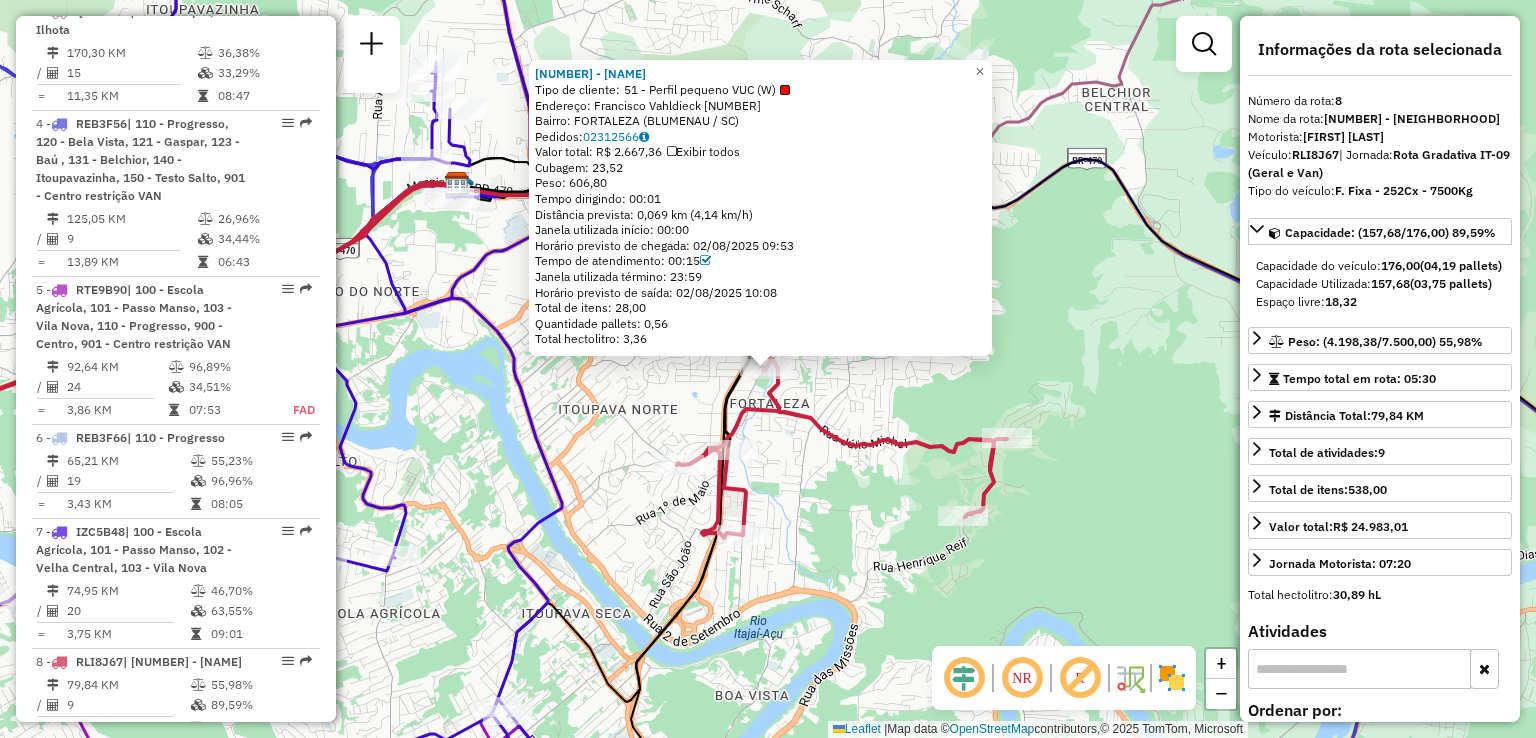 scroll, scrollTop: 1108, scrollLeft: 0, axis: vertical 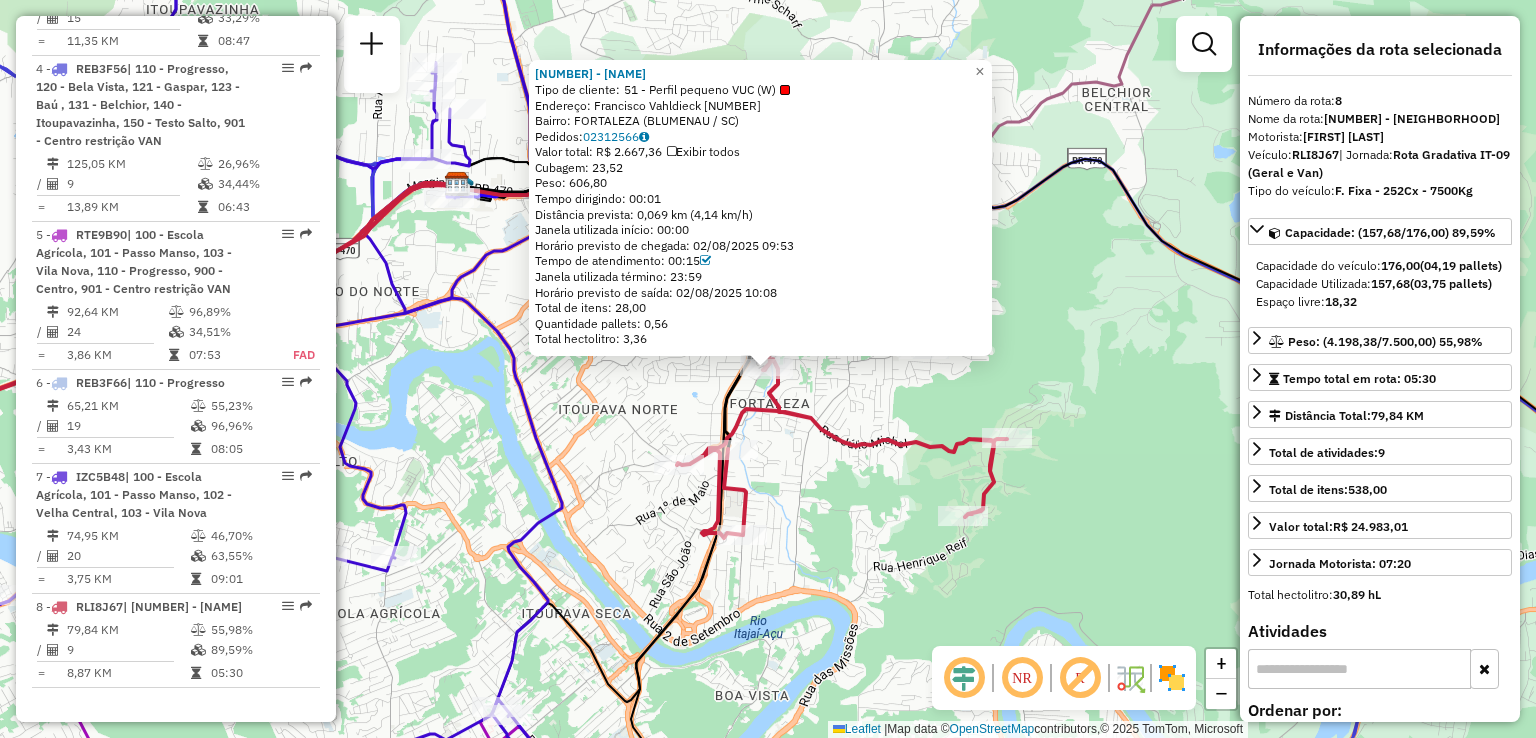 click on "92809943 - BAMBOO BAR  Tipo de cliente:   51 - Perfil pequeno VUC (W)   Endereço:  Francisco Vahldieck 1250   Bairro: FORTALEZA (BLUMENAU / SC)   Pedidos:  02312566   Valor total: R$ 2.667,36   Exibir todos   Cubagem: 23,52  Peso: 606,80  Tempo dirigindo: 00:01   Distância prevista: 0,069 km (4,14 km/h)   Janela utilizada início: 00:00   Horário previsto de chegada: 02/08/2025 09:53   Tempo de atendimento: 00:15   Janela utilizada término: 23:59   Horário previsto de saída: 02/08/2025 10:08   Total de itens: 28,00   Quantidade pallets: 0,56   Total hectolitro: 3,36  × Janela de atendimento Grade de atendimento Capacidade Transportadoras Veículos Cliente Pedidos  Rotas Selecione os dias de semana para filtrar as janelas de atendimento  Seg   Ter   Qua   Qui   Sex   Sáb   Dom  Informe o período da janela de atendimento: De: Até:  Filtrar exatamente a janela do cliente  Considerar janela de atendimento padrão  Selecione os dias de semana para filtrar as grades de atendimento  Seg   Ter   Qua   Qui" 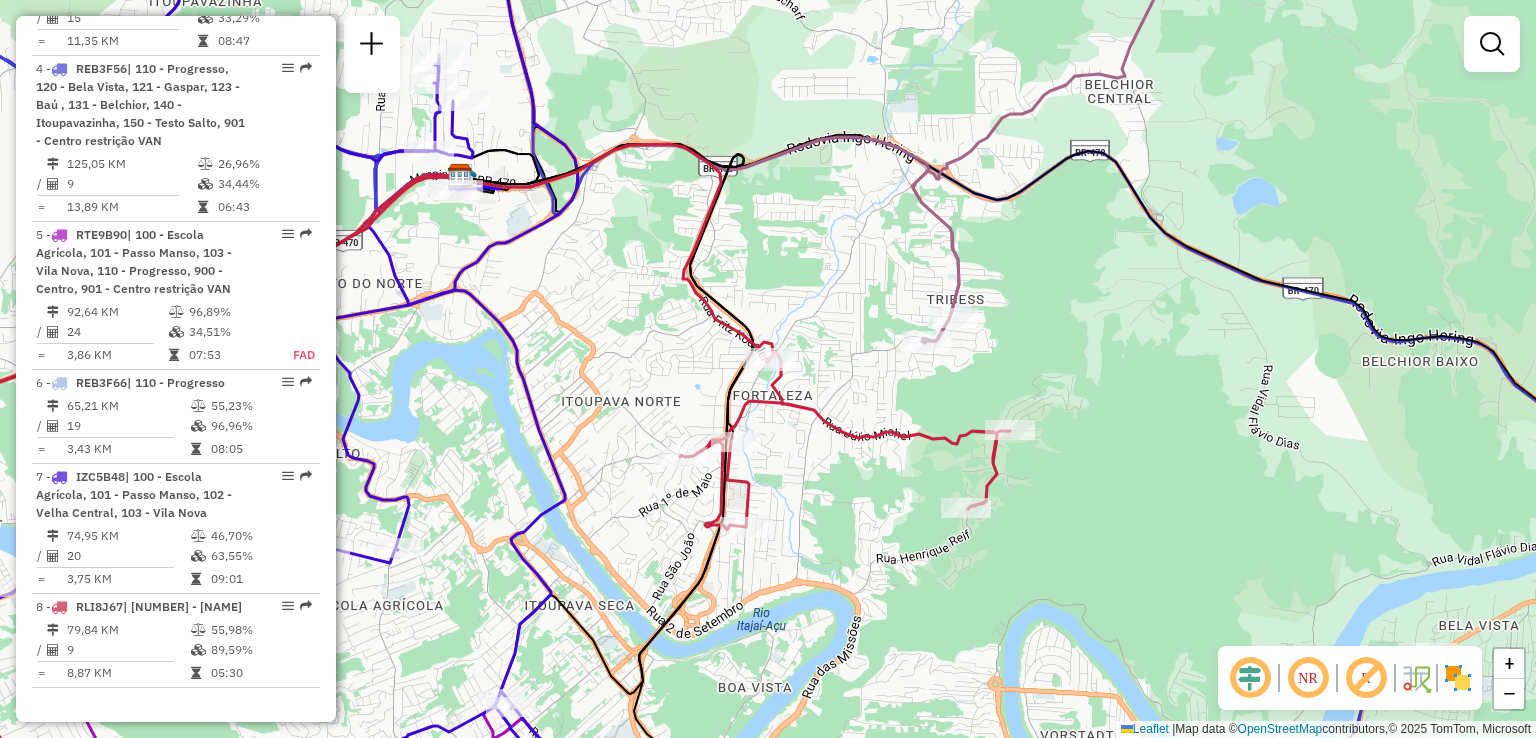 drag, startPoint x: 873, startPoint y: 425, endPoint x: 900, endPoint y: 365, distance: 65.795135 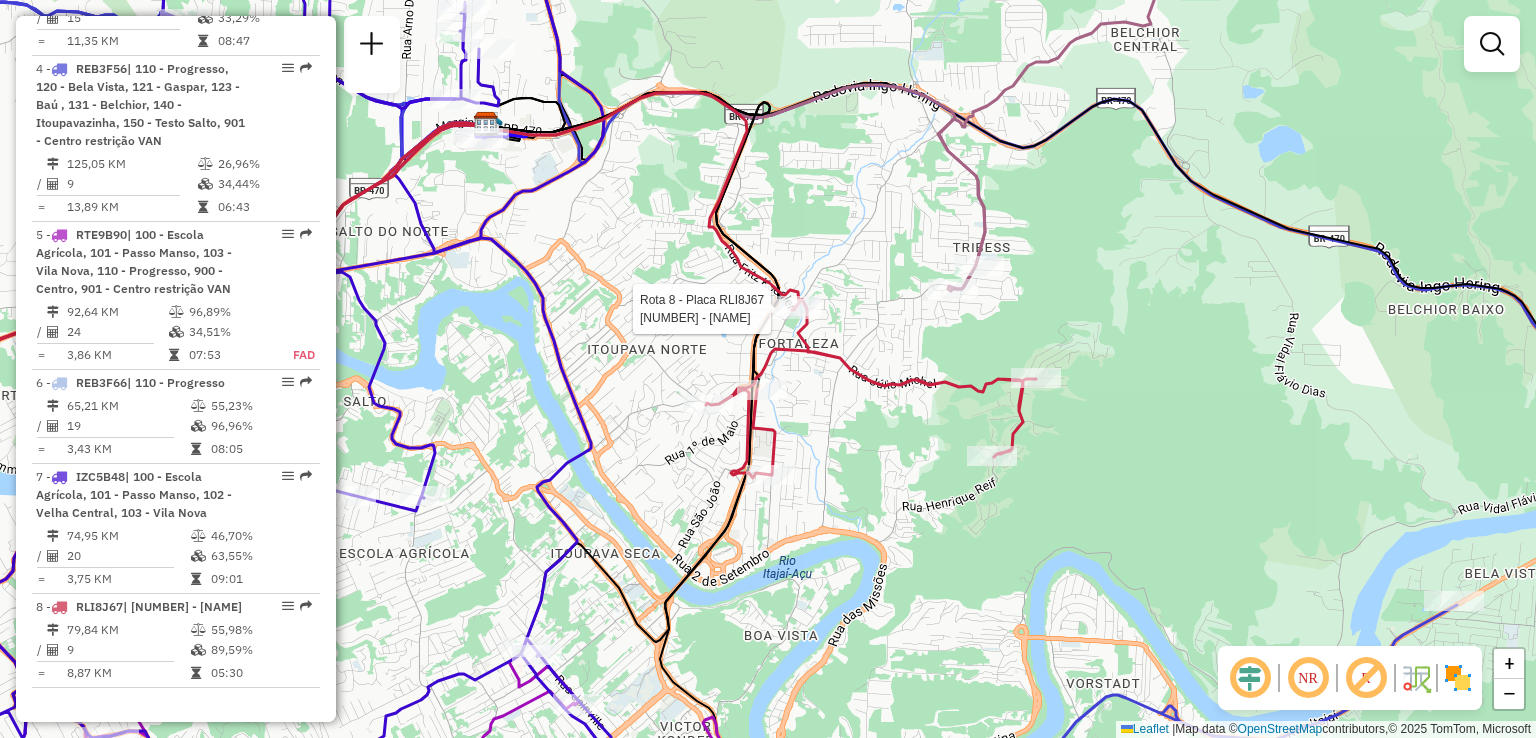 select on "**********" 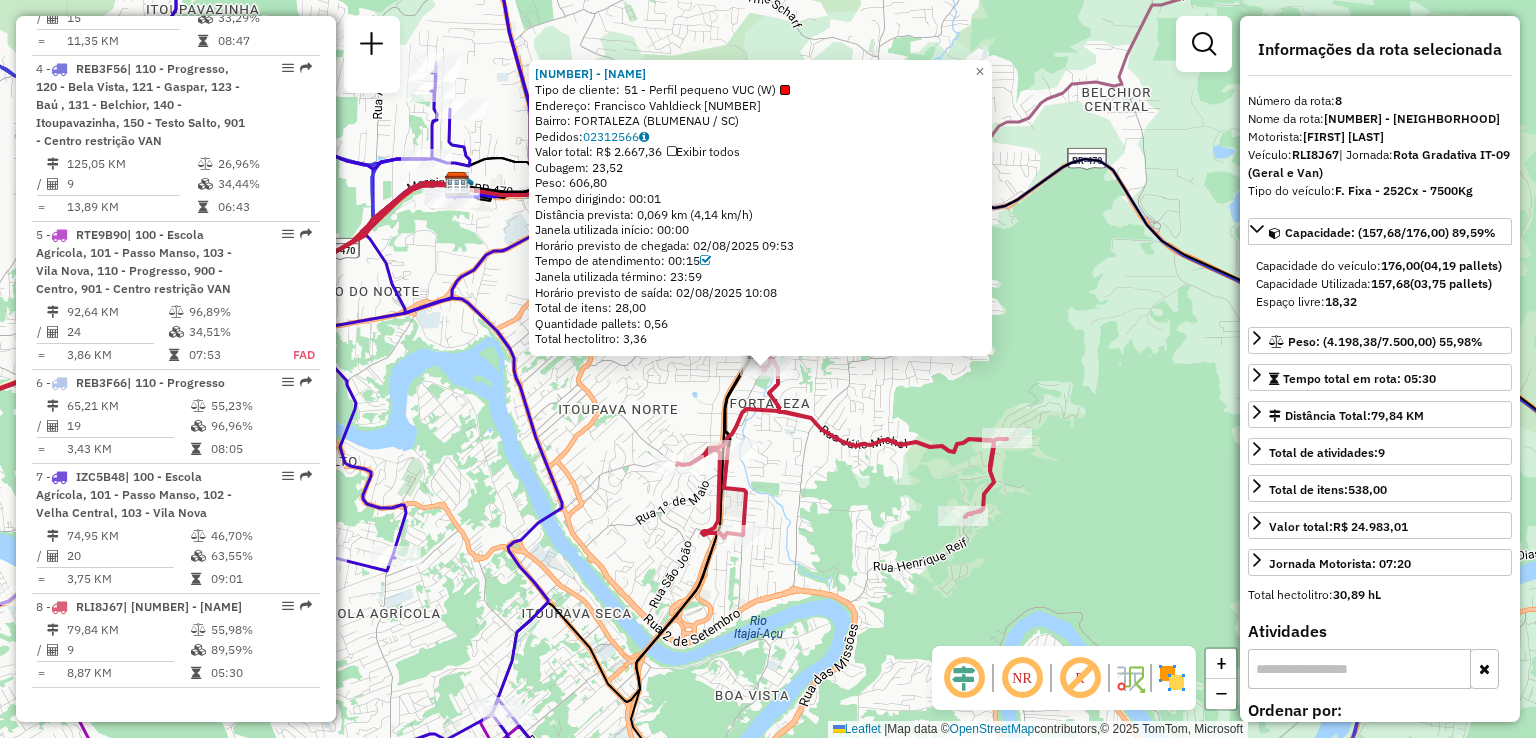 click on "92809943 - BAMBOO BAR  Tipo de cliente:   51 - Perfil pequeno VUC (W)   Endereço:  Francisco Vahldieck 1250   Bairro: FORTALEZA (BLUMENAU / SC)   Pedidos:  02312566   Valor total: R$ 2.667,36   Exibir todos   Cubagem: 23,52  Peso: 606,80  Tempo dirigindo: 00:01   Distância prevista: 0,069 km (4,14 km/h)   Janela utilizada início: 00:00   Horário previsto de chegada: 02/08/2025 09:53   Tempo de atendimento: 00:15   Janela utilizada término: 23:59   Horário previsto de saída: 02/08/2025 10:08   Total de itens: 28,00   Quantidade pallets: 0,56   Total hectolitro: 3,36  × Janela de atendimento Grade de atendimento Capacidade Transportadoras Veículos Cliente Pedidos  Rotas Selecione os dias de semana para filtrar as janelas de atendimento  Seg   Ter   Qua   Qui   Sex   Sáb   Dom  Informe o período da janela de atendimento: De: Até:  Filtrar exatamente a janela do cliente  Considerar janela de atendimento padrão  Selecione os dias de semana para filtrar as grades de atendimento  Seg   Ter   Qua   Qui" 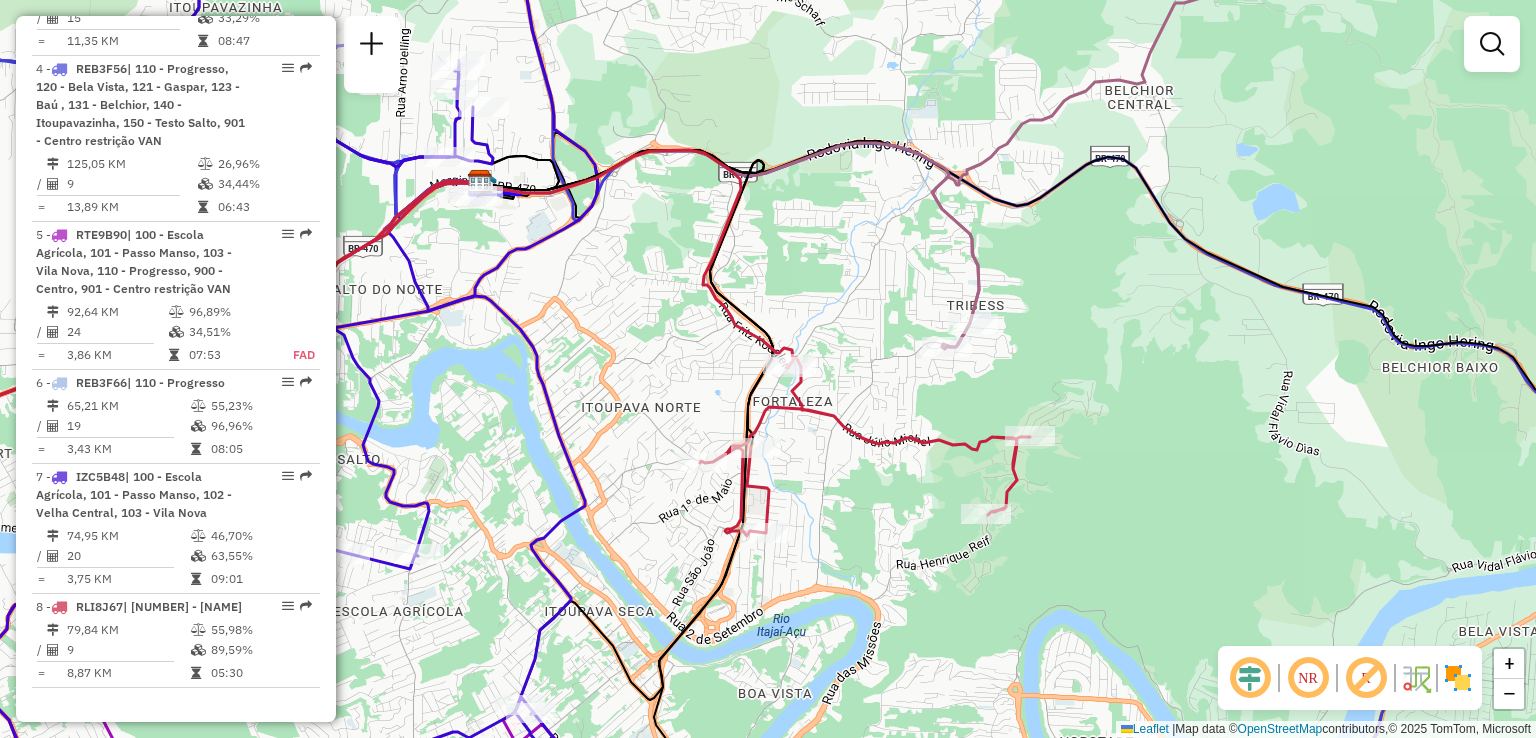 drag, startPoint x: 835, startPoint y: 403, endPoint x: 875, endPoint y: 393, distance: 41.231056 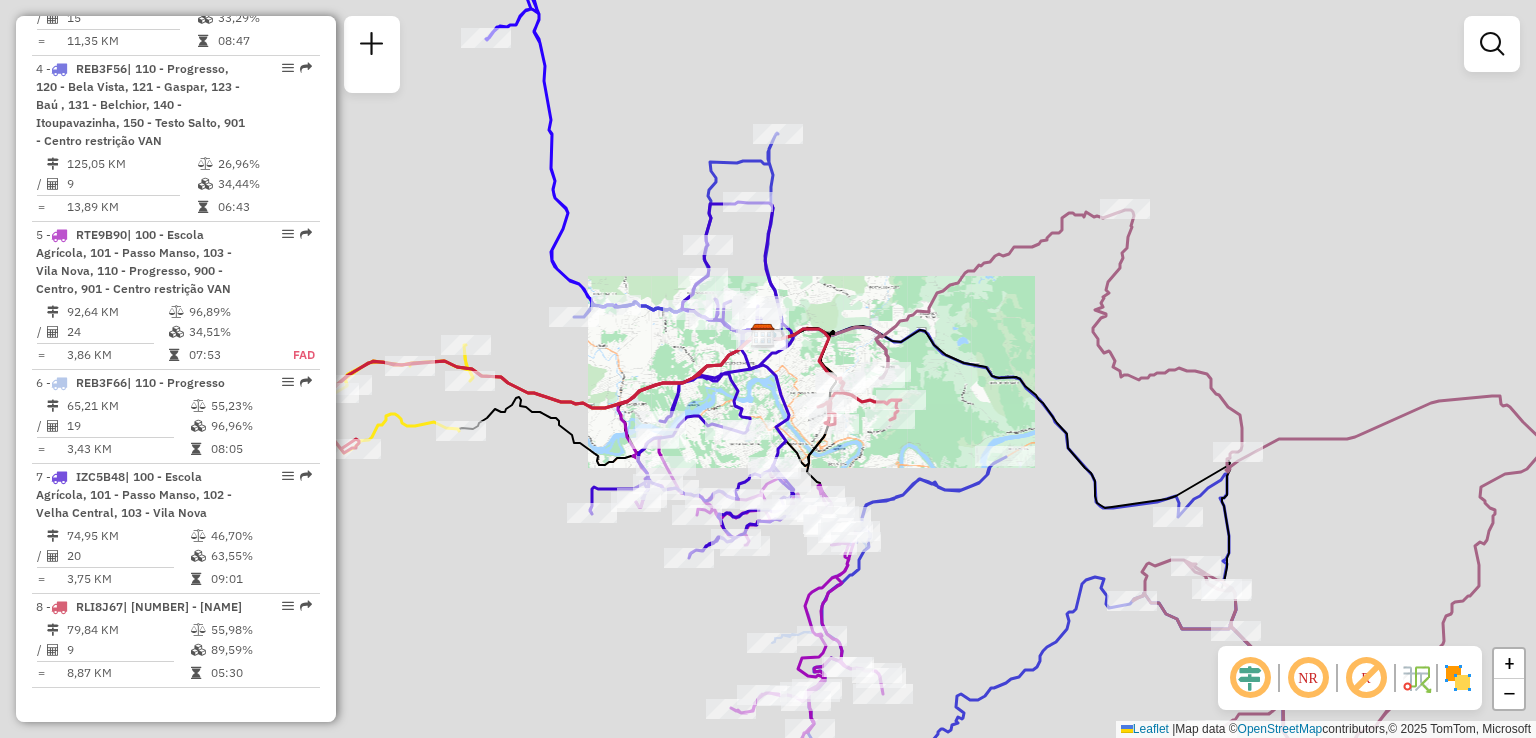 click 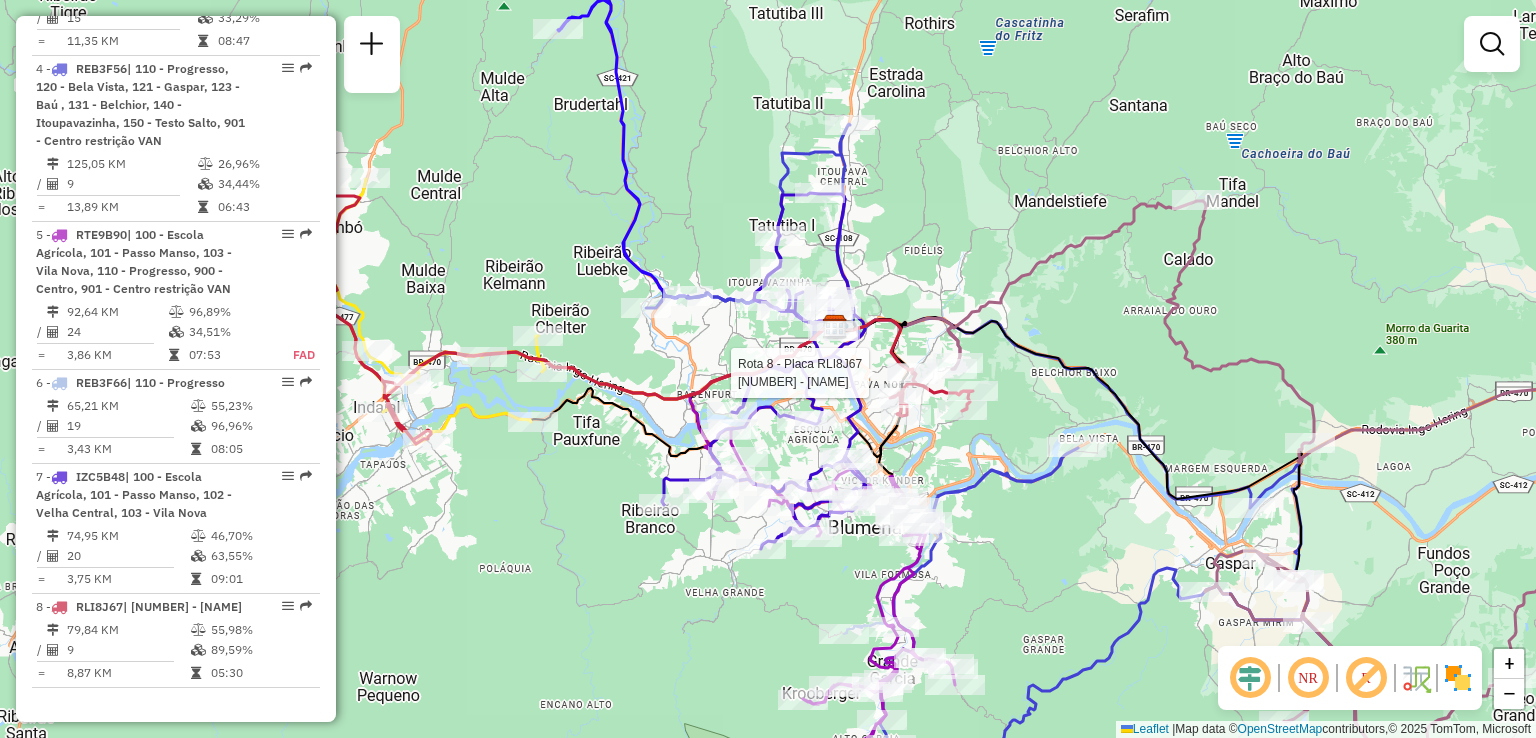 drag, startPoint x: 790, startPoint y: 375, endPoint x: 866, endPoint y: 381, distance: 76.23647 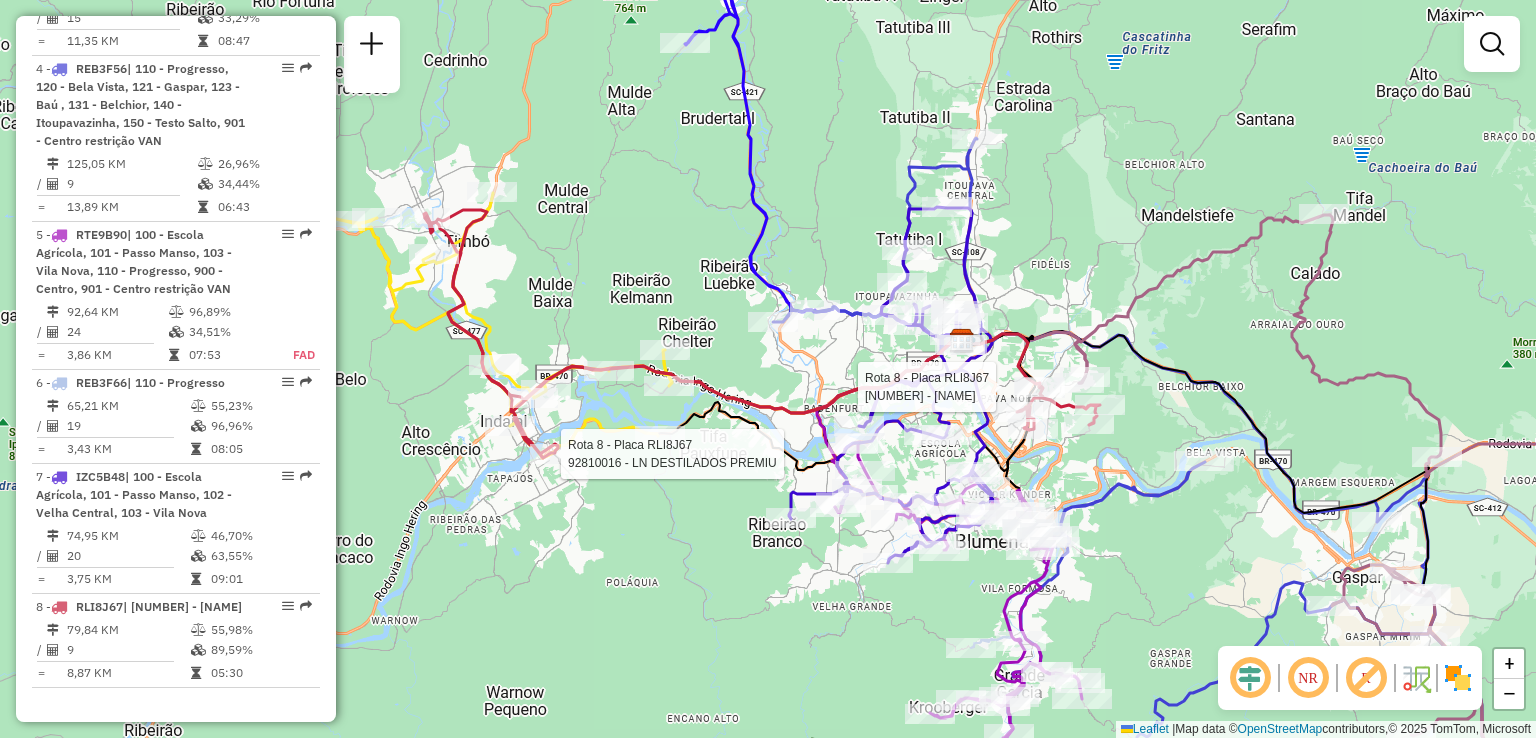 select on "**********" 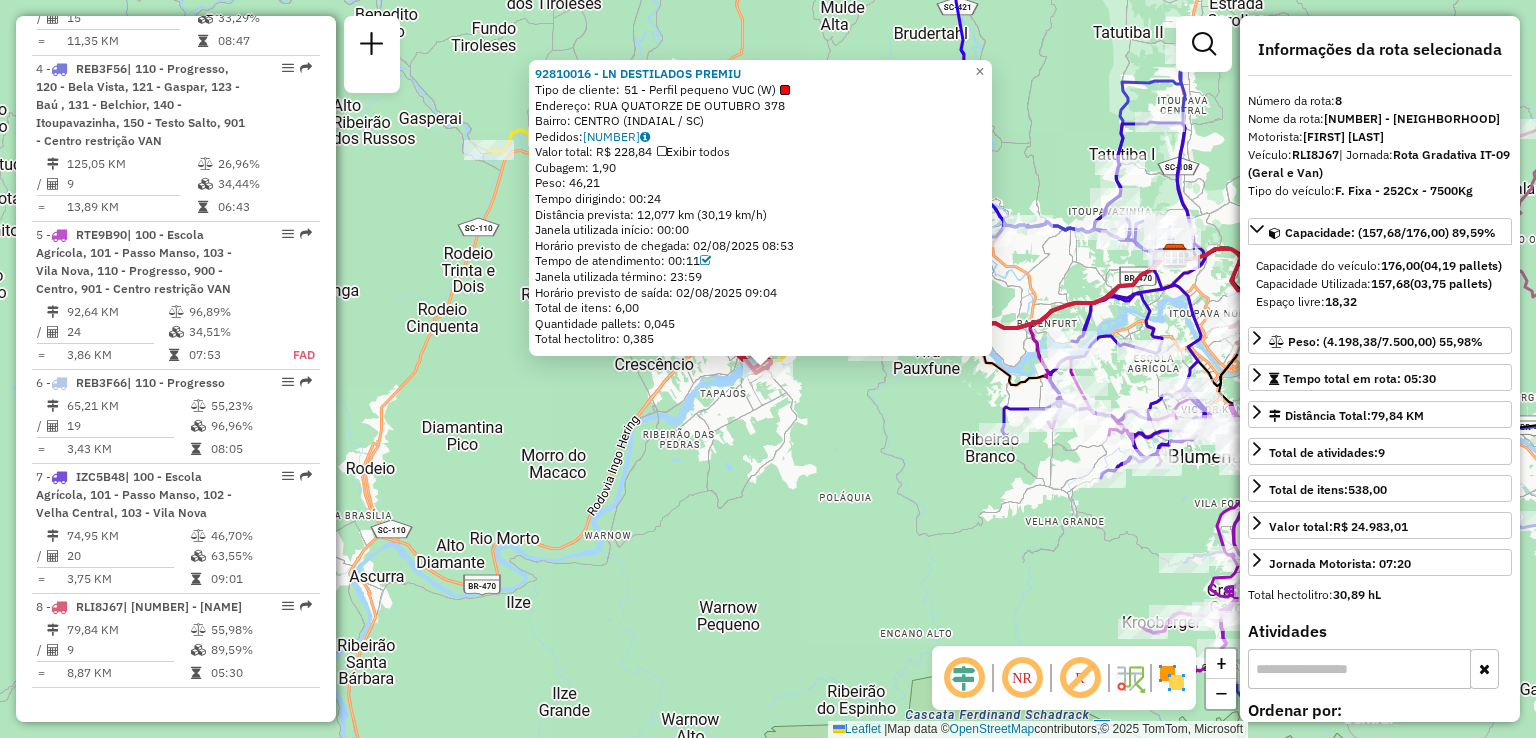 click on "92810016 - LN DESTILADOS PREMIU  Tipo de cliente:   51 - Perfil pequeno VUC (W)   Endereço:  RUA QUATORZE DE OUTUBRO [NUMBER]   Bairro: CENTRO ([CITY] / [STATE])   Pedidos:  02313700   Valor total: R$ 228,84   Exibir todos   Cubagem: 1,90  Peso: 46,21  Tempo dirigindo: 00:24   Distância prevista: 12,077 km (30,19 km/h)   Janela utilizada início: 00:00   Horário previsto de chegada: 02/08/2025 08:53   Tempo de atendimento: 00:11   Janela utilizada término: 23:59   Horário previsto de saída: 02/08/2025 09:04   Total de itens: 6,00   Quantidade pallets: 0,045   Total hectolitro: 0,385  × Janela de atendimento Grade de atendimento Capacidade Transportadoras Veículos Cliente Pedidos  Rotas Selecione os dias de semana para filtrar as janelas de atendimento  Seg   Ter   Qua   Qui   Sex   Sáb   Dom  Informe o período da janela de atendimento: De: Até:  Filtrar exatamente a janela do cliente  Considerar janela de atendimento padrão  Selecione os dias de semana para filtrar as grades de atendimento  Seg   Ter  De:" 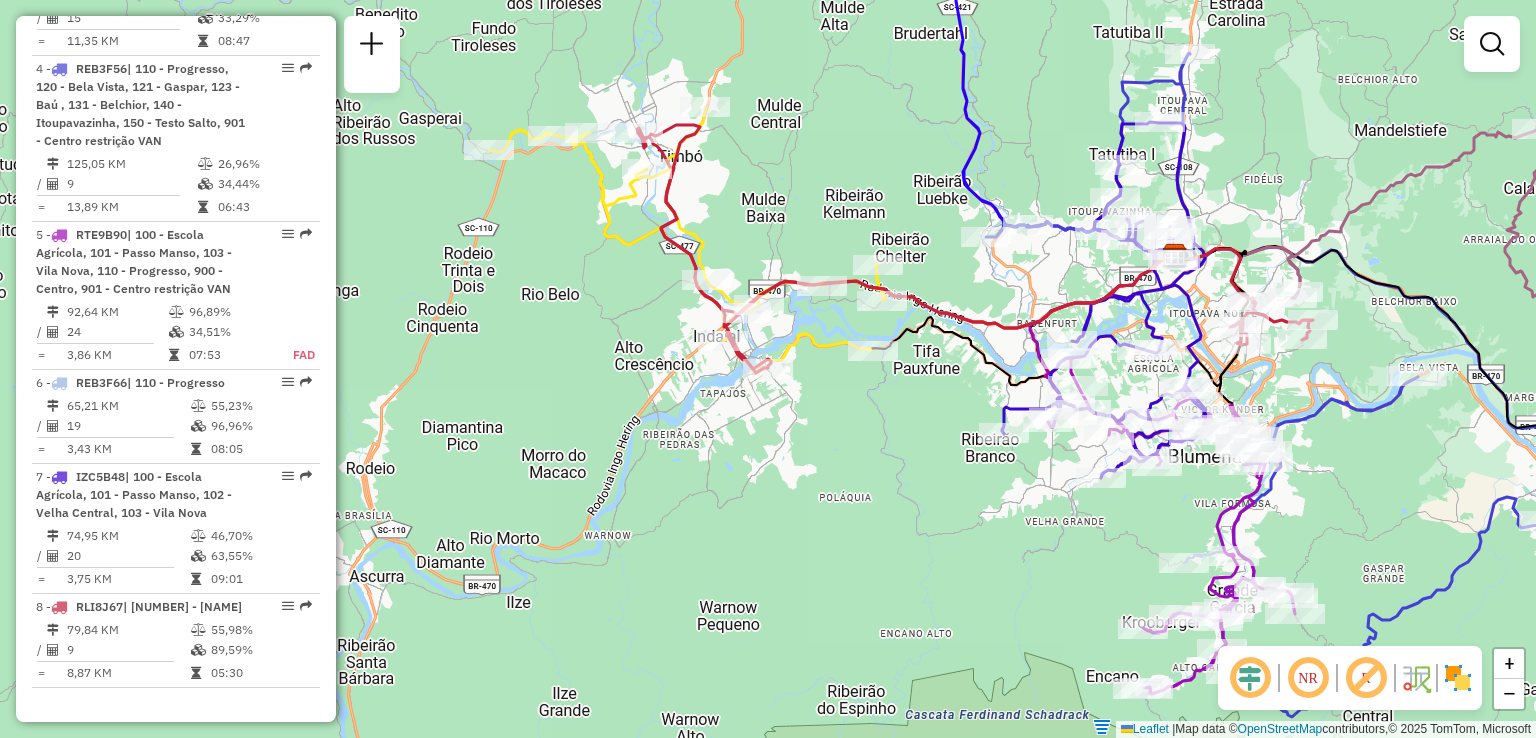 click on "Janela de atendimento Grade de atendimento Capacidade Transportadoras Veículos Cliente Pedidos  Rotas Selecione os dias de semana para filtrar as janelas de atendimento  Seg   Ter   Qua   Qui   Sex   Sáb   Dom  Informe o período da janela de atendimento: De: Até:  Filtrar exatamente a janela do cliente  Considerar janela de atendimento padrão  Selecione os dias de semana para filtrar as grades de atendimento  Seg   Ter   Qua   Qui   Sex   Sáb   Dom   Considerar clientes sem dia de atendimento cadastrado  Clientes fora do dia de atendimento selecionado Filtrar as atividades entre os valores definidos abaixo:  Peso mínimo:   Peso máximo:   Cubagem mínima:   Cubagem máxima:   De:   Até:  Filtrar as atividades entre o tempo de atendimento definido abaixo:  De:   Até:   Considerar capacidade total dos clientes não roteirizados Transportadora: Selecione um ou mais itens Tipo de veículo: Selecione um ou mais itens Veículo: Selecione um ou mais itens Motorista: Selecione um ou mais itens Nome: Rótulo:" 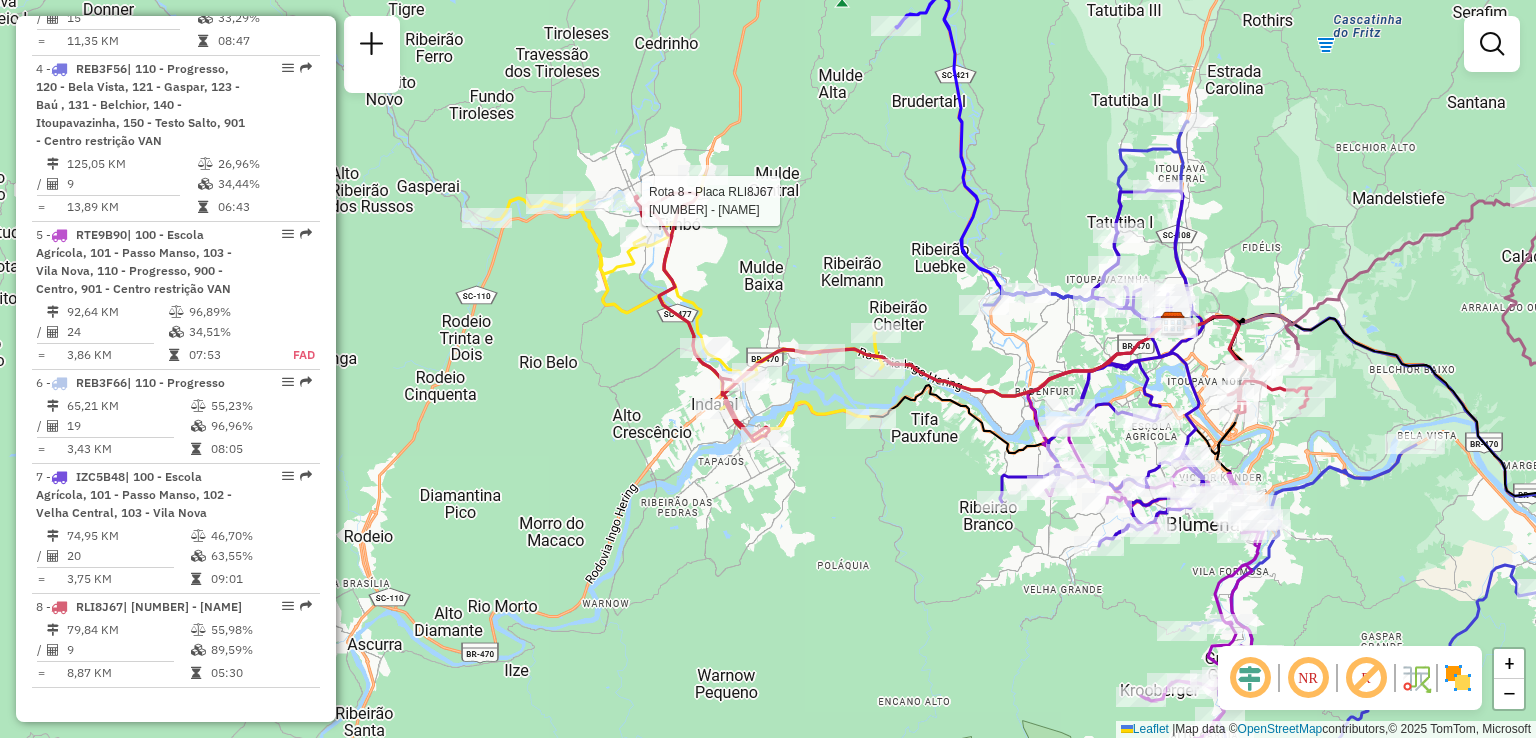 select on "**********" 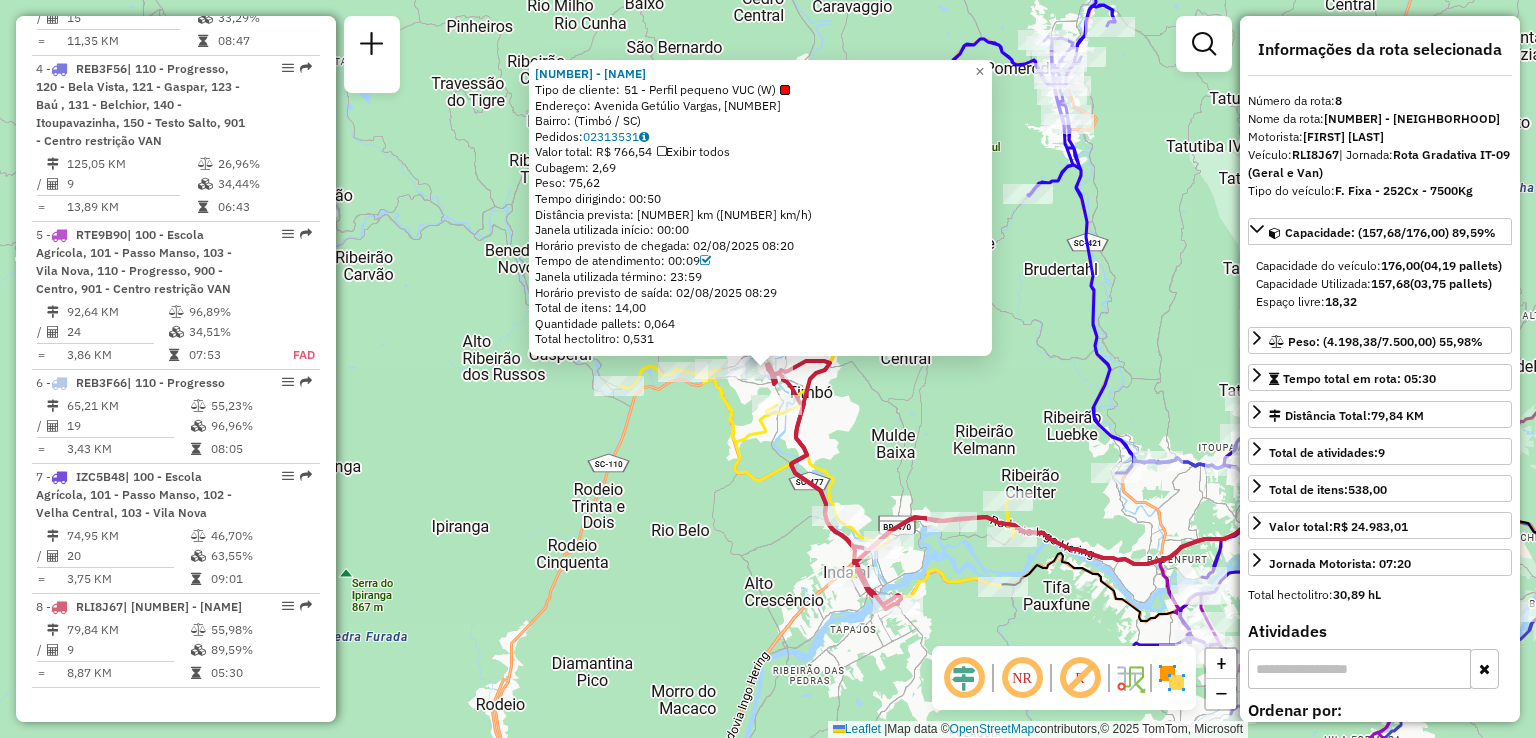 click on "[NUMBER] - [NAME] CONV  Tipo de cliente:   51 - Perfil pequeno VUC (W)   Endereço: [STREET], [NUMBER]   Bairro:  ([CITY] / [STATE])   Pedidos:  [NUMBER]   Valor total: R$ [NUMBER]   Exibir todos   Cubagem: [NUMBER]  Peso: [NUMBER]  Tempo dirigindo: 00:50   Distância prevista: [NUMBER] km ([NUMBER] km/h)   Janela utilizada início: 00:00   Horário previsto de chegada: [DATE] [TIME]   Tempo de atendimento: 00:09   Janela utilizada término: 23:59   Horário previsto de saída: [DATE] [TIME]   Total de itens: [NUMBER]   Quantidade pallets: [NUMBER]   Total hectolitro: [NUMBER]  × Janela de atendimento Grade de atendimento Capacidade Transportadoras Veículos Cliente Pedidos  Rotas Selecione os dias de semana para filtrar as janelas de atendimento  Seg   Ter   Qua   Qui   Sex   Sáb   Dom  Informe o período da janela de atendimento: De: Até:  Filtrar exatamente a janela do cliente  Considerar janela de atendimento padrão  Selecione os dias de semana para filtrar as grades de atendimento  Seg   Ter   Qua  De:" 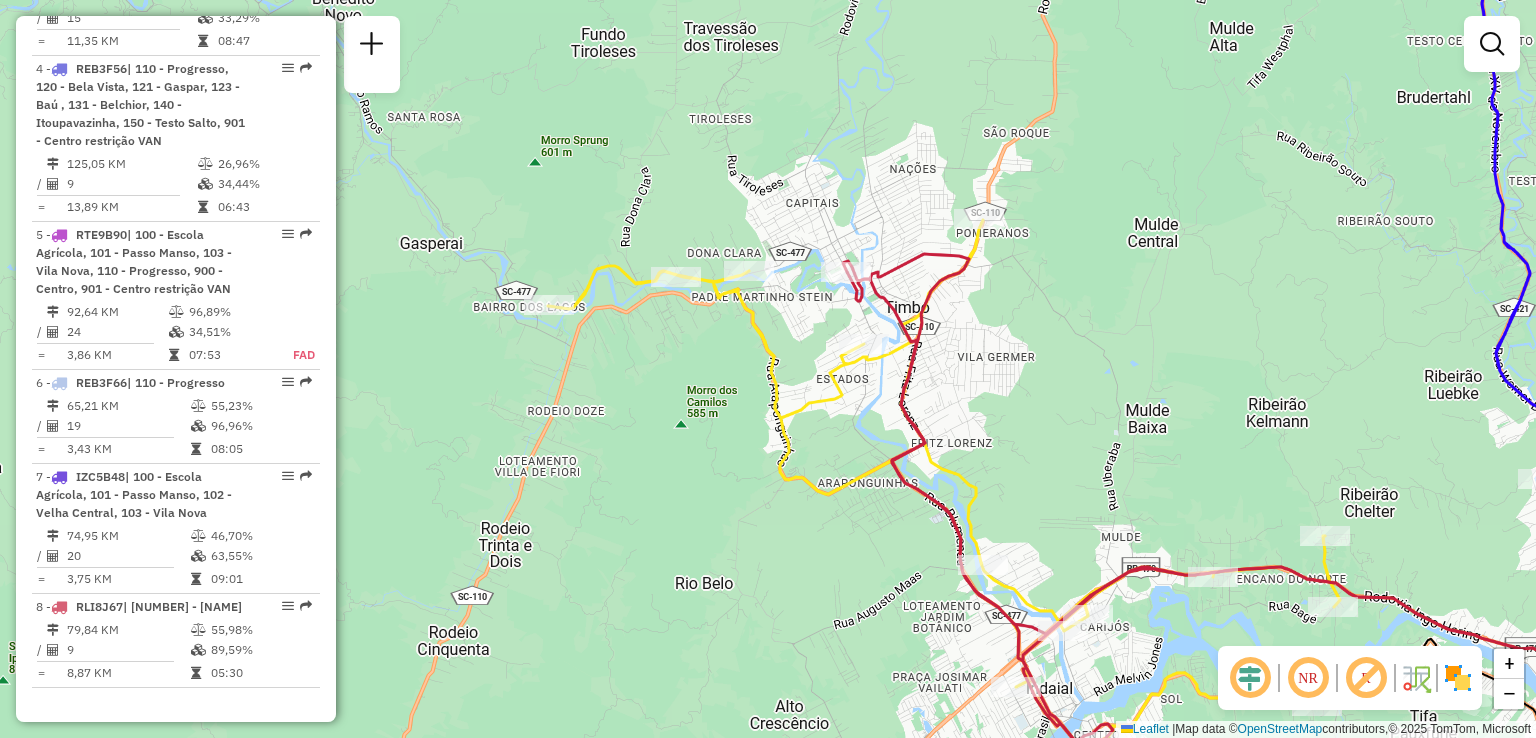 drag, startPoint x: 732, startPoint y: 449, endPoint x: 675, endPoint y: 357, distance: 108.226616 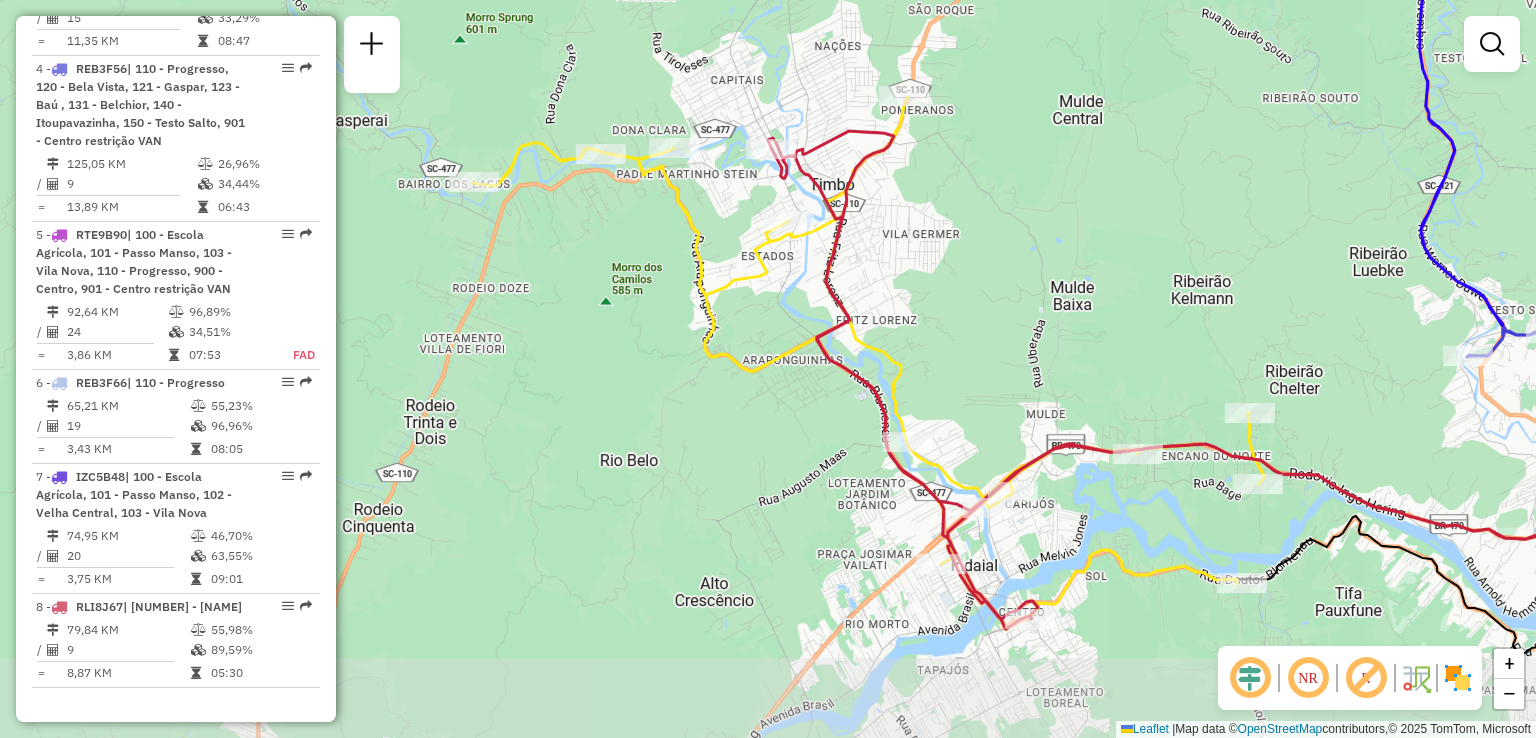drag, startPoint x: 729, startPoint y: 441, endPoint x: 648, endPoint y: 343, distance: 127.141655 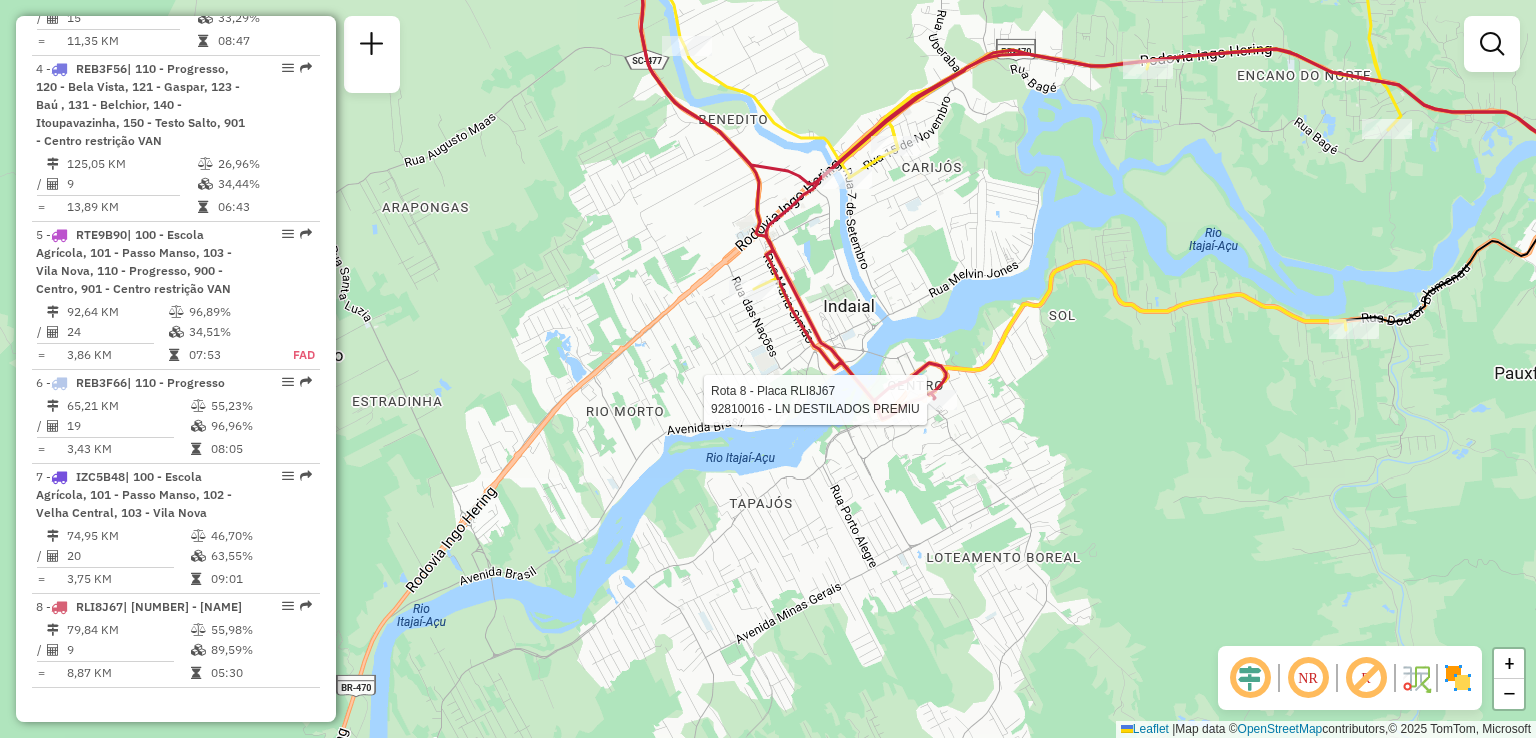 select on "**********" 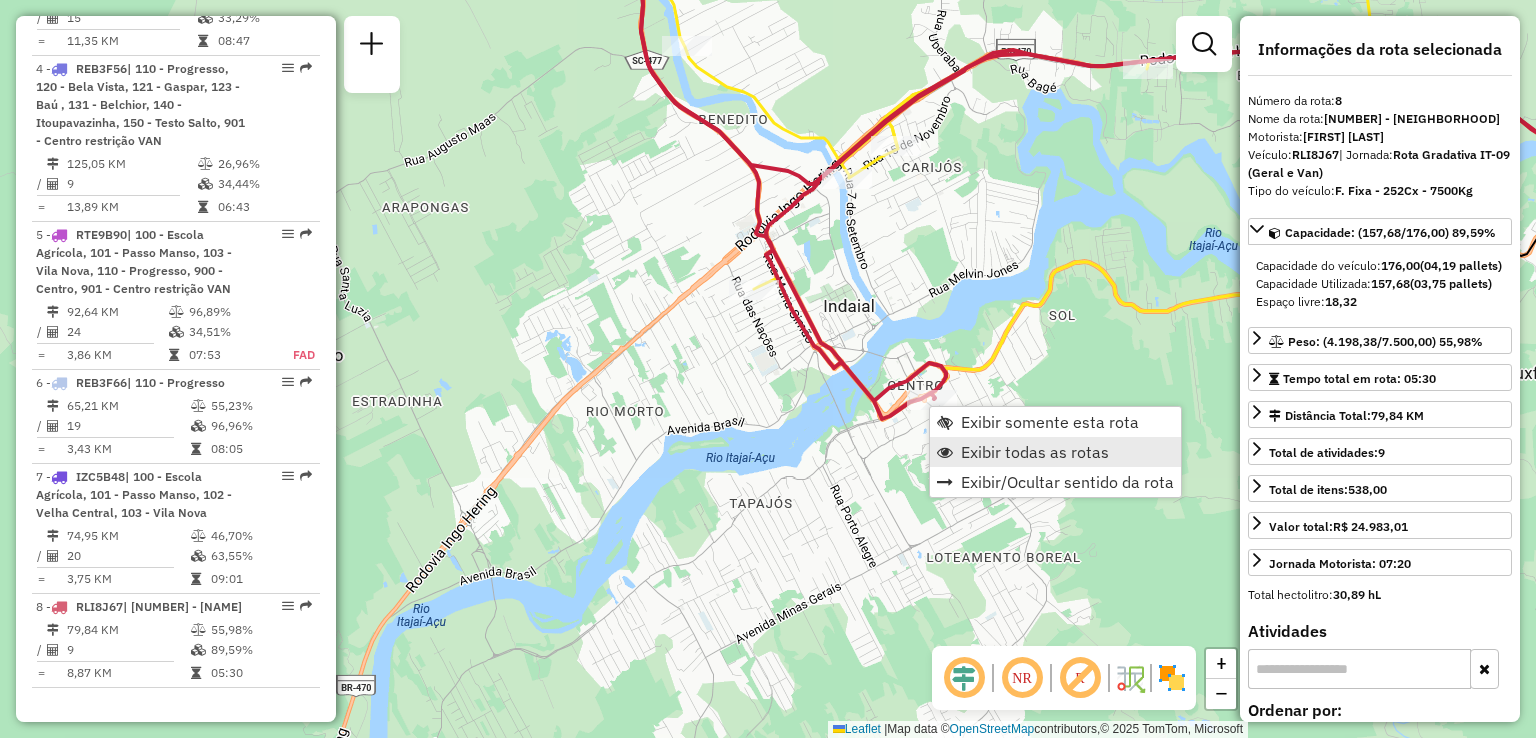click on "Exibir todas as rotas" at bounding box center [1035, 452] 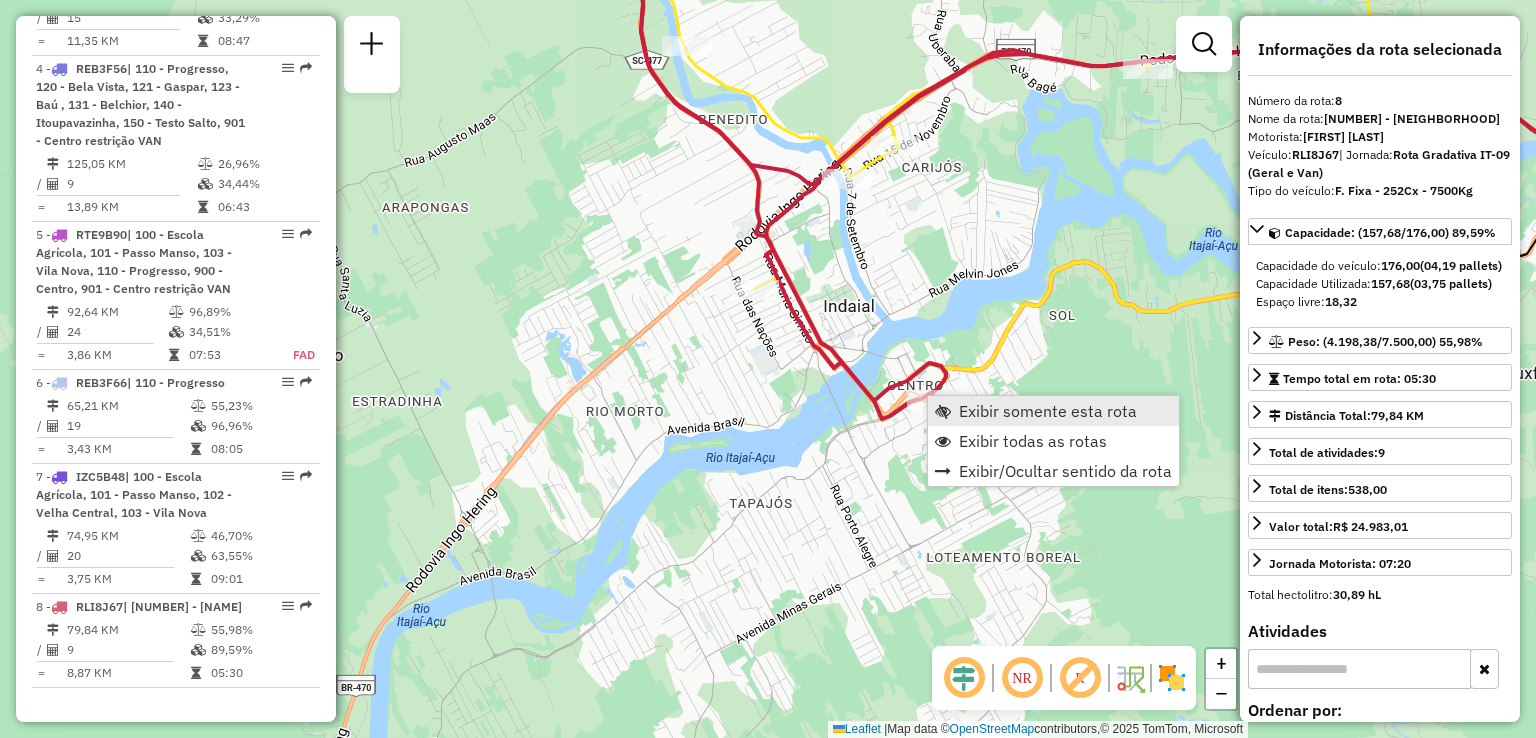 click on "Exibir somente esta rota" at bounding box center [1048, 411] 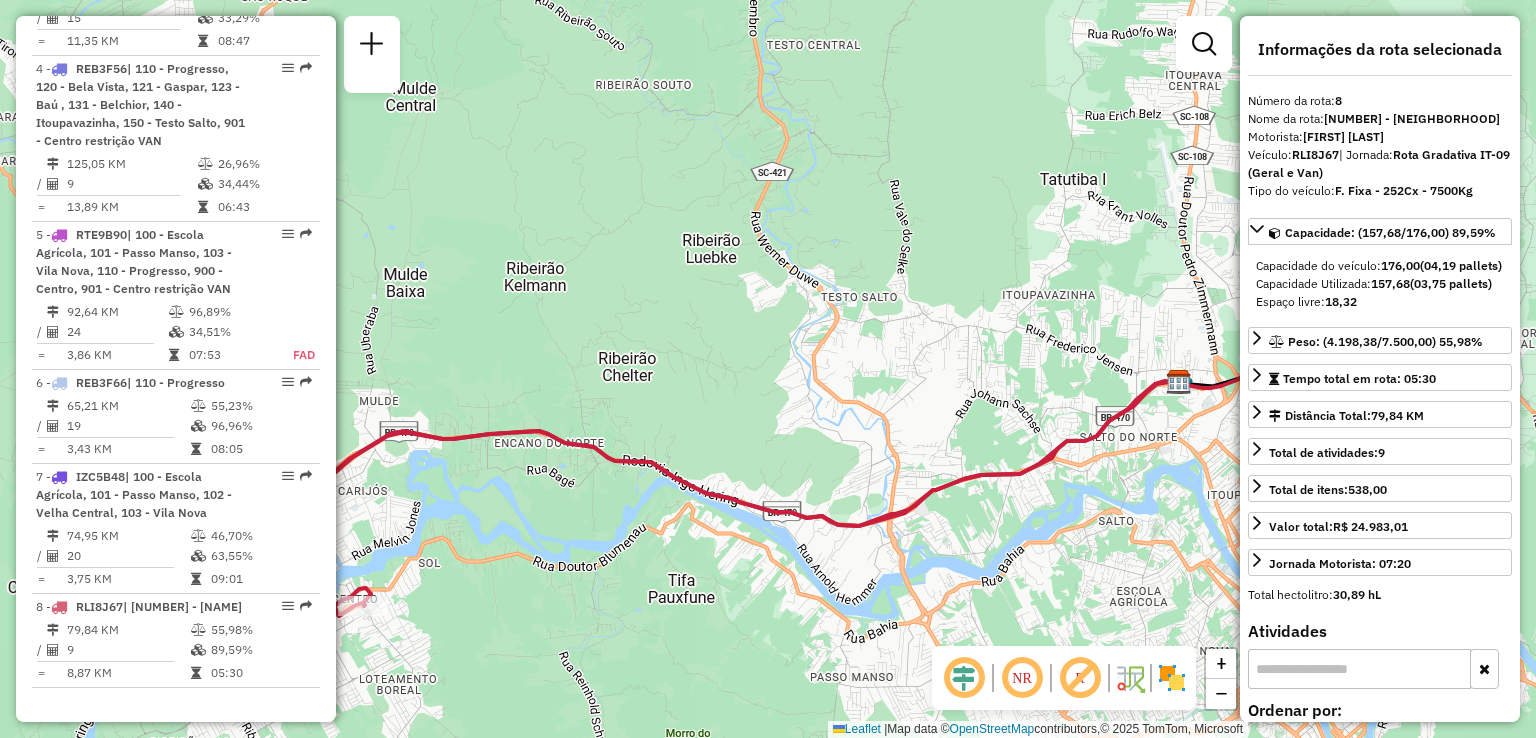 drag, startPoint x: 800, startPoint y: 443, endPoint x: 1011, endPoint y: 353, distance: 229.39267 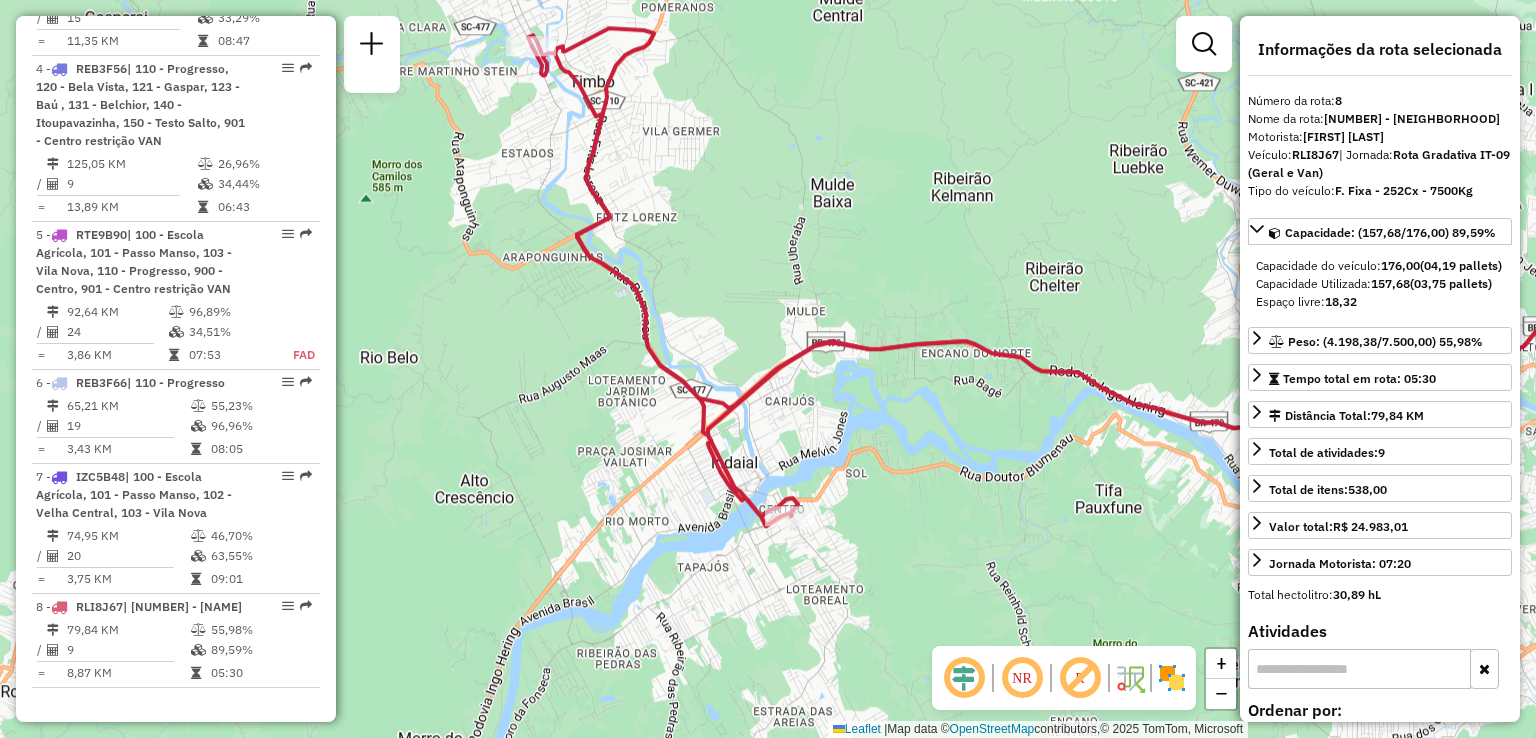 drag, startPoint x: 980, startPoint y: 395, endPoint x: 1074, endPoint y: 430, distance: 100.304535 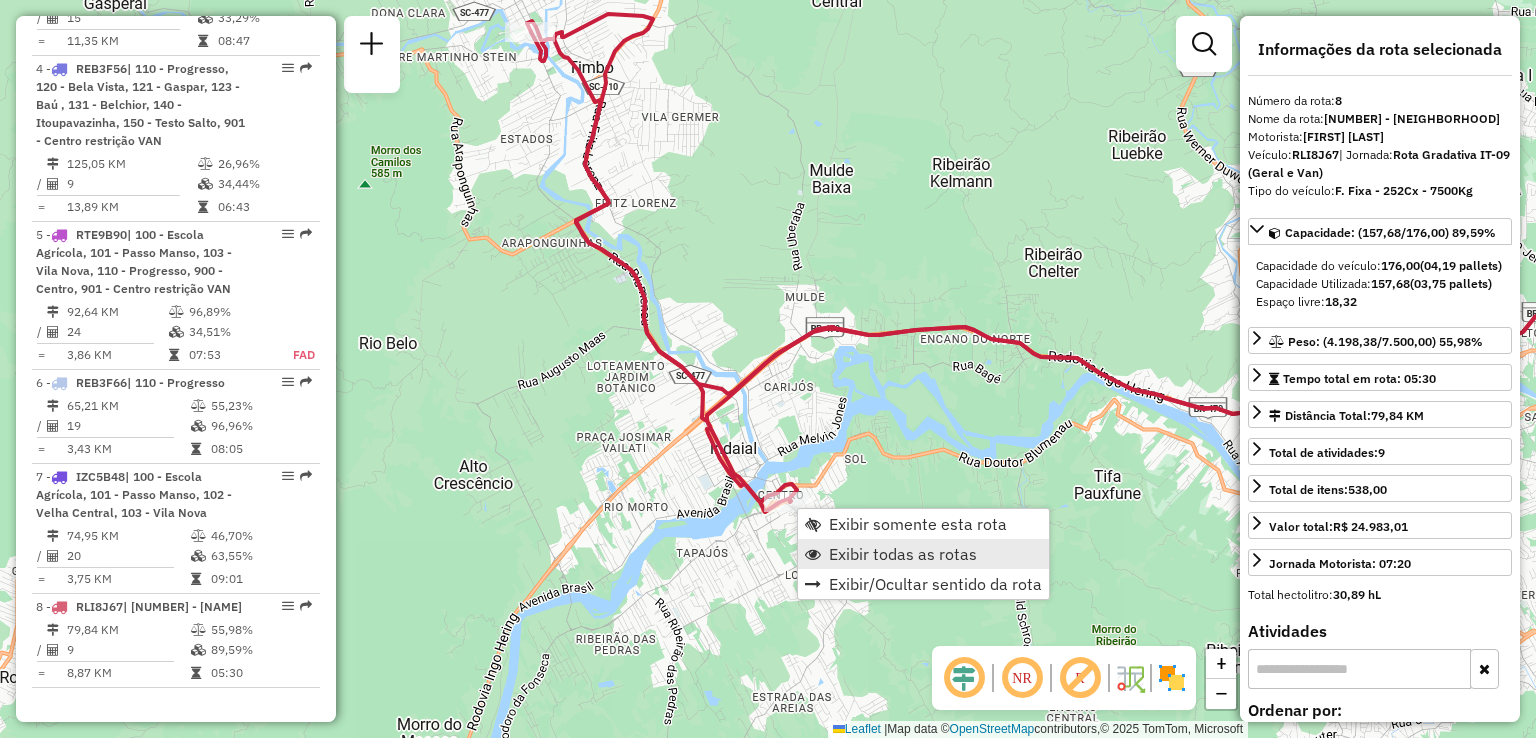 click on "Exibir todas as rotas" at bounding box center (903, 554) 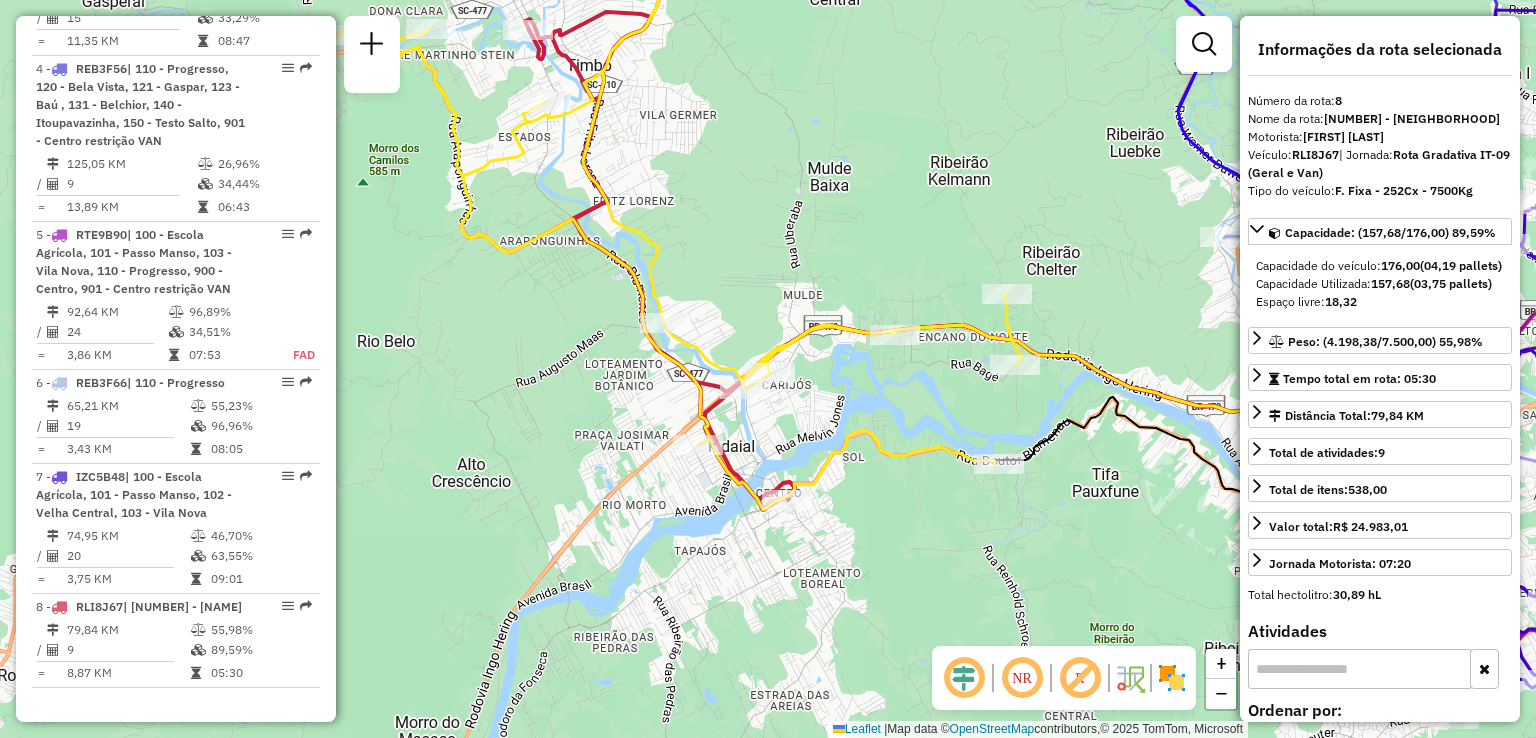 drag, startPoint x: 1006, startPoint y: 537, endPoint x: 596, endPoint y: 513, distance: 410.70184 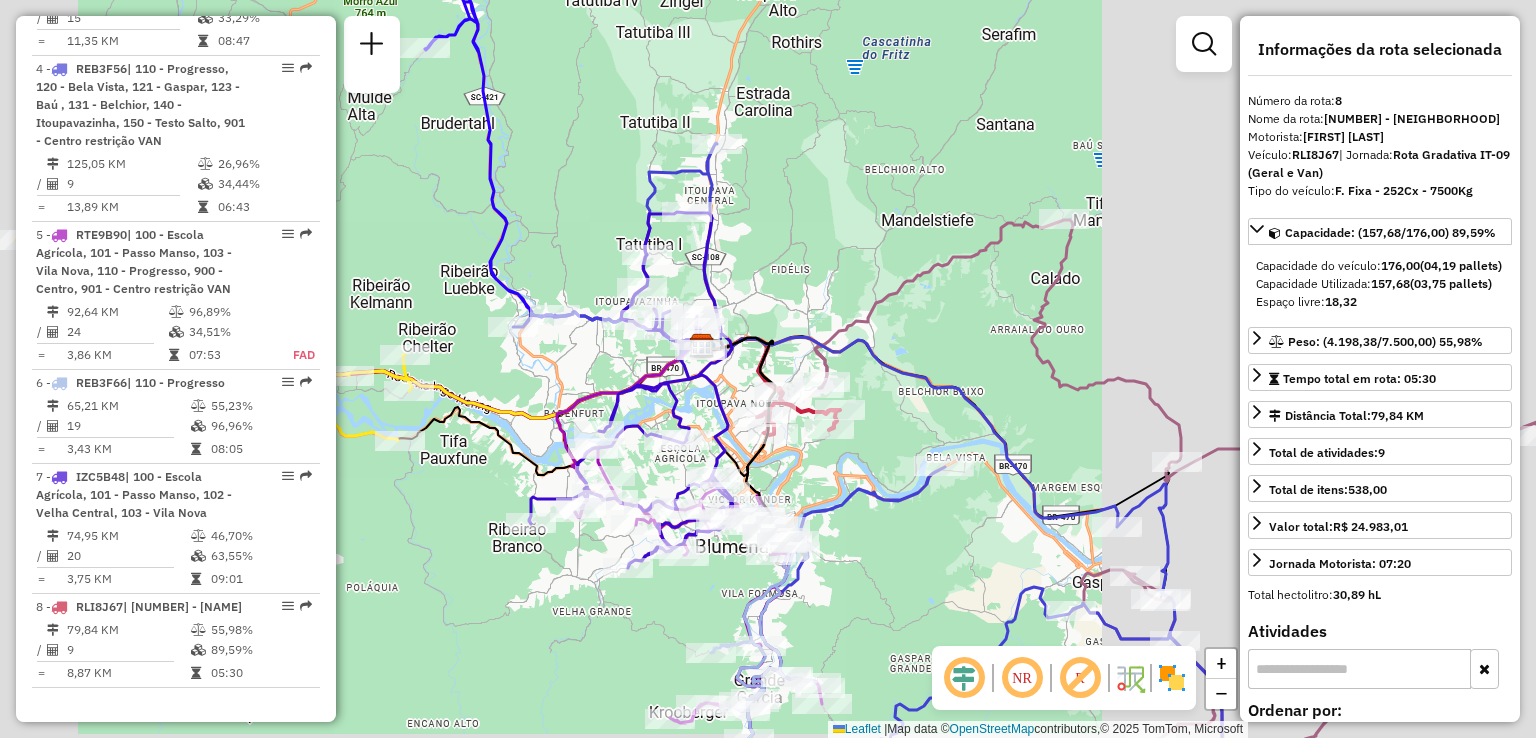 drag, startPoint x: 831, startPoint y: 465, endPoint x: 728, endPoint y: 435, distance: 107.28001 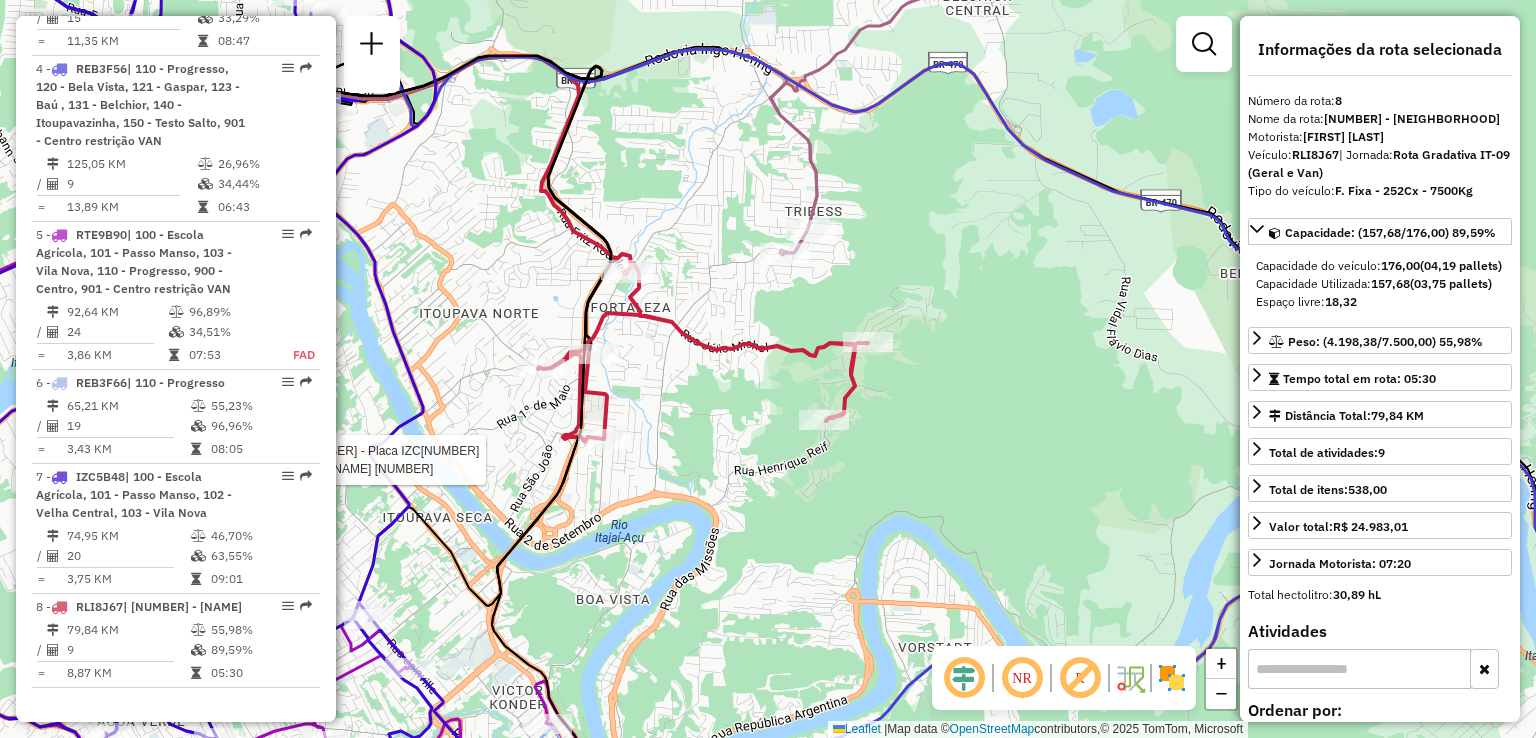 drag, startPoint x: 831, startPoint y: 447, endPoint x: 919, endPoint y: 437, distance: 88.56636 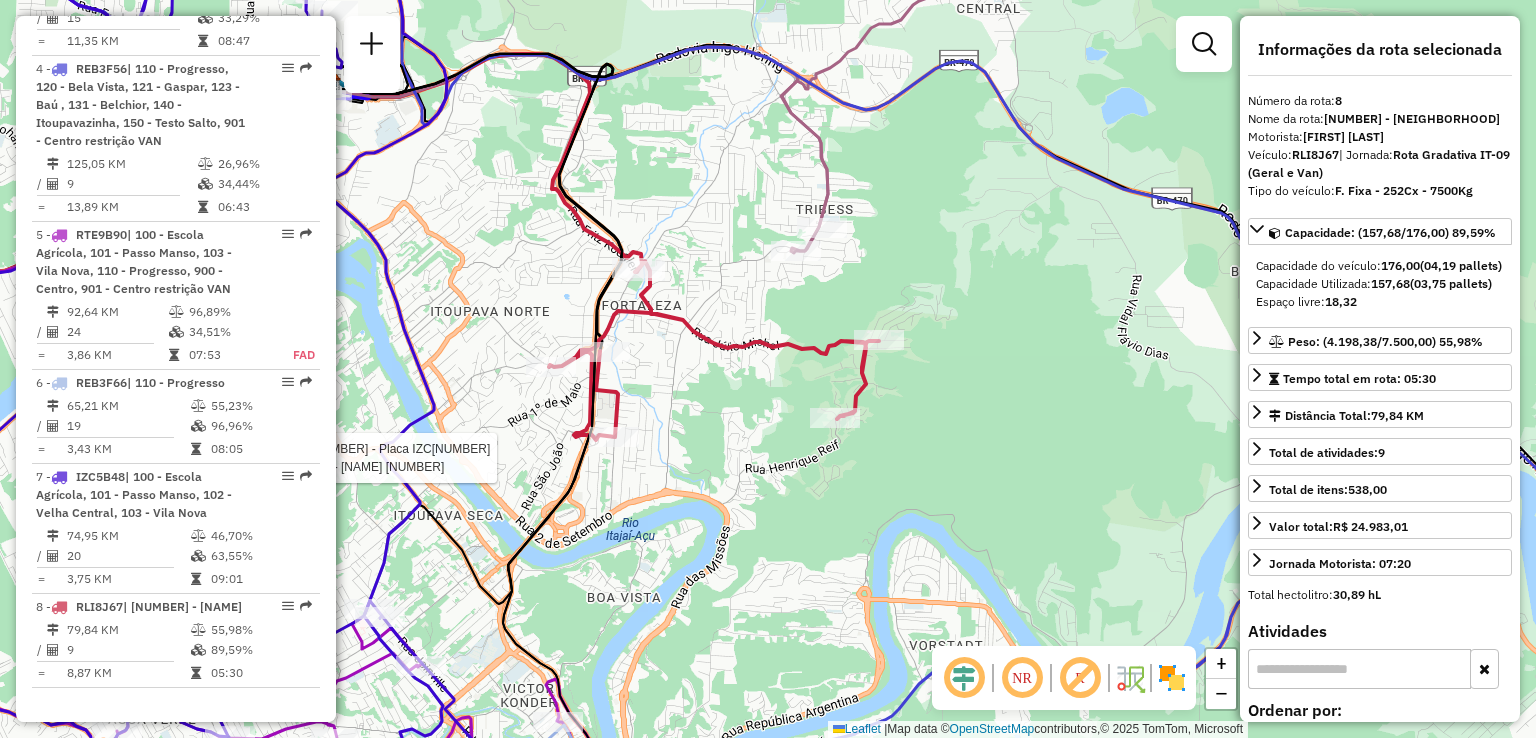 drag, startPoint x: 839, startPoint y: 466, endPoint x: 917, endPoint y: 466, distance: 78 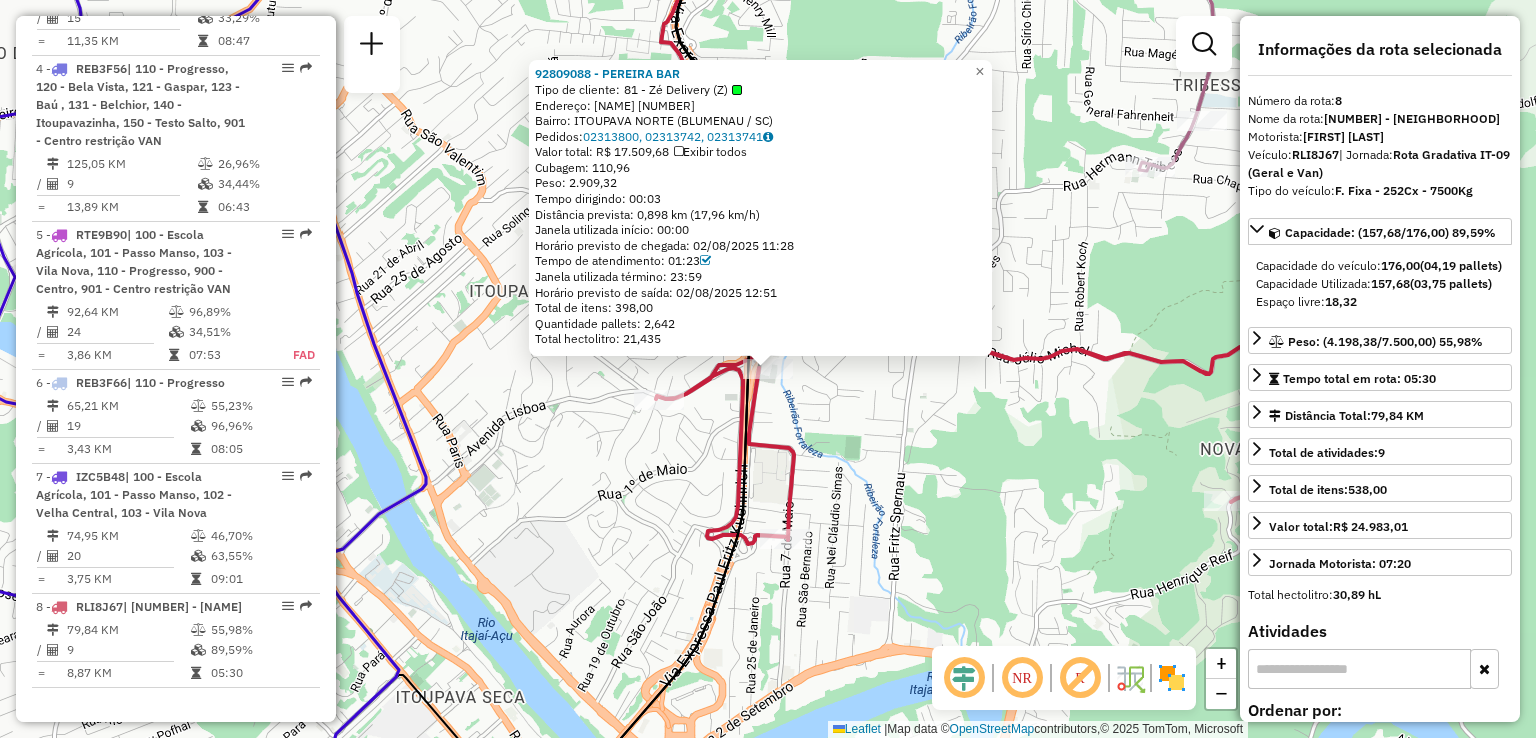 click on "92809088 - [BRAND]  Tipo de cliente:   81 - Zé Delivery (Z)   Endereço:  [STREET_NAME] [NUMBER]   Bairro: [NEIGHBORHOOD] ([CITY] / [STATE])   Pedidos:  02313800, 02313742, 02313741   Valor total: R$ 17.509,68   Exibir todos   Cubagem: 110,96  Peso: 2.909,32  Tempo dirigindo: 00:03   Distância prevista: 0,898 km (17,96 km/h)   Janela utilizada início: 00:00   Horário previsto de chegada: 02/08/2025 11:28   Tempo de atendimento: 01:23   Janela utilizada término: 23:59   Horário previsto de saída: 02/08/2025 12:51   Total de itens: 398,00   Quantidade pallets: 2,642   Total hectolitro: 21,435  × Janela de atendimento Grade de atendimento Capacidade Transportadoras Veículos Cliente Pedidos  Rotas Selecione os dias de semana para filtrar as janelas de atendimento  Seg   Ter   Qua   Qui   Sex   Sáb   Dom  Informe o período da janela de atendimento: De: Até:  Filtrar exatamente a janela do cliente  Considerar janela de atendimento padrão   Seg   Ter   Qua   Qui   Sex   Sáb   Dom   De:   De:" 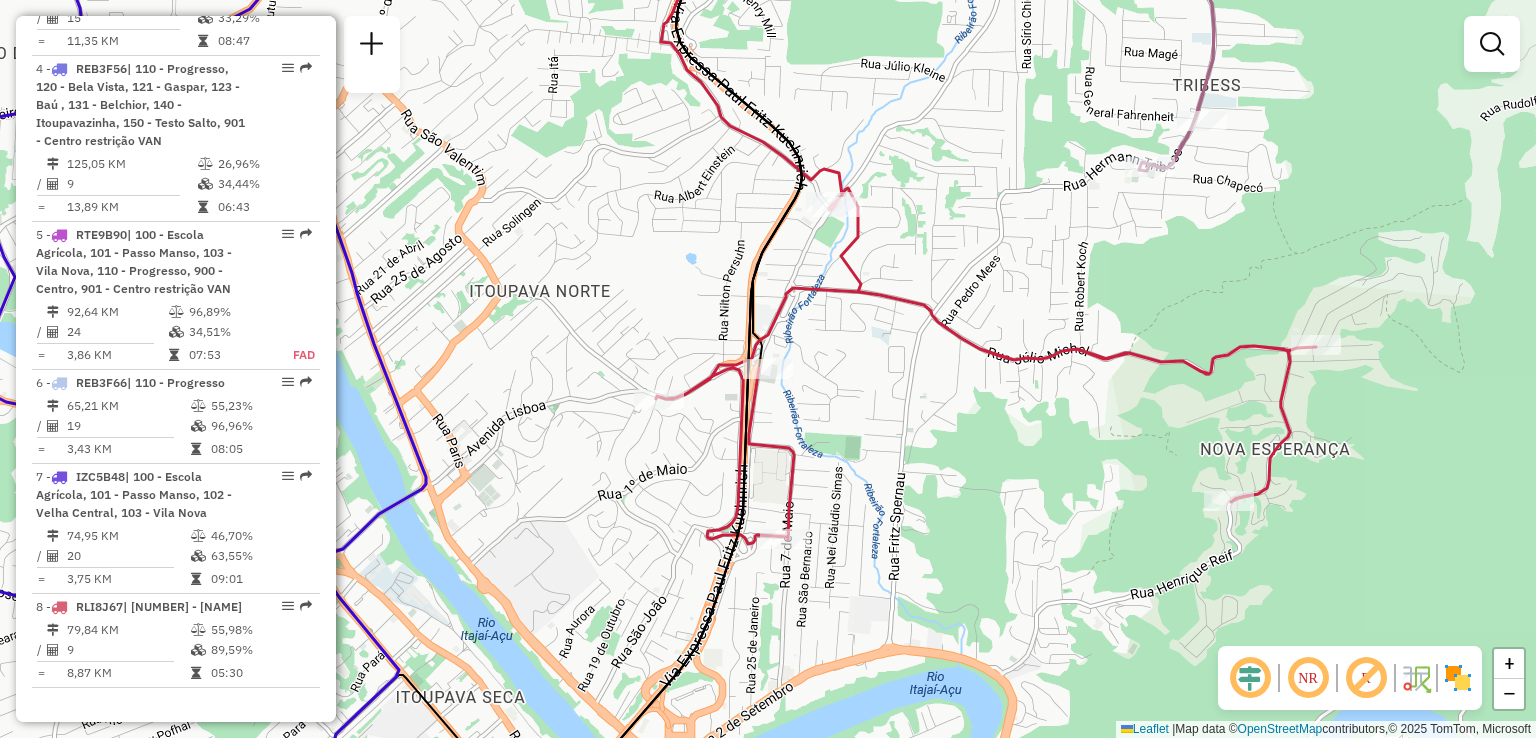 drag, startPoint x: 949, startPoint y: 471, endPoint x: 894, endPoint y: 470, distance: 55.00909 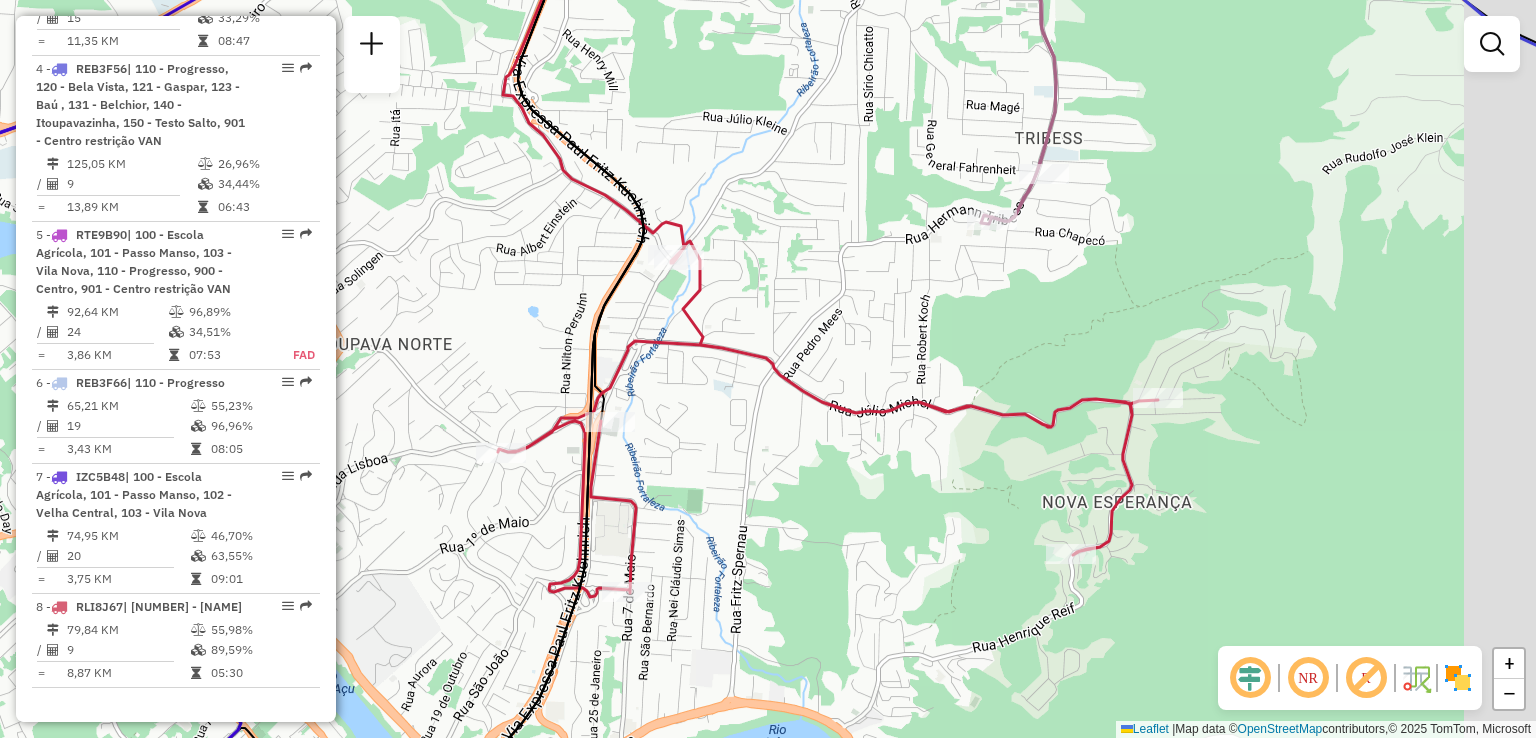 drag, startPoint x: 814, startPoint y: 457, endPoint x: 758, endPoint y: 498, distance: 69.40461 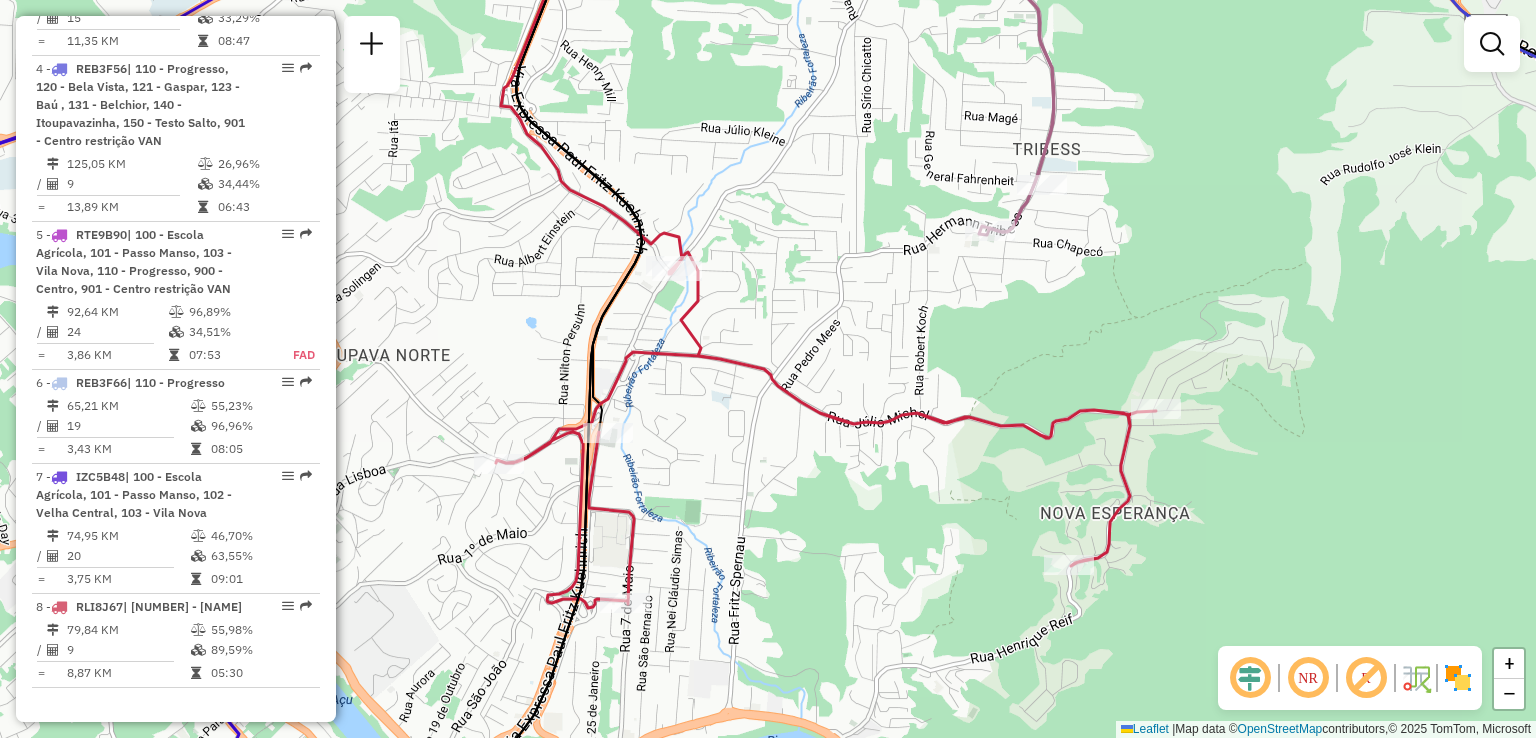 drag, startPoint x: 872, startPoint y: 444, endPoint x: 840, endPoint y: 476, distance: 45.254833 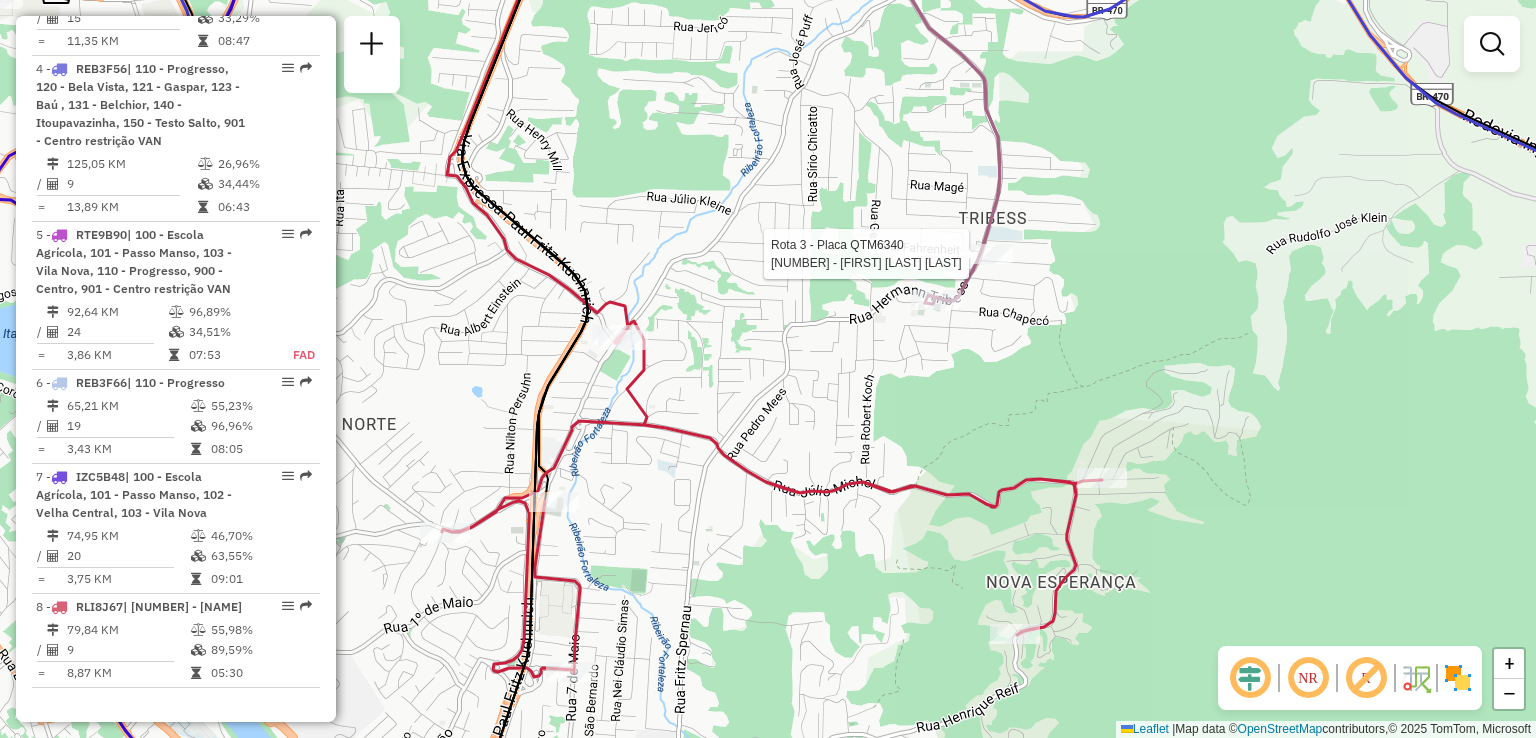 select on "**********" 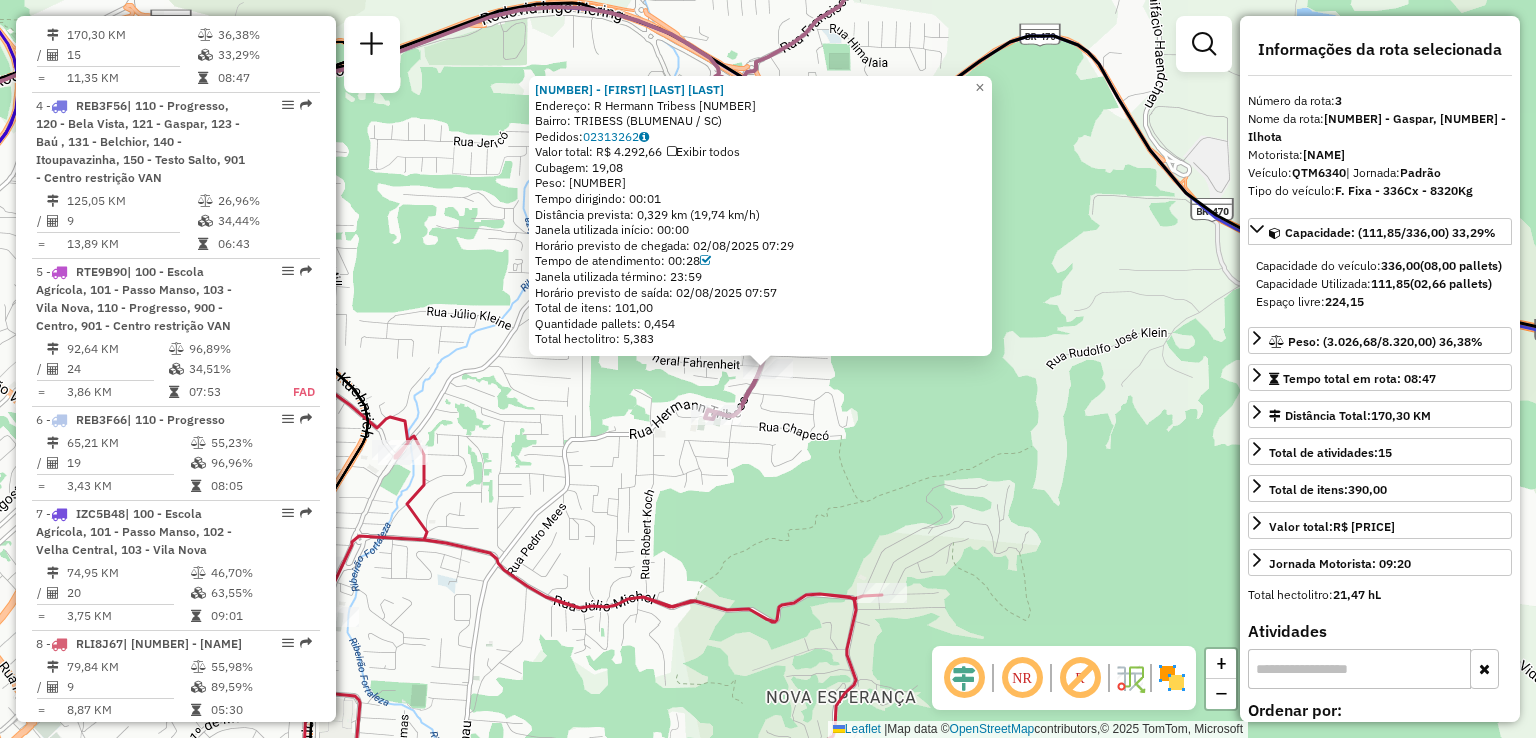 scroll, scrollTop: 1018, scrollLeft: 0, axis: vertical 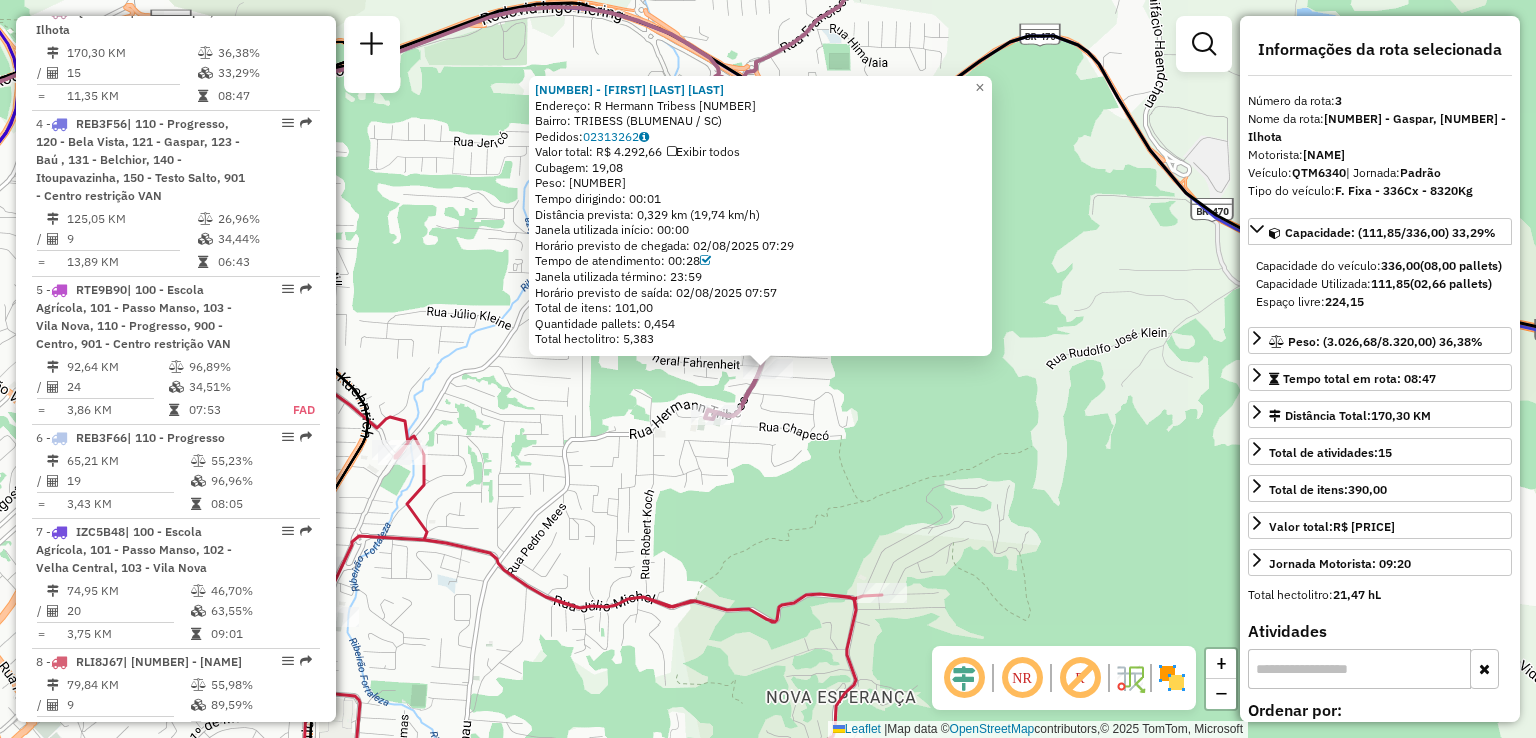 click on "[ORDER_ID] - [COMPANY_NAME]  Endereço: [STREET_NAME]               [NUMBER]   Bairro: [NEIGHBORHOOD] ([CITY] / [STATE])   Pedidos:  [ORDER_ID]   Valor total: [PRICE]   Exibir todos   Cubagem: [CUBAGE]  Peso: [WEIGHT]  Tempo dirigindo: [DRIVING_TIME]   Distância prevista: [DISTANCE] km ([SPEED] km/h)   Janela utilizada início: [TIME]   Horário previsto de chegada: [DATE] [TIME]   Tempo de atendimento: [ATTENTION_TIME]   Janela utilizada término: [TIME]   Horário previsto de saída: [DATE] [TIME]   Total de itens: [ITEMS]   Quantidade pallets: [PALLETS]   Total hectolitro: [HECTOLITER]  × Janela de atendimento Grade de atendimento Capacidade Transportadoras Veículos Cliente Pedidos  Rotas Selecione os dias de semana para filtrar as janelas de atendimento  Seg   Ter   Qua   Qui   Sex   Sáb   Dom  Informe o período da janela de atendimento: De: Até:  Filtrar exatamente a janela do cliente  Considerar janela de atendimento padrão  Selecione os dias de semana para filtrar as grades de atendimento  Seg   Ter   Qua   Qui   Sex   Sáb   Dom   De:" 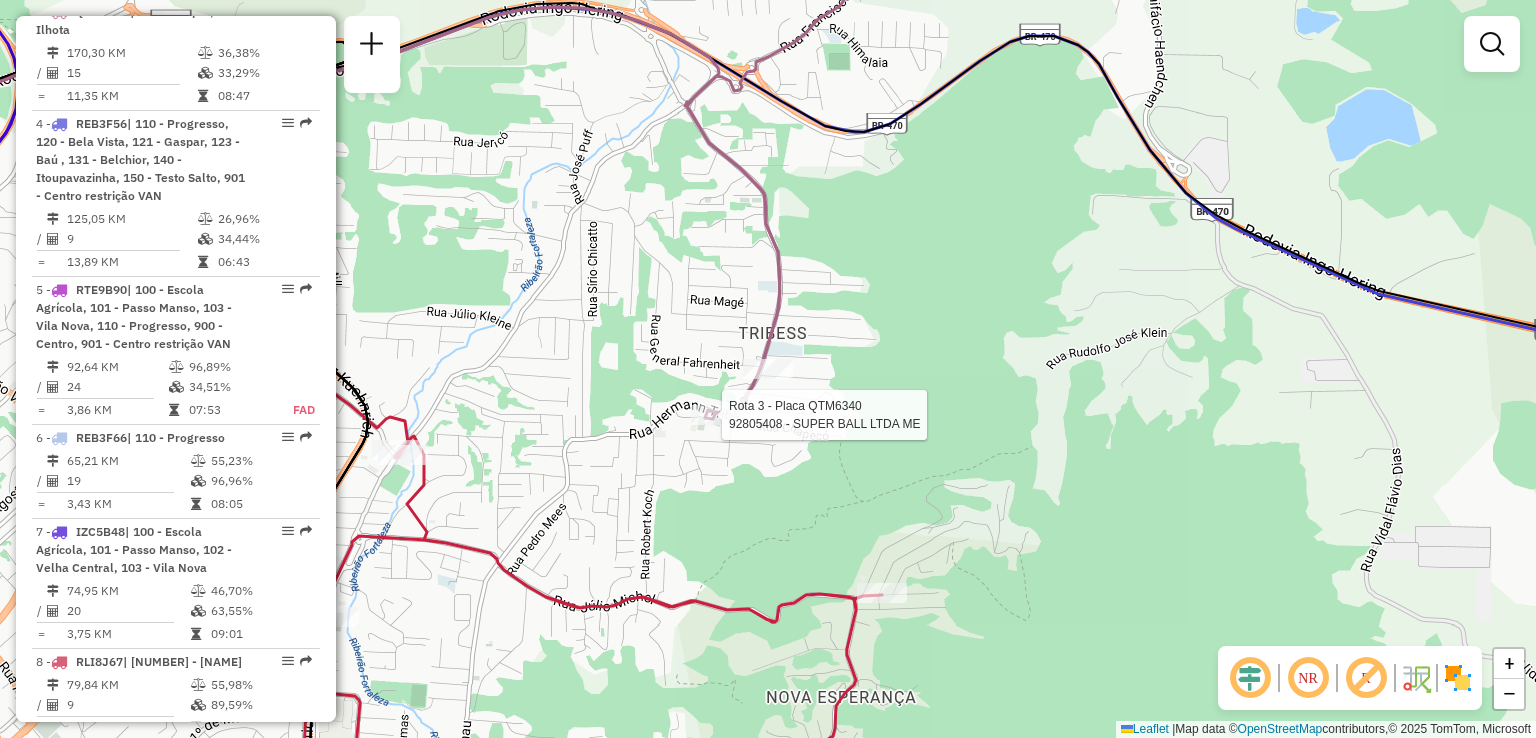 select on "**********" 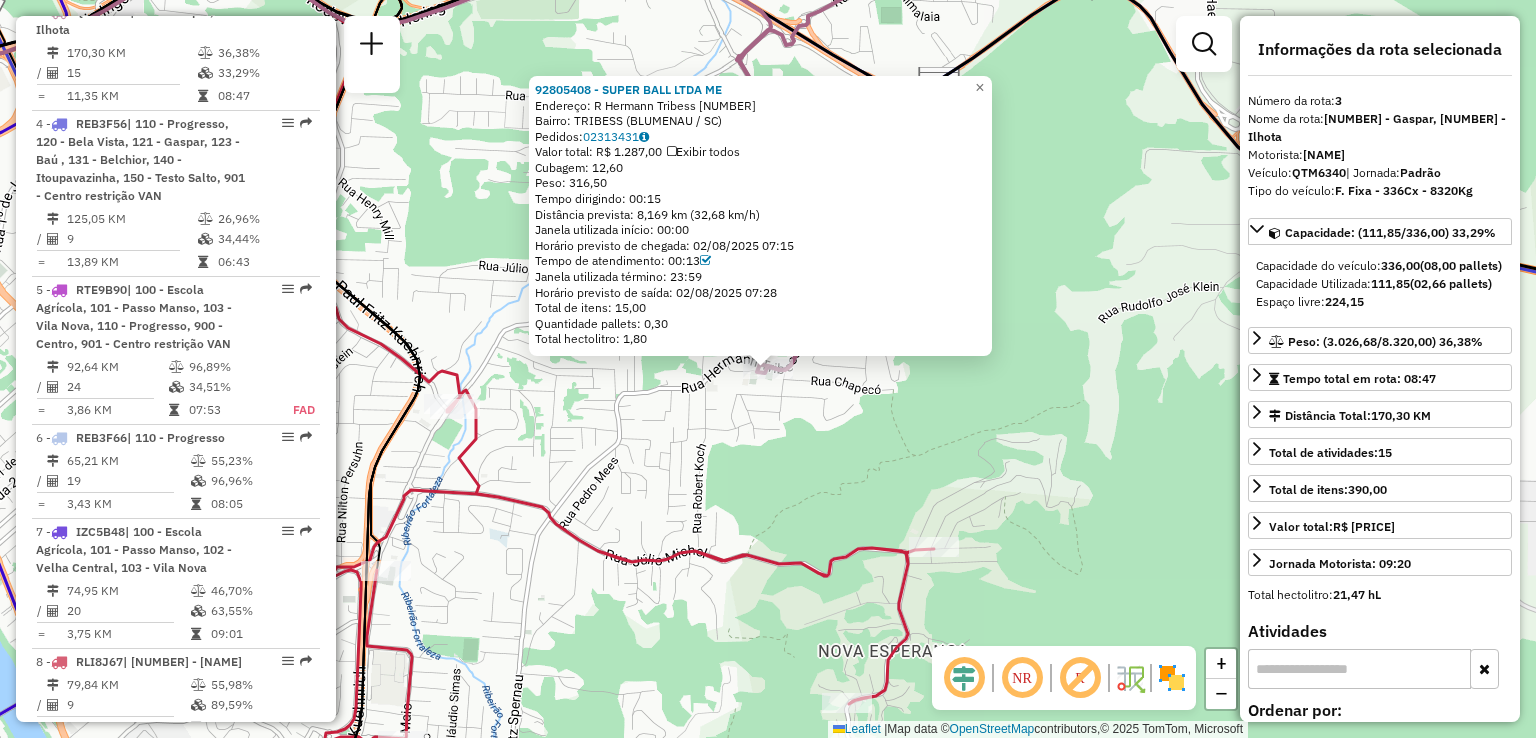 click on "[NUMBER] - [FIRST] [LAST]  ME  Endereço: R   [LAST] [NUMBER]   Bairro: [NEIGHBORHOOD] ([CITY] / [STATE])   Pedidos:  [NUMBER]   Valor total: R$ [VALUE]   Exibir todos   Cubagem: [VALUE]  Peso: [VALUE]  Tempo dirigindo: [TIME]   Distância prevista: [VALUE] km ([VALUE] km/h)   Janela utilizada início: [TIME]   Horário previsto de chegada: [DATE] [TIME]   Tempo de atendimento: [TIME]   Janela utilizada término: [TIME]   Horário previsto de saída: [DATE] [TIME]   Total de itens: [VALUE]   Quantidade pallets: [VALUE]   Total hectolitro: [VALUE]  × Janela de atendimento Grade de atendimento Capacidade Transportadoras Veículos Cliente Pedidos  Rotas Selecione os dias de semana para filtrar as janelas de atendimento  Seg   Ter   Qua   Qui   Sex   Sáb   Dom  Informe o período da janela de atendimento: De: Até:  Filtrar exatamente a janela do cliente  Considerar janela de atendimento padrão  Selecione os dias de semana para filtrar as grades de atendimento  Seg   Ter   Qua   Qui   Sex   Sáb   Dom   De:  De:" 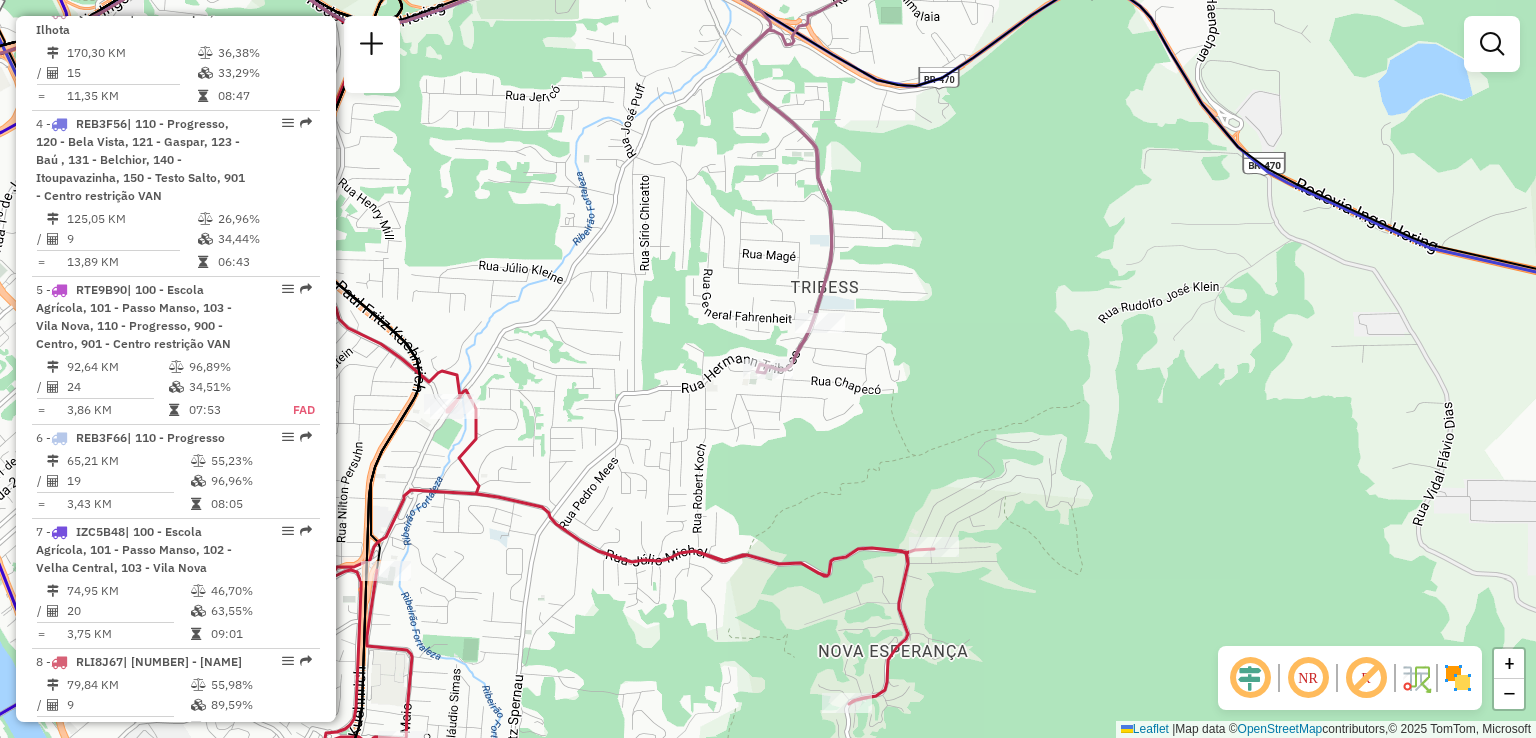 drag, startPoint x: 804, startPoint y: 453, endPoint x: 868, endPoint y: 375, distance: 100.89599 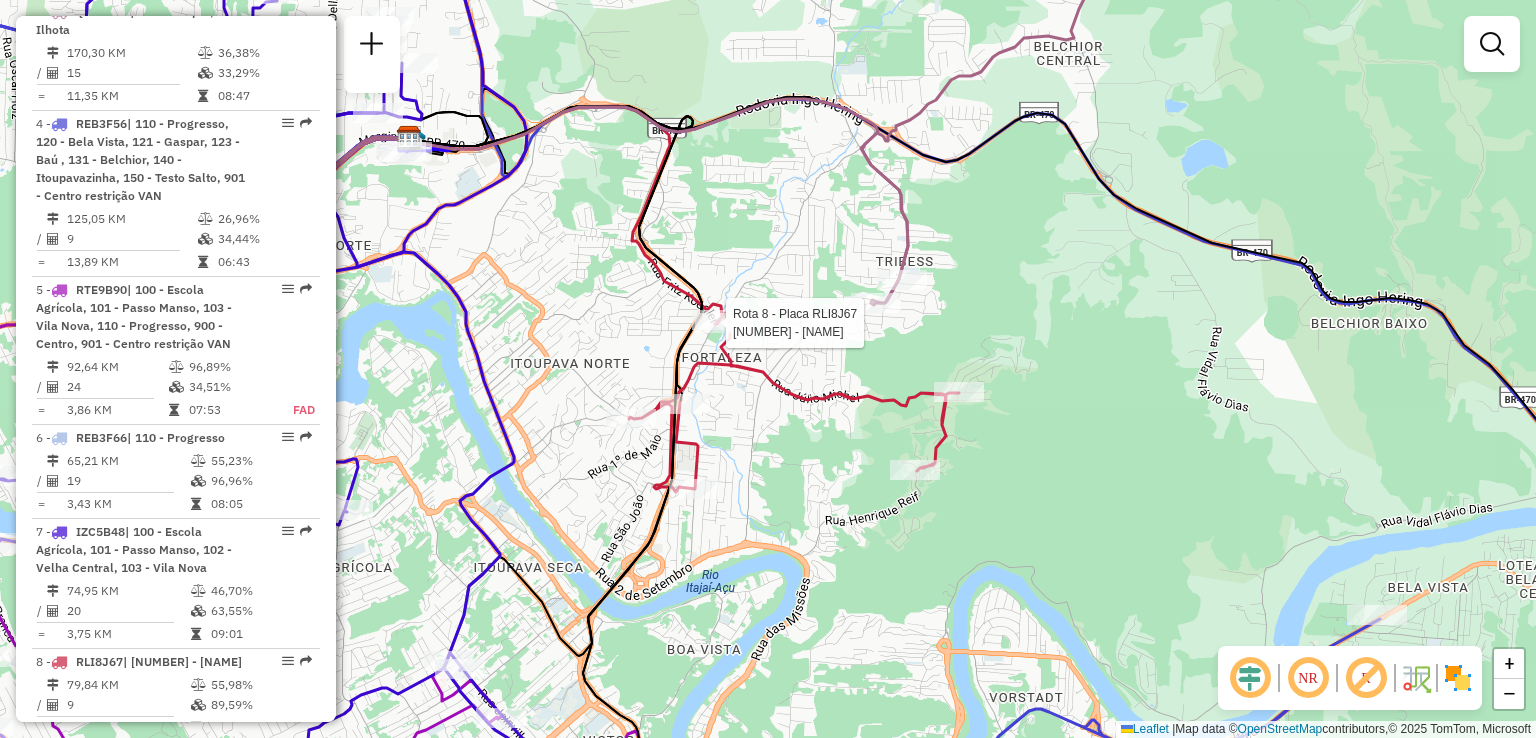 select on "**********" 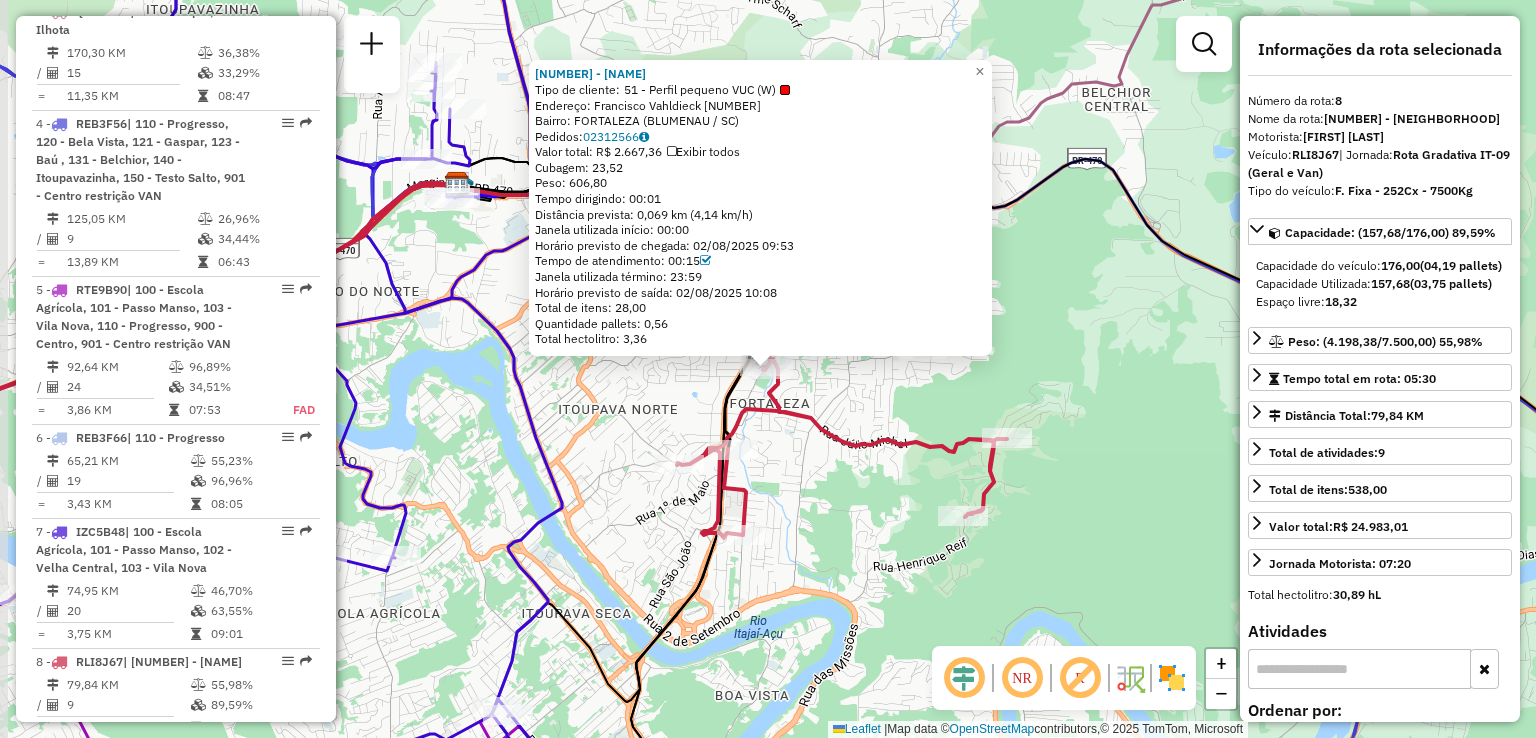 scroll, scrollTop: 1108, scrollLeft: 0, axis: vertical 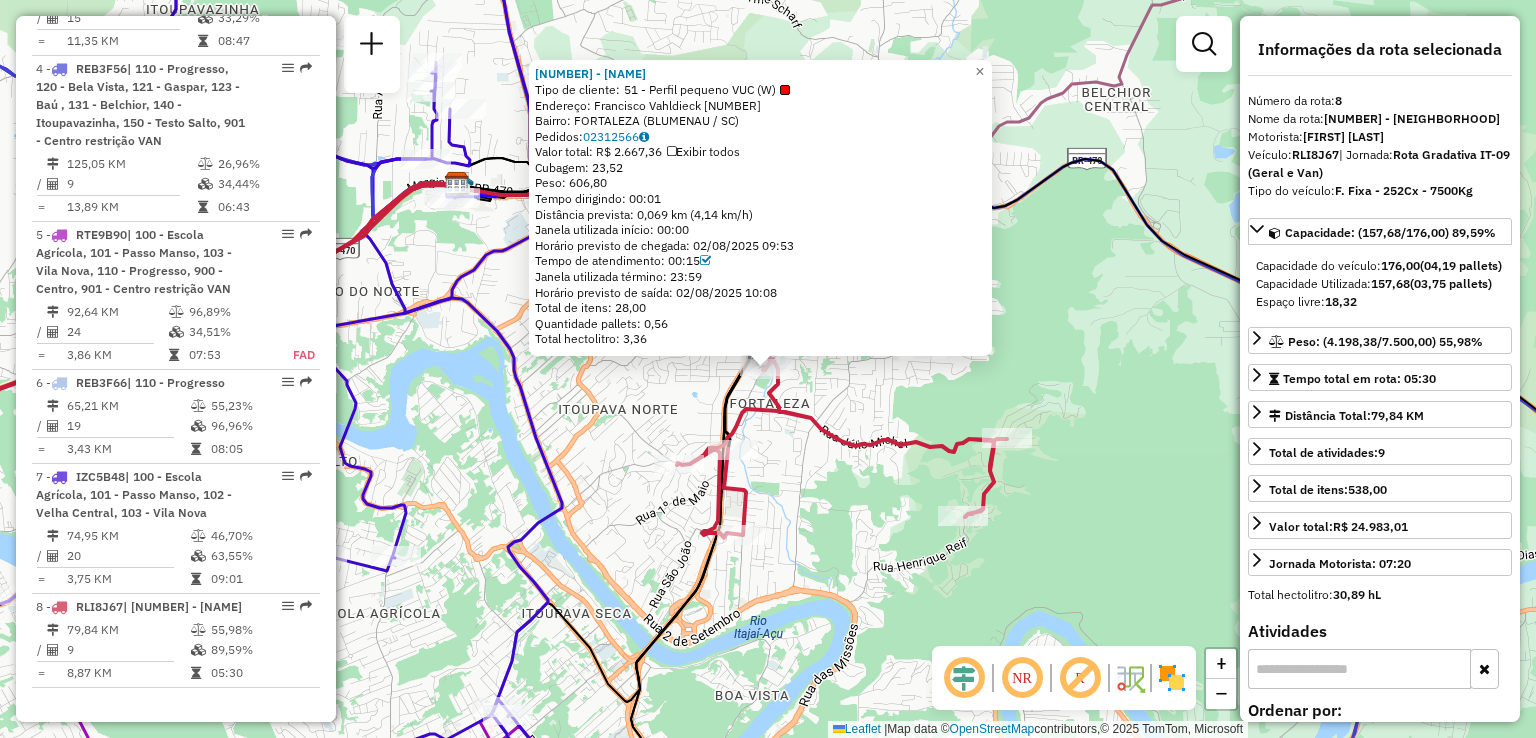 click on "92809943 - BAMBOO BAR  Tipo de cliente:   51 - Perfil pequeno VUC (W)   Endereço:  Francisco Vahldieck 1250   Bairro: FORTALEZA (BLUMENAU / SC)   Pedidos:  02312566   Valor total: R$ 2.667,36   Exibir todos   Cubagem: 23,52  Peso: 606,80  Tempo dirigindo: 00:01   Distância prevista: 0,069 km (4,14 km/h)   Janela utilizada início: 00:00   Horário previsto de chegada: 02/08/2025 09:53   Tempo de atendimento: 00:15   Janela utilizada término: 23:59   Horário previsto de saída: 02/08/2025 10:08   Total de itens: 28,00   Quantidade pallets: 0,56   Total hectolitro: 3,36  × Janela de atendimento Grade de atendimento Capacidade Transportadoras Veículos Cliente Pedidos  Rotas Selecione os dias de semana para filtrar as janelas de atendimento  Seg   Ter   Qua   Qui   Sex   Sáb   Dom  Informe o período da janela de atendimento: De: Até:  Filtrar exatamente a janela do cliente  Considerar janela de atendimento padrão  Selecione os dias de semana para filtrar as grades de atendimento  Seg   Ter   Qua   Qui" 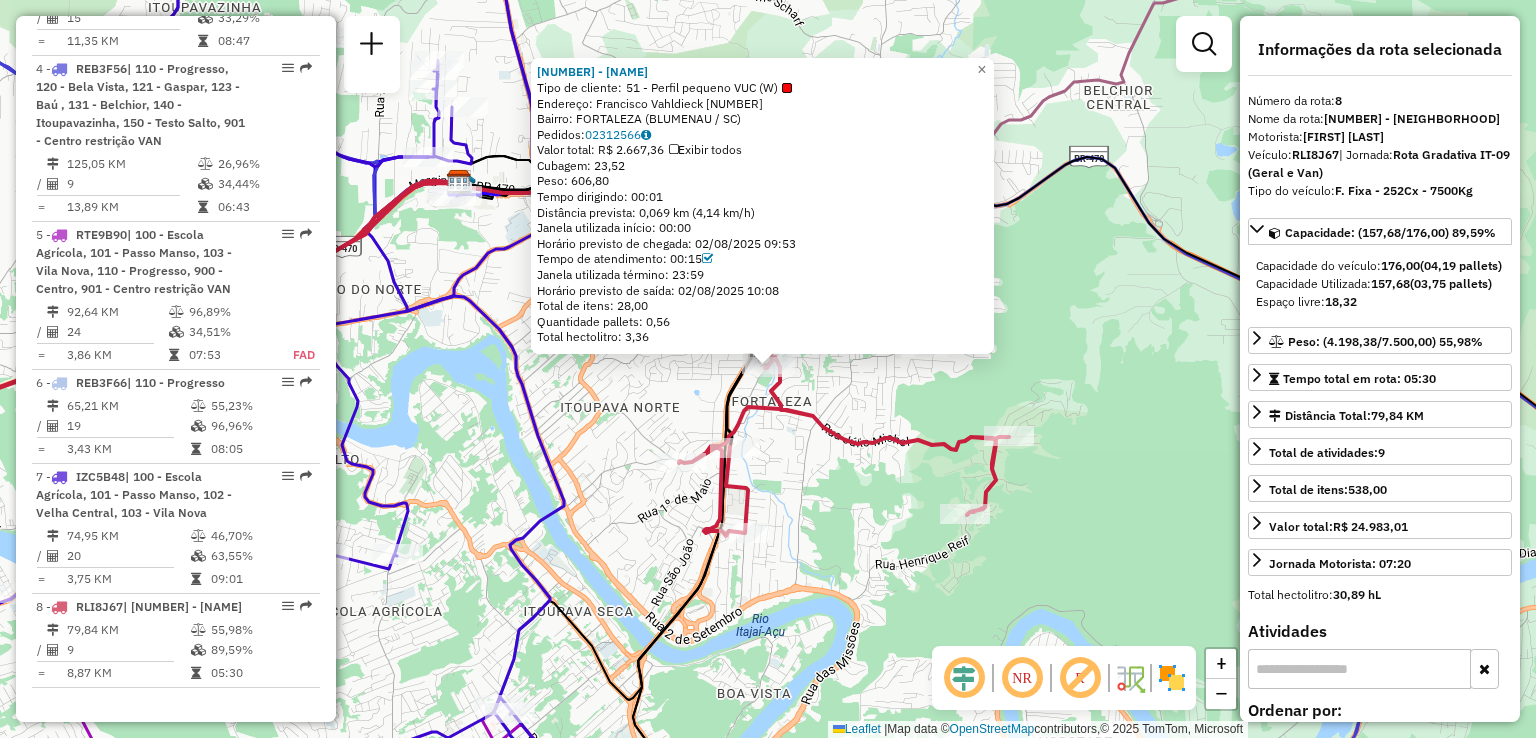 drag, startPoint x: 887, startPoint y: 414, endPoint x: 887, endPoint y: 403, distance: 11 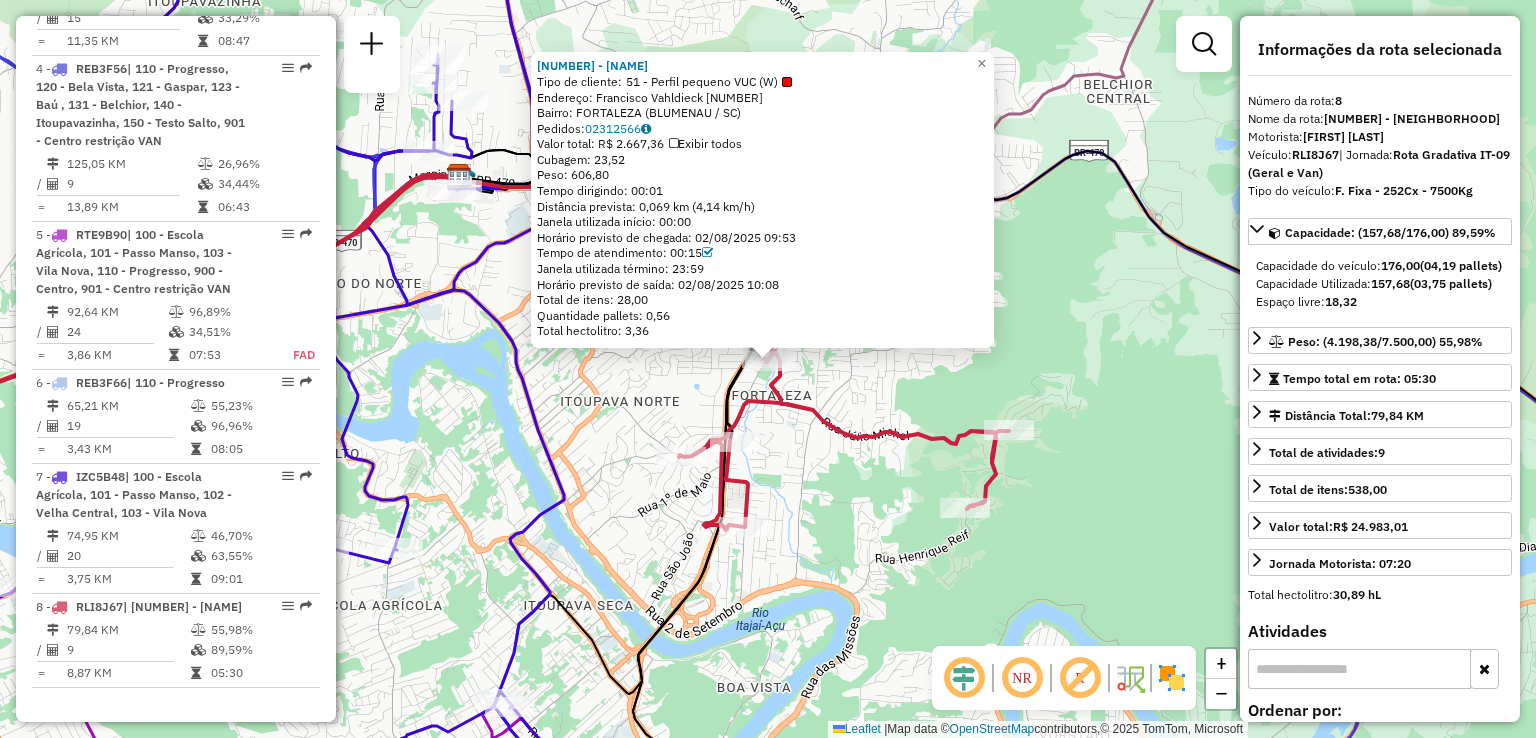 click on "92809943 - BAMBOO BAR  Tipo de cliente:   51 - Perfil pequeno VUC (W)   Endereço:  Francisco Vahldieck 1250   Bairro: FORTALEZA (BLUMENAU / SC)   Pedidos:  02312566   Valor total: R$ 2.667,36   Exibir todos   Cubagem: 23,52  Peso: 606,80  Tempo dirigindo: 00:01   Distância prevista: 0,069 km (4,14 km/h)   Janela utilizada início: 00:00   Horário previsto de chegada: 02/08/2025 09:53   Tempo de atendimento: 00:15   Janela utilizada término: 23:59   Horário previsto de saída: 02/08/2025 10:08   Total de itens: 28,00   Quantidade pallets: 0,56   Total hectolitro: 3,36  × Janela de atendimento Grade de atendimento Capacidade Transportadoras Veículos Cliente Pedidos  Rotas Selecione os dias de semana para filtrar as janelas de atendimento  Seg   Ter   Qua   Qui   Sex   Sáb   Dom  Informe o período da janela de atendimento: De: Até:  Filtrar exatamente a janela do cliente  Considerar janela de atendimento padrão  Selecione os dias de semana para filtrar as grades de atendimento  Seg   Ter   Qua   Qui" 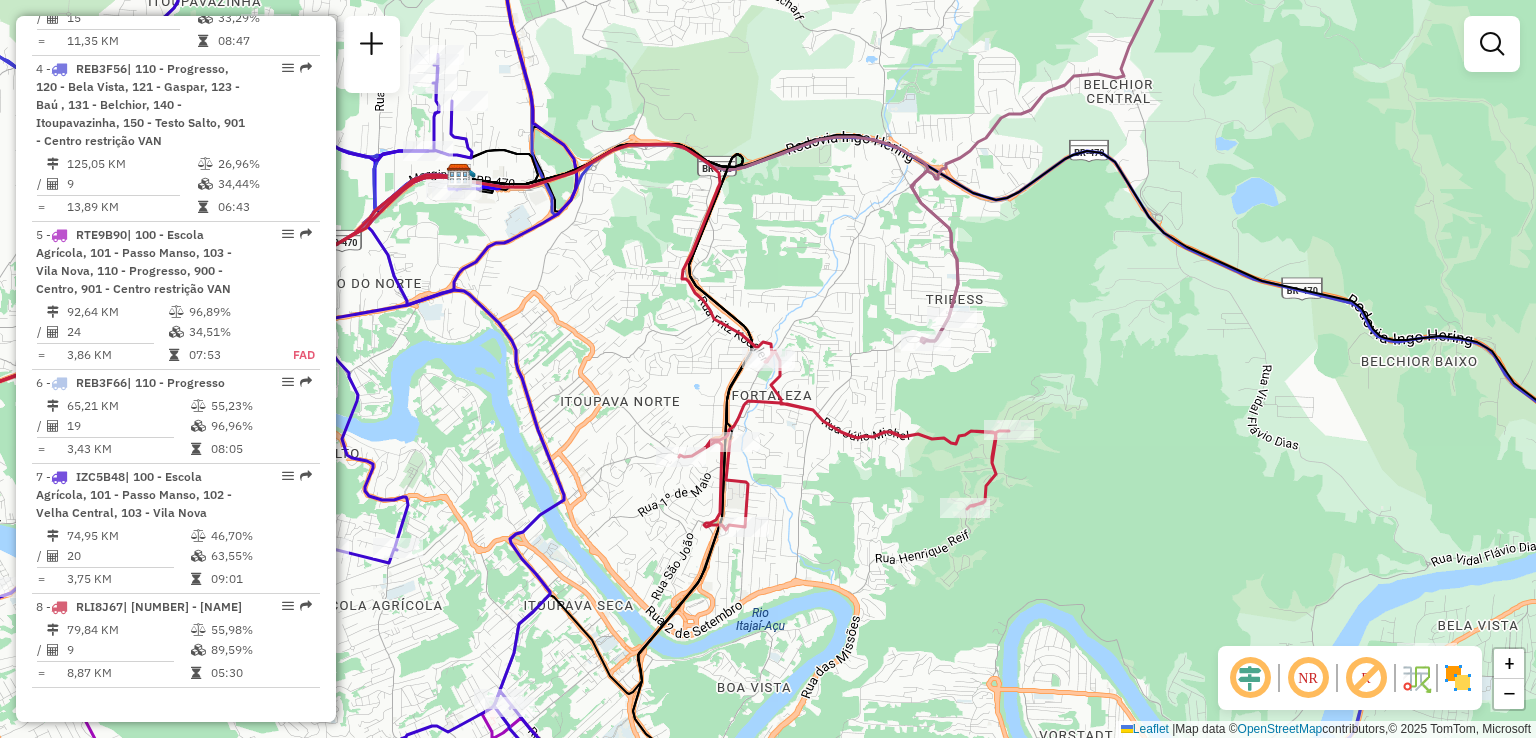 drag, startPoint x: 881, startPoint y: 406, endPoint x: 865, endPoint y: 309, distance: 98.31073 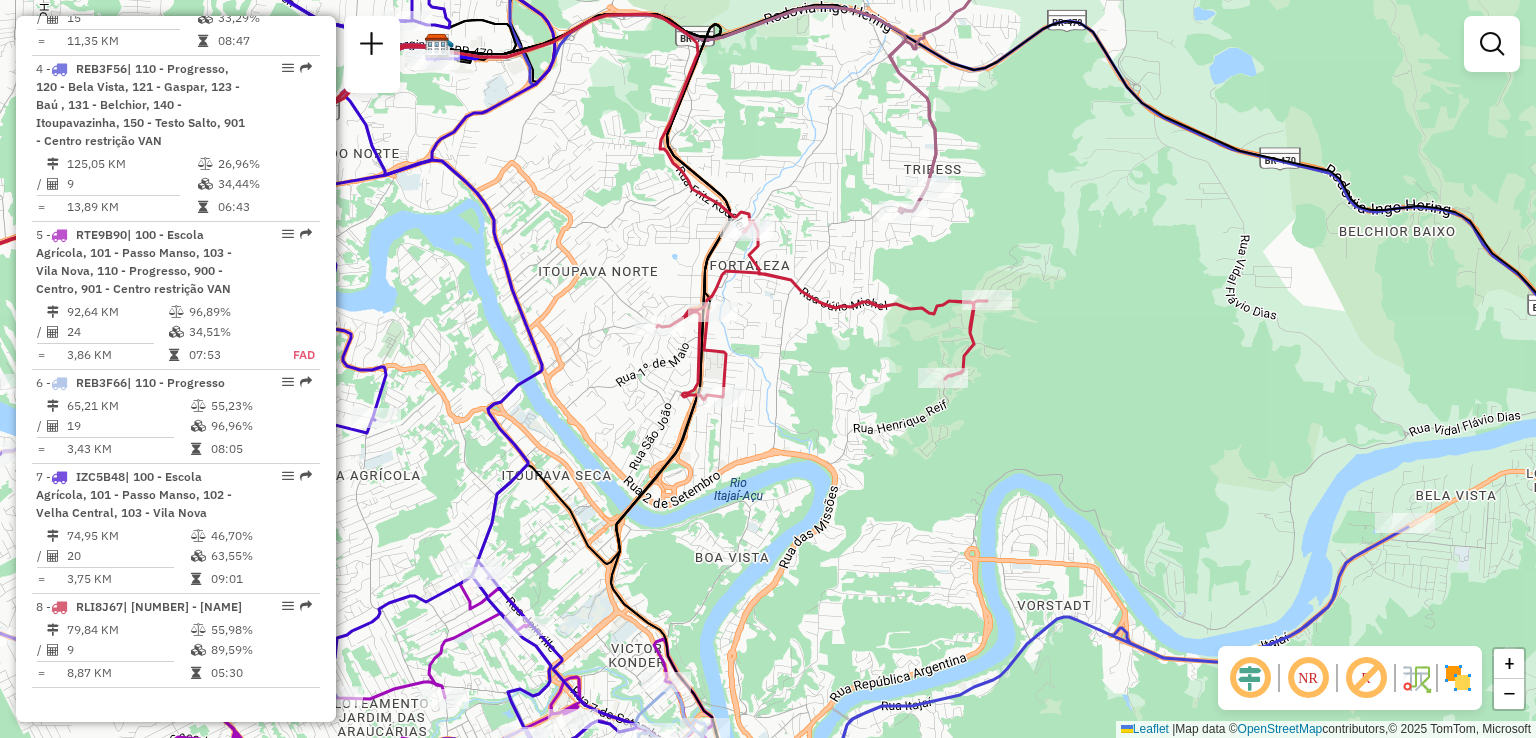 drag, startPoint x: 856, startPoint y: 373, endPoint x: 843, endPoint y: 385, distance: 17.691807 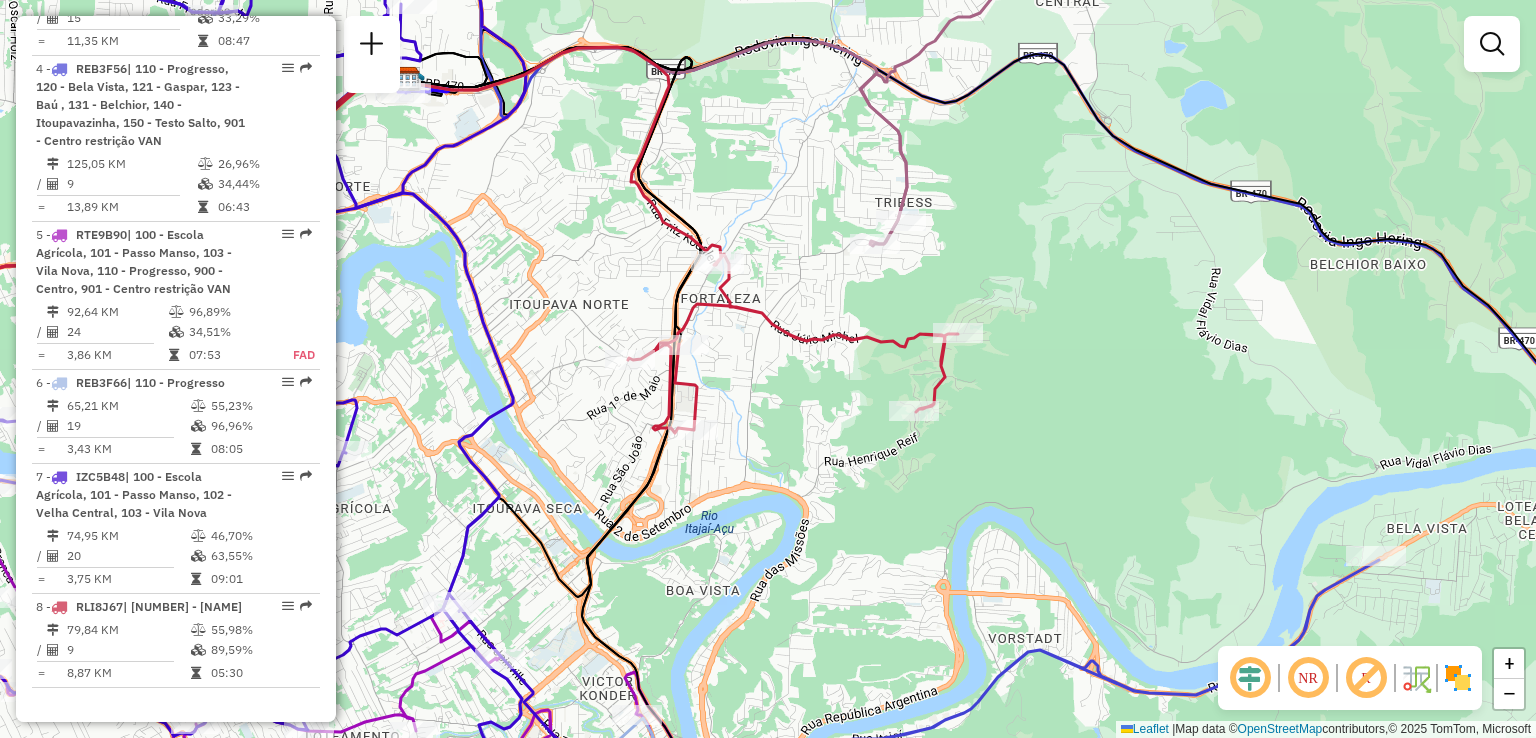 click on "Janela de atendimento Grade de atendimento Capacidade Transportadoras Veículos Cliente Pedidos  Rotas Selecione os dias de semana para filtrar as janelas de atendimento  Seg   Ter   Qua   Qui   Sex   Sáb   Dom  Informe o período da janela de atendimento: De: Até:  Filtrar exatamente a janela do cliente  Considerar janela de atendimento padrão  Selecione os dias de semana para filtrar as grades de atendimento  Seg   Ter   Qua   Qui   Sex   Sáb   Dom   Considerar clientes sem dia de atendimento cadastrado  Clientes fora do dia de atendimento selecionado Filtrar as atividades entre os valores definidos abaixo:  Peso mínimo:   Peso máximo:   Cubagem mínima:   Cubagem máxima:   De:   Até:  Filtrar as atividades entre o tempo de atendimento definido abaixo:  De:   Até:   Considerar capacidade total dos clientes não roteirizados Transportadora: Selecione um ou mais itens Tipo de veículo: Selecione um ou mais itens Veículo: Selecione um ou mais itens Motorista: Selecione um ou mais itens Nome: Rótulo:" 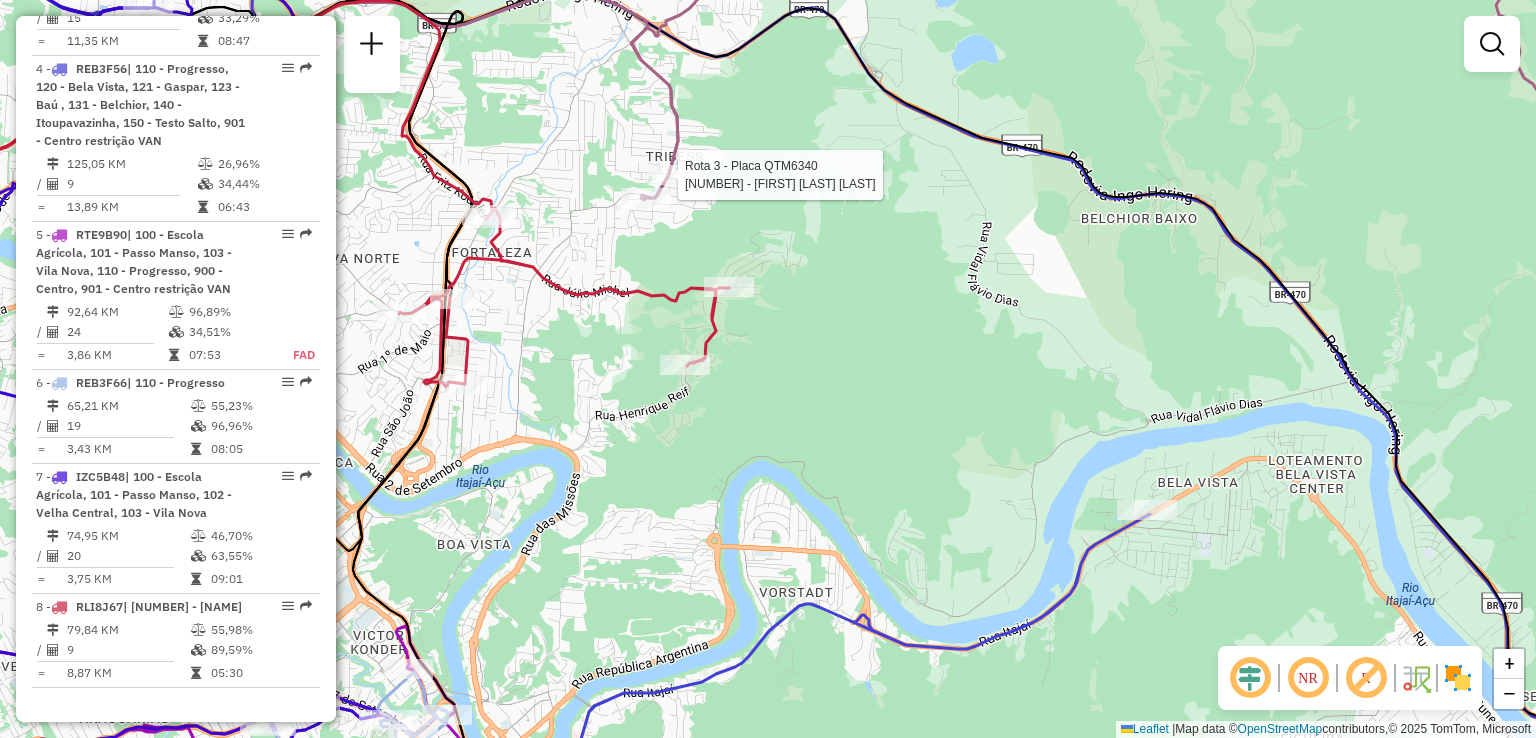 select on "**********" 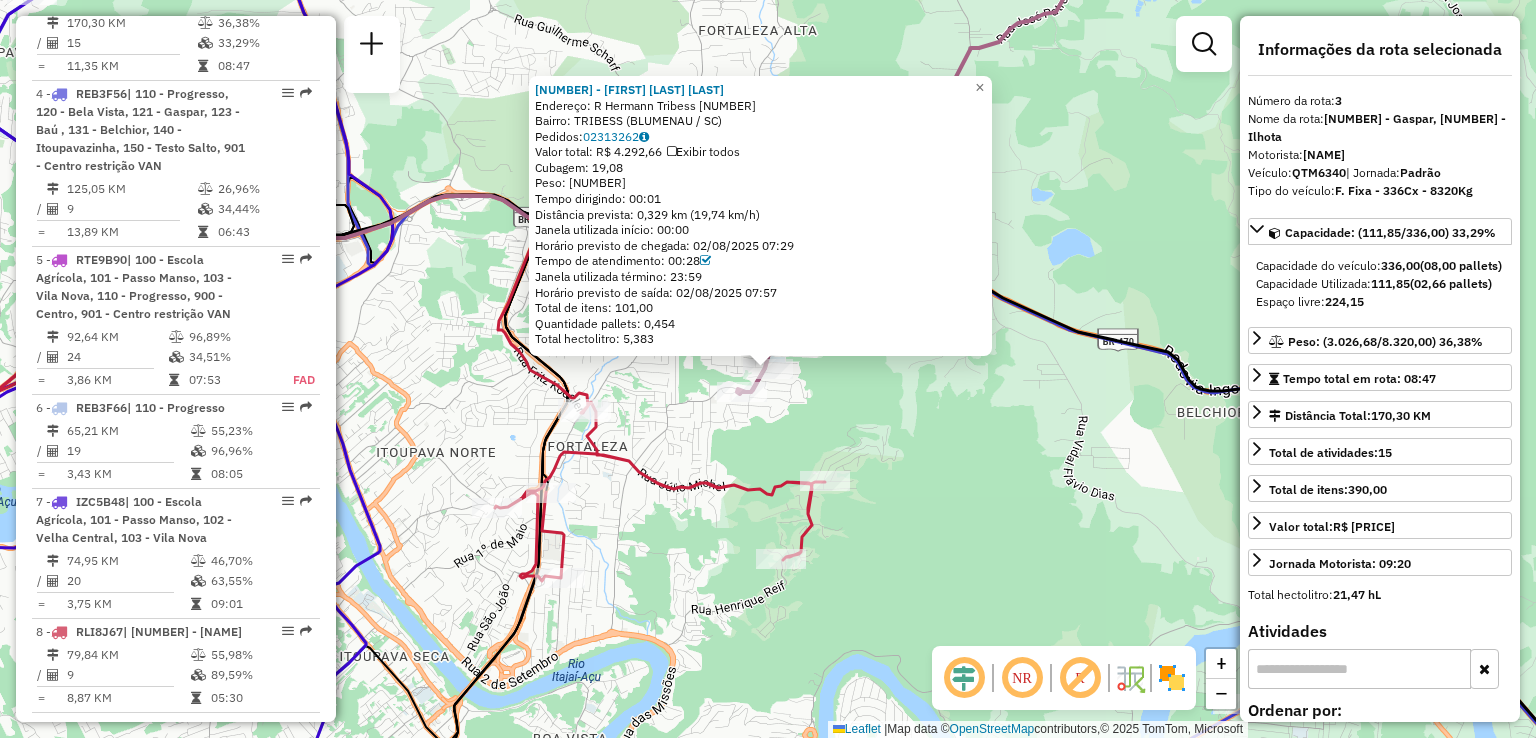 scroll, scrollTop: 1018, scrollLeft: 0, axis: vertical 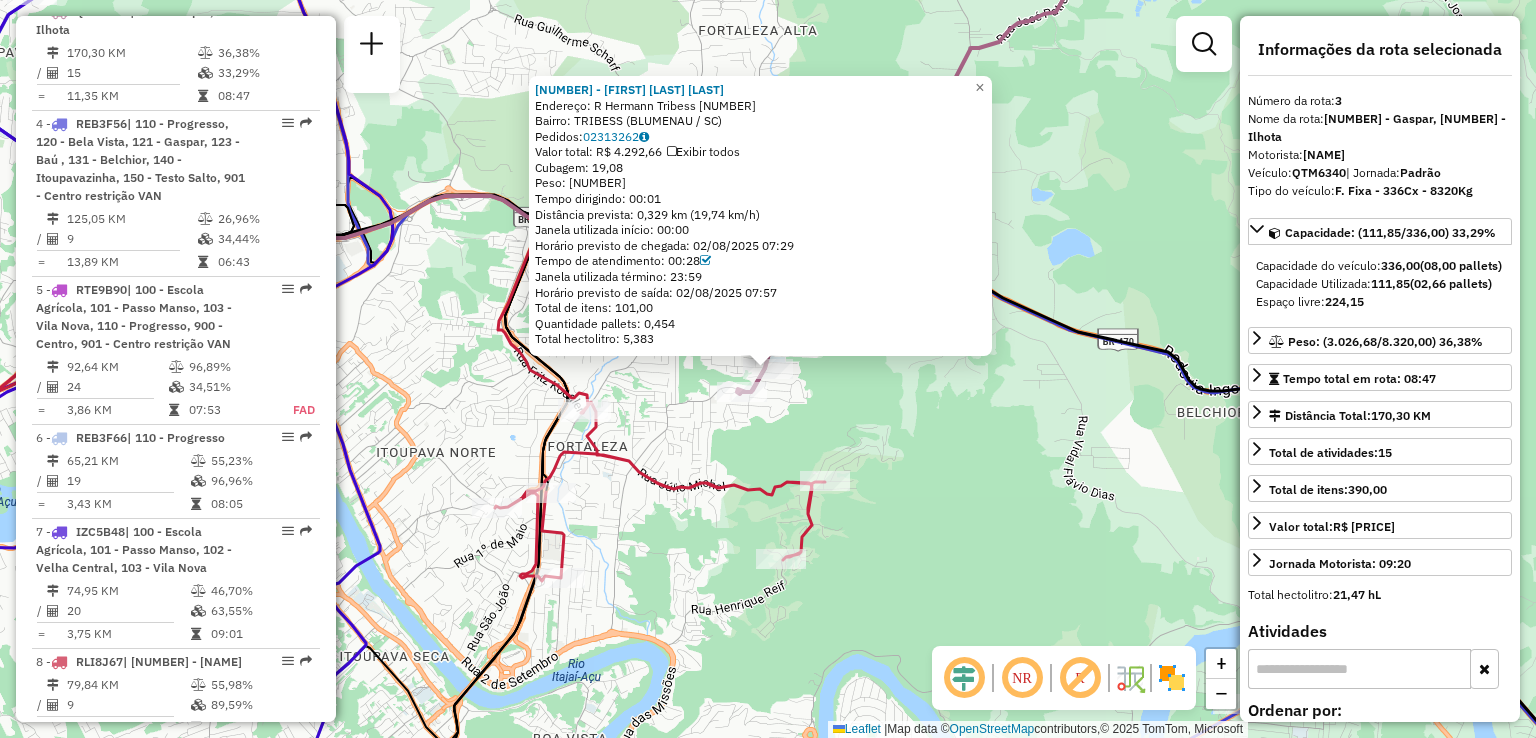click on "[ORDER_ID] - [COMPANY_NAME]  Endereço: [STREET_NAME]               [NUMBER]   Bairro: [NEIGHBORHOOD] ([CITY] / [STATE])   Pedidos:  [ORDER_ID]   Valor total: [PRICE]   Exibir todos   Cubagem: [CUBAGE]  Peso: [WEIGHT]  Tempo dirigindo: [DRIVING_TIME]   Distância prevista: [DISTANCE] km ([SPEED] km/h)   Janela utilizada início: [TIME]   Horário previsto de chegada: [DATE] [TIME]   Tempo de atendimento: [ATTENTION_TIME]   Janela utilizada término: [TIME]   Horário previsto de saída: [DATE] [TIME]   Total de itens: [ITEMS]   Quantidade pallets: [PALLETS]   Total hectolitro: [HECTOLITER]  × Janela de atendimento Grade de atendimento Capacidade Transportadoras Veículos Cliente Pedidos  Rotas Selecione os dias de semana para filtrar as janelas de atendimento  Seg   Ter   Qua   Qui   Sex   Sáb   Dom  Informe o período da janela de atendimento: De: Até:  Filtrar exatamente a janela do cliente  Considerar janela de atendimento padrão  Selecione os dias de semana para filtrar as grades de atendimento  Seg   Ter   Qua   Qui   Sex   Sáb   Dom   De:" 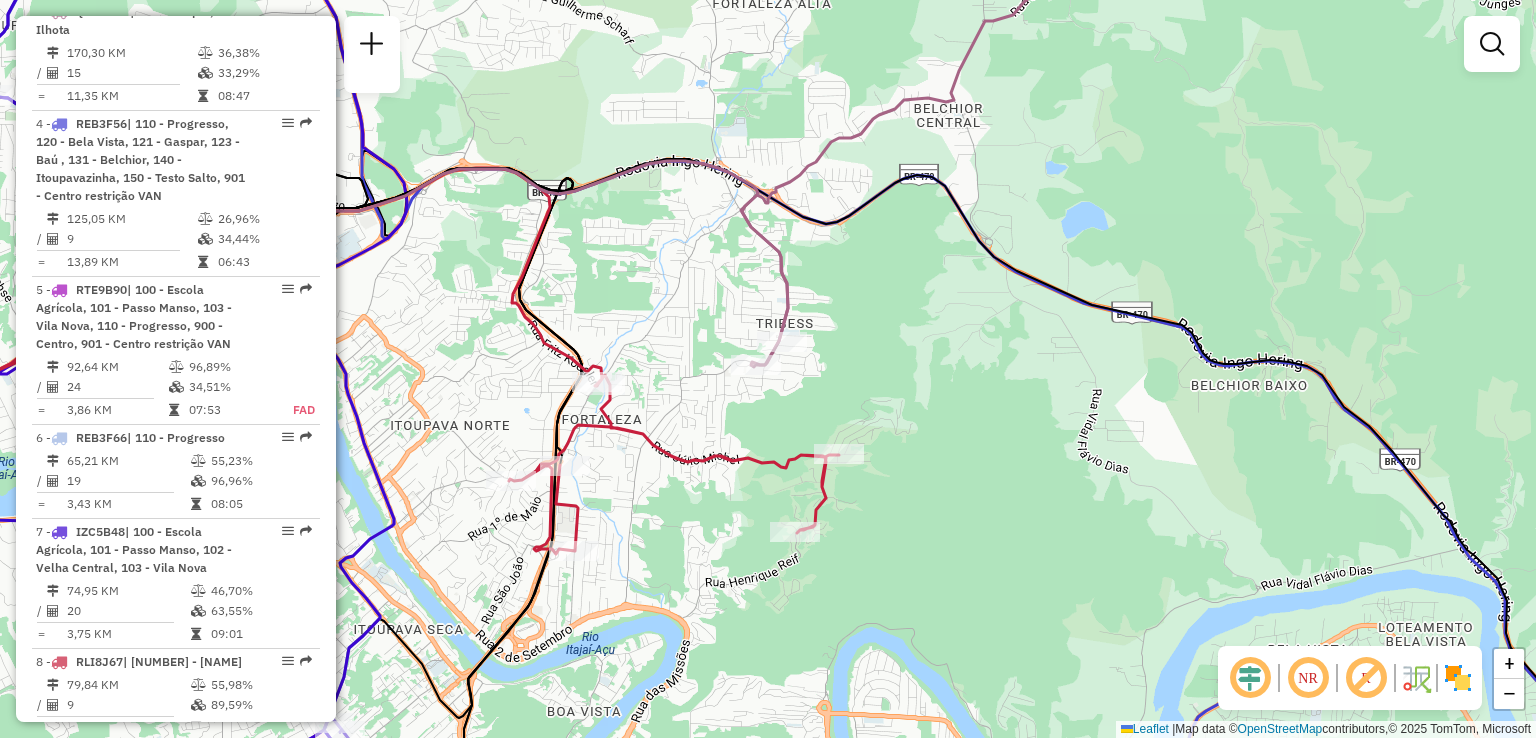 drag, startPoint x: 921, startPoint y: 481, endPoint x: 964, endPoint y: 415, distance: 78.77182 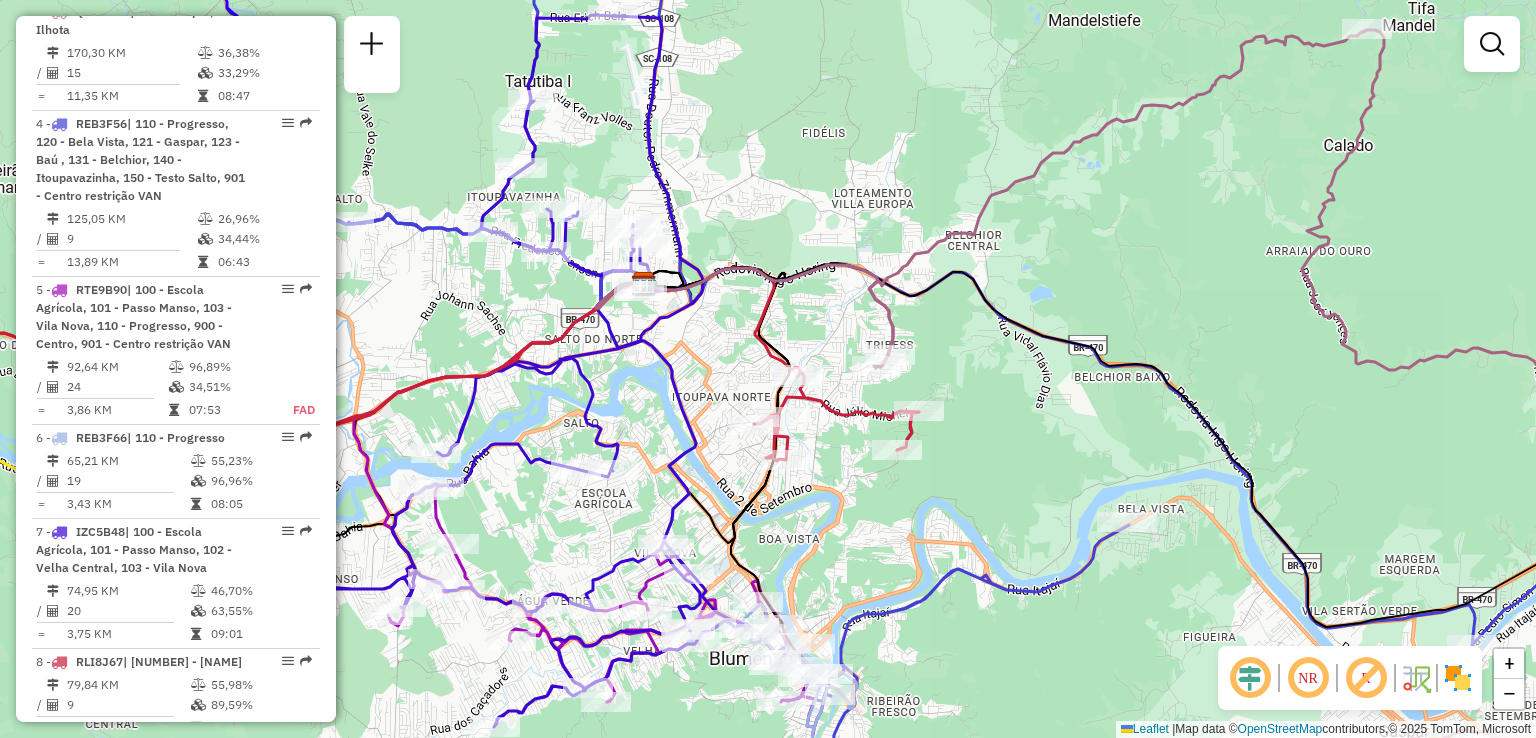 drag, startPoint x: 1032, startPoint y: 289, endPoint x: 993, endPoint y: 274, distance: 41.785164 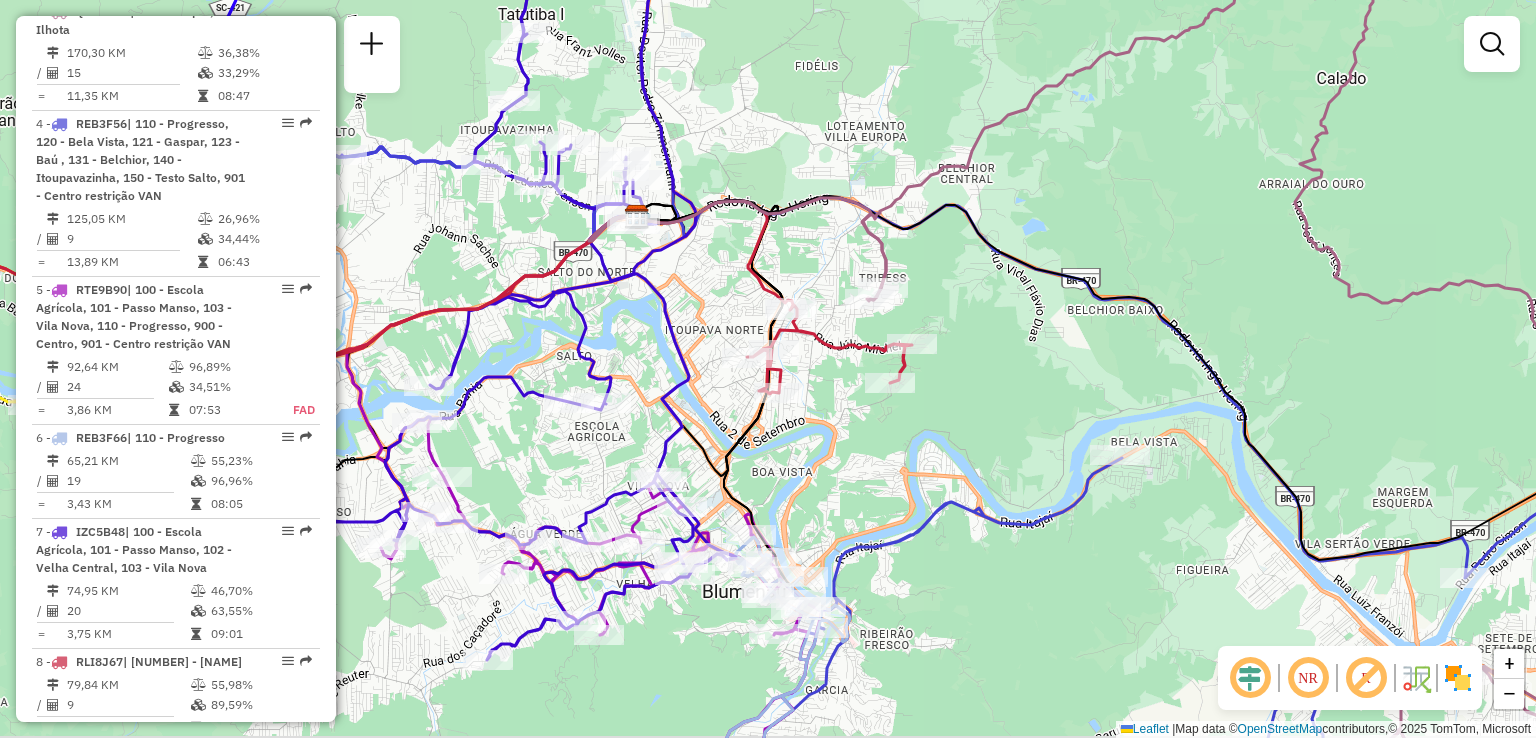 drag, startPoint x: 866, startPoint y: 445, endPoint x: 880, endPoint y: 428, distance: 22.022715 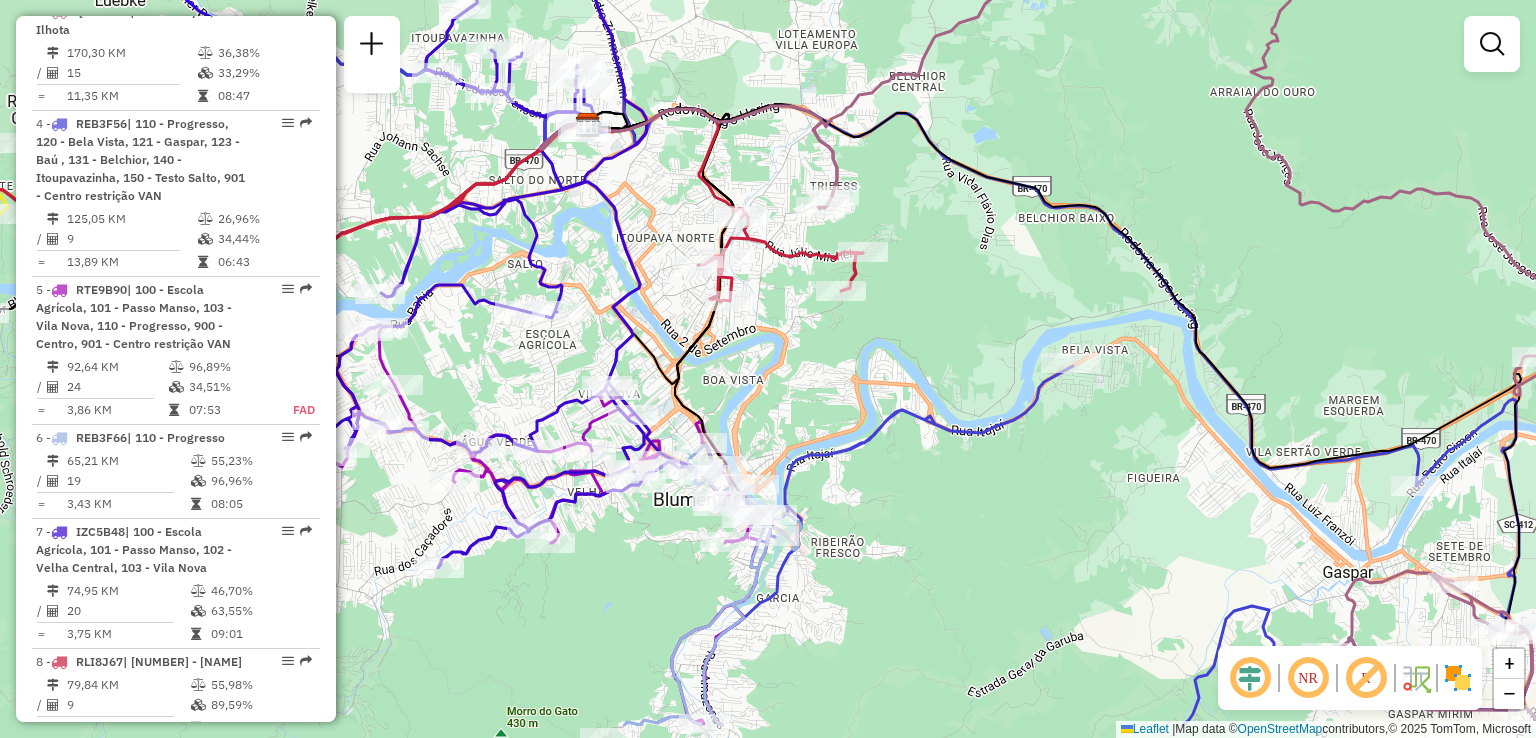 drag, startPoint x: 1009, startPoint y: 436, endPoint x: 950, endPoint y: 378, distance: 82.73451 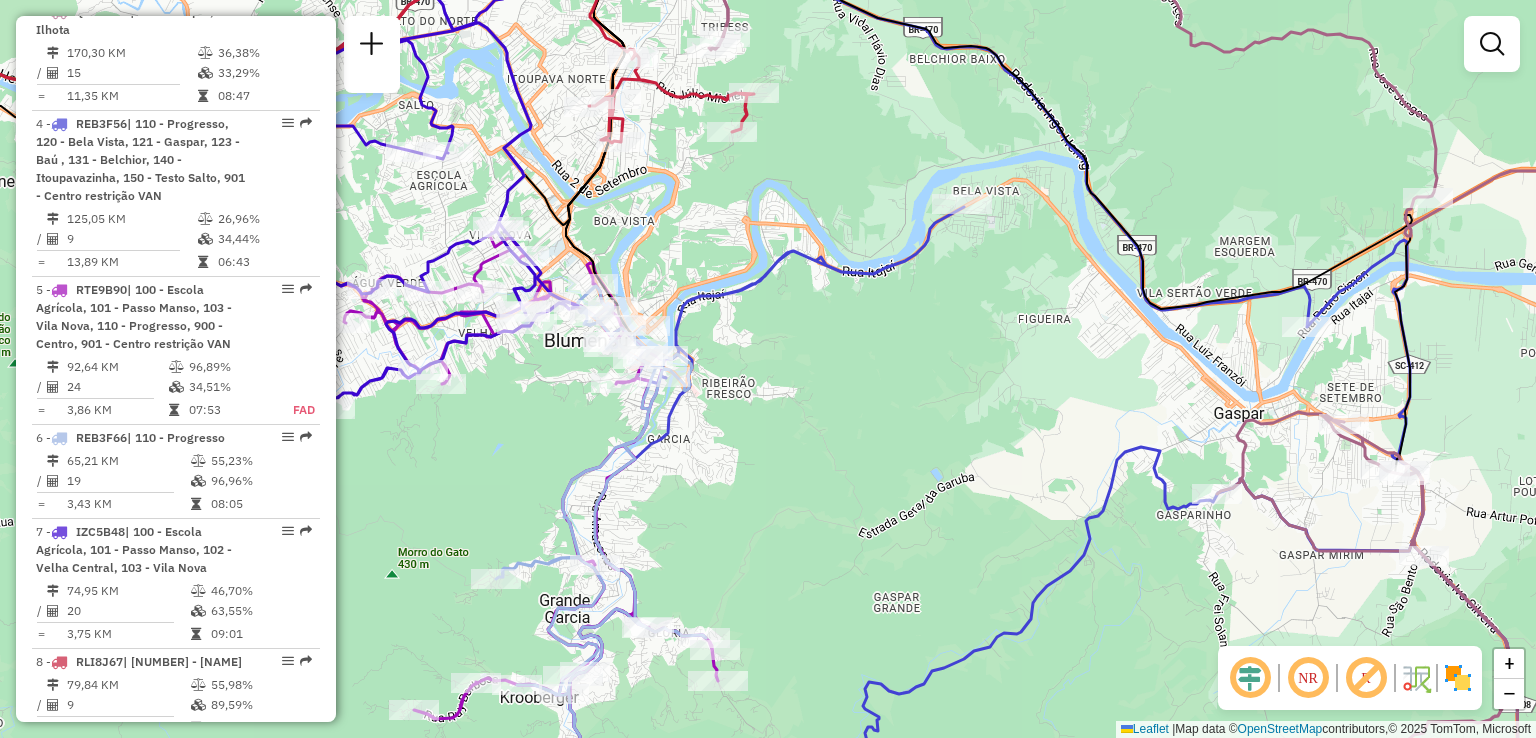 drag, startPoint x: 825, startPoint y: 389, endPoint x: 946, endPoint y: 386, distance: 121.037186 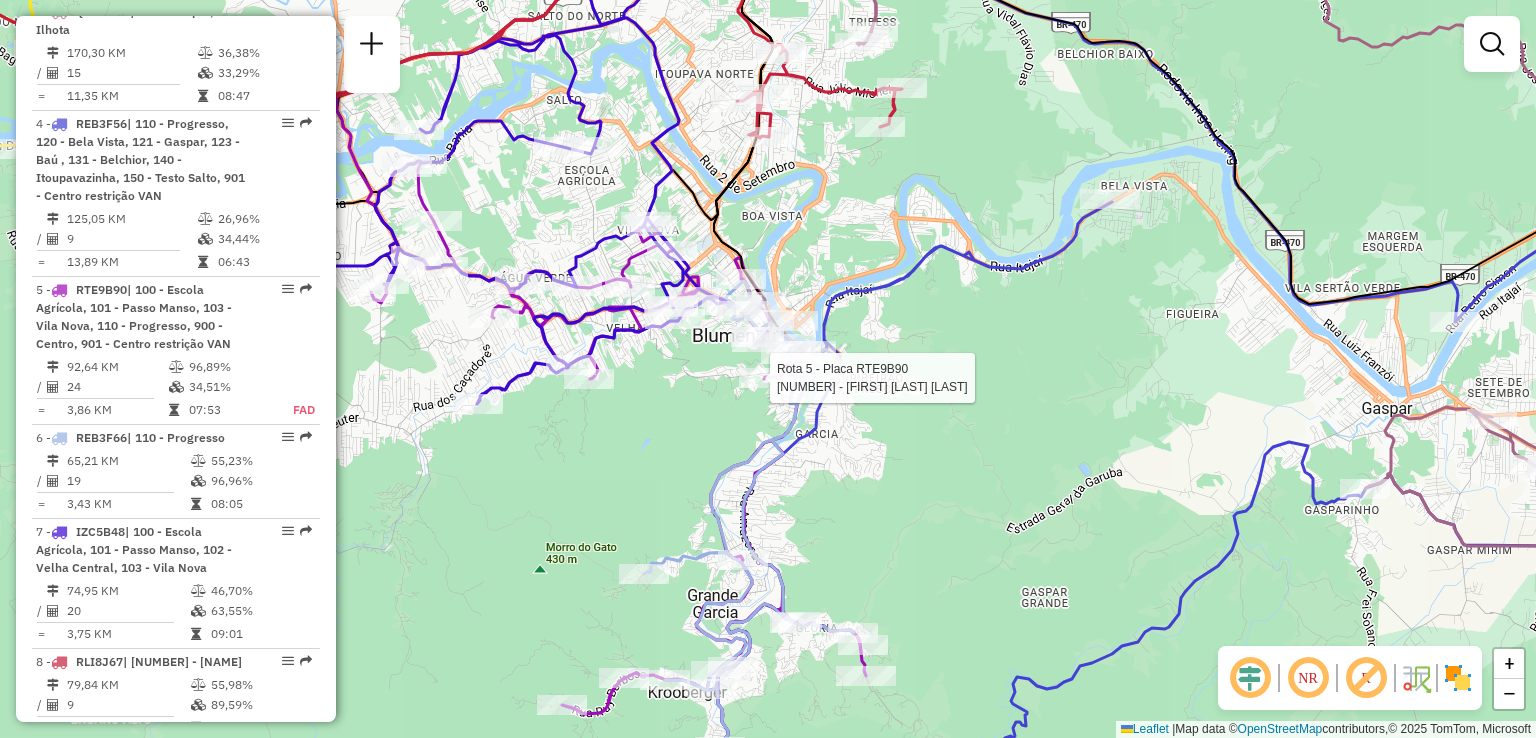 select on "**********" 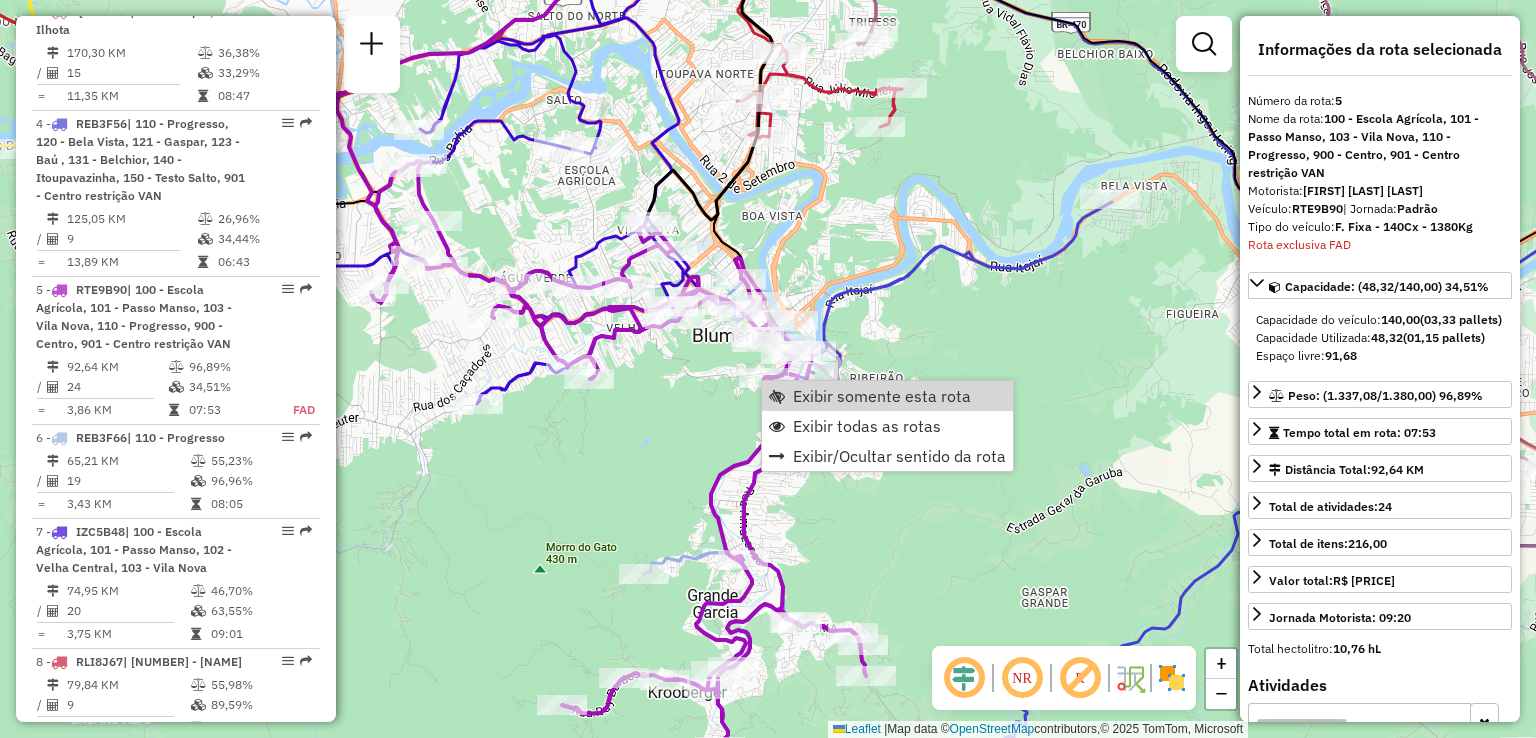scroll, scrollTop: 1108, scrollLeft: 0, axis: vertical 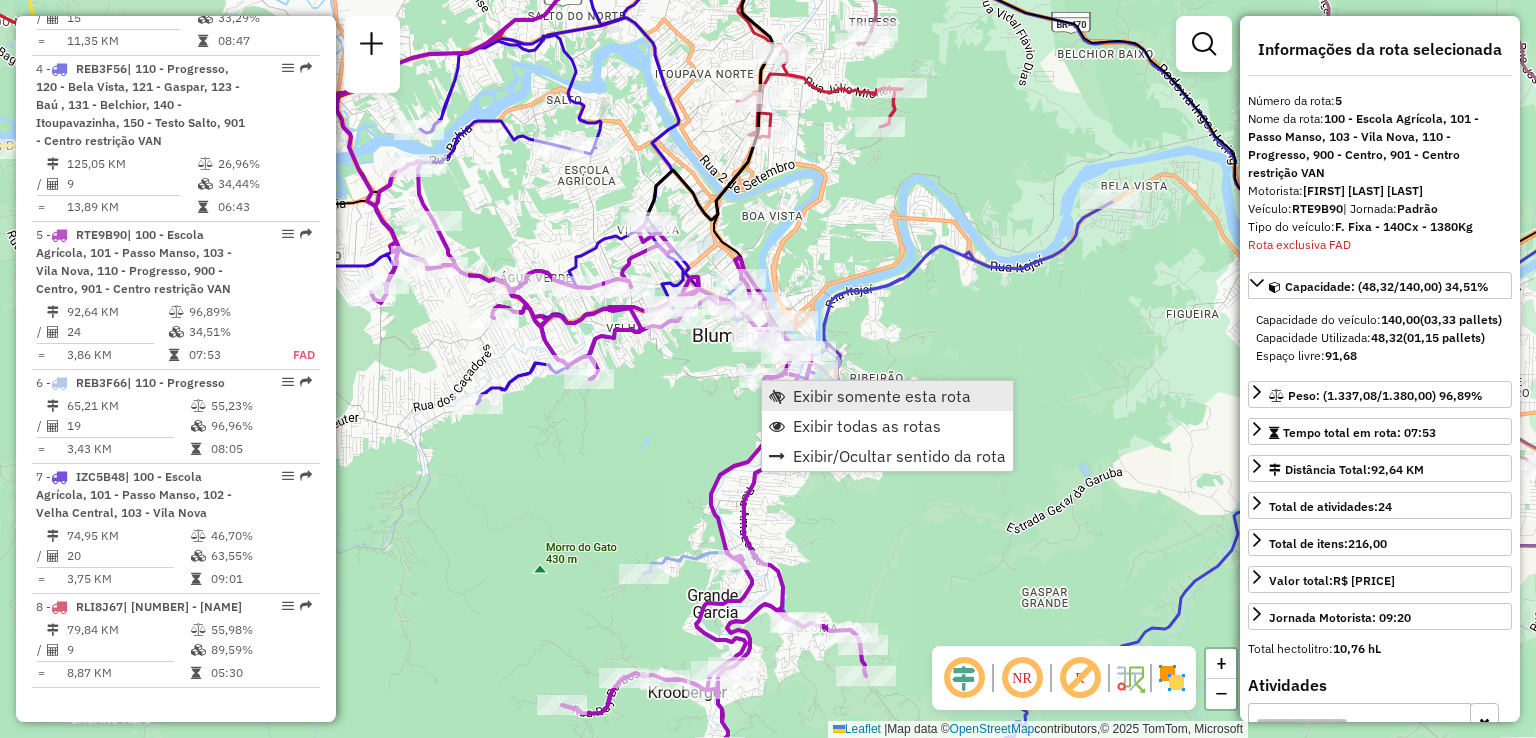 click on "Exibir somente esta rota" at bounding box center [882, 396] 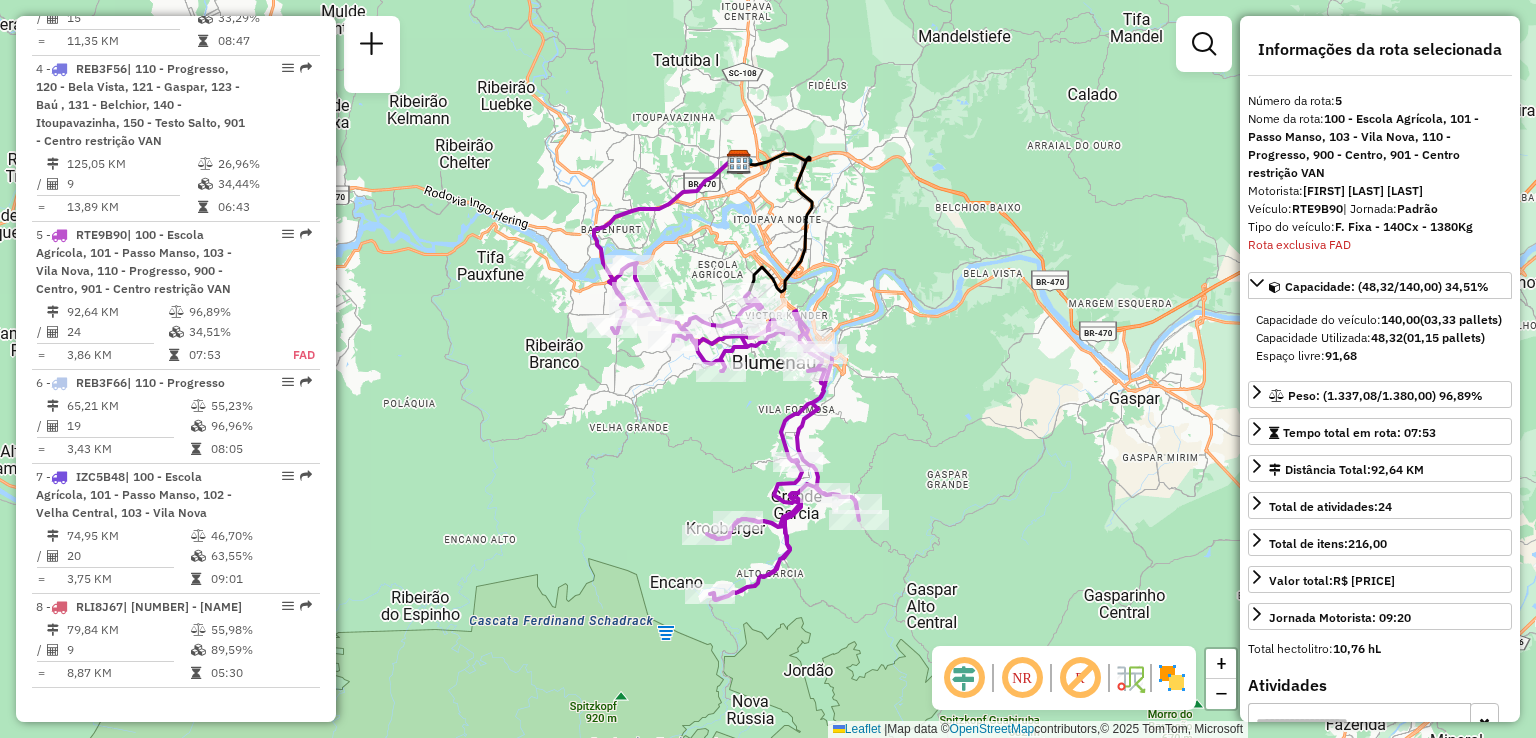 drag, startPoint x: 788, startPoint y: 413, endPoint x: 716, endPoint y: 420, distance: 72.33948 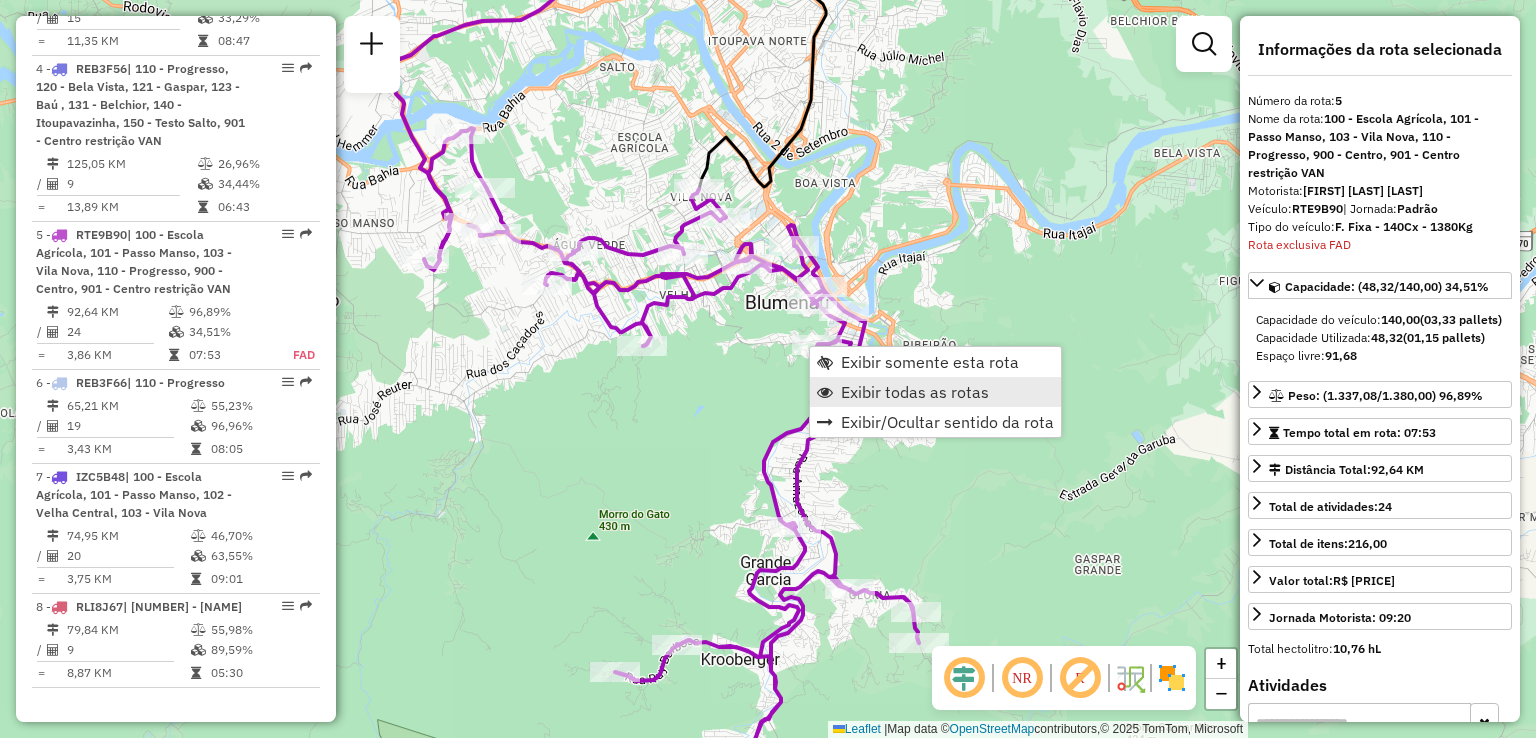 click on "Exibir todas as rotas" at bounding box center (915, 392) 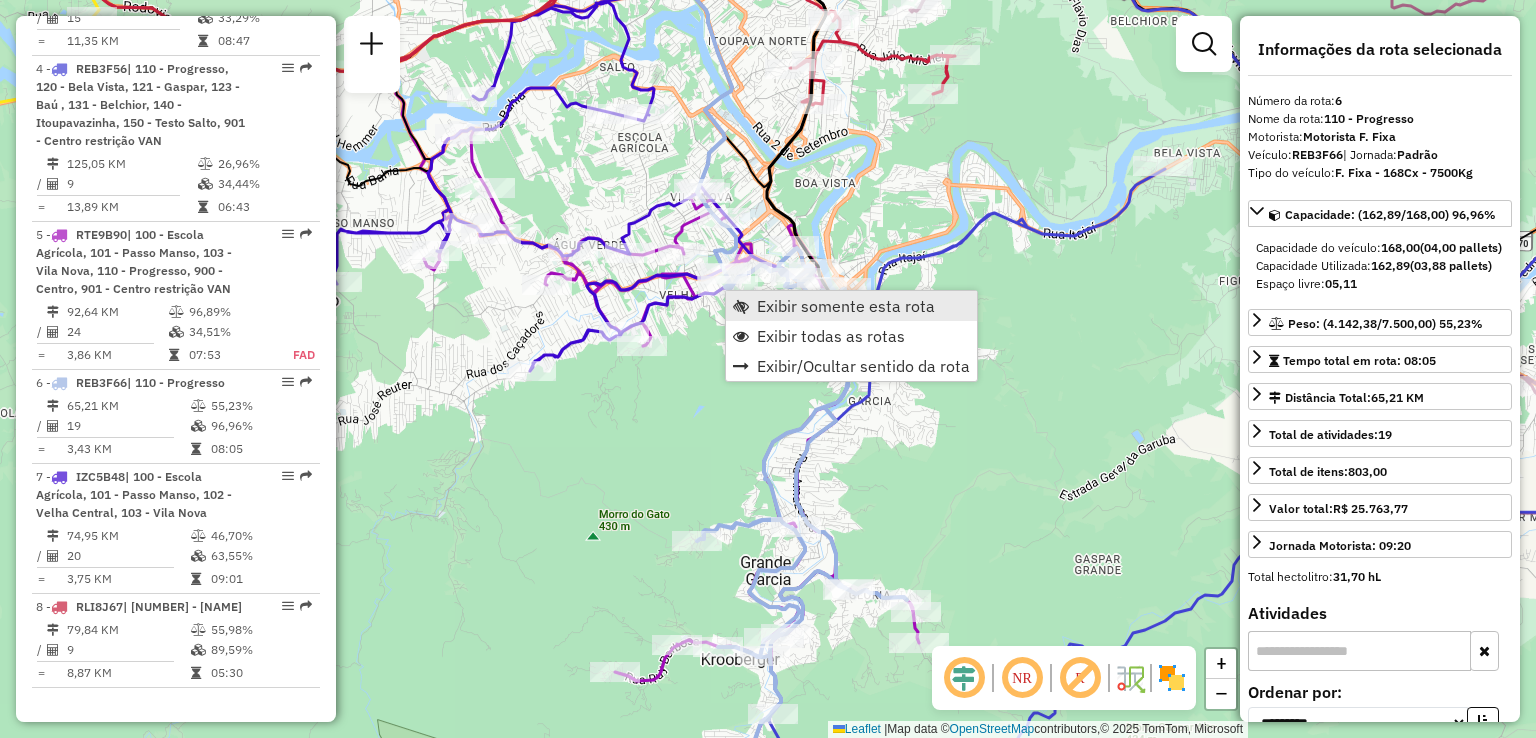 click on "Exibir somente esta rota" at bounding box center [846, 306] 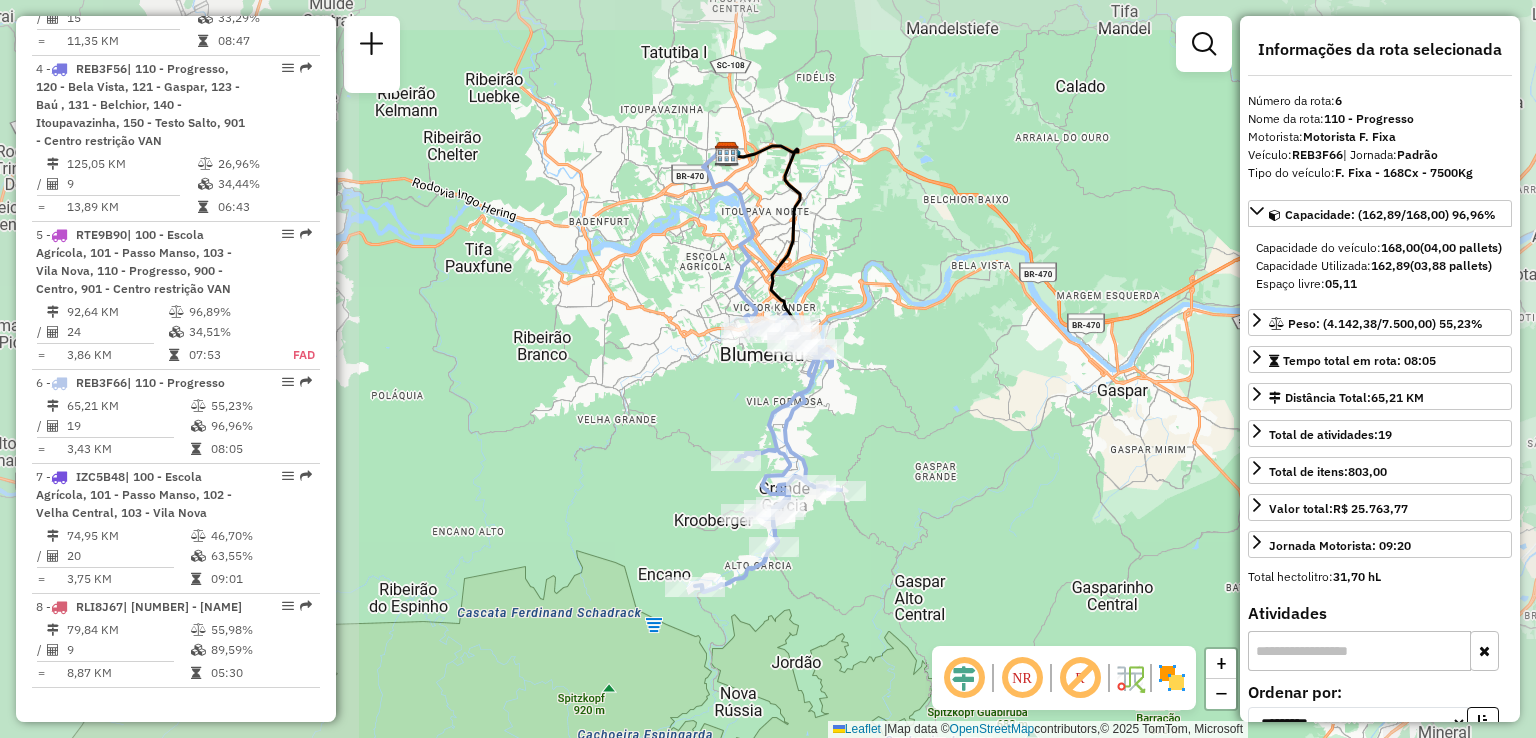 drag, startPoint x: 750, startPoint y: 414, endPoint x: 748, endPoint y: 361, distance: 53.037724 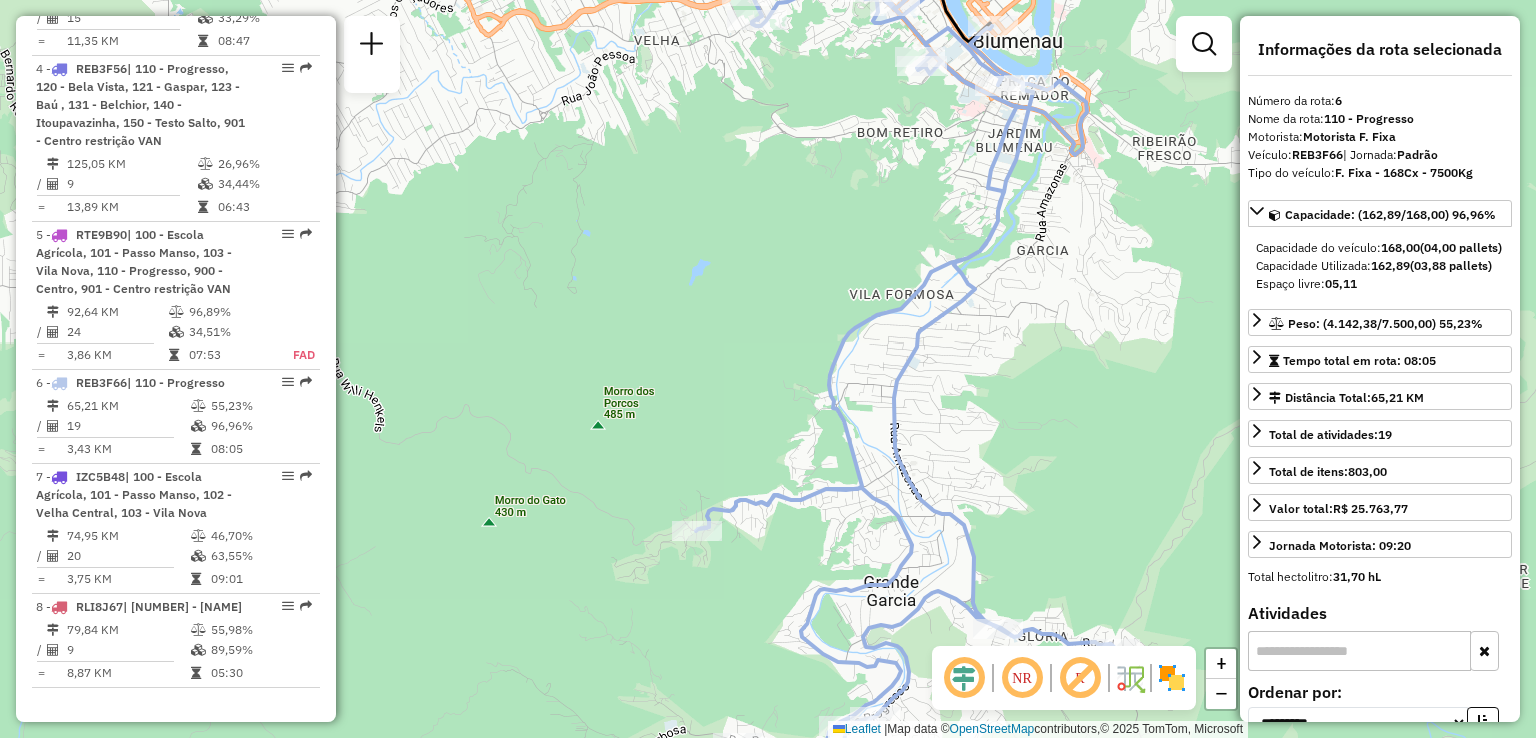drag, startPoint x: 756, startPoint y: 386, endPoint x: 650, endPoint y: 565, distance: 208.03125 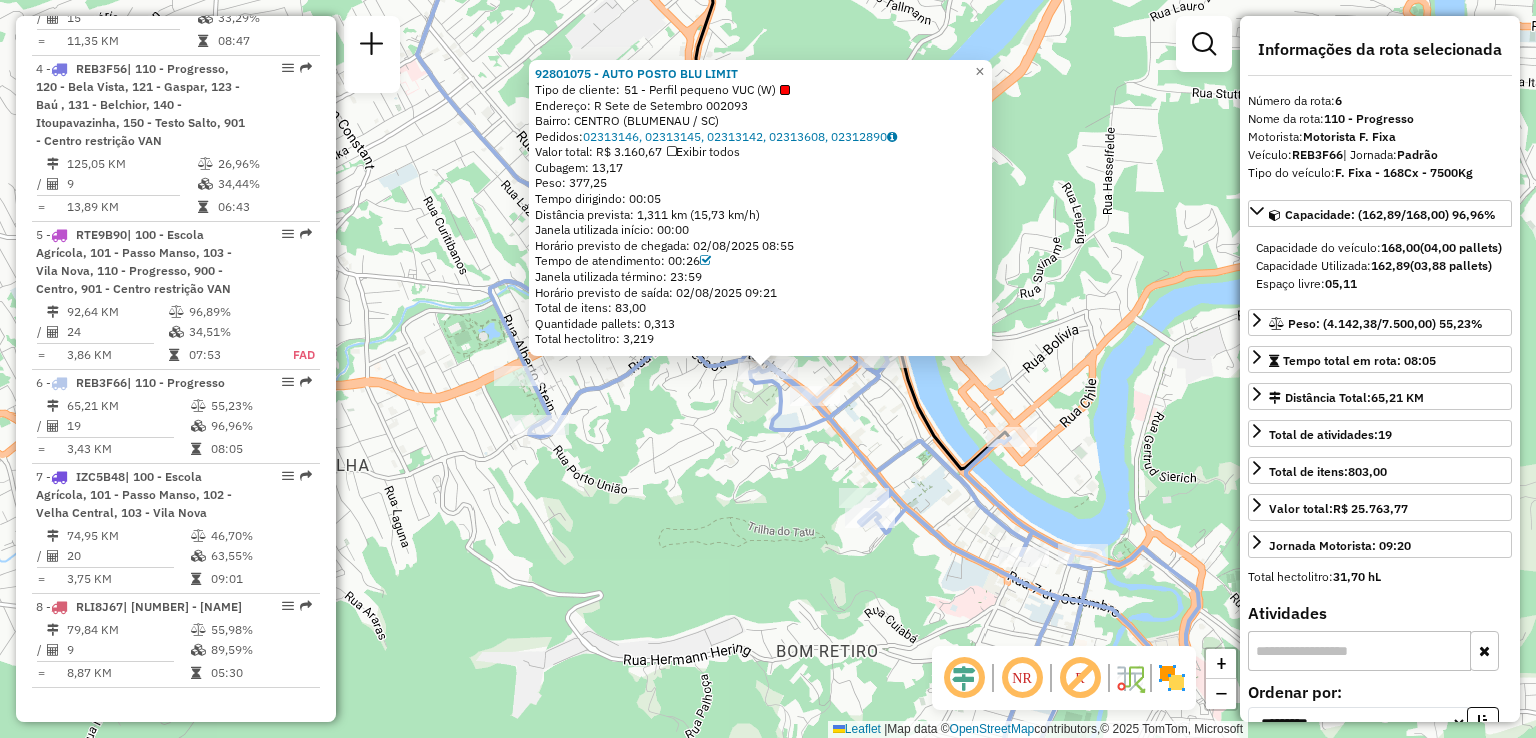 click on "92801075 - AUTO POSTO BLU LIMIT  Tipo de cliente:   51 - Perfil pequeno VUC (W)   Endereço: R   Sete de Setembro              002093   Bairro: CENTRO (BLUMENAU / SC)   Pedidos:  02313146, 02313145, 02313142, 02313608, 02312890   Valor total: R$ 3.160,67   Exibir todos   Cubagem: 13,17  Peso: 377,25  Tempo dirigindo: 00:05   Distância prevista: 1,311 km (15,73 km/h)   Janela utilizada início: 00:00   Horário previsto de chegada: 02/08/2025 08:55   Tempo de atendimento: 00:26   Janela utilizada término: 23:59   Horário previsto de saída: 02/08/2025 09:21   Total de itens: 83,00   Quantidade pallets: 0,313   Total hectolitro: 3,219  × Janela de atendimento Grade de atendimento Capacidade Transportadoras Veículos Cliente Pedidos  Rotas Selecione os dias de semana para filtrar as janelas de atendimento  Seg   Ter   Qua   Qui   Sex   Sáb   Dom  Informe o período da janela de atendimento: De: Até:  Filtrar exatamente a janela do cliente  Considerar janela de atendimento padrão   Seg   Ter   Qua   Qui  +" 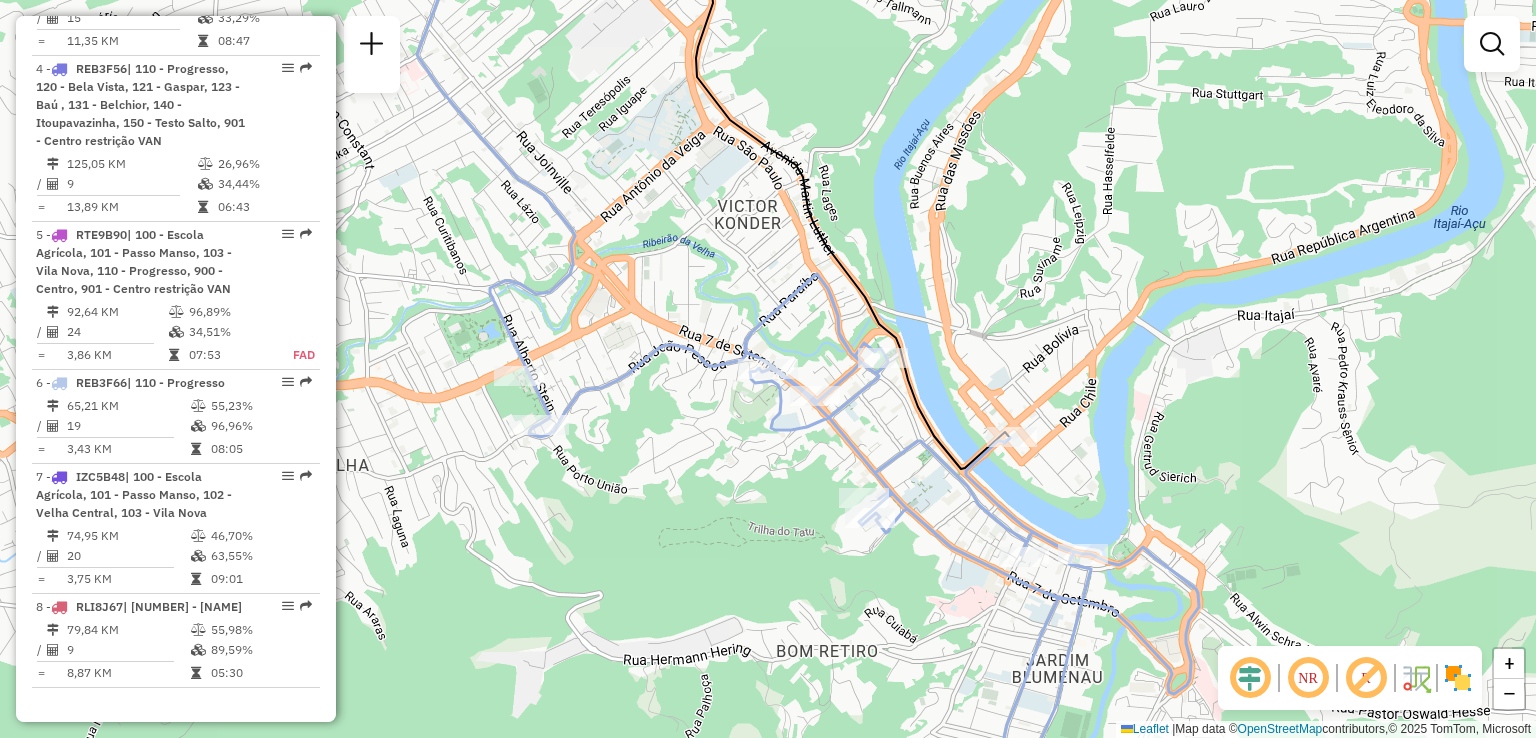 click on "Janela de atendimento Grade de atendimento Capacidade Transportadoras Veículos Cliente Pedidos  Rotas Selecione os dias de semana para filtrar as janelas de atendimento  Seg   Ter   Qua   Qui   Sex   Sáb   Dom  Informe o período da janela de atendimento: De: Até:  Filtrar exatamente a janela do cliente  Considerar janela de atendimento padrão  Selecione os dias de semana para filtrar as grades de atendimento  Seg   Ter   Qua   Qui   Sex   Sáb   Dom   Considerar clientes sem dia de atendimento cadastrado  Clientes fora do dia de atendimento selecionado Filtrar as atividades entre os valores definidos abaixo:  Peso mínimo:   Peso máximo:   Cubagem mínima:   Cubagem máxima:   De:   Até:  Filtrar as atividades entre o tempo de atendimento definido abaixo:  De:   Até:   Considerar capacidade total dos clientes não roteirizados Transportadora: Selecione um ou mais itens Tipo de veículo: Selecione um ou mais itens Veículo: Selecione um ou mais itens Motorista: Selecione um ou mais itens Nome: Rótulo:" 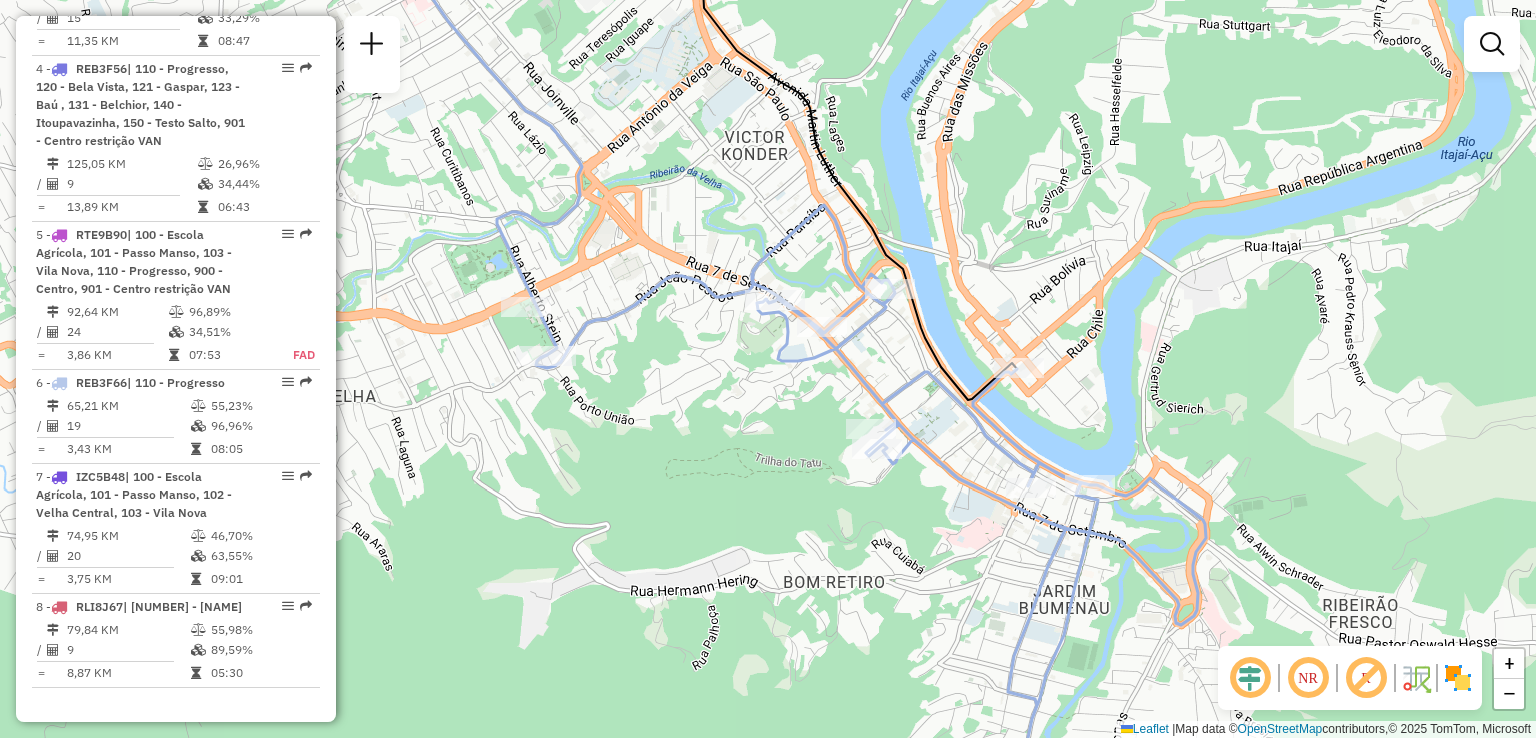 drag, startPoint x: 759, startPoint y: 400, endPoint x: 738, endPoint y: 344, distance: 59.808025 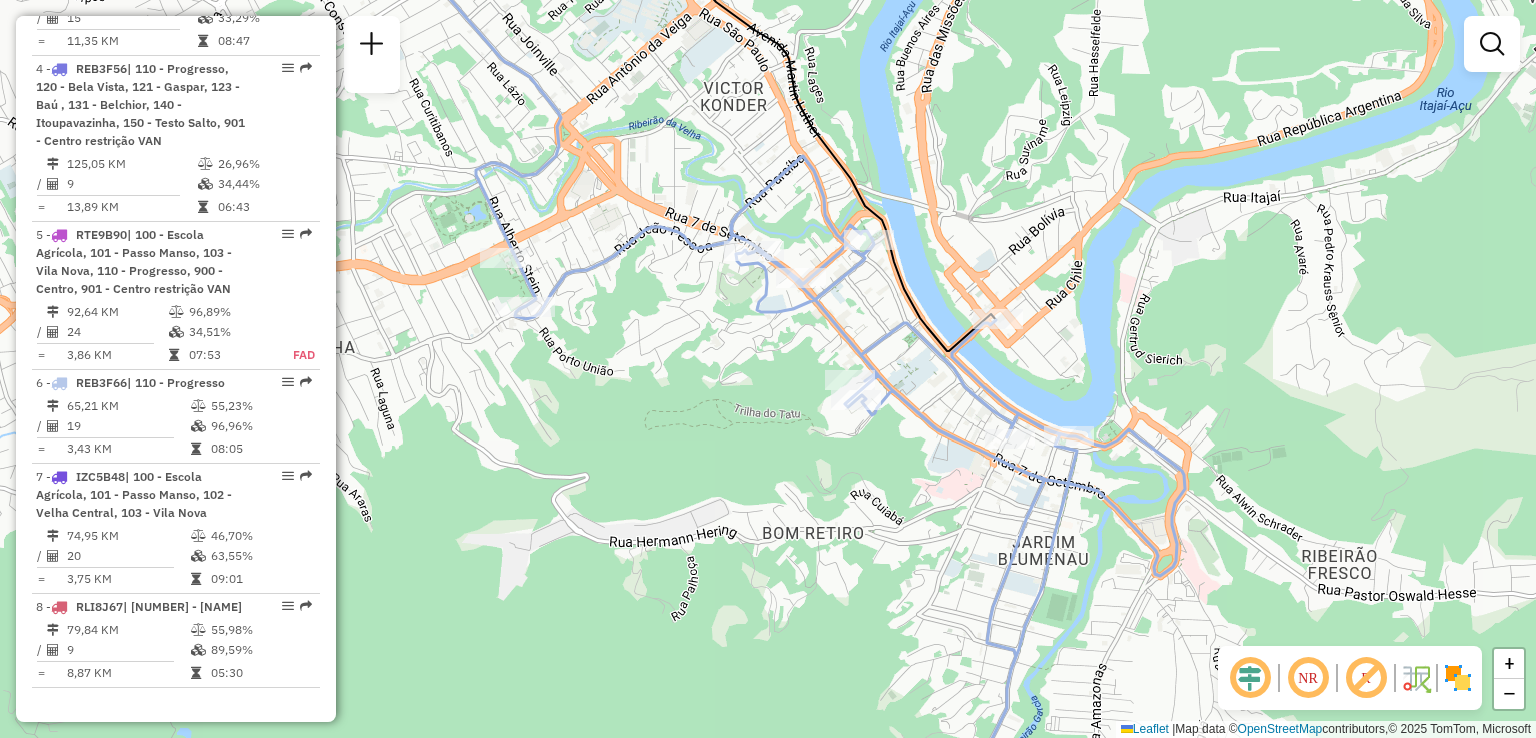 drag, startPoint x: 962, startPoint y: 507, endPoint x: 926, endPoint y: 454, distance: 64.070274 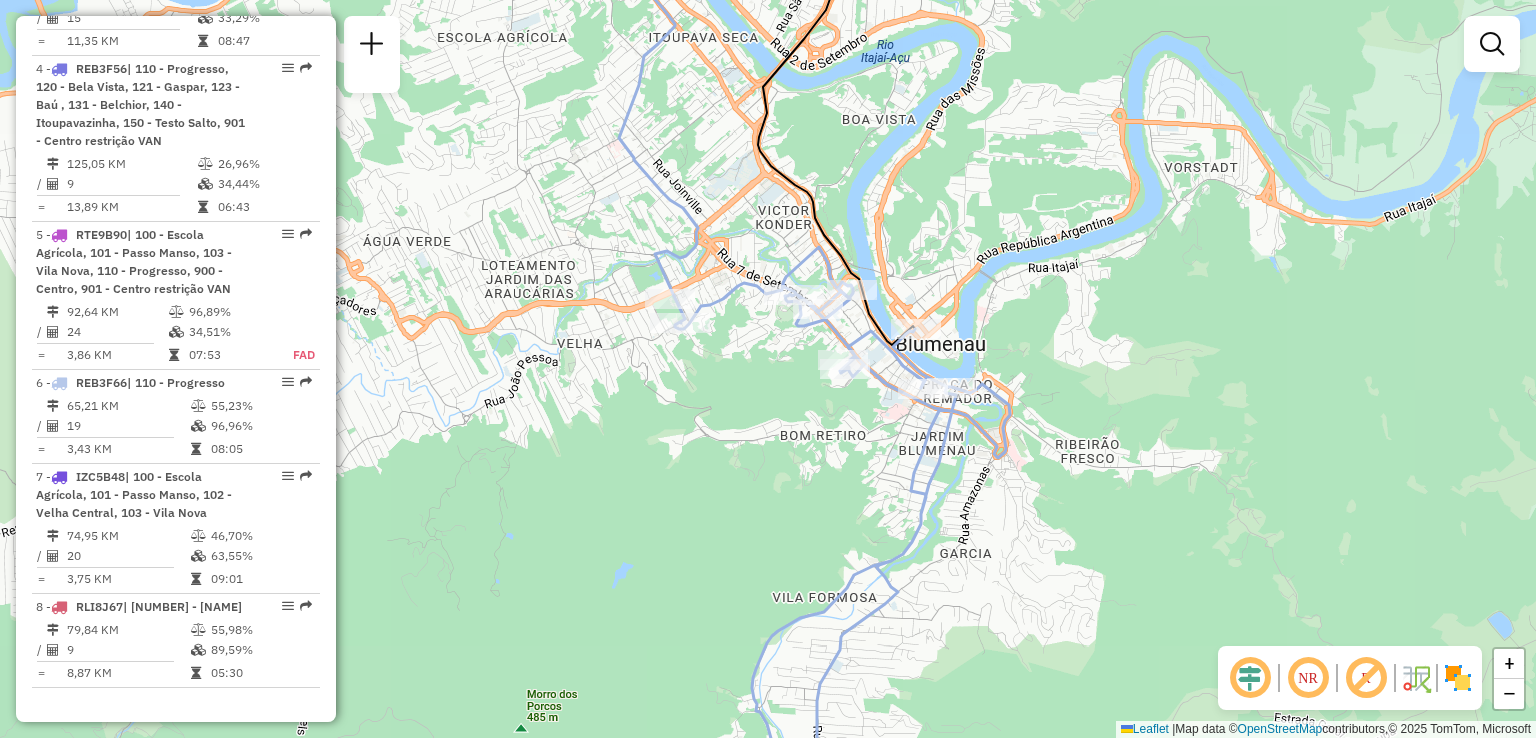 drag, startPoint x: 870, startPoint y: 456, endPoint x: 852, endPoint y: 322, distance: 135.20355 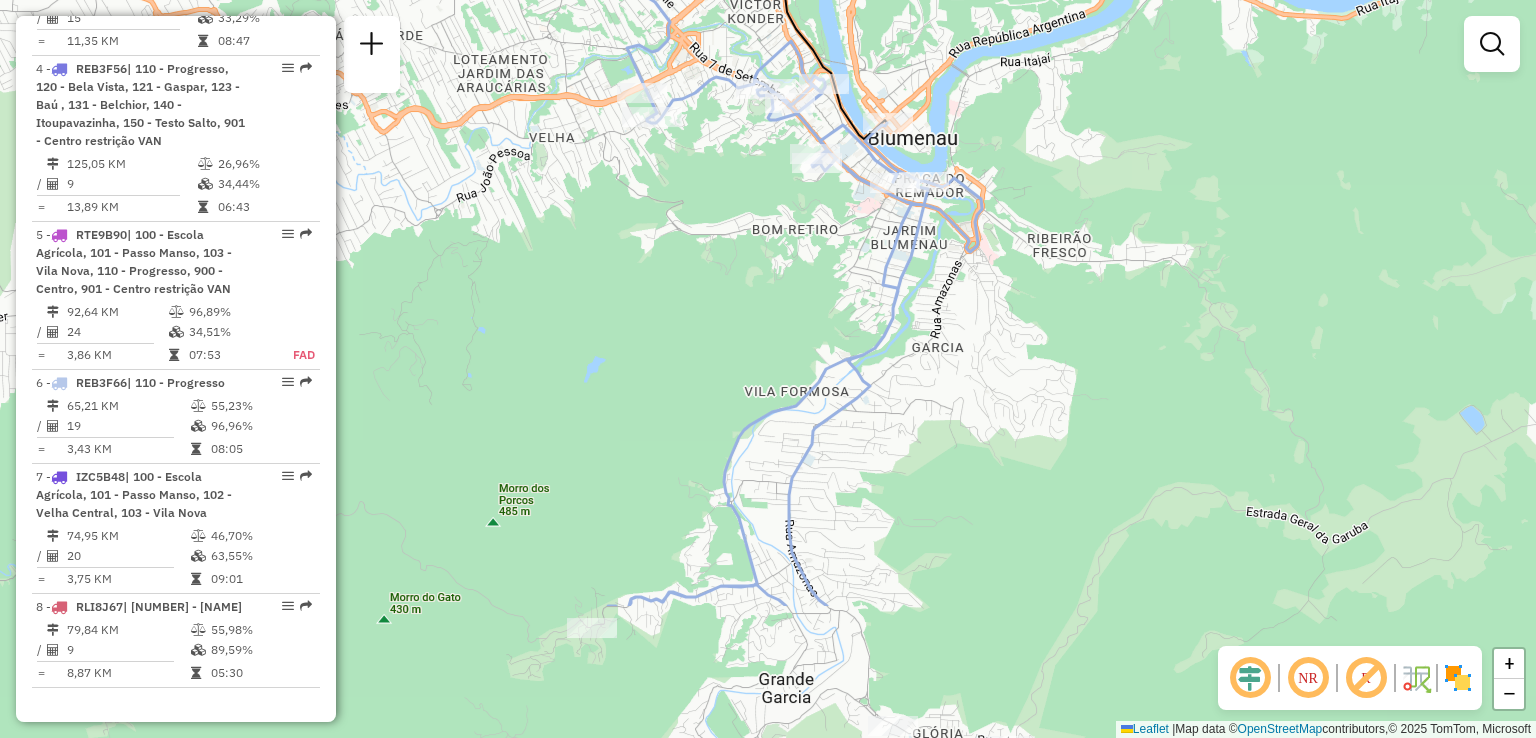 drag, startPoint x: 860, startPoint y: 505, endPoint x: 861, endPoint y: 402, distance: 103.00485 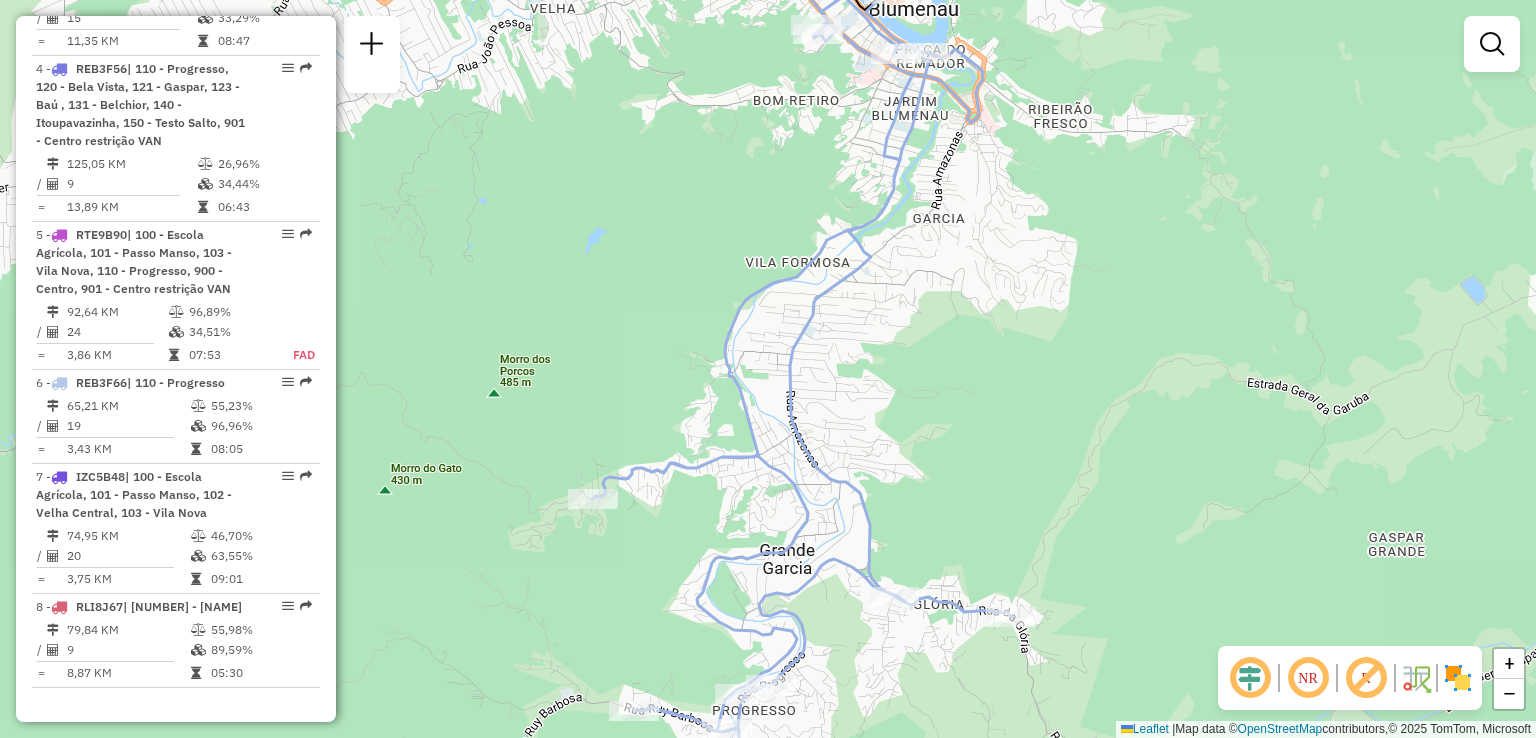 drag, startPoint x: 916, startPoint y: 510, endPoint x: 920, endPoint y: 385, distance: 125.06398 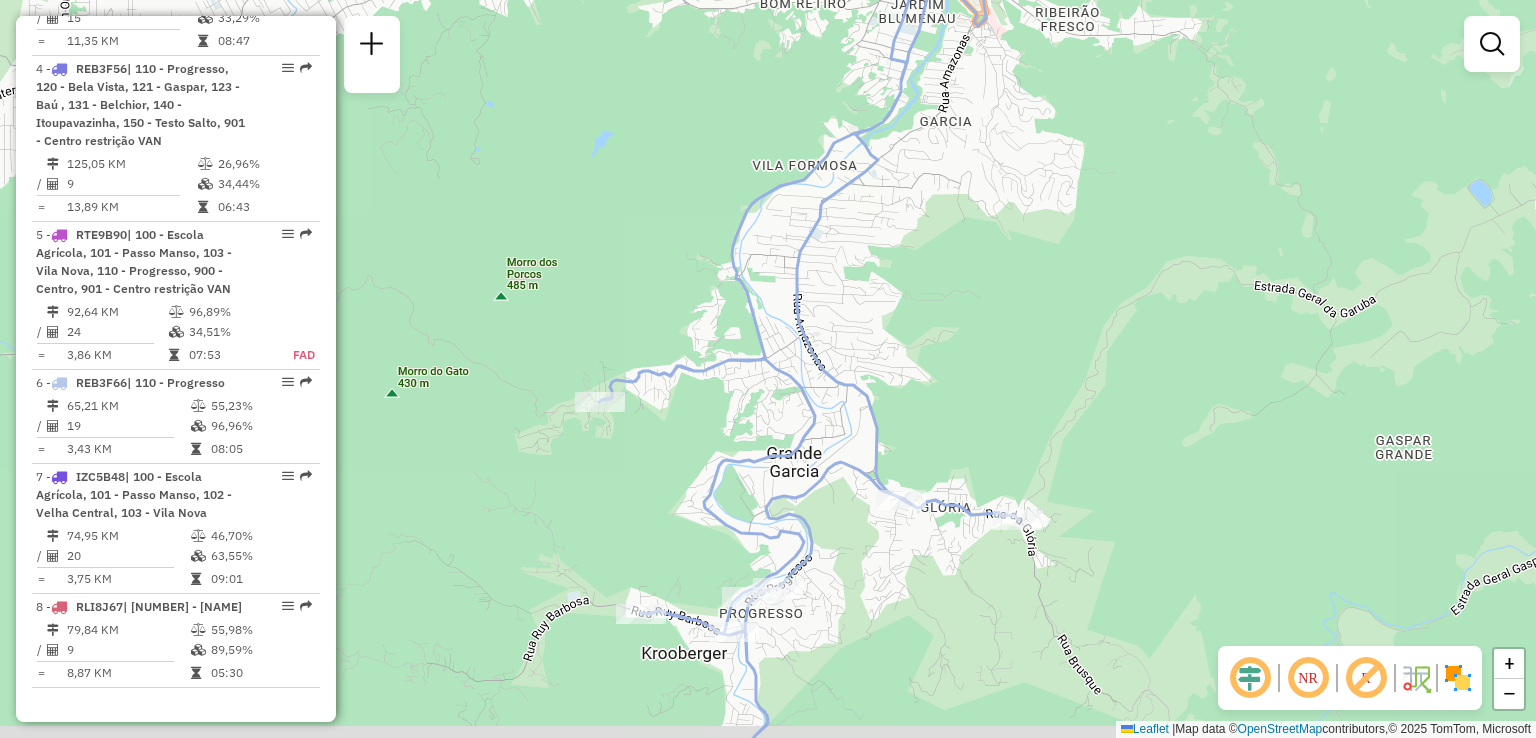 drag, startPoint x: 677, startPoint y: 493, endPoint x: 705, endPoint y: 353, distance: 142.77255 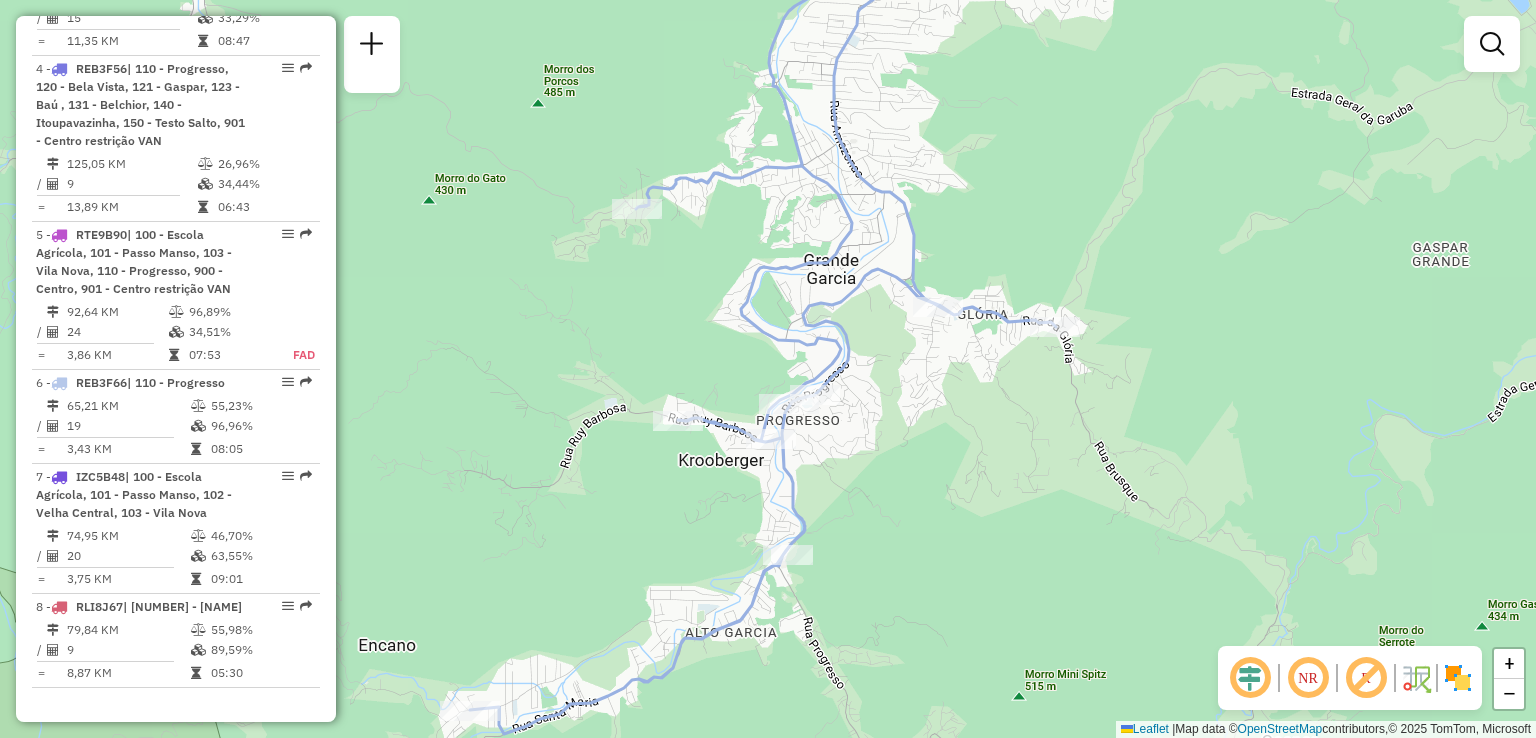 drag, startPoint x: 844, startPoint y: 537, endPoint x: 920, endPoint y: 416, distance: 142.88806 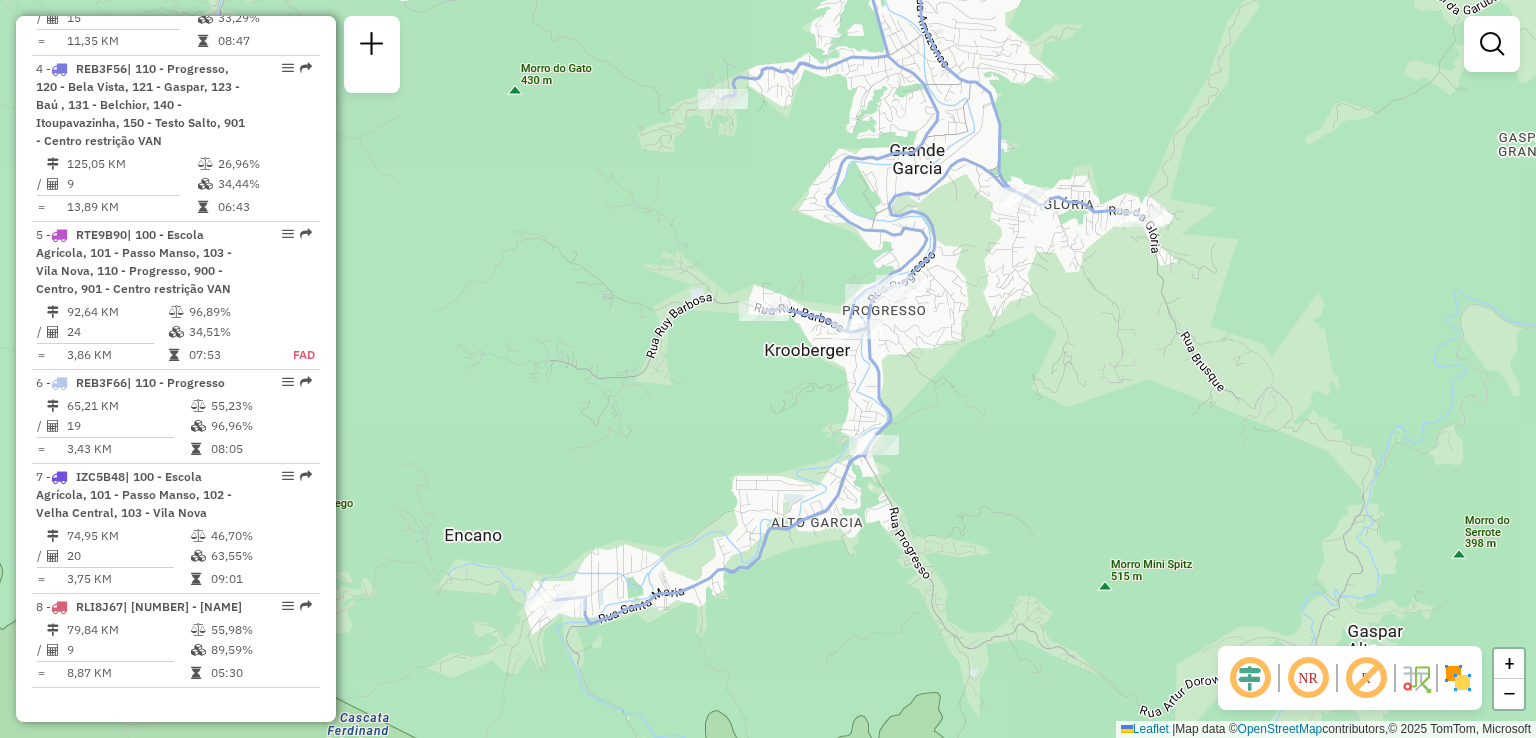 drag, startPoint x: 963, startPoint y: 457, endPoint x: 710, endPoint y: 773, distance: 404.80243 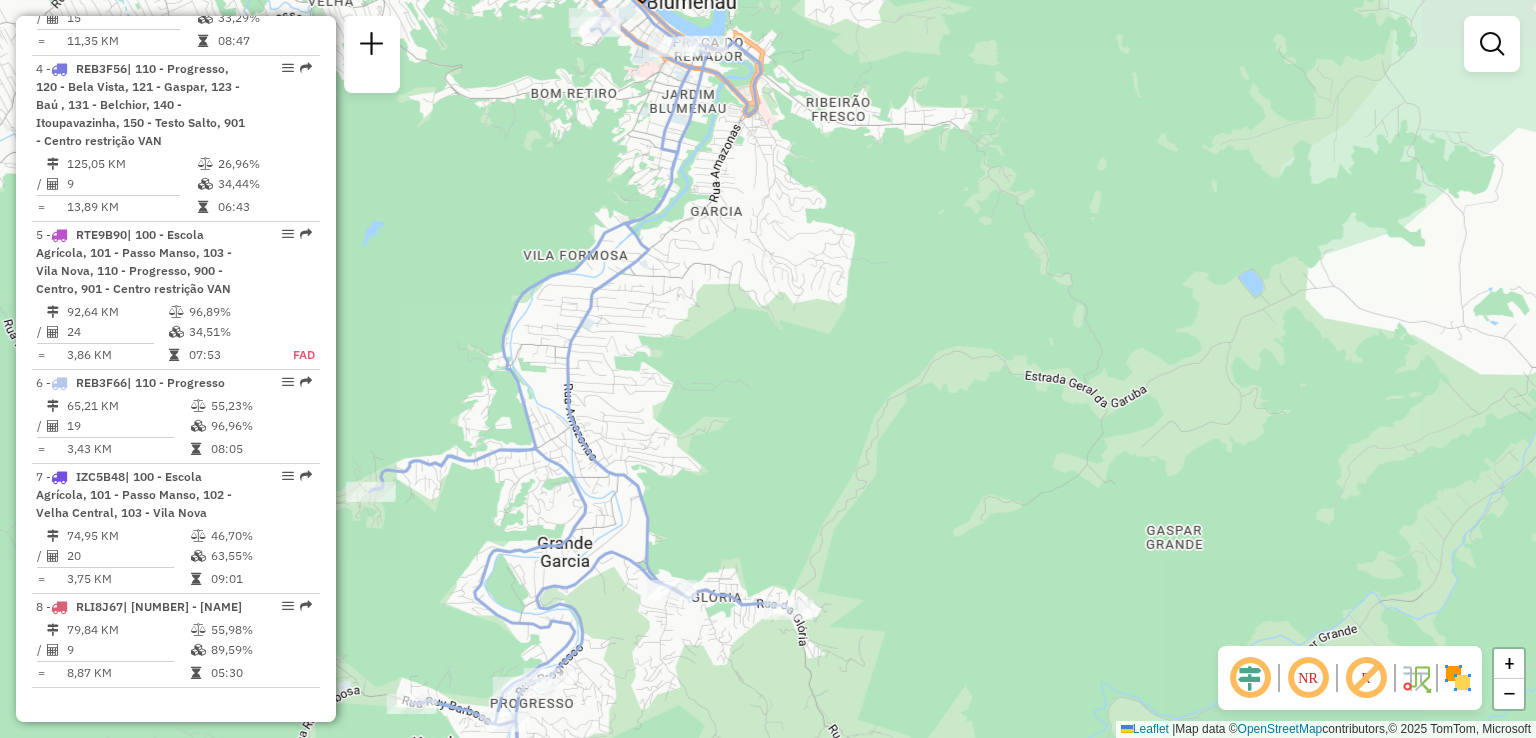 drag, startPoint x: 897, startPoint y: 420, endPoint x: 901, endPoint y: 652, distance: 232.03448 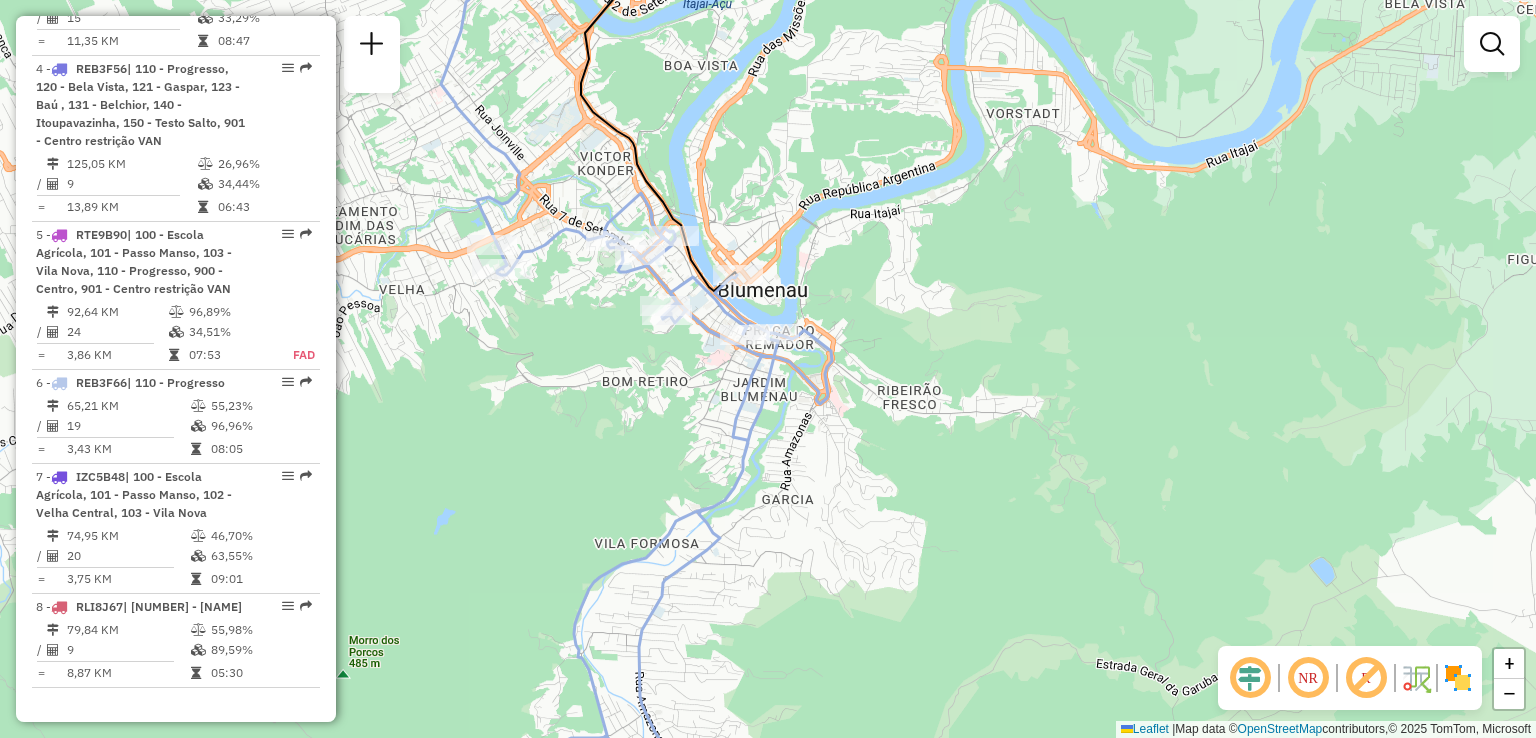 drag, startPoint x: 848, startPoint y: 497, endPoint x: 965, endPoint y: 608, distance: 161.27615 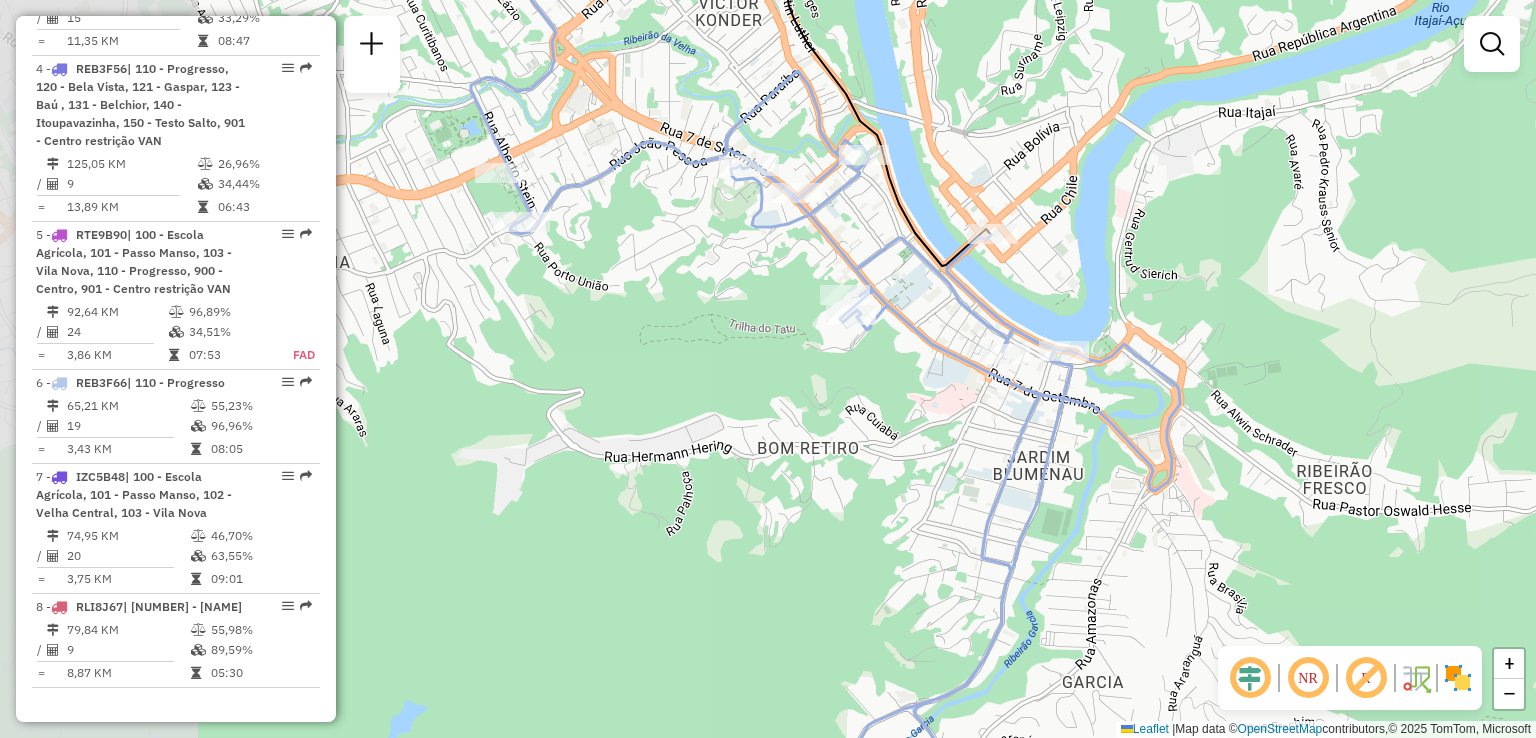 drag, startPoint x: 456, startPoint y: 478, endPoint x: 688, endPoint y: 453, distance: 233.3431 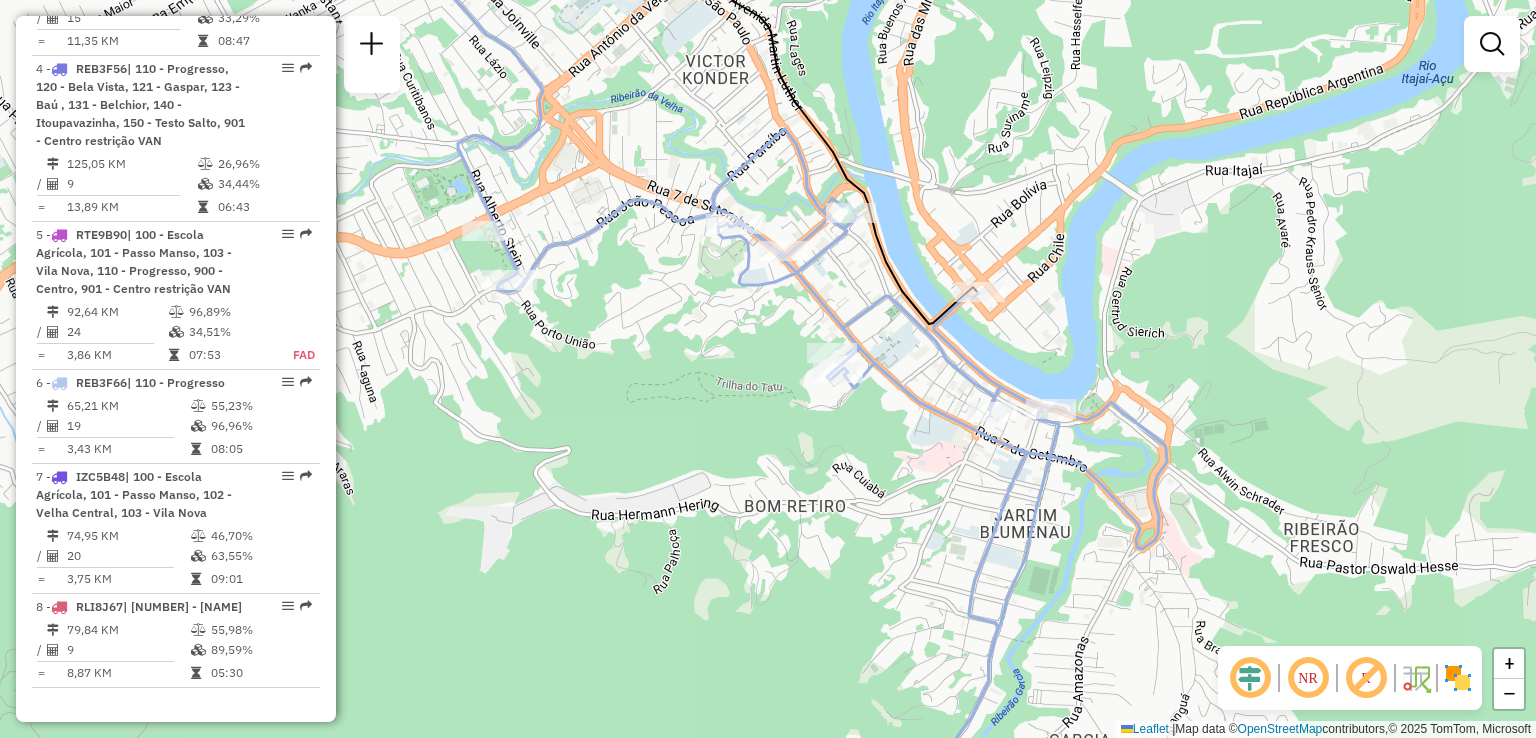 click on "Janela de atendimento Grade de atendimento Capacidade Transportadoras Veículos Cliente Pedidos  Rotas Selecione os dias de semana para filtrar as janelas de atendimento  Seg   Ter   Qua   Qui   Sex   Sáb   Dom  Informe o período da janela de atendimento: De: Até:  Filtrar exatamente a janela do cliente  Considerar janela de atendimento padrão  Selecione os dias de semana para filtrar as grades de atendimento  Seg   Ter   Qua   Qui   Sex   Sáb   Dom   Considerar clientes sem dia de atendimento cadastrado  Clientes fora do dia de atendimento selecionado Filtrar as atividades entre os valores definidos abaixo:  Peso mínimo:   Peso máximo:   Cubagem mínima:   Cubagem máxima:   De:   Até:  Filtrar as atividades entre o tempo de atendimento definido abaixo:  De:   Até:   Considerar capacidade total dos clientes não roteirizados Transportadora: Selecione um ou mais itens Tipo de veículo: Selecione um ou mais itens Veículo: Selecione um ou mais itens Motorista: Selecione um ou mais itens Nome: Rótulo:" 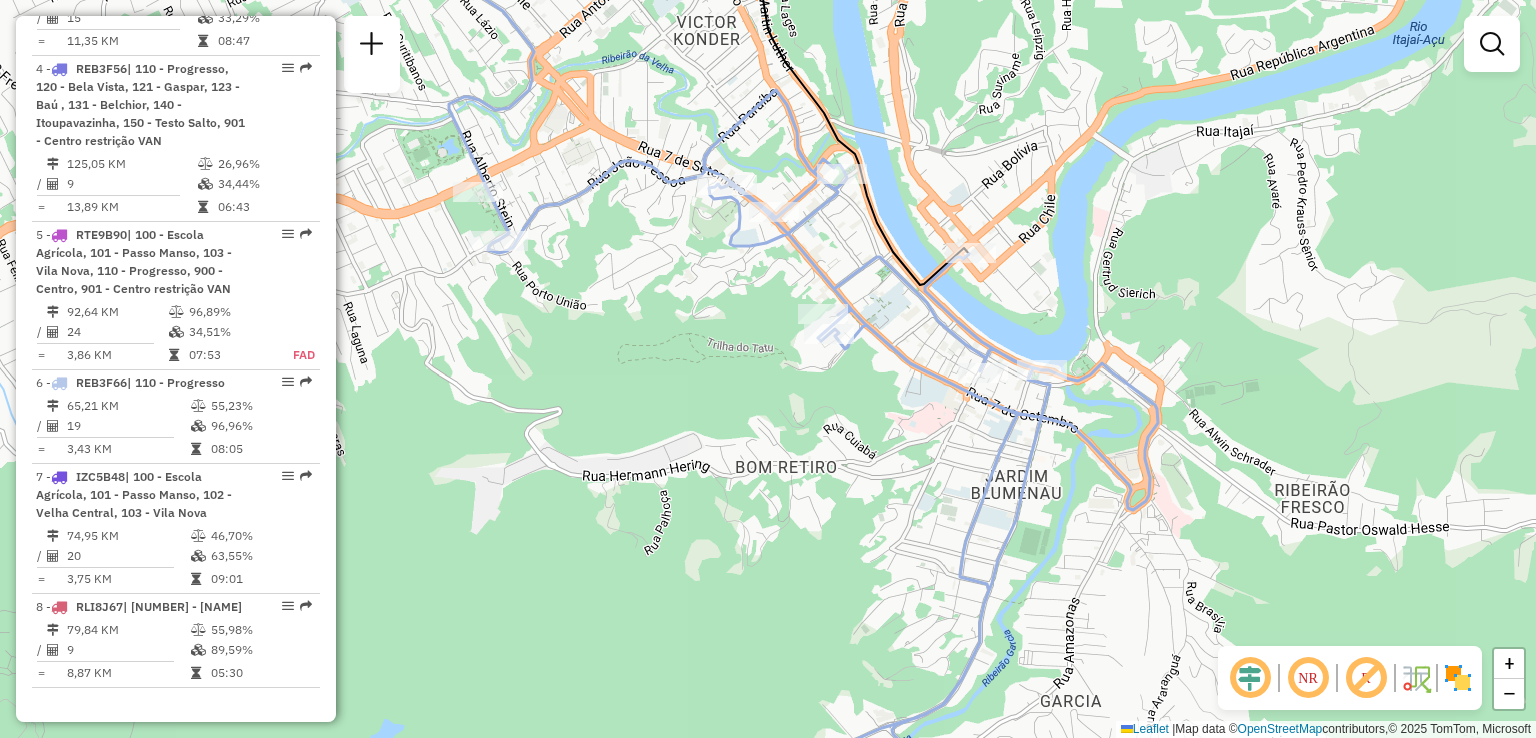 drag, startPoint x: 835, startPoint y: 551, endPoint x: 812, endPoint y: 477, distance: 77.491936 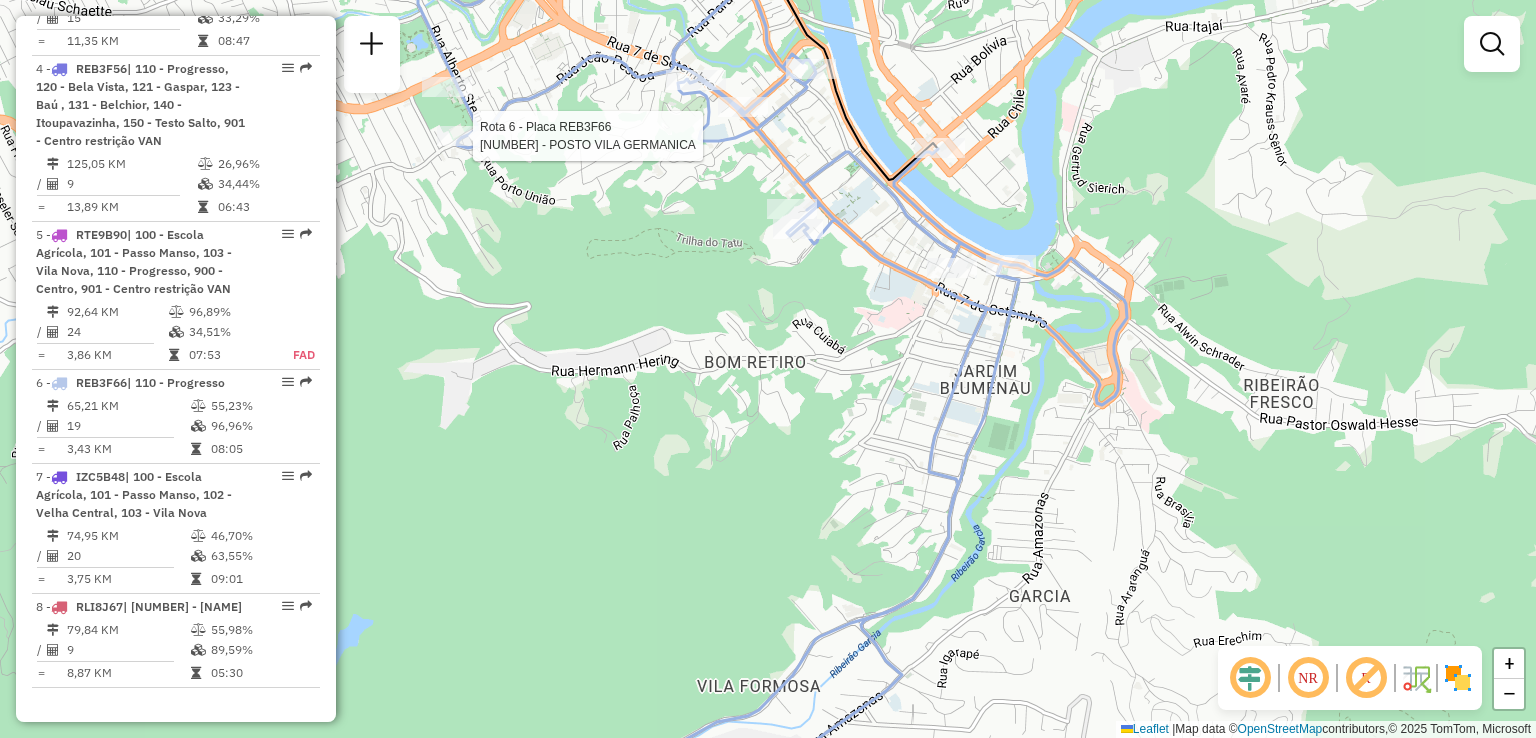 select on "**********" 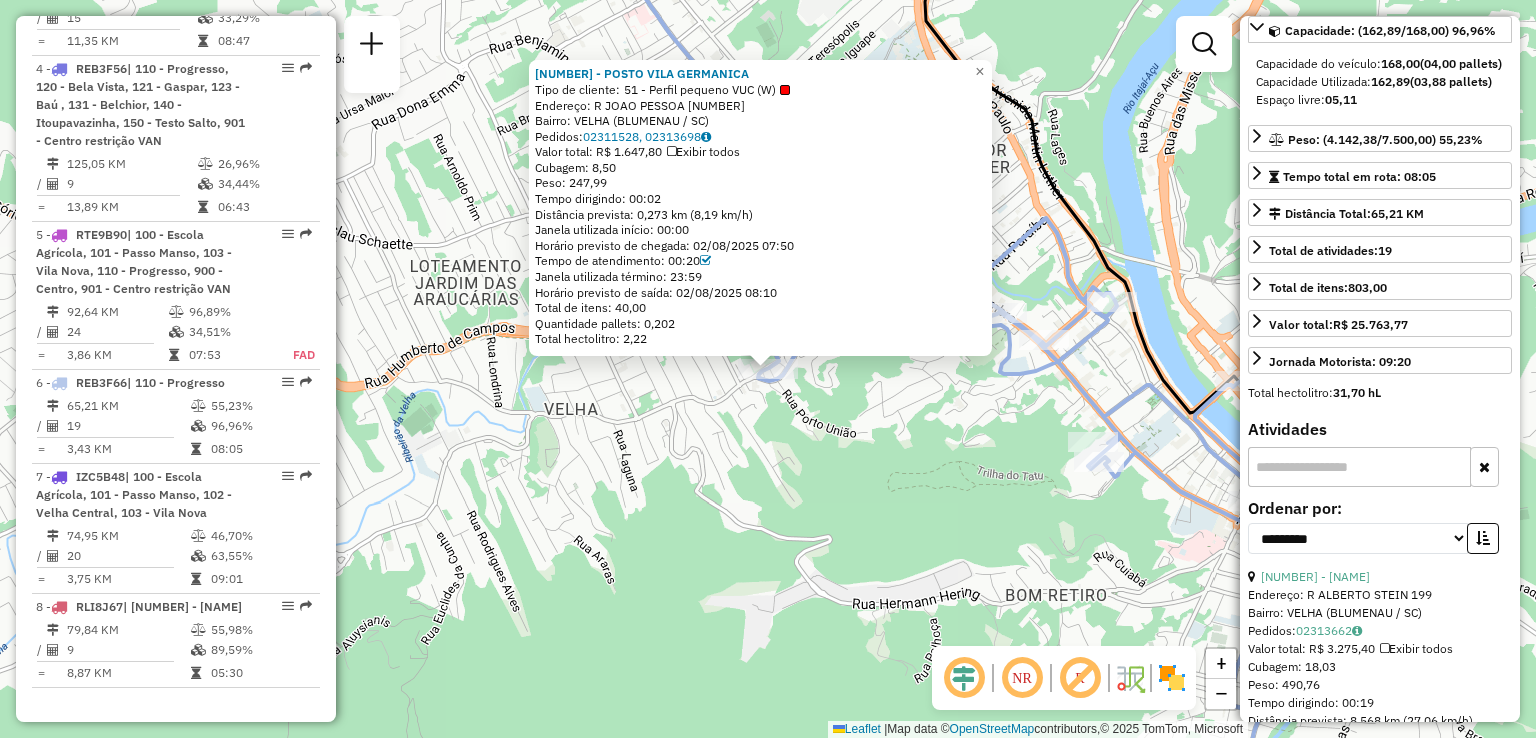 scroll, scrollTop: 200, scrollLeft: 0, axis: vertical 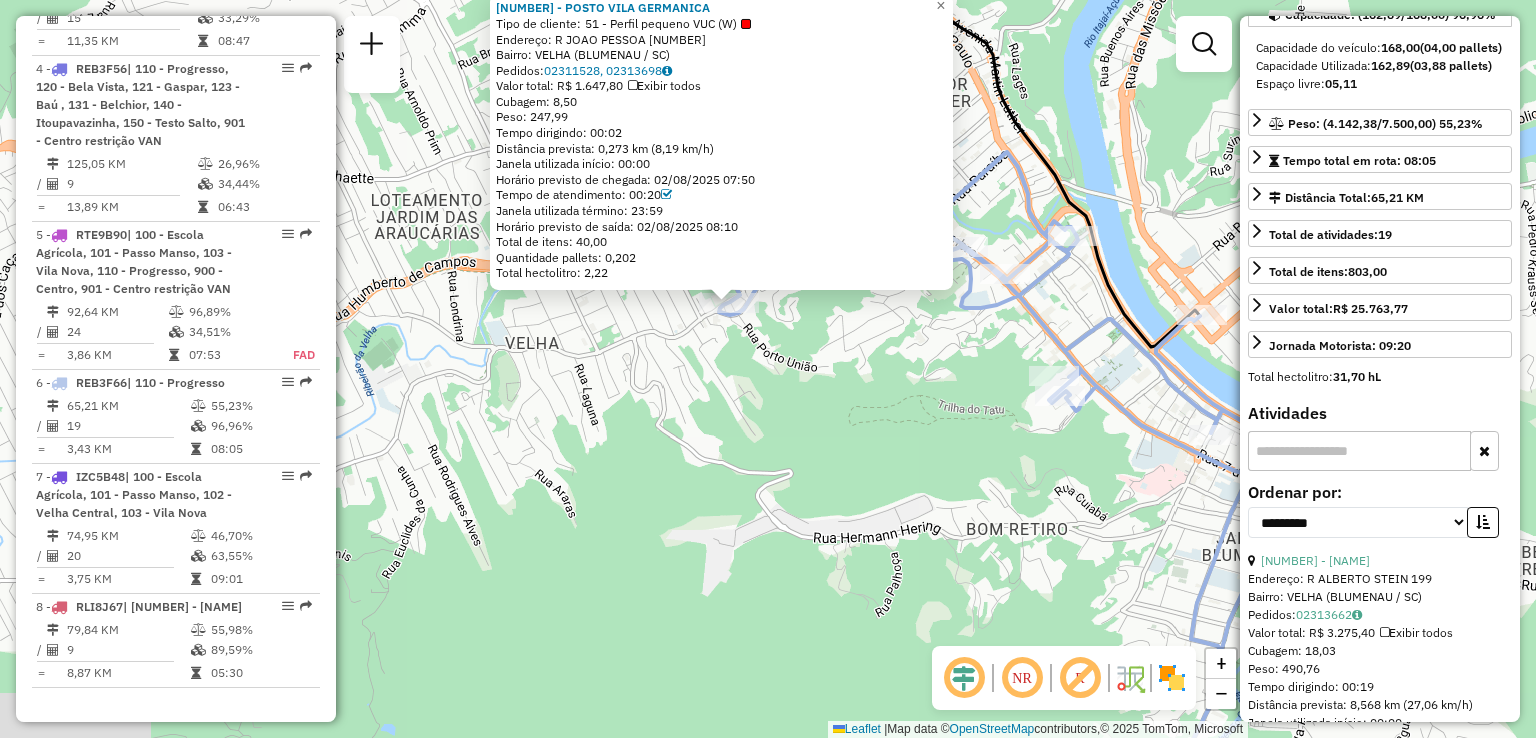 drag, startPoint x: 981, startPoint y: 464, endPoint x: 913, endPoint y: 353, distance: 130.17296 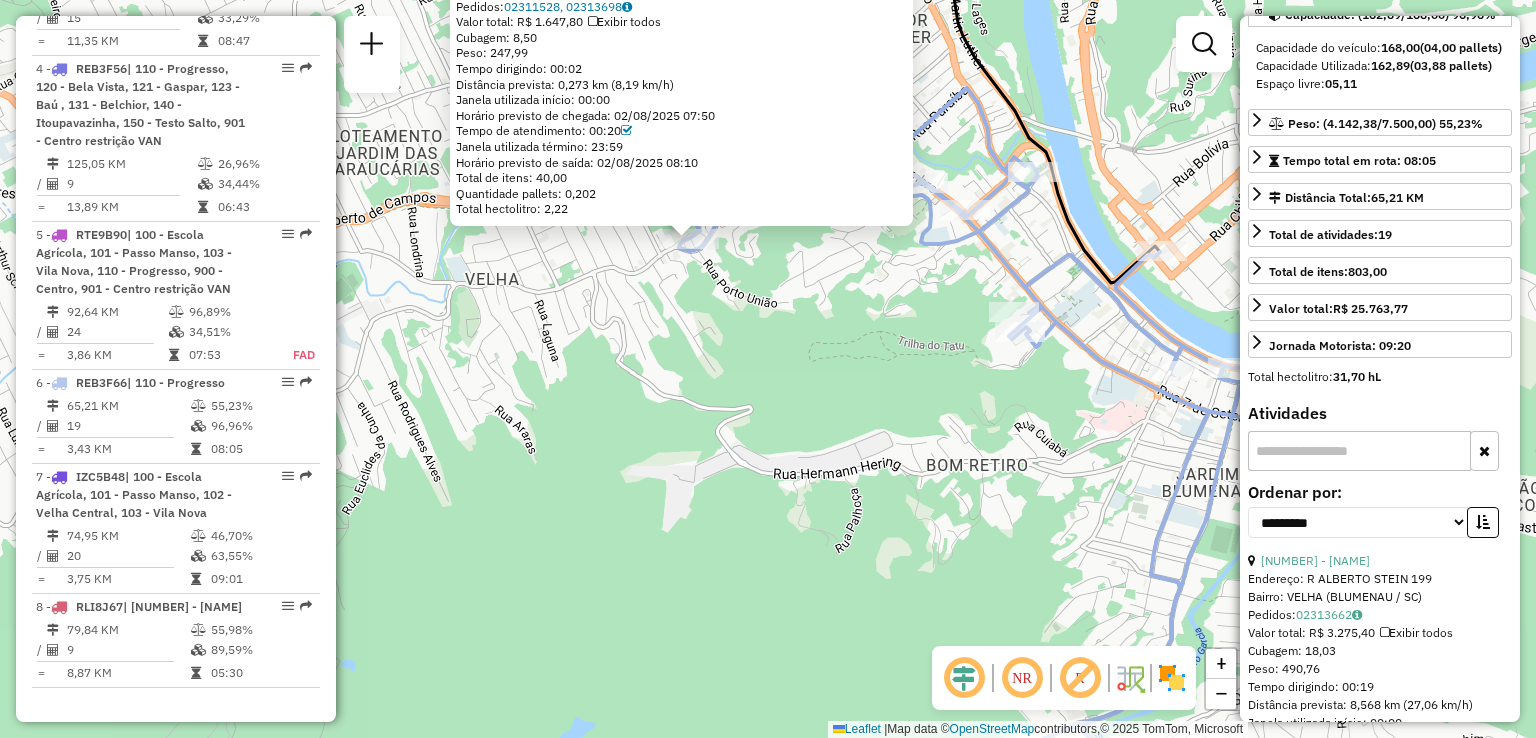 drag, startPoint x: 842, startPoint y: 396, endPoint x: 763, endPoint y: 296, distance: 127.440186 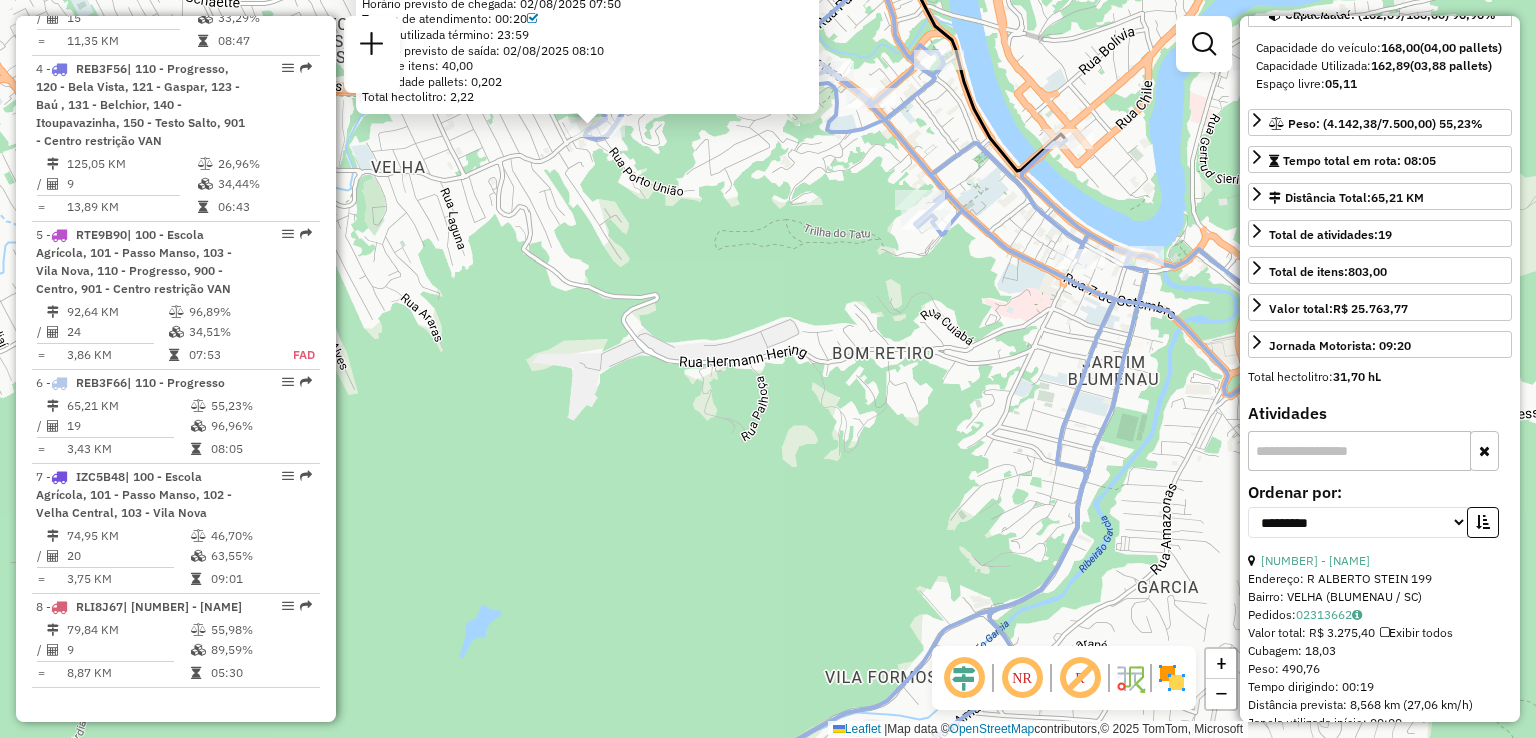 drag, startPoint x: 846, startPoint y: 335, endPoint x: 823, endPoint y: 300, distance: 41.880783 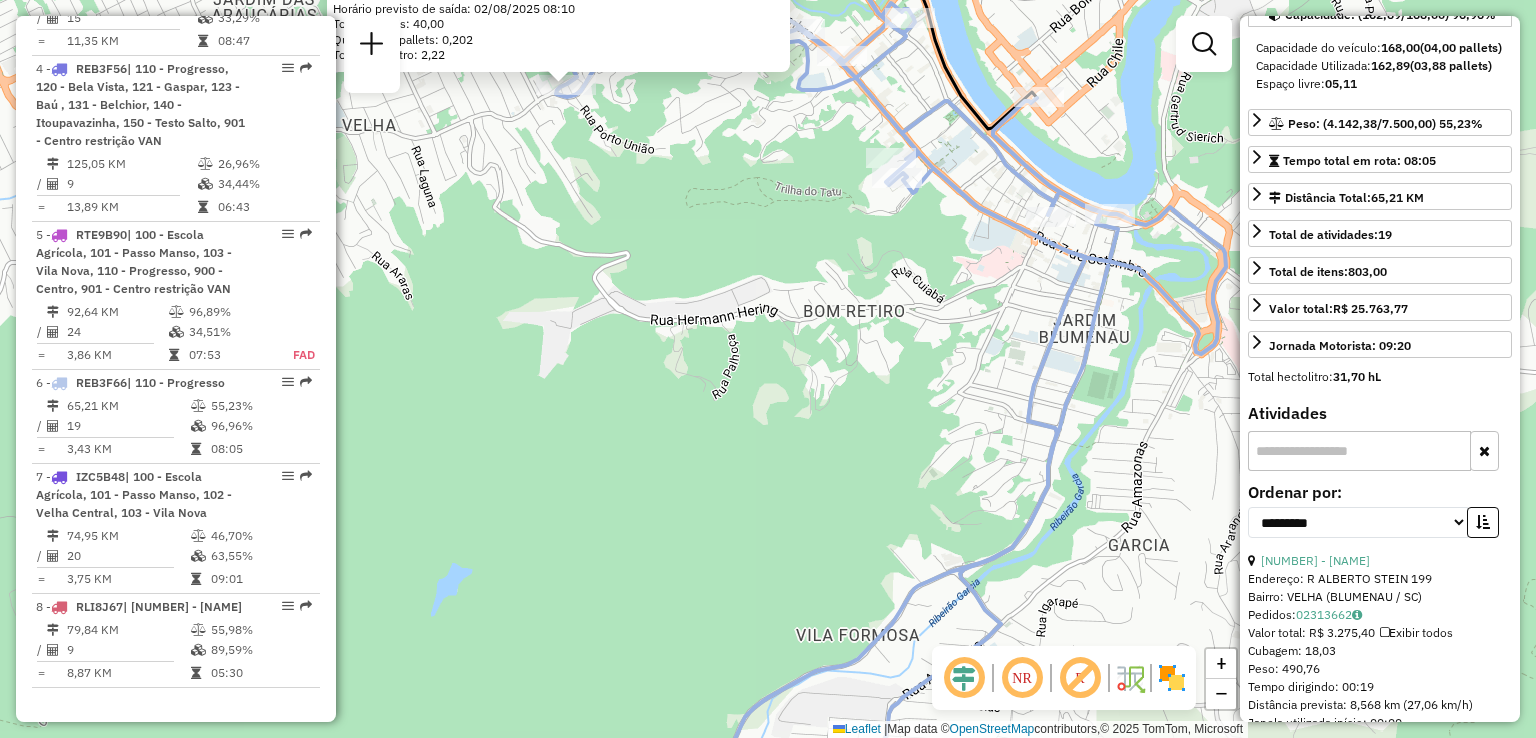 click on "92801350 - POSTO VILA GERMANICA  Tipo de cliente:   51 - Perfil pequeno VUC (W)   Endereço: R   JOAO PESSOA                   1040   Bairro: VELHA (BLUMENAU / SC)   Pedidos:  02311528, 02313698   Valor total: R$ 1.647,80   Exibir todos   Cubagem: 8,50  Peso: 247,99  Tempo dirigindo: 00:02   Distância prevista: 0,273 km (8,19 km/h)   Janela utilizada início: 00:00   Horário previsto de chegada: 02/08/2025 07:50   Tempo de atendimento: 00:20   Janela utilizada término: 23:59   Horário previsto de saída: 02/08/2025 08:10   Total de itens: 40,00   Quantidade pallets: 0,202   Total hectolitro: 2,22  × Janela de atendimento Grade de atendimento Capacidade Transportadoras Veículos Cliente Pedidos  Rotas Selecione os dias de semana para filtrar as janelas de atendimento  Seg   Ter   Qua   Qui   Sex   Sáb   Dom  Informe o período da janela de atendimento: De: Até:  Filtrar exatamente a janela do cliente  Considerar janela de atendimento padrão   Seg   Ter   Qua   Qui   Sex   Sáb   Dom   Peso mínimo:  +" 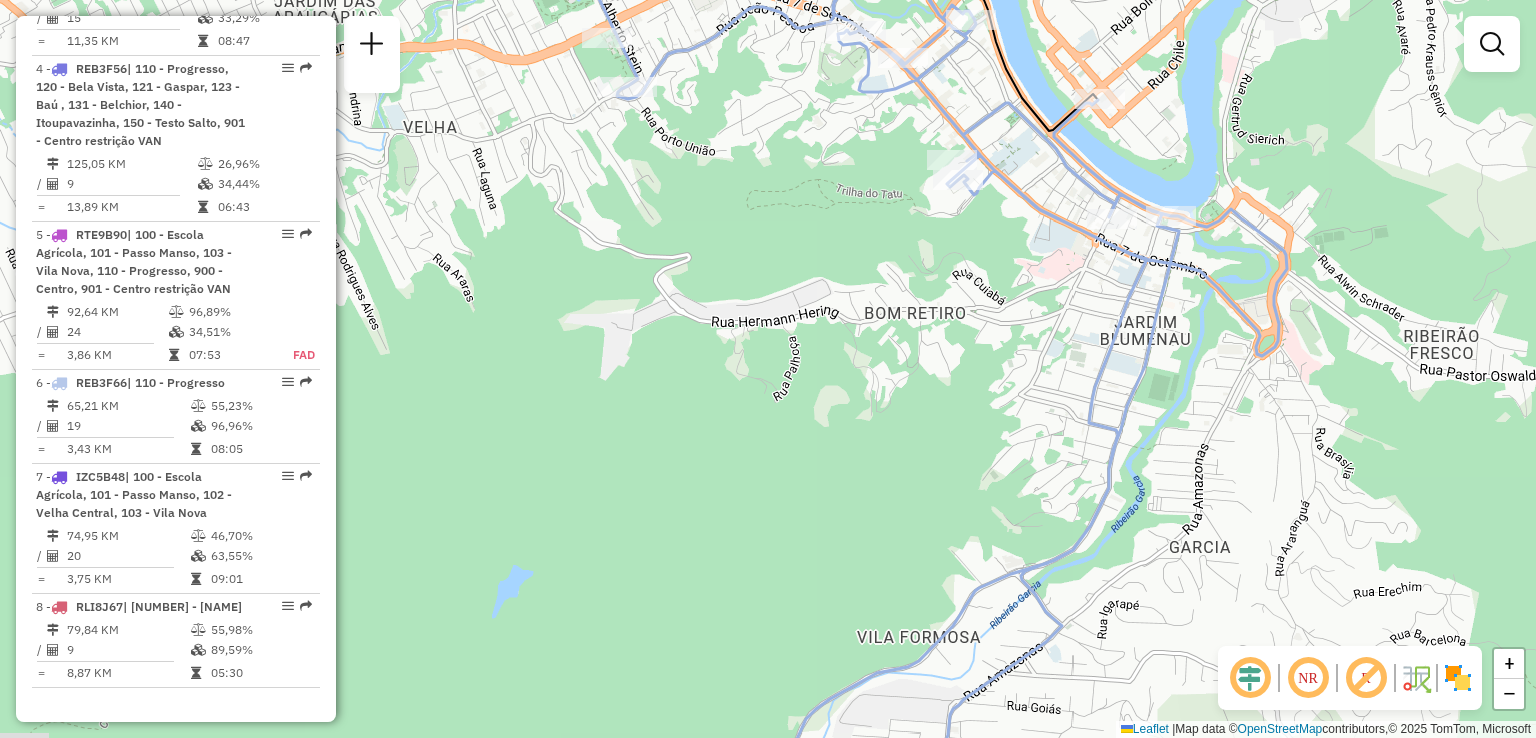drag, startPoint x: 825, startPoint y: 307, endPoint x: 936, endPoint y: 305, distance: 111.01801 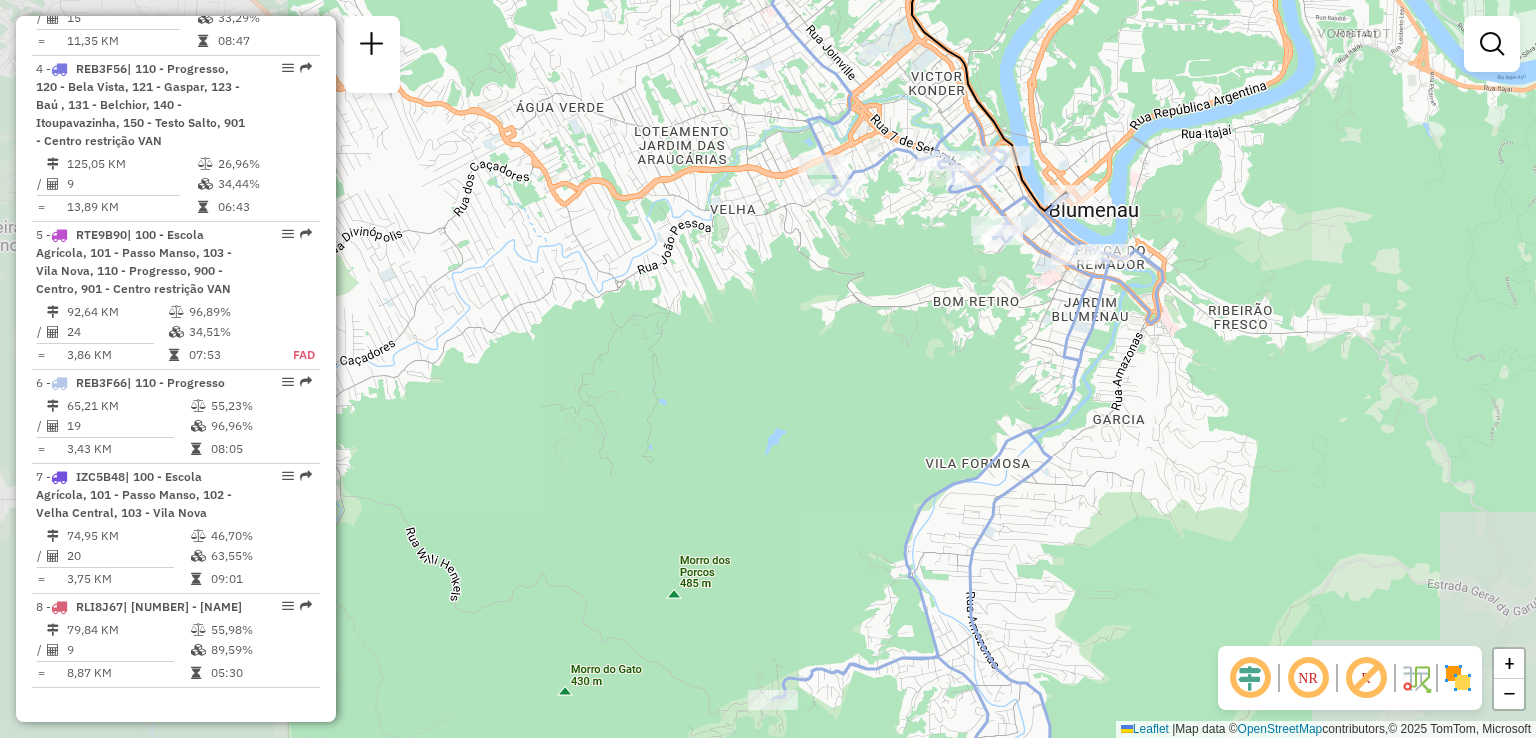drag, startPoint x: 869, startPoint y: 329, endPoint x: 881, endPoint y: 337, distance: 14.422205 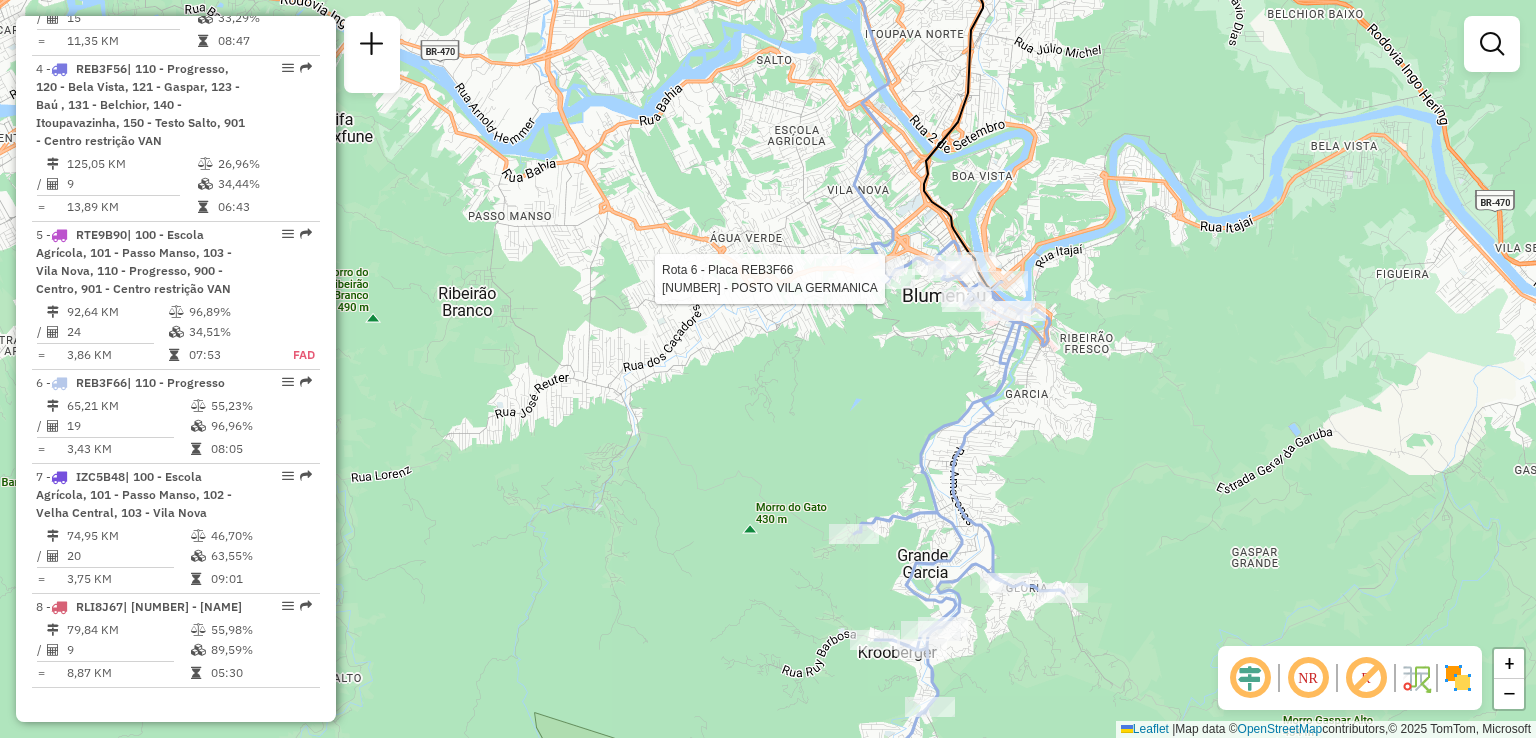 select on "**********" 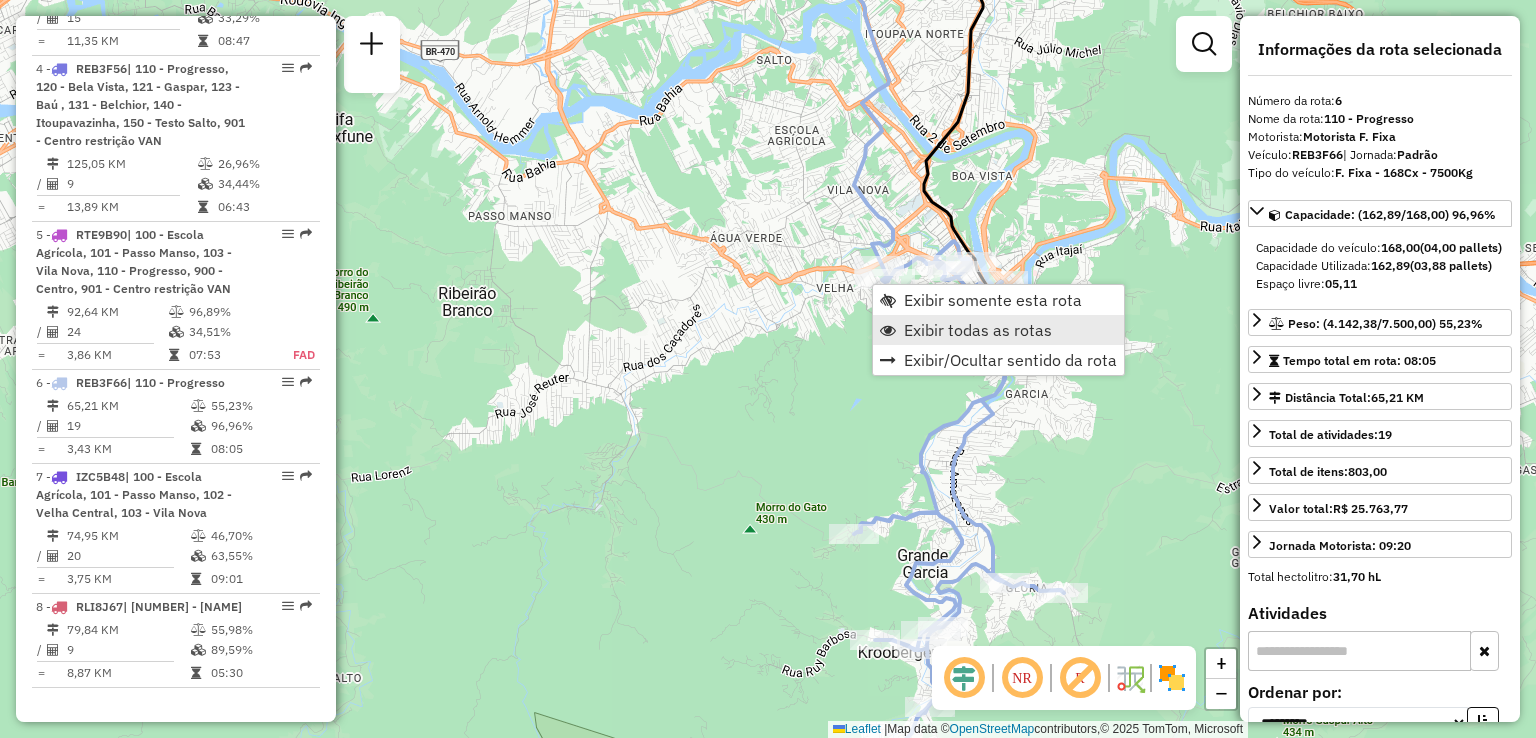 click on "Exibir todas as rotas" at bounding box center [978, 330] 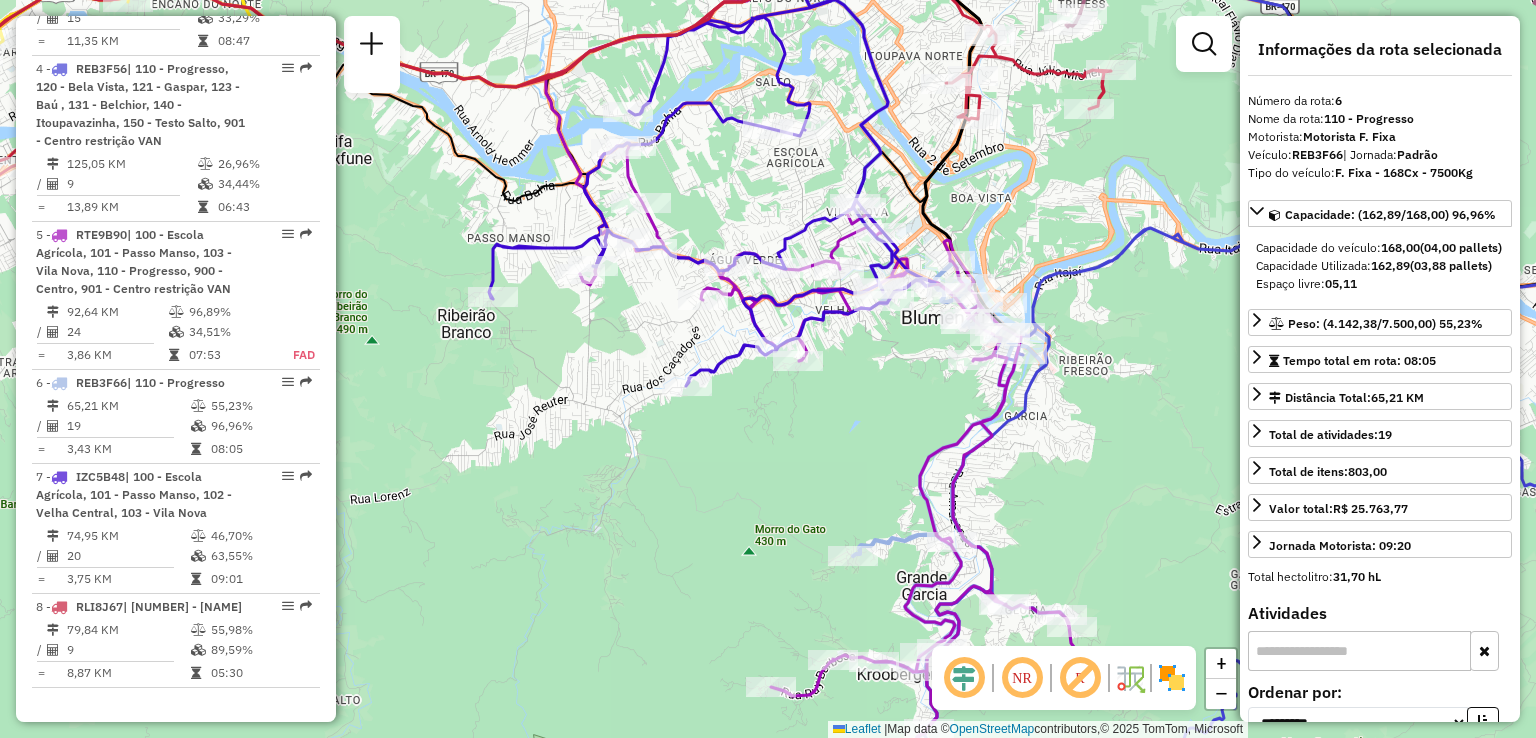 drag, startPoint x: 884, startPoint y: 403, endPoint x: 840, endPoint y: 539, distance: 142.94055 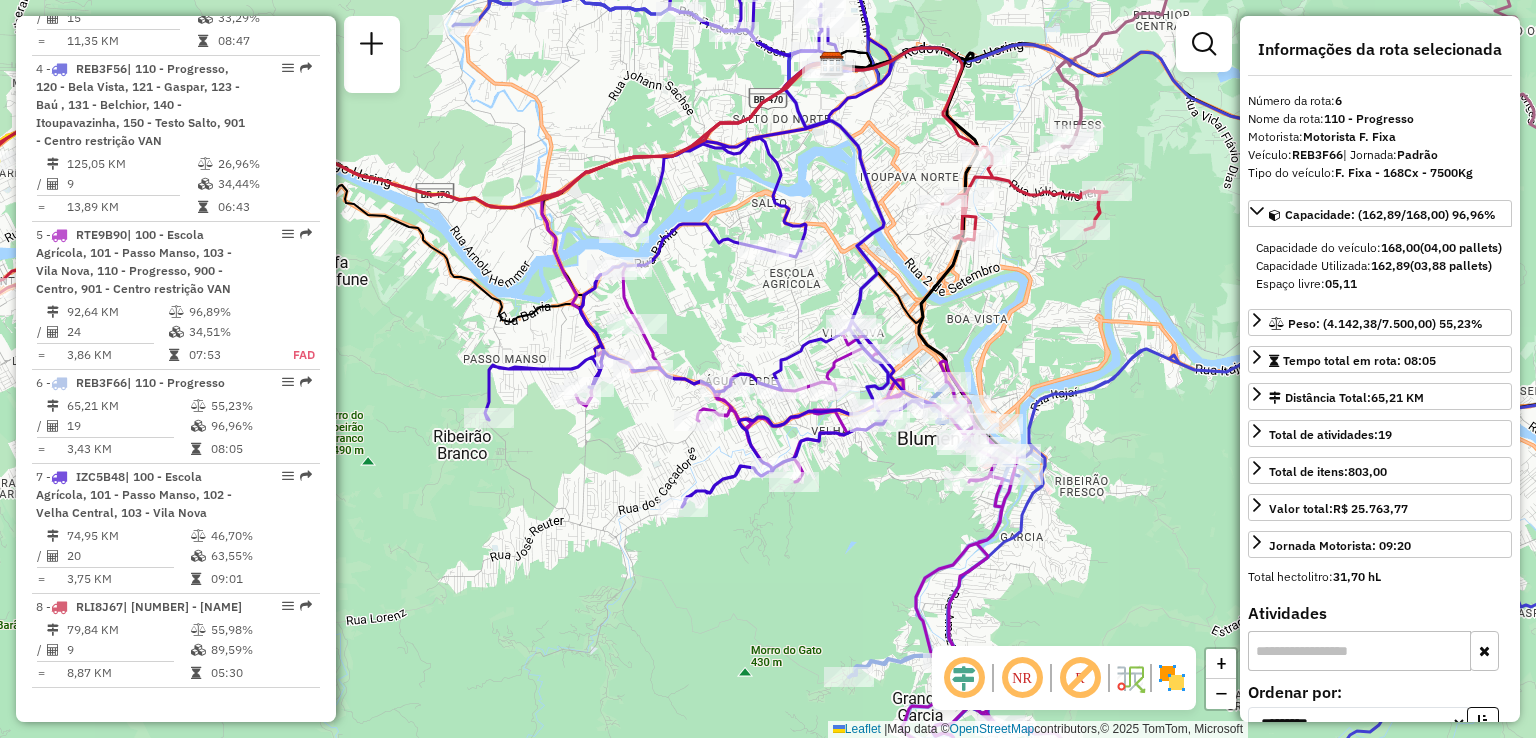 drag, startPoint x: 892, startPoint y: 174, endPoint x: 997, endPoint y: 455, distance: 299.97665 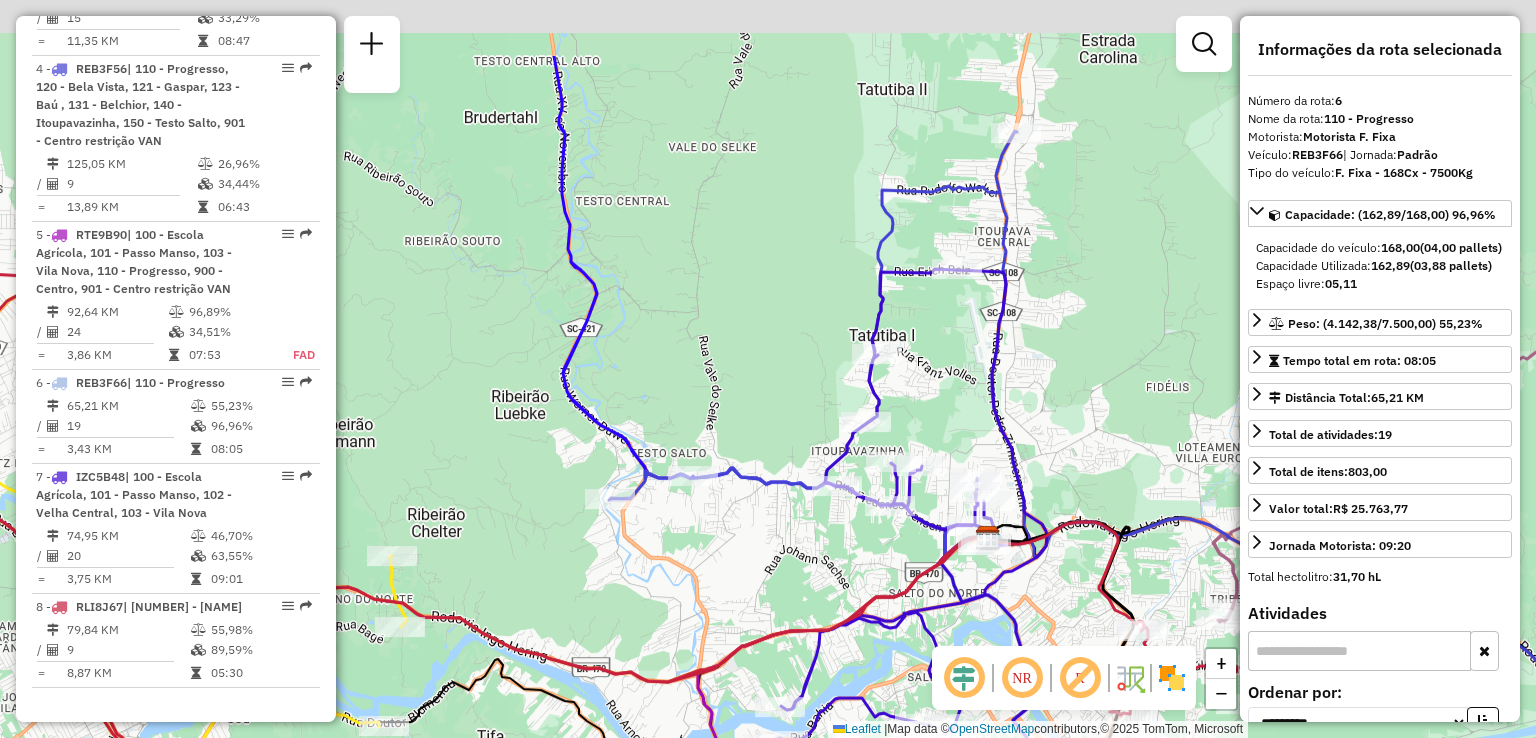 drag, startPoint x: 1021, startPoint y: 329, endPoint x: 1064, endPoint y: 515, distance: 190.90573 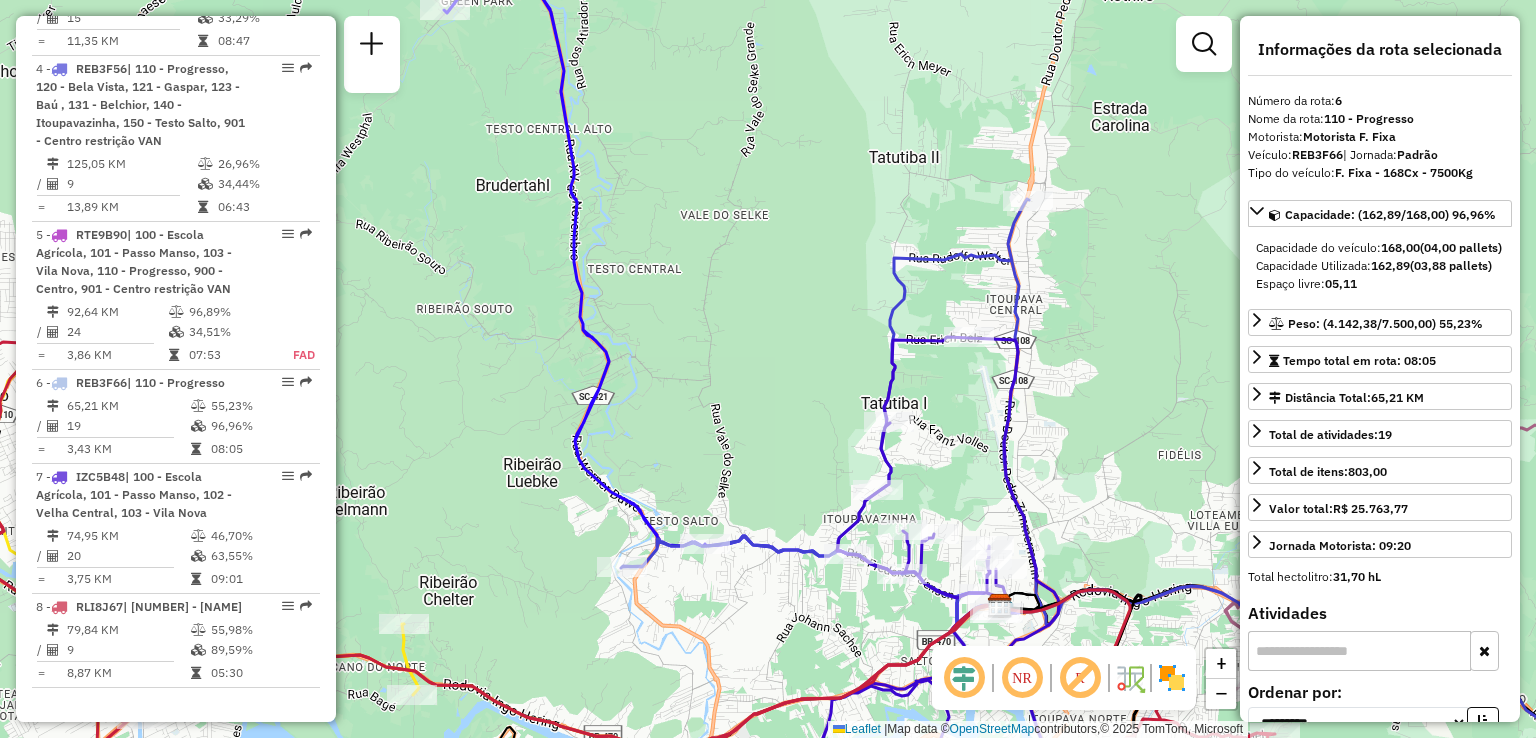 drag, startPoint x: 1021, startPoint y: 391, endPoint x: 1161, endPoint y: 566, distance: 224.10934 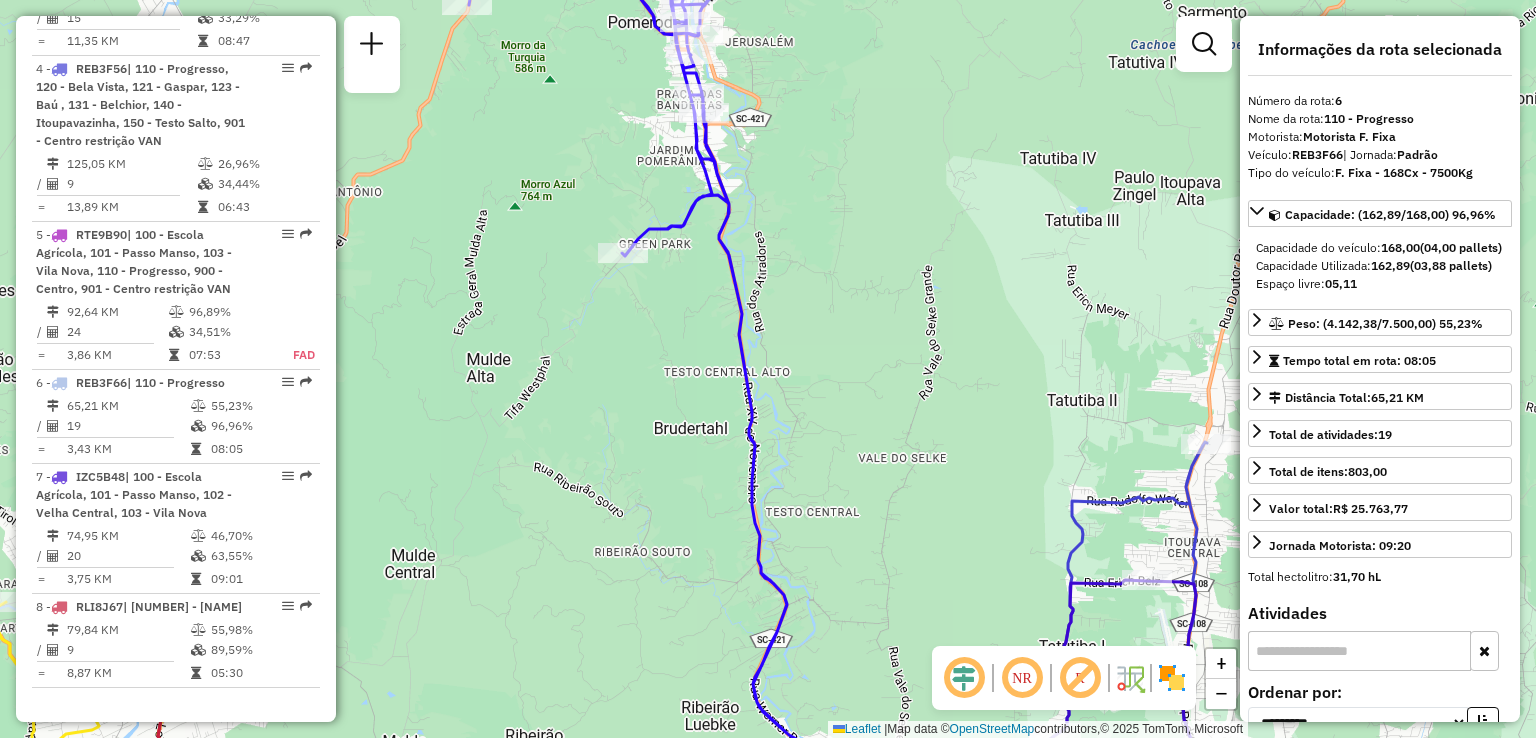 drag, startPoint x: 920, startPoint y: 426, endPoint x: 960, endPoint y: 578, distance: 157.17506 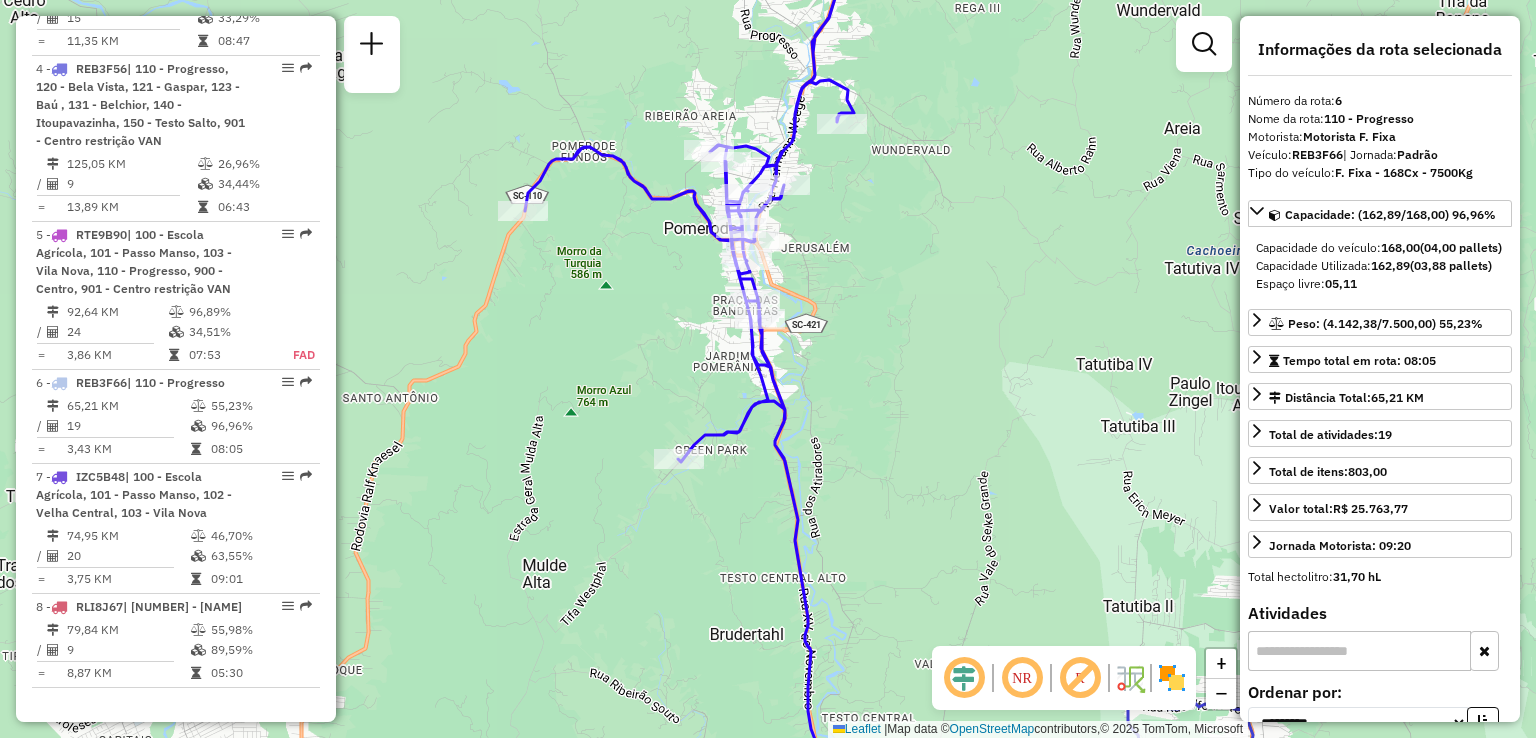 drag, startPoint x: 925, startPoint y: 560, endPoint x: 843, endPoint y: 381, distance: 196.88829 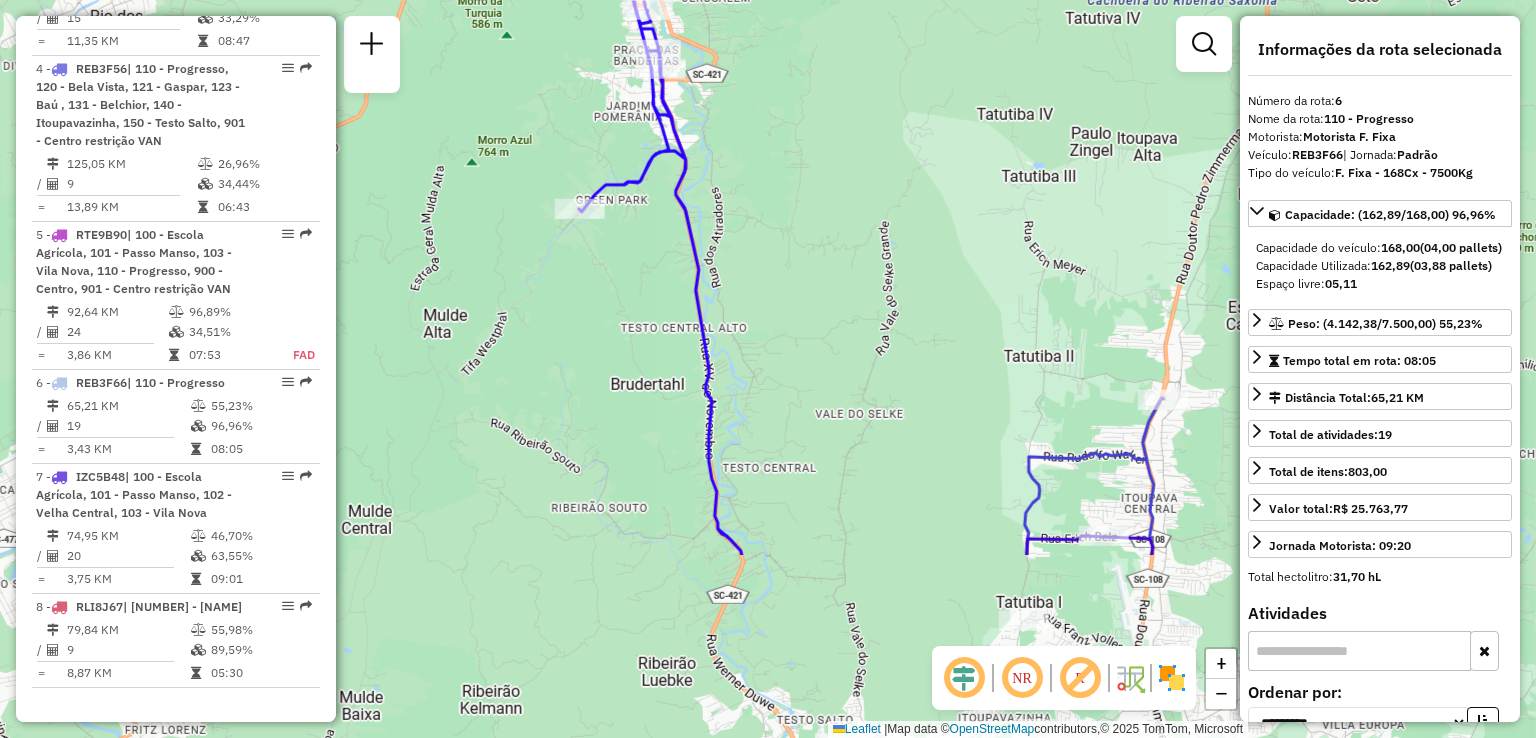 drag, startPoint x: 896, startPoint y: 493, endPoint x: 860, endPoint y: 310, distance: 186.50737 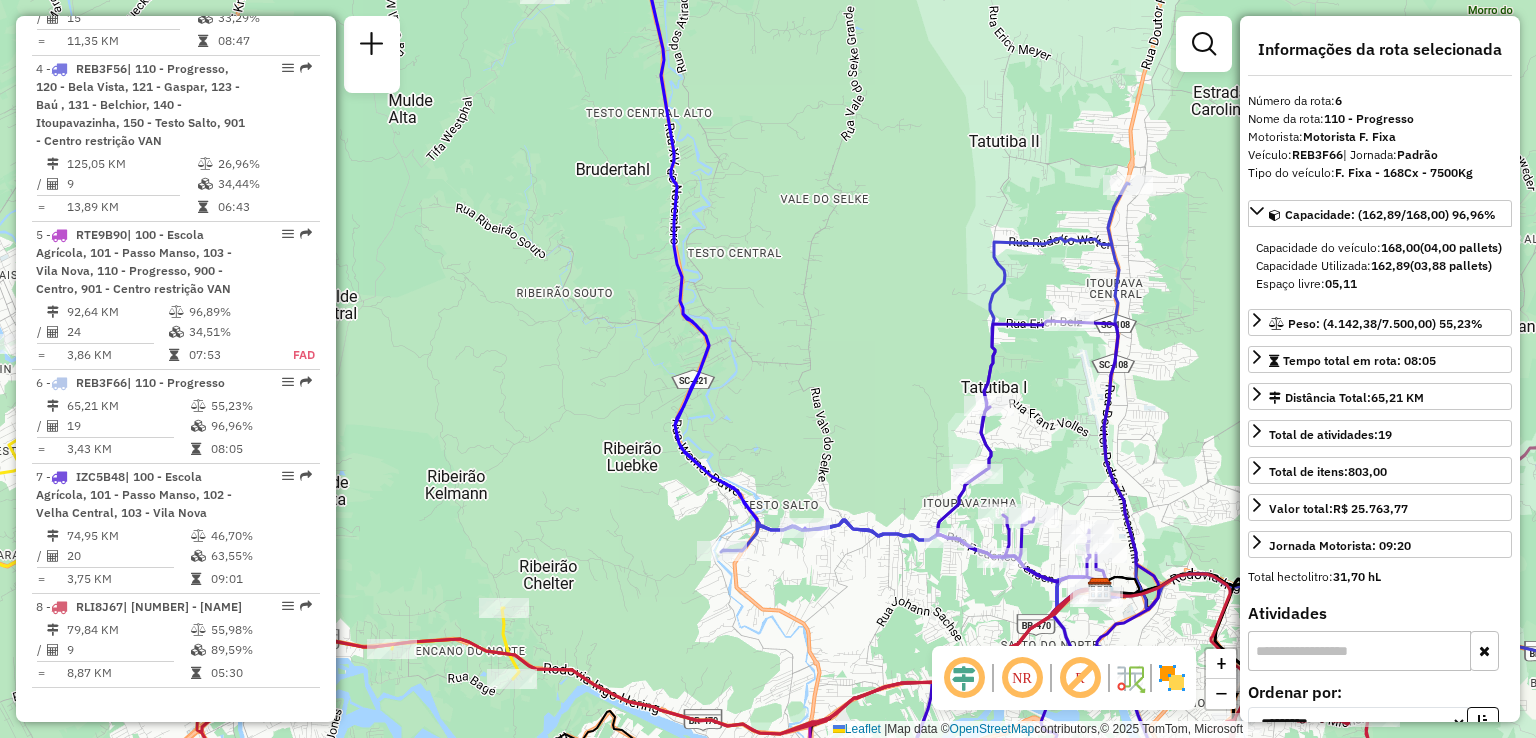drag, startPoint x: 856, startPoint y: 518, endPoint x: 836, endPoint y: 385, distance: 134.49535 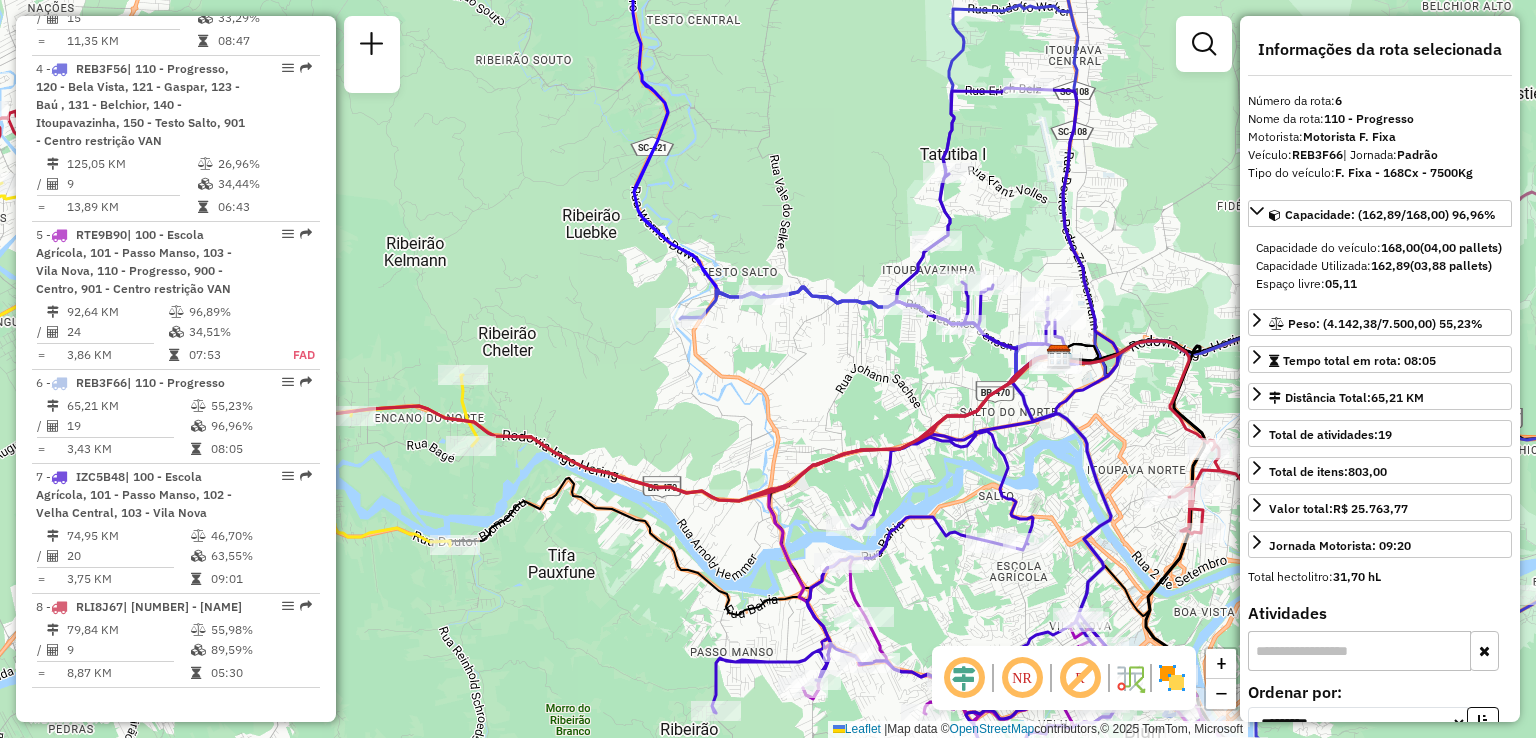 drag, startPoint x: 835, startPoint y: 445, endPoint x: 784, endPoint y: 325, distance: 130.38788 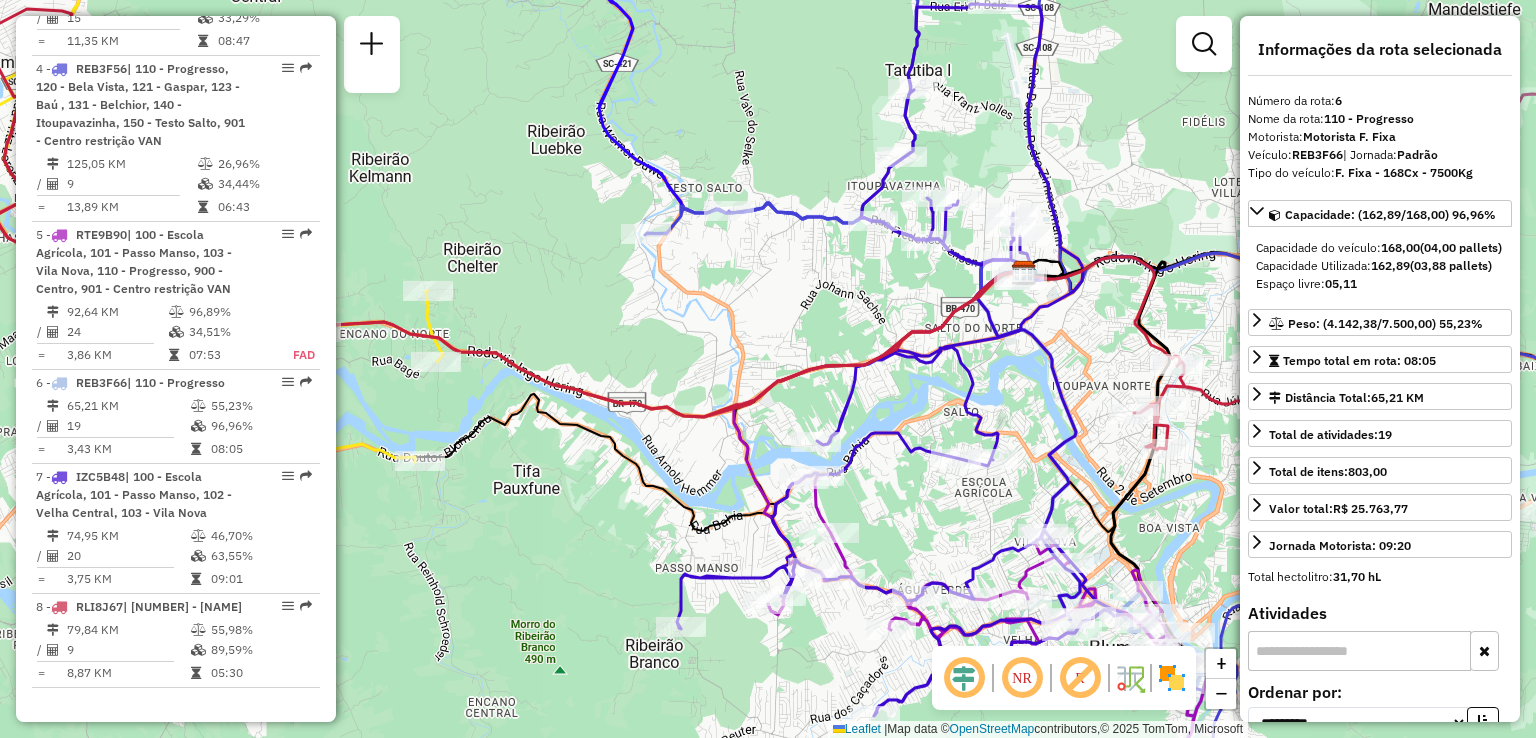 drag, startPoint x: 858, startPoint y: 522, endPoint x: 860, endPoint y: 420, distance: 102.01961 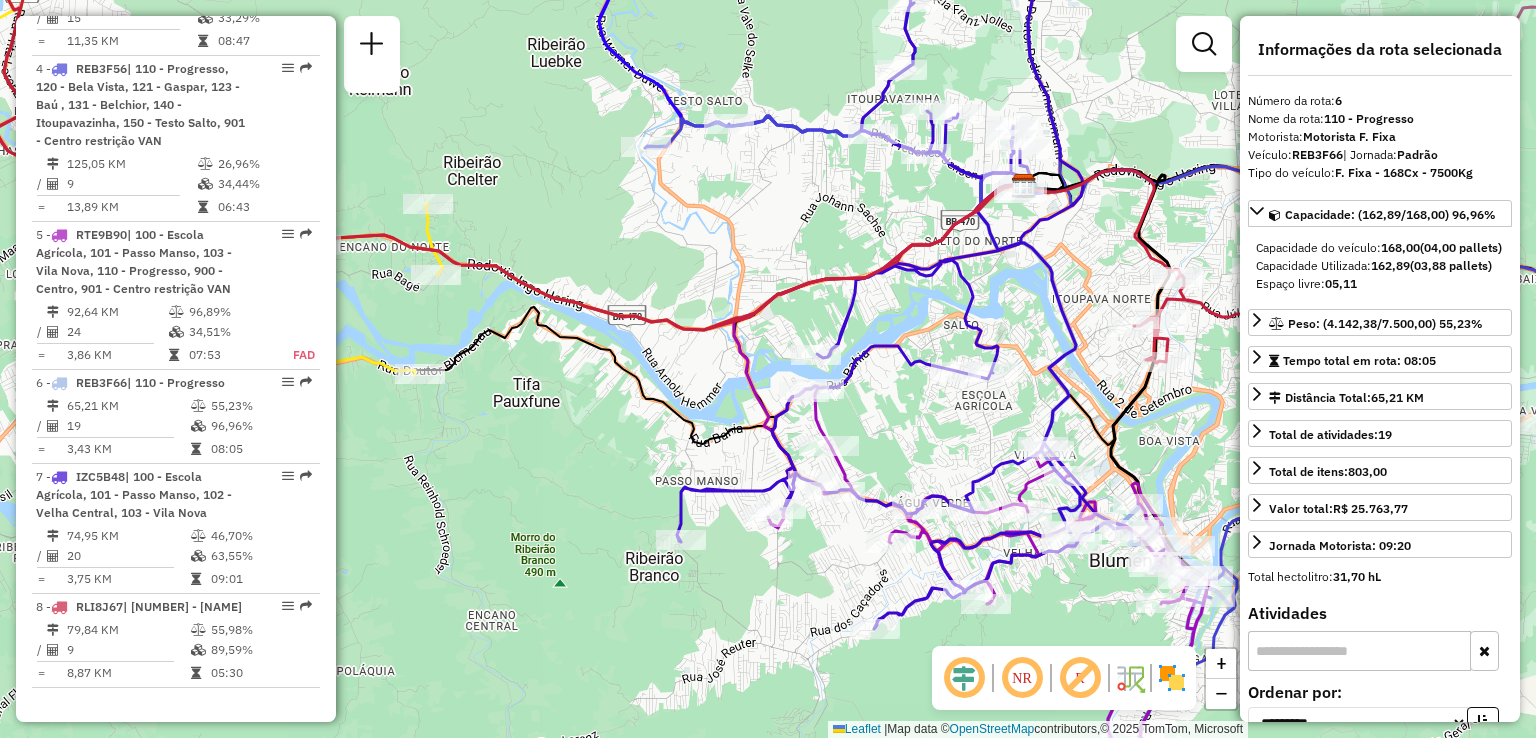 drag, startPoint x: 892, startPoint y: 440, endPoint x: 889, endPoint y: 404, distance: 36.124783 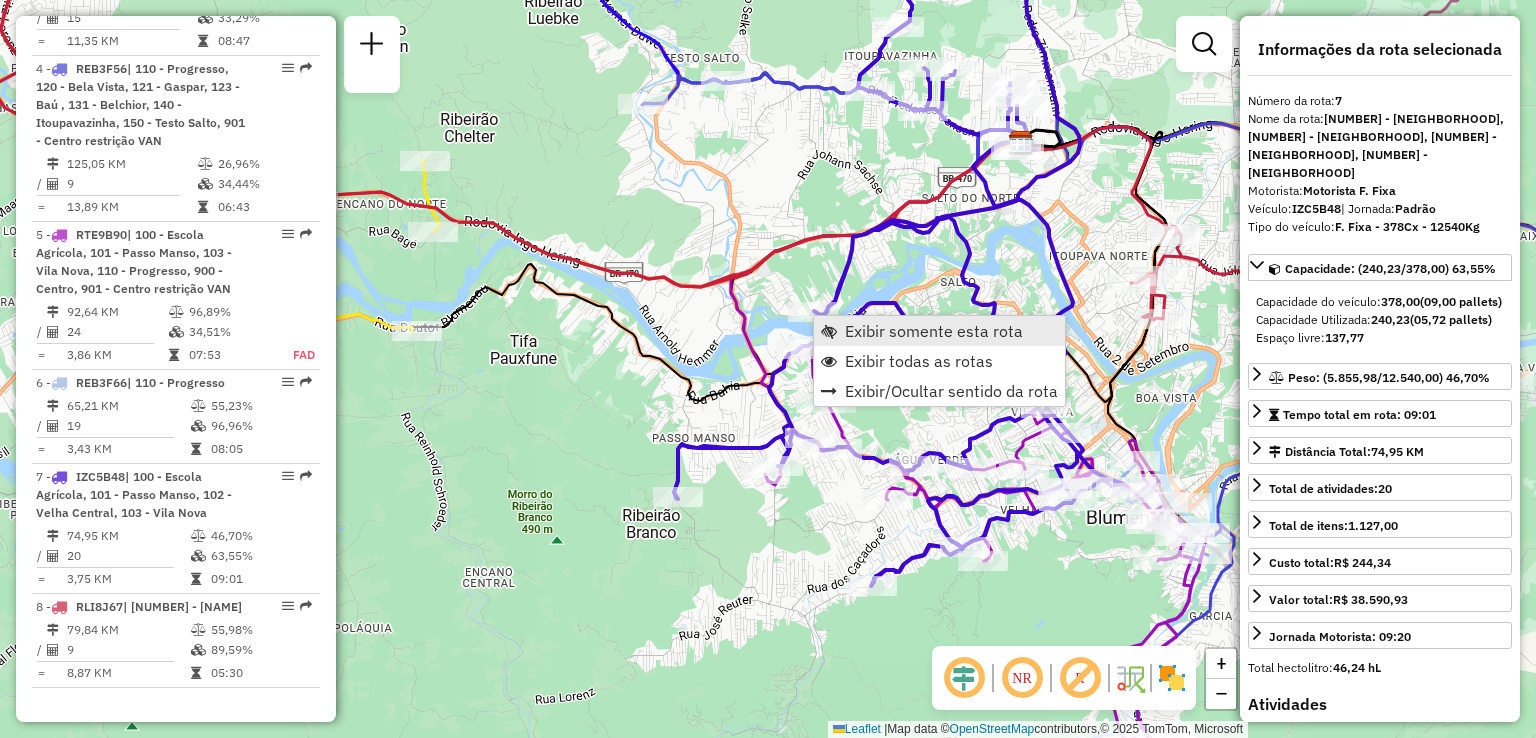 click on "Exibir somente esta rota" at bounding box center [934, 331] 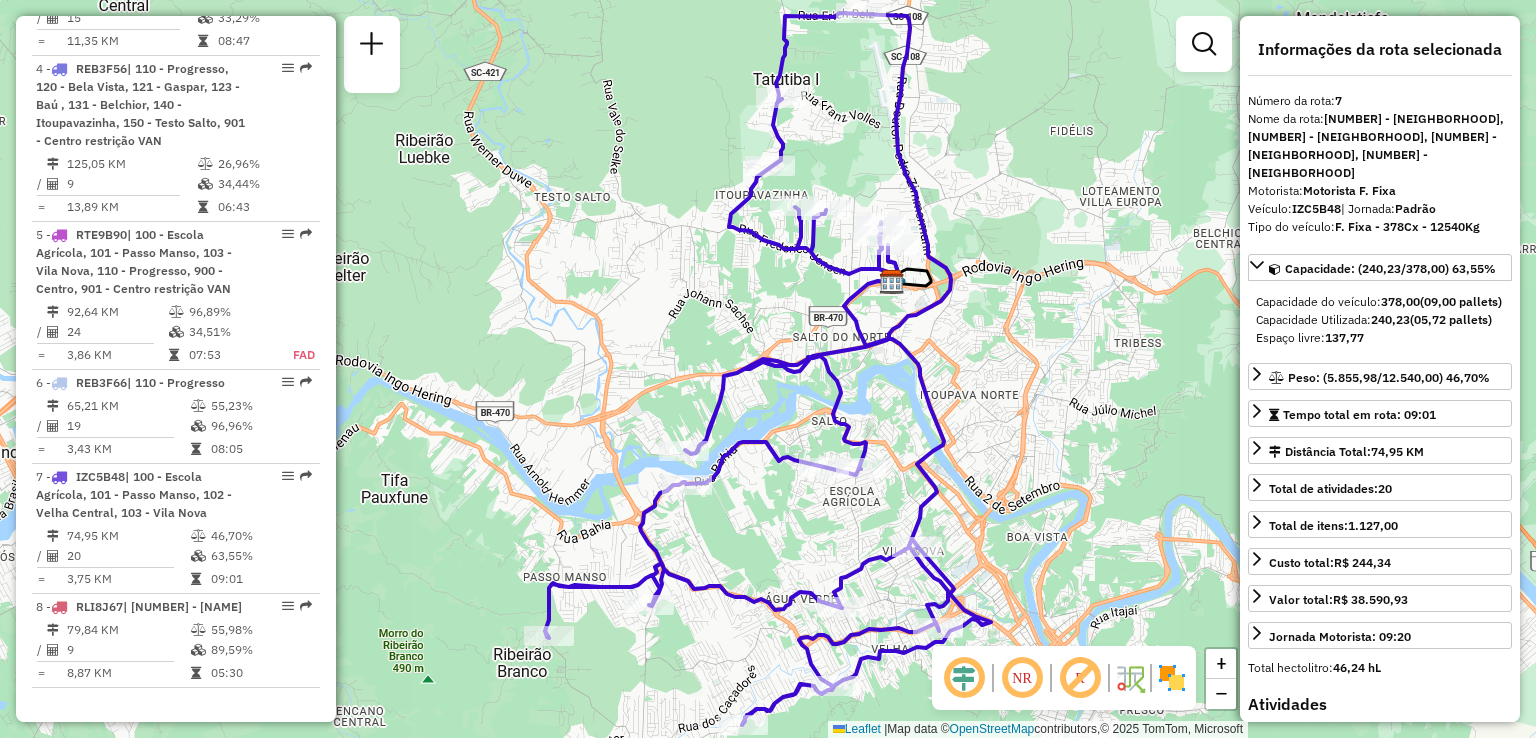 drag, startPoint x: 942, startPoint y: 365, endPoint x: 952, endPoint y: 347, distance: 20.59126 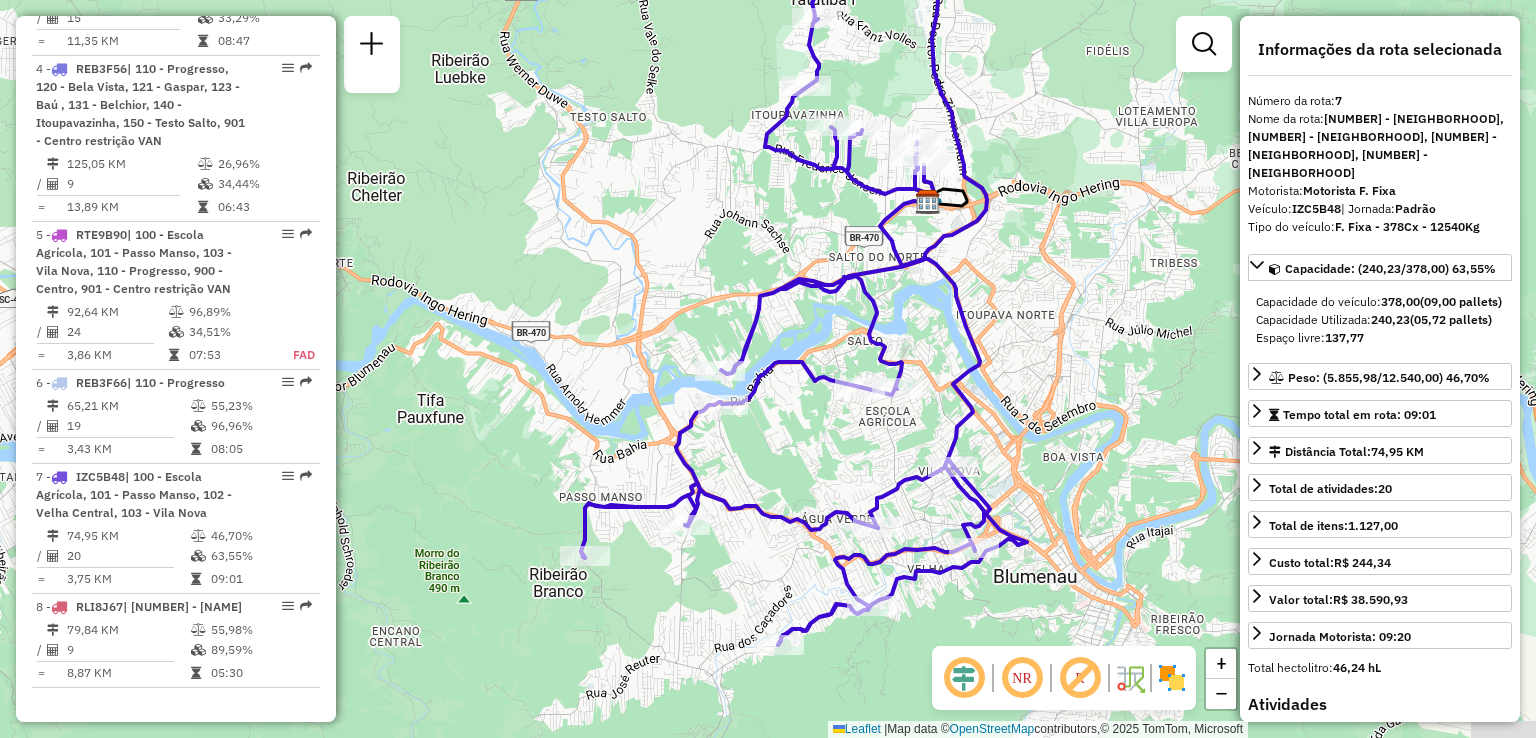 drag, startPoint x: 956, startPoint y: 356, endPoint x: 972, endPoint y: 287, distance: 70.83079 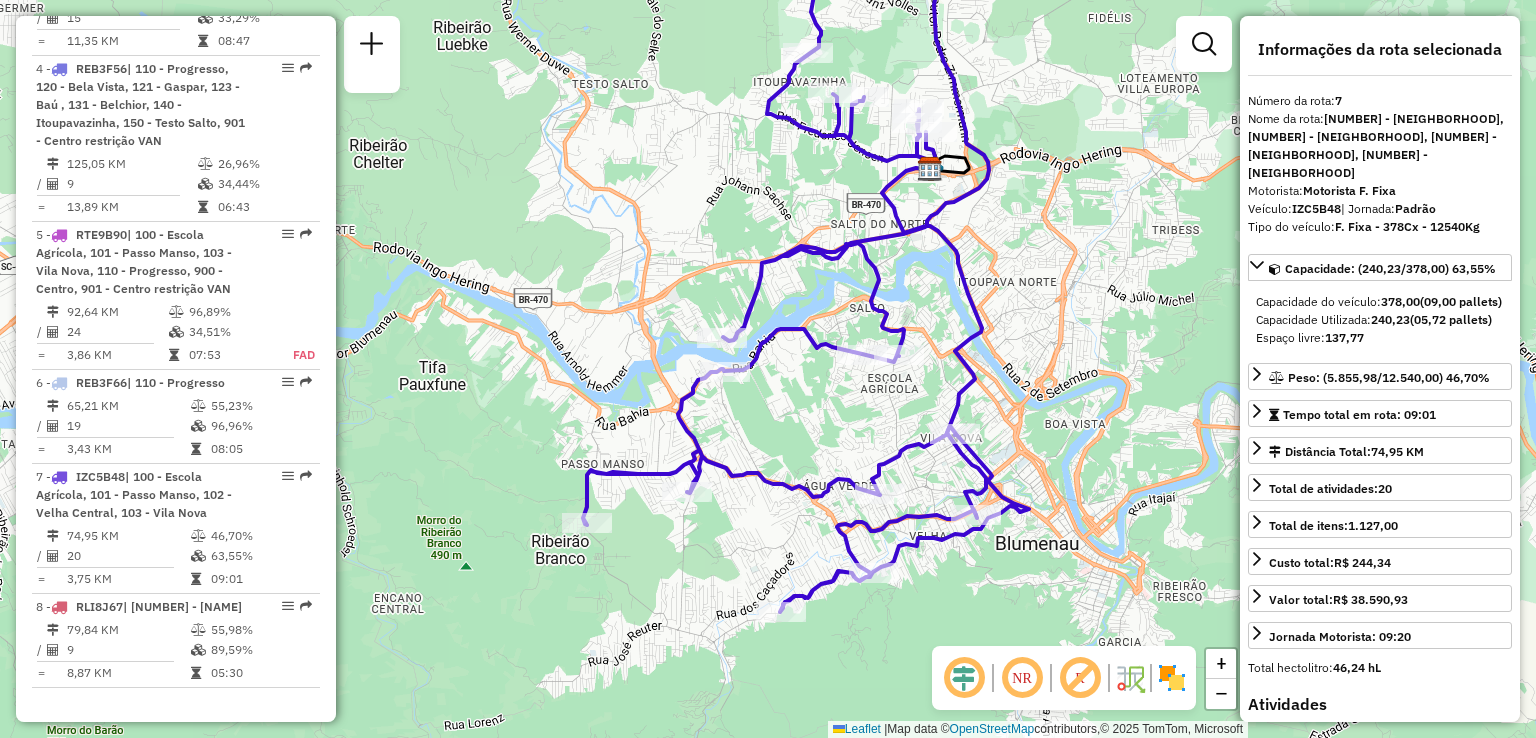 drag, startPoint x: 1016, startPoint y: 366, endPoint x: 1021, endPoint y: 296, distance: 70.178345 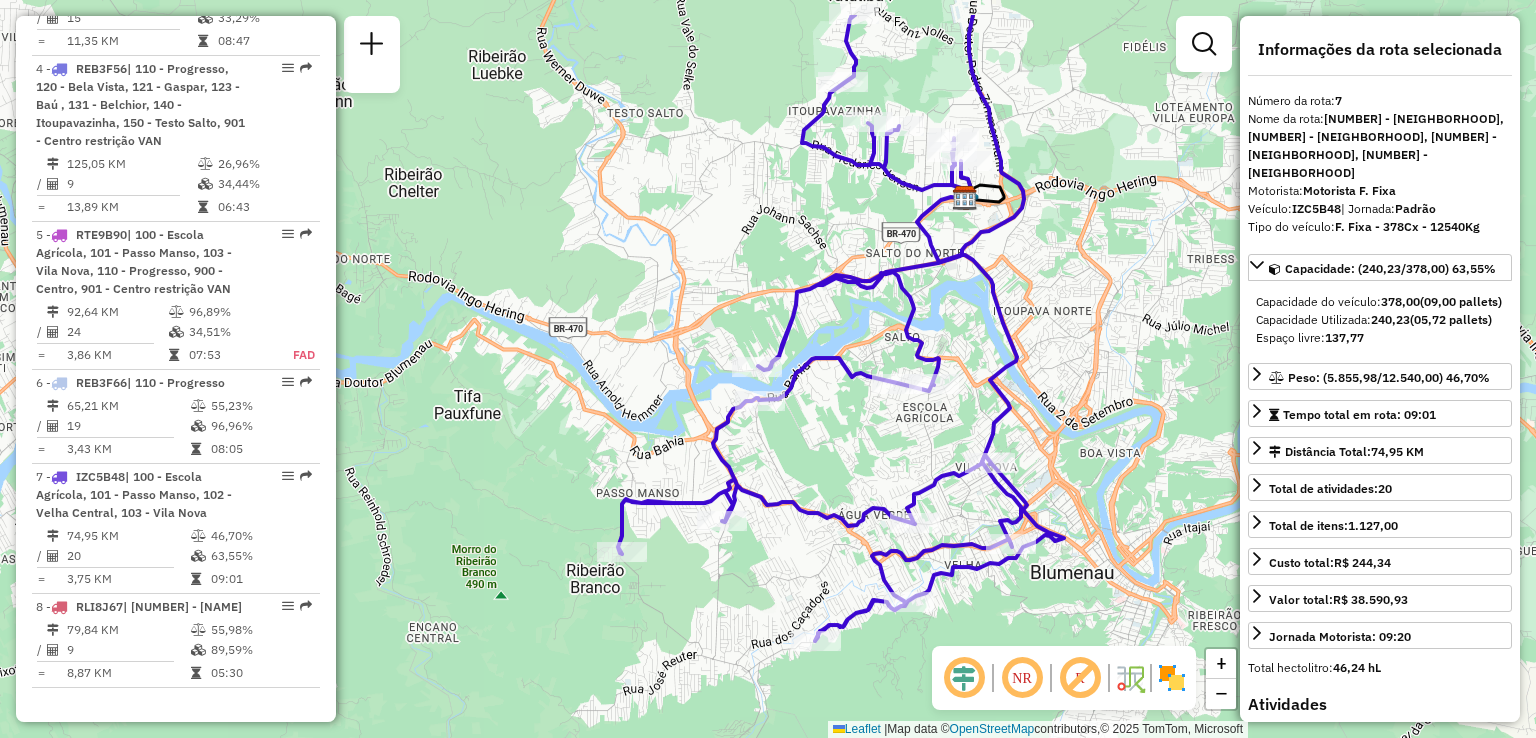 drag, startPoint x: 984, startPoint y: 336, endPoint x: 1014, endPoint y: 425, distance: 93.92018 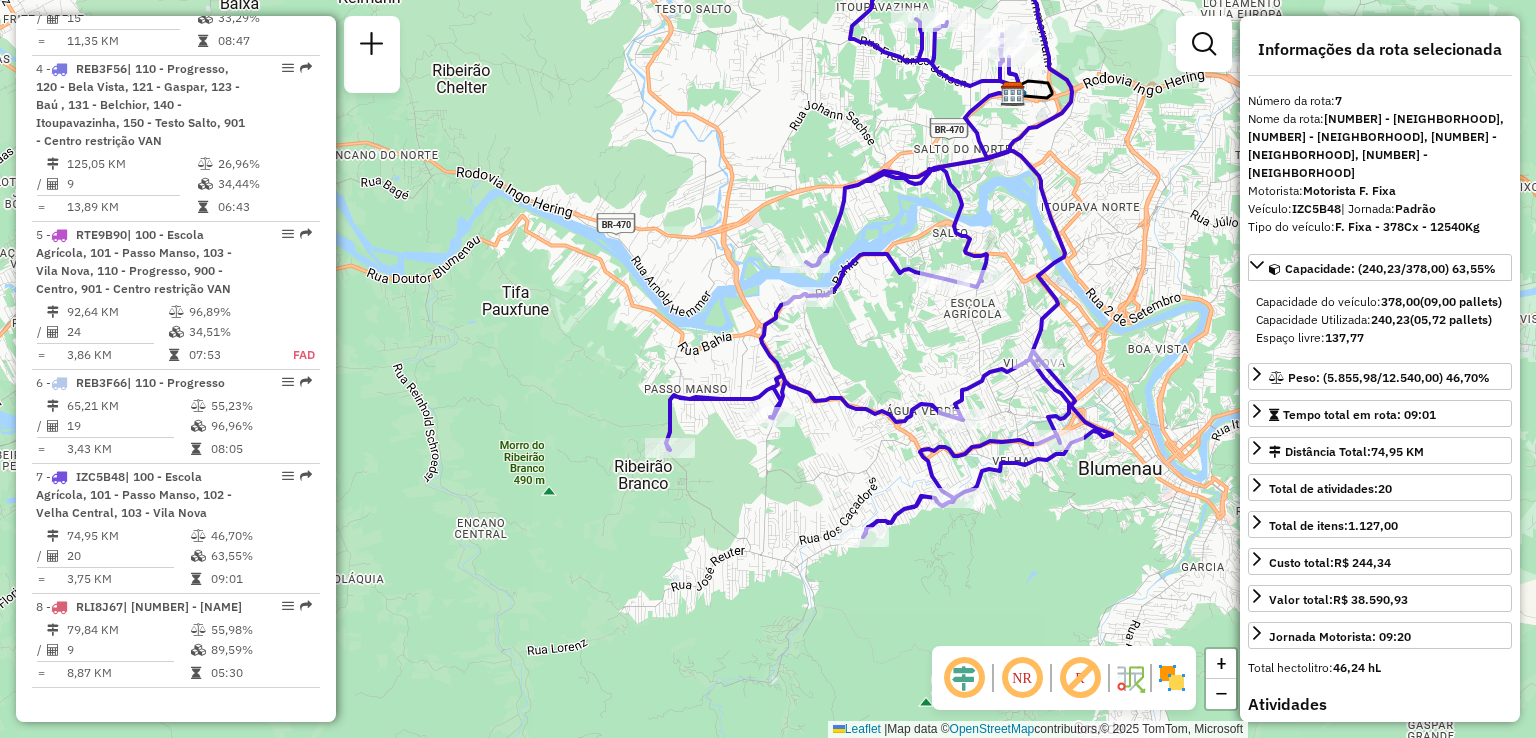 drag, startPoint x: 1014, startPoint y: 425, endPoint x: 1062, endPoint y: 318, distance: 117.273186 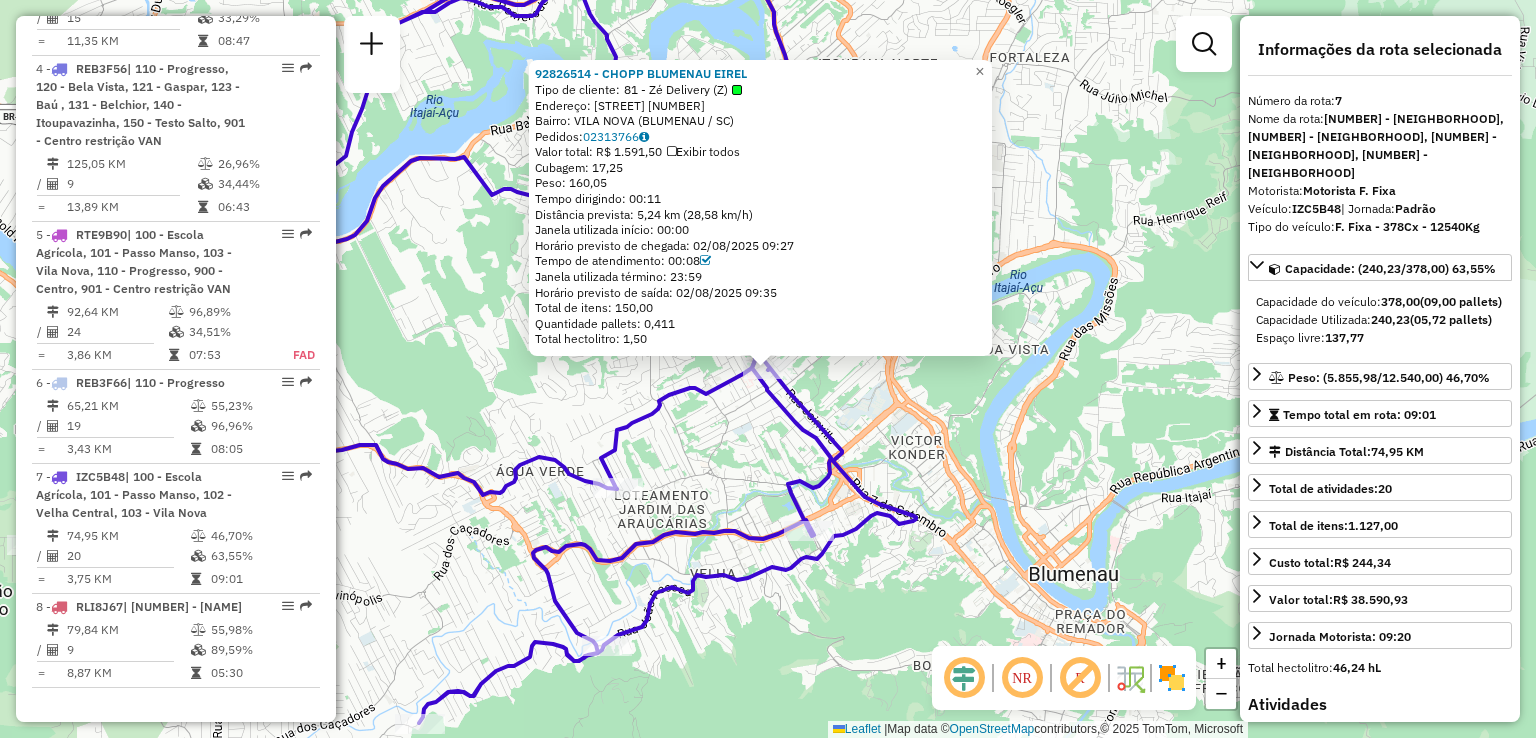 click on "92826514 - CHOPP BLUMENAU EIREL  Tipo de cliente:   81 - Zé Delivery (Z)   Endereço: RUA JOINVILLE                     945   Bairro: VILA NOVA (BLUMENAU / SC)   Pedidos:  02313766   Valor total: R$ 1.591,50   Exibir todos   Cubagem: 17,25  Peso: 160,05  Tempo dirigindo: 00:11   Distância prevista: 5,24 km (28,58 km/h)   Janela utilizada início: 00:00   Horário previsto de chegada: 02/08/2025 09:27   Tempo de atendimento: 00:08   Janela utilizada término: 23:59   Horário previsto de saída: 02/08/2025 09:35   Total de itens: 150,00   Quantidade pallets: 0,411   Total hectolitro: 1,50  × Janela de atendimento Grade de atendimento Capacidade Transportadoras Veículos Cliente Pedidos  Rotas Selecione os dias de semana para filtrar as janelas de atendimento  Seg   Ter   Qua   Qui   Sex   Sáb   Dom  Informe o período da janela de atendimento: De: Até:  Filtrar exatamente a janela do cliente  Considerar janela de atendimento padrão  Selecione os dias de semana para filtrar as grades de atendimento  Seg" 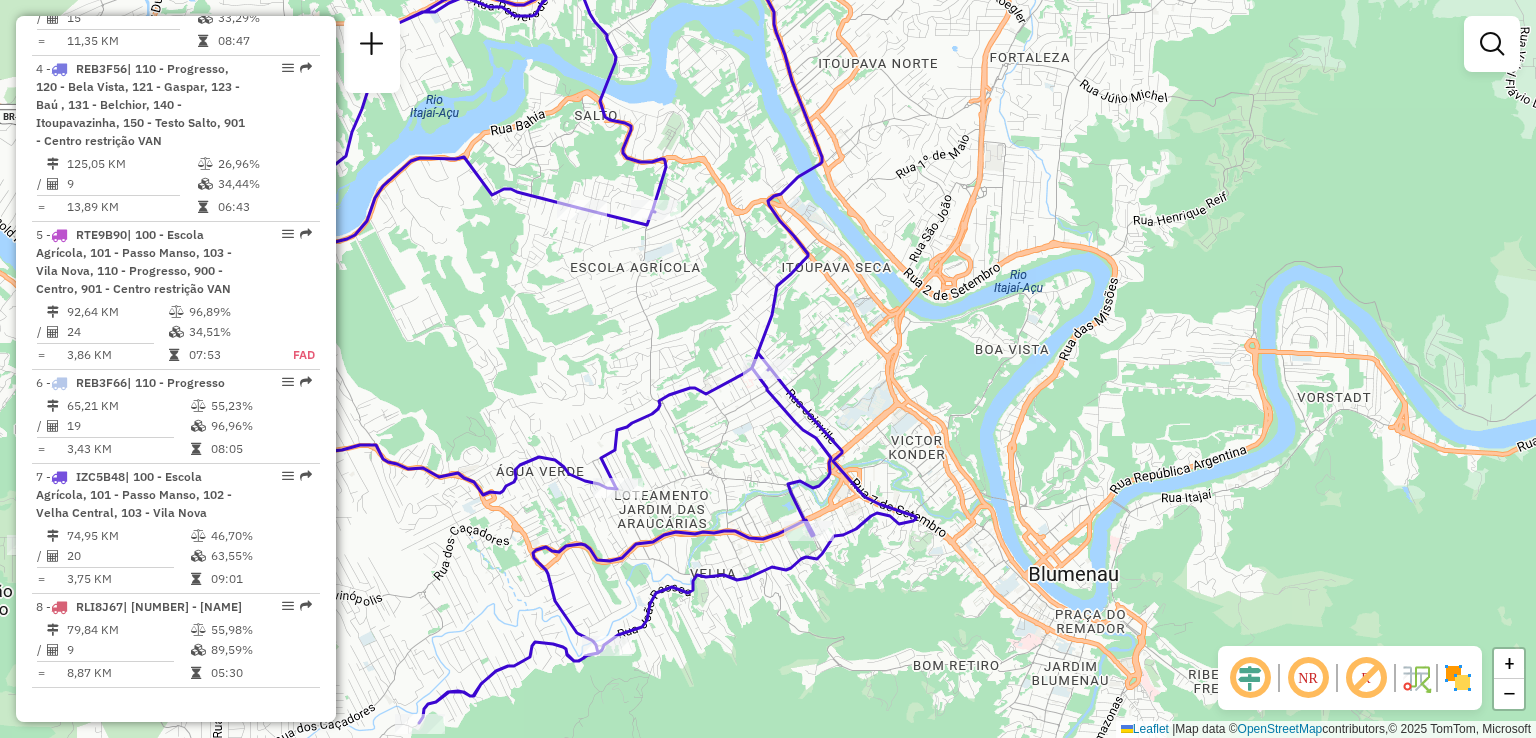 drag, startPoint x: 880, startPoint y: 457, endPoint x: 981, endPoint y: 340, distance: 154.5639 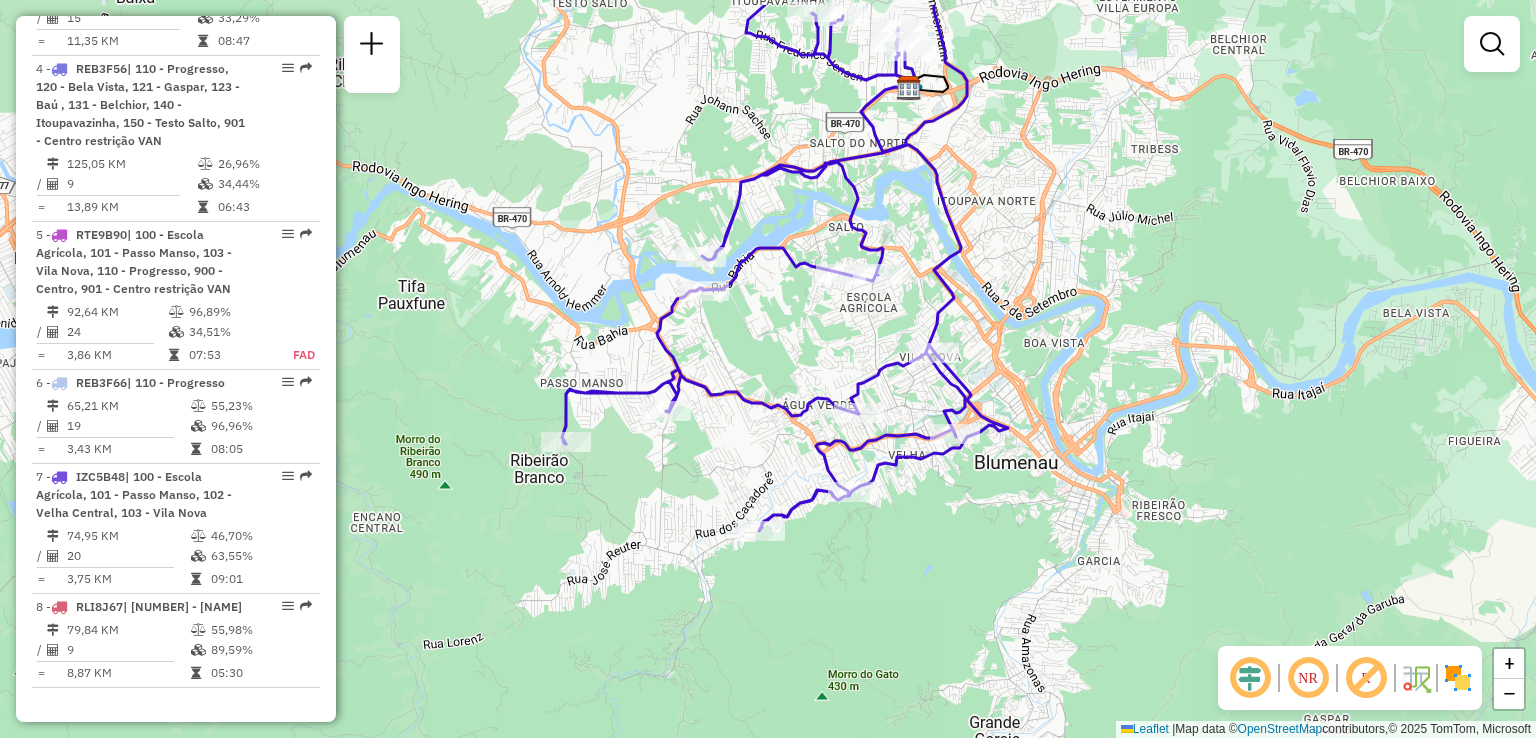 drag, startPoint x: 911, startPoint y: 556, endPoint x: 911, endPoint y: 594, distance: 38 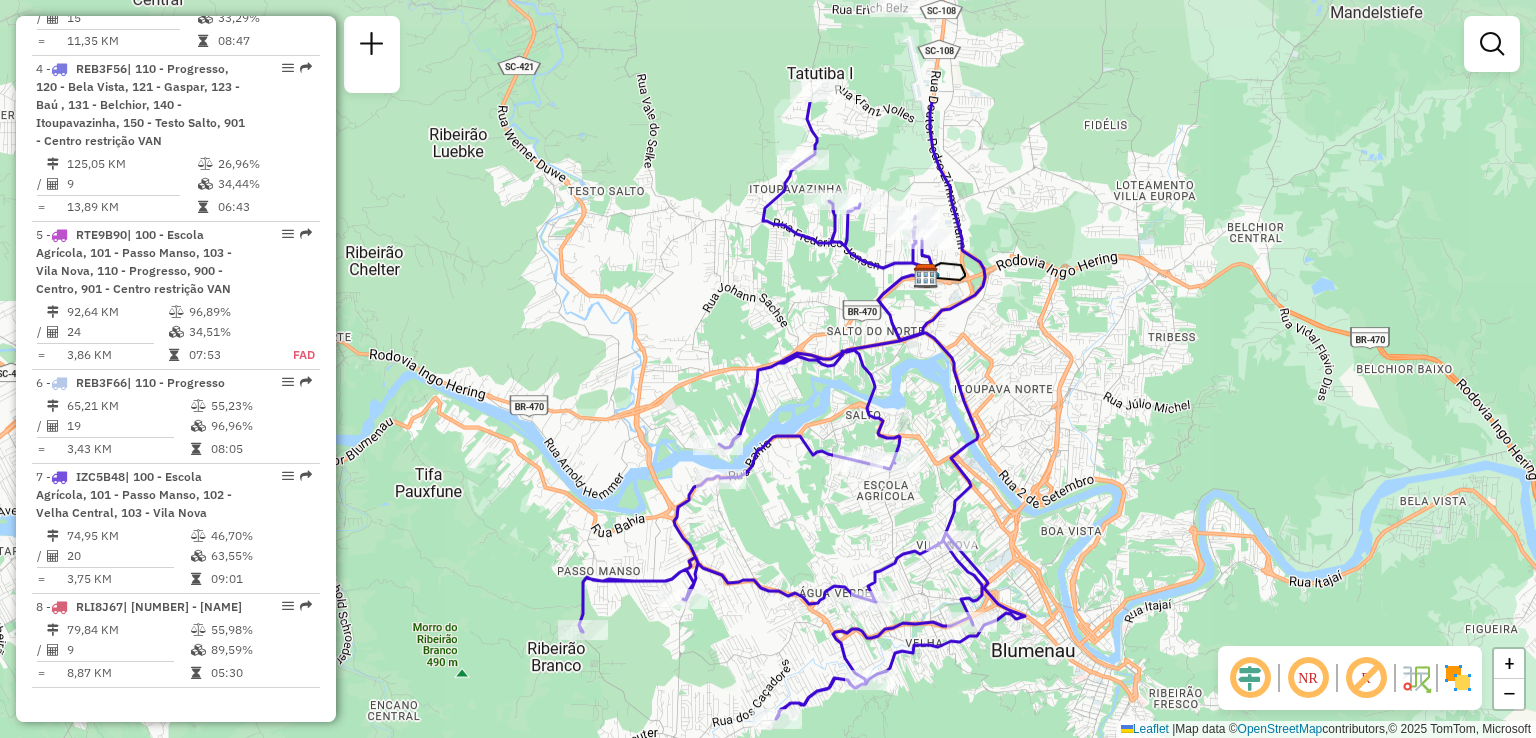 drag, startPoint x: 943, startPoint y: 221, endPoint x: 957, endPoint y: 397, distance: 176.55594 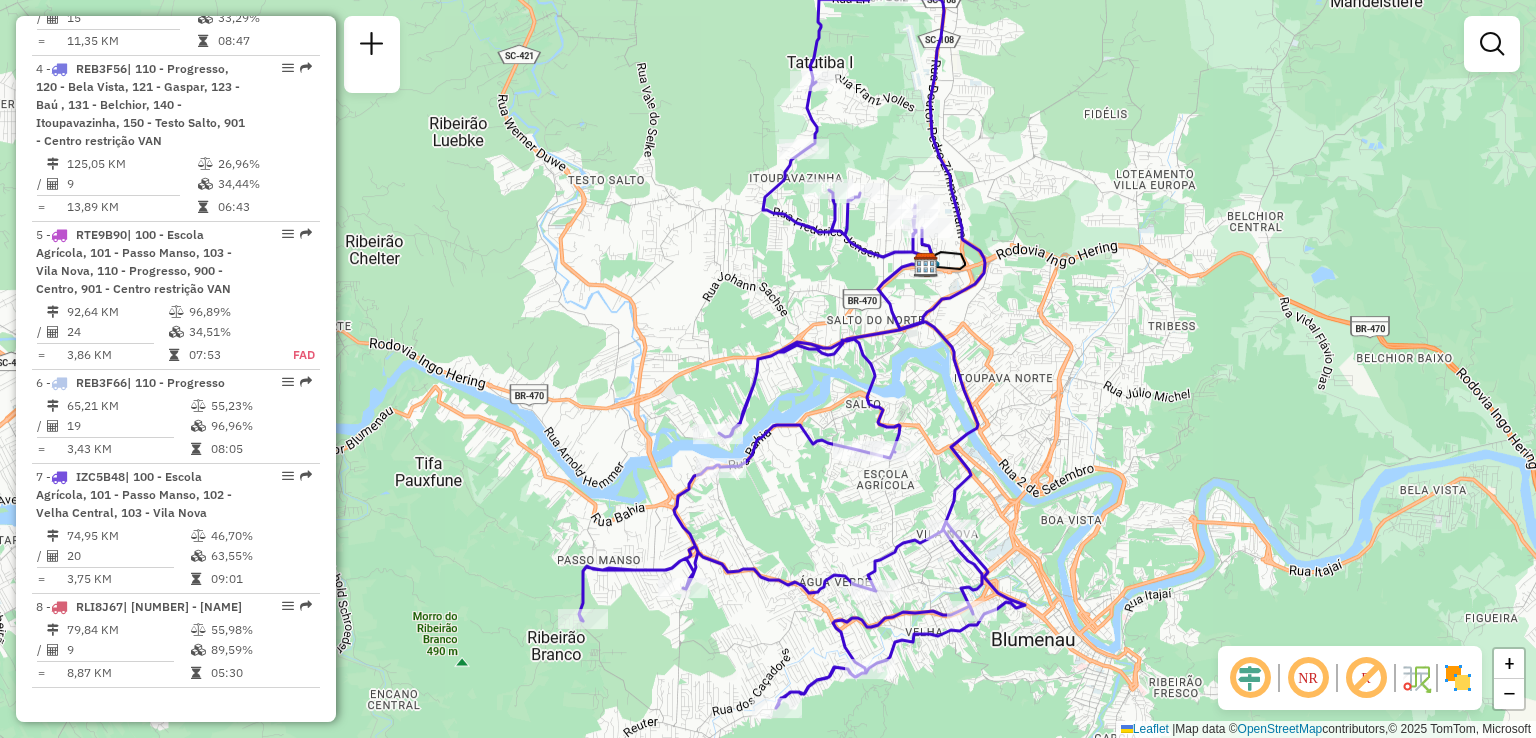 drag, startPoint x: 926, startPoint y: 436, endPoint x: 926, endPoint y: 376, distance: 60 